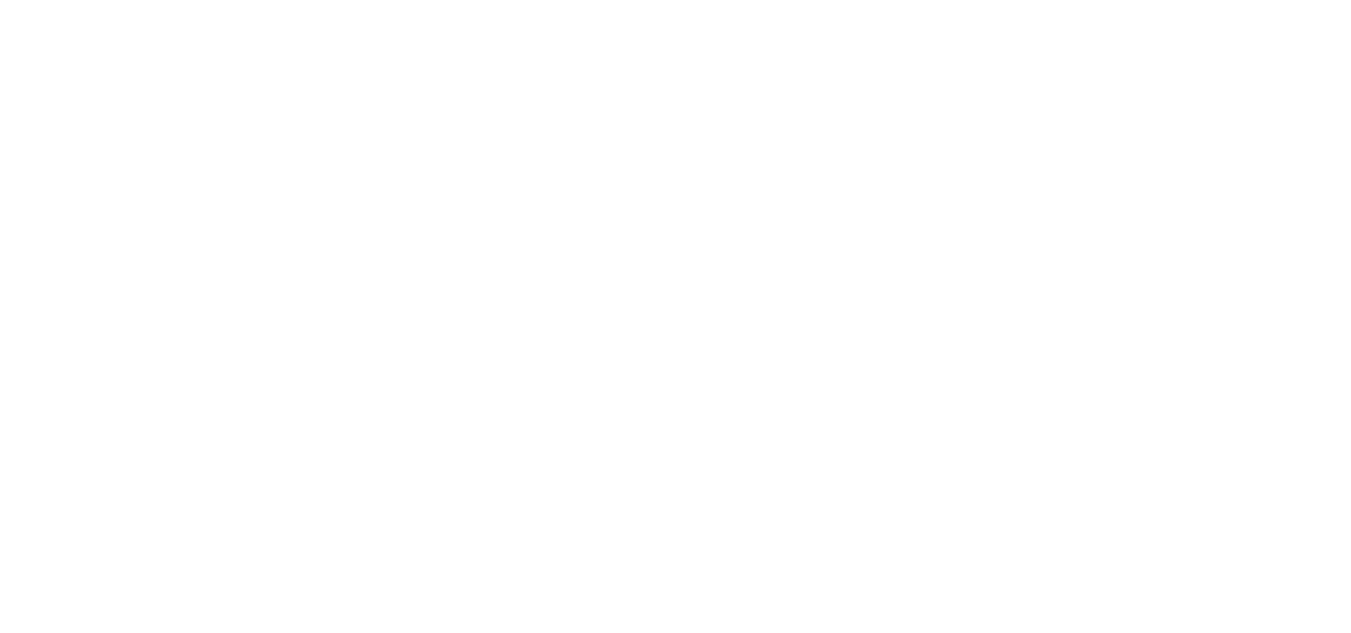 scroll, scrollTop: 0, scrollLeft: 0, axis: both 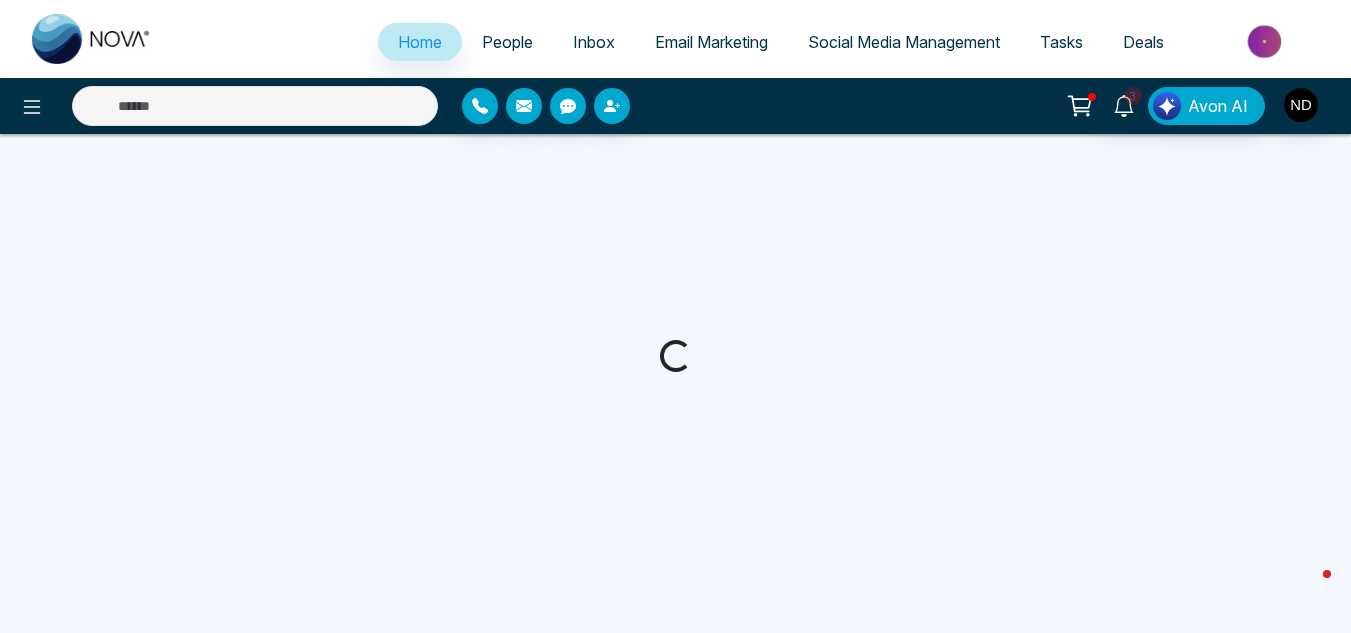 select on "*" 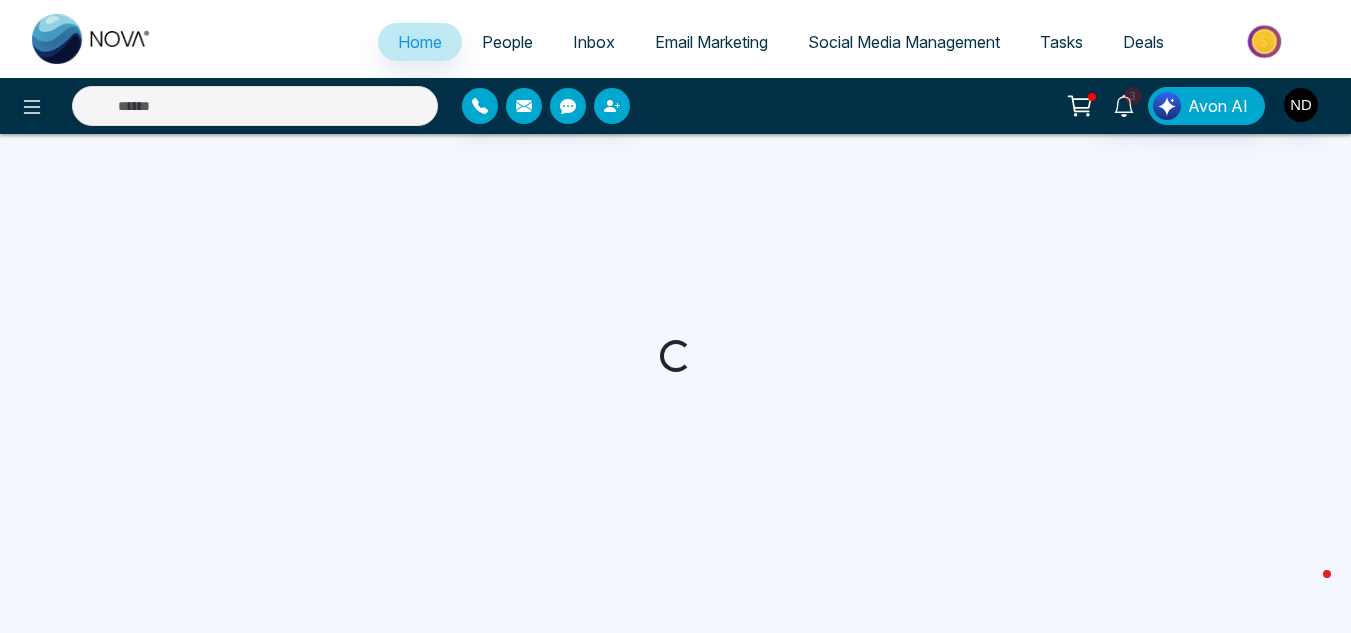 select on "*" 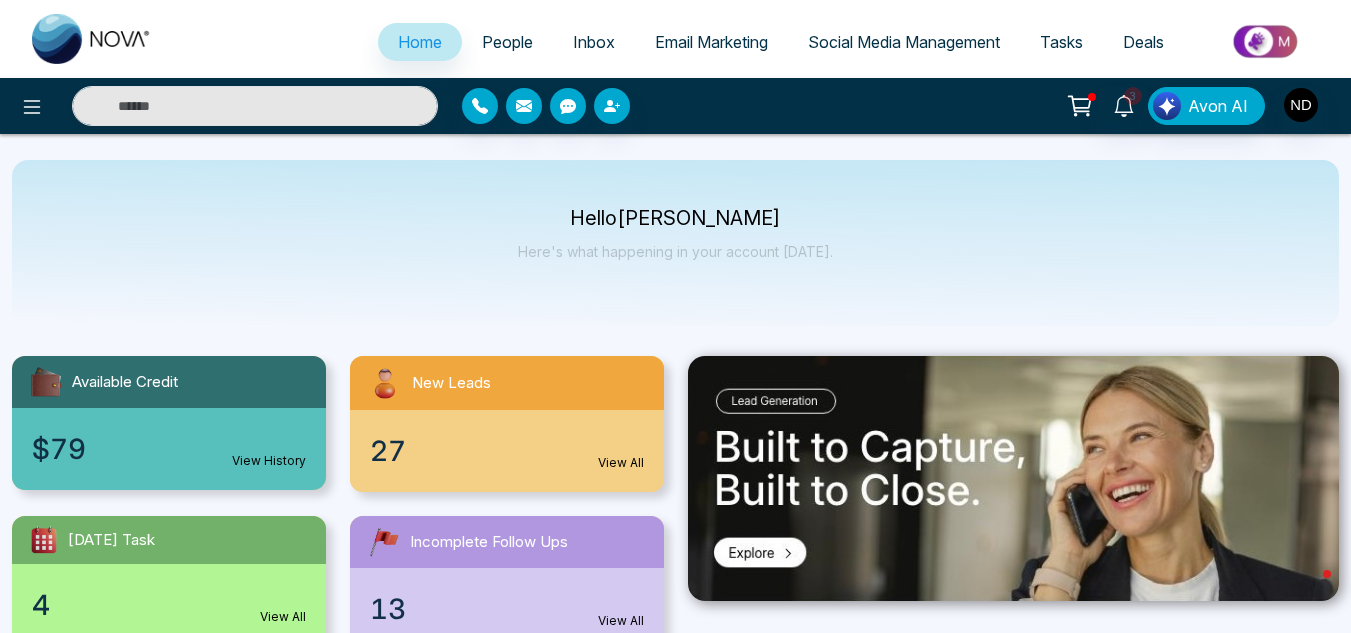 click on "People" at bounding box center (507, 42) 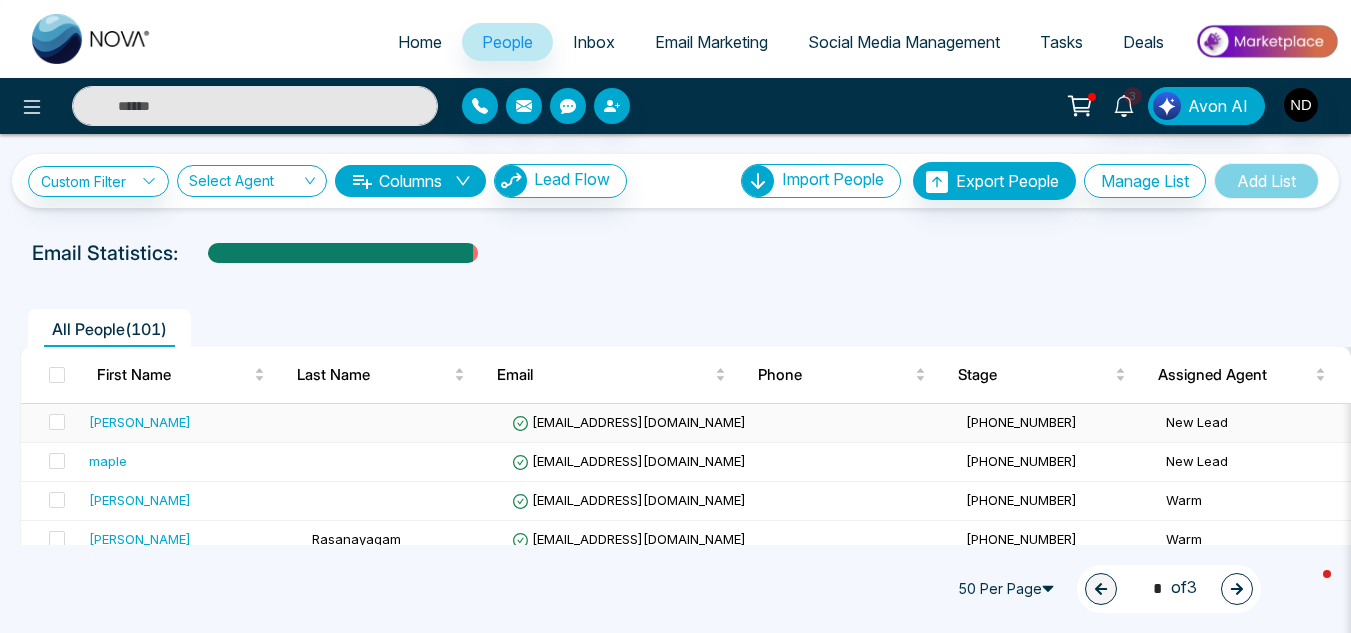click on "[PERSON_NAME]" at bounding box center [192, 422] 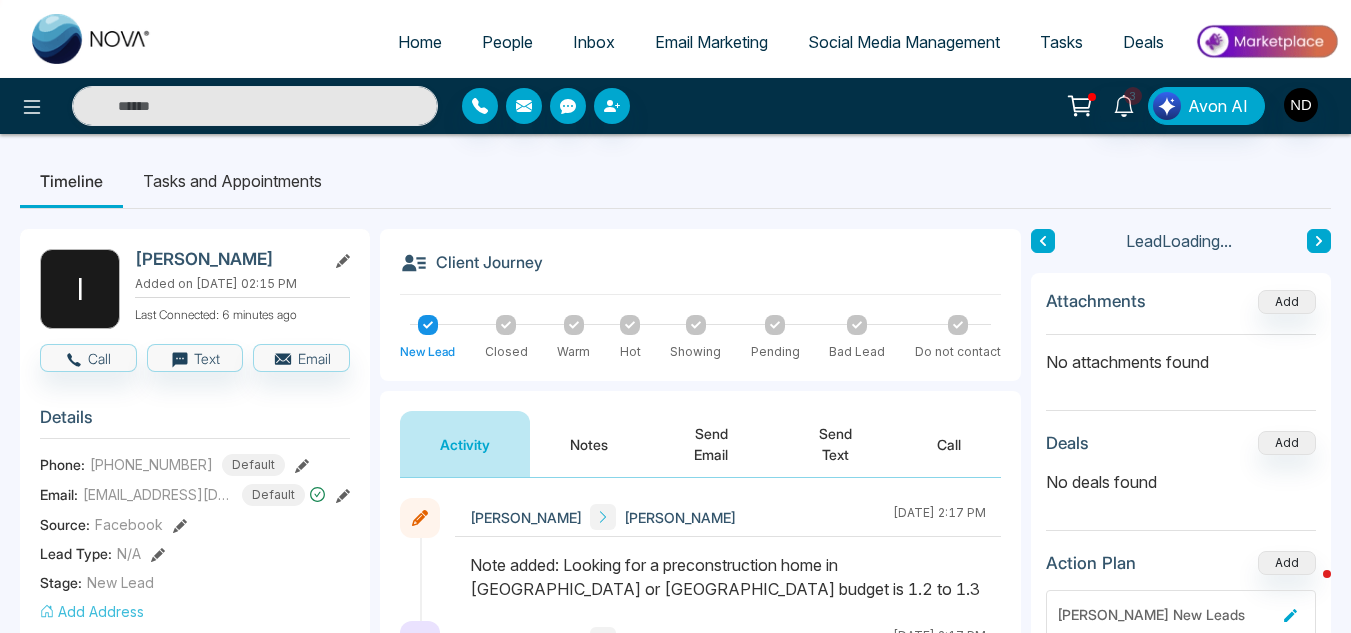 click on "Send Email" at bounding box center [711, 444] 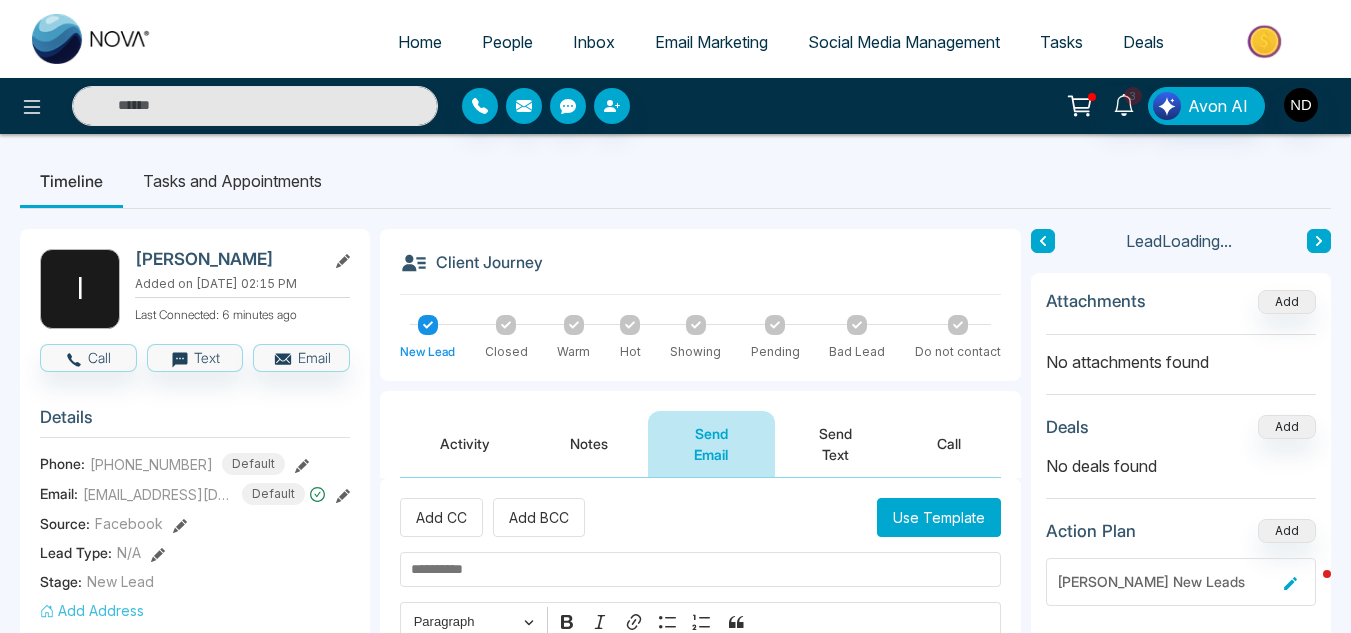 scroll, scrollTop: 181, scrollLeft: 0, axis: vertical 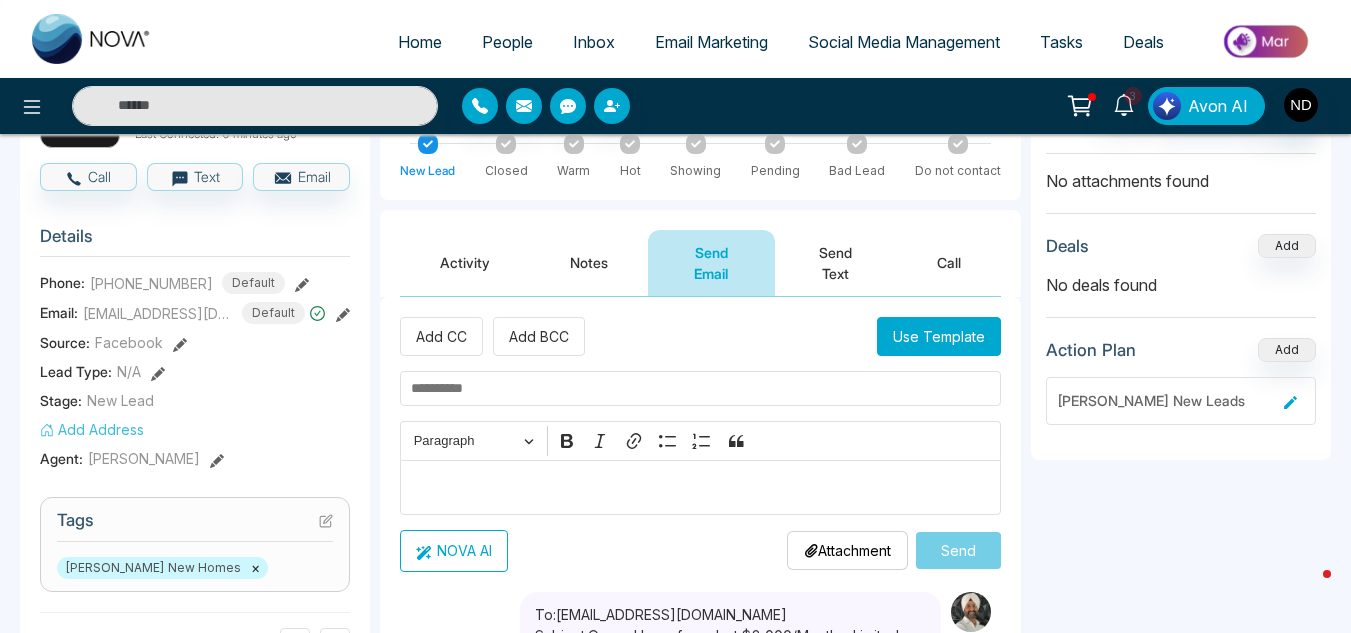 click at bounding box center [700, 388] 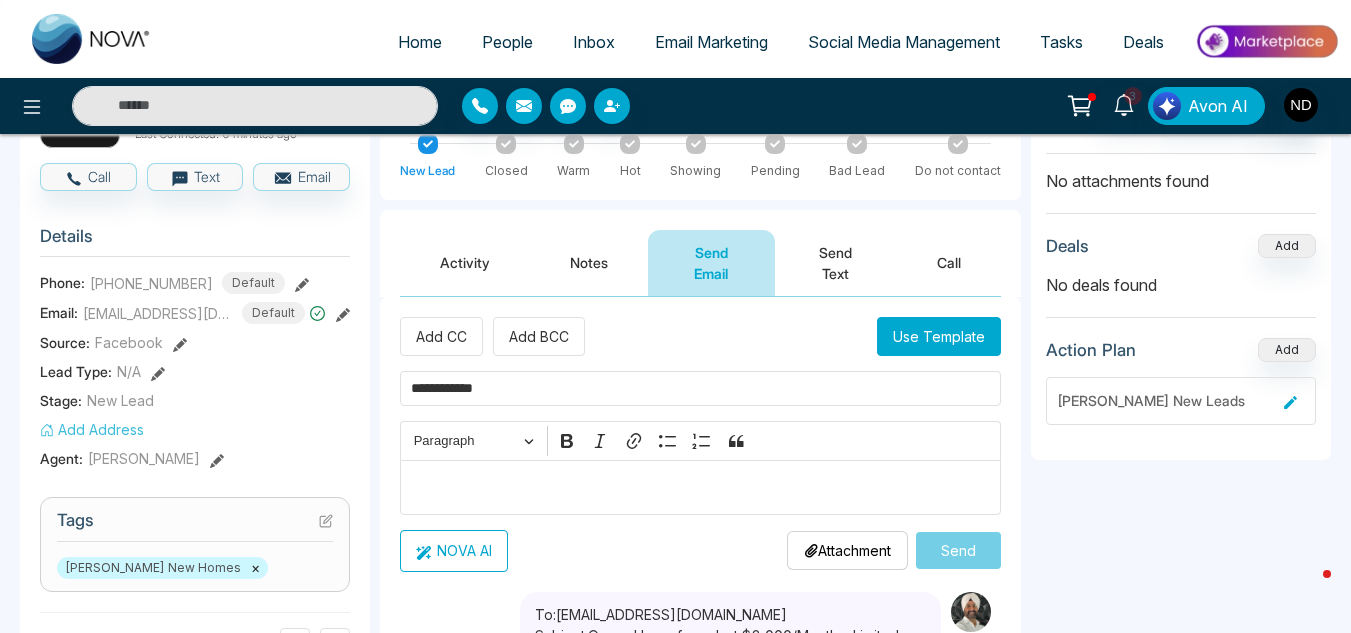 type on "**********" 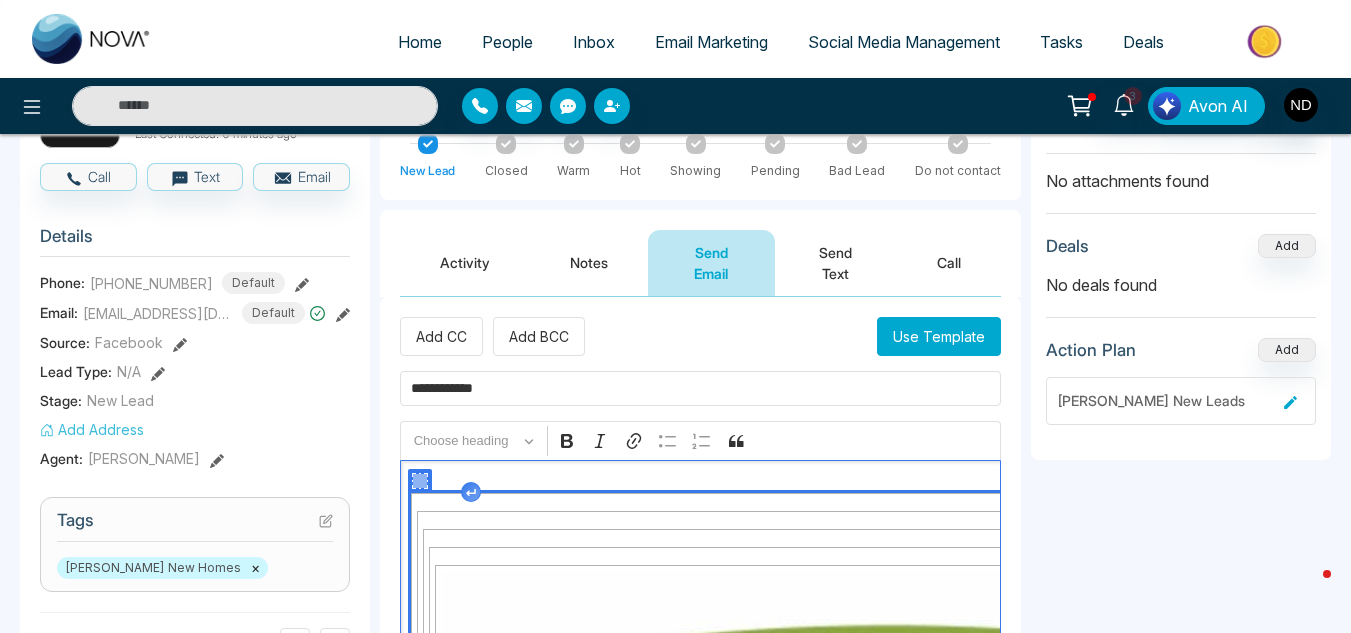 scroll, scrollTop: 107, scrollLeft: 0, axis: vertical 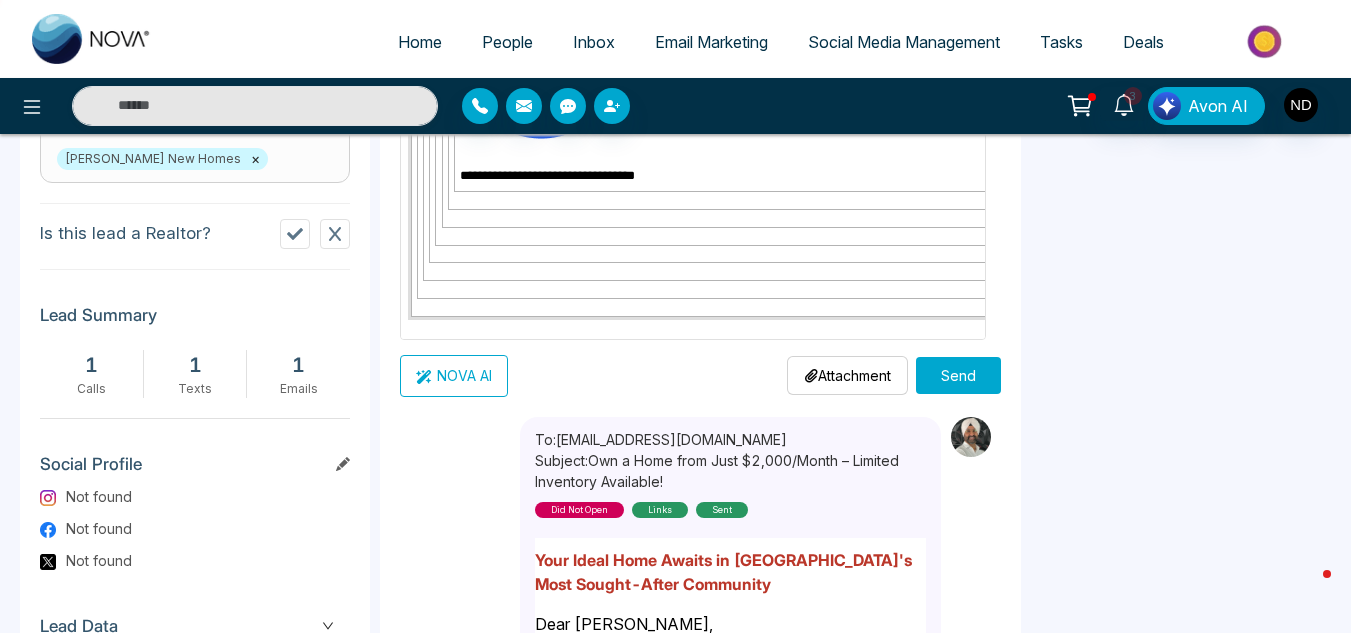 click on "Send" at bounding box center [958, 375] 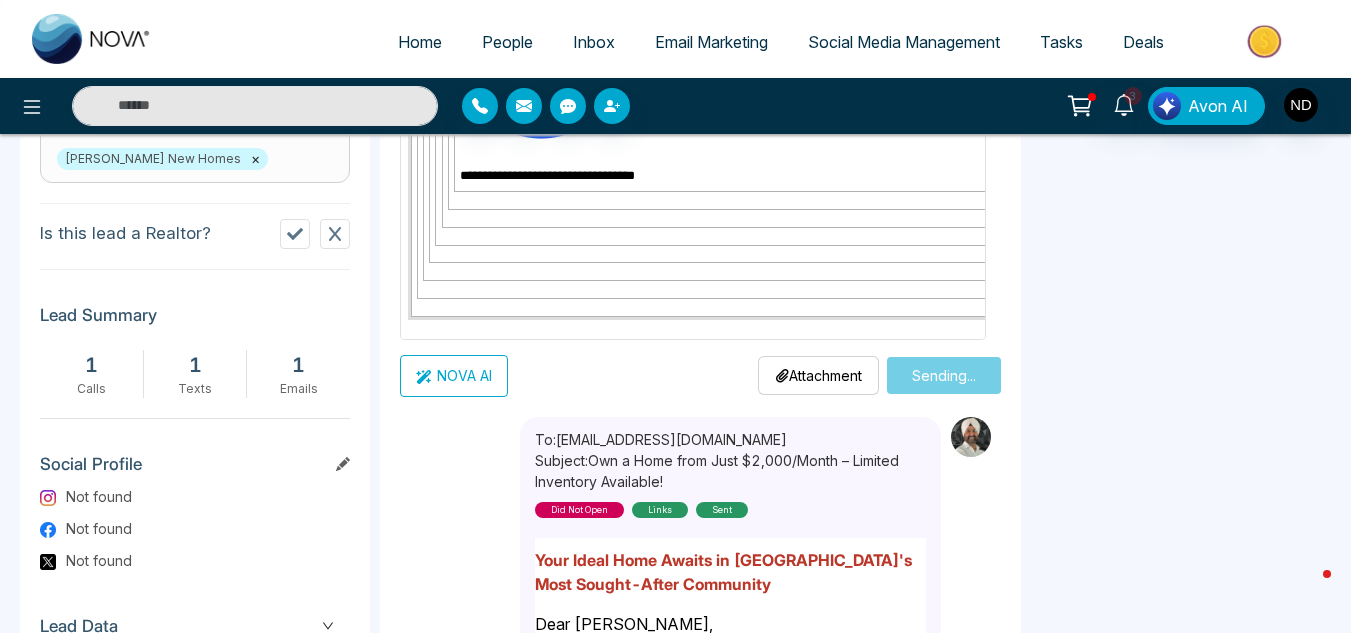 type 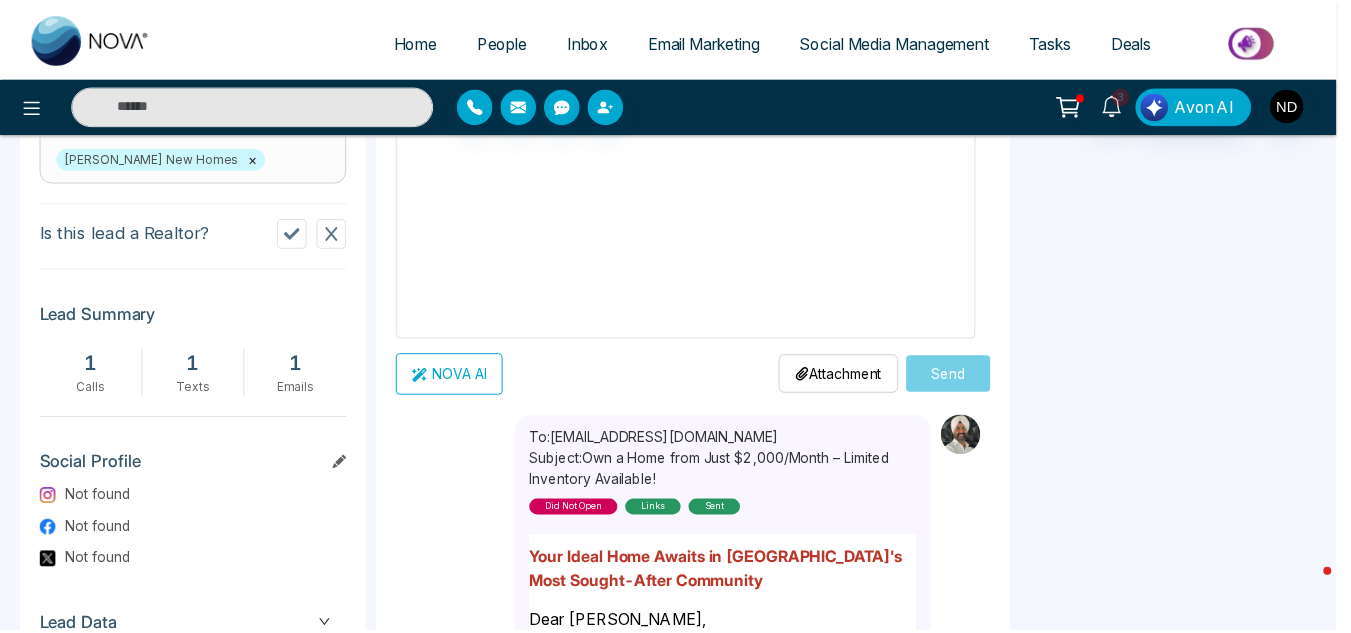 scroll, scrollTop: 0, scrollLeft: 0, axis: both 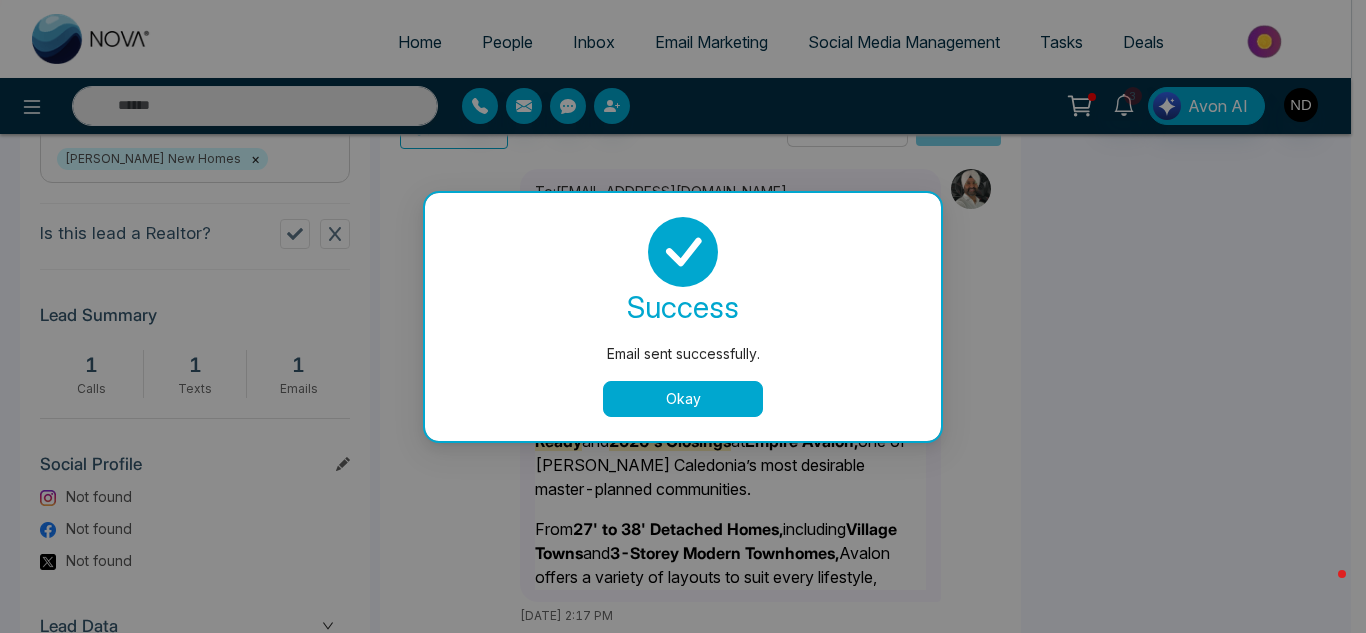 click on "Okay" at bounding box center (683, 399) 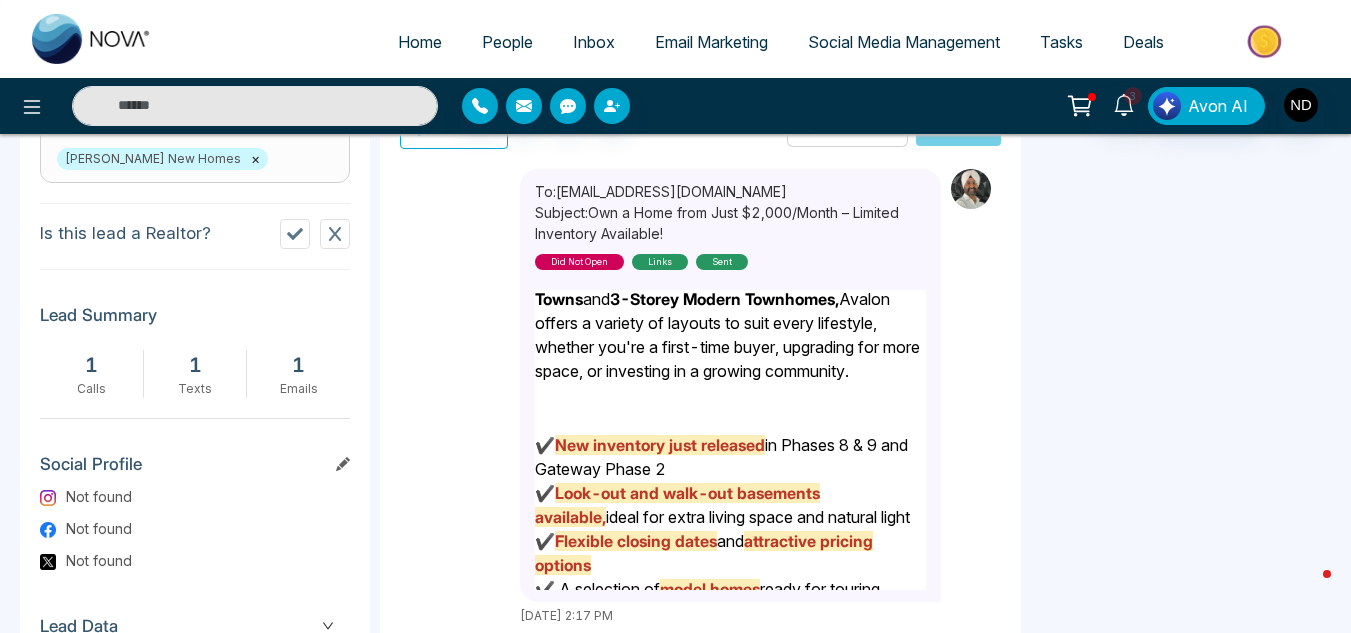 scroll, scrollTop: 0, scrollLeft: 0, axis: both 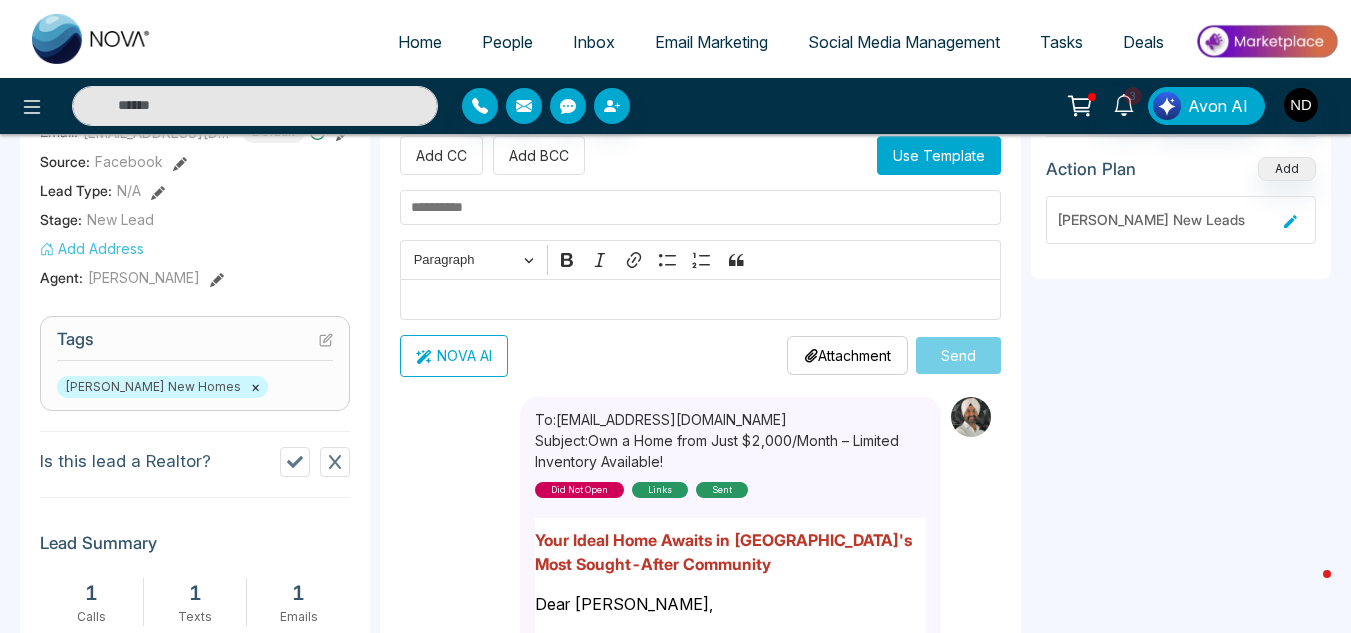 click at bounding box center (335, 462) 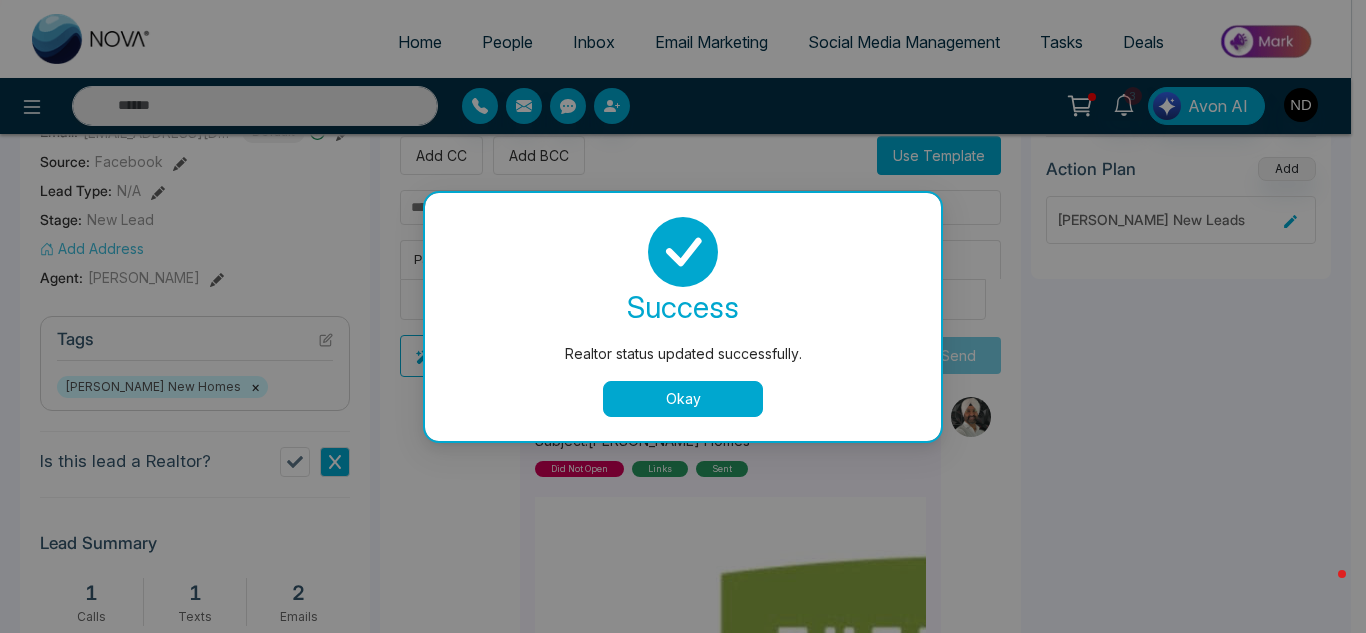 click on "Okay" at bounding box center [683, 399] 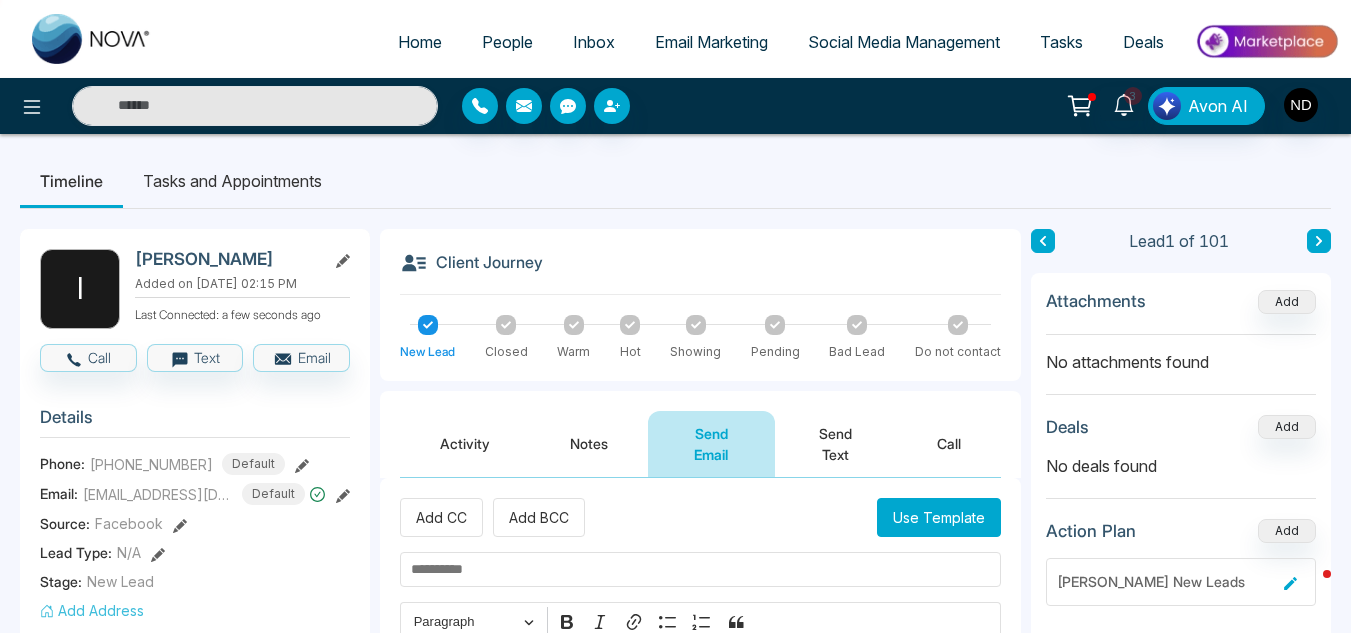 scroll, scrollTop: 1, scrollLeft: 0, axis: vertical 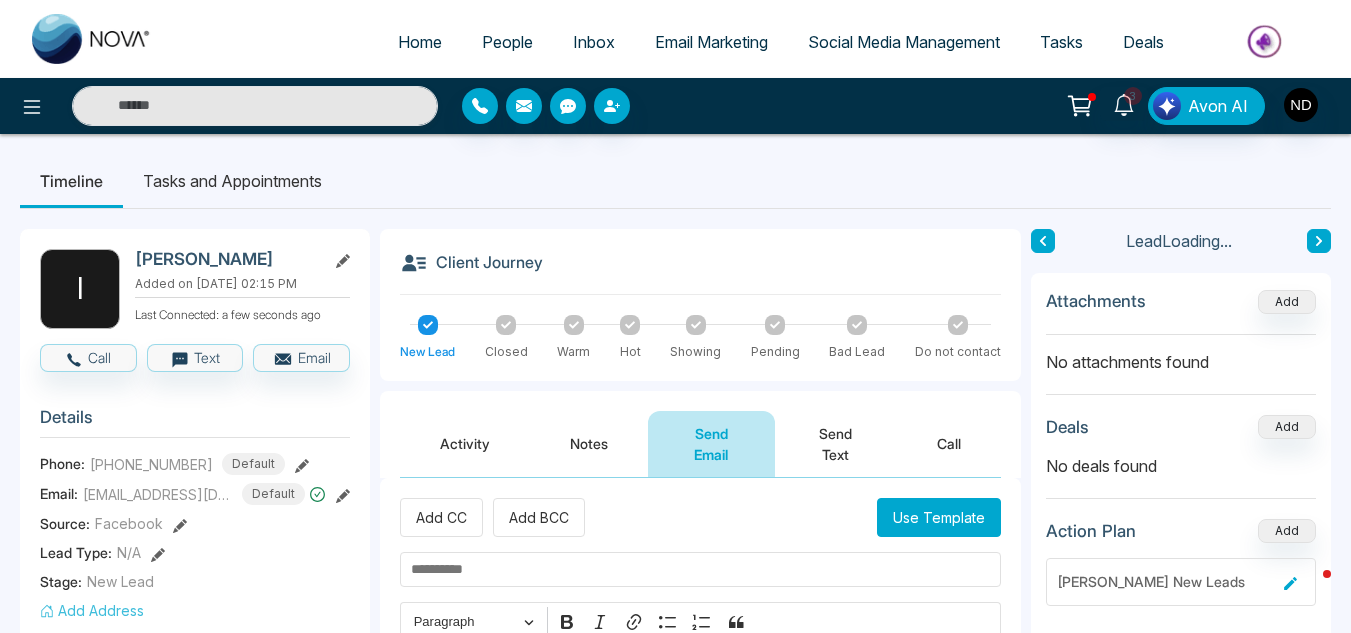 click on "Activity" at bounding box center [465, 444] 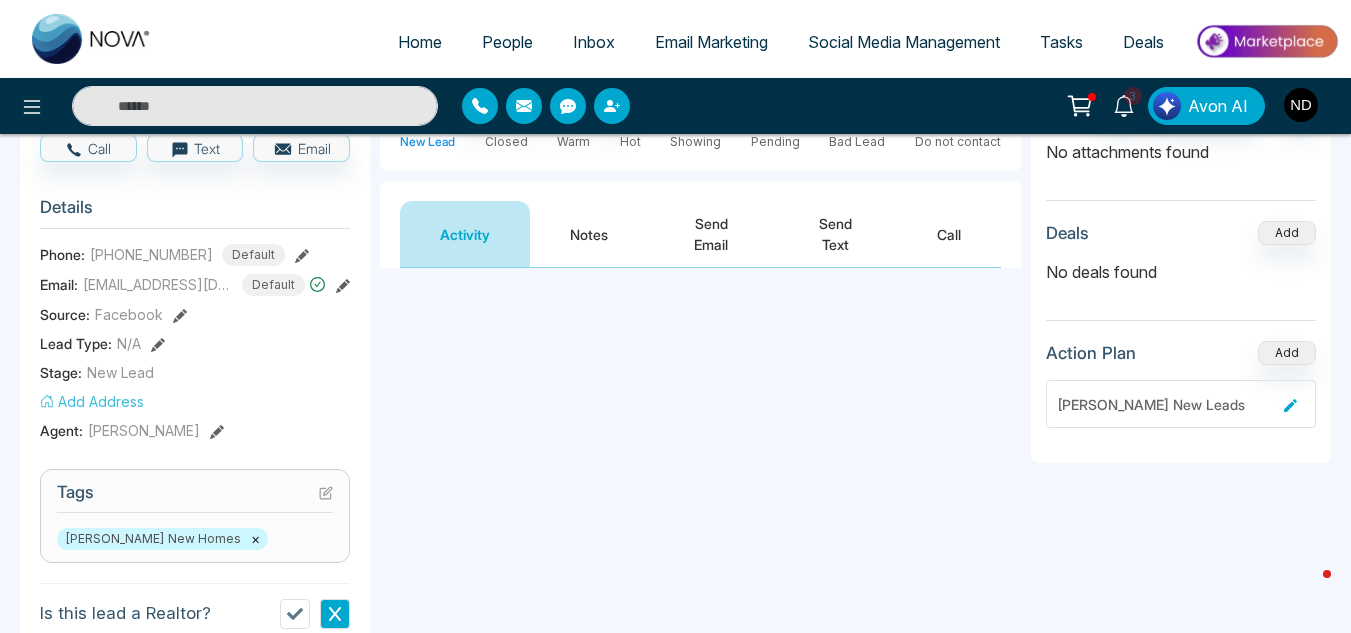 scroll, scrollTop: 221, scrollLeft: 0, axis: vertical 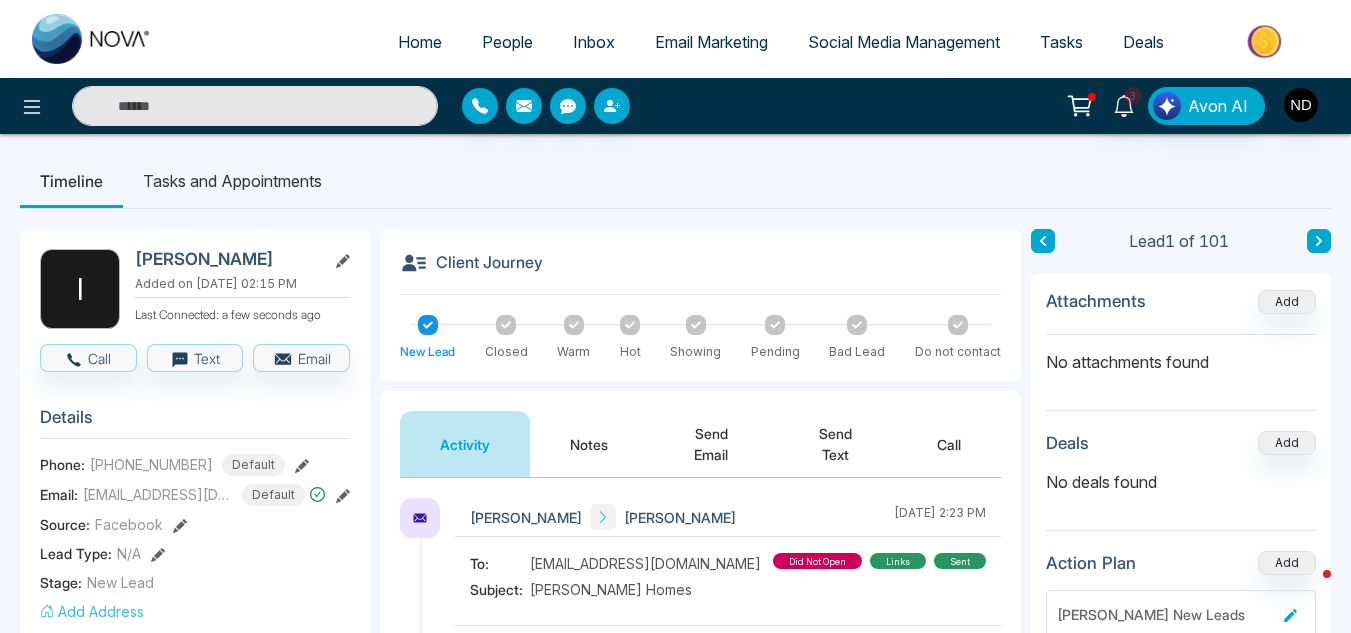 click at bounding box center (92, 39) 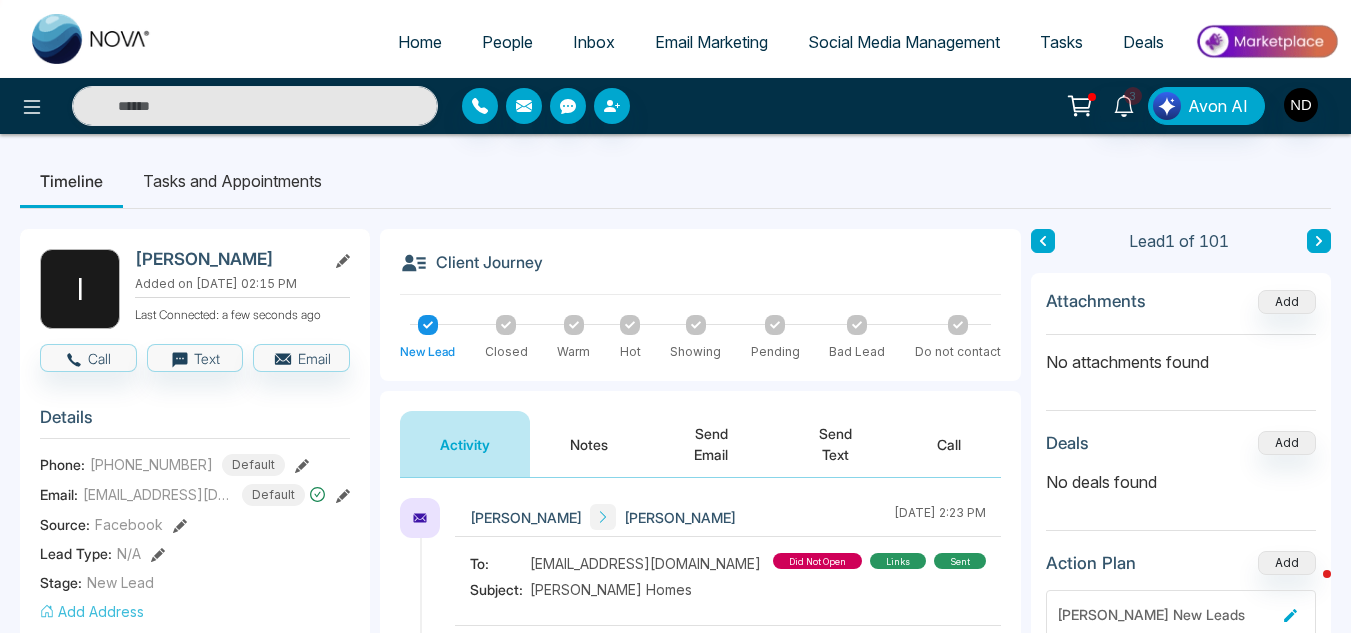 select on "*" 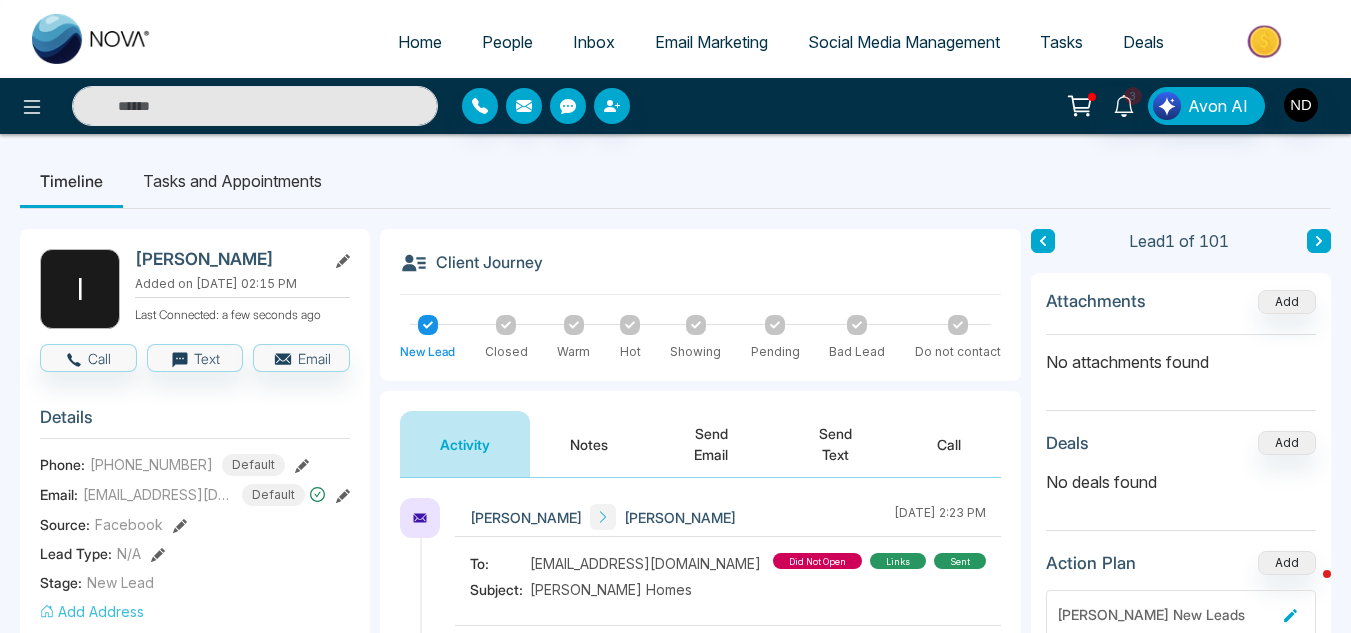 select on "*" 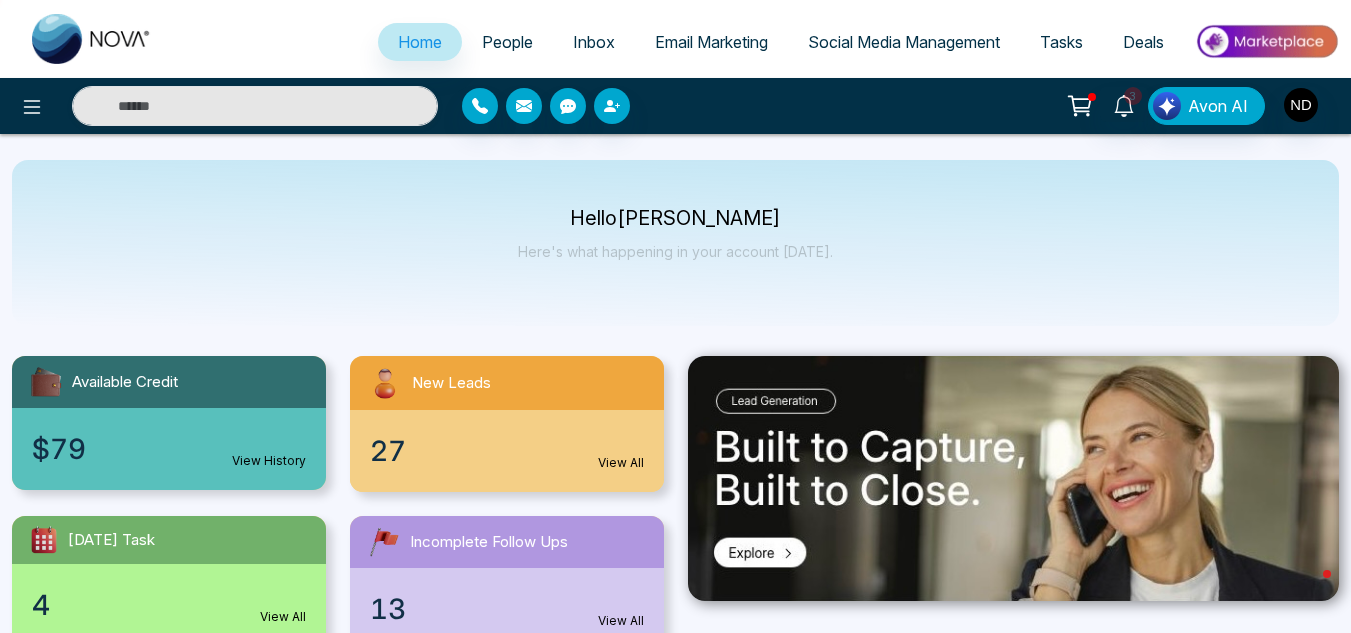 click on "People" at bounding box center (507, 42) 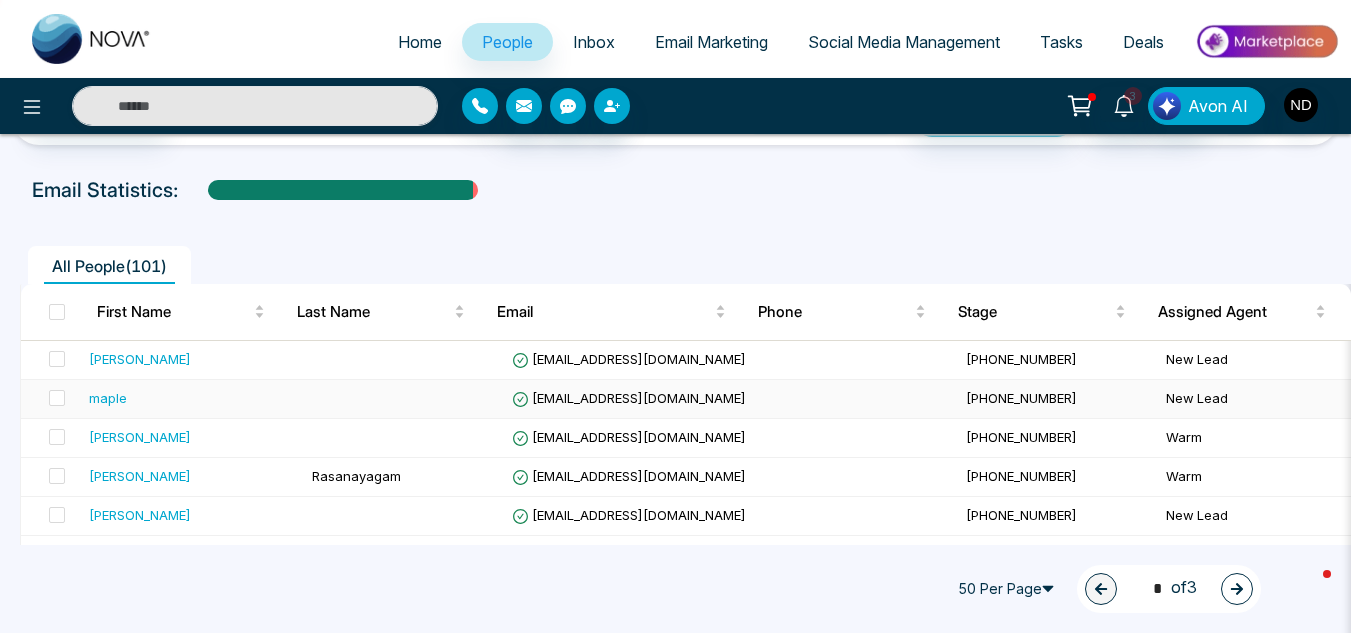 scroll, scrollTop: 61, scrollLeft: 0, axis: vertical 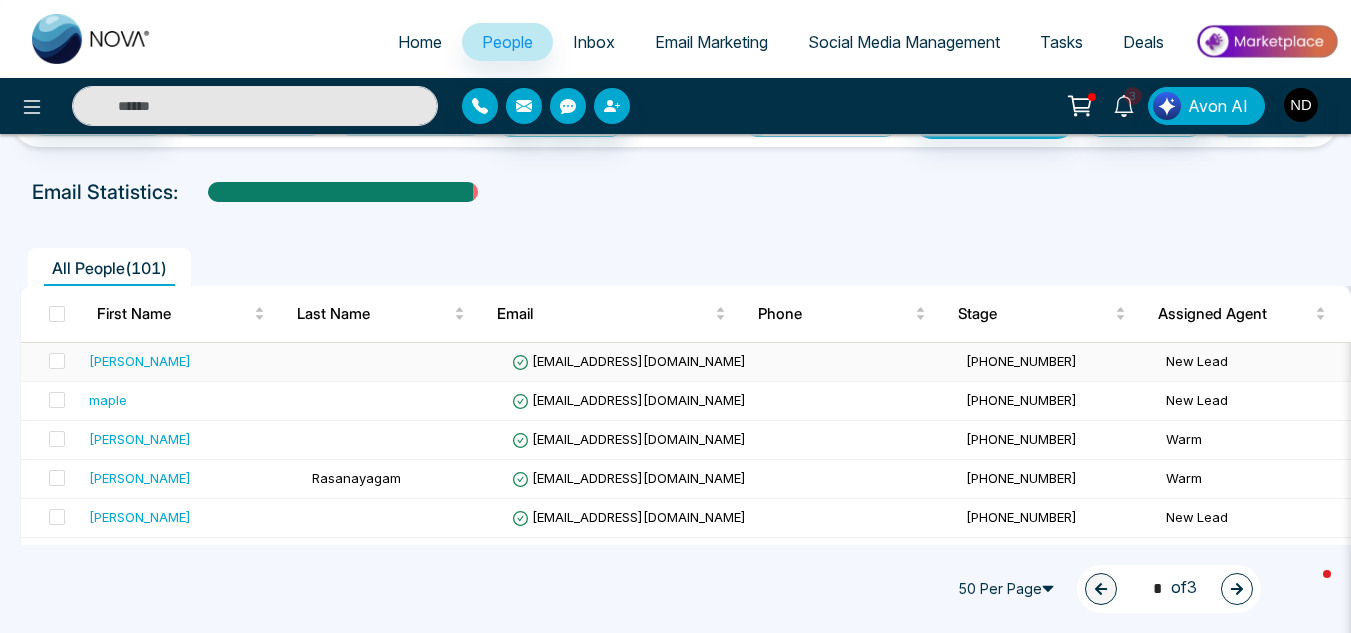 click on "New Lead" at bounding box center [1258, 362] 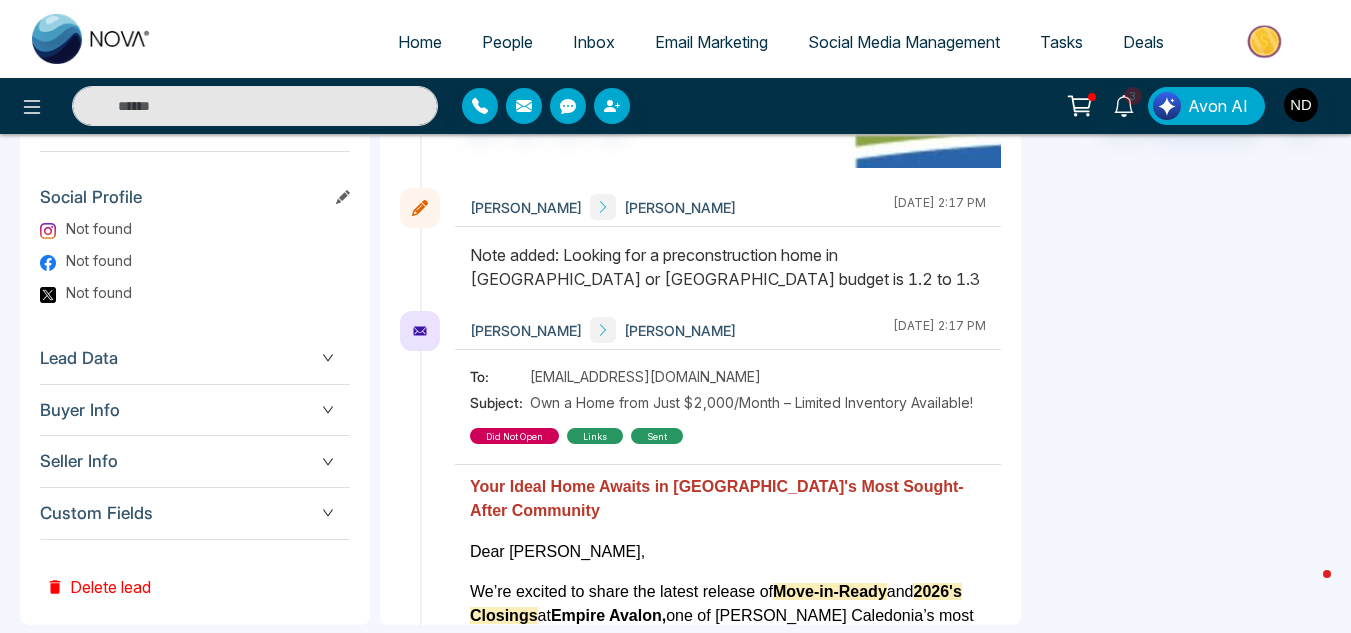 scroll, scrollTop: 890, scrollLeft: 0, axis: vertical 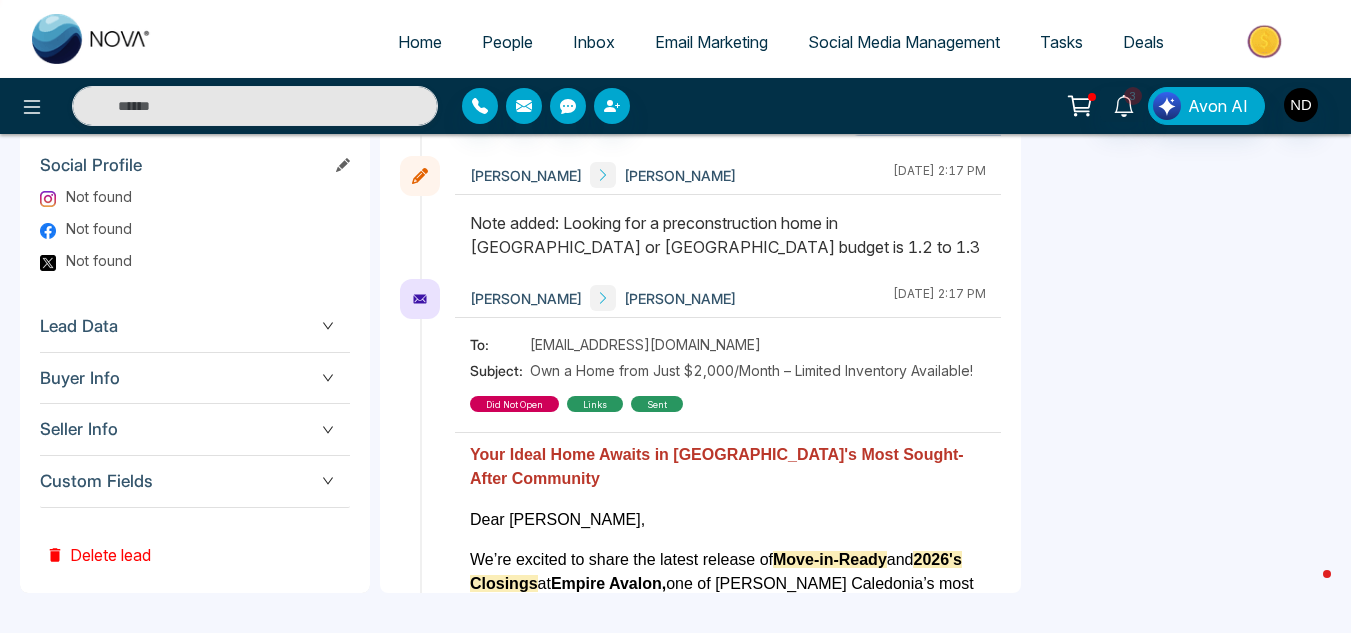 click on "Custom Fields" at bounding box center [195, 481] 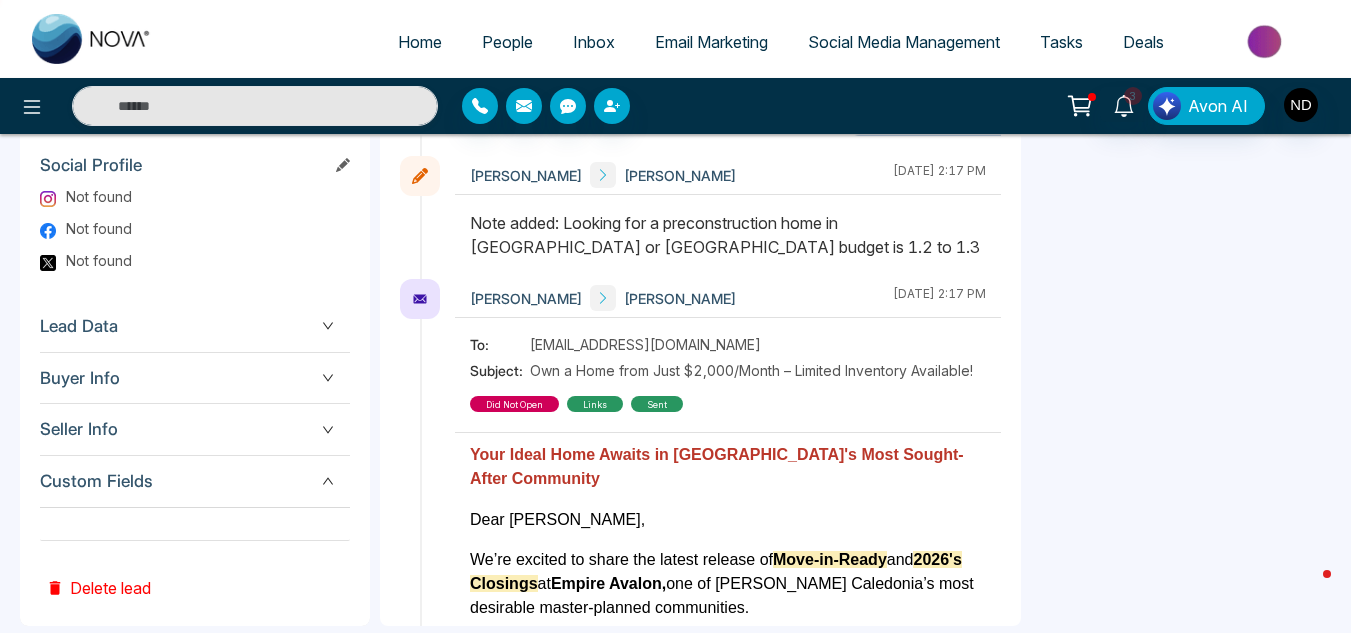 click on "Lead Data" at bounding box center (195, 326) 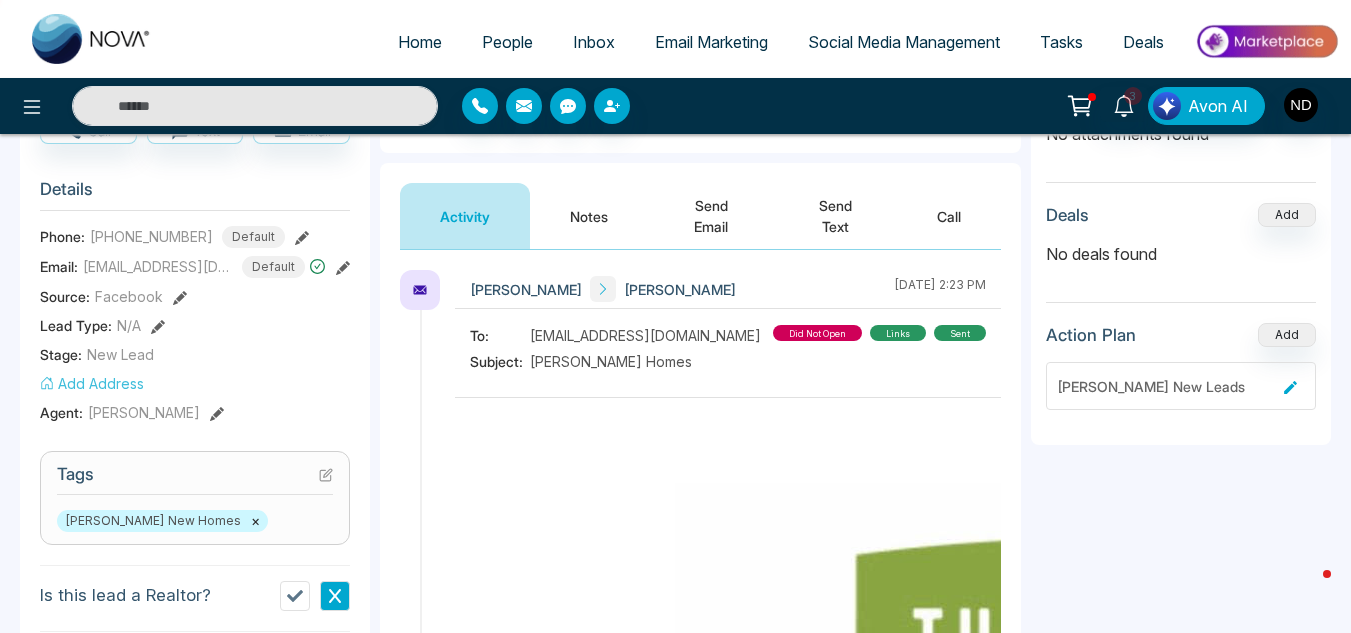 scroll, scrollTop: 152, scrollLeft: 0, axis: vertical 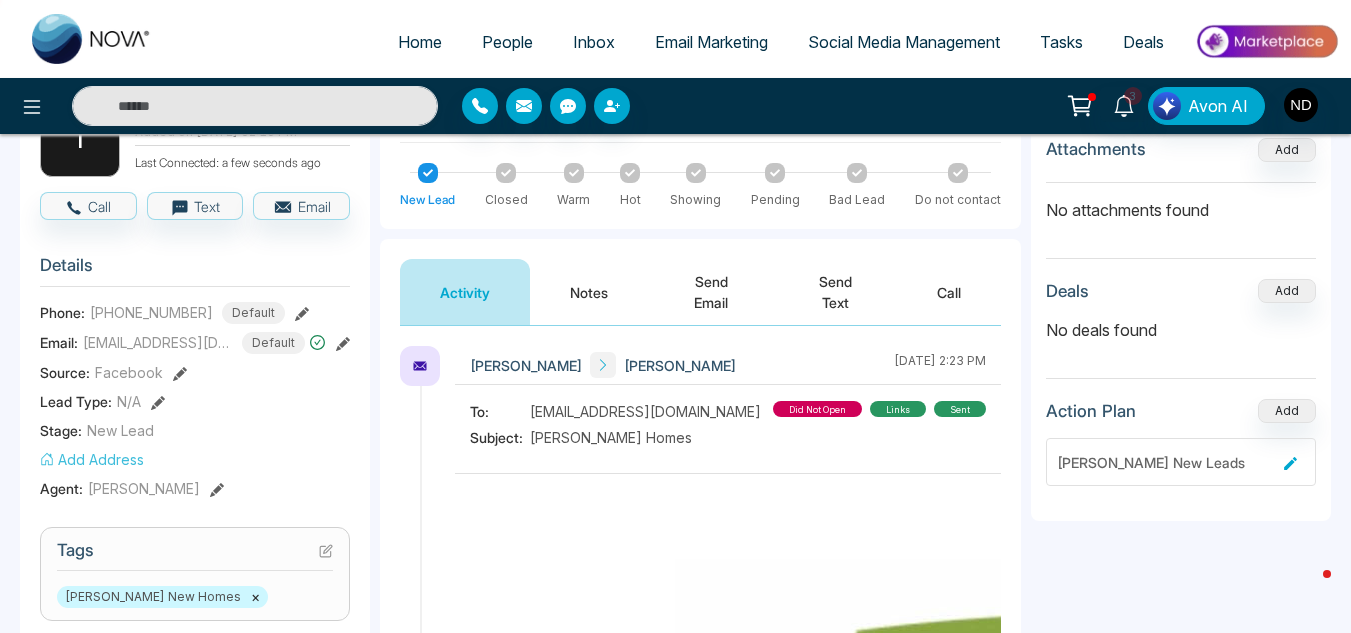 click on "Stage:" at bounding box center (61, 430) 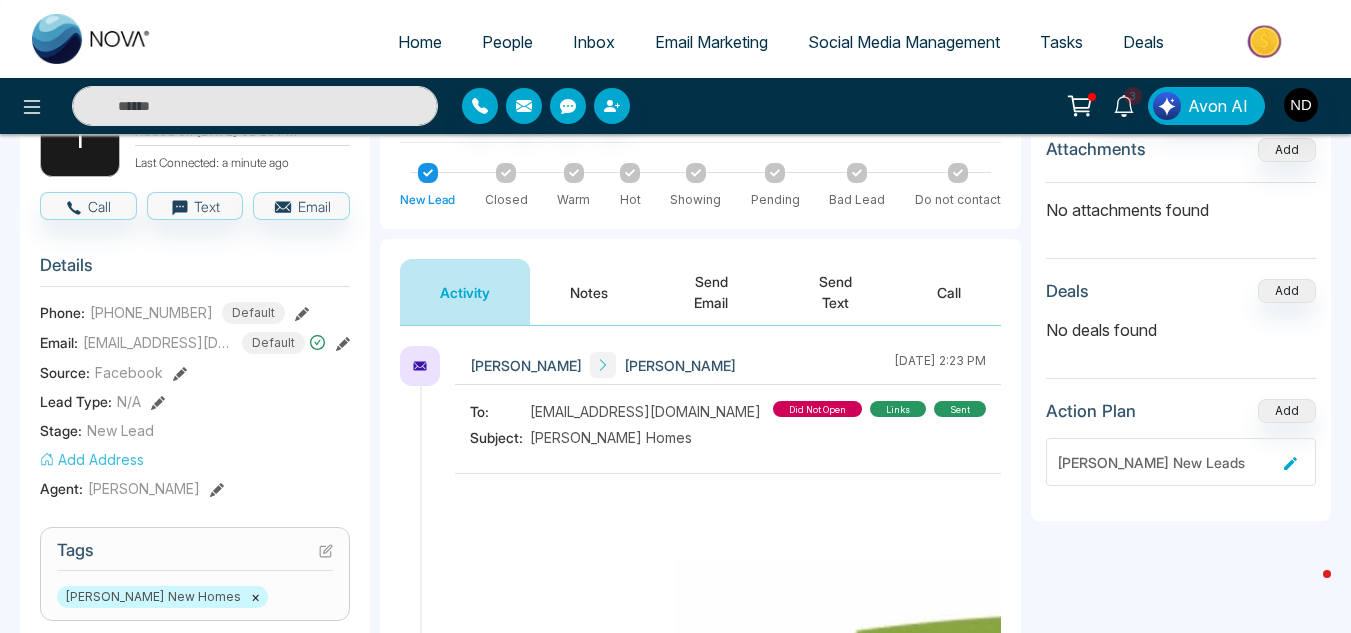 click on "New Lead" at bounding box center (120, 430) 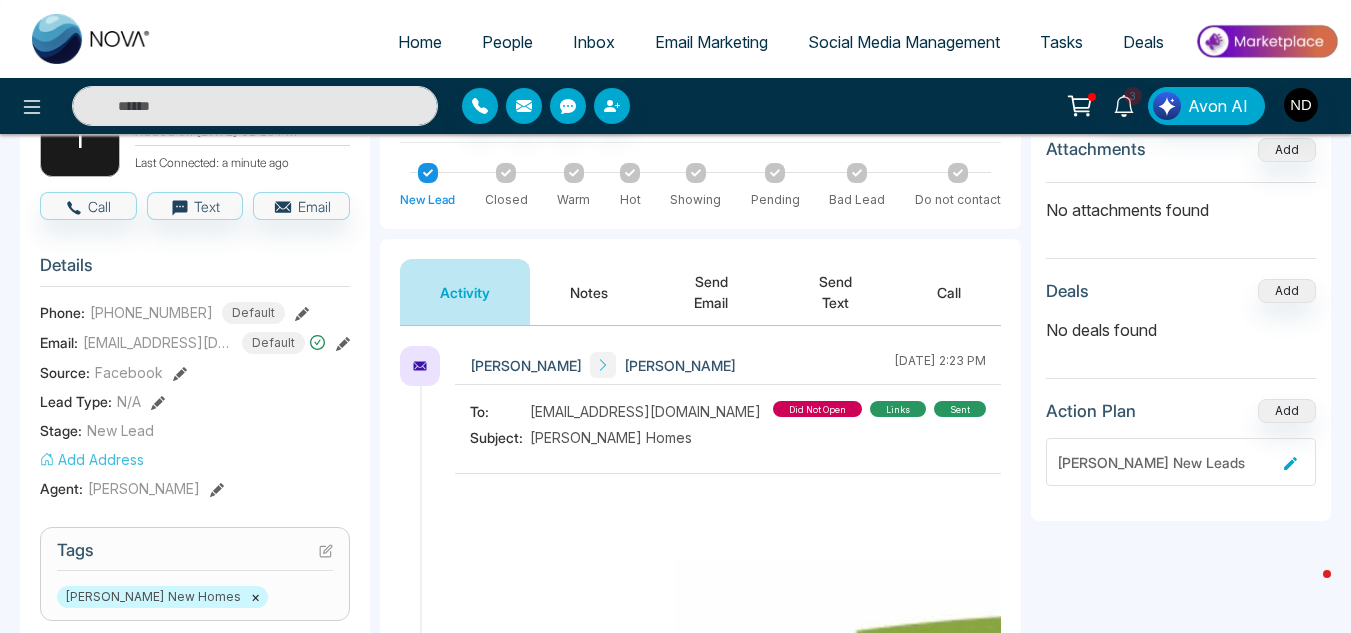 click 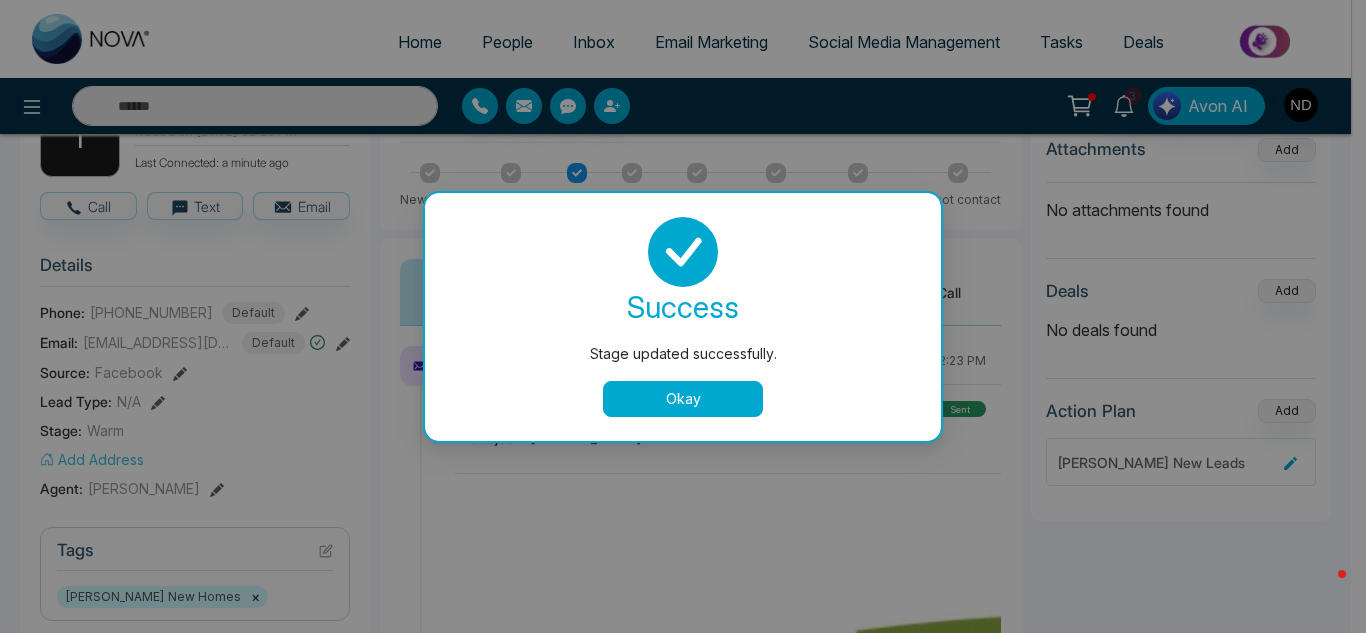 click on "Okay" at bounding box center [683, 399] 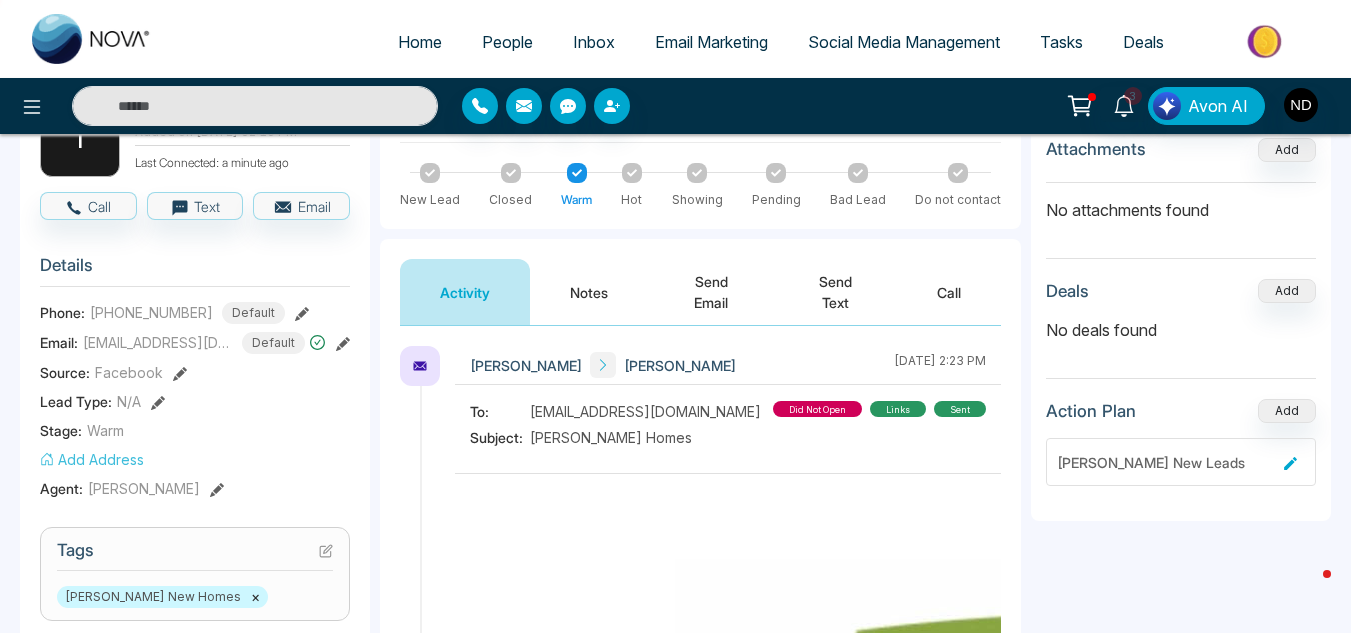 scroll, scrollTop: 0, scrollLeft: 0, axis: both 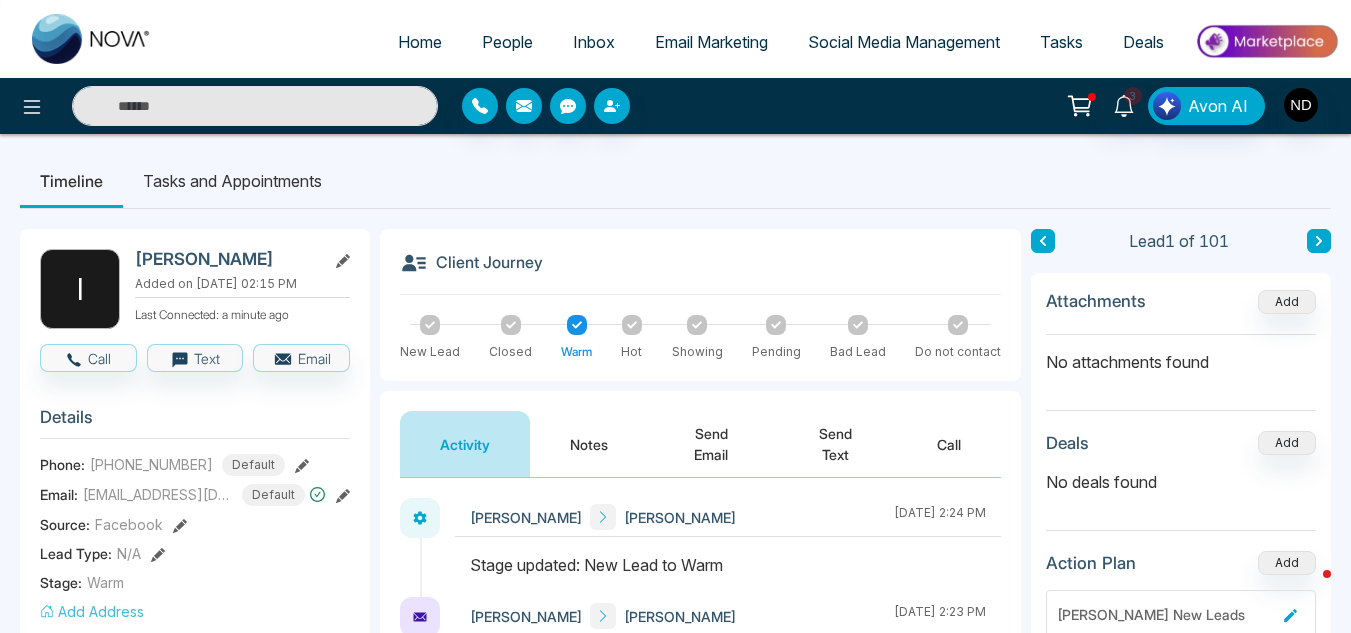 click on "Home" at bounding box center [420, 42] 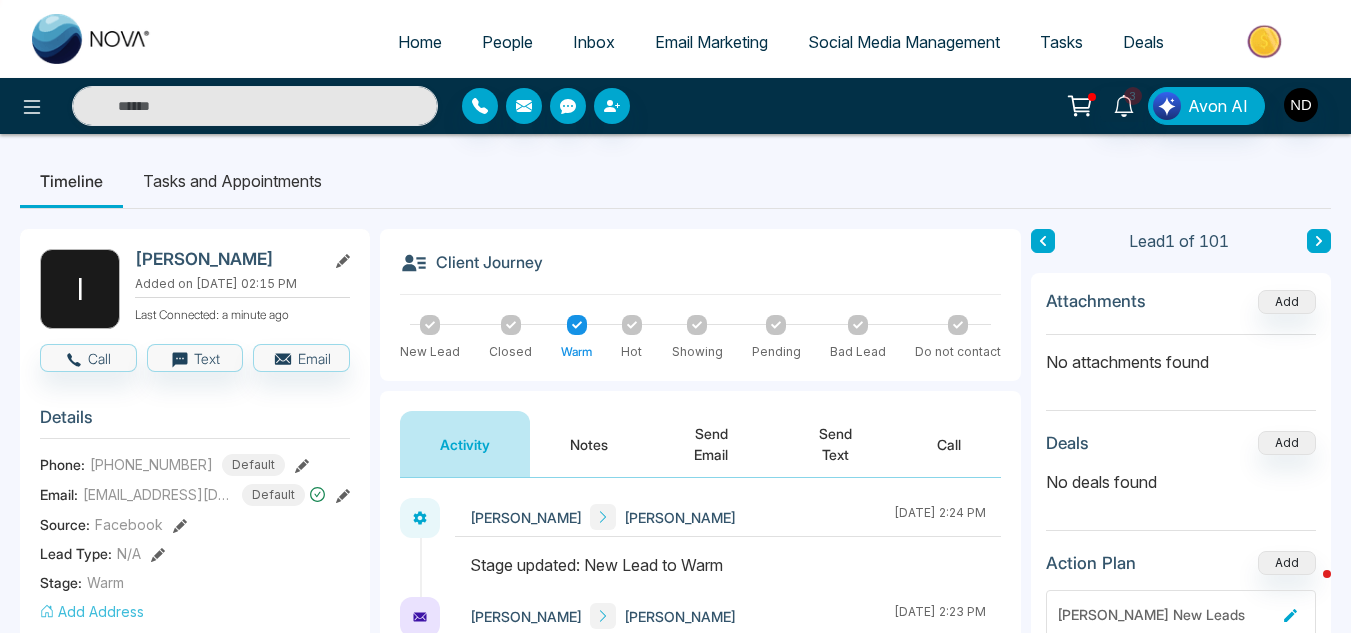 select on "*" 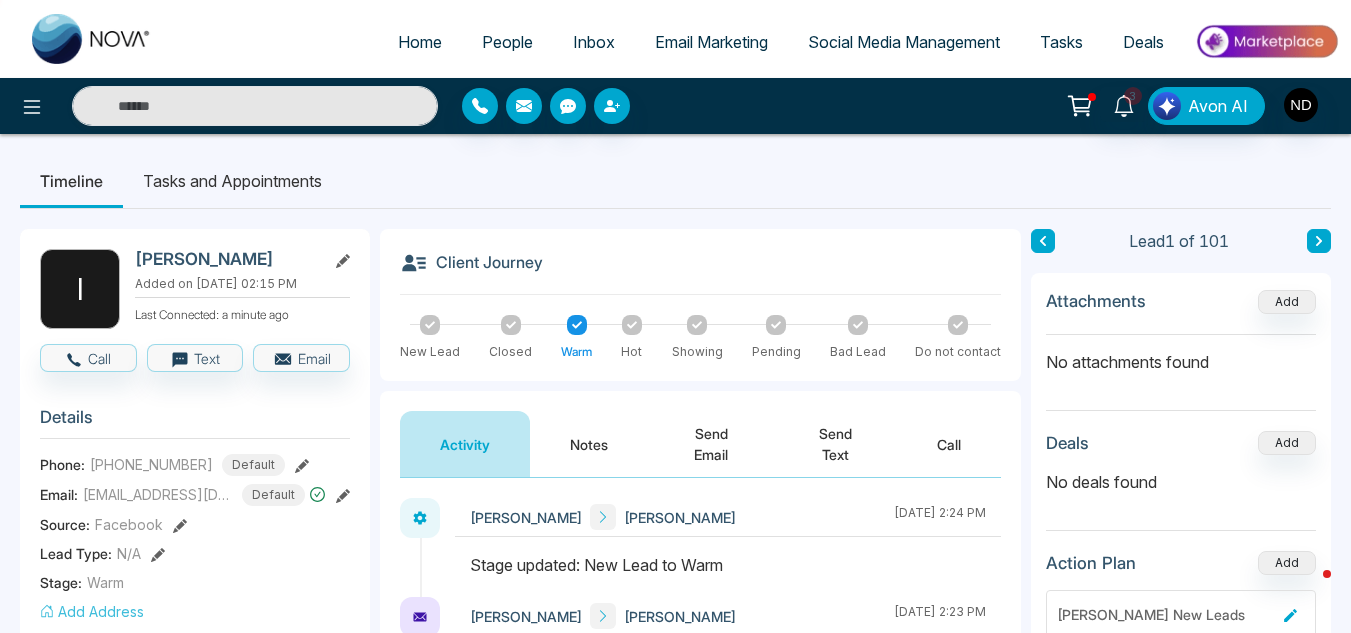 select on "*" 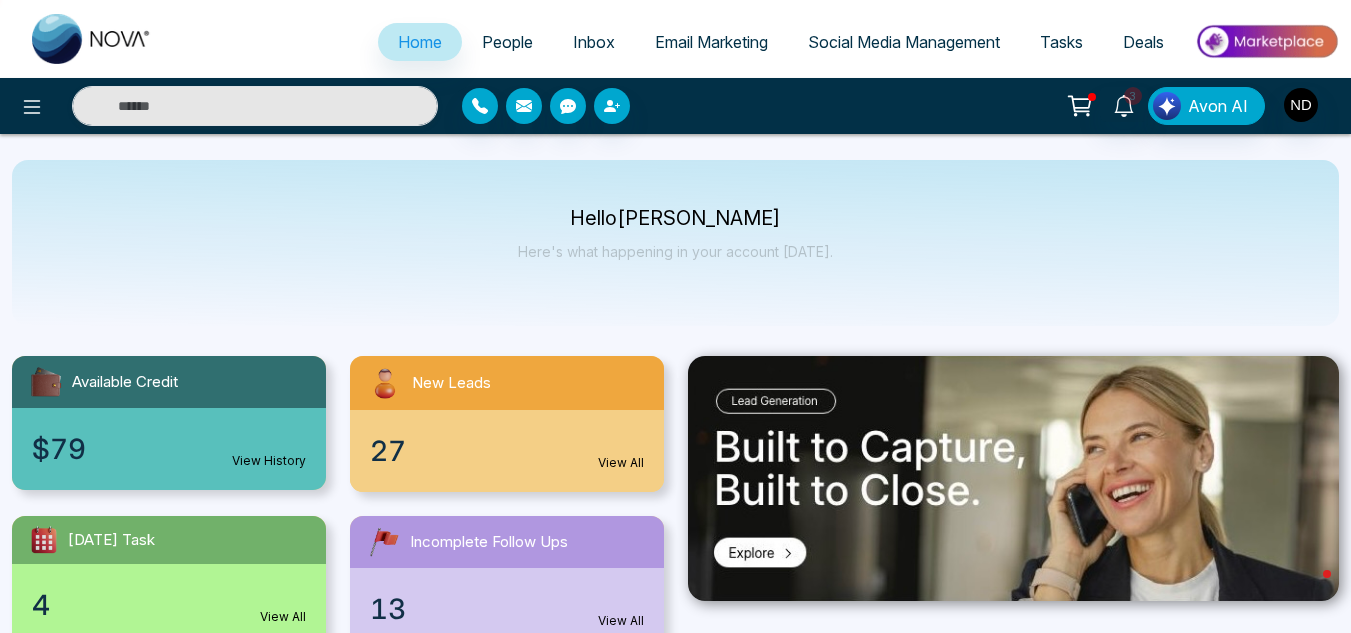 click on "People" at bounding box center (507, 42) 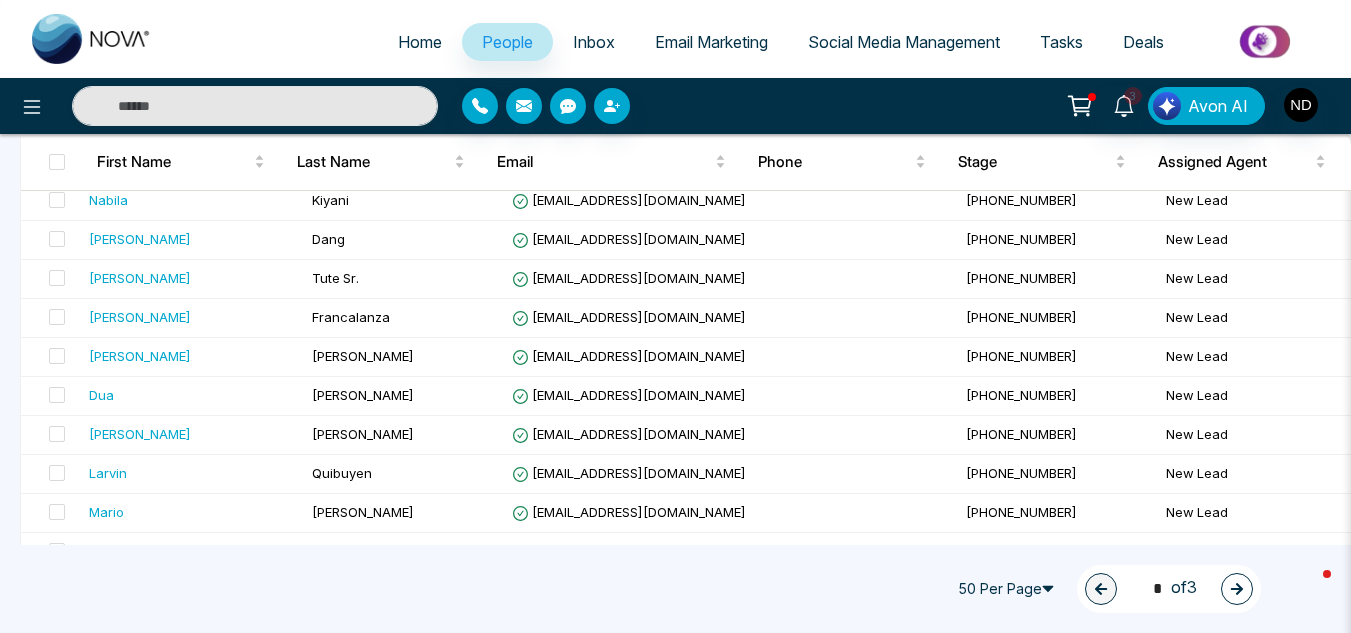 scroll, scrollTop: 1825, scrollLeft: 0, axis: vertical 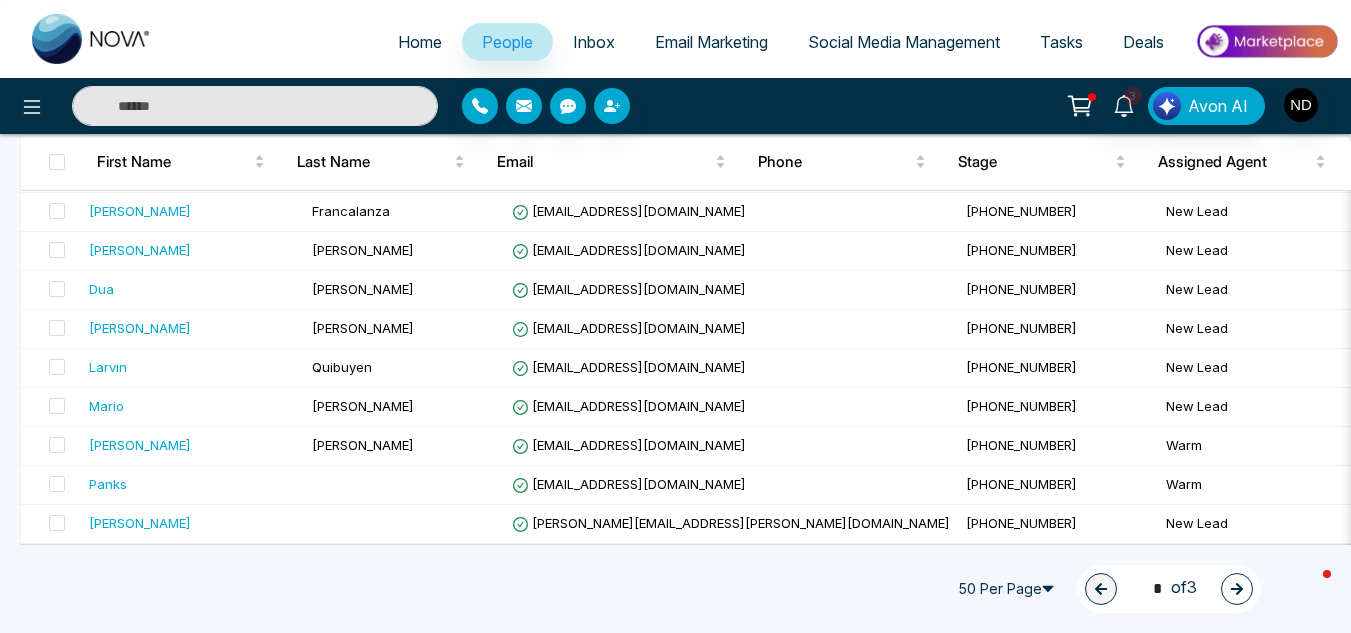 click 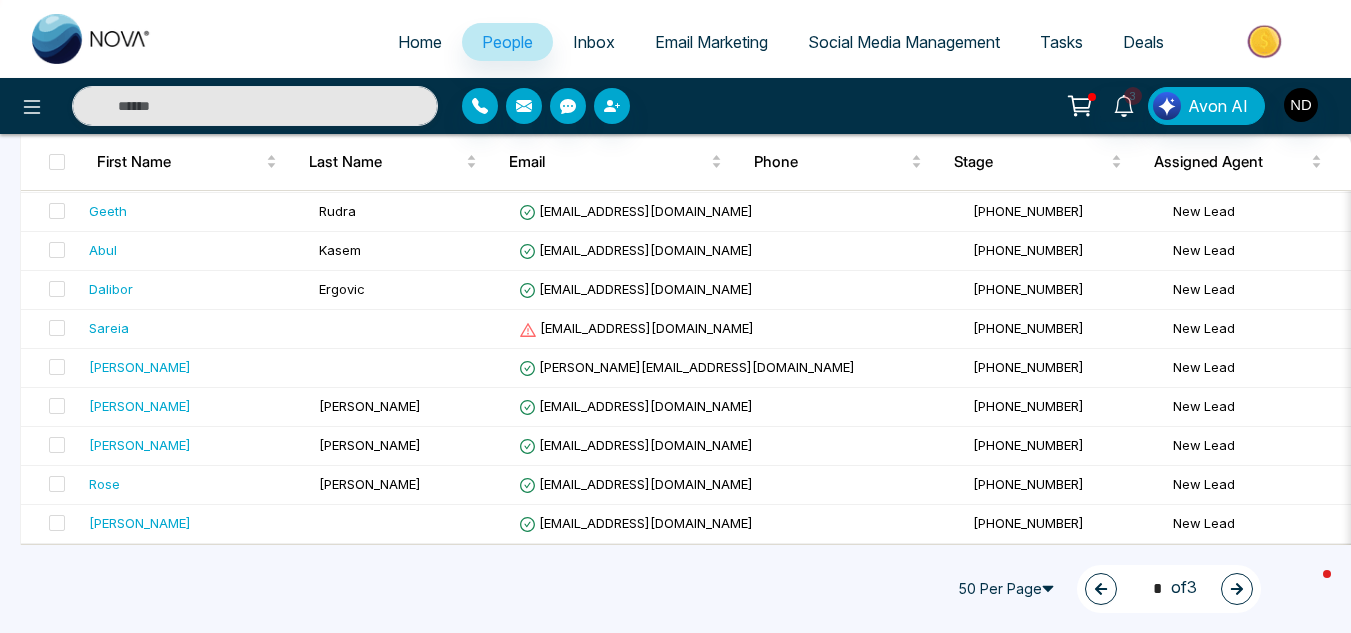 click 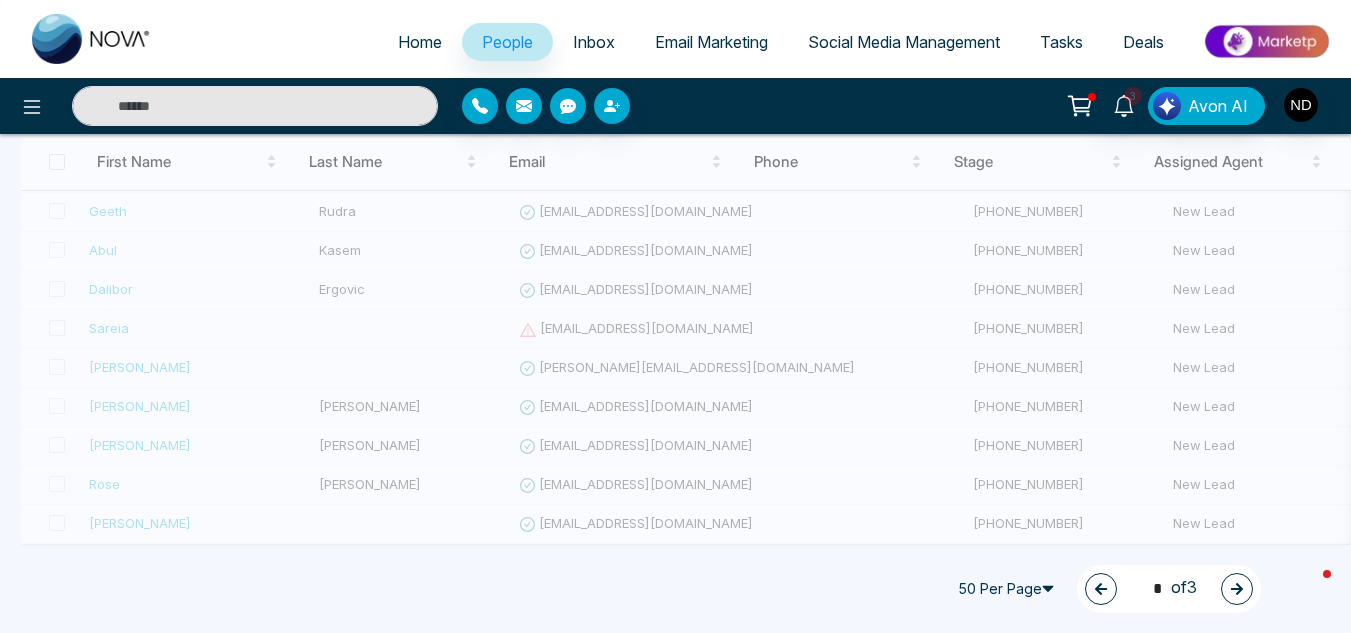type on "*" 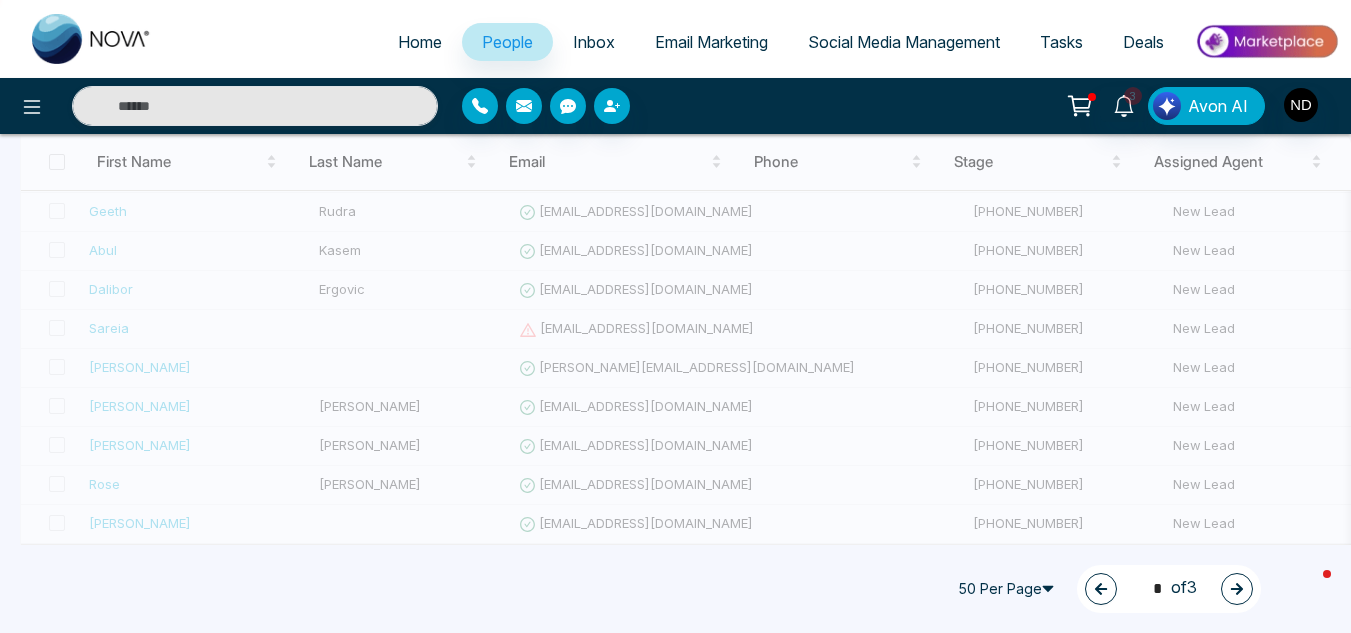 scroll, scrollTop: 0, scrollLeft: 0, axis: both 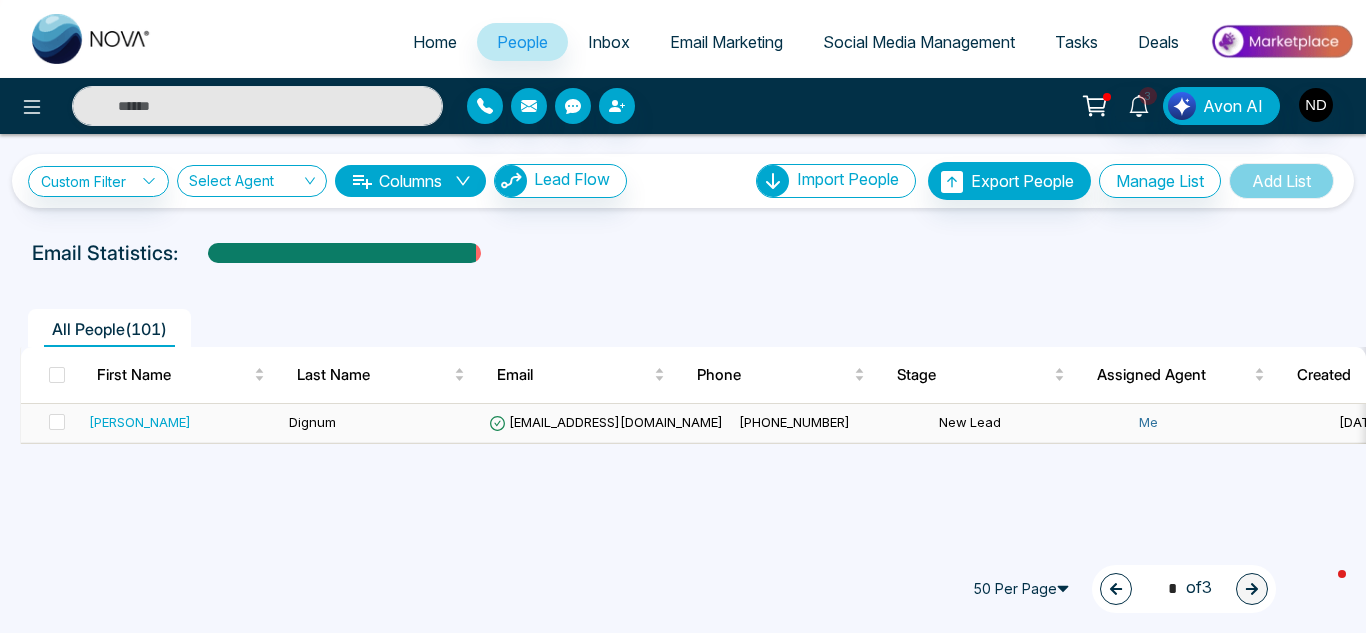 click on "[PERSON_NAME]" at bounding box center [140, 422] 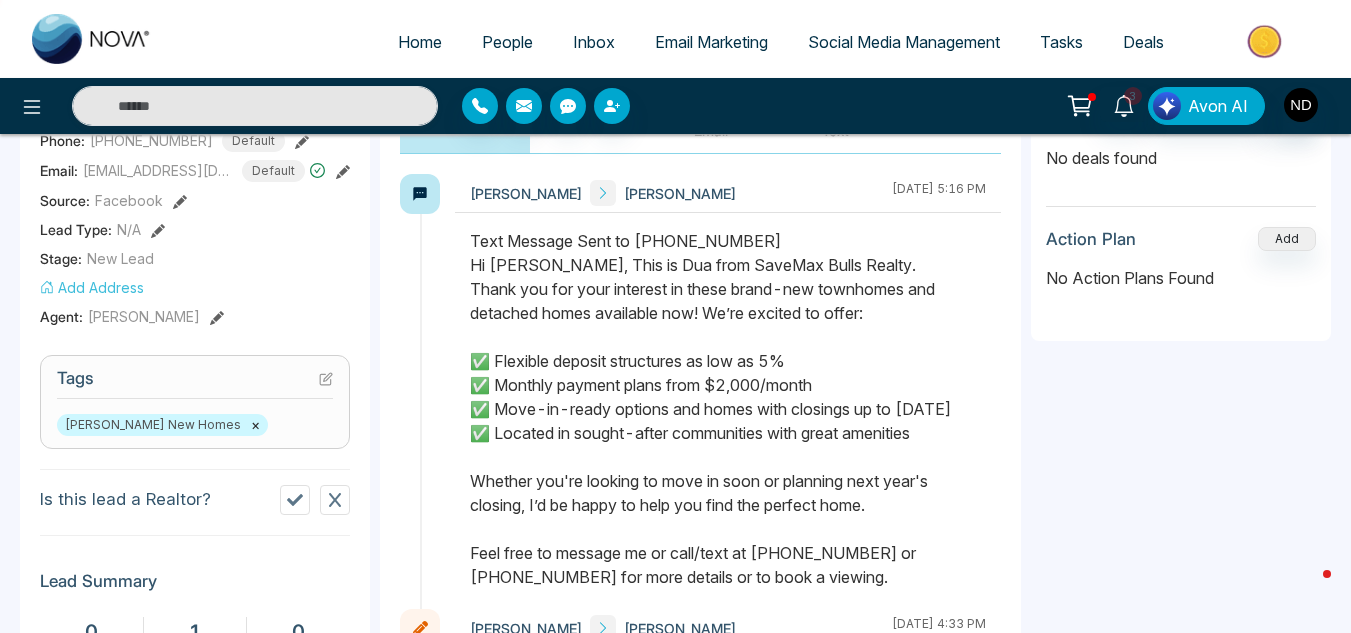 scroll, scrollTop: 0, scrollLeft: 0, axis: both 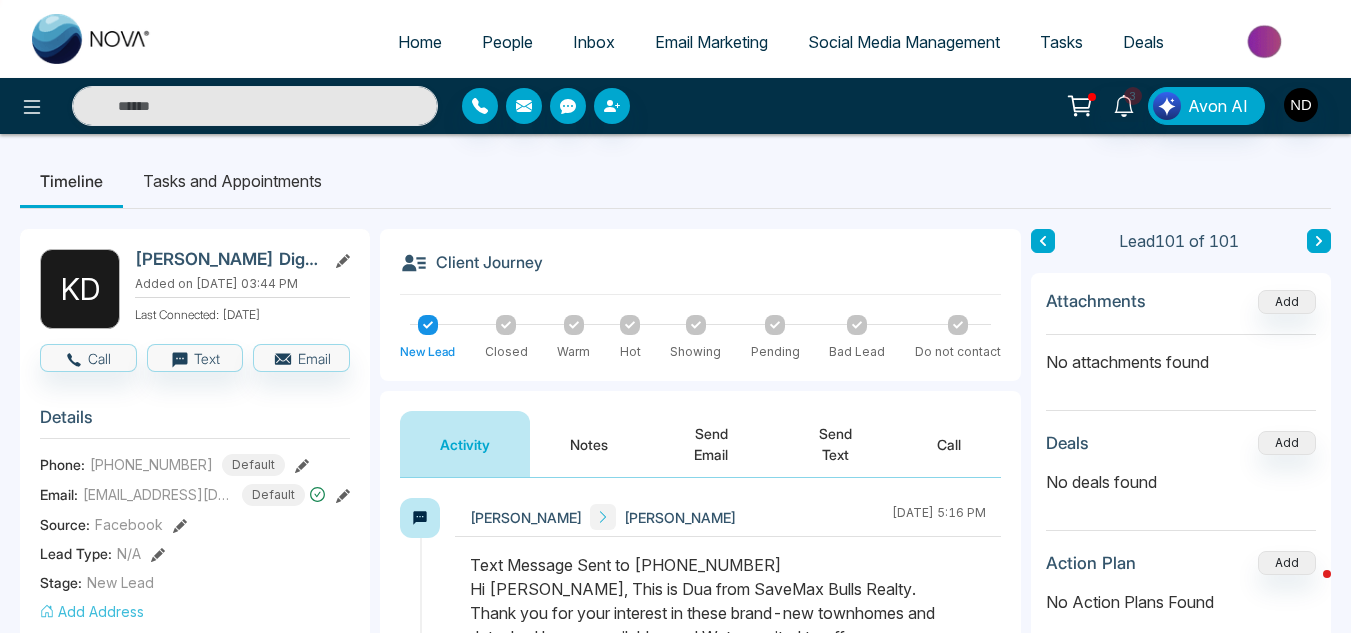 click on "Notes" at bounding box center [589, 444] 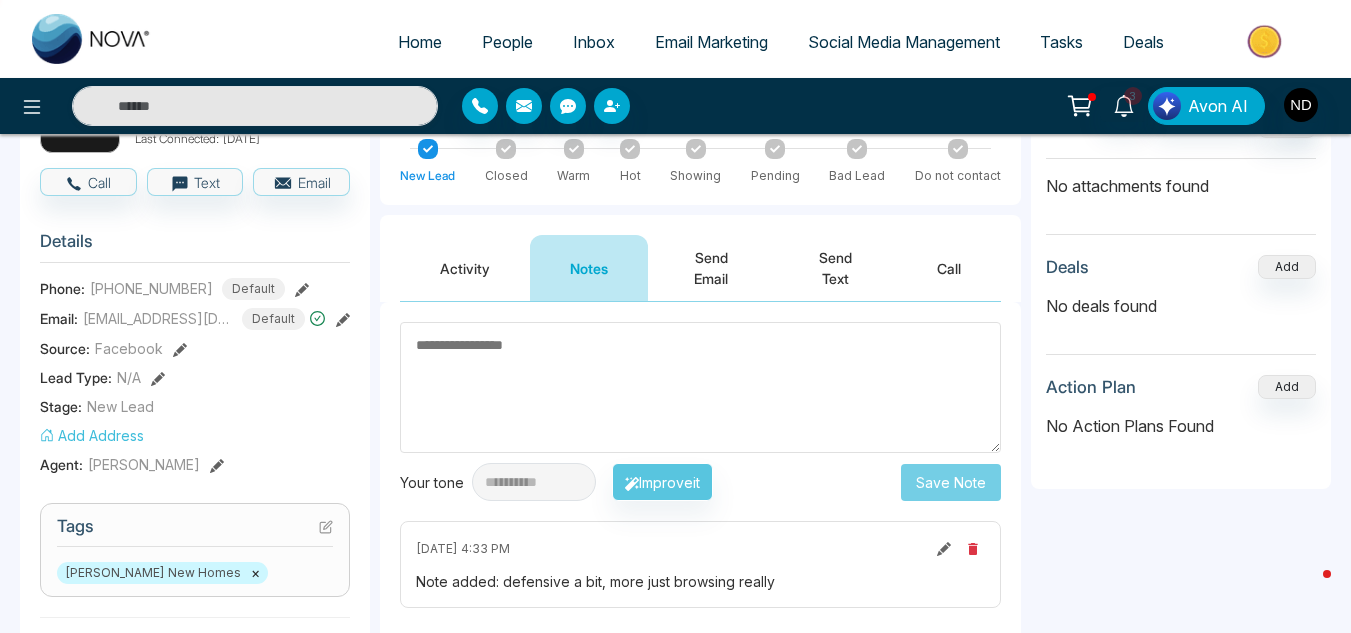scroll, scrollTop: 167, scrollLeft: 0, axis: vertical 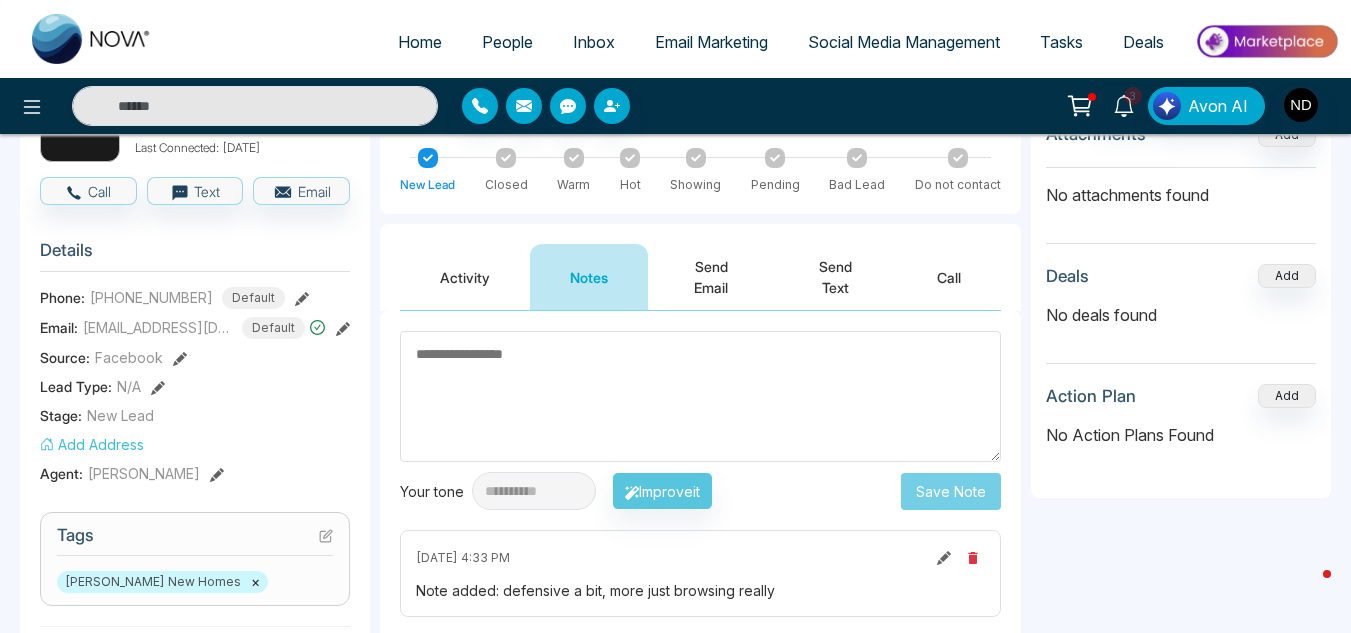 click at bounding box center (857, 158) 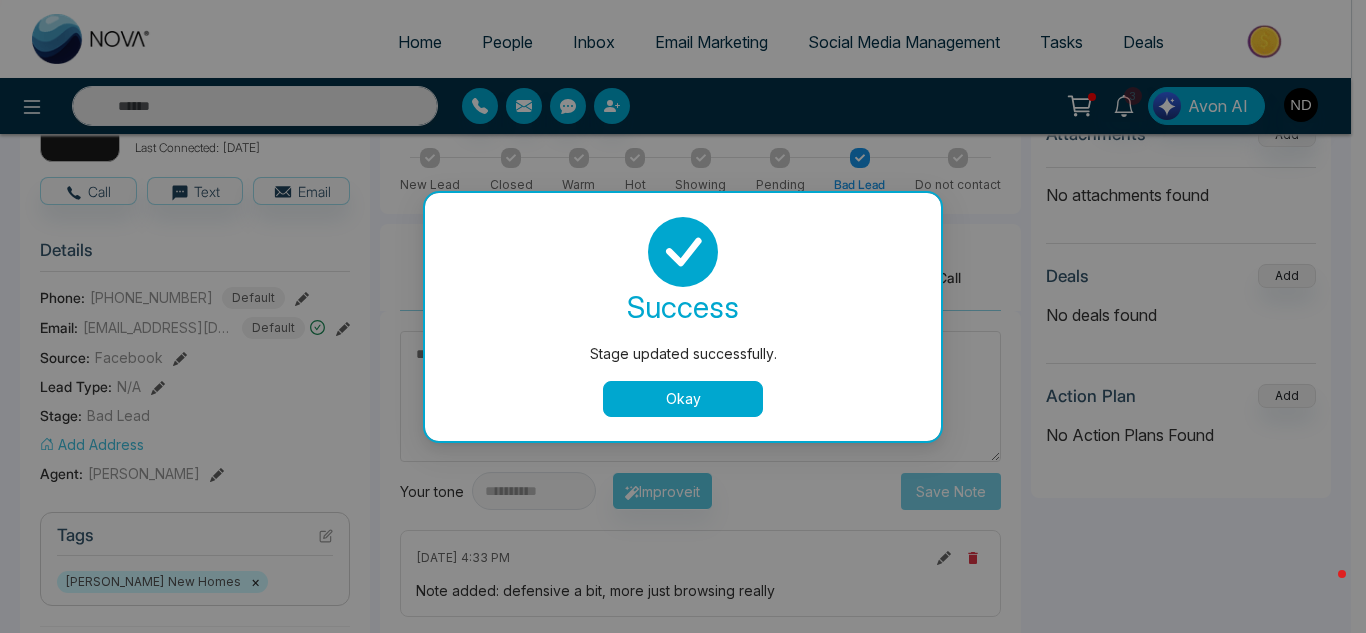 click on "Okay" at bounding box center (683, 399) 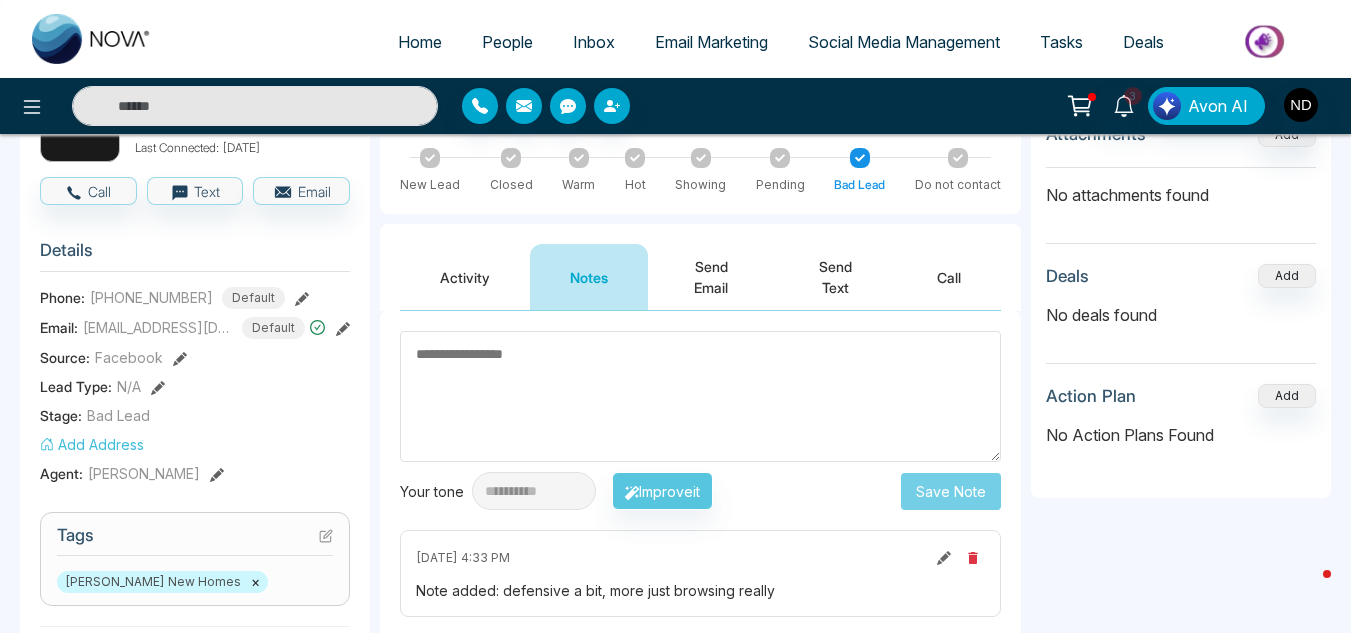 scroll, scrollTop: 0, scrollLeft: 0, axis: both 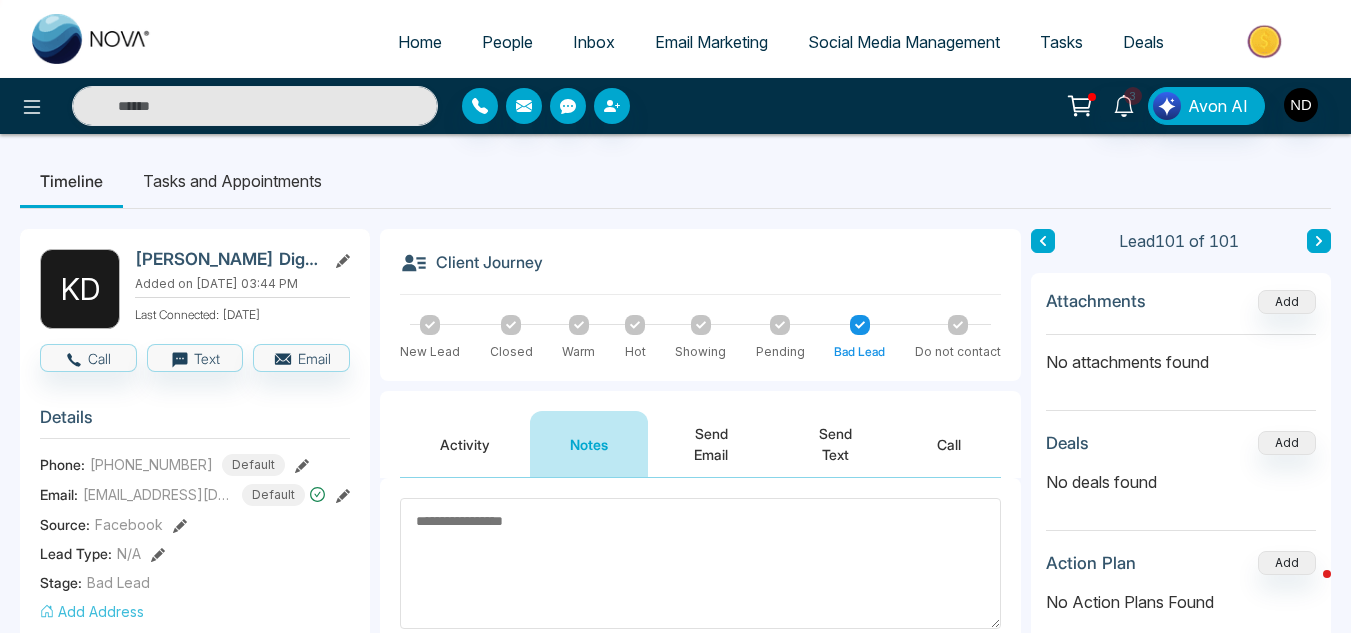 click at bounding box center (1043, 241) 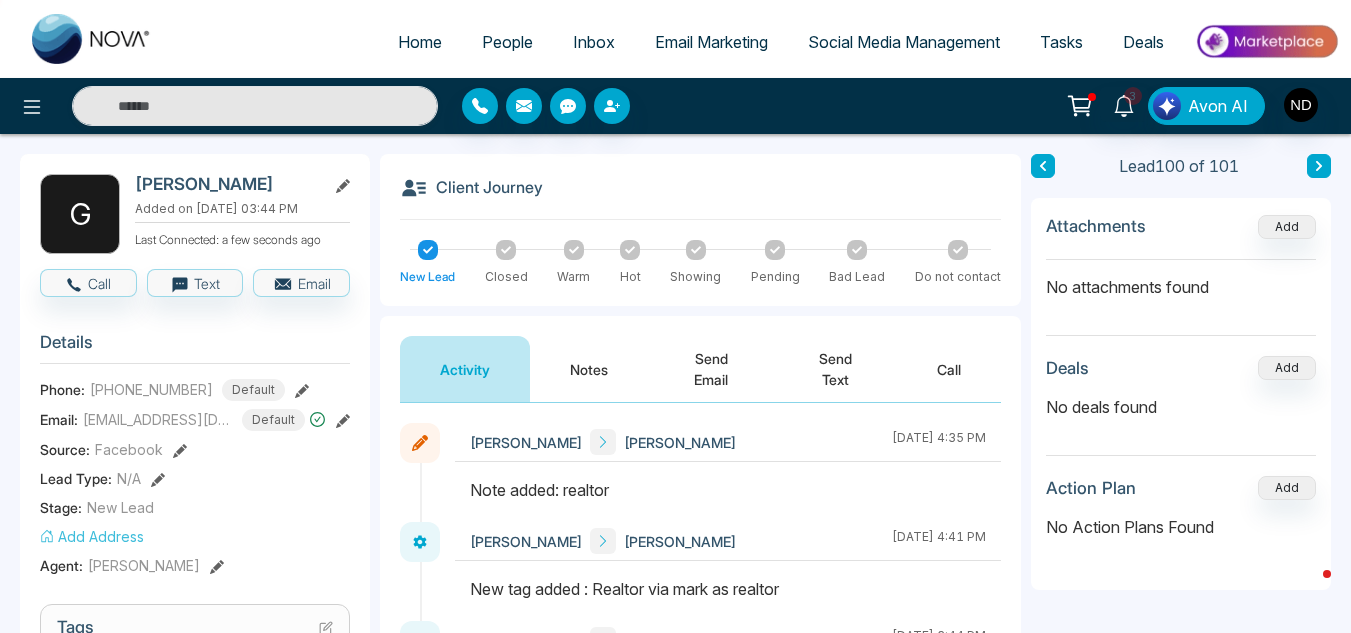 scroll, scrollTop: 0, scrollLeft: 0, axis: both 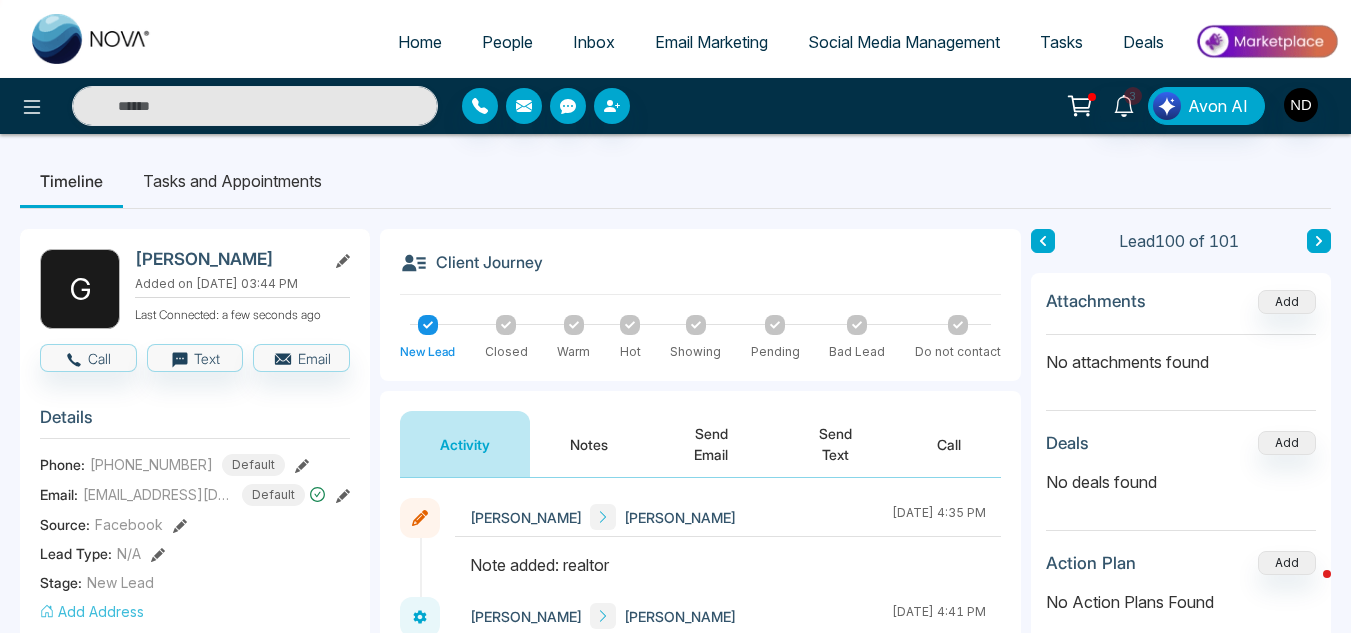 click at bounding box center [1043, 241] 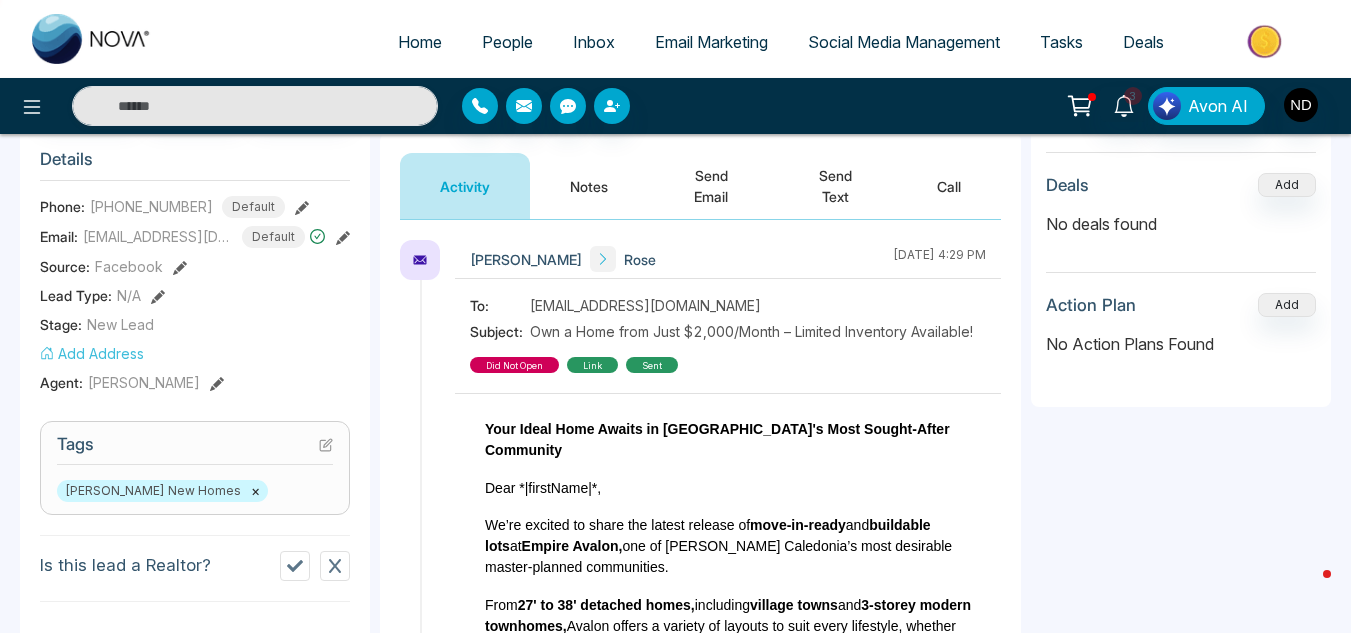 scroll, scrollTop: 204, scrollLeft: 0, axis: vertical 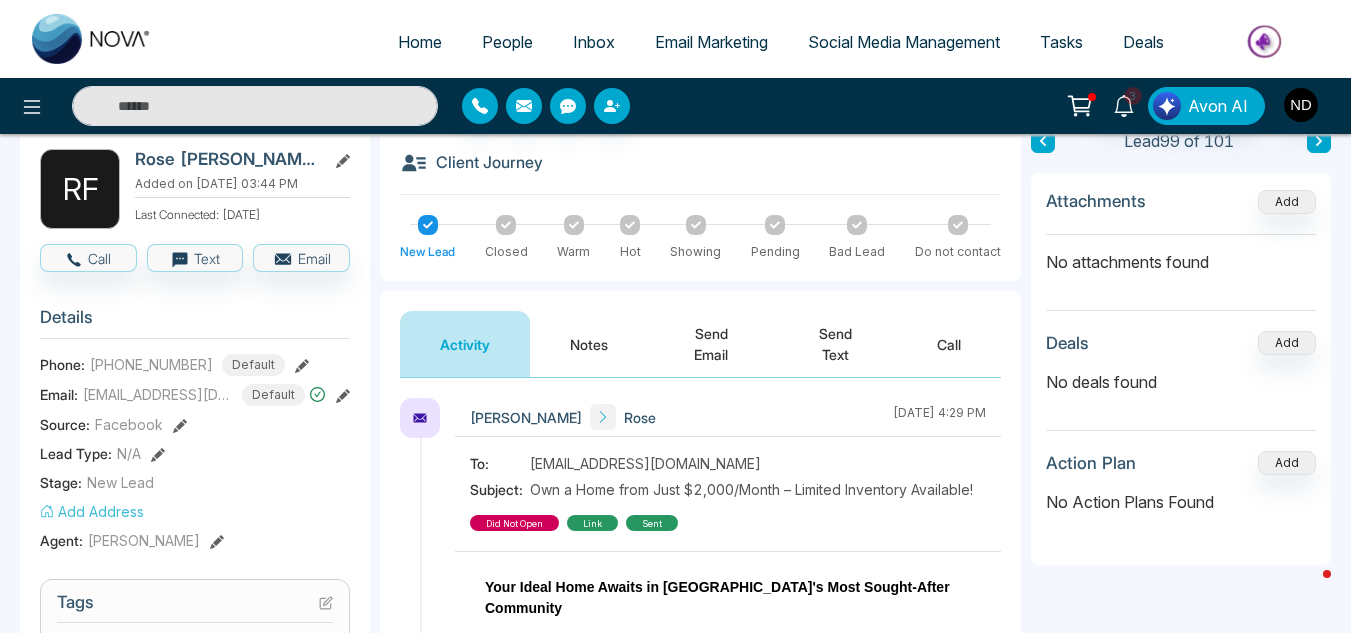 click on "Notes" at bounding box center [589, 344] 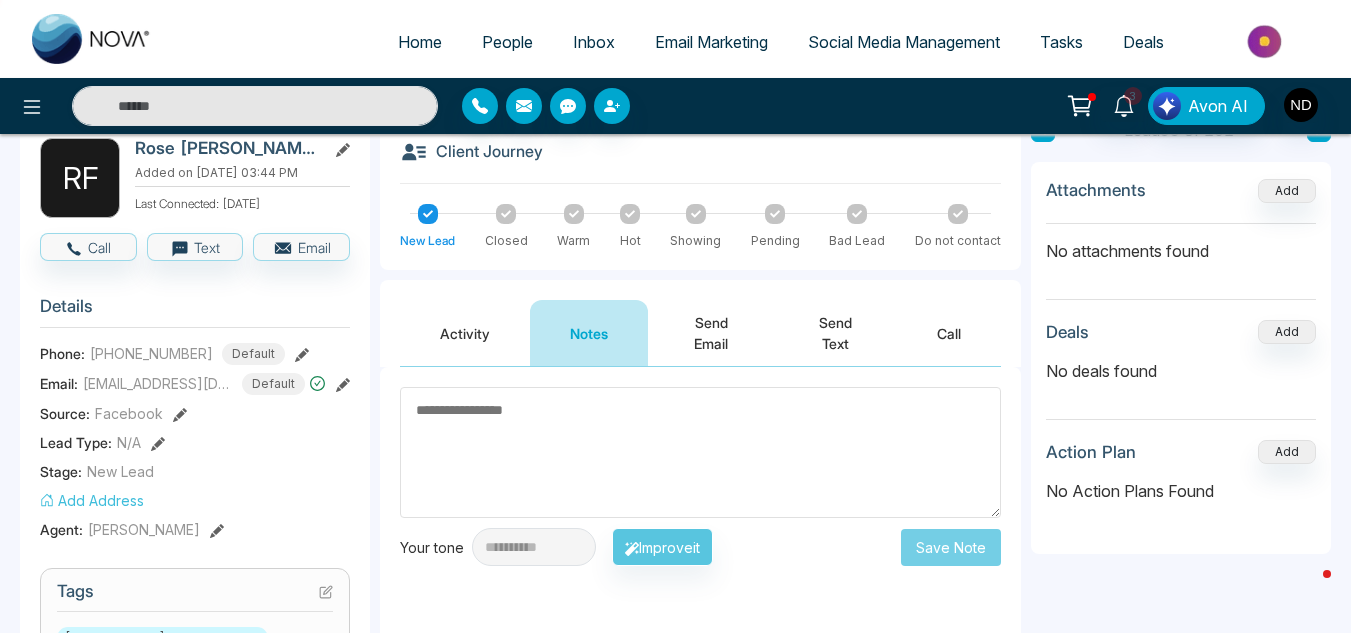 scroll, scrollTop: 83, scrollLeft: 0, axis: vertical 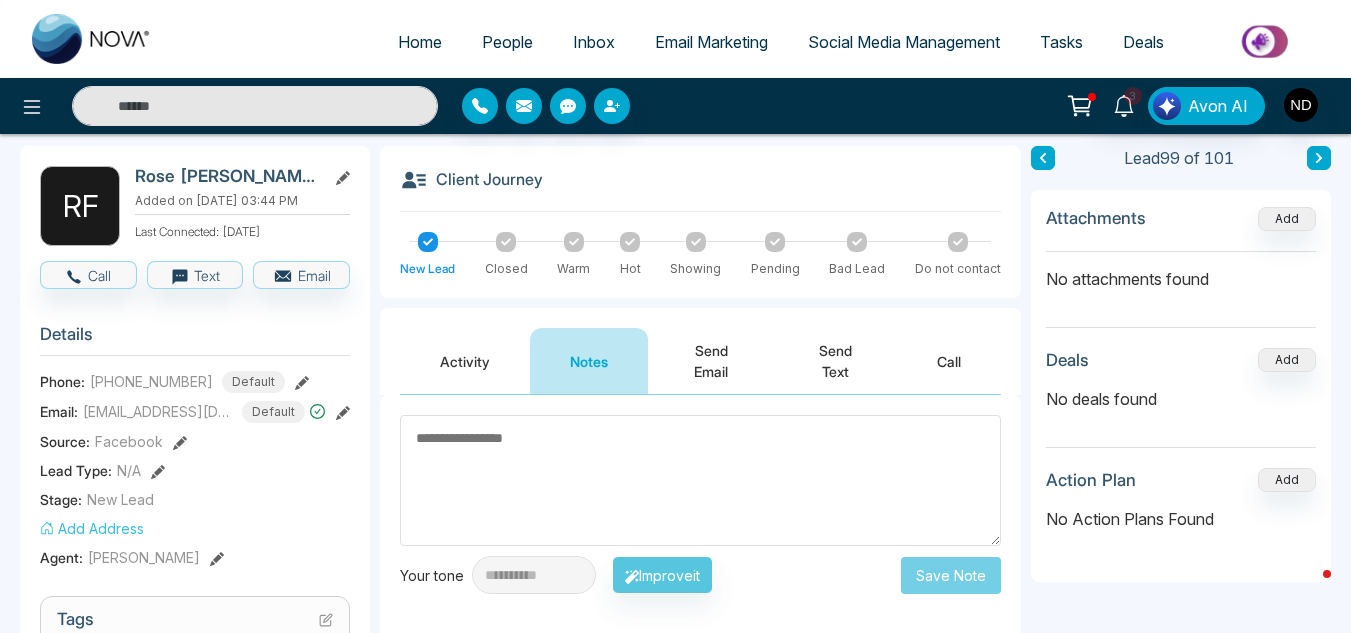 click on "Call" at bounding box center [949, 361] 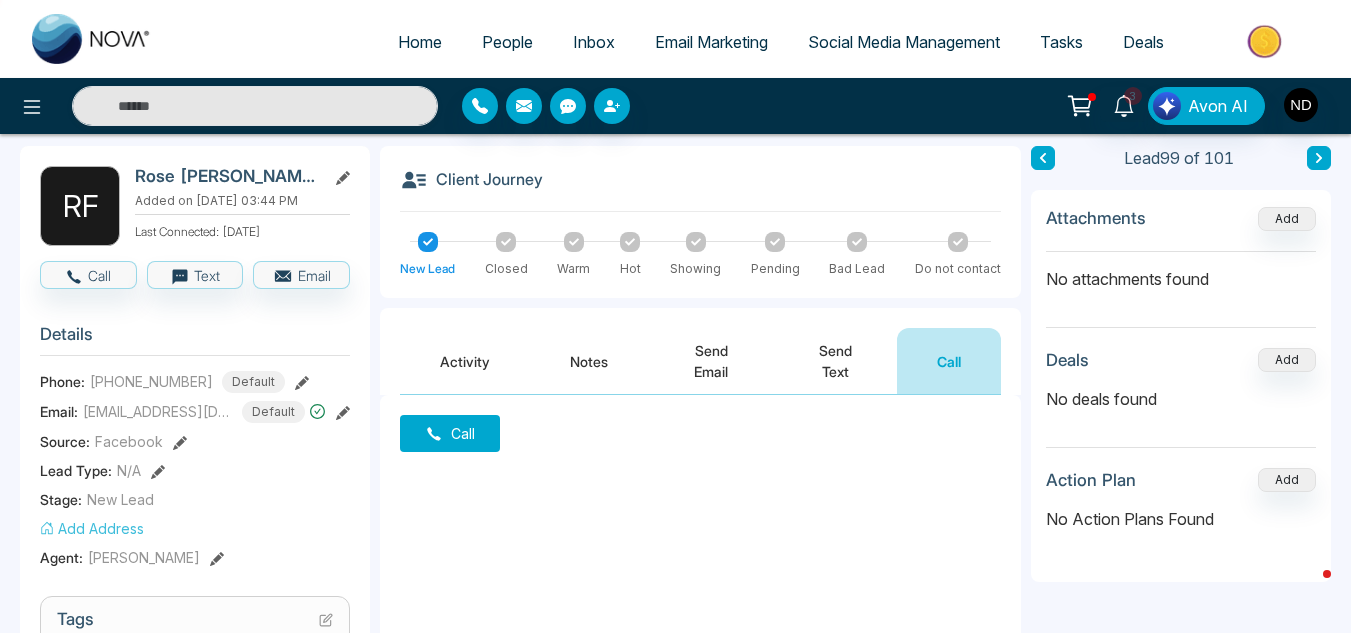 click on "Activity" at bounding box center (465, 361) 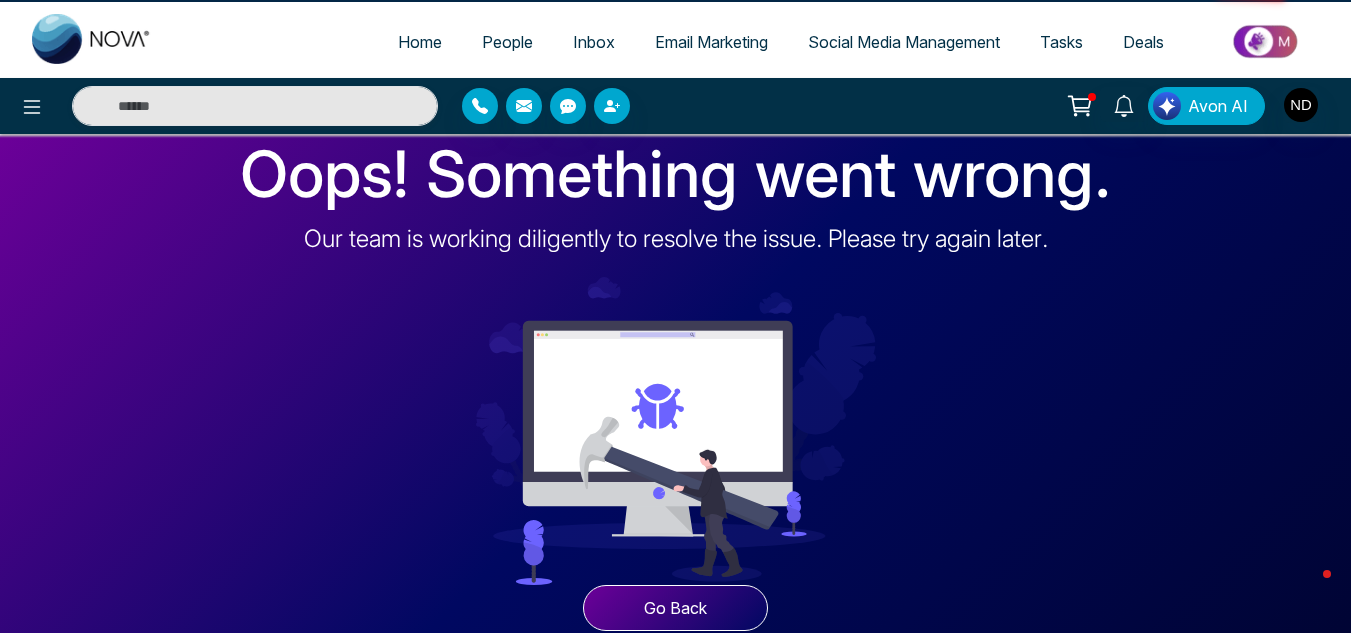 scroll, scrollTop: 0, scrollLeft: 0, axis: both 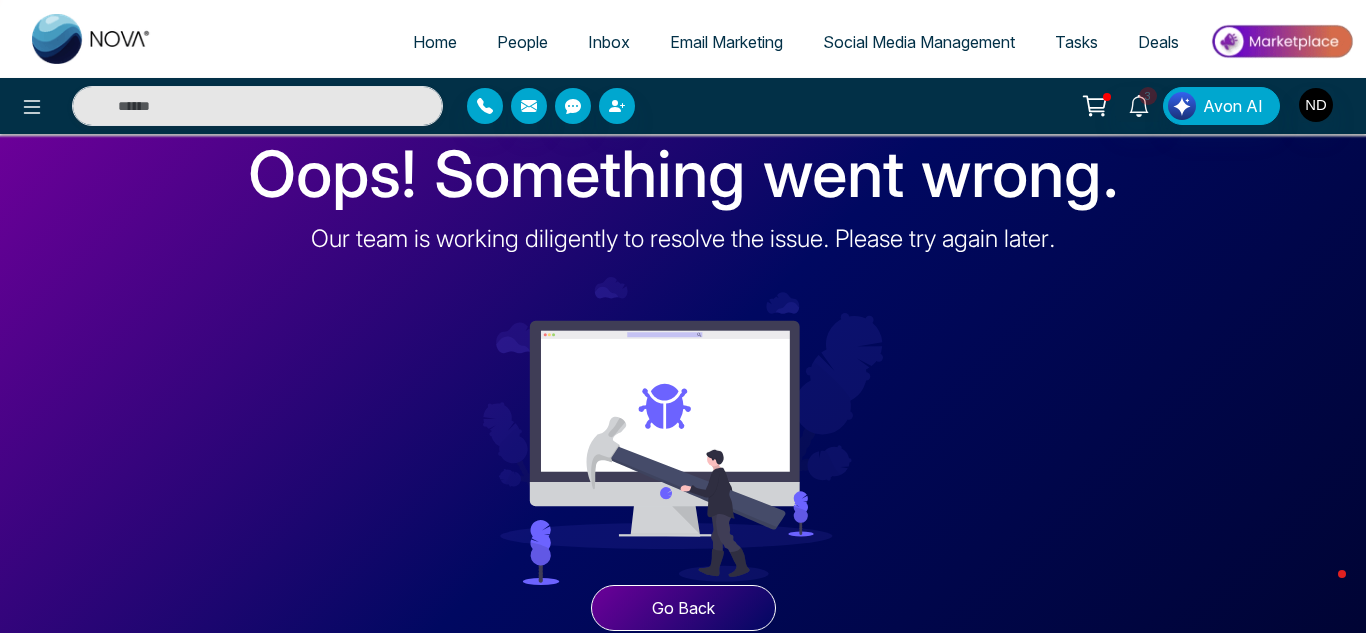 click on "People" at bounding box center (522, 42) 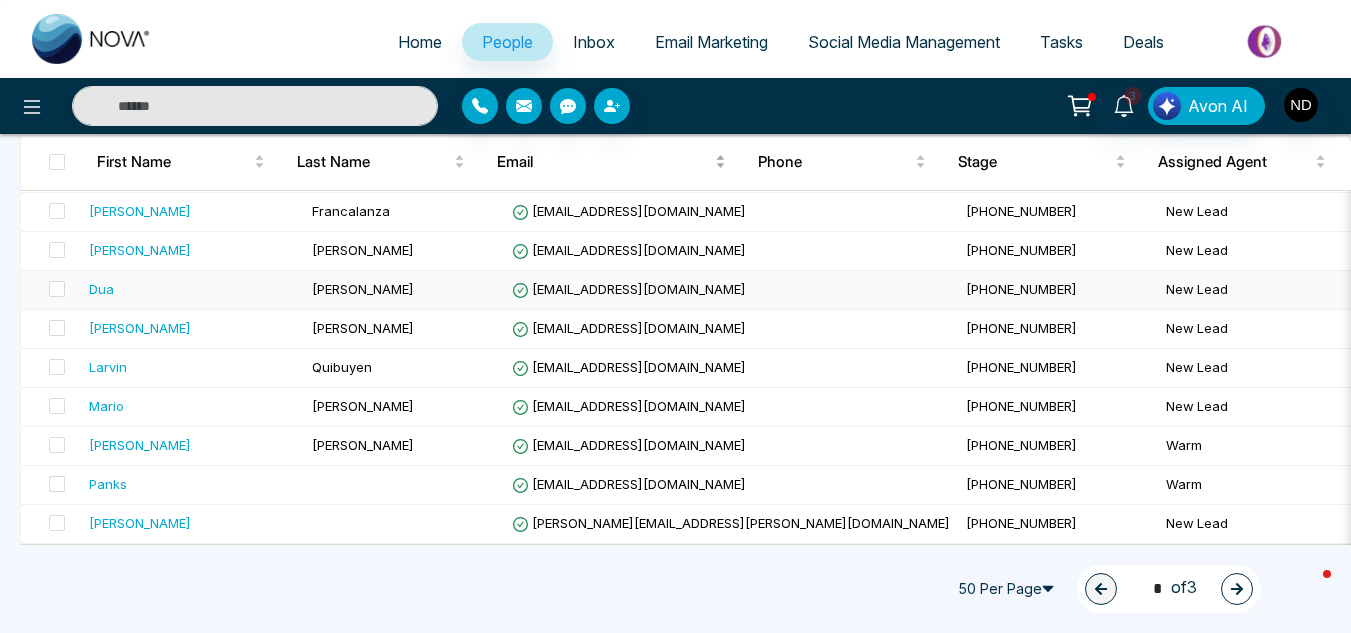 scroll, scrollTop: 1825, scrollLeft: 0, axis: vertical 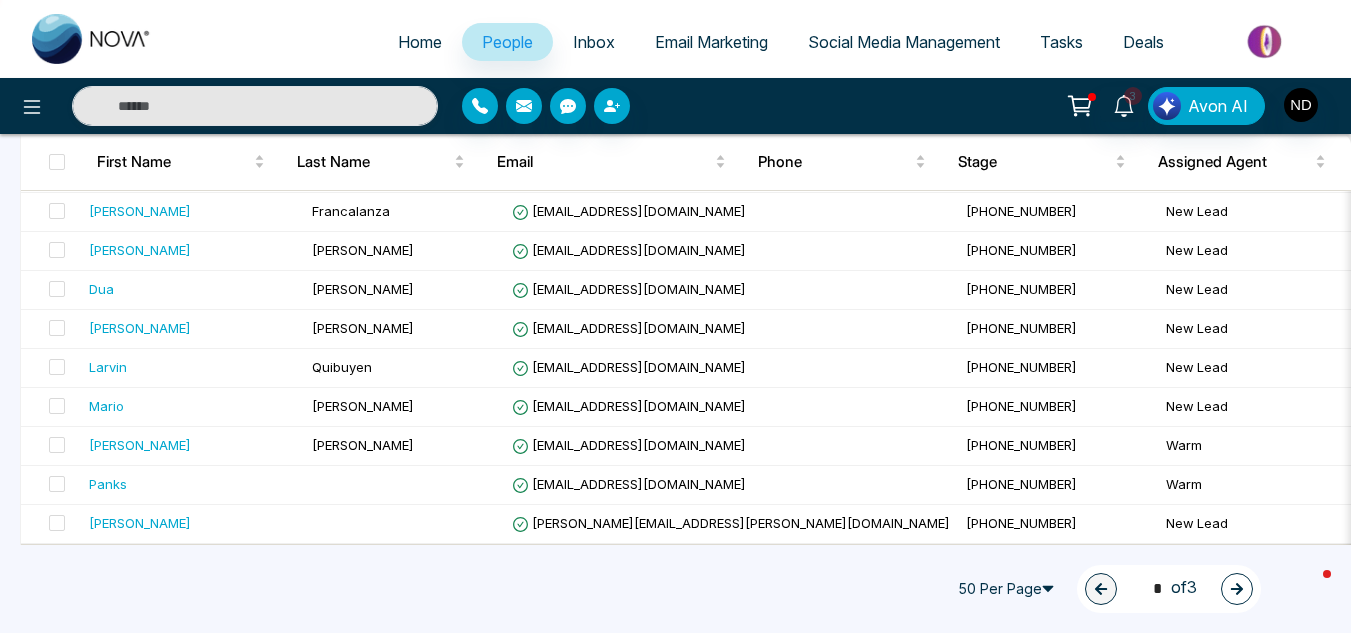 click at bounding box center [1237, 589] 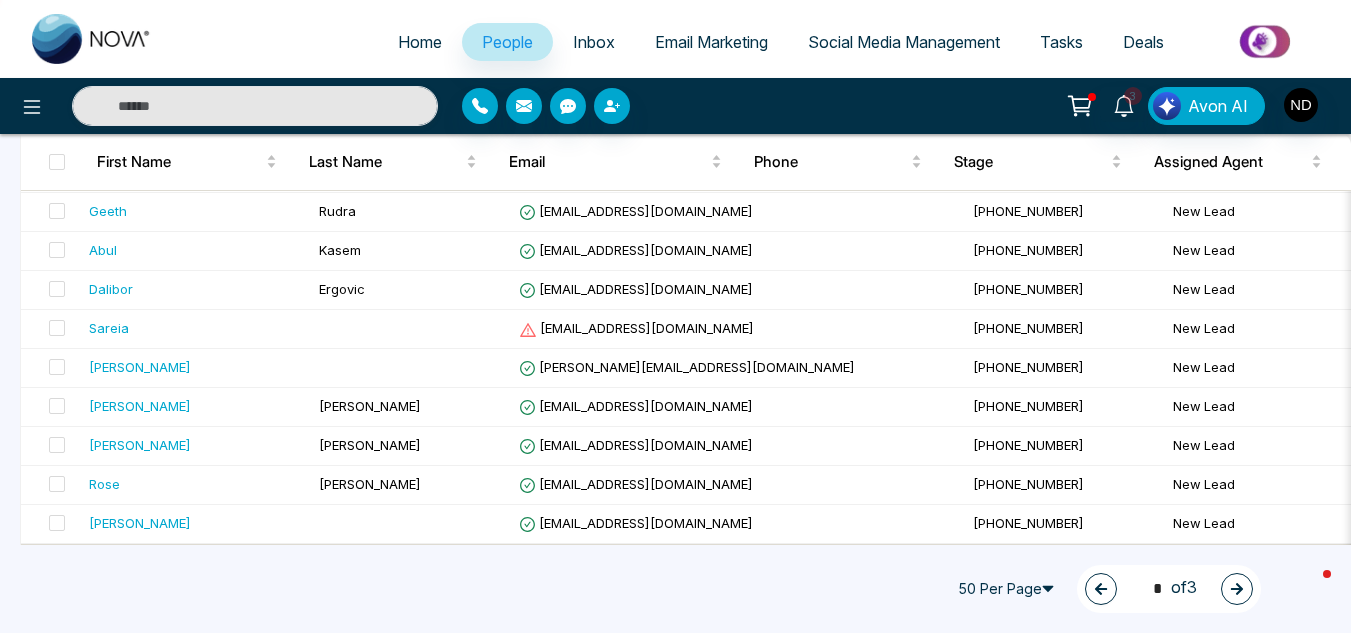 click at bounding box center (1237, 589) 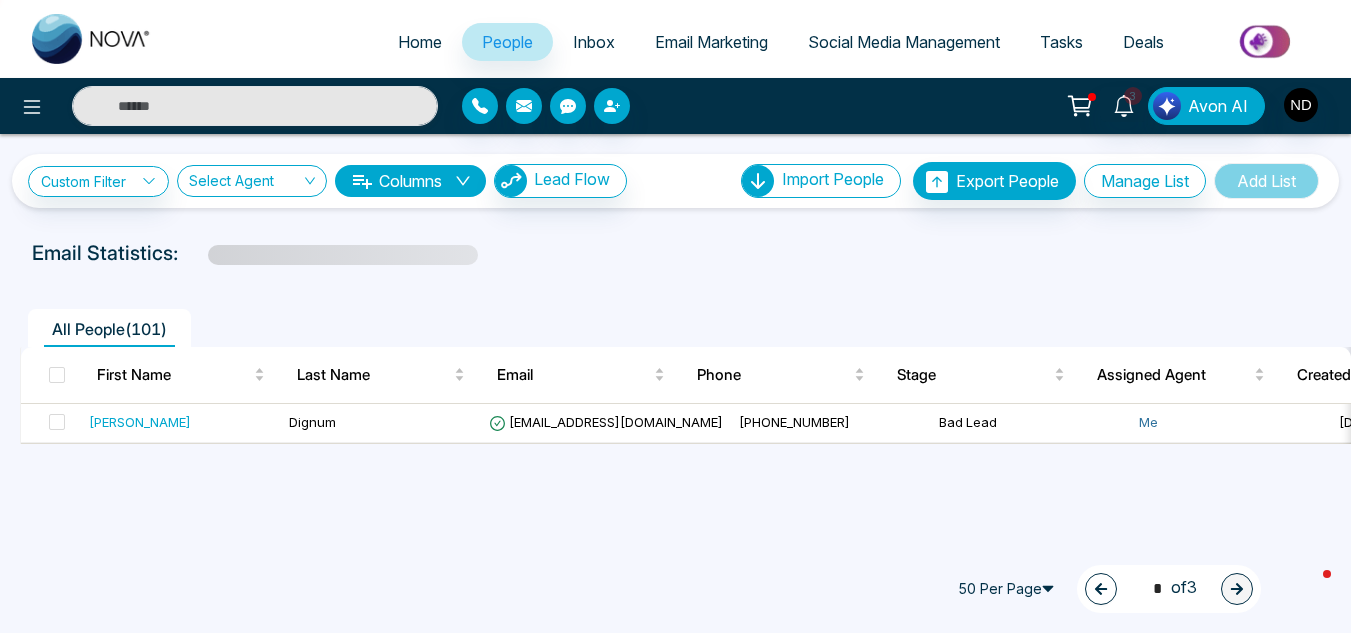 scroll, scrollTop: 0, scrollLeft: 0, axis: both 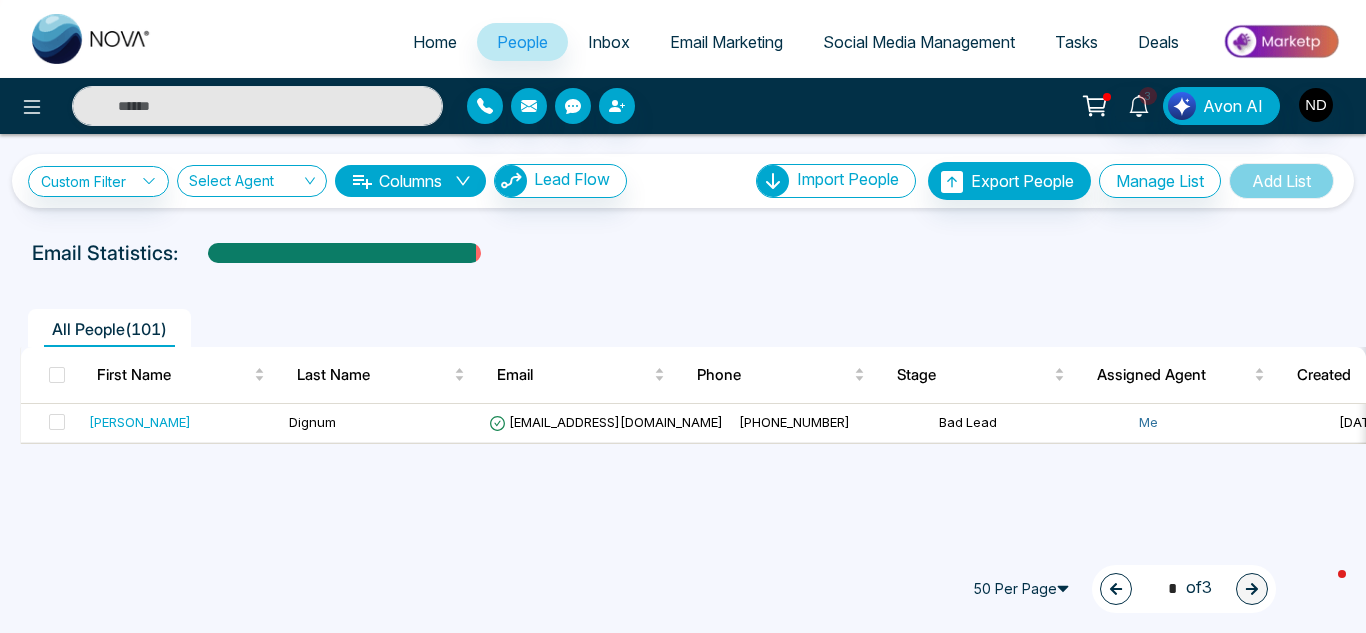 click 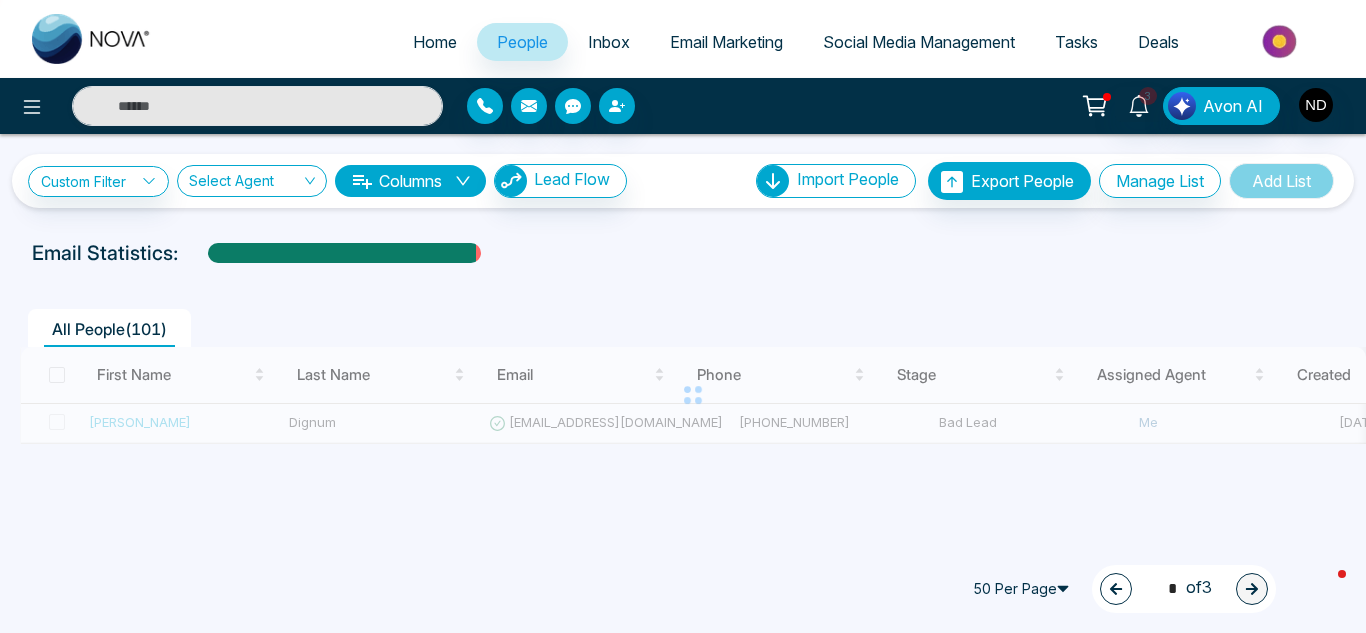 type on "*" 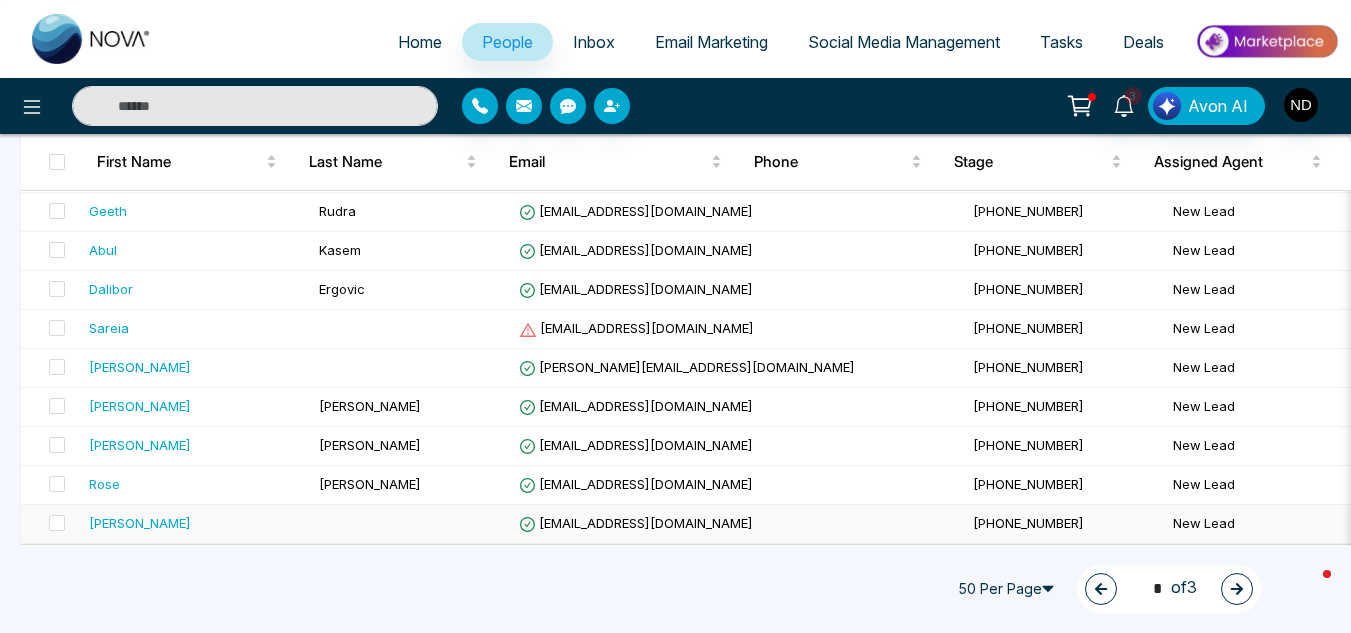 scroll, scrollTop: 1824, scrollLeft: 0, axis: vertical 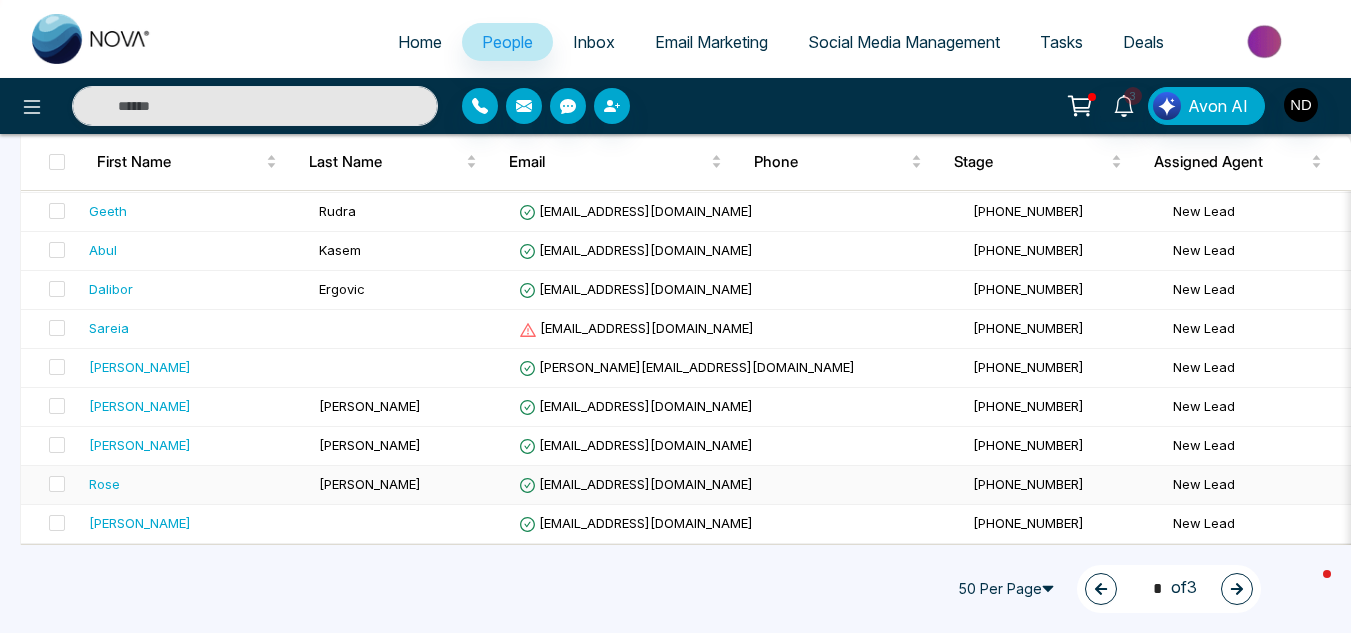 click on "Rose" at bounding box center [196, 484] 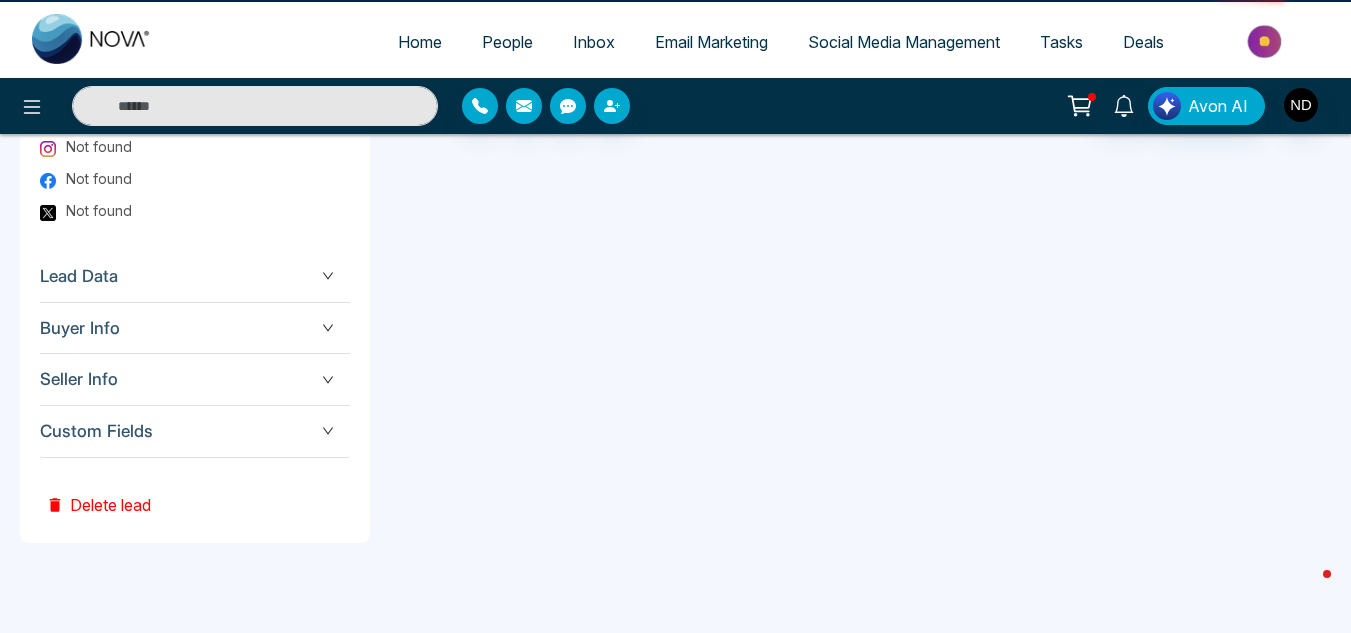 scroll, scrollTop: 0, scrollLeft: 0, axis: both 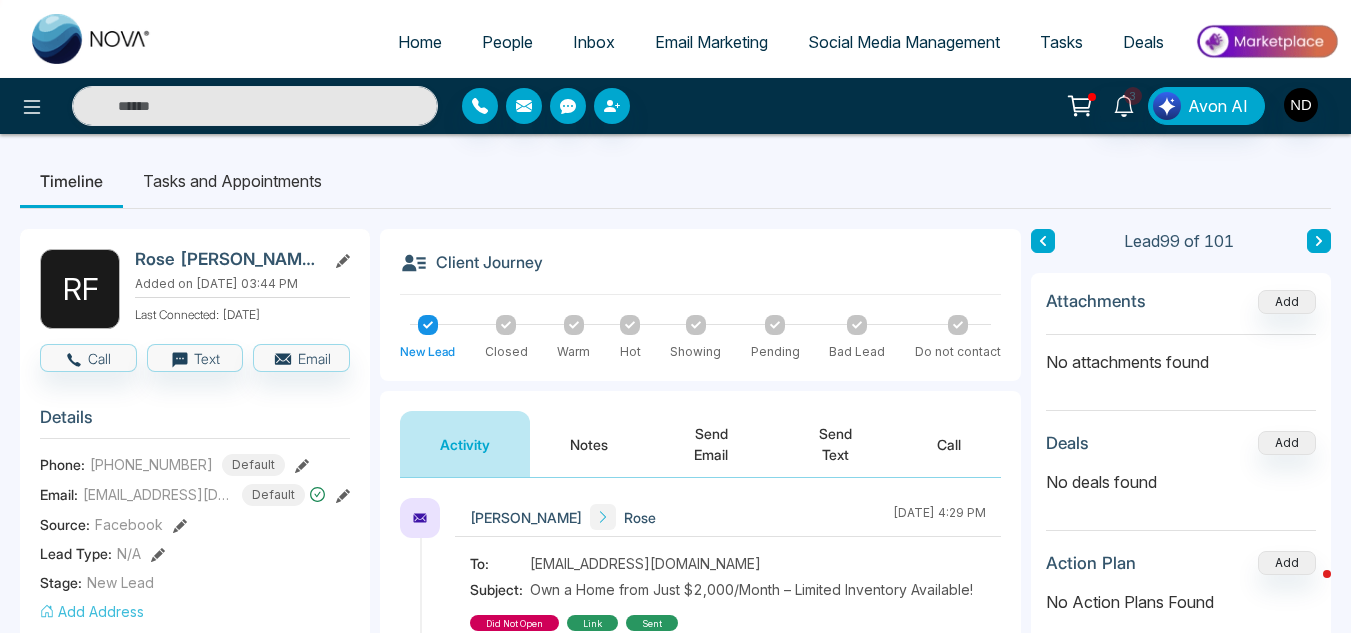 click on "Notes" at bounding box center (589, 444) 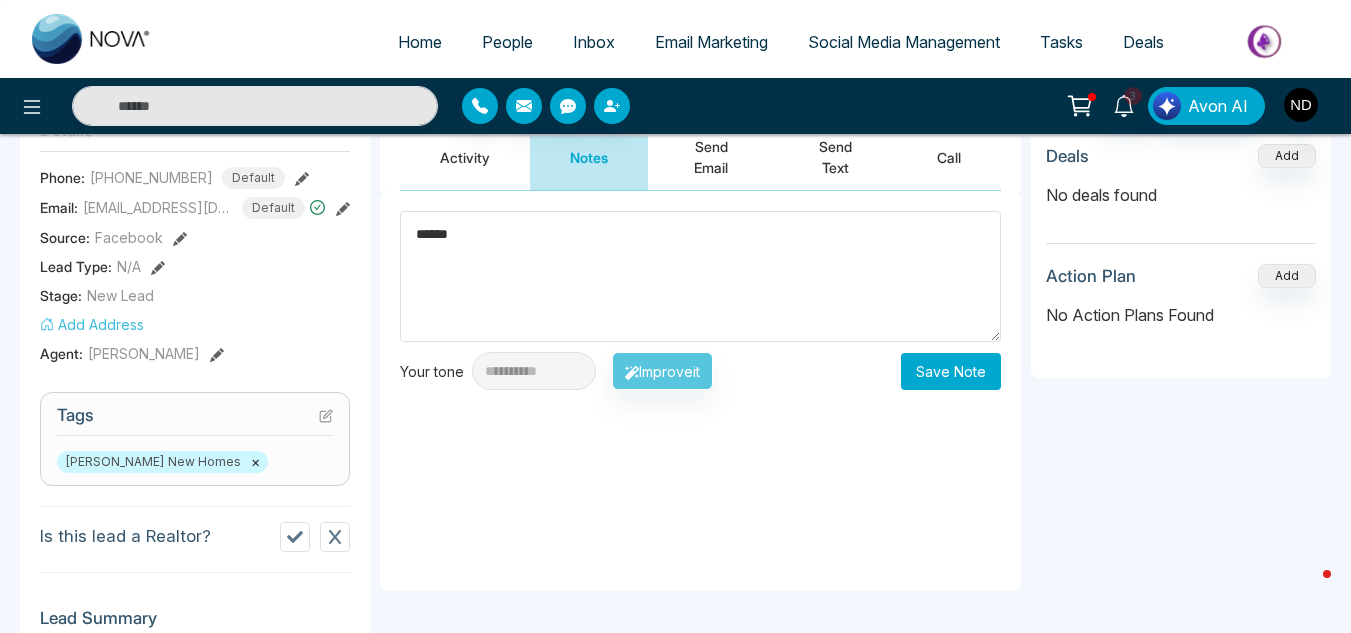 scroll, scrollTop: 286, scrollLeft: 0, axis: vertical 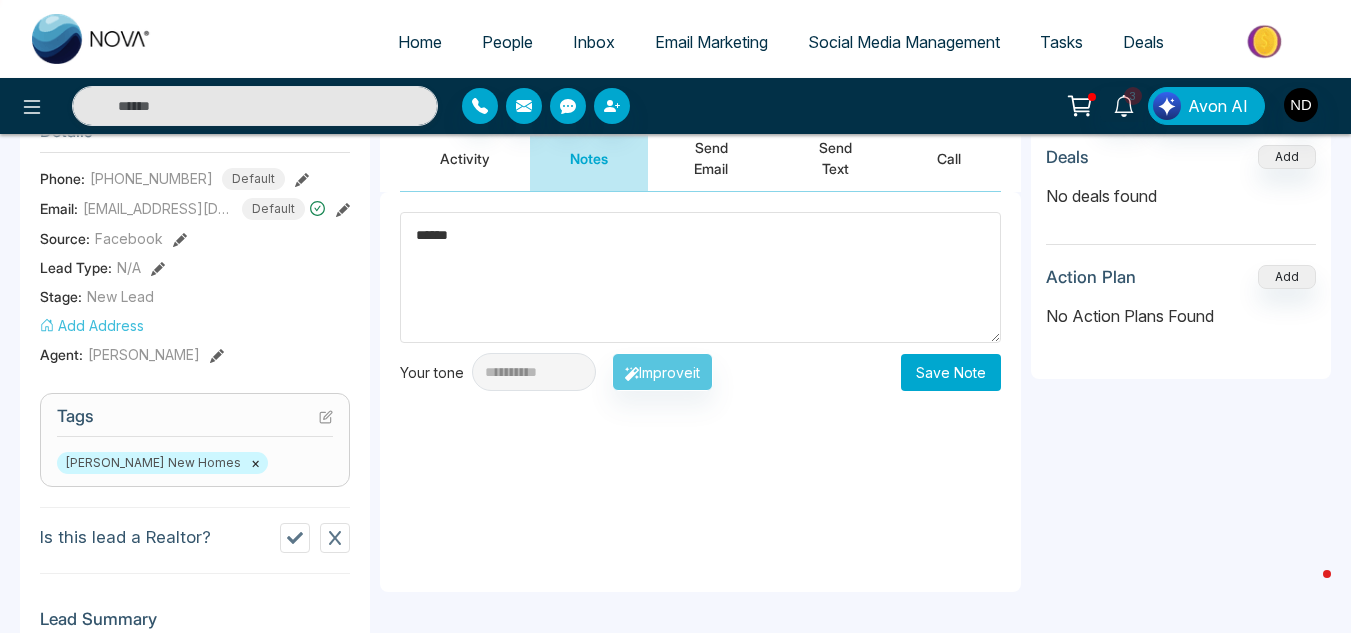 type on "******" 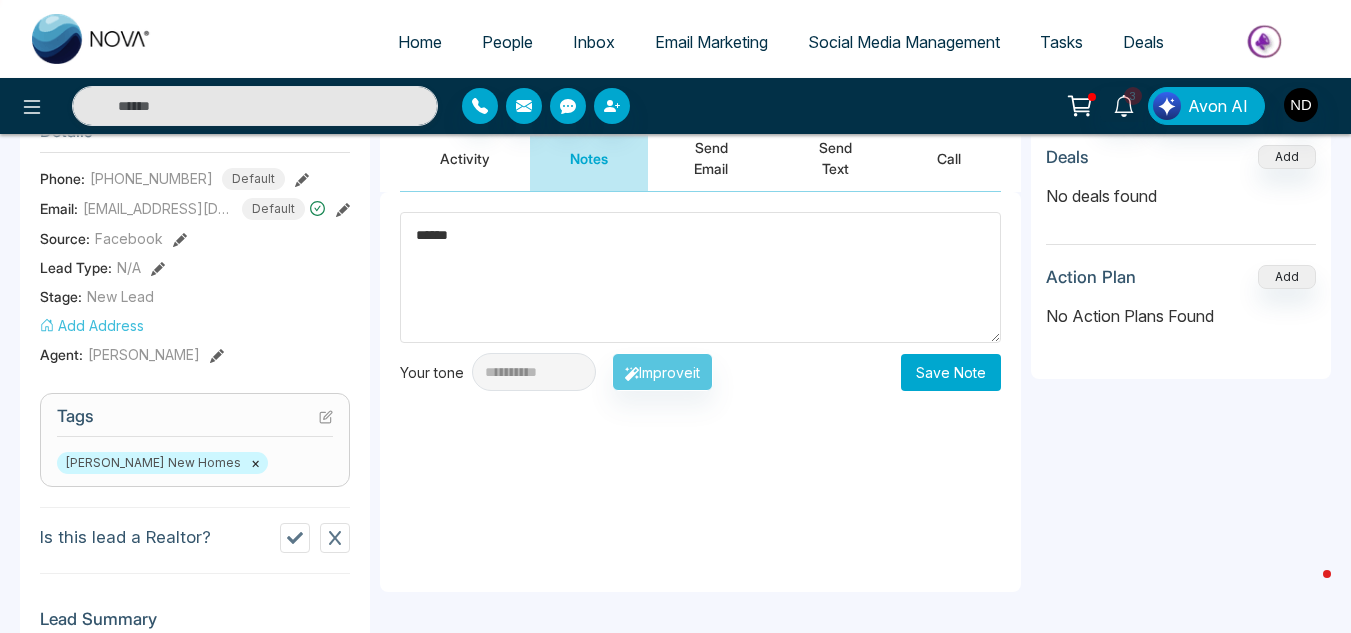 click on "Save Note" at bounding box center [951, 372] 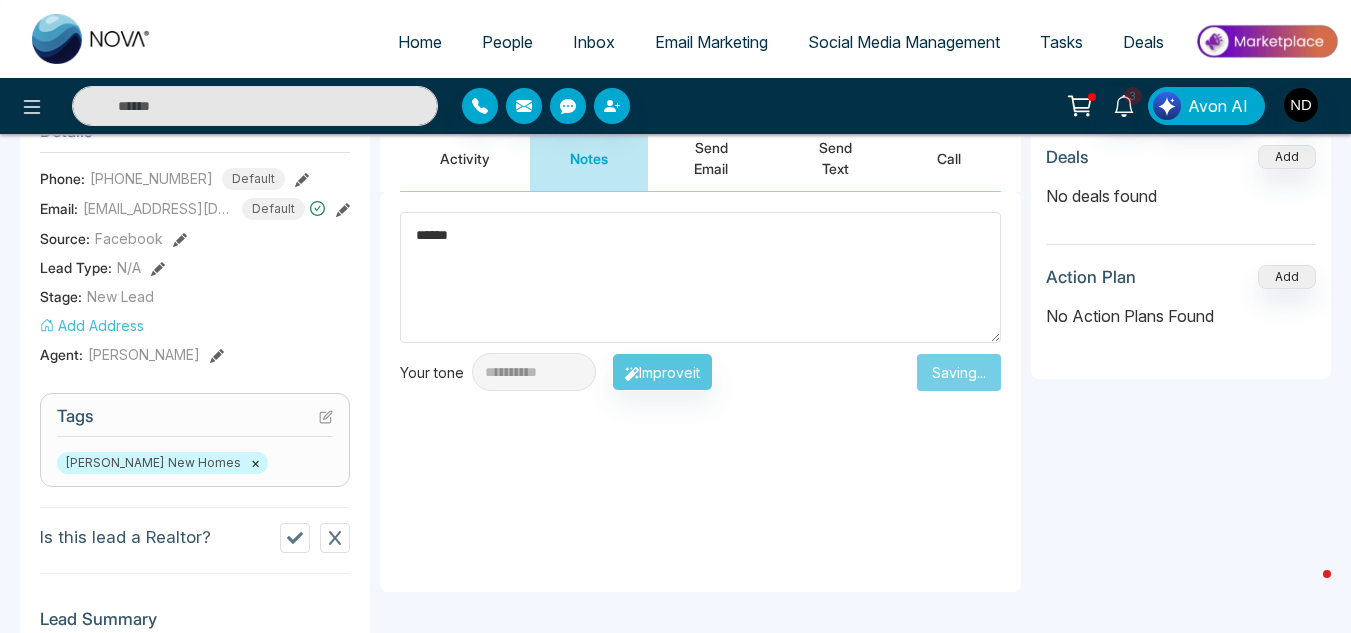 type 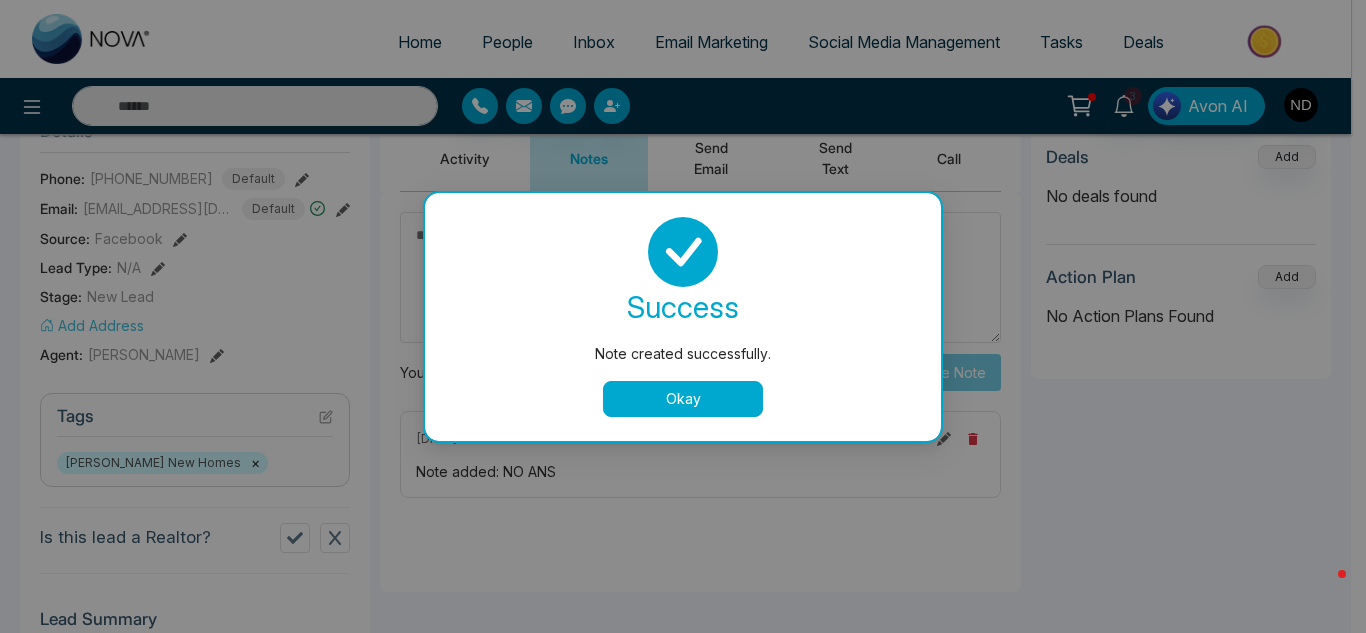 click on "Okay" at bounding box center (683, 399) 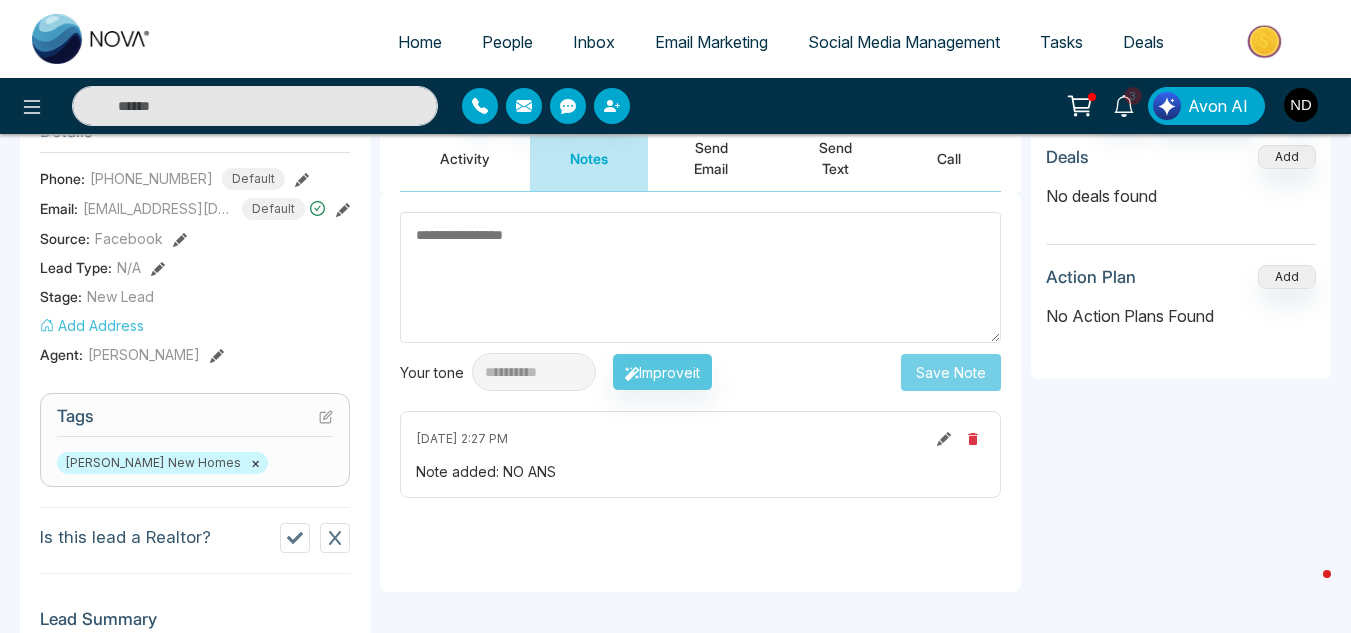 scroll, scrollTop: 0, scrollLeft: 0, axis: both 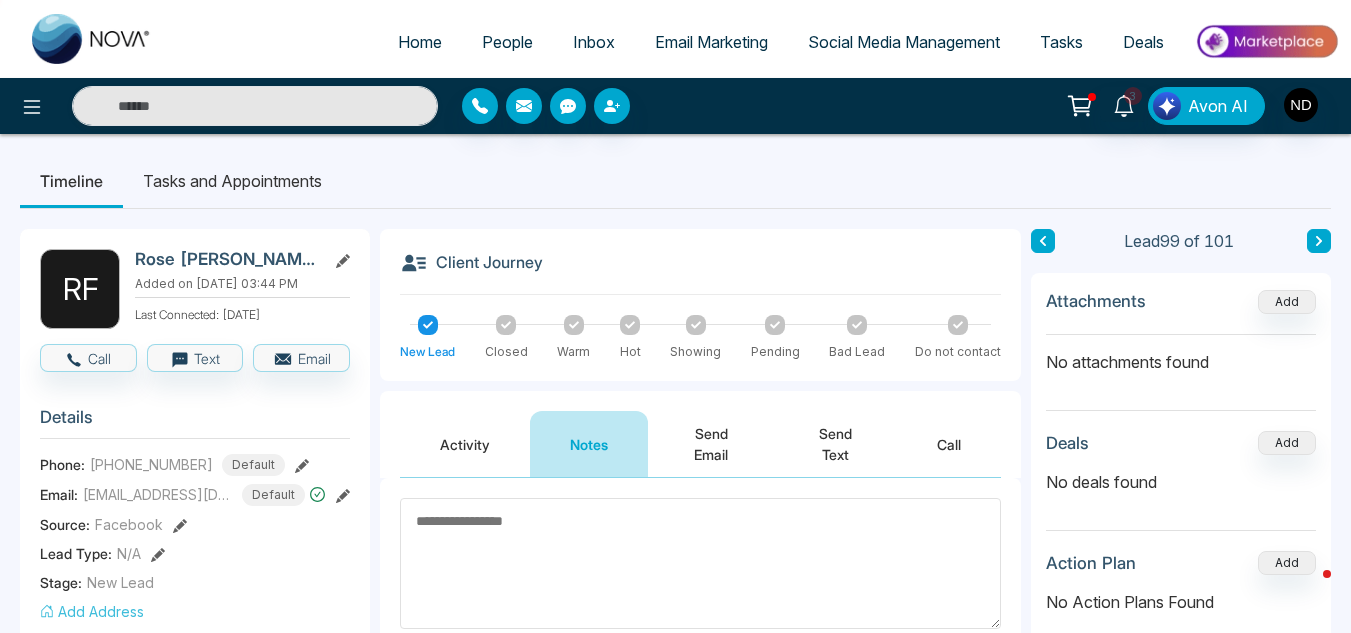 click 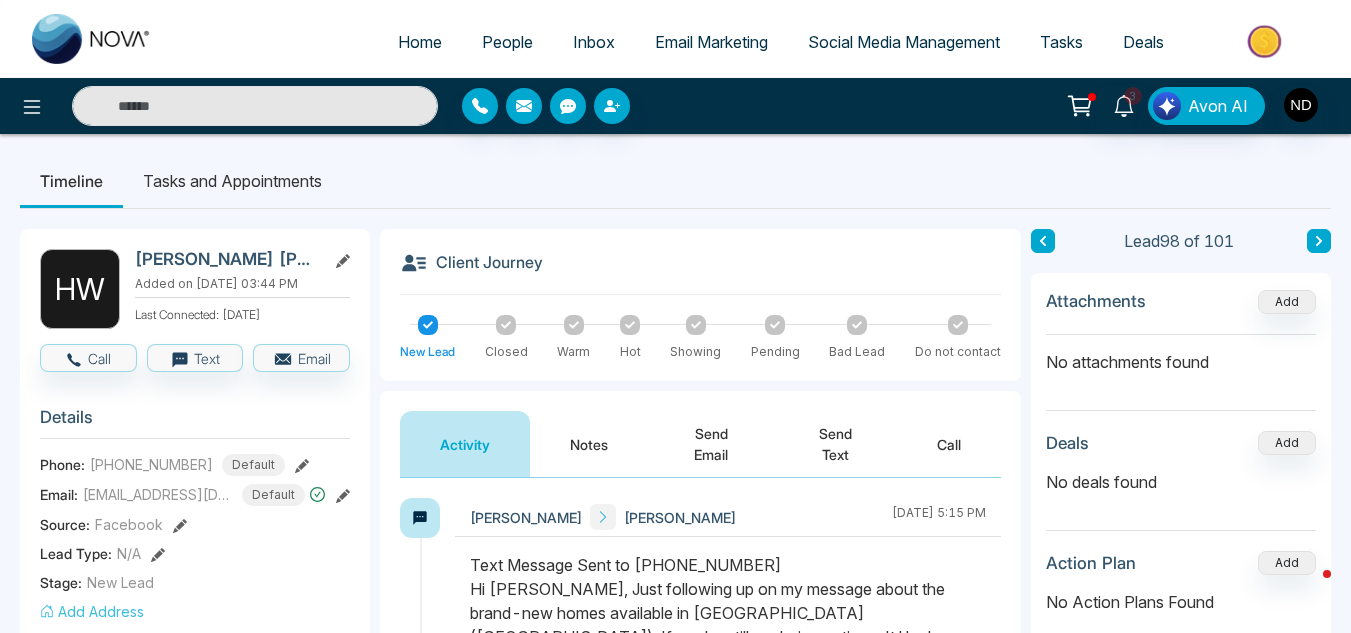 click on "Notes" at bounding box center (589, 444) 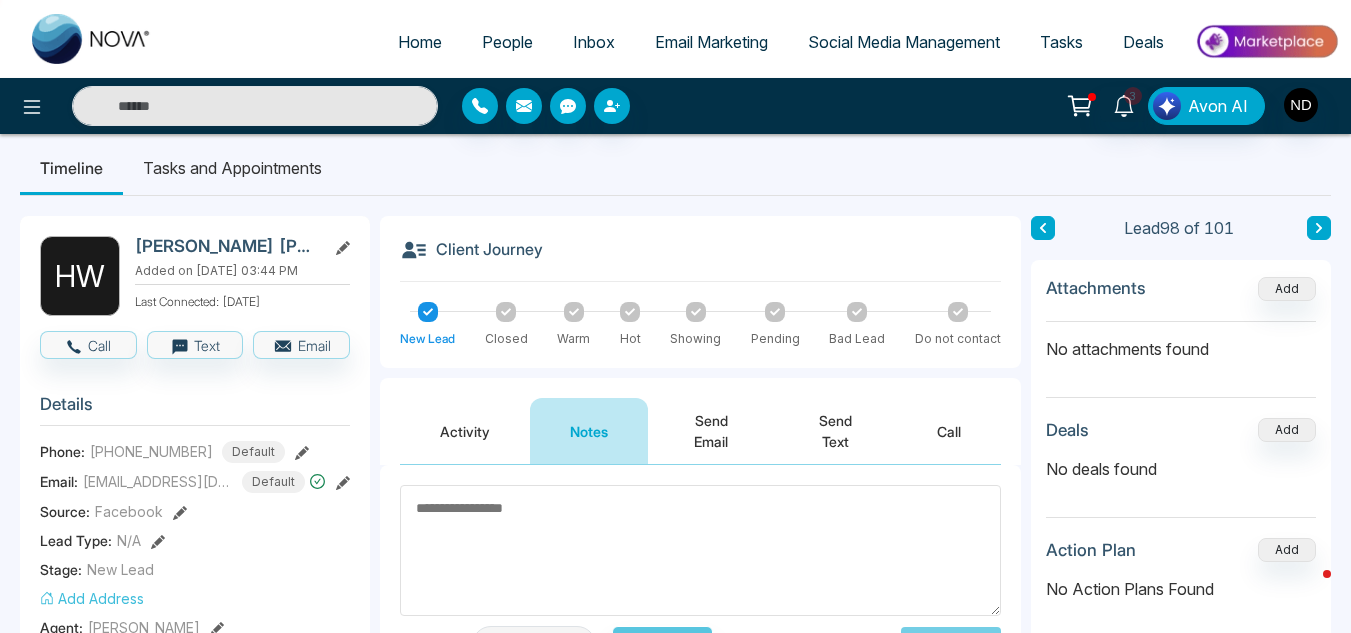 scroll, scrollTop: 11, scrollLeft: 0, axis: vertical 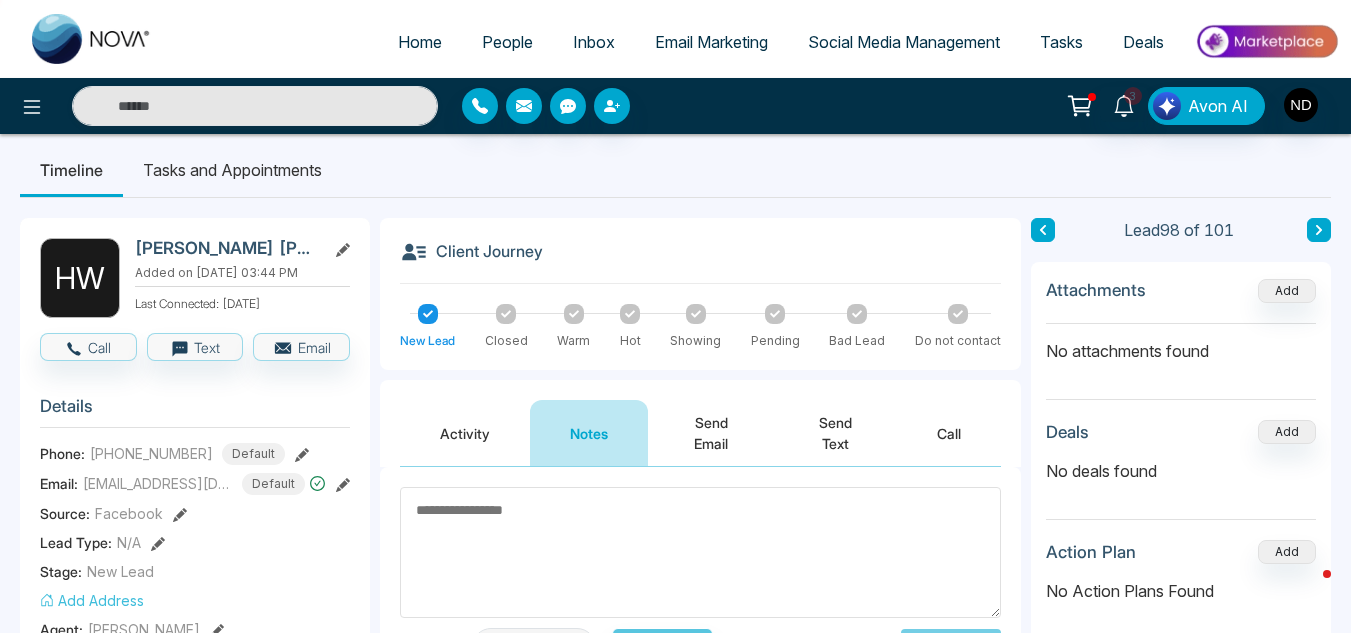 click on "Activity" at bounding box center (465, 433) 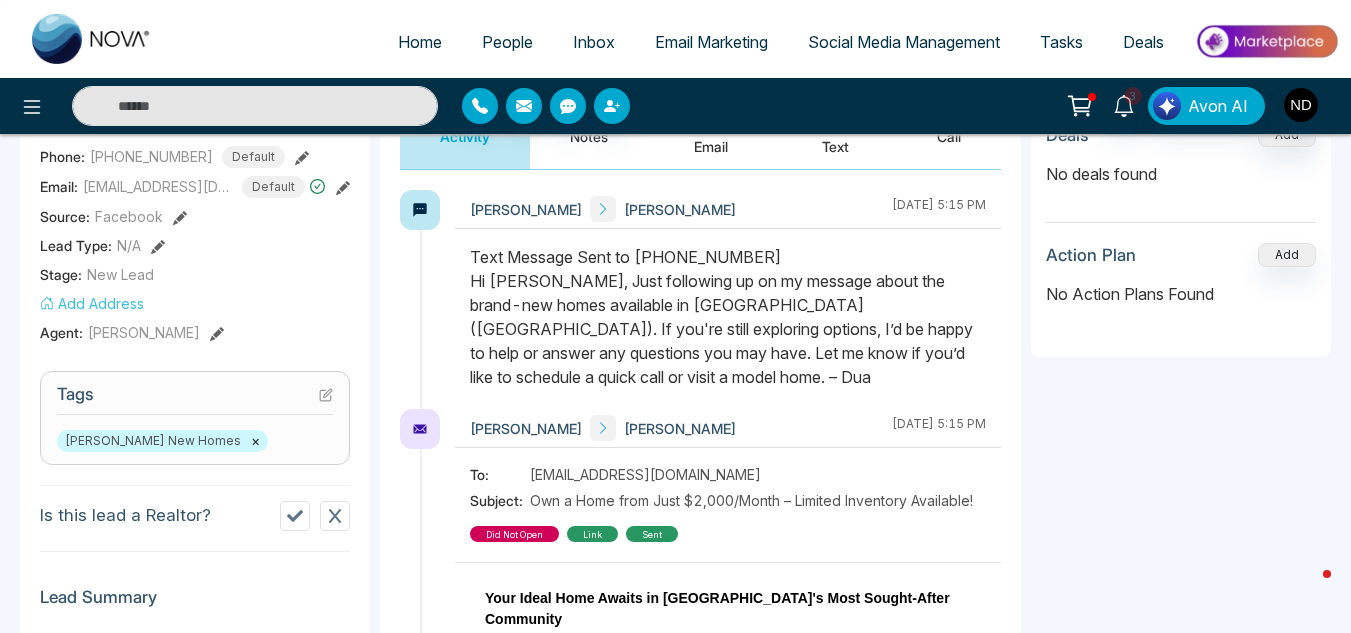 scroll, scrollTop: 310, scrollLeft: 0, axis: vertical 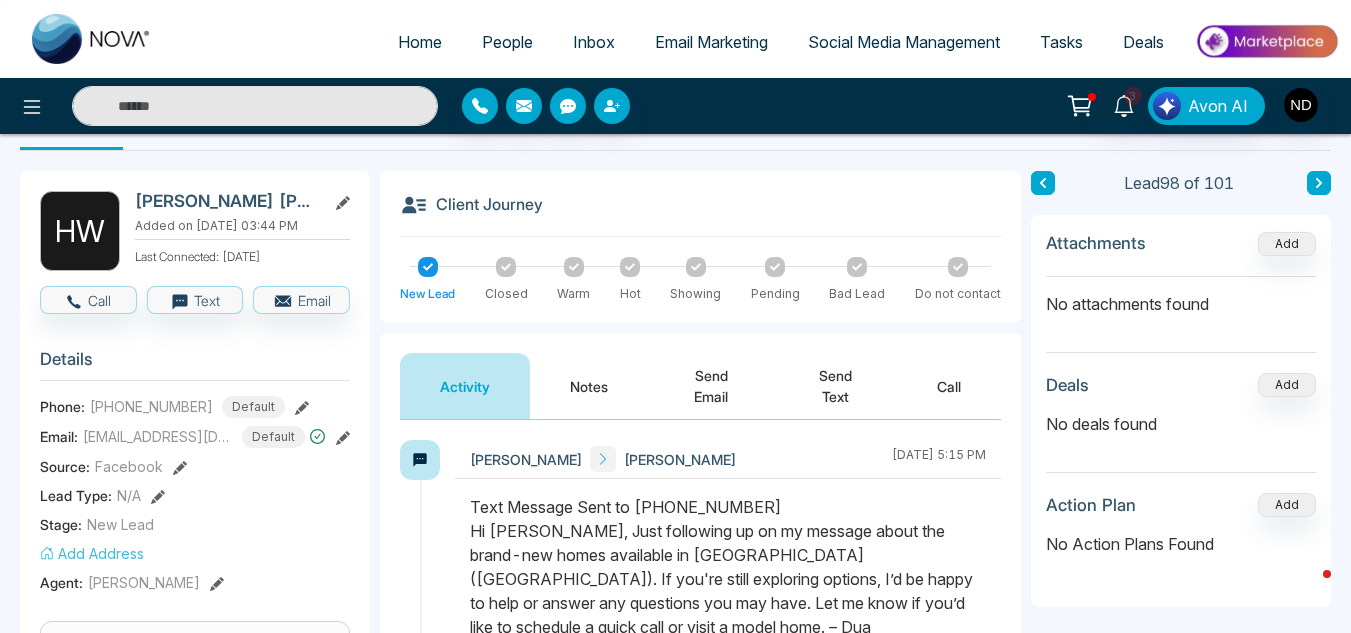 click on "Notes" at bounding box center [589, 386] 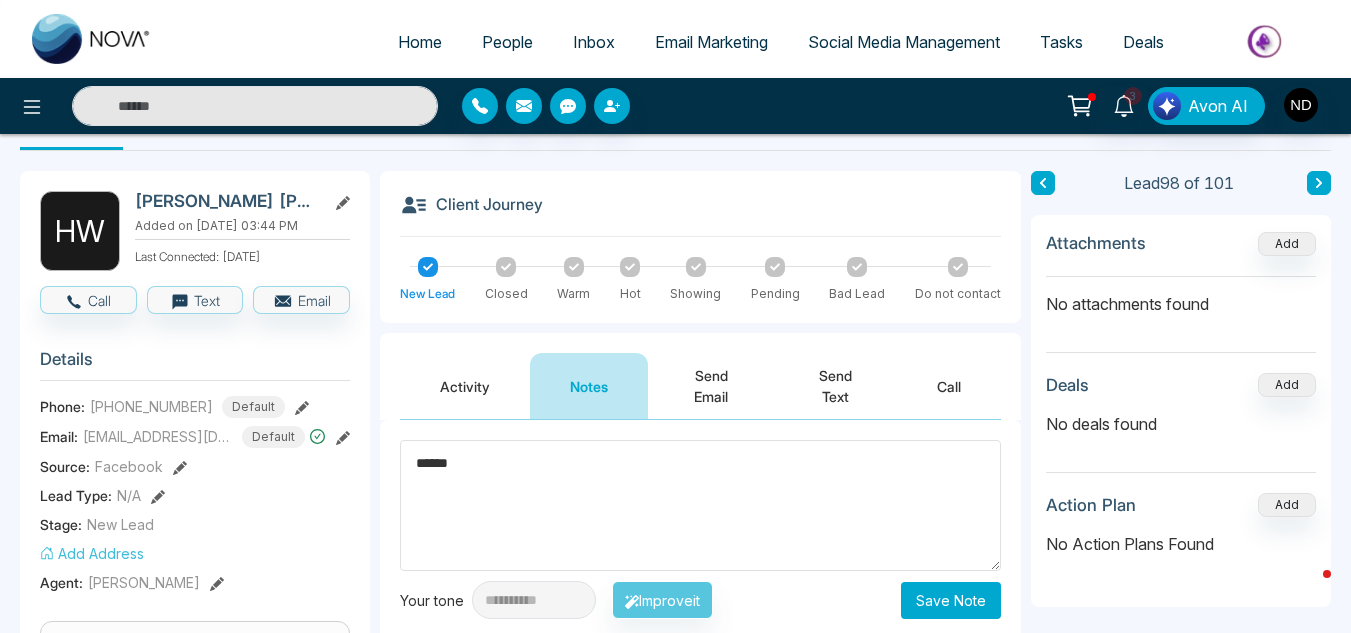 type on "******" 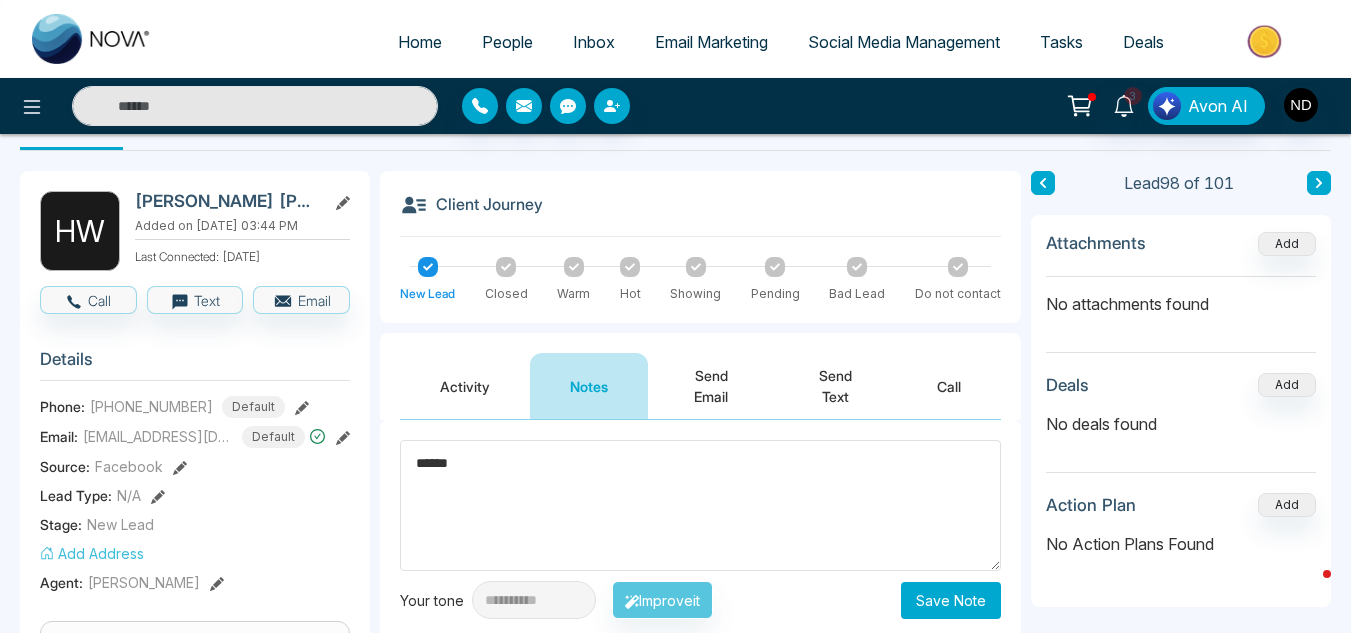 click on "Save Note" at bounding box center (951, 600) 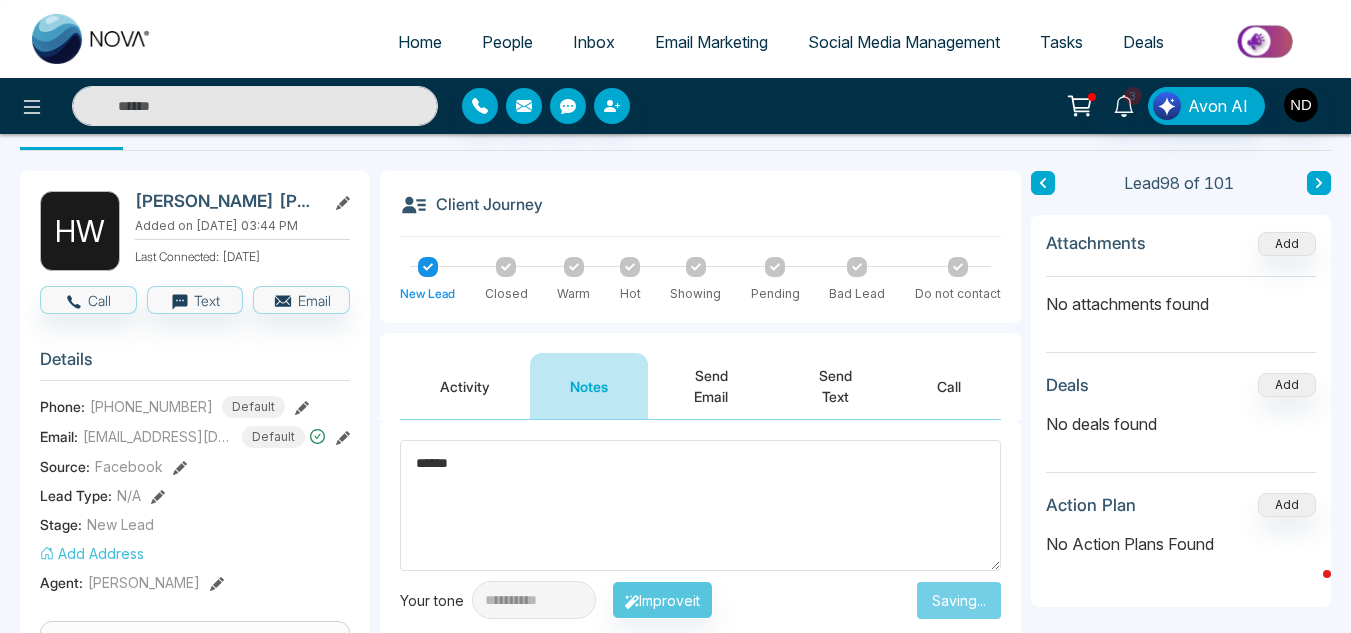 type 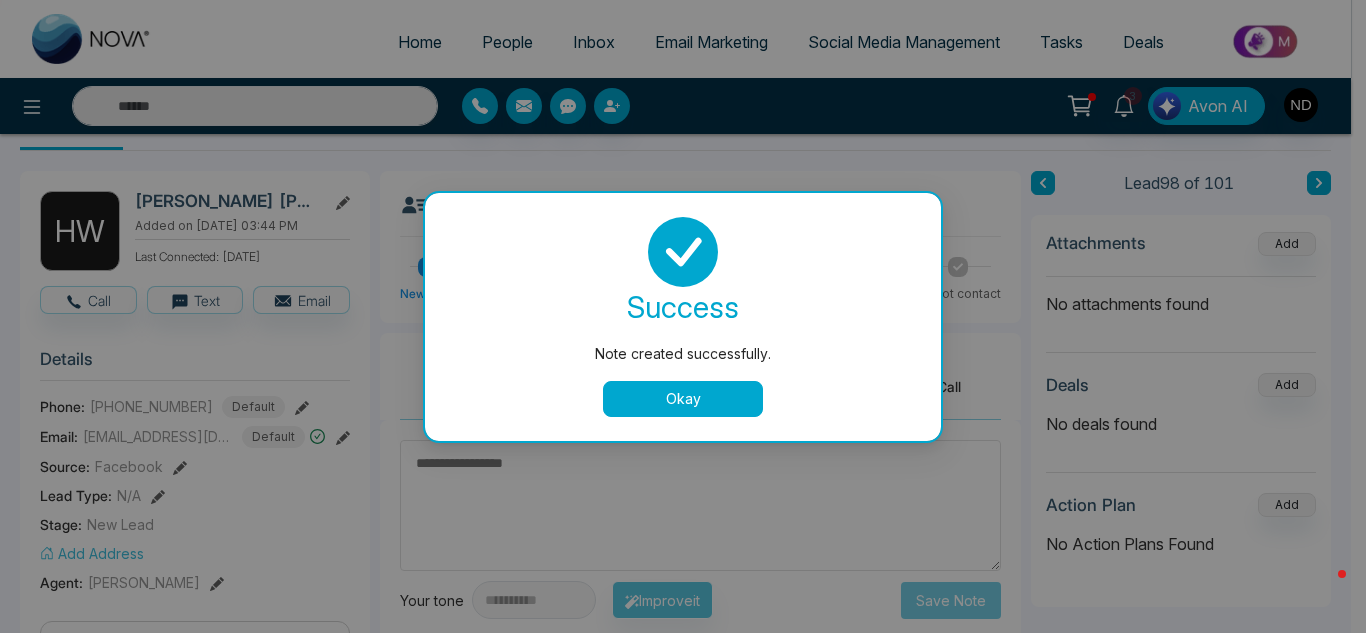 click on "Okay" at bounding box center [683, 399] 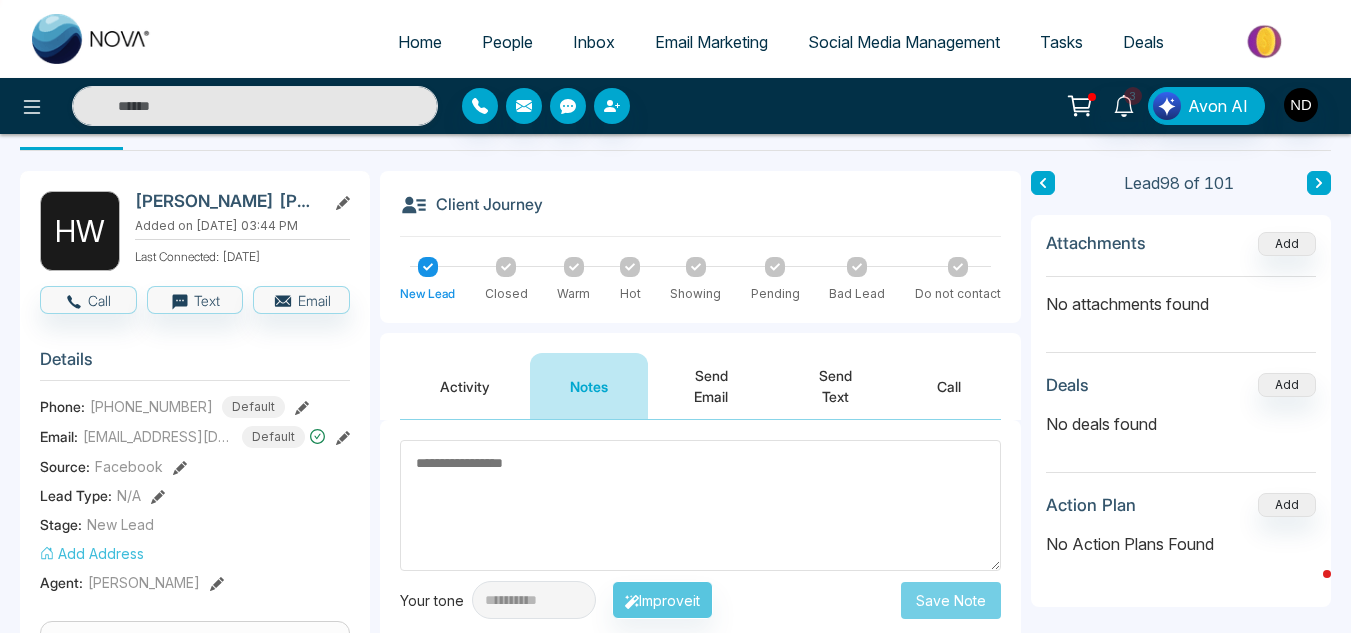 click 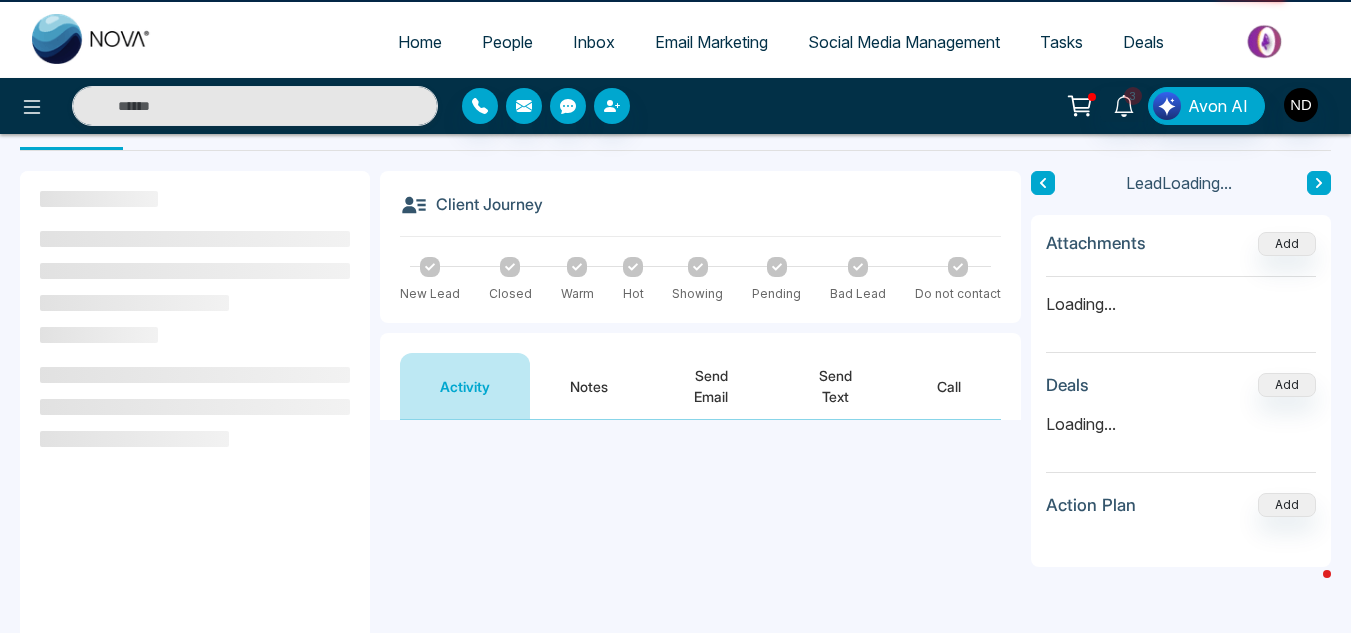 scroll, scrollTop: 0, scrollLeft: 0, axis: both 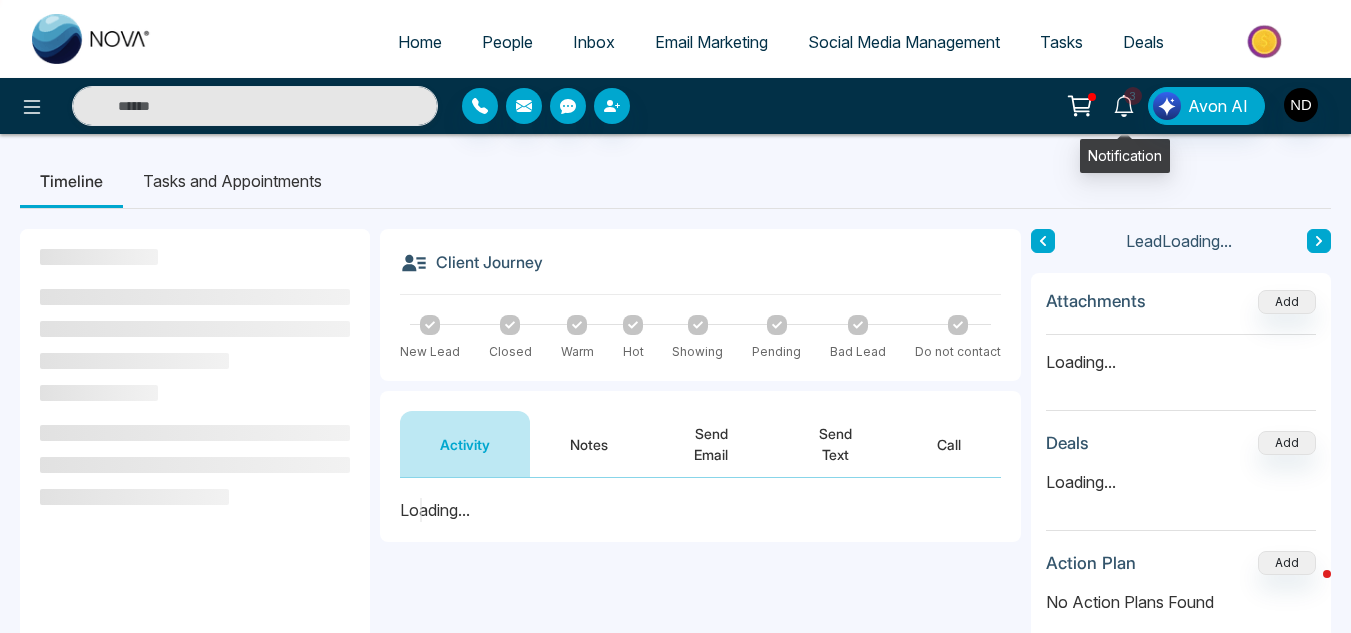 click on "3" at bounding box center [1133, 96] 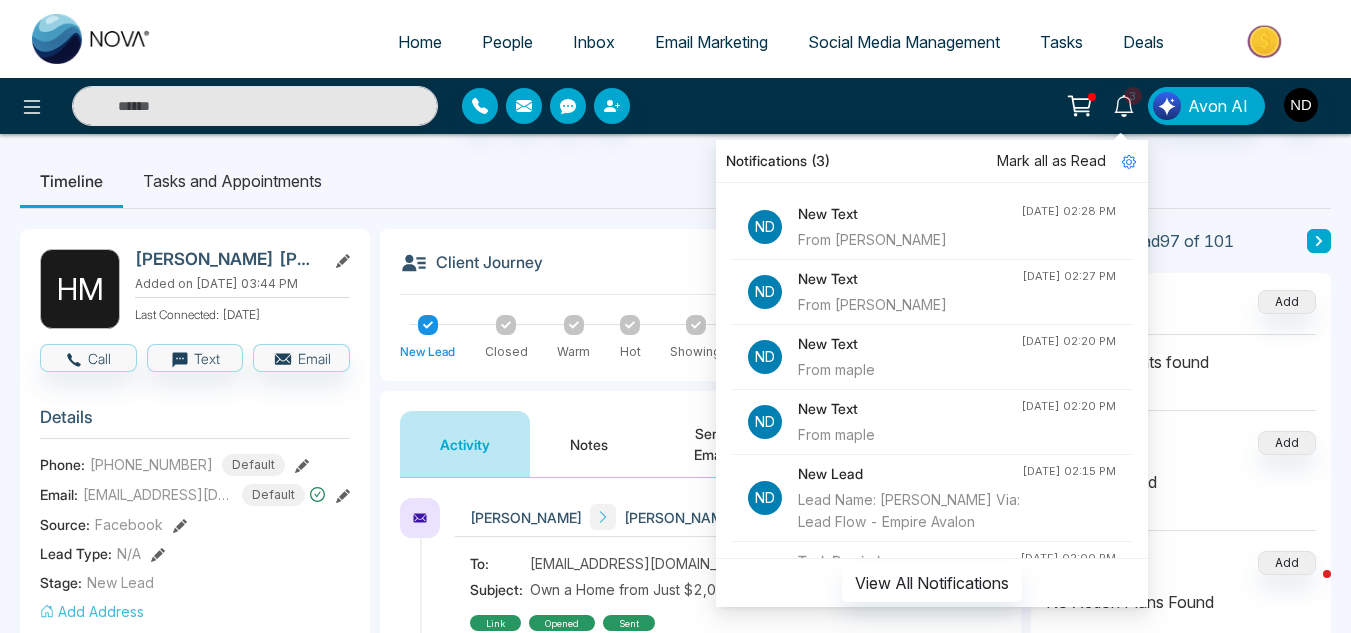 click on "Mark all as Read" at bounding box center [1051, 161] 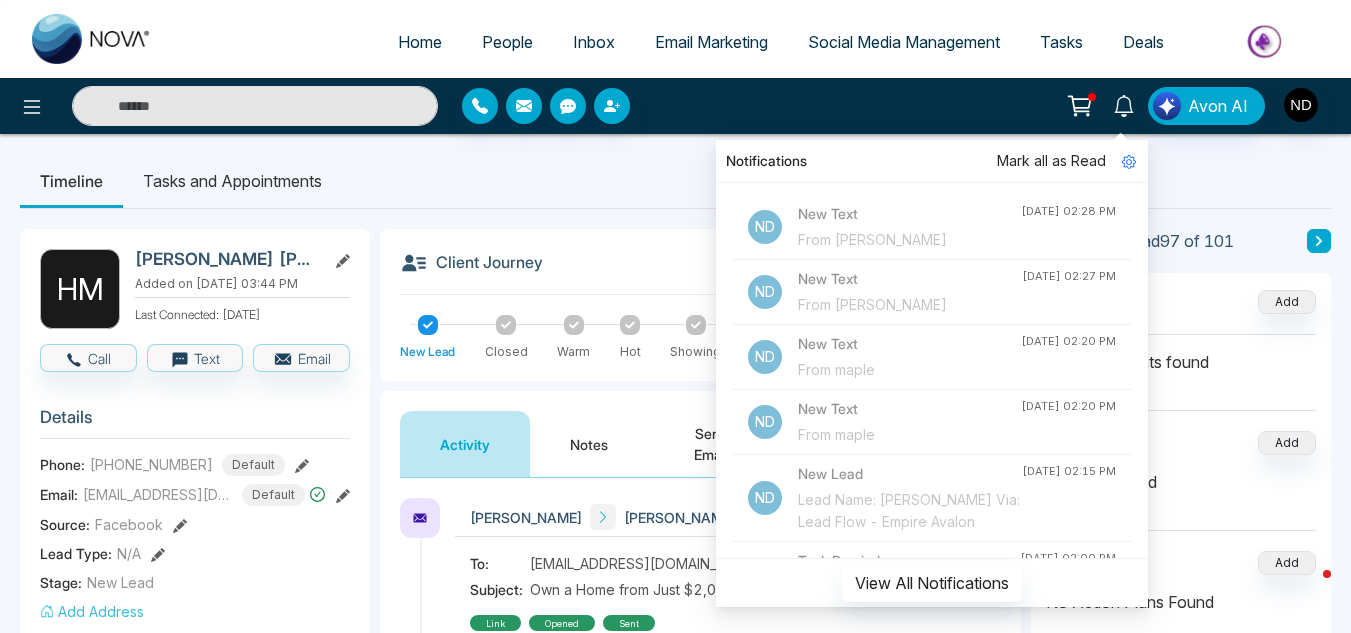 click 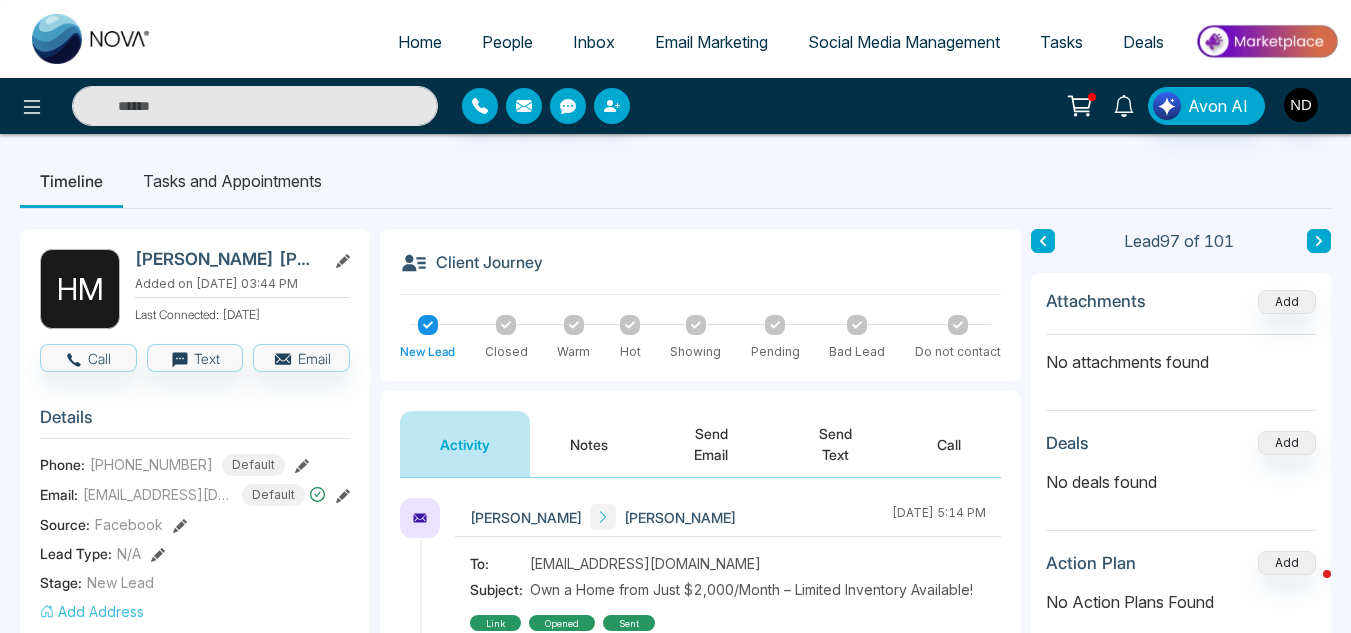 scroll, scrollTop: 1, scrollLeft: 0, axis: vertical 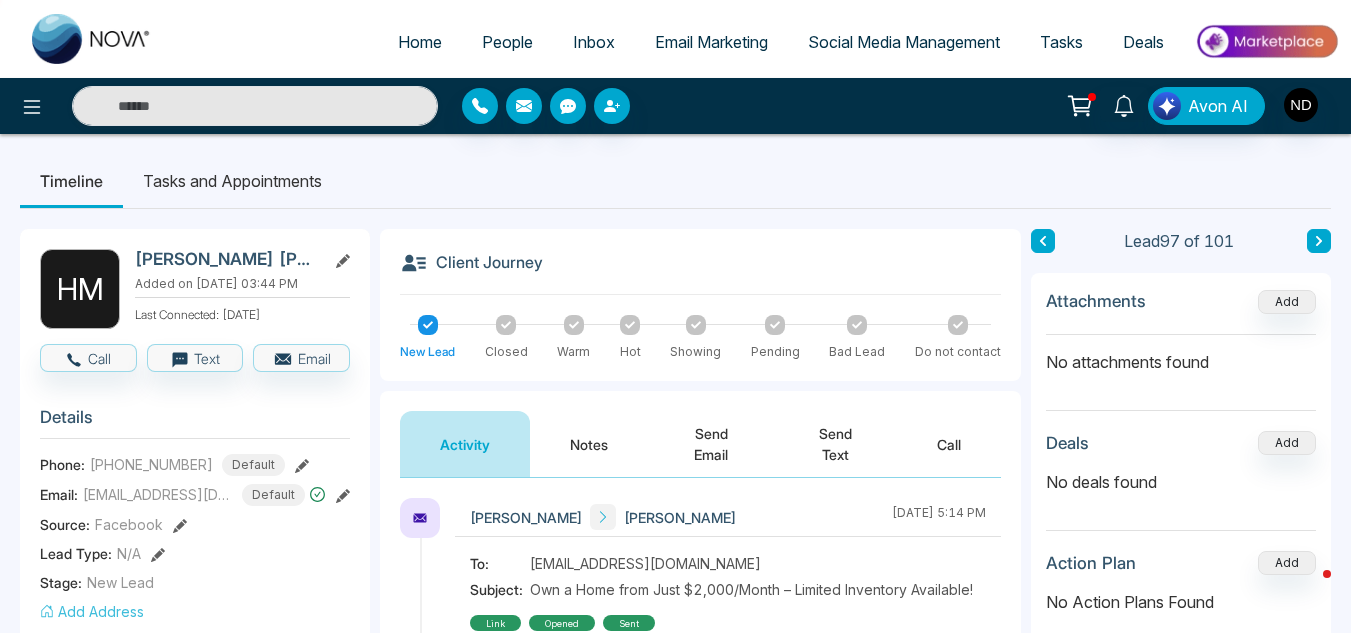 click on "Notes" at bounding box center [589, 444] 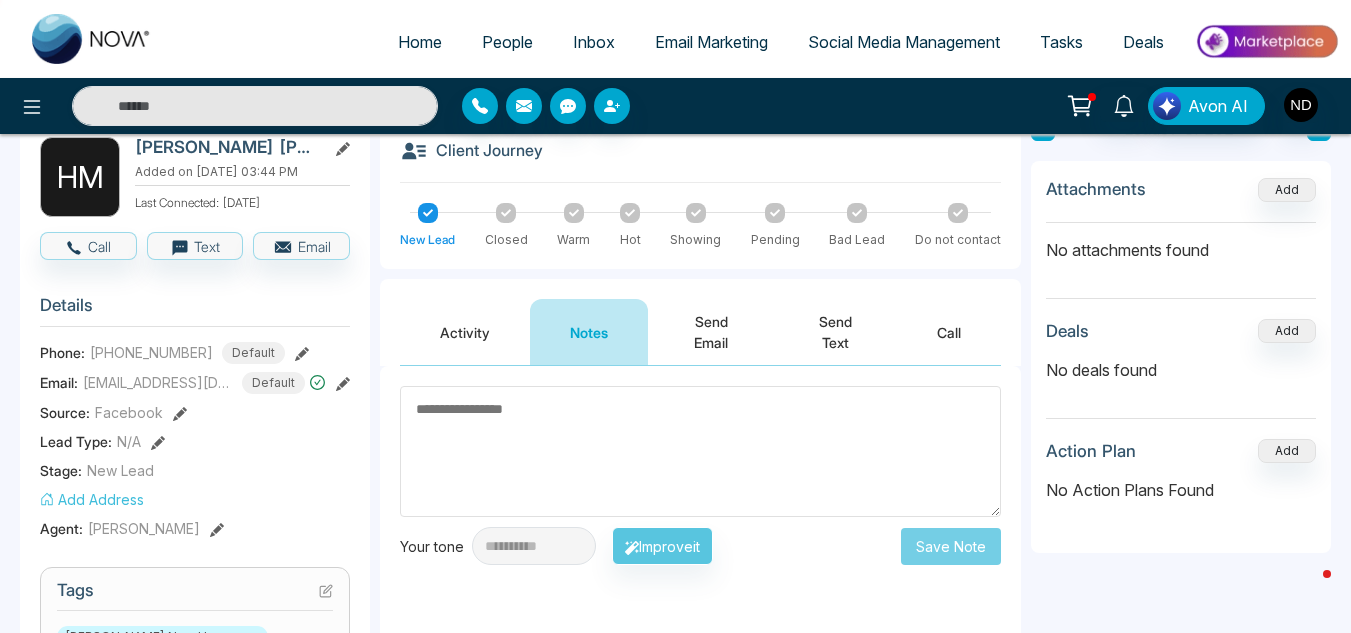 scroll, scrollTop: 109, scrollLeft: 0, axis: vertical 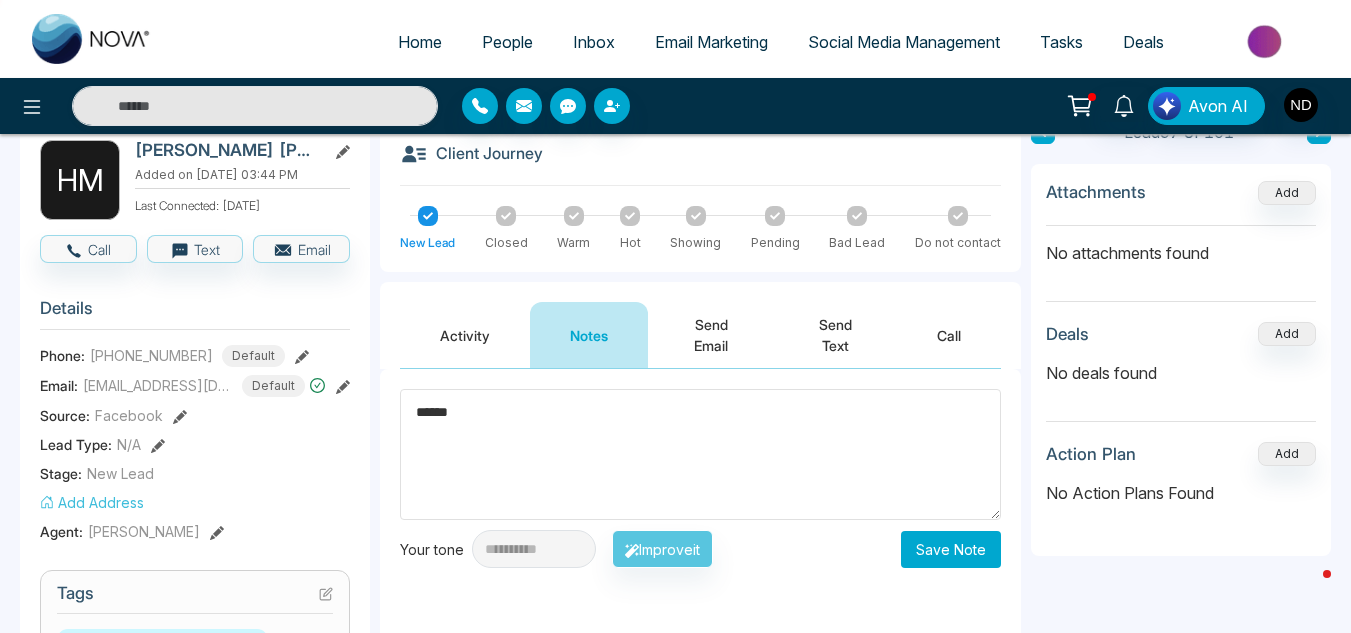 type on "******" 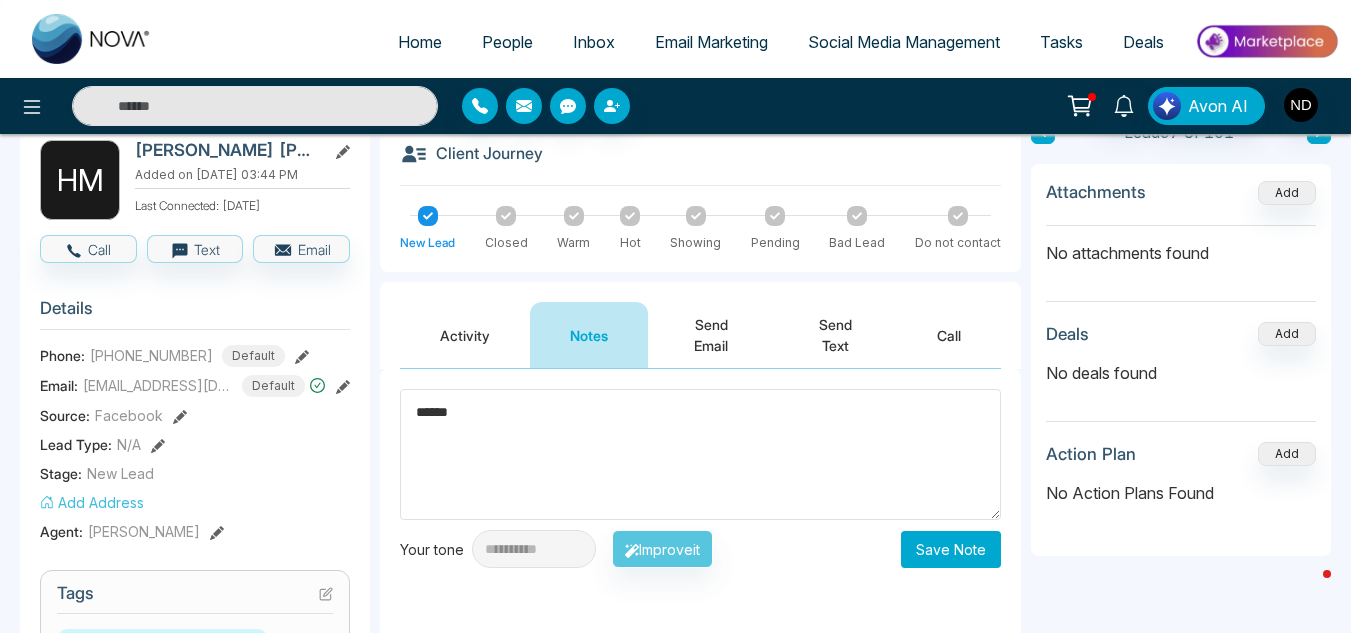 click on "**********" at bounding box center (700, 569) 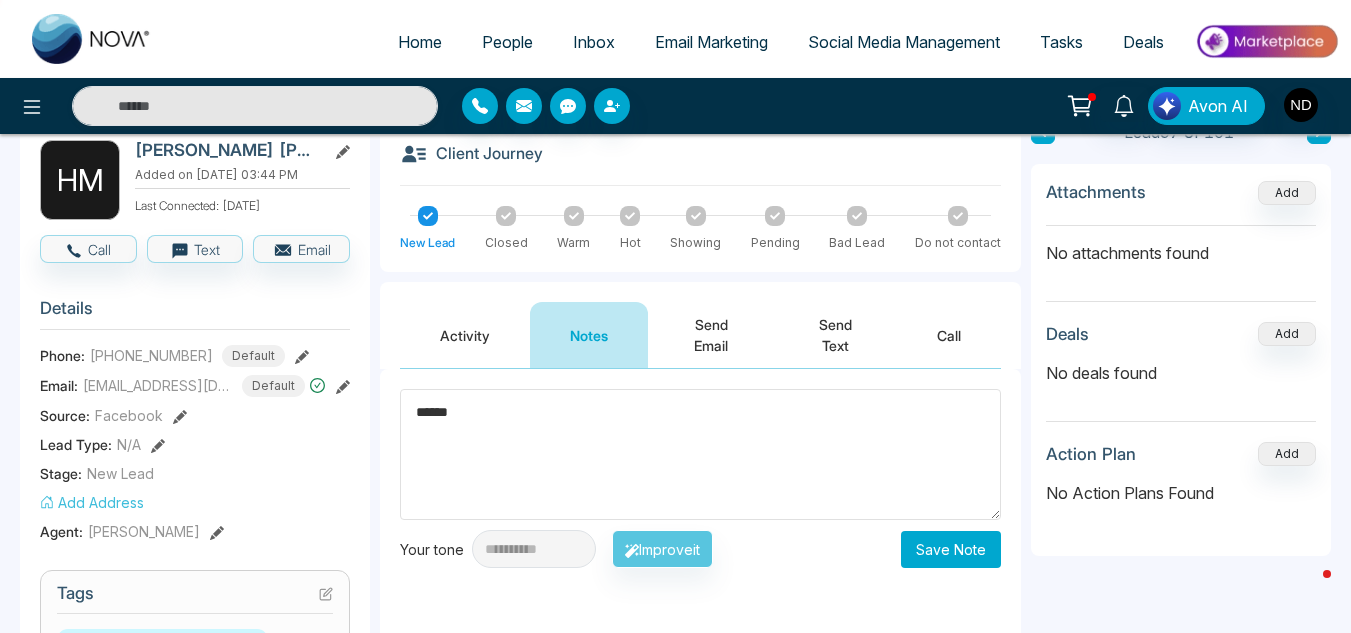 click on "Save Note" at bounding box center [951, 549] 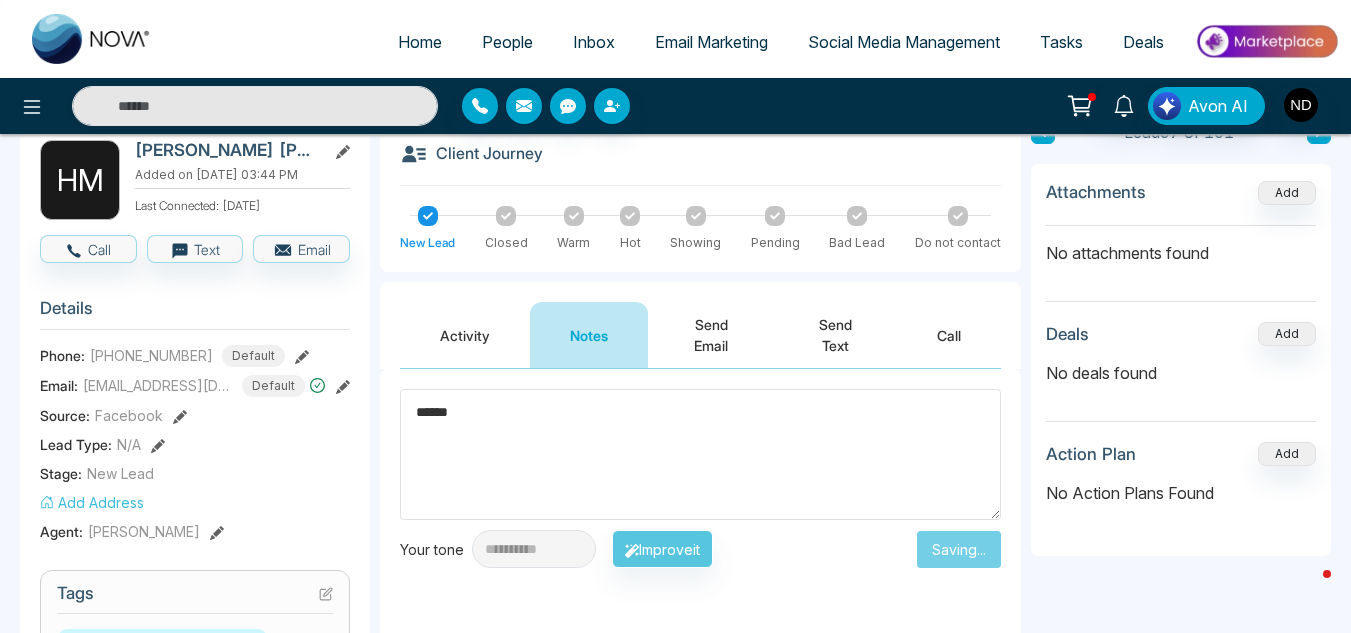 type 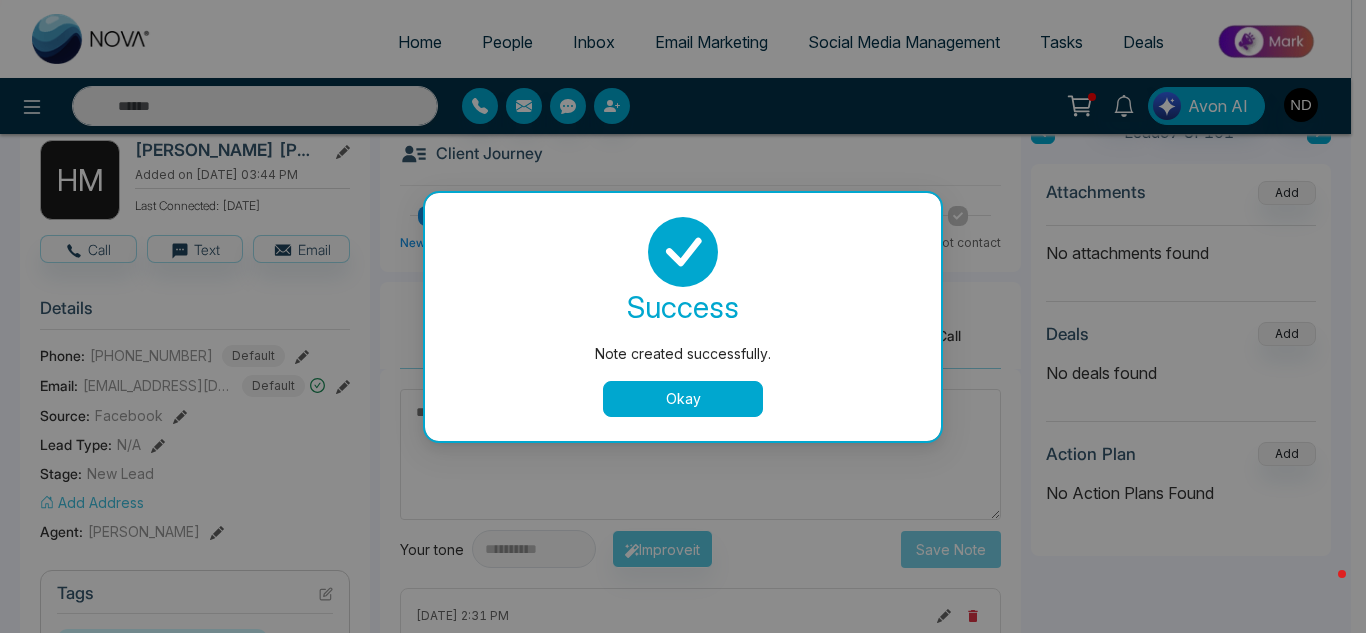 click on "Okay" at bounding box center (683, 399) 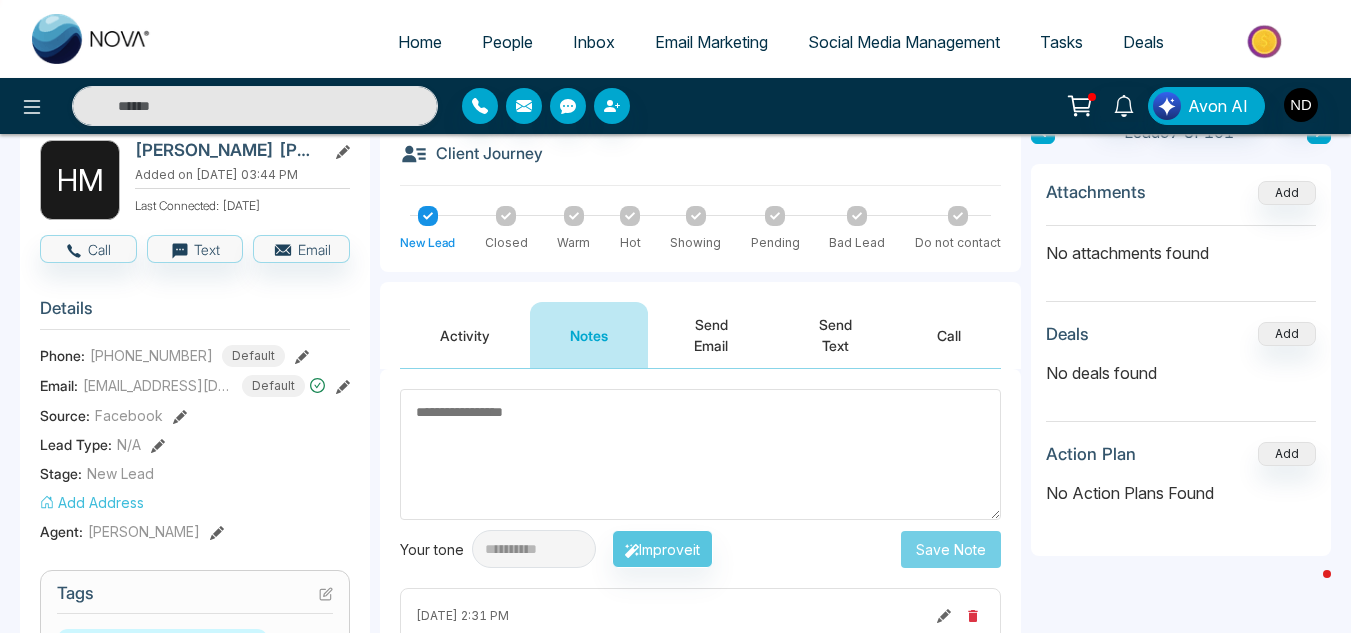 scroll, scrollTop: 0, scrollLeft: 0, axis: both 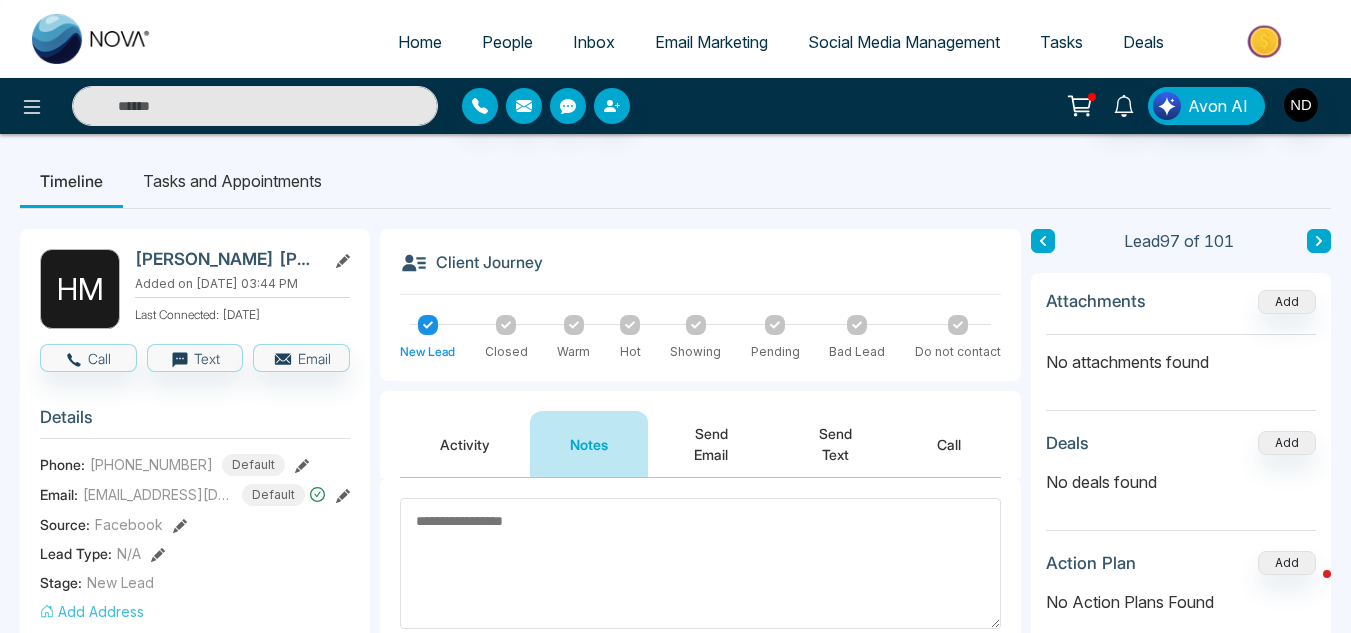 click 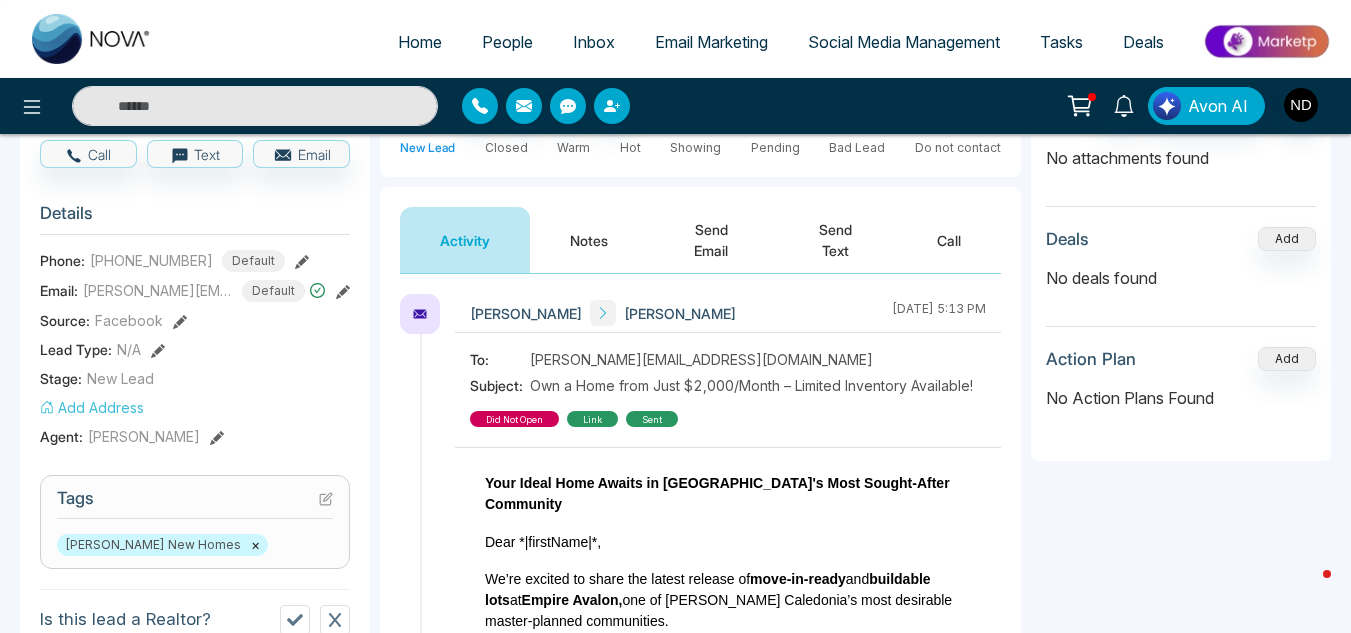 scroll, scrollTop: 209, scrollLeft: 0, axis: vertical 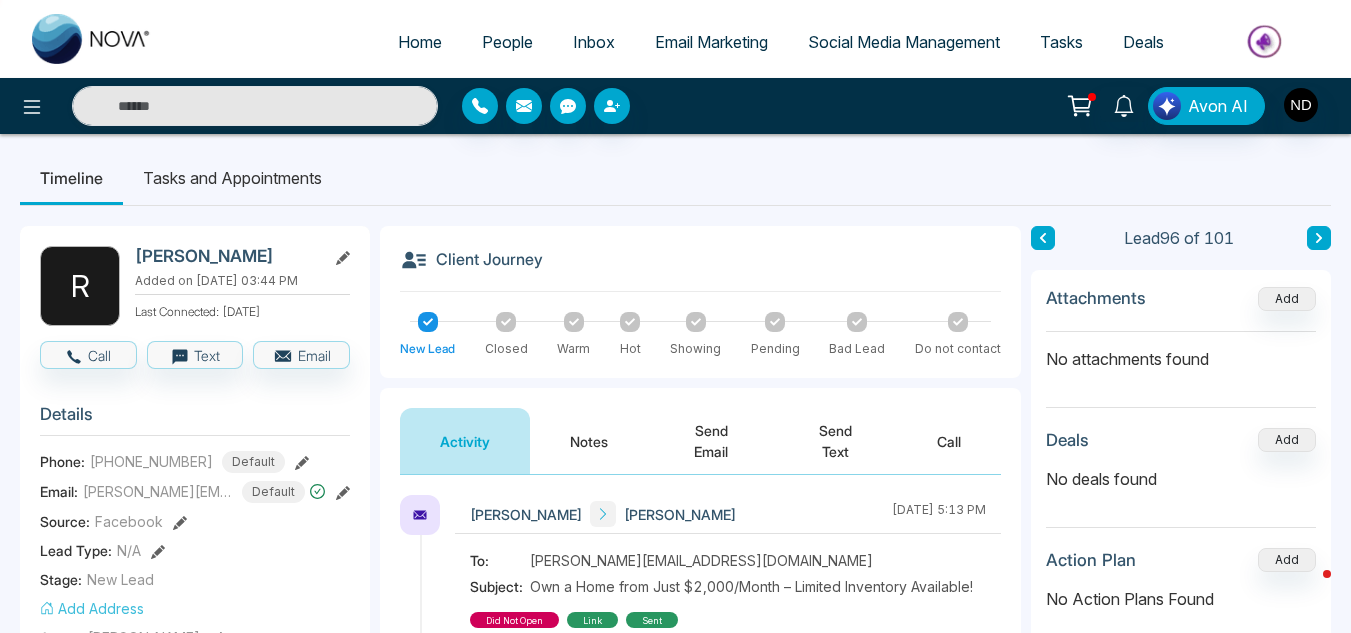click on "Notes" at bounding box center [589, 441] 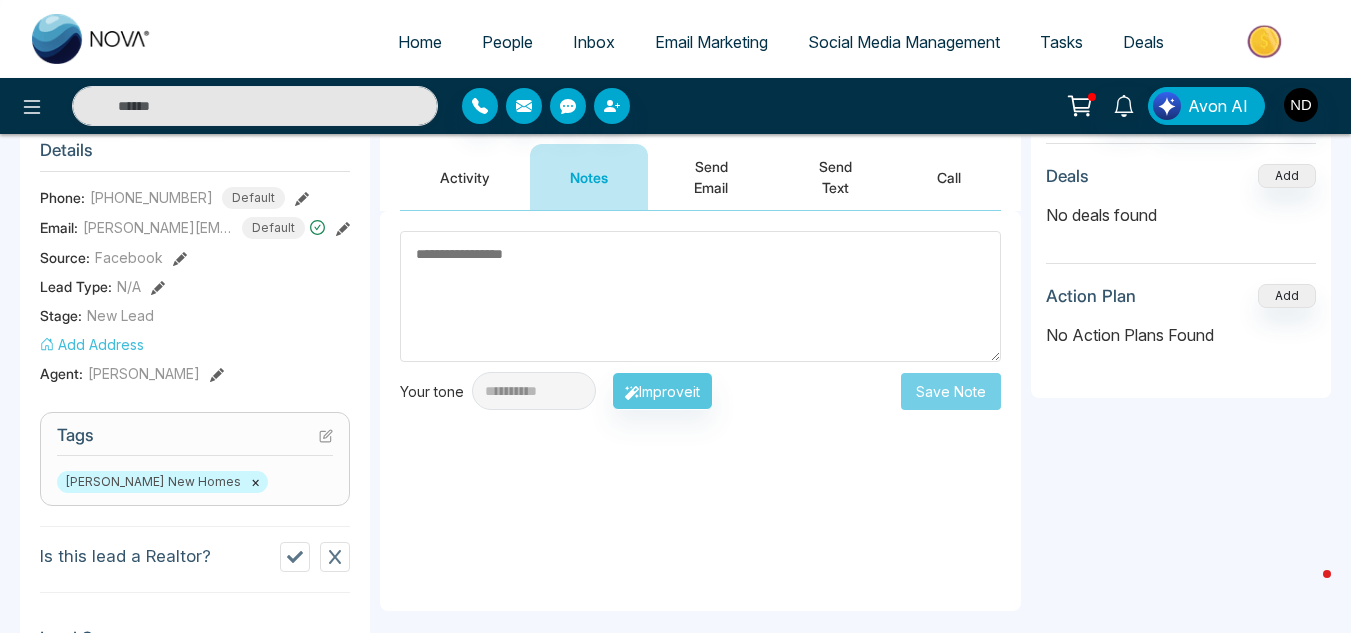scroll, scrollTop: 0, scrollLeft: 0, axis: both 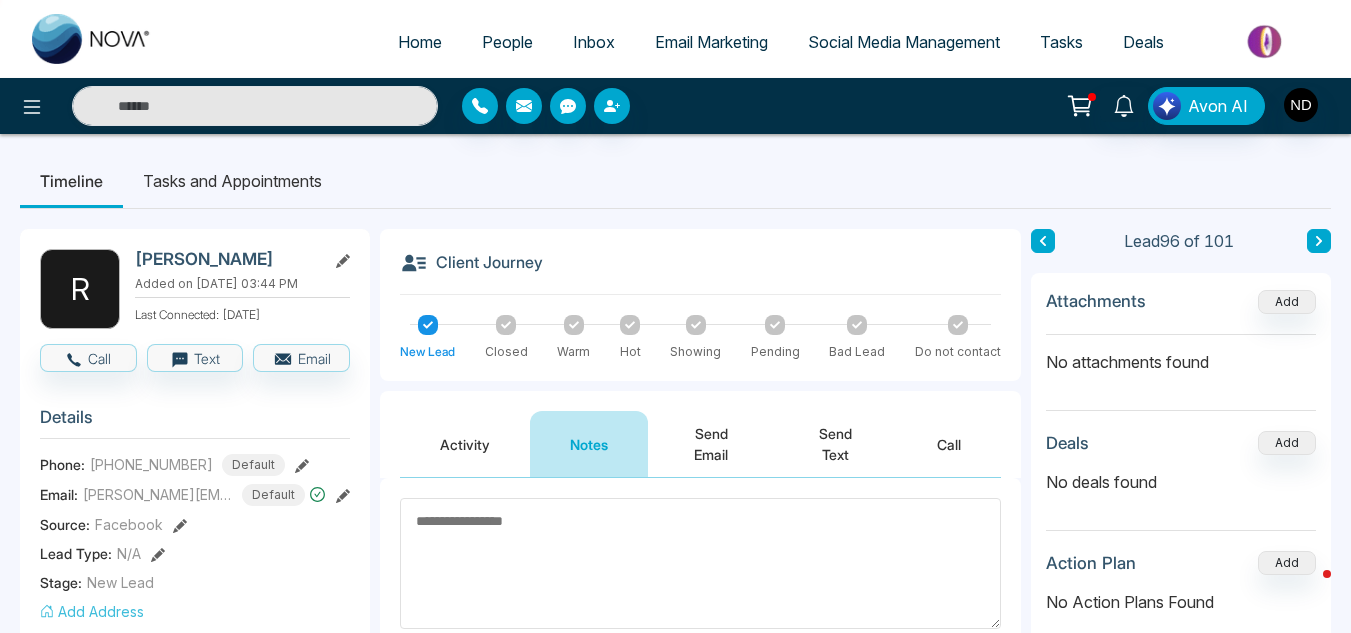 click at bounding box center (700, 563) 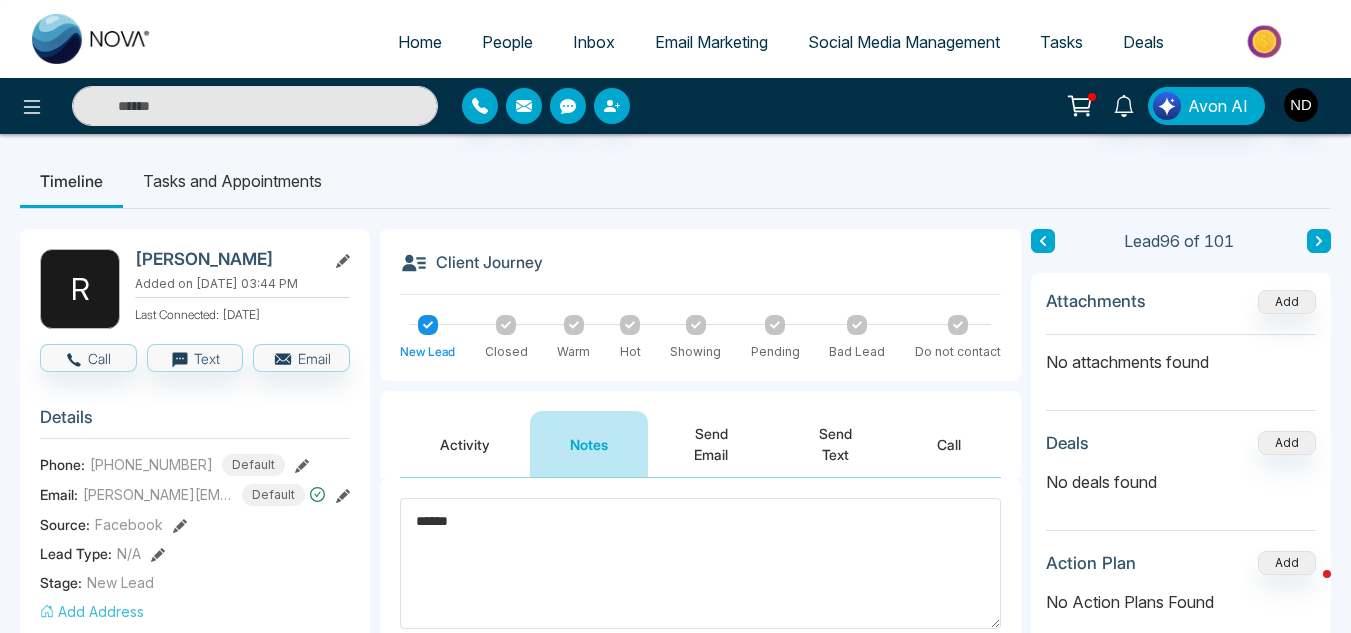 scroll, scrollTop: 90, scrollLeft: 0, axis: vertical 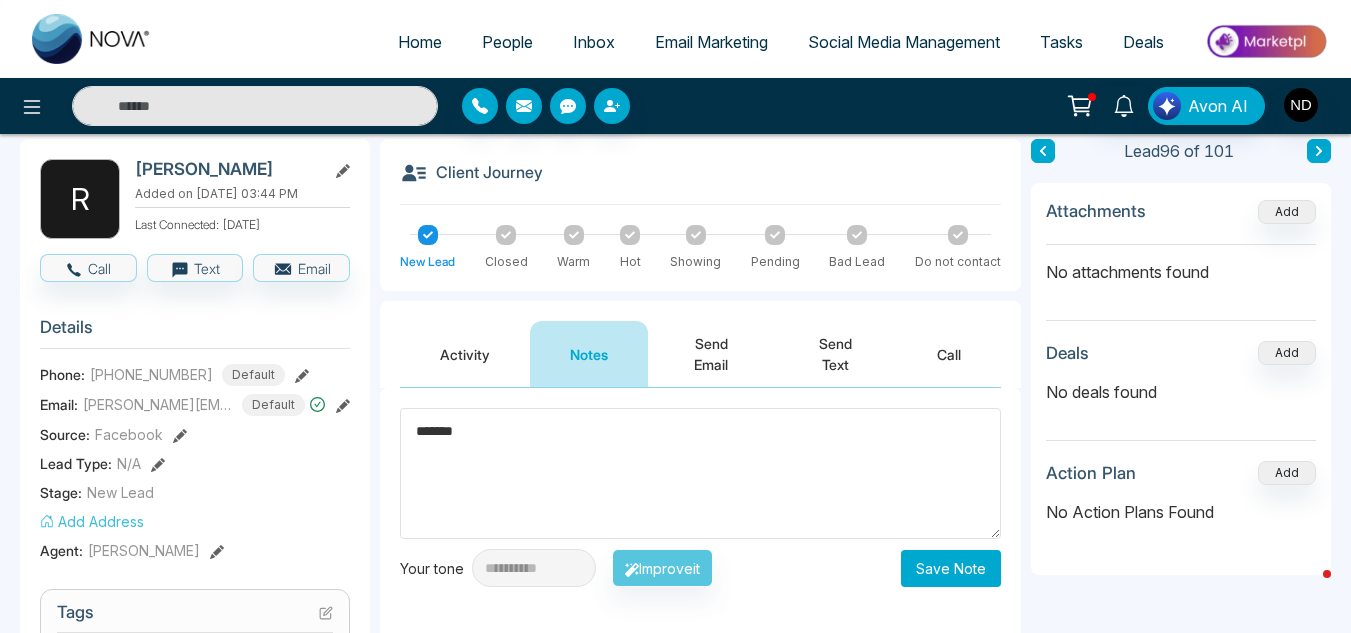 type on "*******" 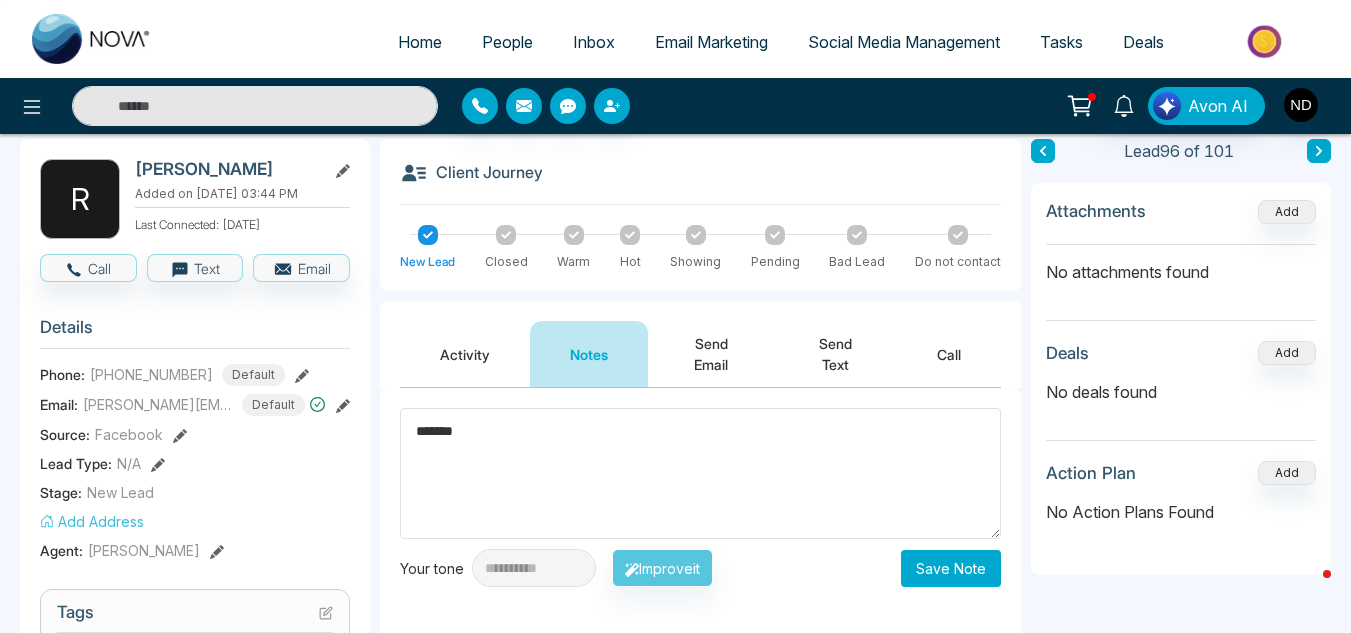 click on "Save Note" at bounding box center [951, 568] 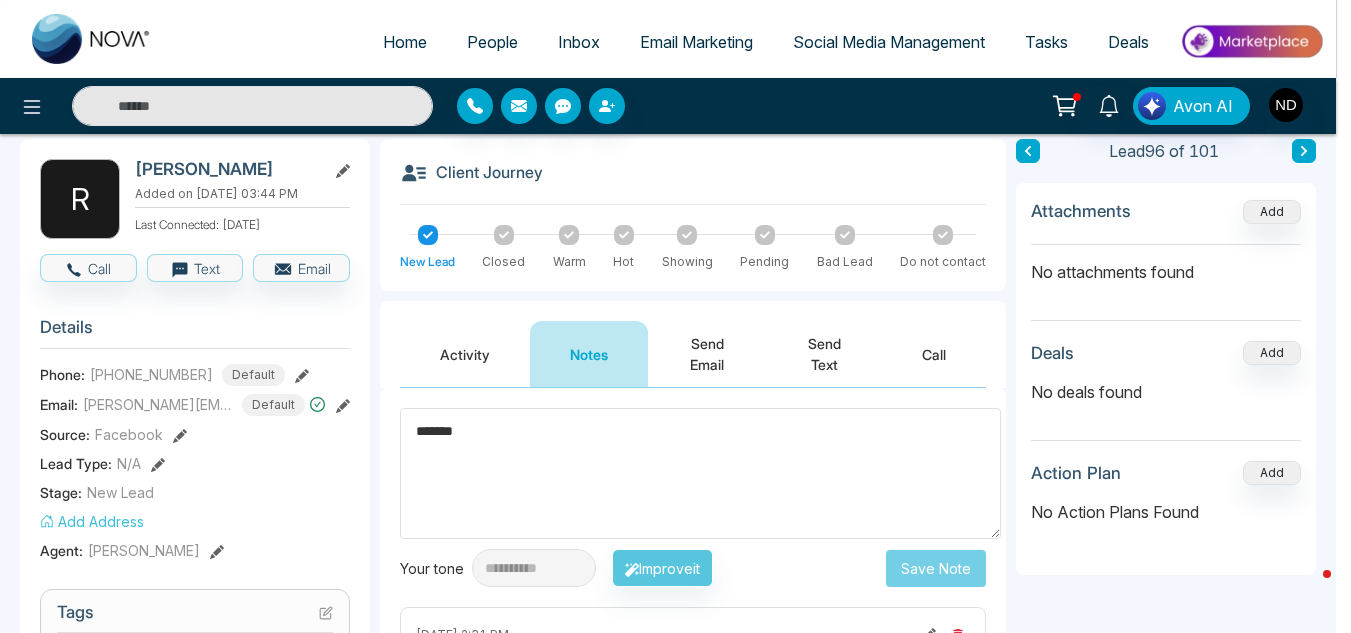 type 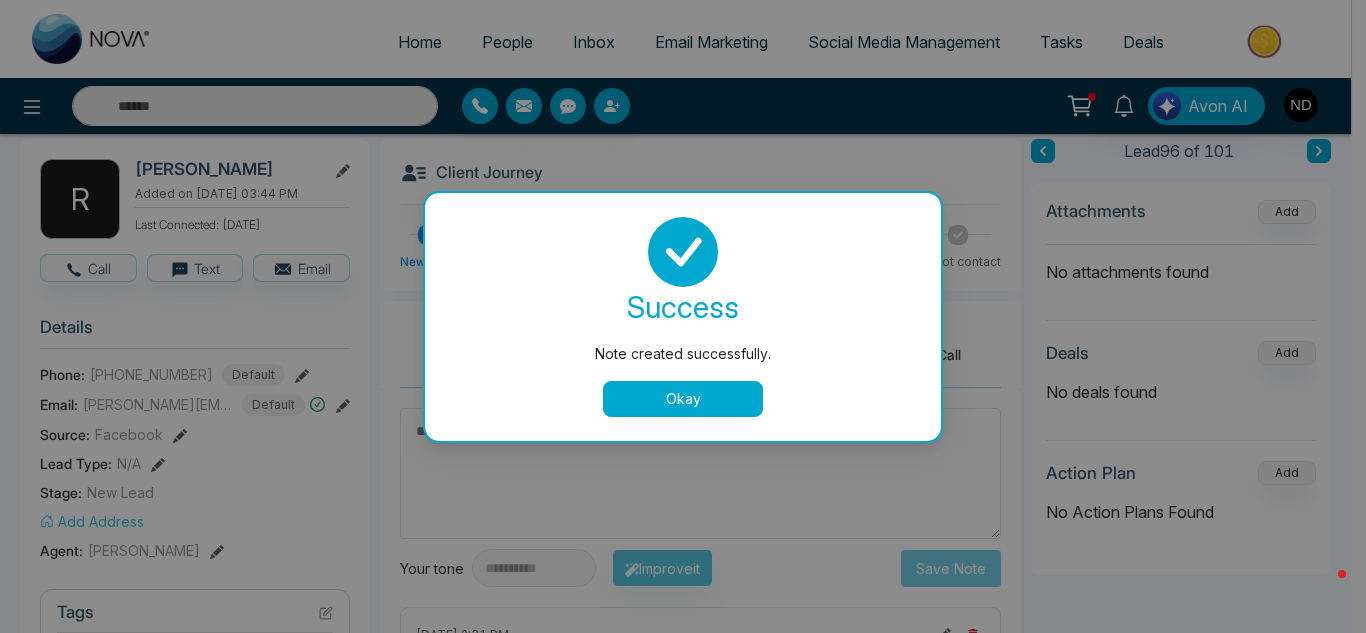 click on "Okay" at bounding box center [683, 399] 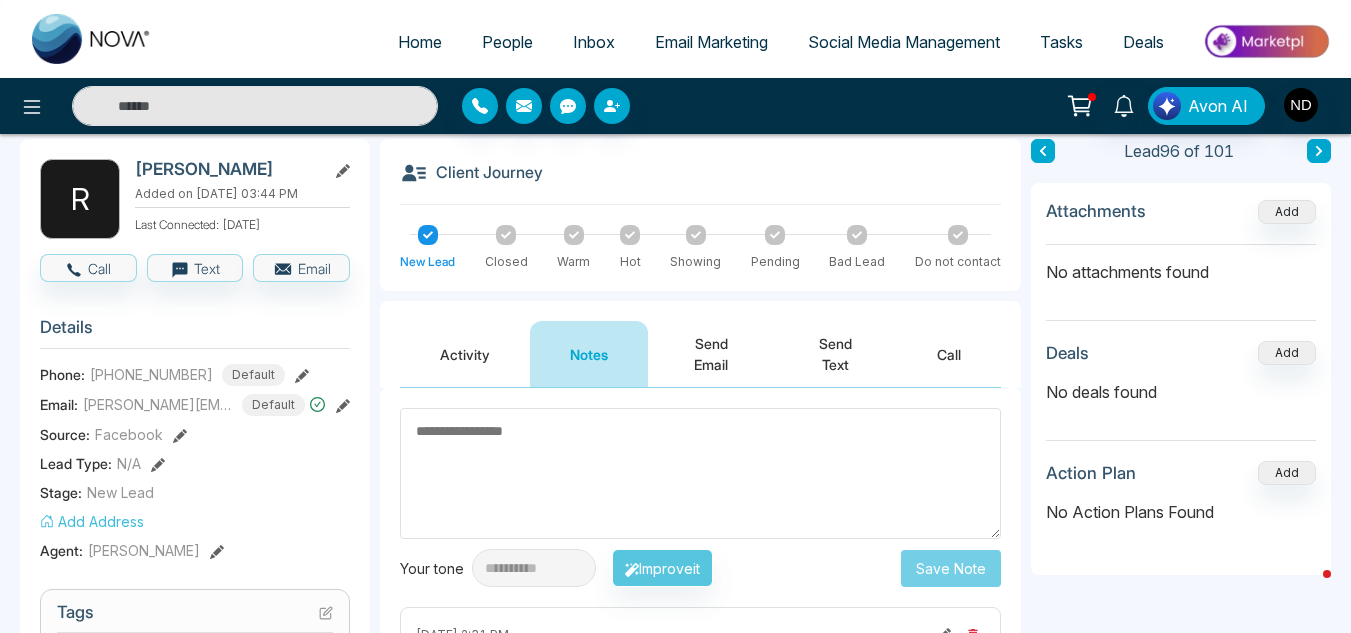click at bounding box center [1043, 151] 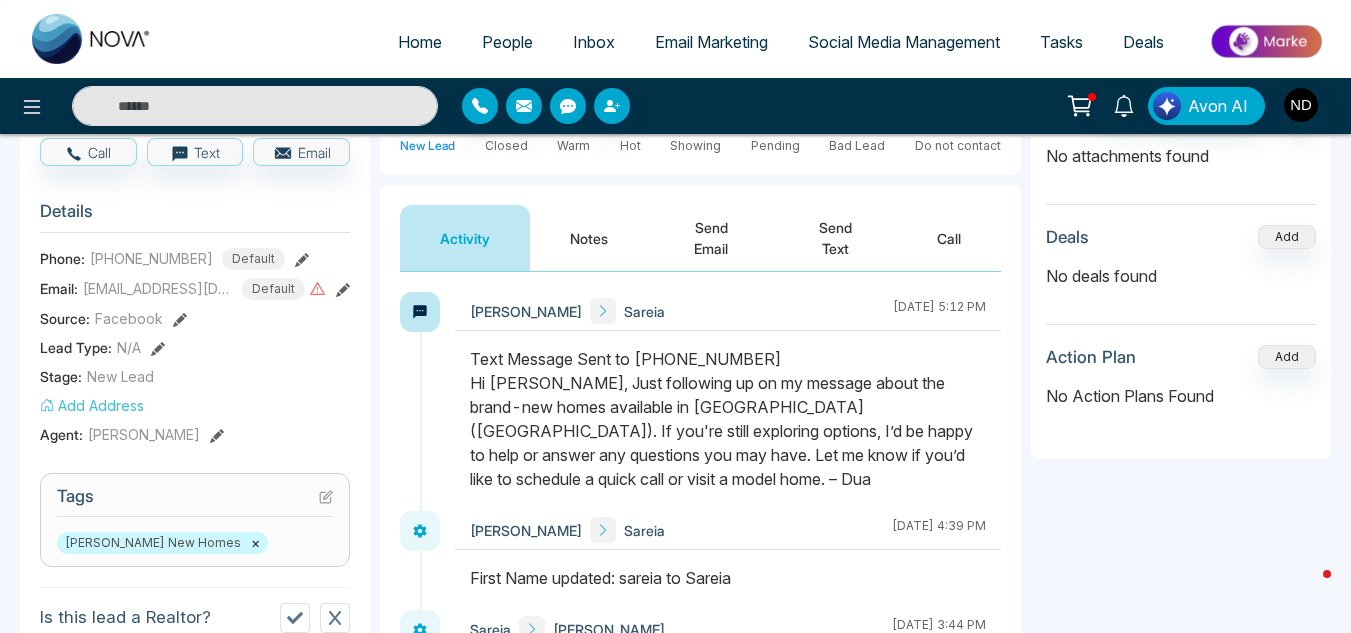 scroll, scrollTop: 85, scrollLeft: 0, axis: vertical 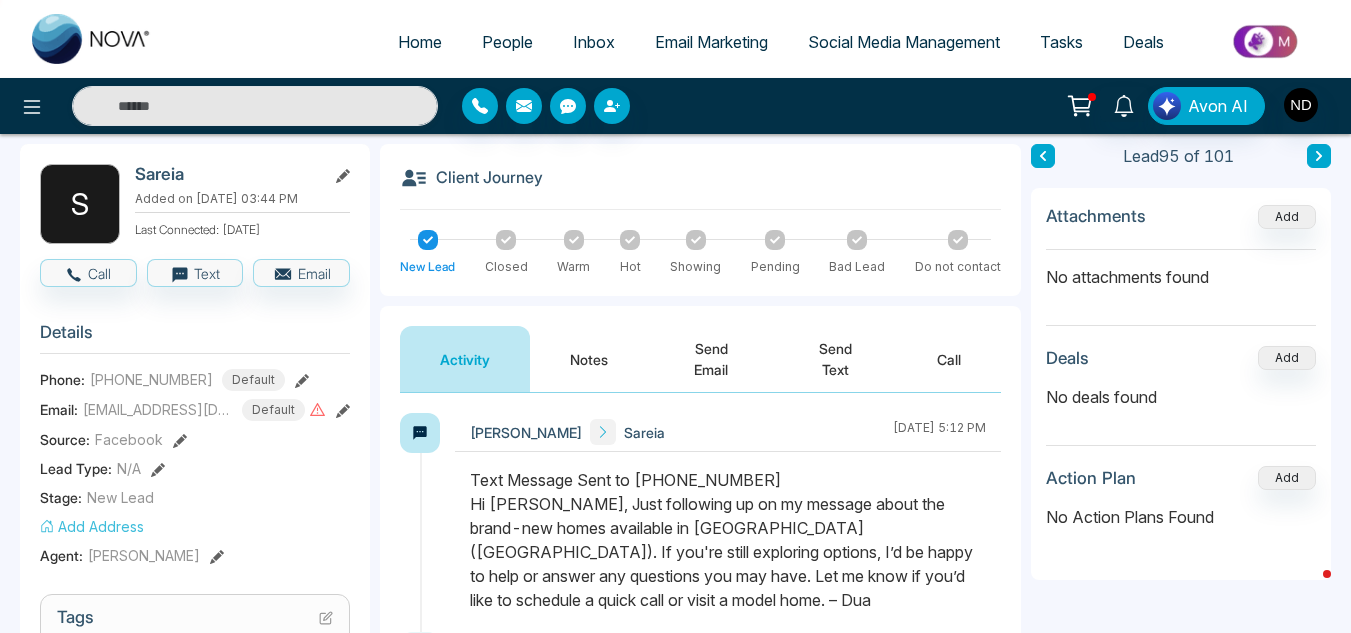 click on "Notes" at bounding box center (589, 359) 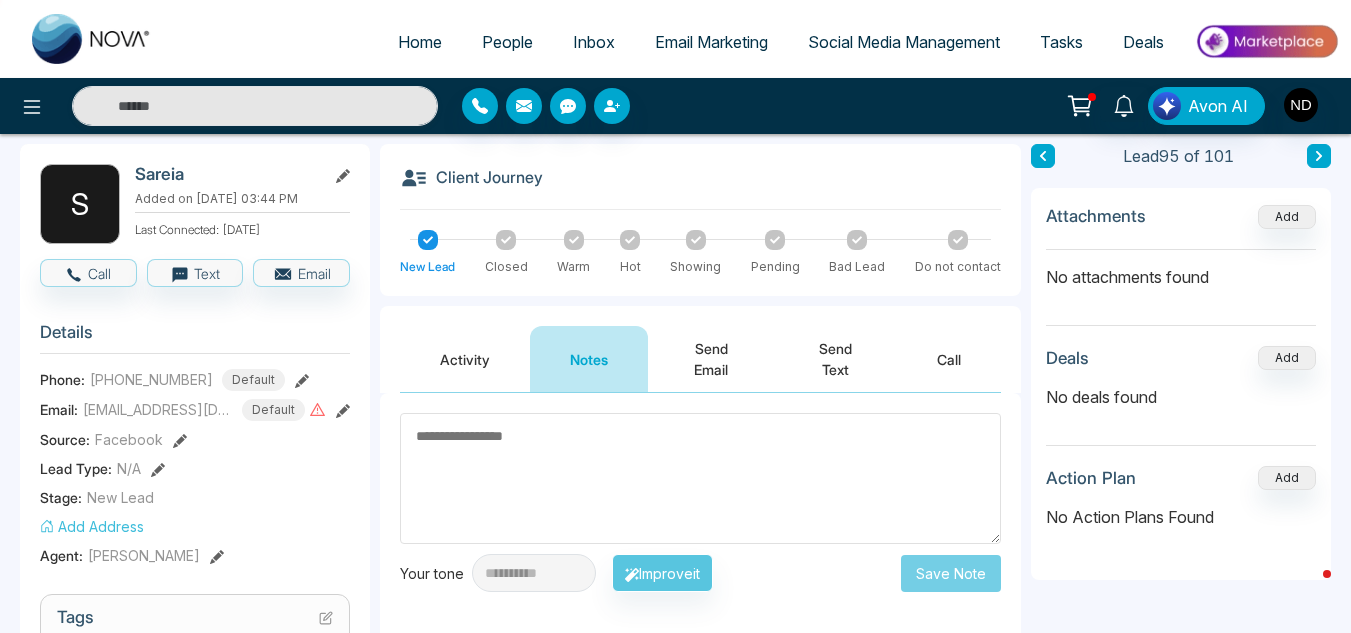 scroll, scrollTop: 223, scrollLeft: 0, axis: vertical 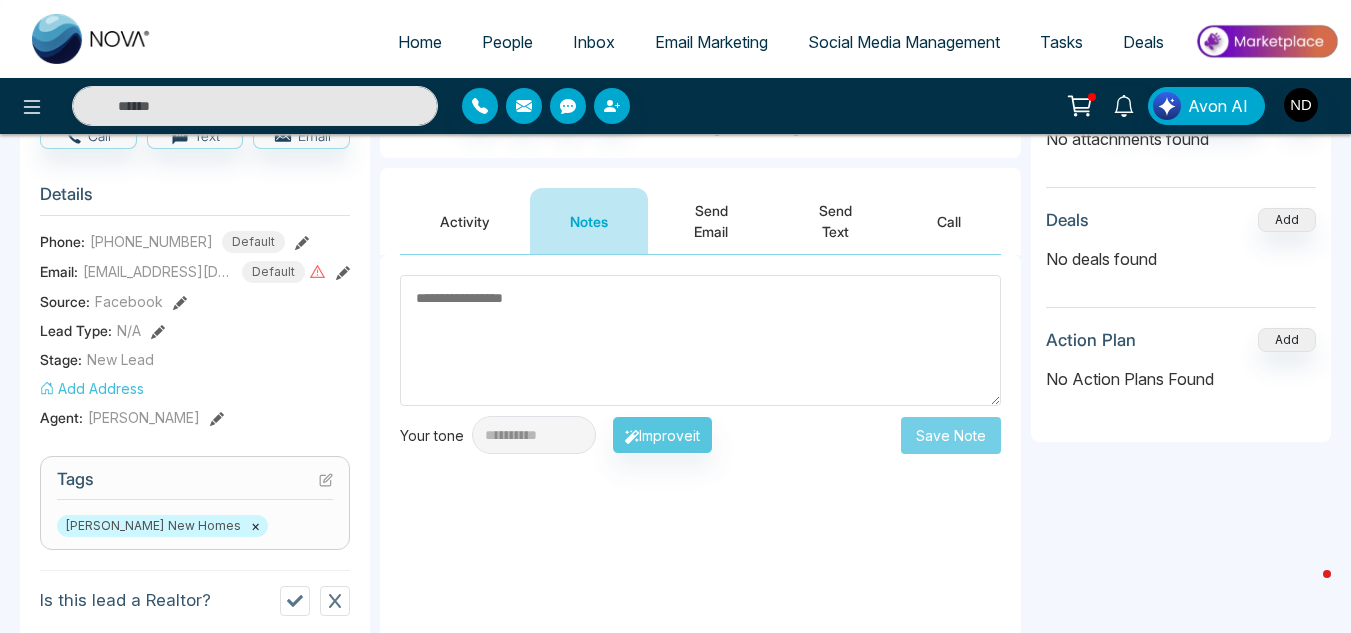 click on "Activity" at bounding box center (465, 221) 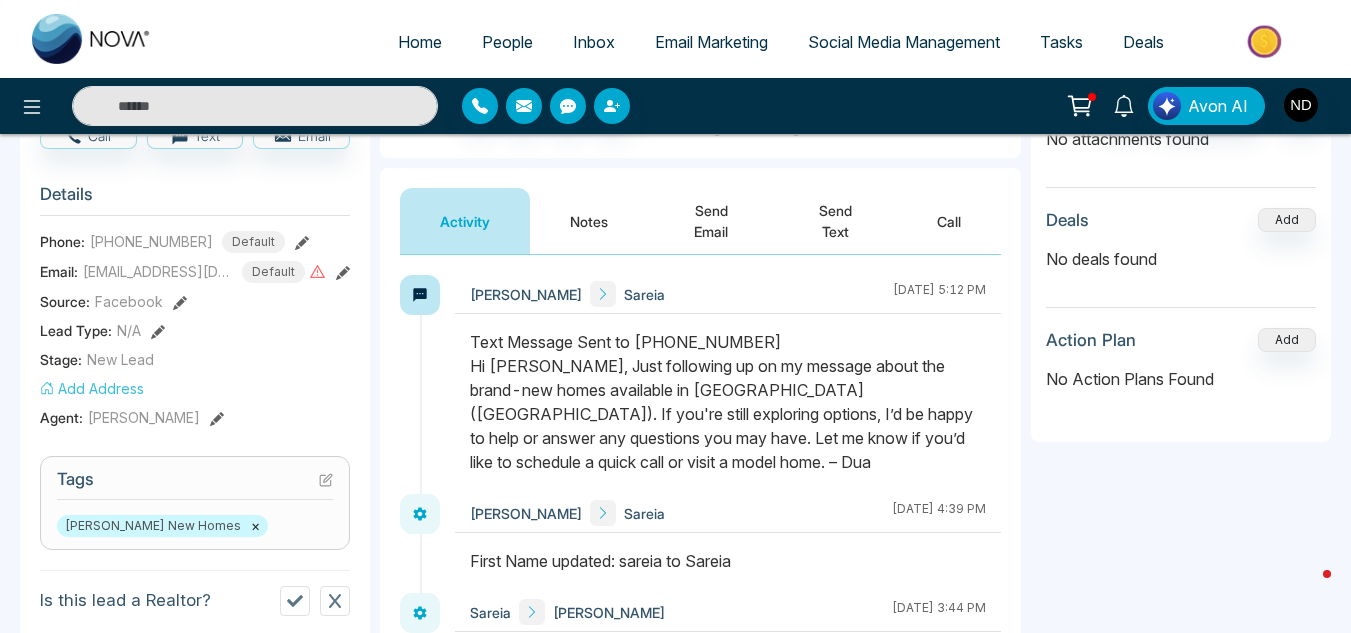 click on "Notes" at bounding box center [589, 221] 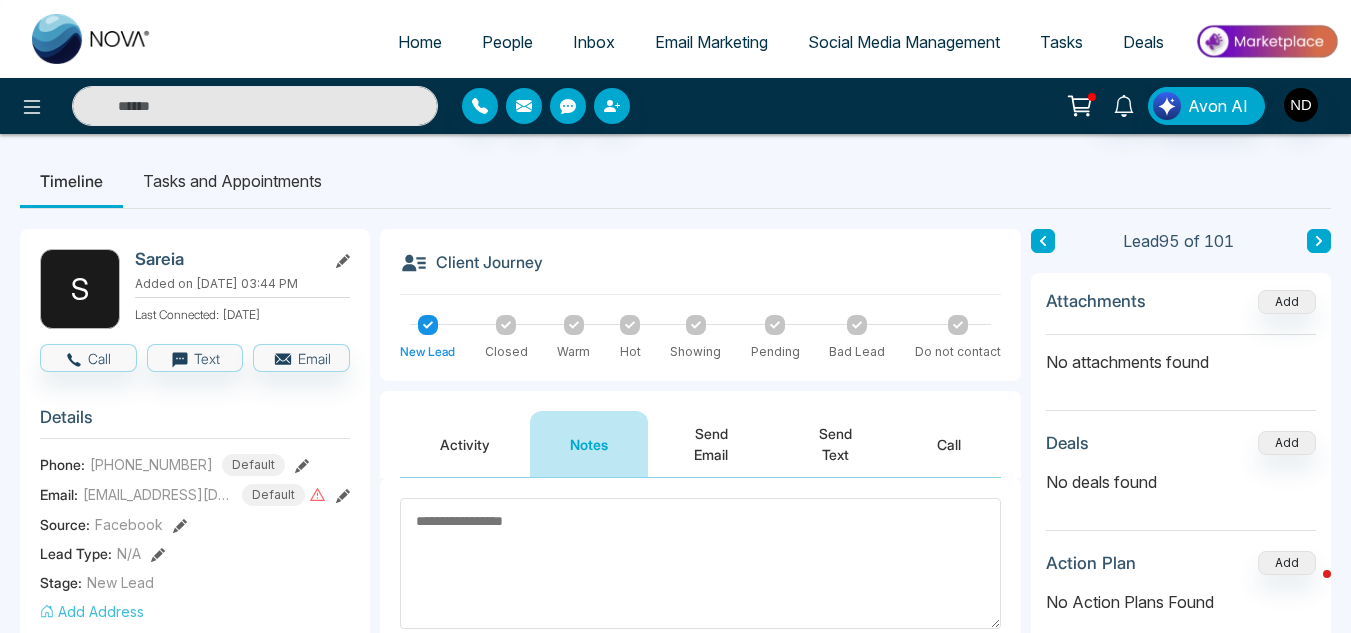 scroll, scrollTop: 1, scrollLeft: 0, axis: vertical 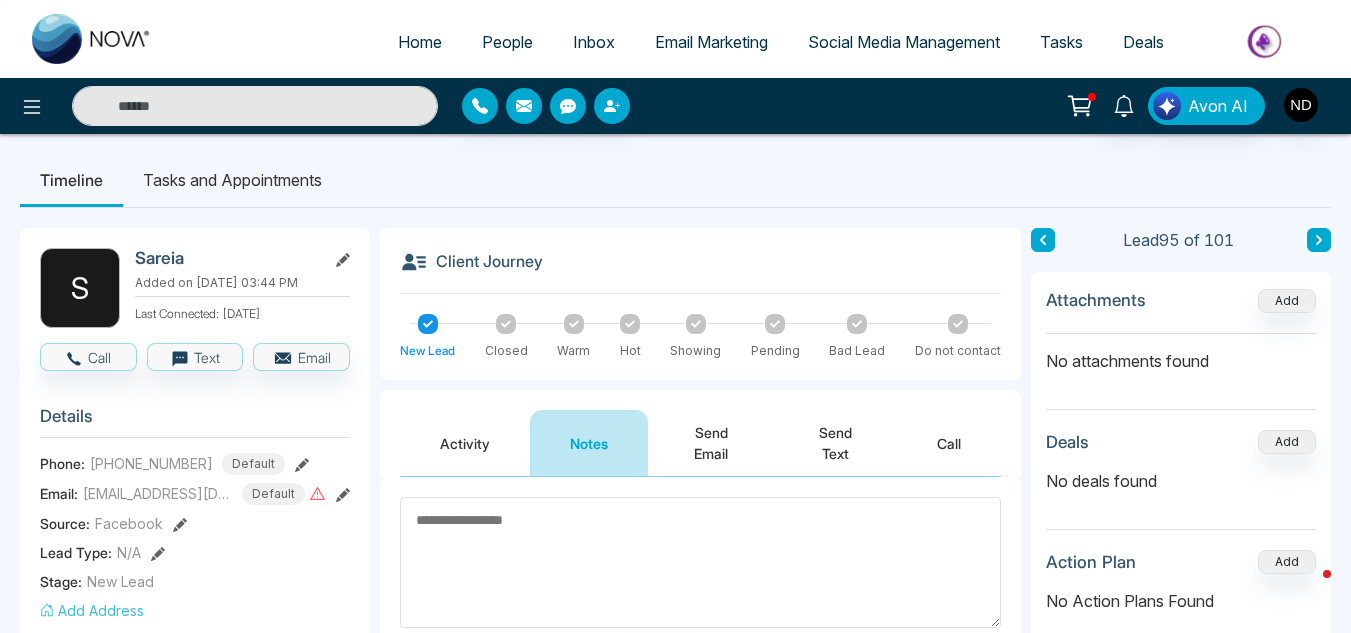 click at bounding box center (857, 324) 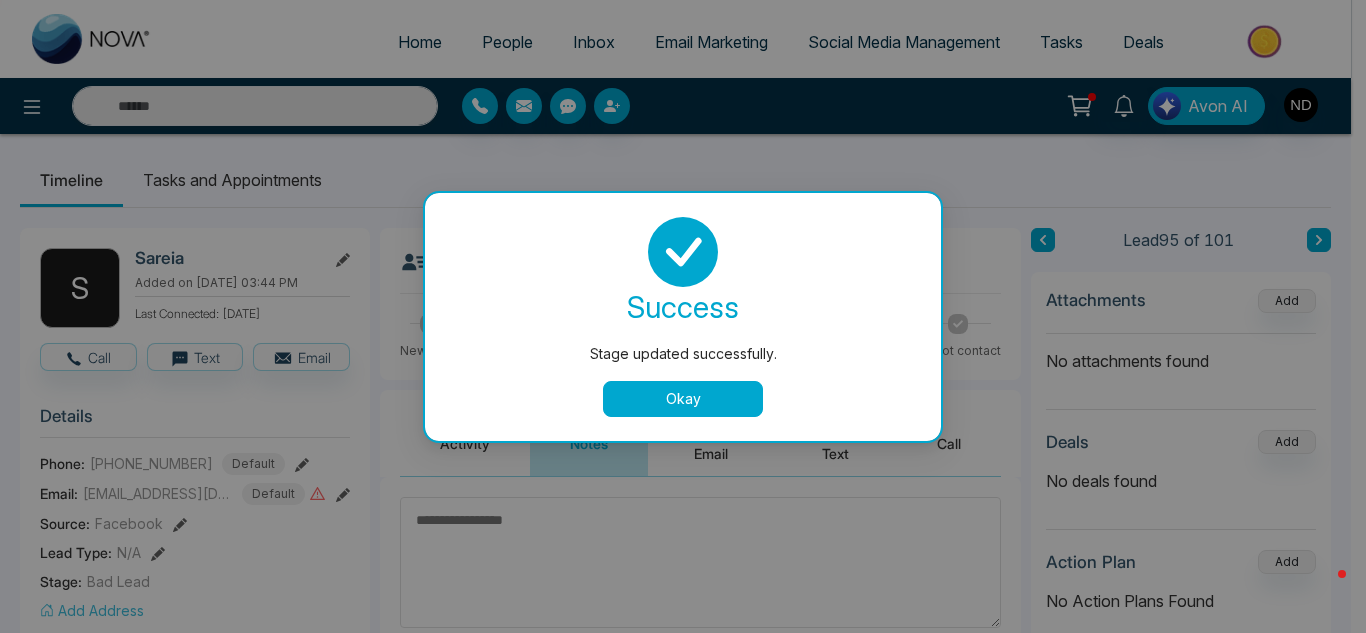 click on "Stage updated successfully. success Stage updated successfully.   Okay" at bounding box center (683, 316) 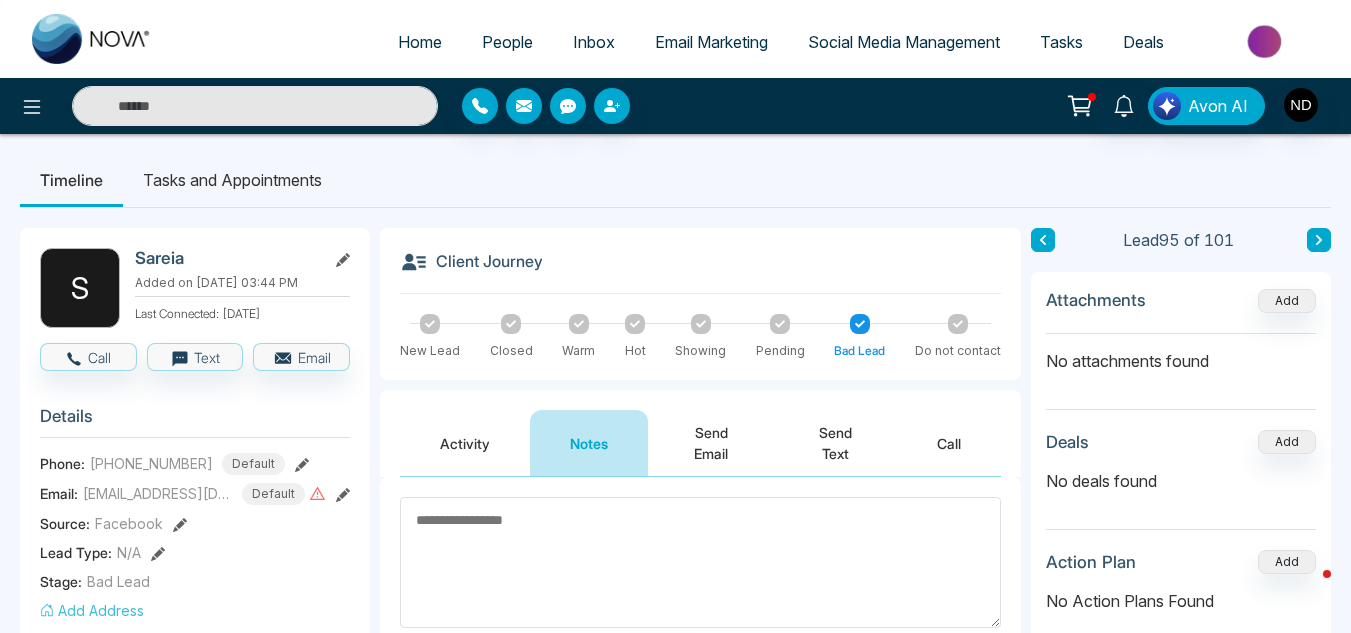 click at bounding box center (700, 562) 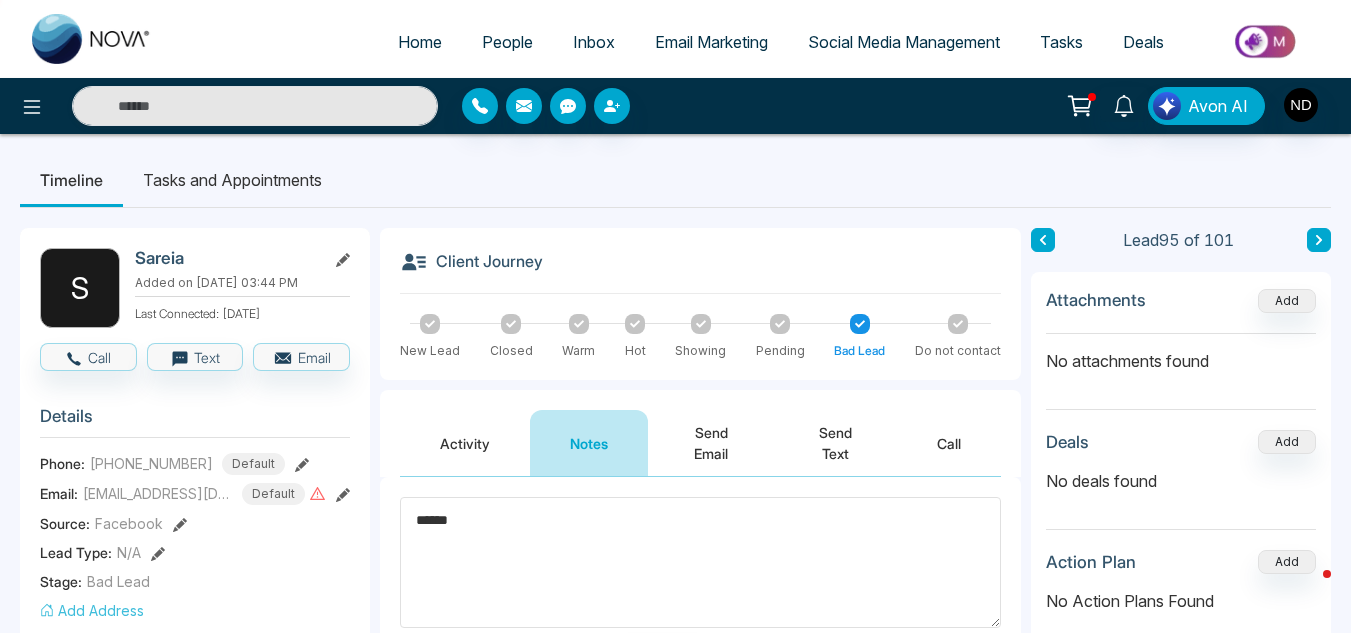 scroll, scrollTop: 132, scrollLeft: 0, axis: vertical 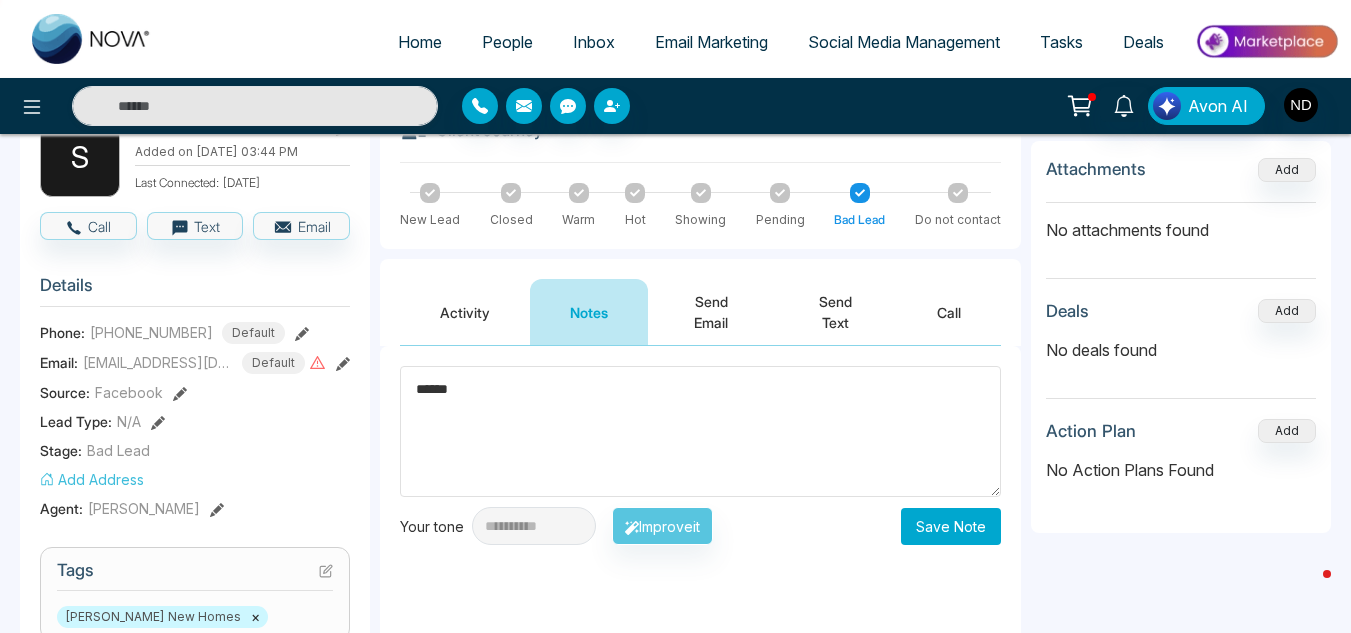 type on "******" 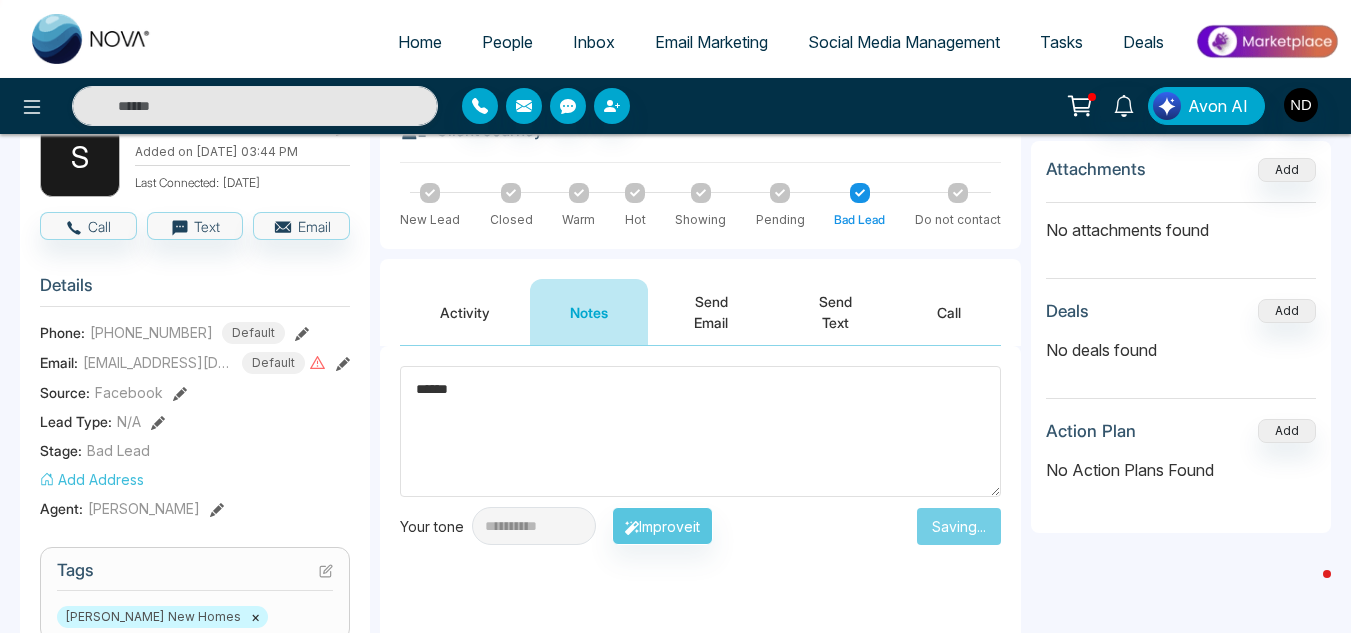 type 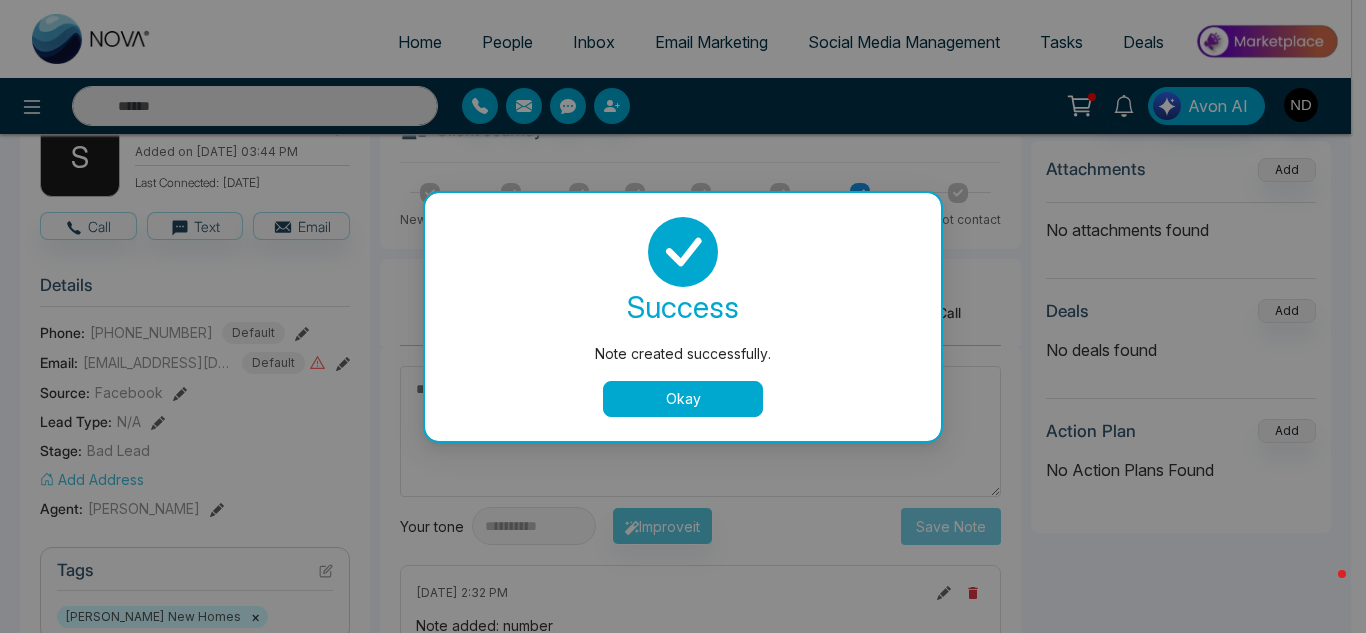 click on "Okay" at bounding box center (683, 399) 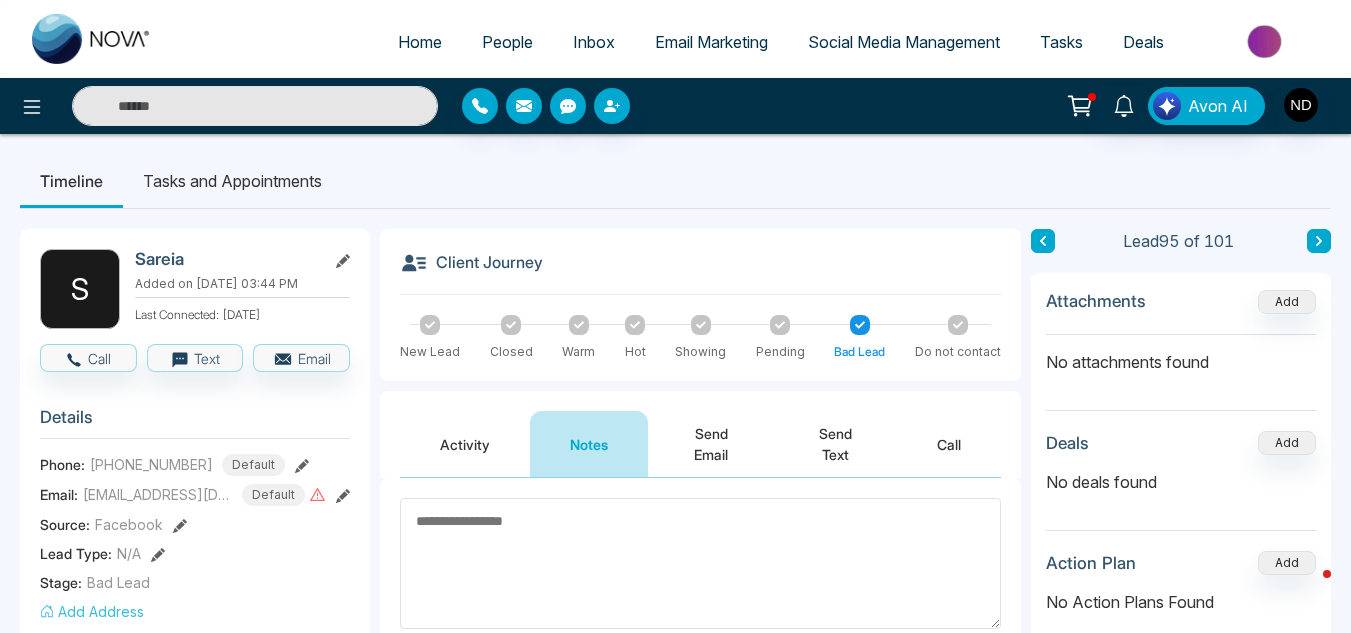 scroll, scrollTop: 1, scrollLeft: 0, axis: vertical 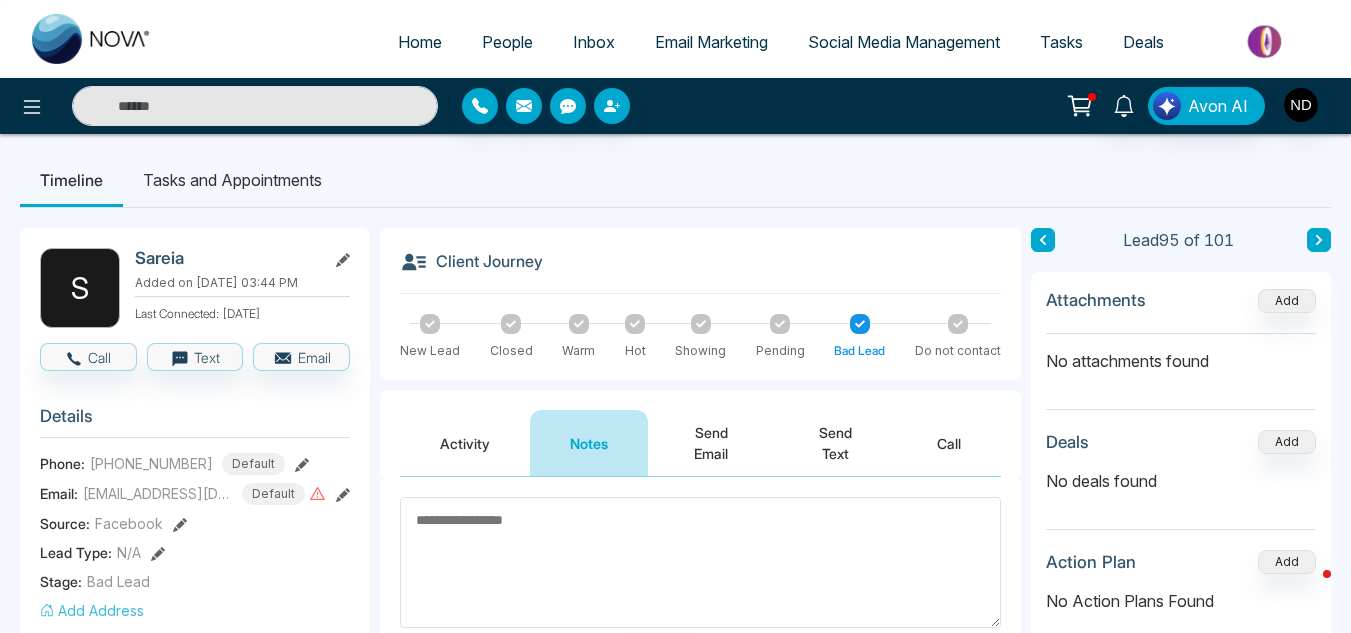 click at bounding box center [1043, 240] 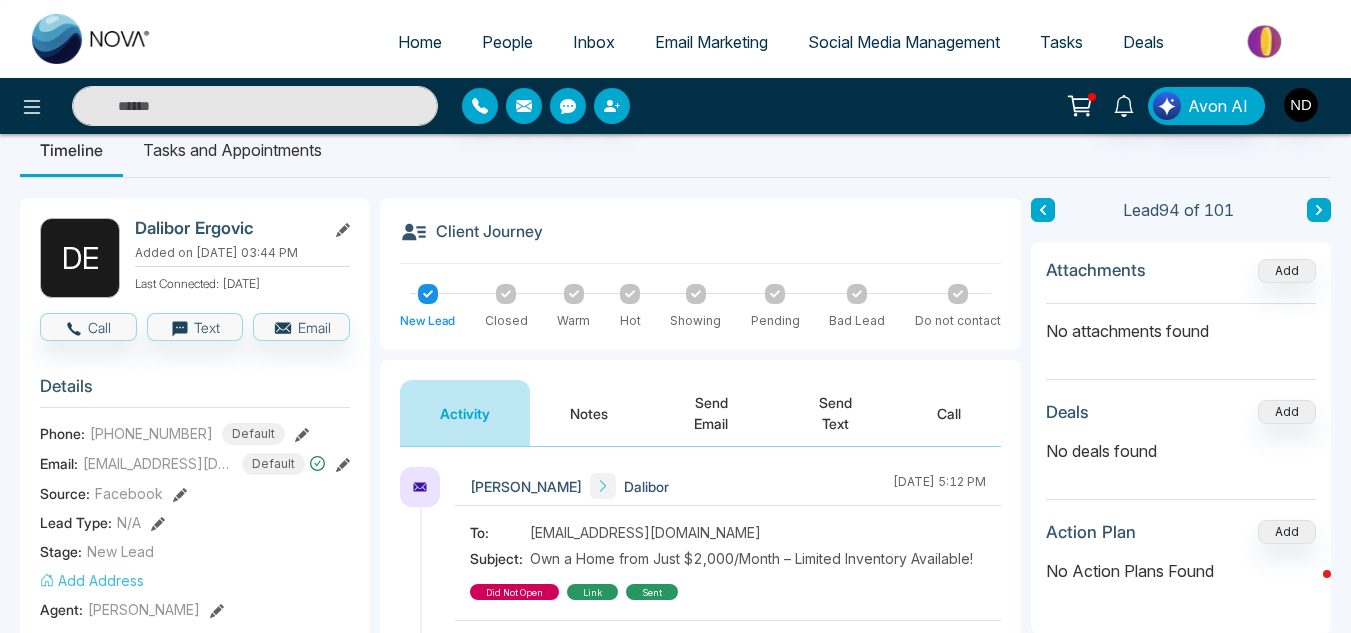 scroll, scrollTop: 68, scrollLeft: 0, axis: vertical 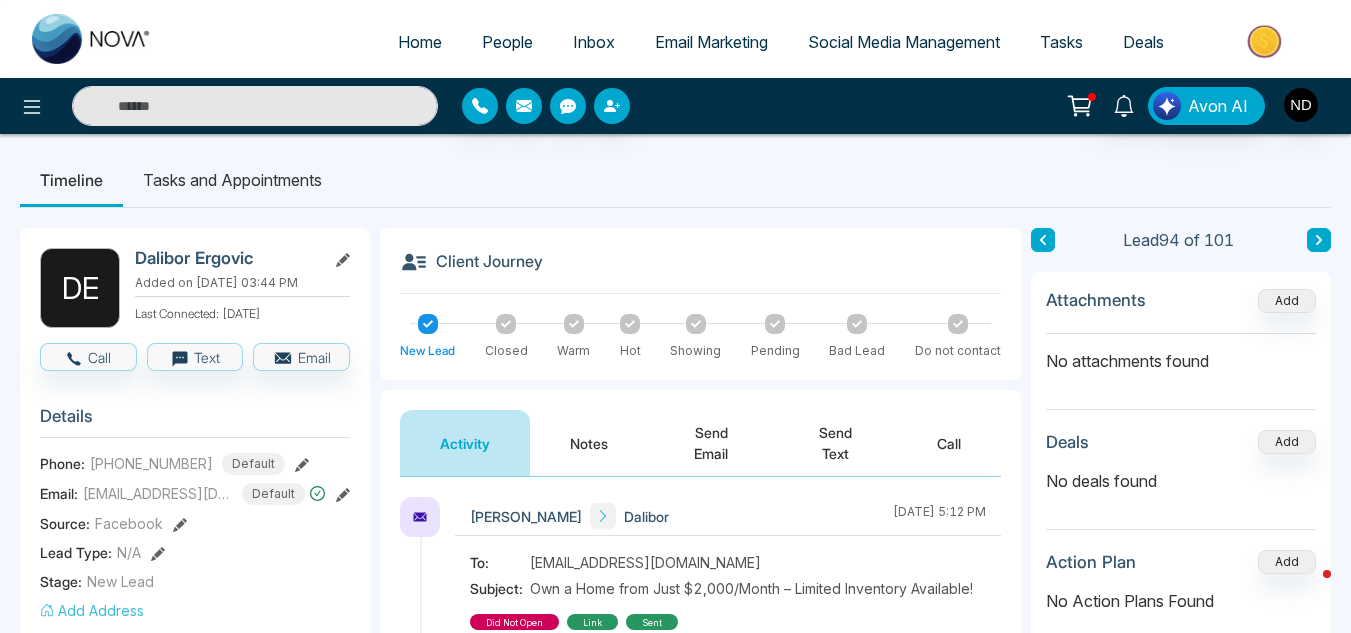 click on "Notes" at bounding box center (589, 443) 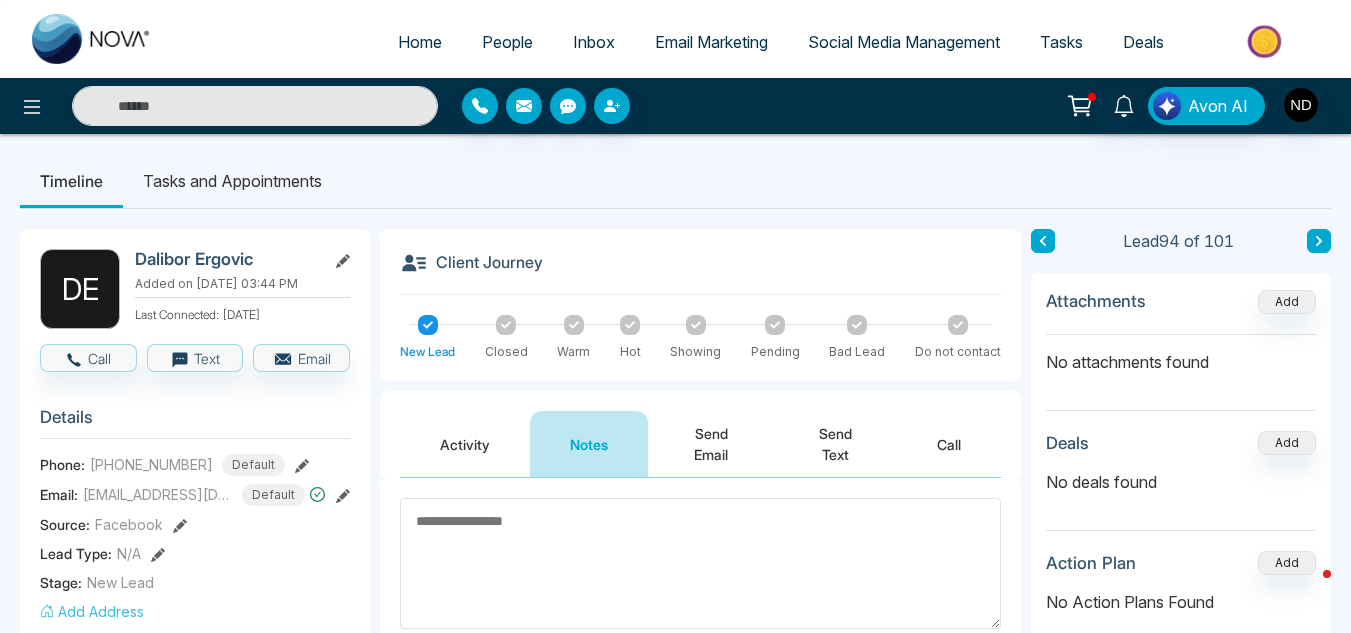 scroll, scrollTop: 1, scrollLeft: 0, axis: vertical 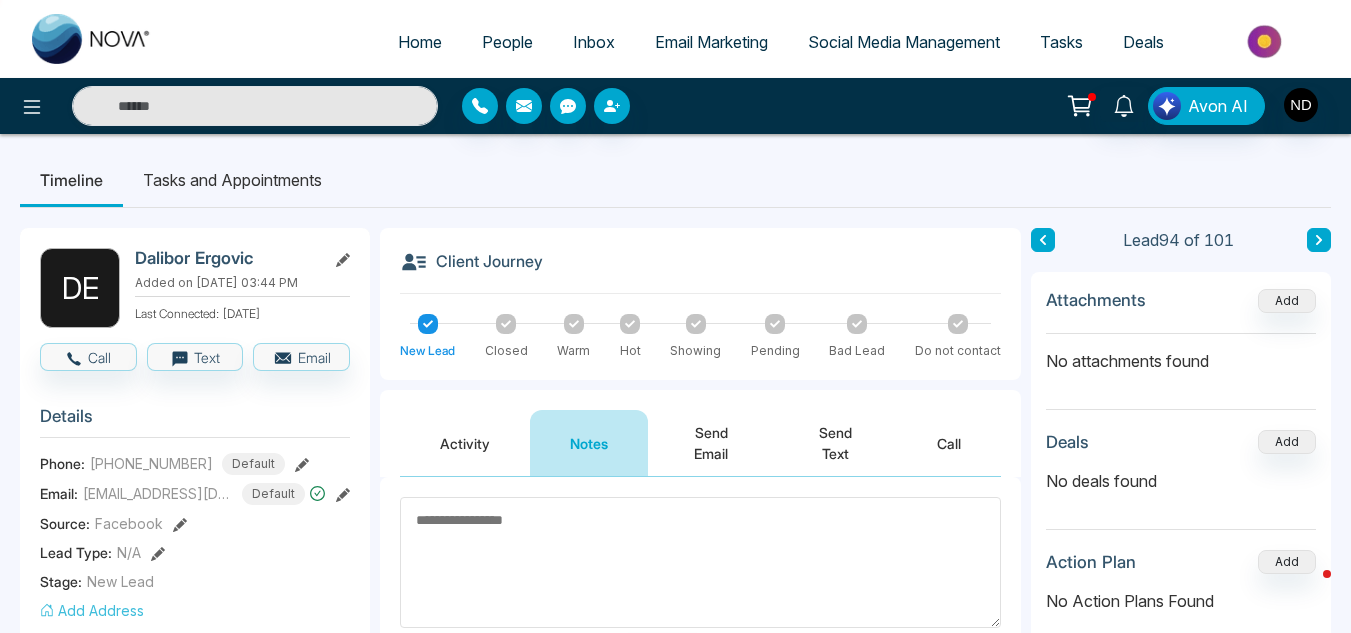 click on "Activity" at bounding box center (465, 443) 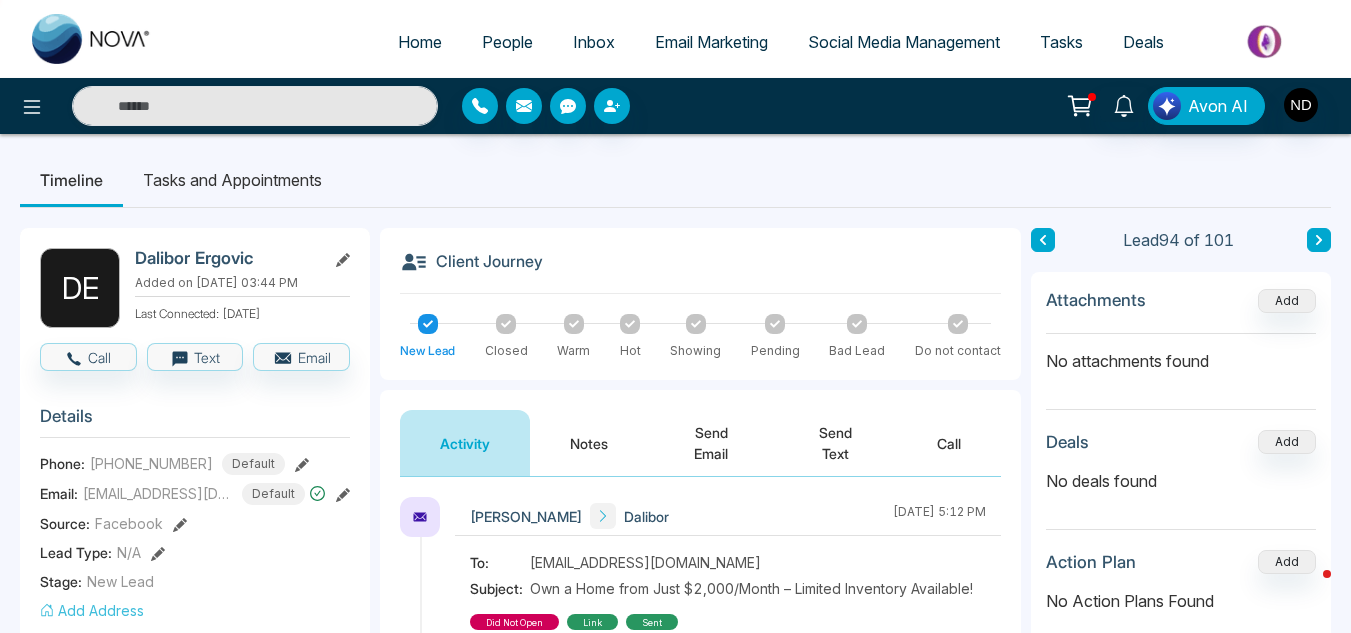 click 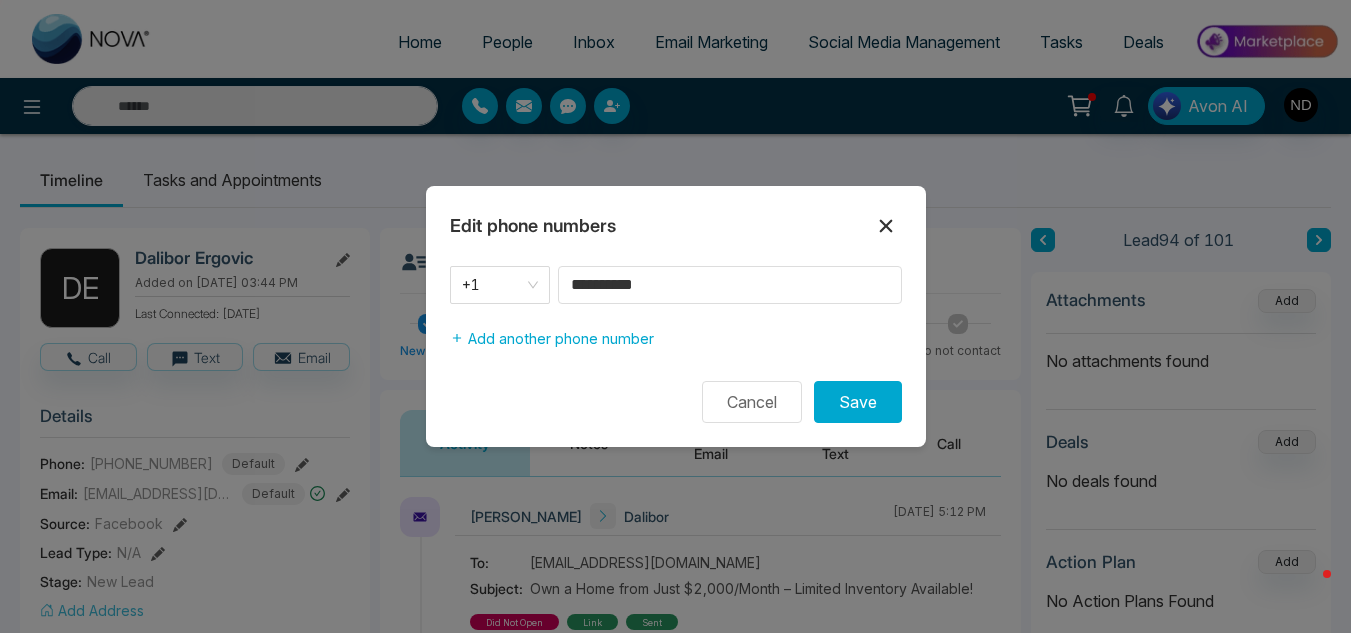 click 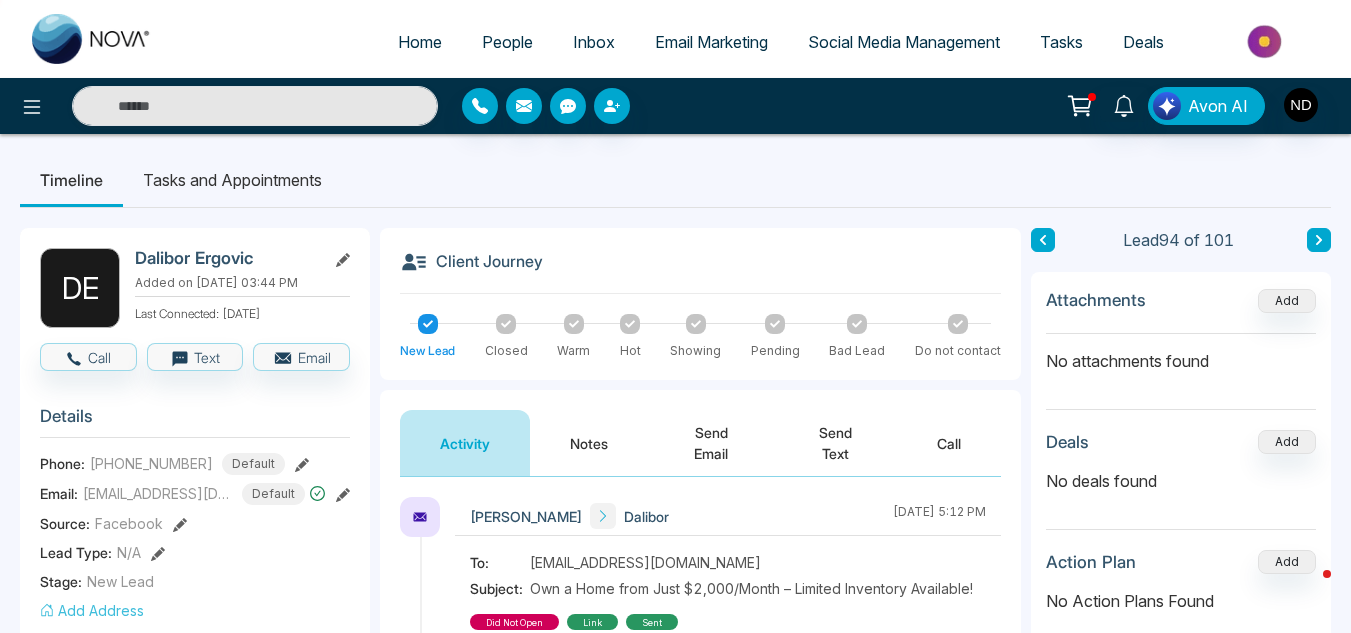 scroll, scrollTop: 71, scrollLeft: 0, axis: vertical 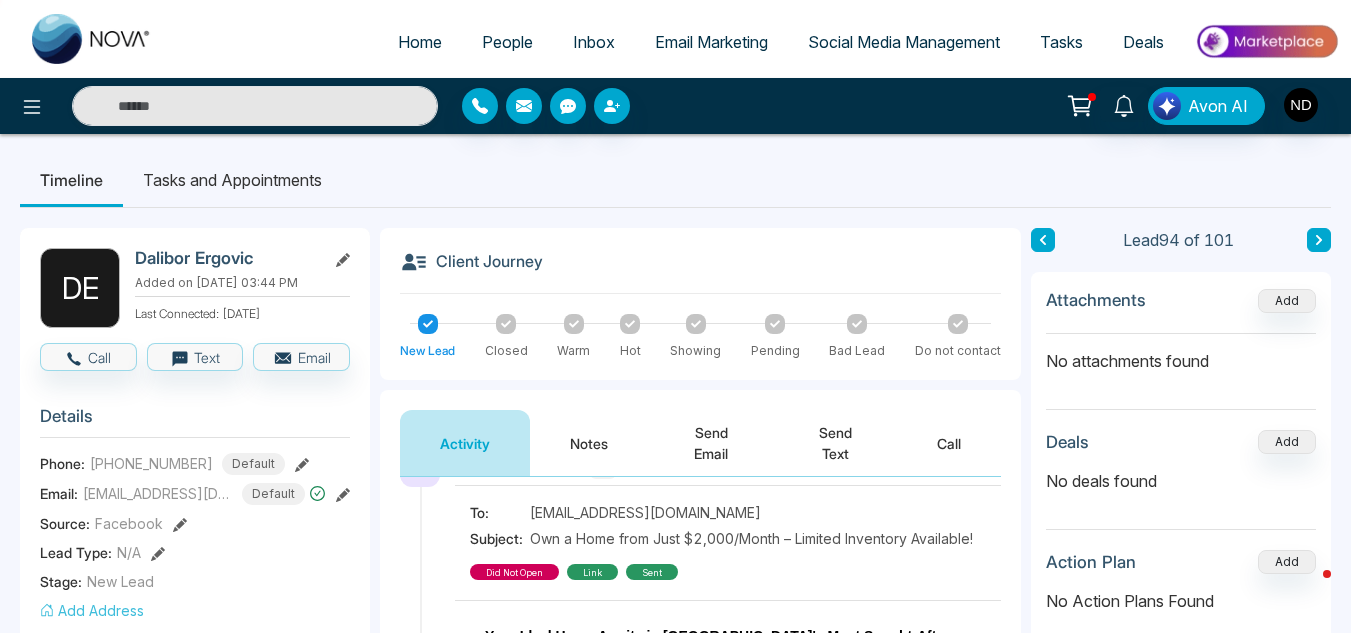 click on "Notes" at bounding box center [589, 443] 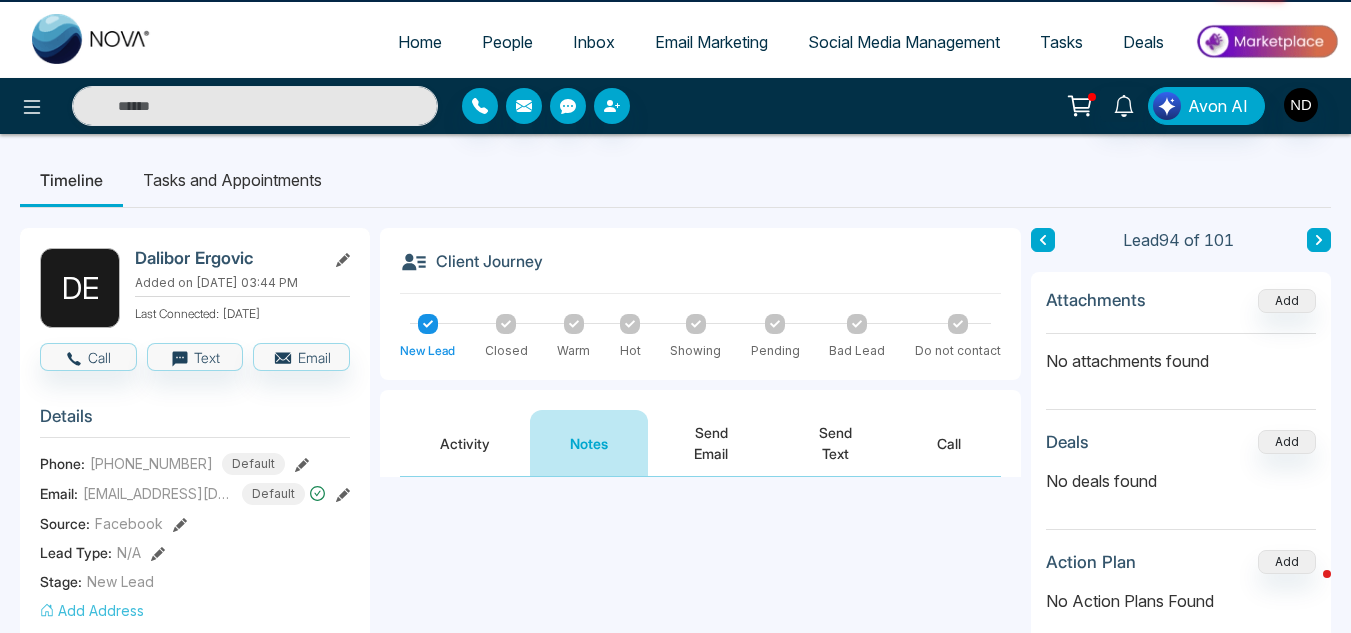 scroll, scrollTop: 0, scrollLeft: 0, axis: both 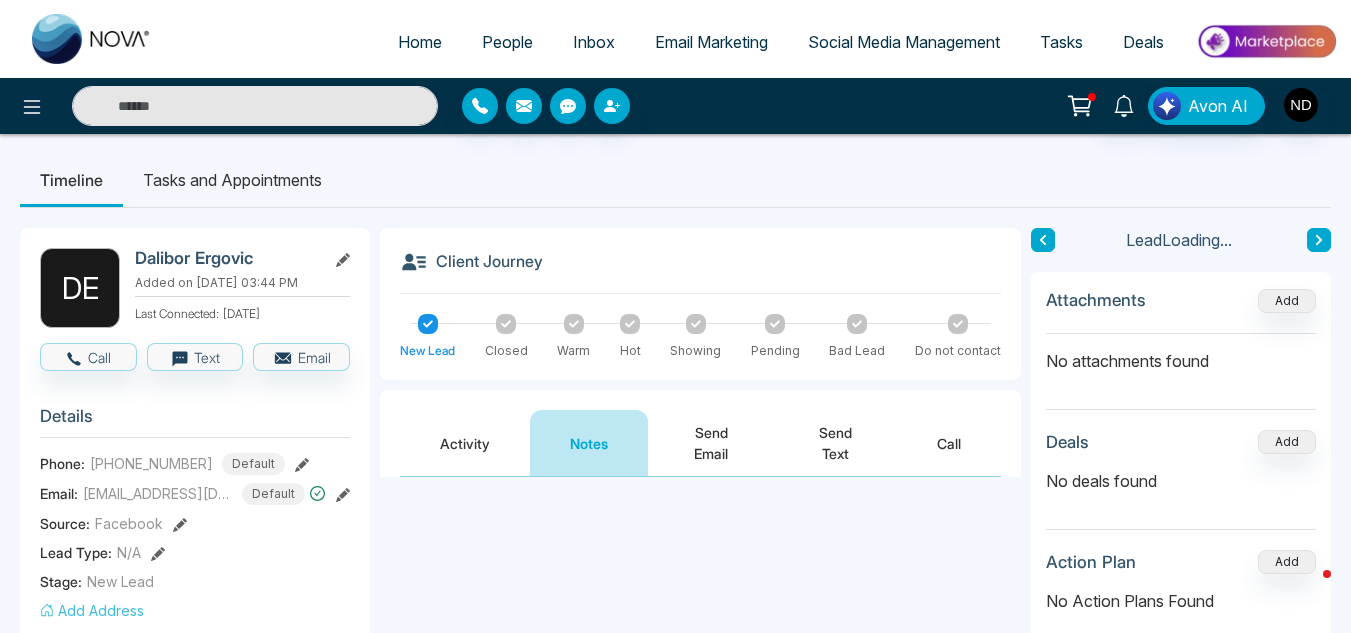 click at bounding box center (700, 562) 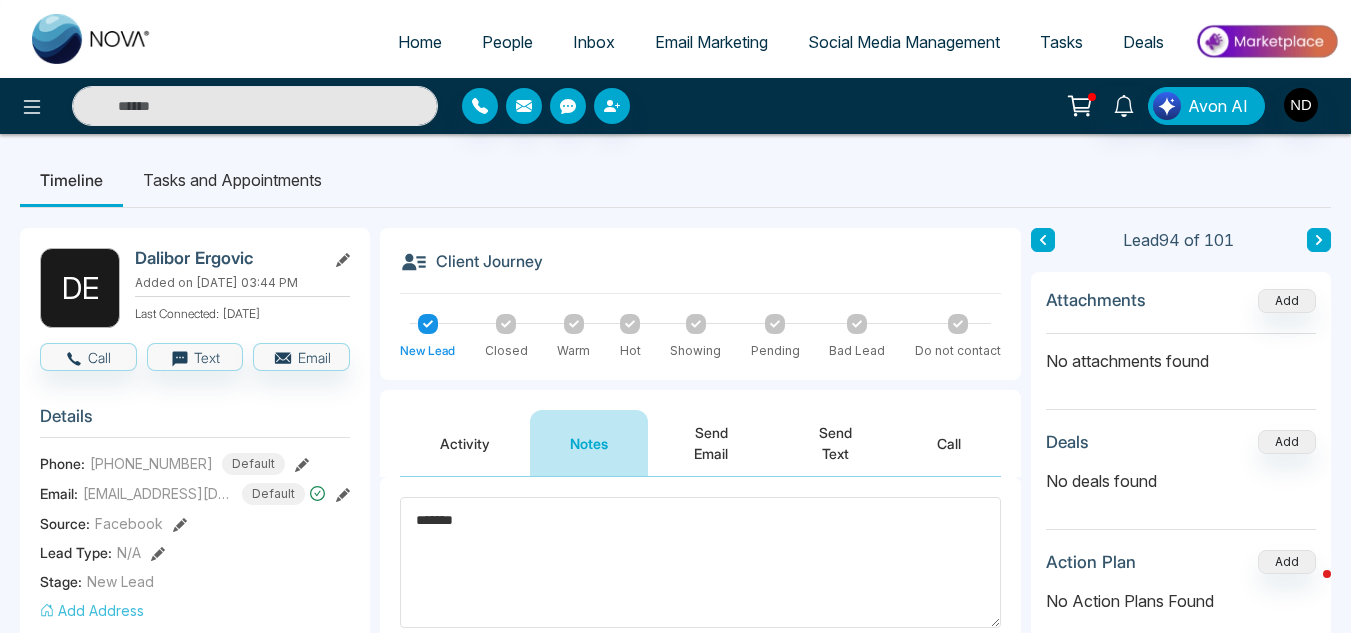 scroll, scrollTop: 122, scrollLeft: 0, axis: vertical 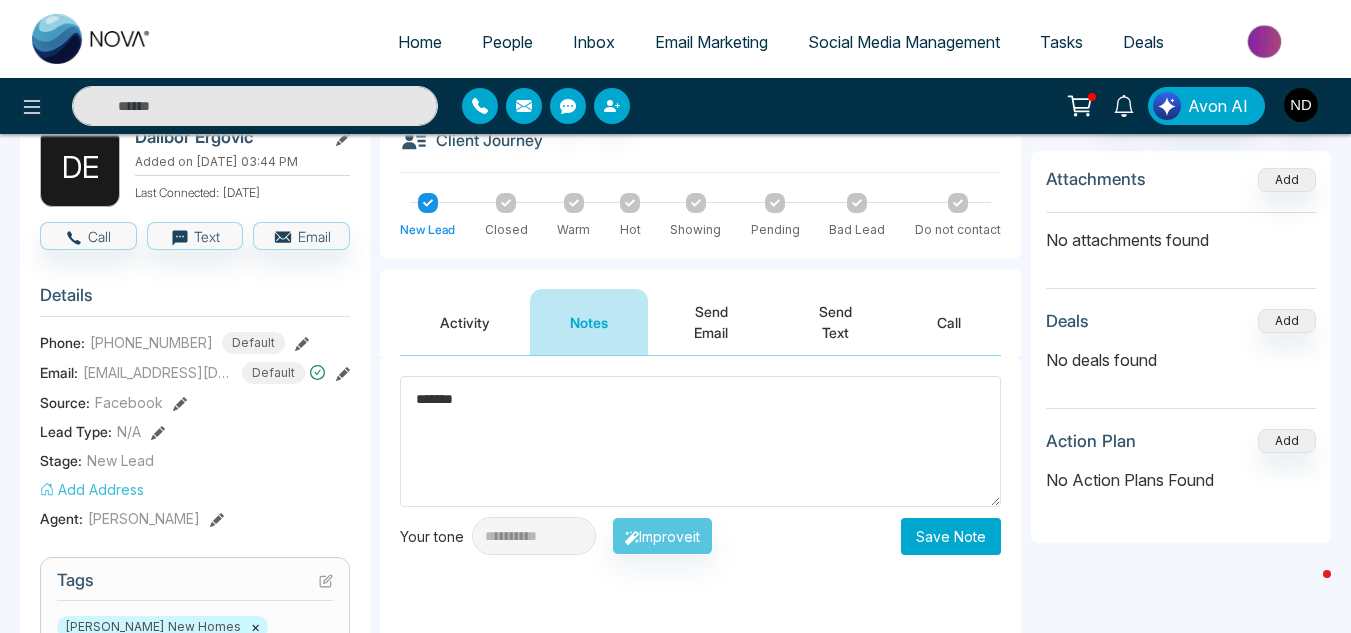 type on "*******" 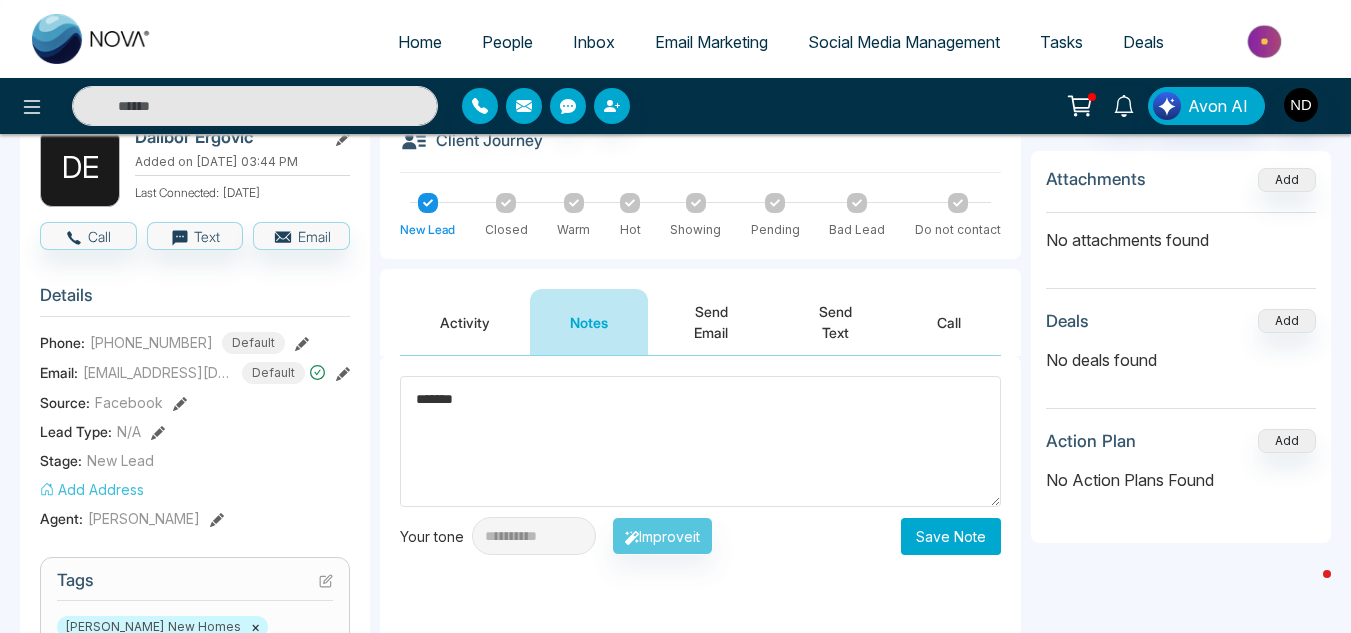click on "Save Note" at bounding box center (951, 536) 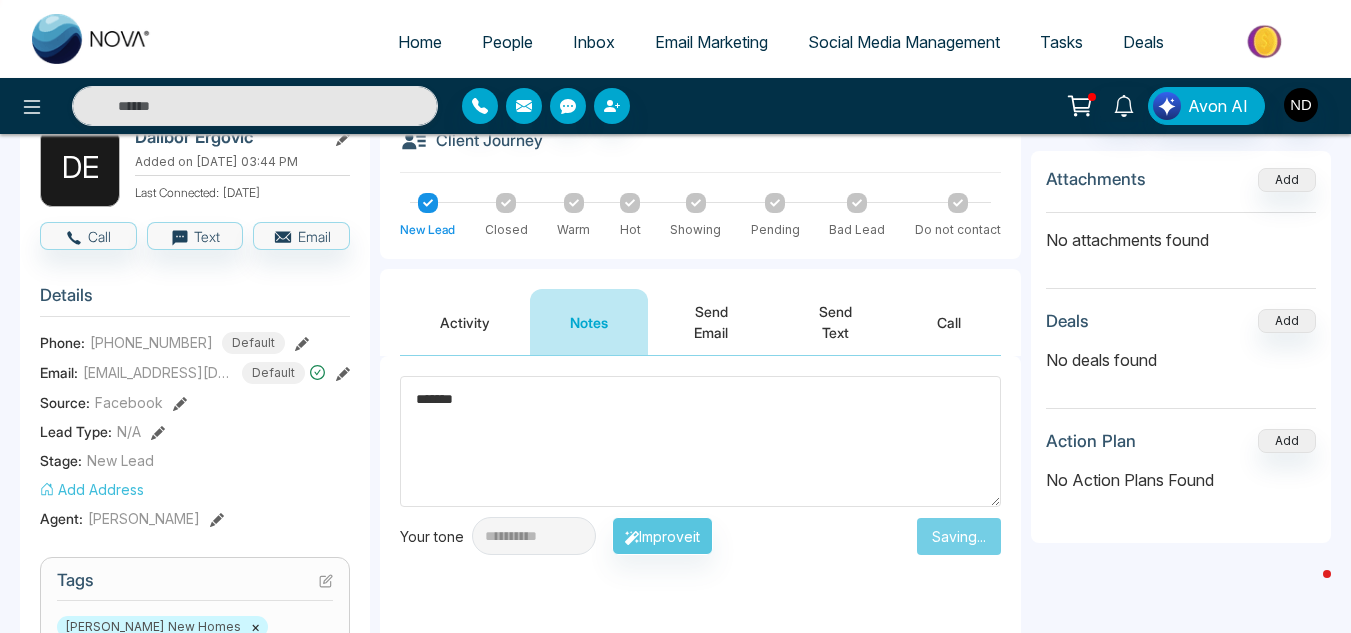 type 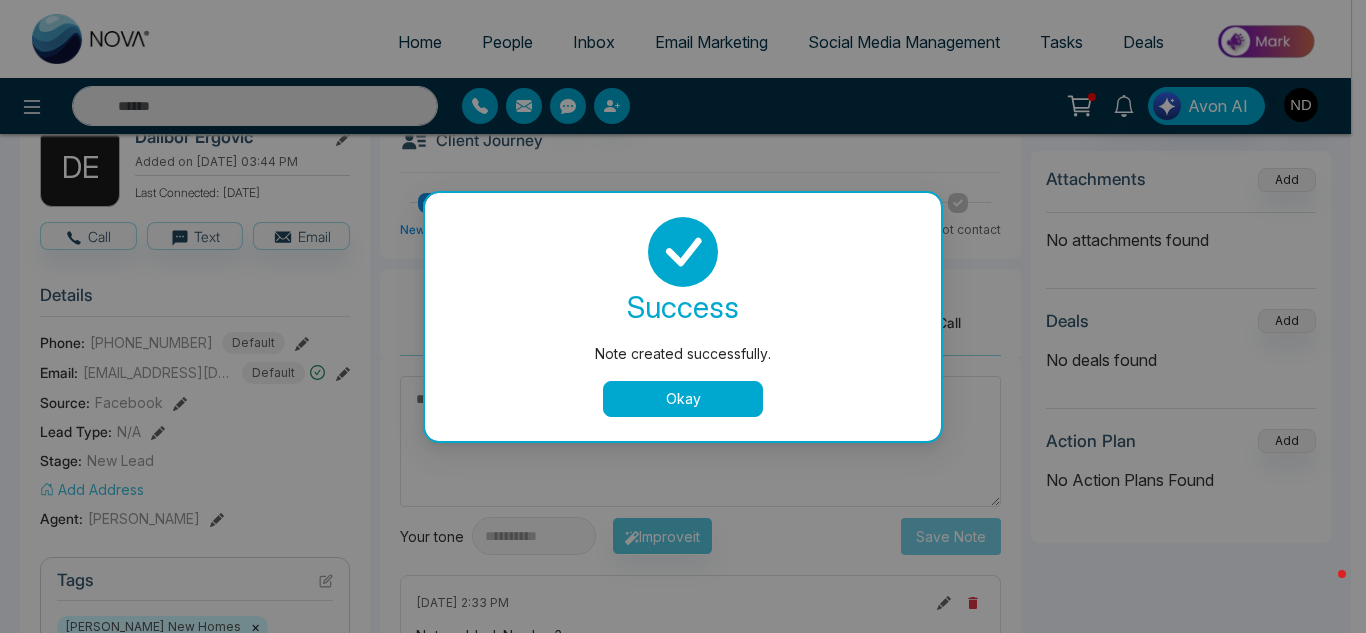 click on "Okay" at bounding box center (683, 399) 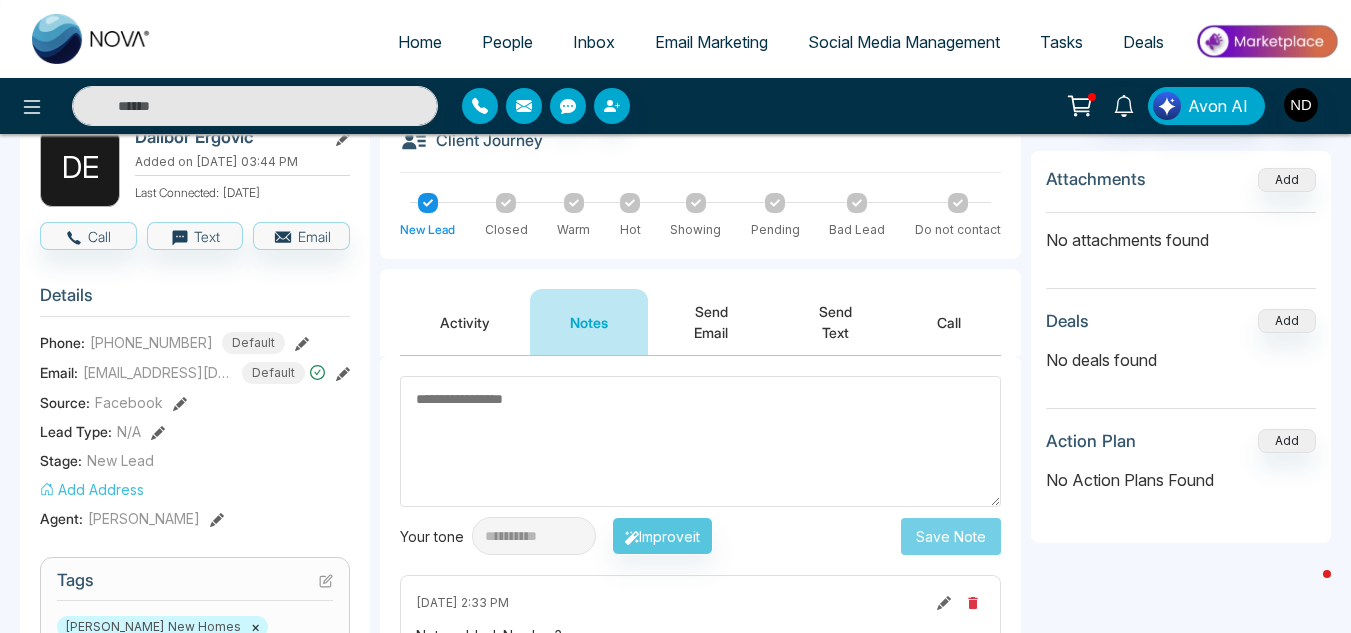 scroll, scrollTop: 0, scrollLeft: 0, axis: both 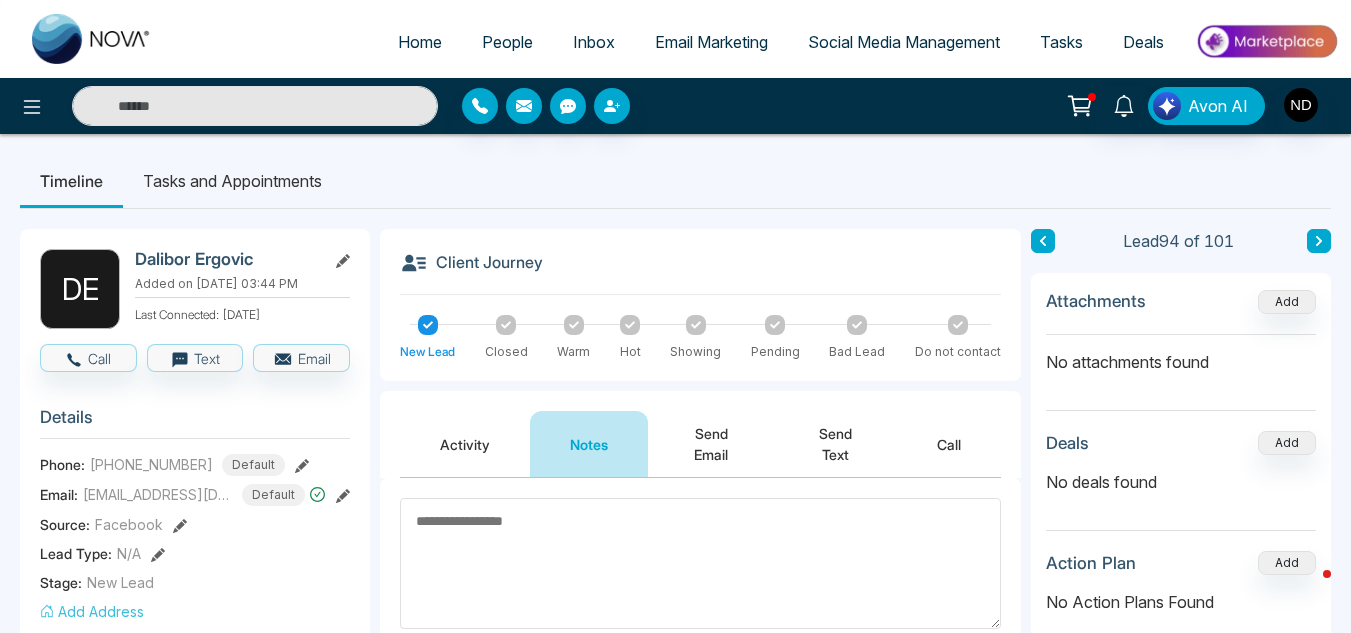 click at bounding box center [1043, 241] 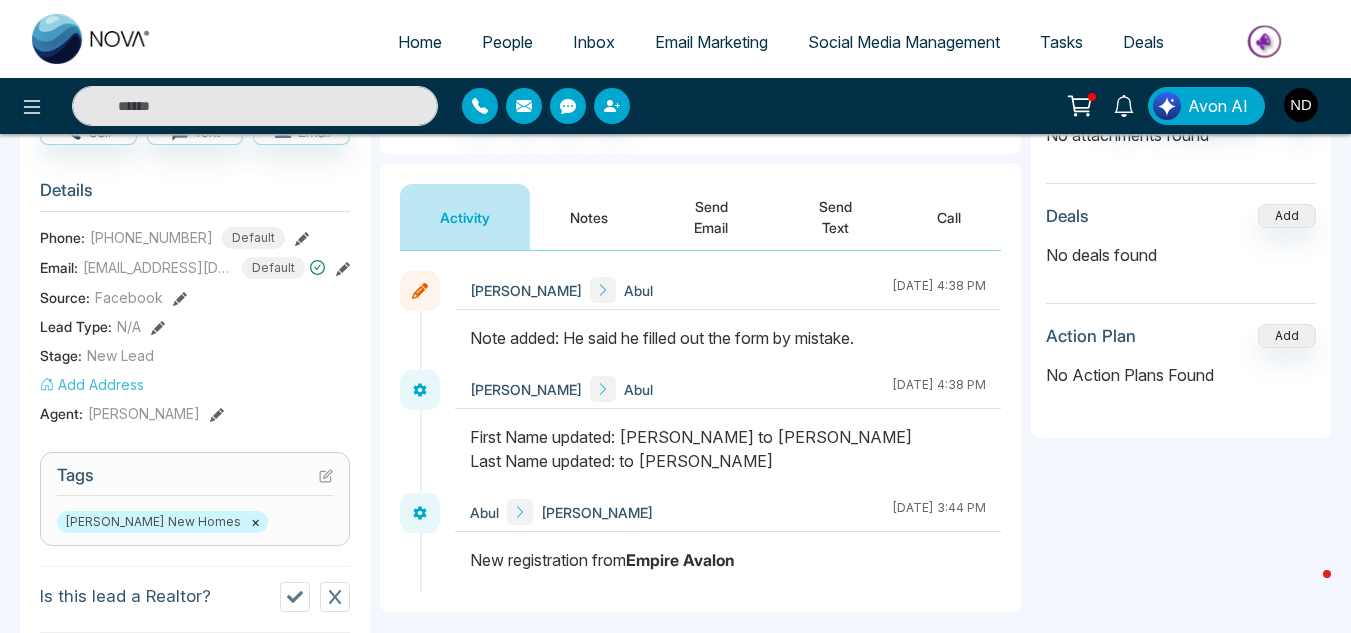 scroll, scrollTop: 23, scrollLeft: 0, axis: vertical 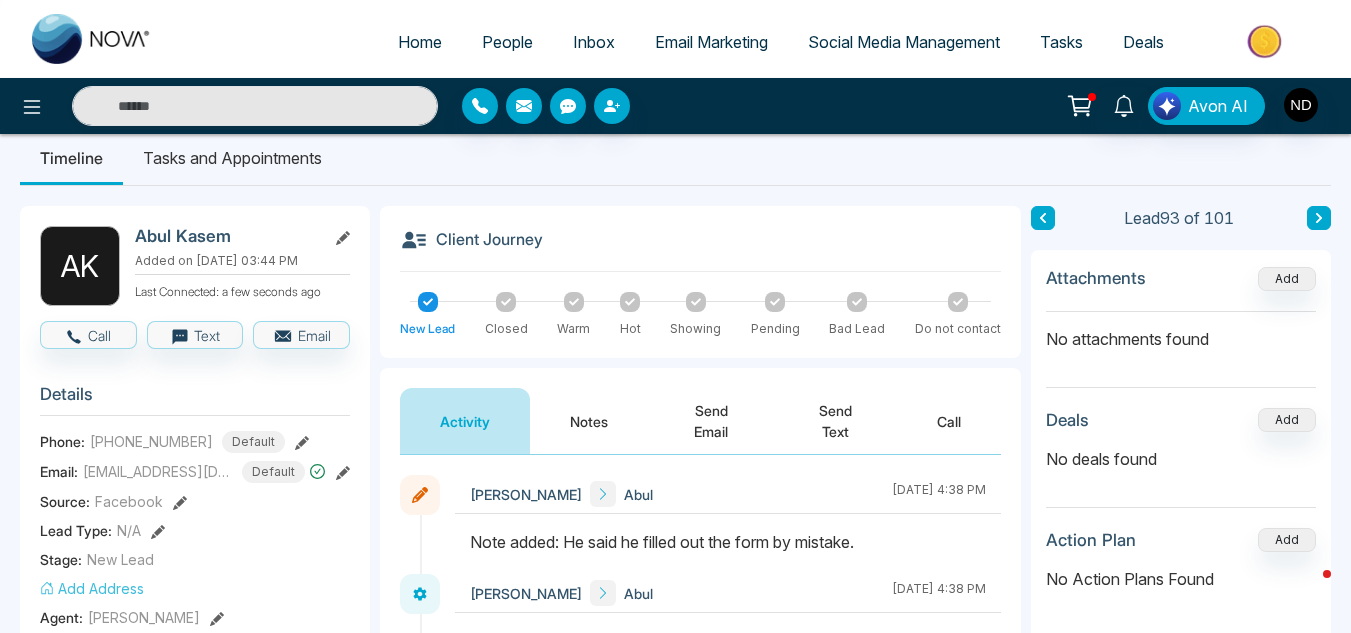 click at bounding box center [958, 302] 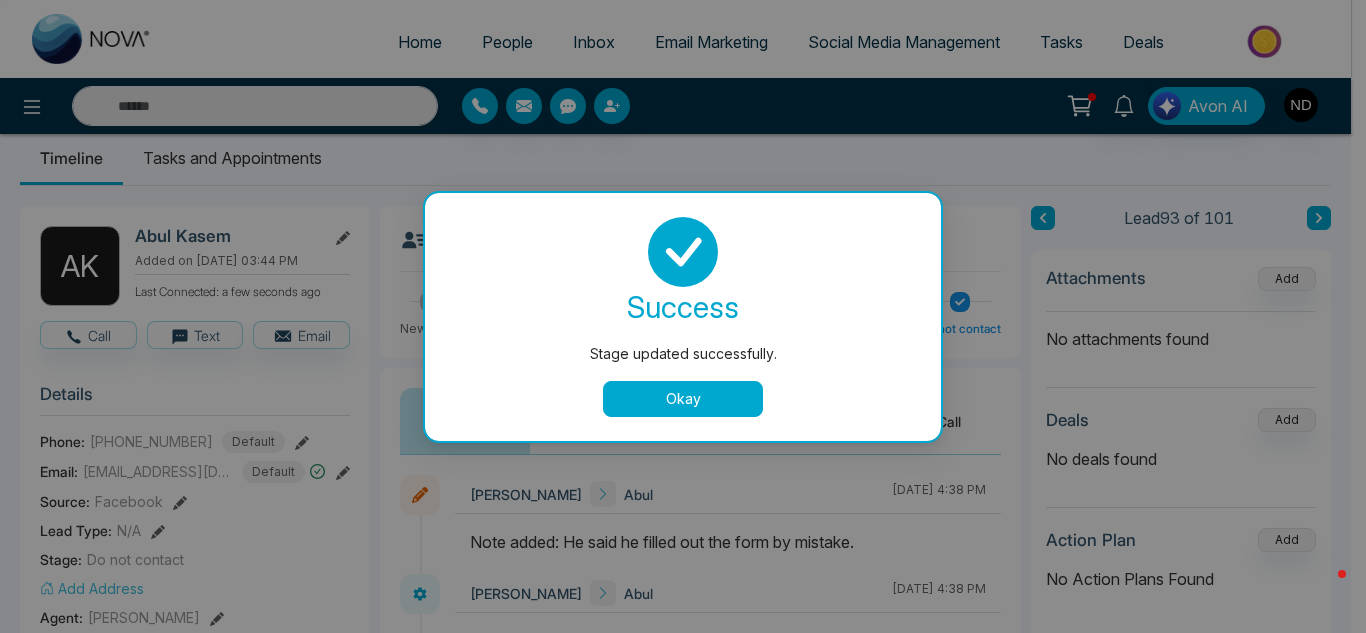 click on "Okay" at bounding box center [683, 399] 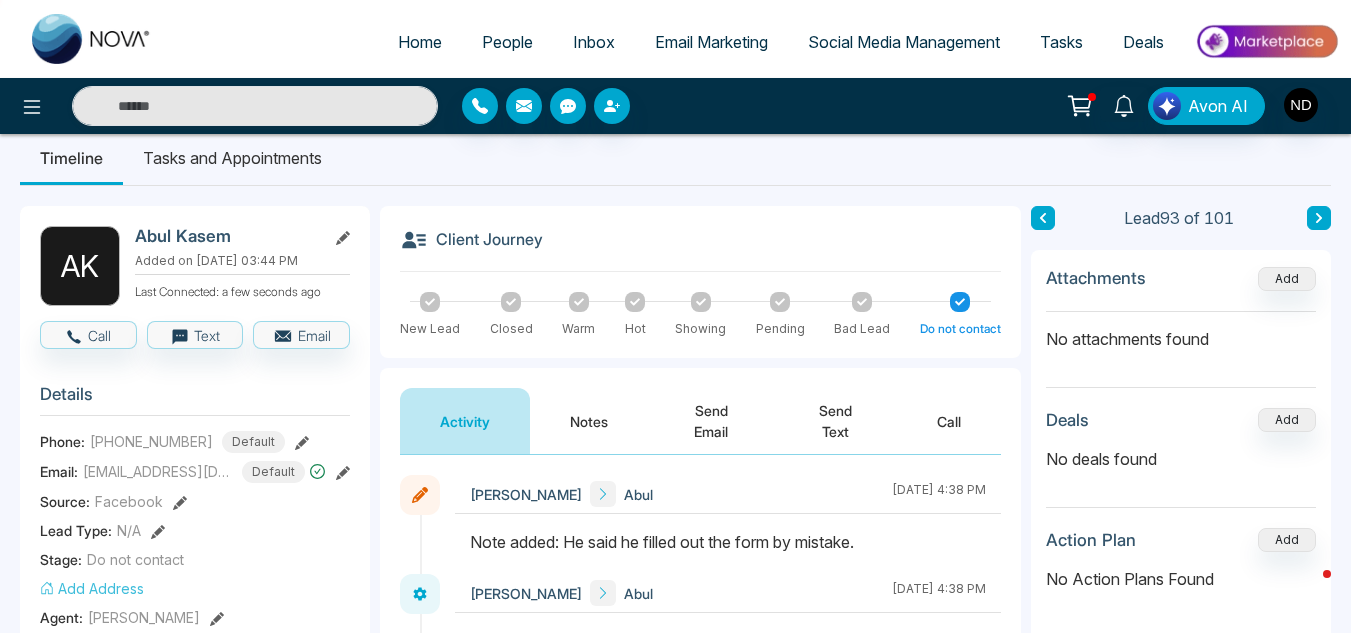 click at bounding box center [1043, 218] 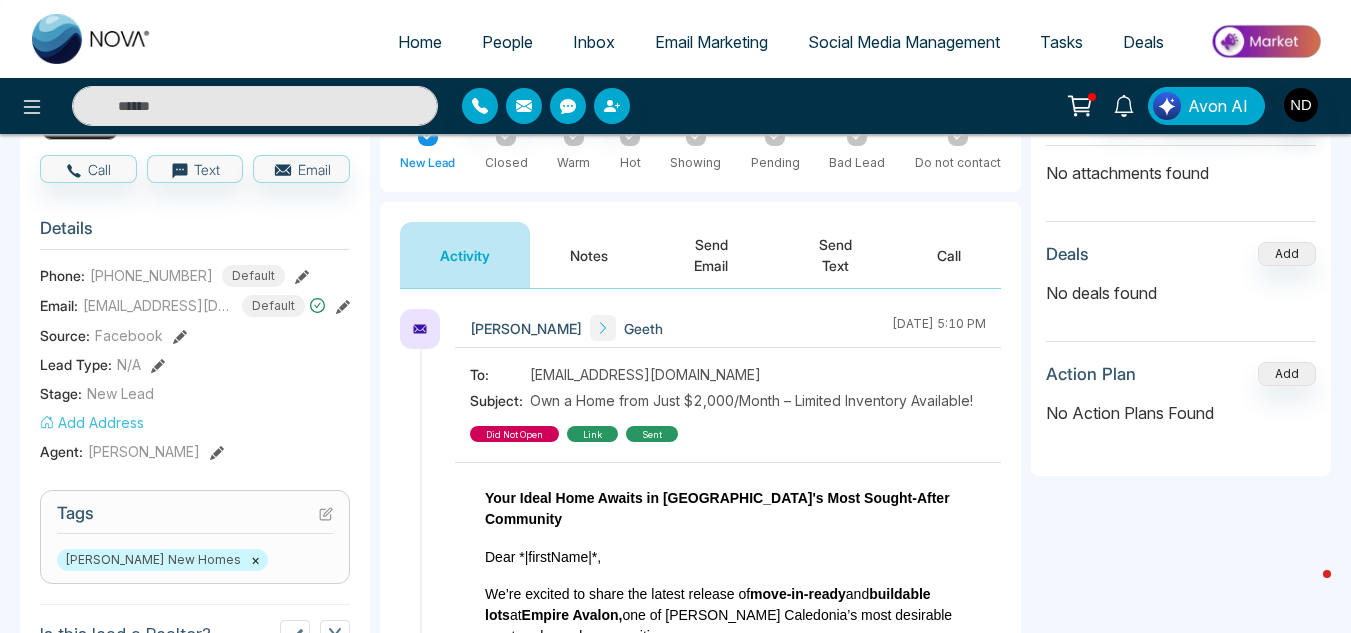 scroll, scrollTop: 190, scrollLeft: 0, axis: vertical 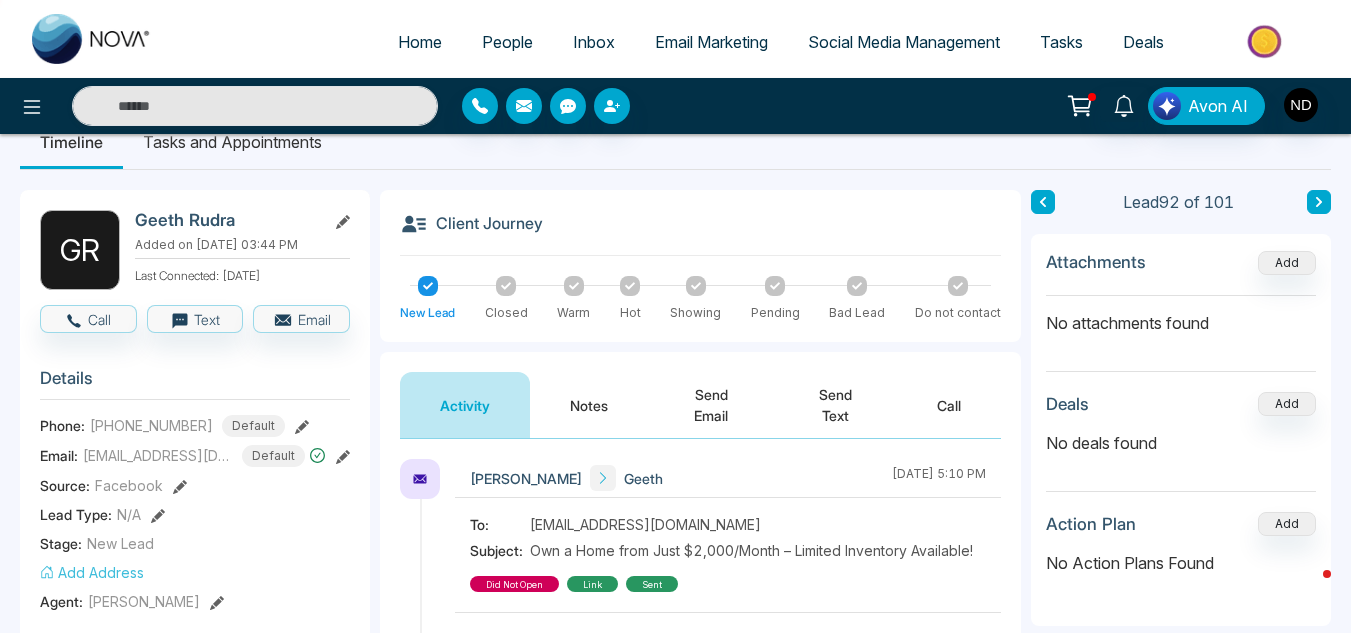 click on "Notes" at bounding box center (589, 405) 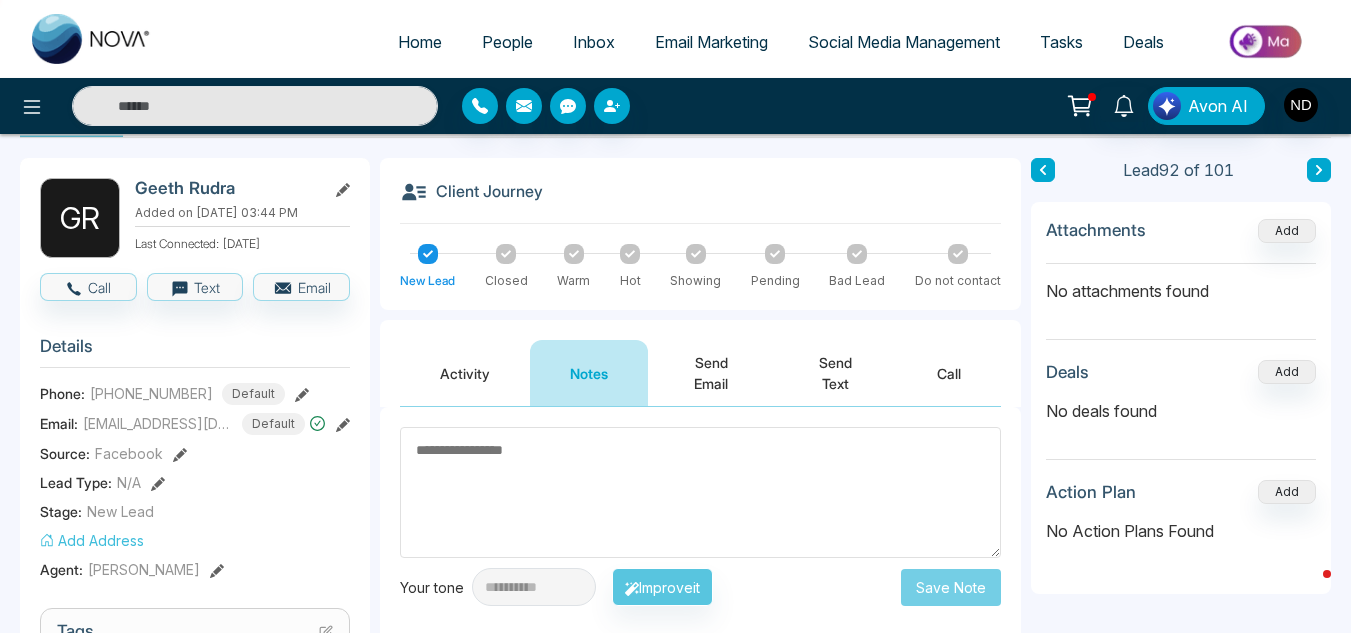 scroll, scrollTop: 69, scrollLeft: 0, axis: vertical 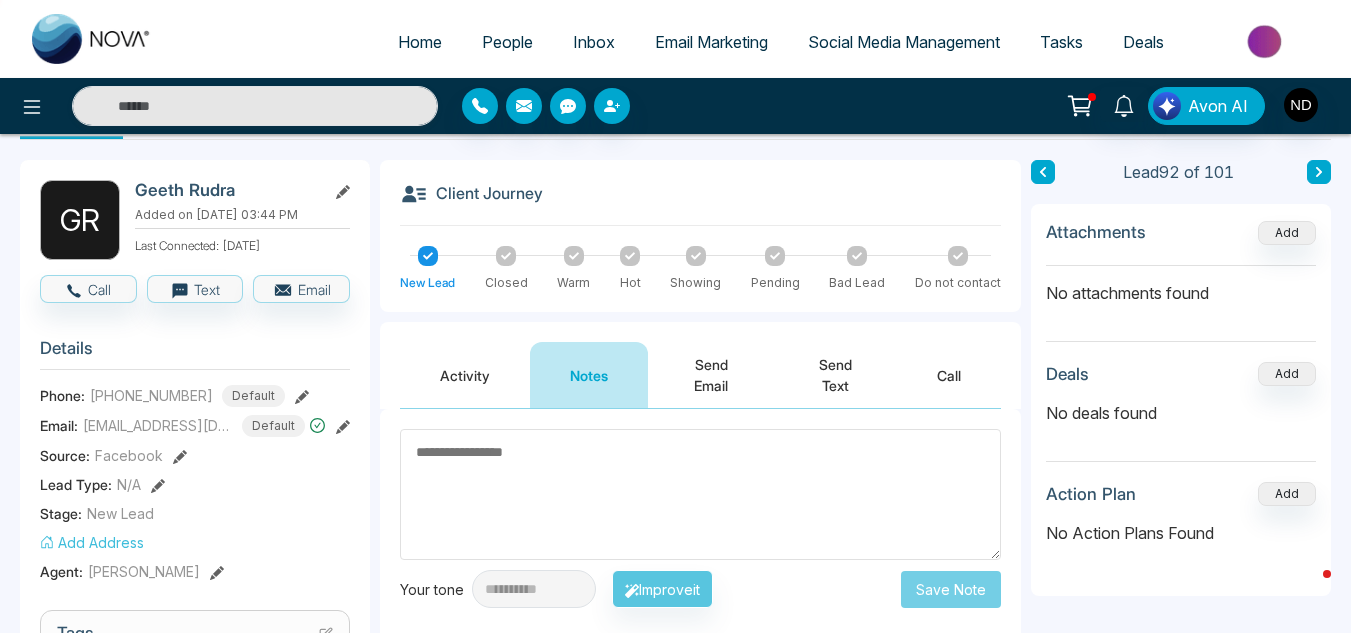 click on "Activity" at bounding box center [465, 375] 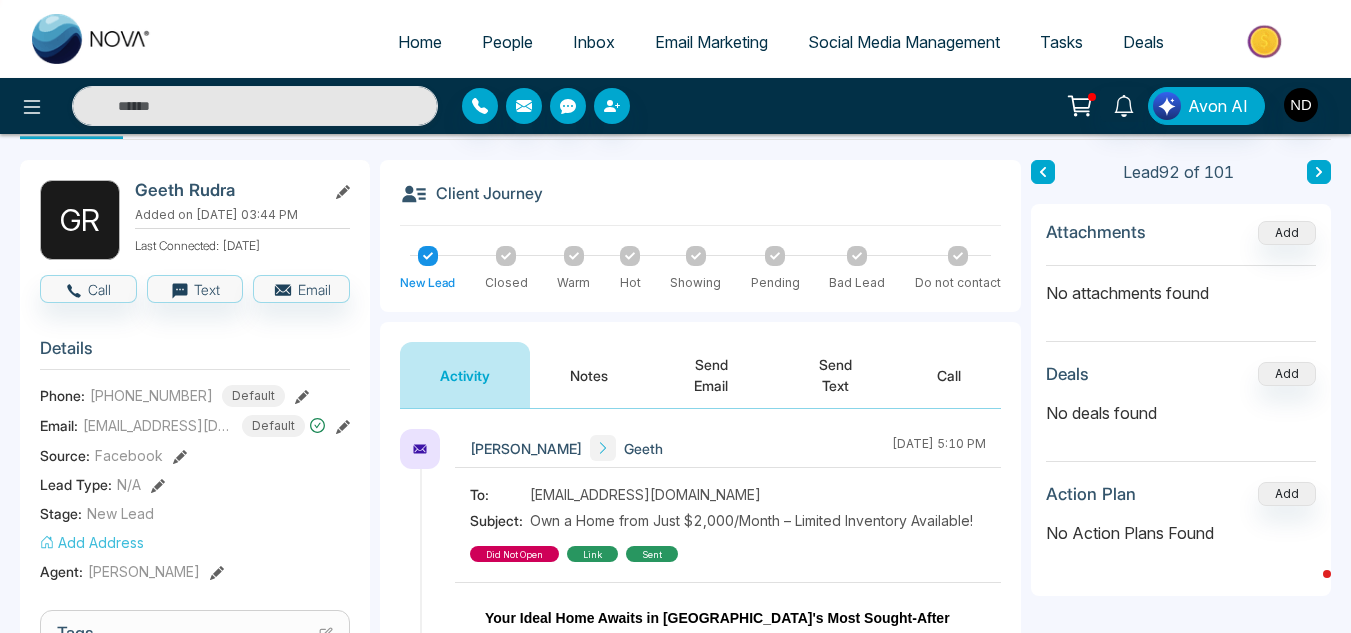 click on "Notes" at bounding box center [589, 375] 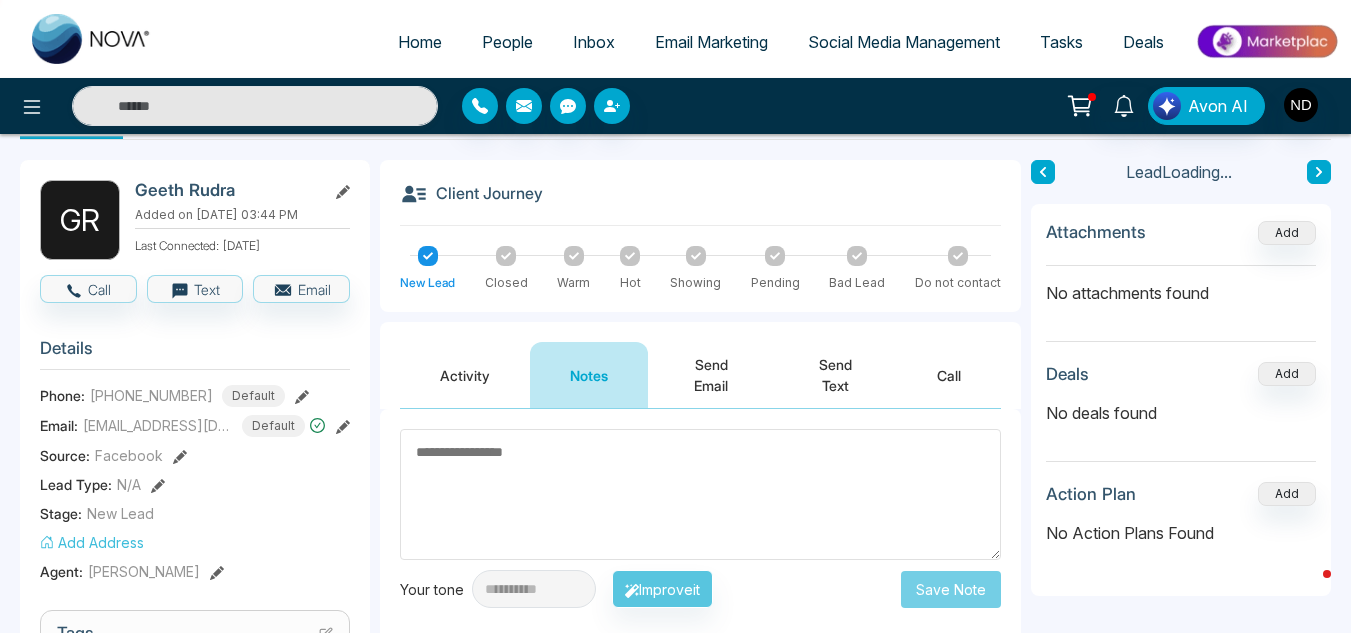 click at bounding box center [700, 494] 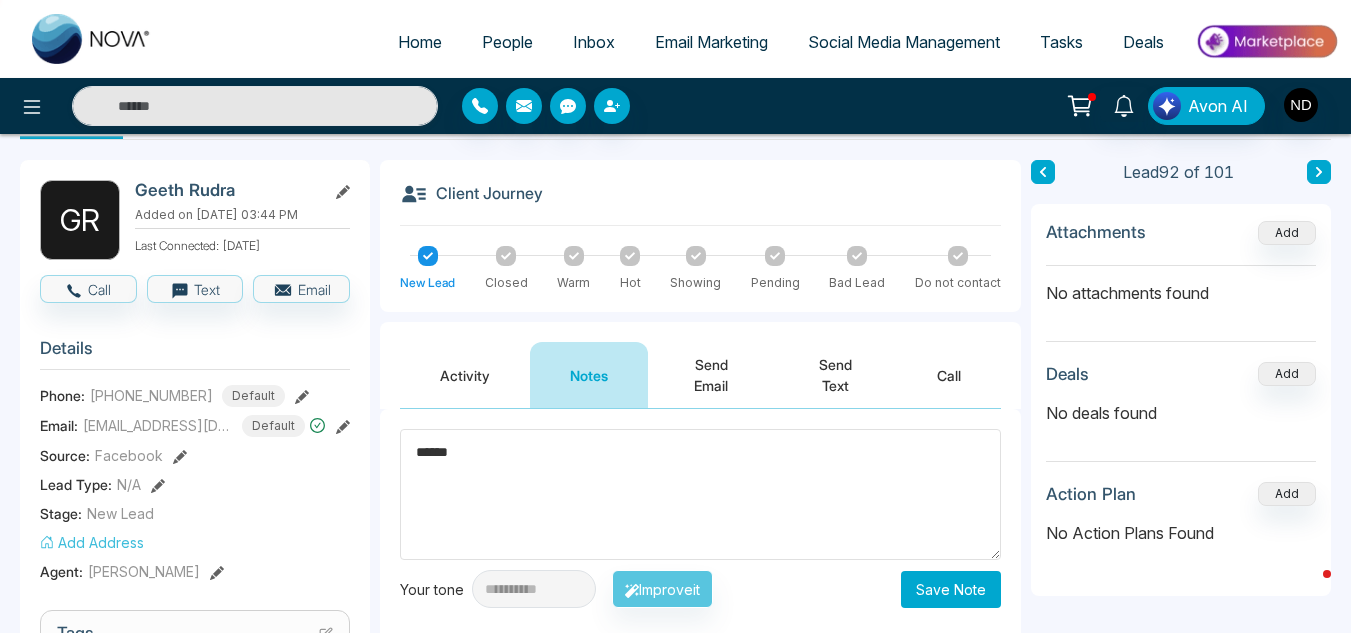 type on "******" 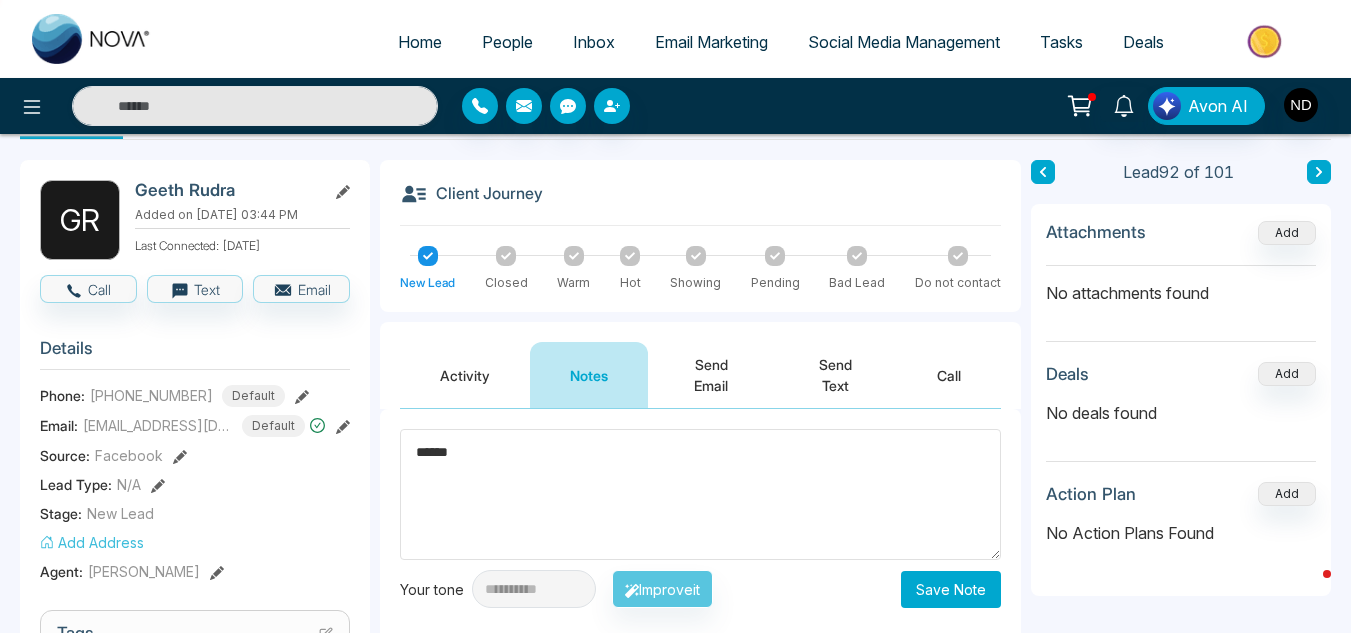 click on "Save Note" at bounding box center [951, 589] 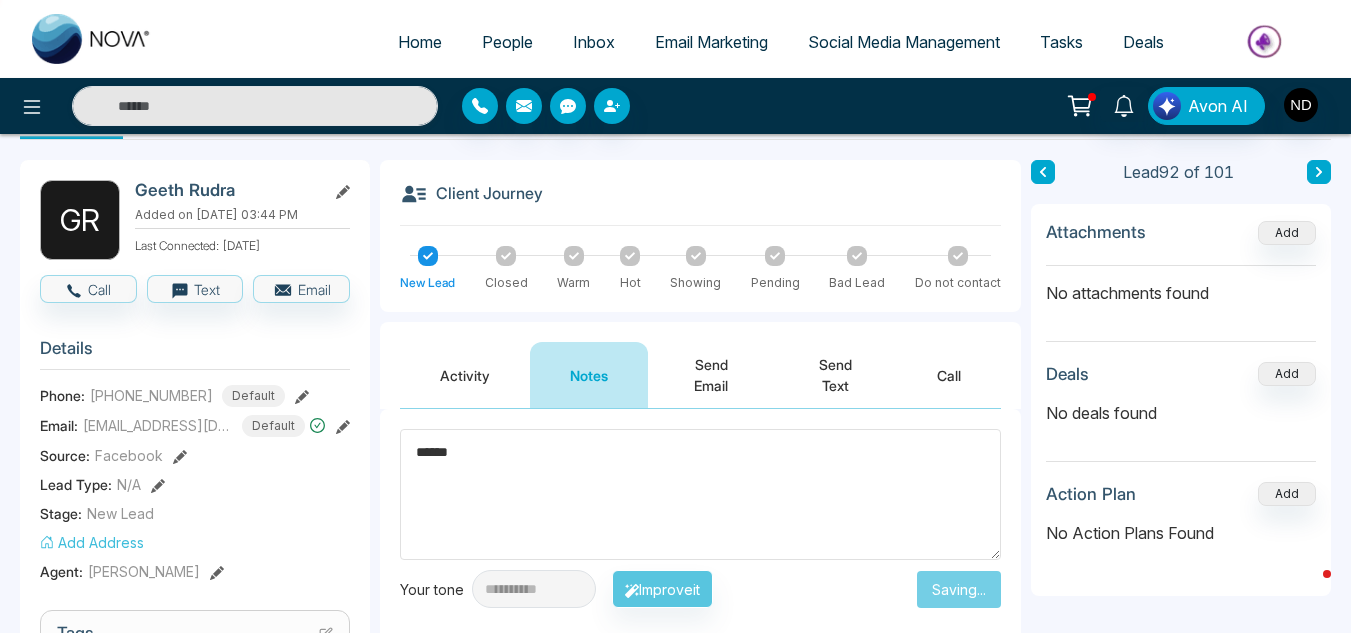 type 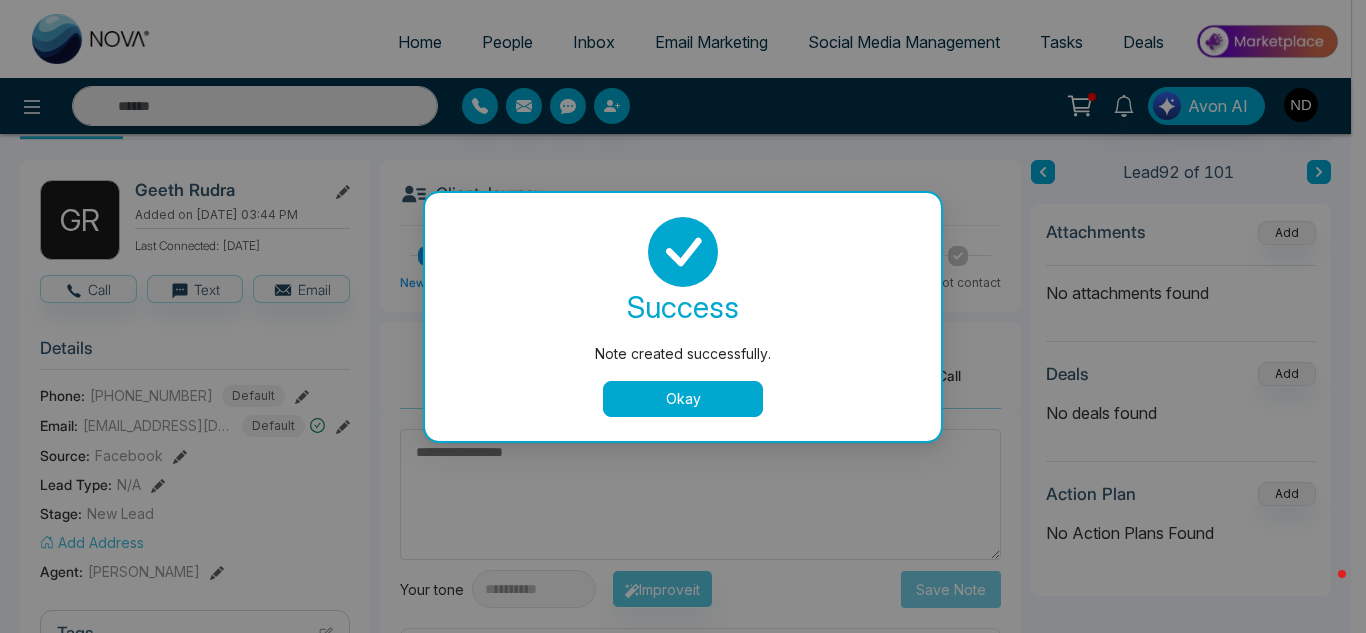 click on "Okay" at bounding box center [683, 399] 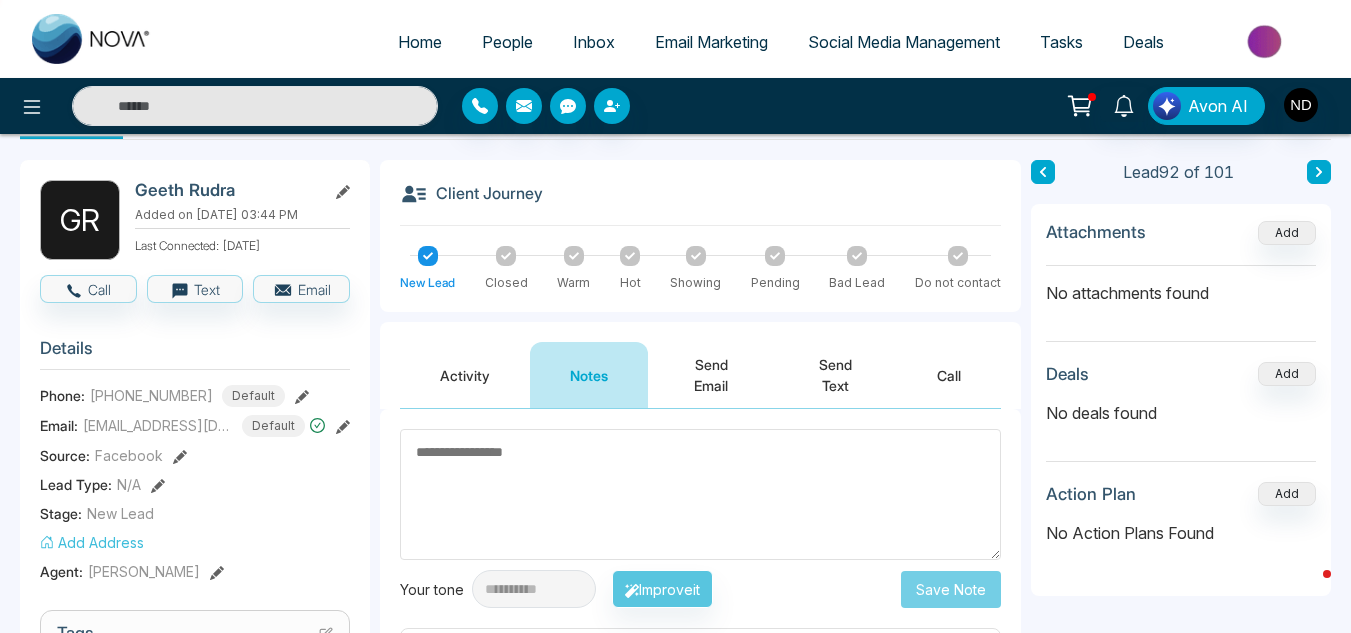click at bounding box center (1043, 172) 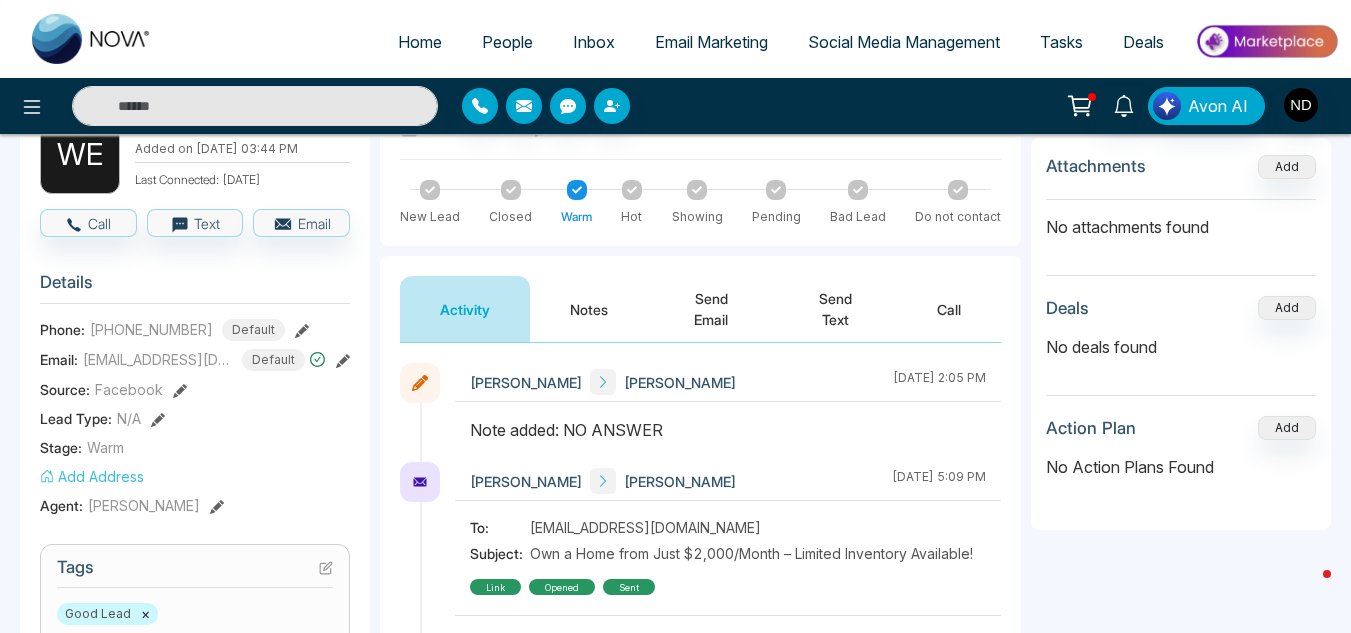 scroll, scrollTop: 169, scrollLeft: 0, axis: vertical 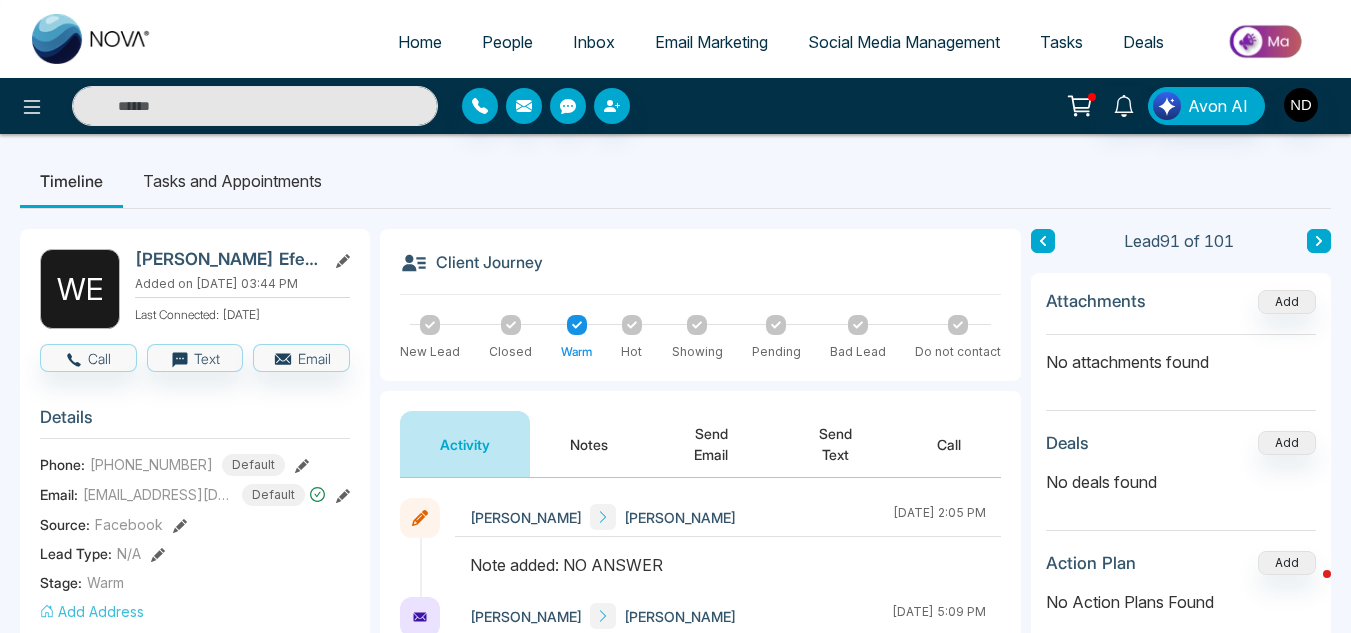 click 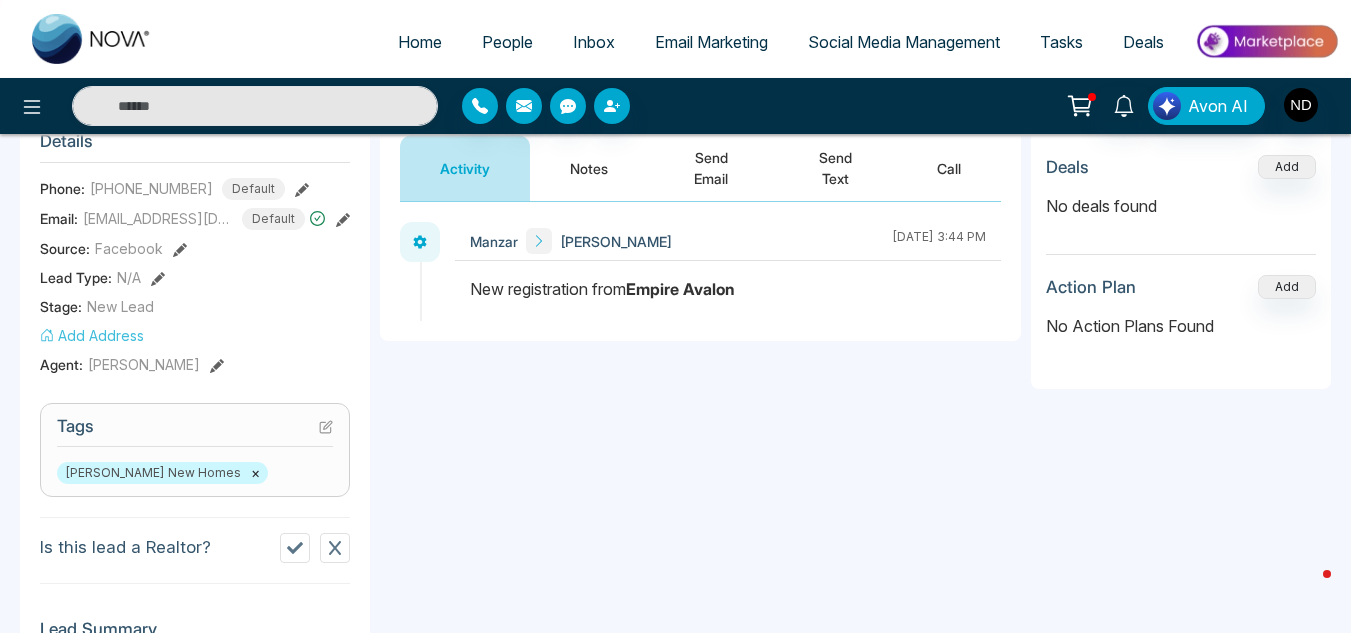 scroll, scrollTop: 0, scrollLeft: 0, axis: both 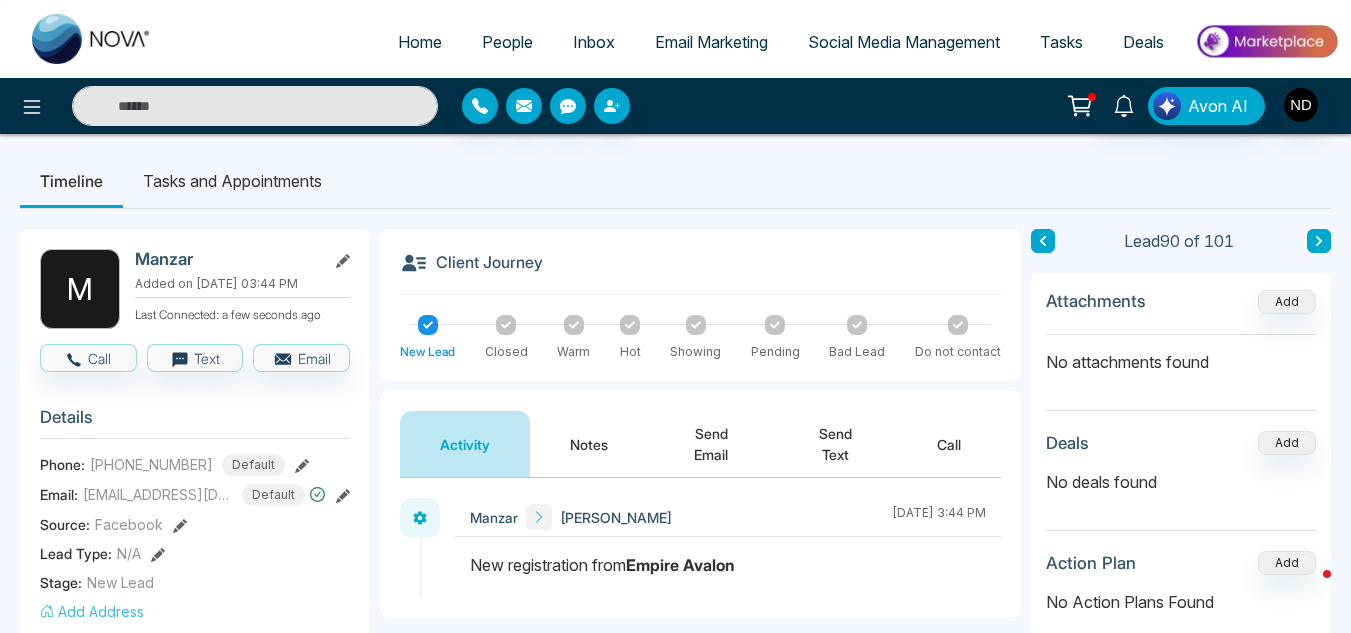 click on "Notes" at bounding box center (589, 444) 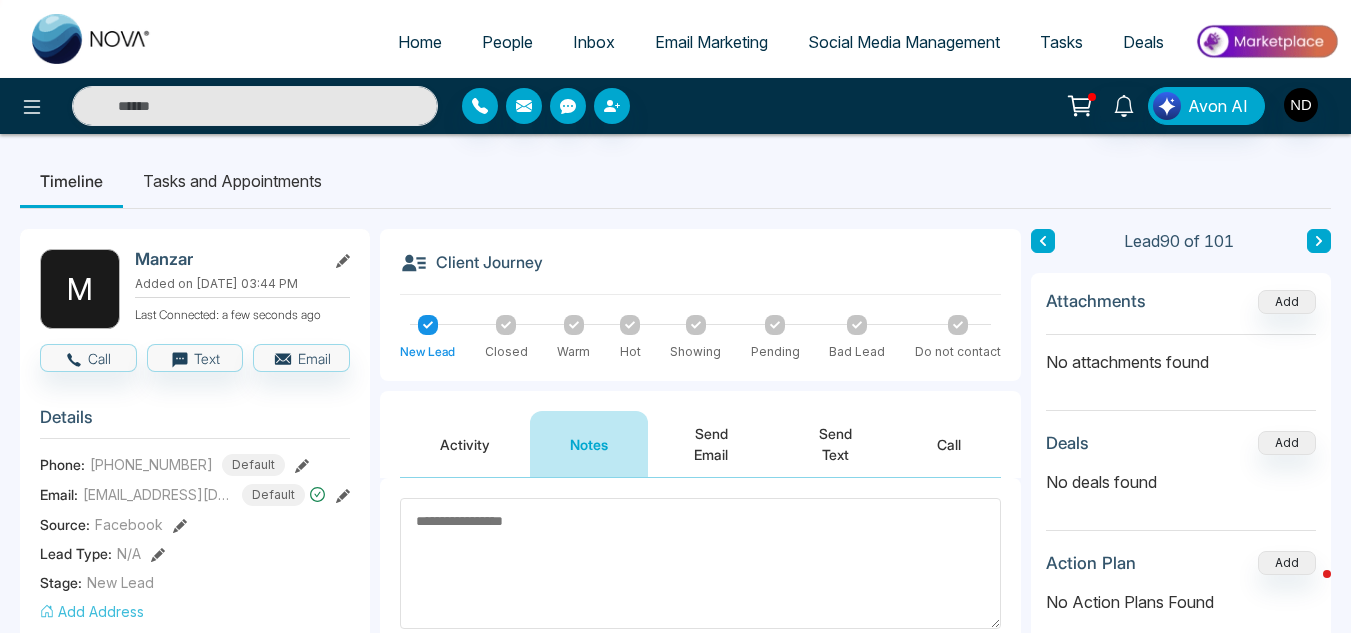 click on "Activity" at bounding box center [465, 444] 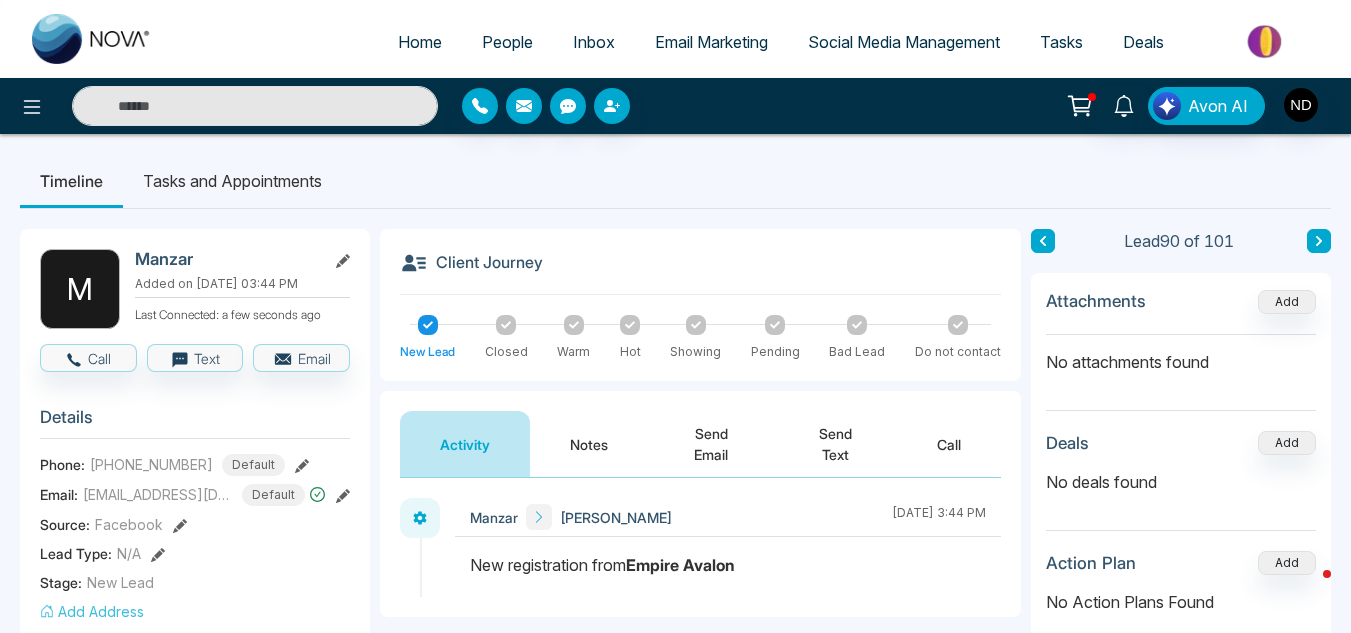 click 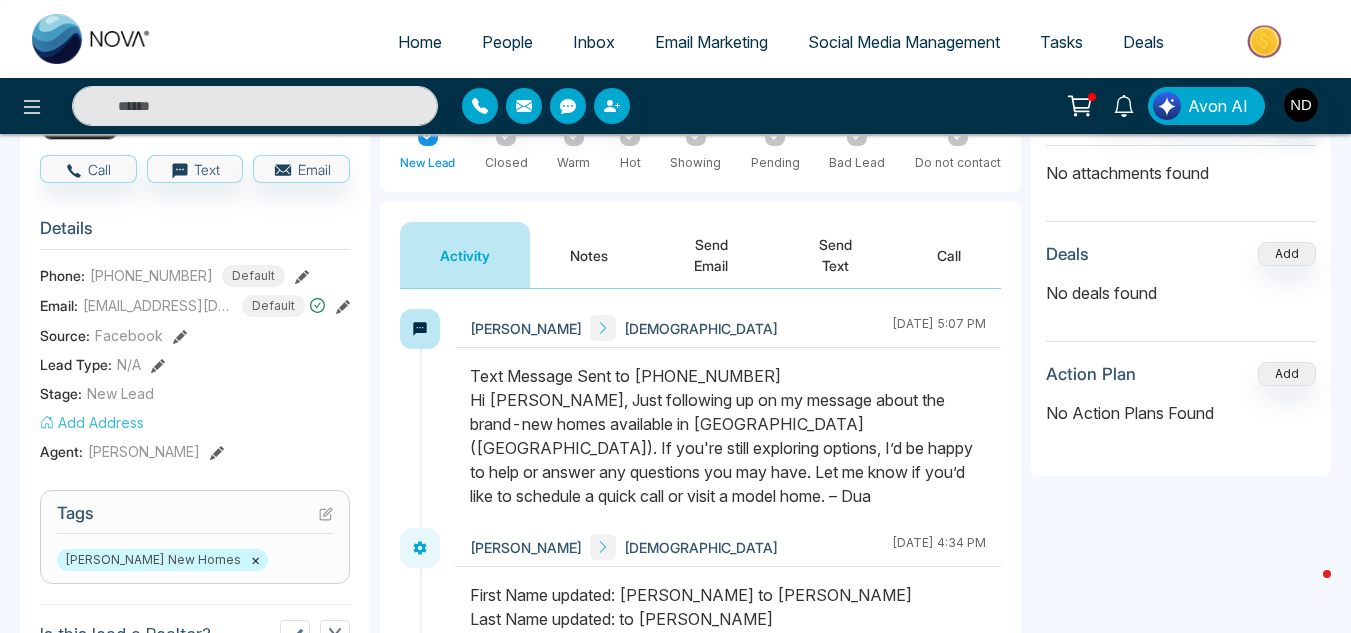 scroll, scrollTop: 188, scrollLeft: 0, axis: vertical 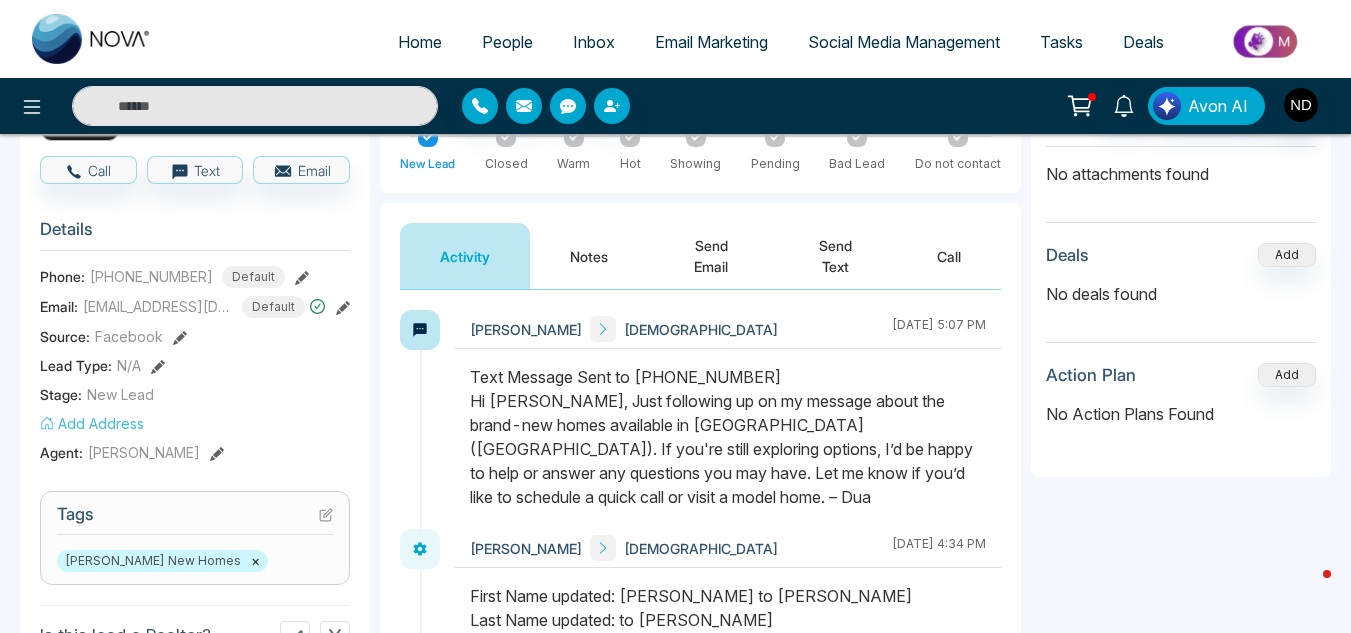 click on "Notes" at bounding box center [589, 256] 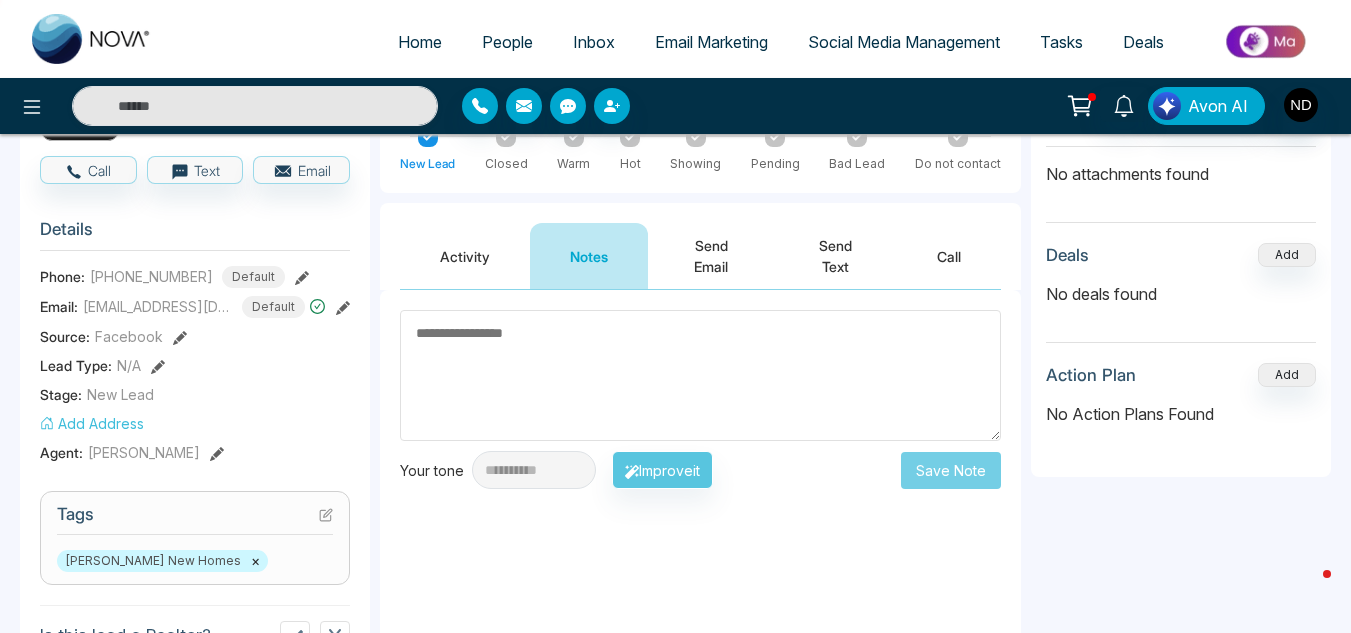 click on "Activity" at bounding box center (465, 256) 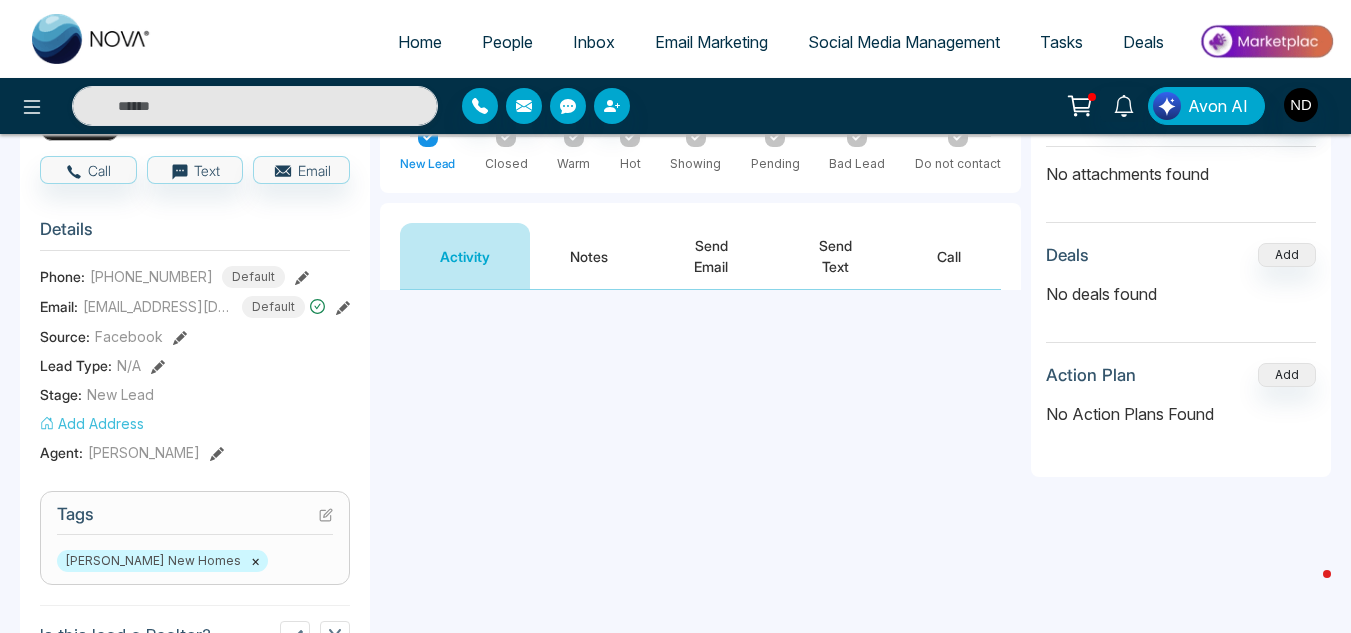 scroll, scrollTop: 0, scrollLeft: 0, axis: both 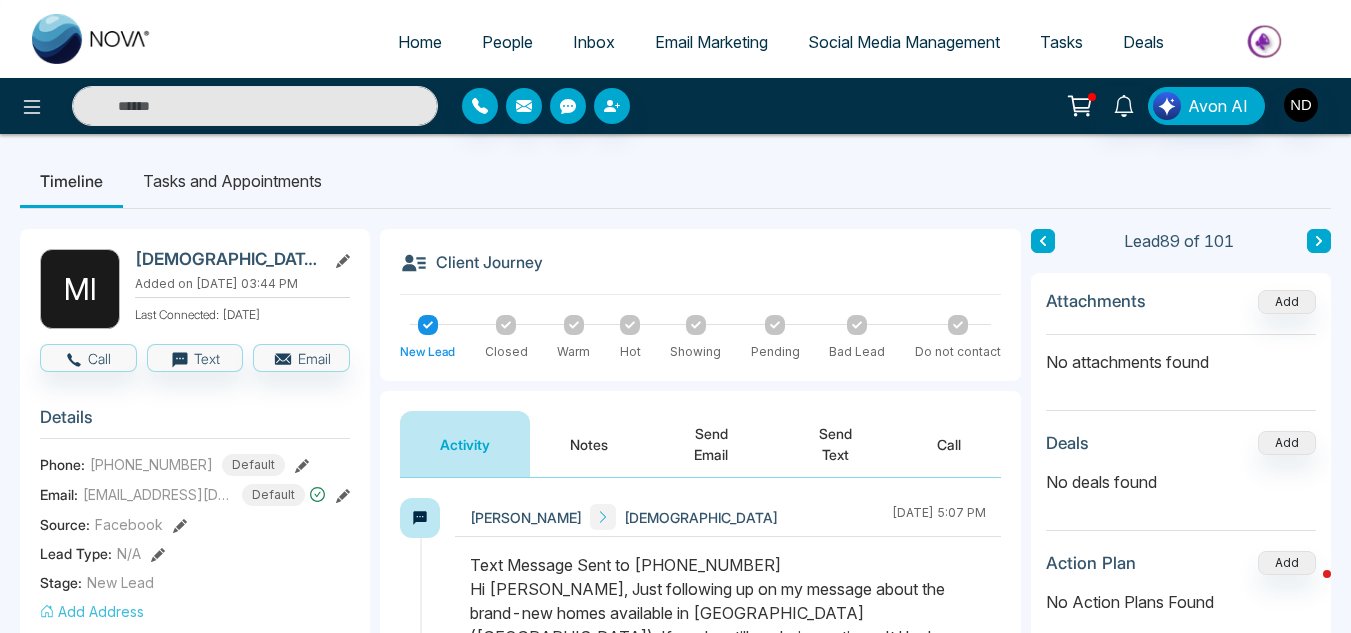 click on "Notes" at bounding box center (589, 444) 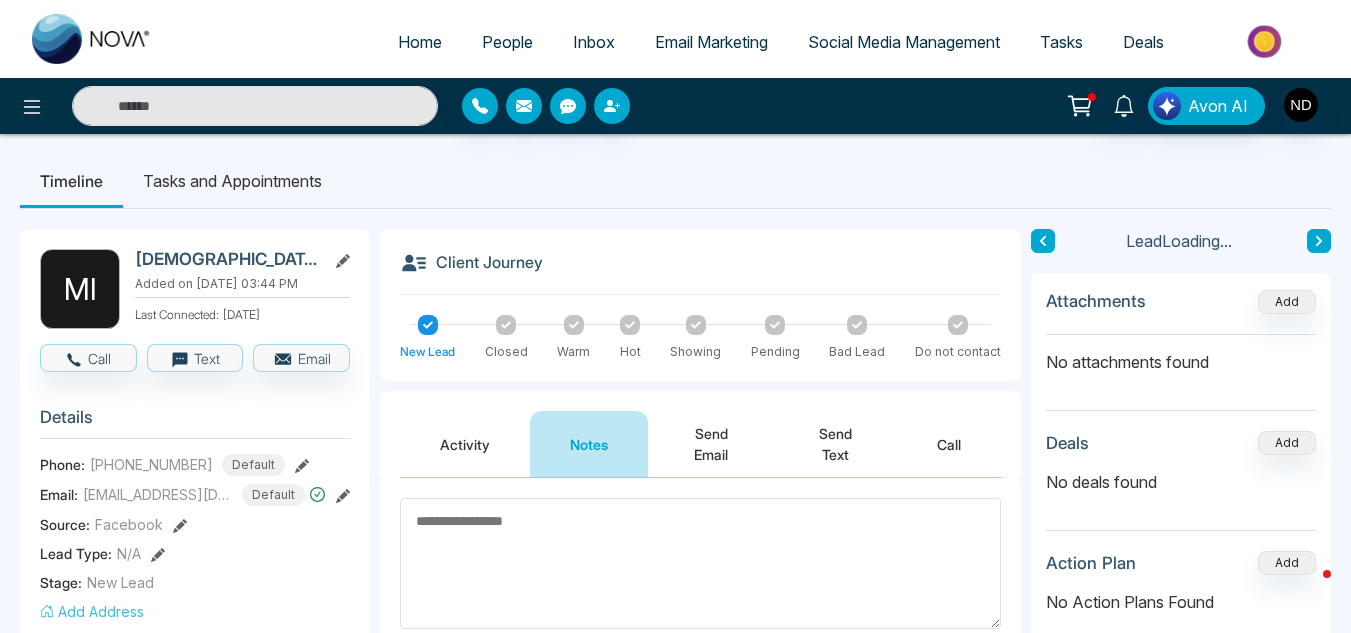 click at bounding box center [700, 563] 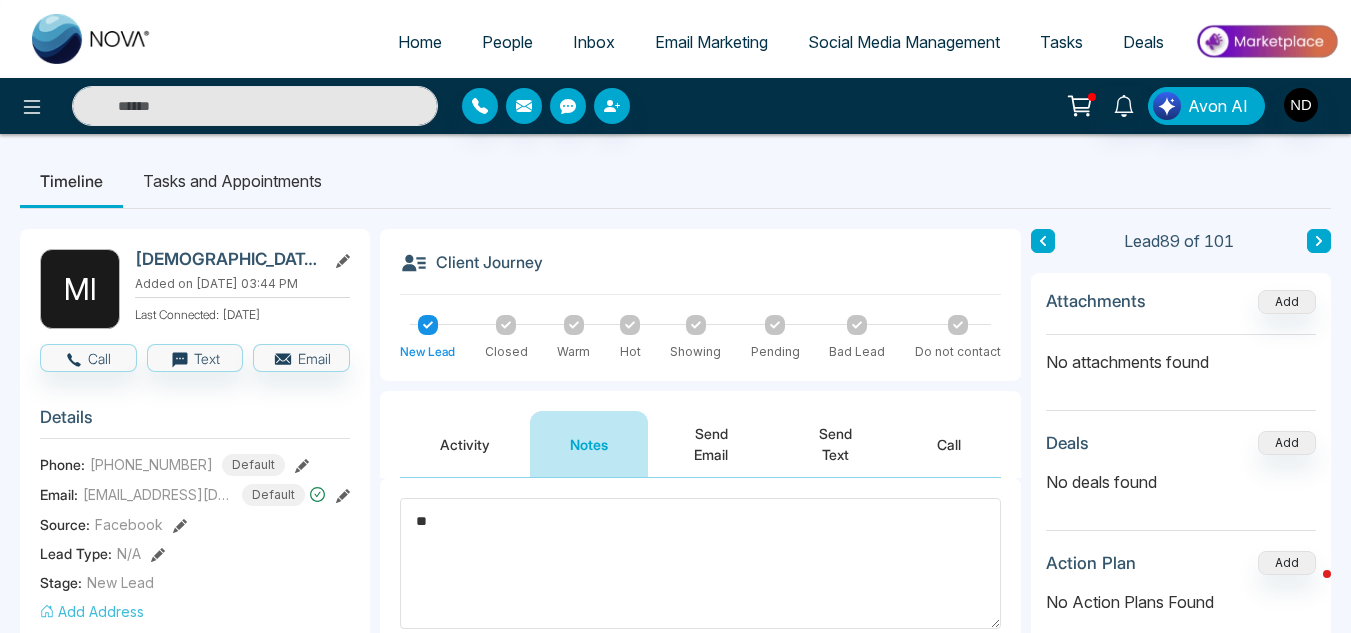 type on "*" 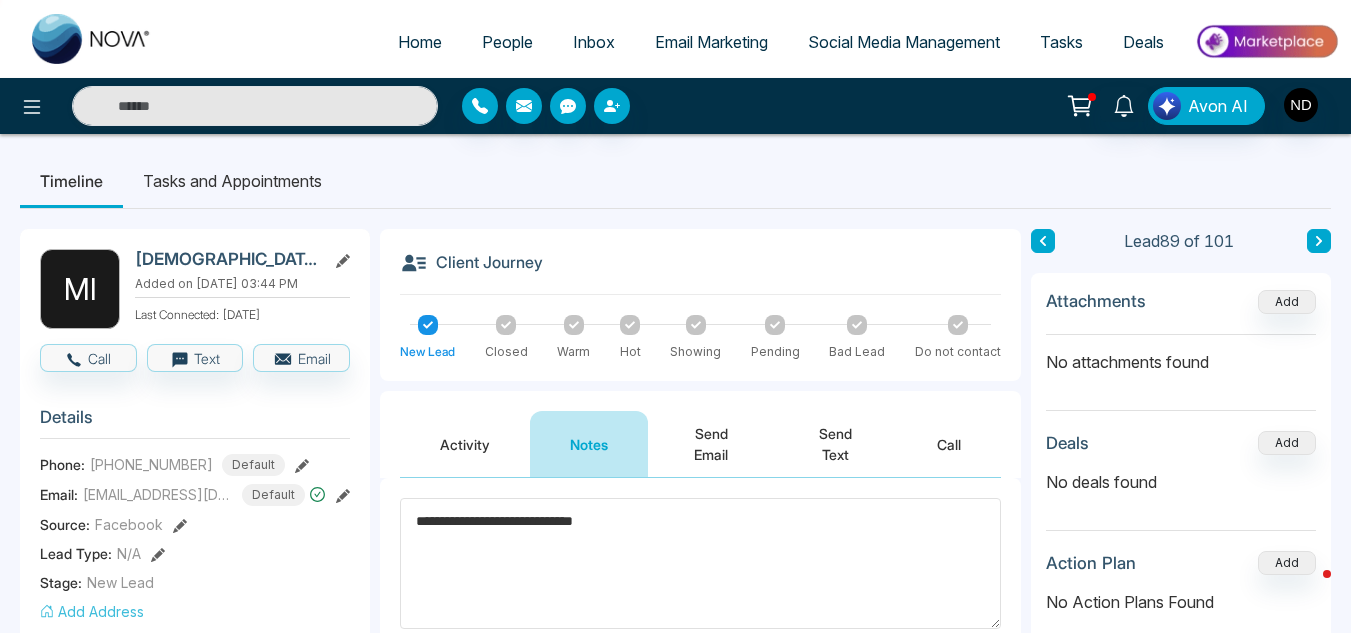 scroll, scrollTop: 252, scrollLeft: 0, axis: vertical 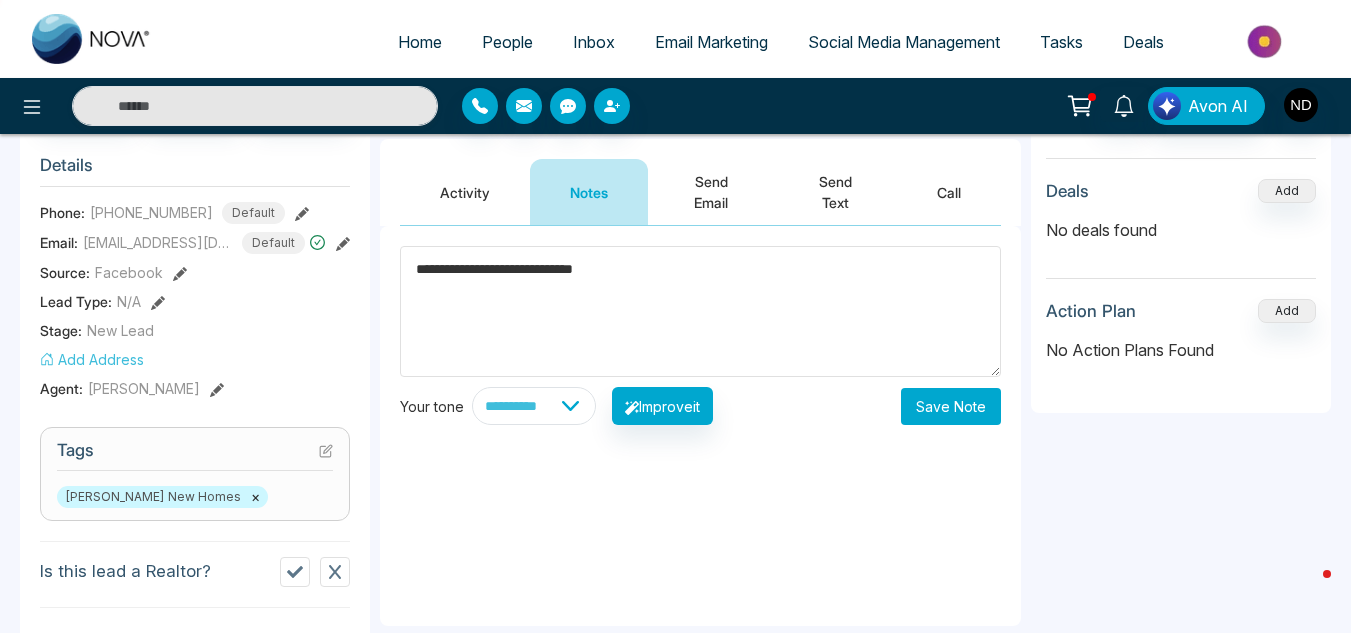type on "**********" 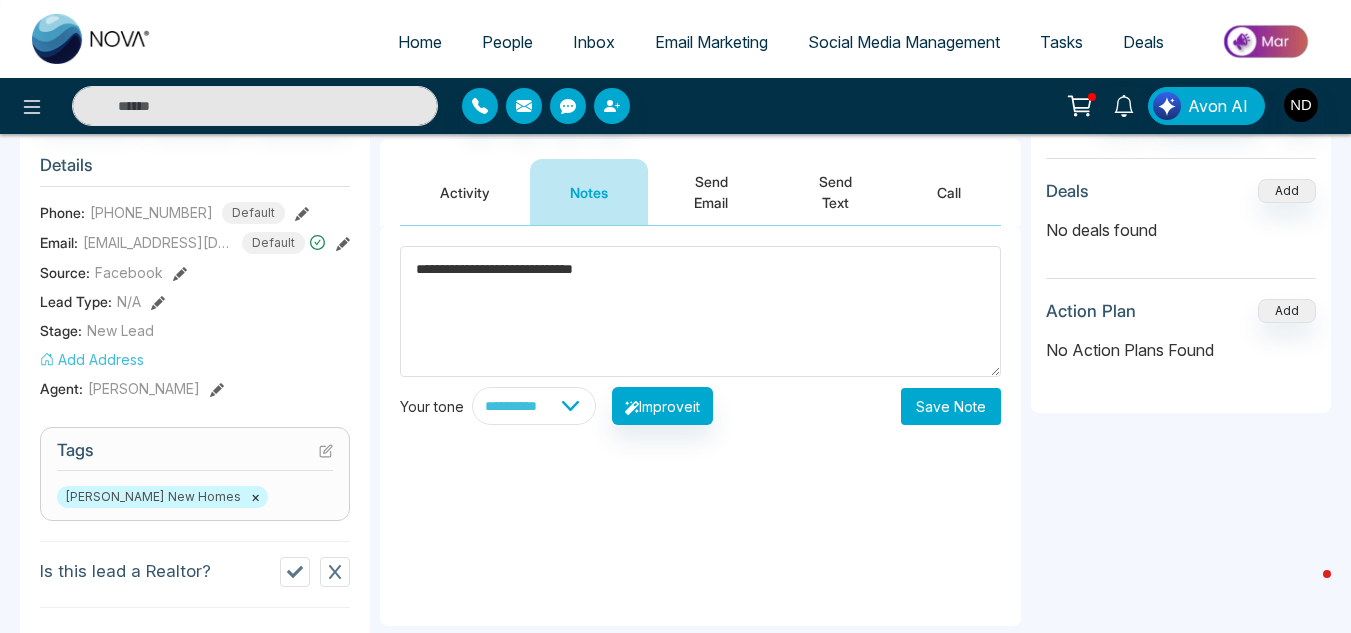 click on "Save Note" at bounding box center [951, 406] 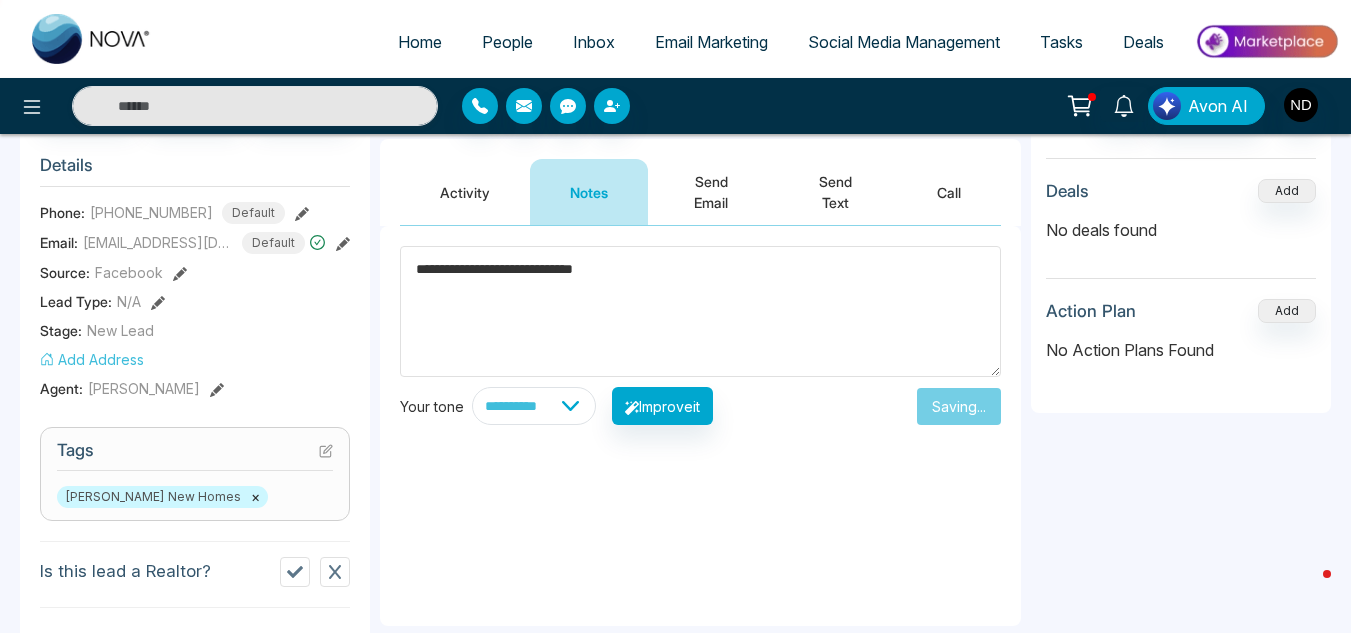 type 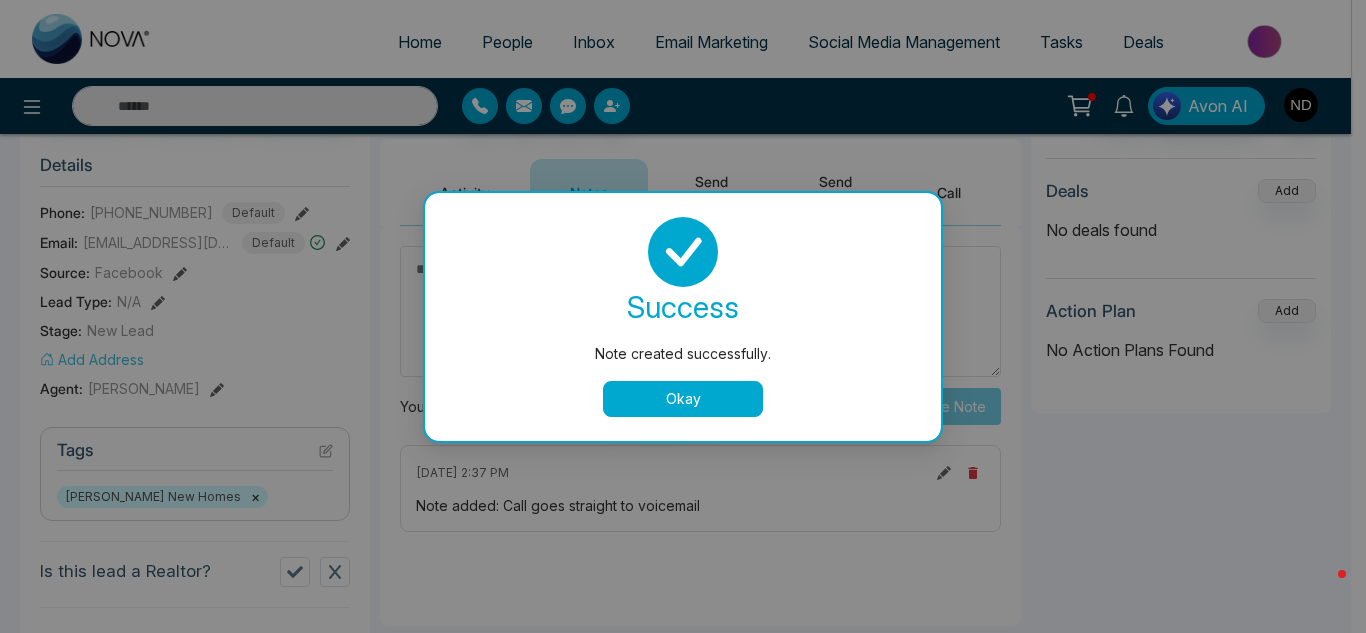 click on "Okay" at bounding box center (683, 399) 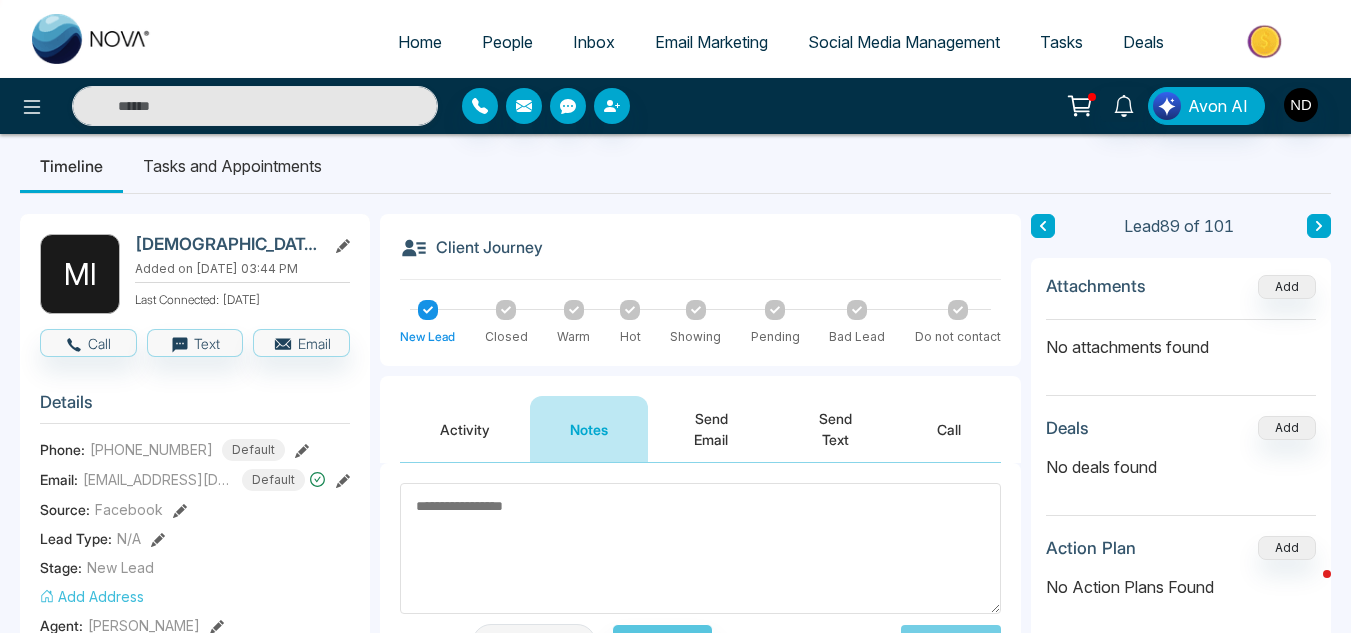 scroll, scrollTop: 0, scrollLeft: 0, axis: both 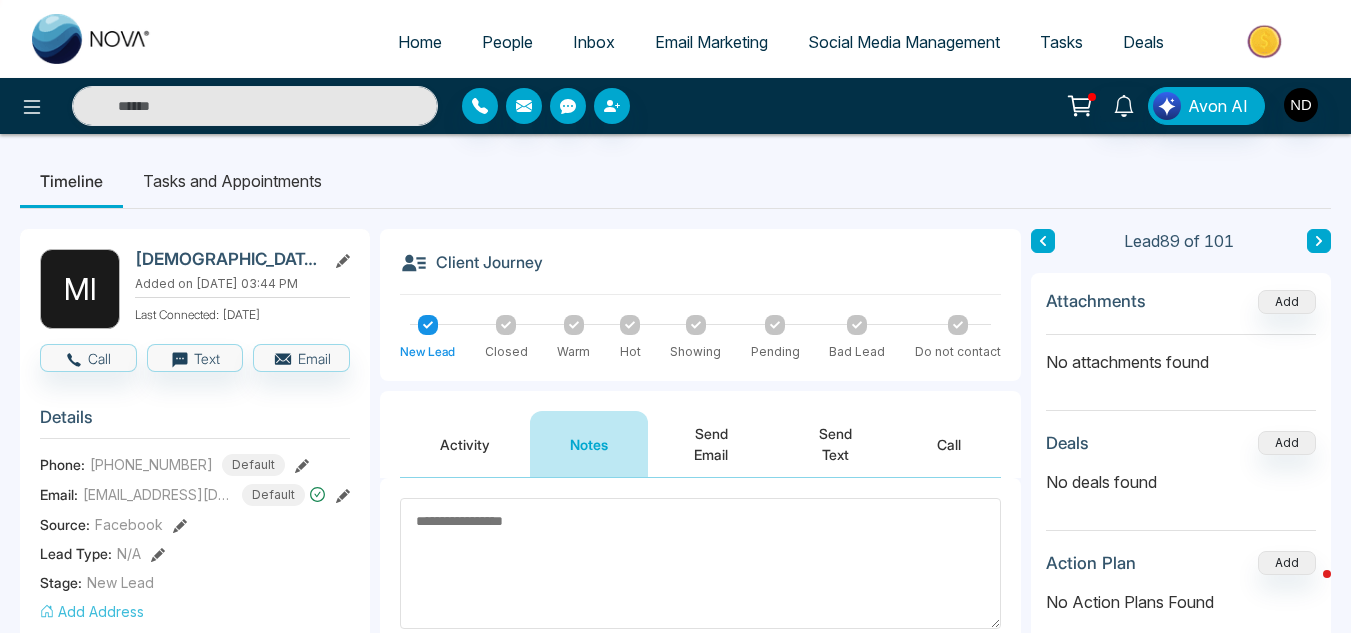 click 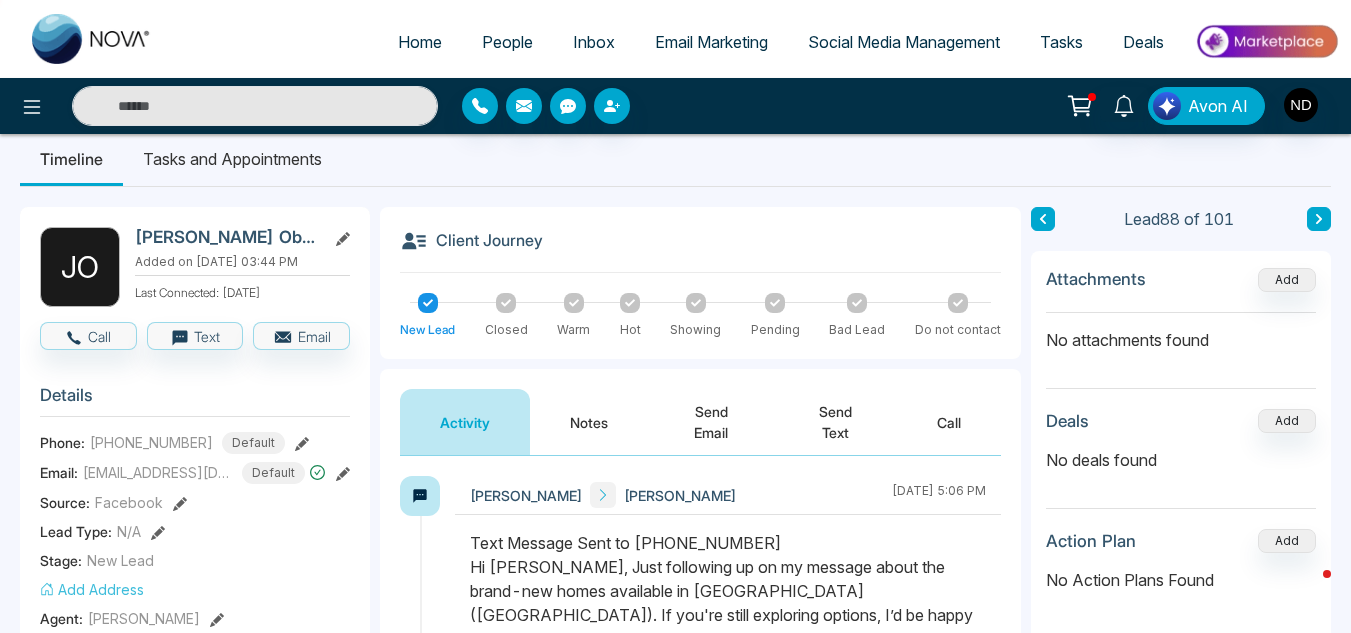 scroll, scrollTop: 21, scrollLeft: 0, axis: vertical 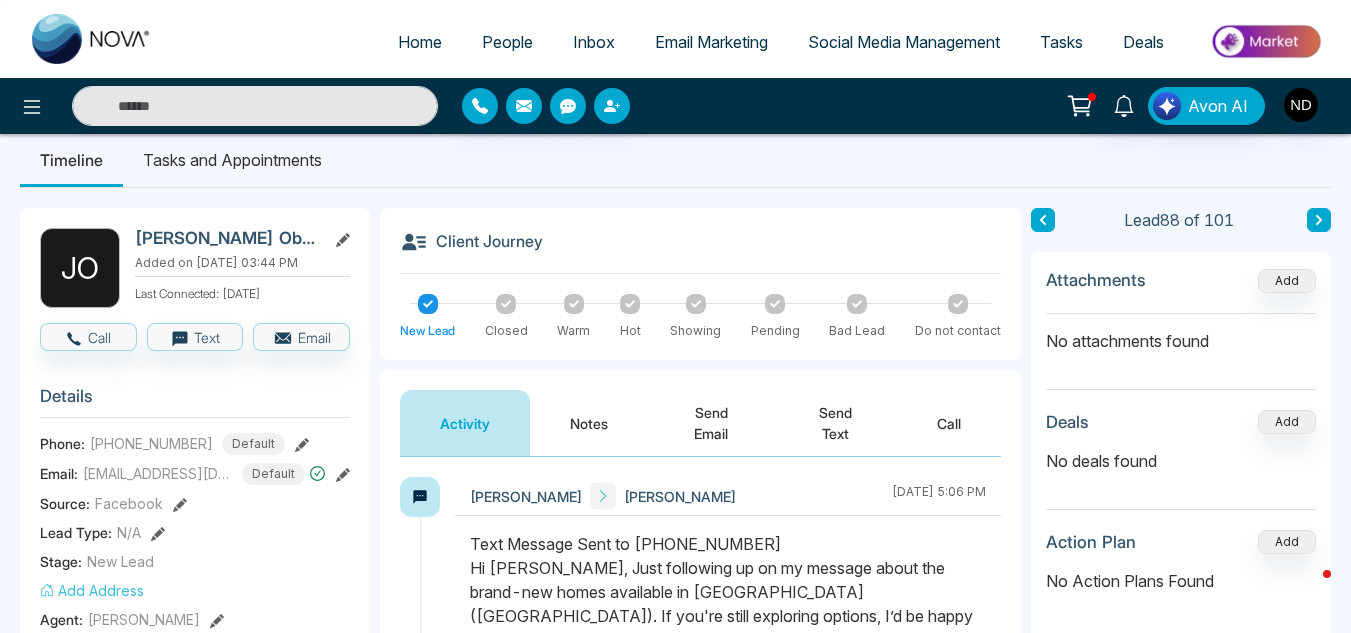 click on "Notes" at bounding box center (589, 423) 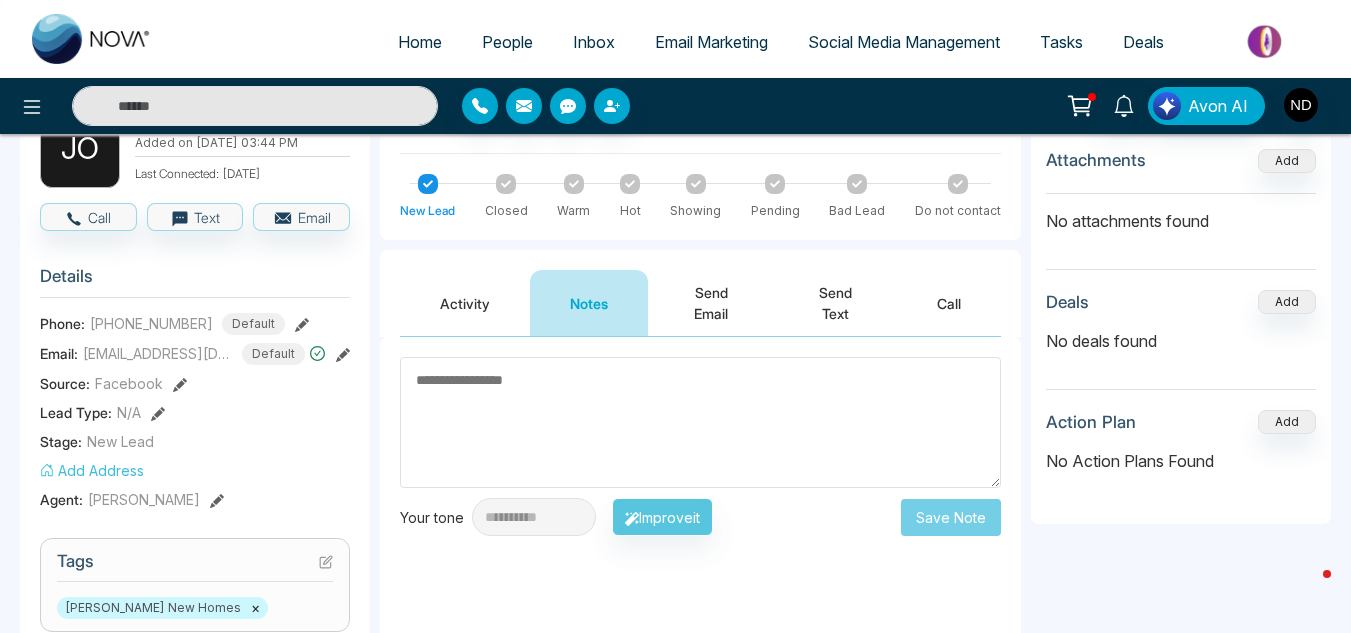scroll, scrollTop: 130, scrollLeft: 0, axis: vertical 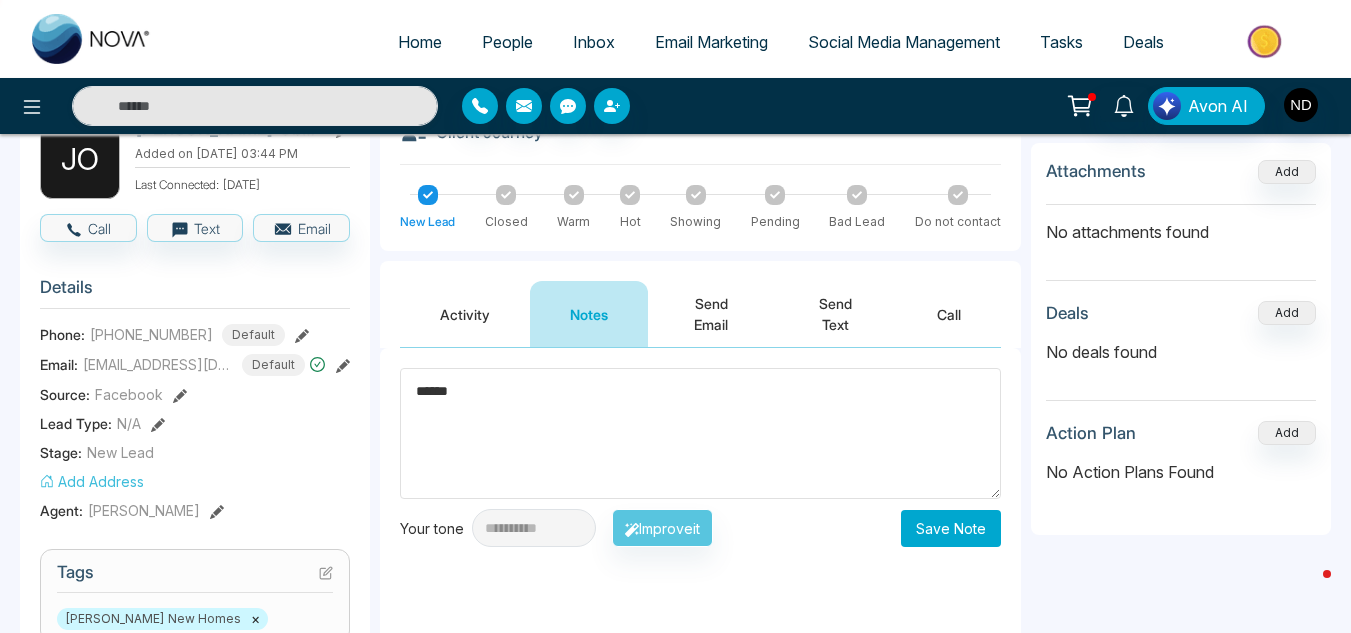 type on "******" 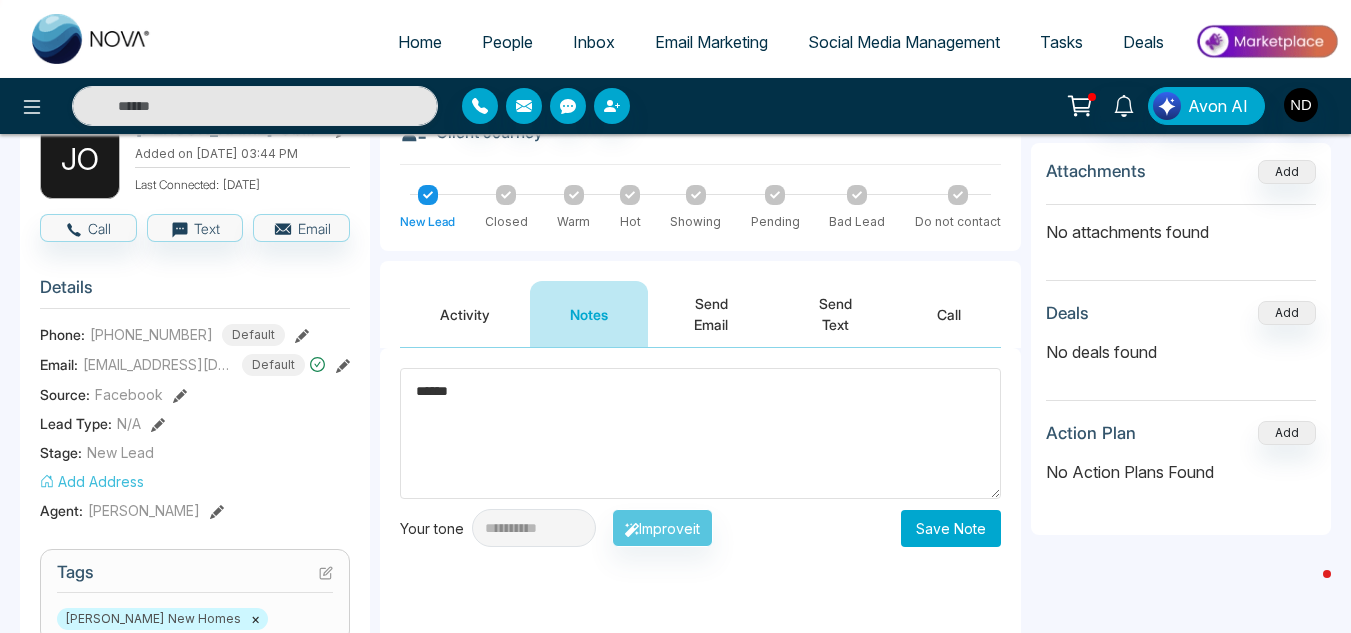 click on "Save Note" at bounding box center [951, 528] 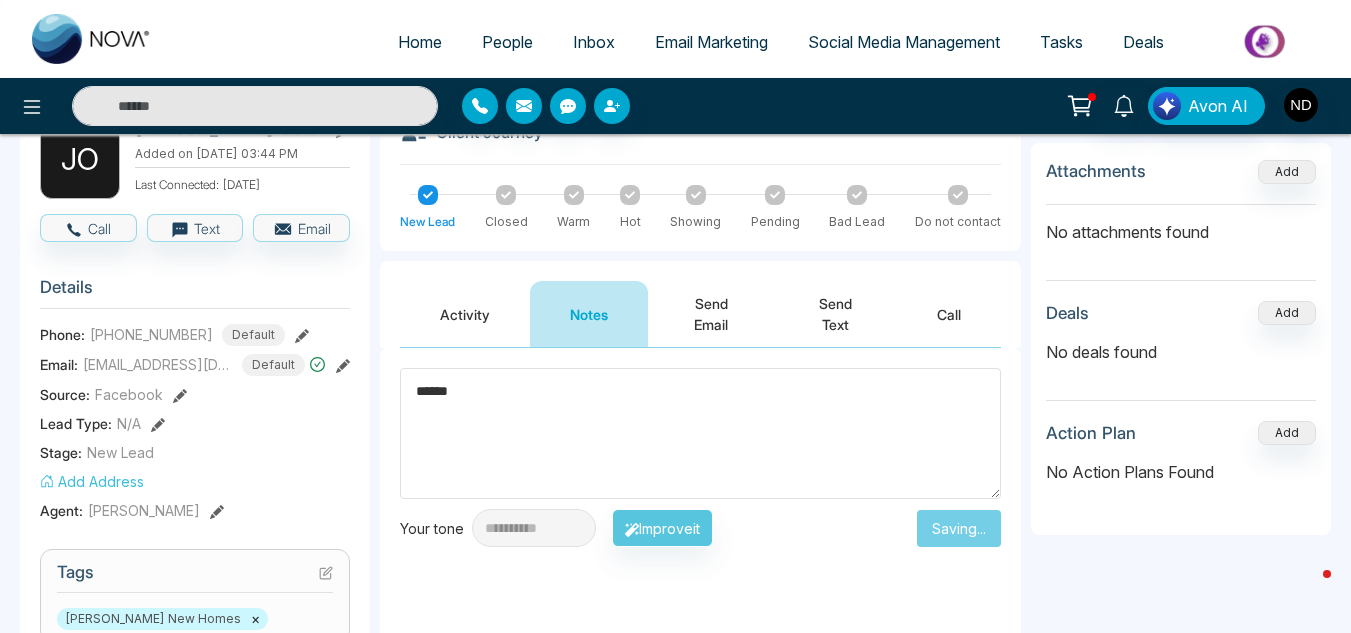 type 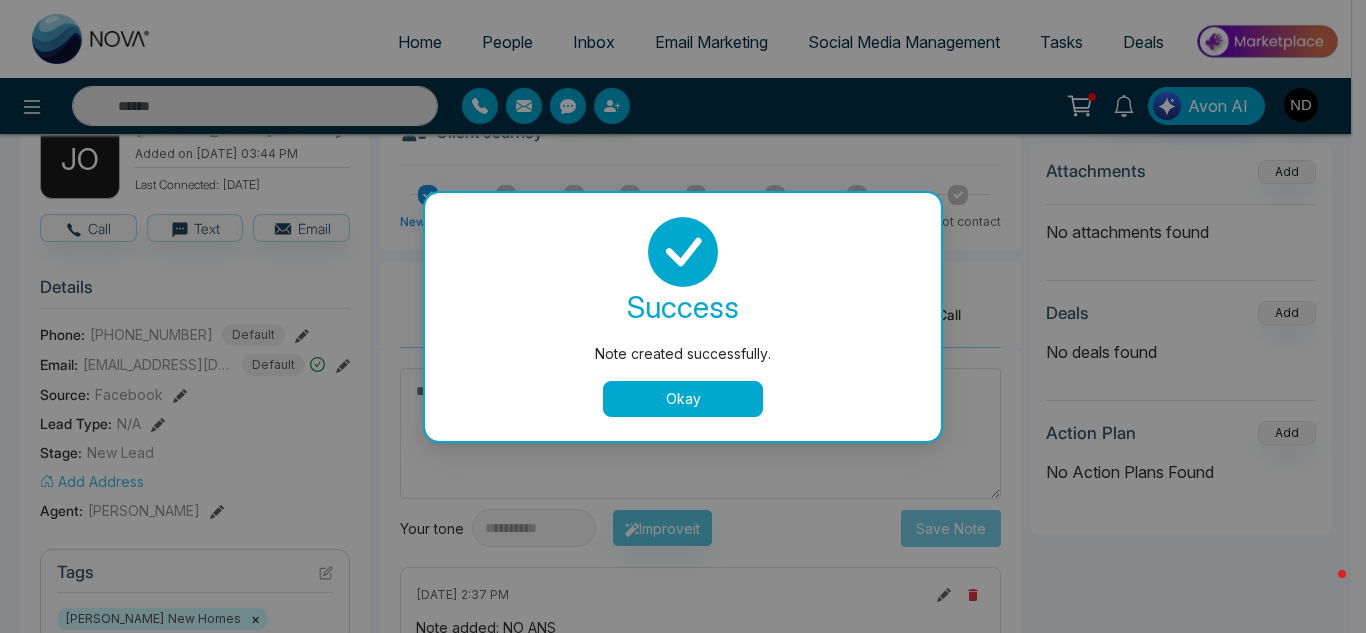 click on "Okay" at bounding box center (683, 399) 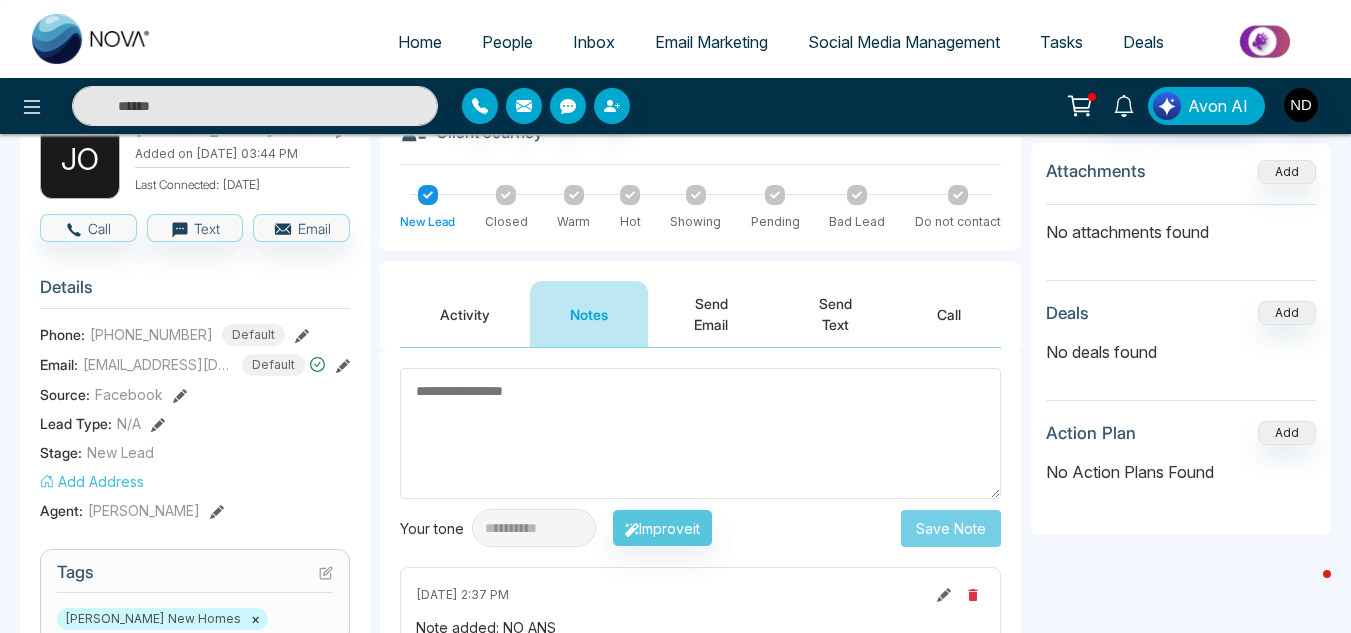 scroll, scrollTop: 0, scrollLeft: 0, axis: both 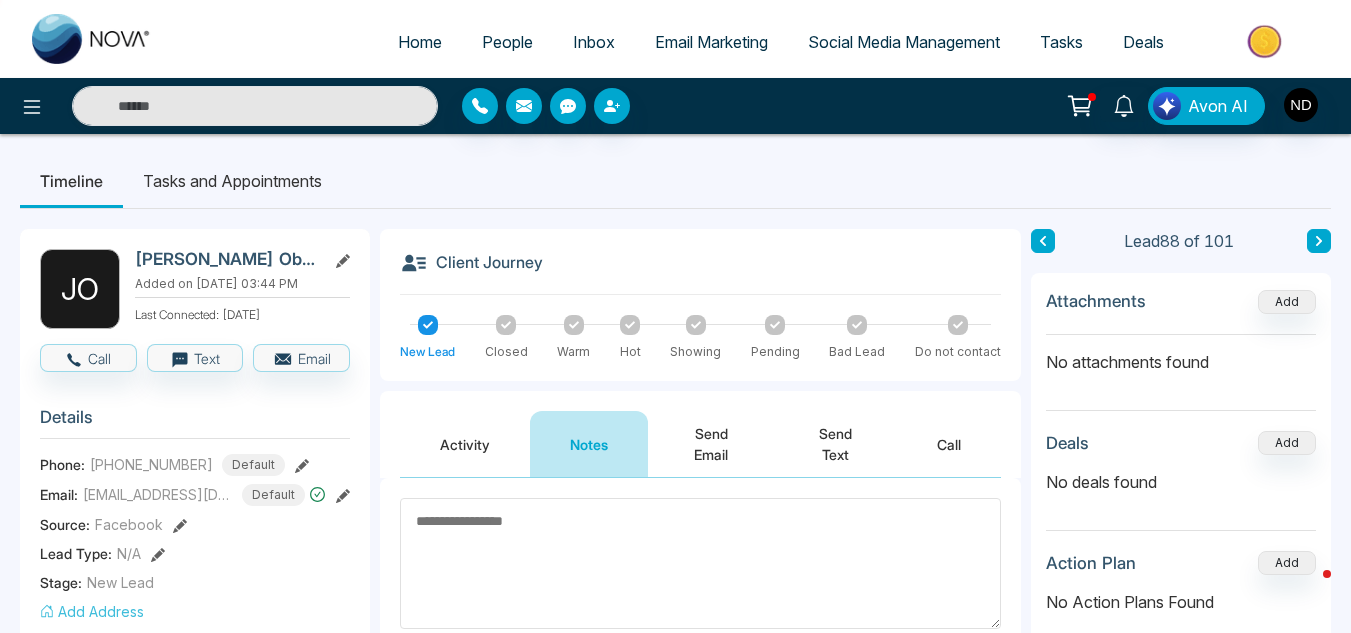 click at bounding box center [1043, 241] 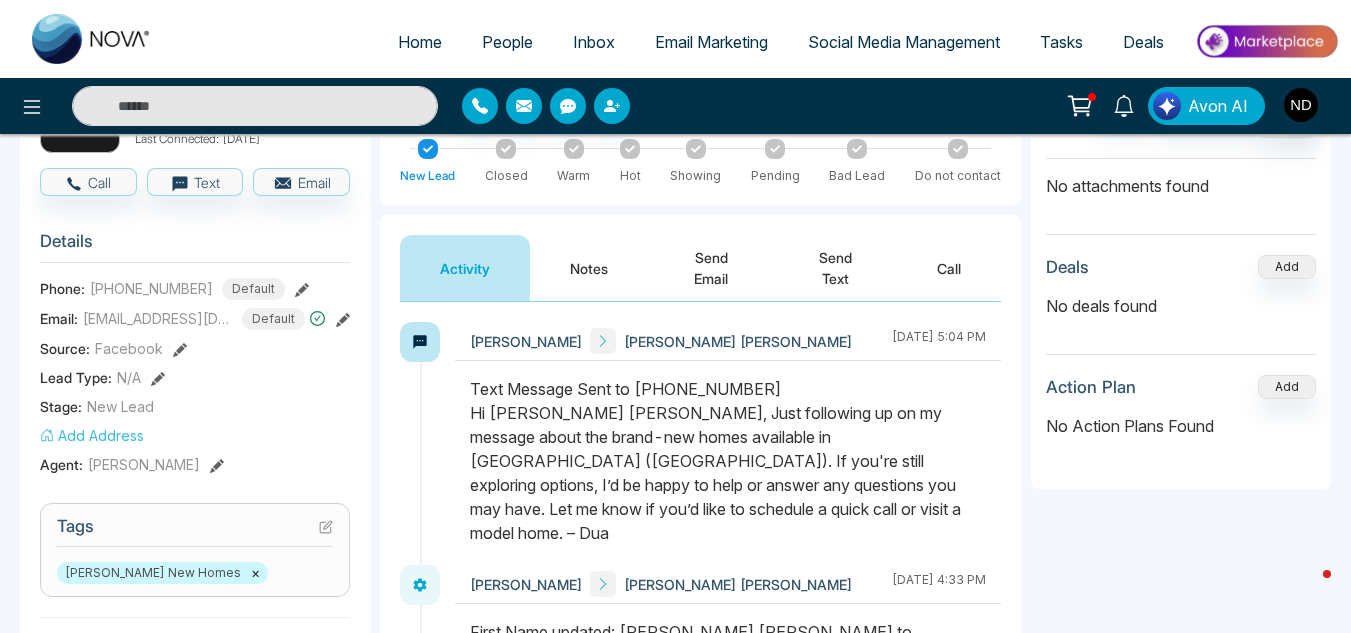scroll, scrollTop: 175, scrollLeft: 0, axis: vertical 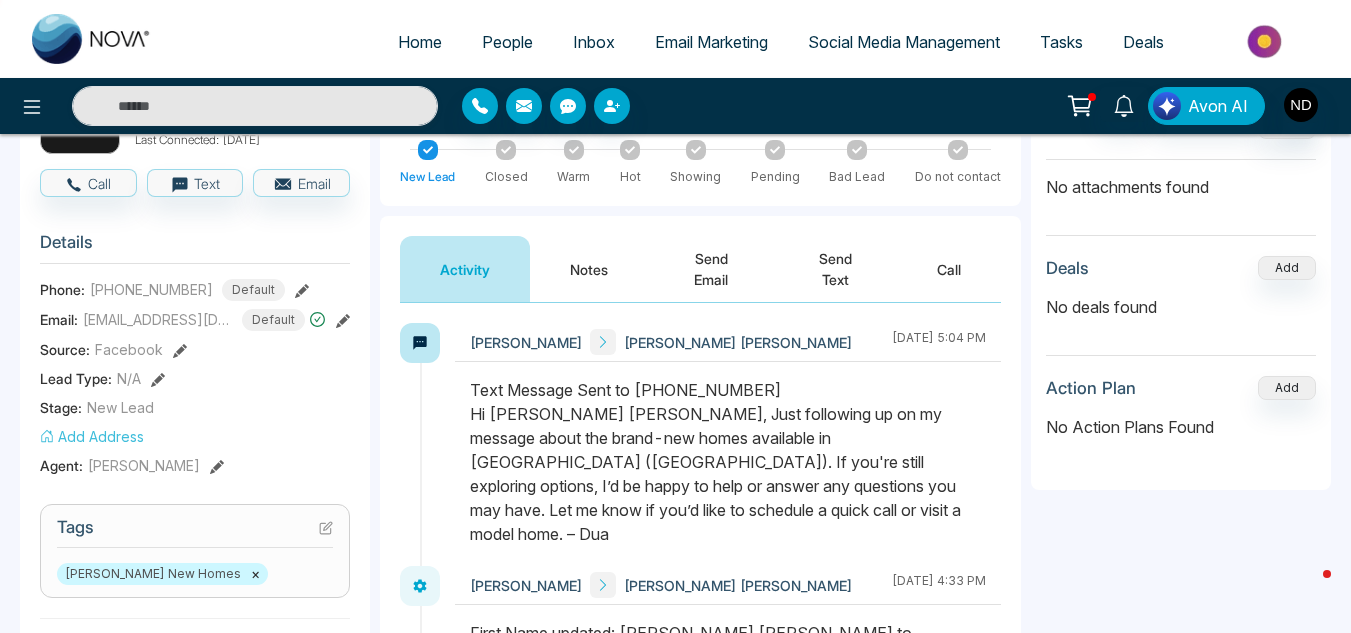 click on "Notes" at bounding box center (589, 269) 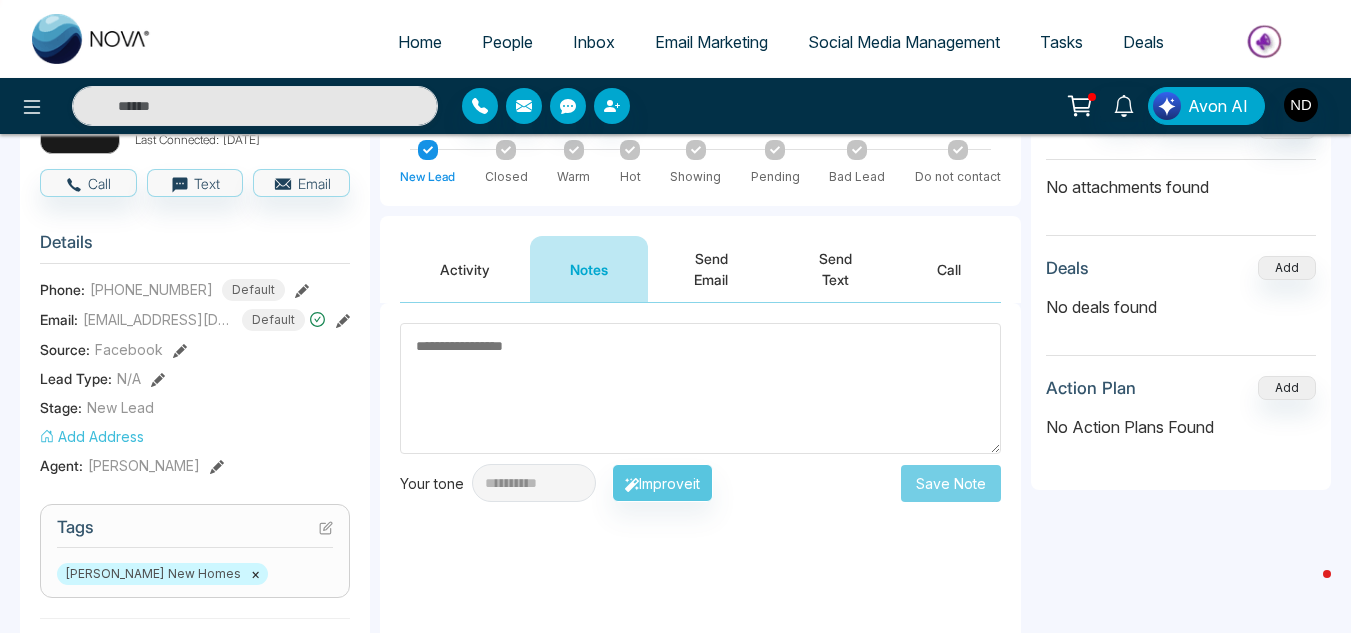 click on "Activity" at bounding box center (465, 269) 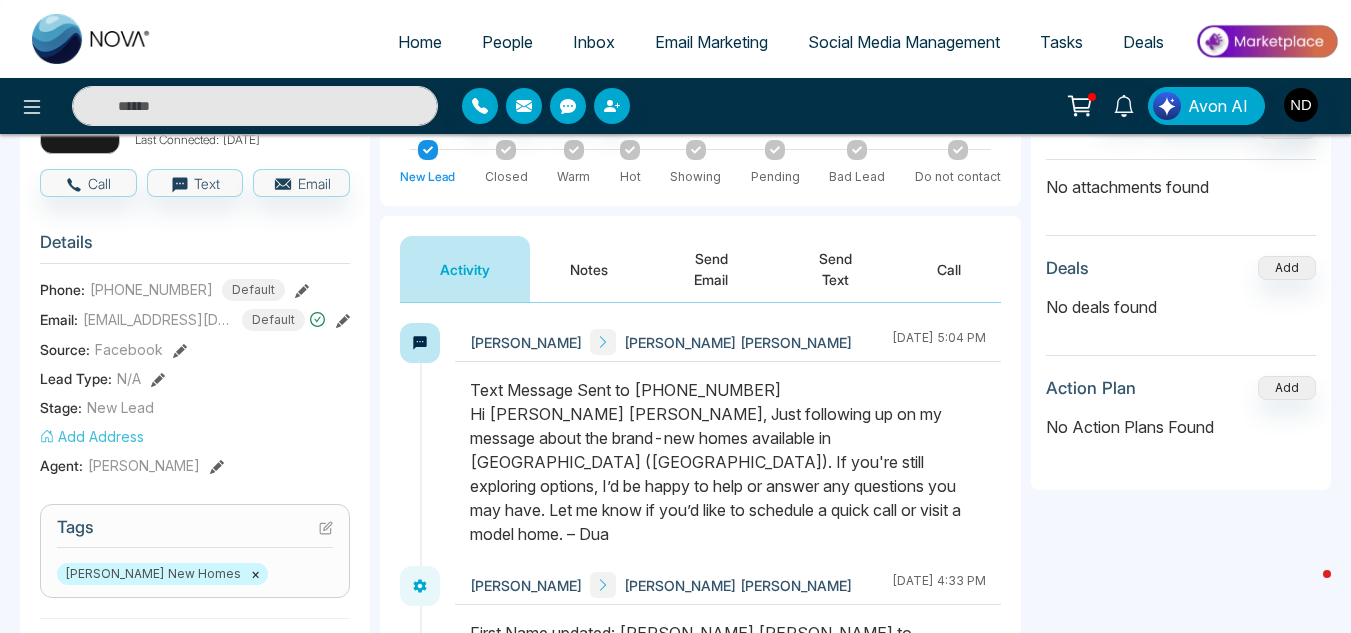 scroll, scrollTop: 0, scrollLeft: 0, axis: both 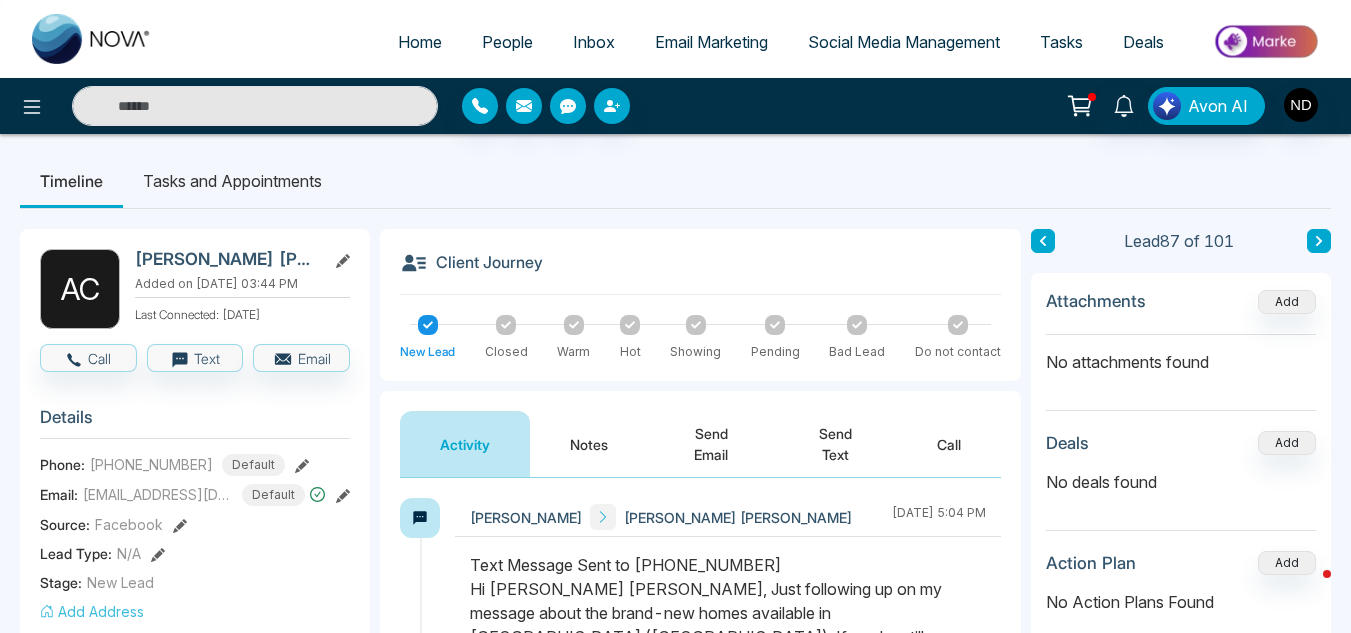 click on "Notes" at bounding box center [589, 444] 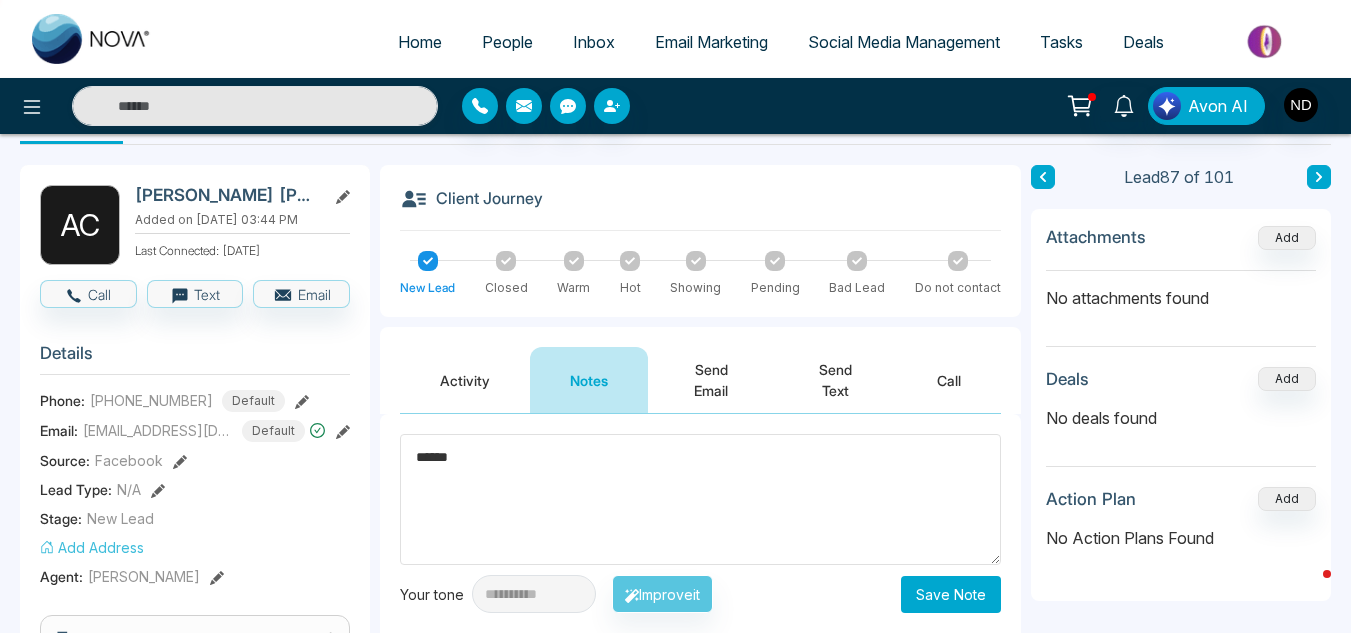scroll, scrollTop: 65, scrollLeft: 0, axis: vertical 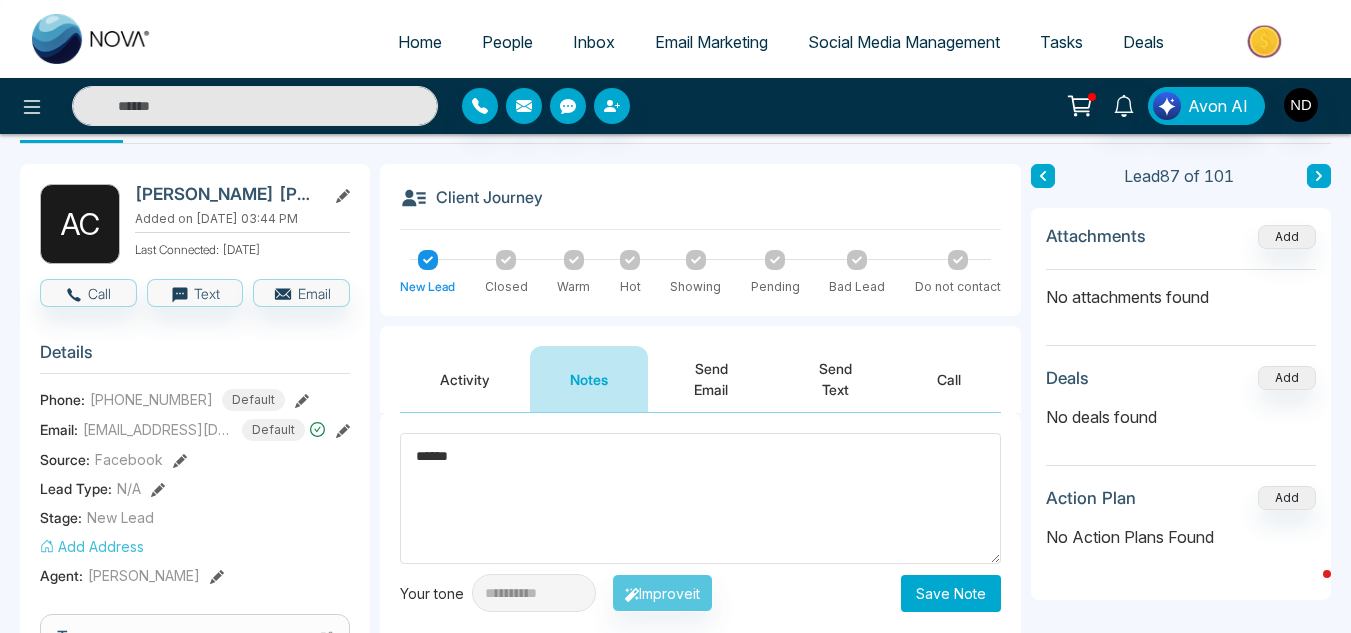 type on "******" 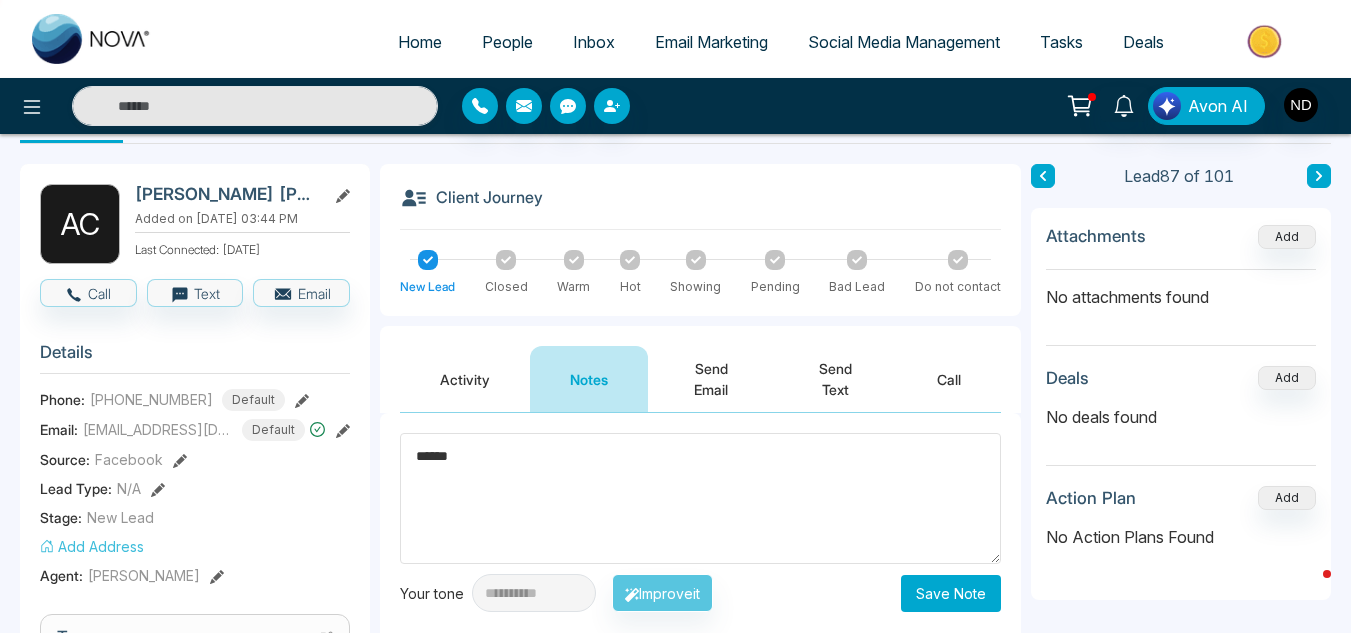 click on "Save Note" at bounding box center [951, 593] 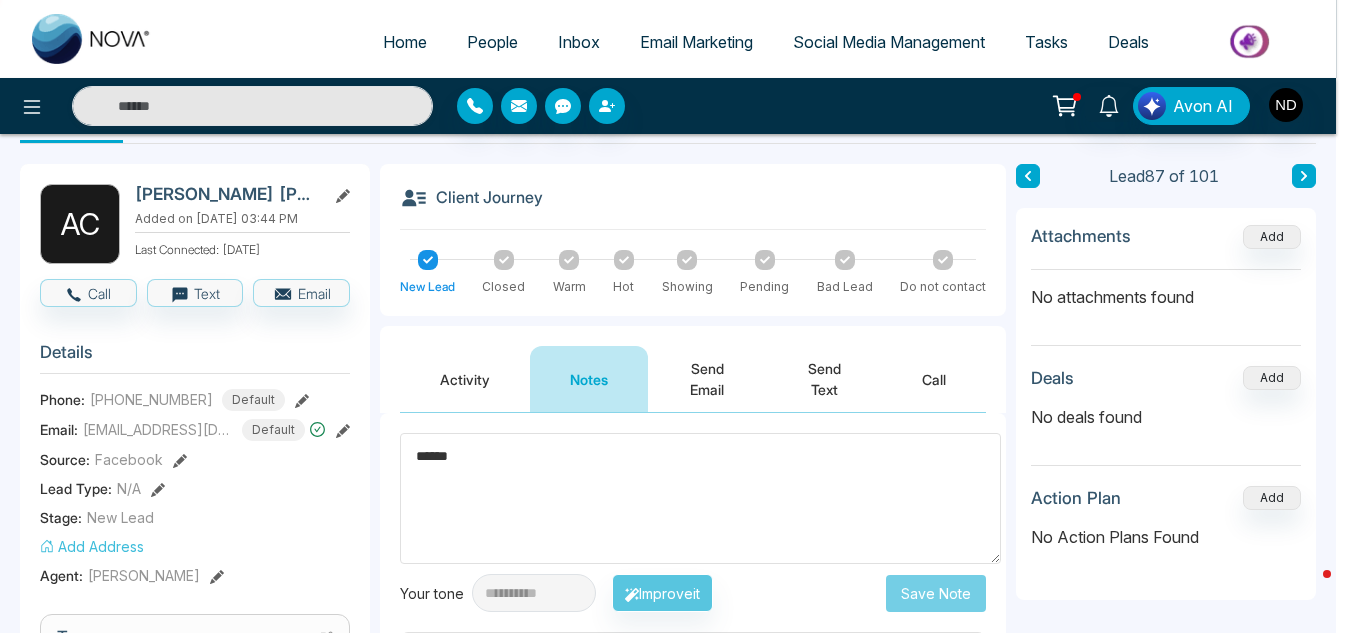 type 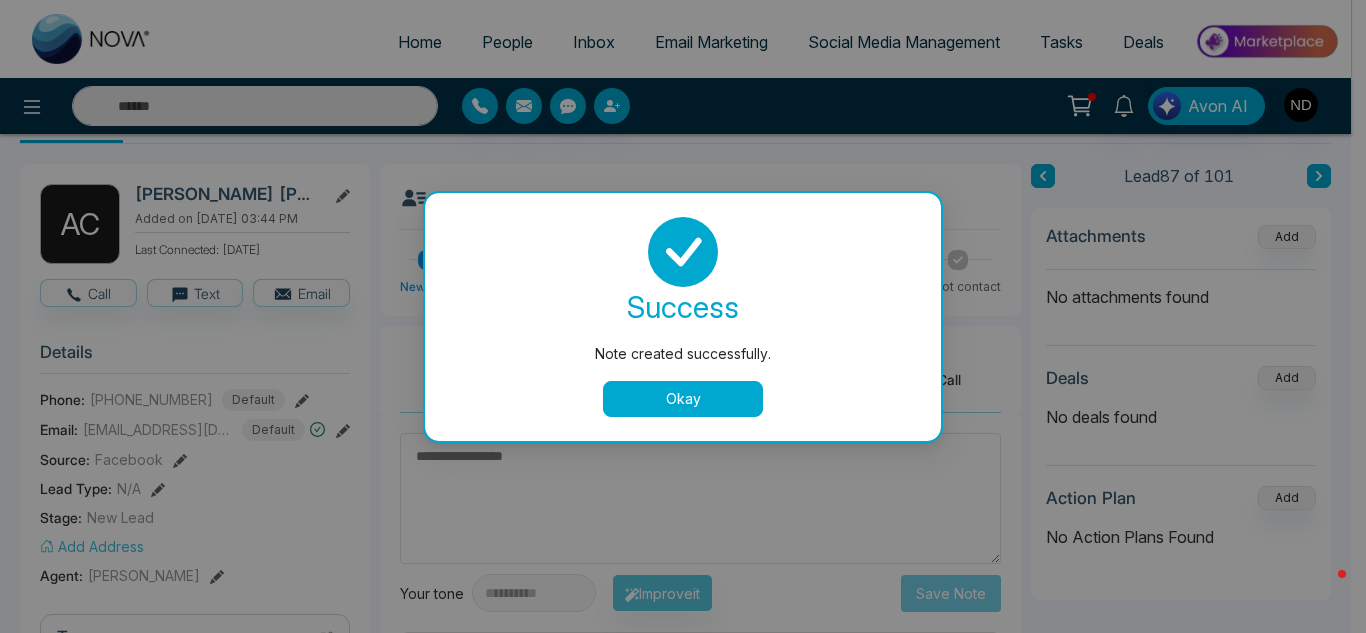 click on "Okay" at bounding box center (683, 399) 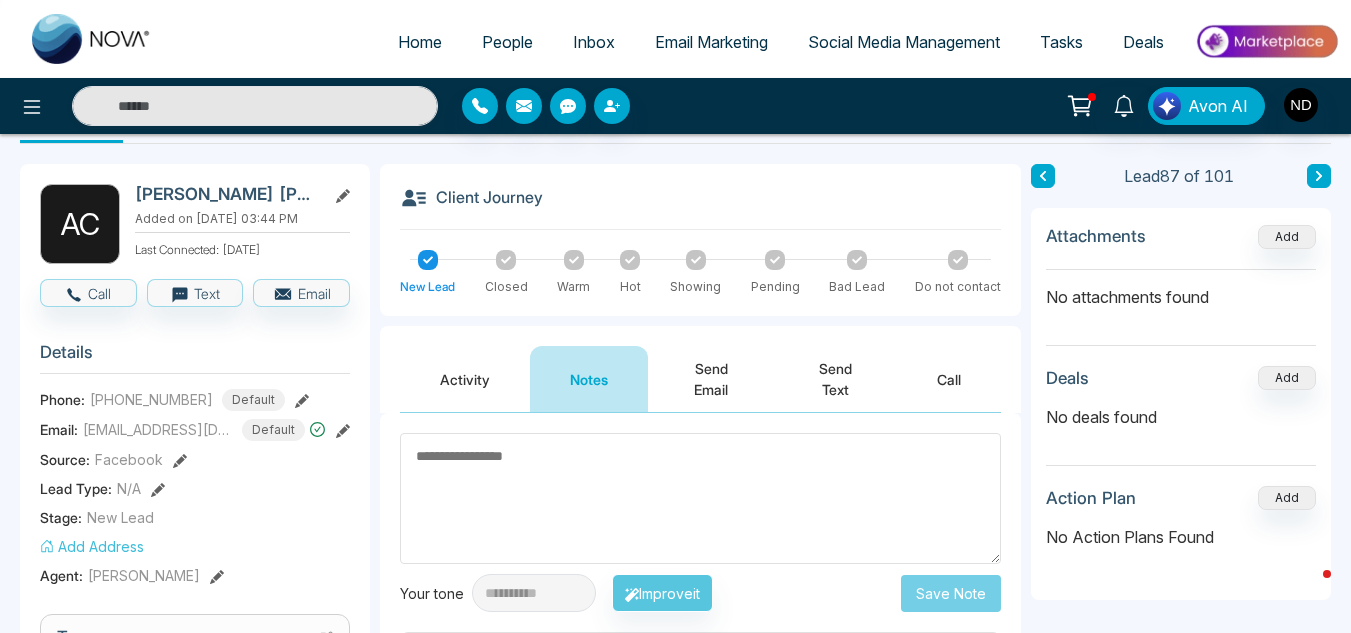 click 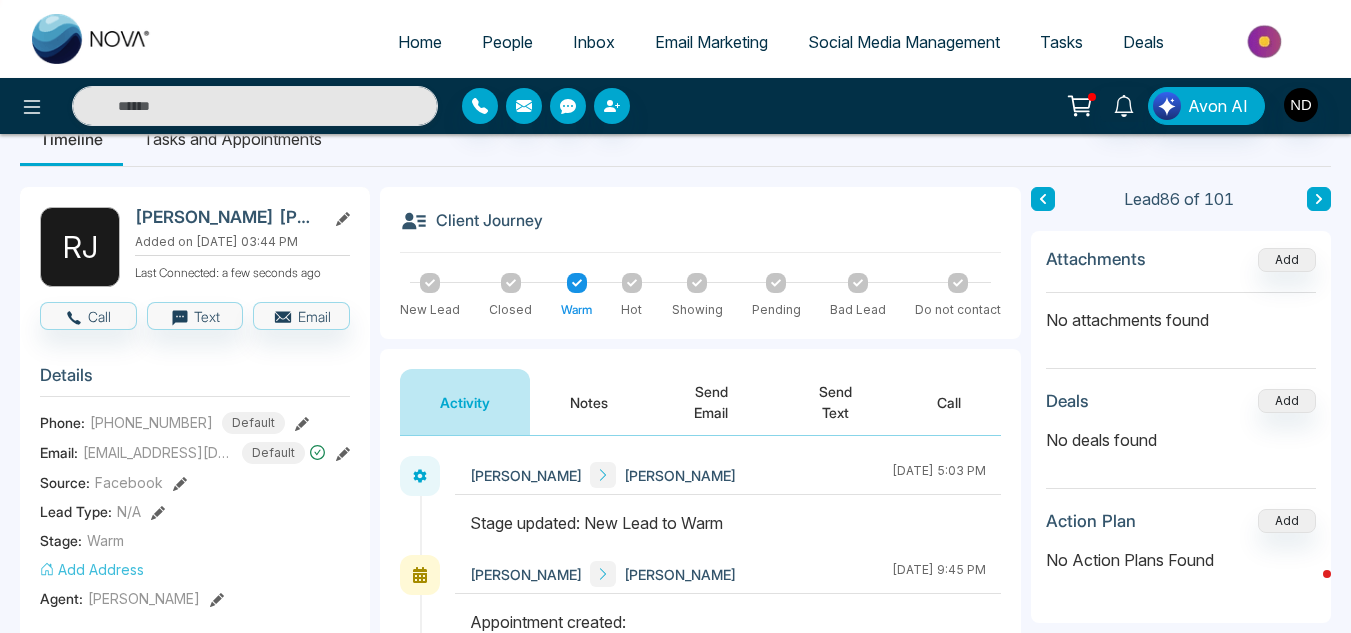 scroll, scrollTop: 0, scrollLeft: 0, axis: both 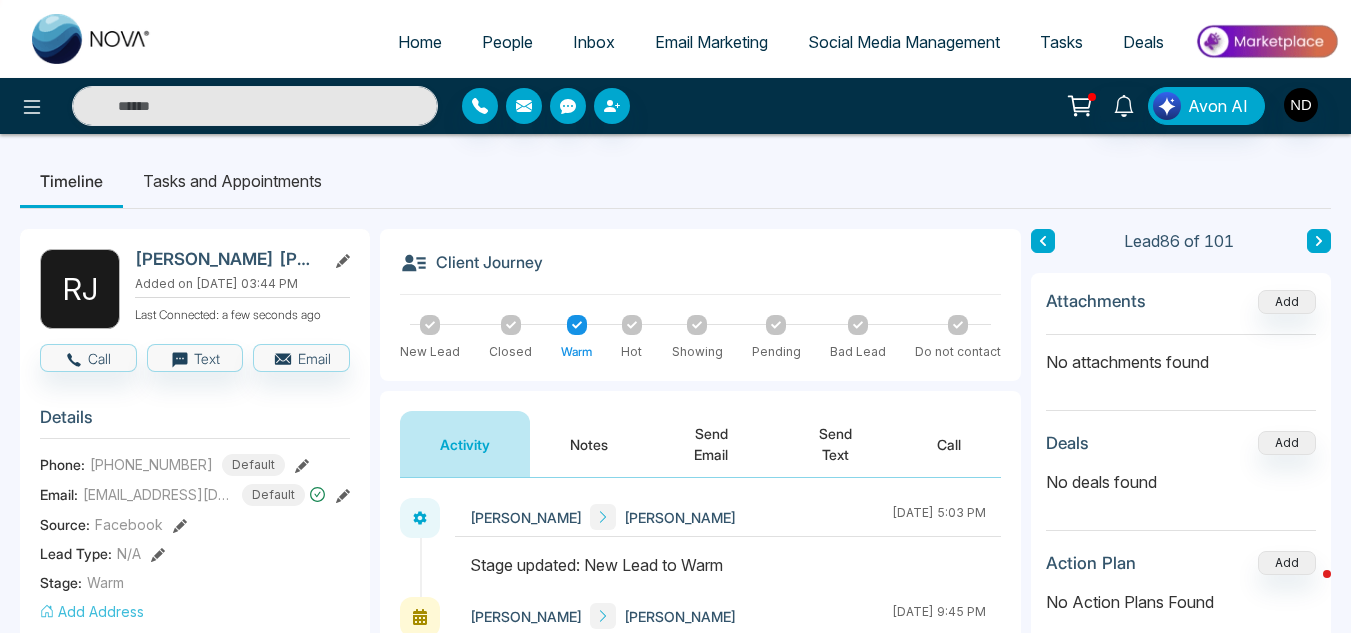 click on "Notes" at bounding box center (589, 444) 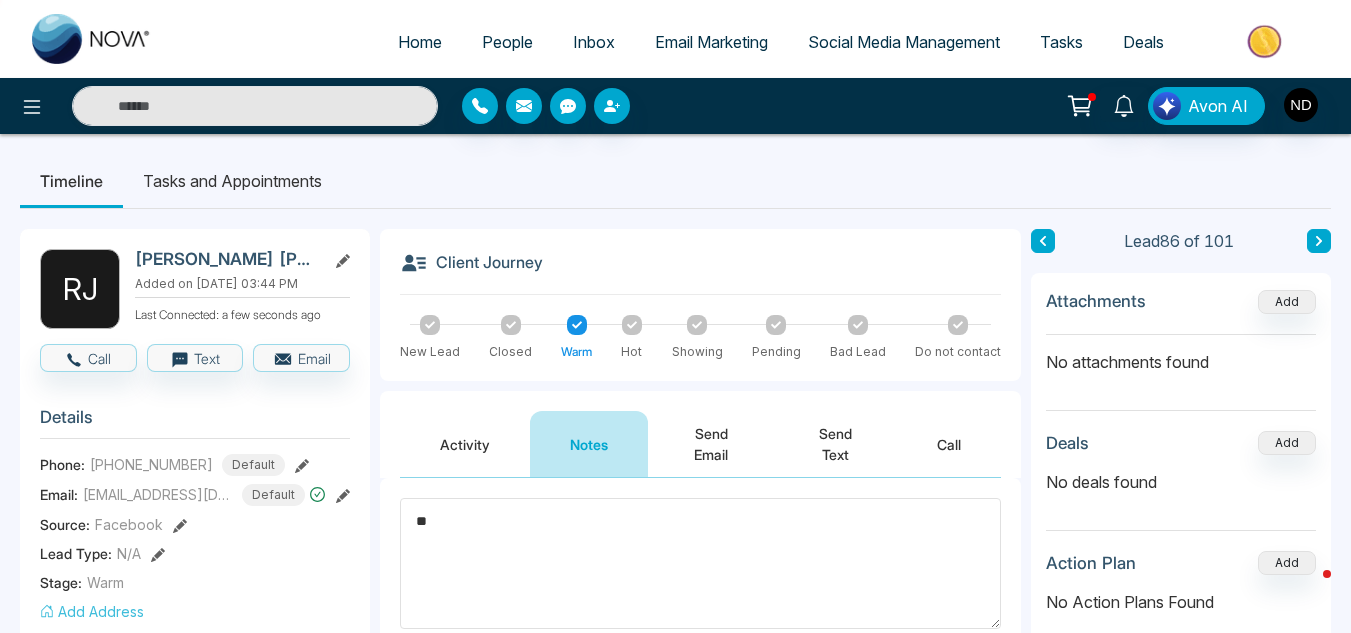 type on "*" 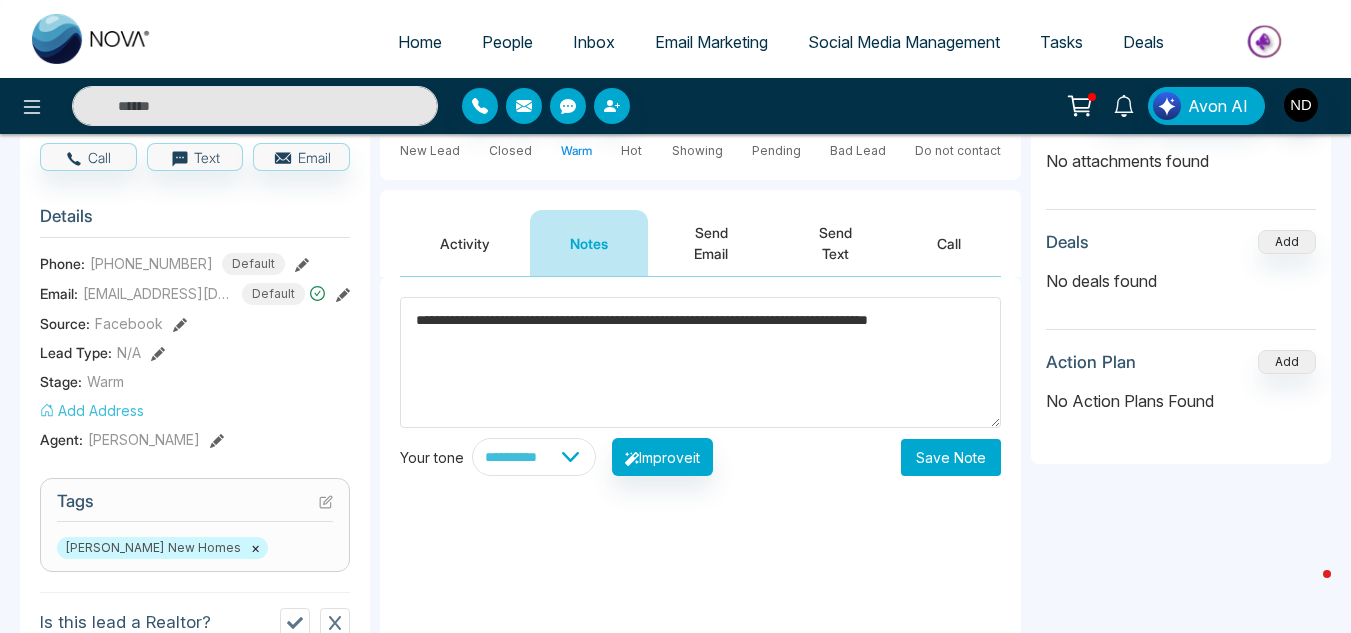 scroll, scrollTop: 223, scrollLeft: 0, axis: vertical 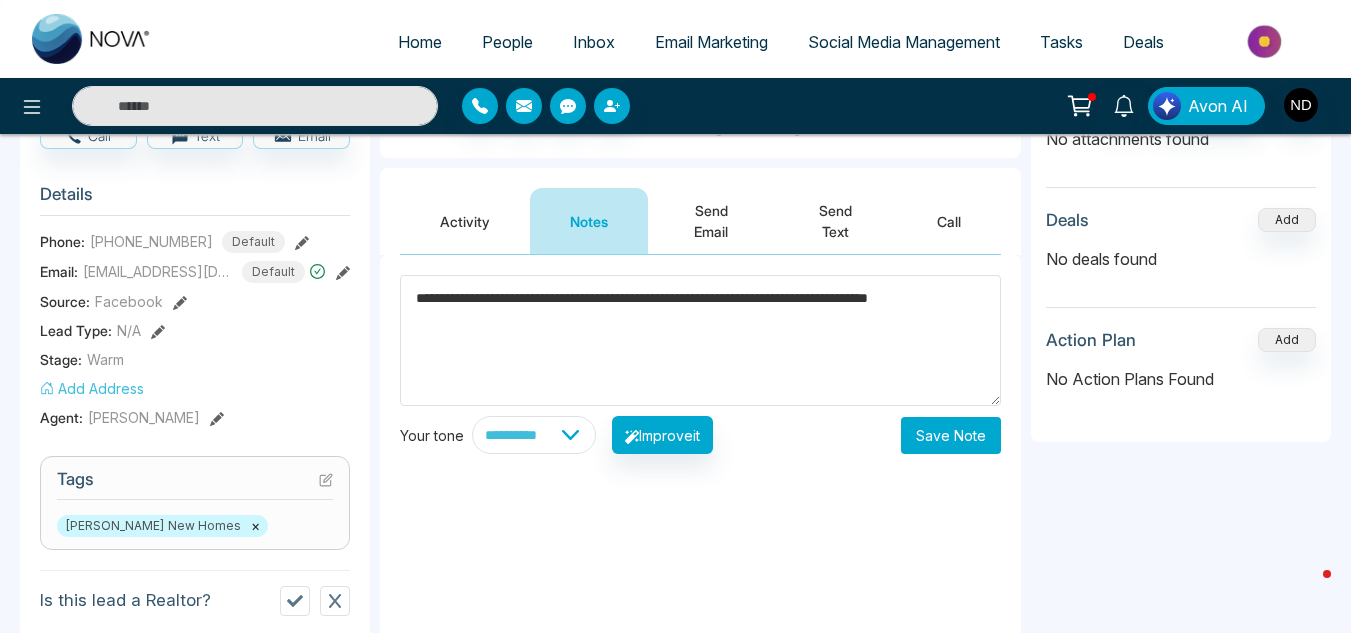 type on "**********" 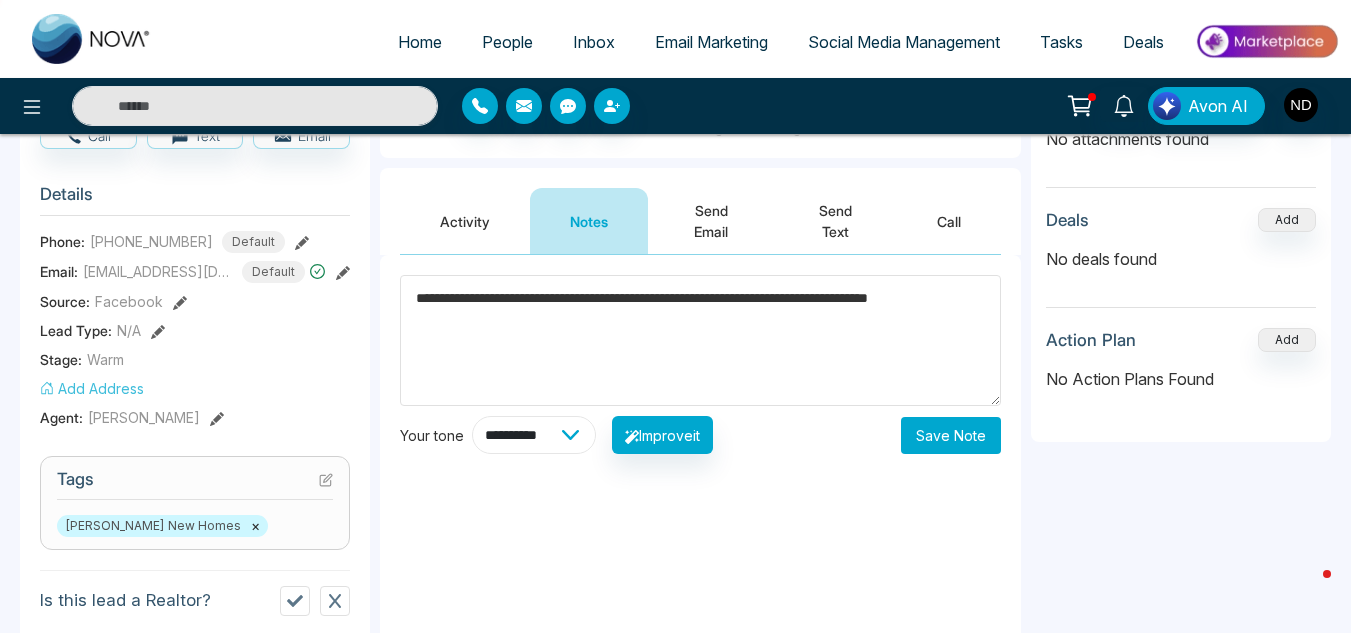 click on "**********" at bounding box center (534, 435) 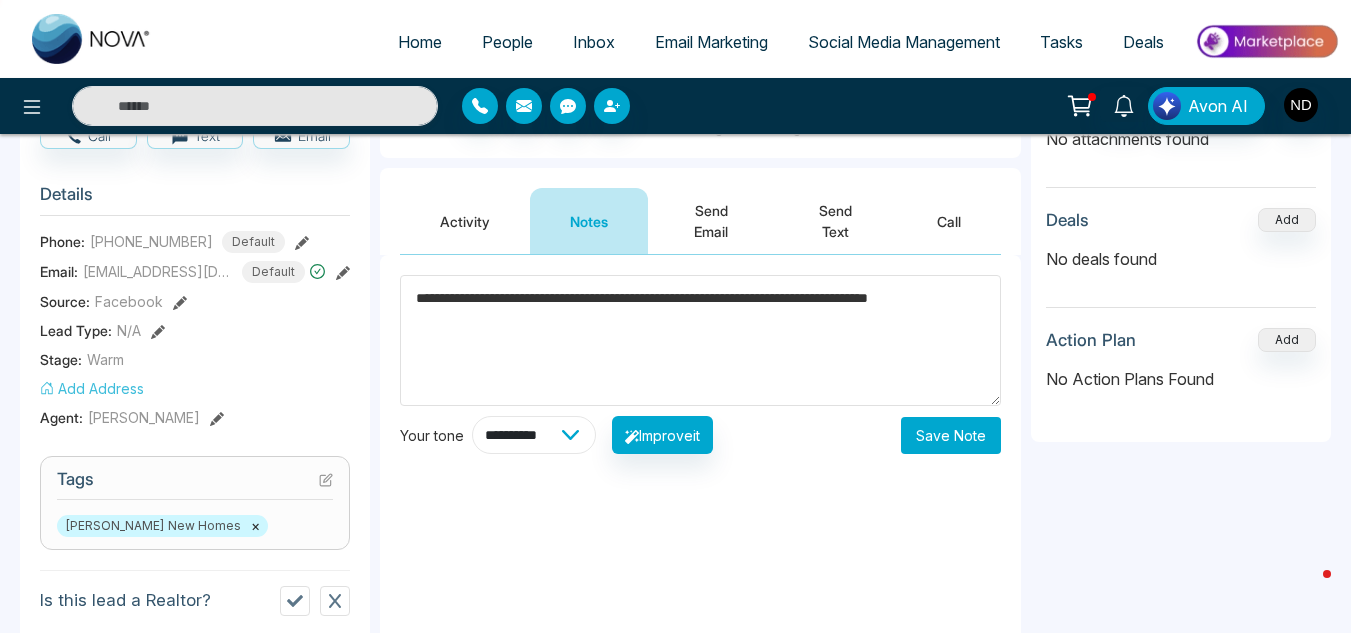 select on "**********" 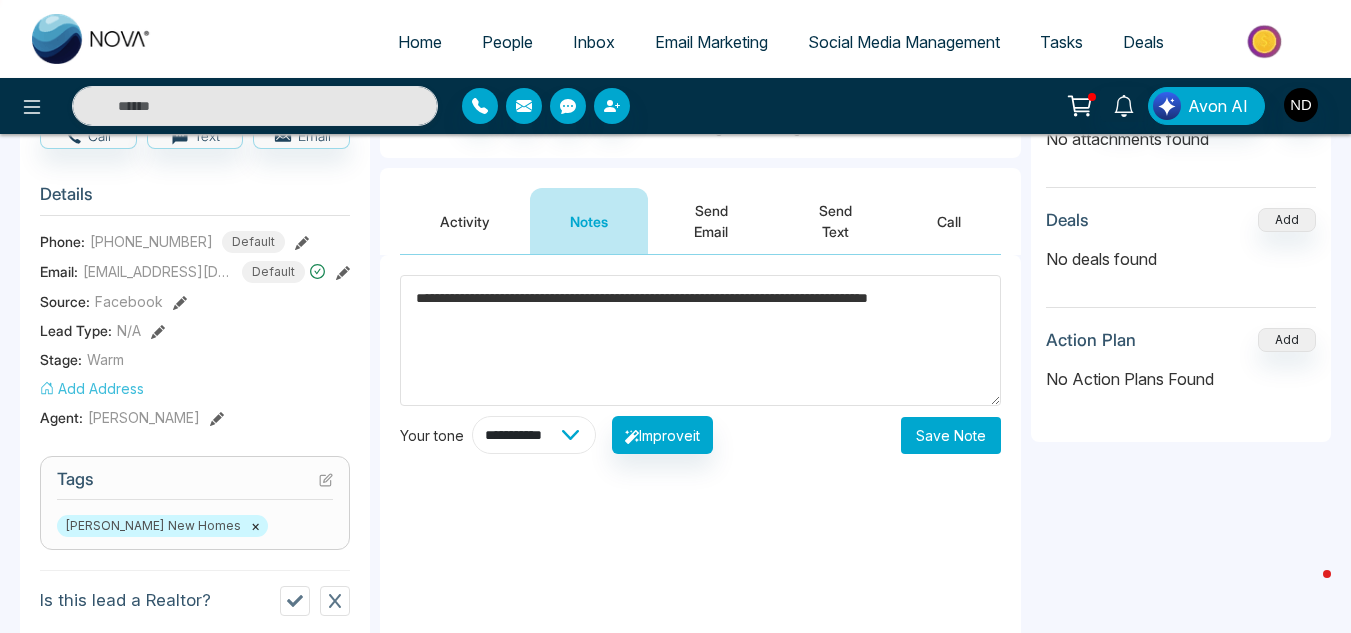 click on "**********" at bounding box center (534, 435) 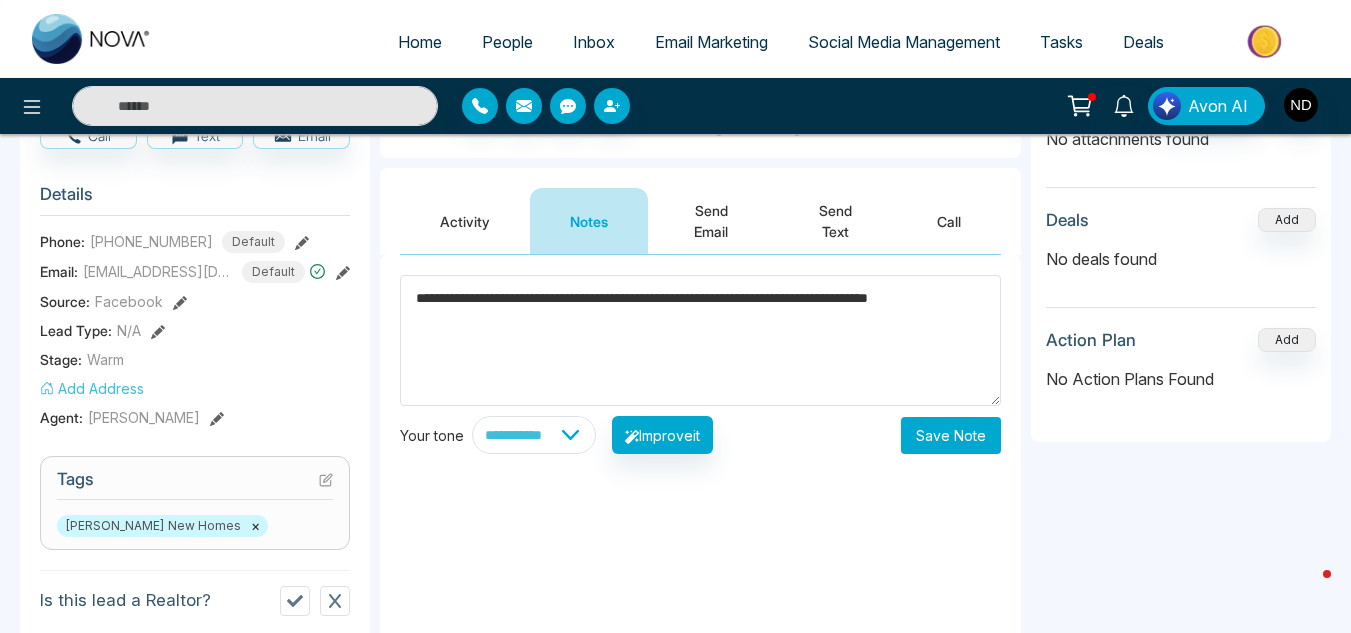 click on "**********" at bounding box center [700, 340] 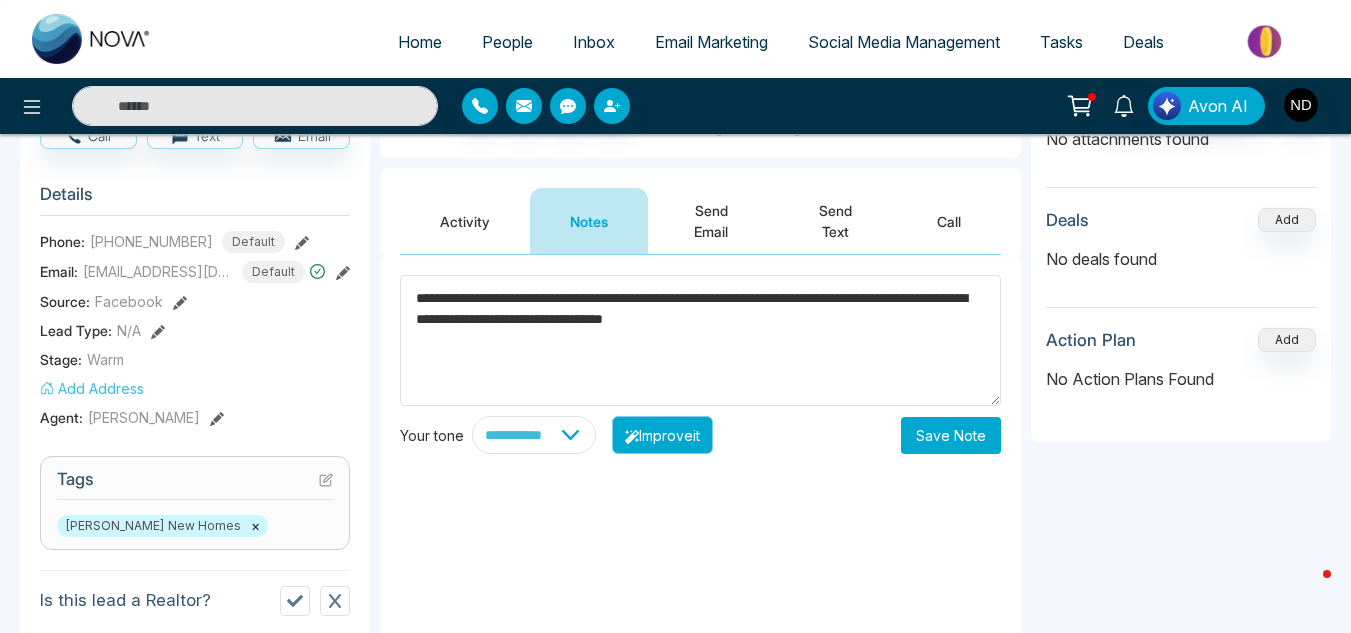 click 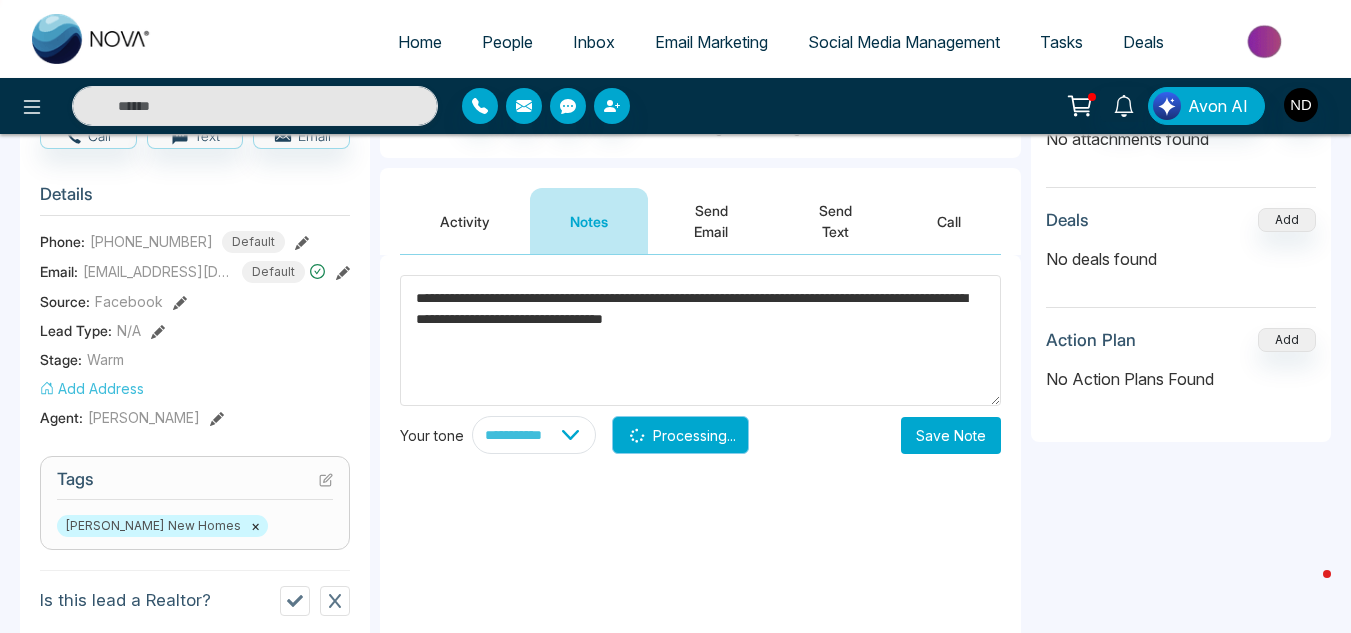 type on "**********" 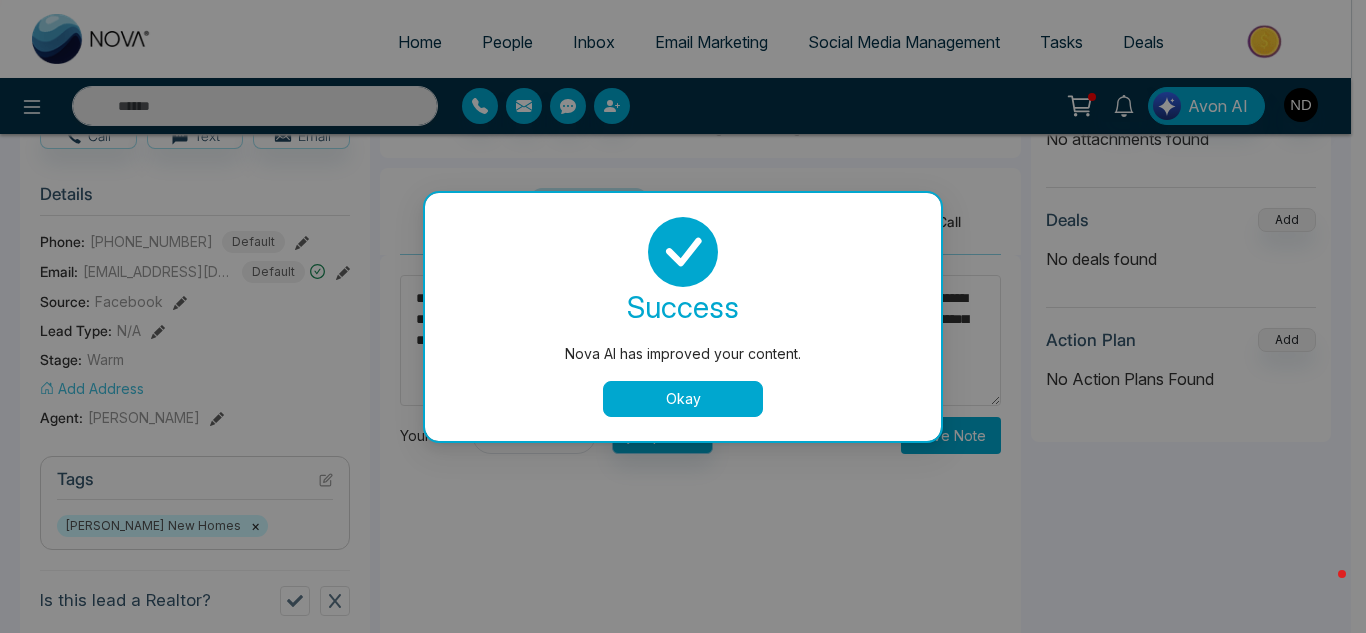 click on "Okay" at bounding box center (683, 399) 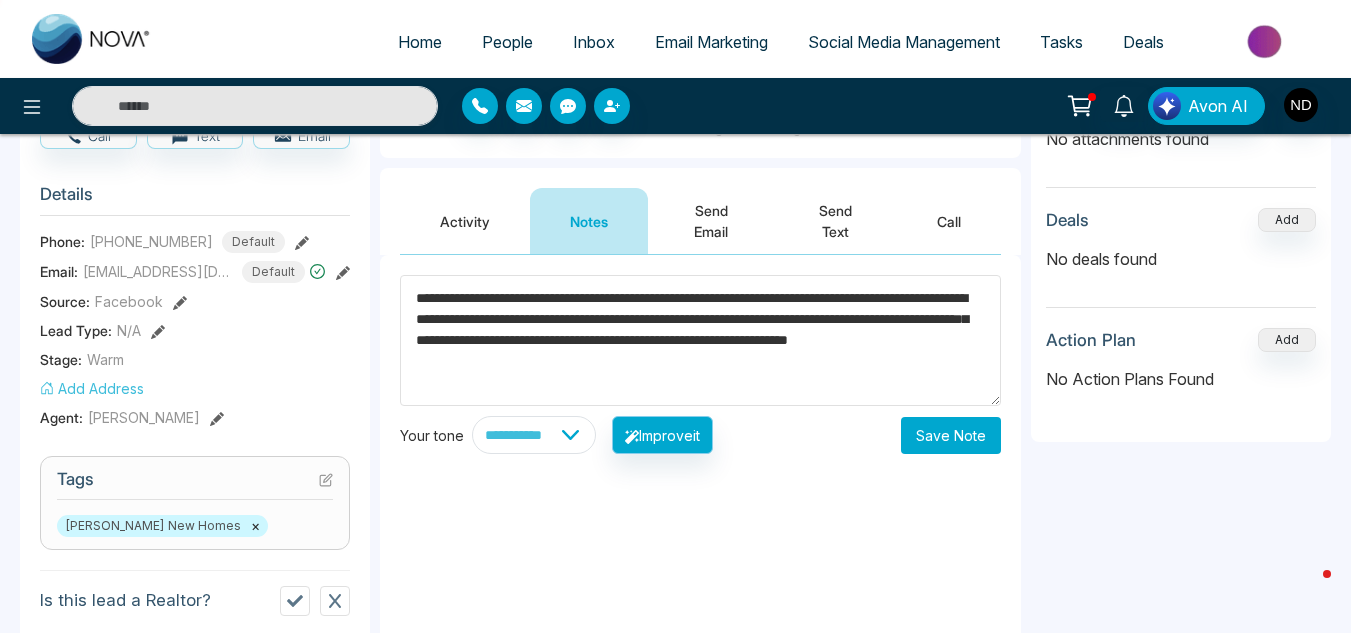 click on "Save Note" at bounding box center [951, 435] 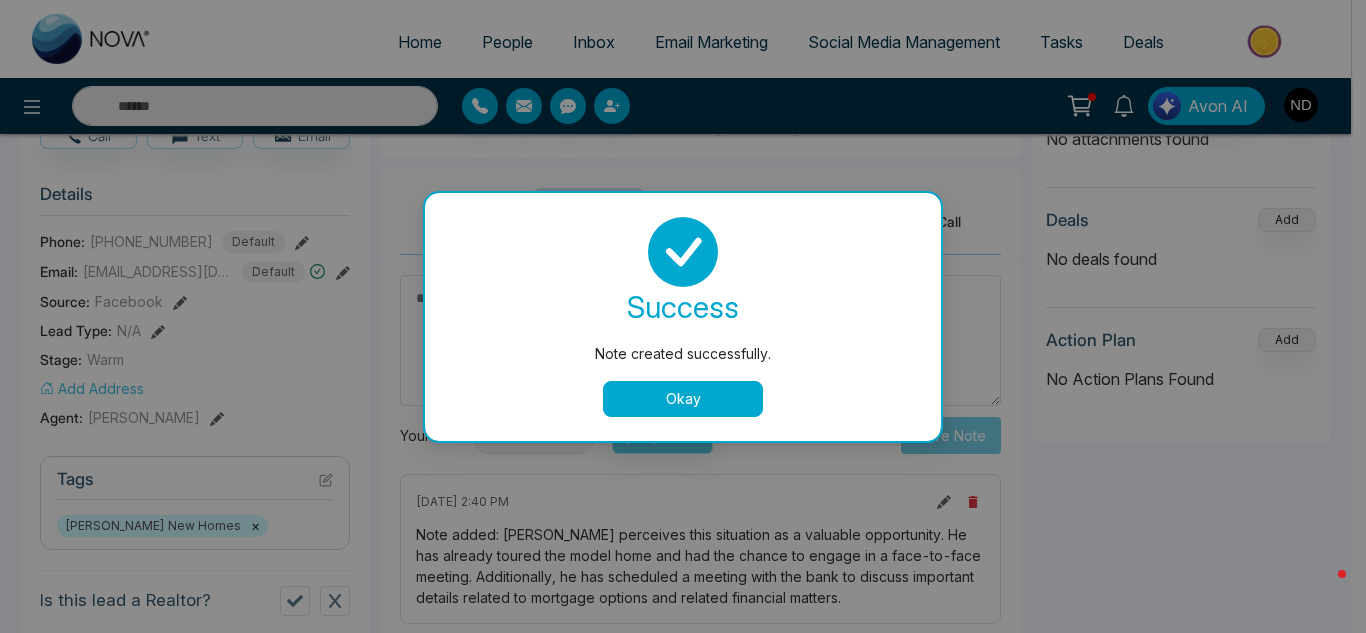 click on "Okay" at bounding box center [683, 399] 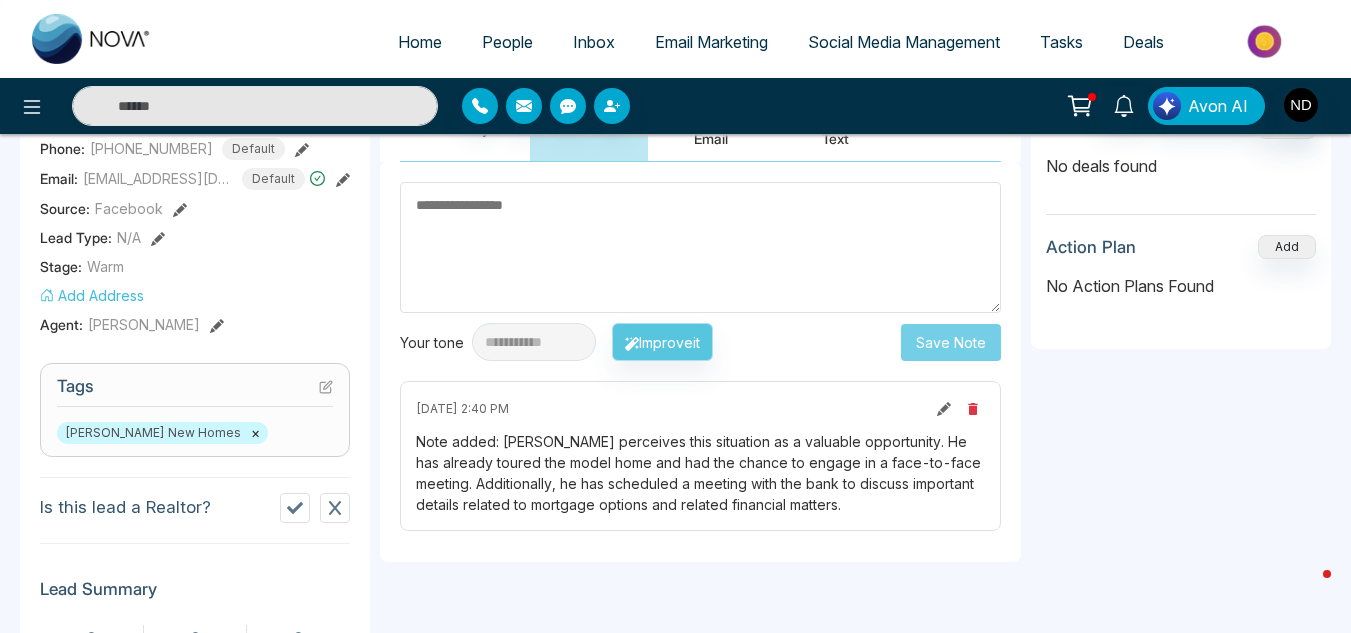 scroll, scrollTop: 317, scrollLeft: 0, axis: vertical 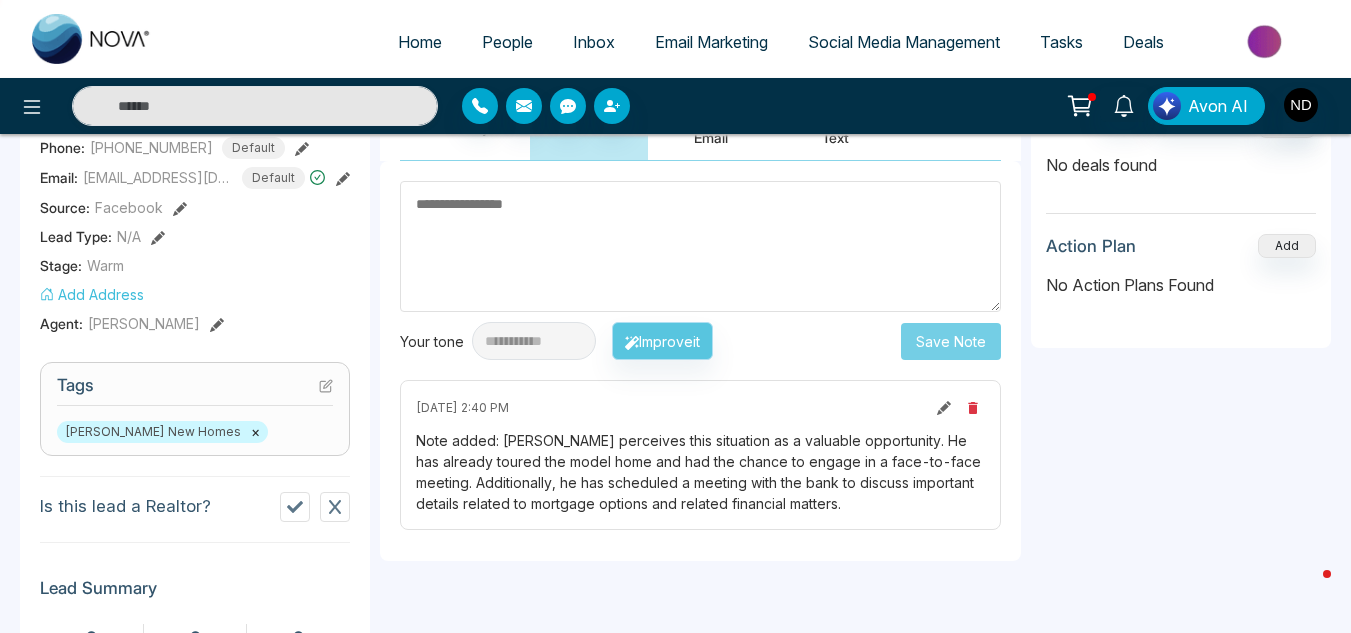 click 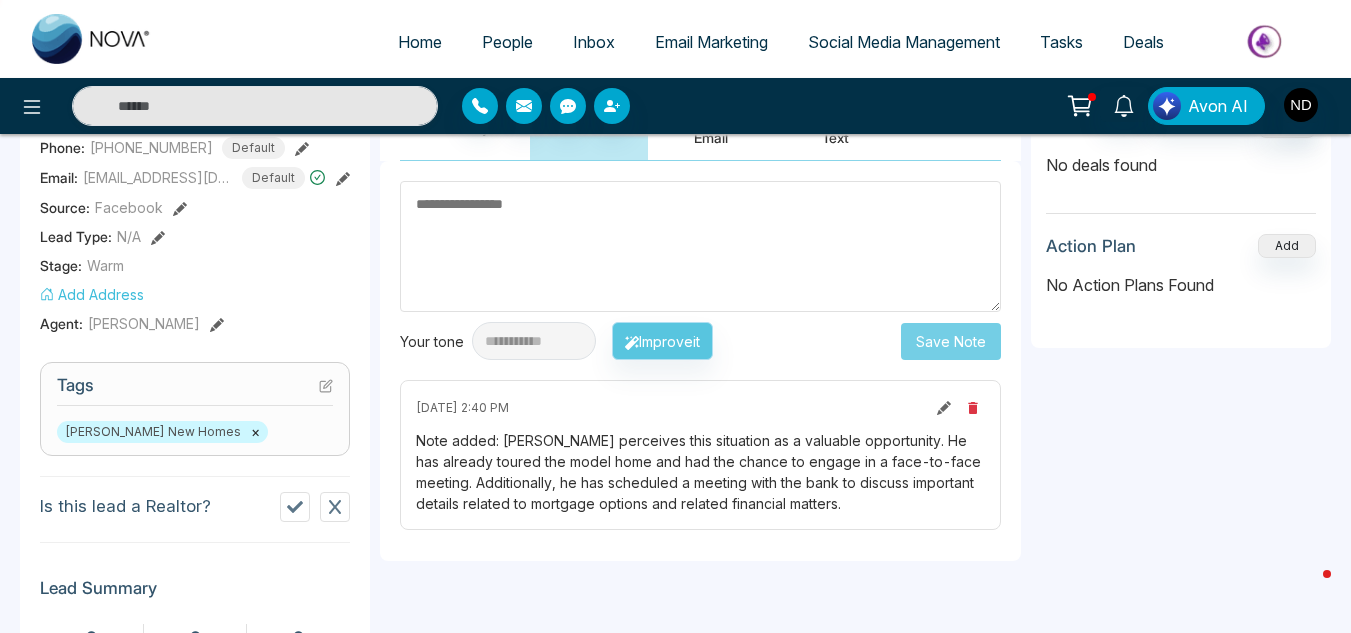 type on "**********" 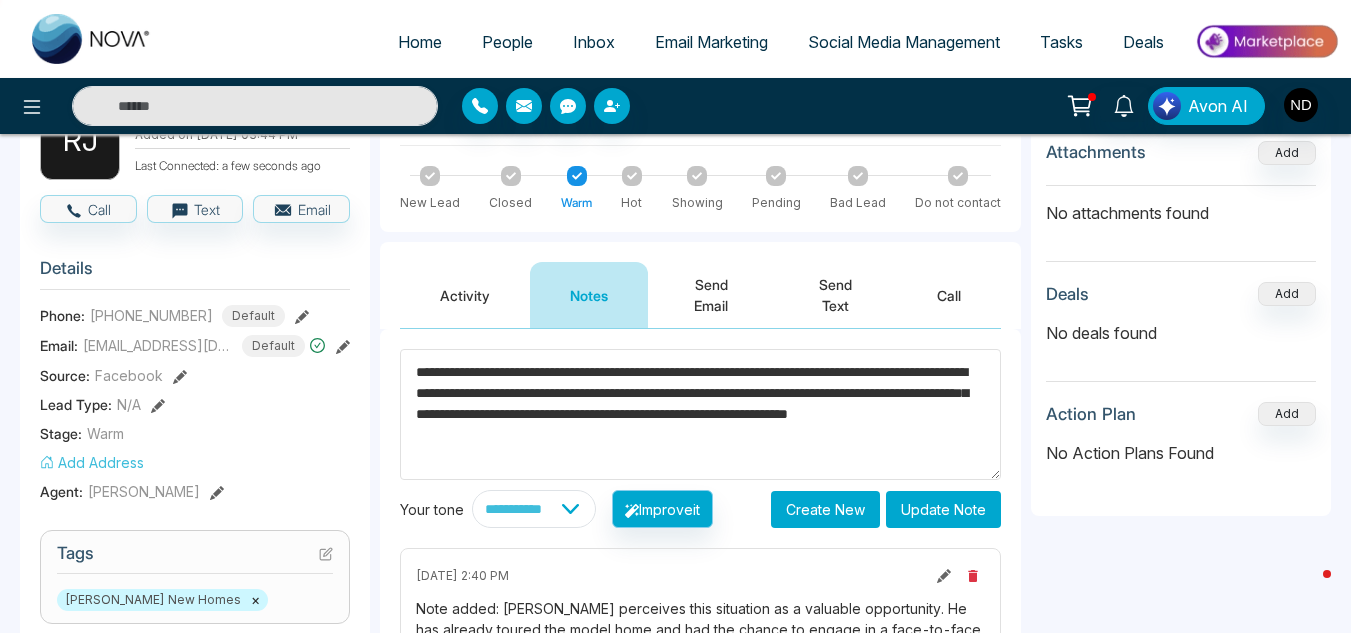 scroll, scrollTop: 150, scrollLeft: 0, axis: vertical 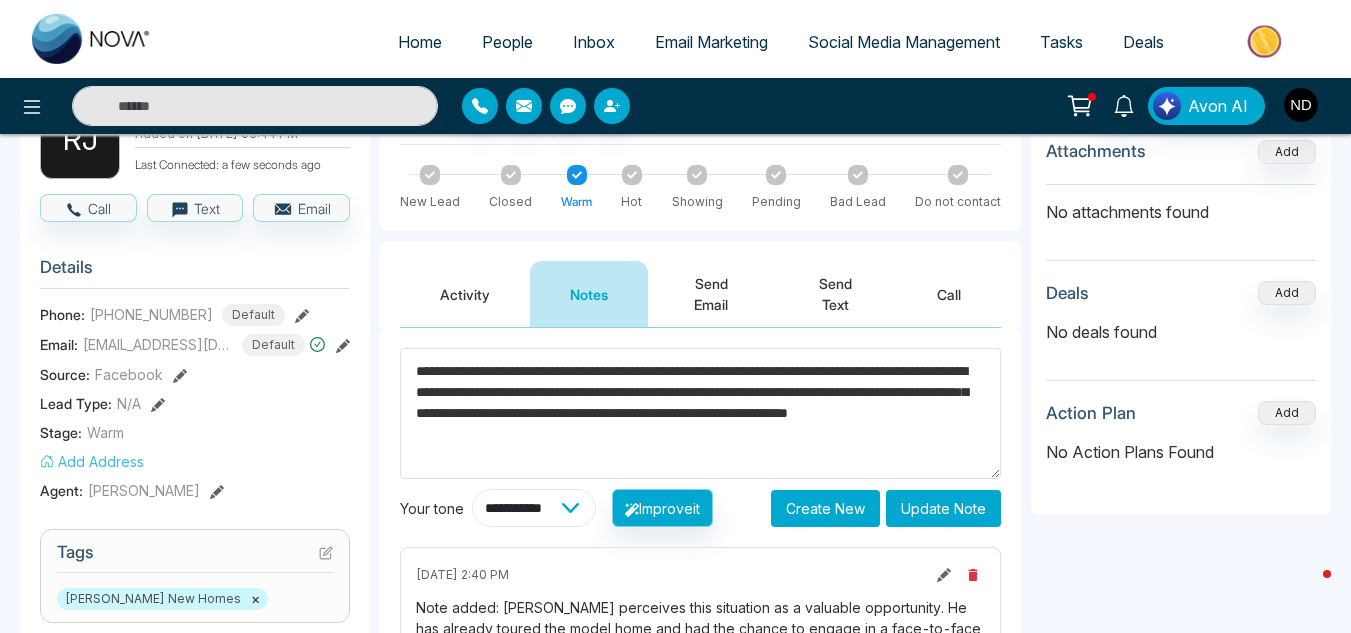click on "**********" at bounding box center (534, 508) 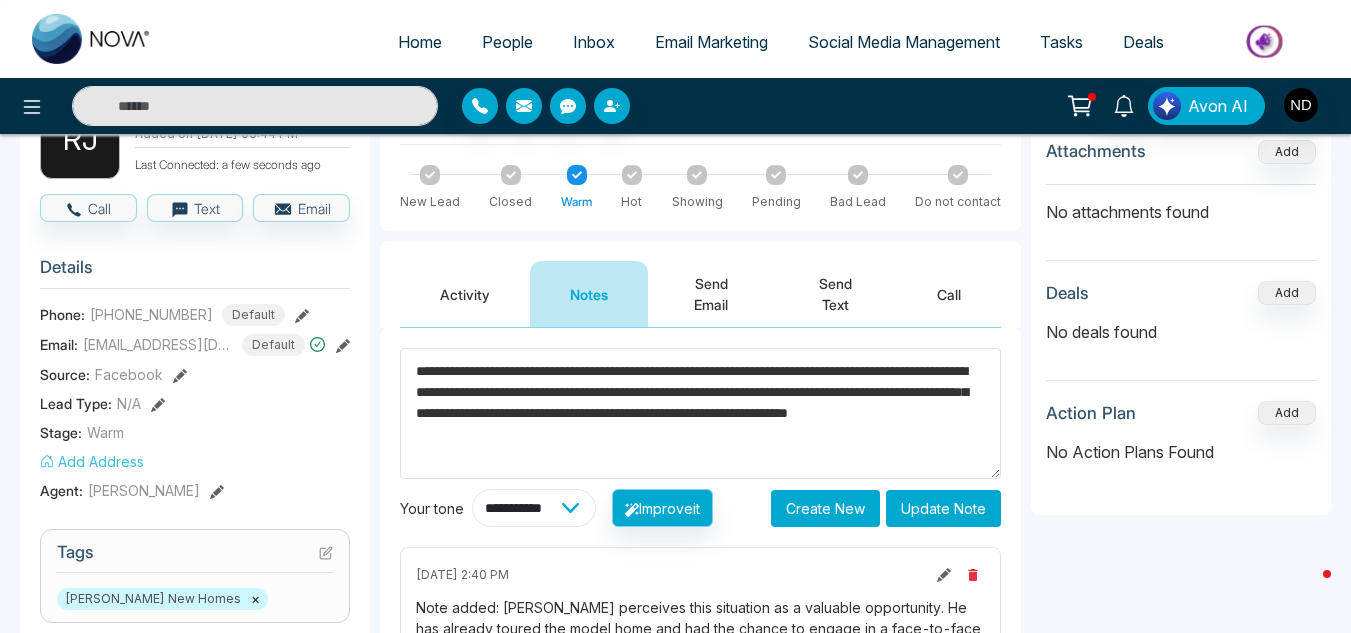 select on "**********" 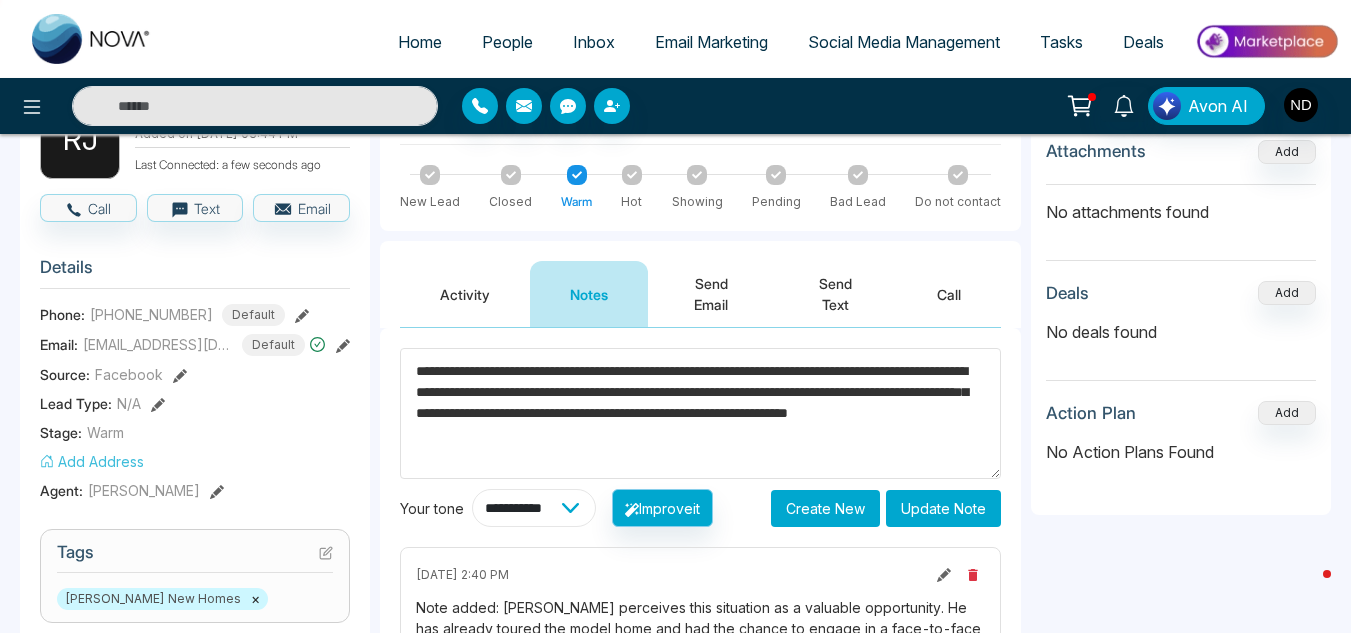 click on "**********" at bounding box center [534, 508] 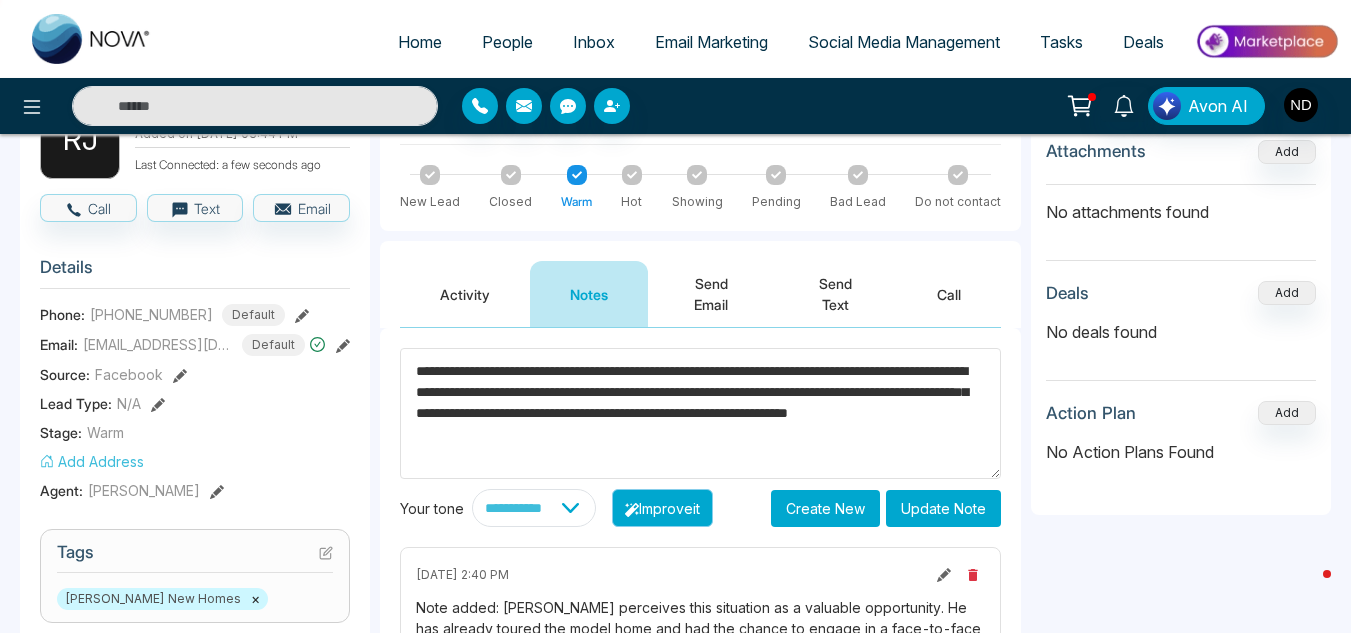 click on "Improve  it" at bounding box center (662, 508) 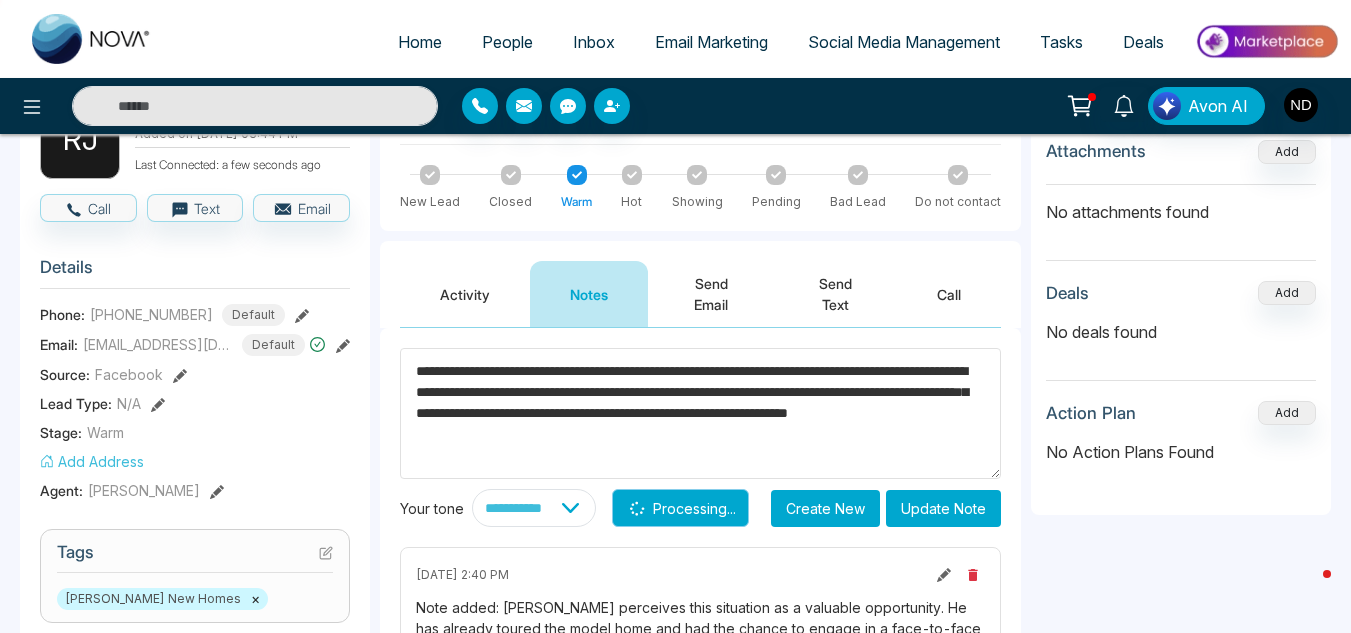 type on "**********" 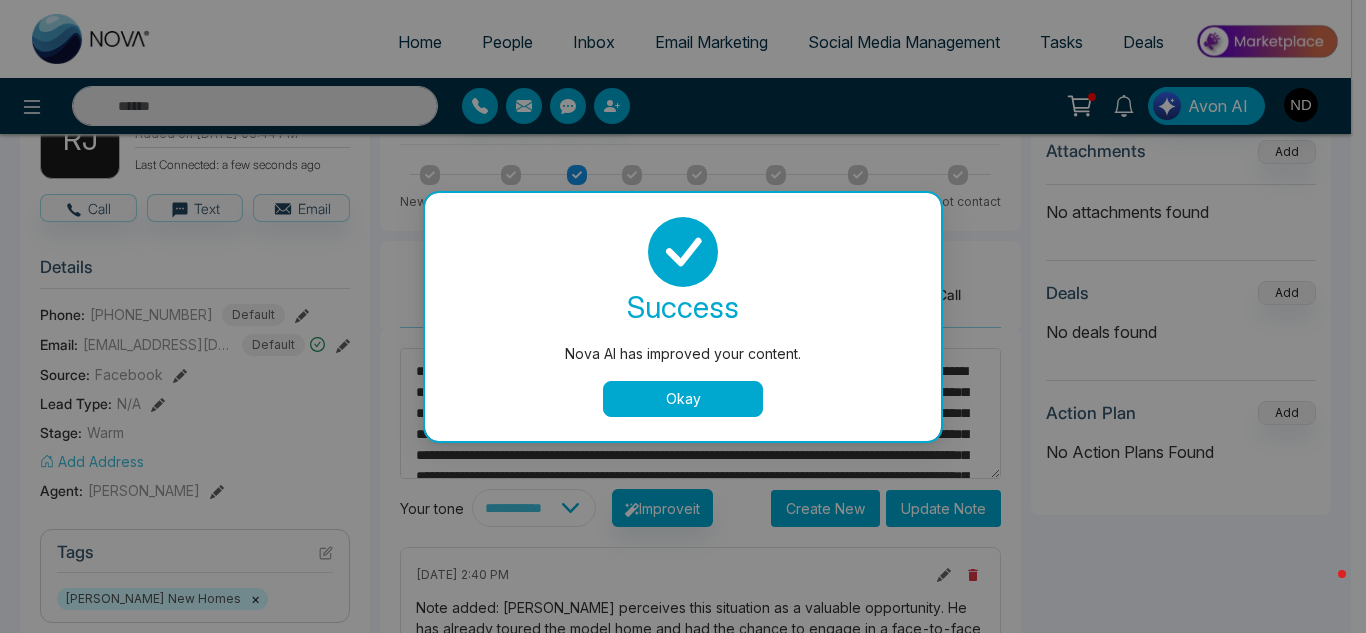 click on "Okay" at bounding box center [683, 399] 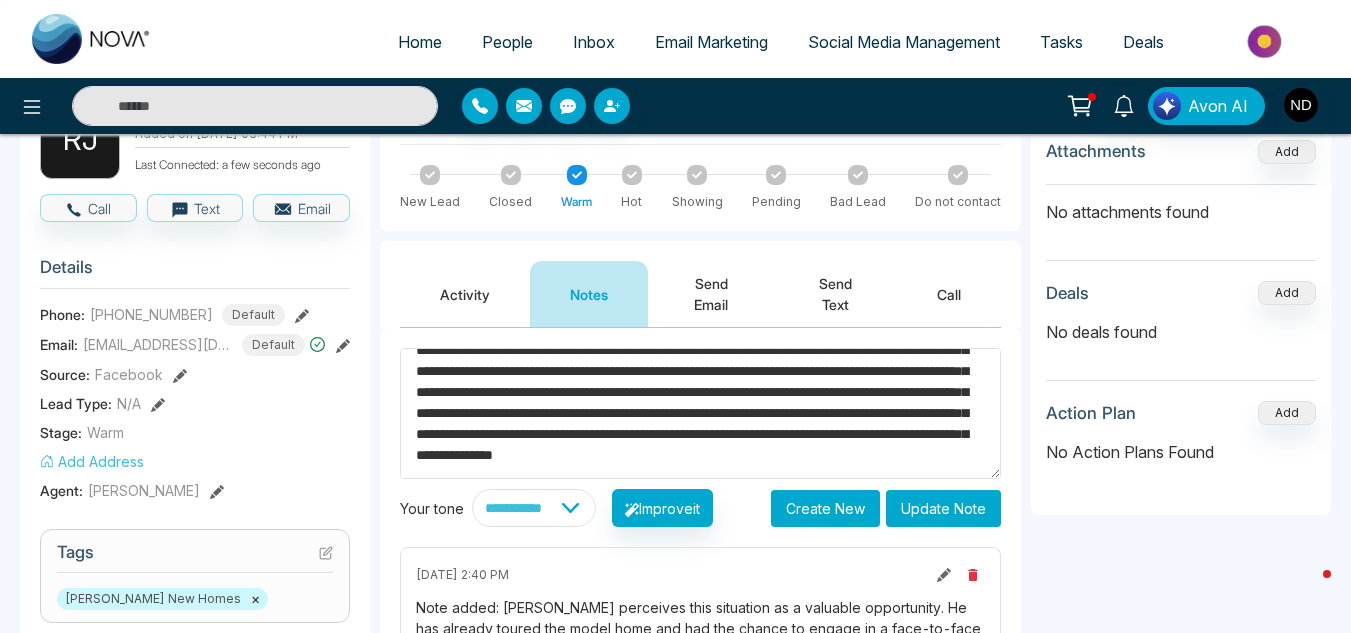 scroll, scrollTop: 84, scrollLeft: 0, axis: vertical 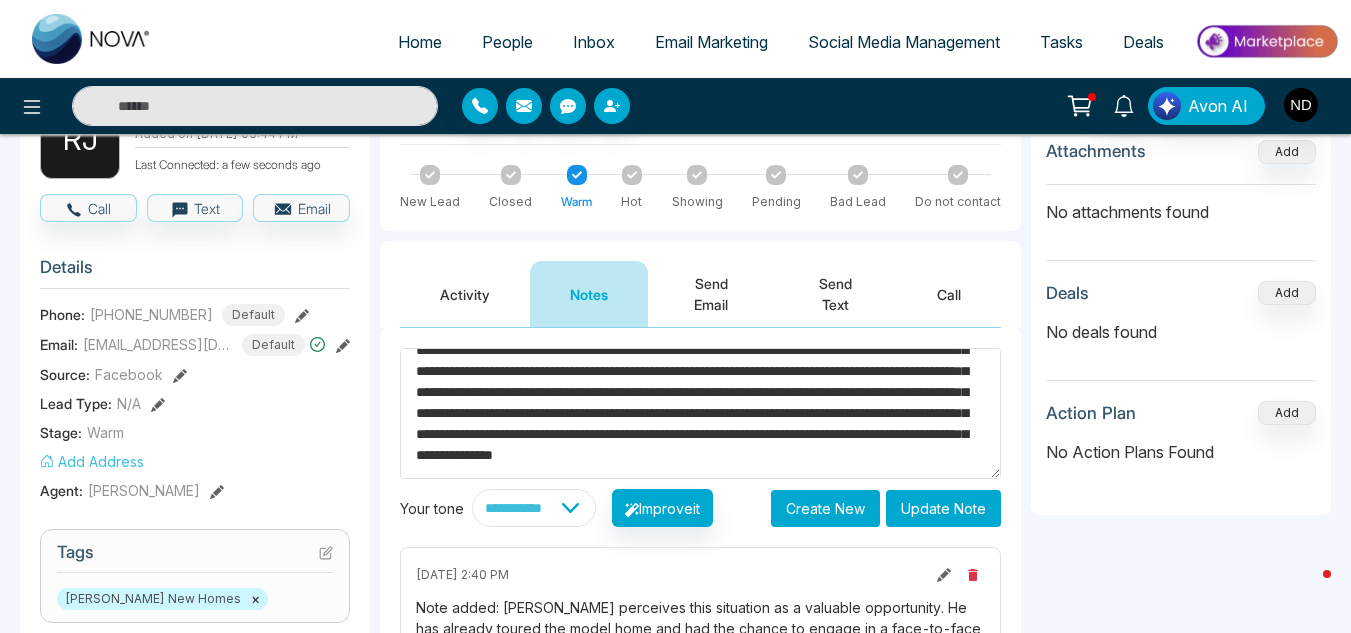 click on "**********" at bounding box center [700, 528] 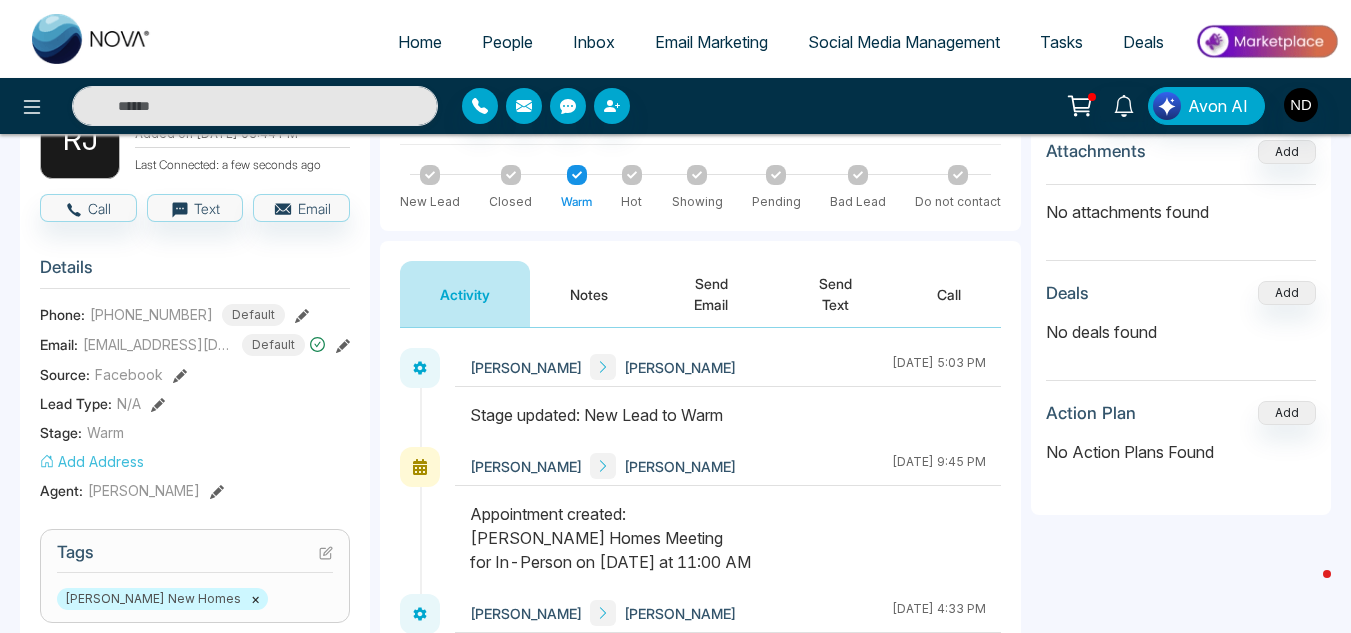 click on "Notes" at bounding box center (589, 294) 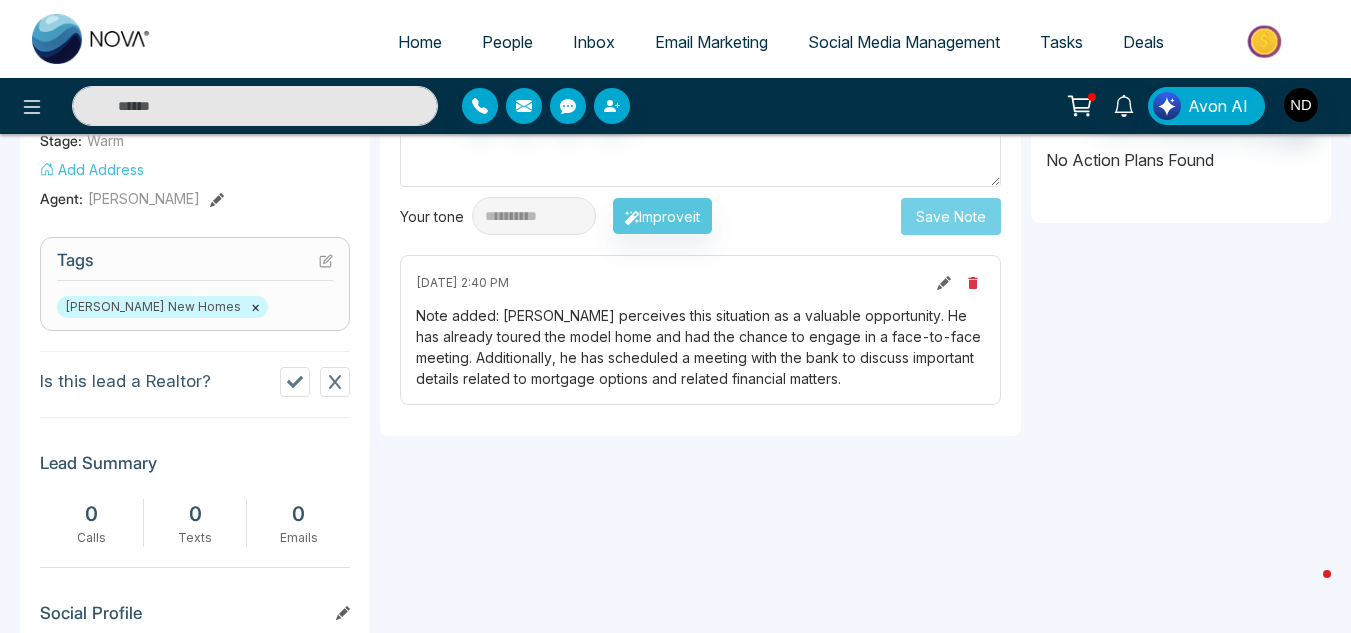 scroll, scrollTop: 576, scrollLeft: 0, axis: vertical 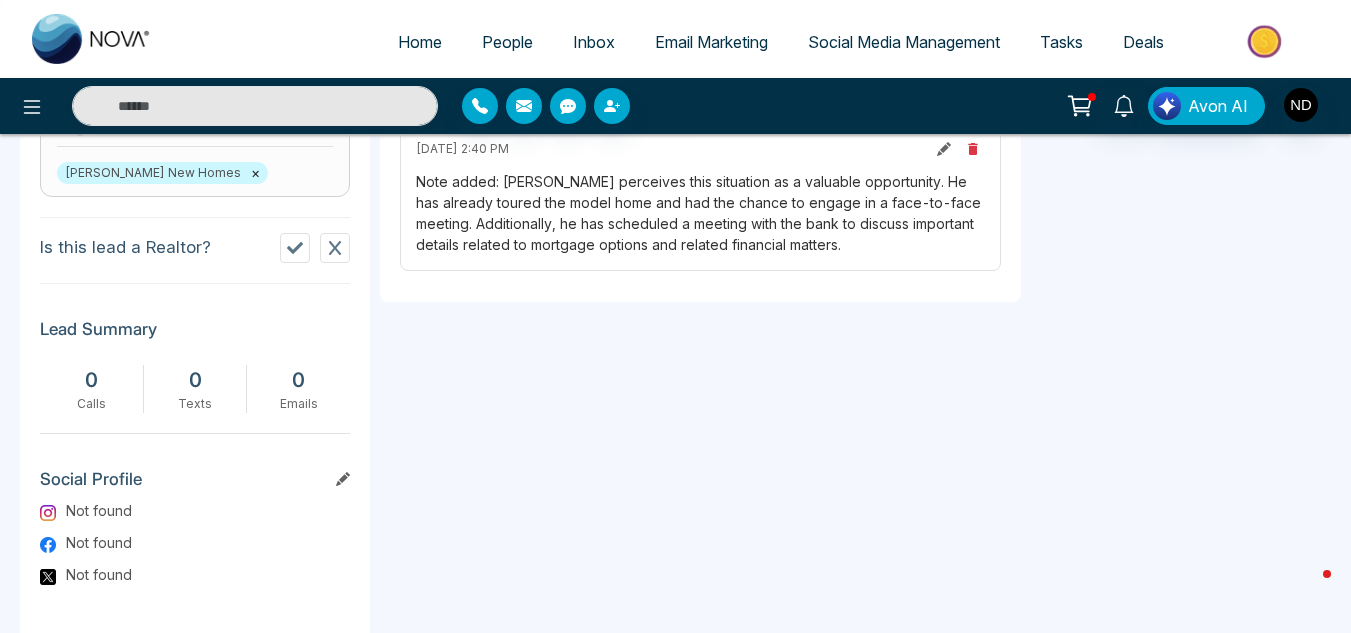 click 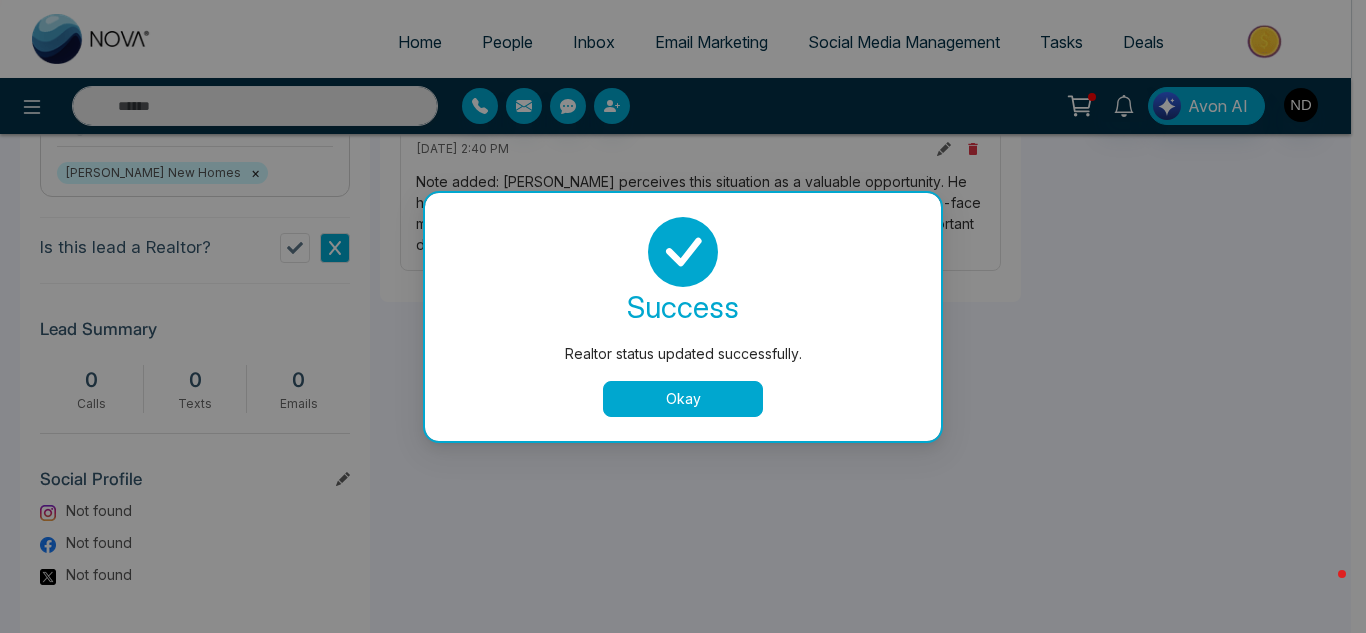 click on "Okay" at bounding box center (683, 399) 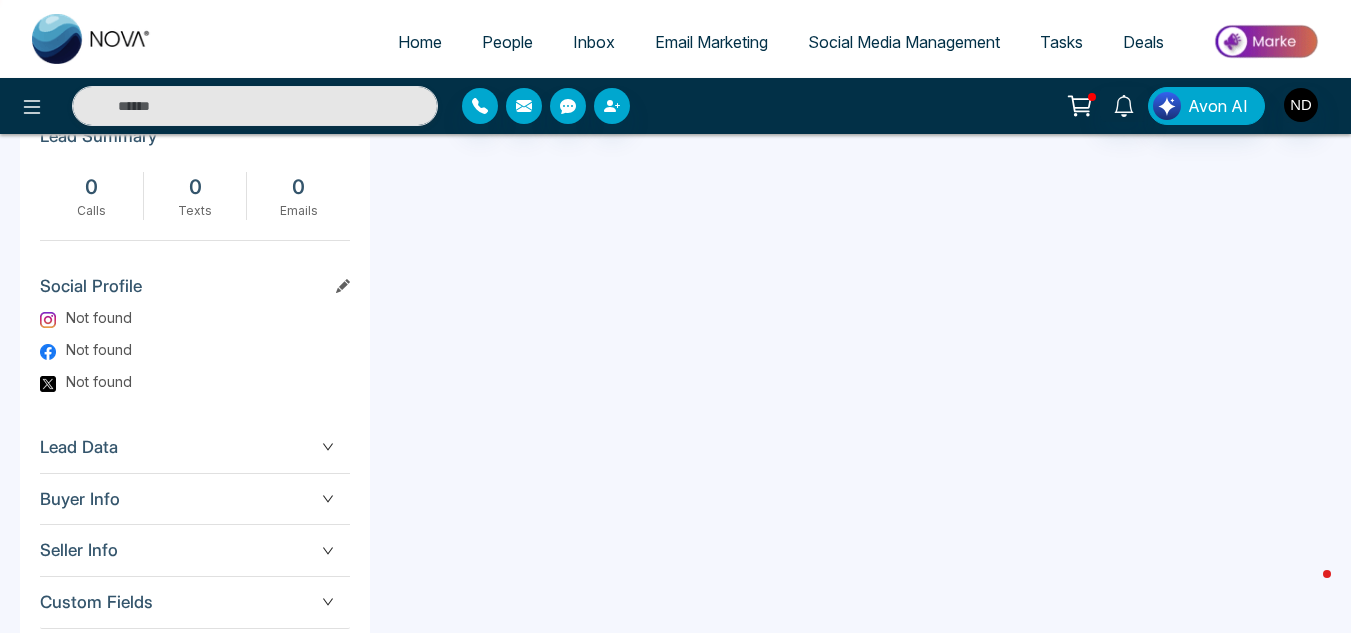 scroll, scrollTop: 890, scrollLeft: 0, axis: vertical 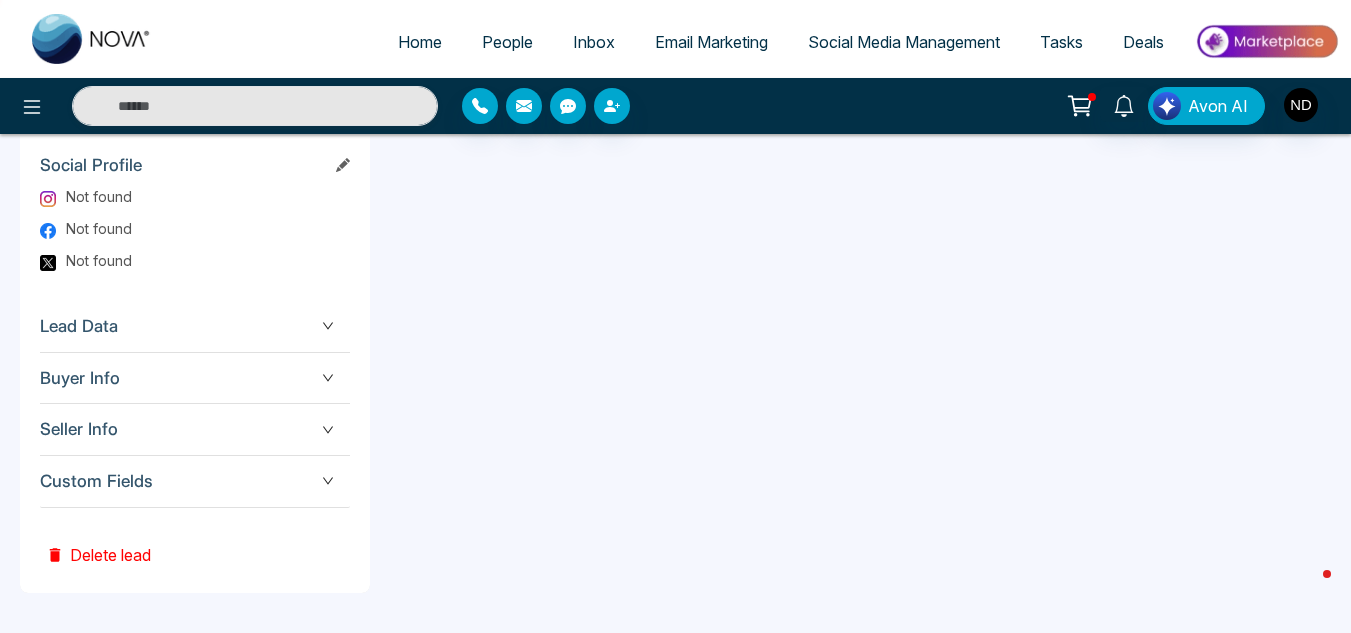 click on "Lead Data" at bounding box center (195, 326) 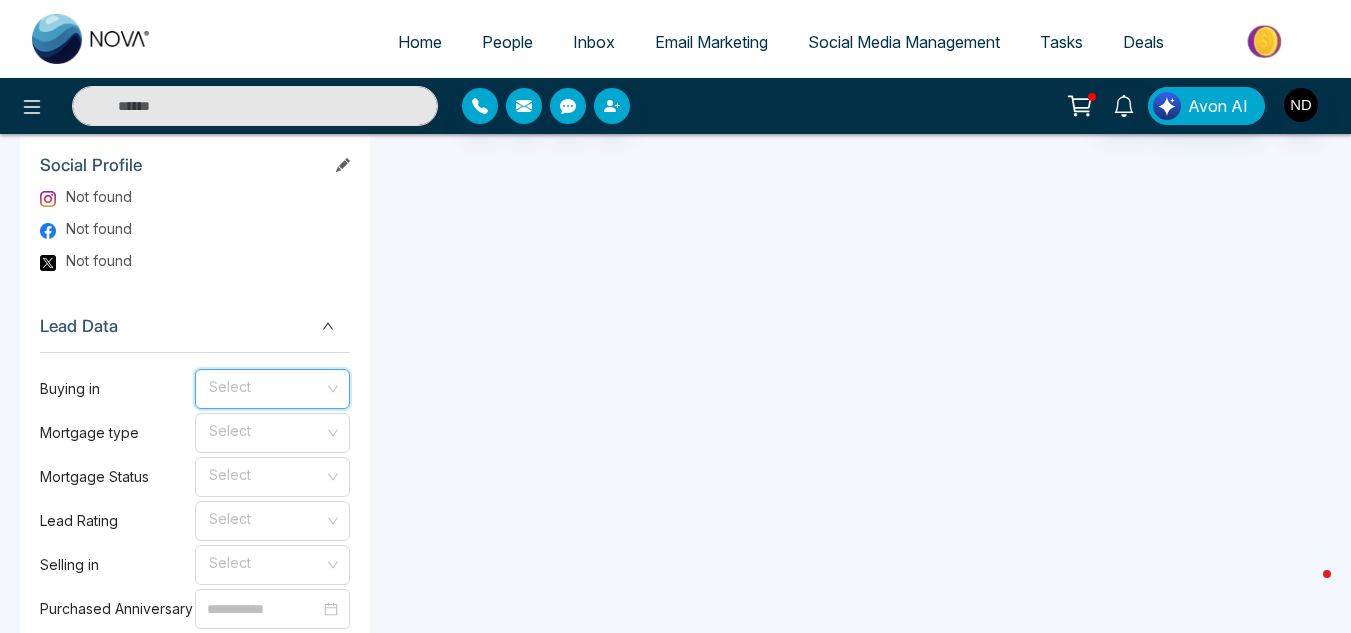 click at bounding box center [265, 385] 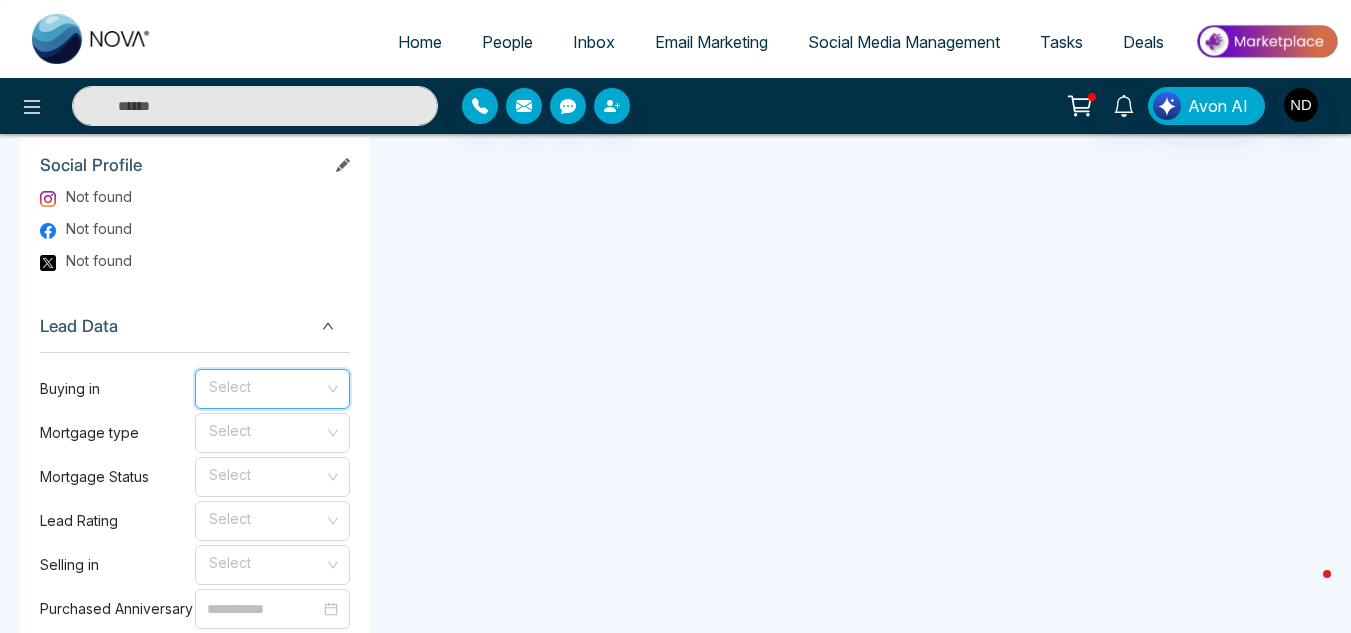 click at bounding box center [265, 385] 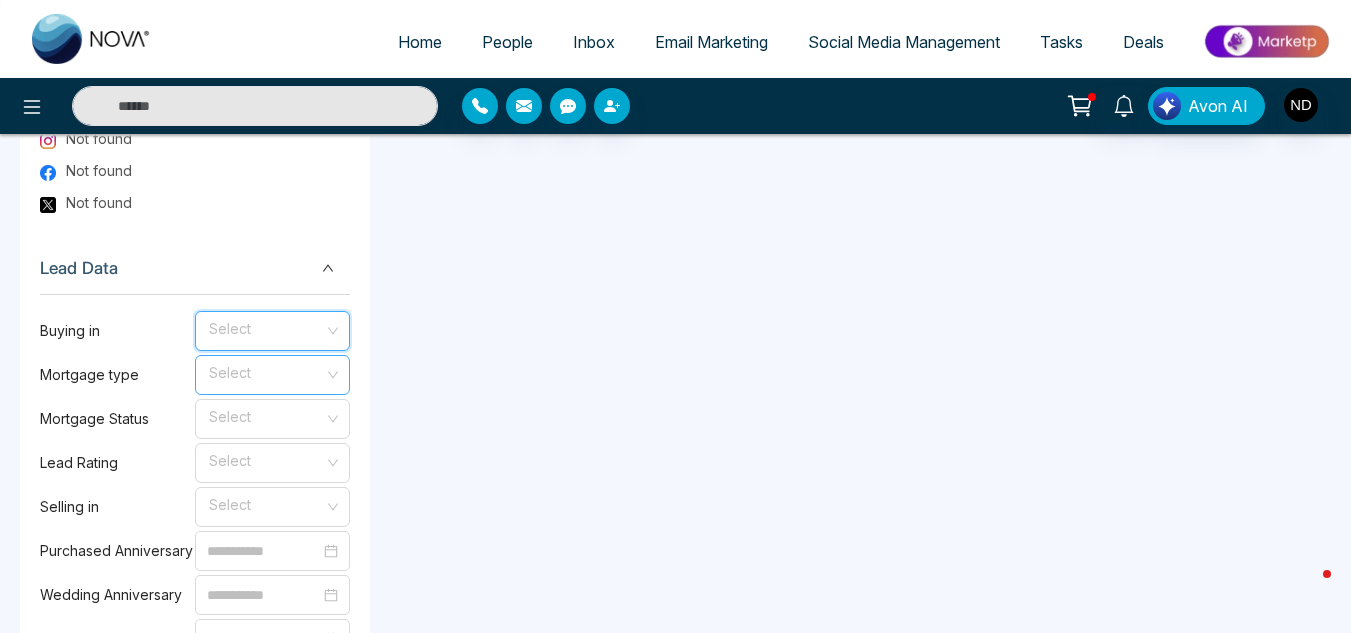 scroll, scrollTop: 949, scrollLeft: 0, axis: vertical 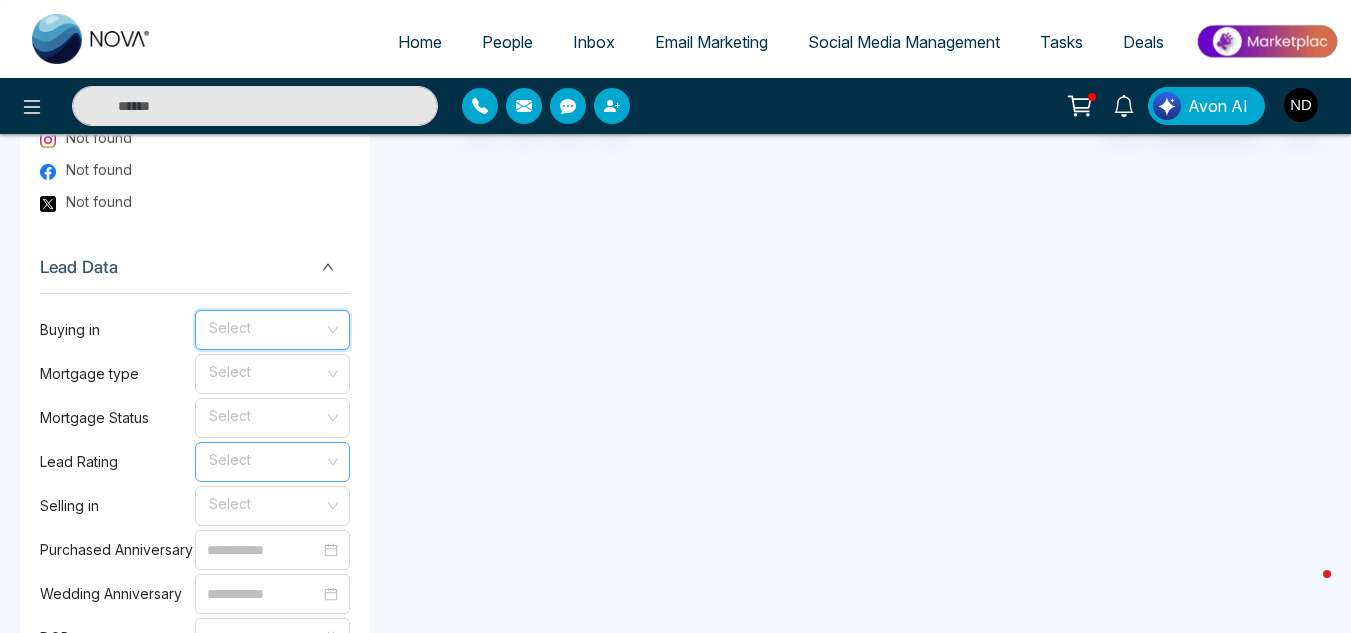 click at bounding box center [265, 458] 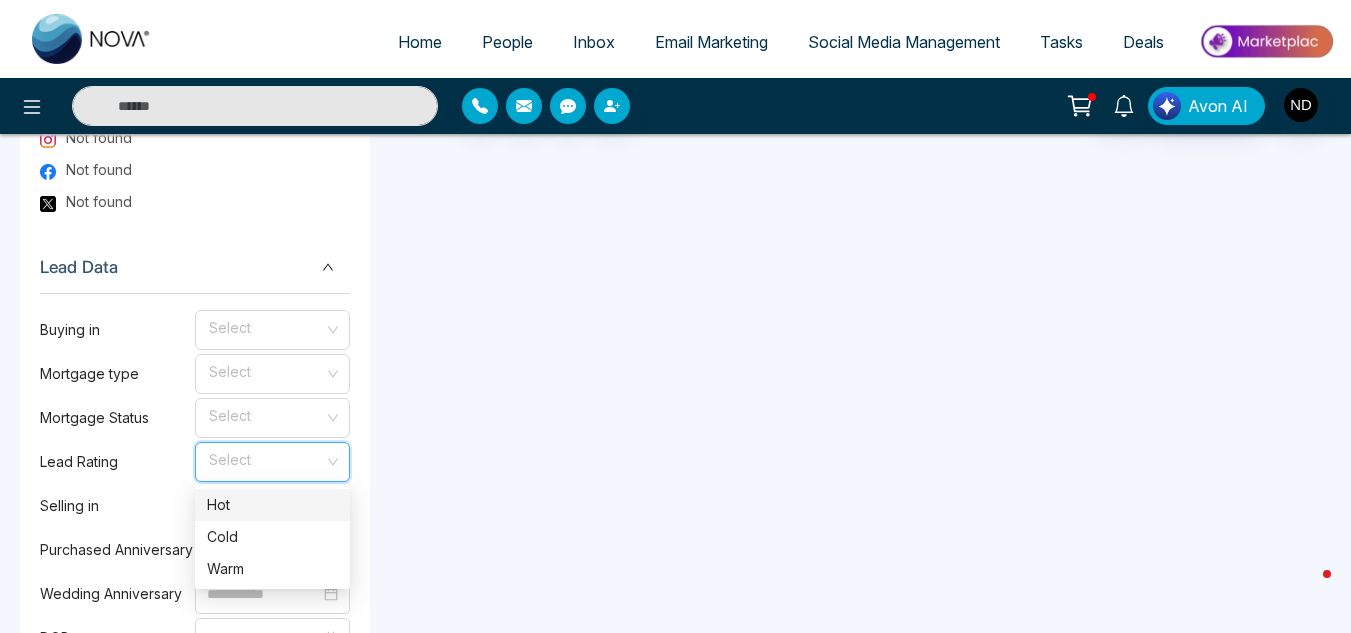 click at bounding box center [265, 458] 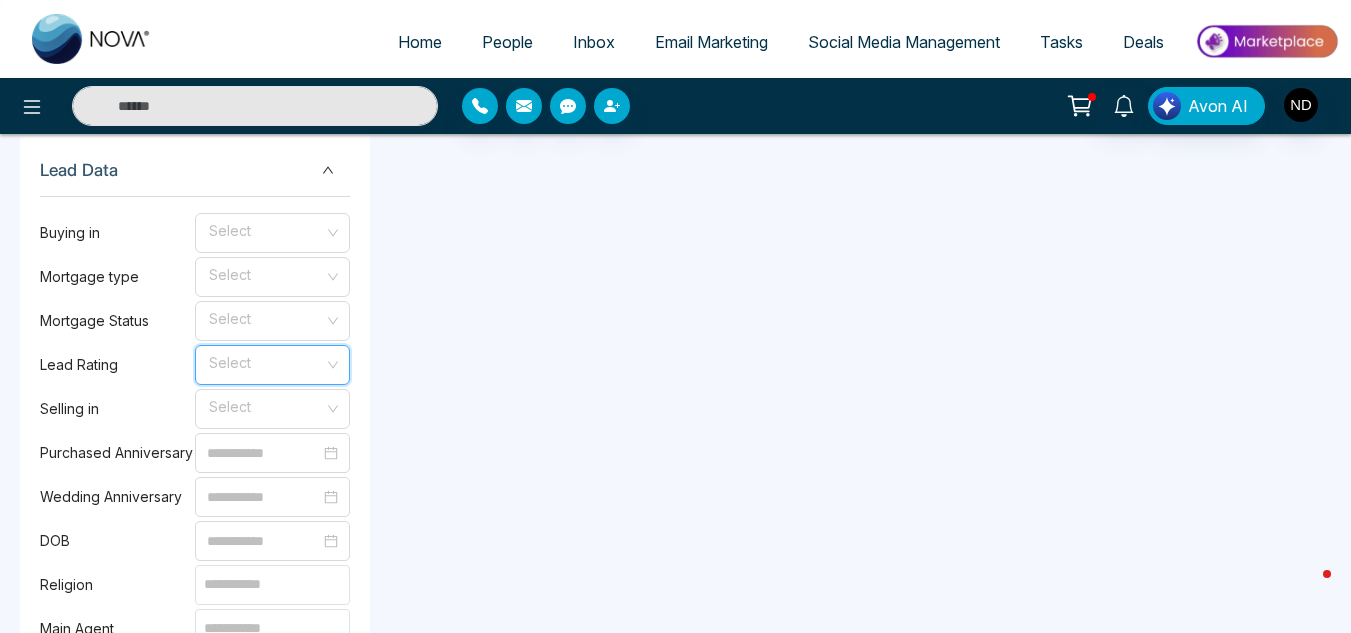 scroll, scrollTop: 1049, scrollLeft: 0, axis: vertical 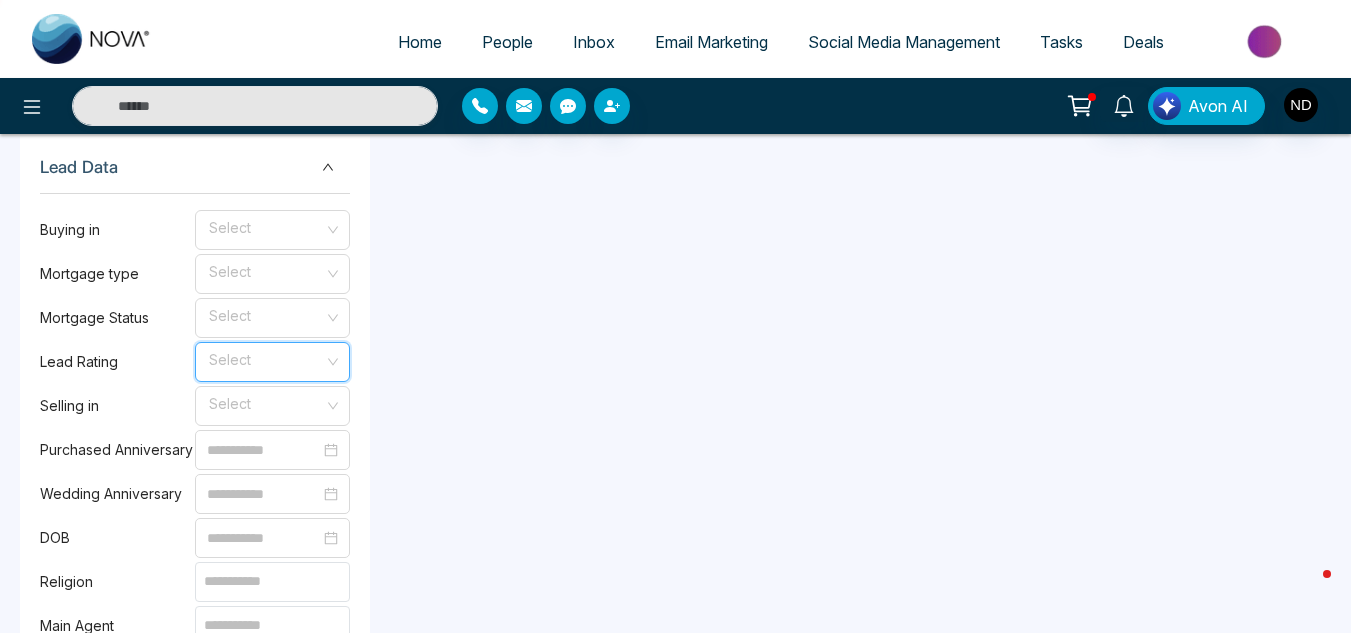 click at bounding box center (265, 358) 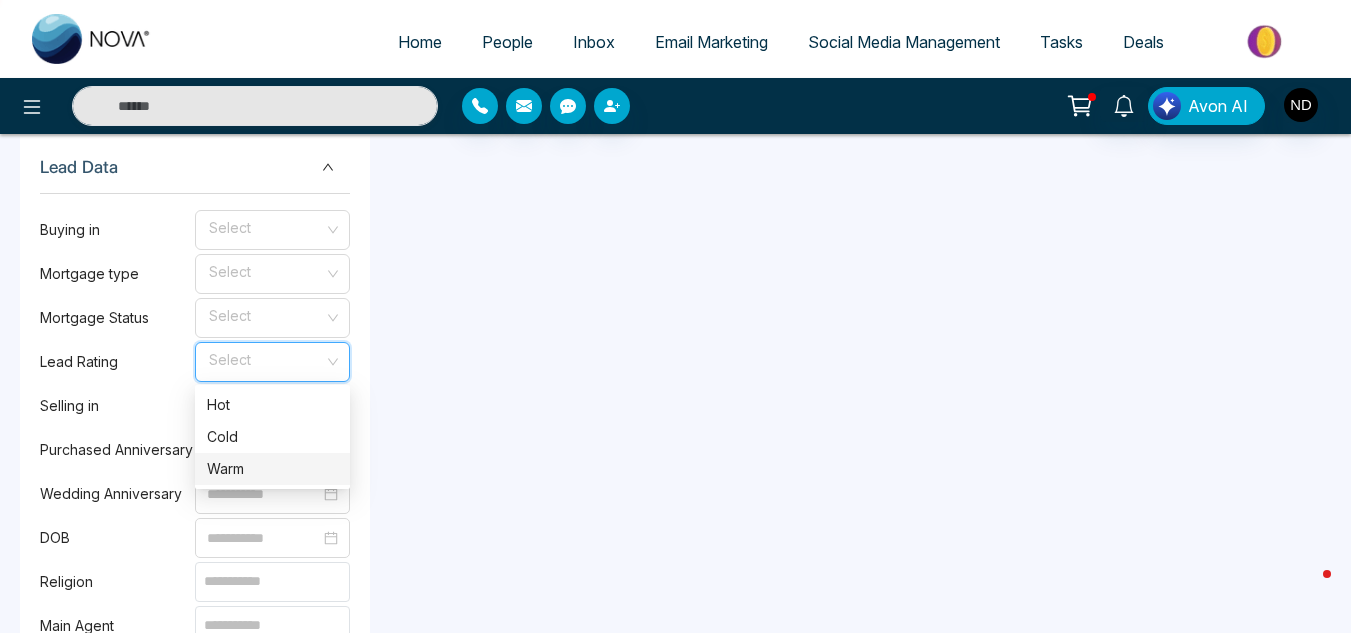 click on "Warm" at bounding box center [272, 469] 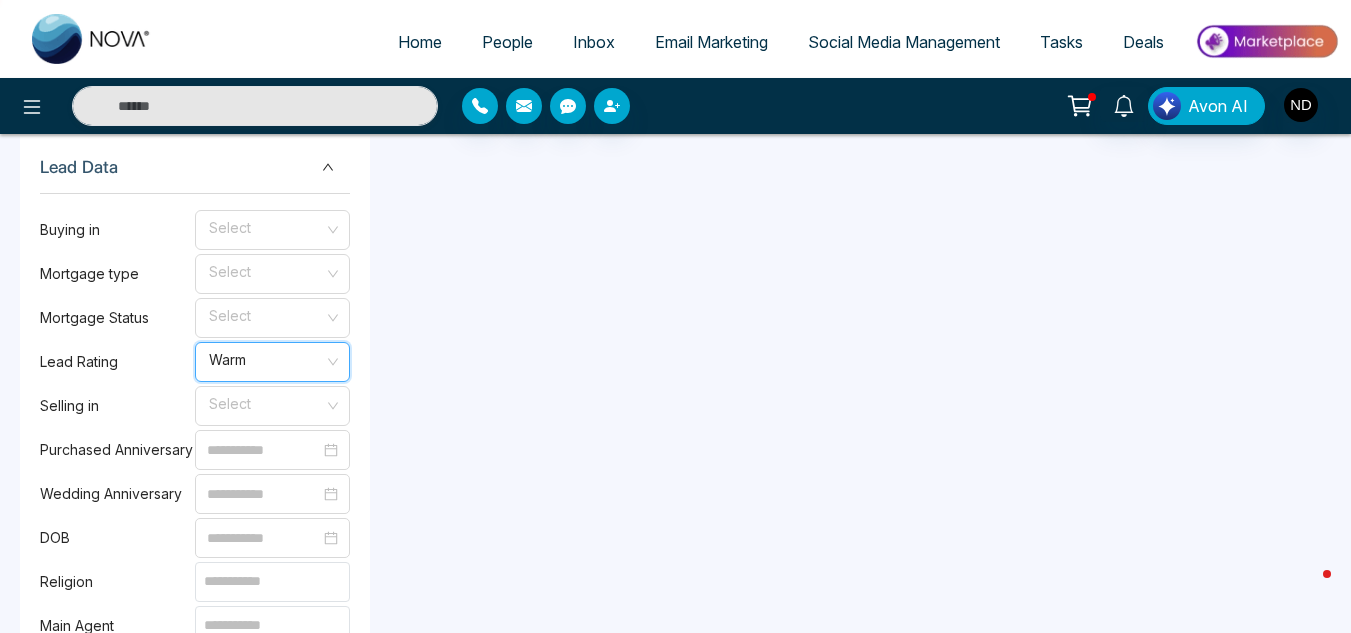 click on "Selling in Select" at bounding box center [195, 406] 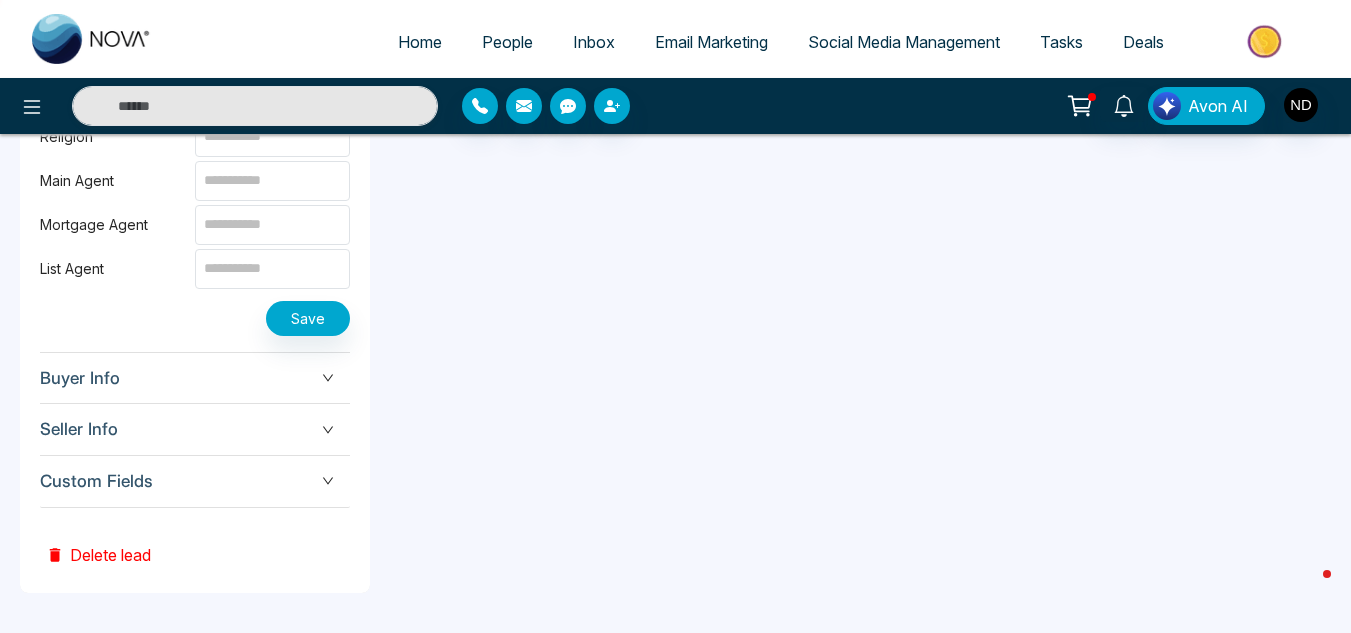 click on "Buyer Info" at bounding box center [195, 378] 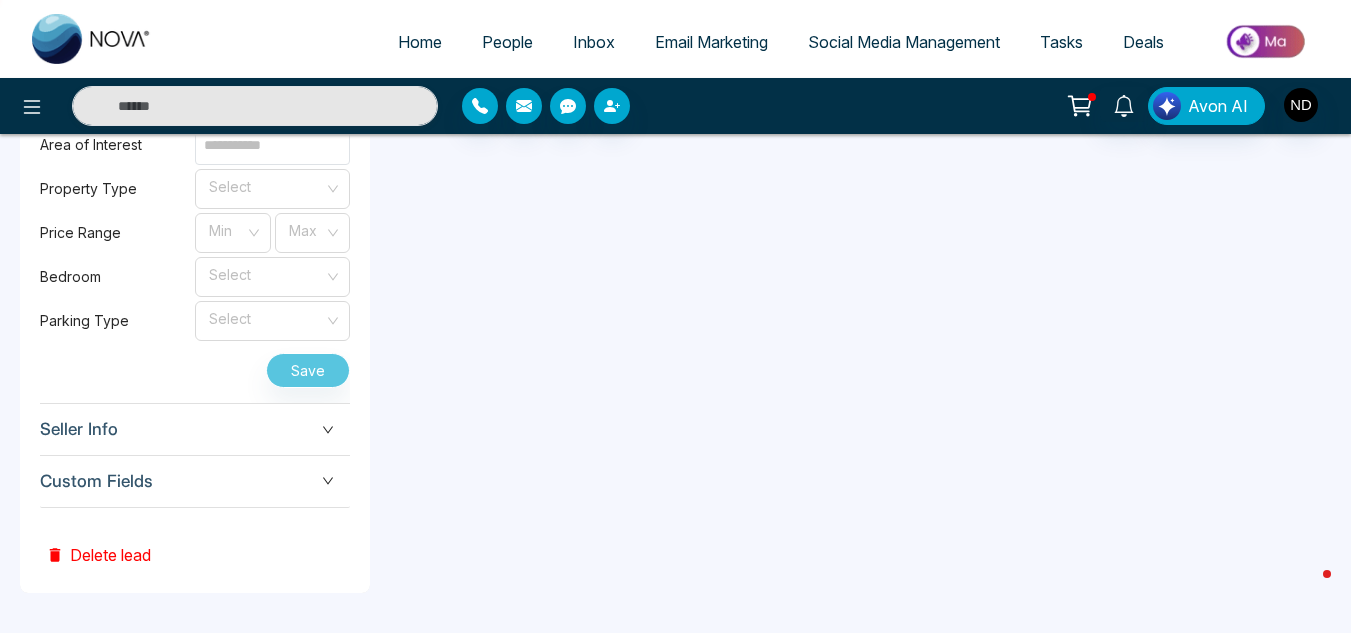 scroll, scrollTop: 1186, scrollLeft: 0, axis: vertical 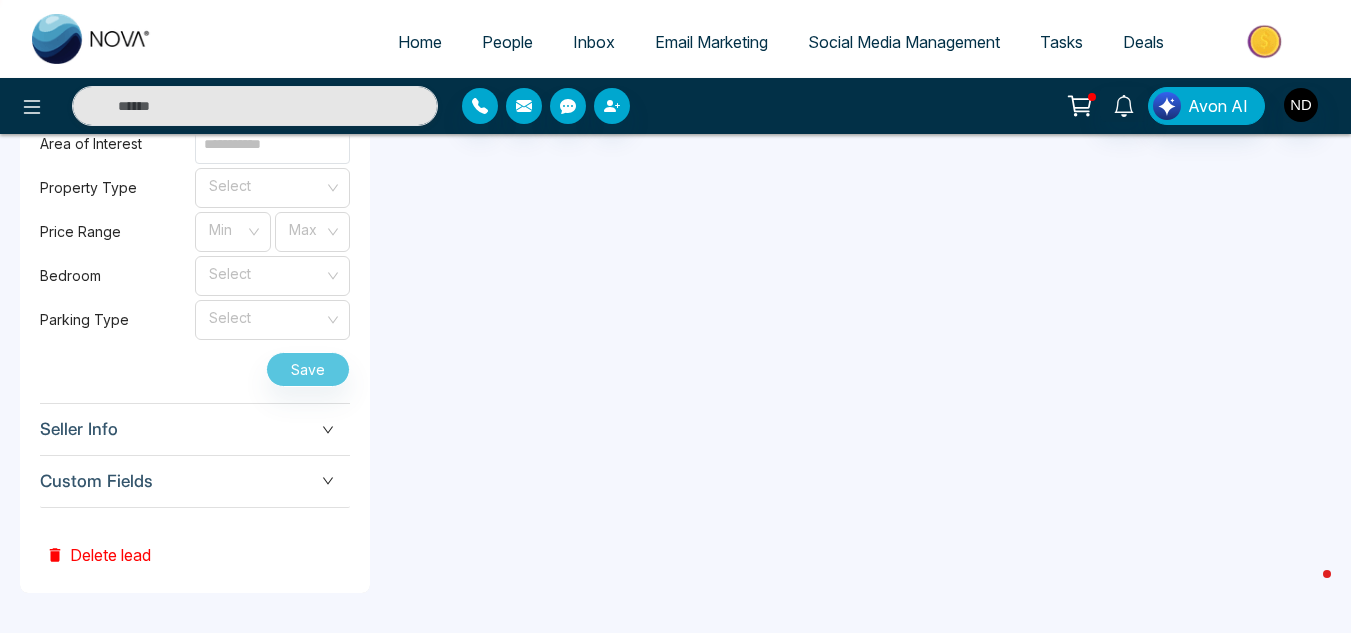 click on "Seller Info" at bounding box center (195, 429) 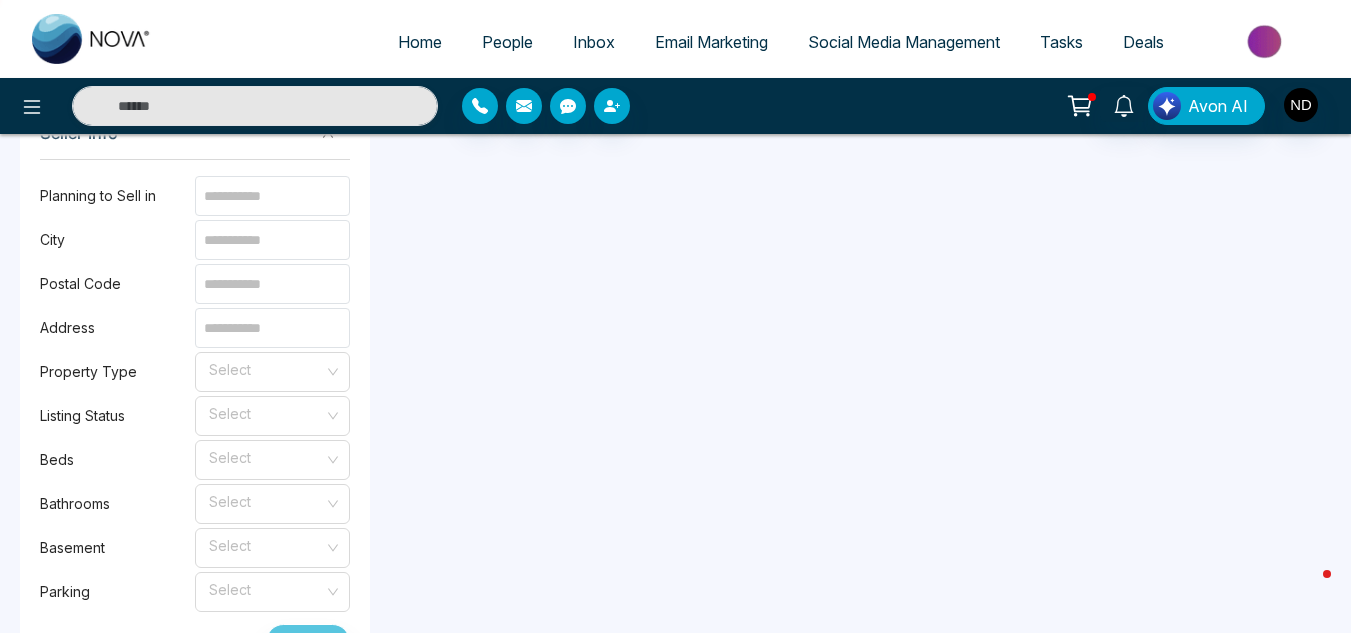 scroll, scrollTop: 1406, scrollLeft: 0, axis: vertical 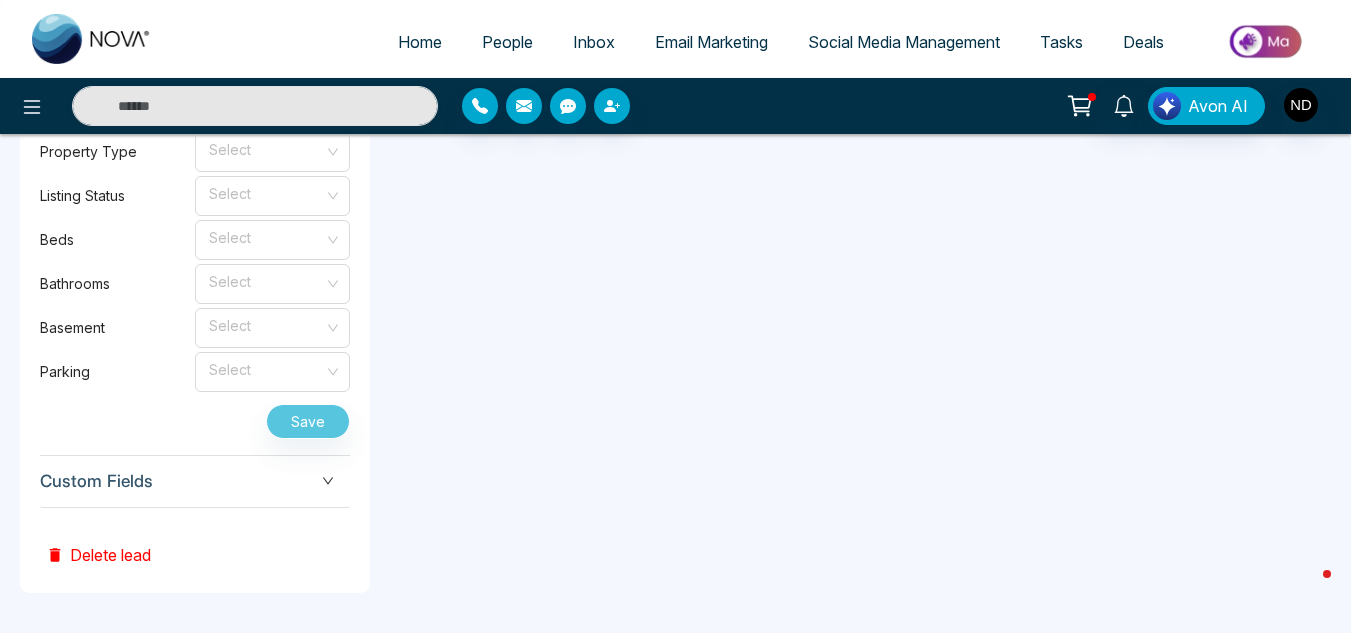 click on "Custom Fields" at bounding box center [195, 481] 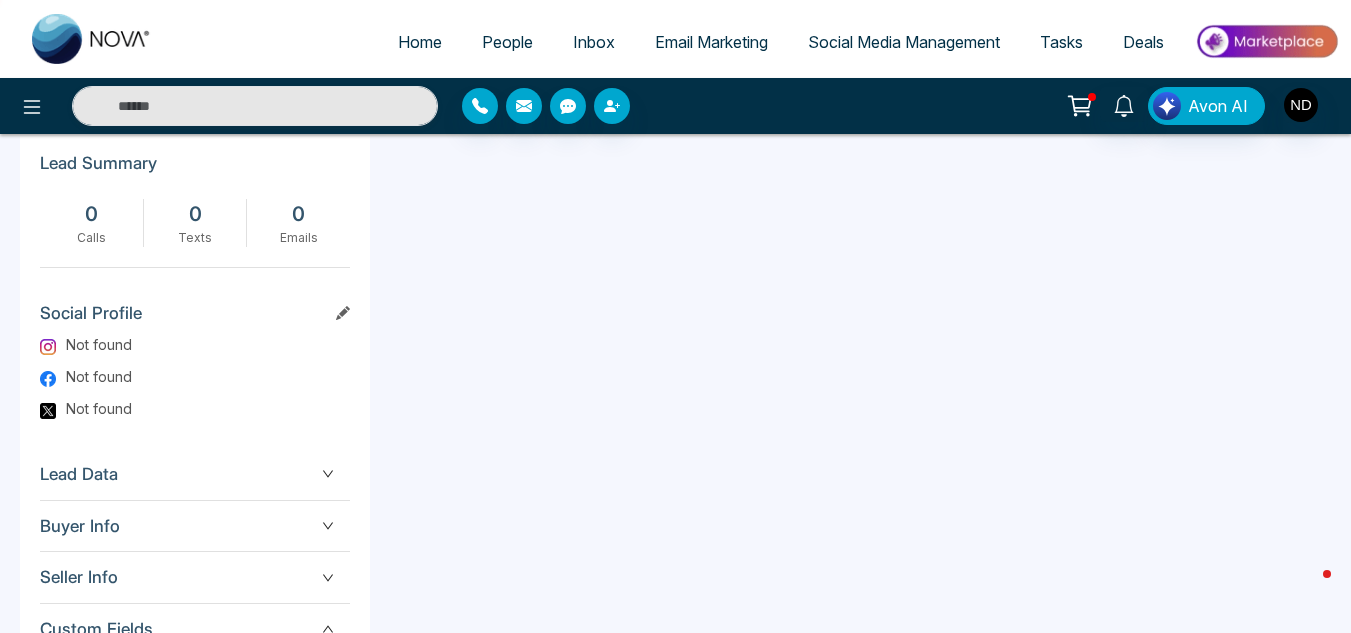 scroll, scrollTop: 743, scrollLeft: 0, axis: vertical 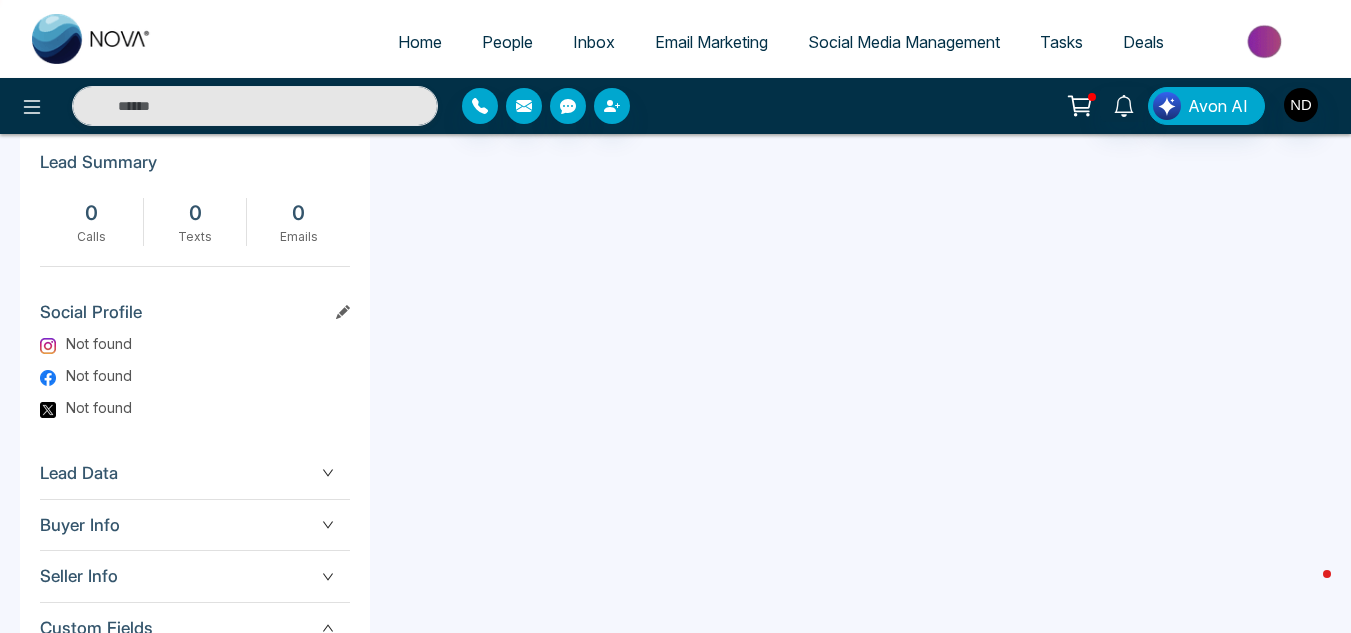 click on "Lead Data" at bounding box center (195, 473) 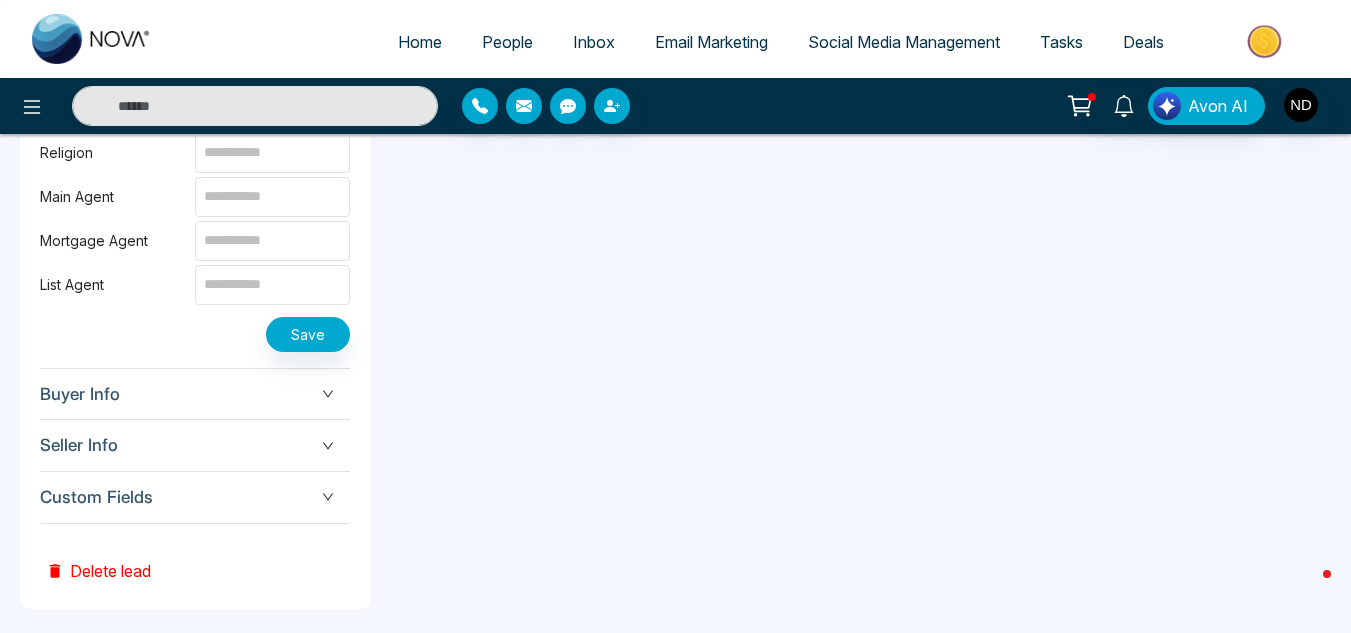 scroll, scrollTop: 1494, scrollLeft: 0, axis: vertical 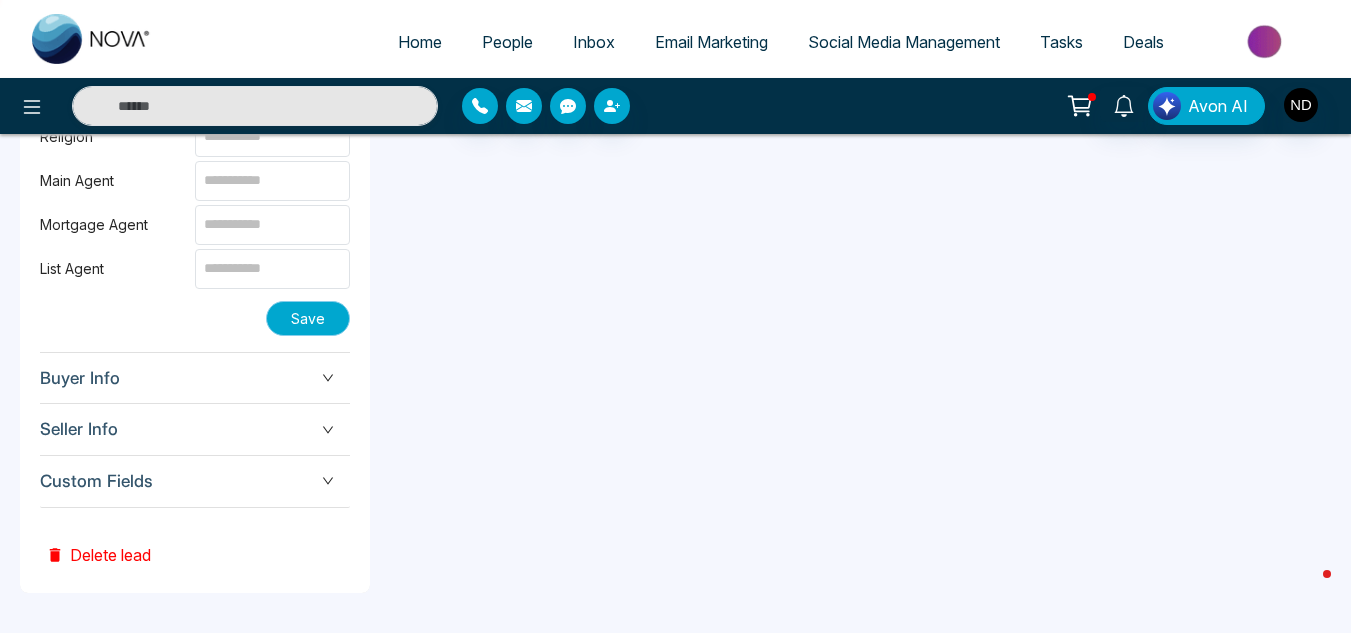 click on "Save" at bounding box center [308, 318] 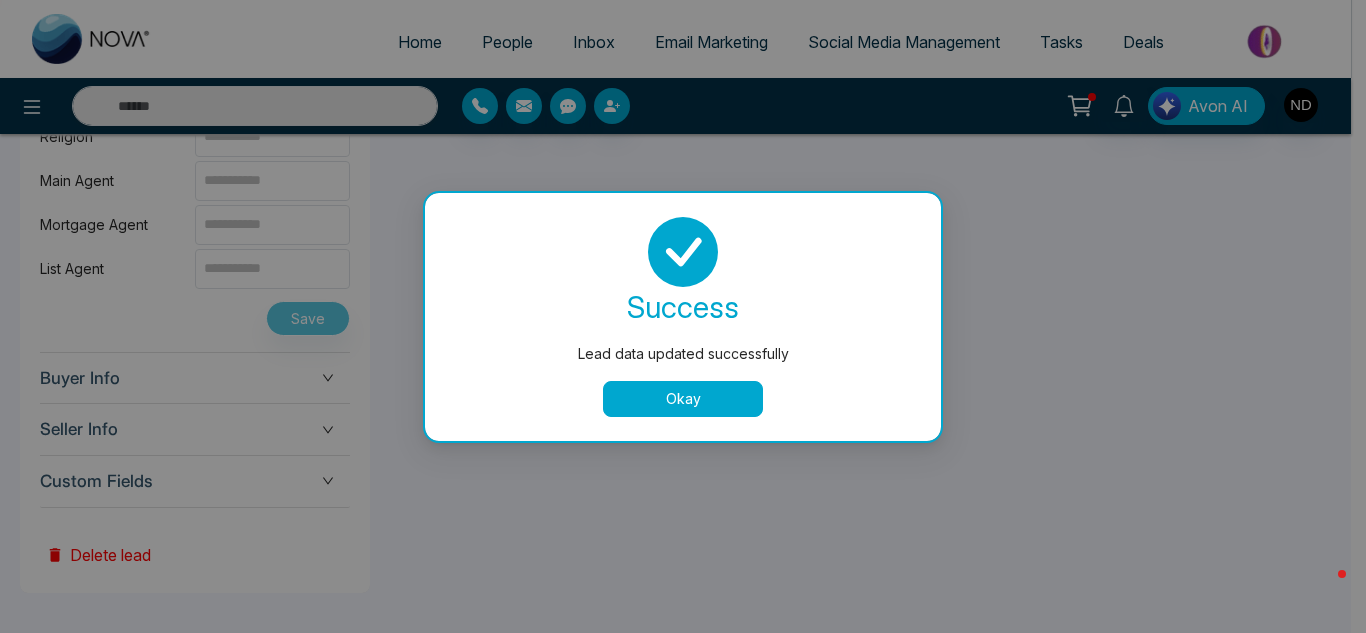 click on "Okay" at bounding box center [683, 399] 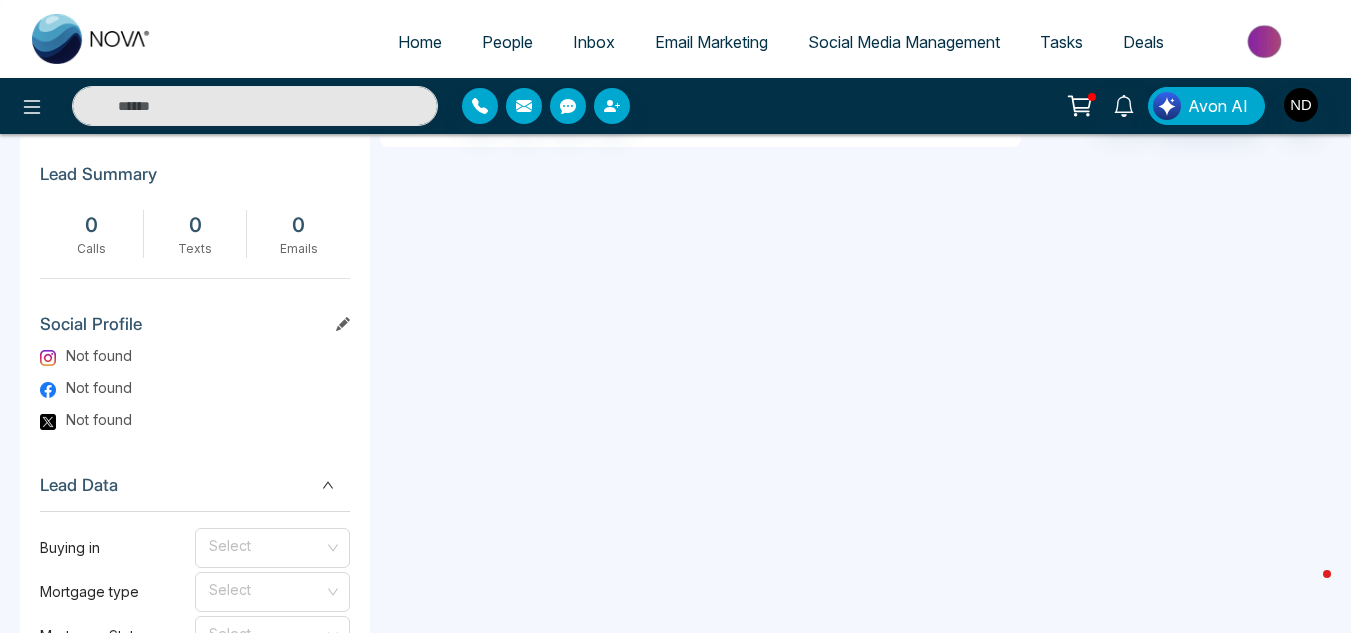 scroll, scrollTop: 728, scrollLeft: 0, axis: vertical 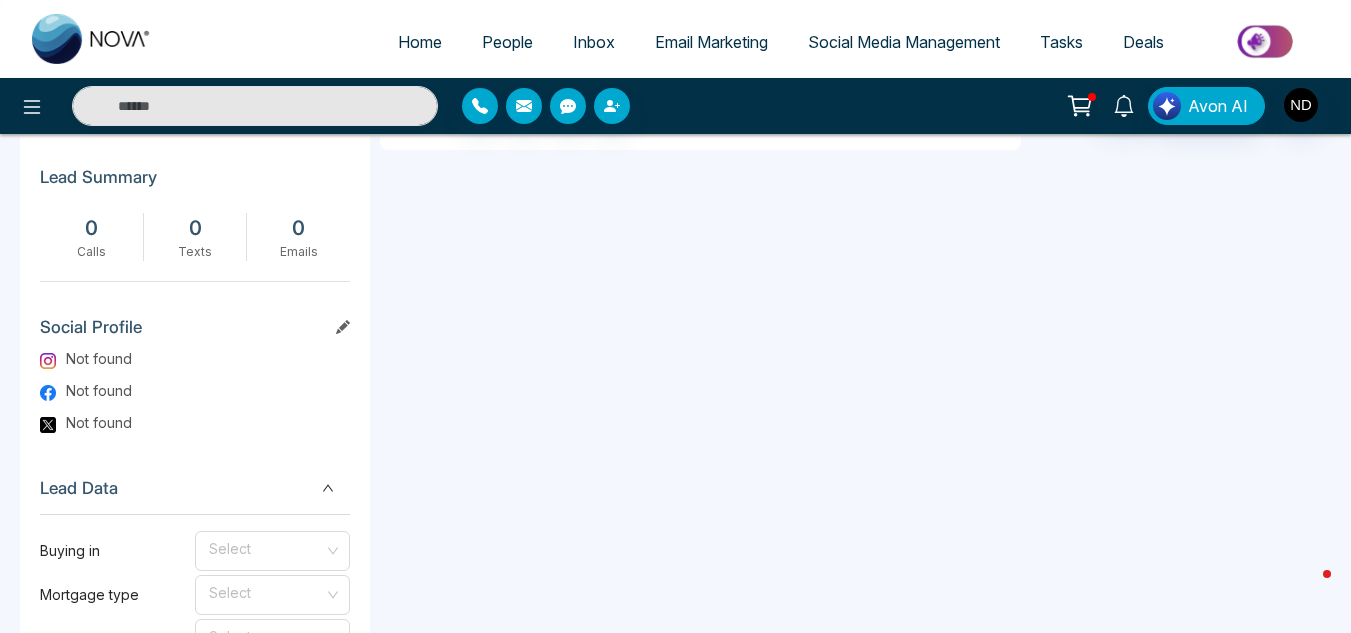 click 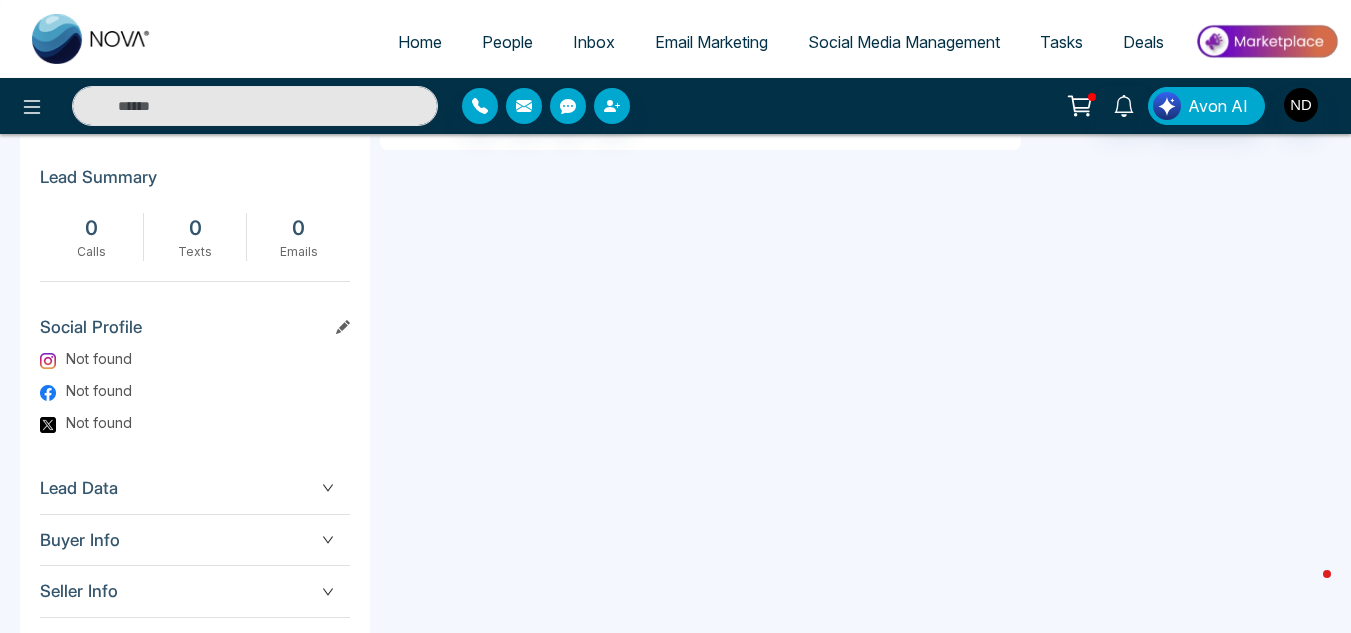 click 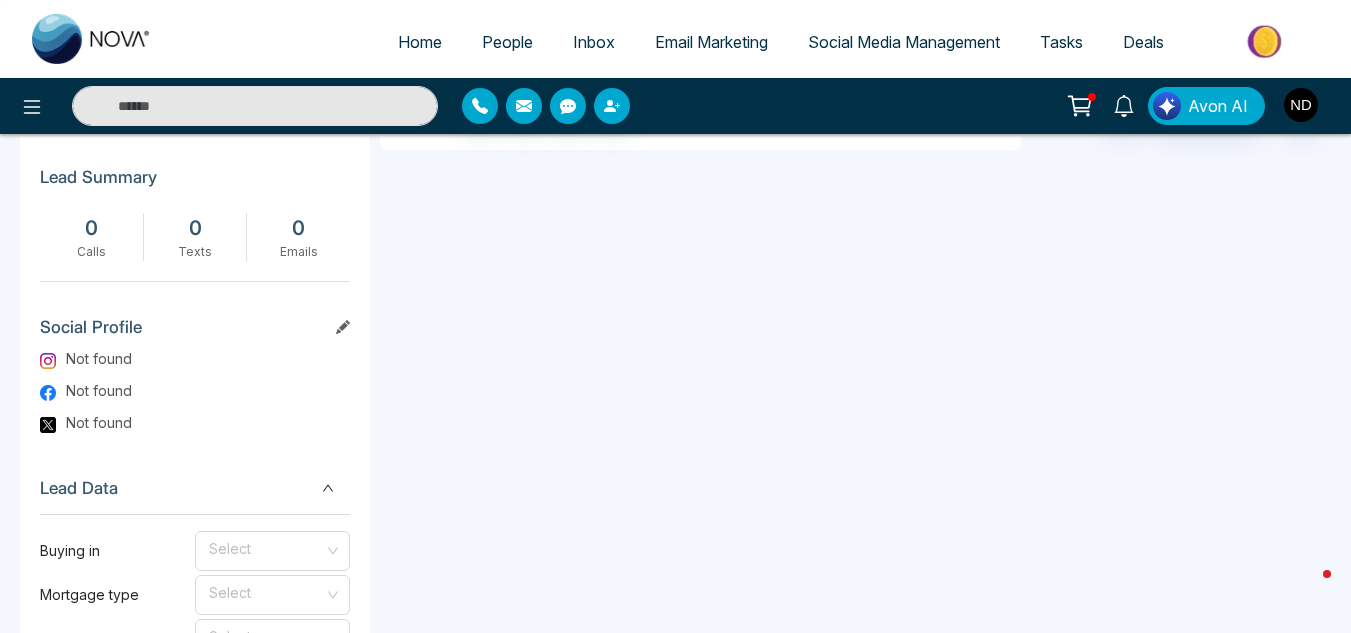 click 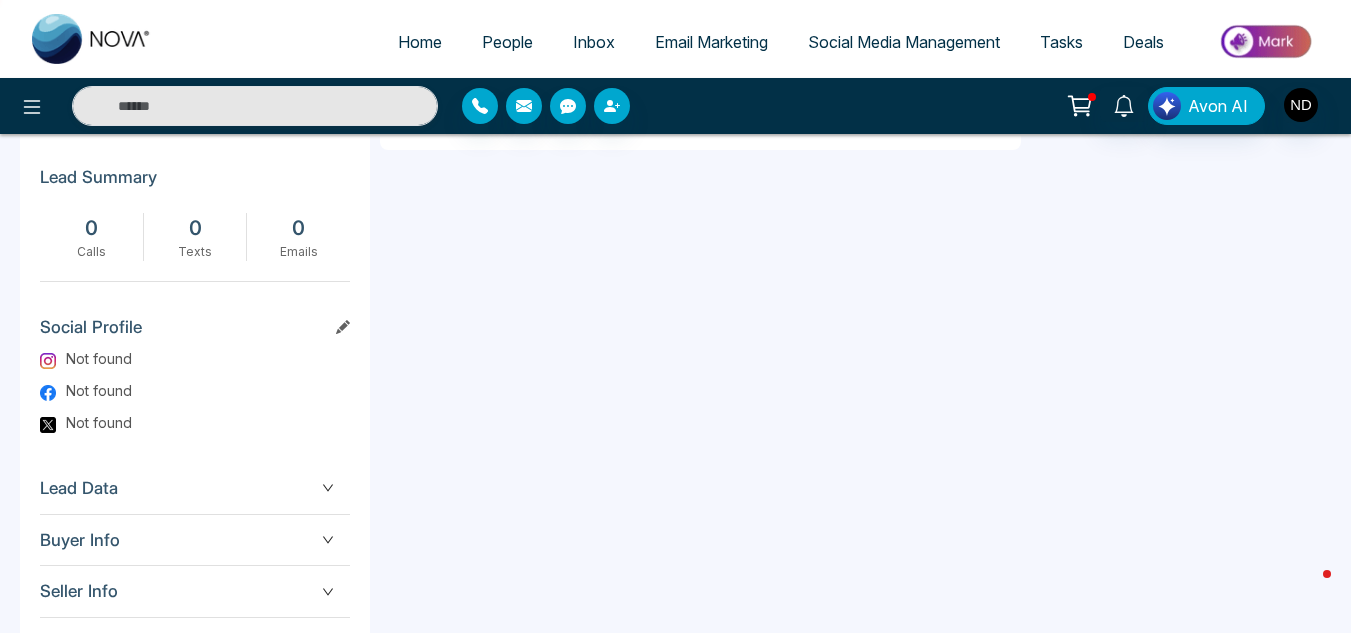 scroll, scrollTop: 0, scrollLeft: 0, axis: both 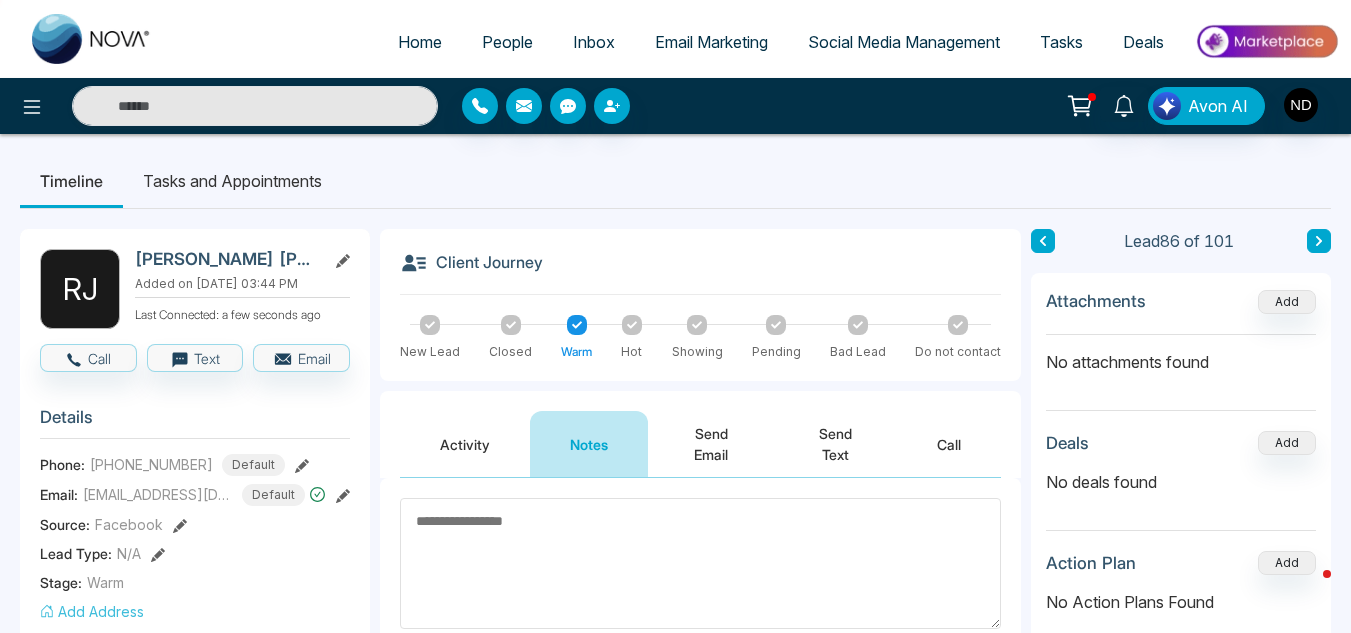 click at bounding box center (1043, 241) 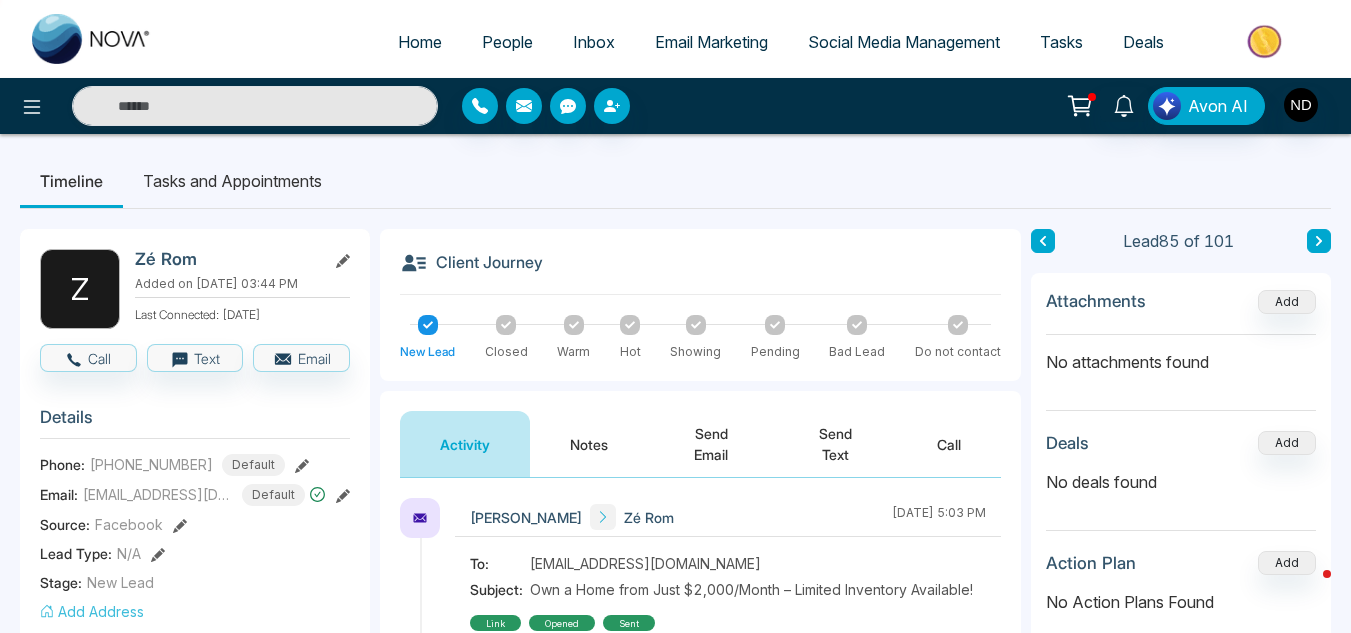 scroll, scrollTop: 297, scrollLeft: 0, axis: vertical 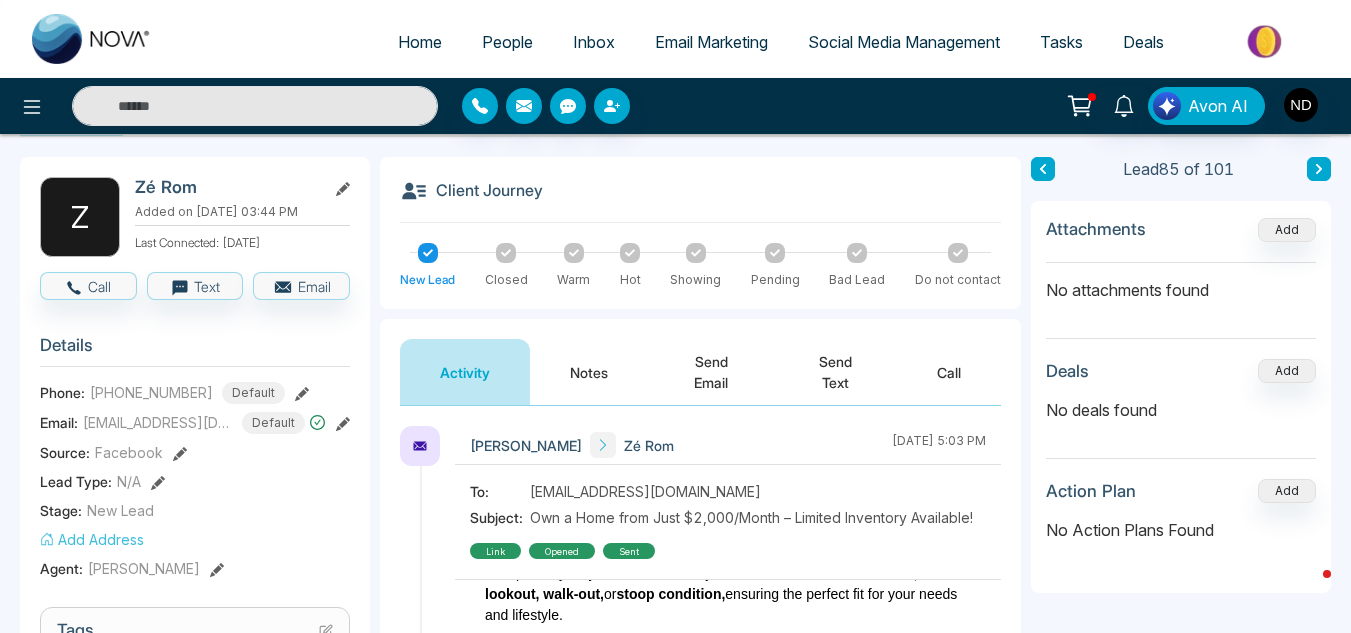 click on "Notes" at bounding box center [589, 372] 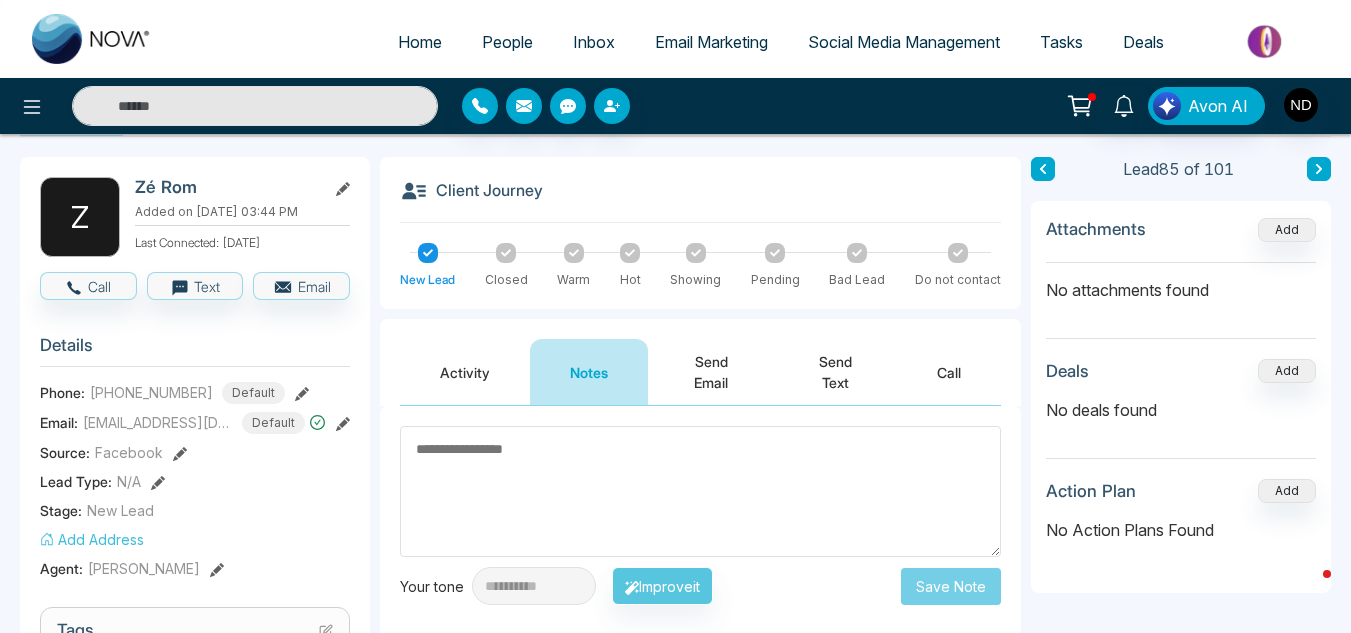 click at bounding box center (700, 491) 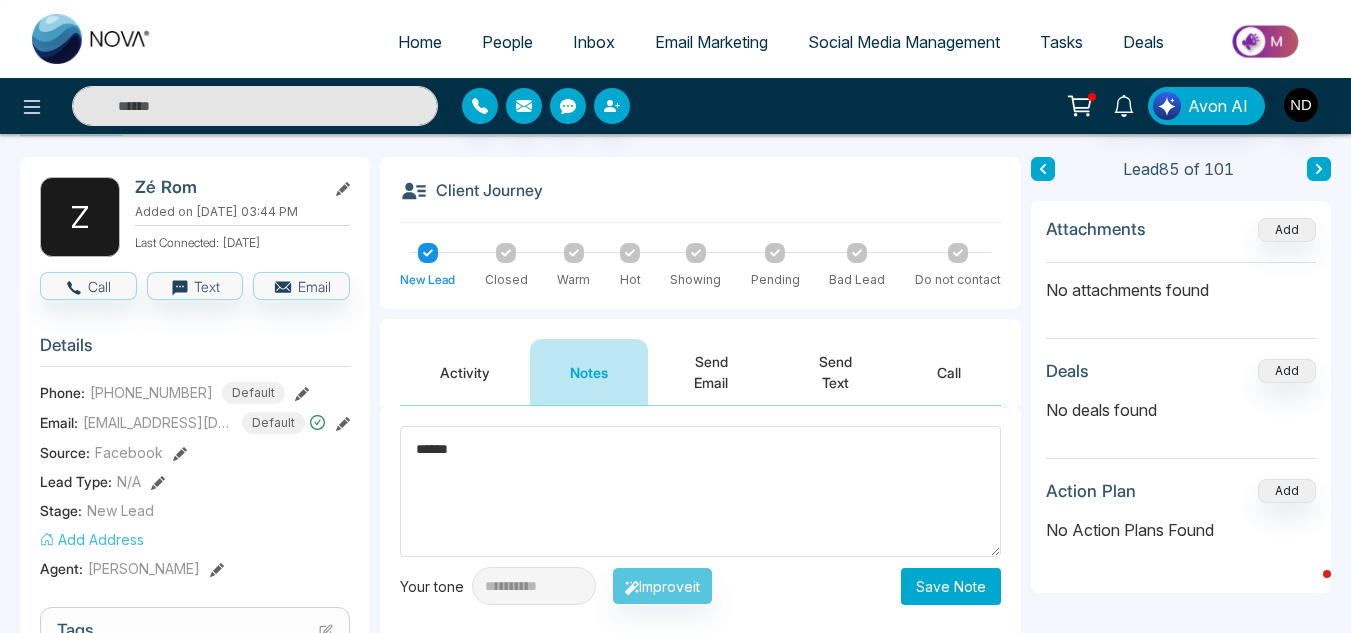 type on "******" 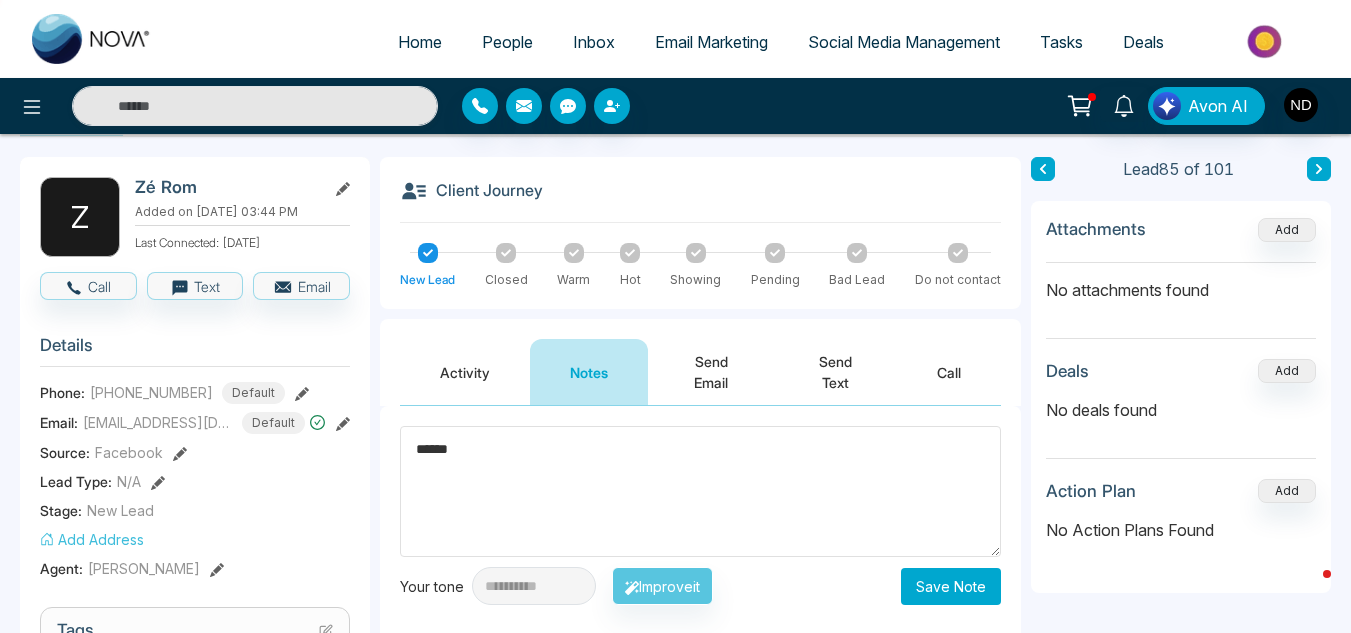 click on "Save Note" at bounding box center [951, 586] 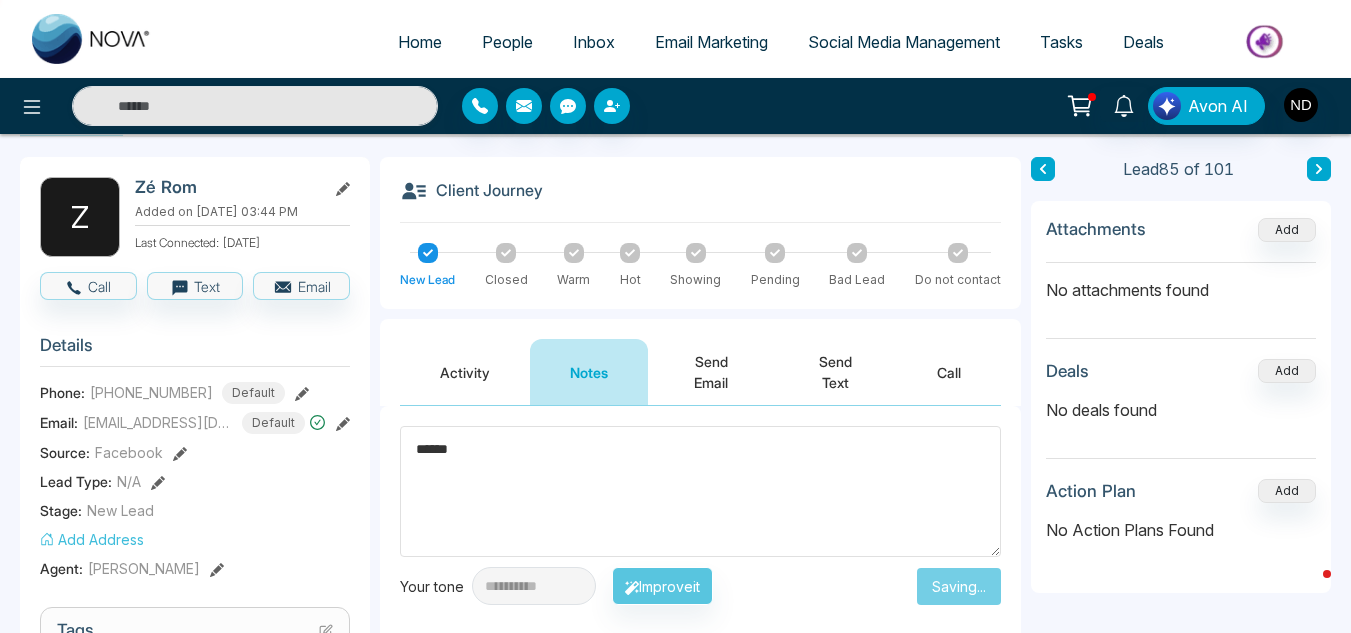 type 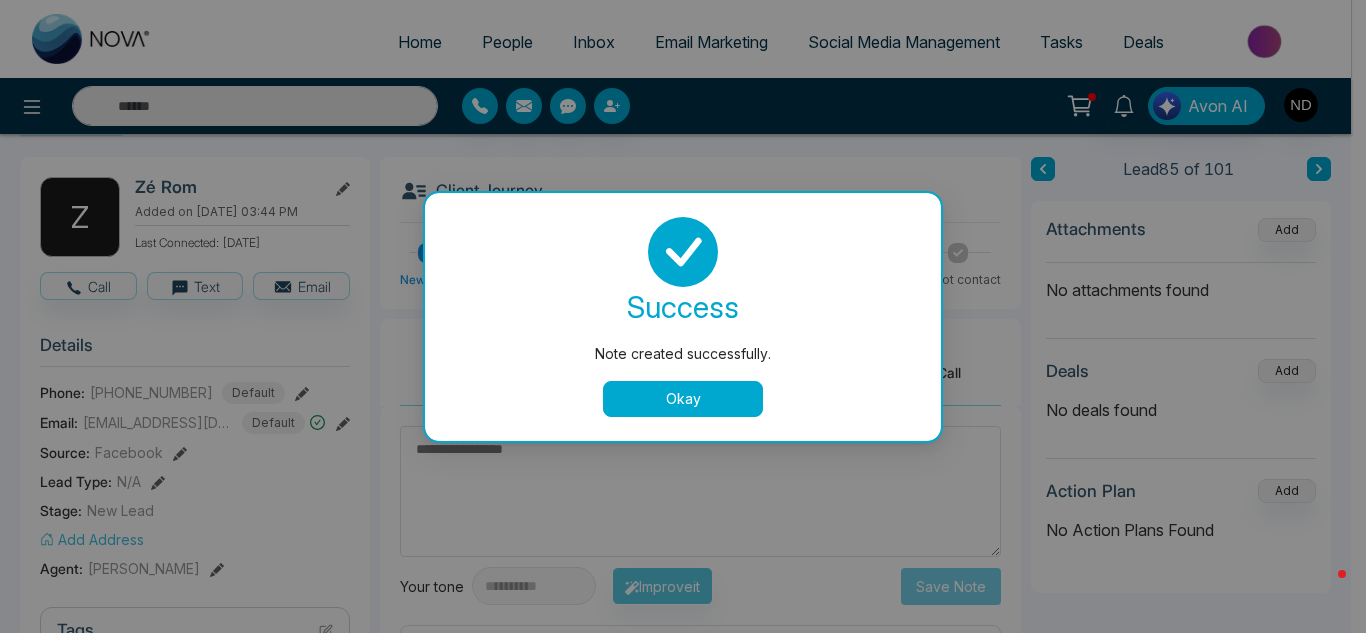 click on "Okay" at bounding box center [683, 399] 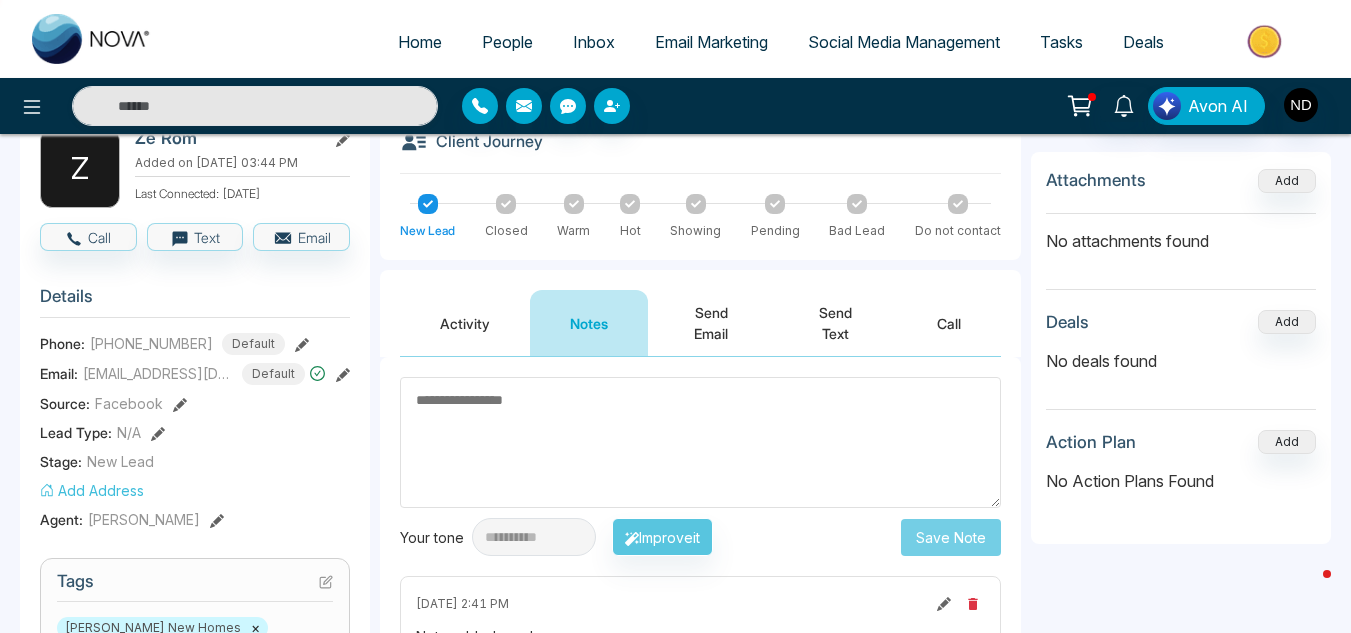 scroll, scrollTop: 120, scrollLeft: 0, axis: vertical 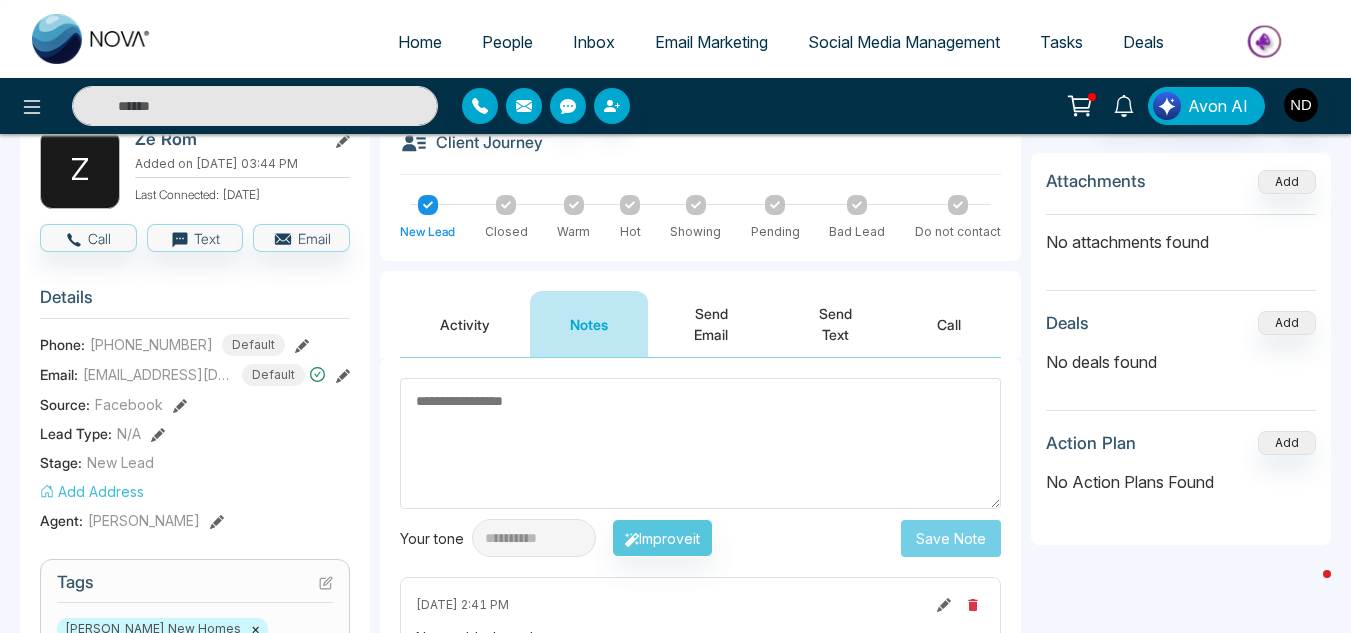 click on "Activity Notes Send Email Send Text Call" at bounding box center (700, 314) 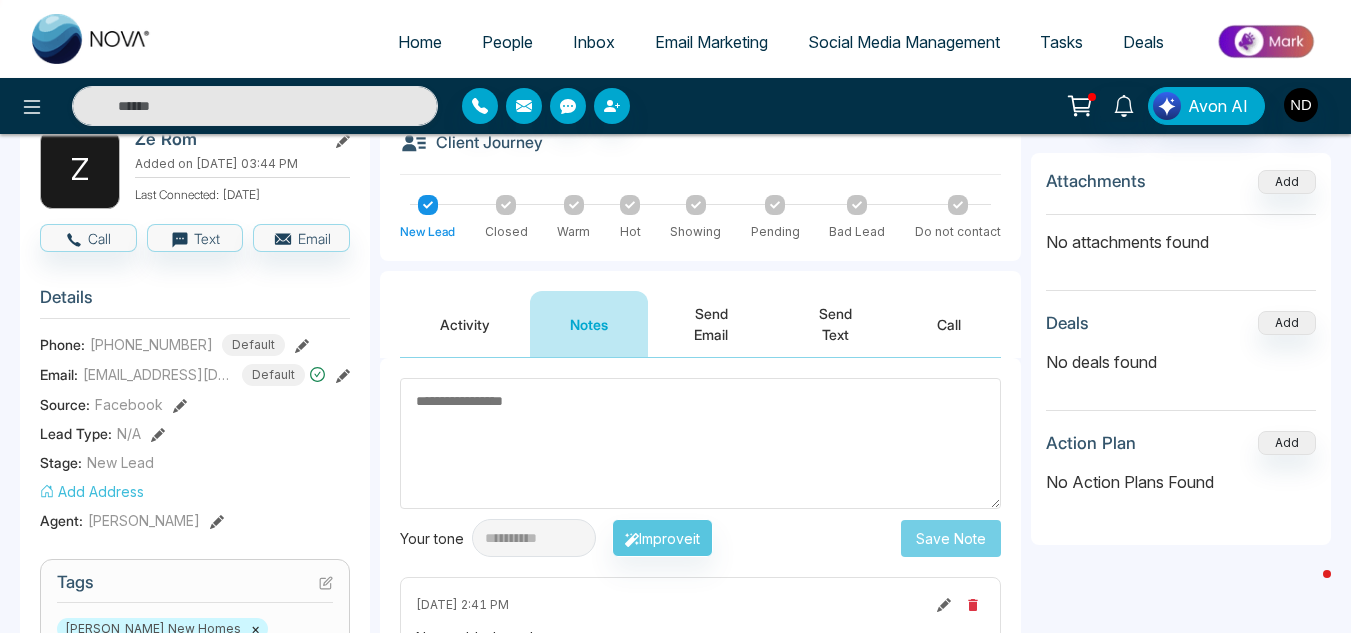 click on "Activity" at bounding box center (465, 324) 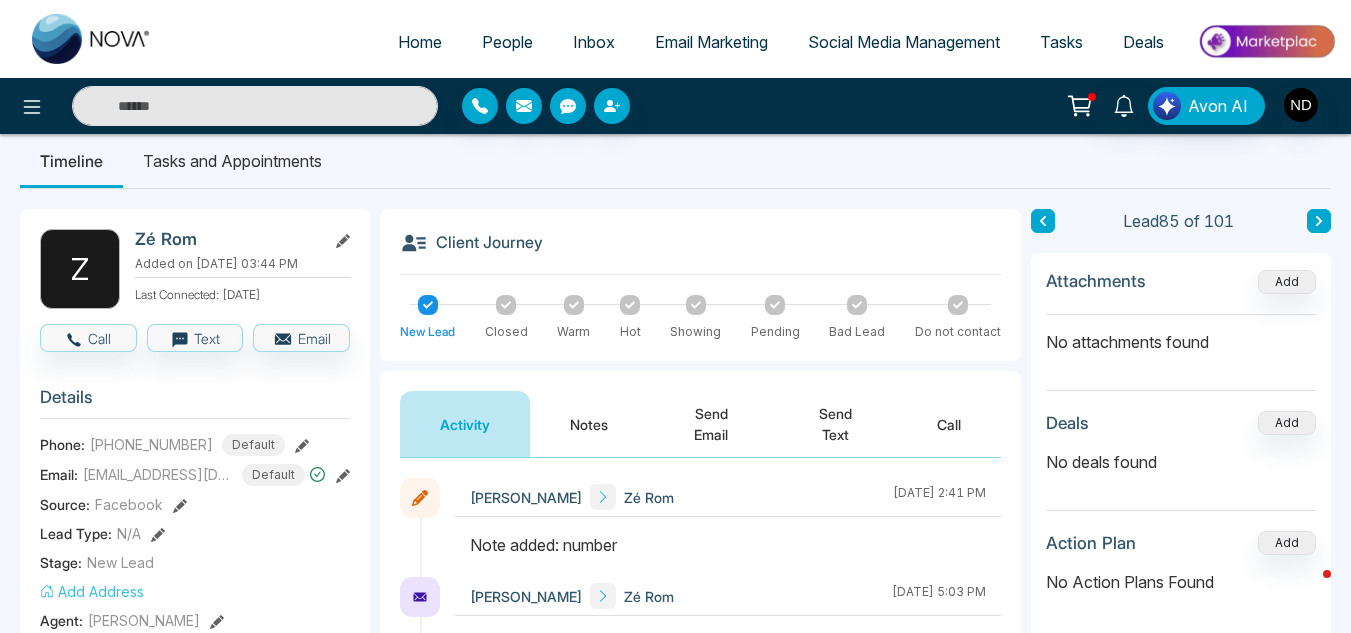 scroll, scrollTop: 19, scrollLeft: 0, axis: vertical 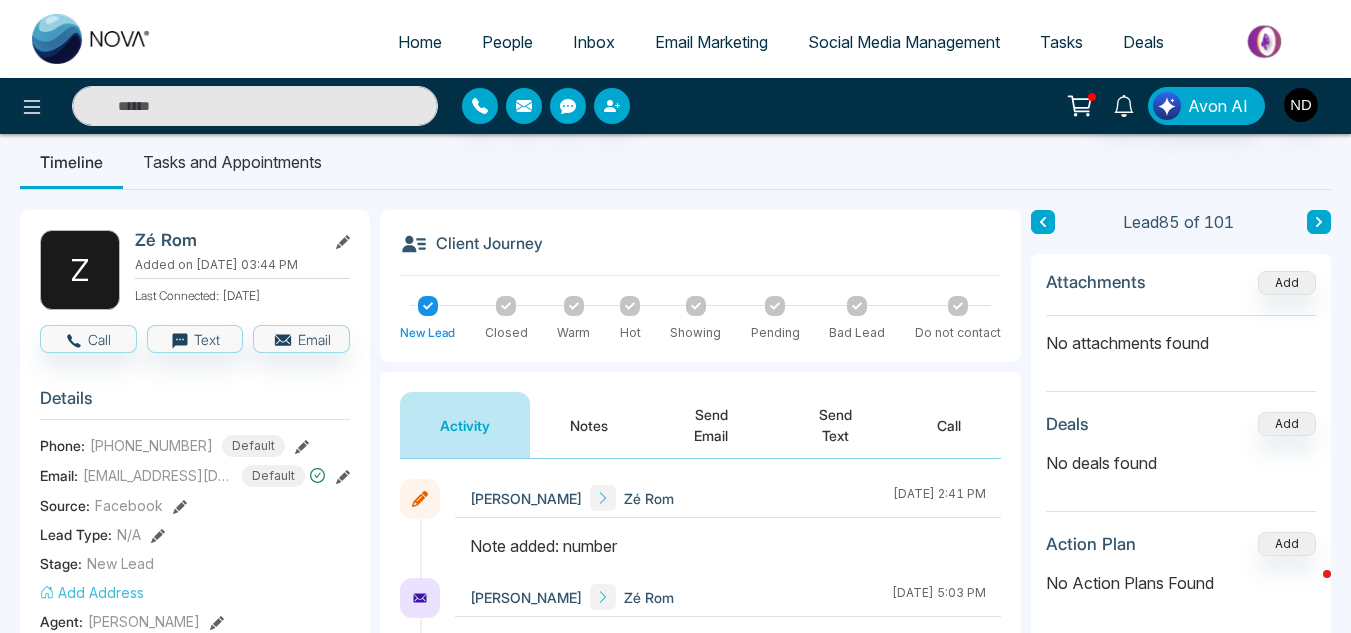 click on "Send Email" at bounding box center (711, 425) 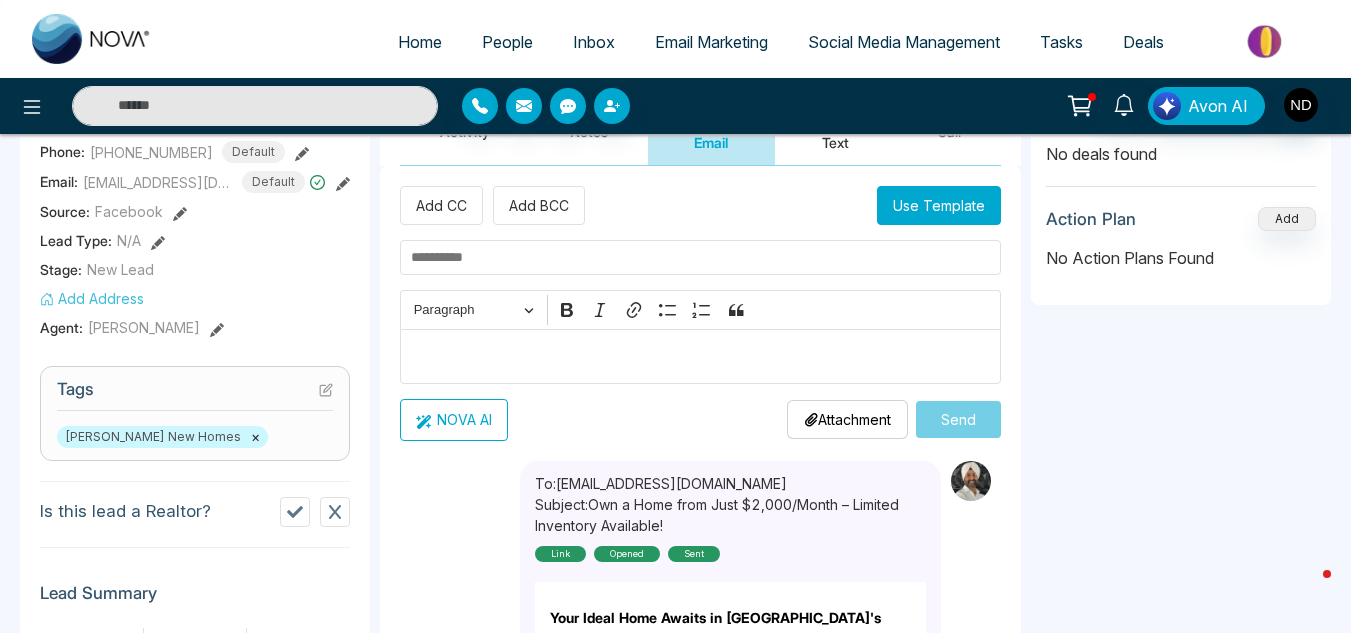 scroll, scrollTop: 309, scrollLeft: 0, axis: vertical 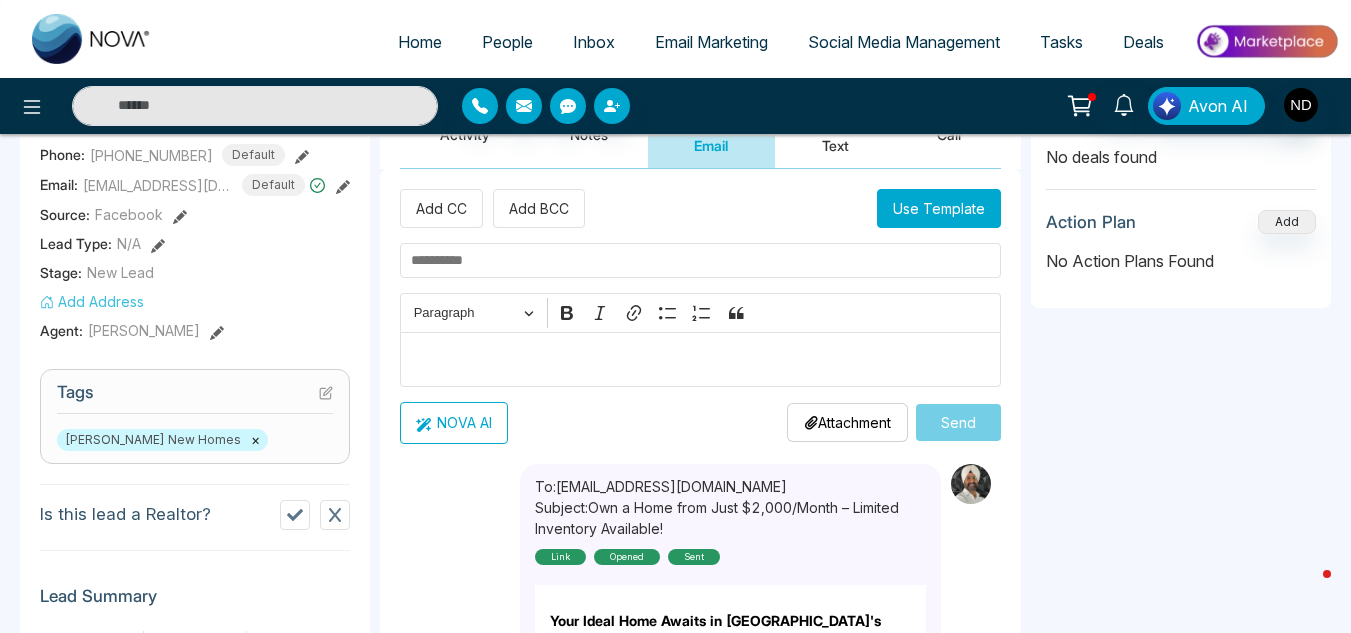 click on "Use Template" at bounding box center (939, 208) 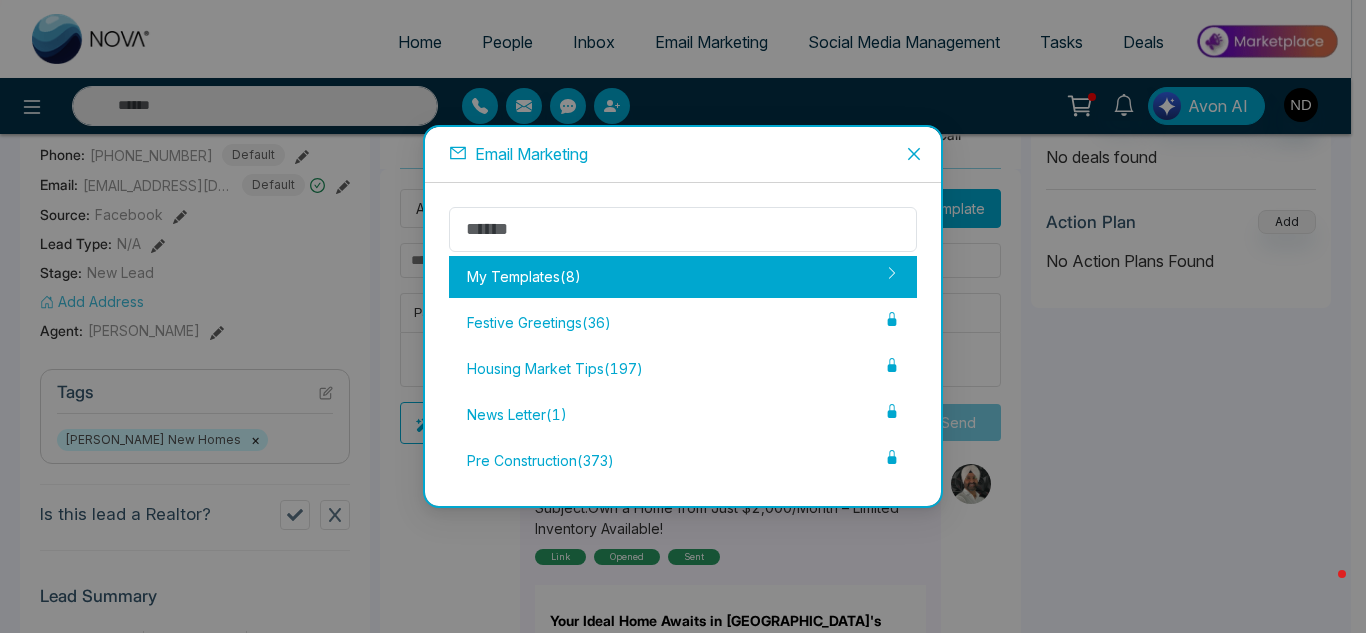 click on "My Templates  ( 8 )" at bounding box center (683, 277) 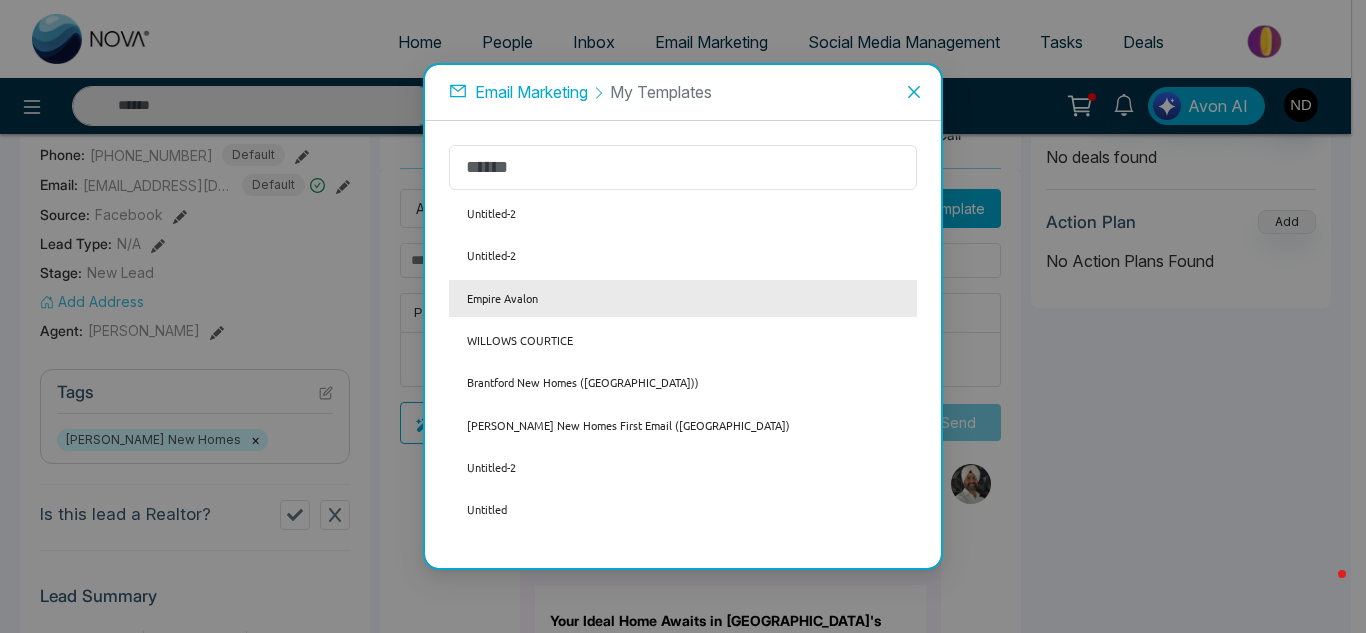 click on "Empire Avalon" at bounding box center (683, 298) 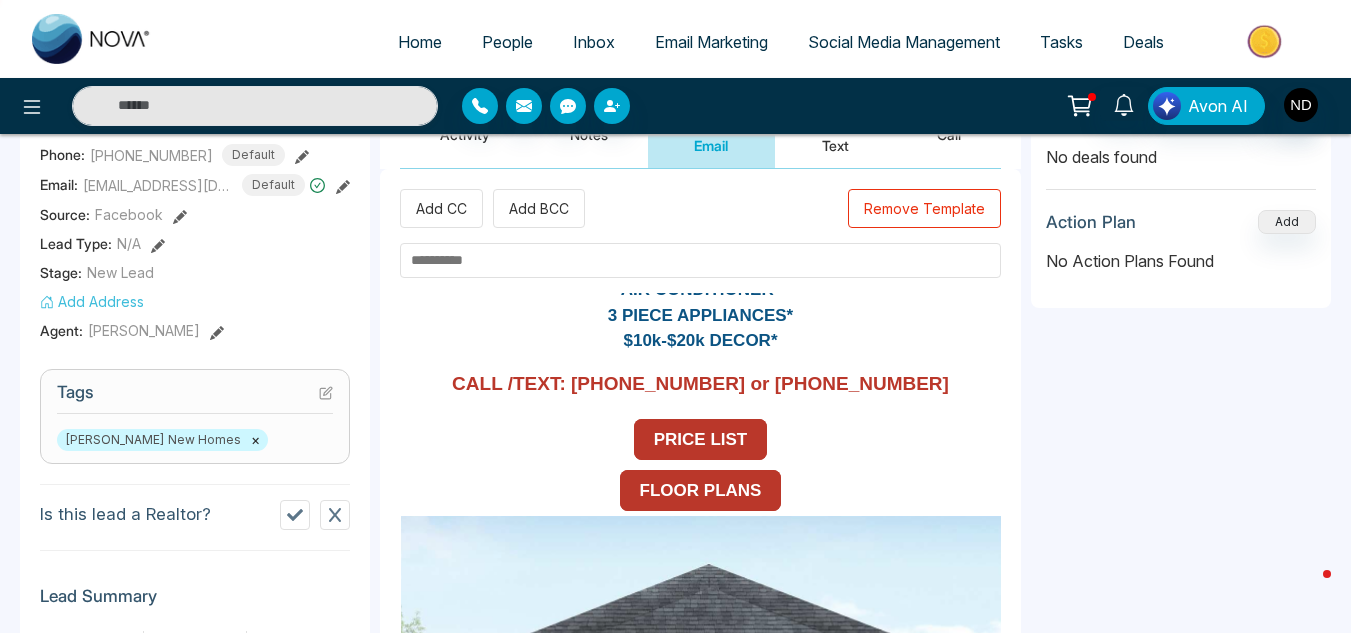 scroll, scrollTop: 2201, scrollLeft: 0, axis: vertical 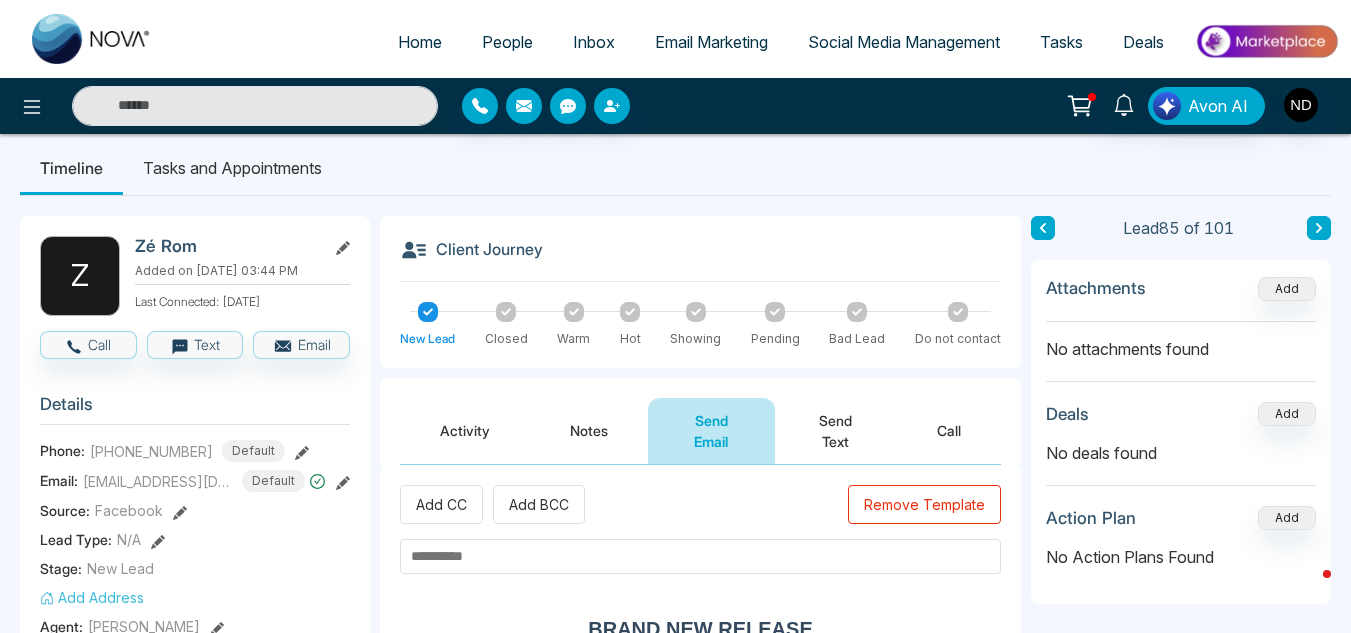 click at bounding box center [700, 556] 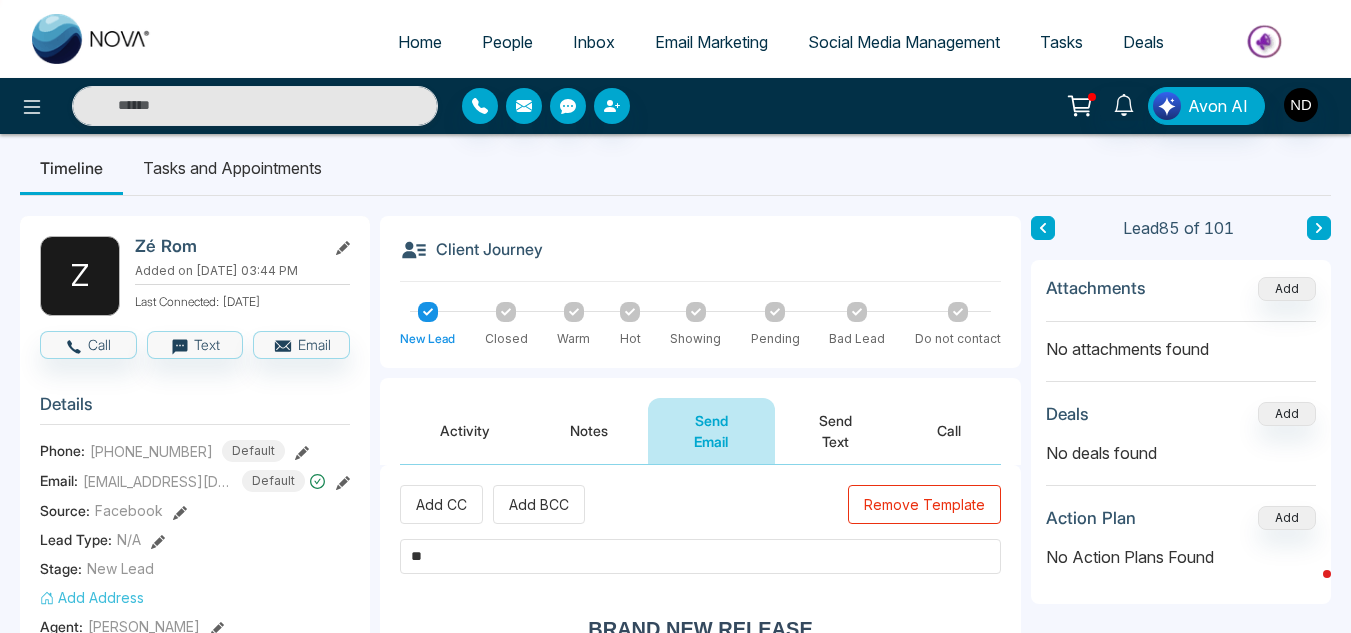 type on "*" 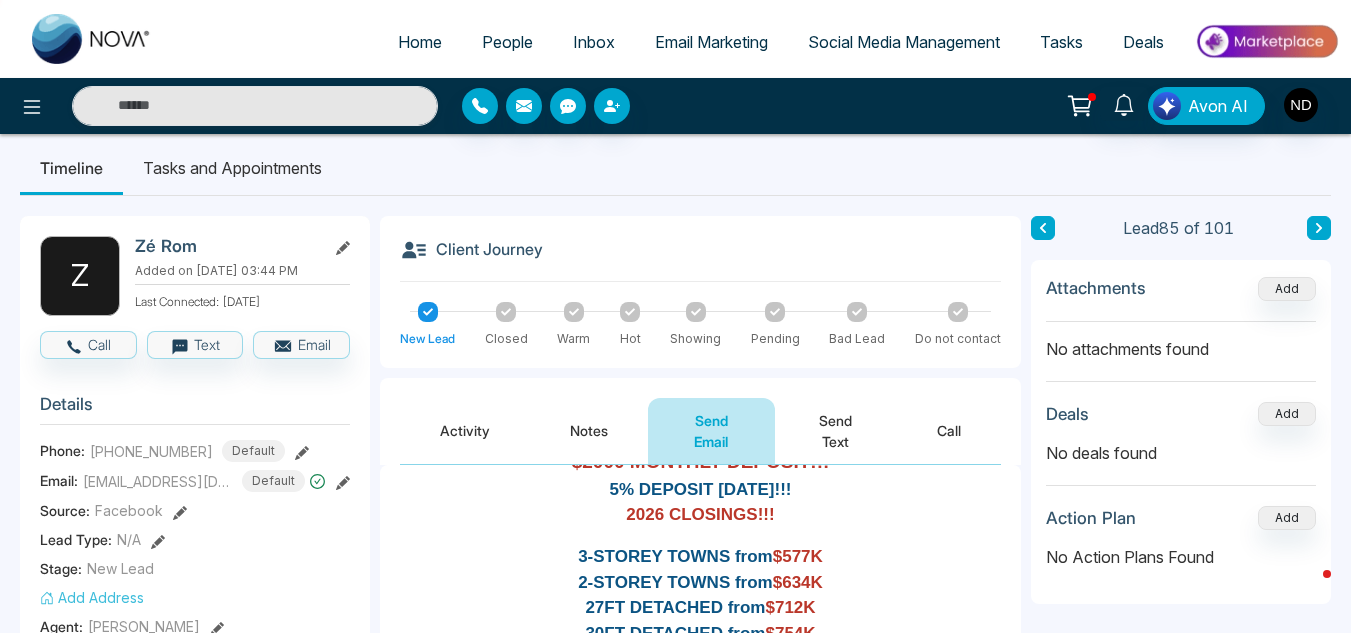 scroll, scrollTop: 272, scrollLeft: 0, axis: vertical 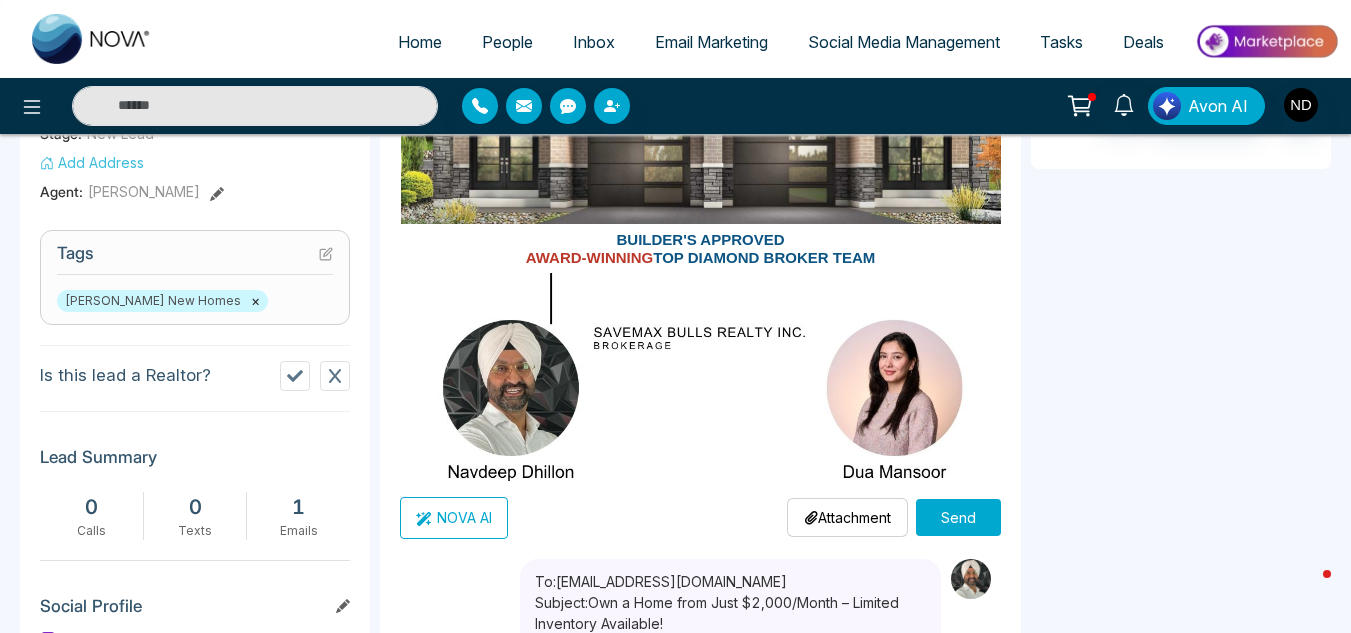 type on "**********" 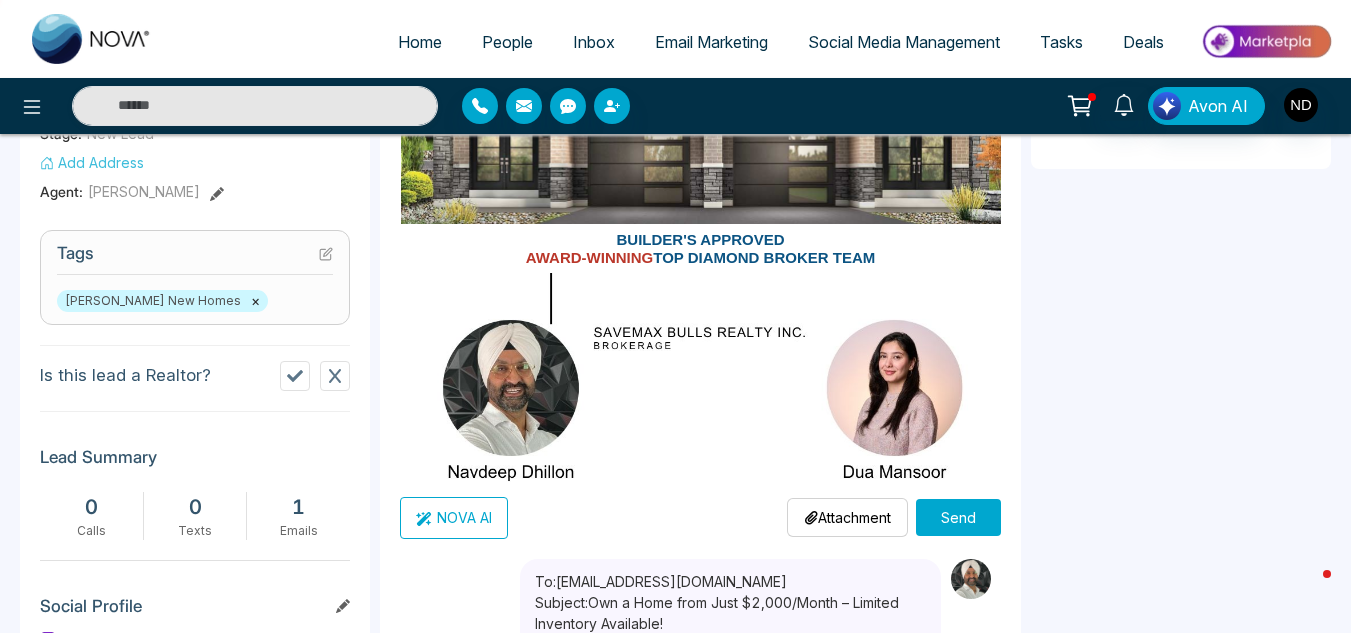 click on "Send" at bounding box center [958, 517] 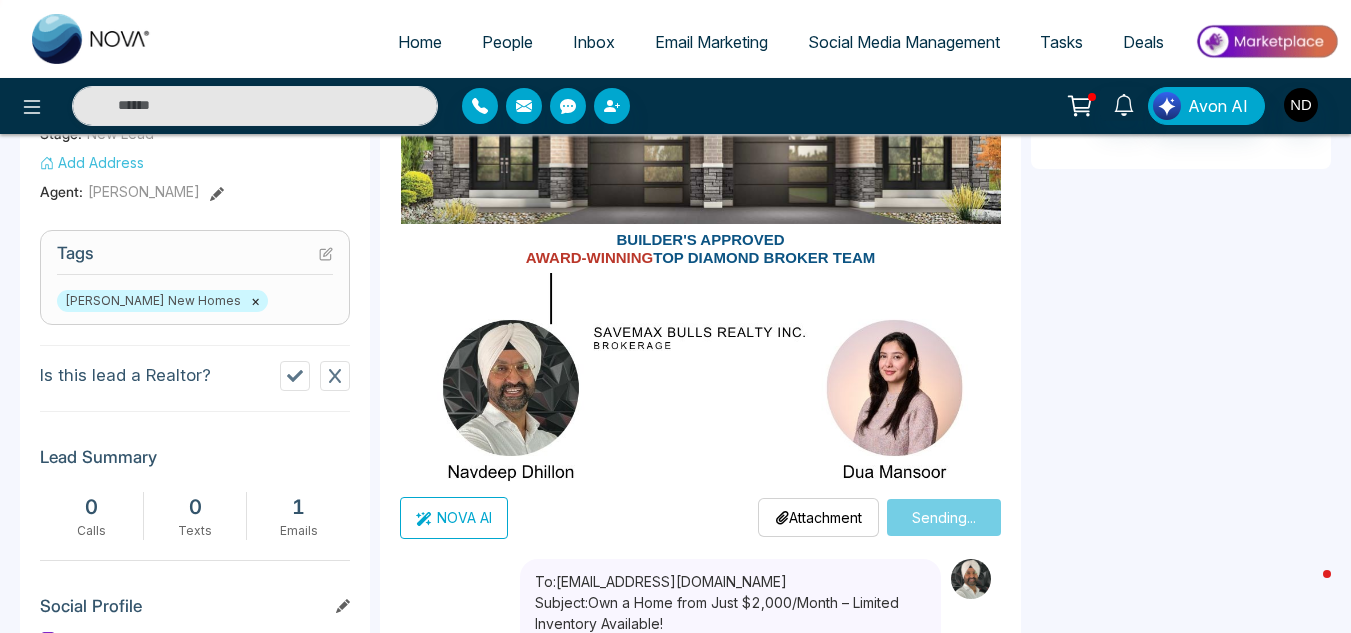 type 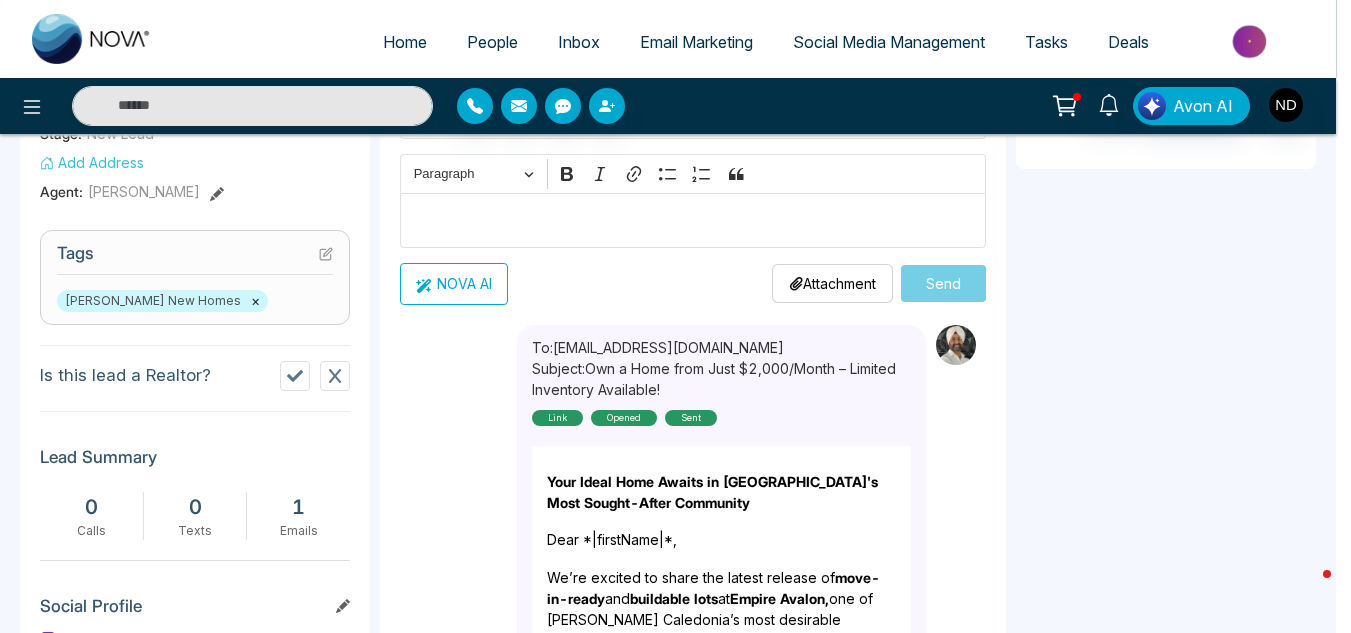 scroll, scrollTop: 0, scrollLeft: 0, axis: both 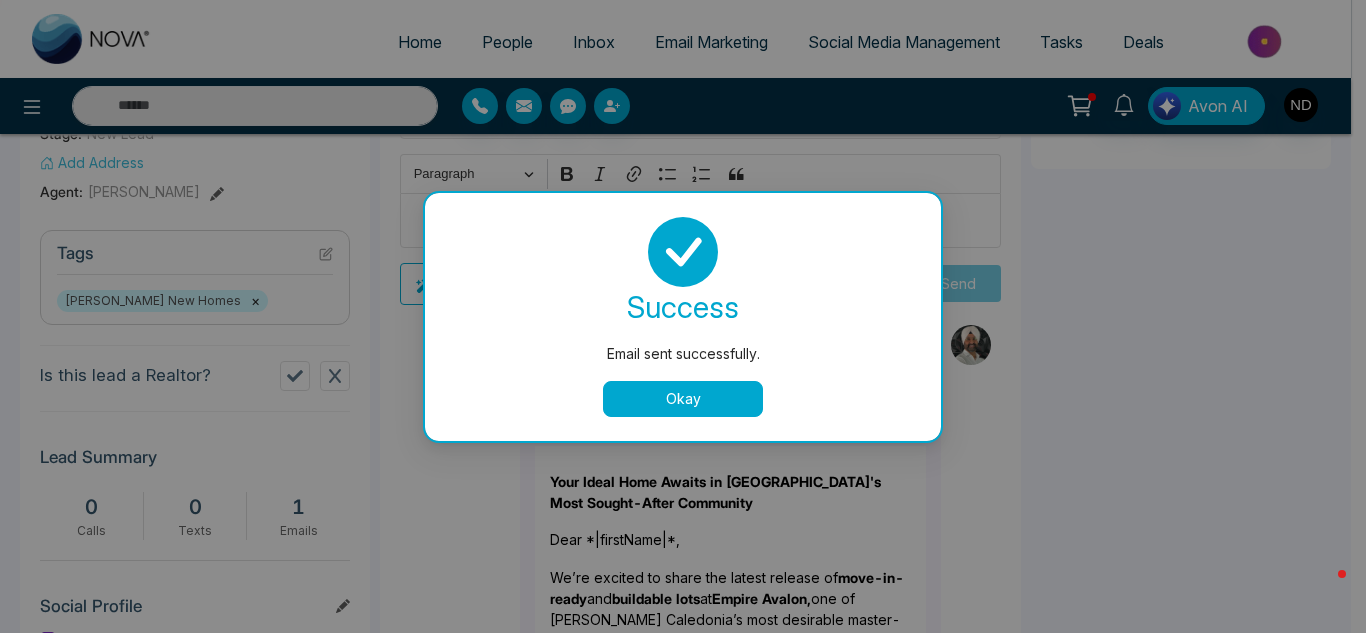 click on "Okay" at bounding box center (683, 399) 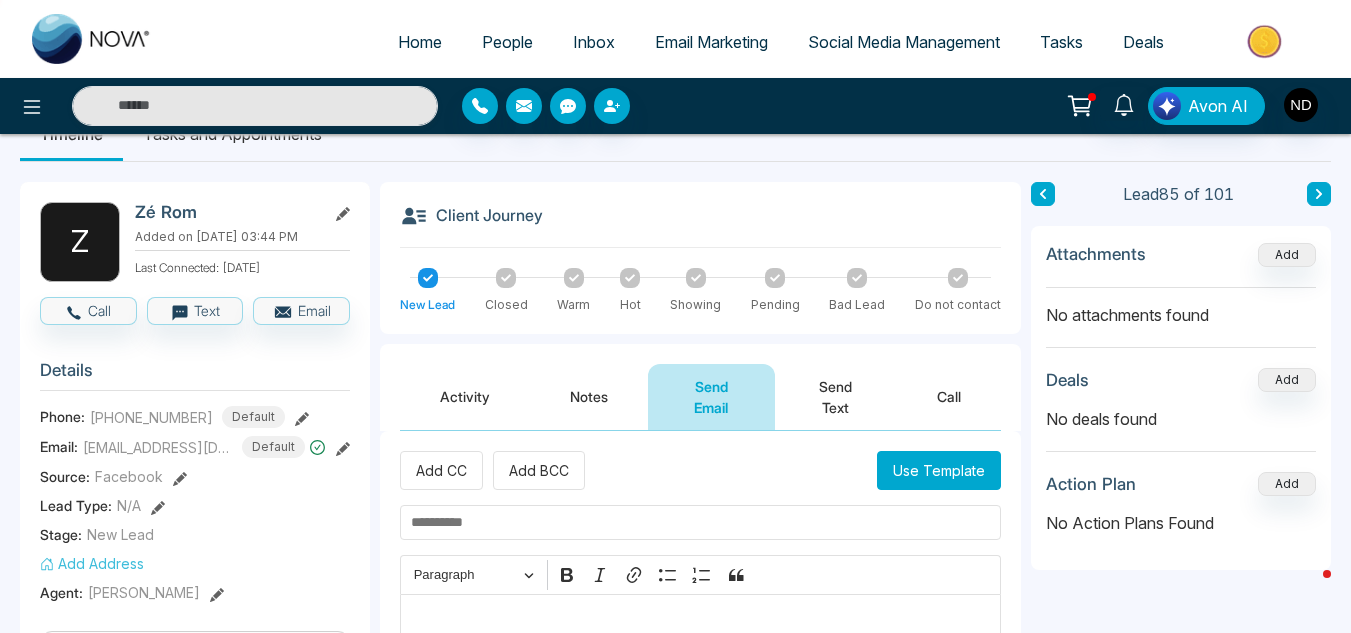 scroll, scrollTop: 38, scrollLeft: 0, axis: vertical 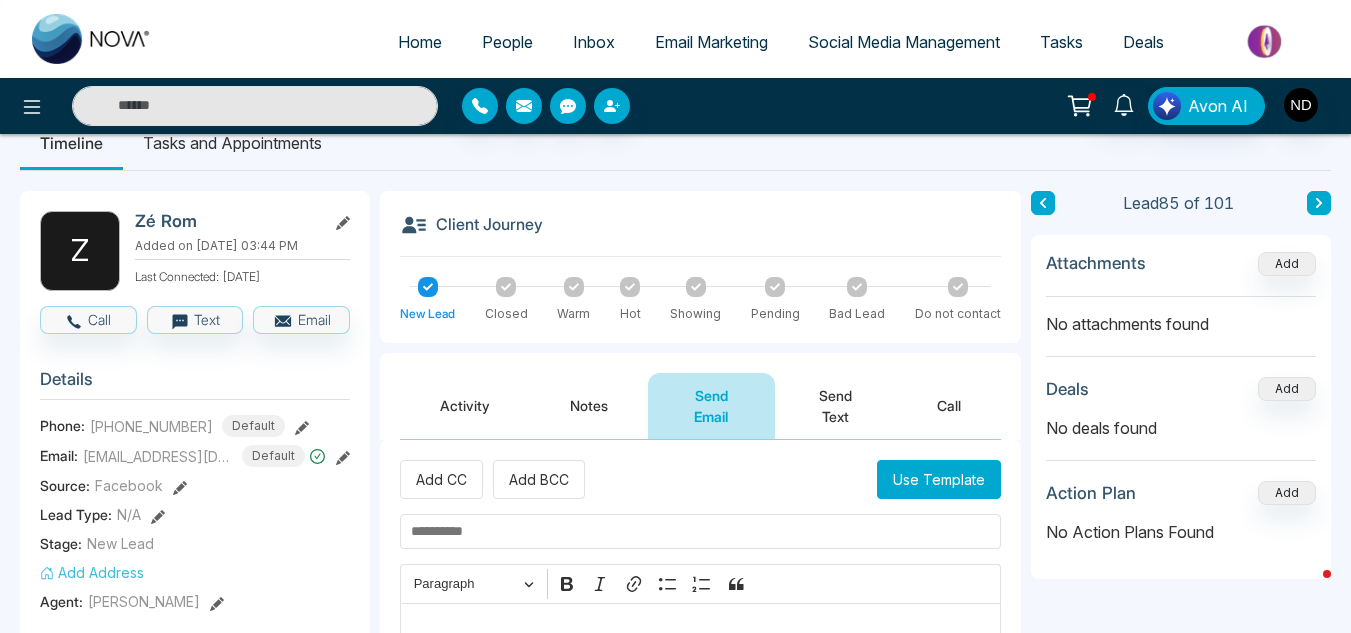 click at bounding box center [1043, 203] 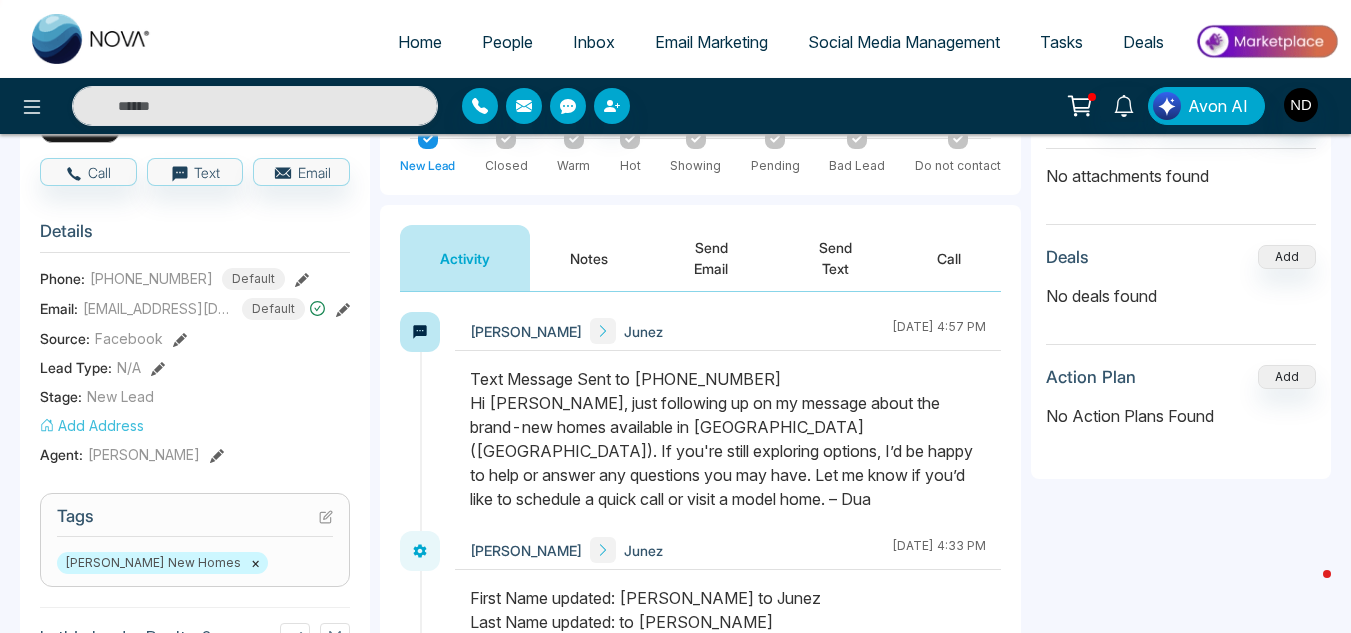 scroll, scrollTop: 184, scrollLeft: 0, axis: vertical 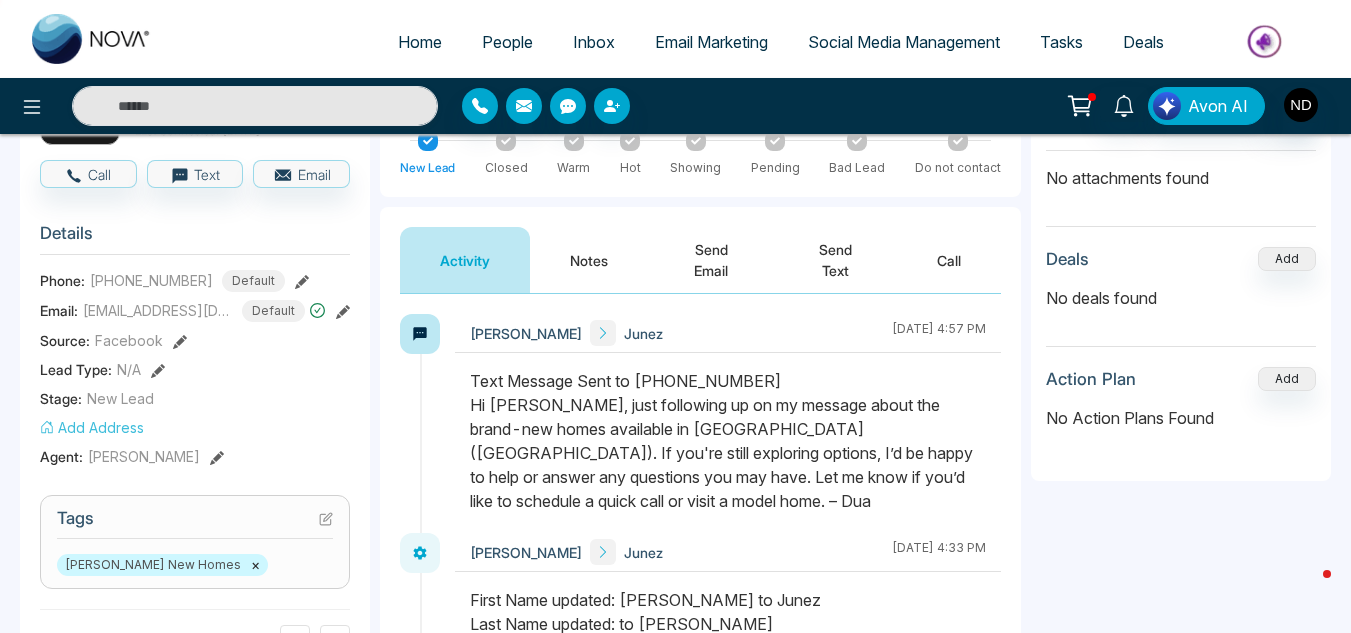 click on "Notes" at bounding box center (589, 260) 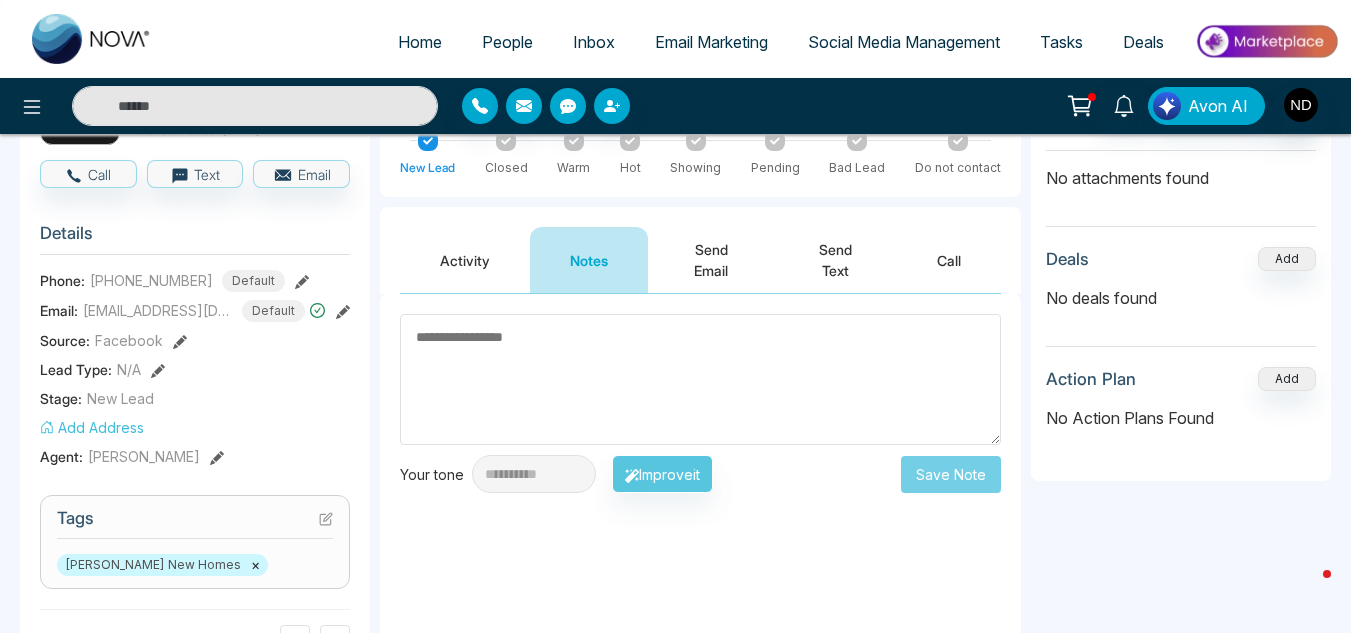 click on "Activity" at bounding box center [465, 260] 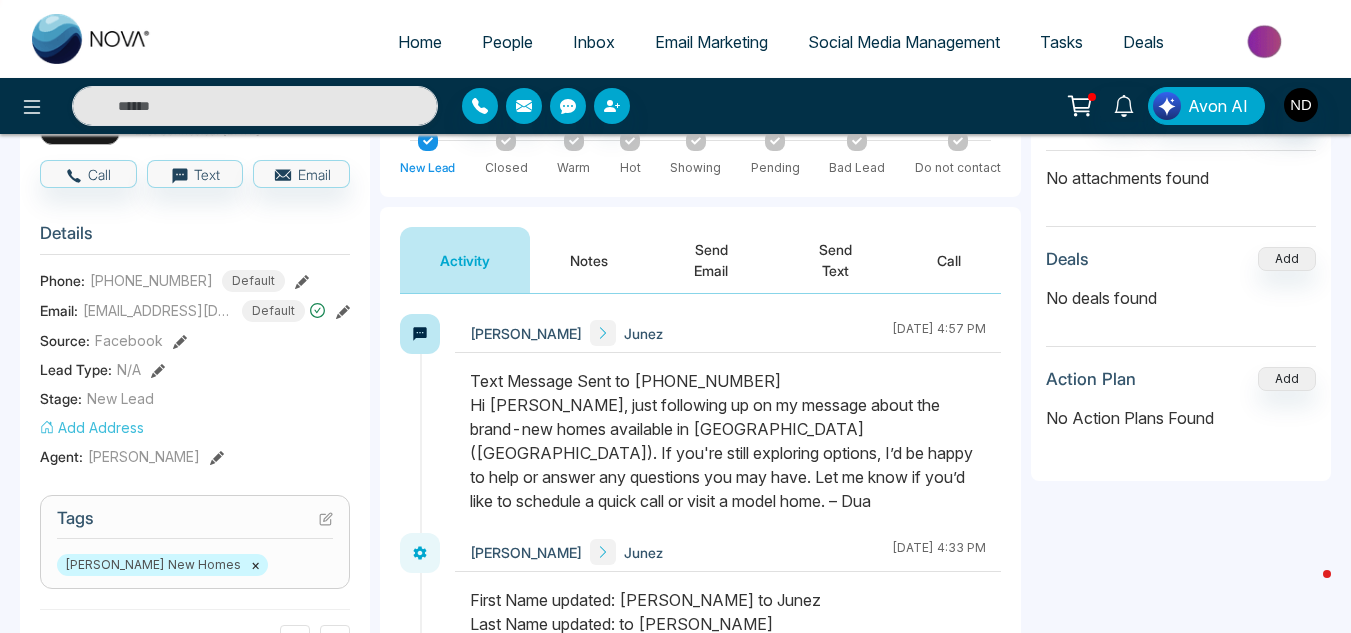 scroll, scrollTop: 0, scrollLeft: 0, axis: both 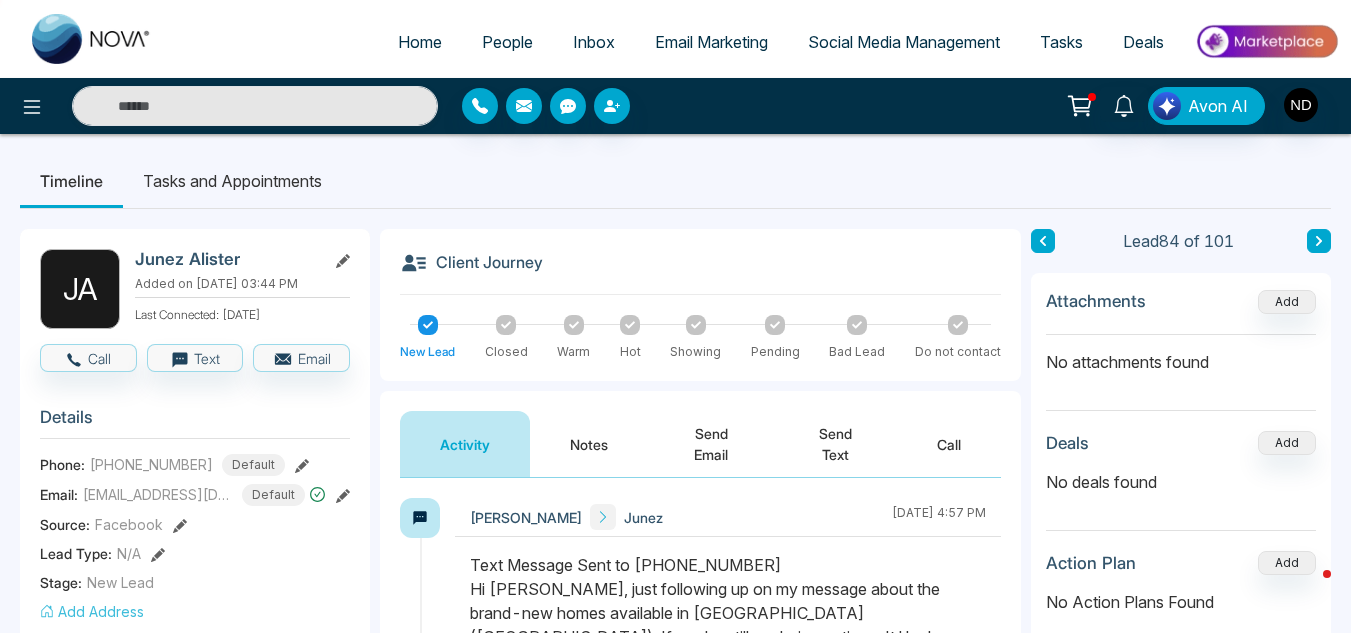 click on "Notes" at bounding box center [589, 444] 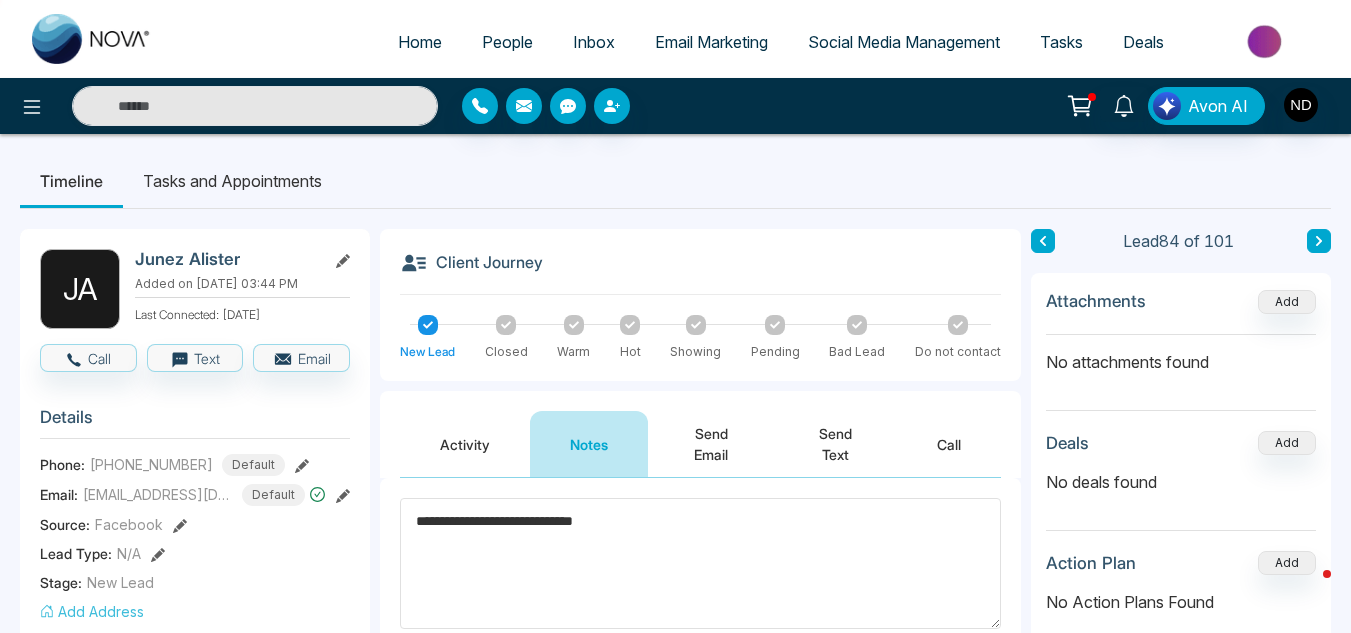scroll, scrollTop: 139, scrollLeft: 0, axis: vertical 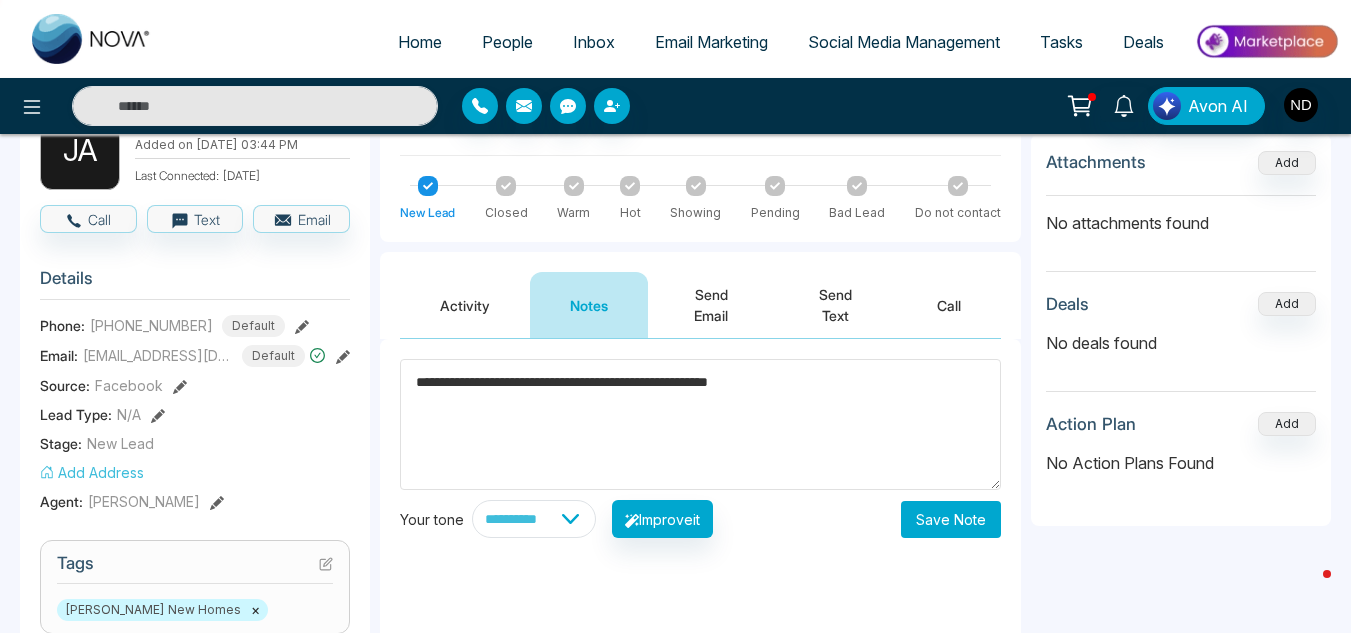 type on "**********" 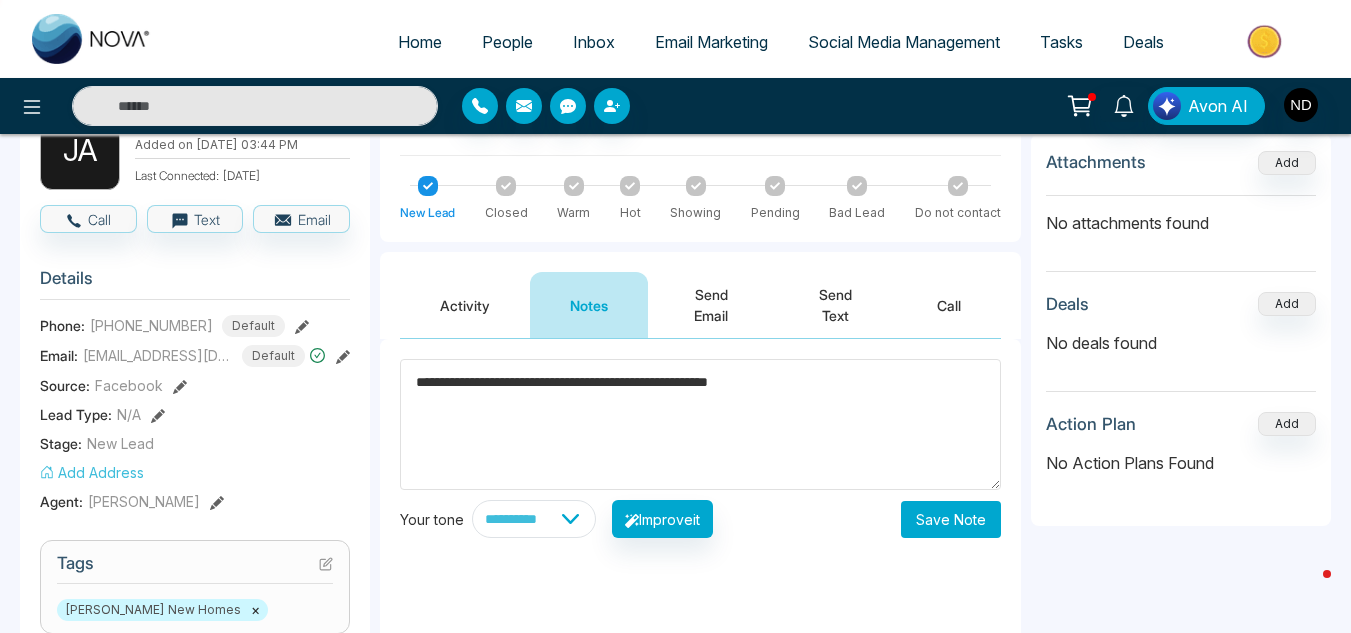 click on "Save Note" at bounding box center (951, 519) 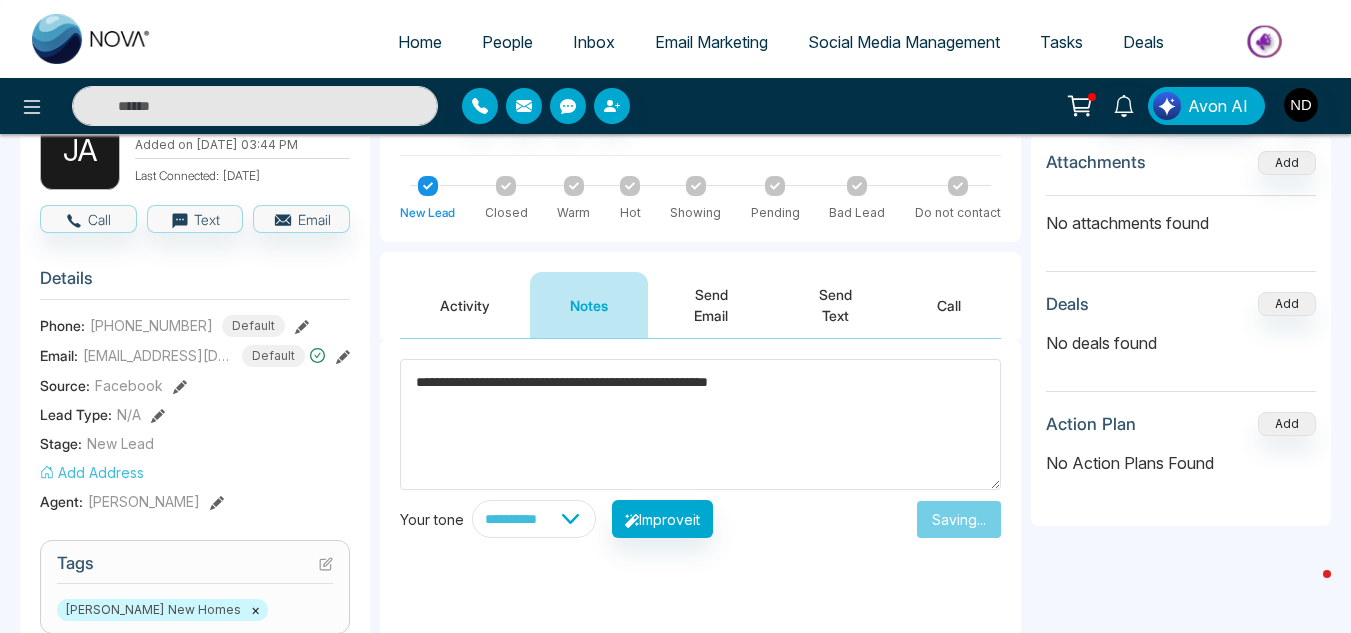 type 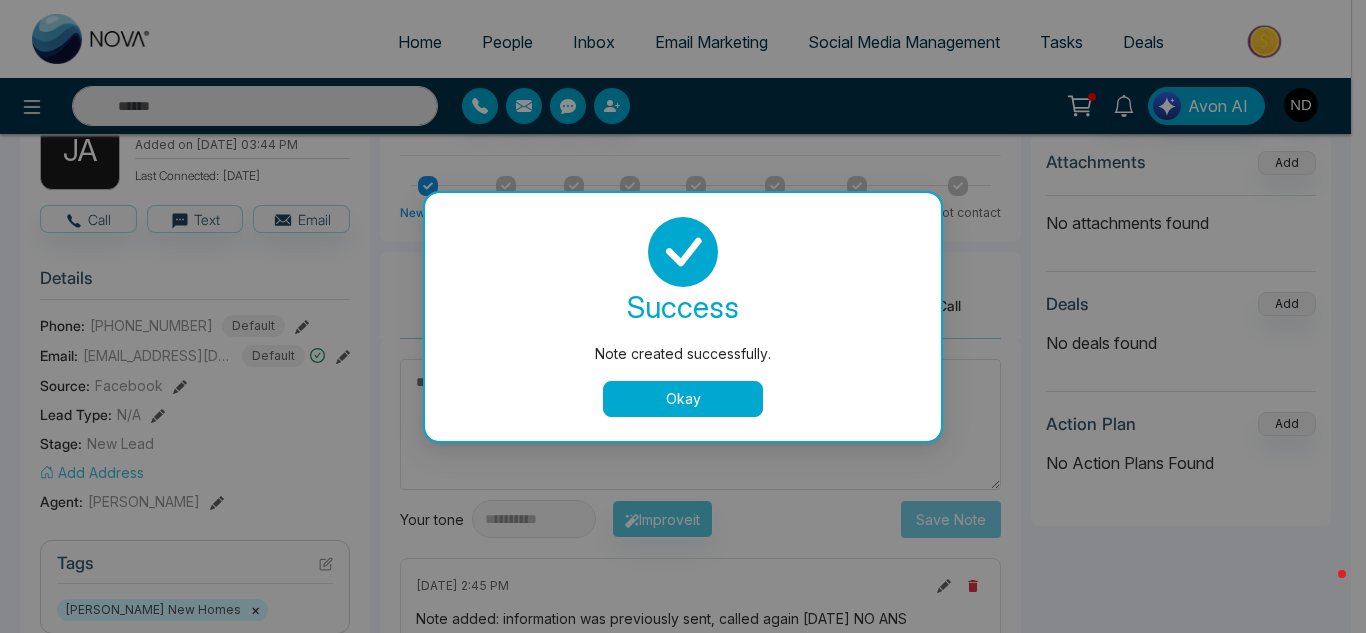 click on "Okay" at bounding box center (683, 399) 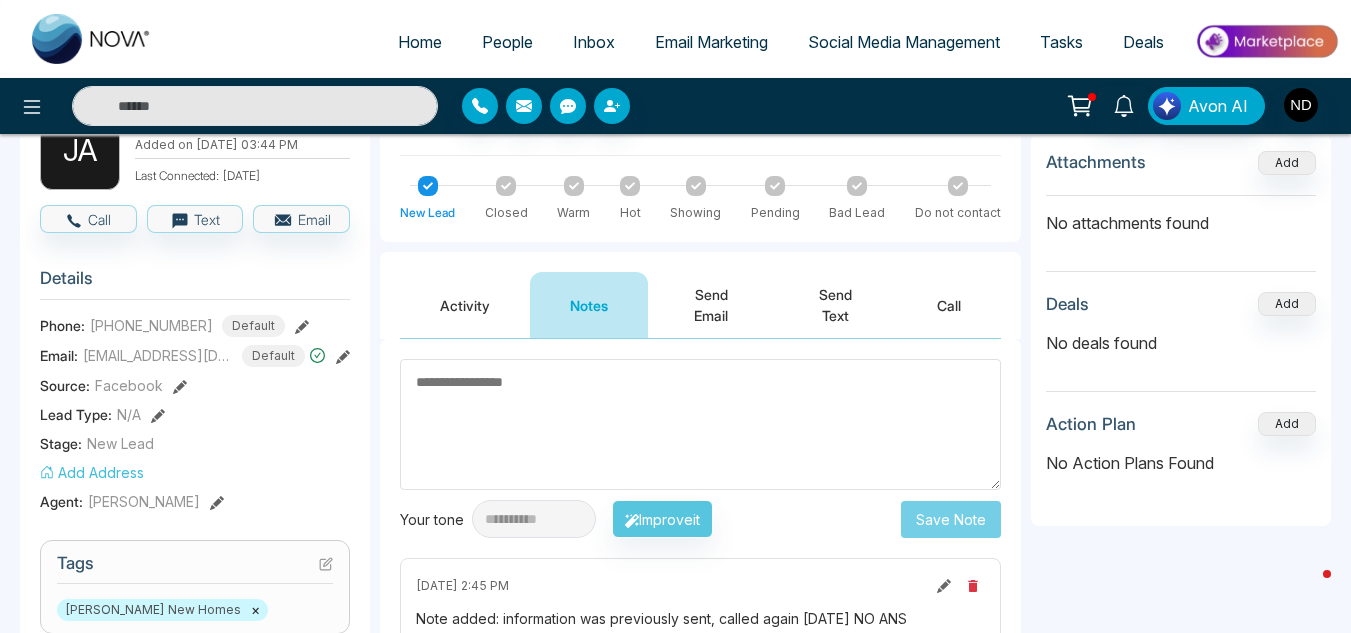 scroll, scrollTop: 0, scrollLeft: 0, axis: both 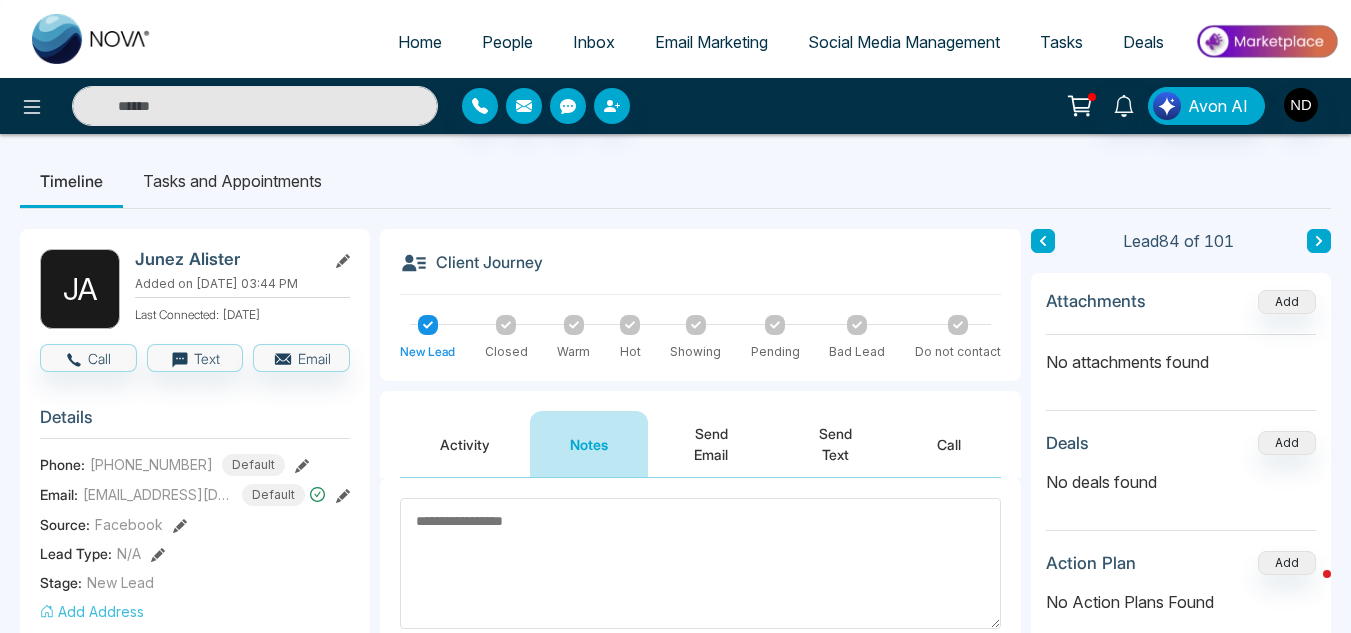 click 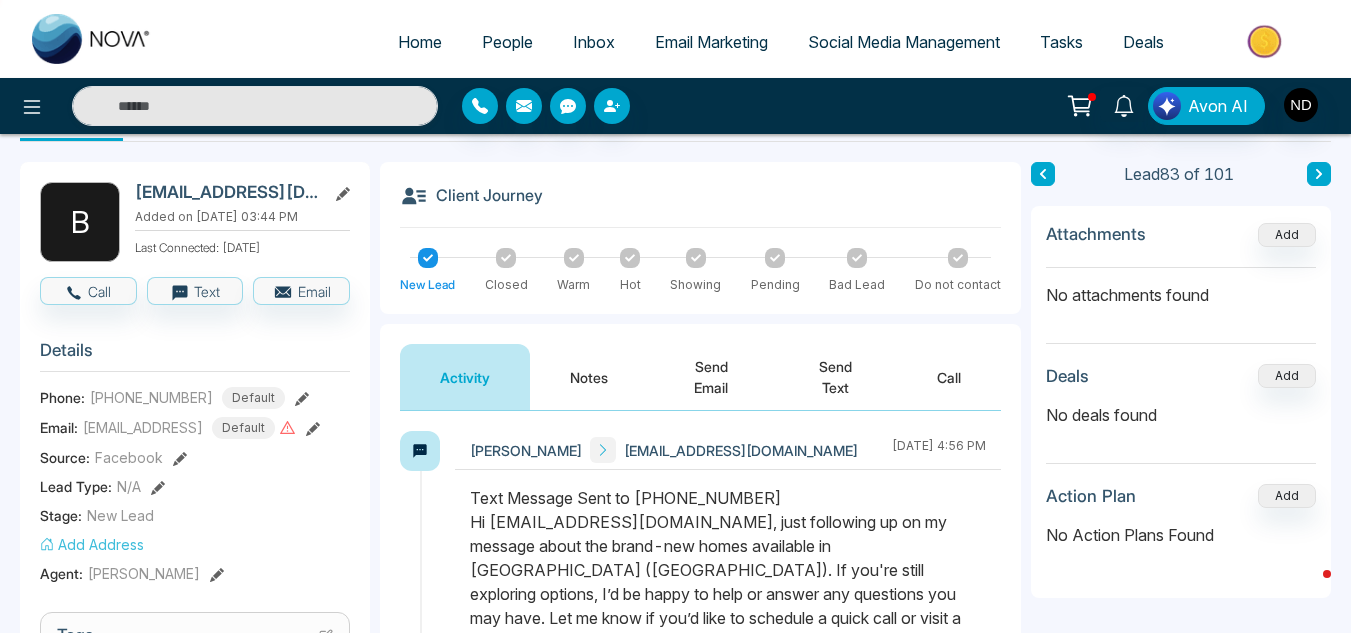 scroll, scrollTop: 50, scrollLeft: 0, axis: vertical 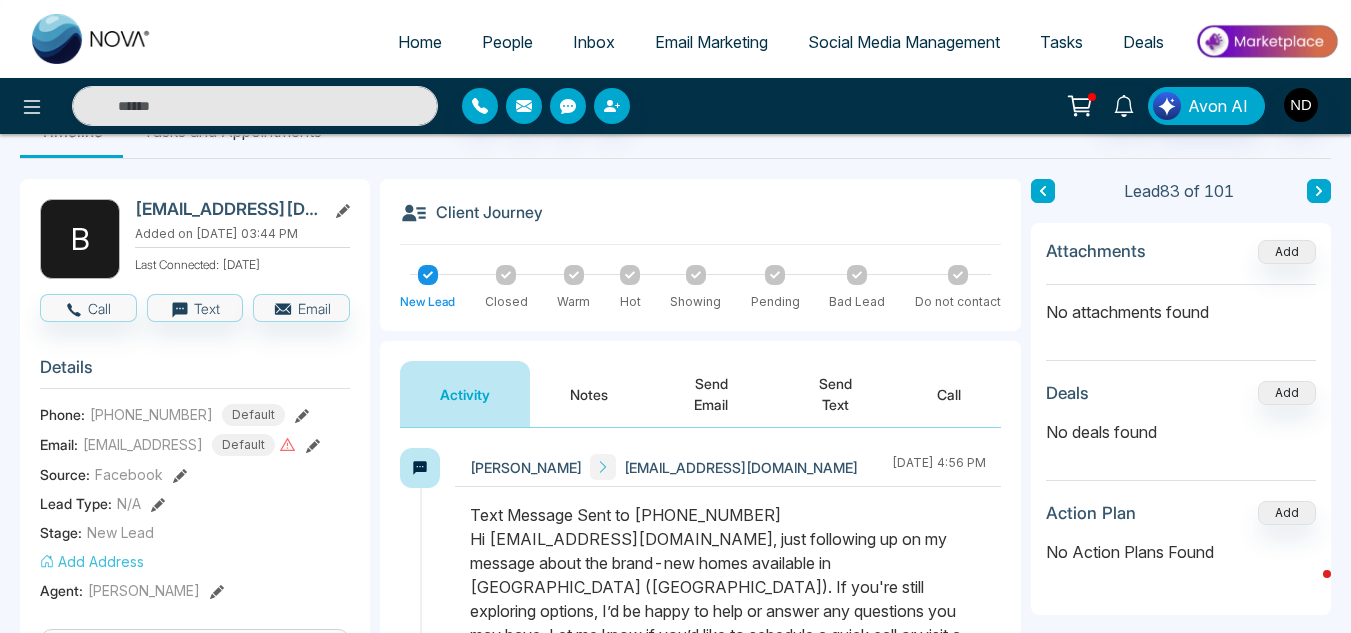 click 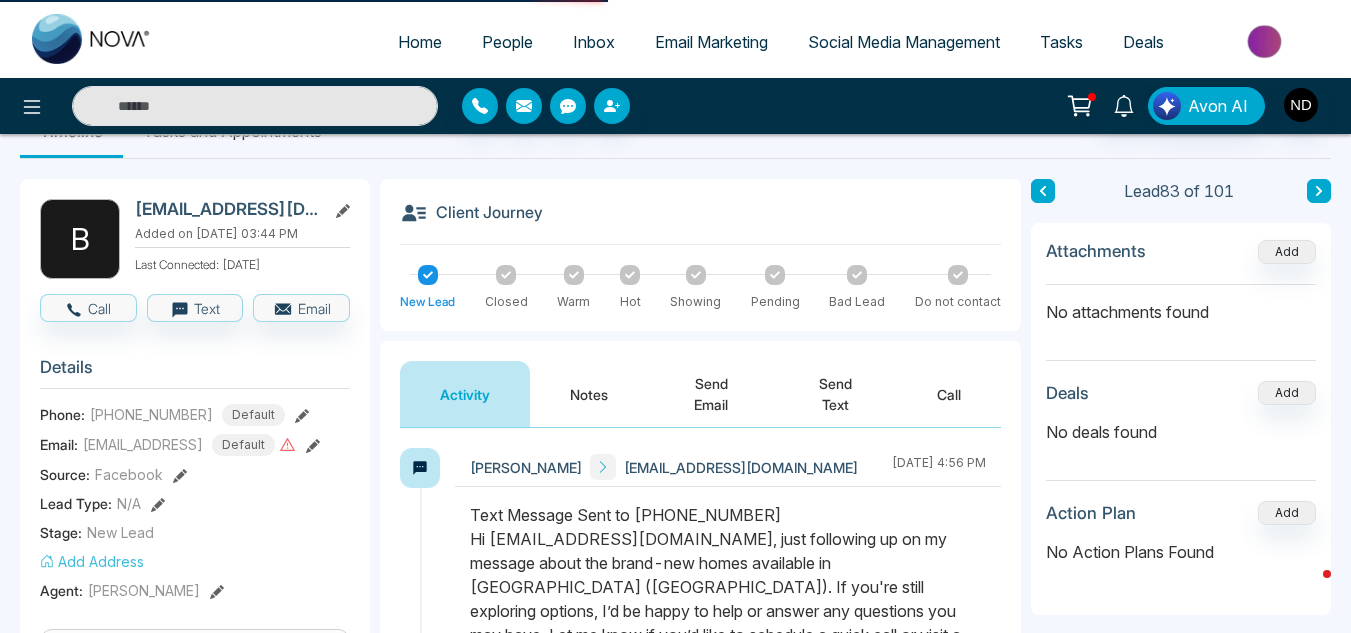 scroll, scrollTop: 0, scrollLeft: 0, axis: both 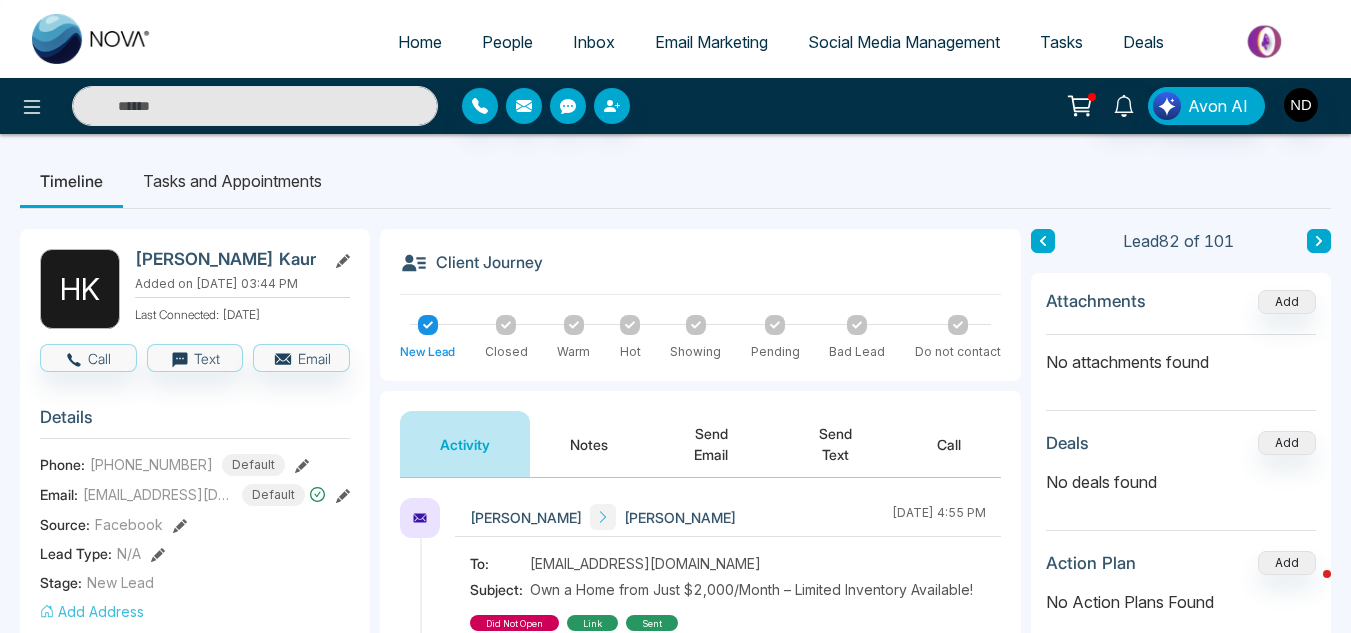 click on "Notes" at bounding box center [589, 444] 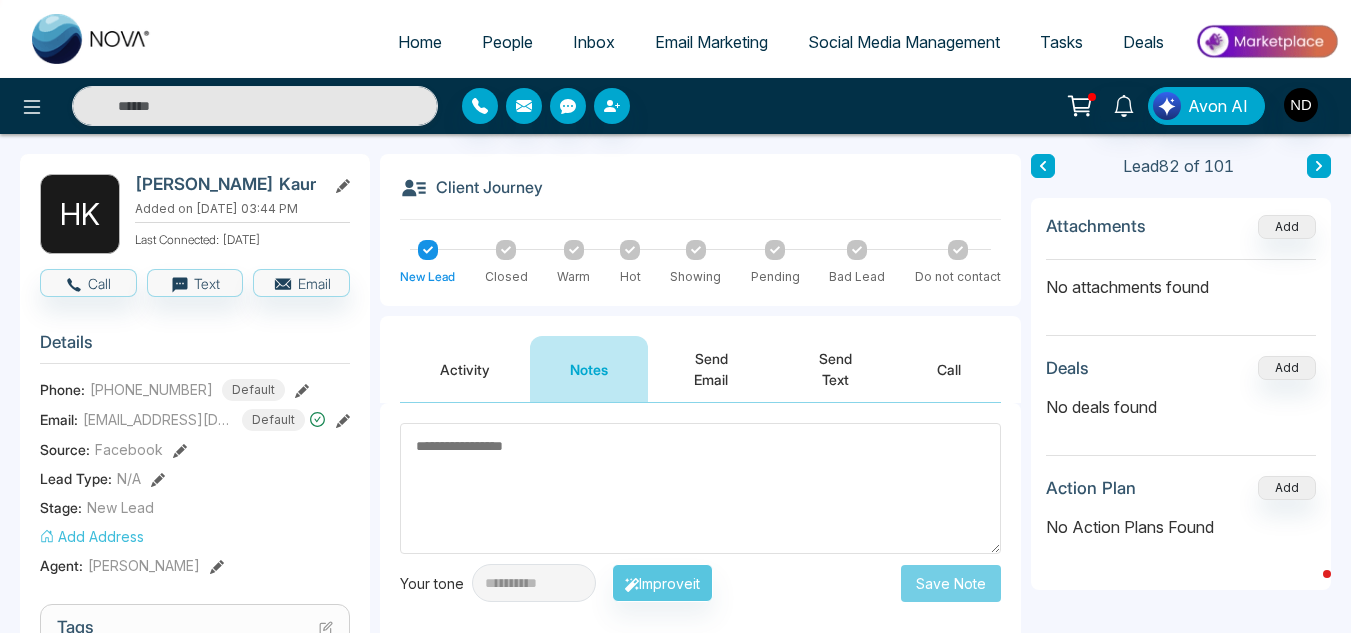 scroll, scrollTop: 74, scrollLeft: 0, axis: vertical 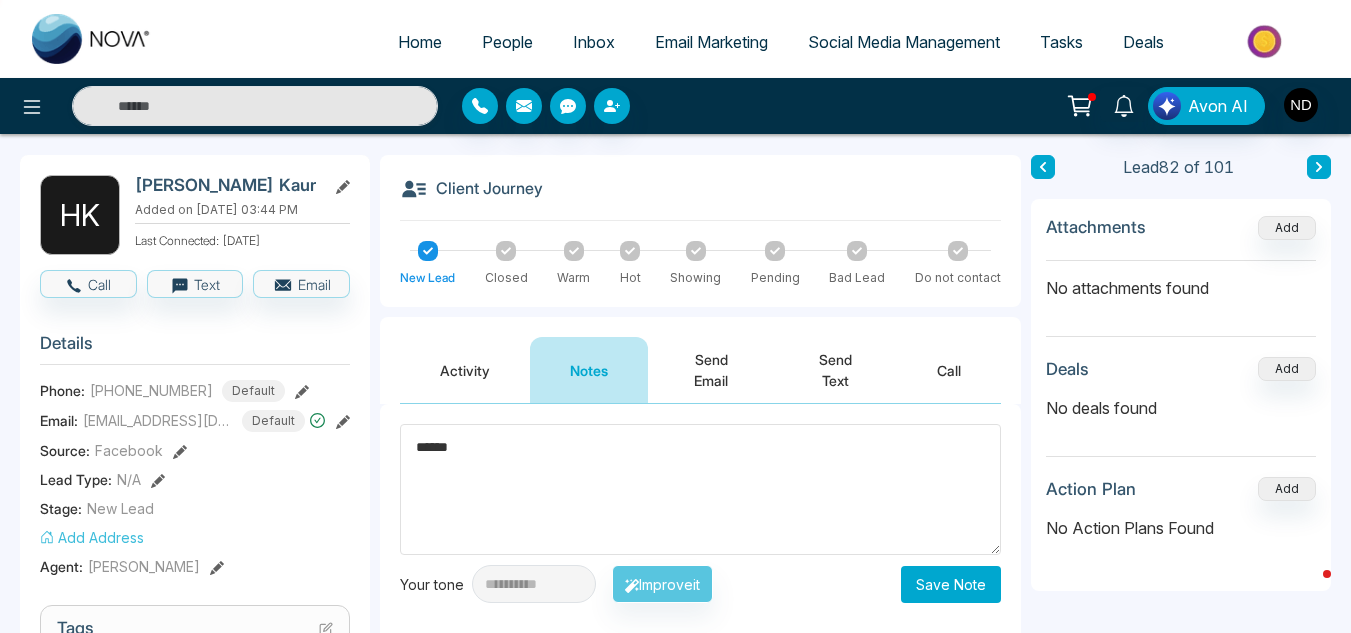 type on "******" 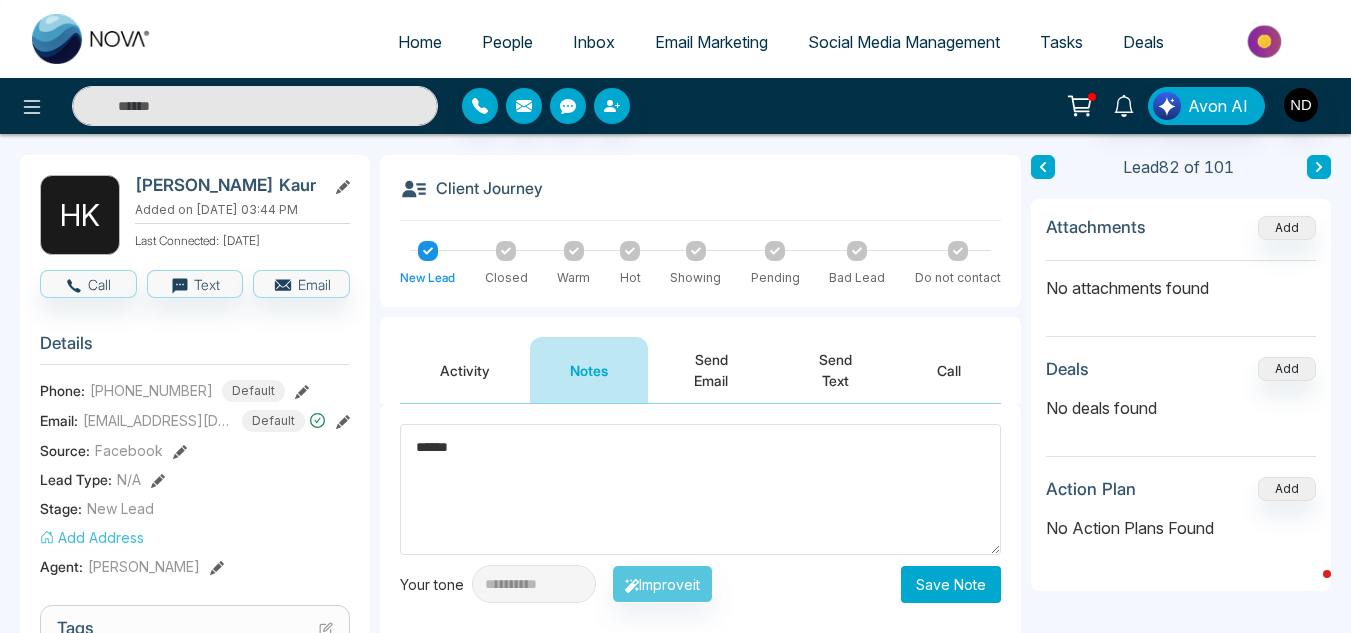 click on "Save Note" at bounding box center (951, 584) 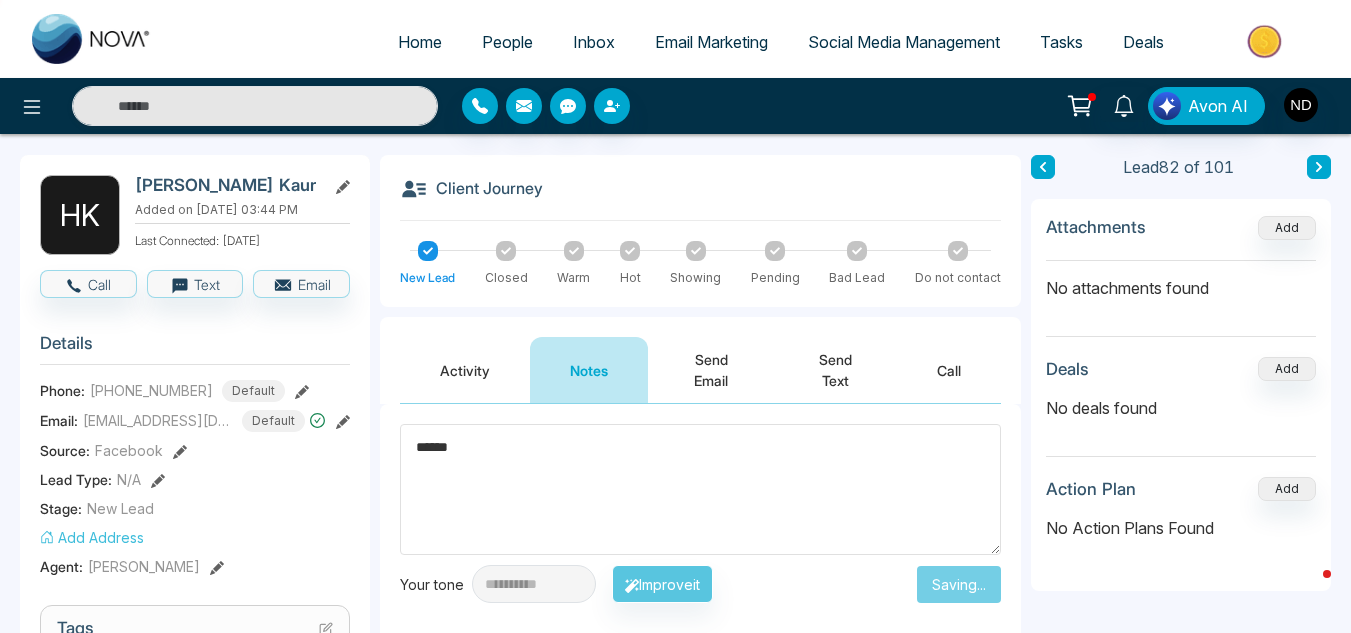 type 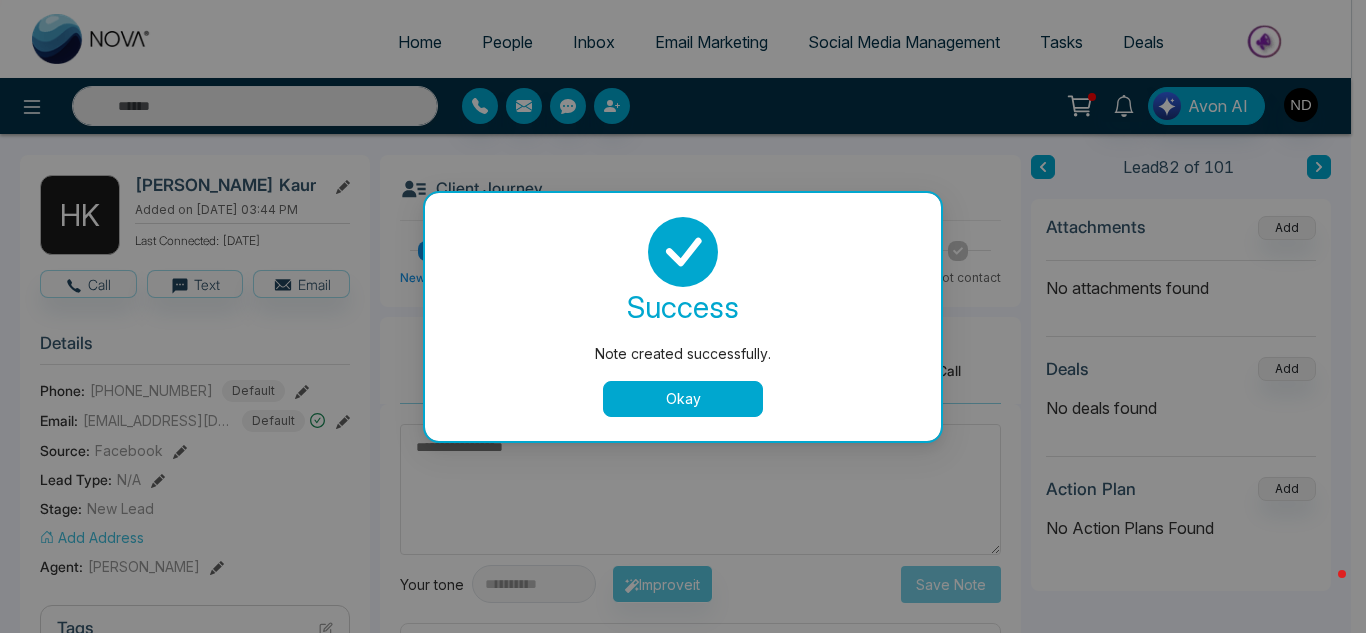 click on "success Note created successfully.   Okay" at bounding box center [683, 317] 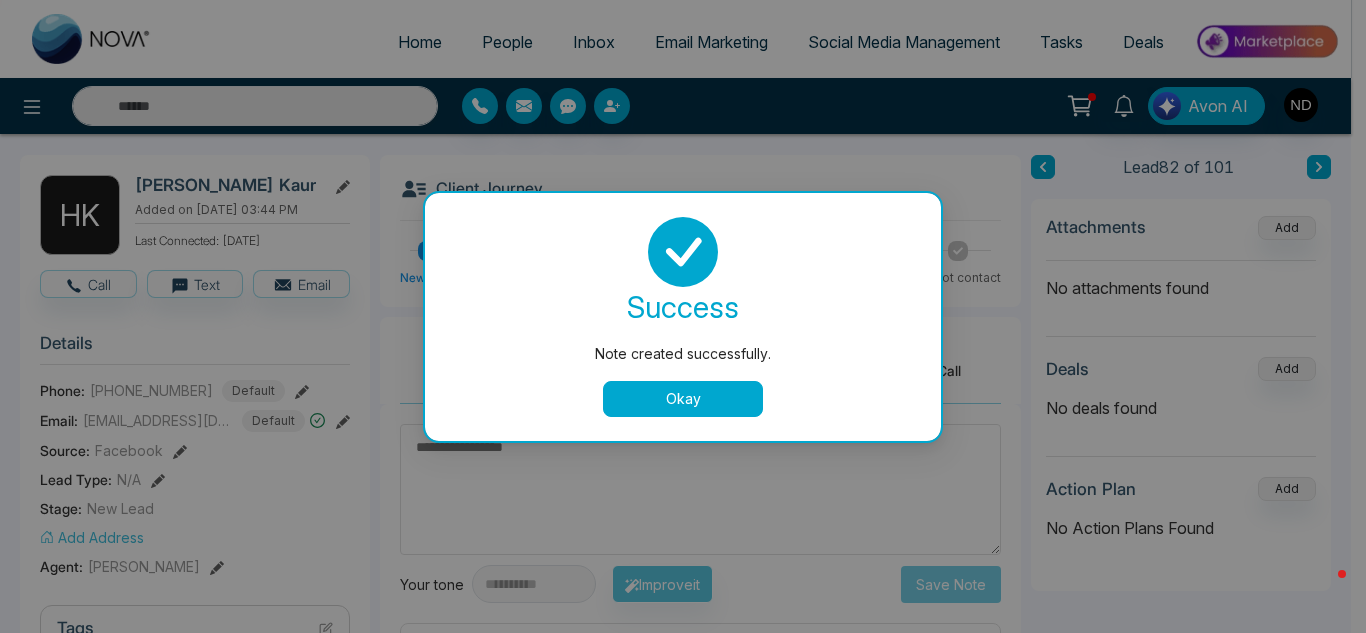 click on "Okay" at bounding box center (683, 399) 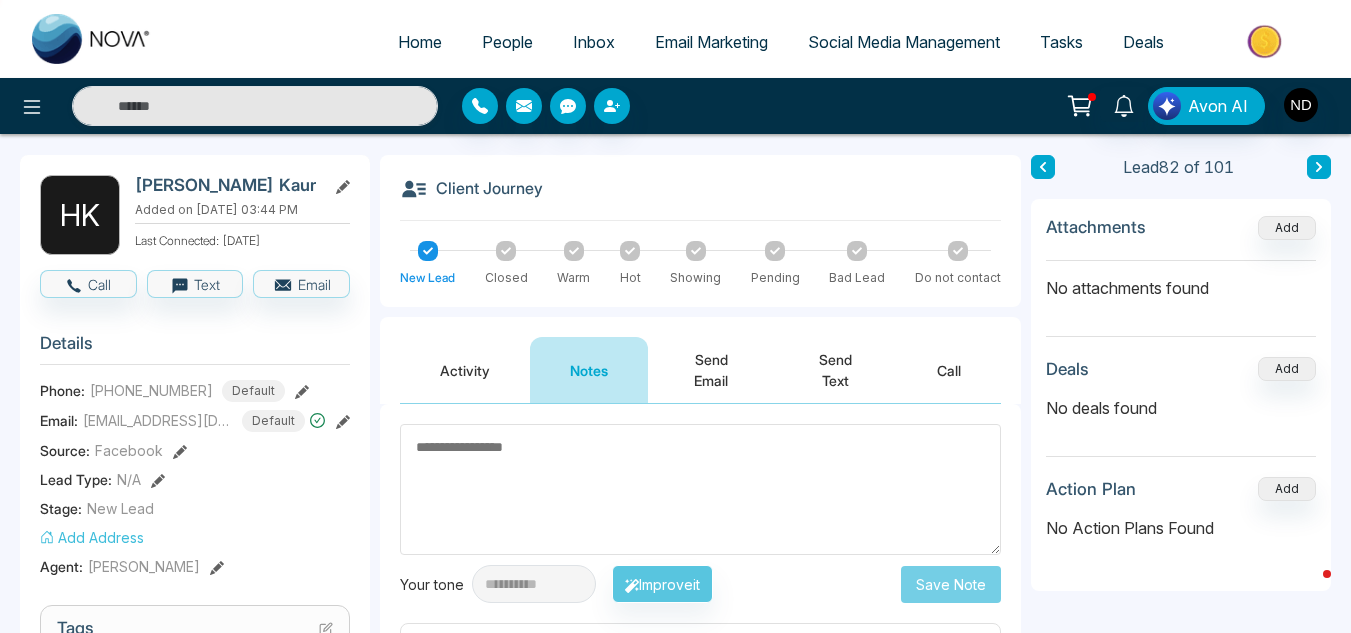 click at bounding box center (1043, 167) 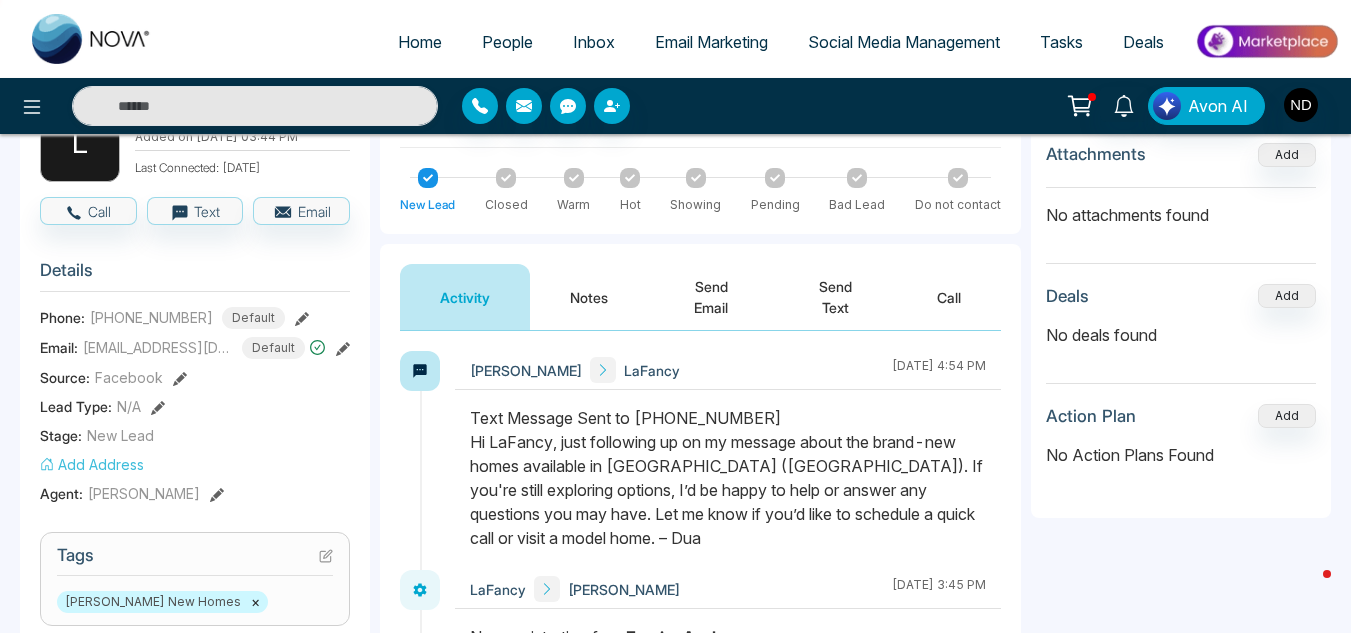 scroll, scrollTop: 53, scrollLeft: 0, axis: vertical 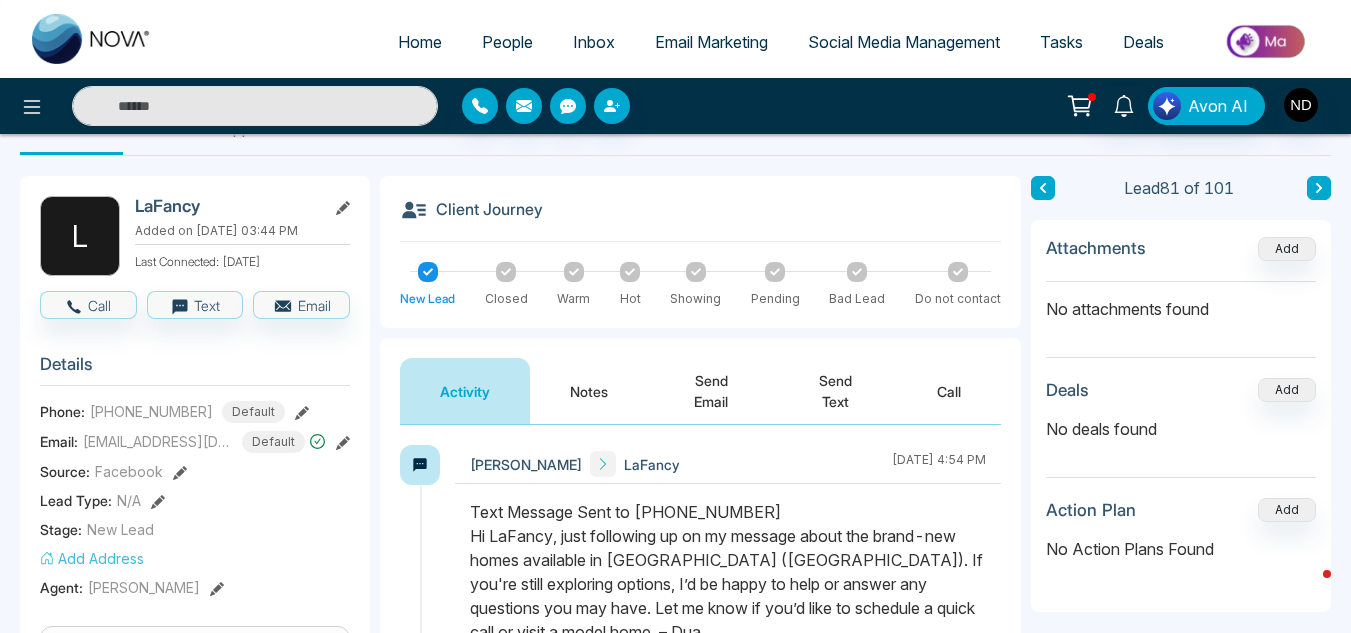 click on "Notes" at bounding box center [589, 391] 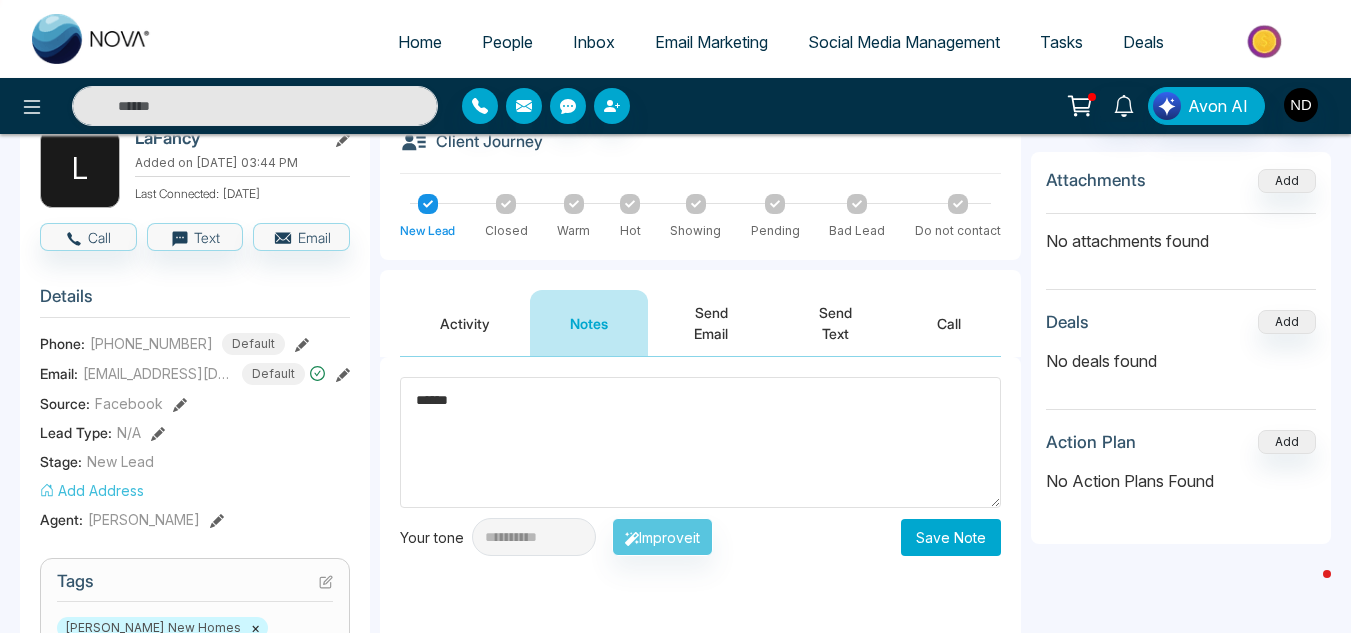 scroll, scrollTop: 122, scrollLeft: 0, axis: vertical 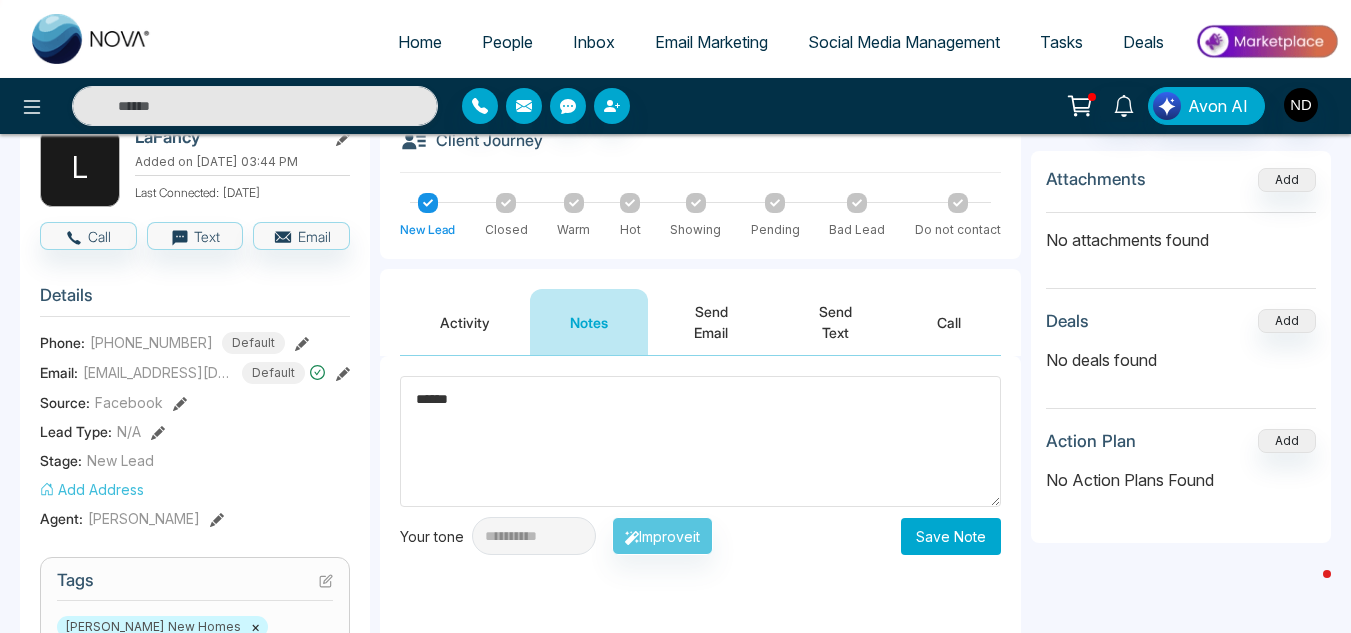 type on "******" 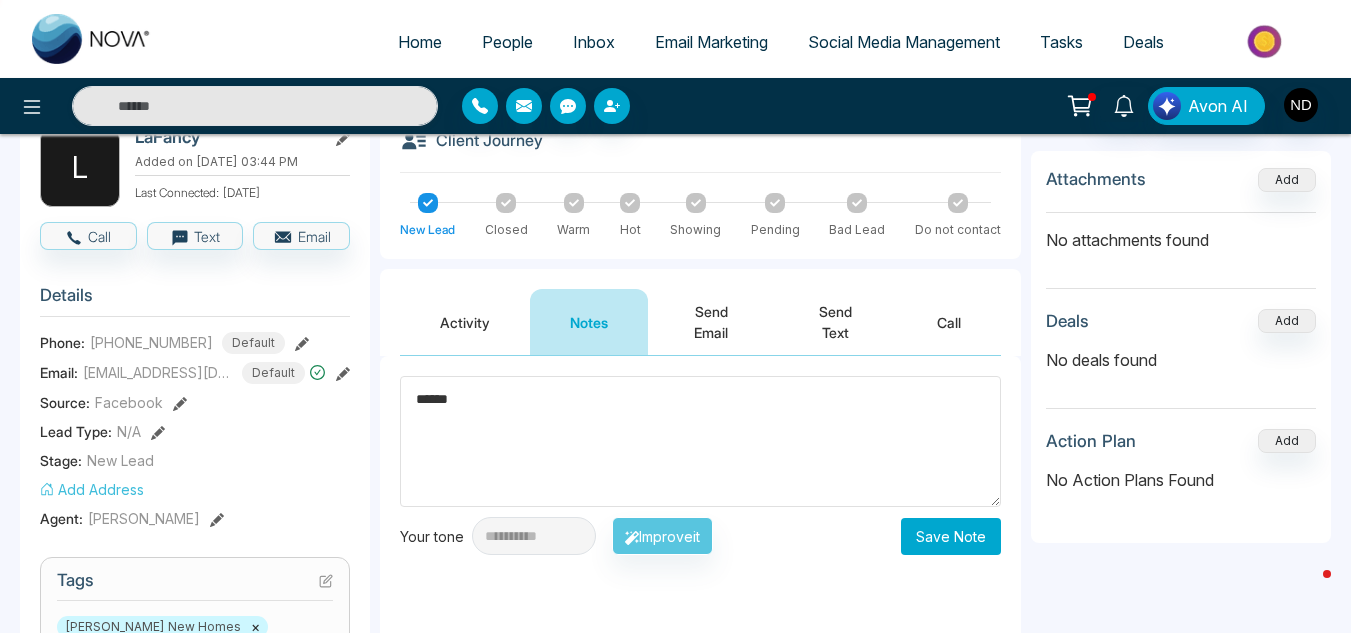 click on "Save Note" at bounding box center (951, 536) 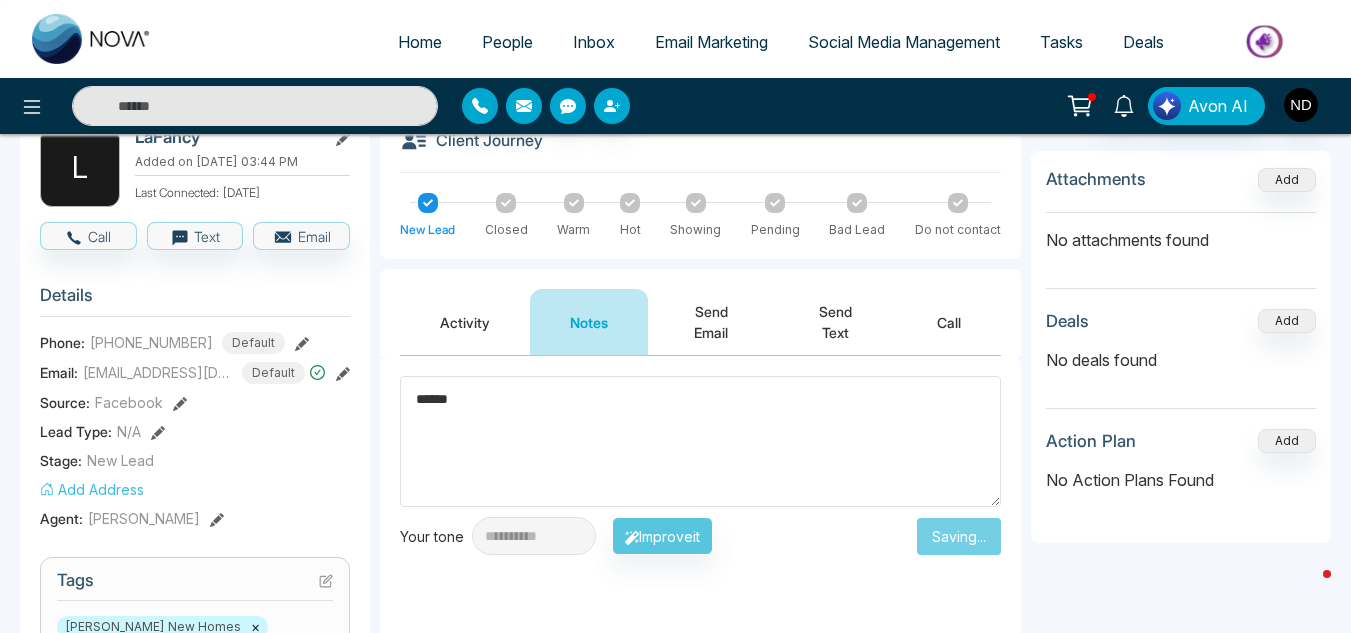 type 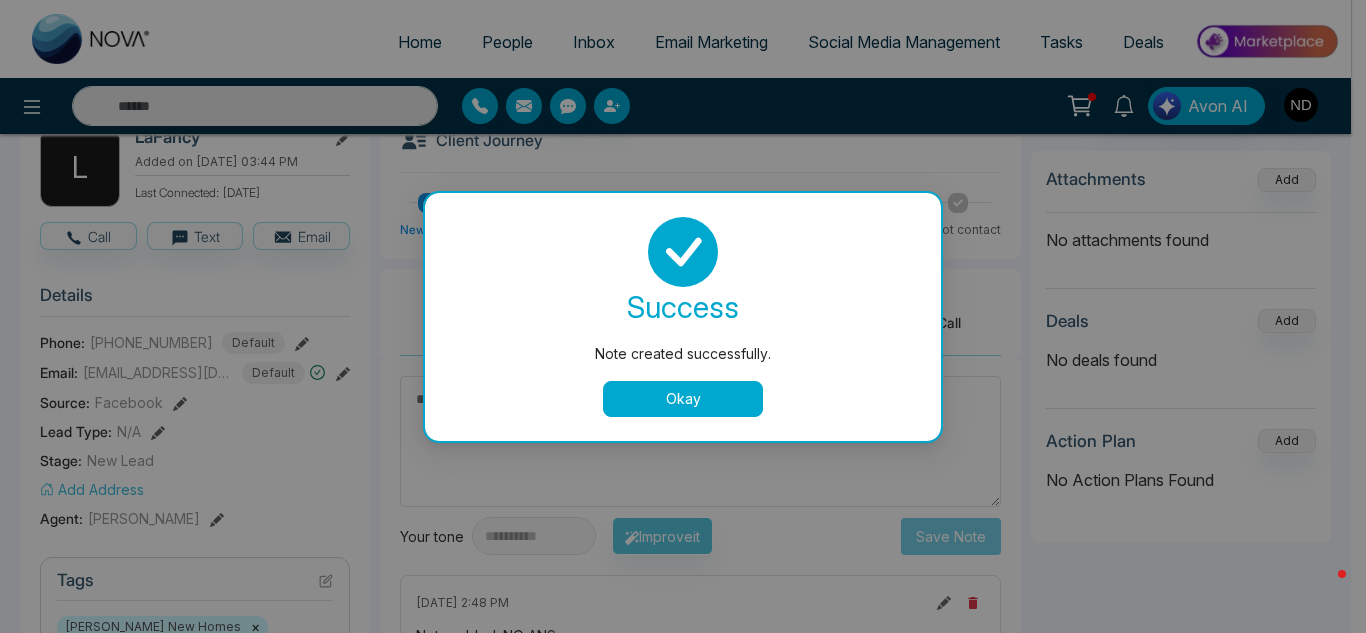 click on "Okay" at bounding box center [683, 399] 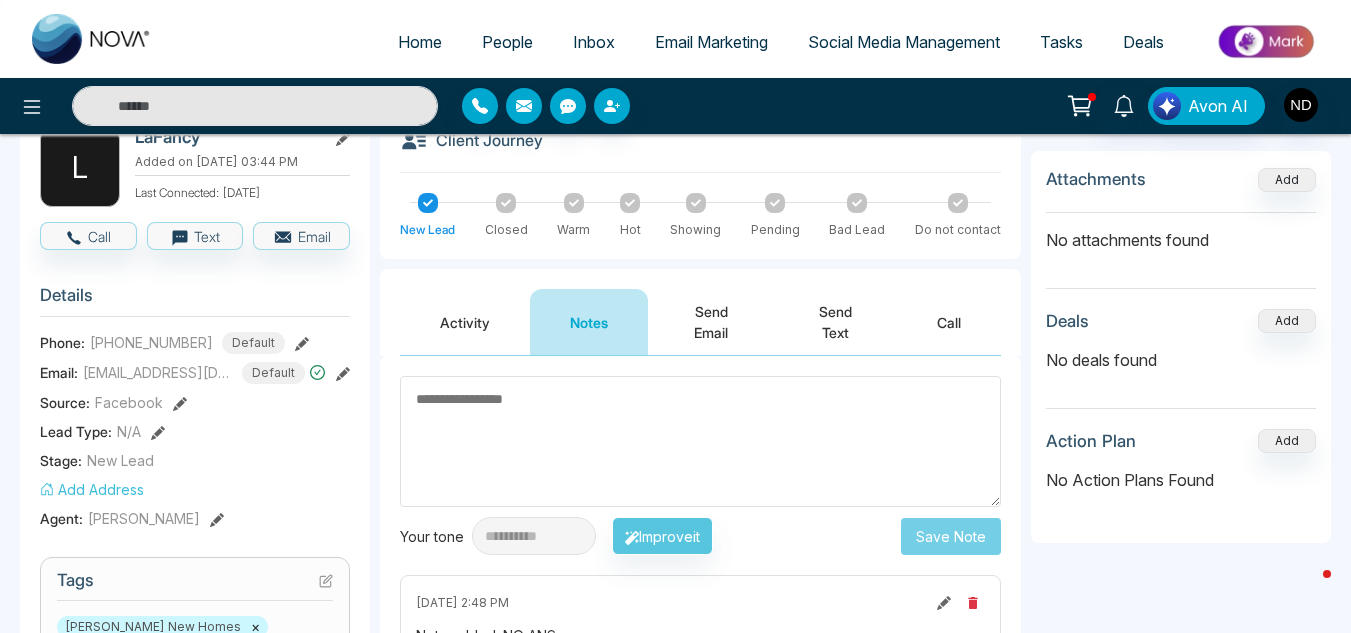 scroll, scrollTop: 0, scrollLeft: 0, axis: both 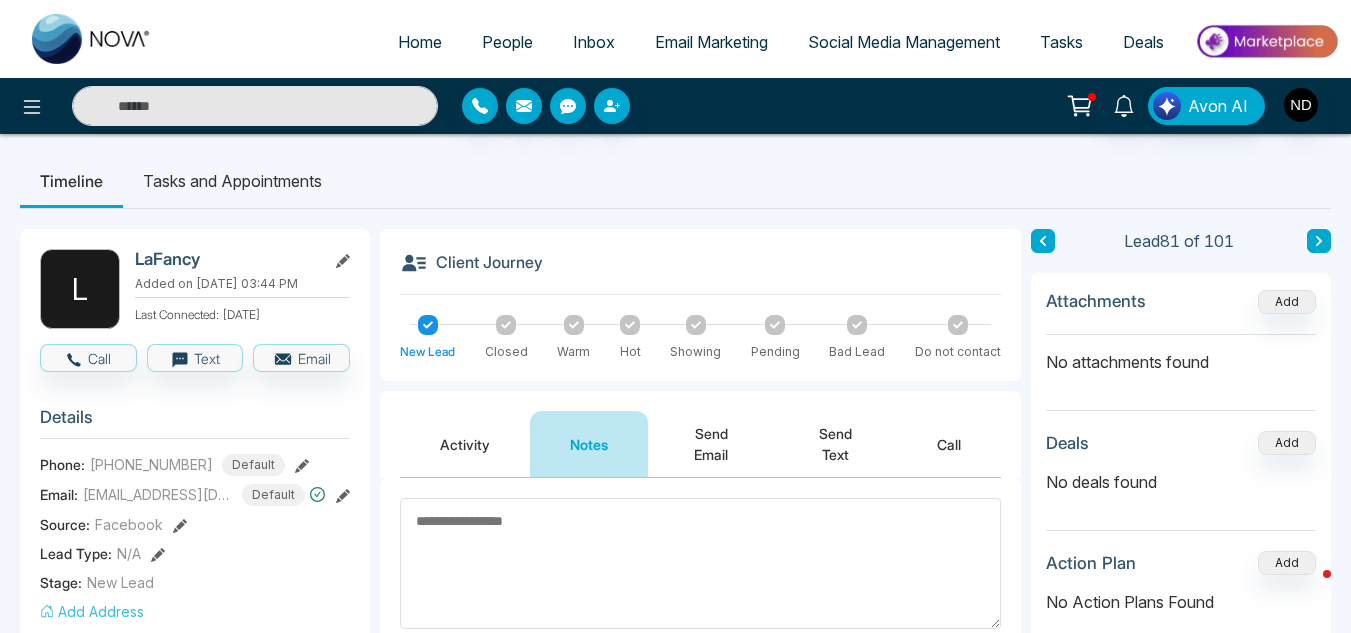 click 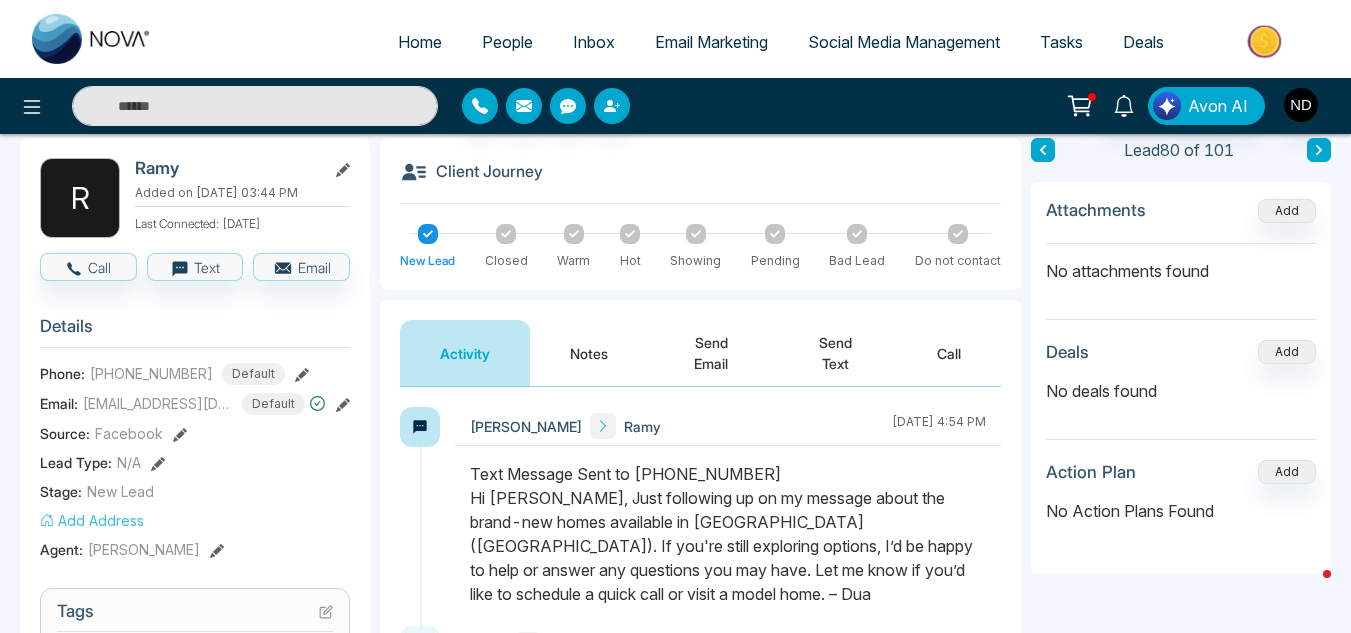 scroll, scrollTop: 94, scrollLeft: 0, axis: vertical 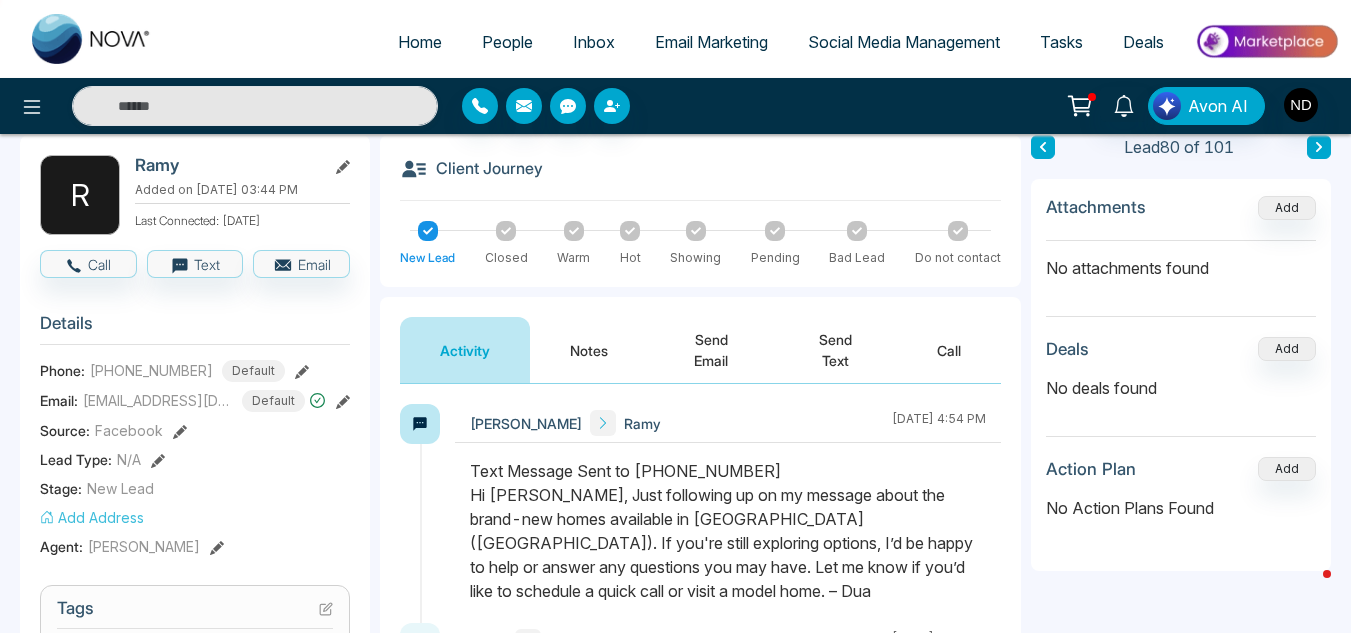 click on "Notes" at bounding box center (589, 350) 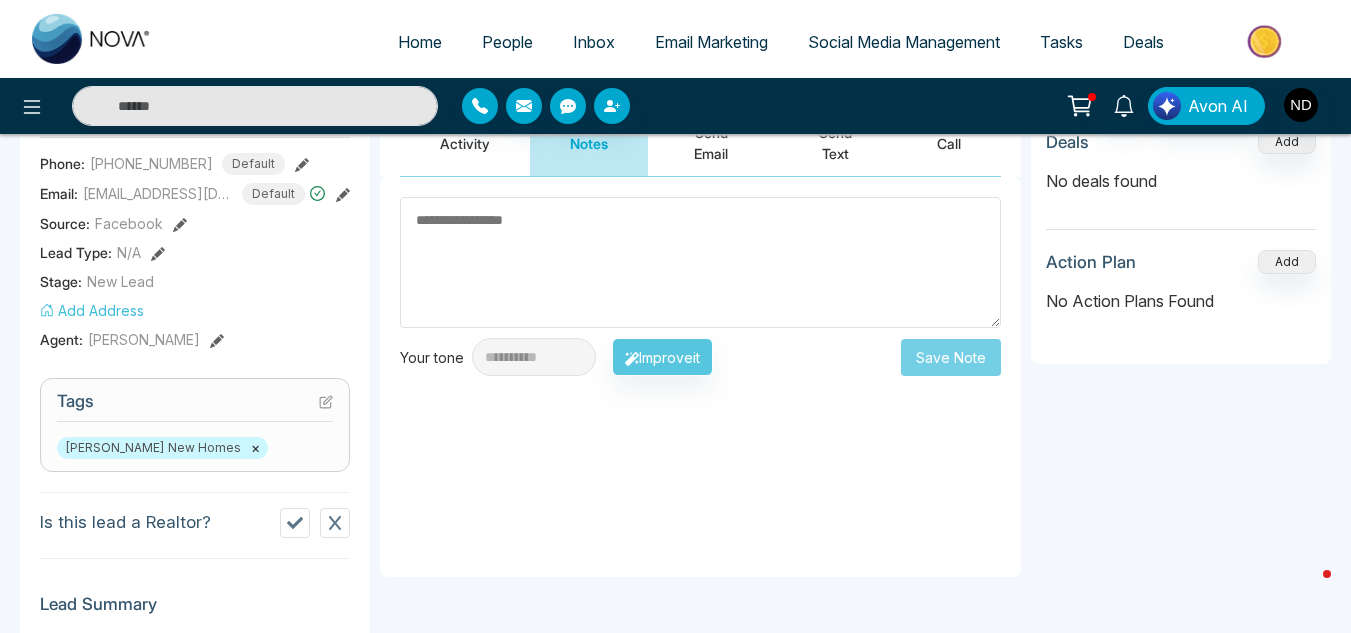 scroll, scrollTop: 303, scrollLeft: 0, axis: vertical 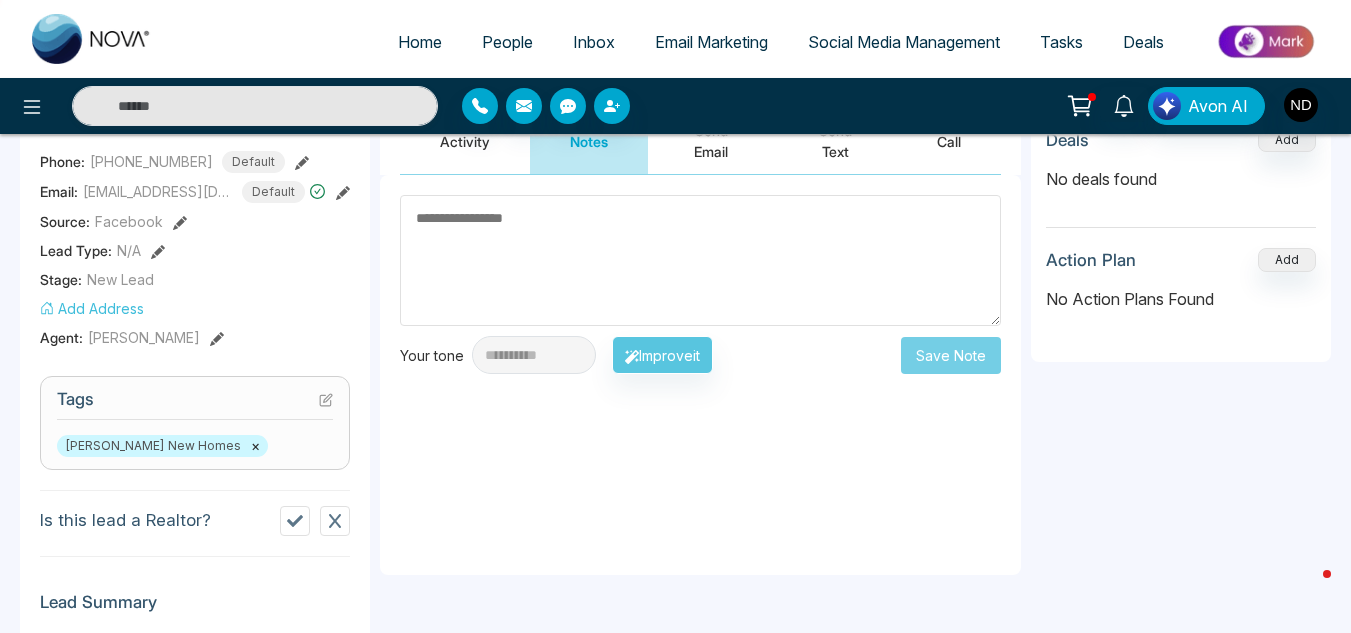 click on "Activity" at bounding box center (465, 141) 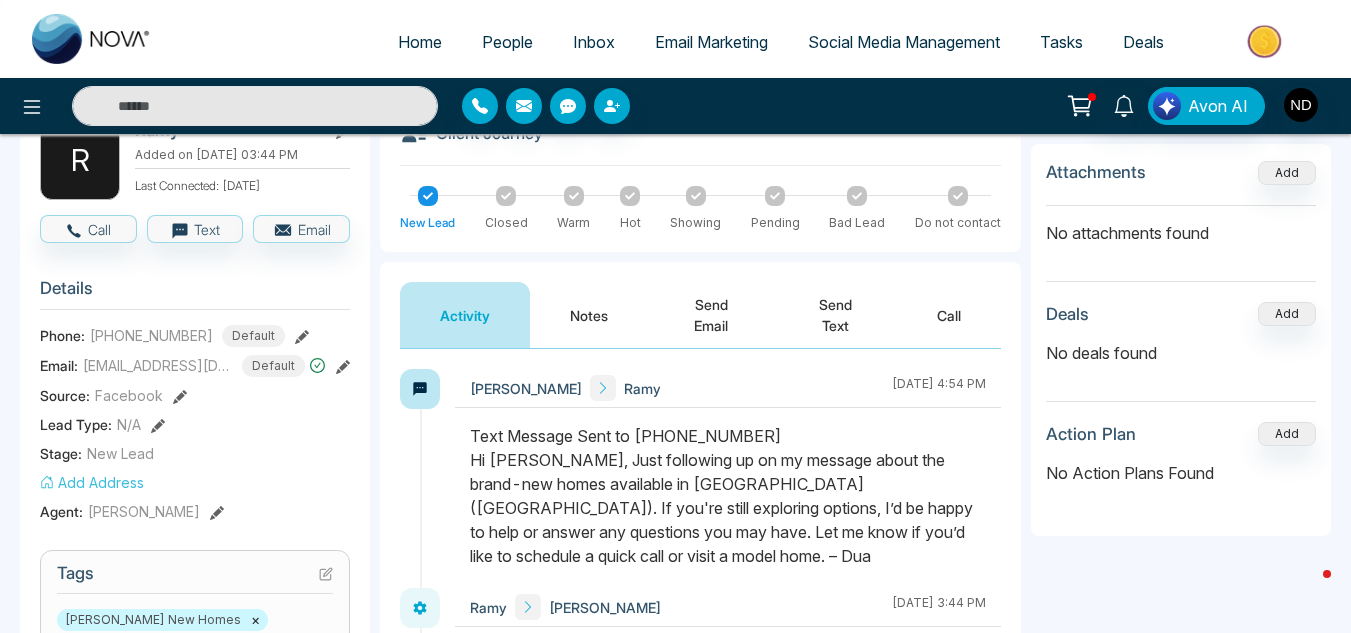 scroll, scrollTop: 0, scrollLeft: 0, axis: both 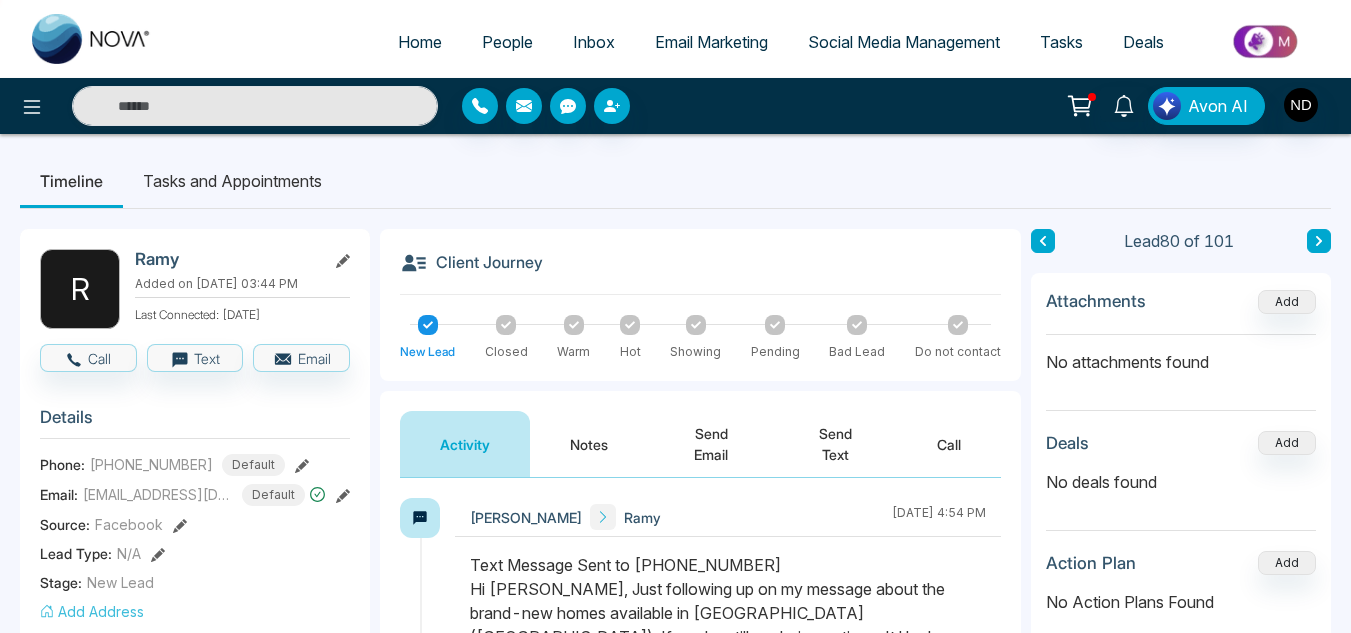 click on "Notes" at bounding box center [589, 444] 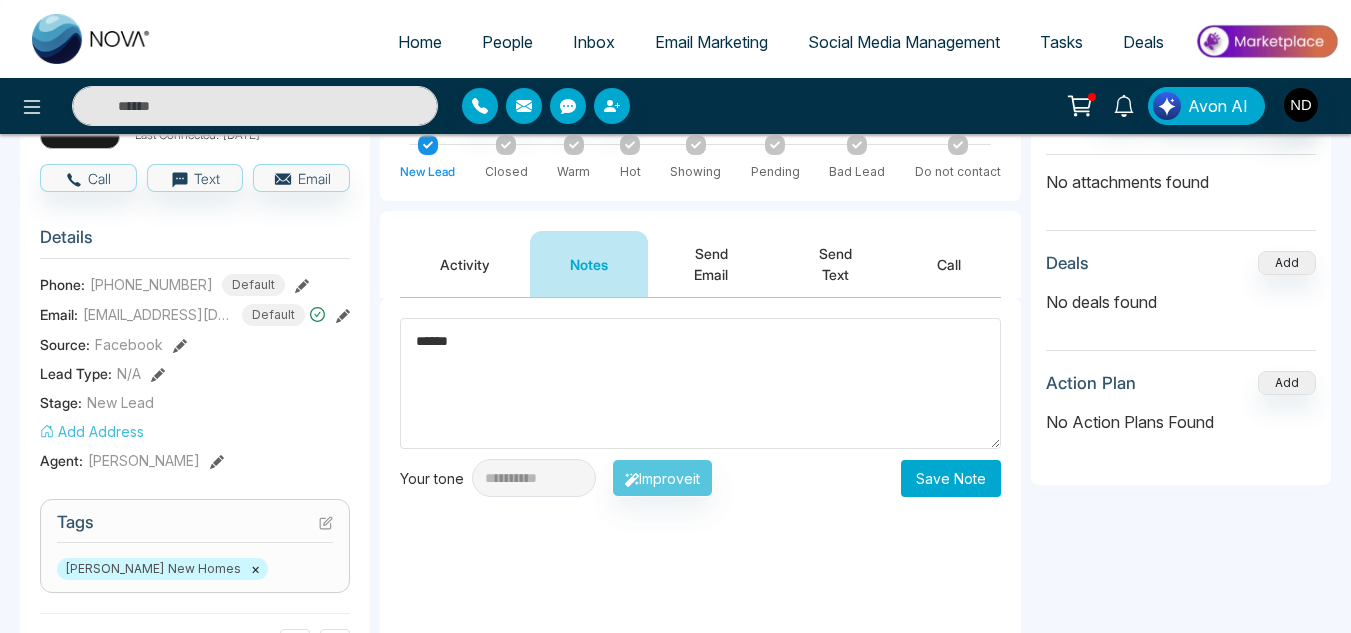 scroll, scrollTop: 184, scrollLeft: 0, axis: vertical 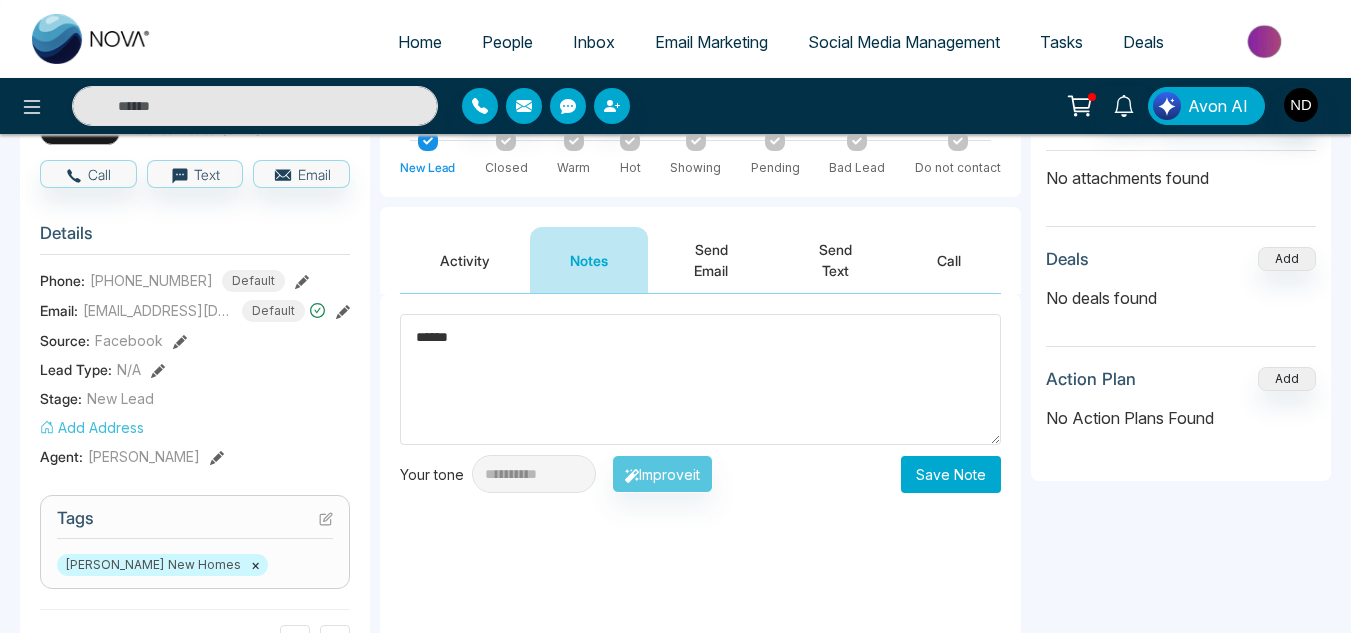 type on "******" 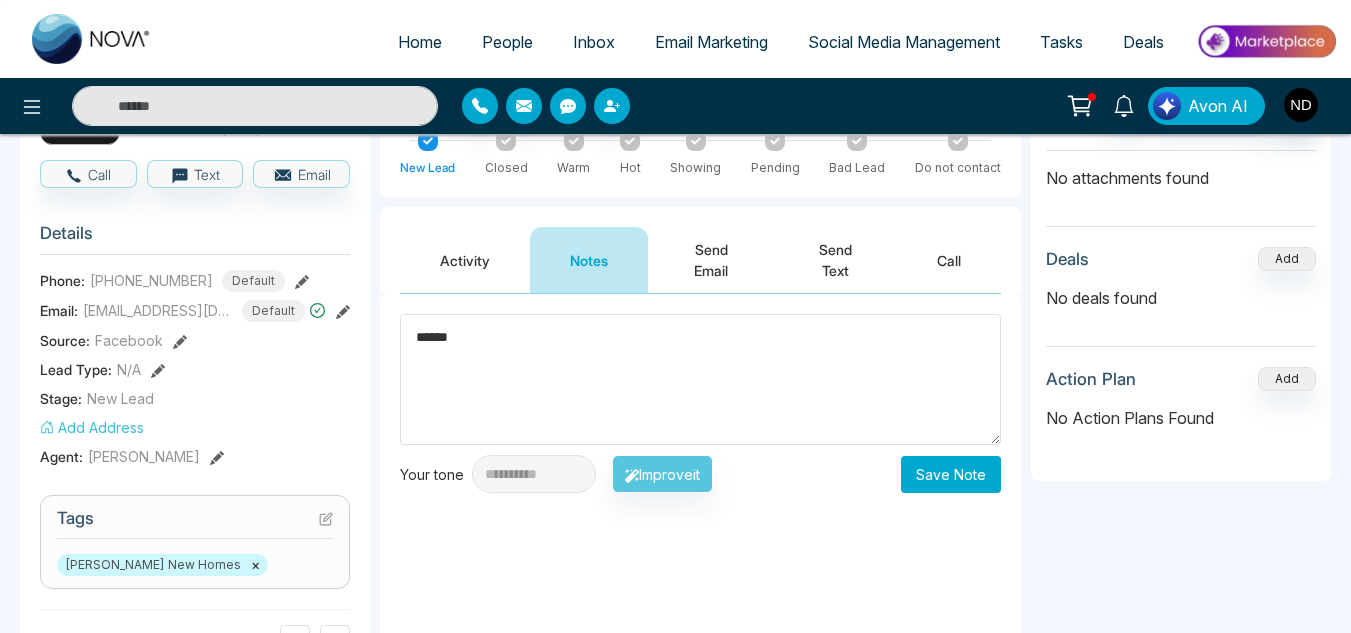 click on "Save Note" at bounding box center (951, 474) 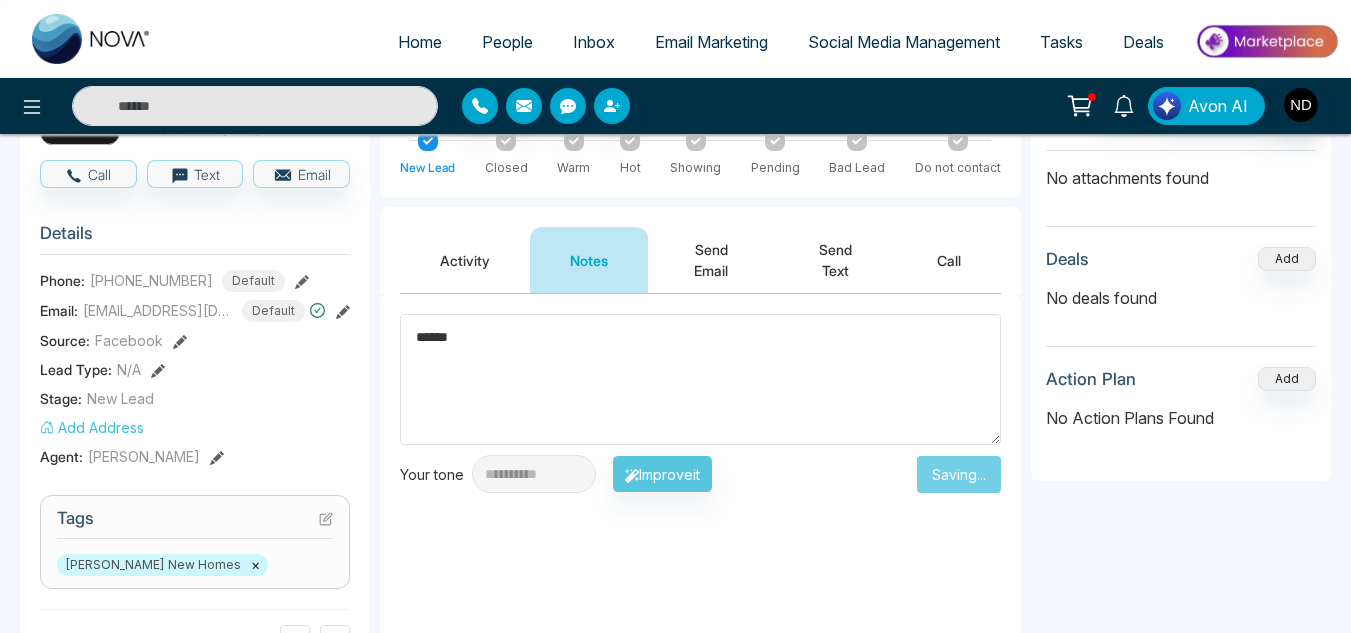 type 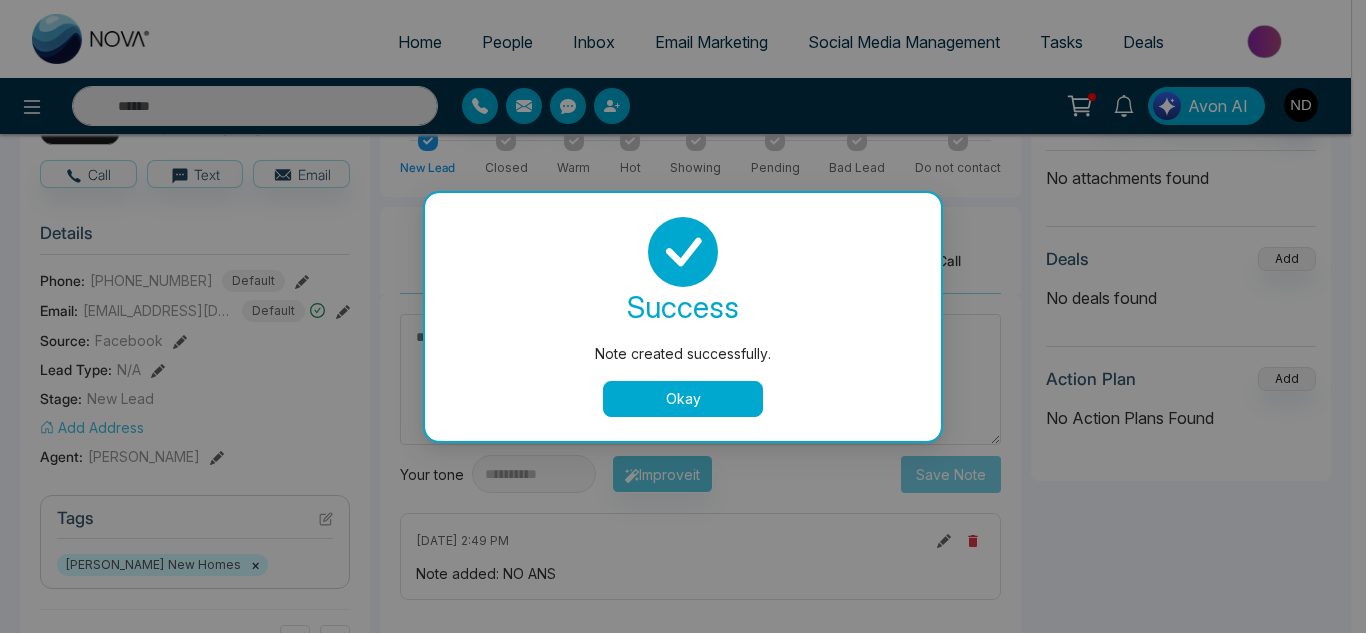 click on "Okay" at bounding box center (683, 399) 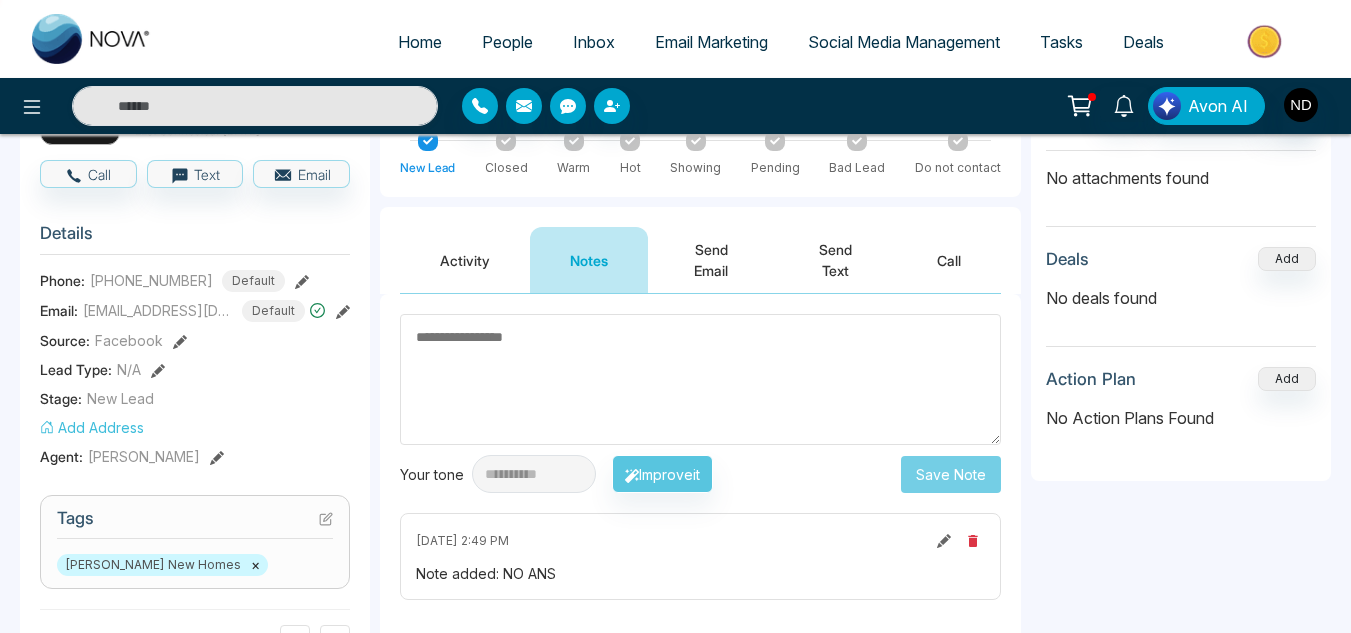 scroll, scrollTop: 0, scrollLeft: 0, axis: both 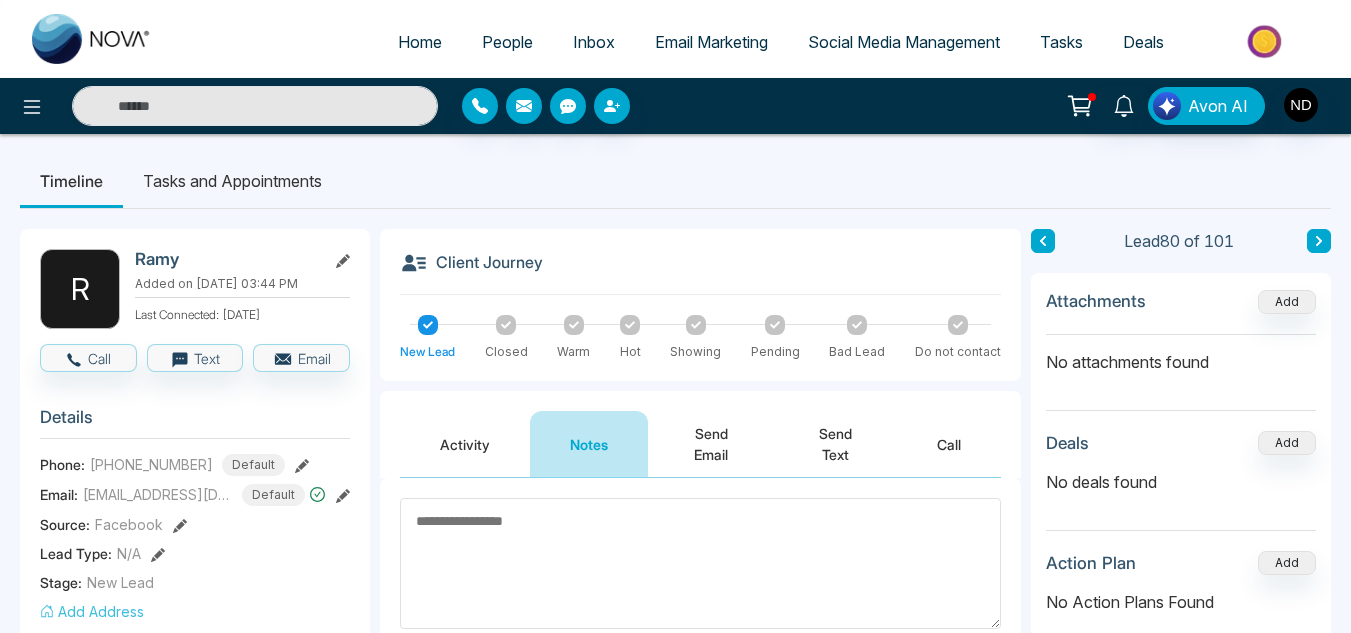 click 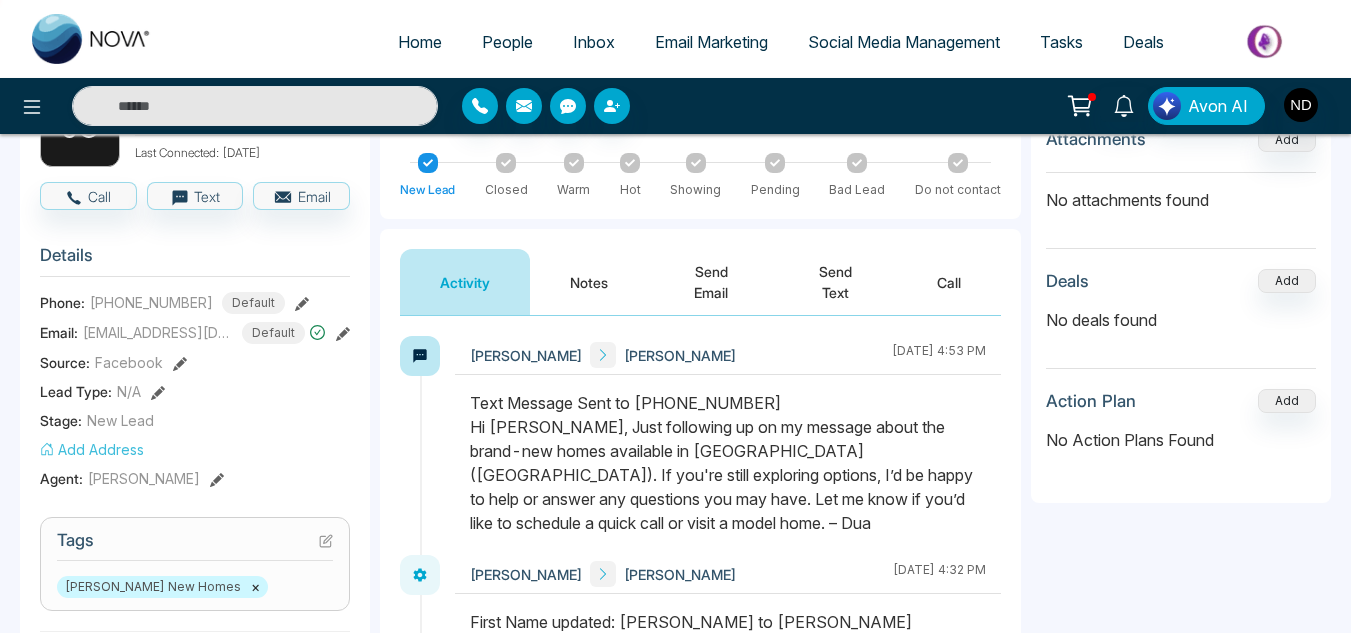 scroll, scrollTop: 124, scrollLeft: 0, axis: vertical 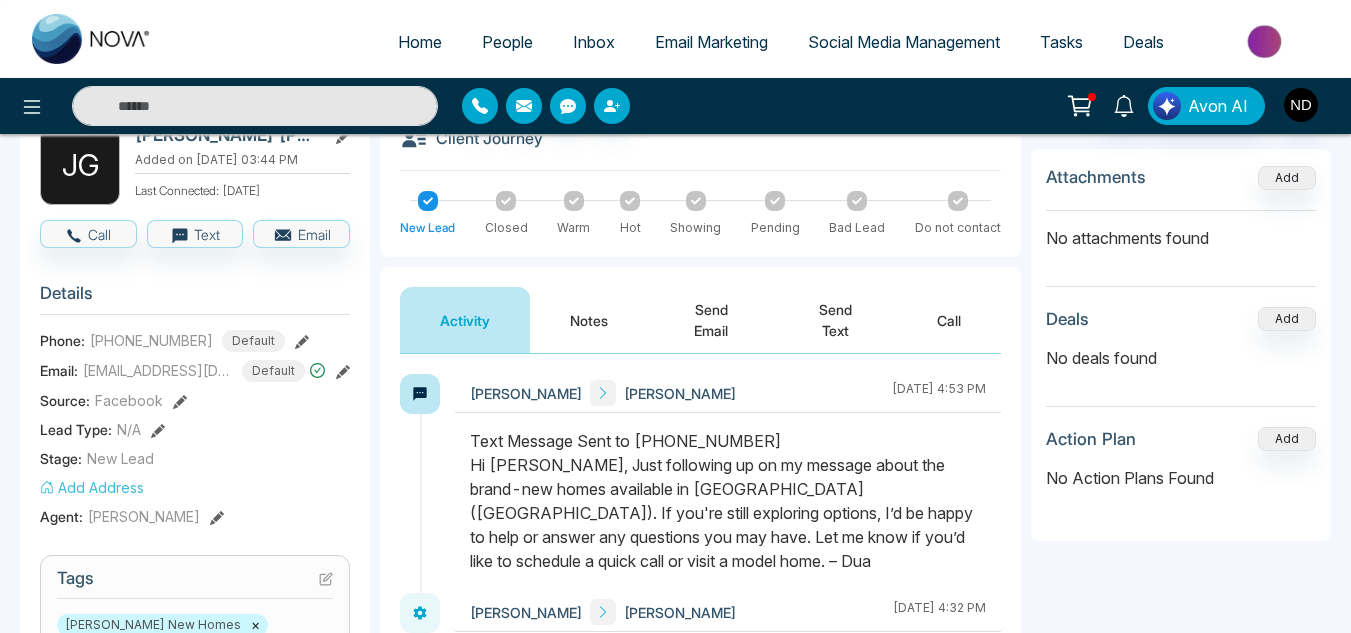 click on "Notes" at bounding box center (589, 320) 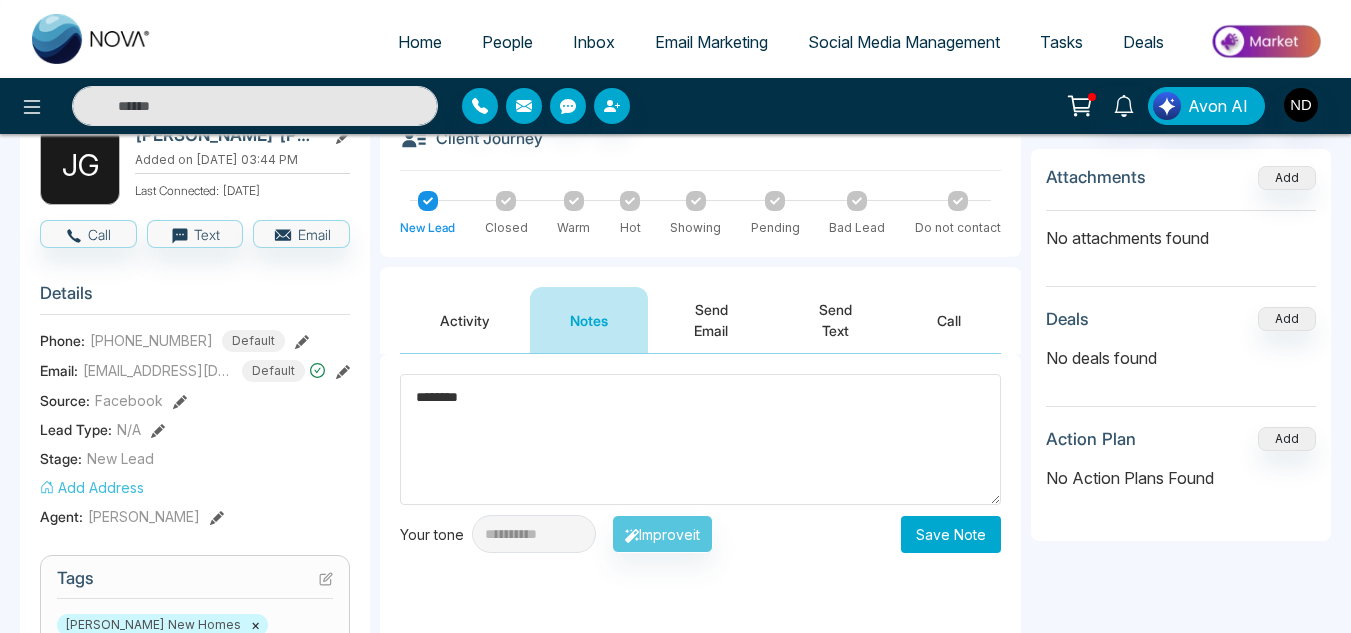 type on "********" 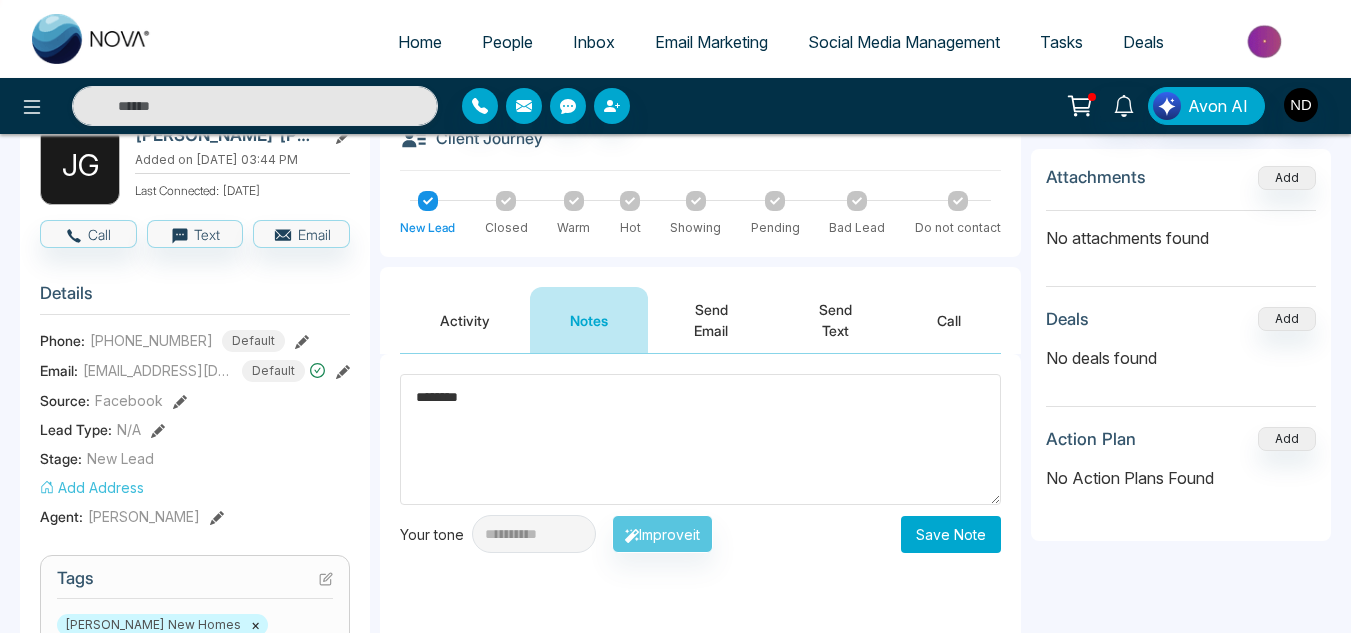 click on "Save Note" at bounding box center [951, 534] 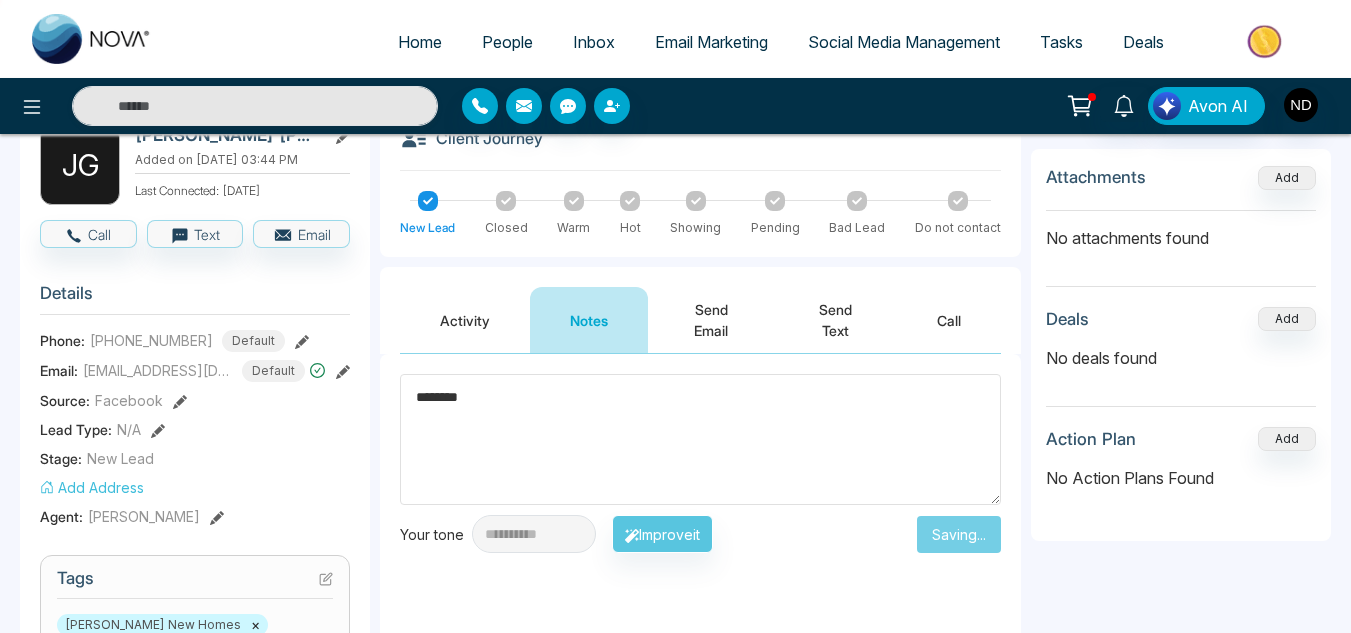 type 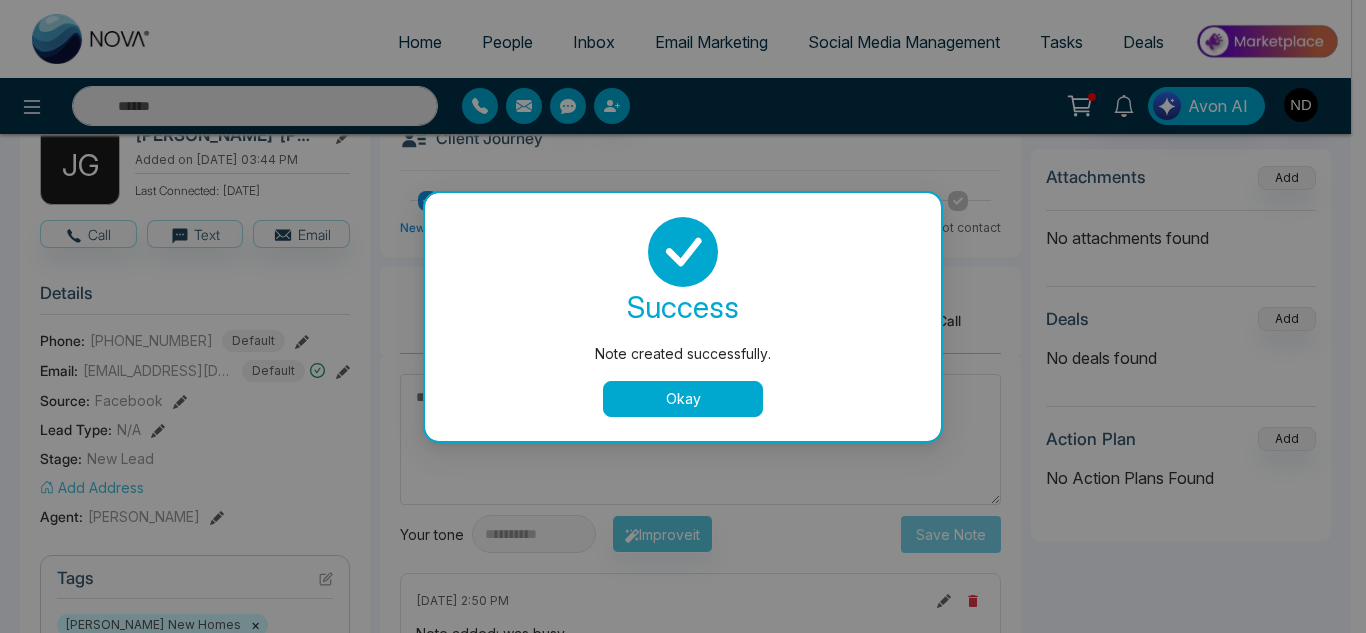 click on "Okay" at bounding box center [683, 399] 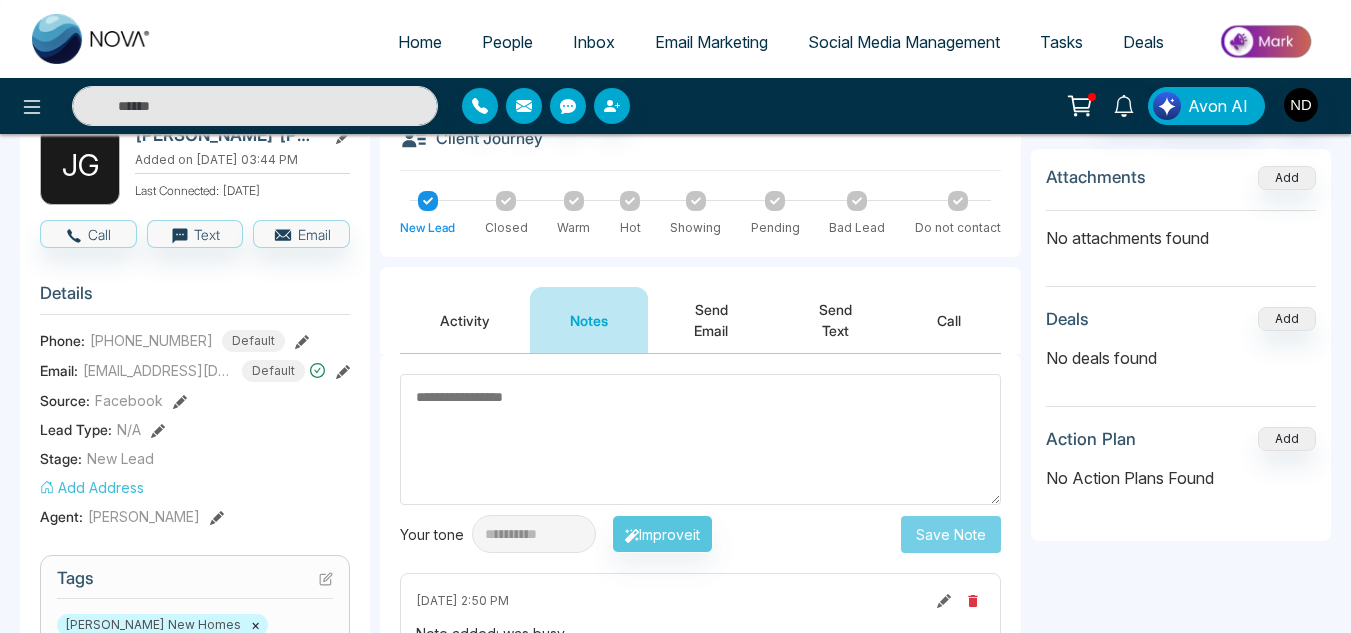 click on "Send Text" at bounding box center (836, 320) 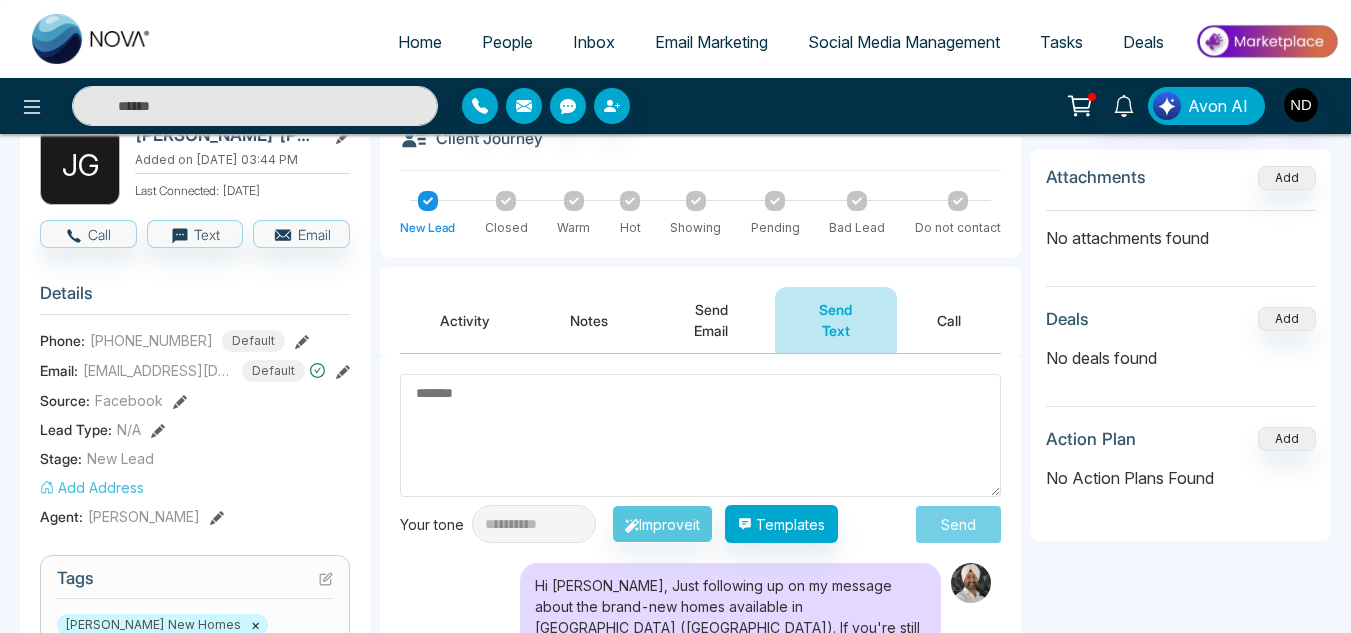 type on "*" 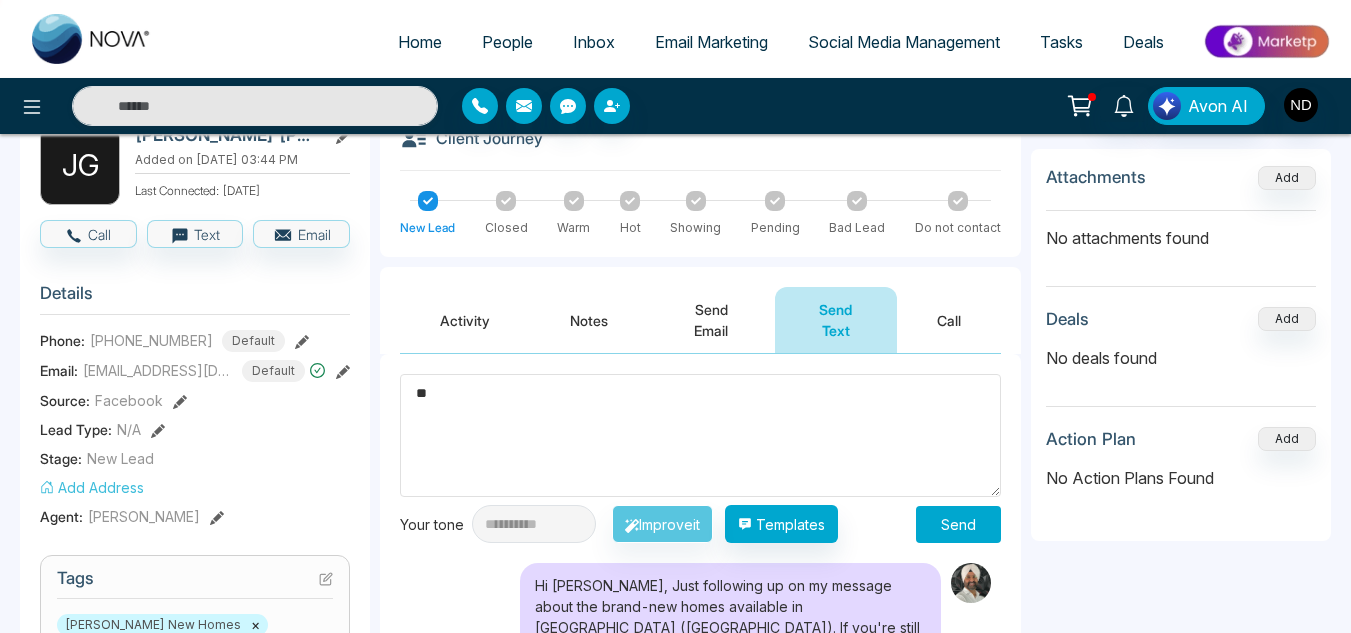 type on "*" 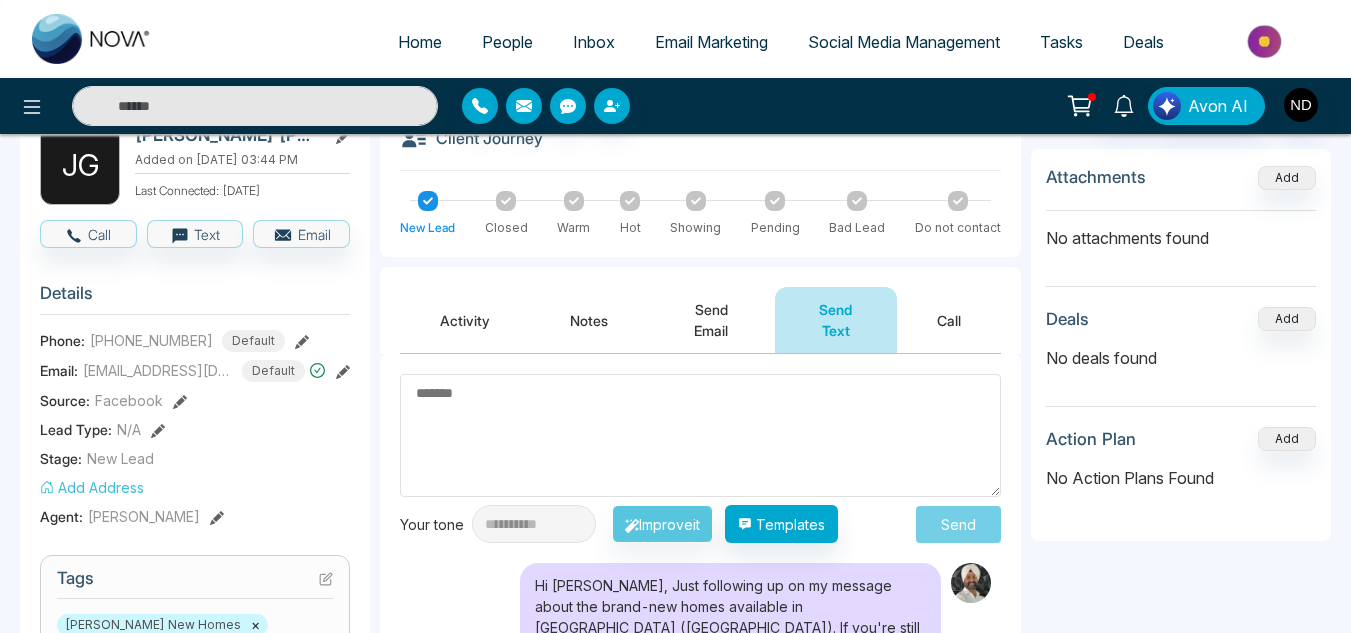 type on "*" 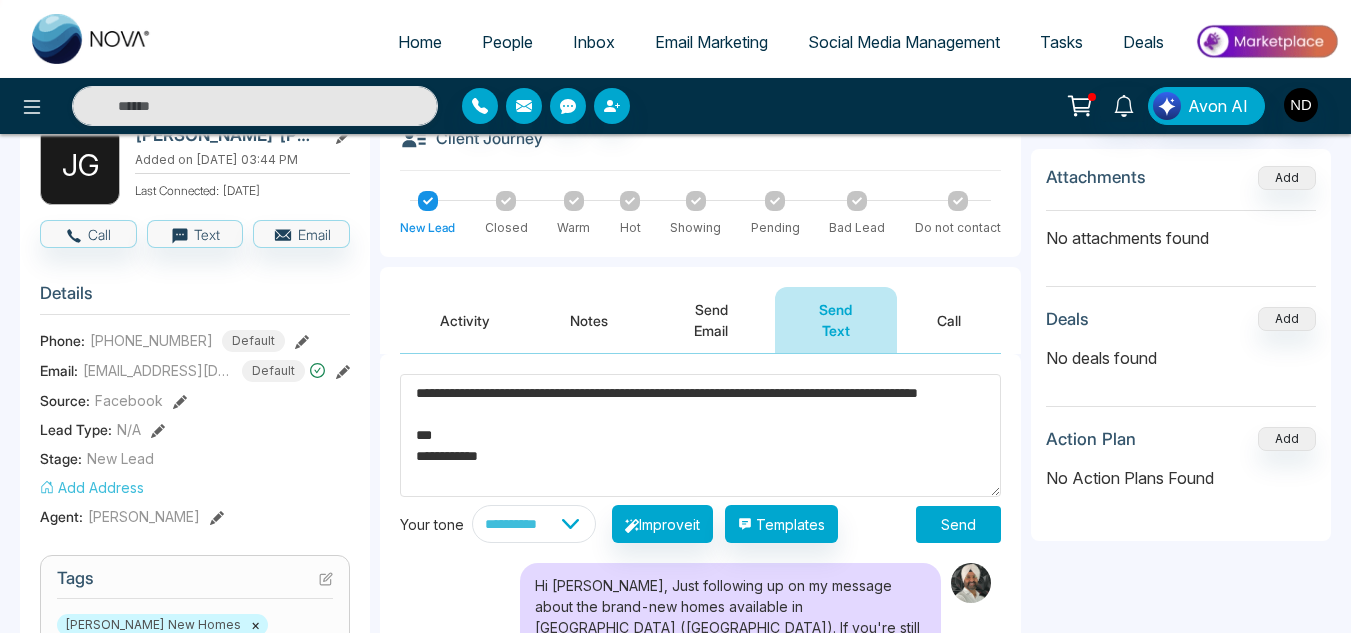 type on "**********" 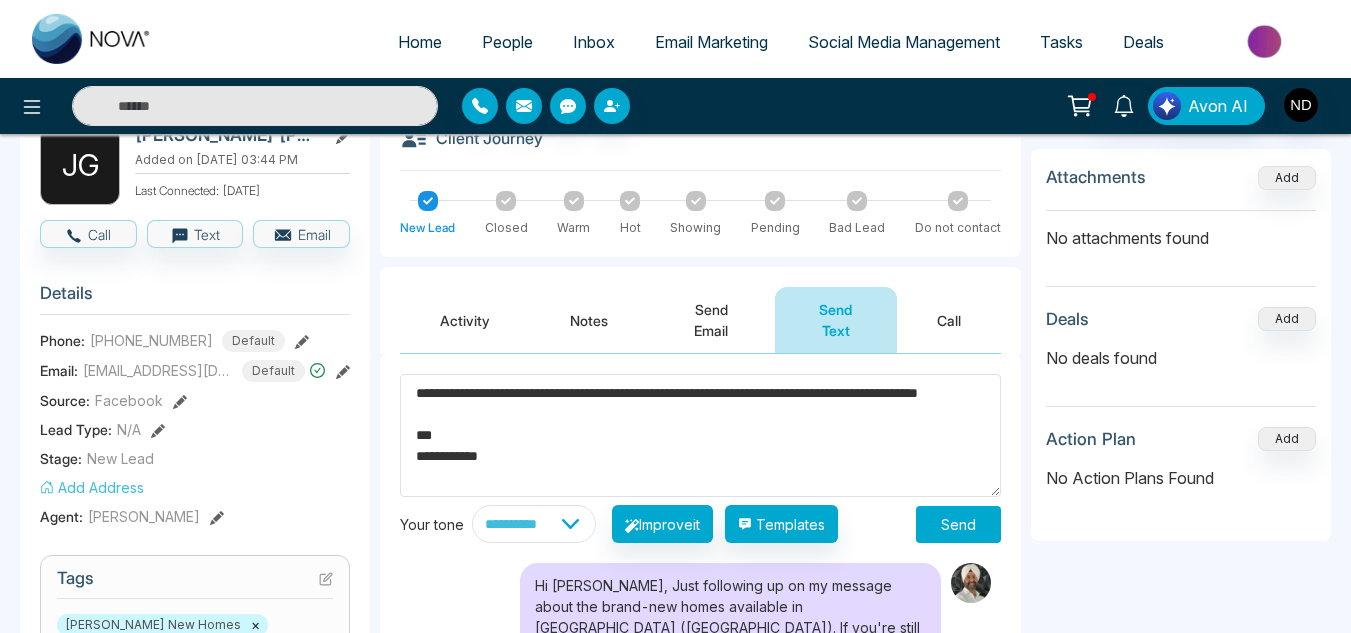 click on "Send" at bounding box center (958, 524) 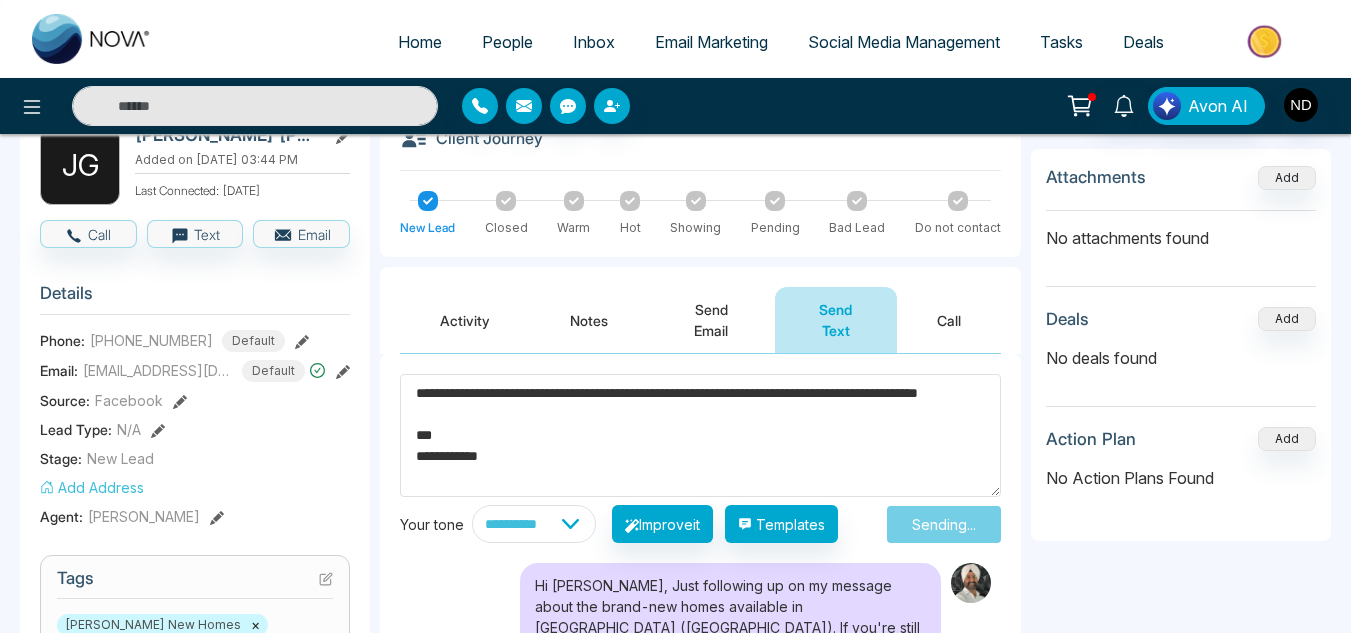 type 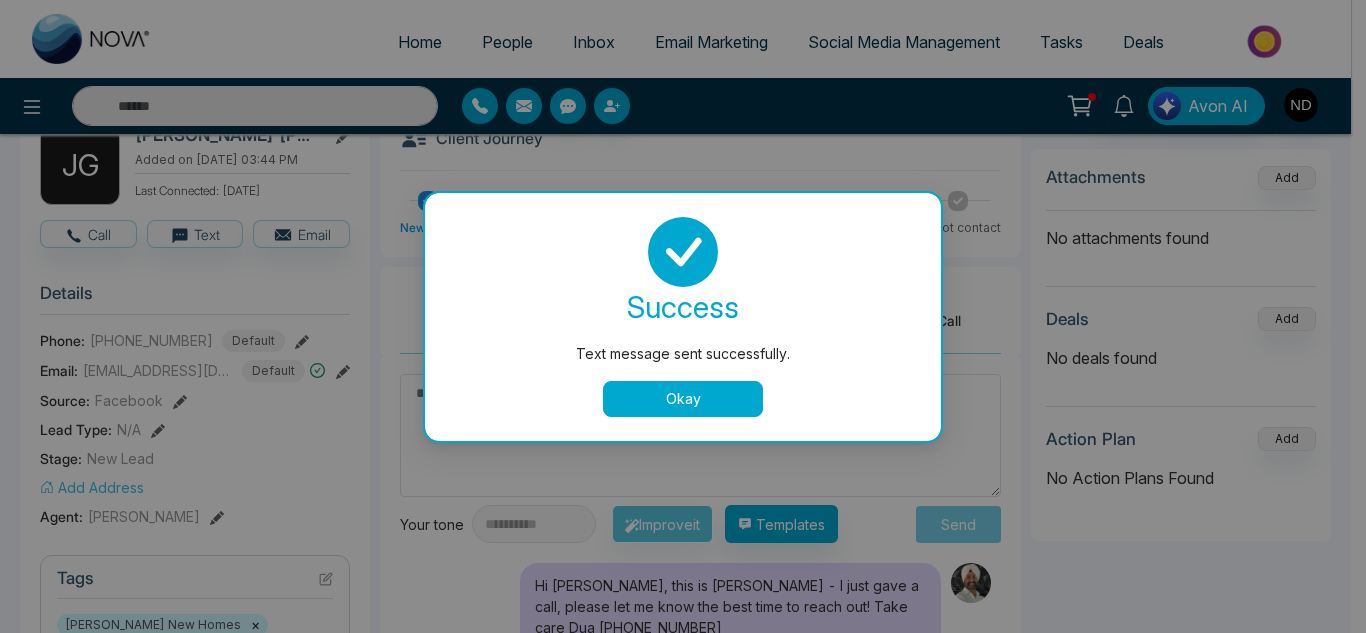 click on "Okay" at bounding box center (683, 399) 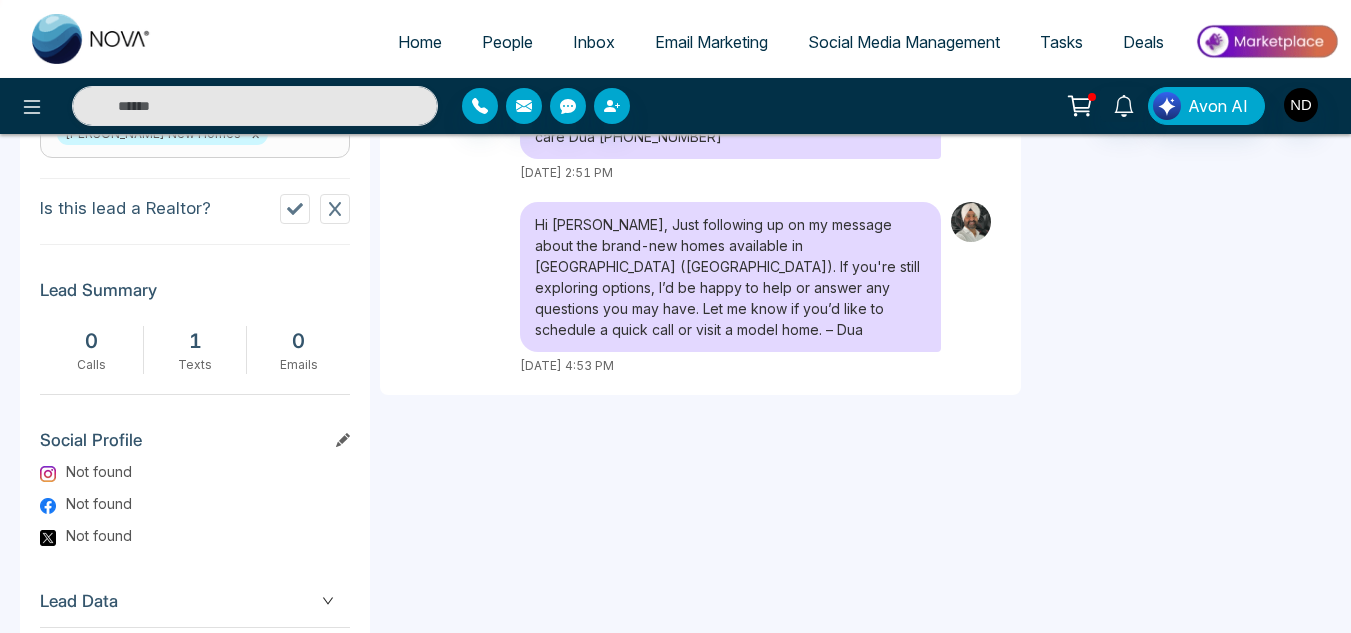 scroll, scrollTop: 616, scrollLeft: 0, axis: vertical 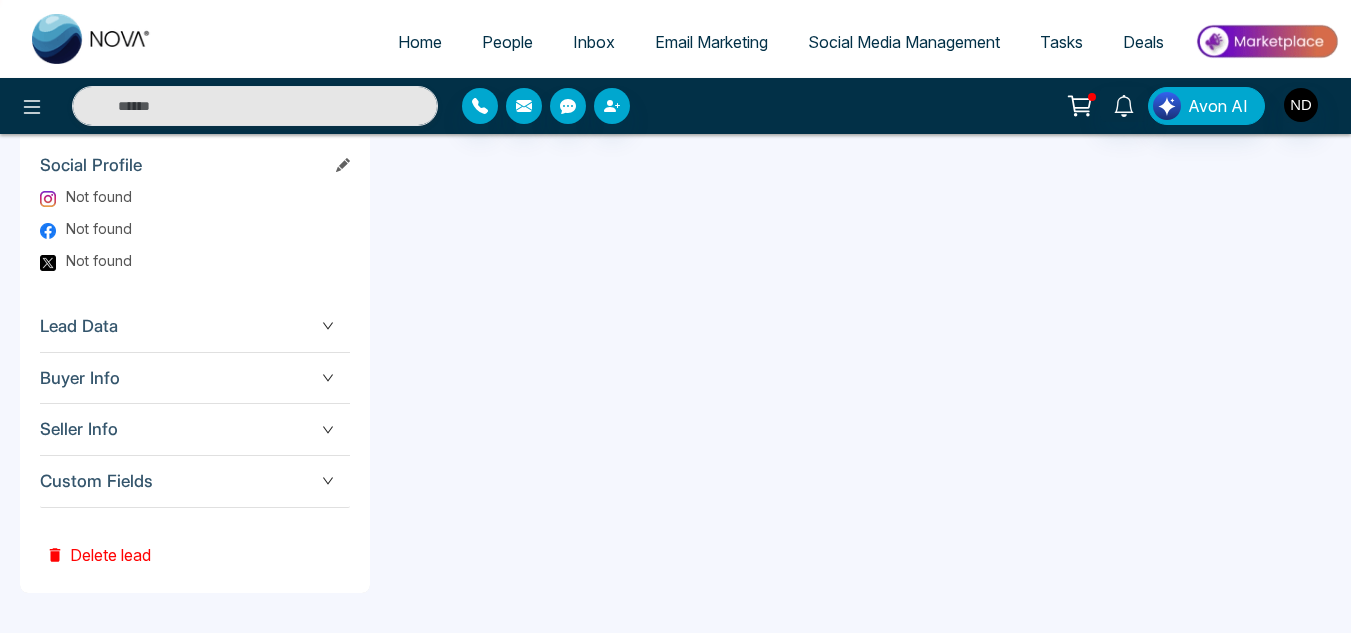 drag, startPoint x: 487, startPoint y: 378, endPoint x: 468, endPoint y: 396, distance: 26.172504 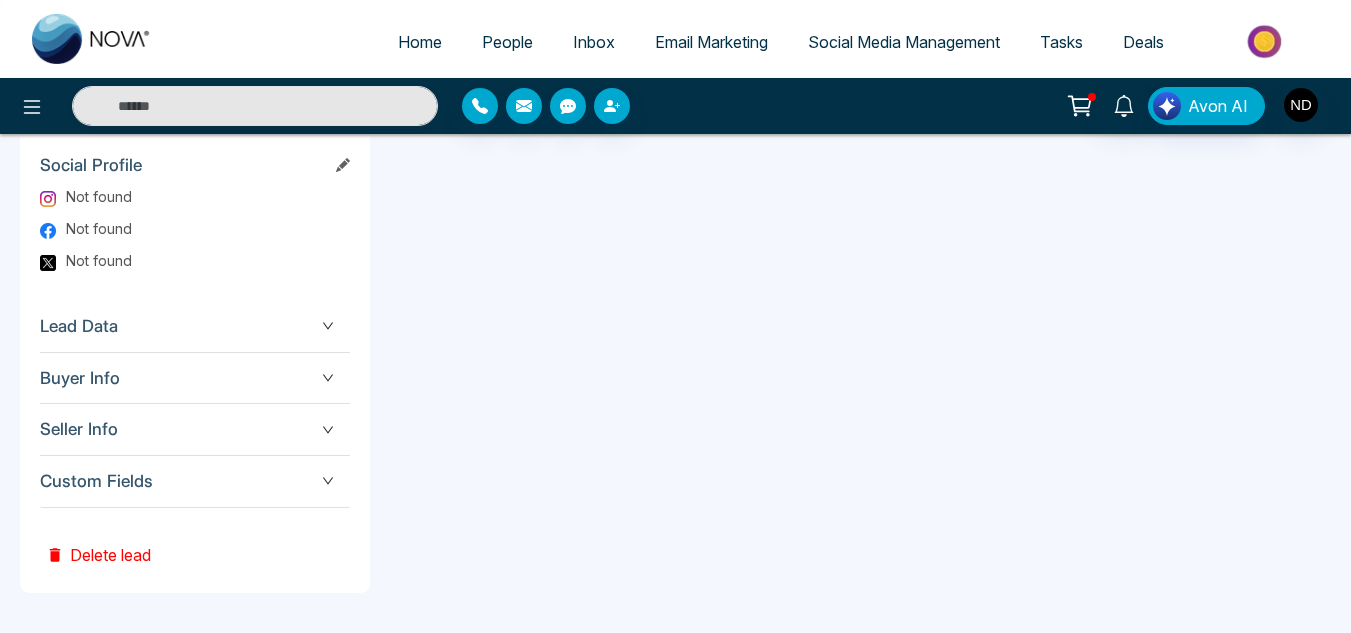 click on "**********" at bounding box center (700, 47) 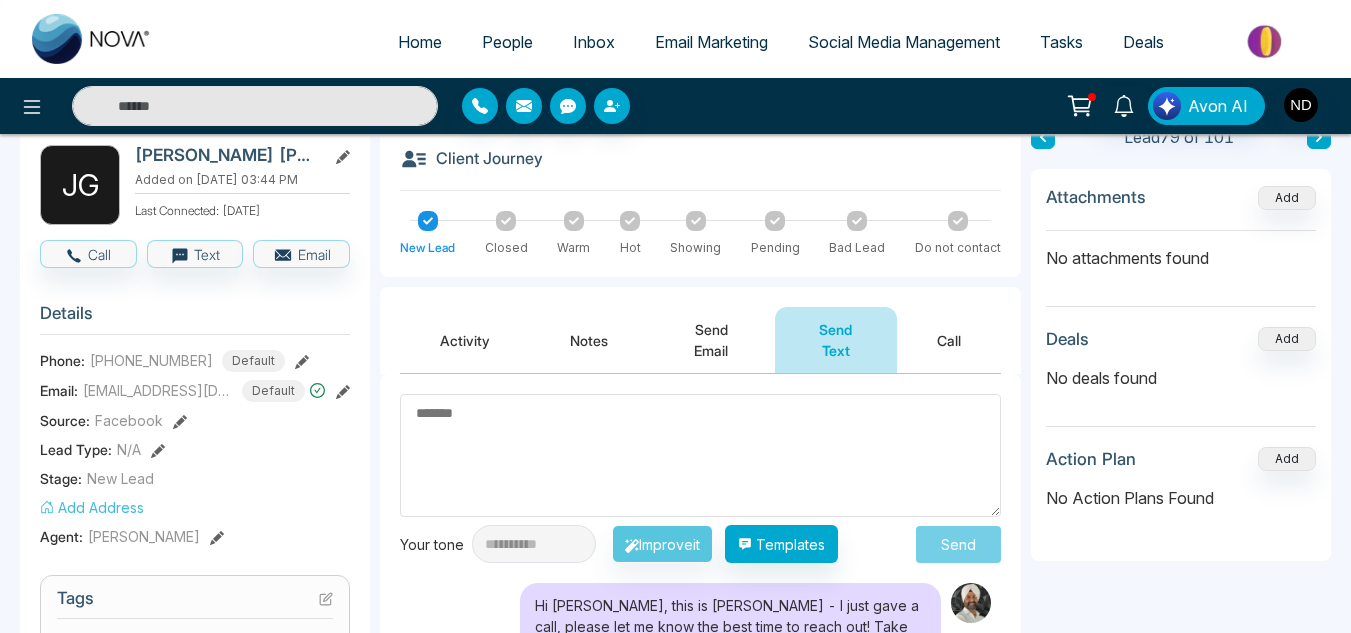 scroll, scrollTop: 0, scrollLeft: 0, axis: both 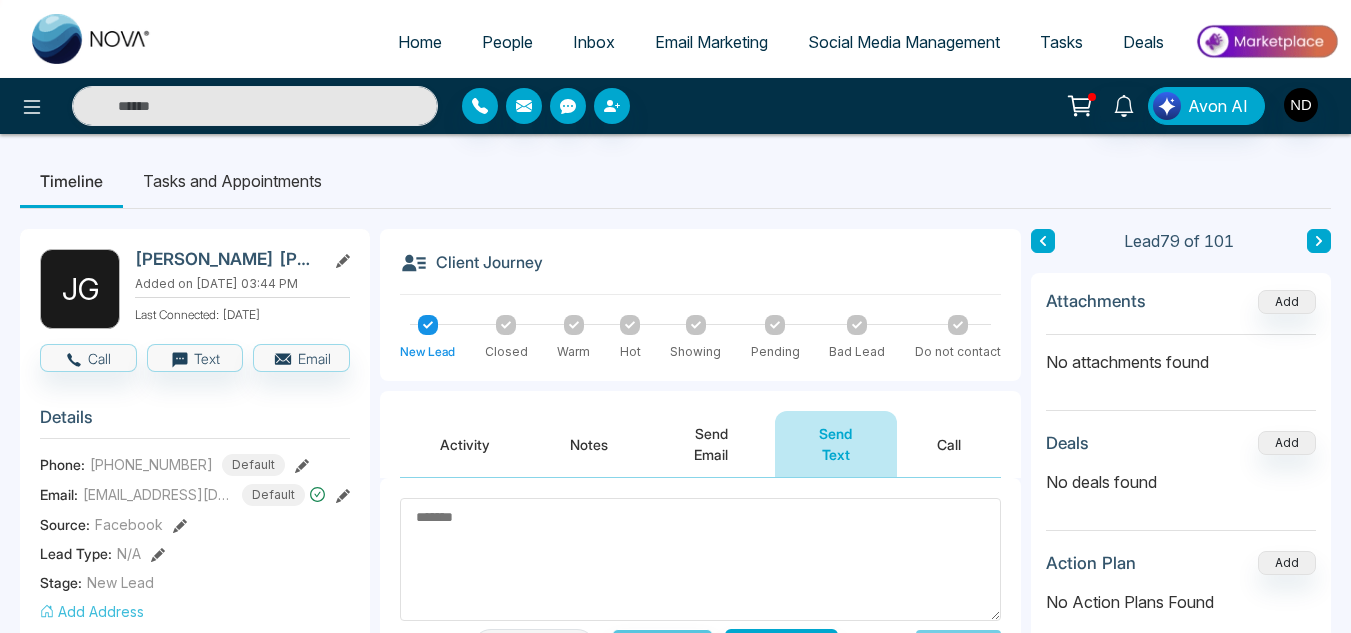 click on "Tasks and Appointments" at bounding box center [232, 181] 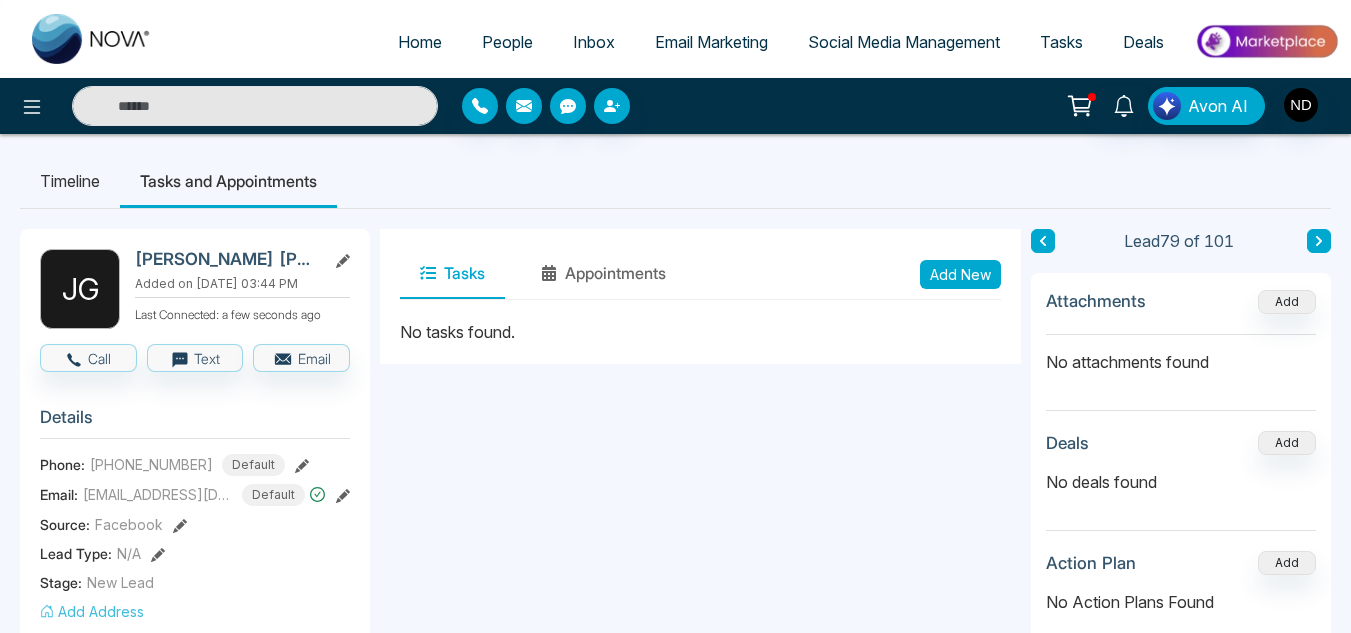 click on "Add New" at bounding box center (960, 274) 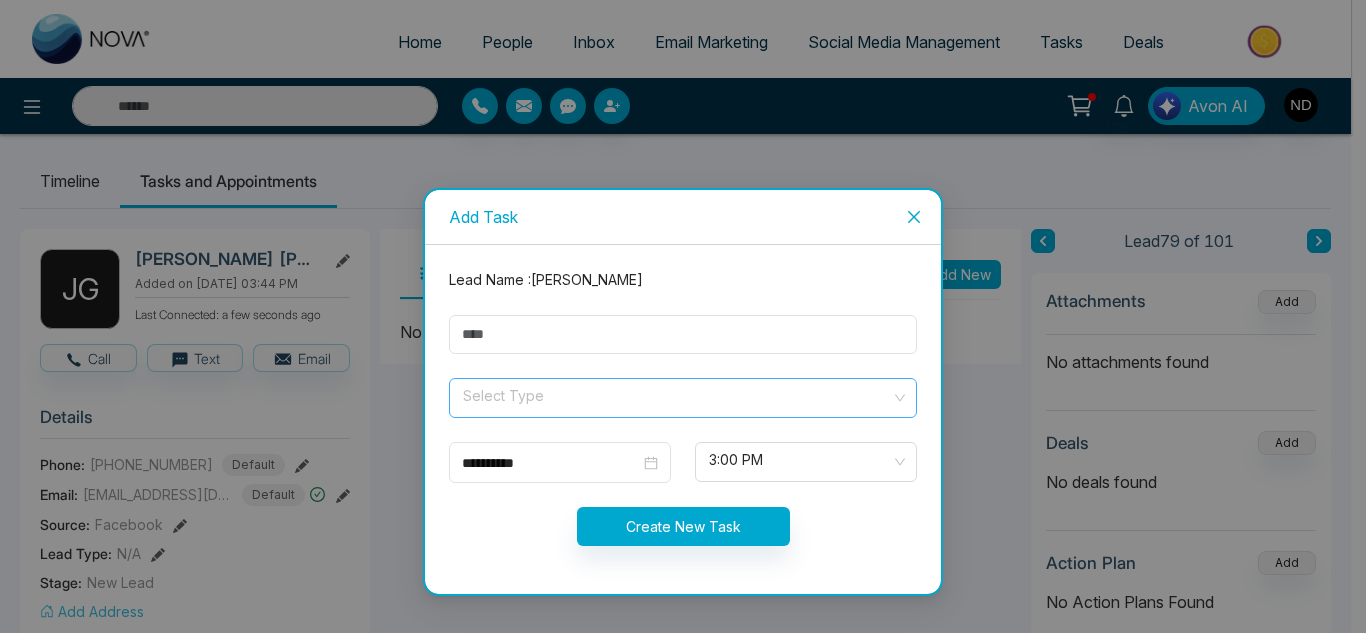 click at bounding box center [676, 394] 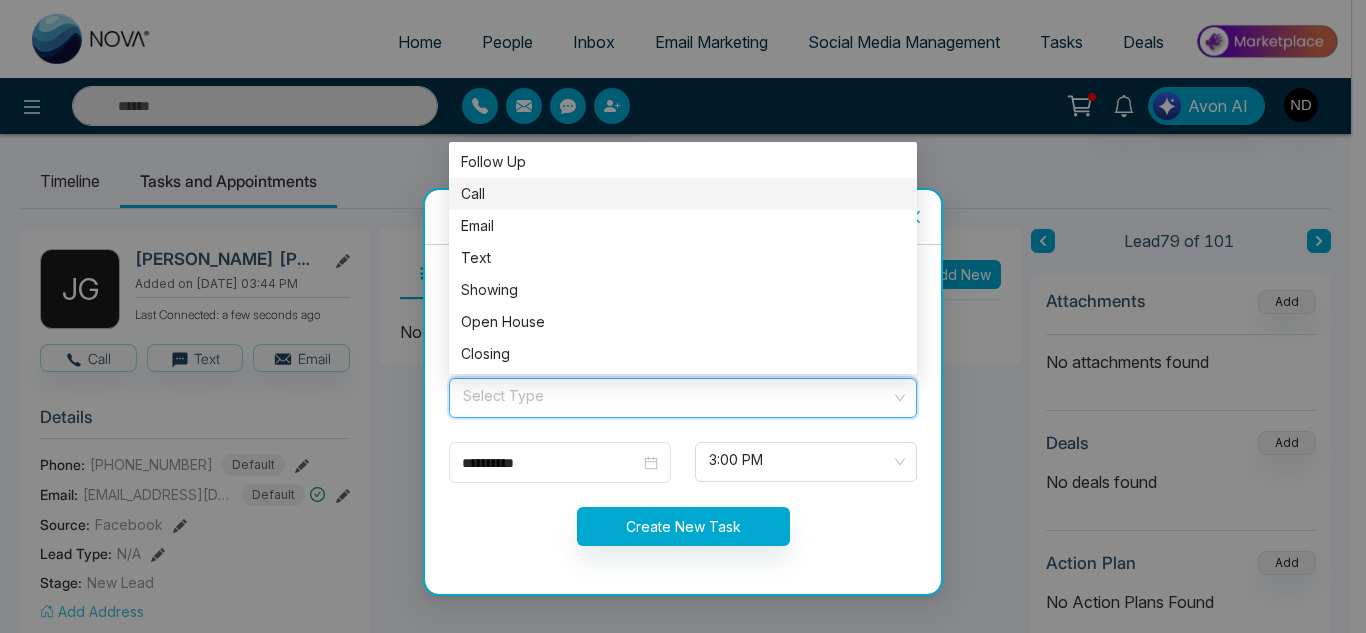 click on "Call" at bounding box center (683, 194) 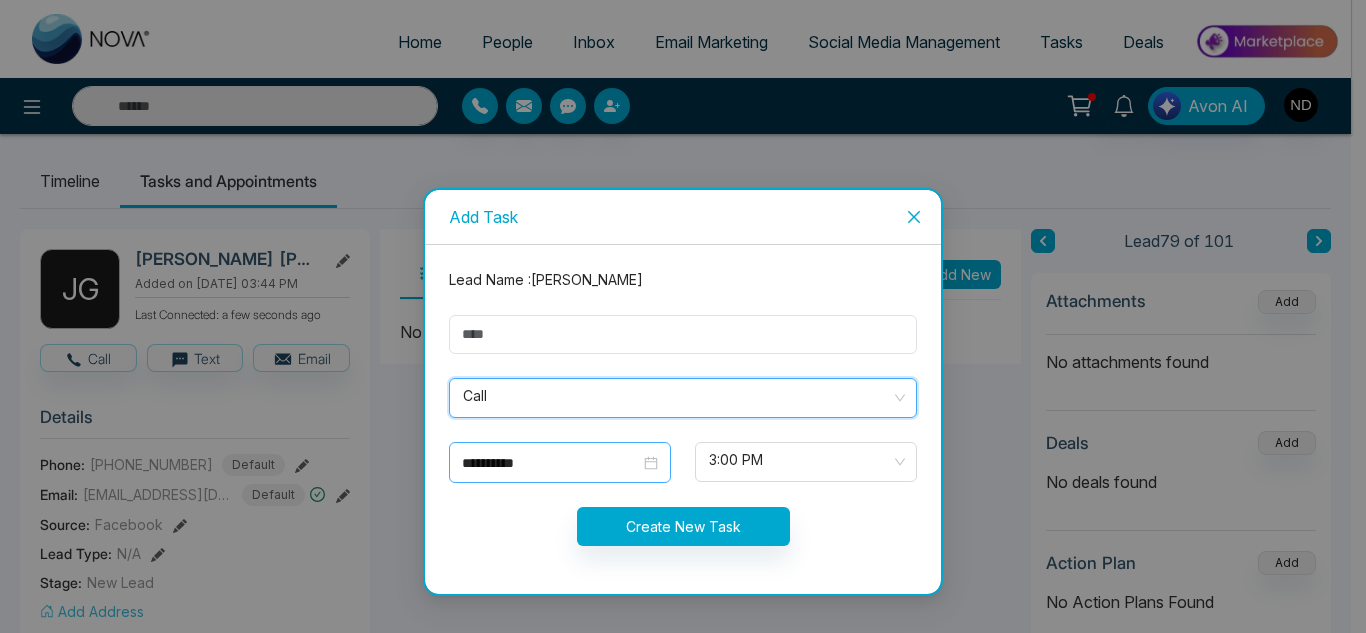 click on "**********" at bounding box center [551, 463] 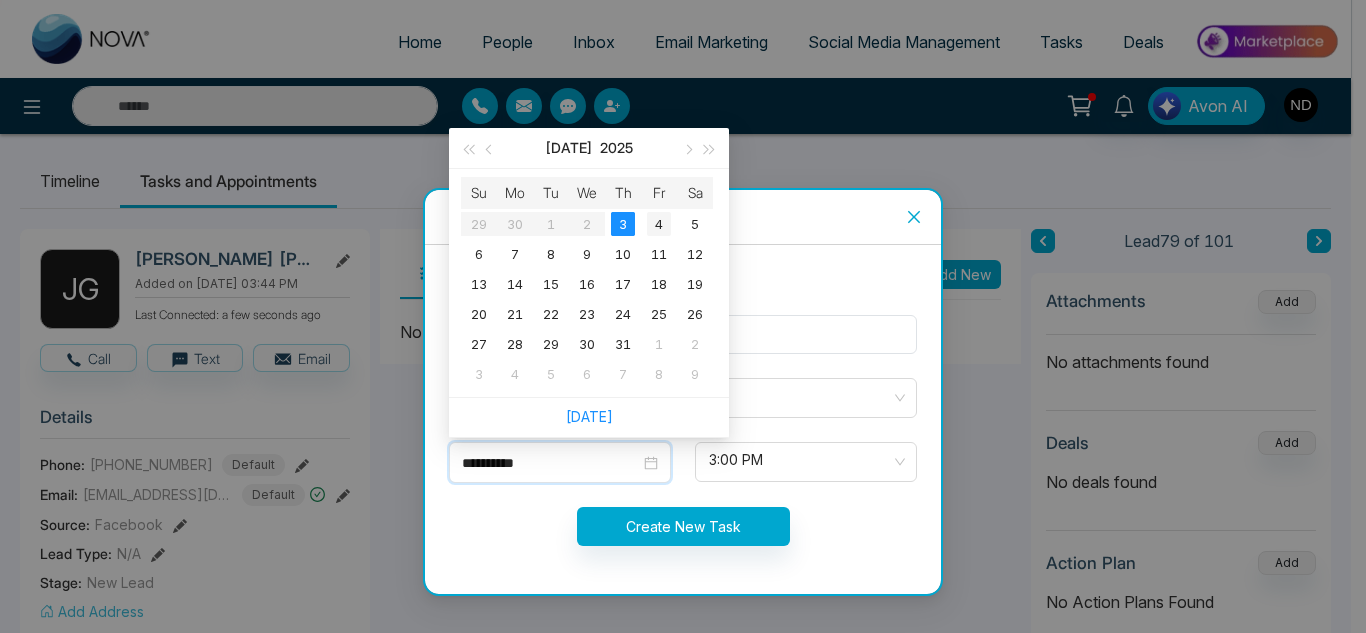 type on "**********" 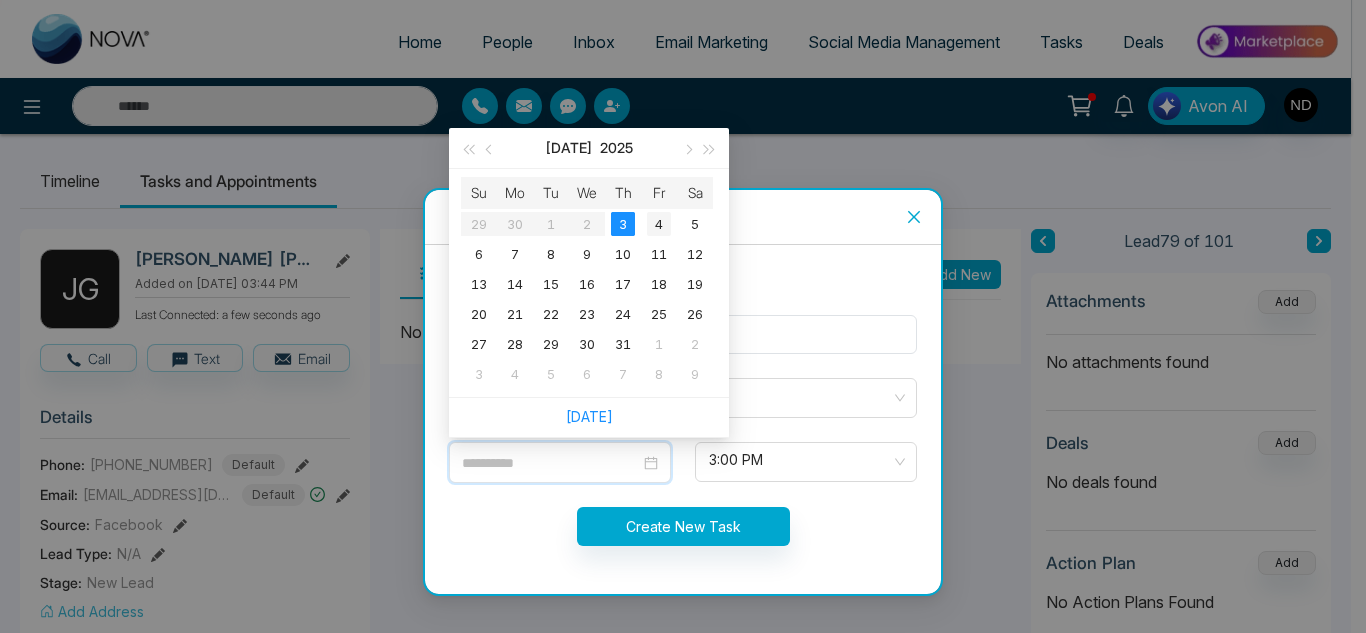 click on "4" at bounding box center [659, 224] 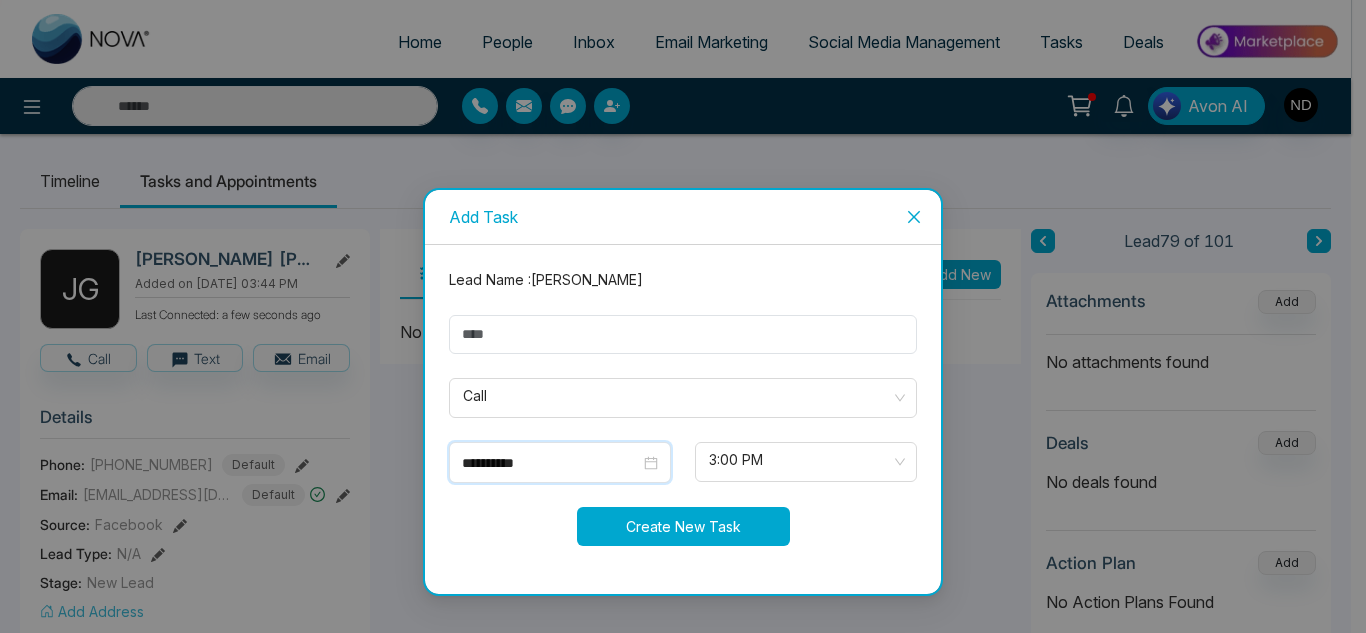 click on "Create New Task" at bounding box center [683, 526] 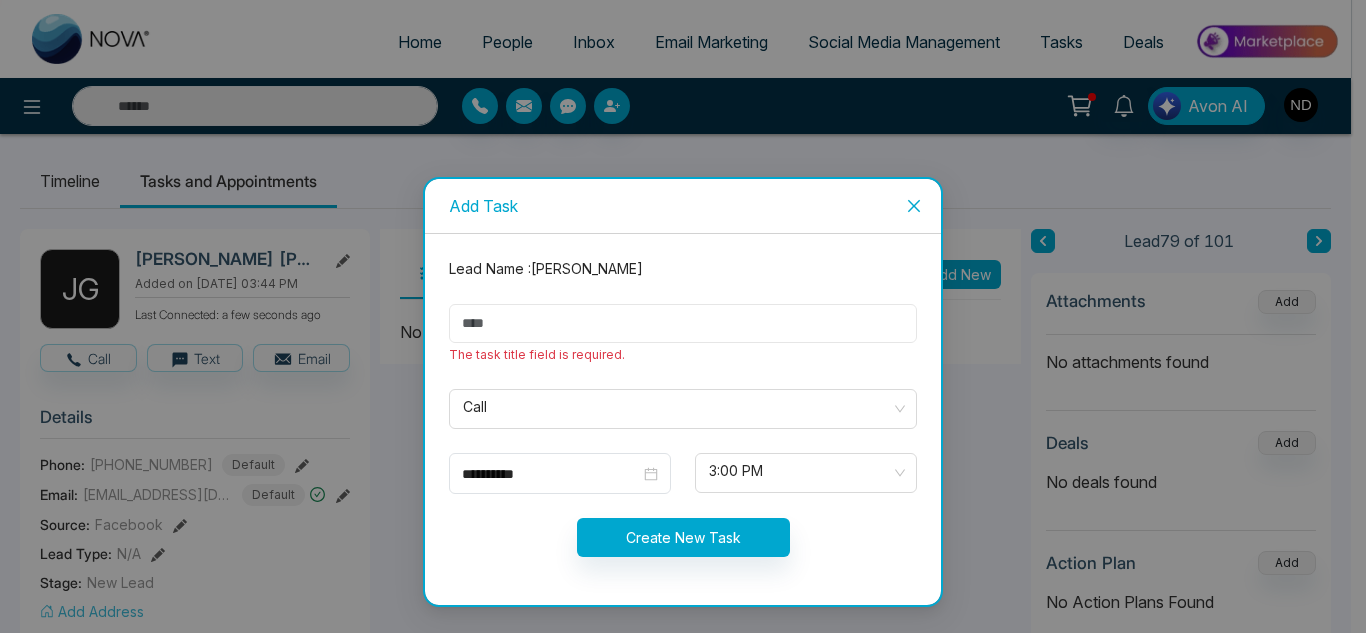 click at bounding box center [683, 323] 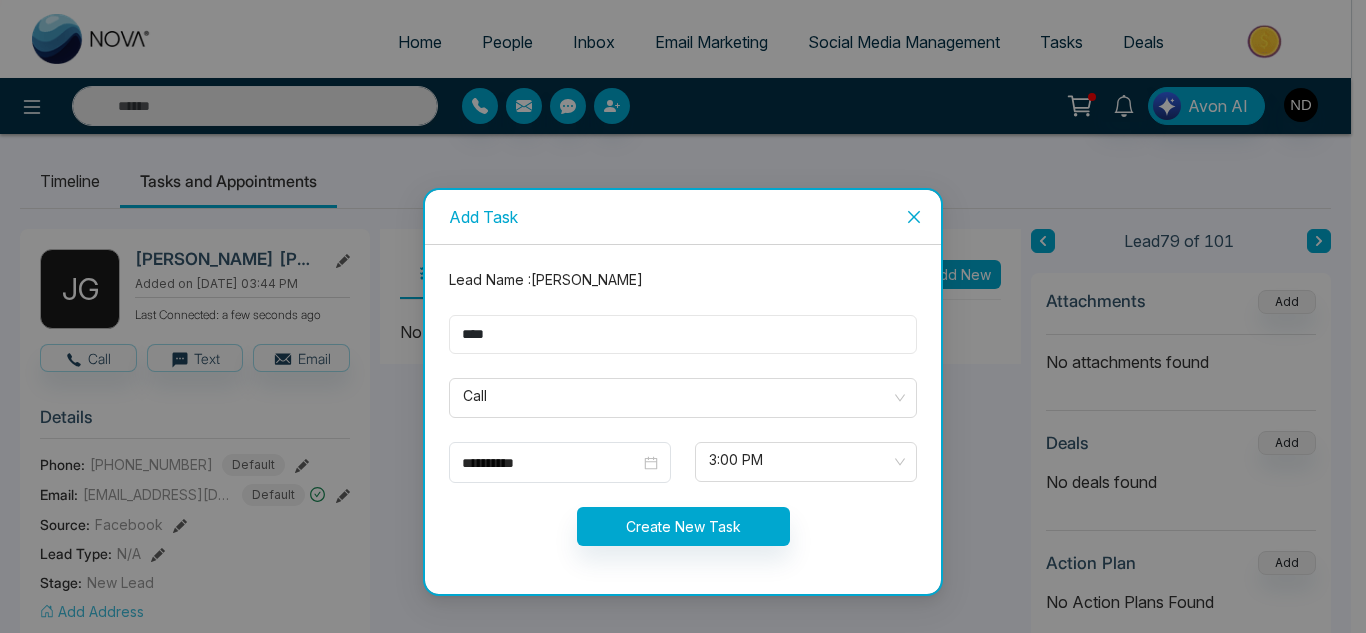 type on "****" 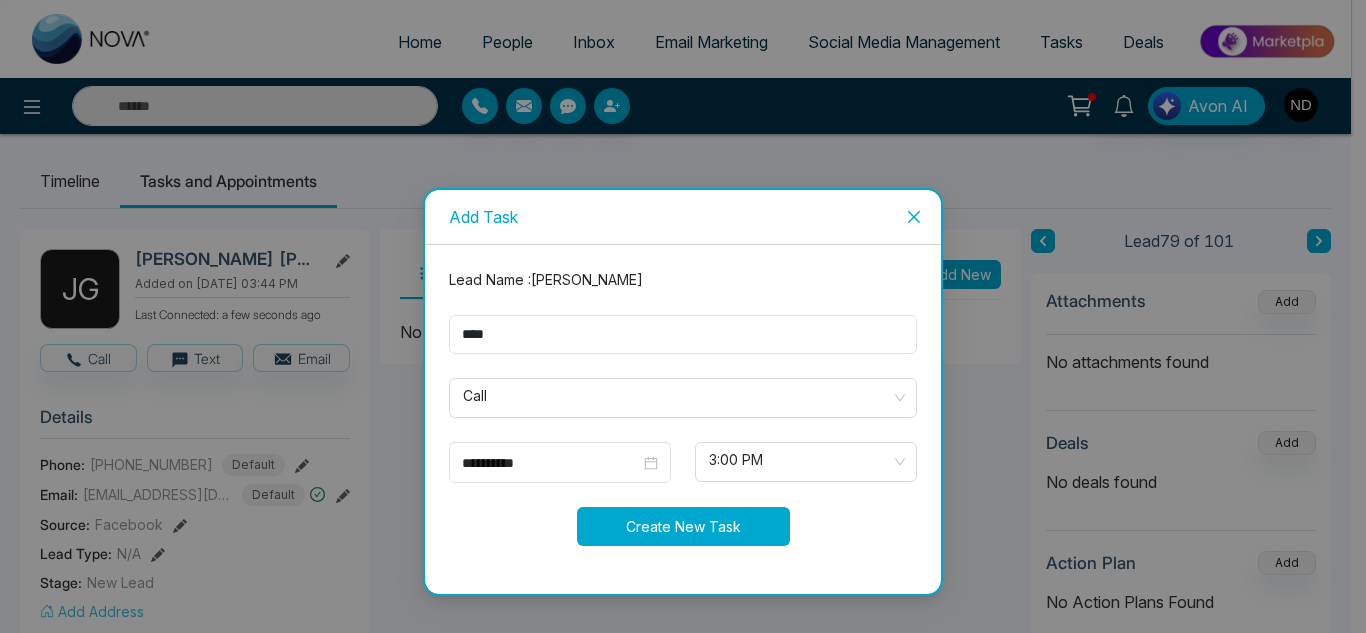 click on "Create New Task" at bounding box center [683, 526] 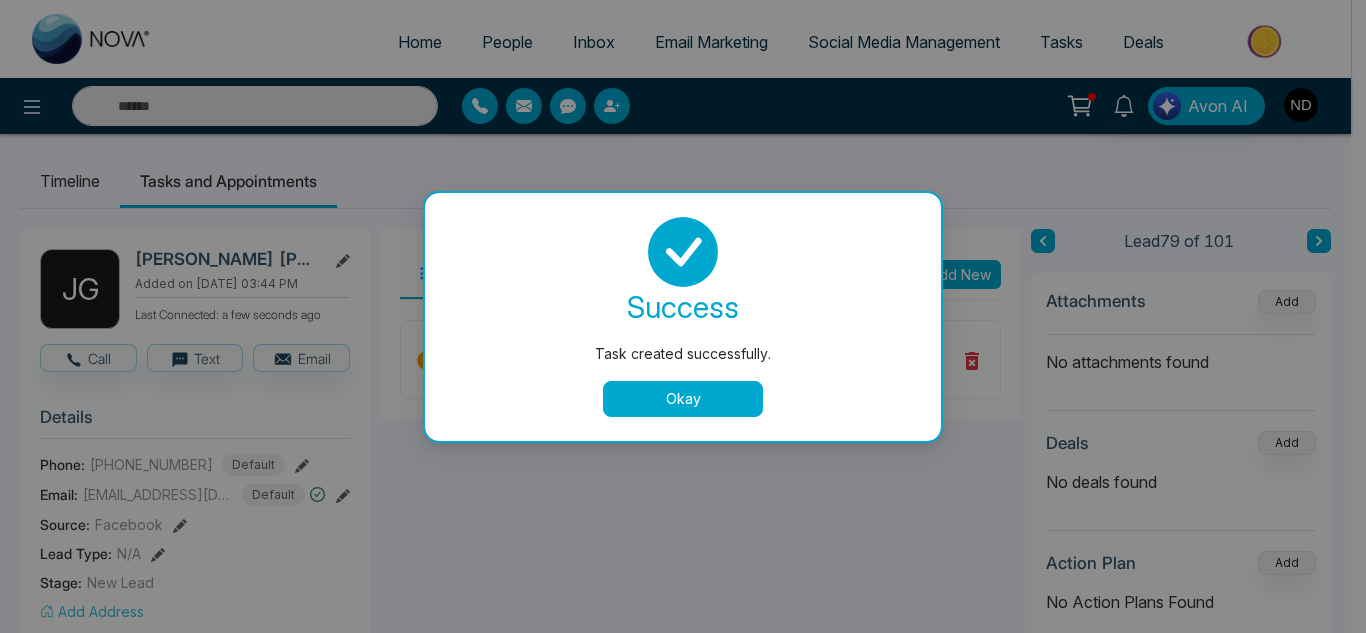 click on "Okay" at bounding box center [683, 399] 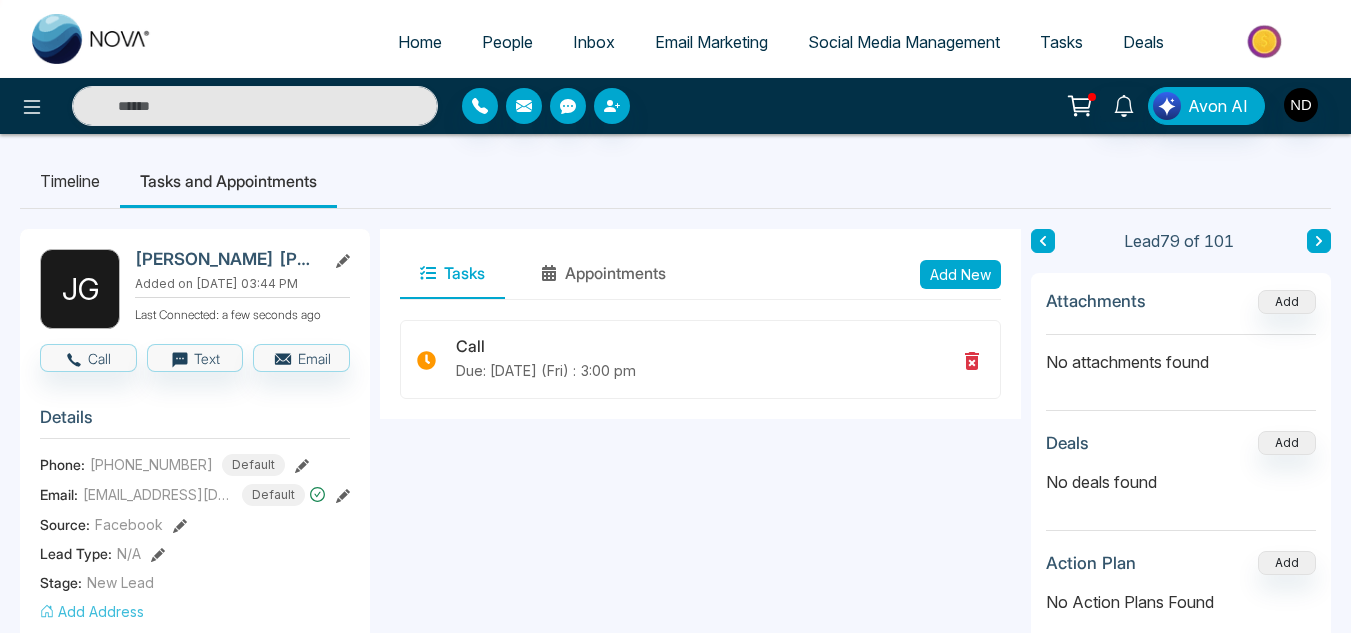click on "Timeline" at bounding box center (70, 181) 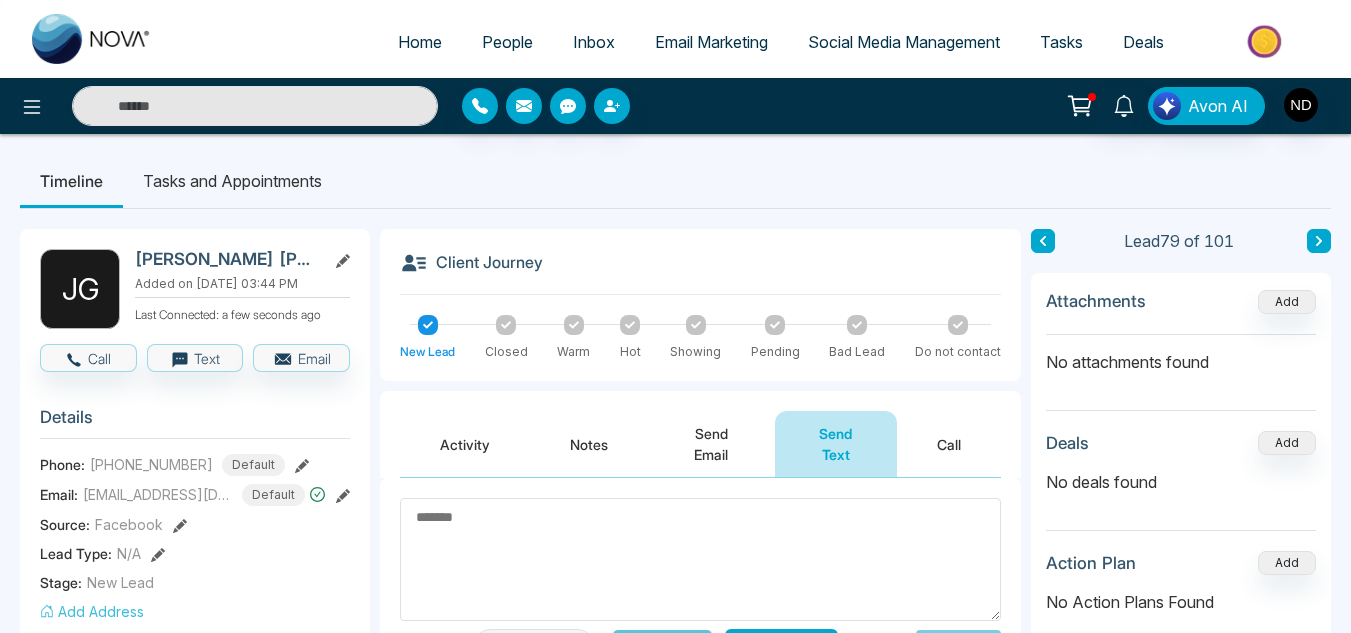 click at bounding box center [1043, 241] 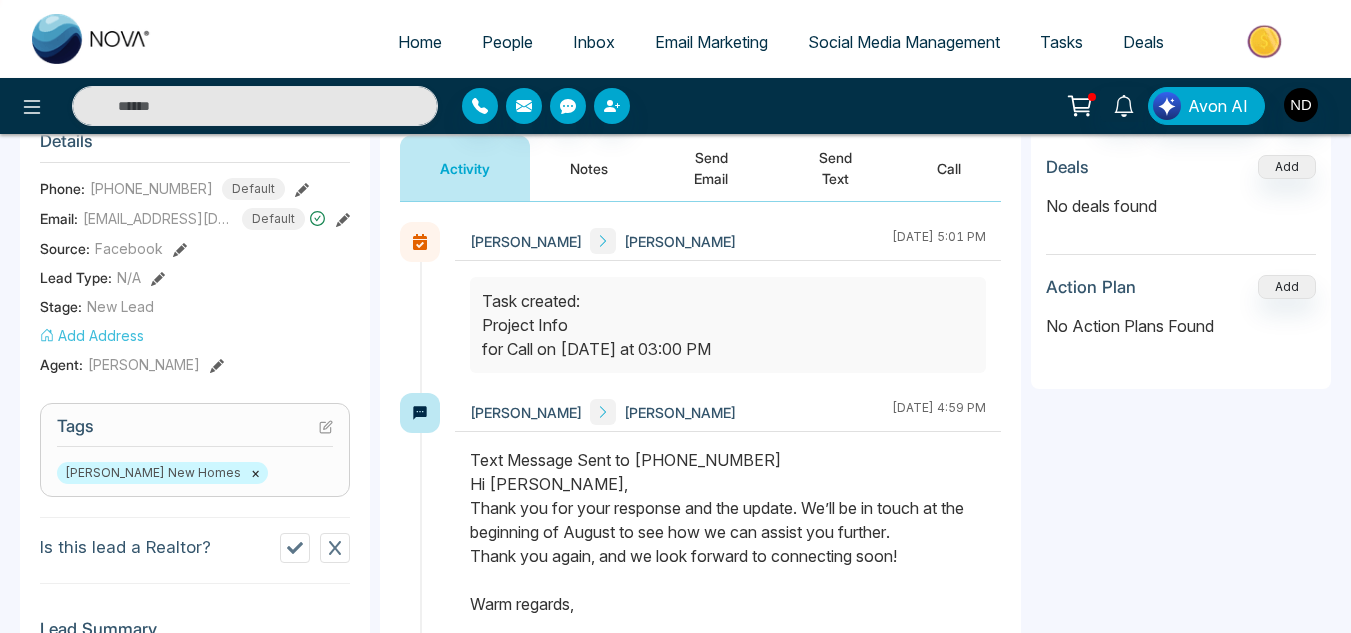 scroll, scrollTop: 277, scrollLeft: 0, axis: vertical 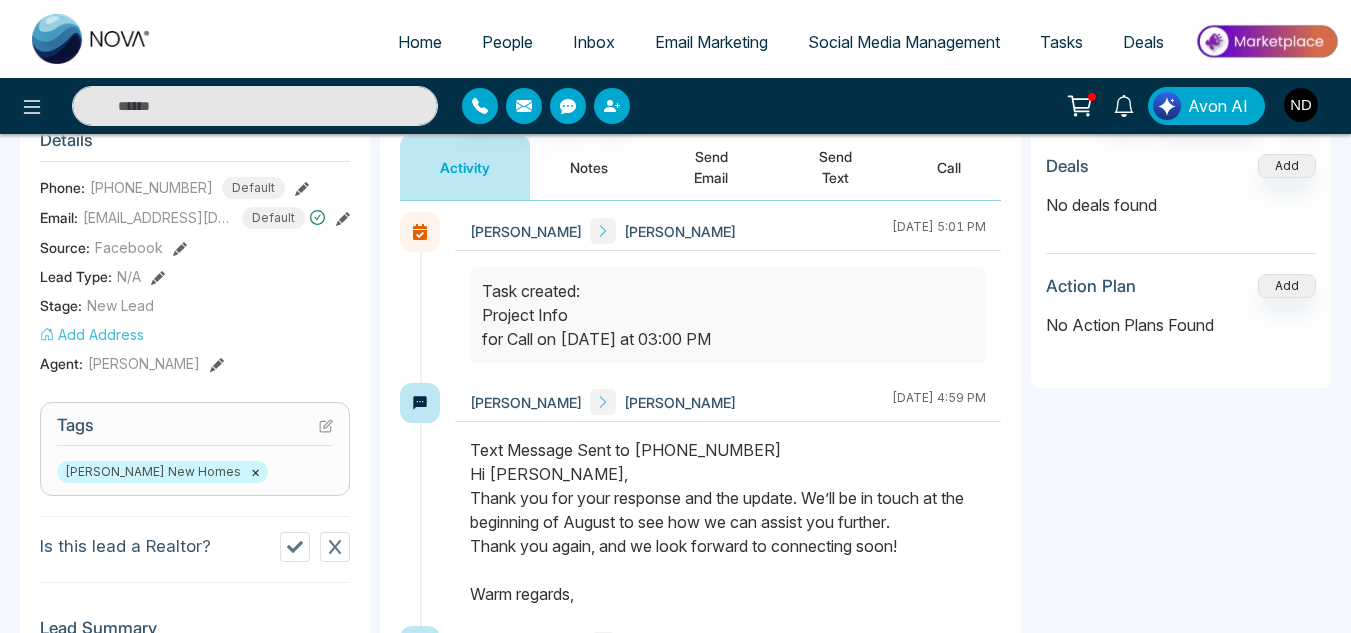 click on "Notes" at bounding box center (589, 167) 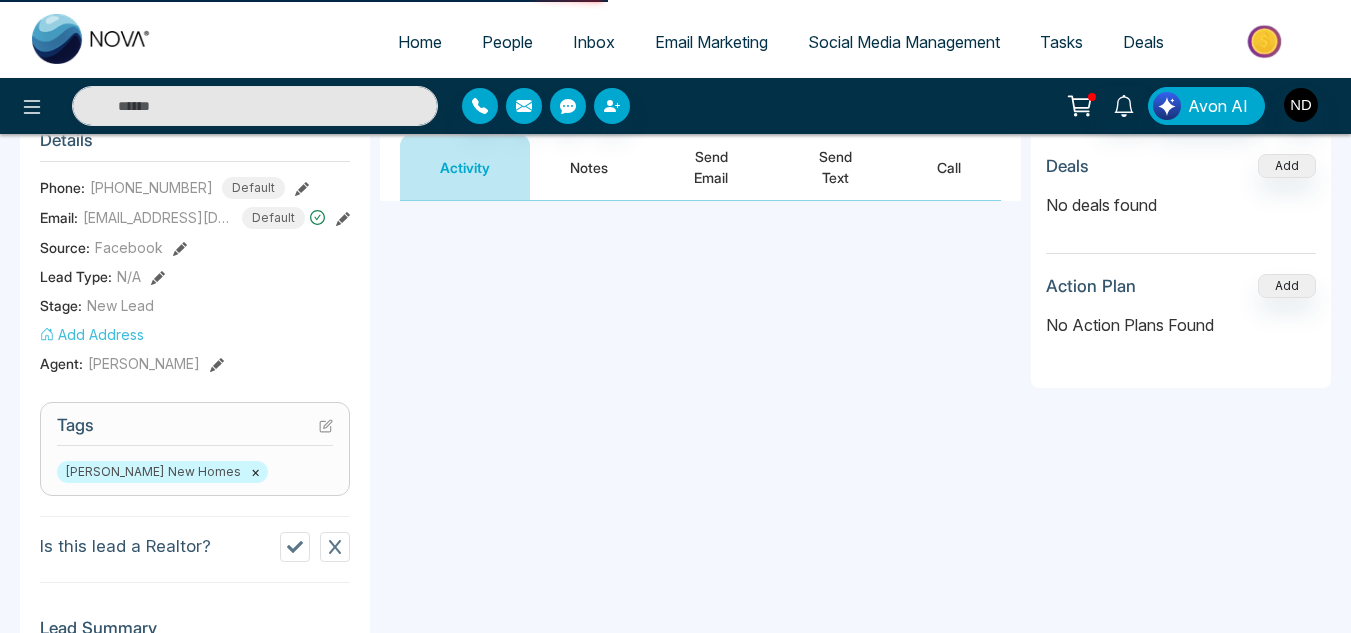 scroll, scrollTop: 0, scrollLeft: 0, axis: both 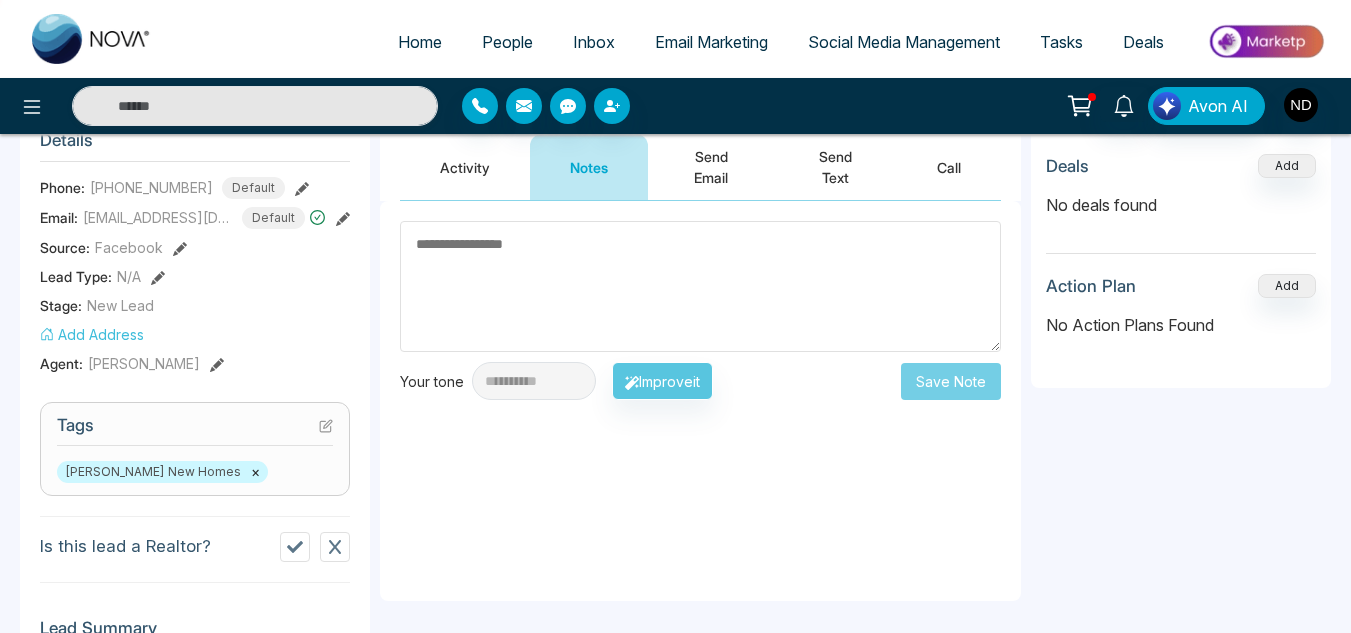click on "Activity" at bounding box center (465, 167) 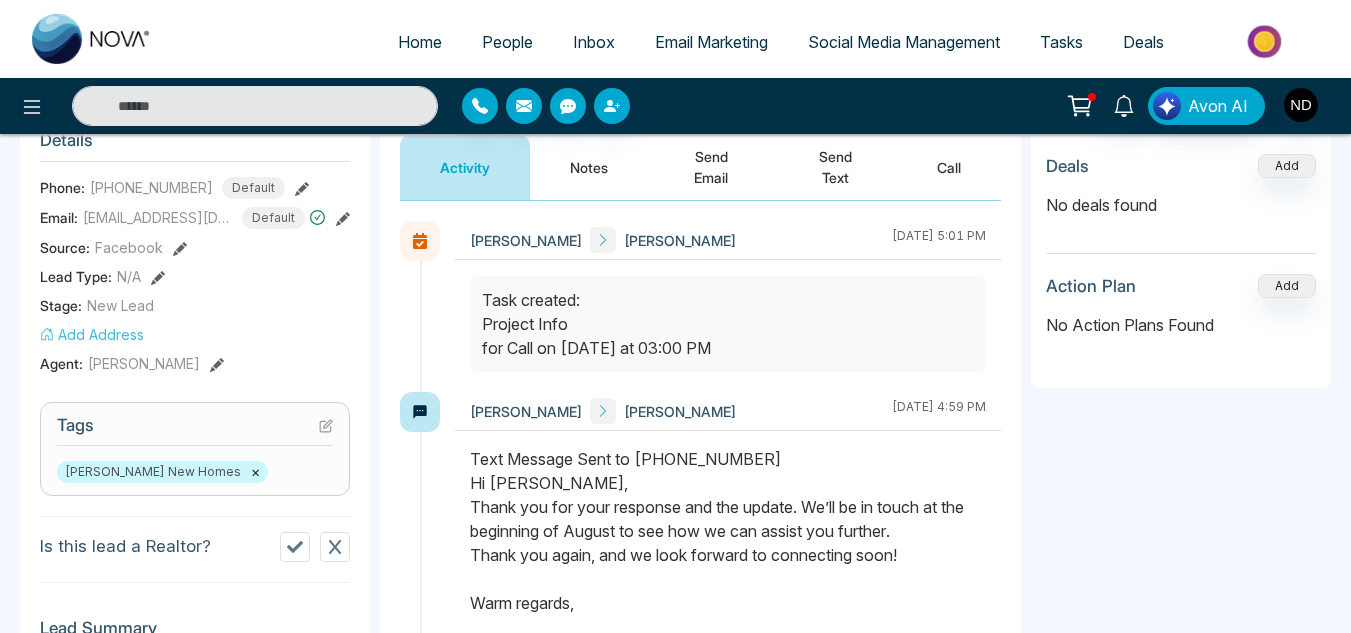 scroll, scrollTop: 13, scrollLeft: 0, axis: vertical 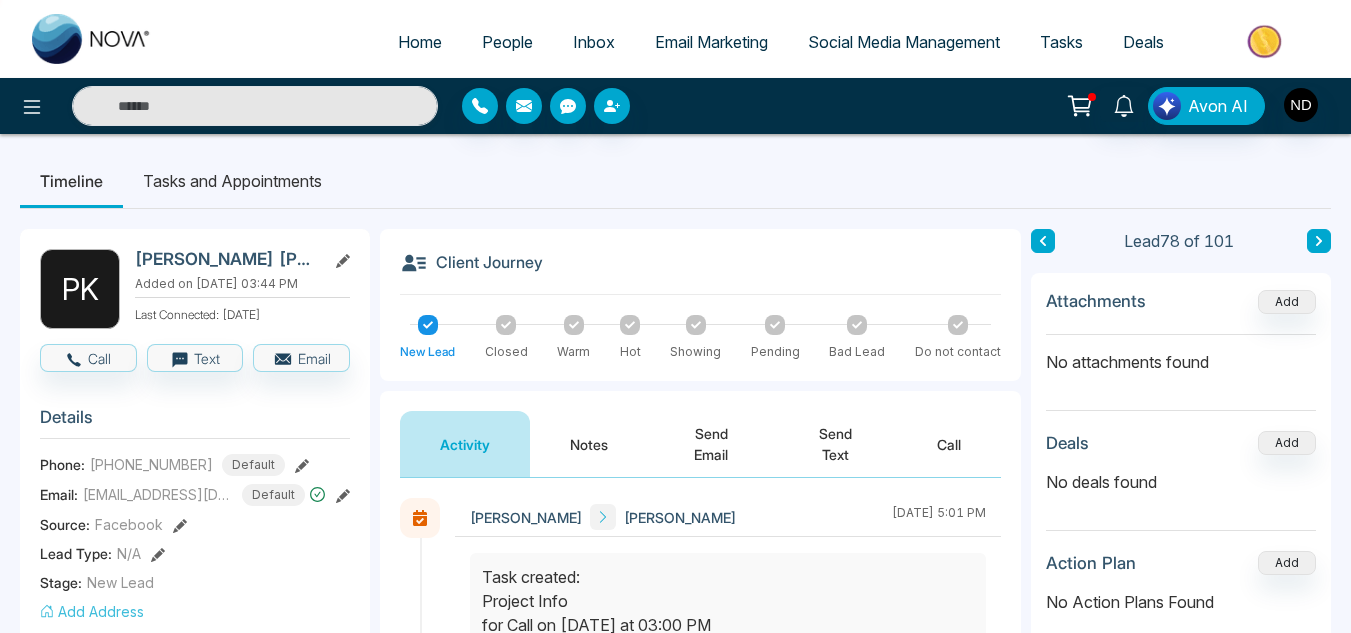 click 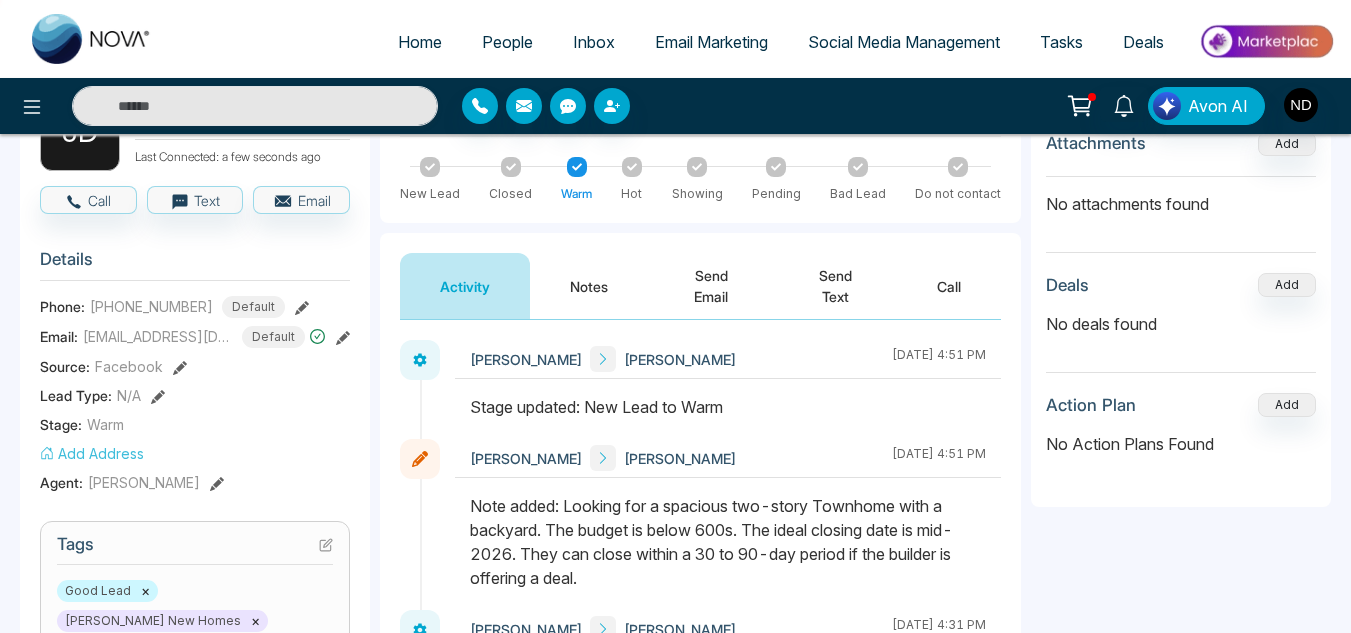 scroll, scrollTop: 0, scrollLeft: 0, axis: both 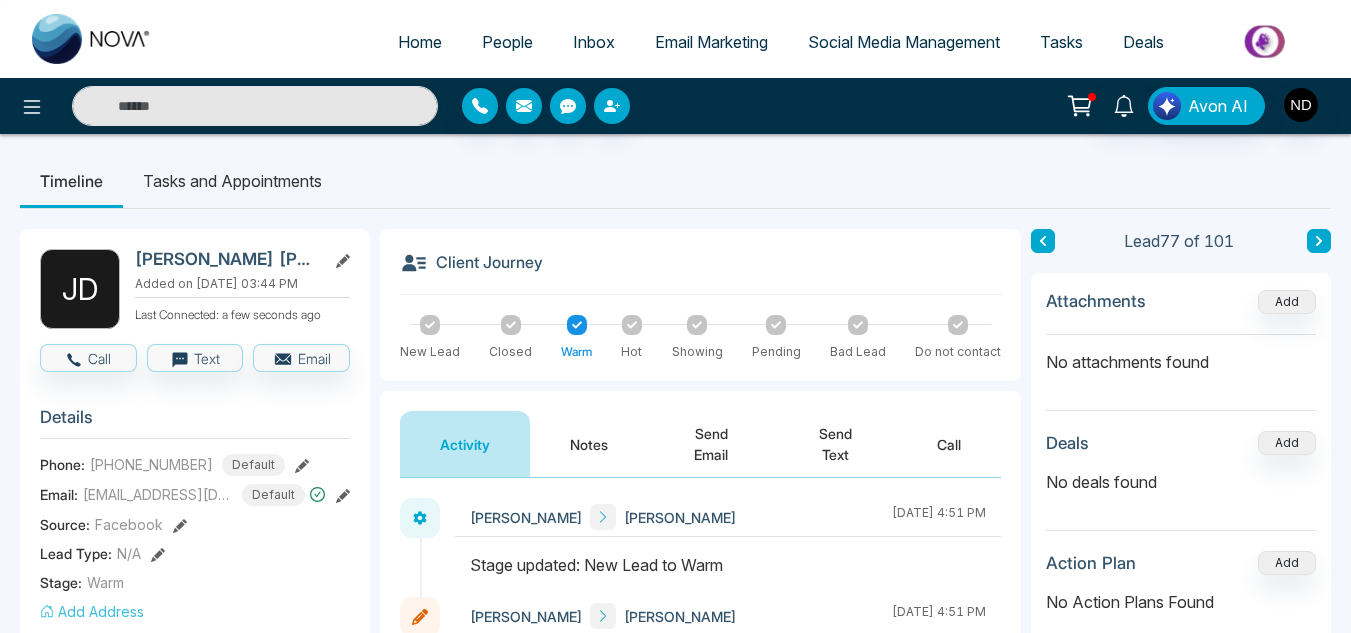 click 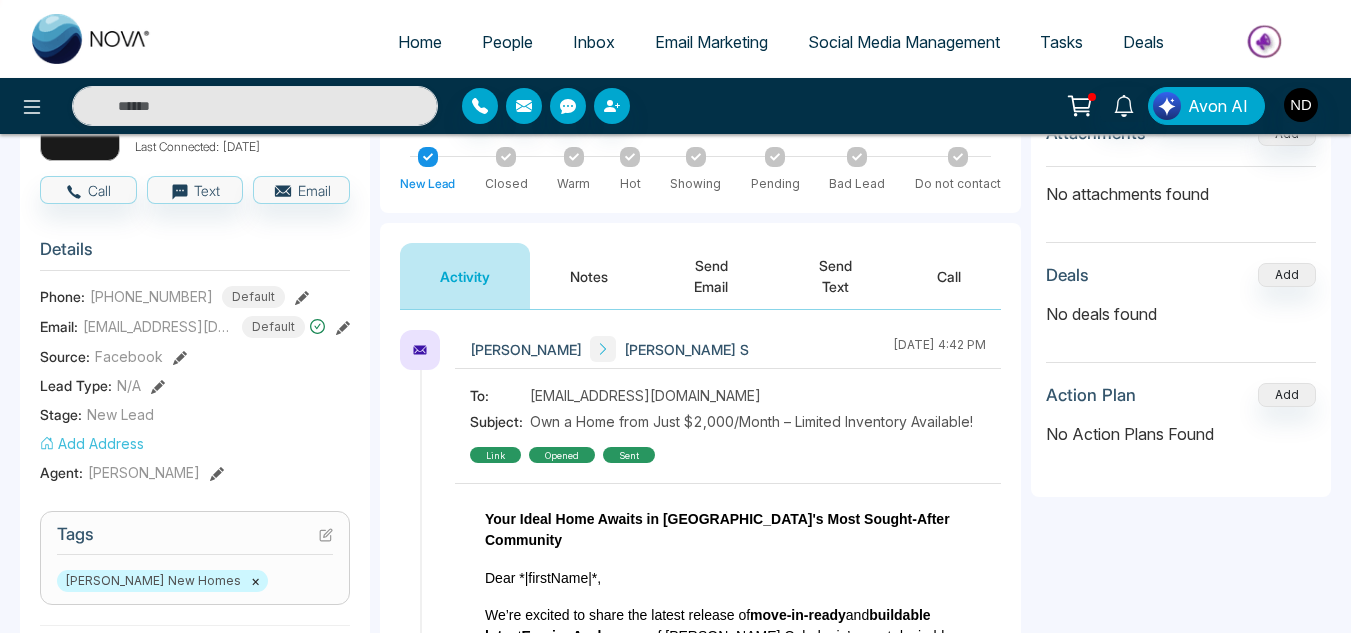 scroll, scrollTop: 169, scrollLeft: 0, axis: vertical 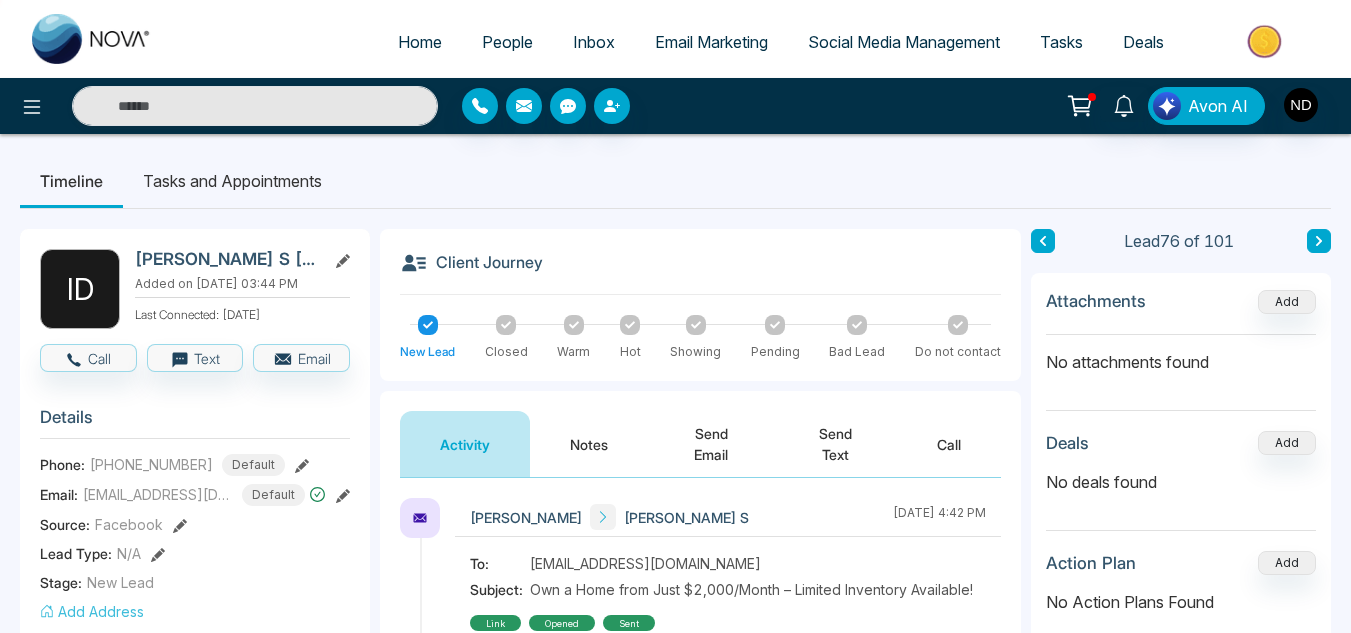 click on "Notes" at bounding box center [589, 444] 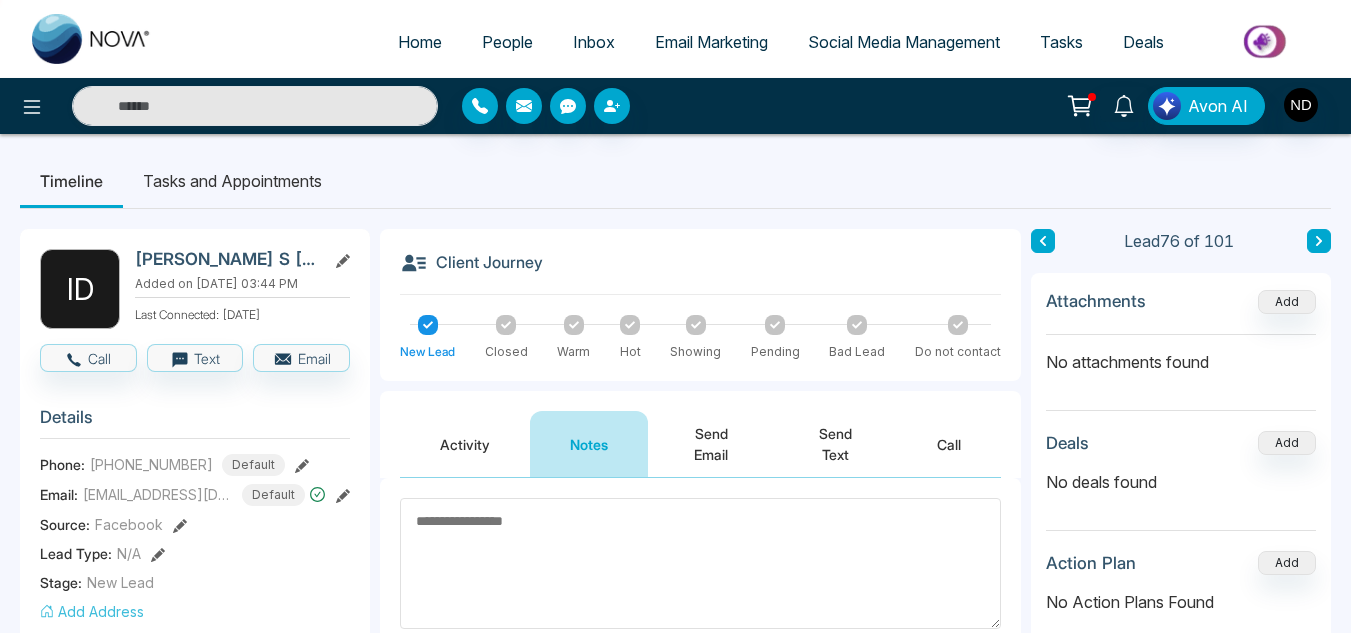 click 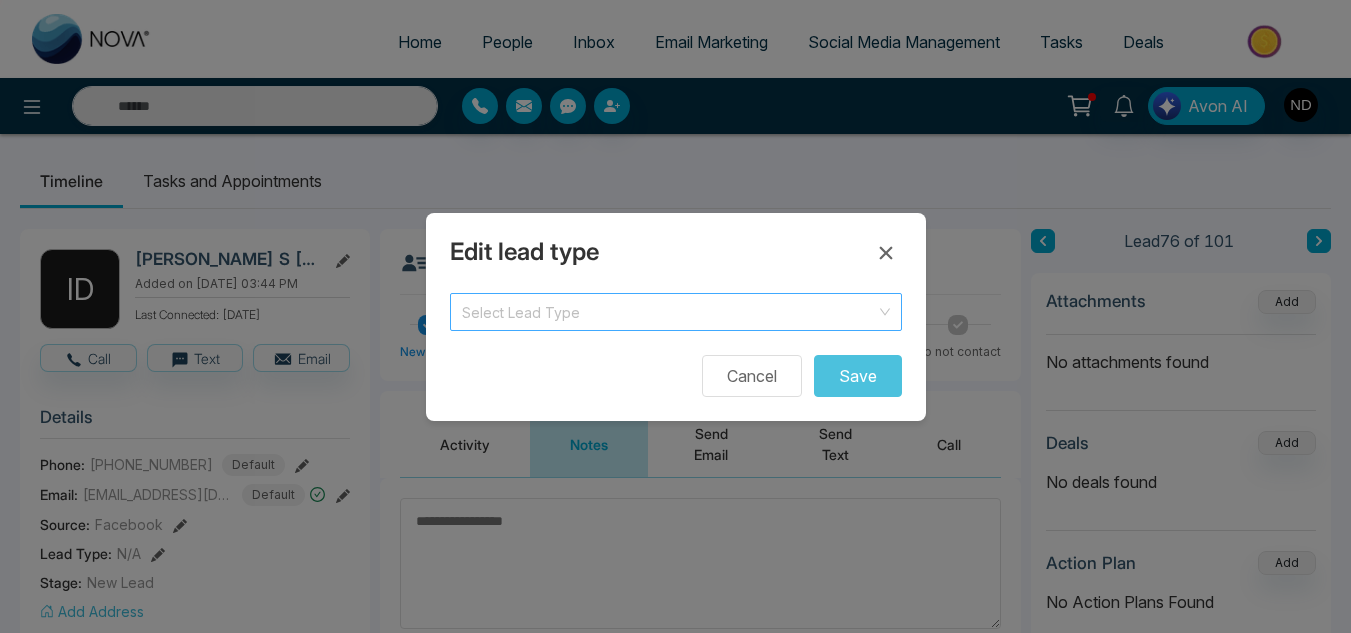 click at bounding box center [669, 309] 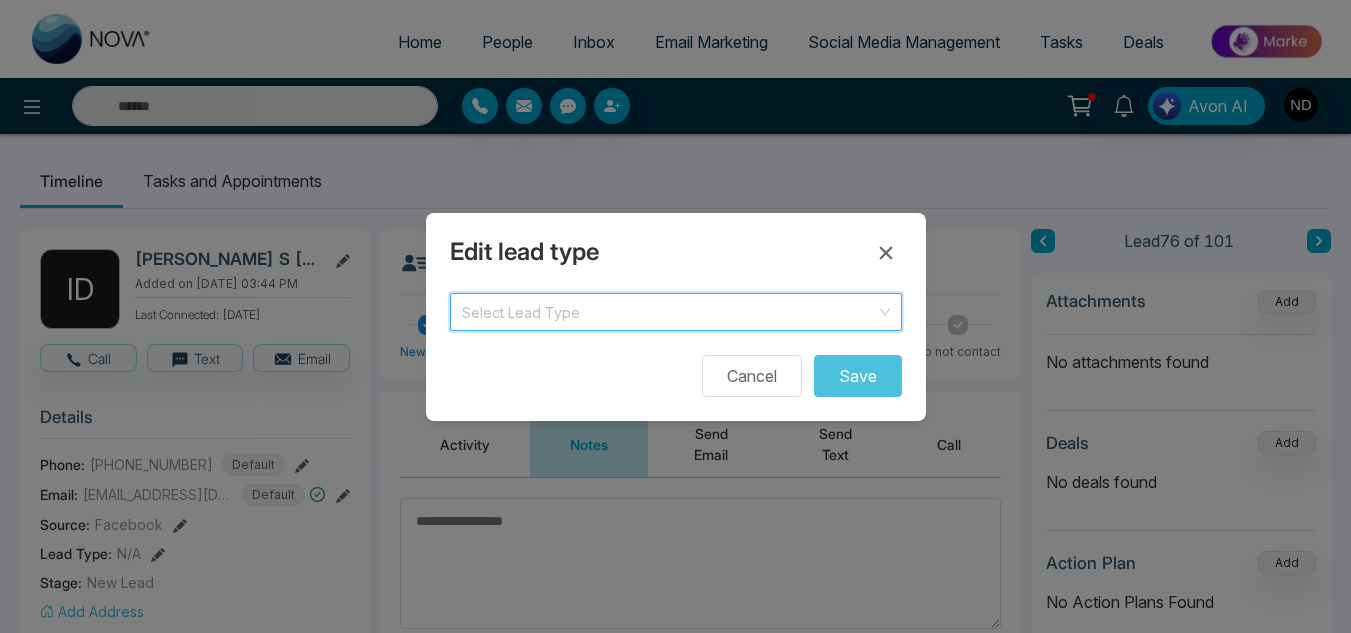 click at bounding box center [669, 309] 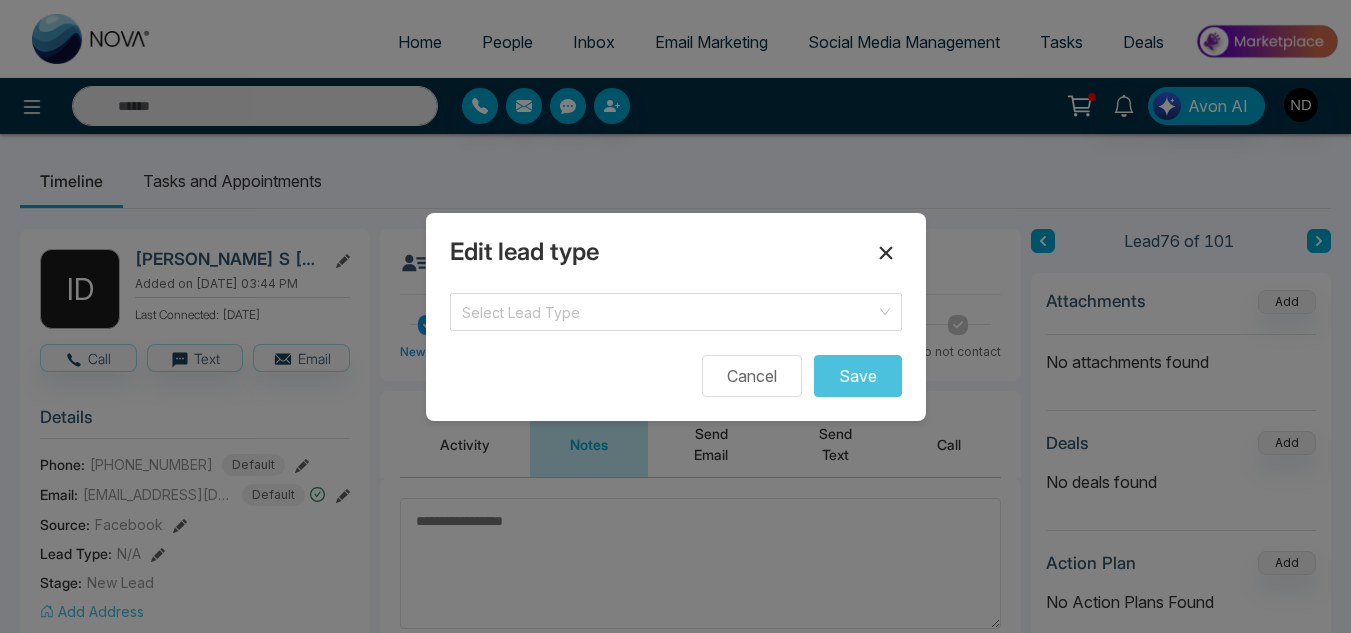 click 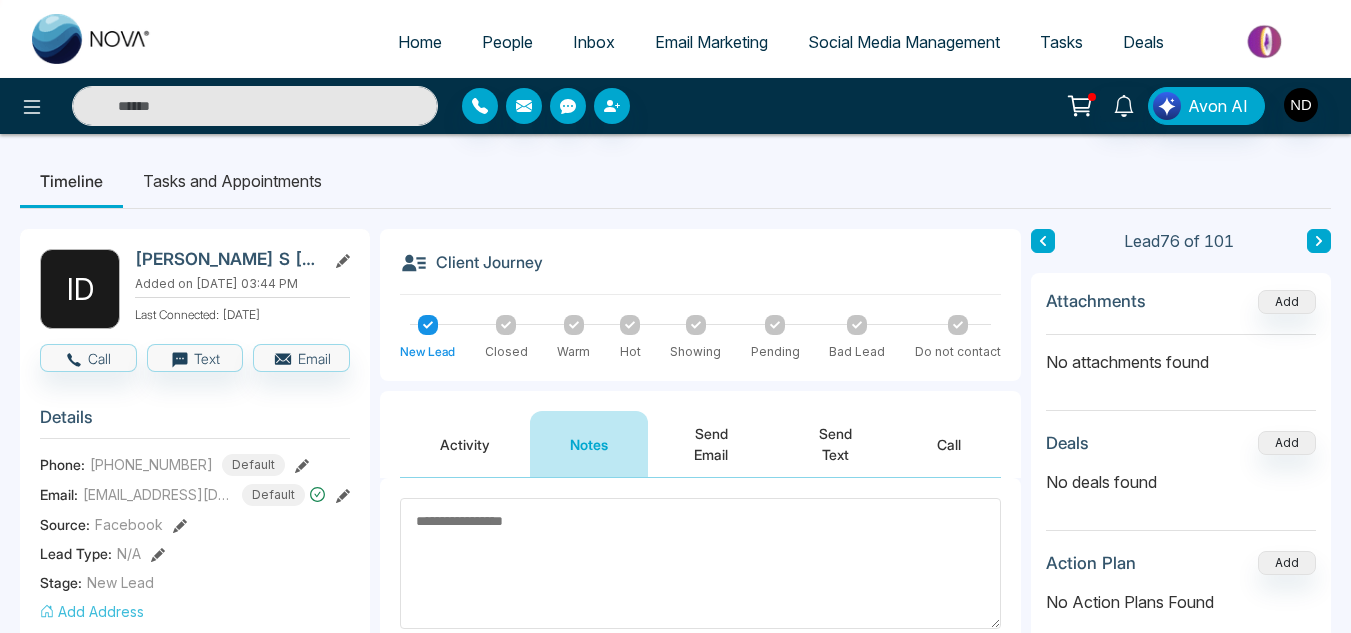 click at bounding box center [255, 106] 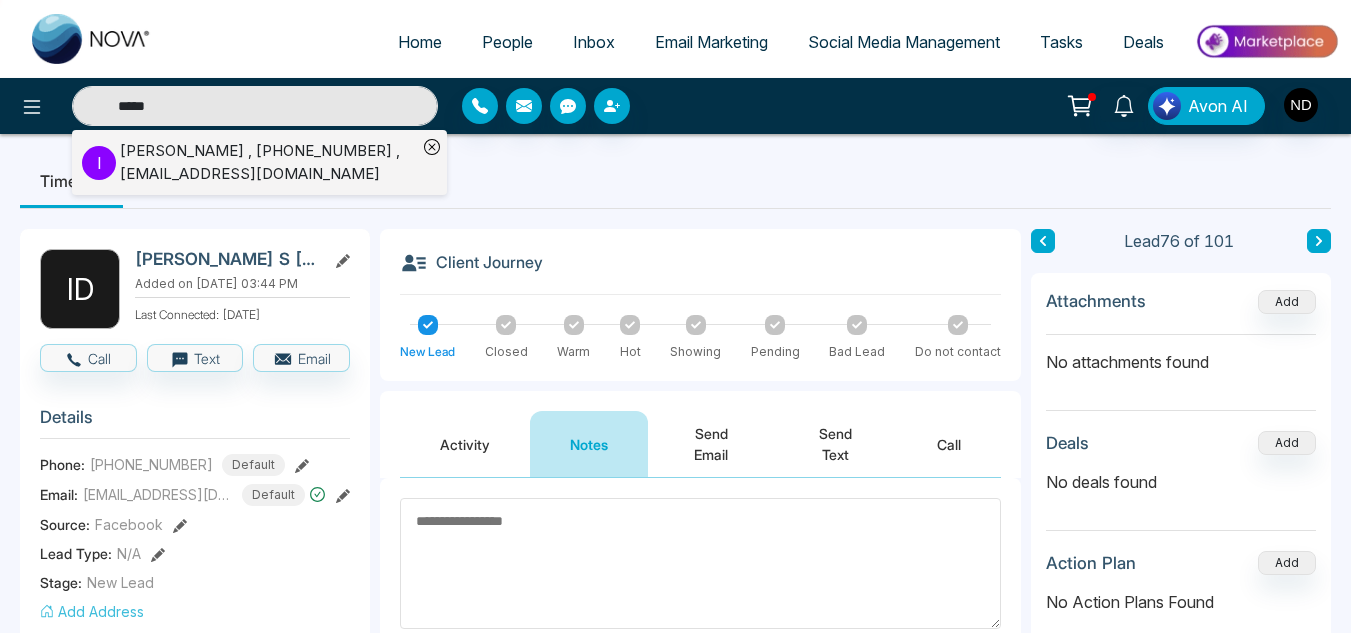 type on "*****" 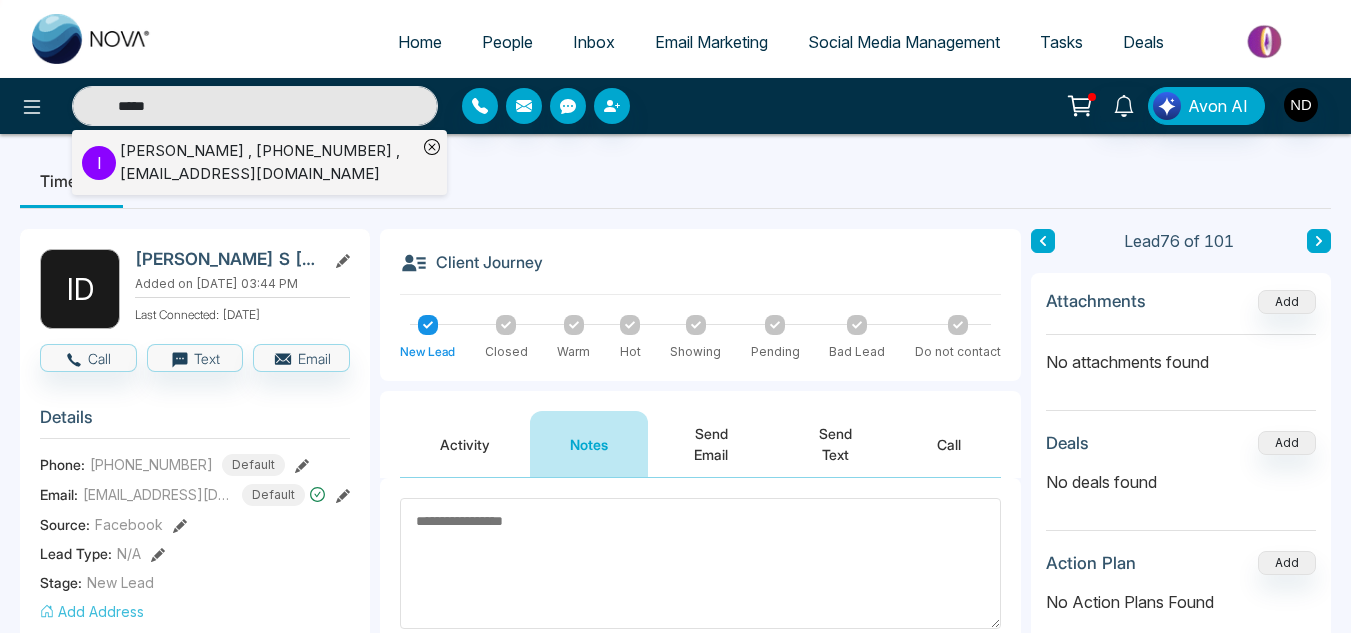 click on "I   [PERSON_NAME]     , [PHONE_NUMBER]   , [EMAIL_ADDRESS][DOMAIN_NAME]" at bounding box center [249, 162] 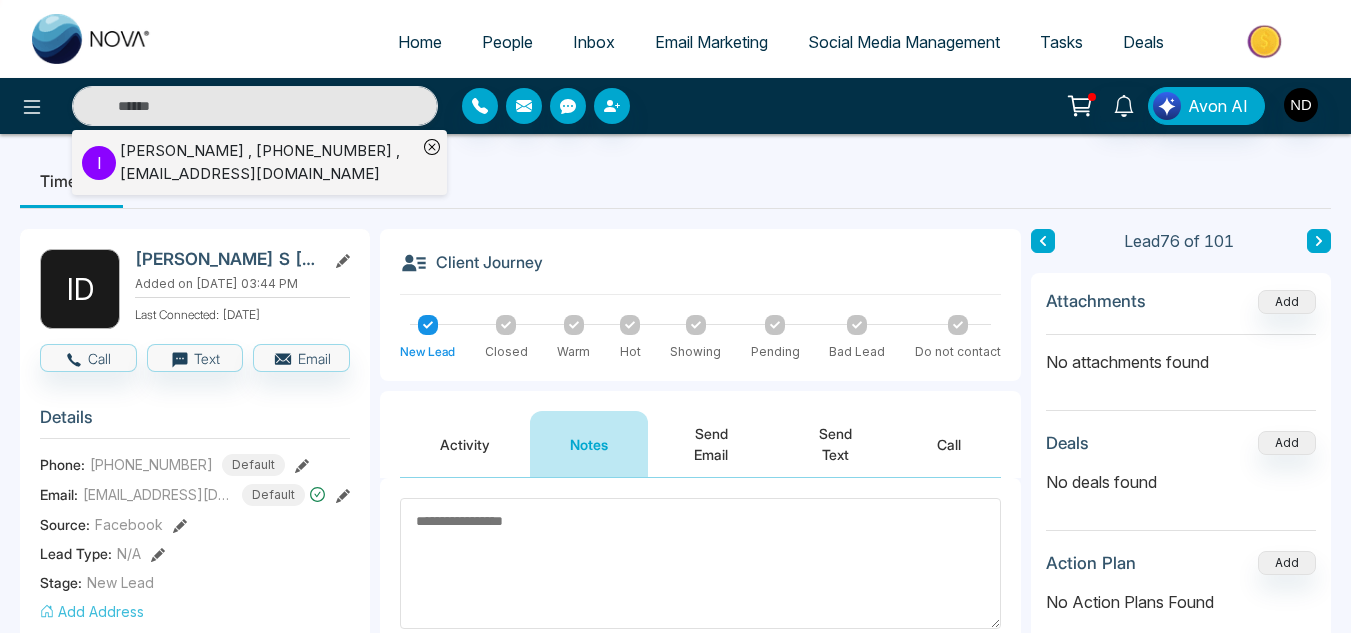 type on "*****" 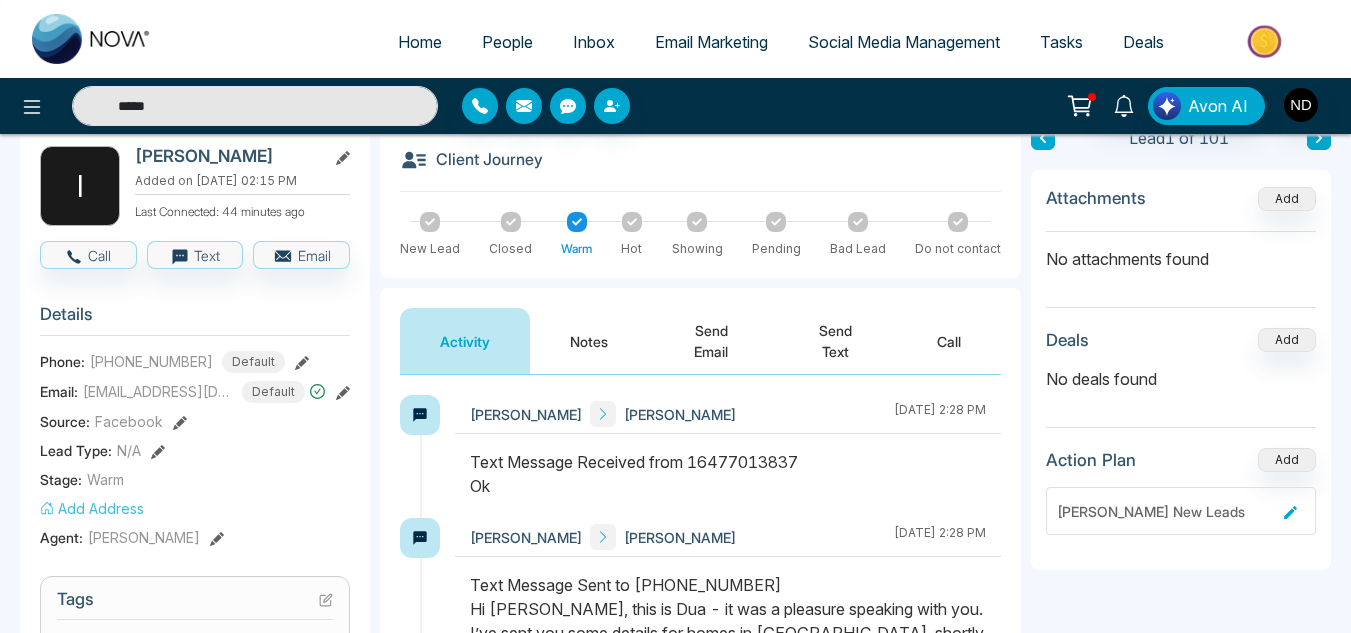 scroll, scrollTop: 104, scrollLeft: 0, axis: vertical 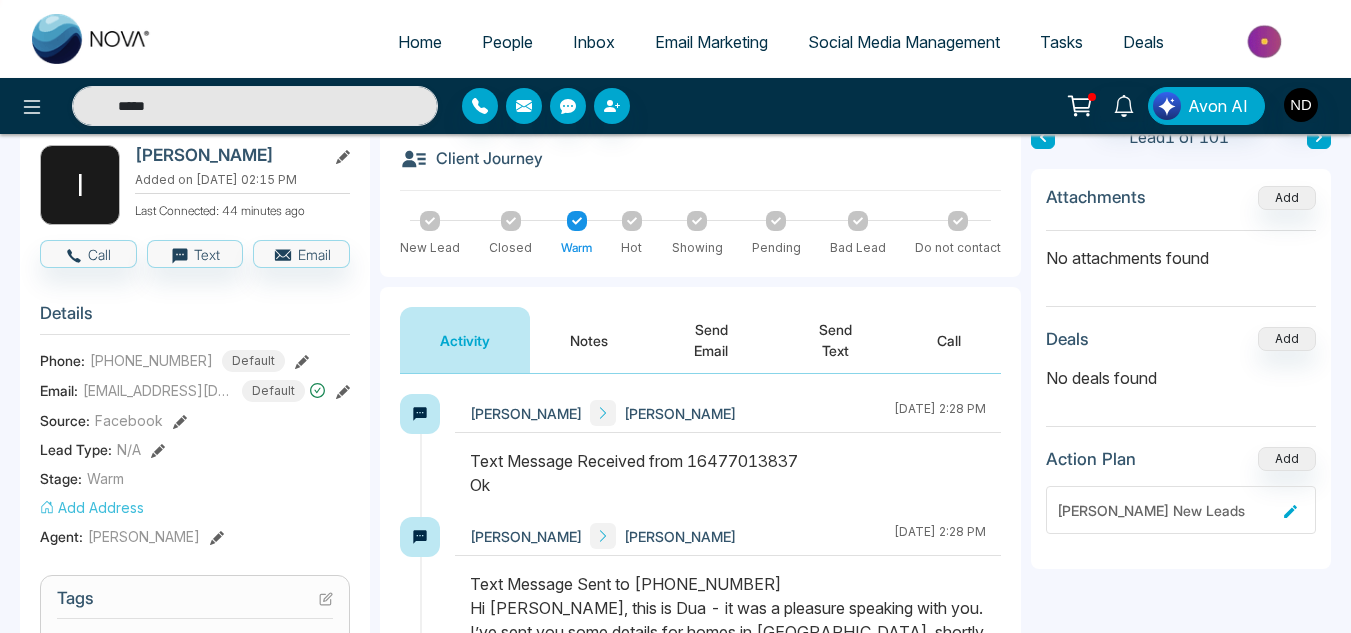click on "Send Text" at bounding box center [836, 340] 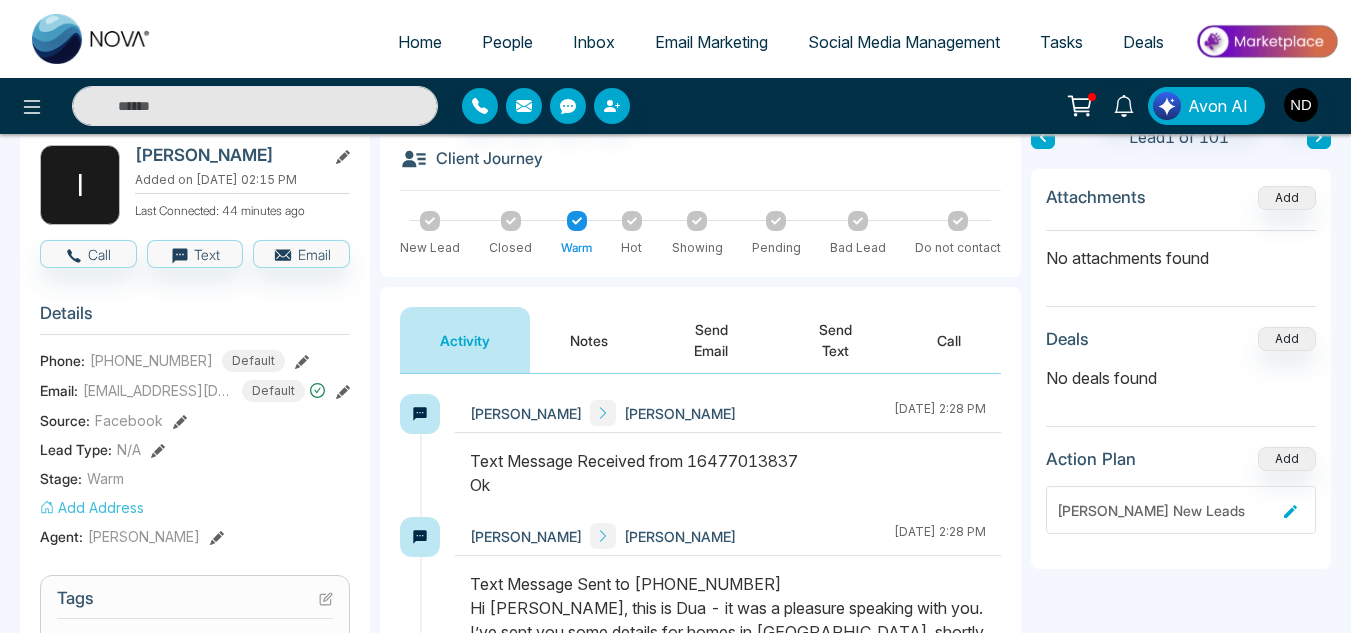 type on "*****" 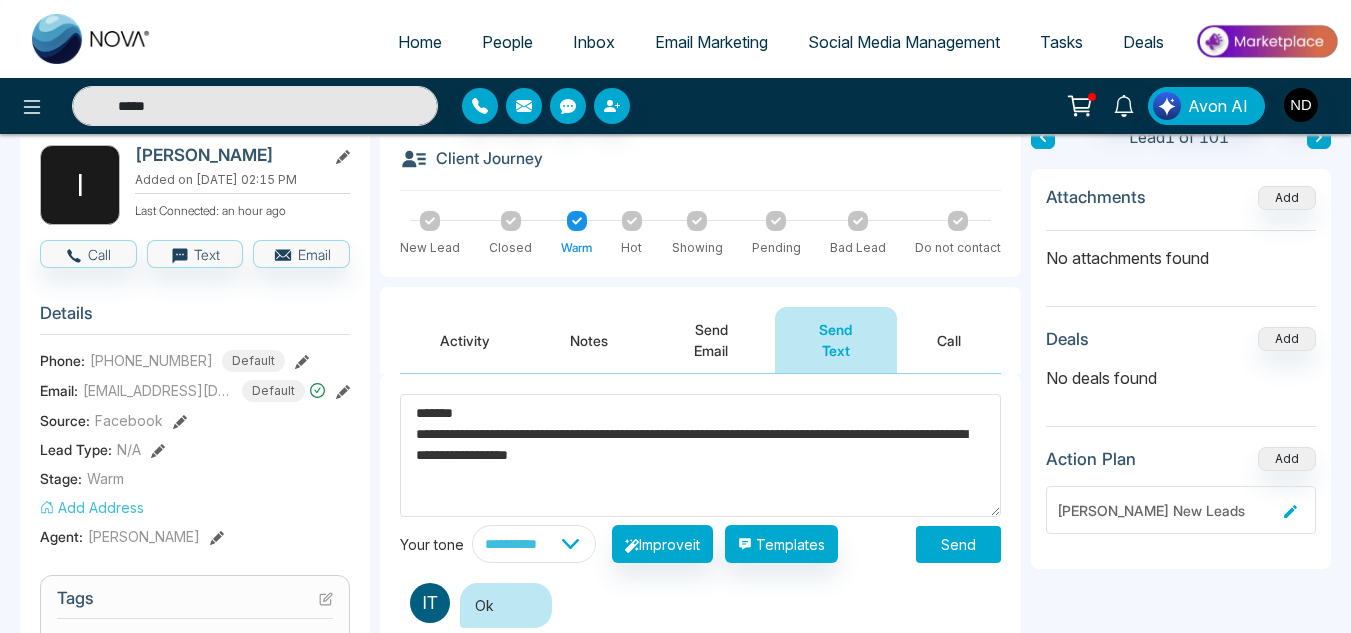 type on "**********" 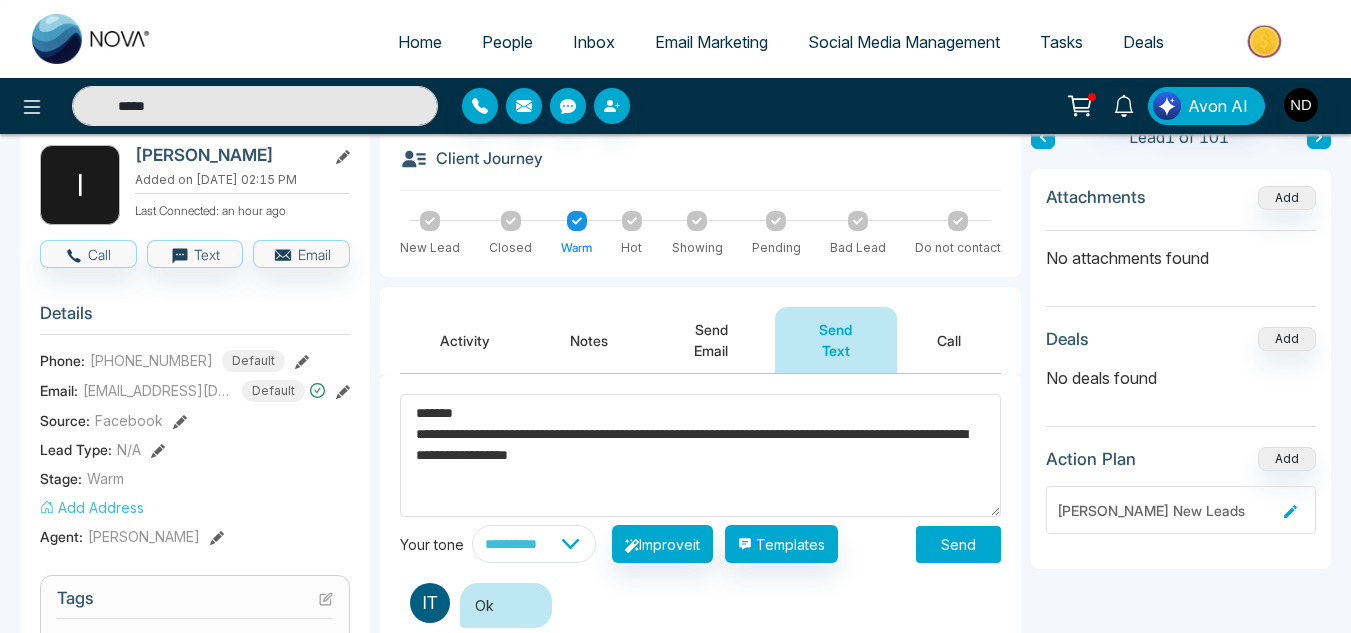 click on "Send" at bounding box center (958, 544) 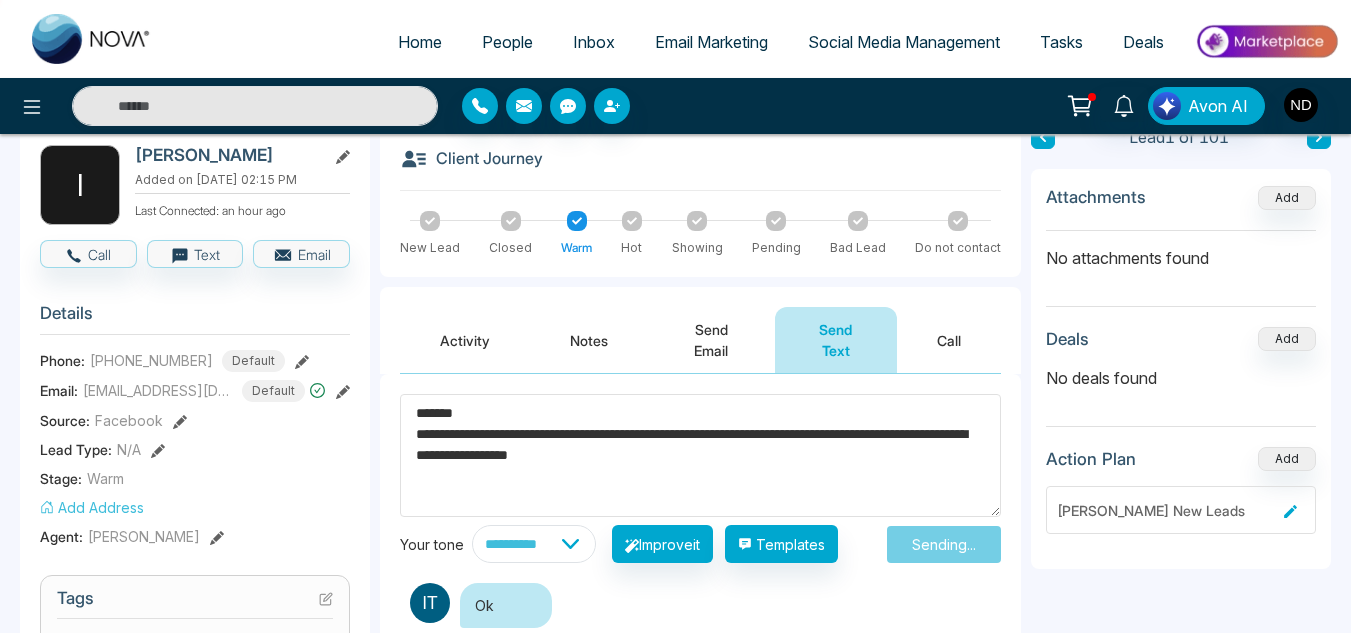 type on "*****" 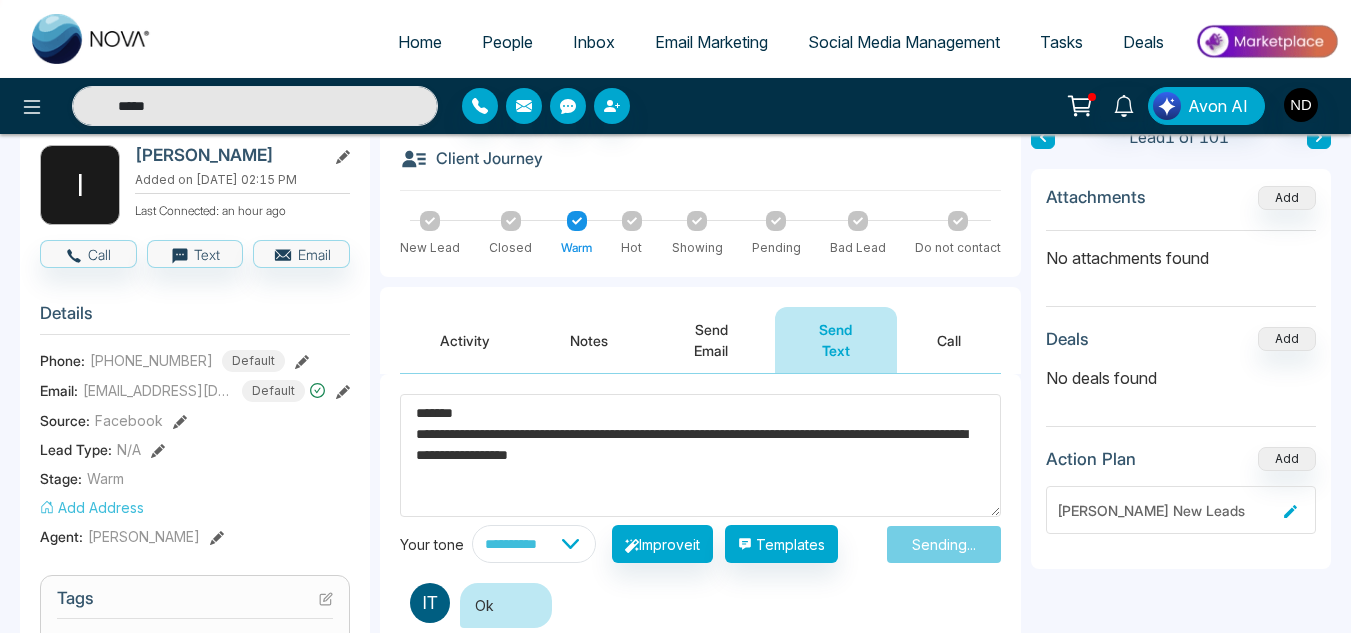 type 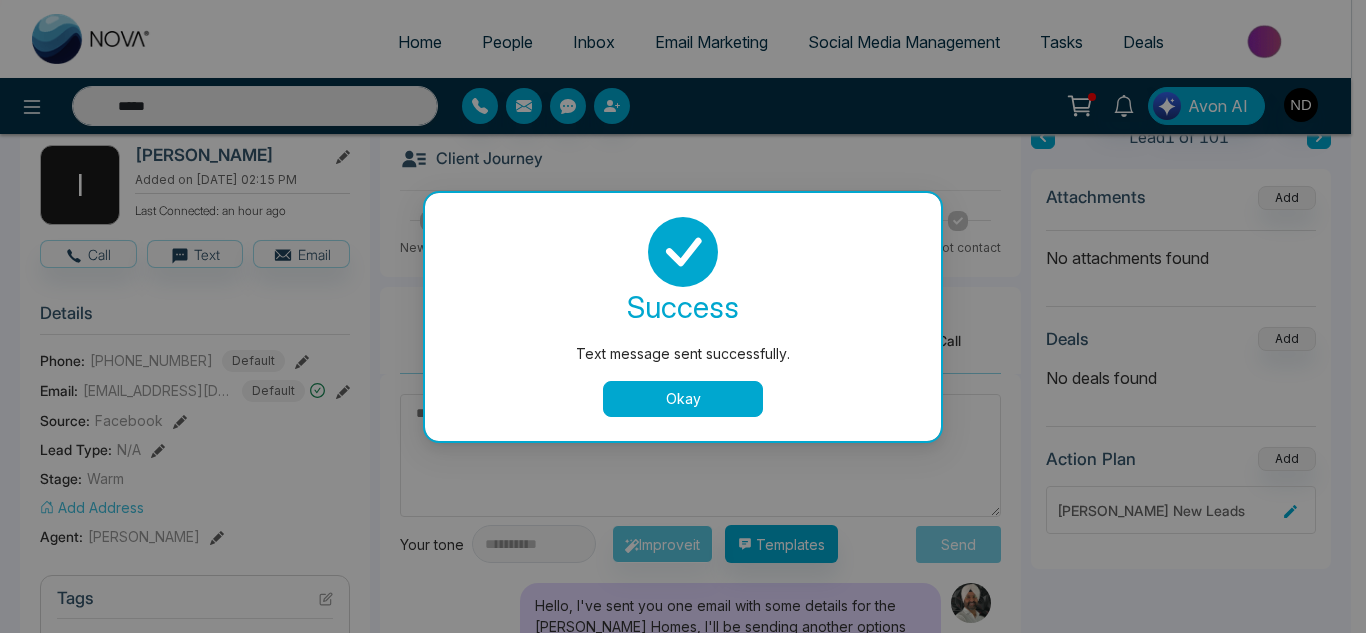 click on "Okay" at bounding box center (683, 399) 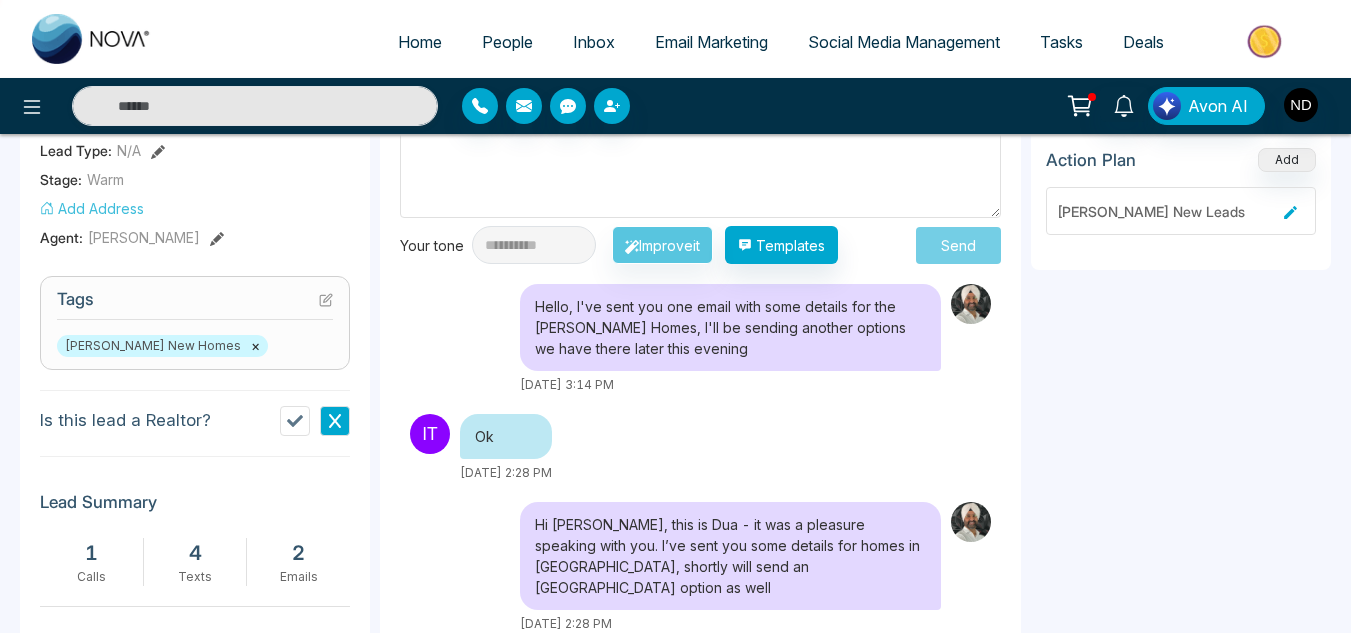 scroll, scrollTop: 0, scrollLeft: 0, axis: both 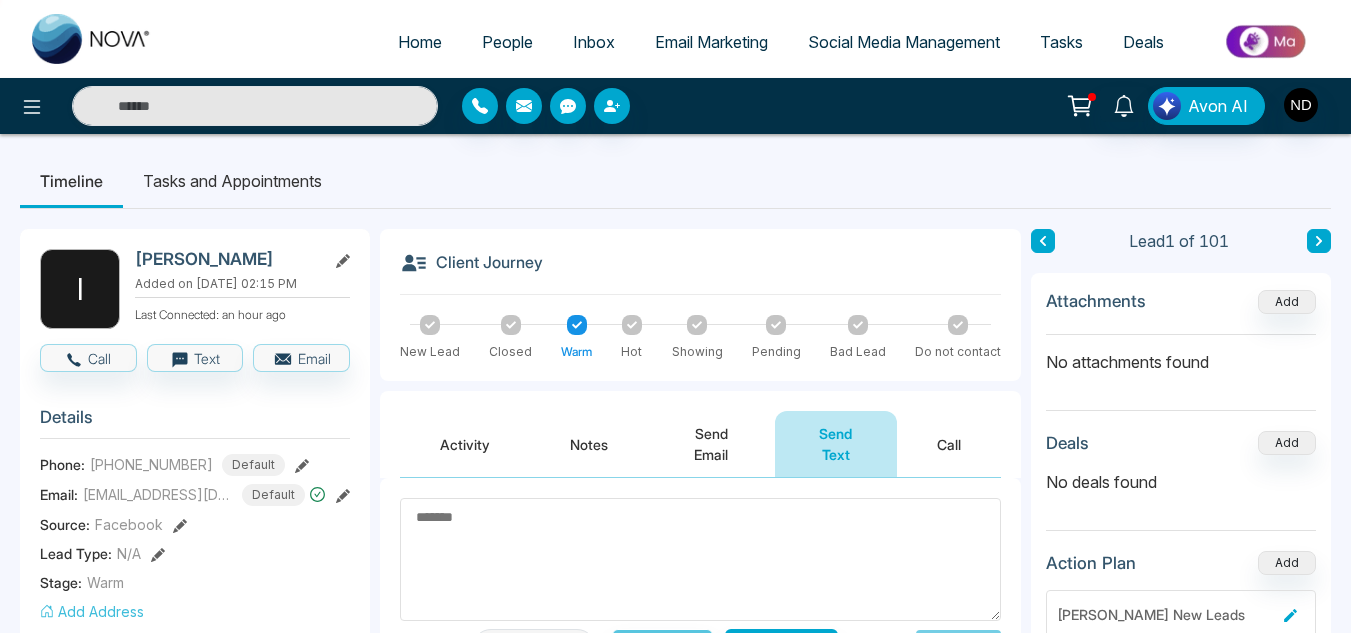 click on "Activity" at bounding box center [465, 444] 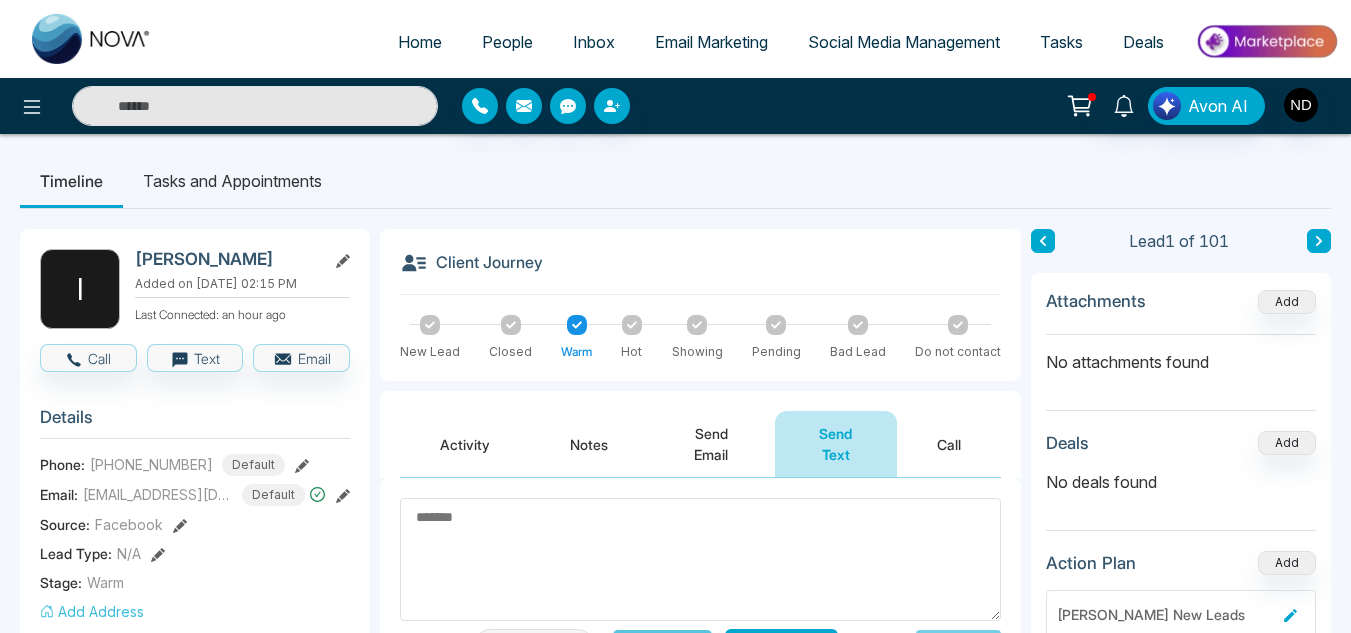 type on "*****" 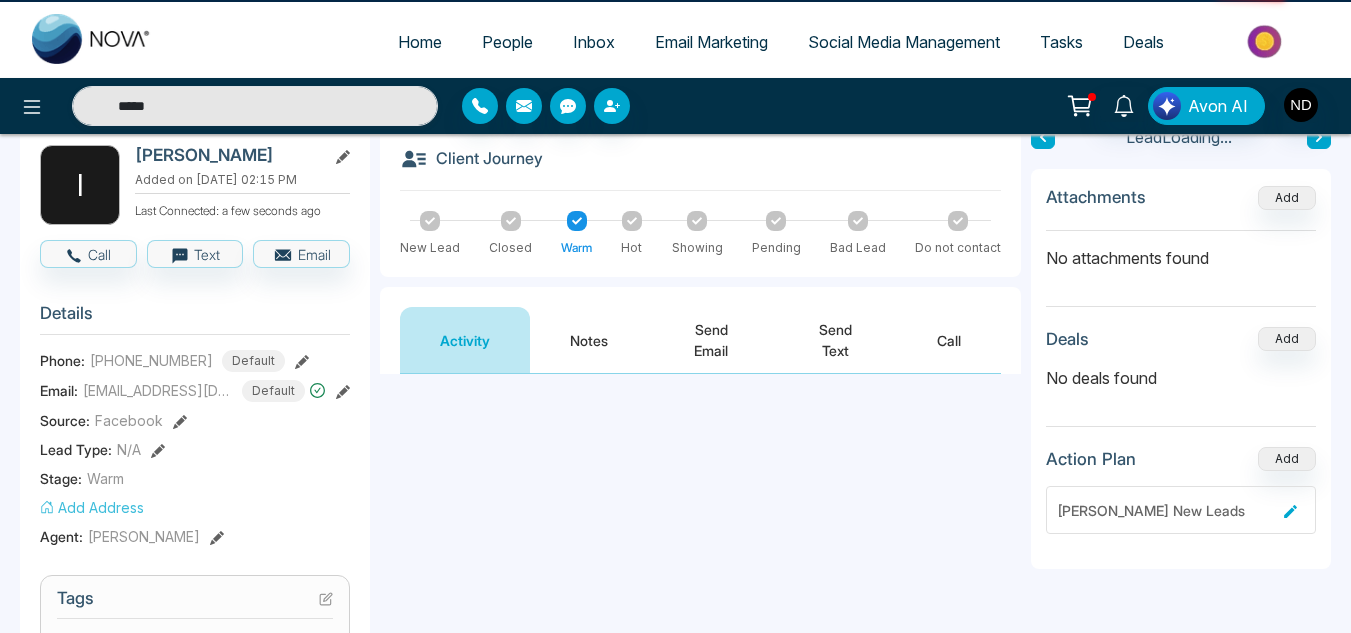 scroll, scrollTop: 0, scrollLeft: 0, axis: both 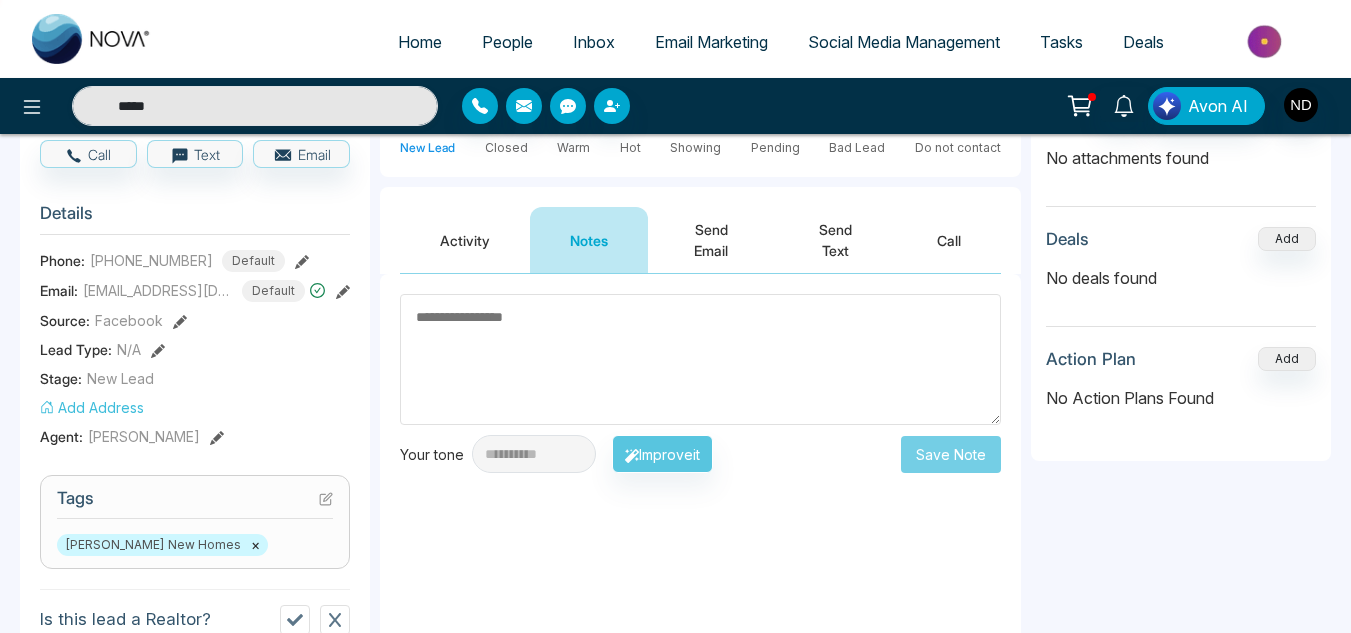 click on "Activity" at bounding box center (465, 240) 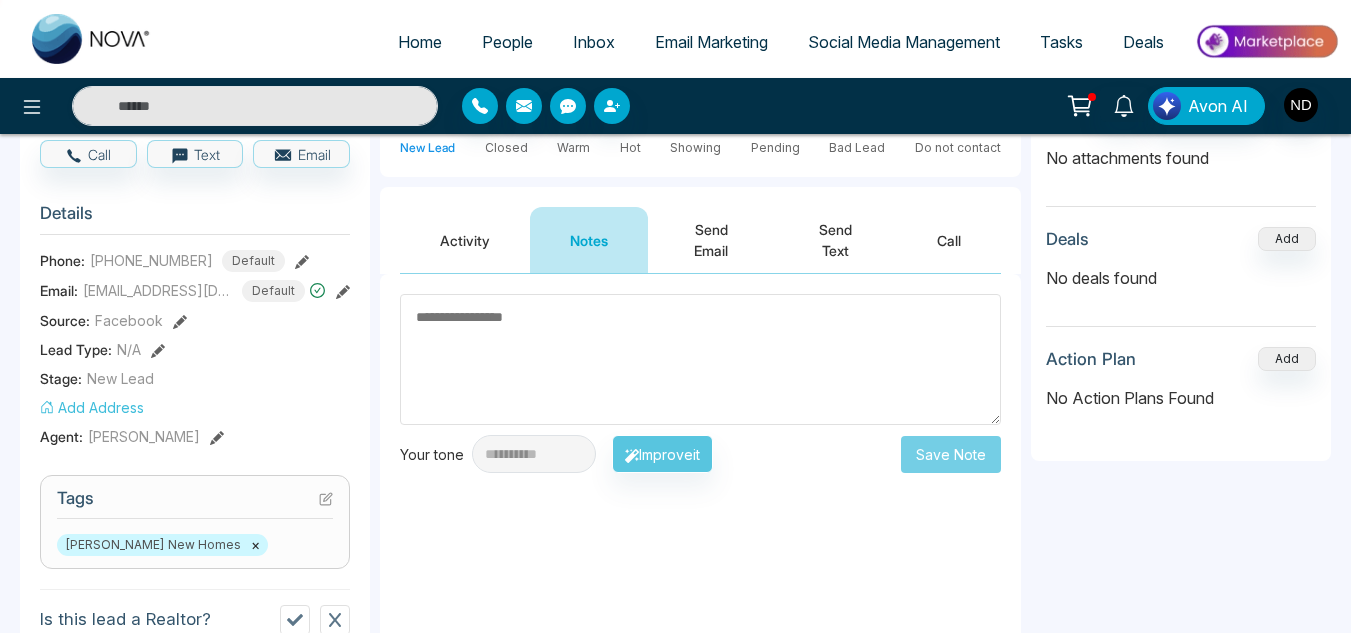 type on "*****" 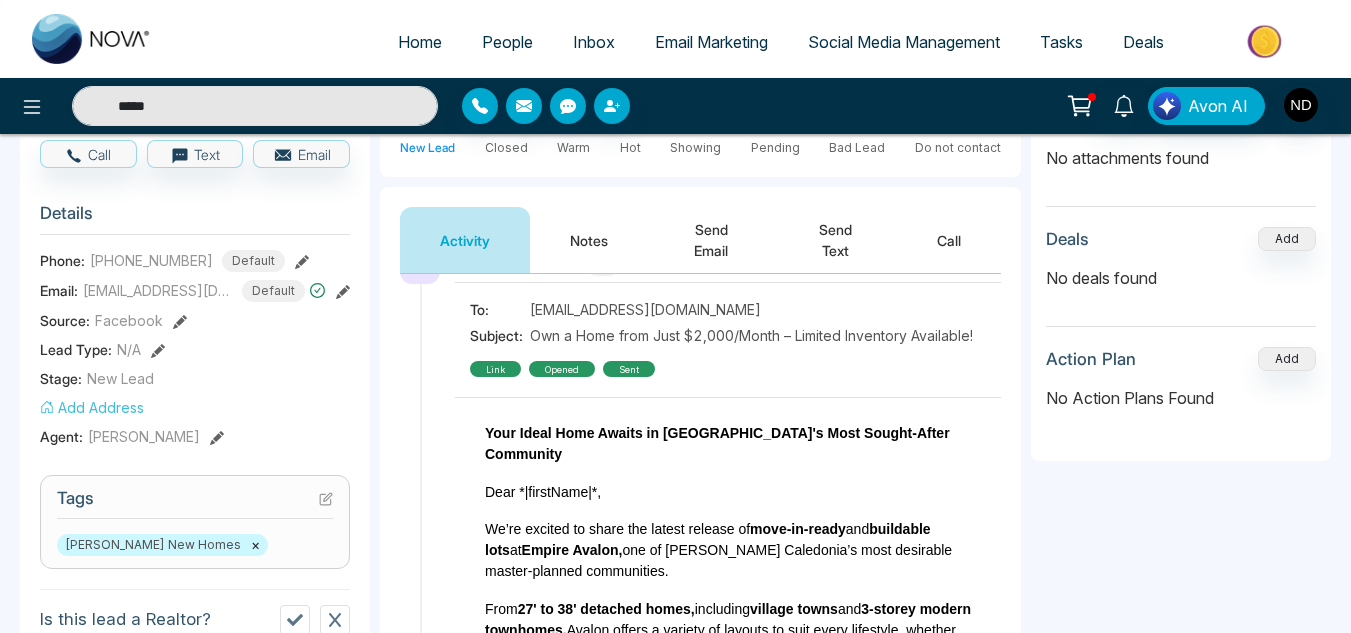 scroll, scrollTop: 71, scrollLeft: 0, axis: vertical 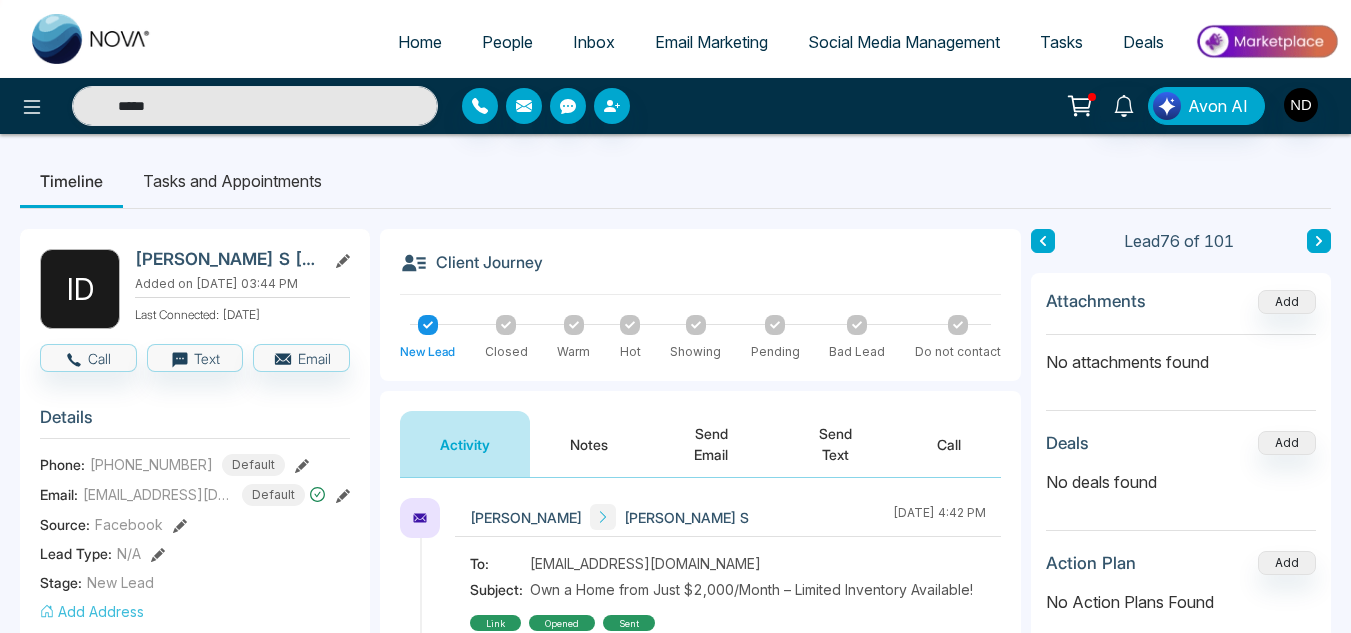 click on "Notes" at bounding box center [589, 444] 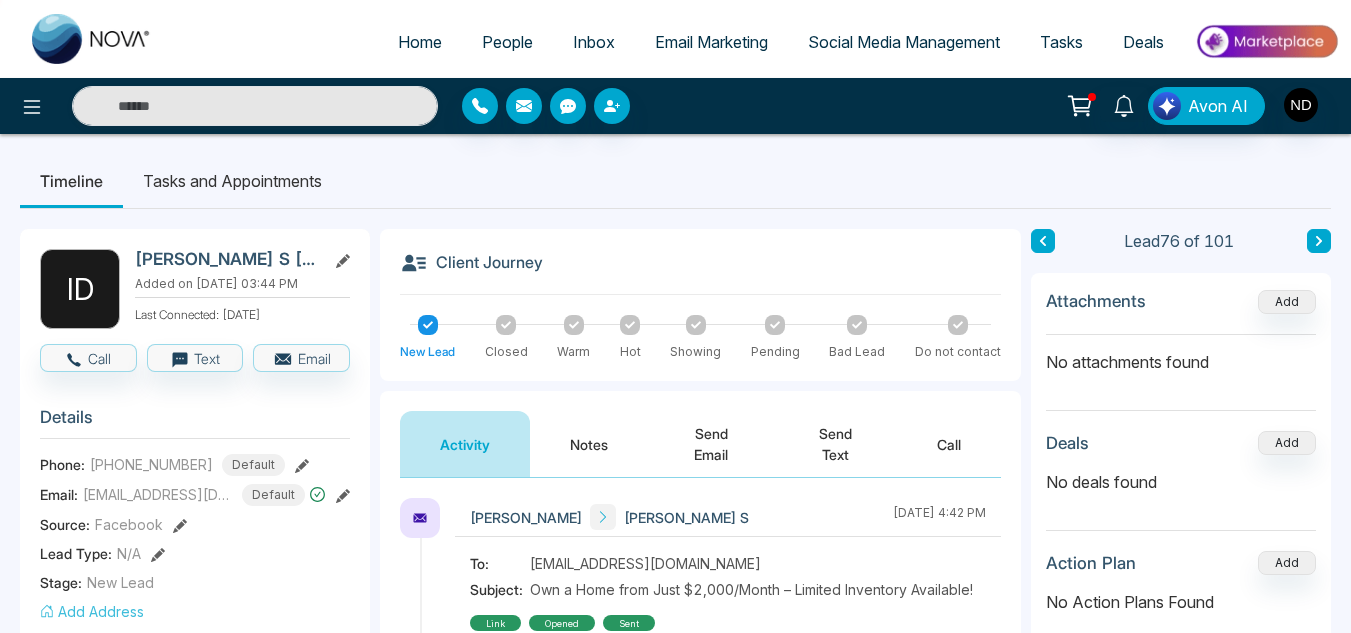 type on "*****" 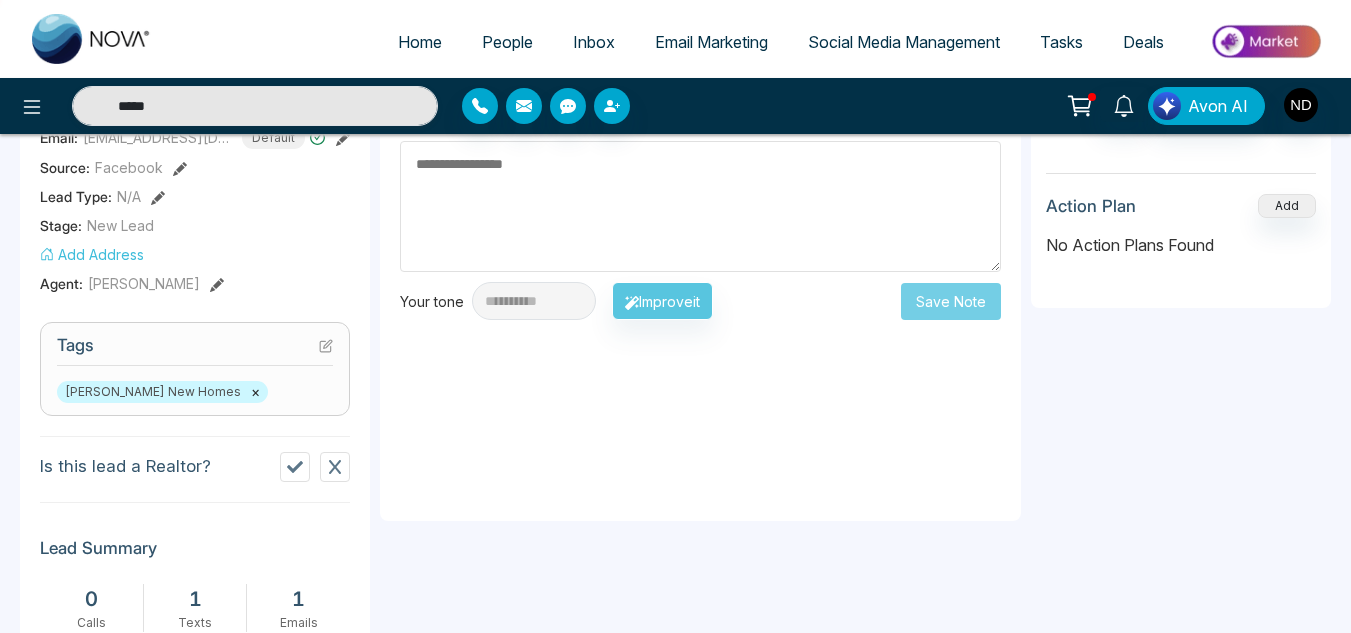 scroll, scrollTop: 353, scrollLeft: 0, axis: vertical 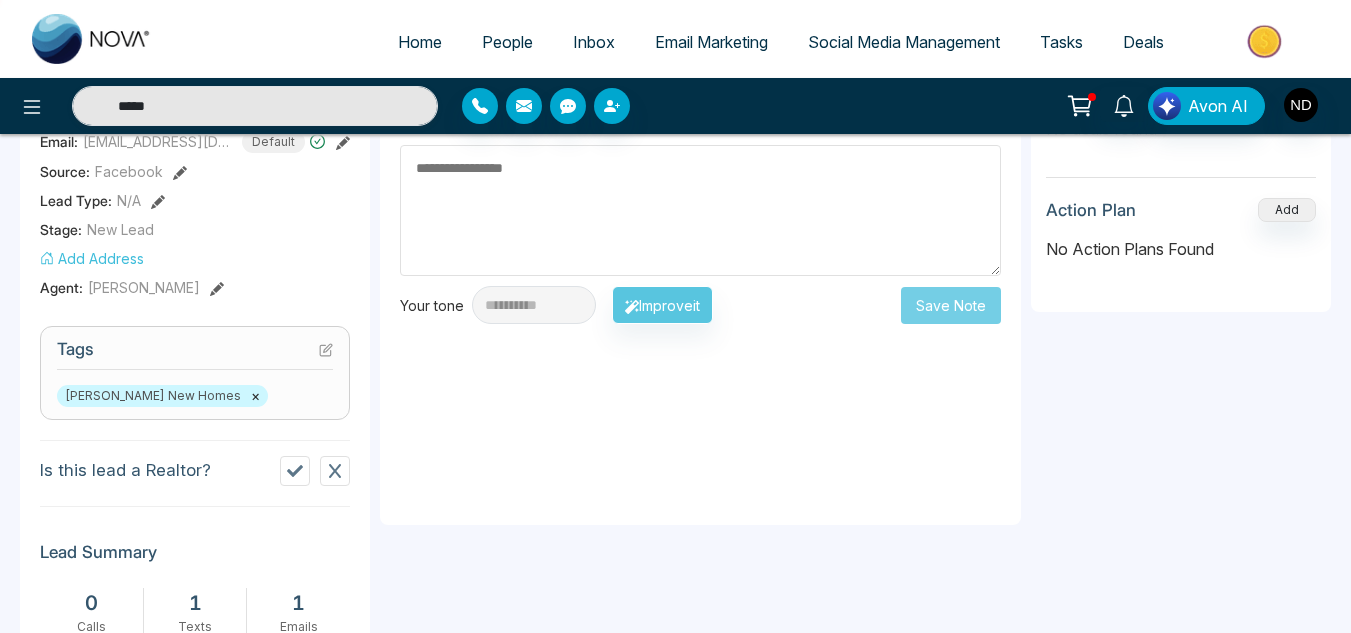 click 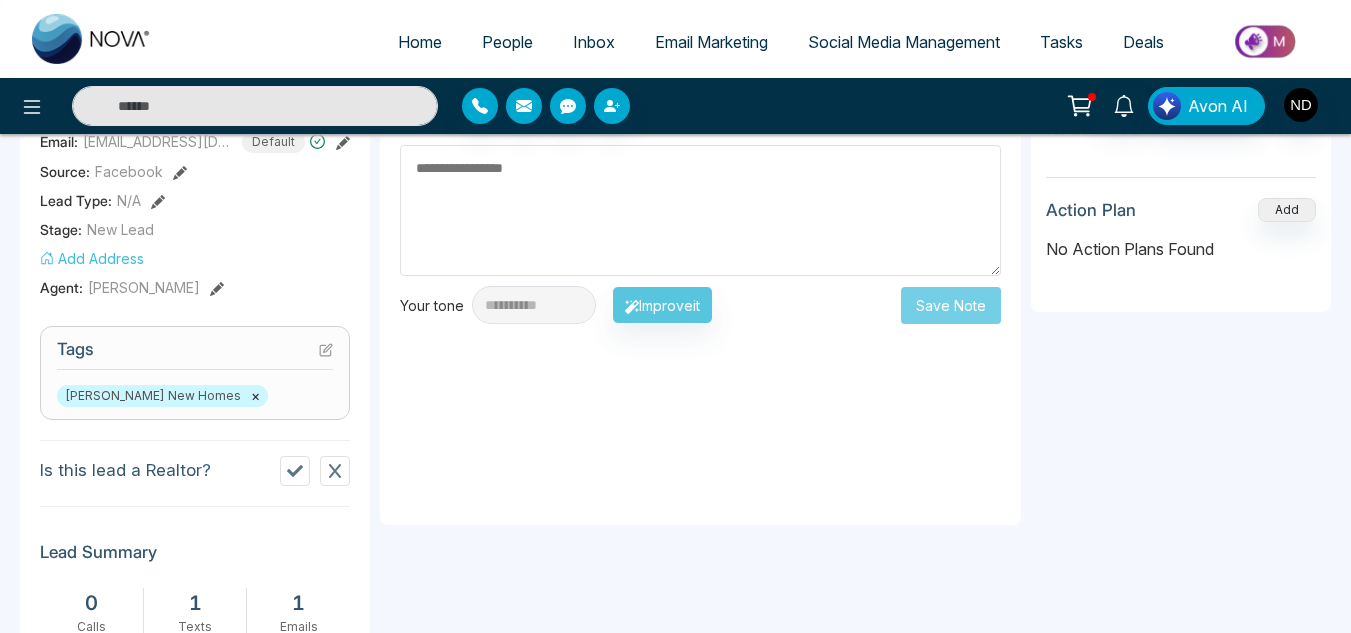 type on "*****" 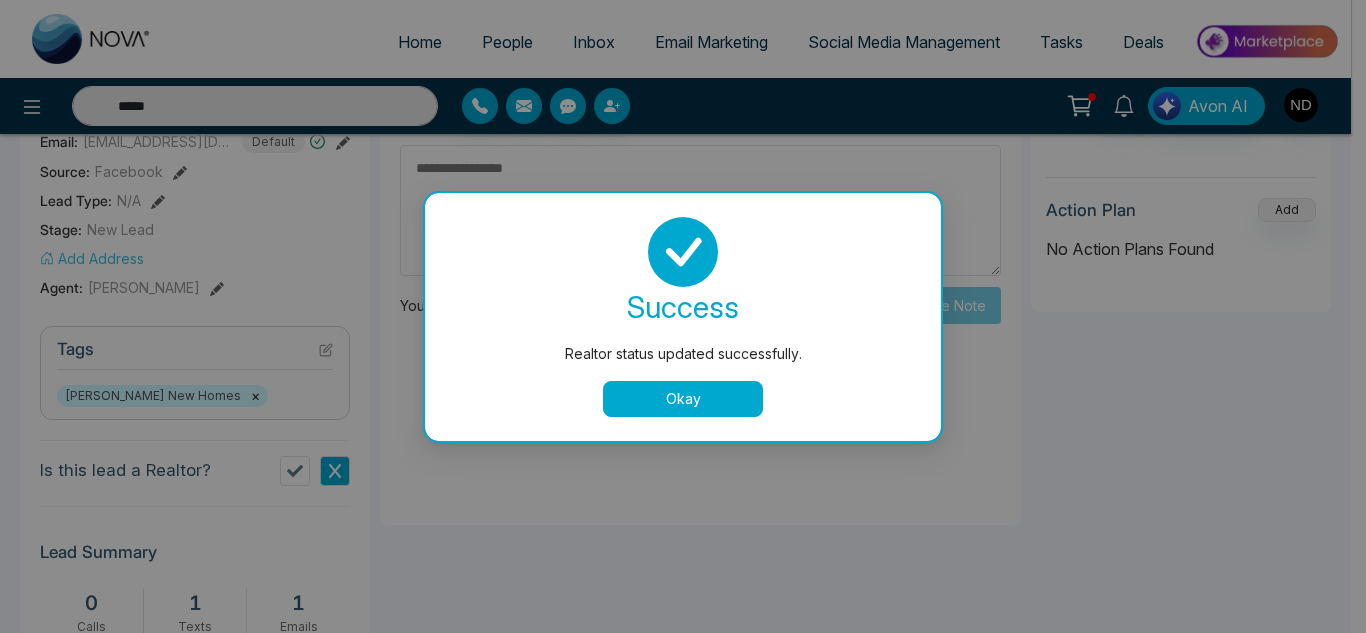 click on "Okay" at bounding box center (683, 399) 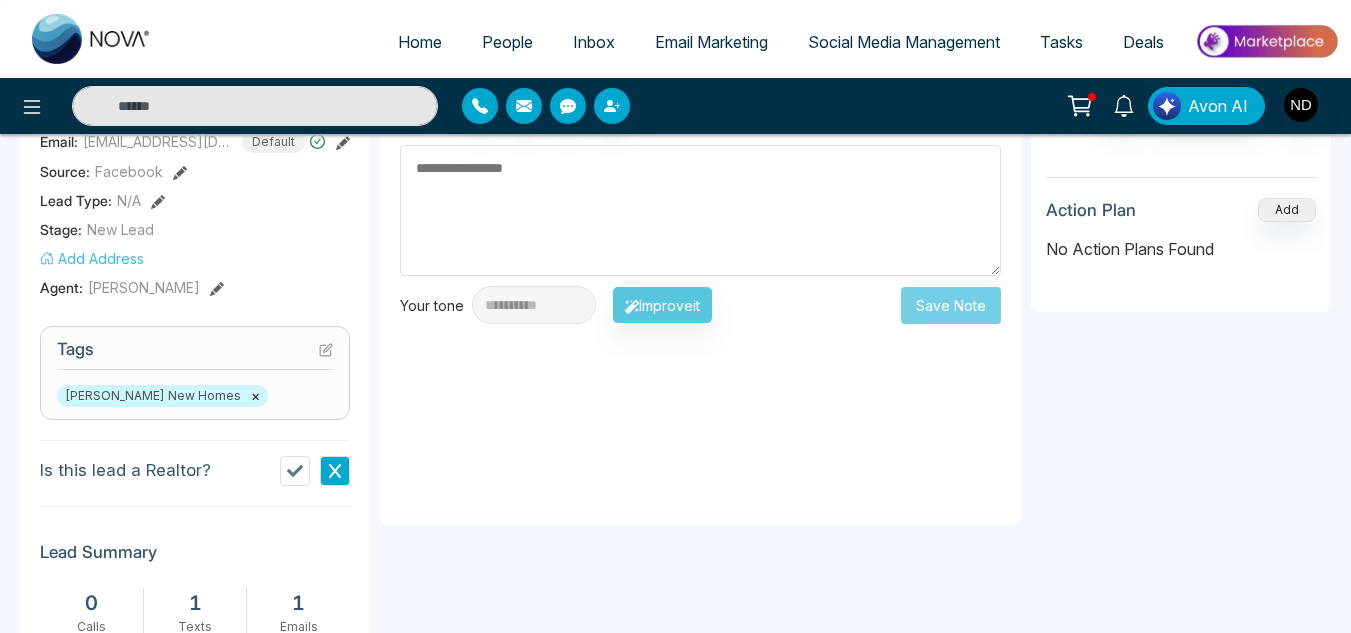 type on "*****" 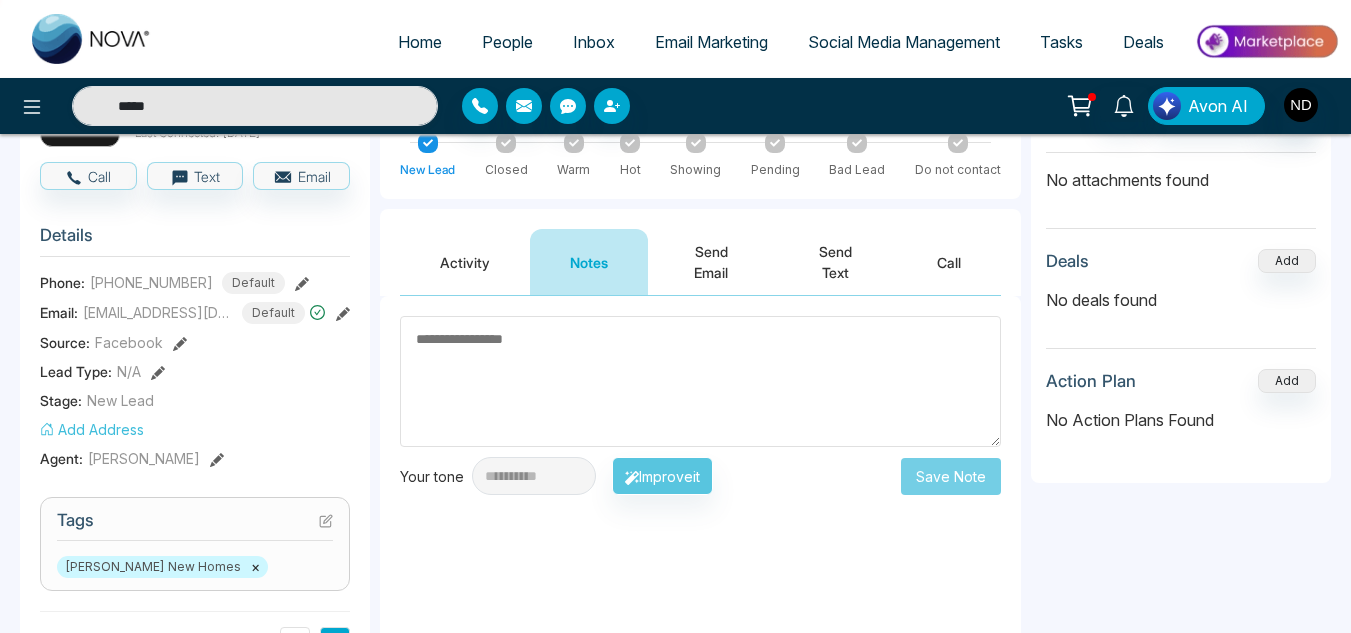 scroll, scrollTop: 181, scrollLeft: 0, axis: vertical 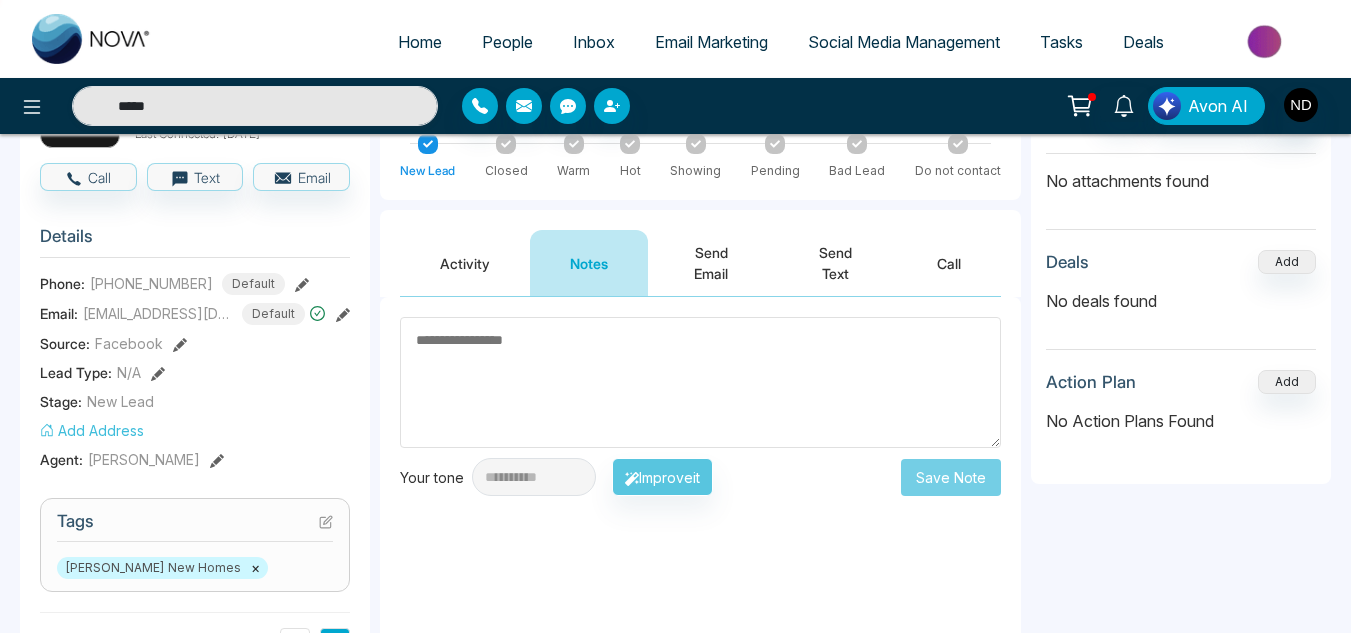 click at bounding box center [700, 382] 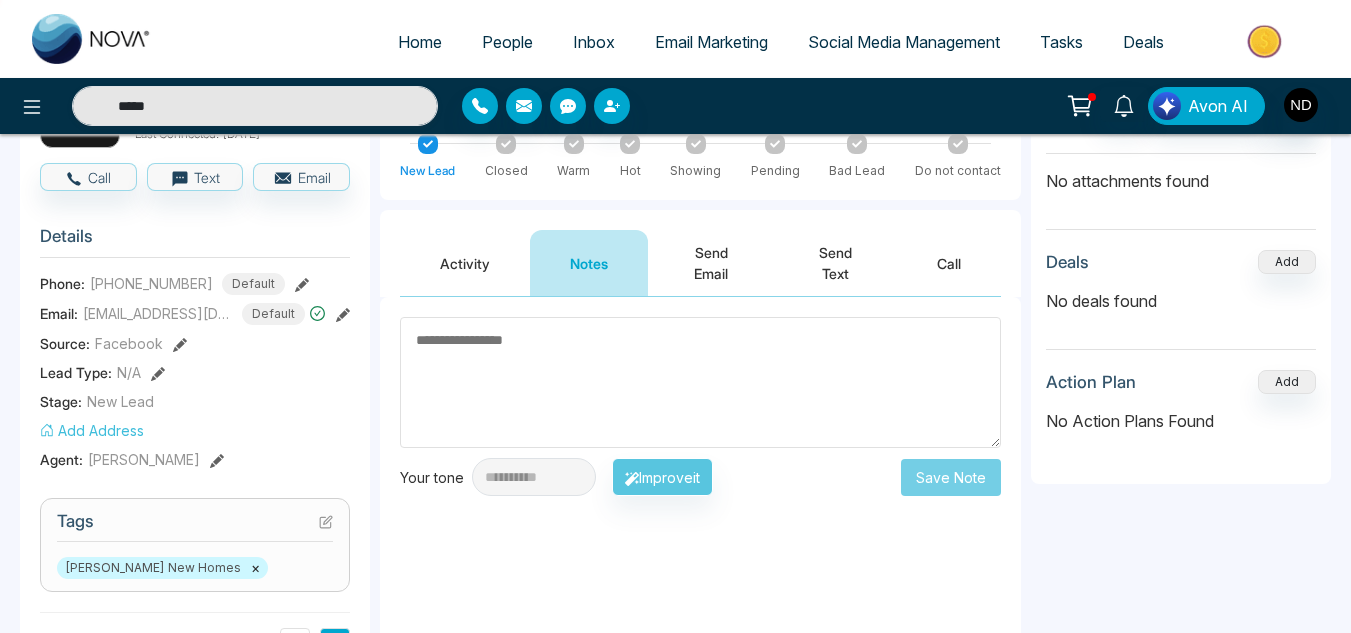 type 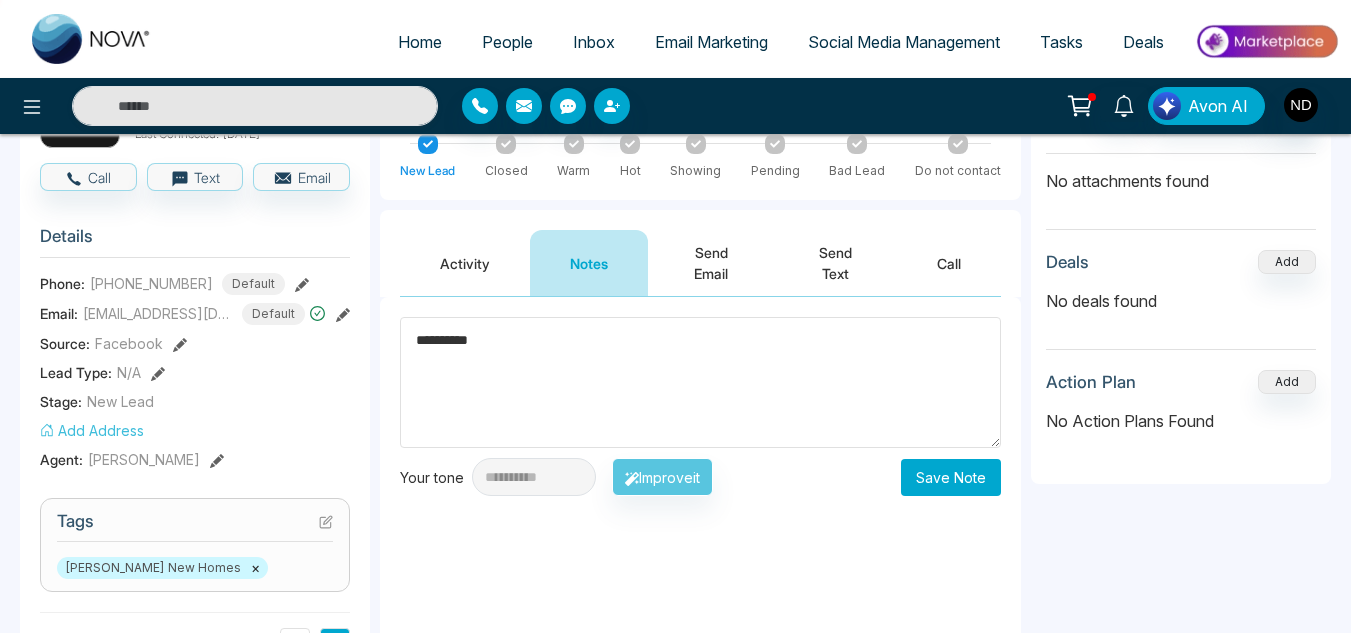 type on "**********" 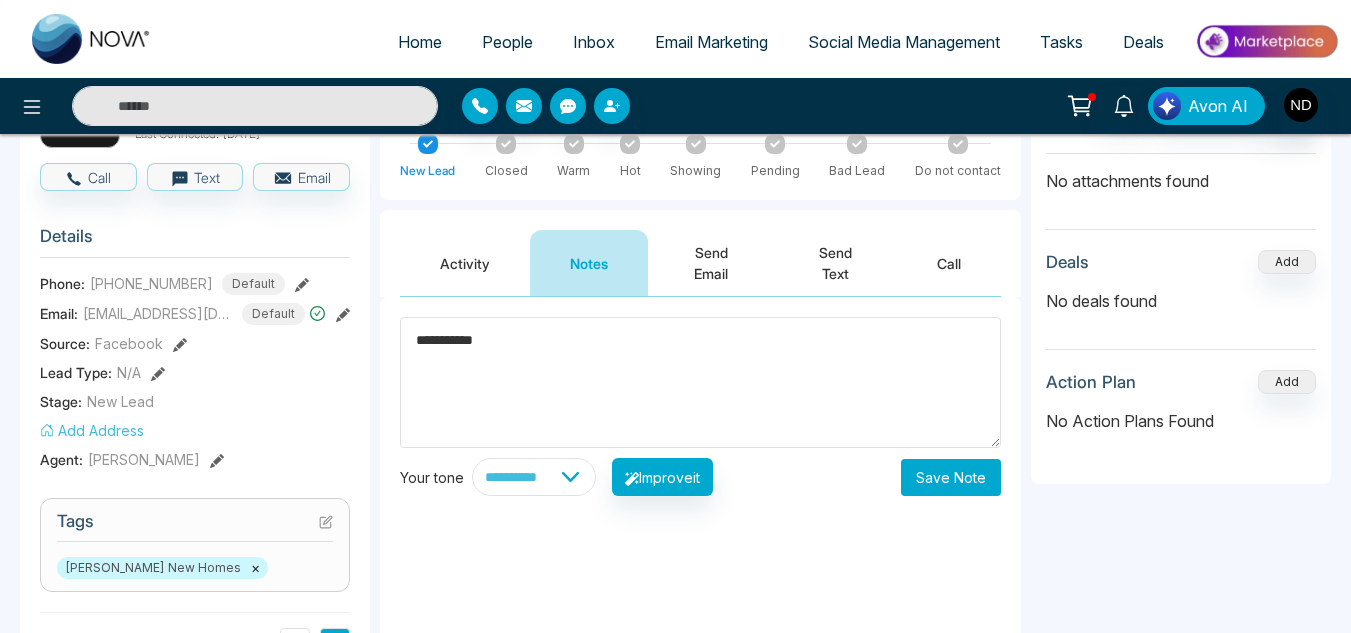 type on "*****" 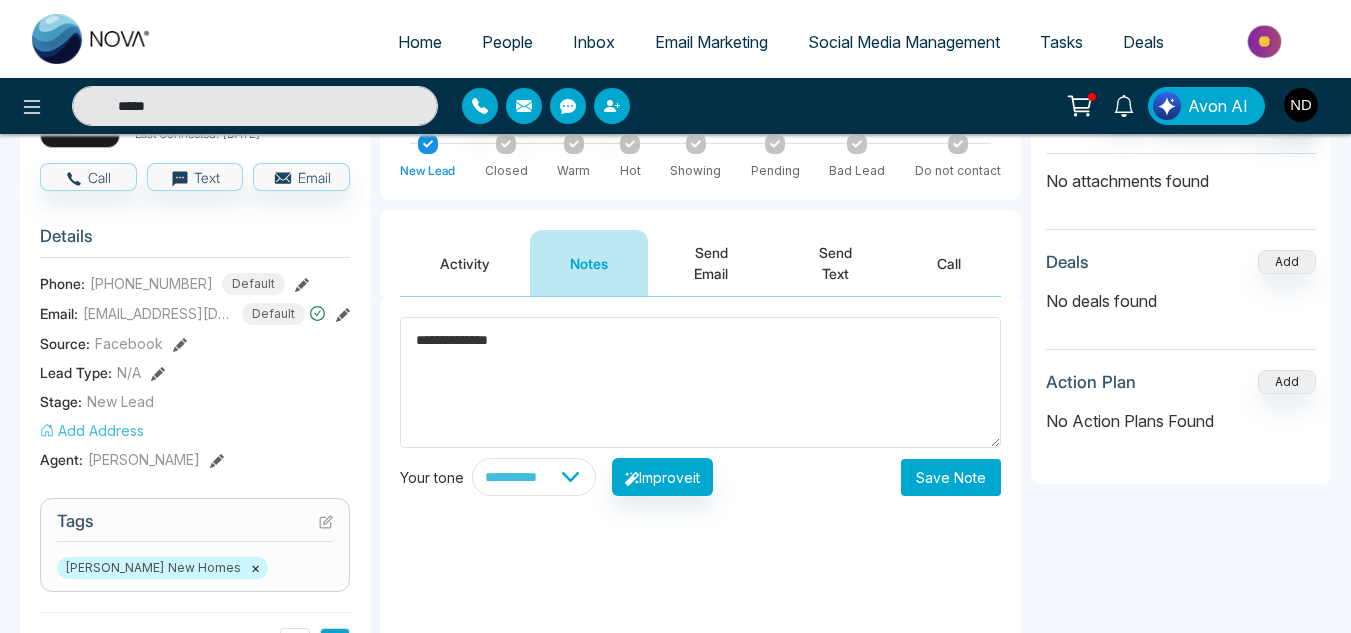 type on "**********" 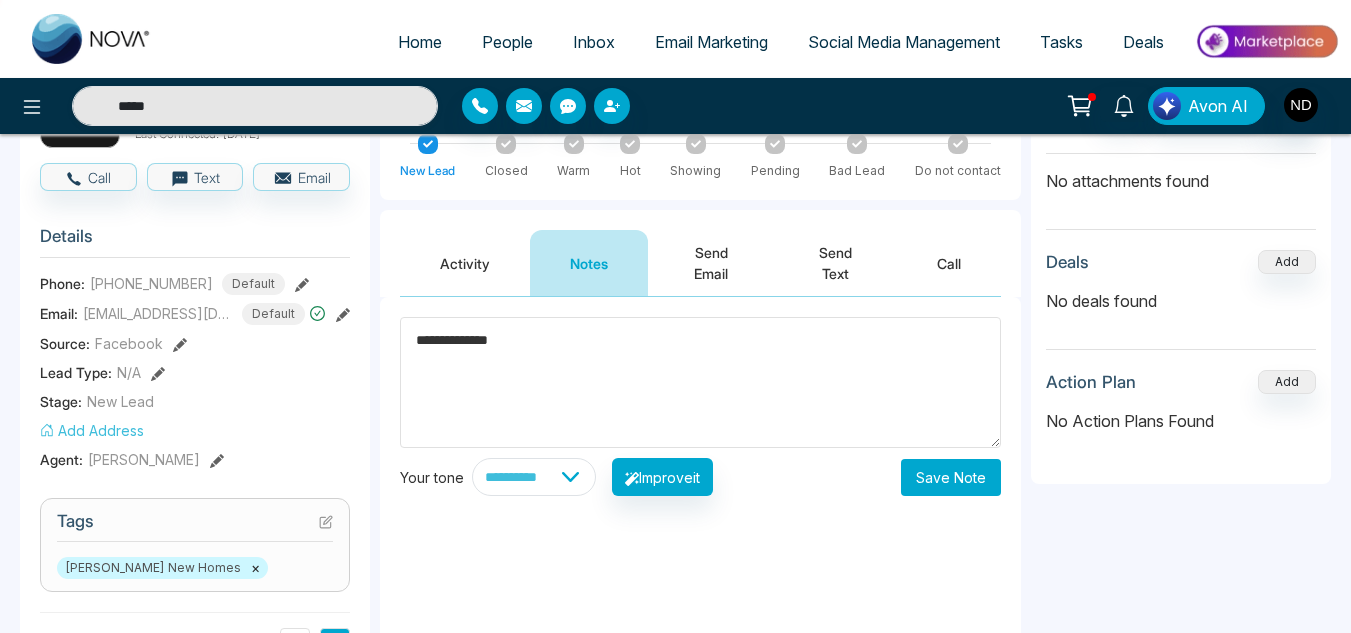click on "Save Note" at bounding box center (951, 477) 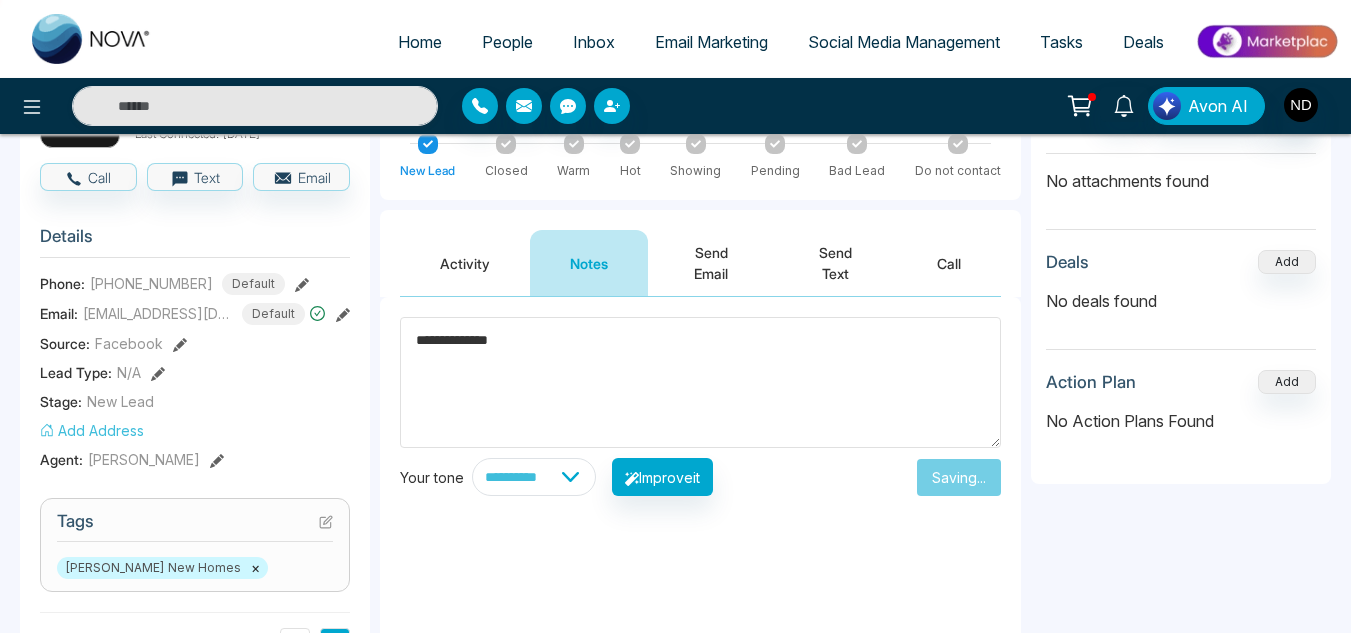 type on "*****" 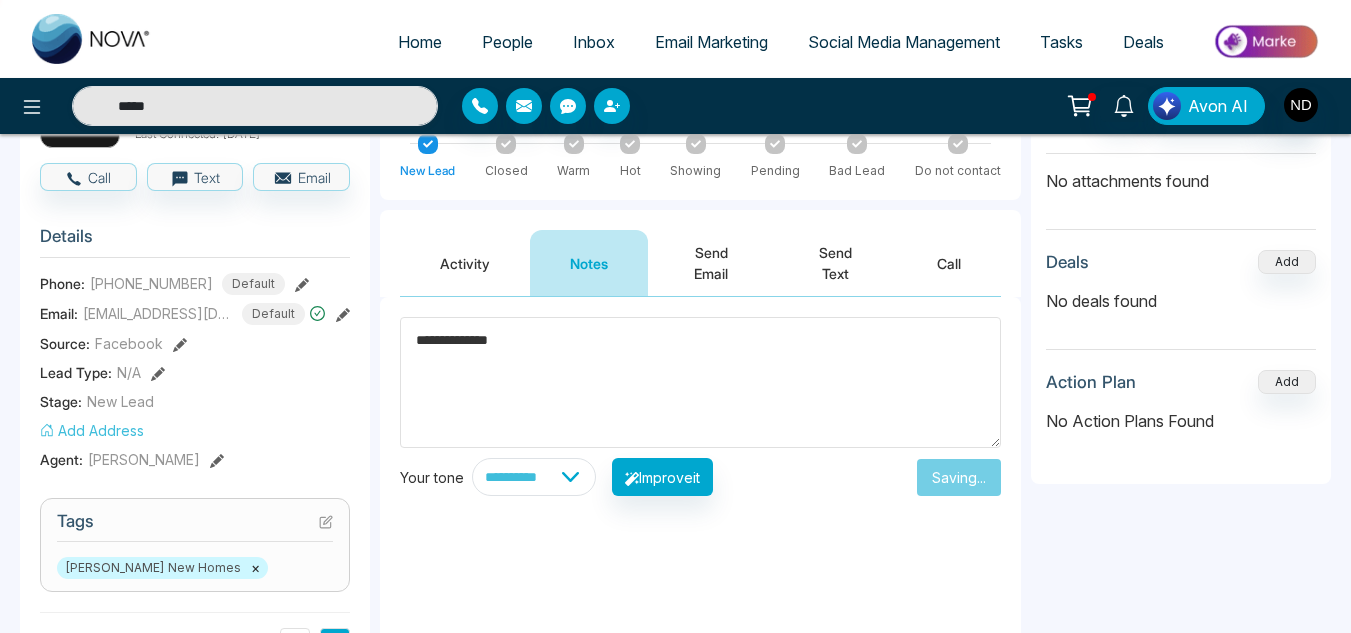 type 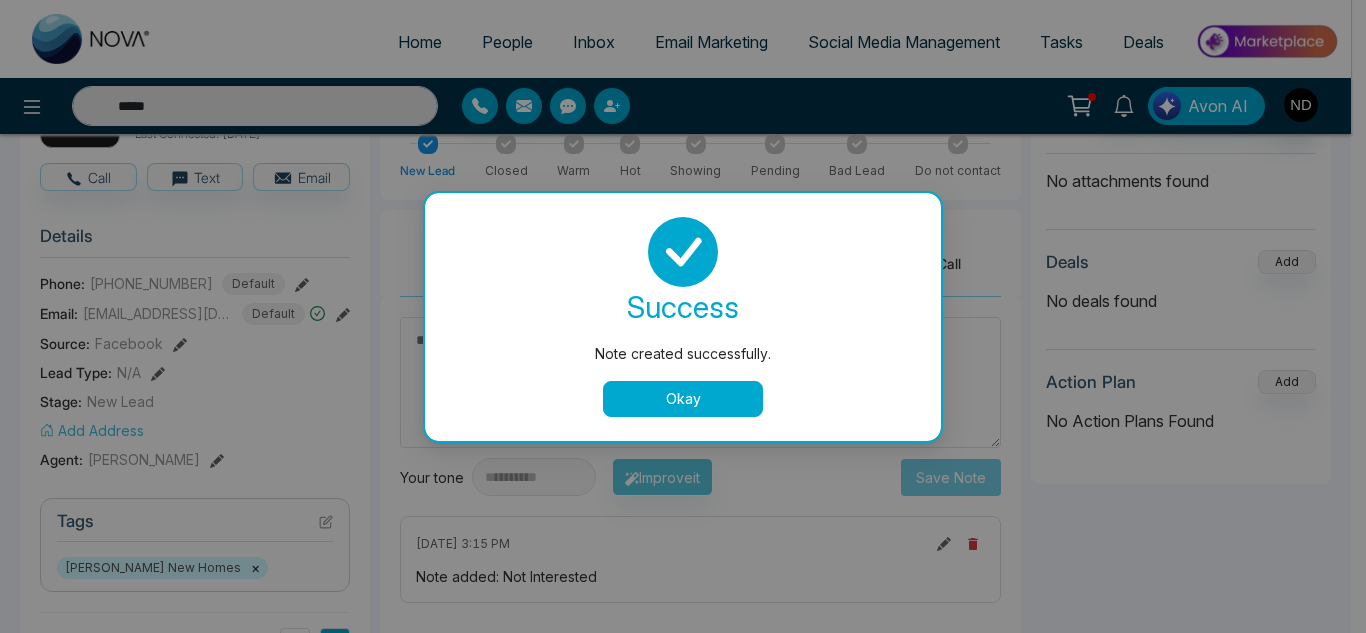 click on "Okay" at bounding box center (683, 399) 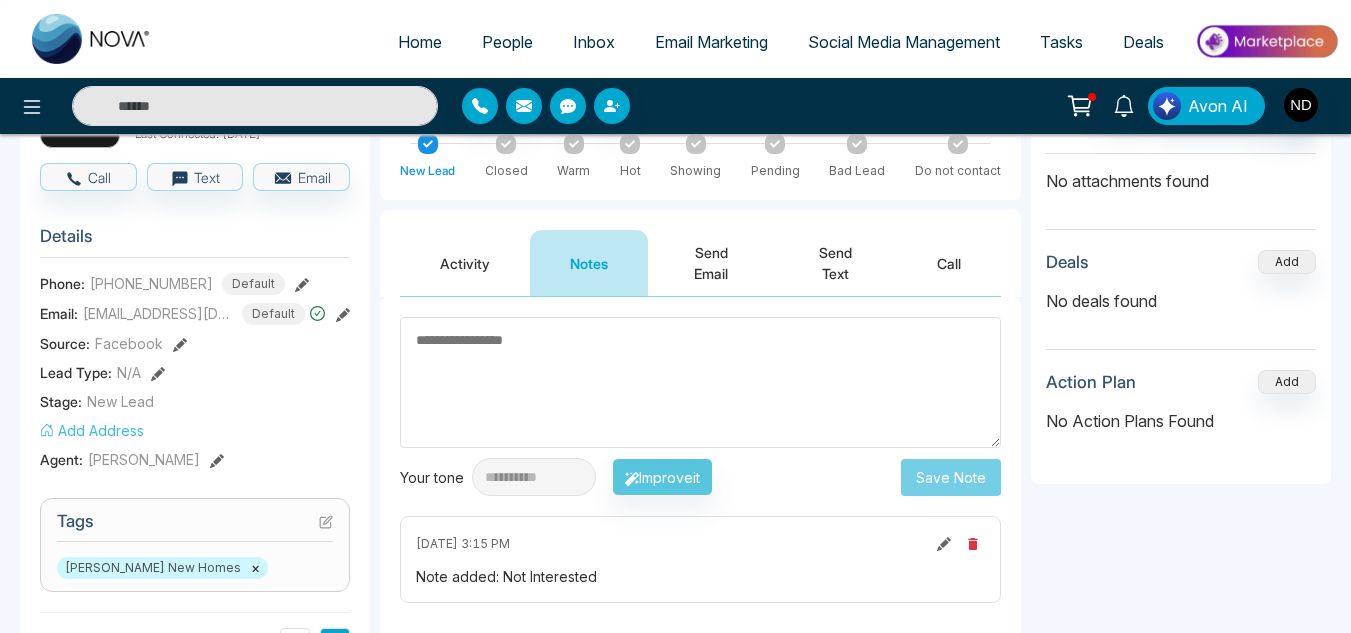 scroll, scrollTop: 0, scrollLeft: 0, axis: both 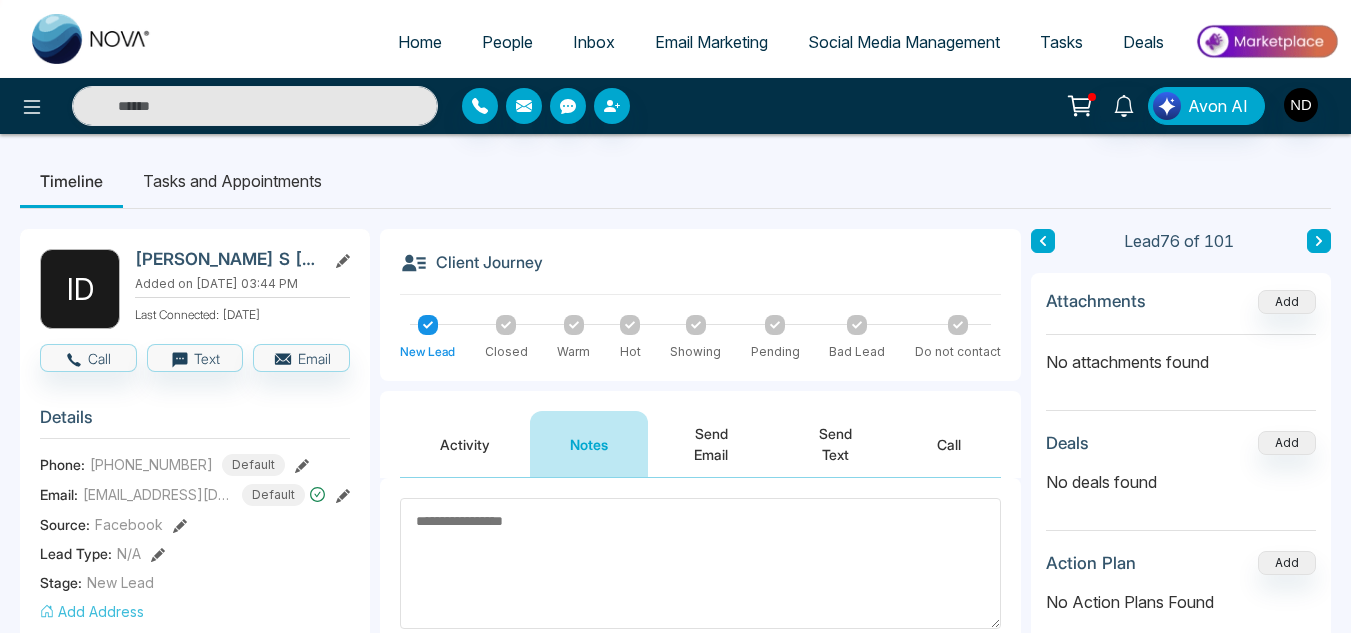 click at bounding box center (1043, 241) 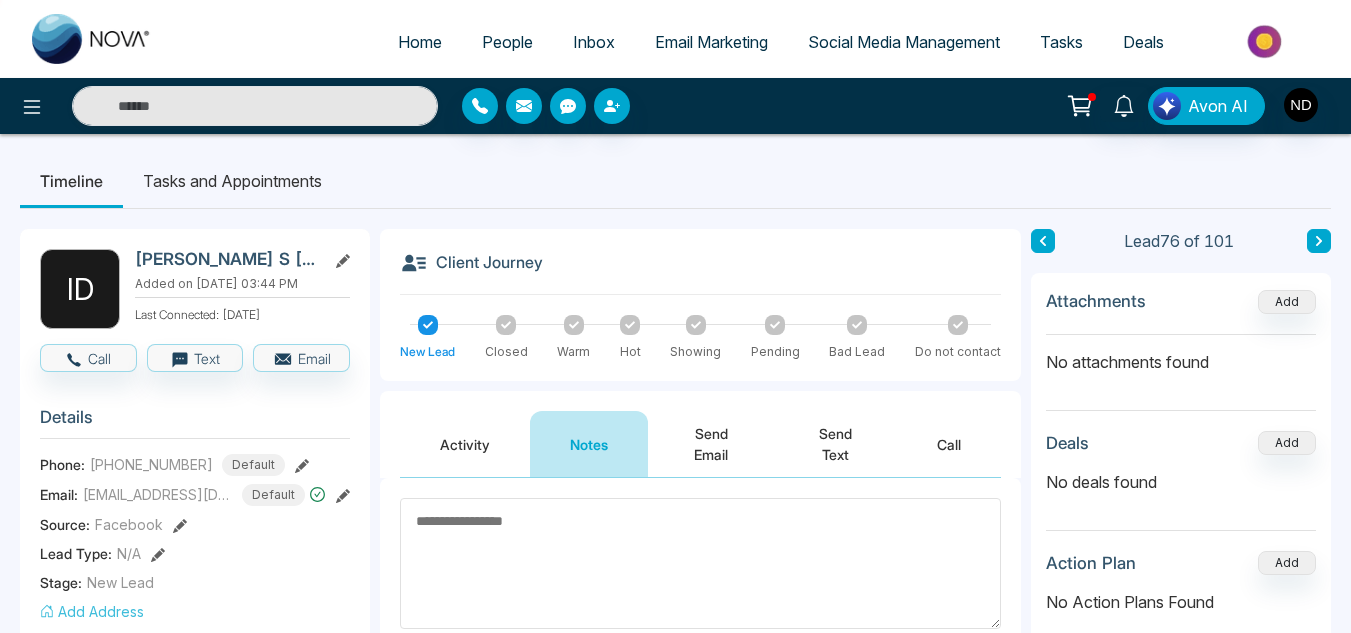 type on "*****" 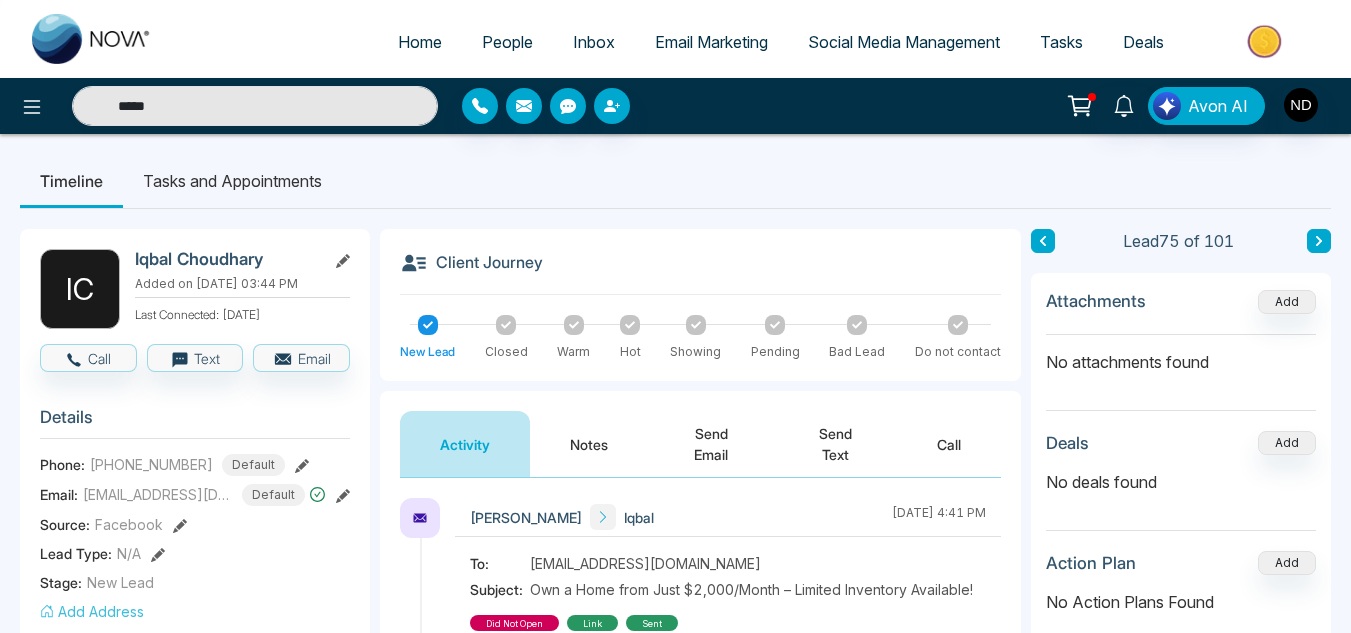 scroll, scrollTop: 71, scrollLeft: 0, axis: vertical 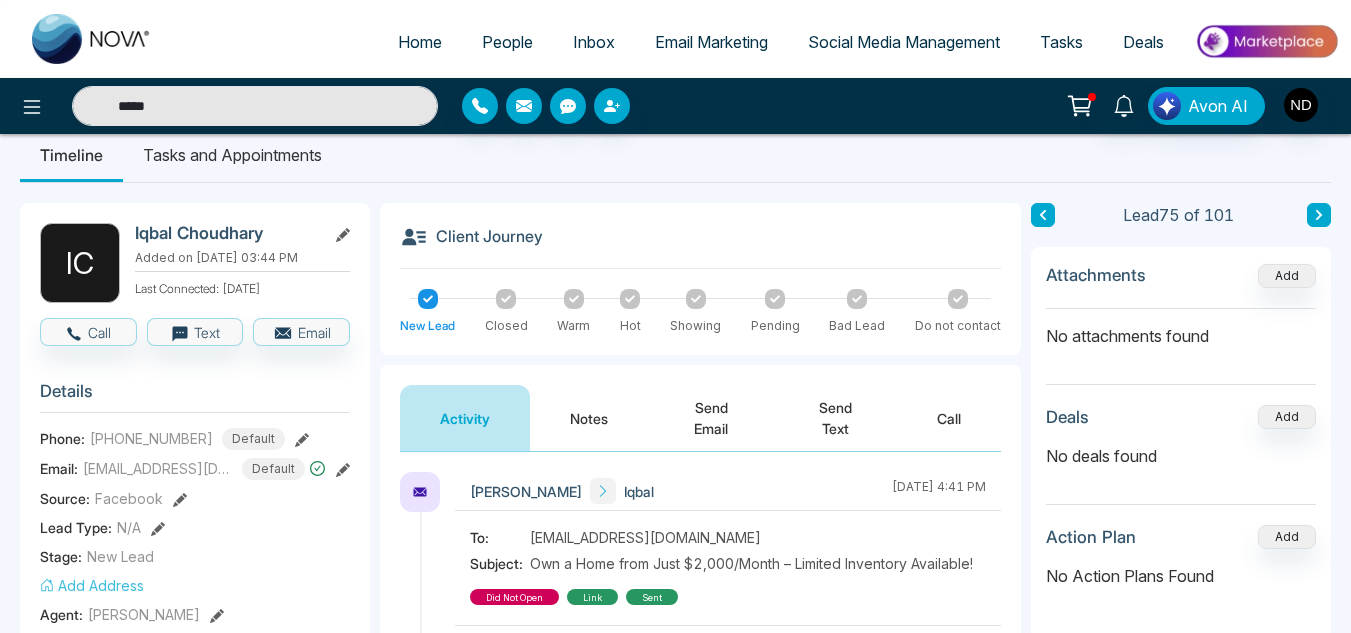 click on "Notes" at bounding box center (589, 418) 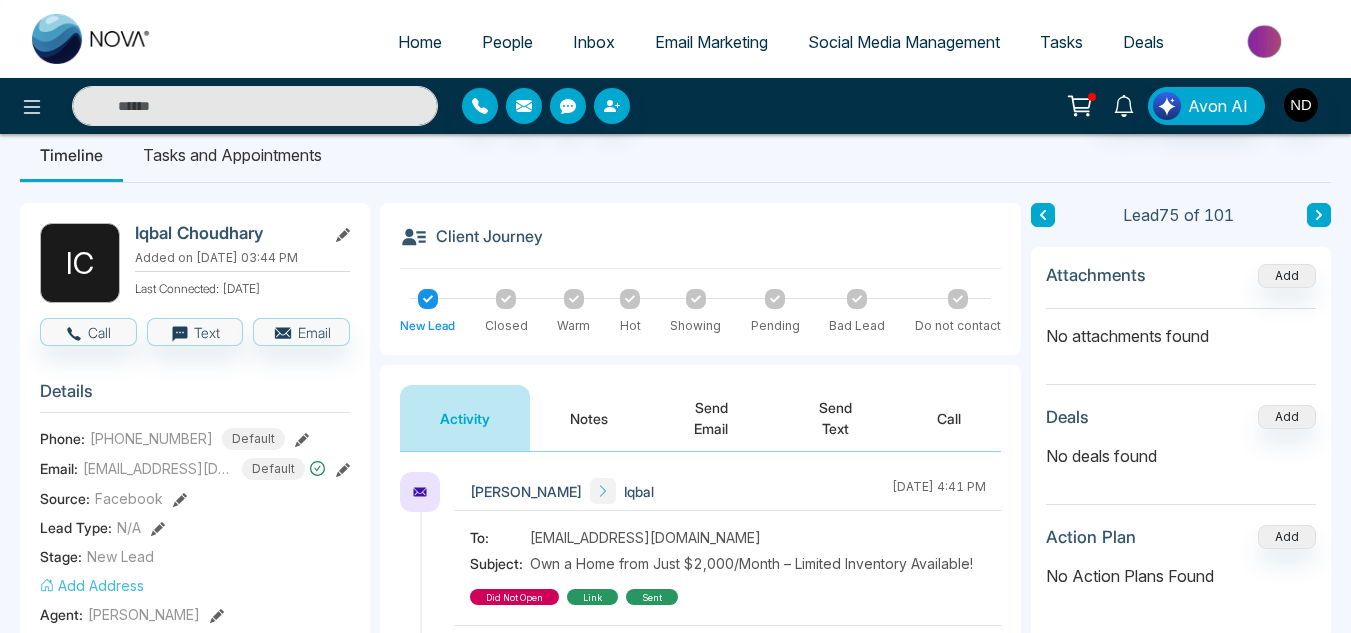 type on "*****" 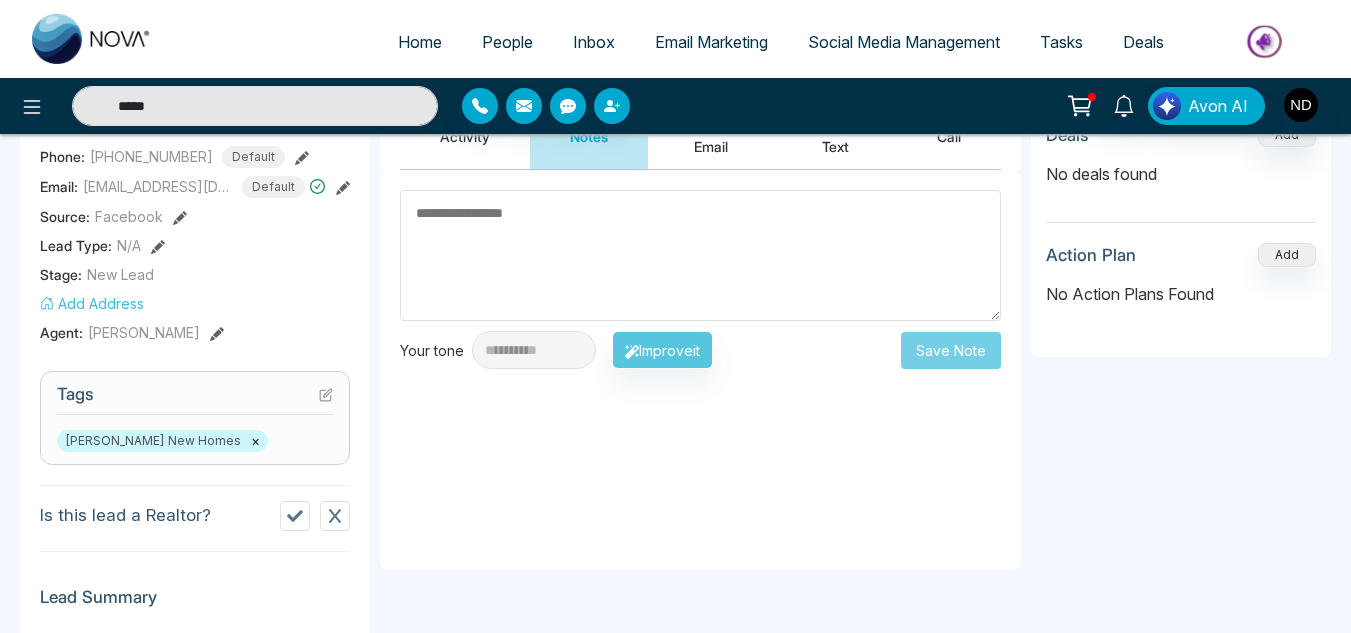scroll, scrollTop: 139, scrollLeft: 0, axis: vertical 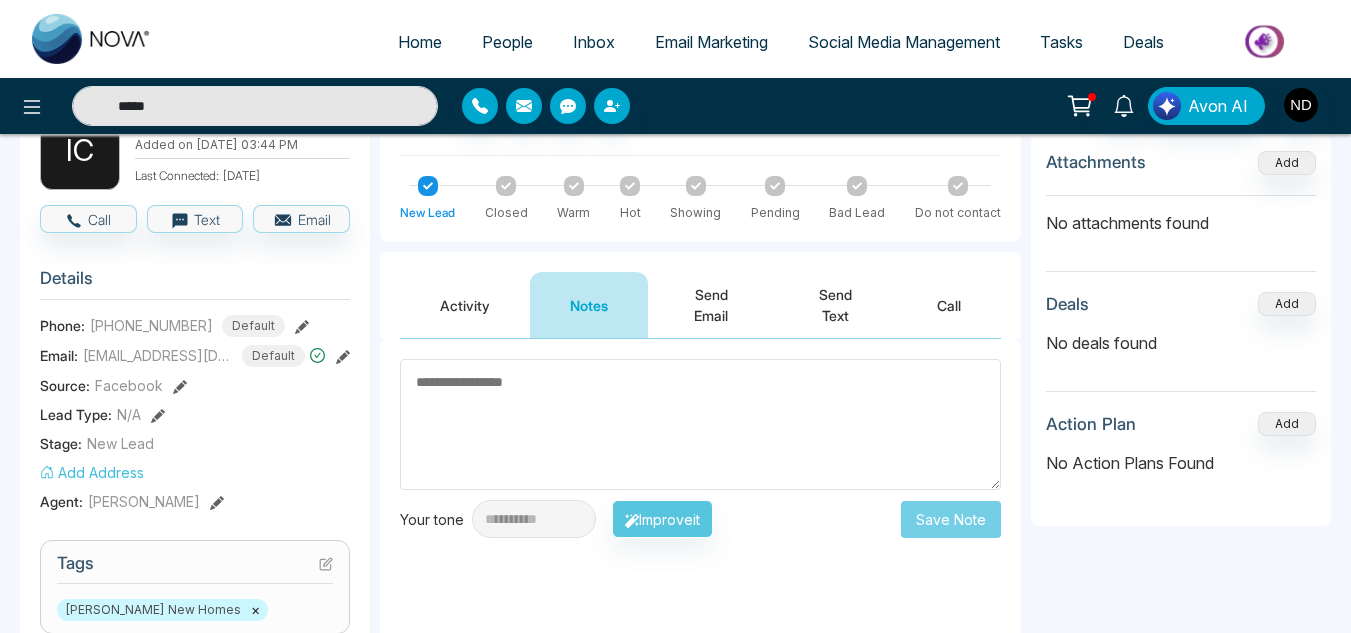 click on "Activity" at bounding box center [465, 305] 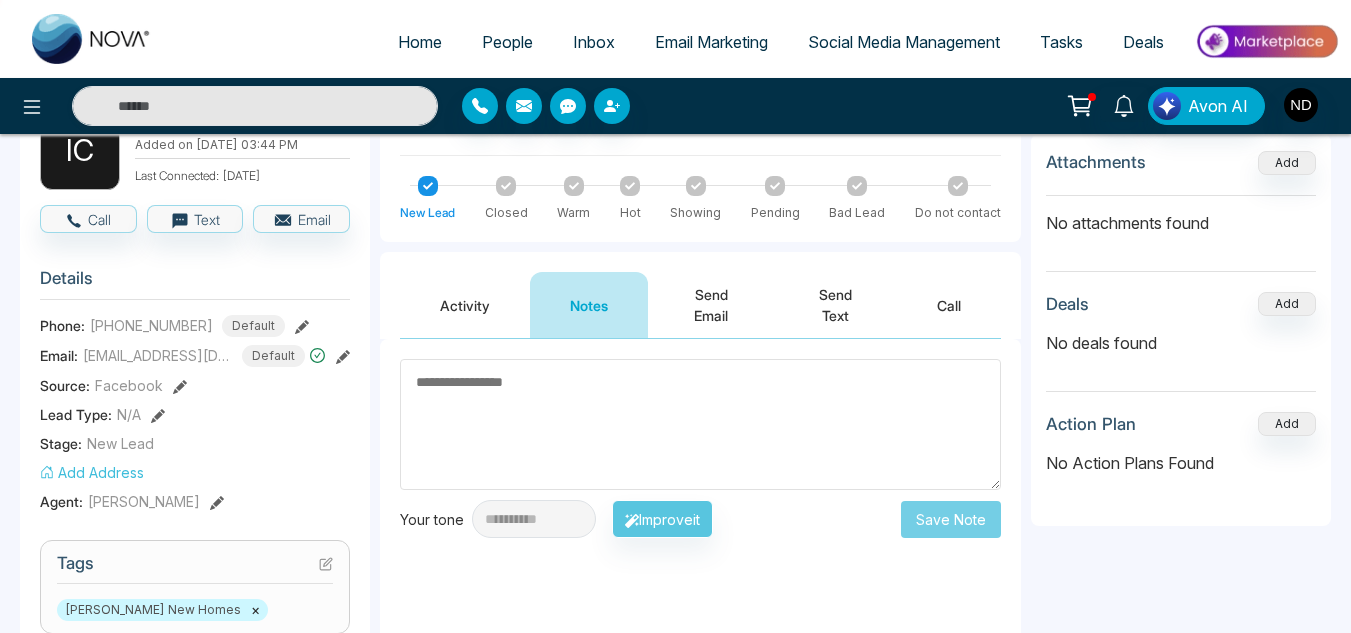 type on "*****" 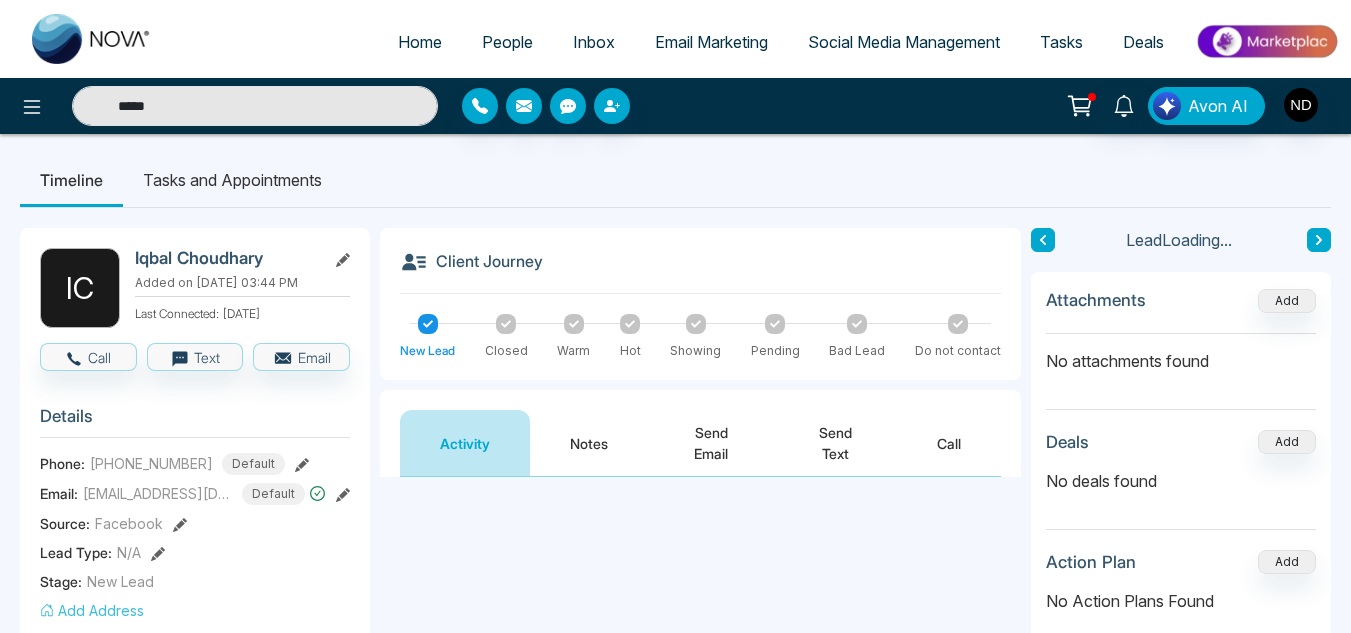 scroll, scrollTop: 0, scrollLeft: 0, axis: both 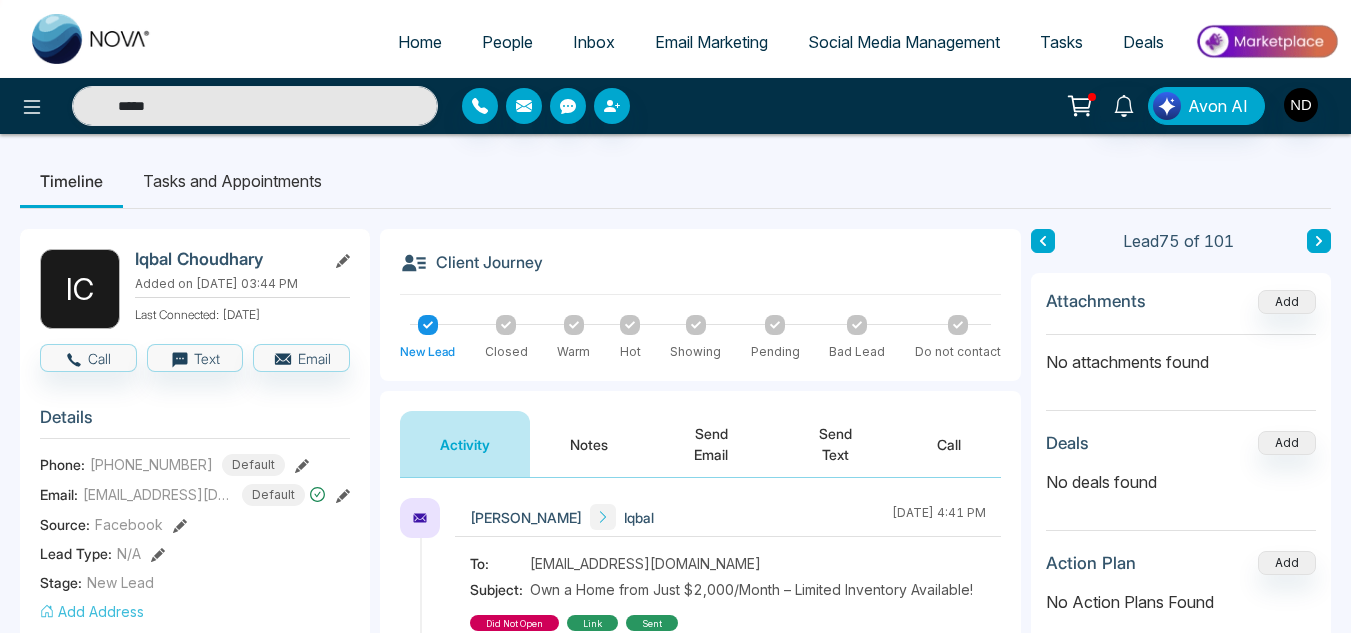 click on "Notes" at bounding box center (589, 444) 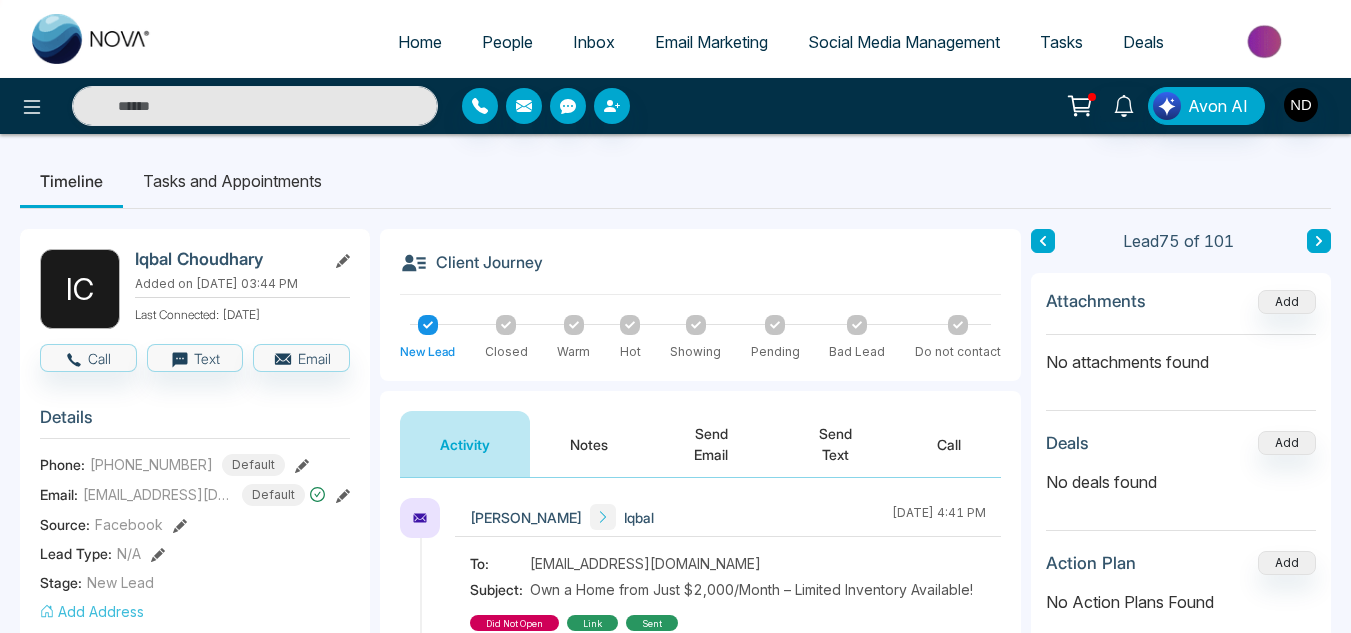 type on "*****" 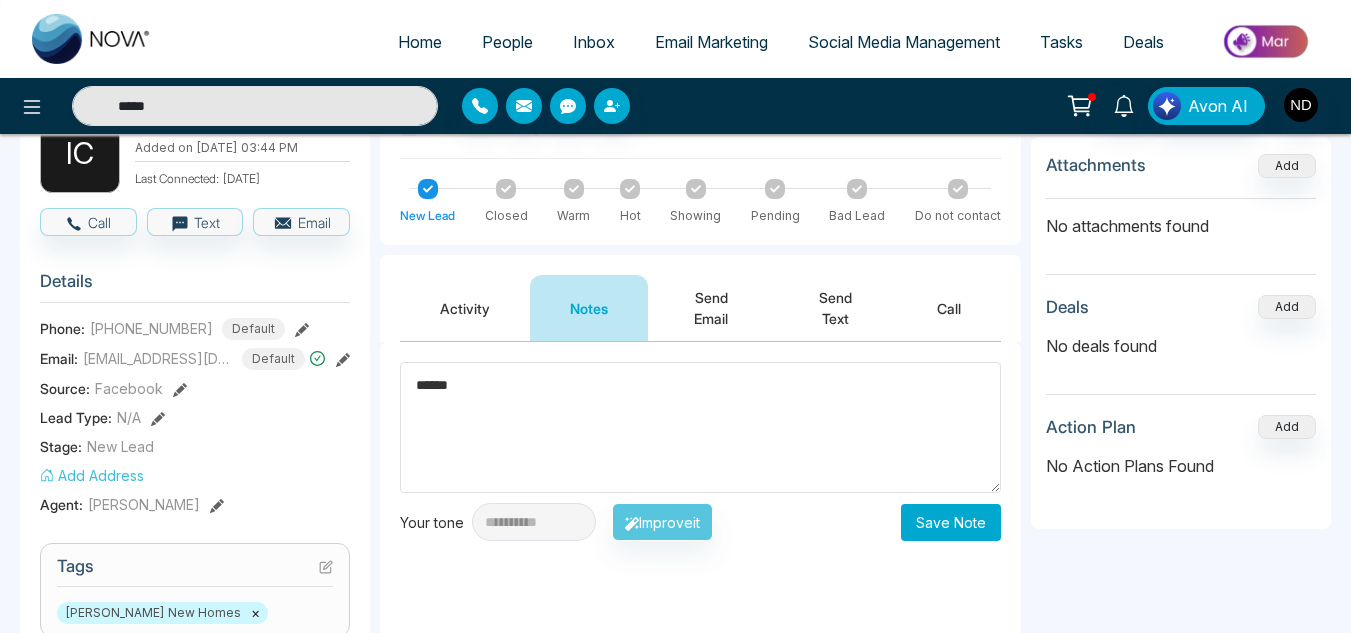 scroll, scrollTop: 138, scrollLeft: 0, axis: vertical 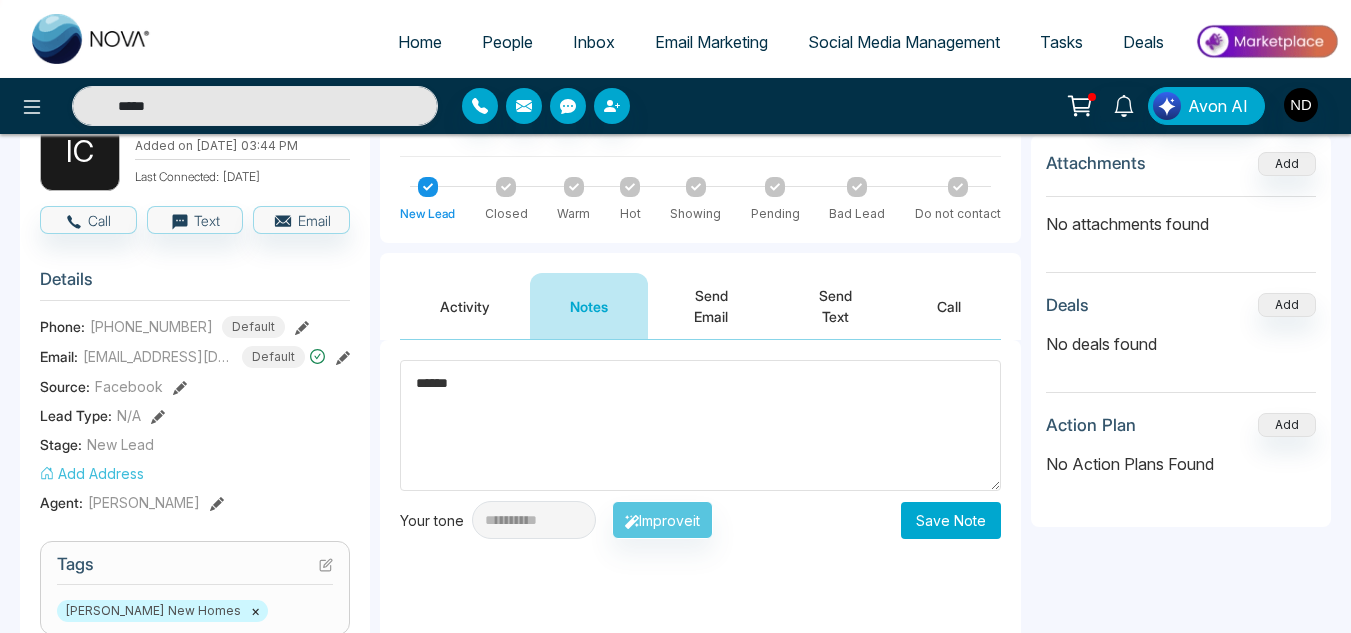 type on "******" 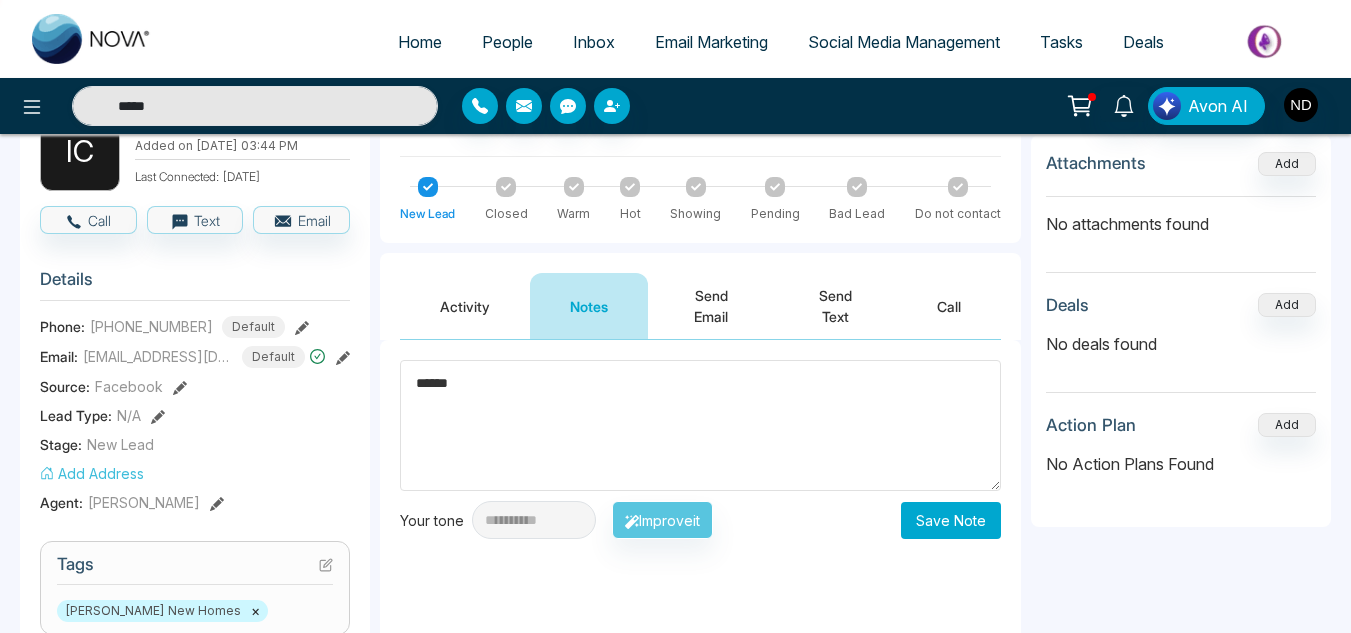 click on "Save Note" at bounding box center (951, 520) 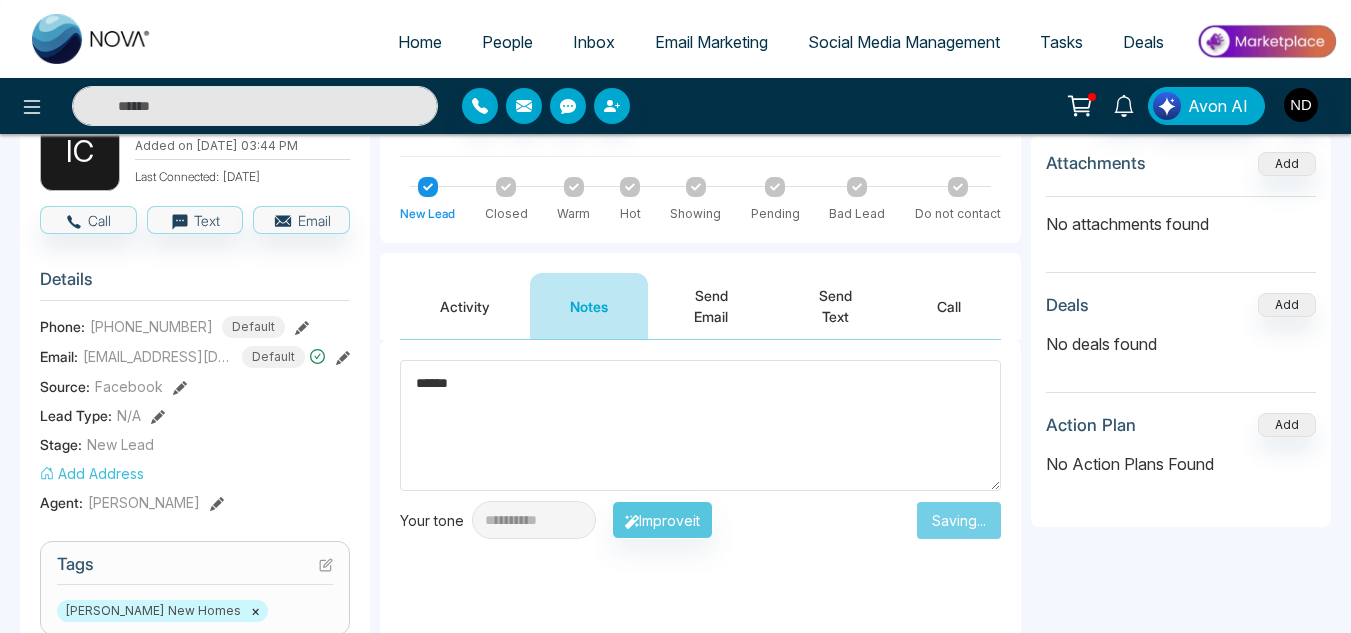 type on "*****" 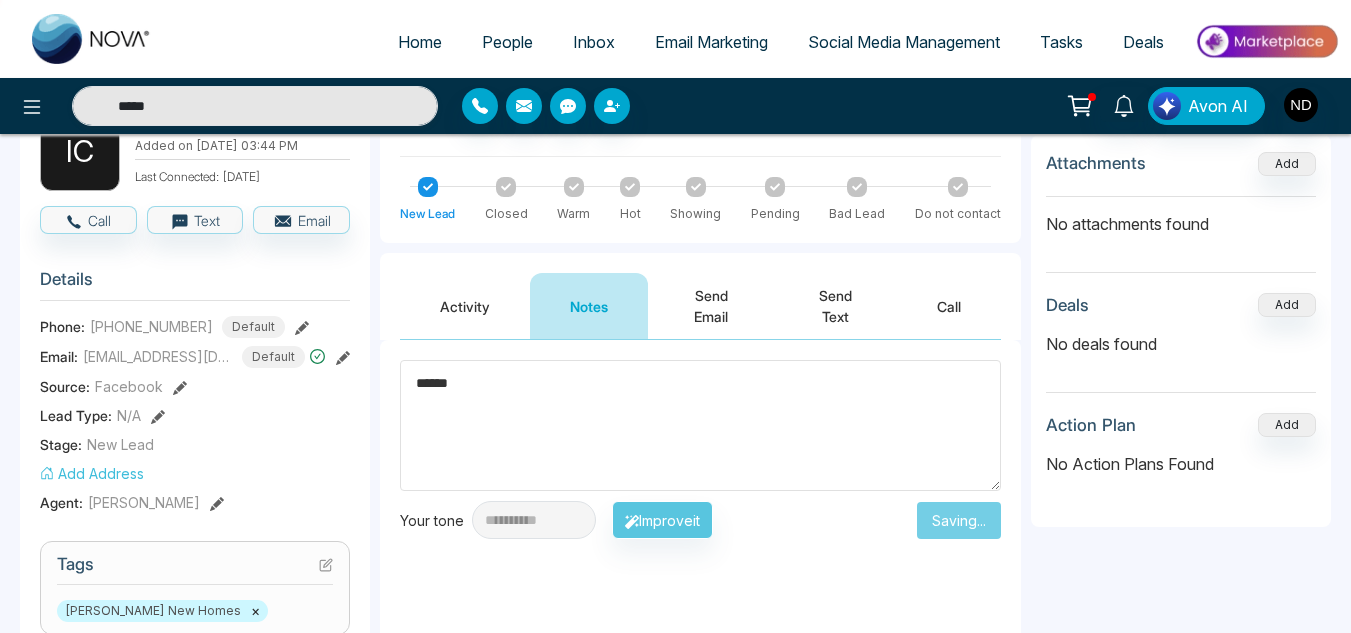 type 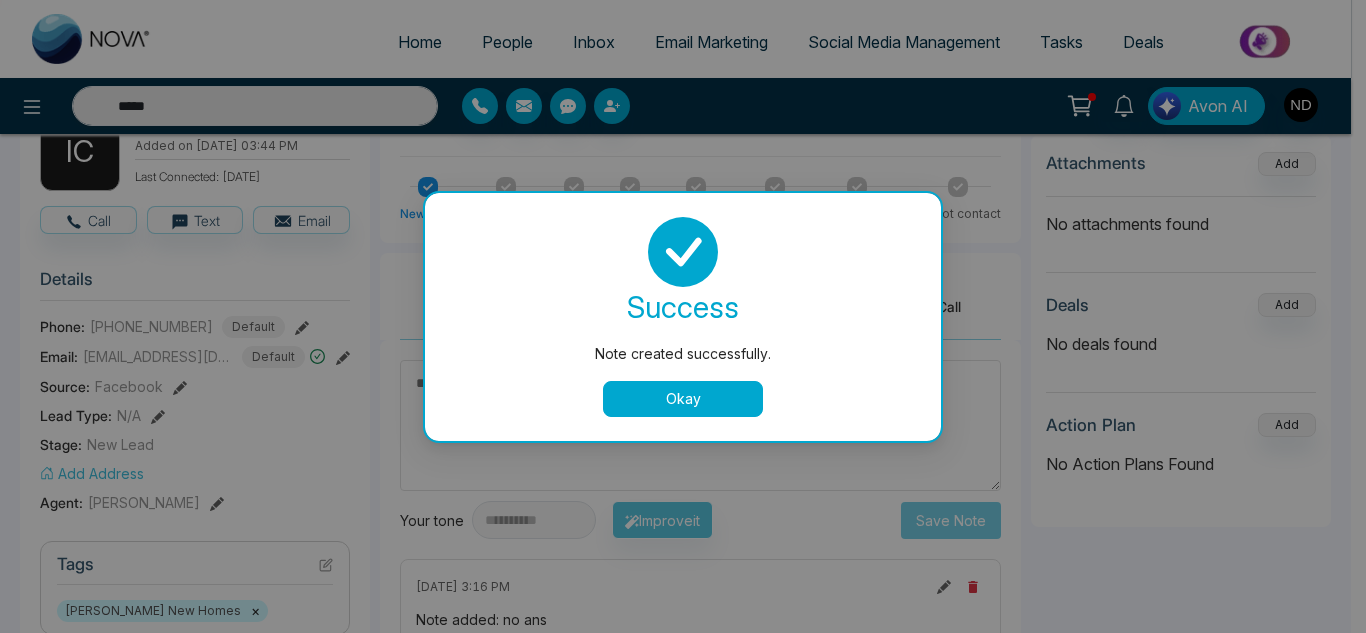click on "Okay" at bounding box center (683, 399) 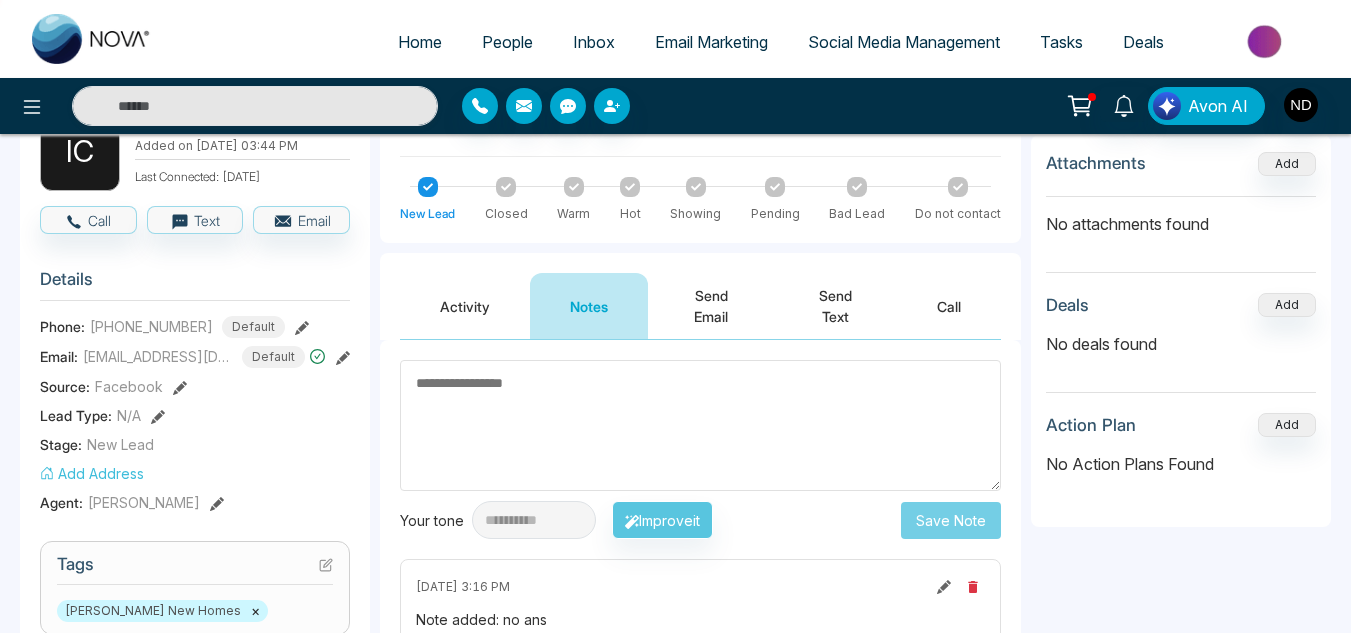 scroll, scrollTop: 0, scrollLeft: 0, axis: both 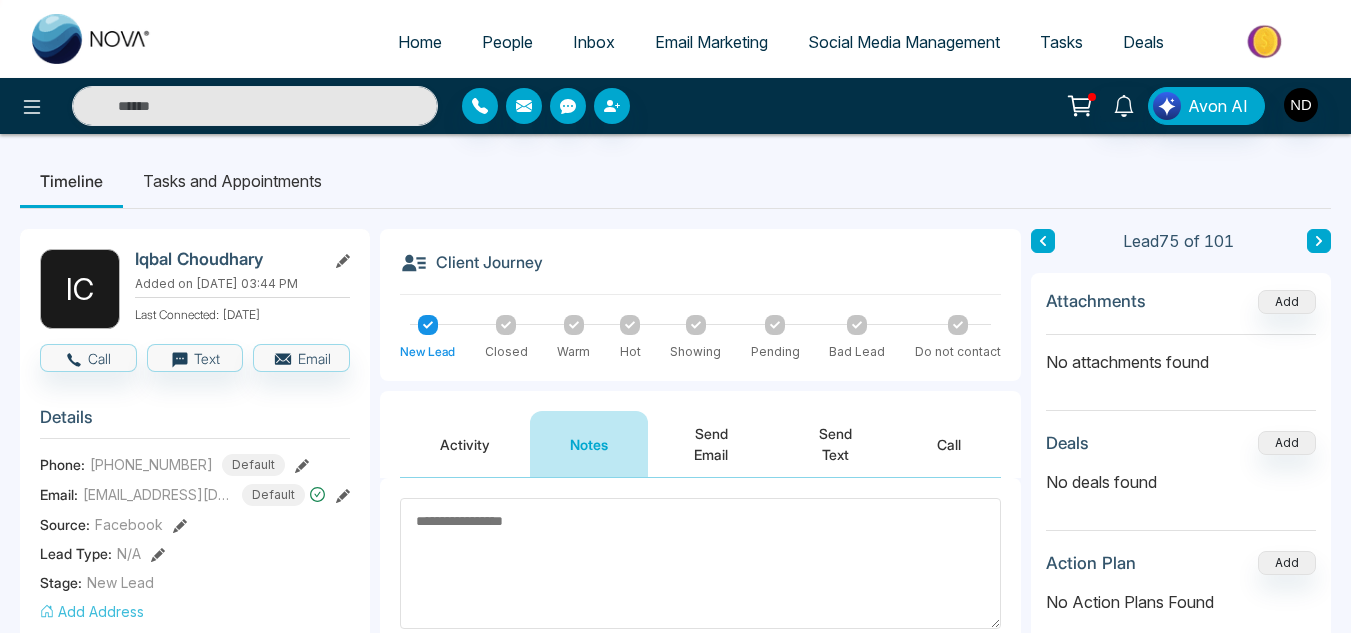 click at bounding box center (1043, 241) 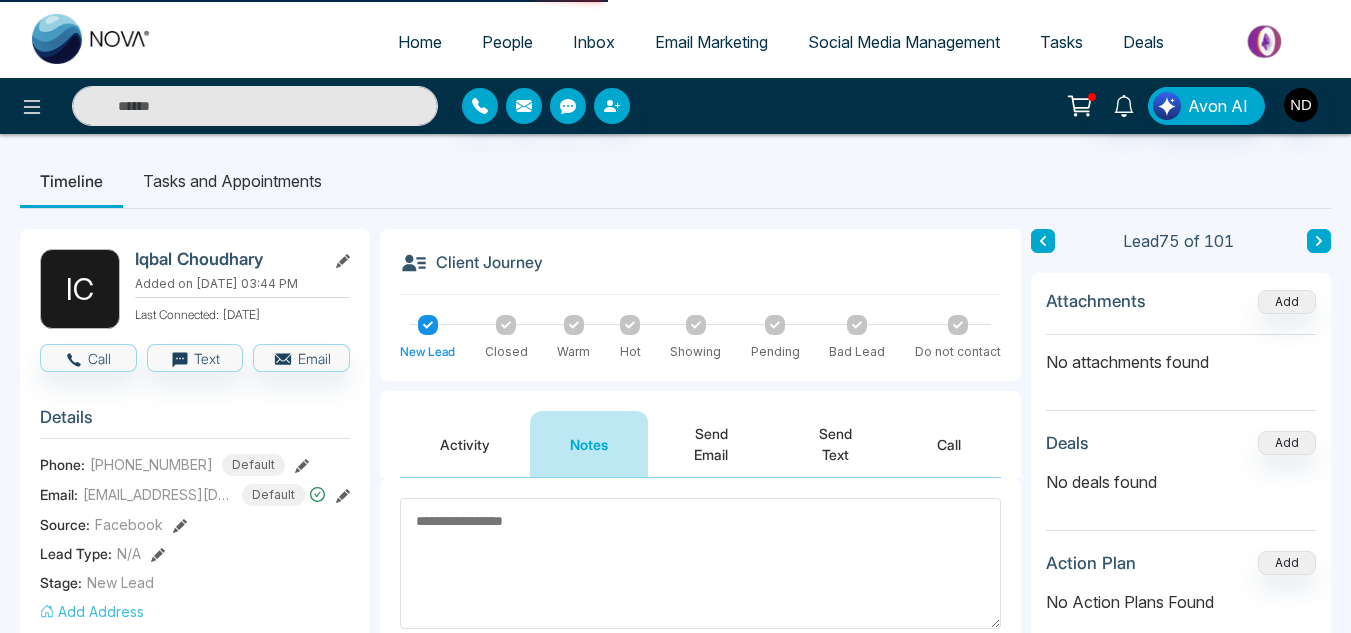 type on "*****" 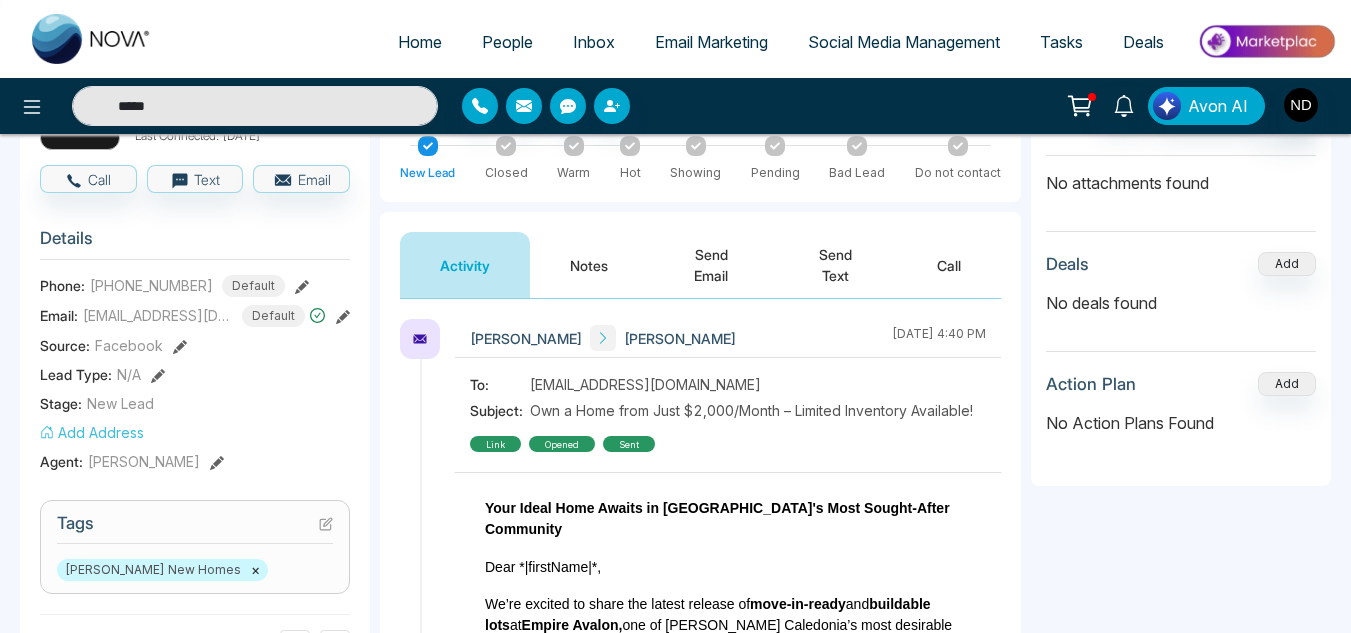 scroll, scrollTop: 180, scrollLeft: 0, axis: vertical 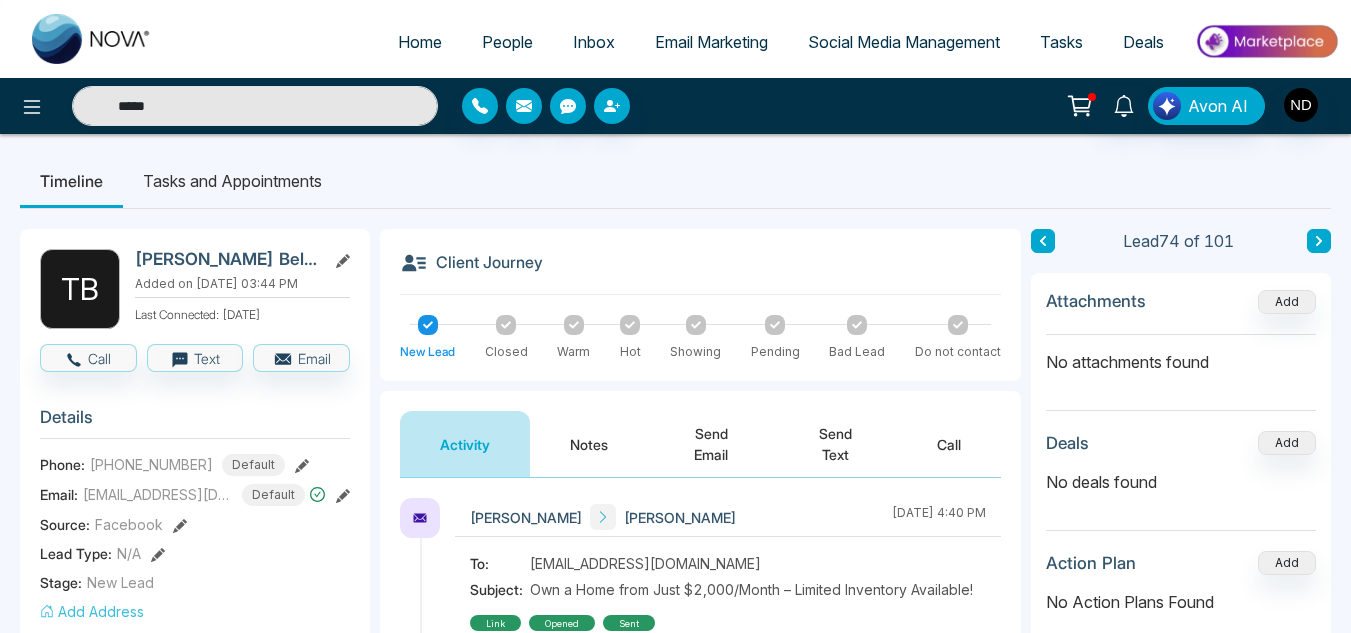 click on "Notes" at bounding box center (589, 444) 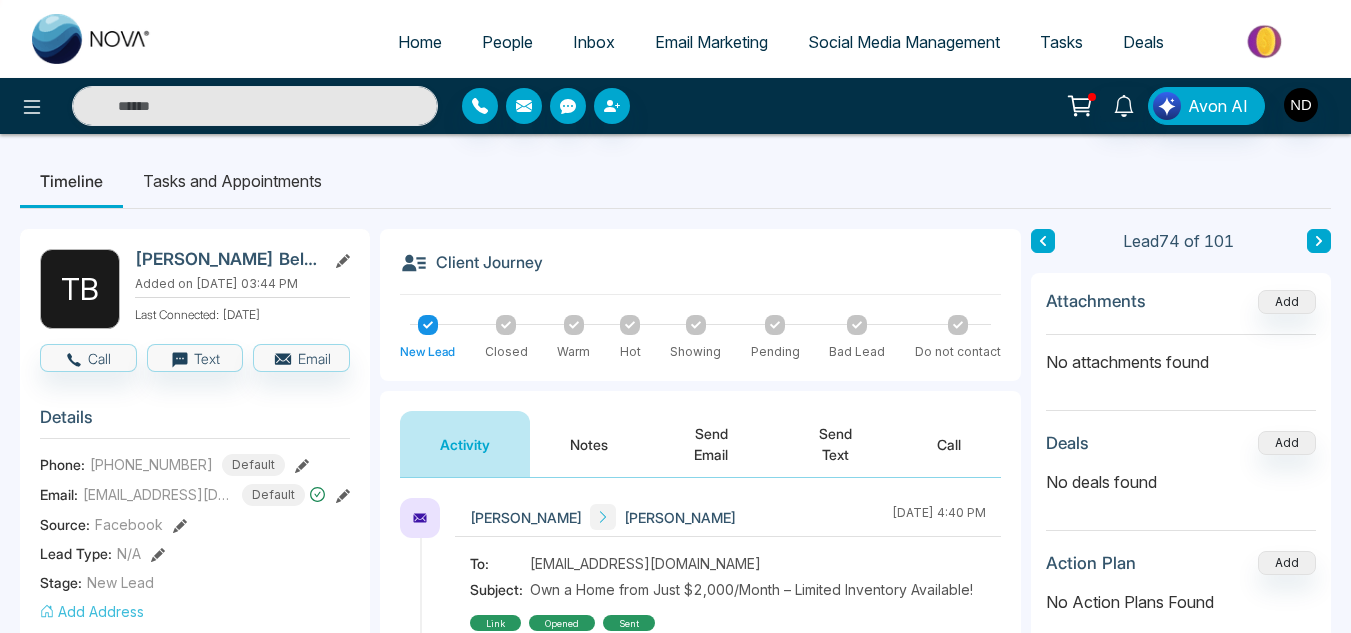 type on "*****" 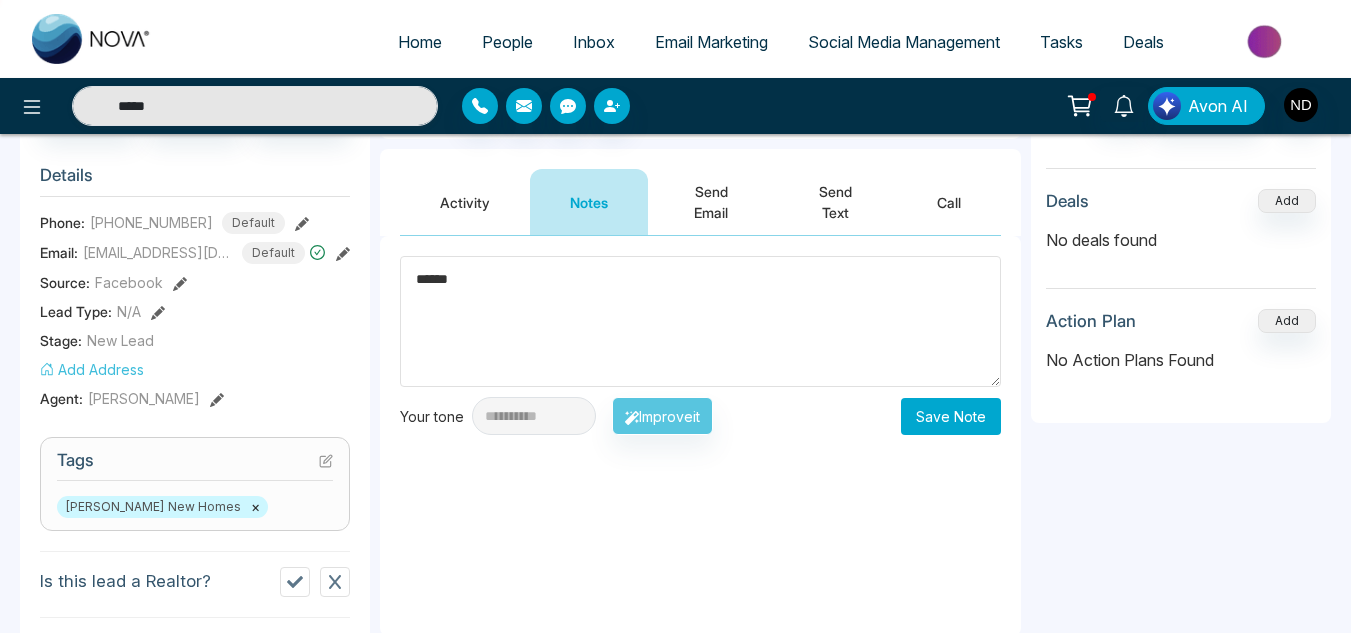 scroll, scrollTop: 243, scrollLeft: 0, axis: vertical 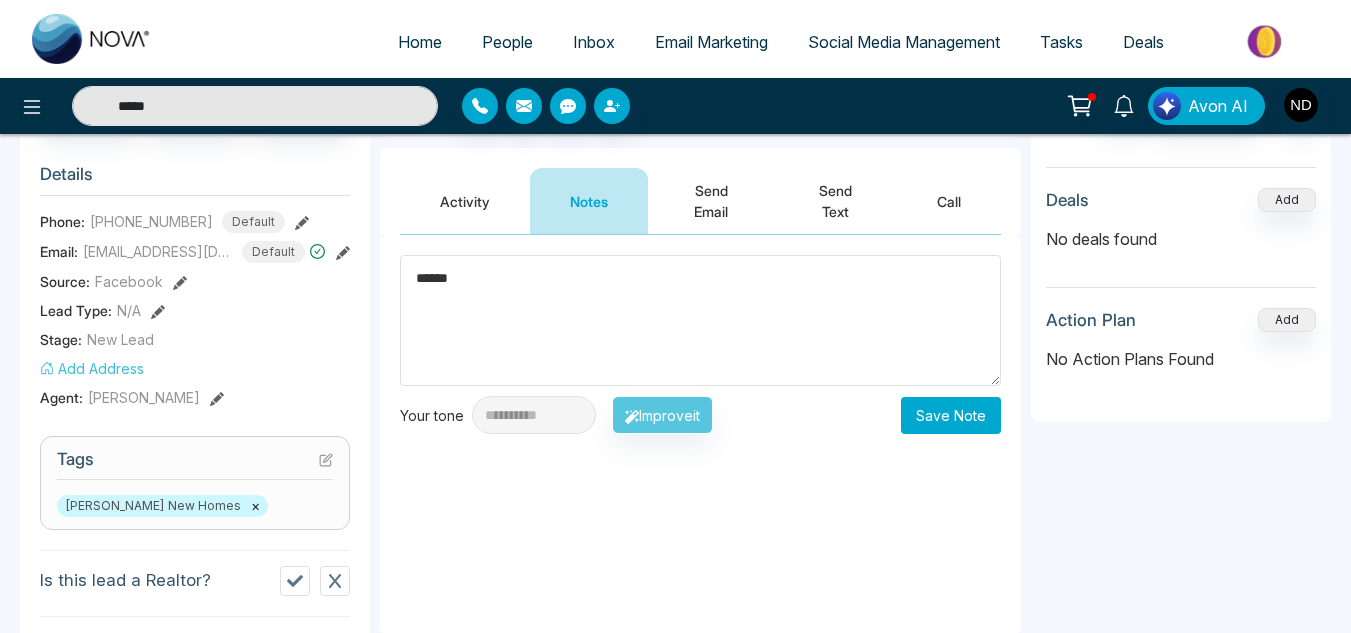 type on "******" 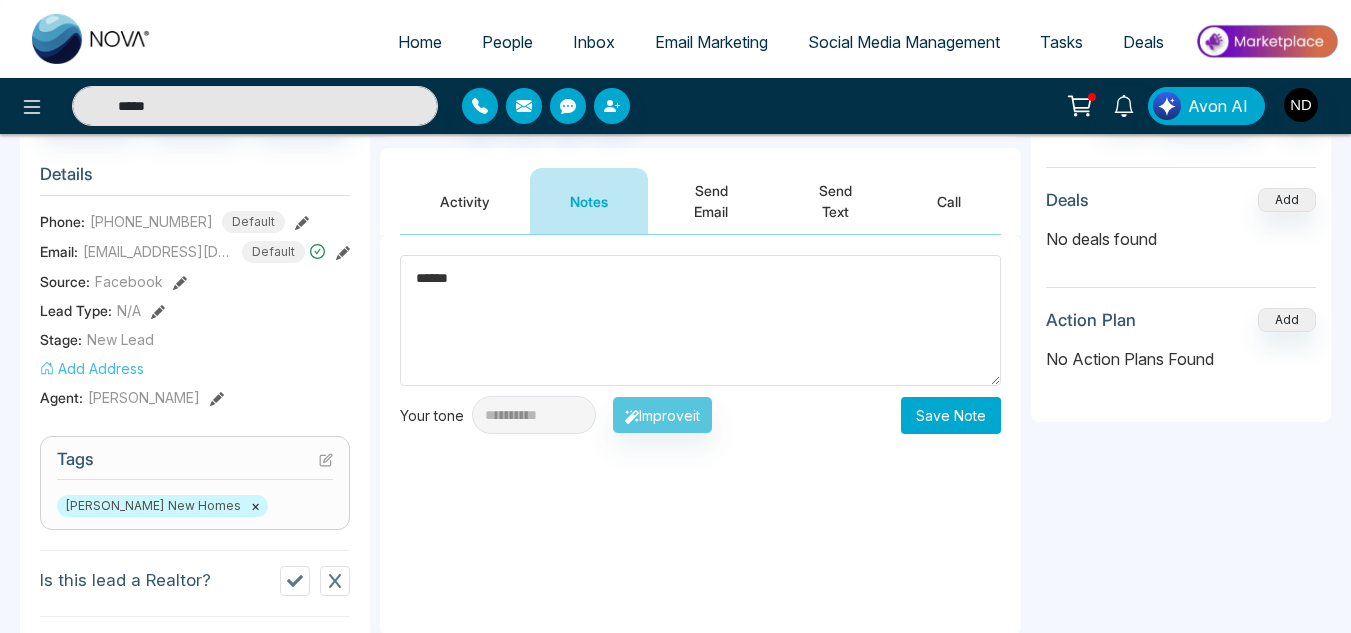 click on "Save Note" at bounding box center [951, 415] 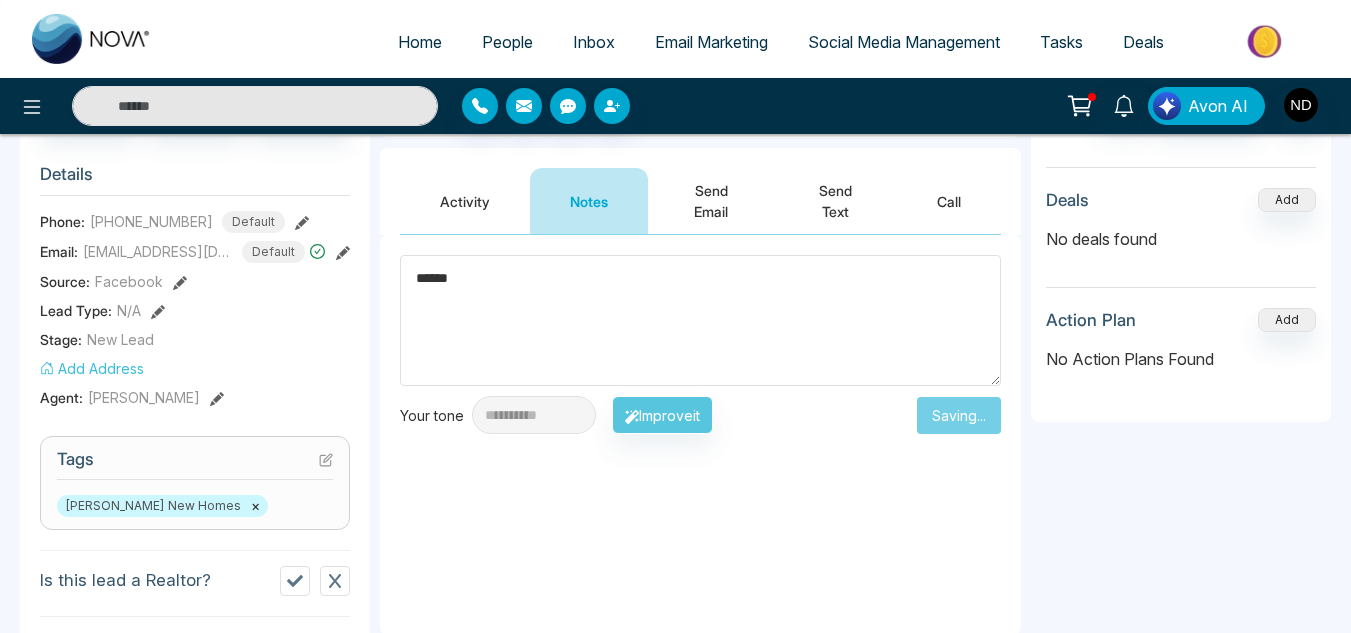 type on "*****" 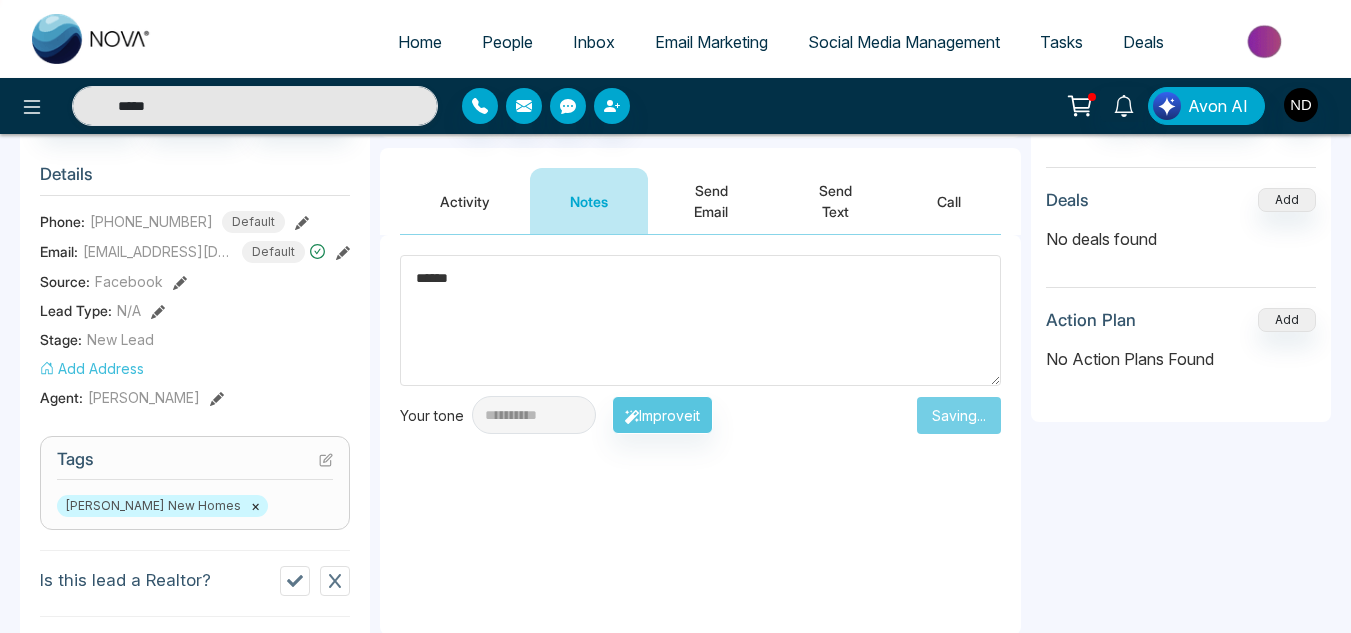 type 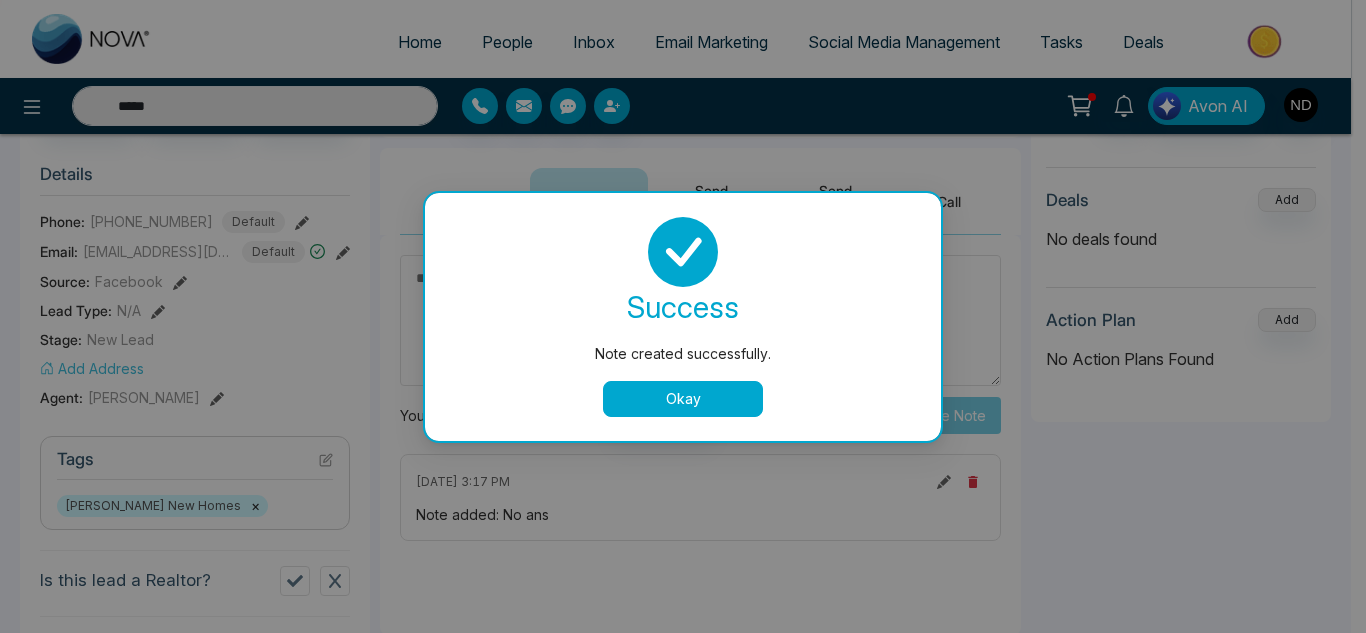 click on "Okay" at bounding box center [683, 399] 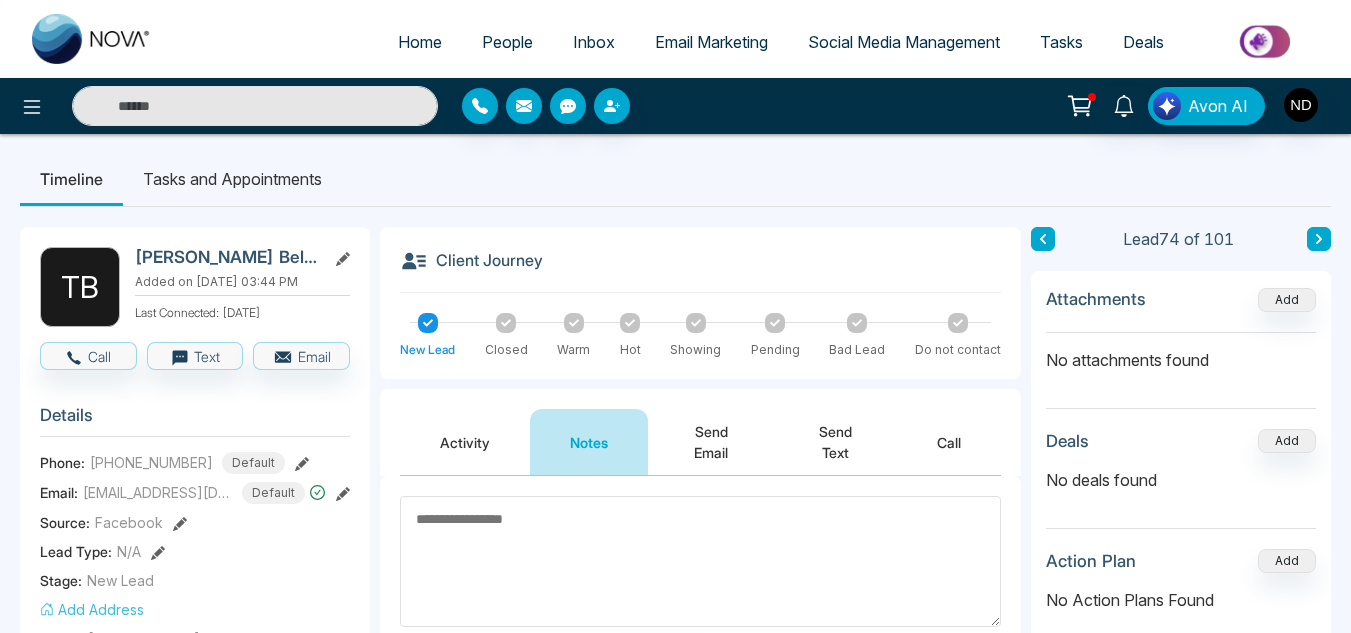 scroll, scrollTop: 1, scrollLeft: 0, axis: vertical 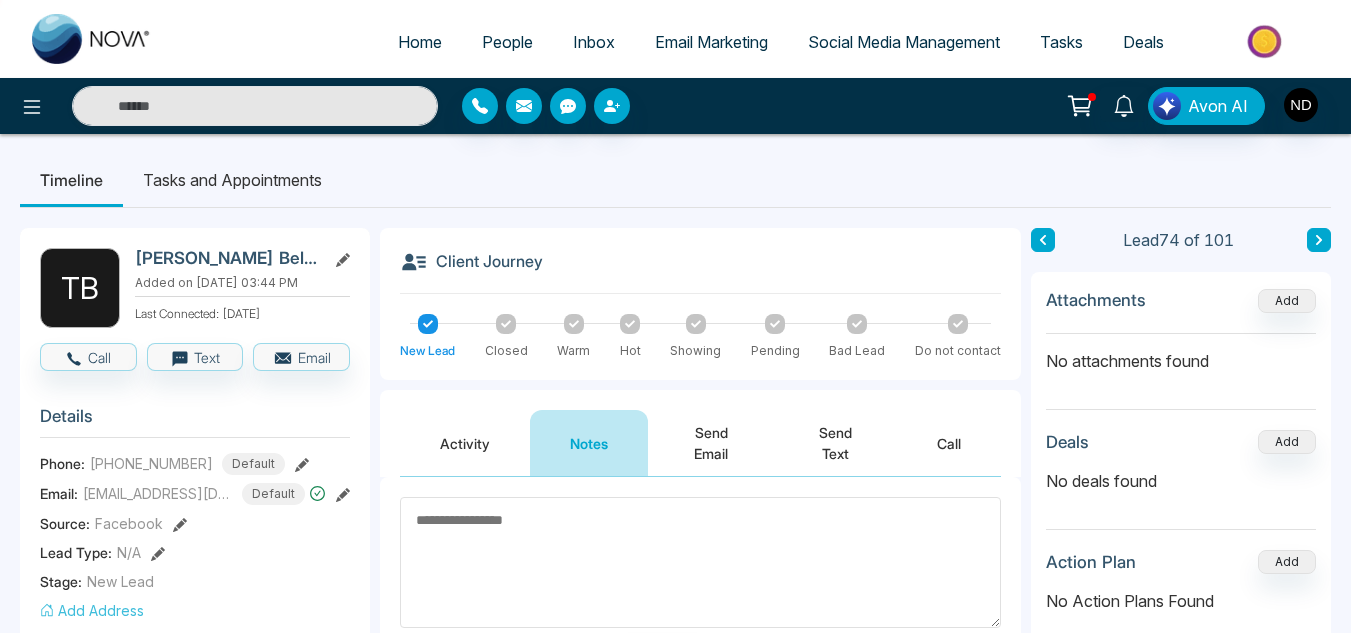 click at bounding box center (1043, 240) 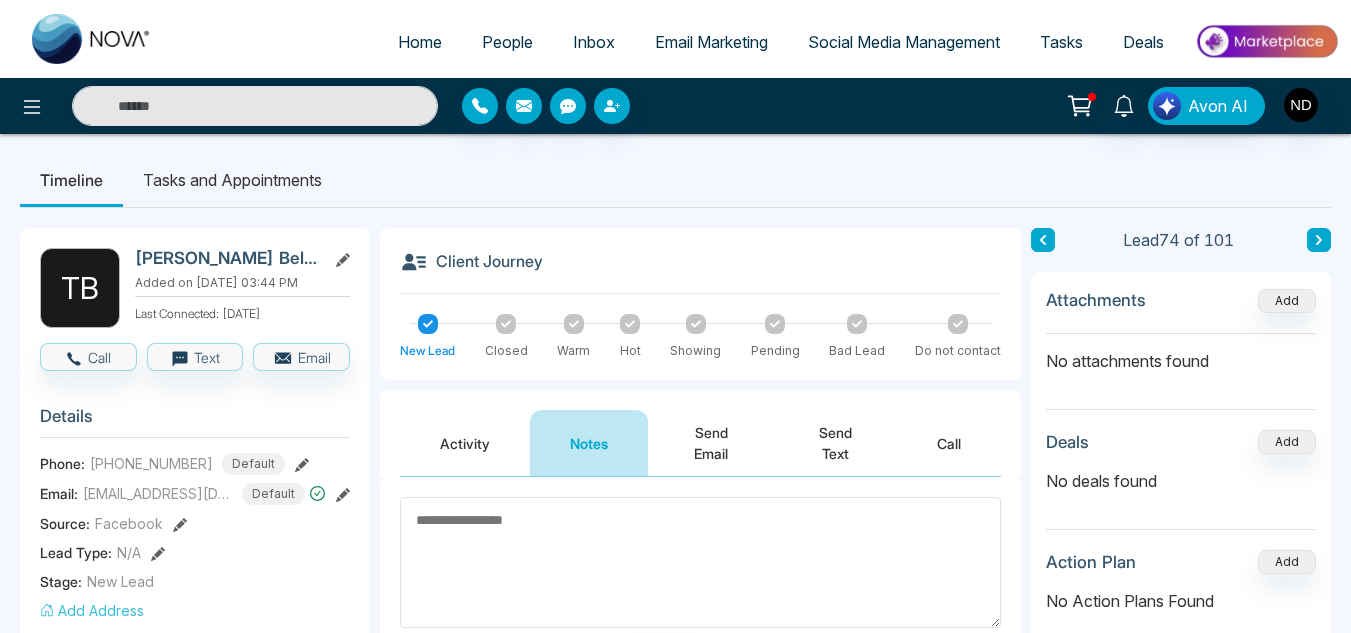 type on "*****" 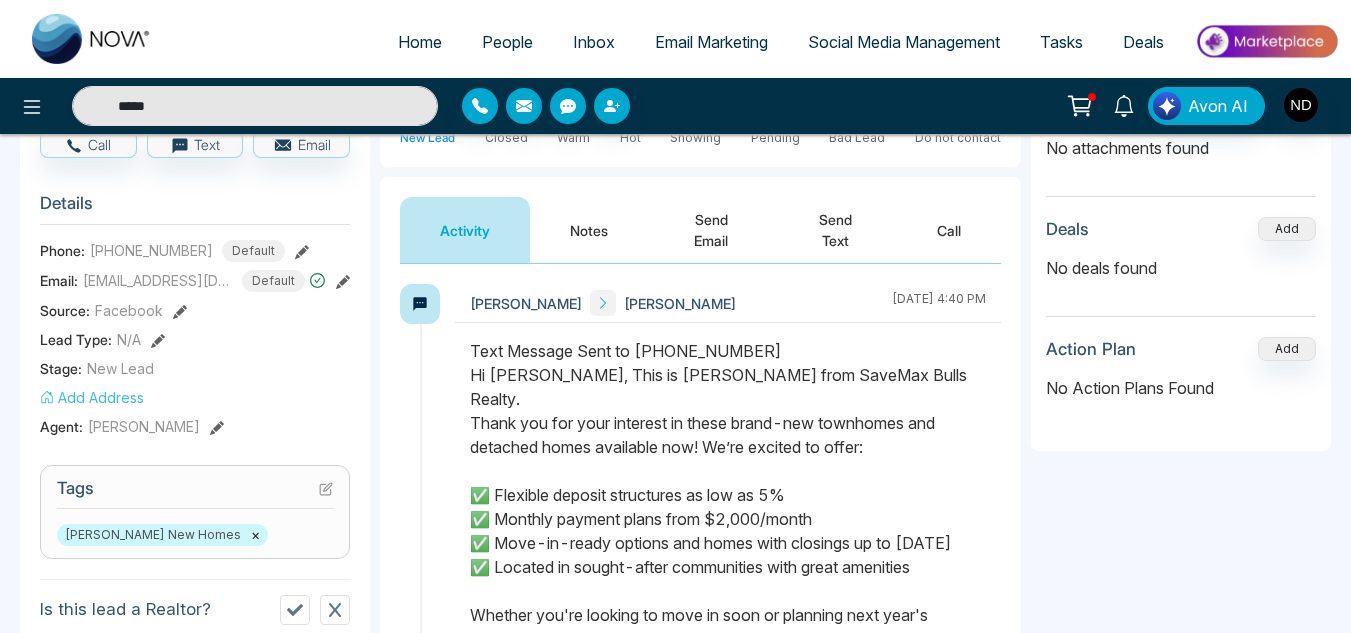 scroll, scrollTop: 213, scrollLeft: 0, axis: vertical 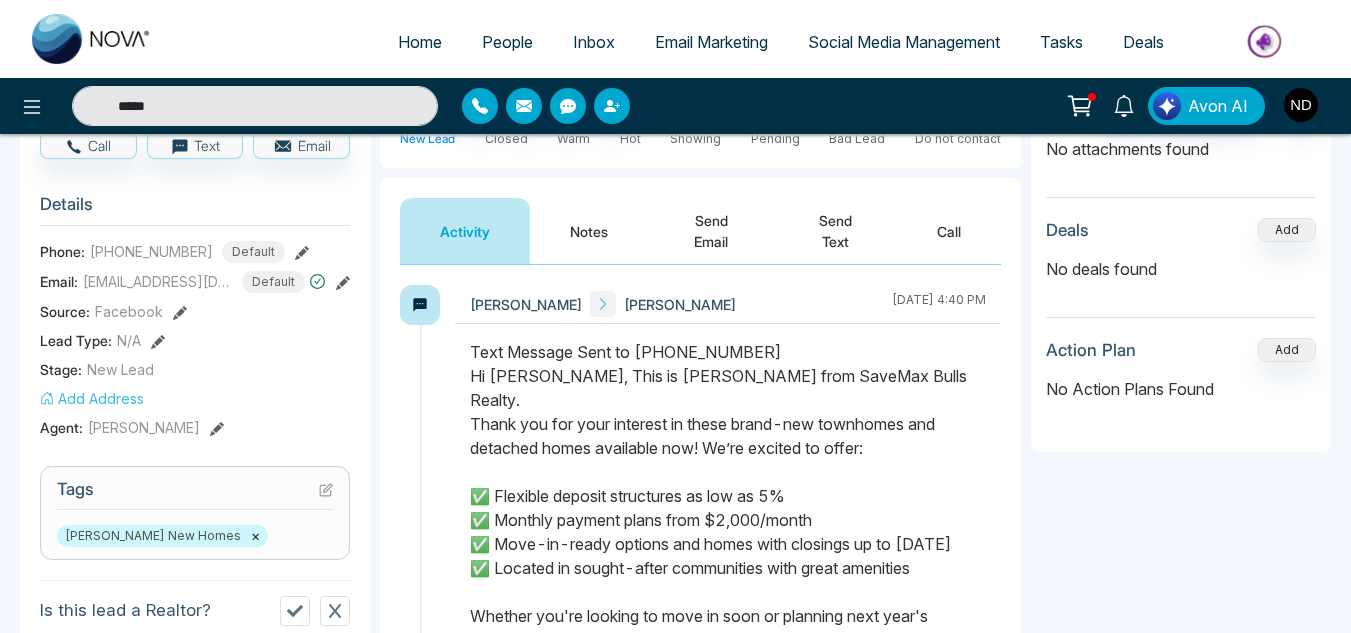 click on "Notes" at bounding box center (589, 231) 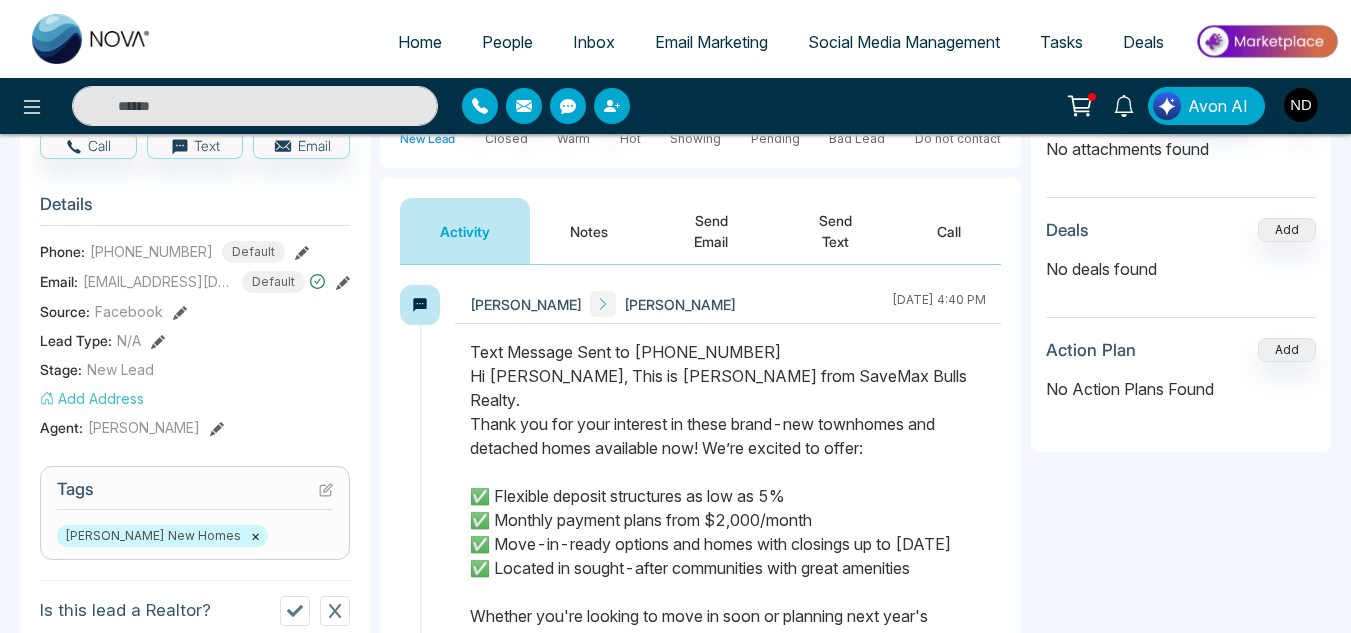 type on "*****" 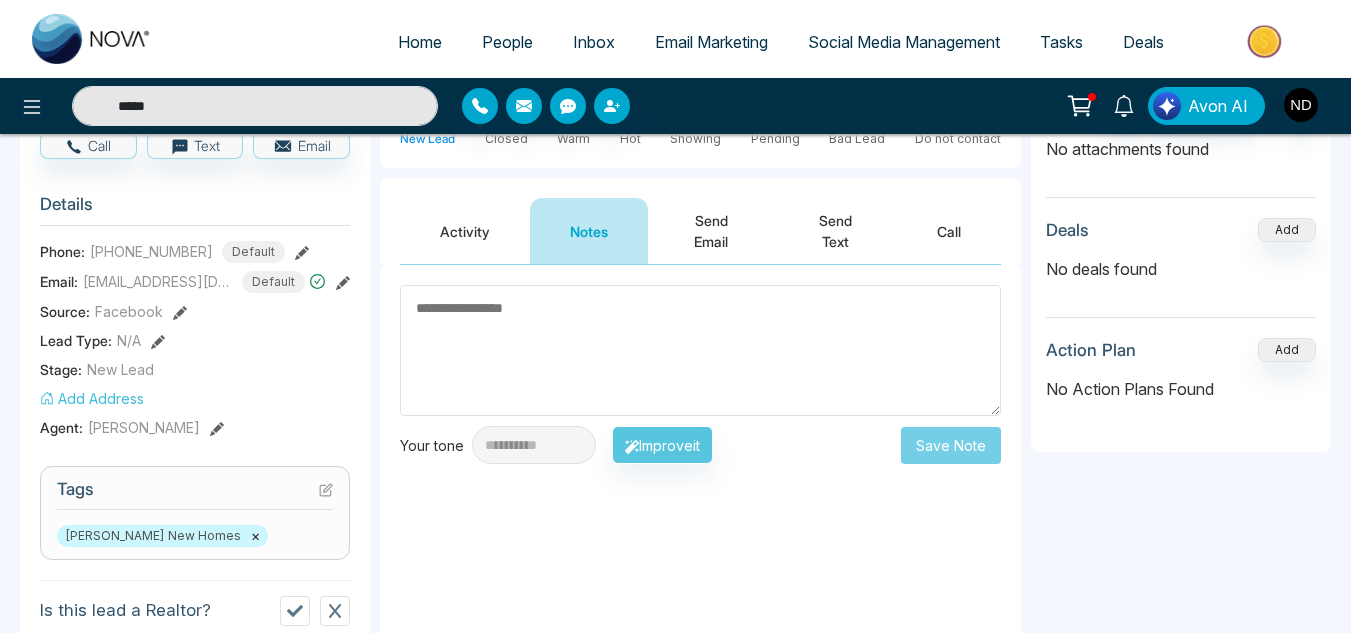 click on "Activity" at bounding box center [465, 231] 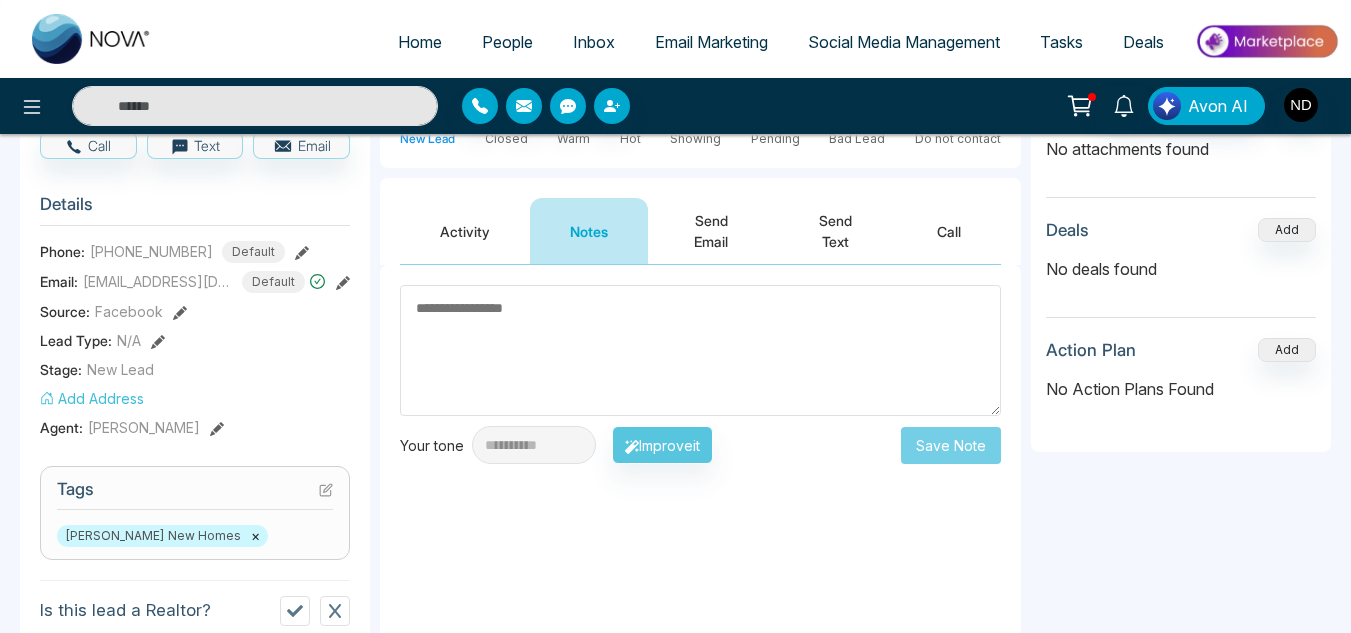 type on "*****" 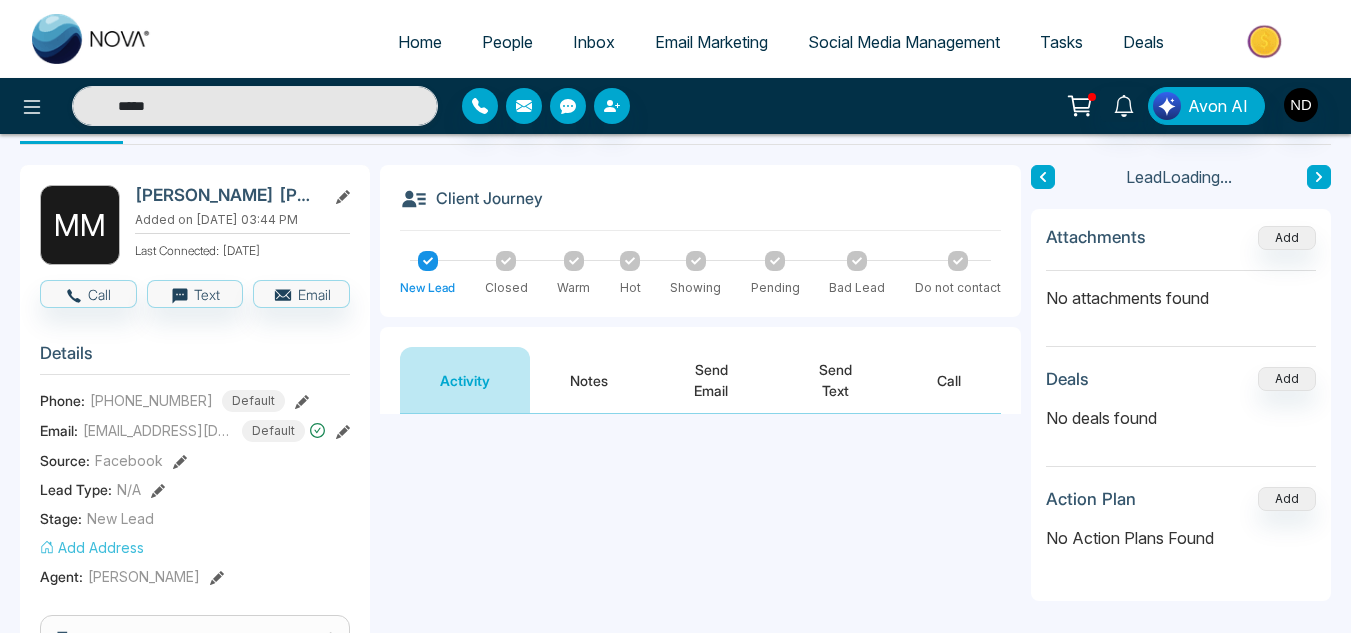 scroll, scrollTop: 47, scrollLeft: 0, axis: vertical 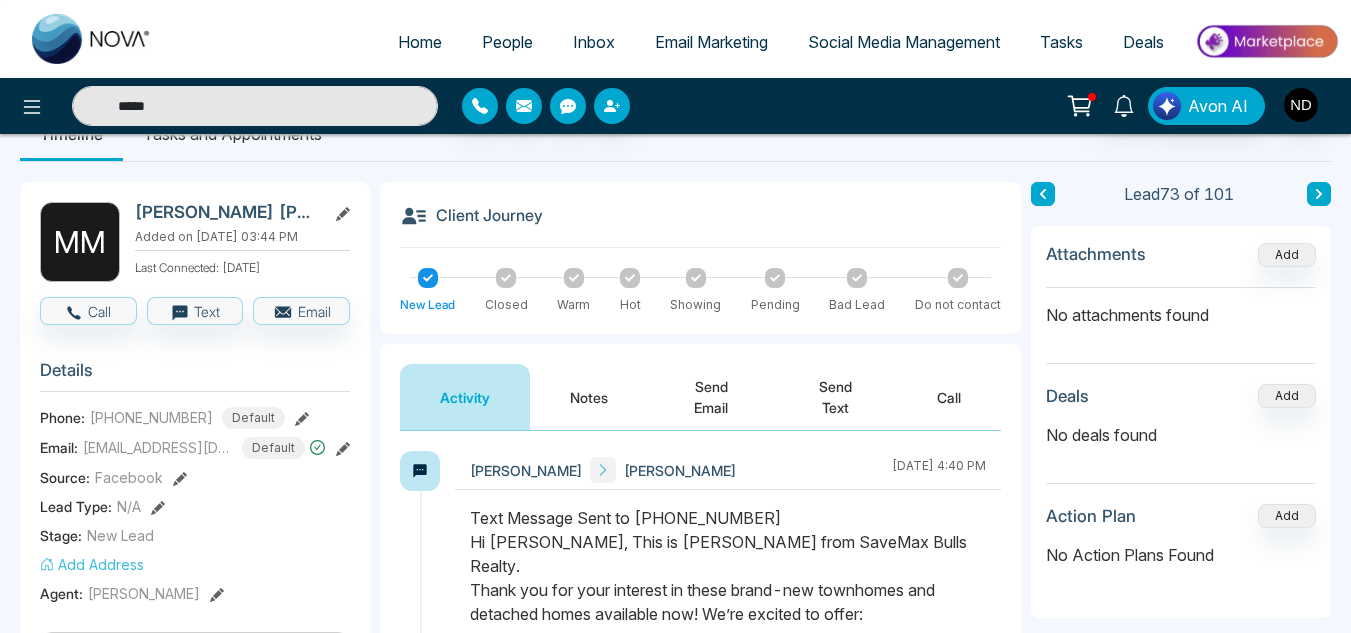 click on "Notes" at bounding box center (589, 397) 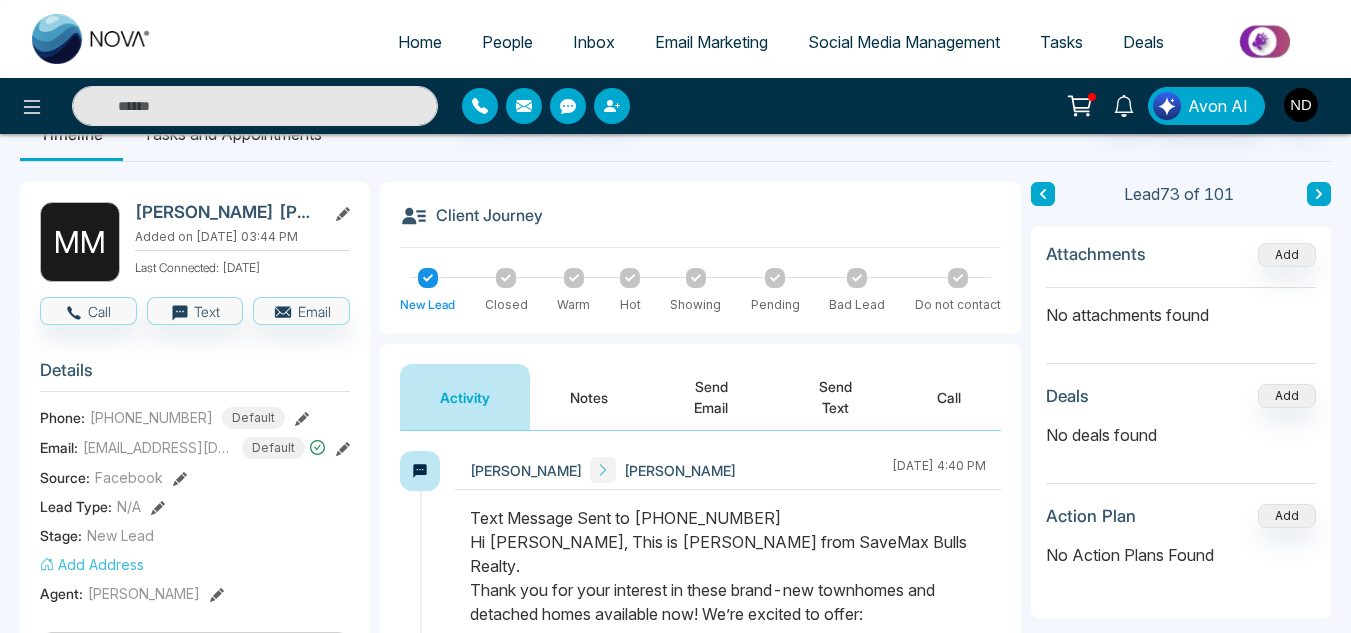 type on "*****" 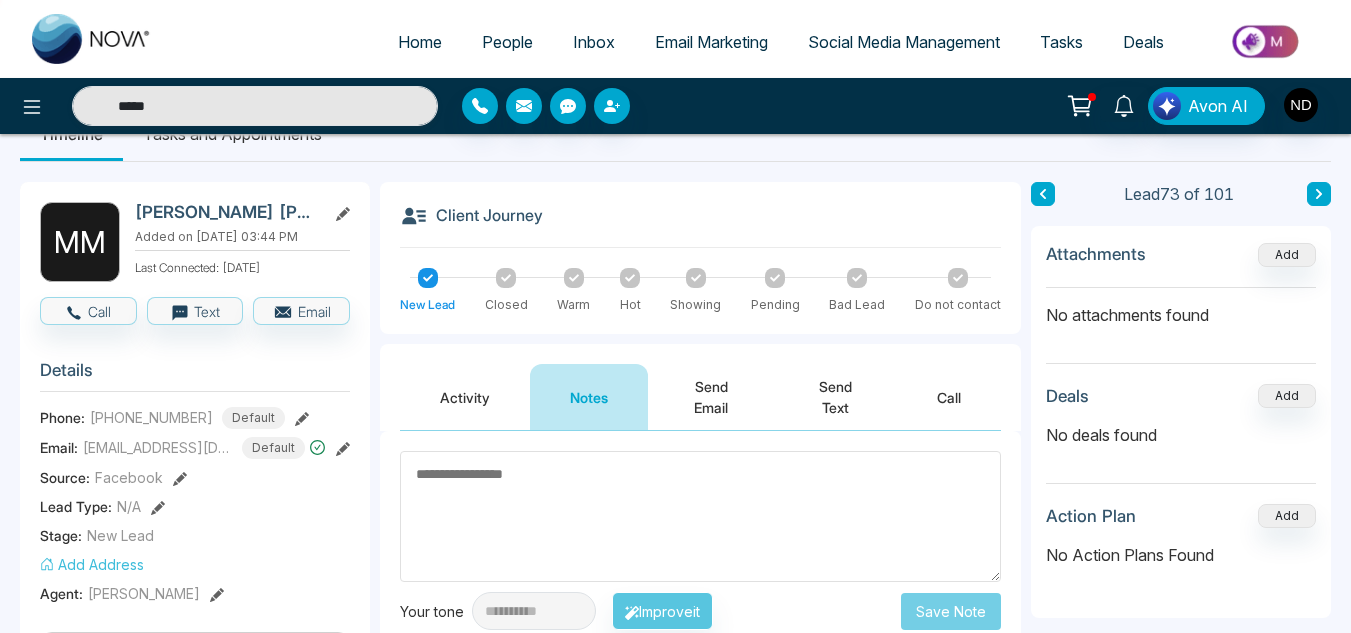 click at bounding box center (700, 516) 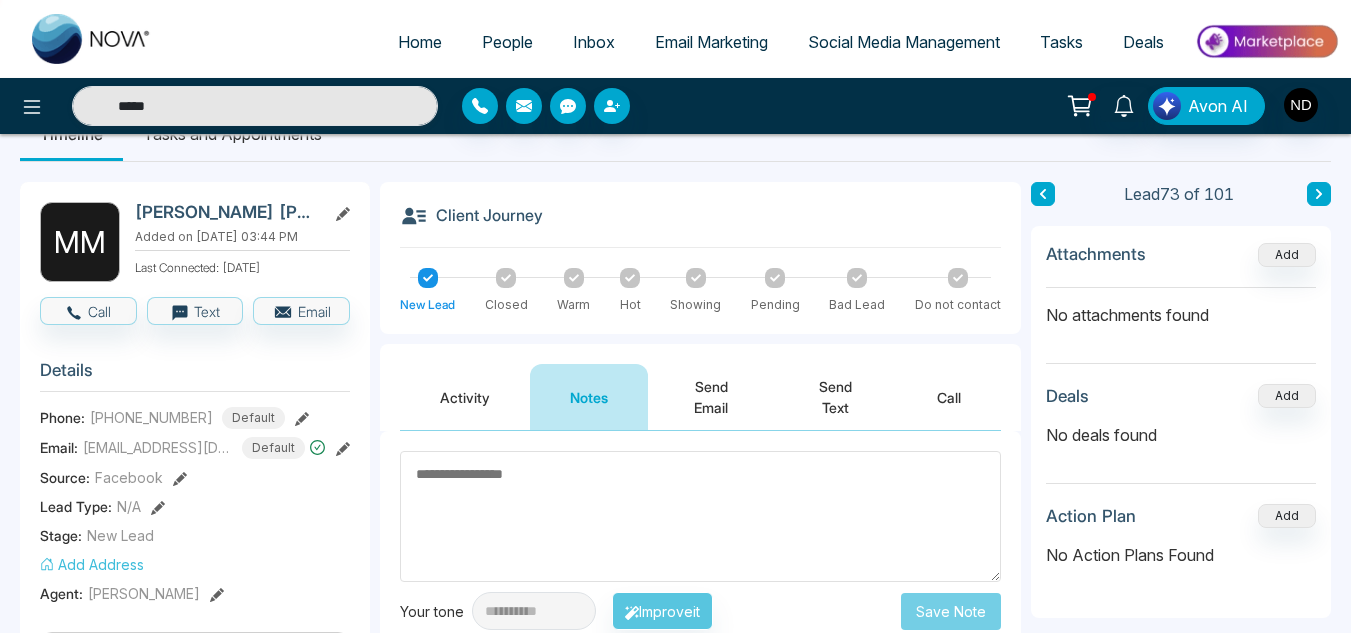 type 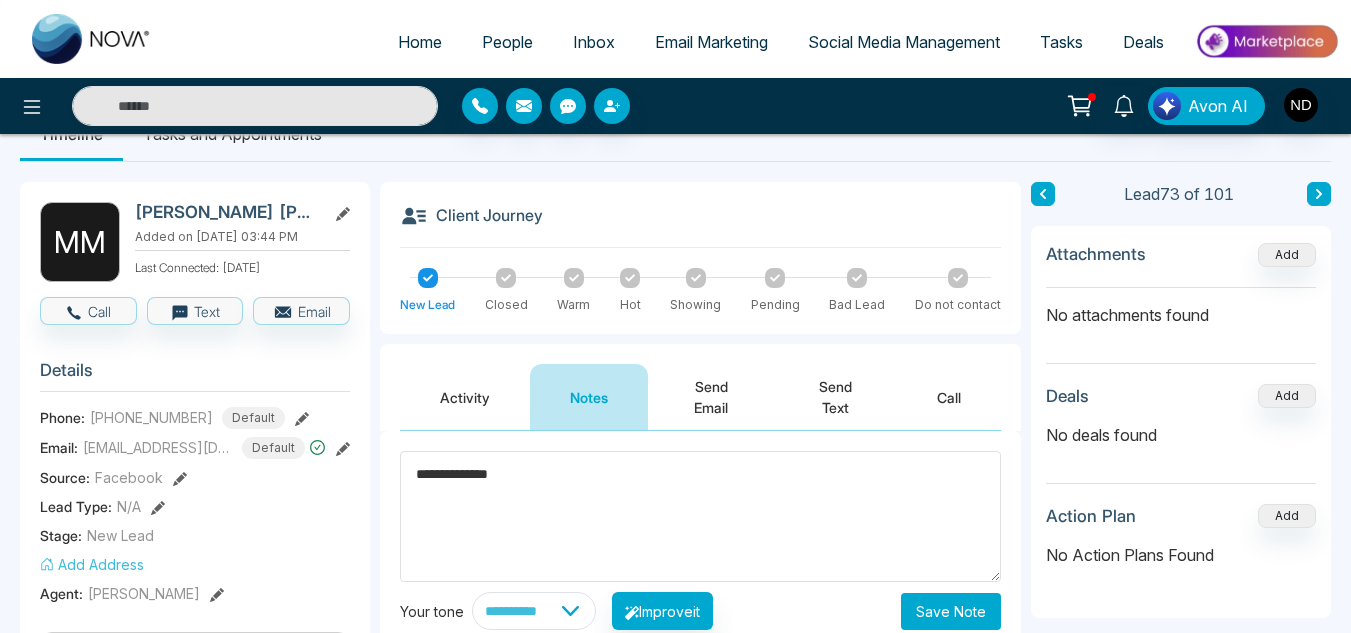 scroll, scrollTop: 212, scrollLeft: 0, axis: vertical 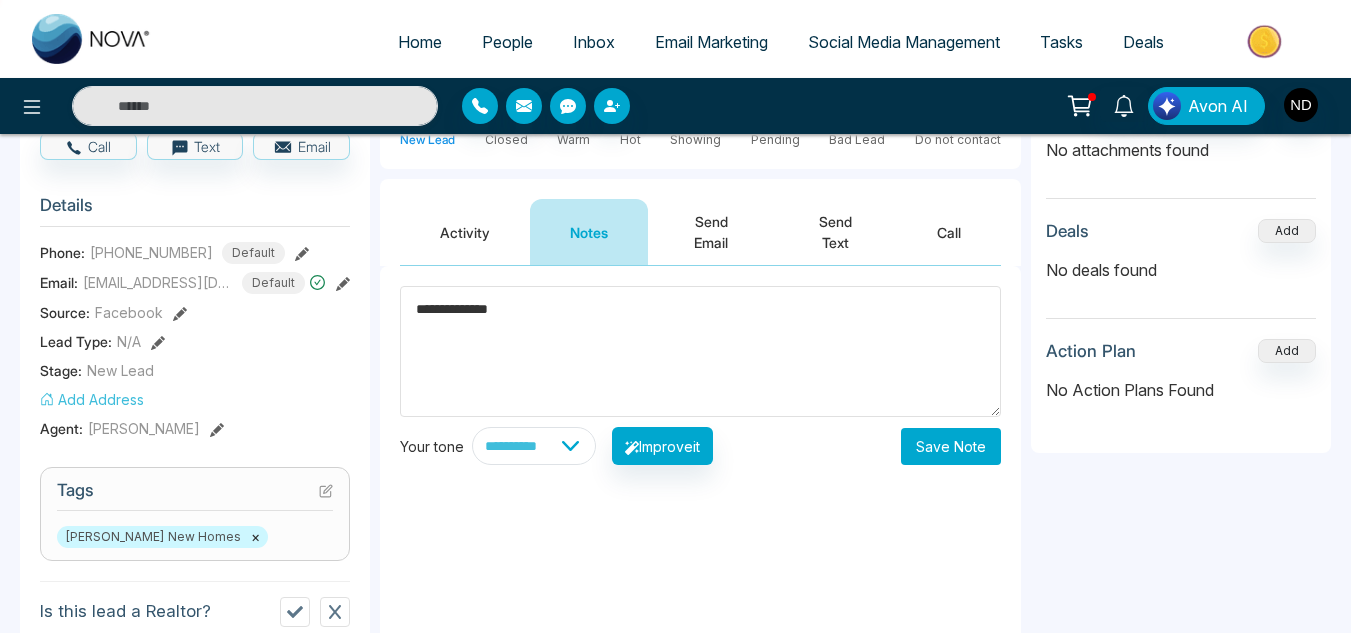 type on "**********" 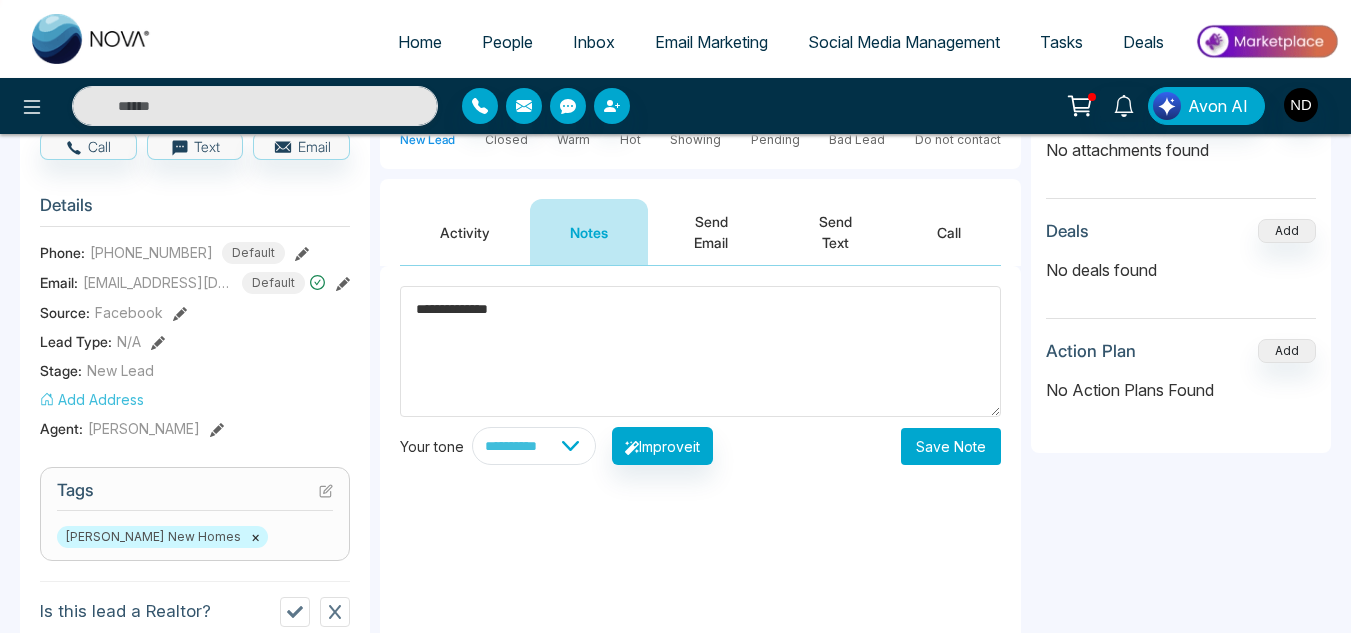 click on "Save Note" at bounding box center (951, 446) 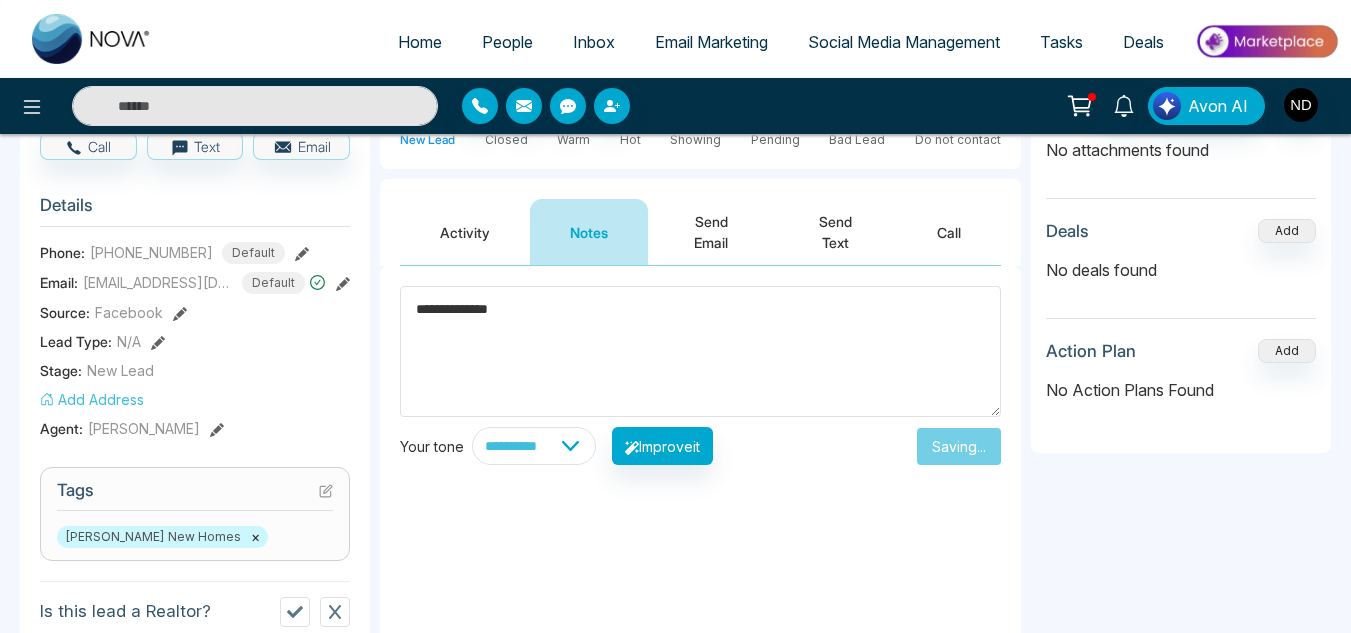 type on "*****" 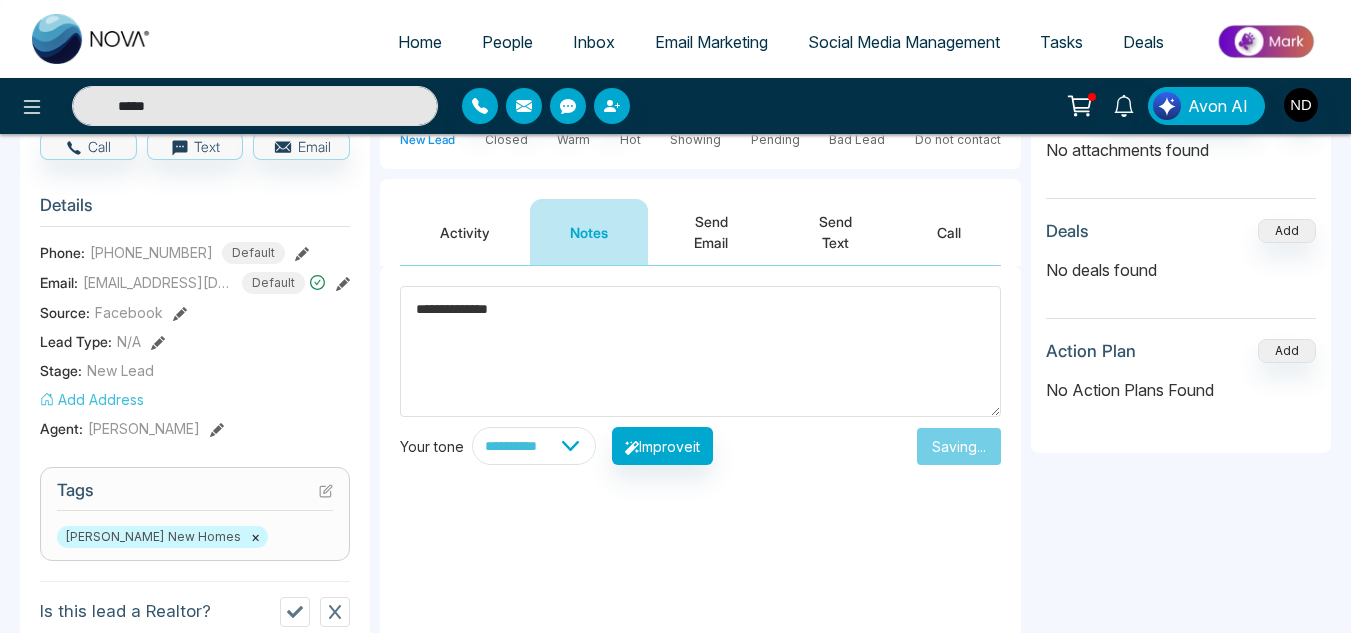 type 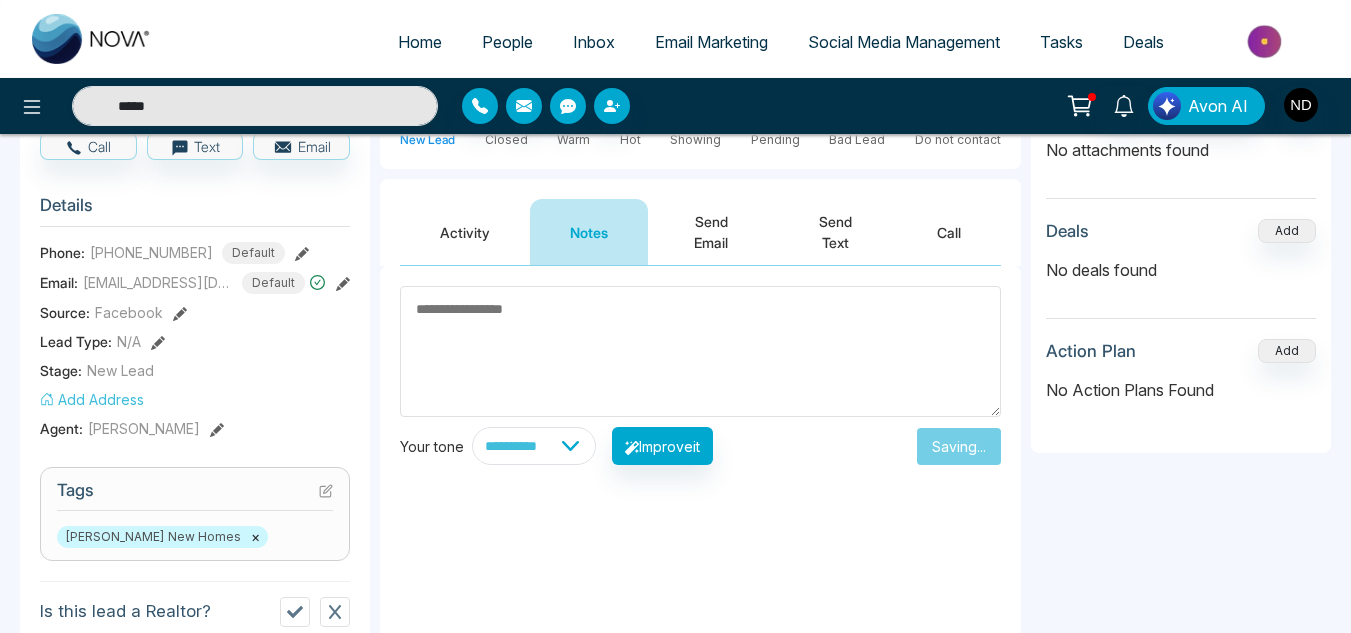 scroll, scrollTop: 145, scrollLeft: 0, axis: vertical 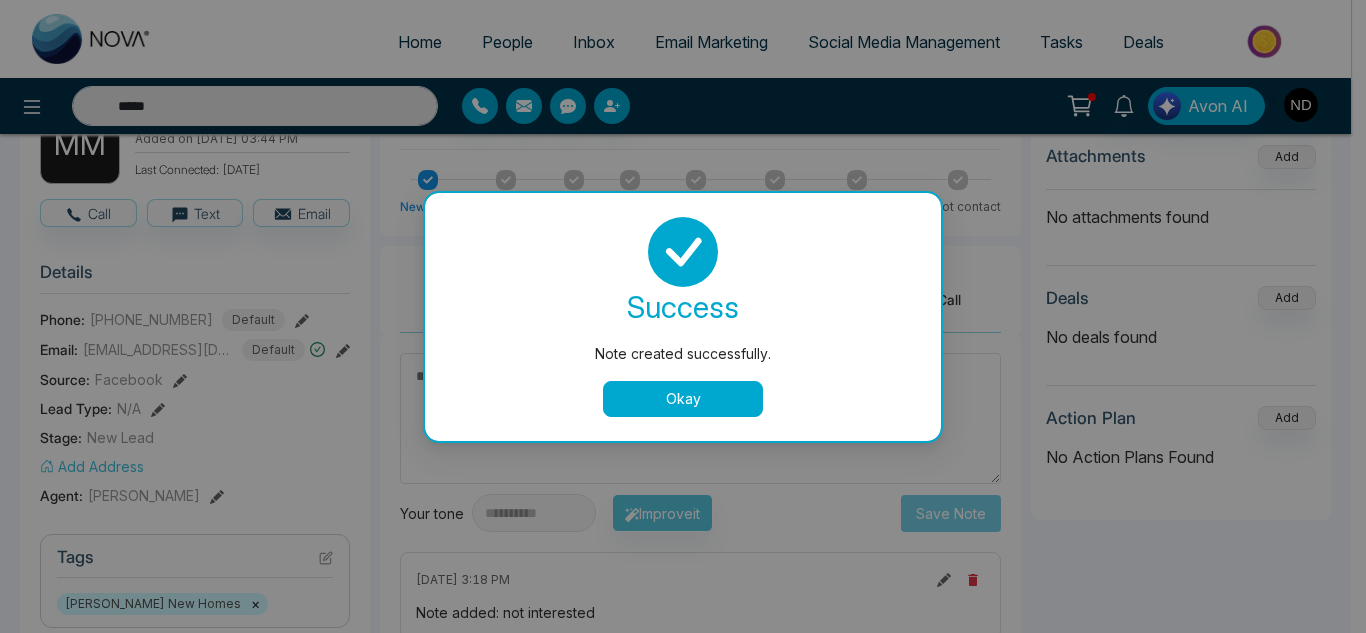 click on "Okay" at bounding box center (683, 399) 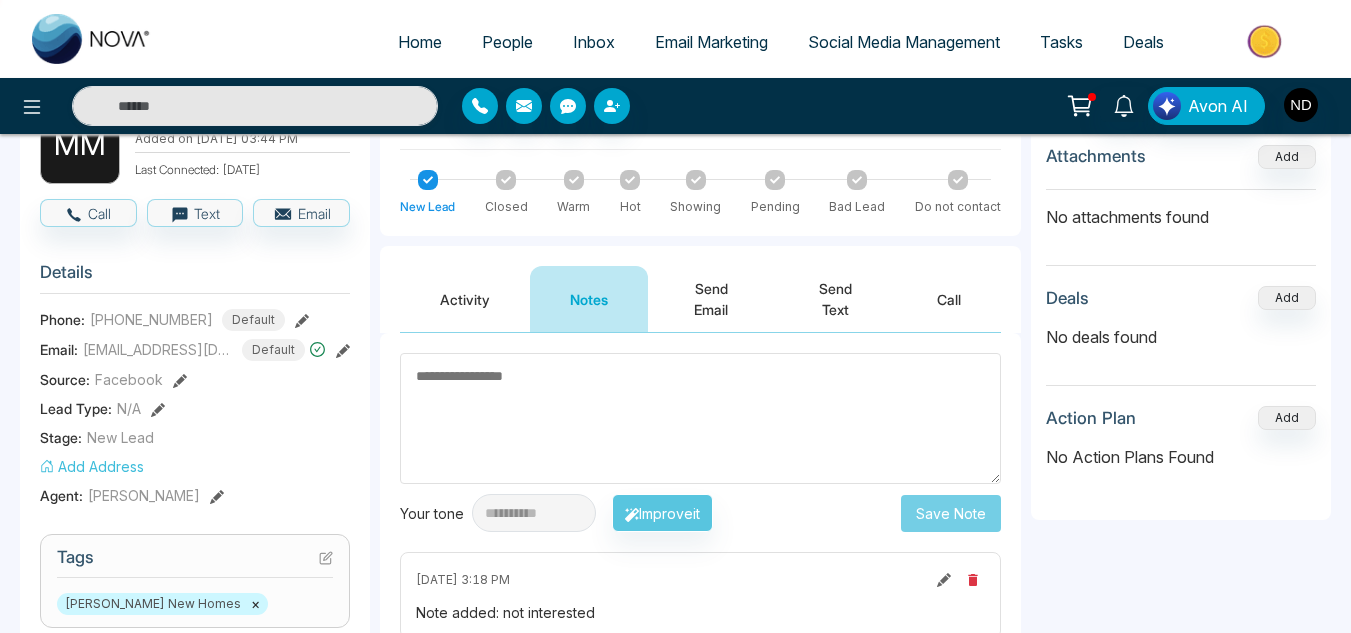 scroll, scrollTop: 0, scrollLeft: 0, axis: both 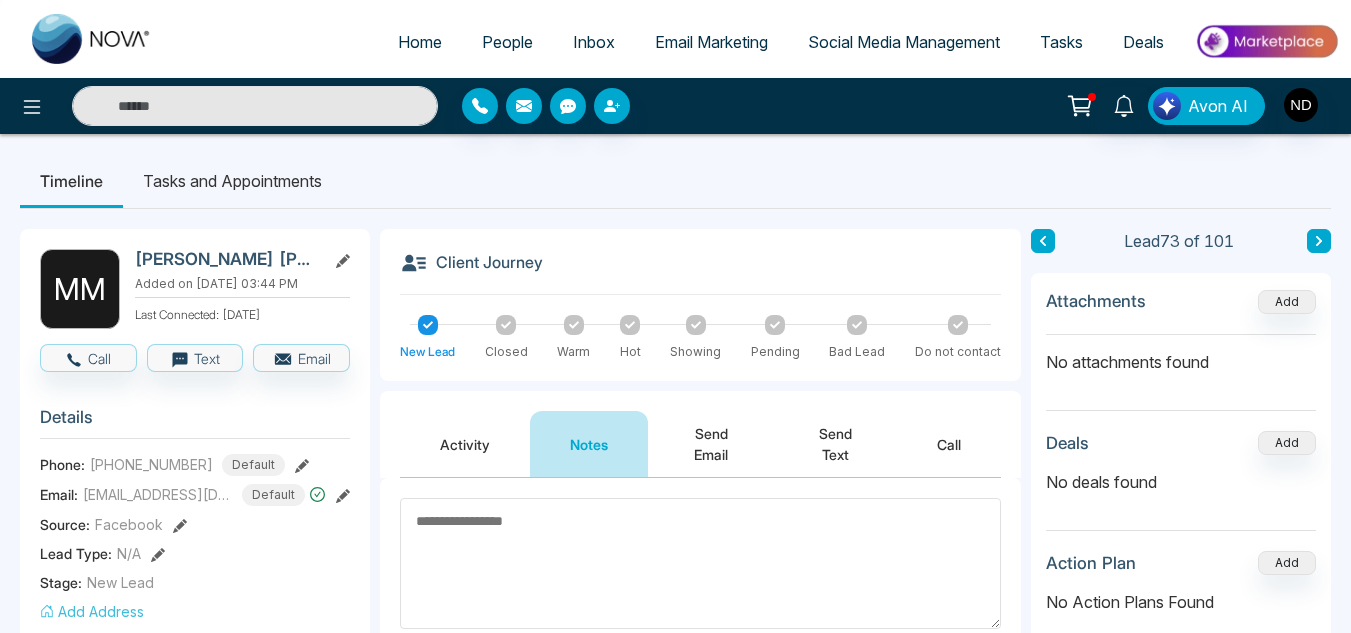 click at bounding box center [1043, 241] 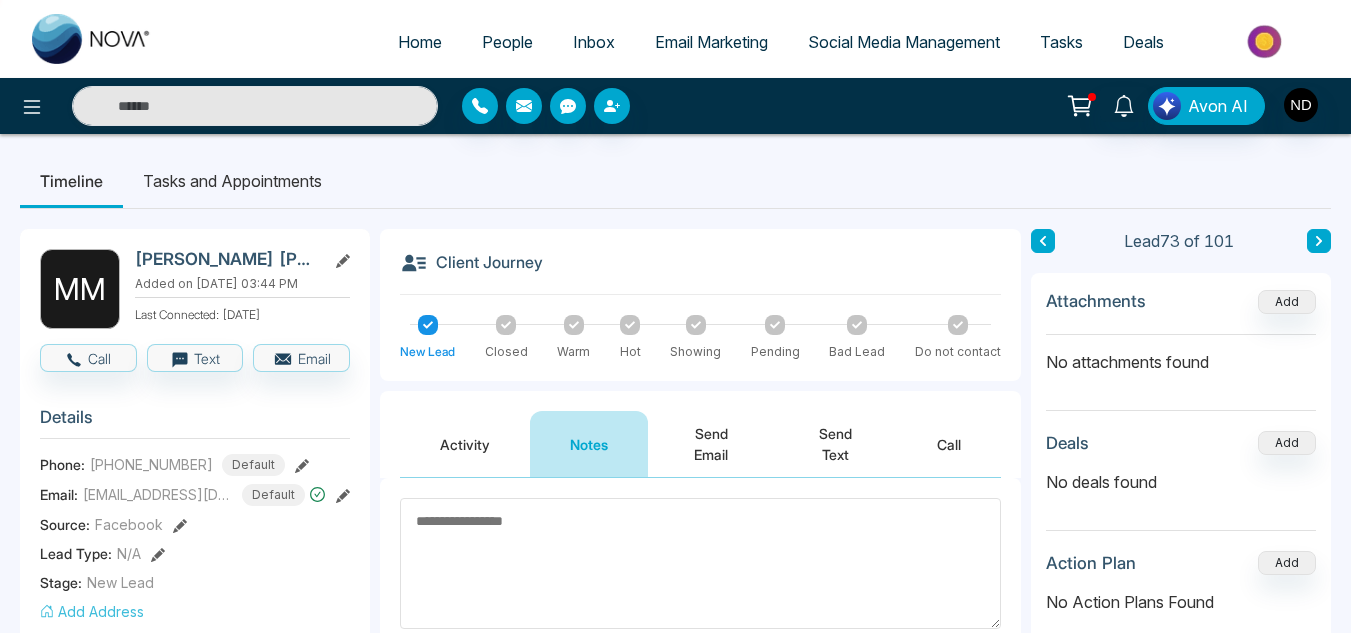 type on "*****" 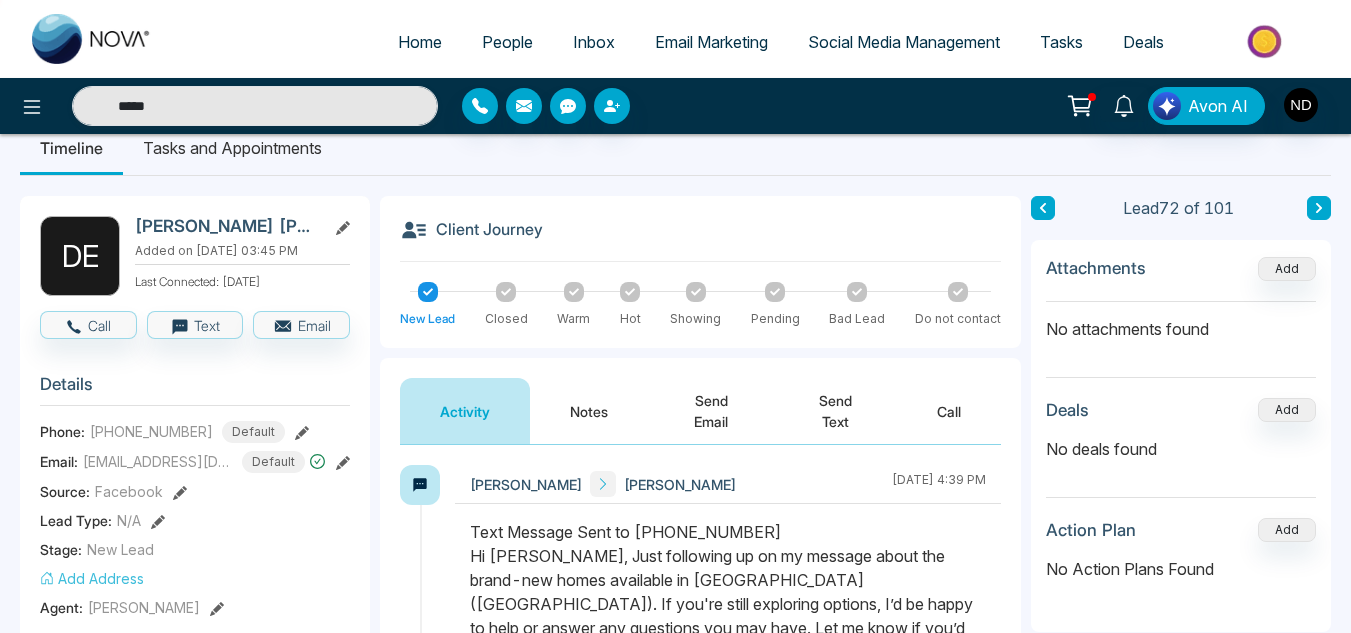 scroll, scrollTop: 32, scrollLeft: 0, axis: vertical 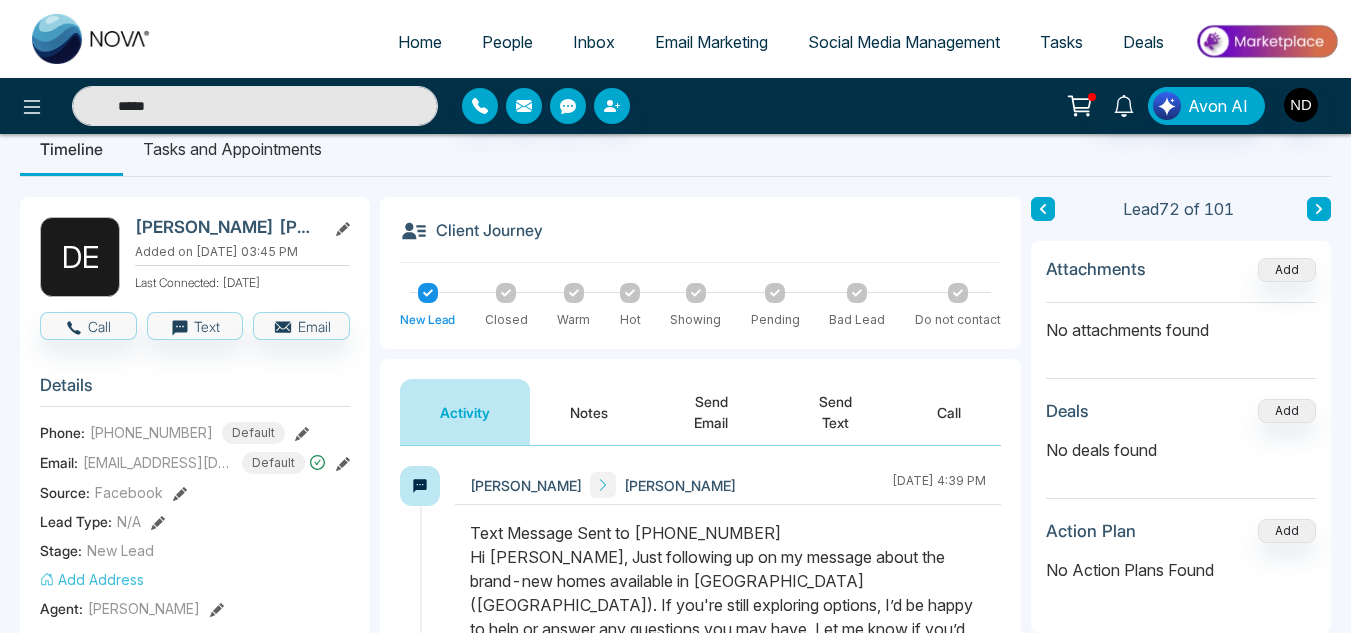 click at bounding box center [1043, 209] 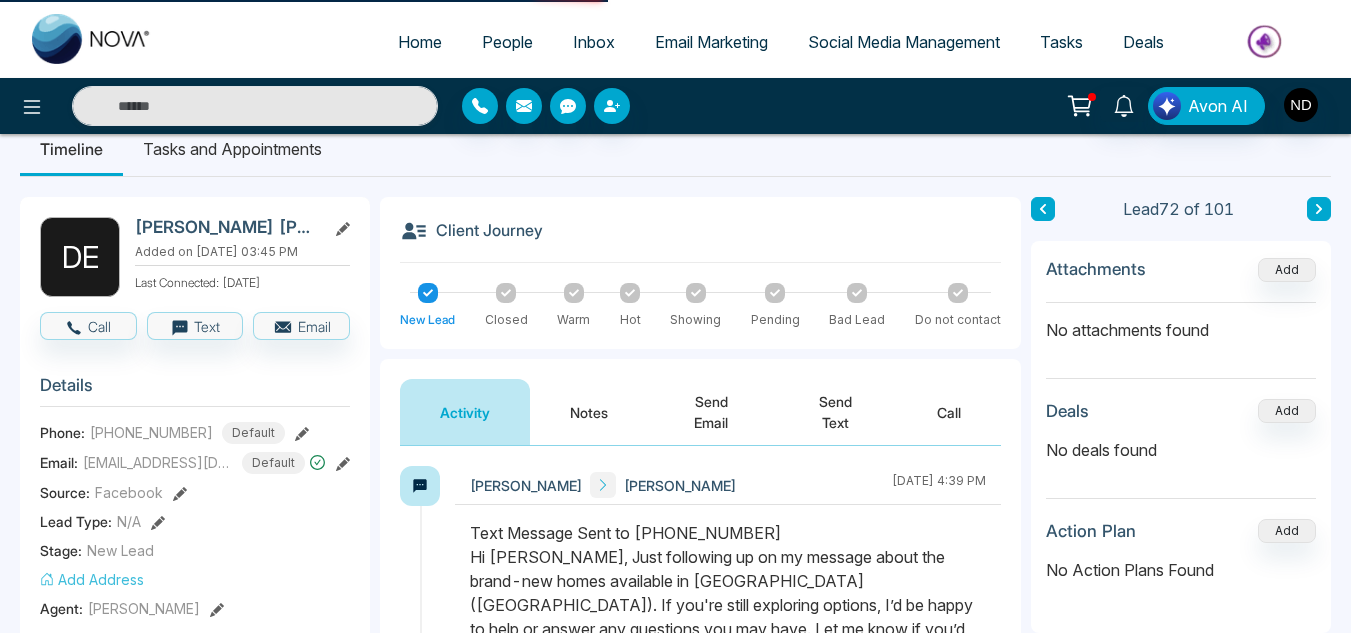 type on "*****" 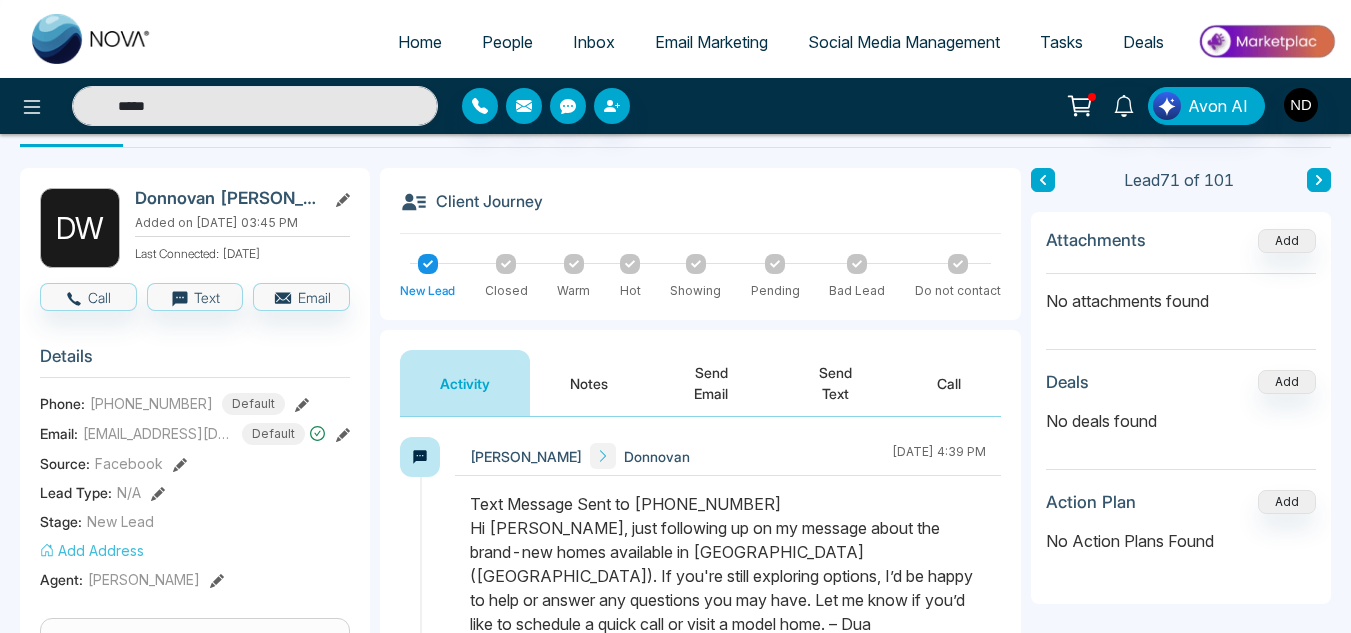 scroll, scrollTop: 60, scrollLeft: 0, axis: vertical 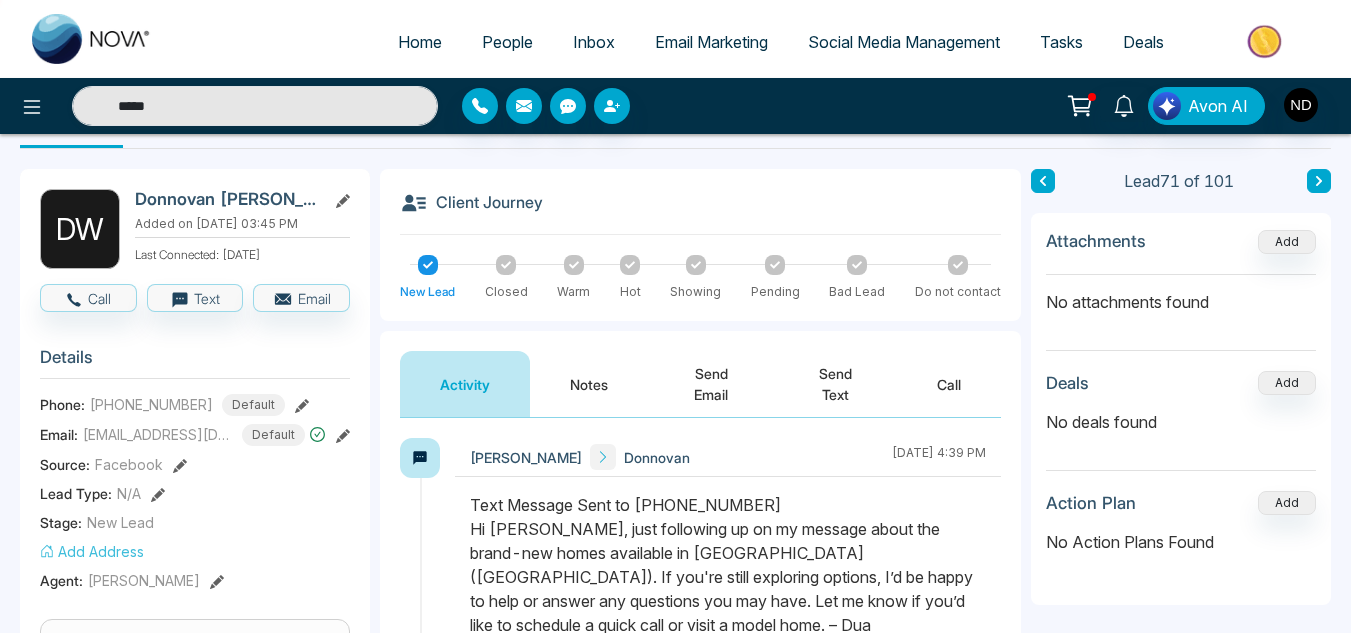 click on "Notes" at bounding box center [589, 384] 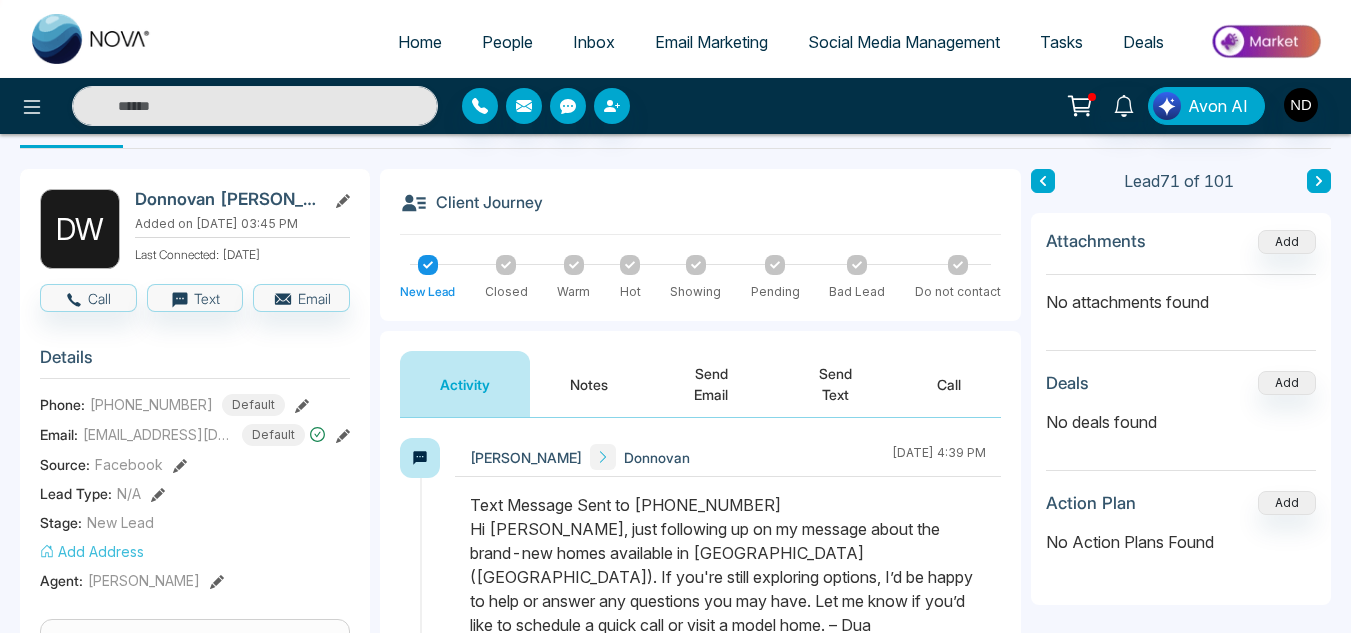 type on "*****" 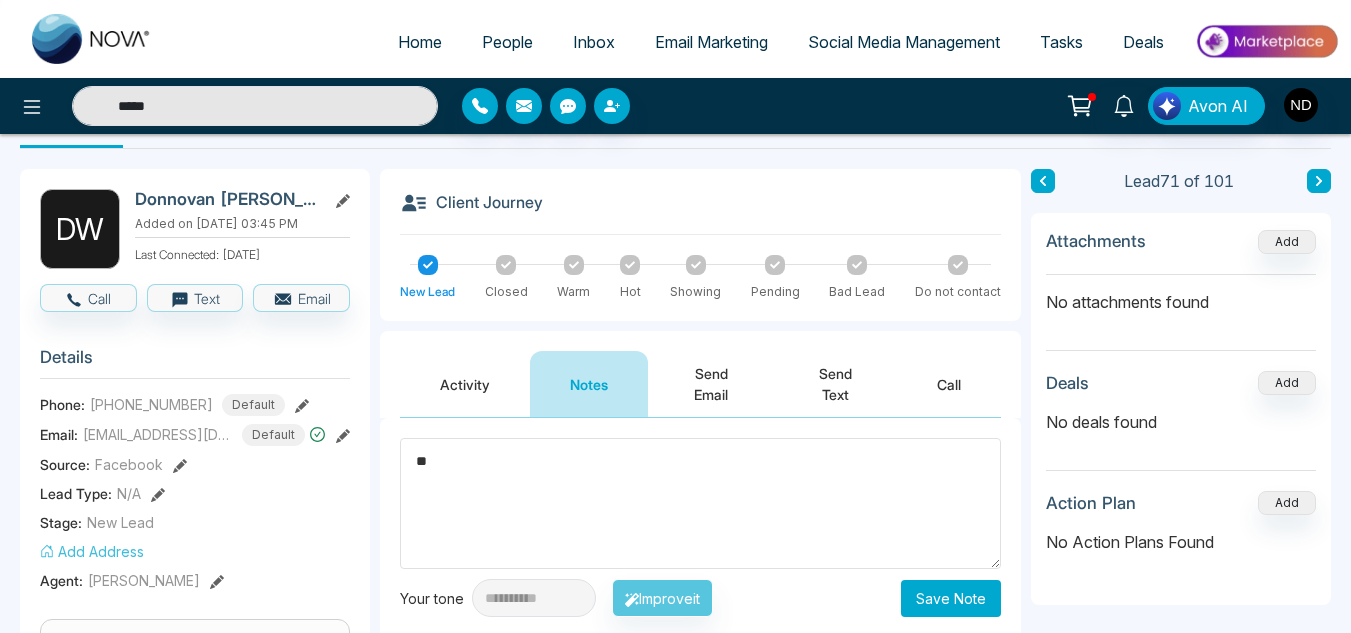 type on "*" 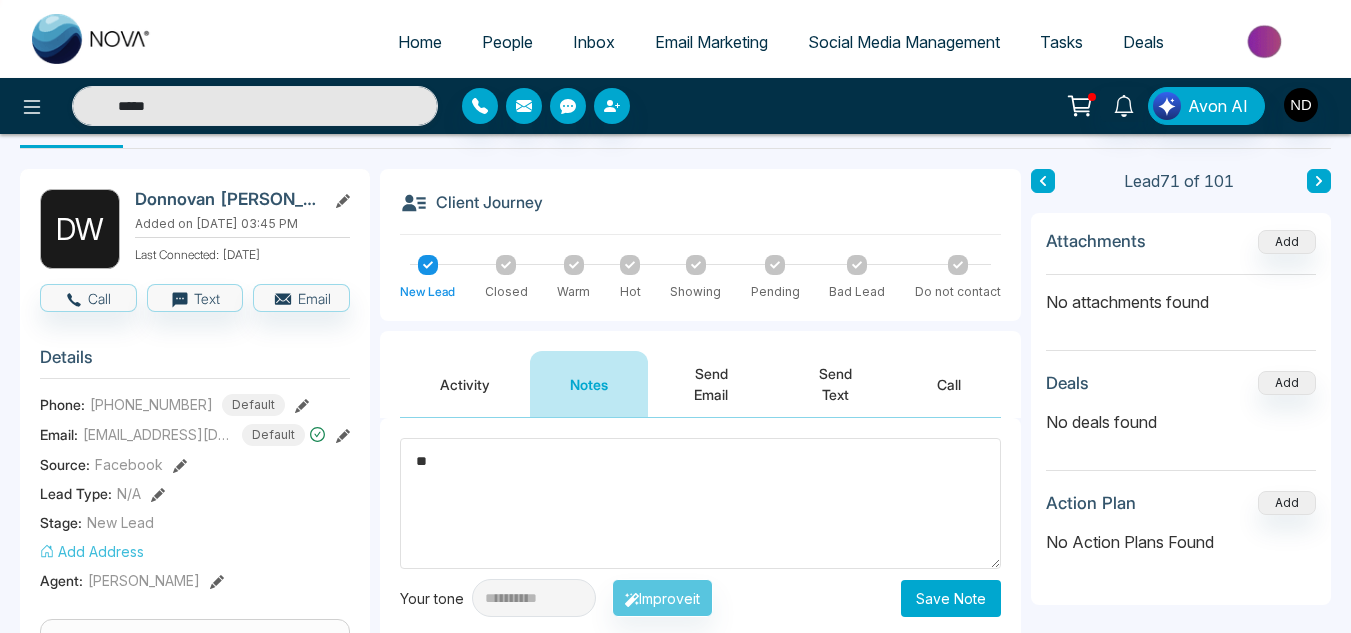 type on "*" 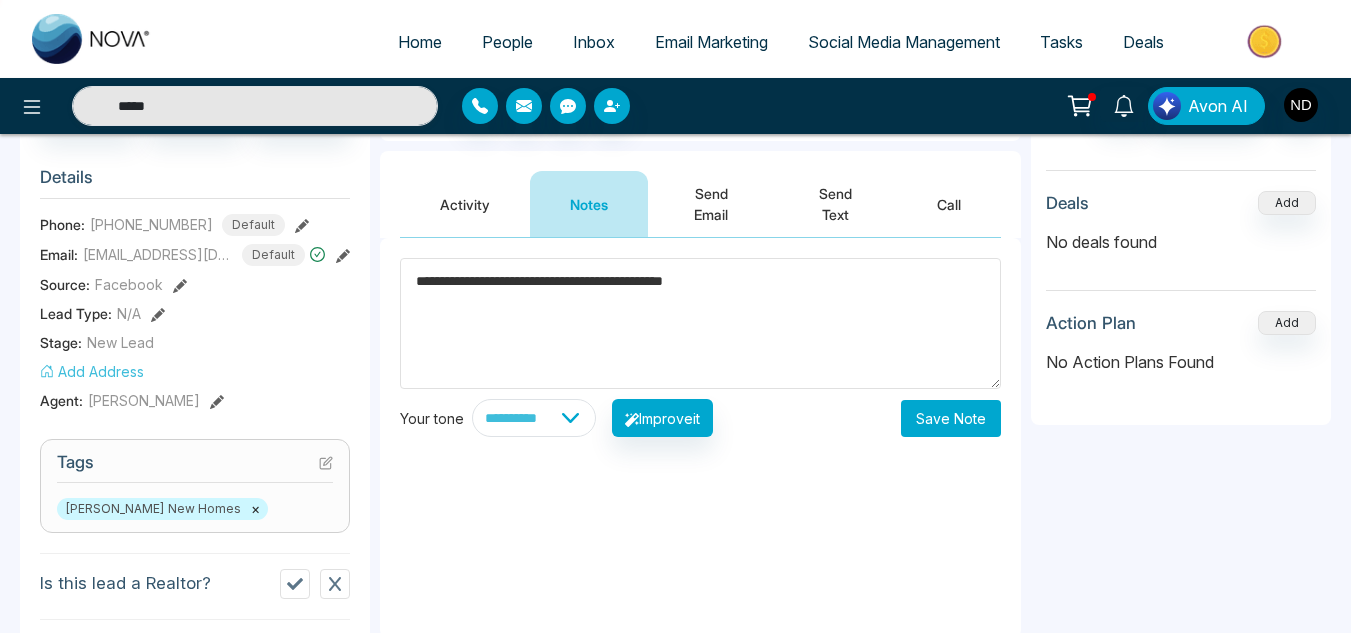 scroll, scrollTop: 243, scrollLeft: 0, axis: vertical 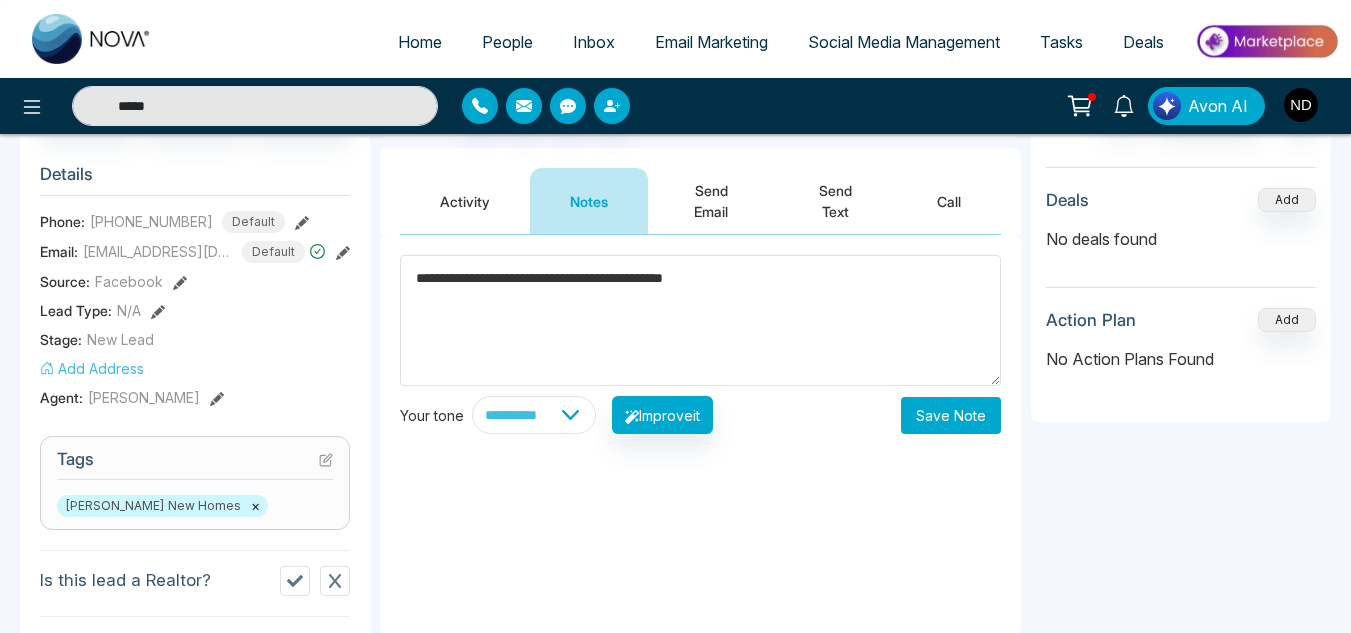 type on "**********" 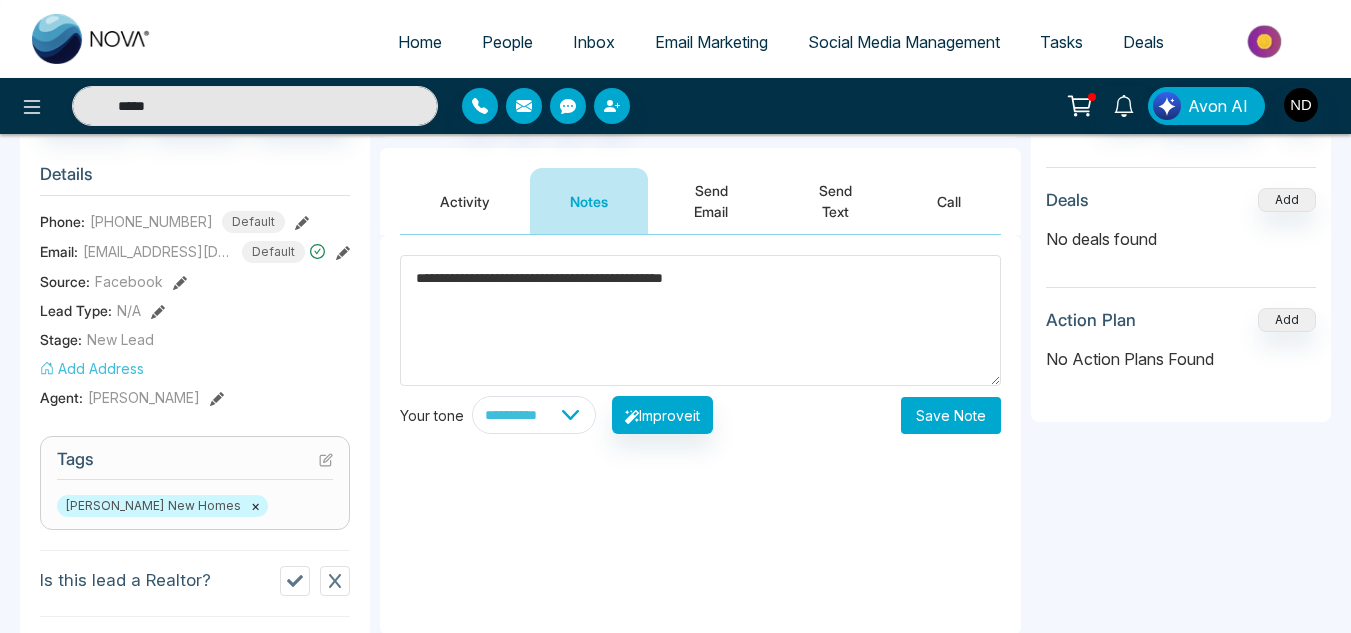 click on "Save Note" at bounding box center (951, 415) 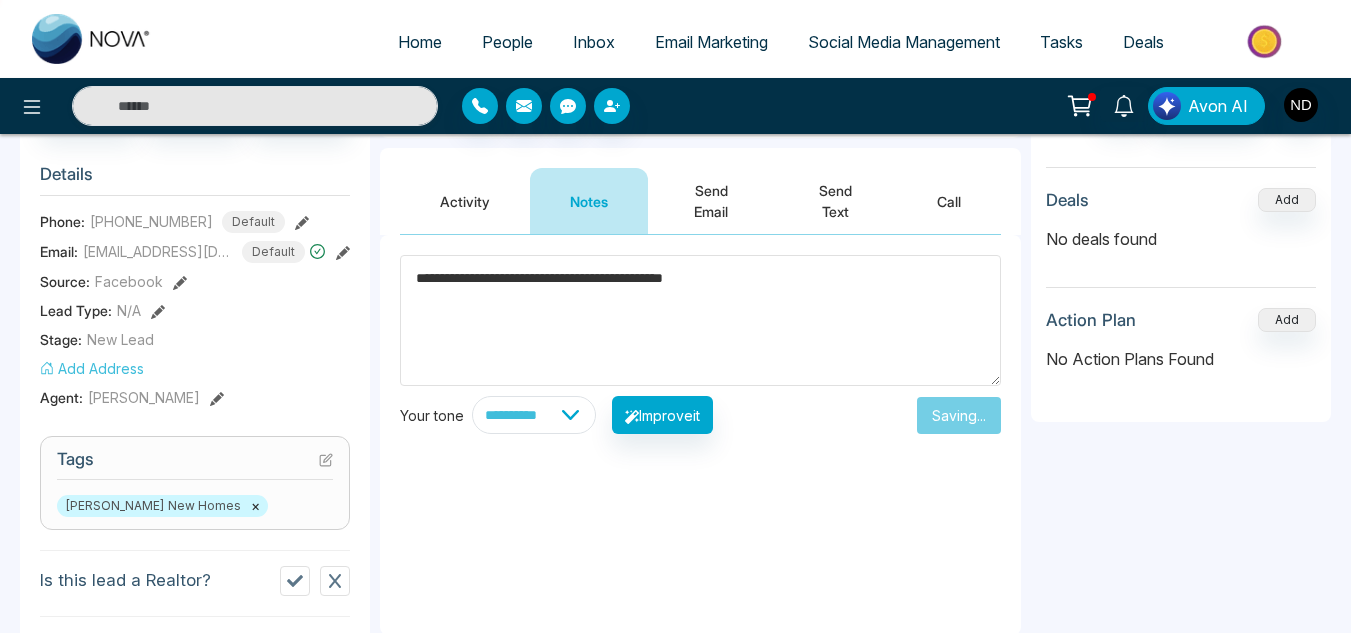 type on "*****" 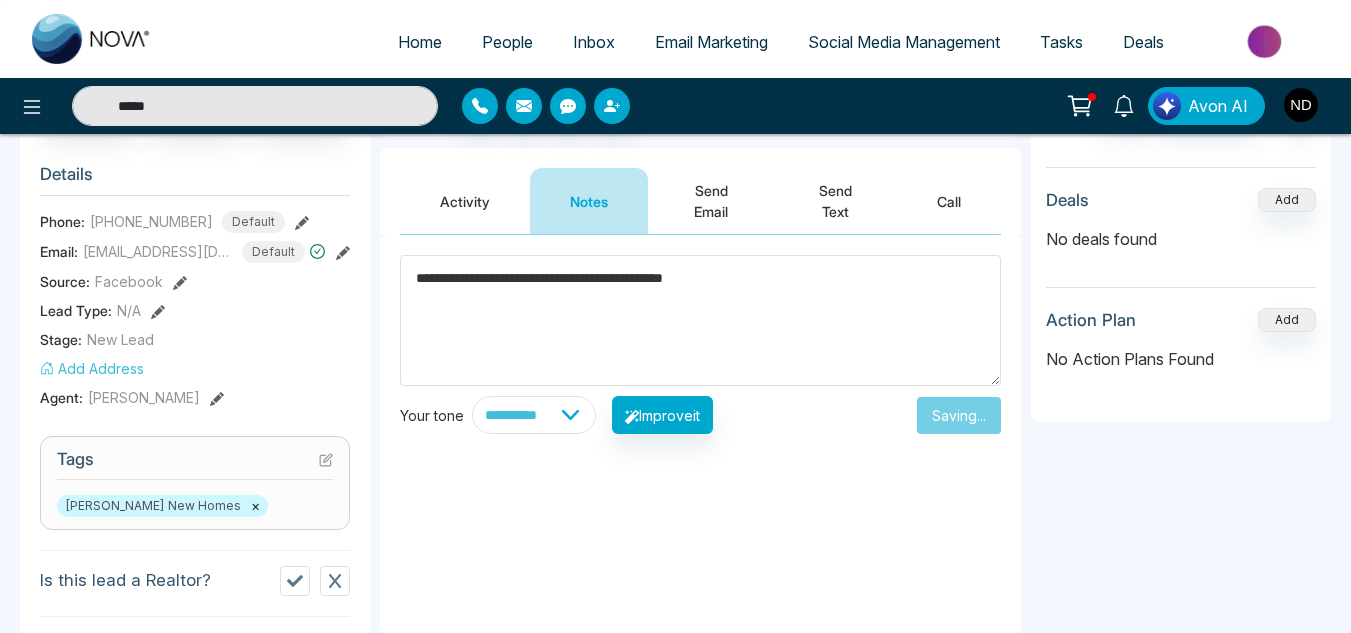 type 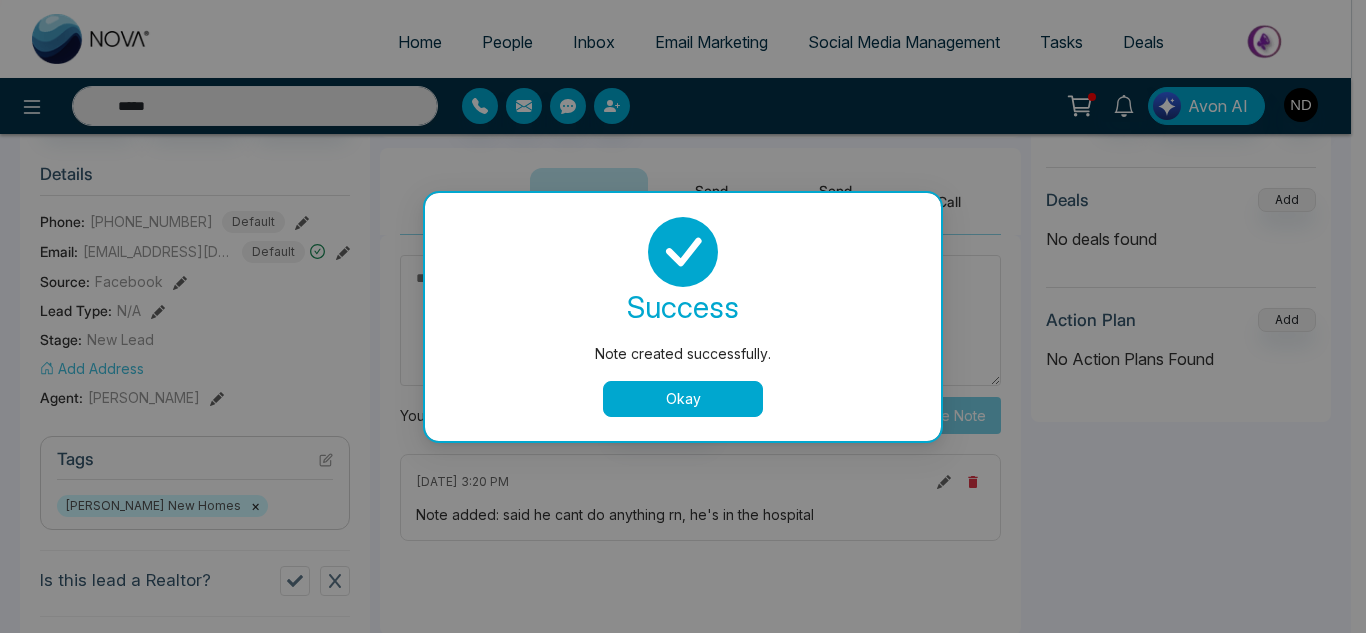 click on "Okay" at bounding box center (683, 399) 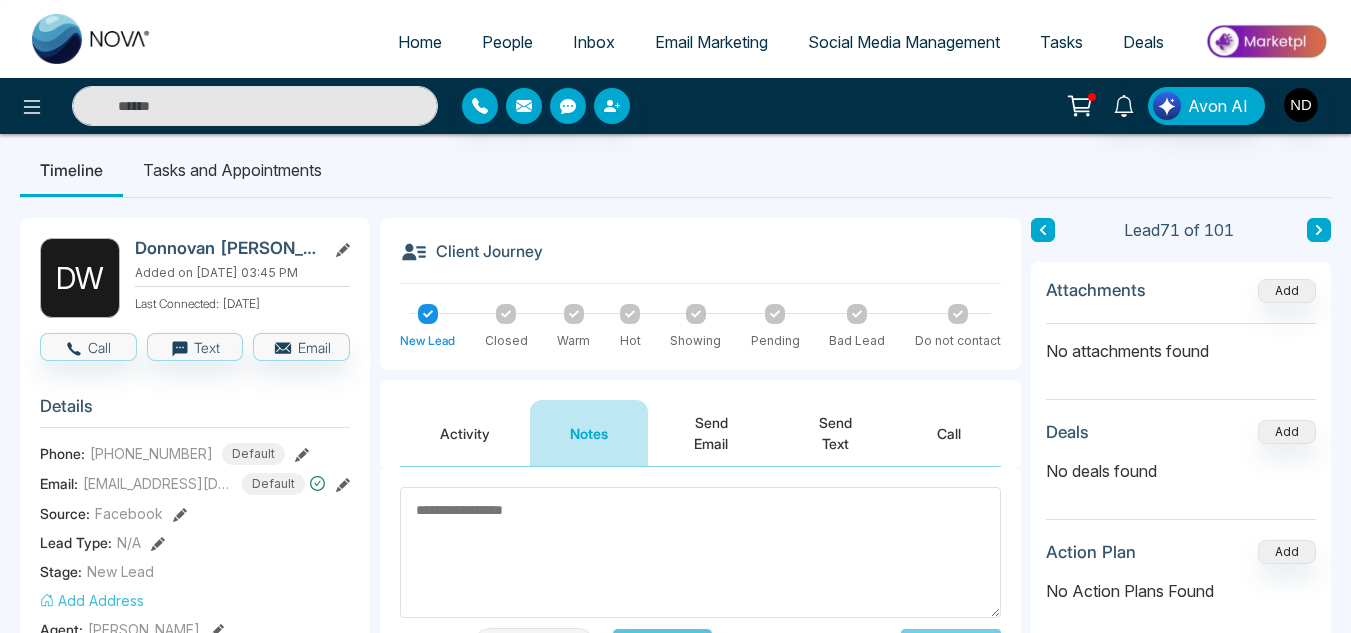 scroll, scrollTop: 0, scrollLeft: 0, axis: both 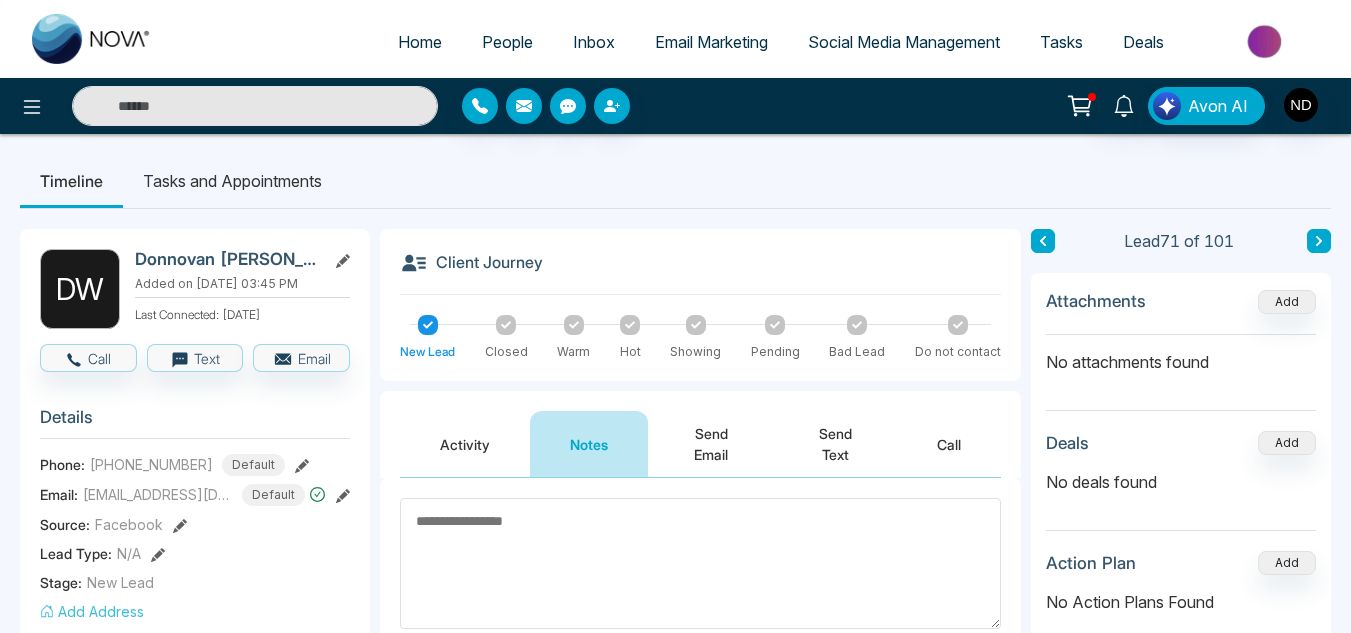 click 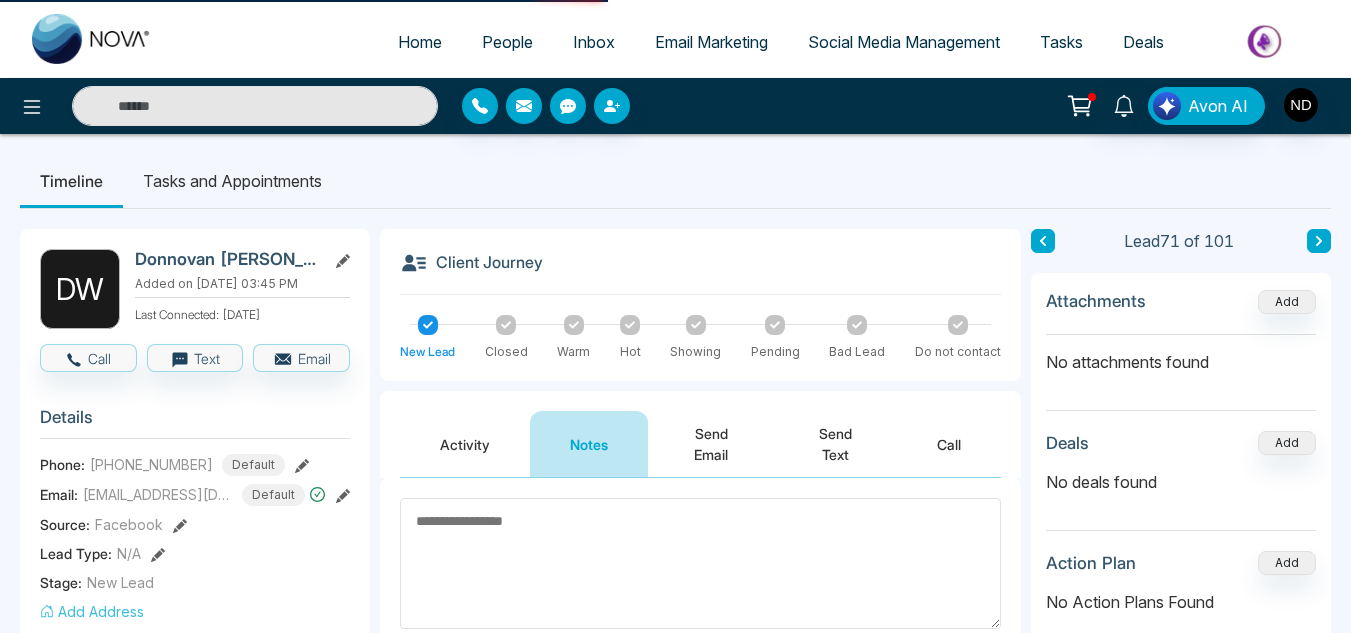 type on "*****" 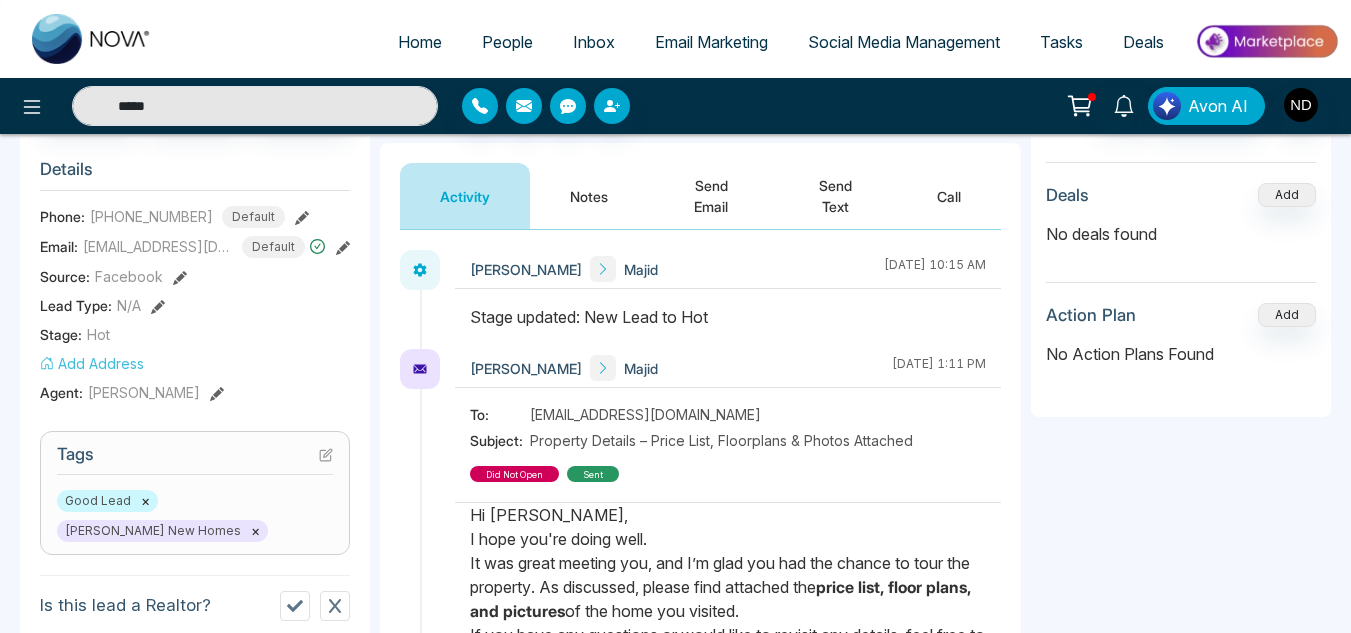 scroll, scrollTop: 262, scrollLeft: 0, axis: vertical 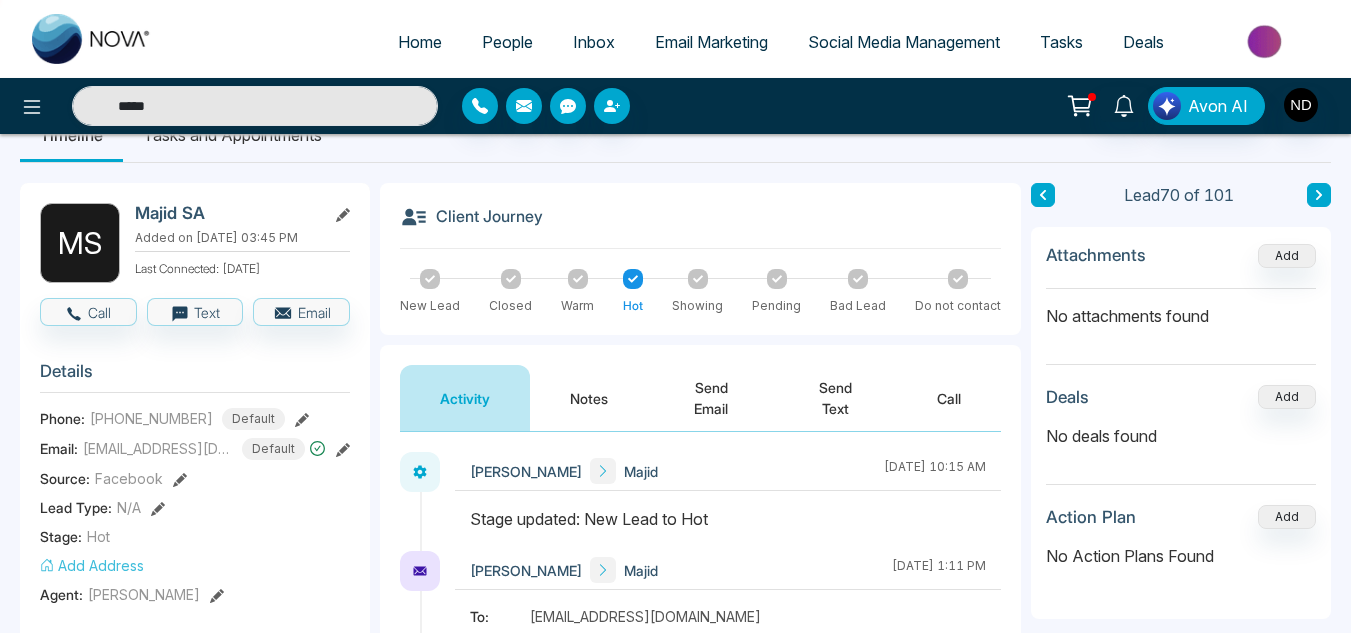 click at bounding box center (1043, 195) 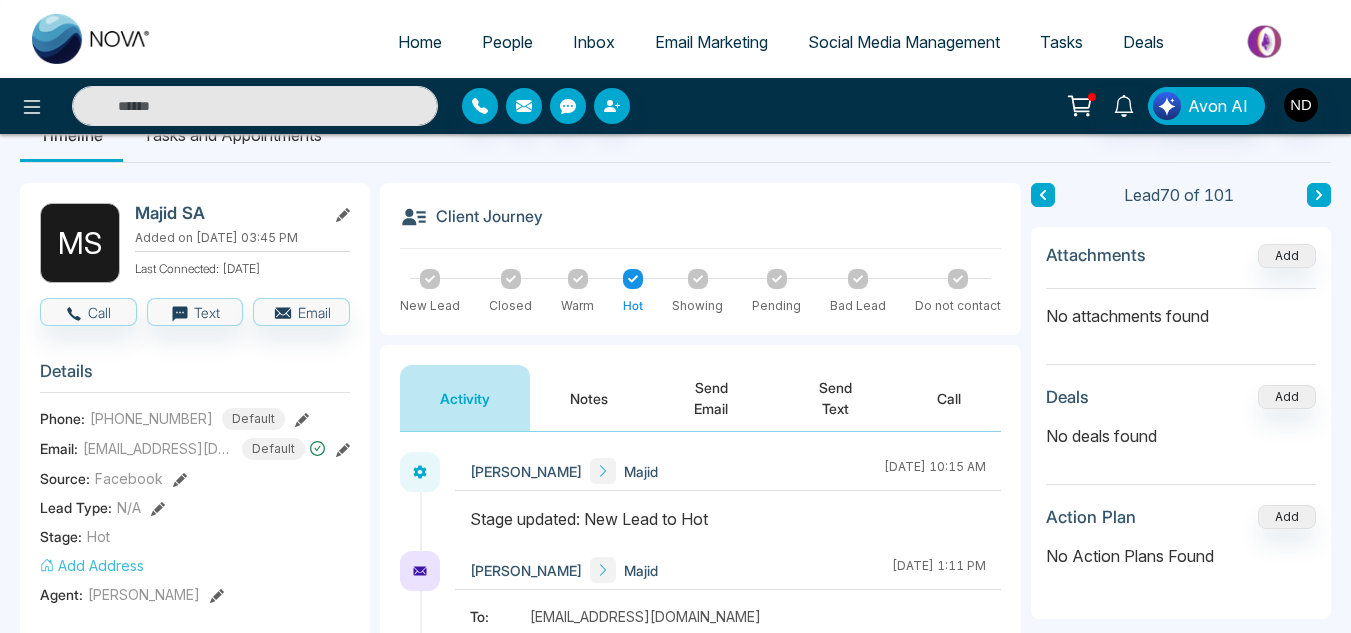 type on "*****" 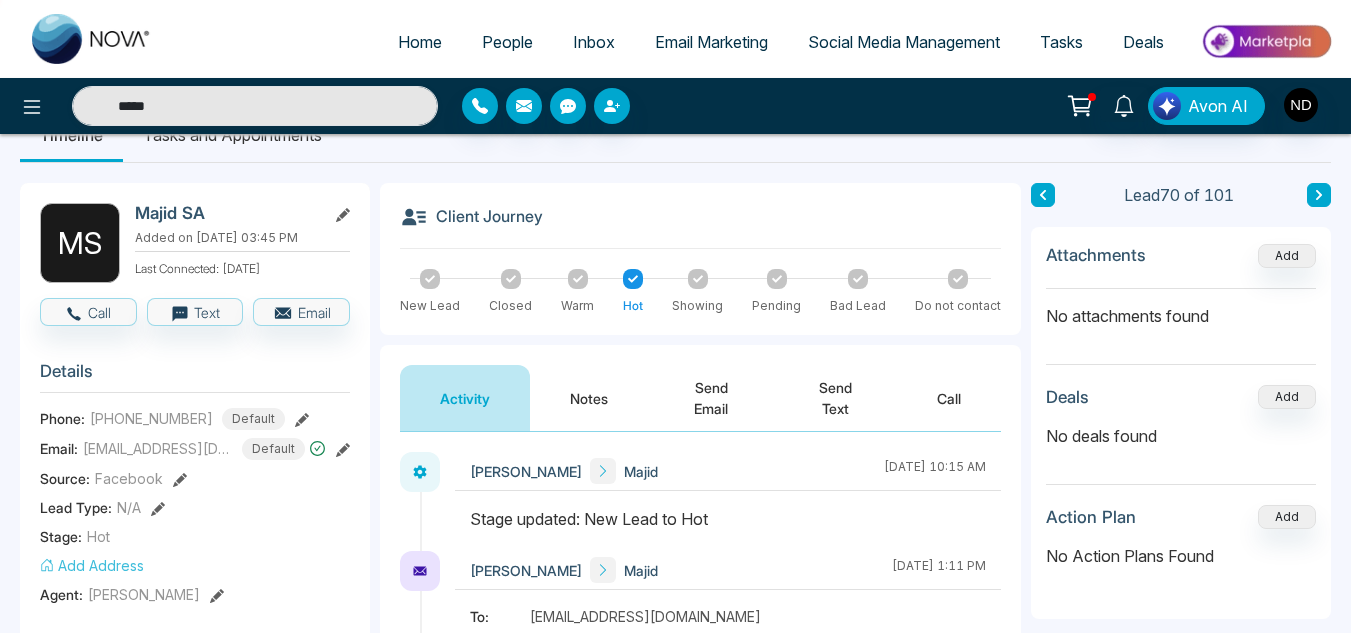 scroll, scrollTop: 0, scrollLeft: 0, axis: both 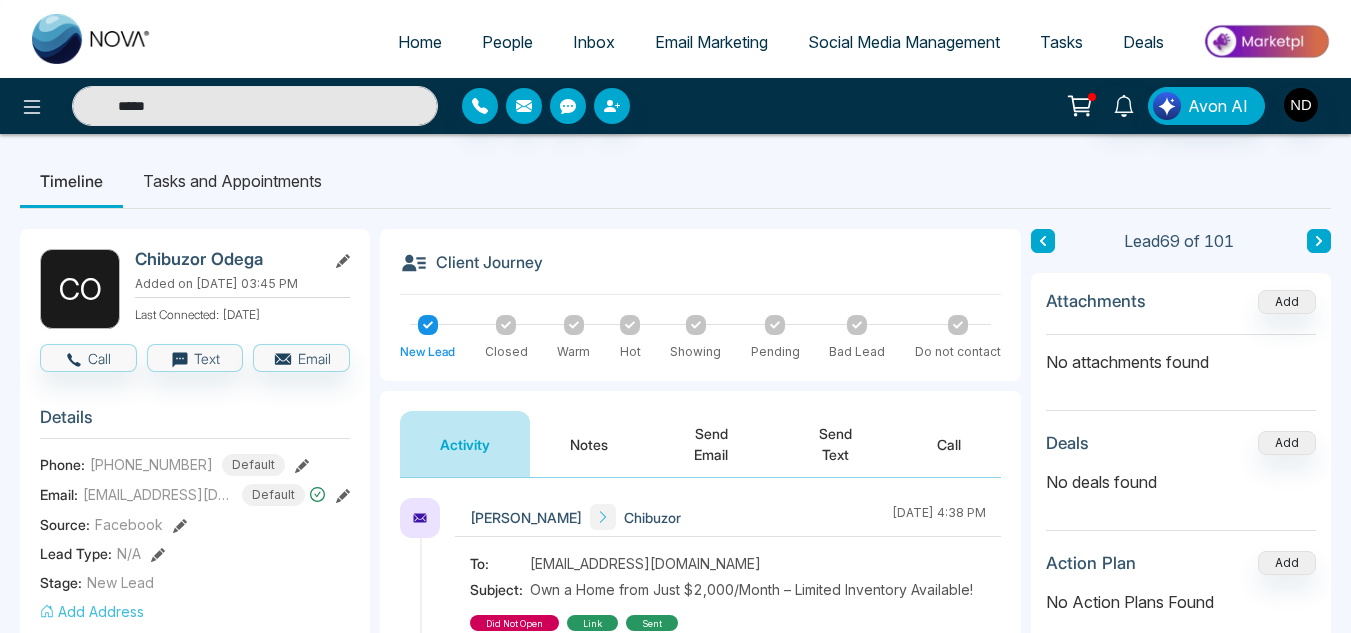 click at bounding box center [1043, 241] 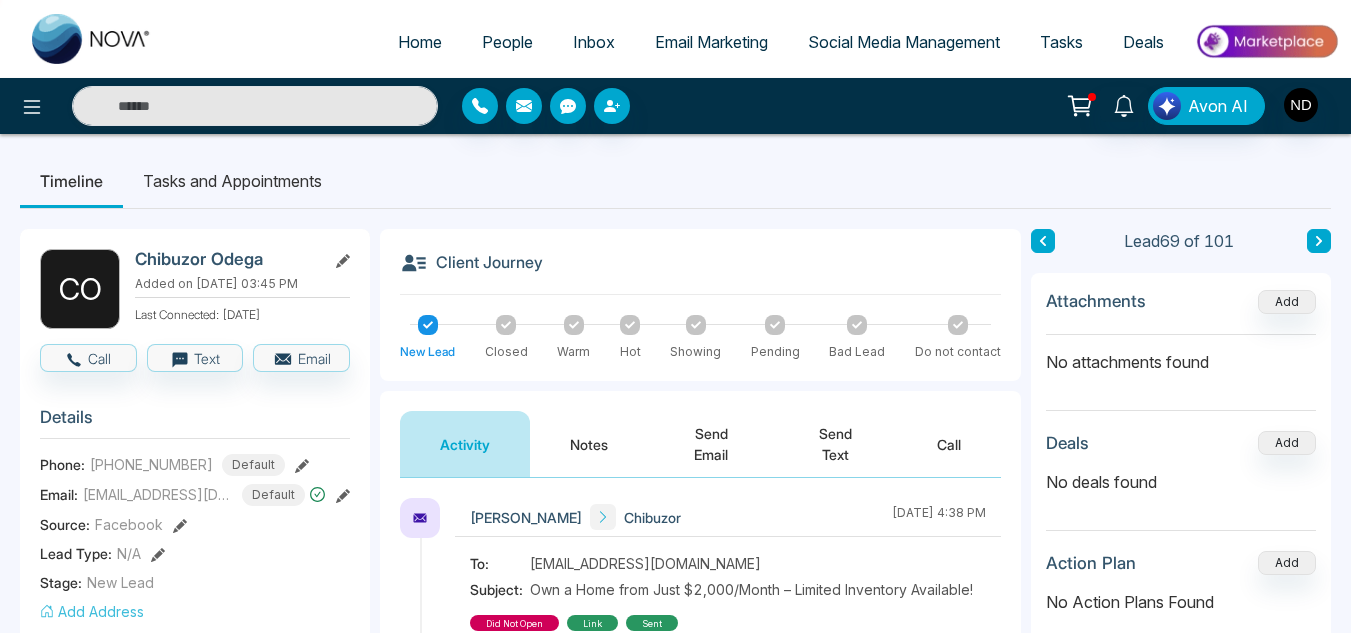 type on "*****" 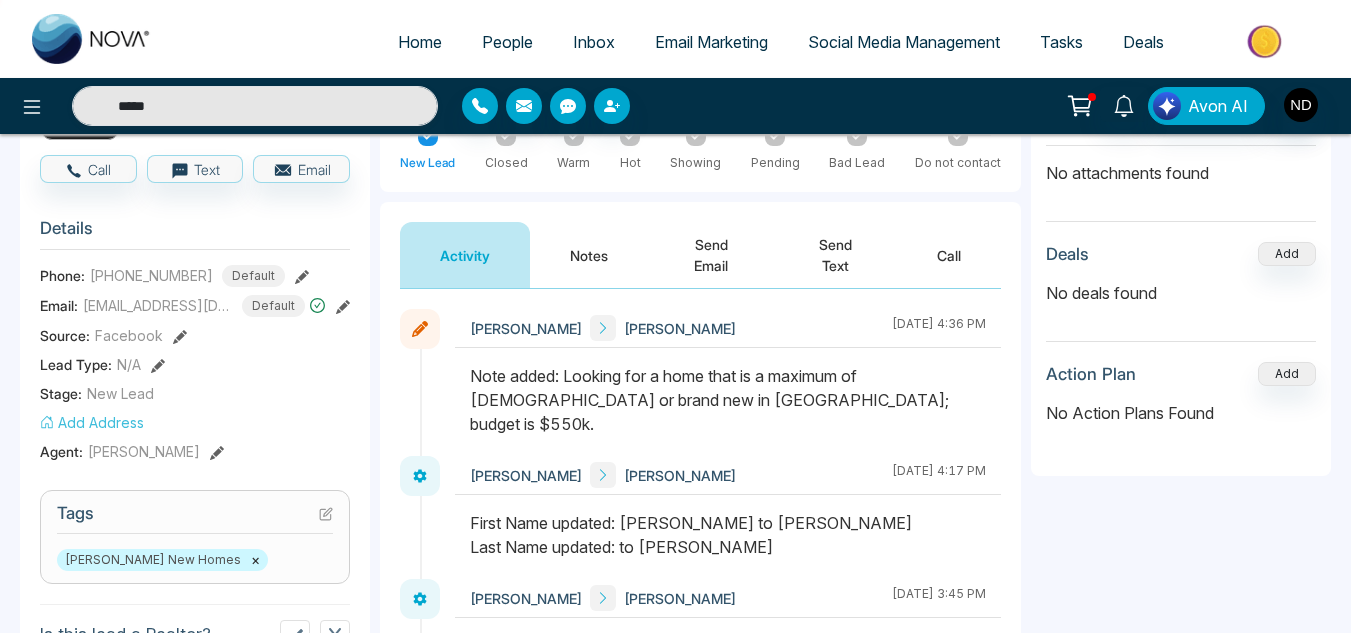 scroll, scrollTop: 0, scrollLeft: 0, axis: both 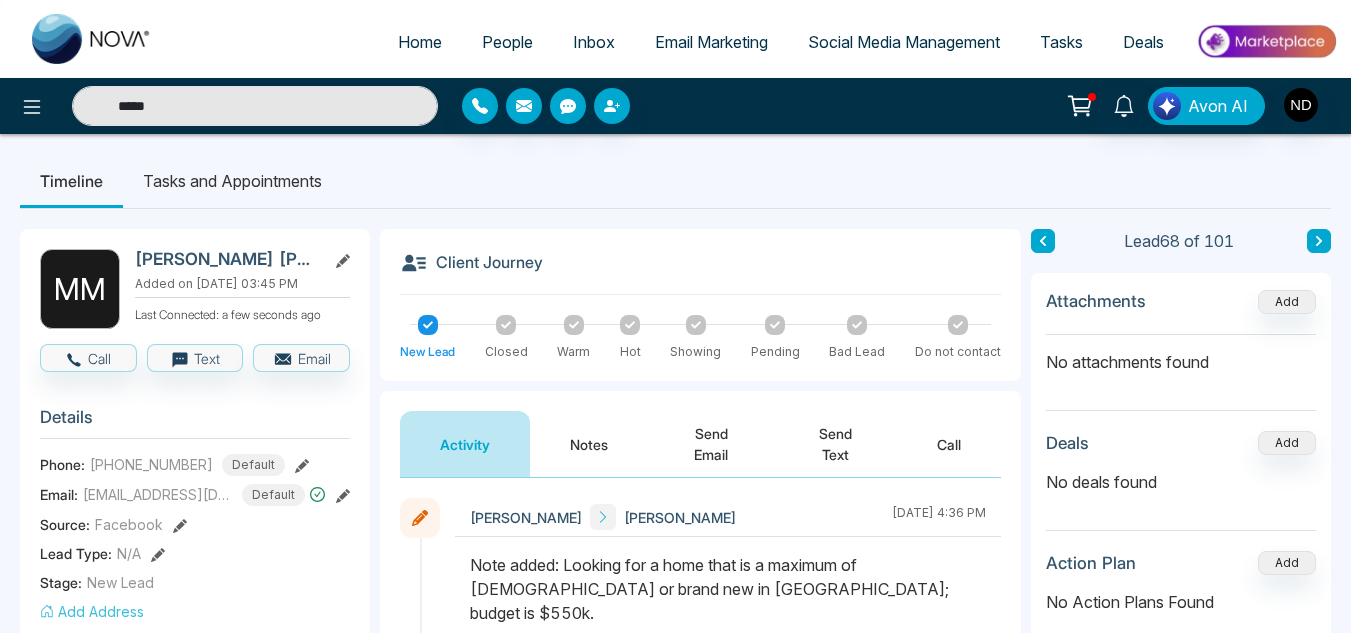 click at bounding box center [1043, 241] 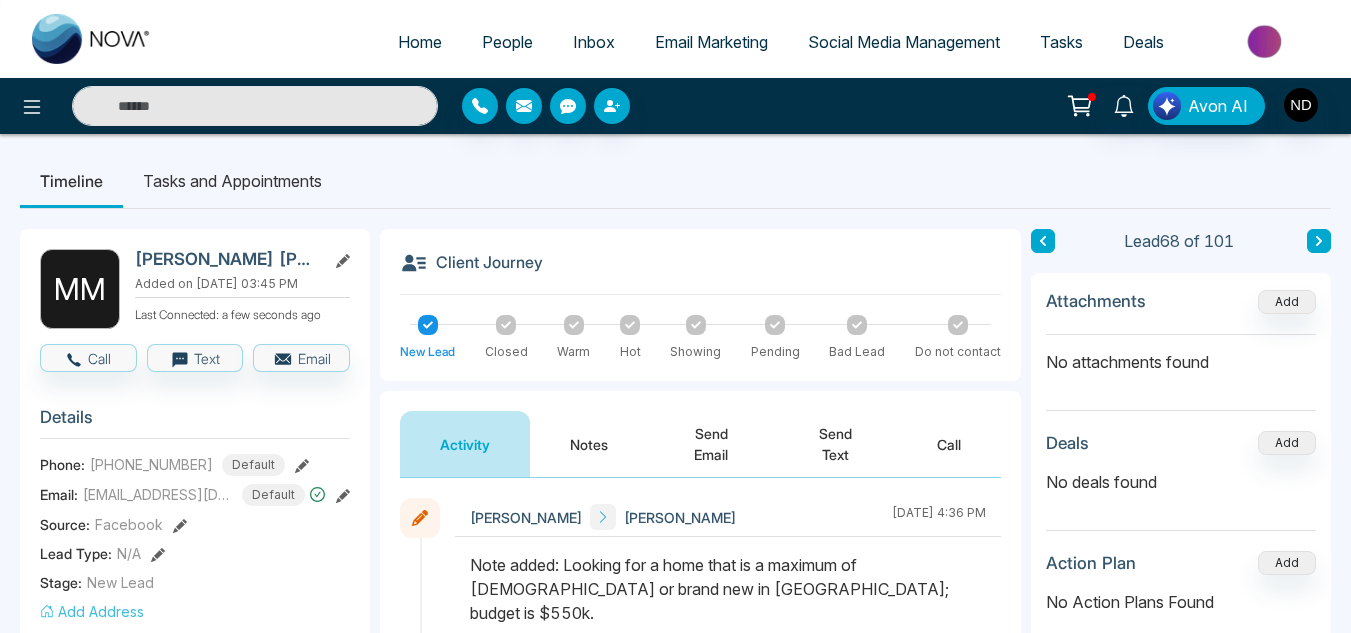 type on "*****" 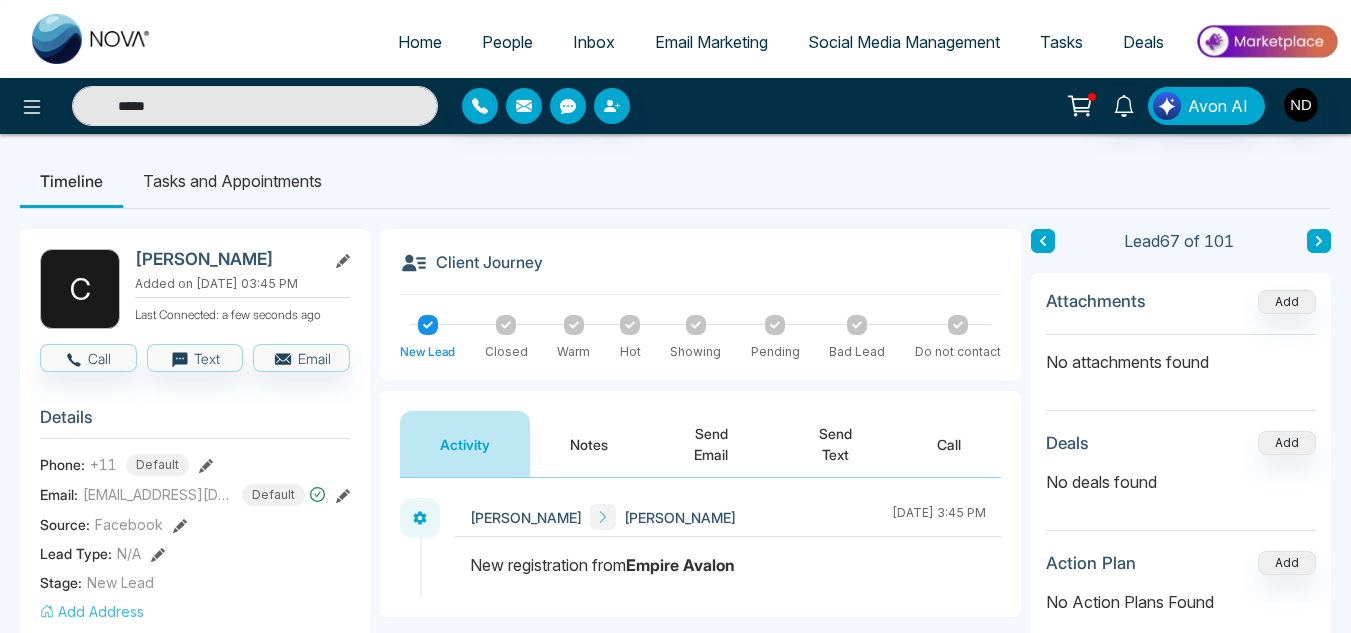 click at bounding box center (1319, 241) 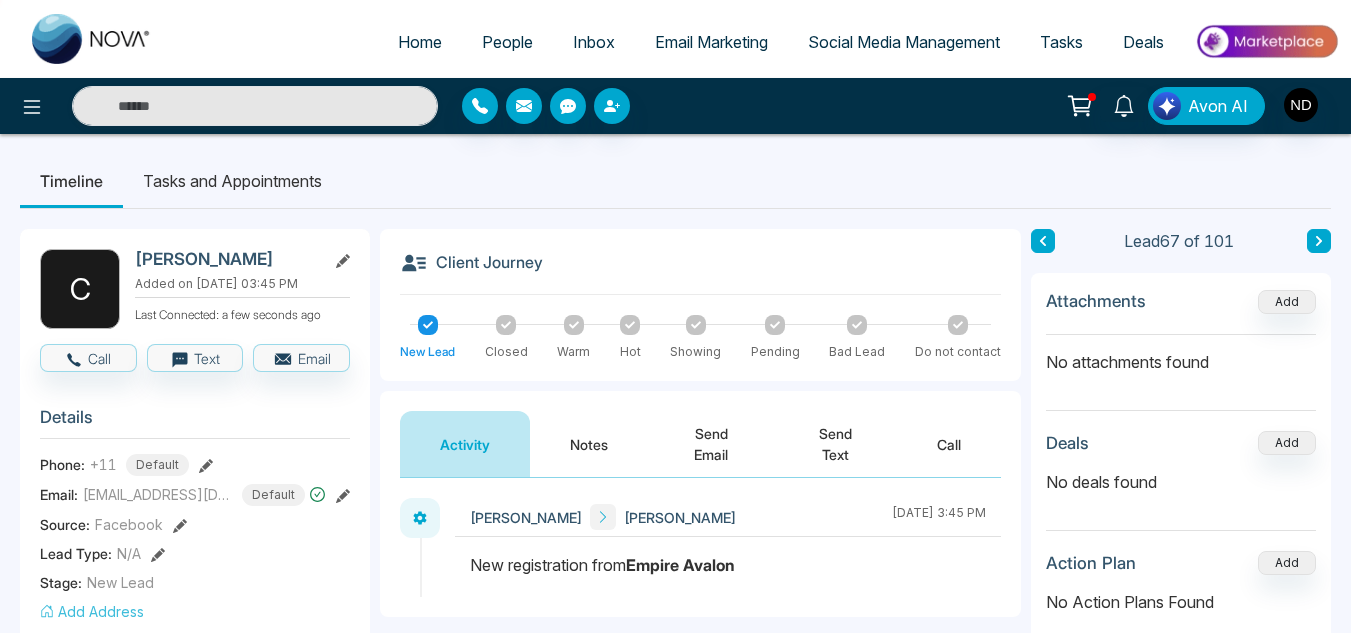 type on "*****" 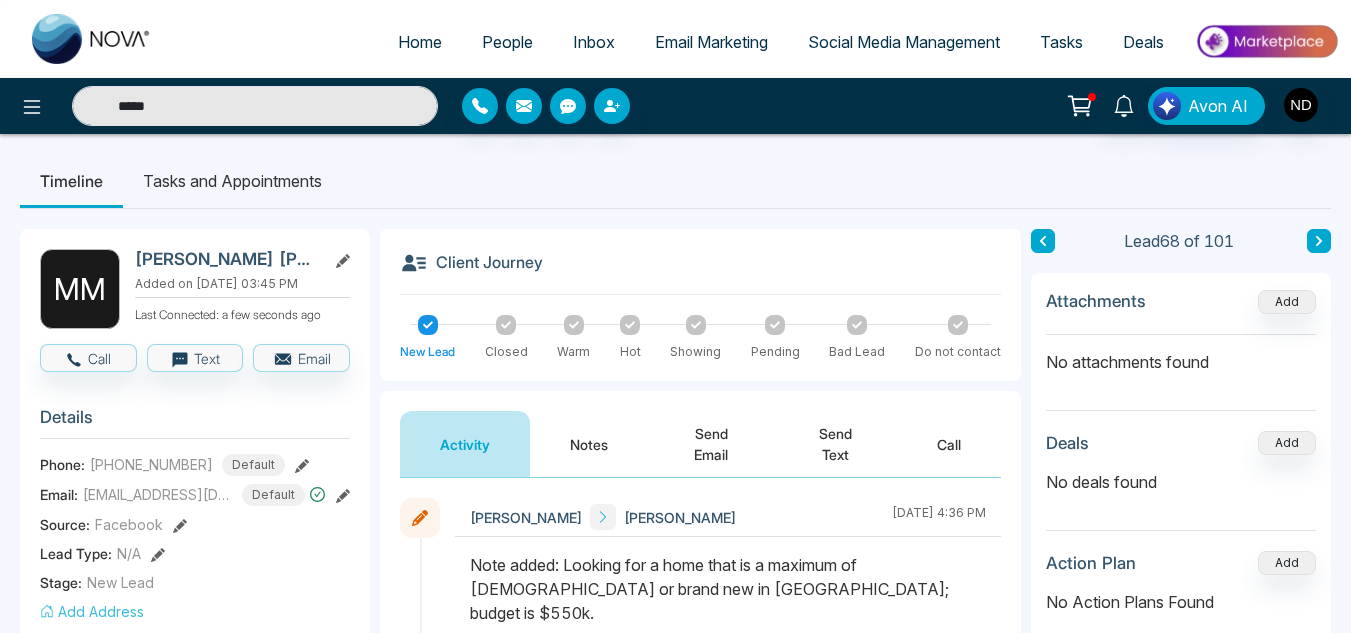 click on "Send Text" at bounding box center (836, 444) 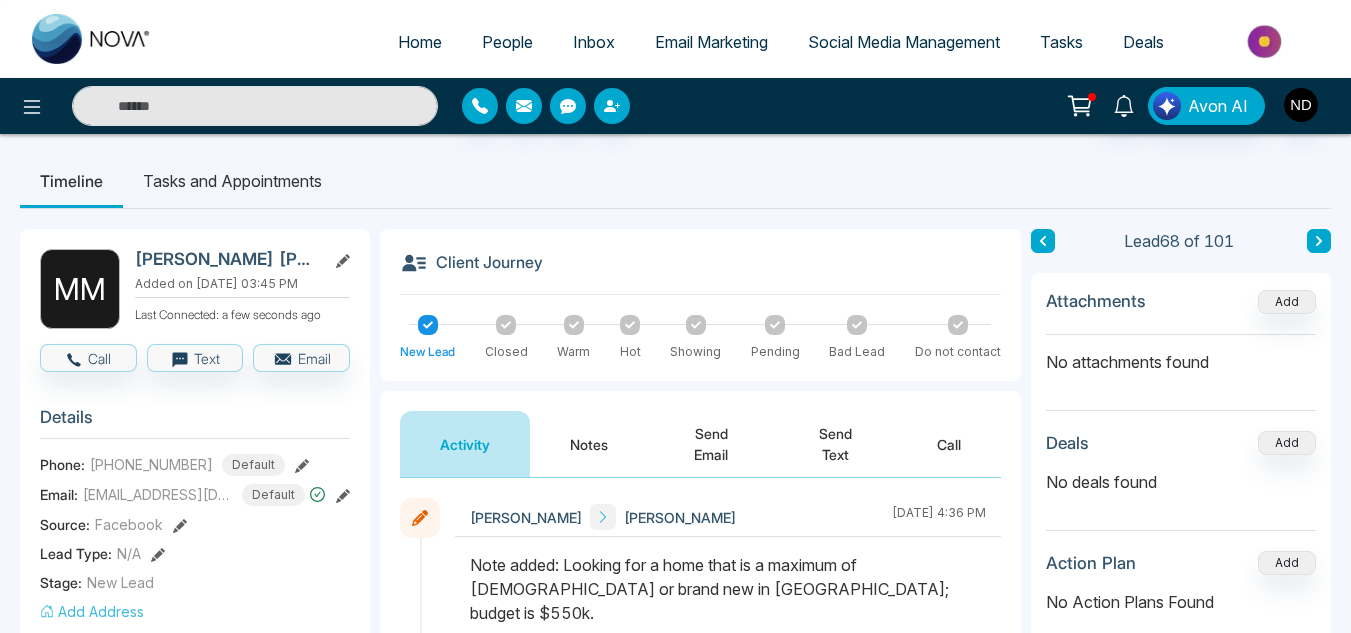 type on "*****" 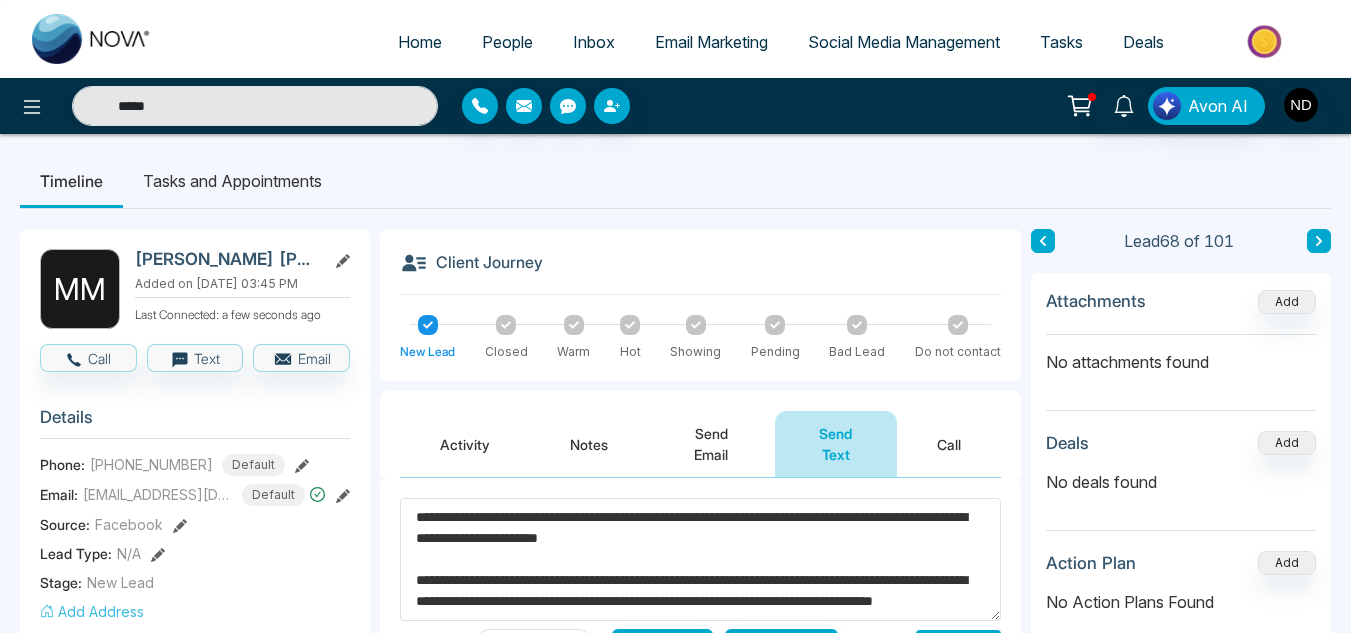 scroll, scrollTop: 11, scrollLeft: 0, axis: vertical 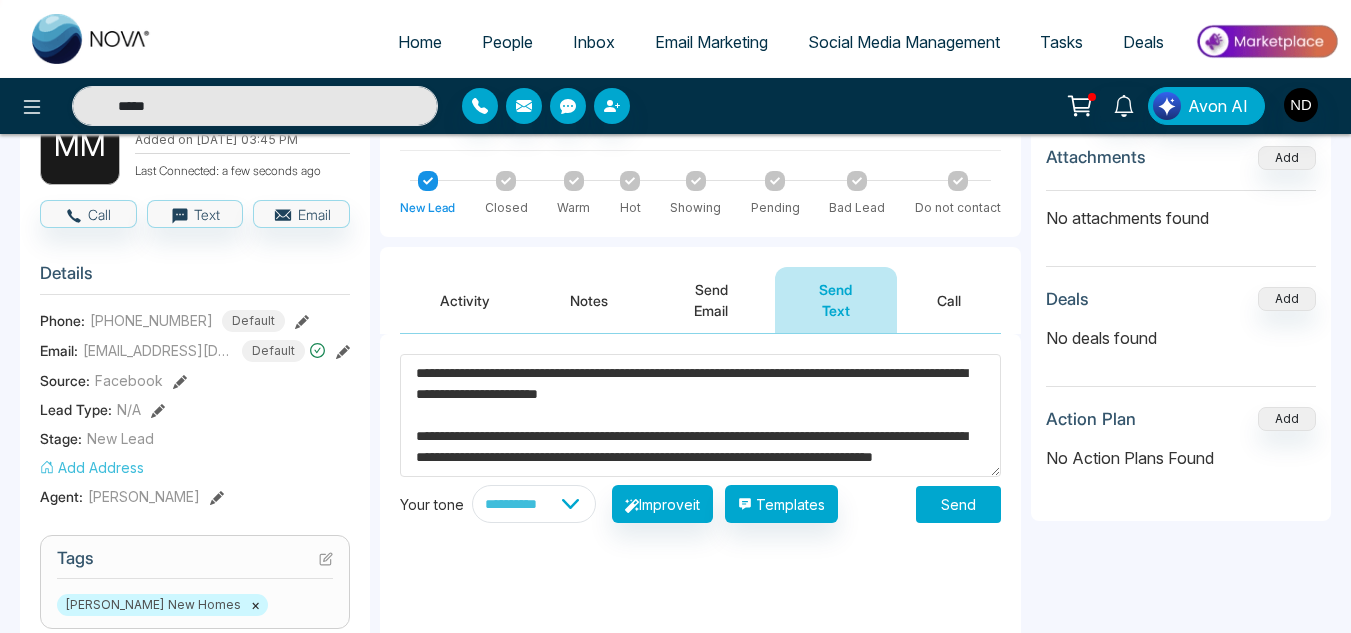 type on "**********" 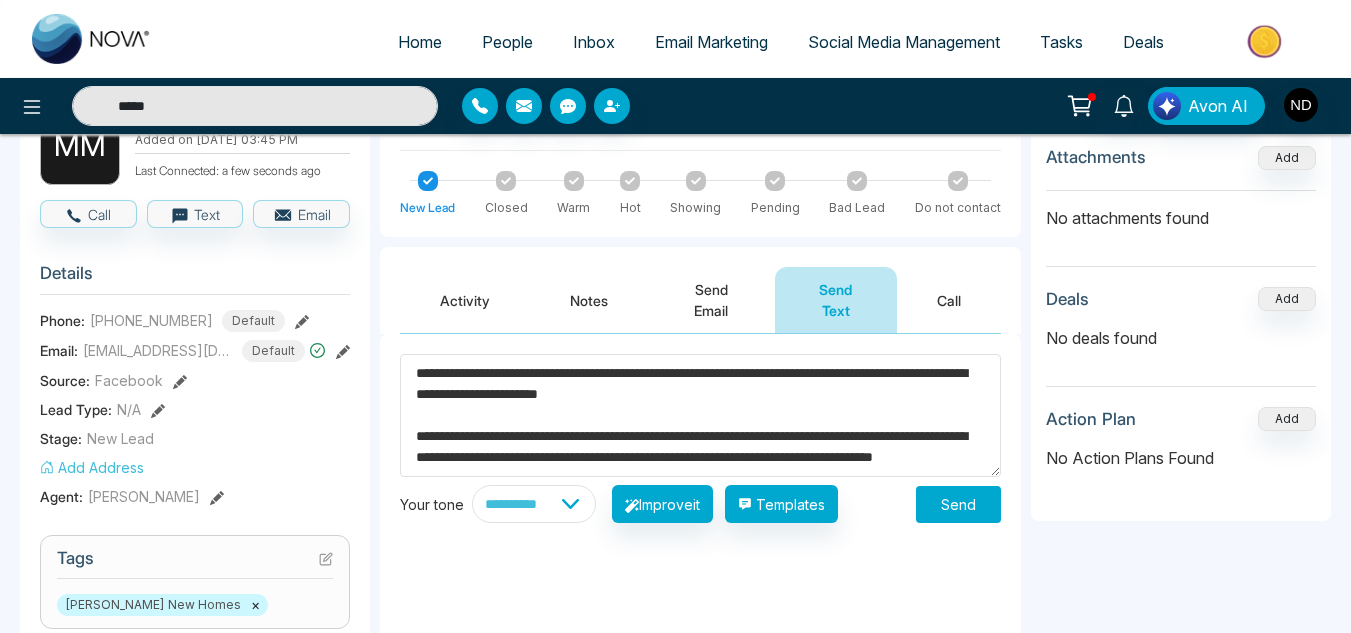click on "Send" at bounding box center [958, 504] 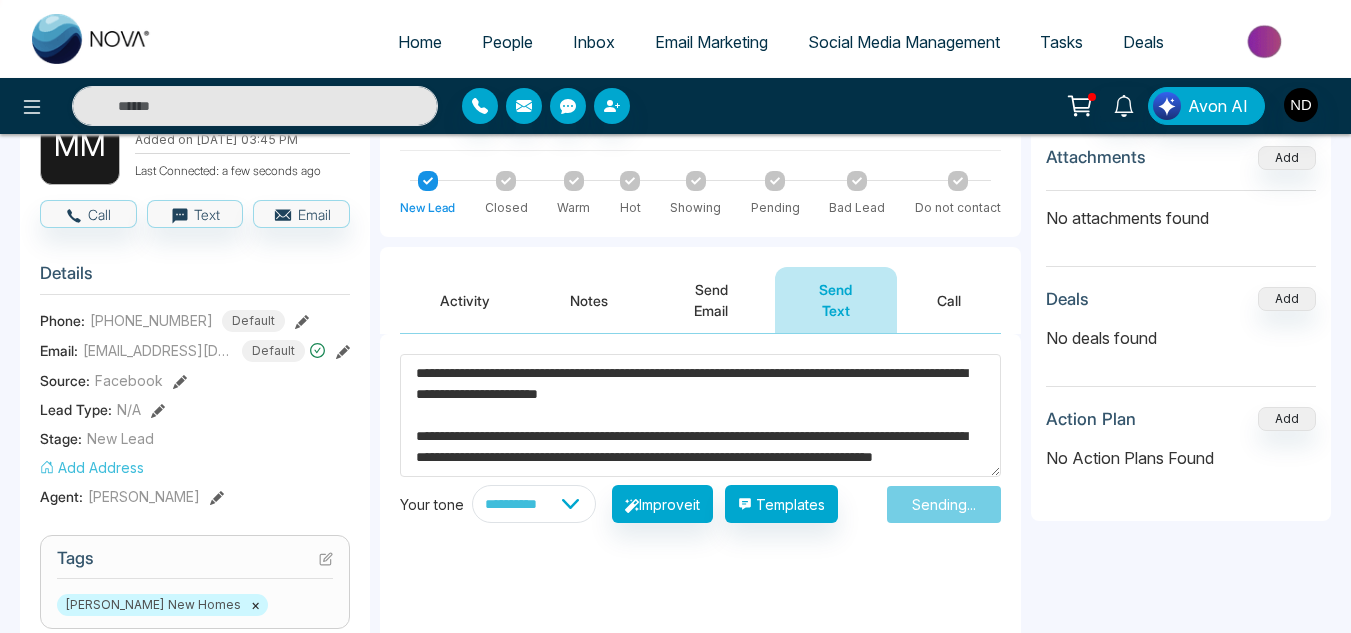type on "*****" 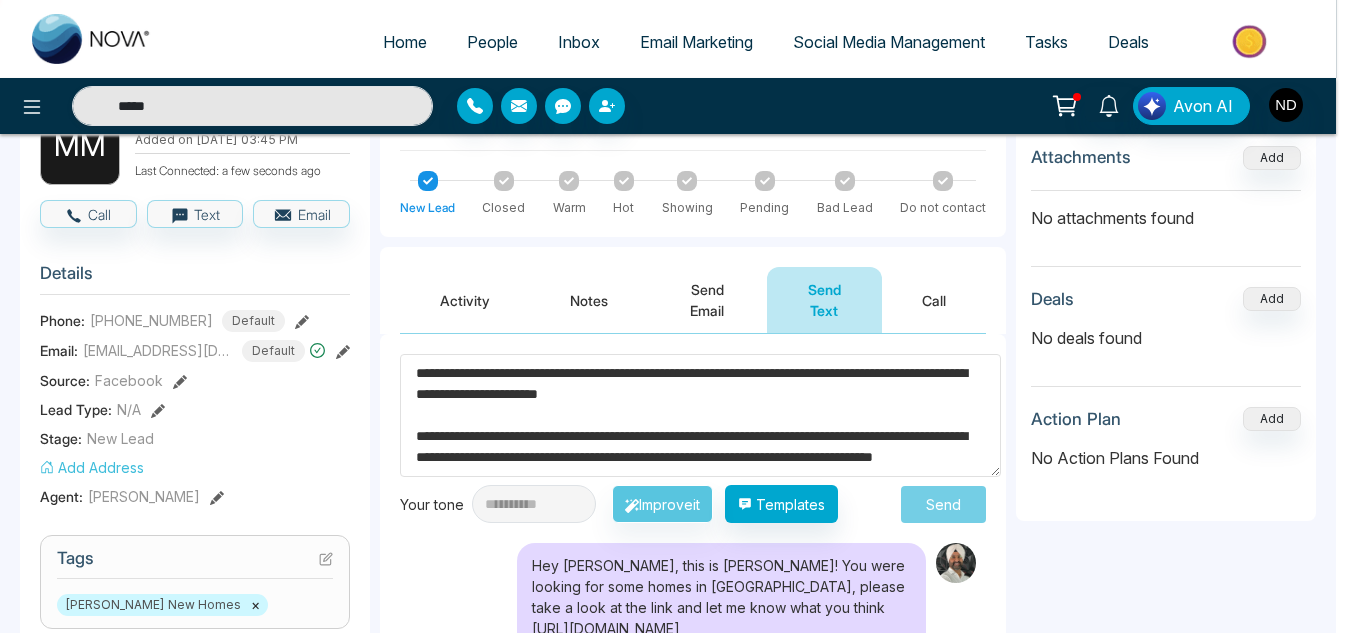 type 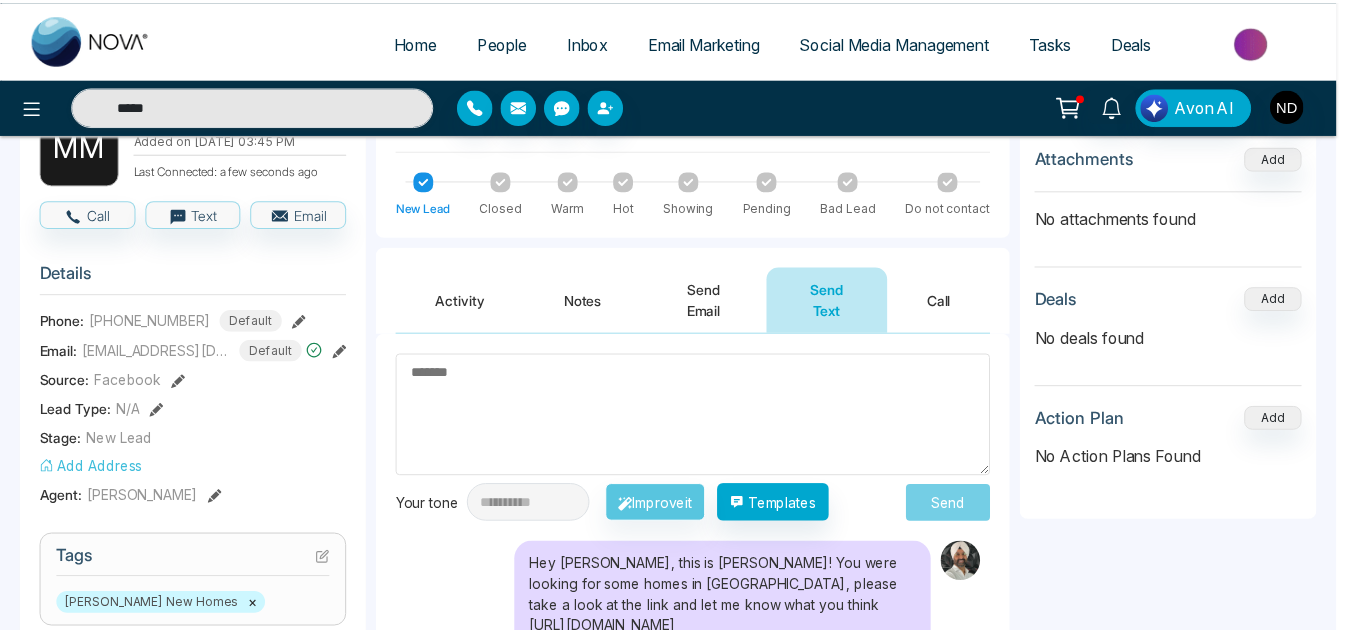 scroll, scrollTop: 0, scrollLeft: 0, axis: both 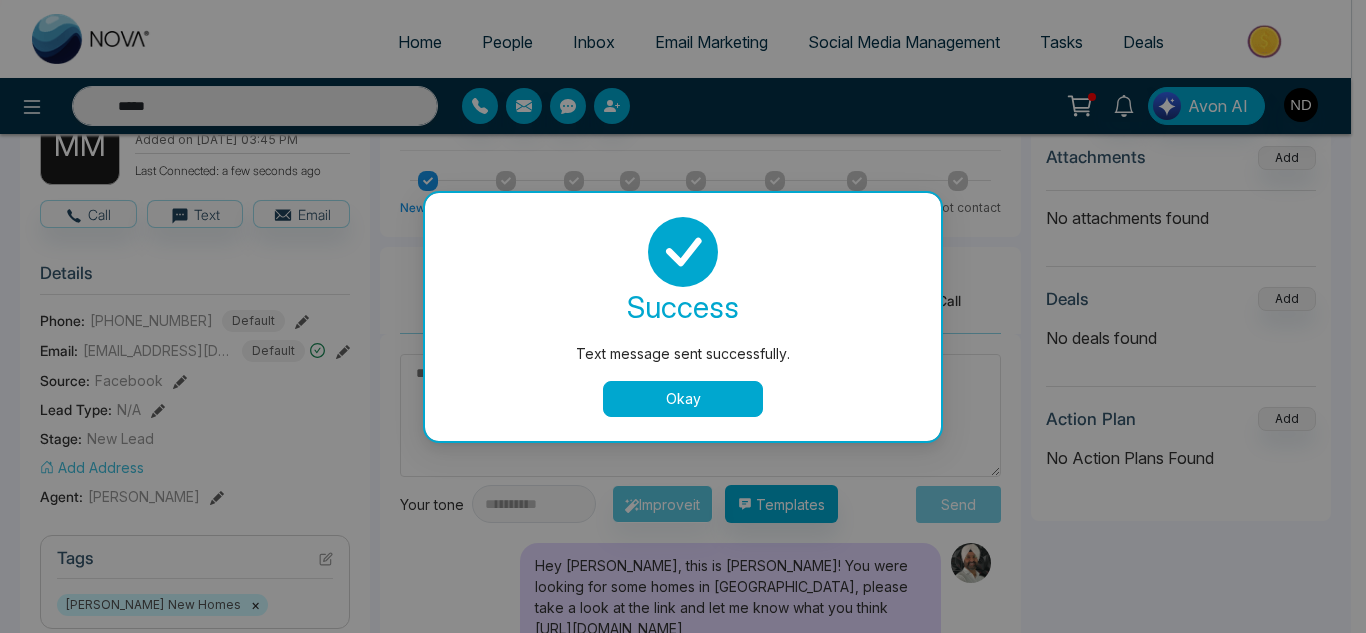 click on "Okay" at bounding box center [683, 399] 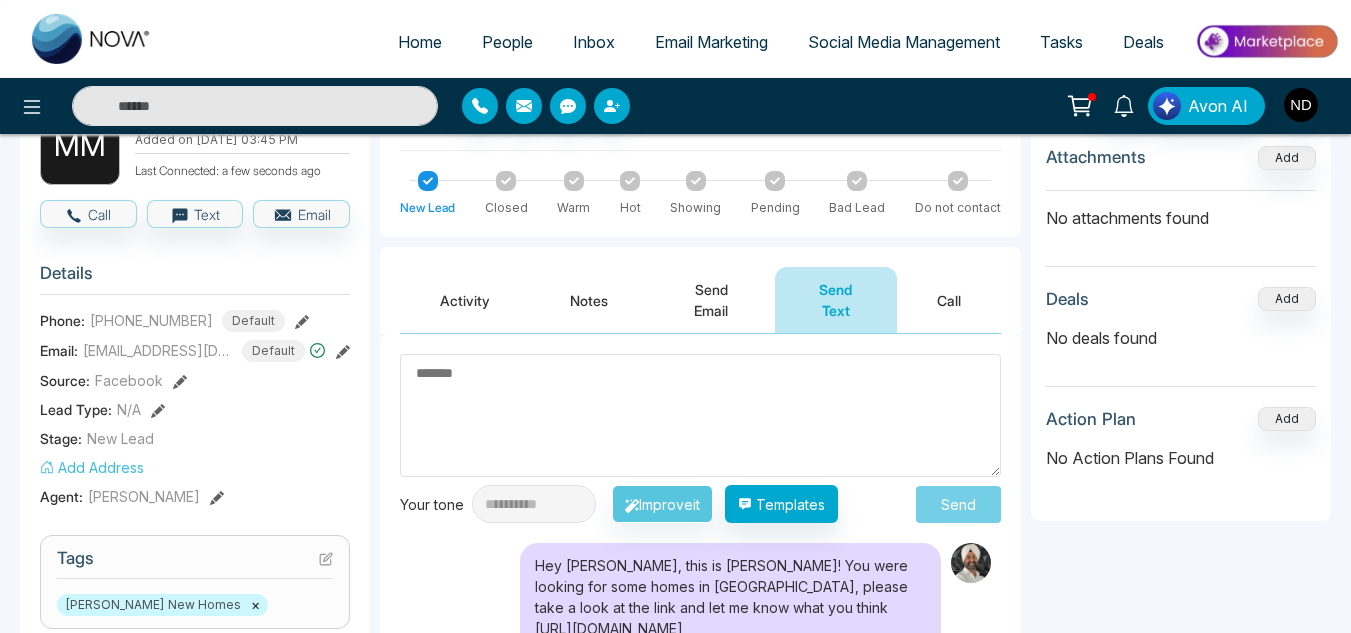 click on "Activity" at bounding box center (465, 300) 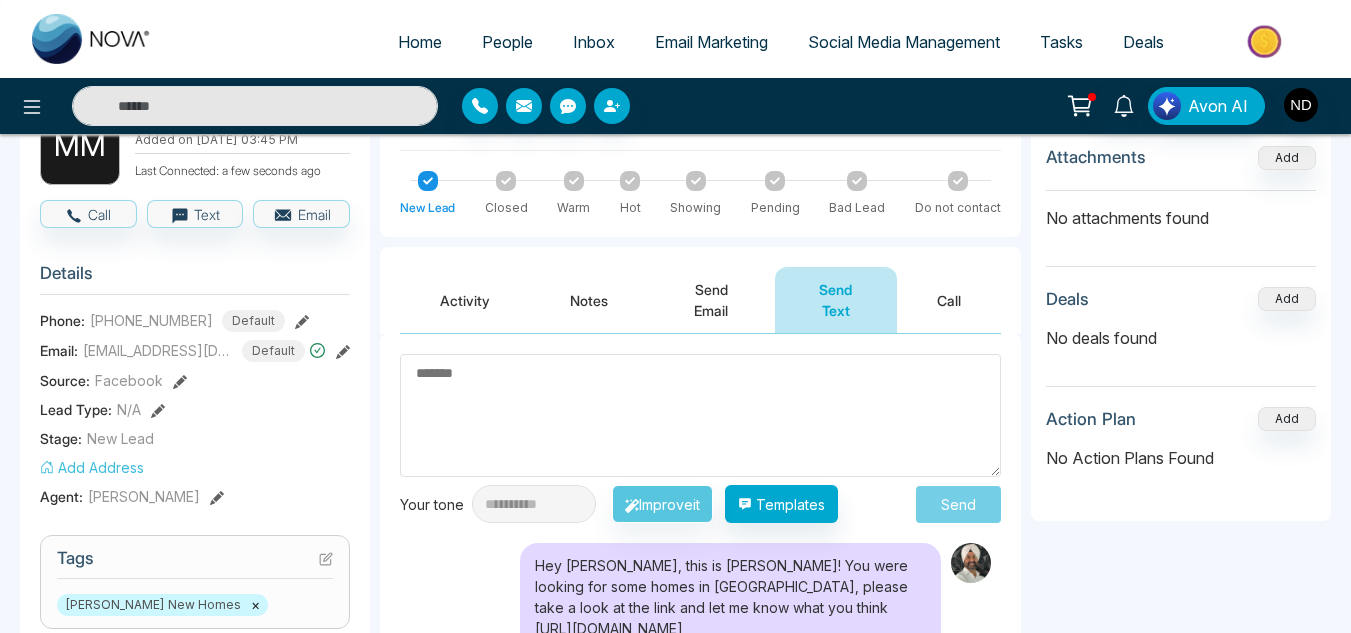 type on "*****" 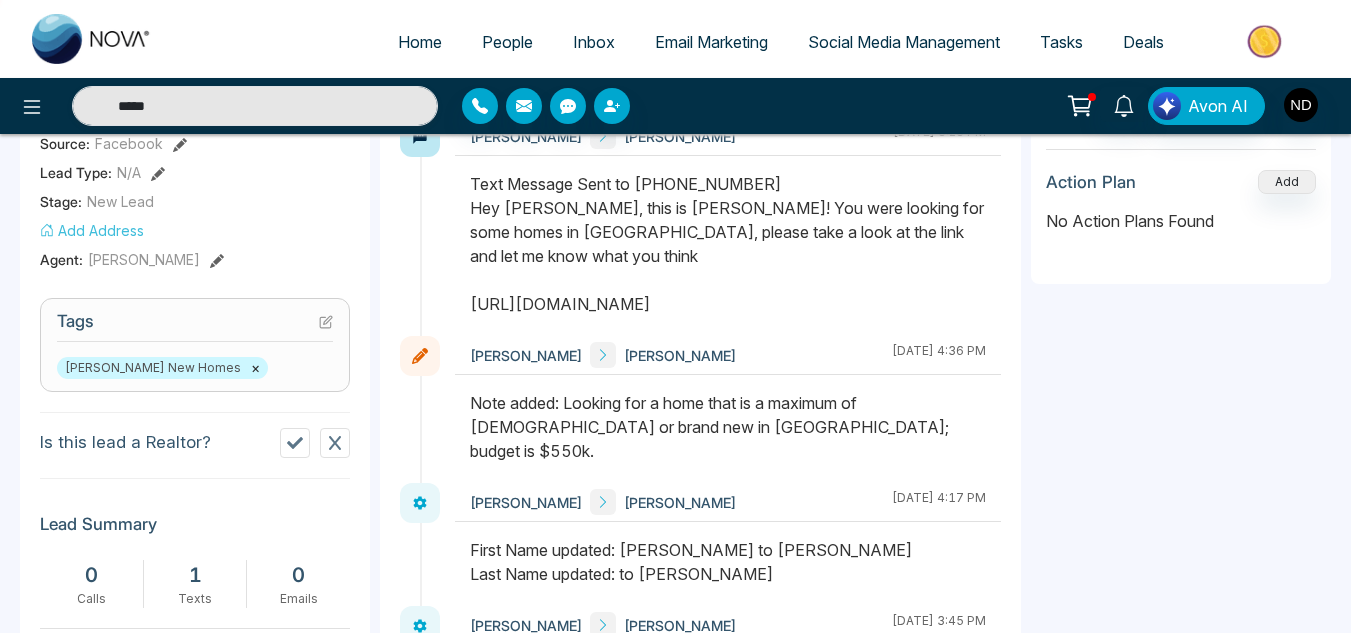 scroll, scrollTop: 0, scrollLeft: 0, axis: both 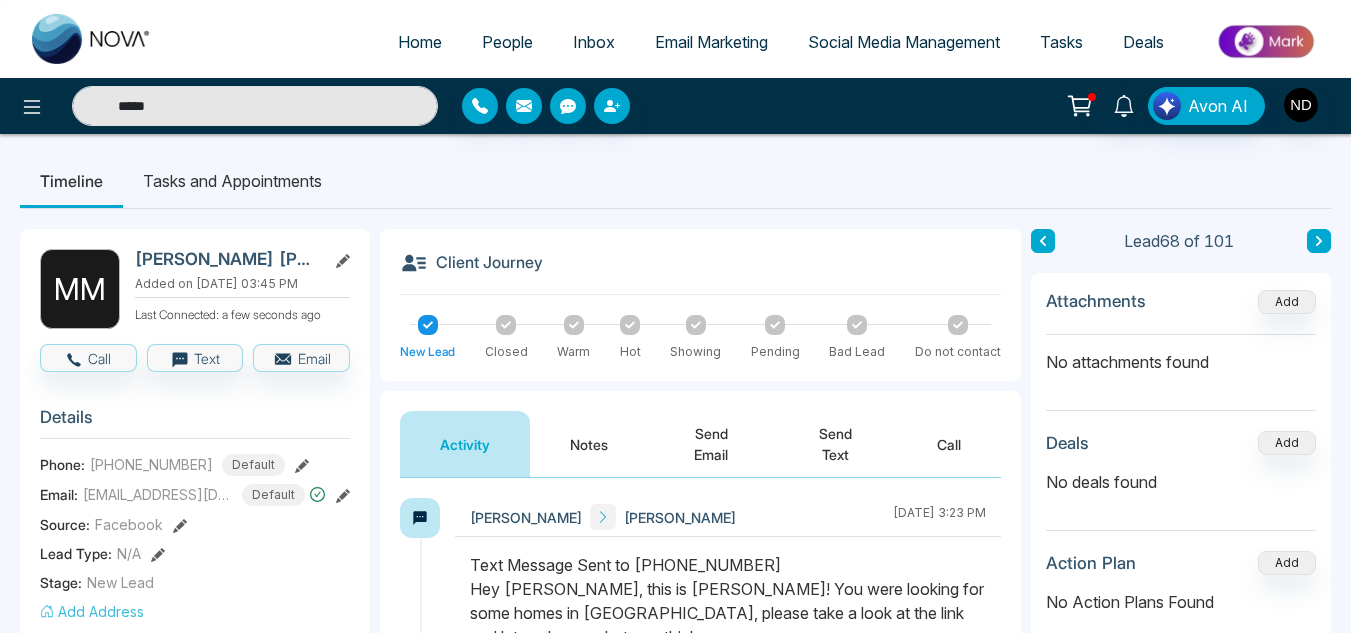 click at bounding box center [1043, 241] 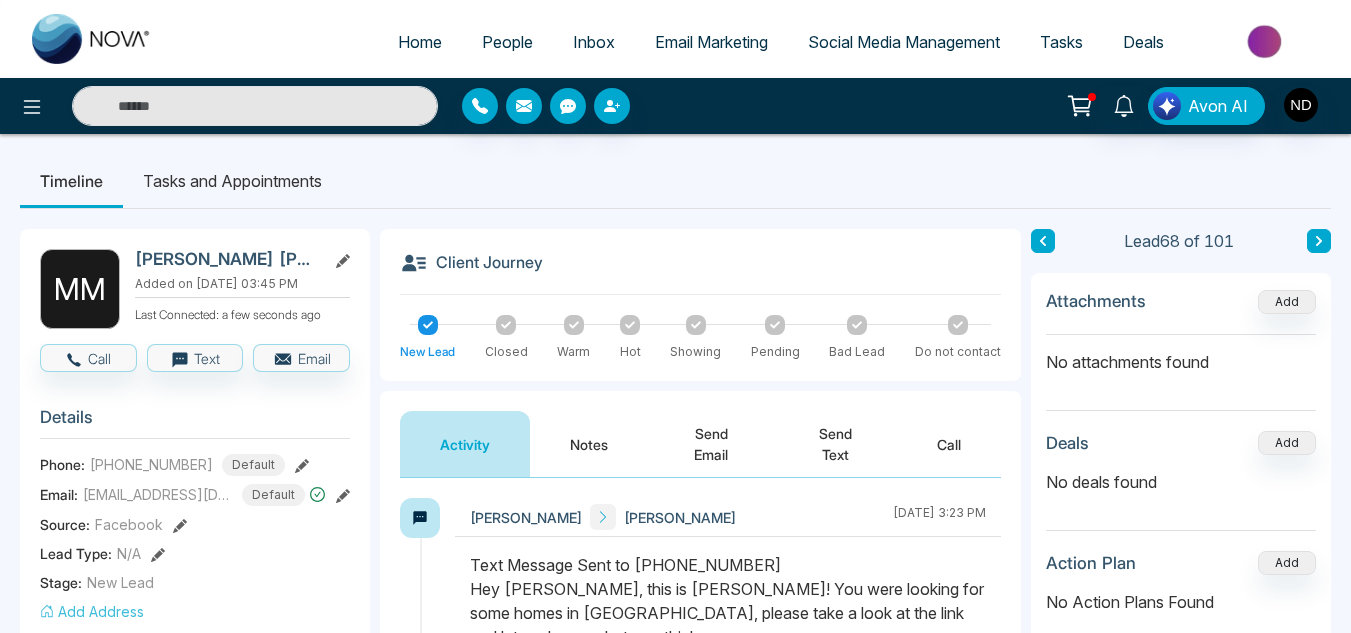type on "*****" 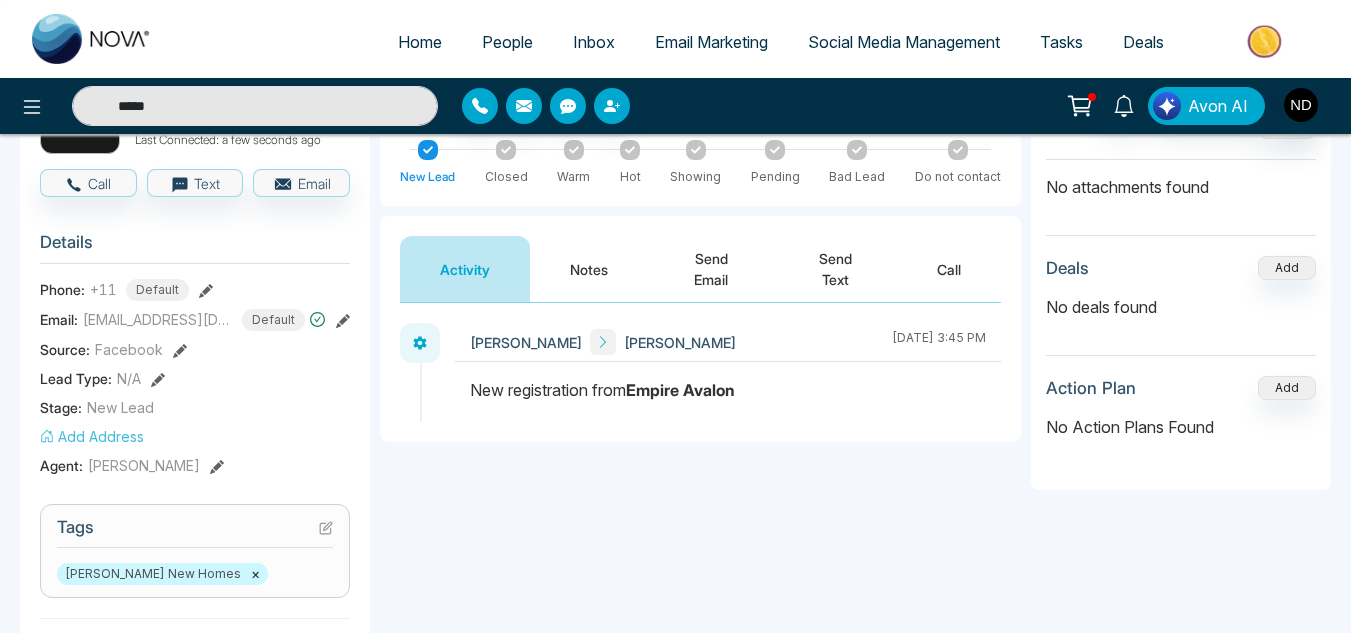 scroll, scrollTop: 0, scrollLeft: 0, axis: both 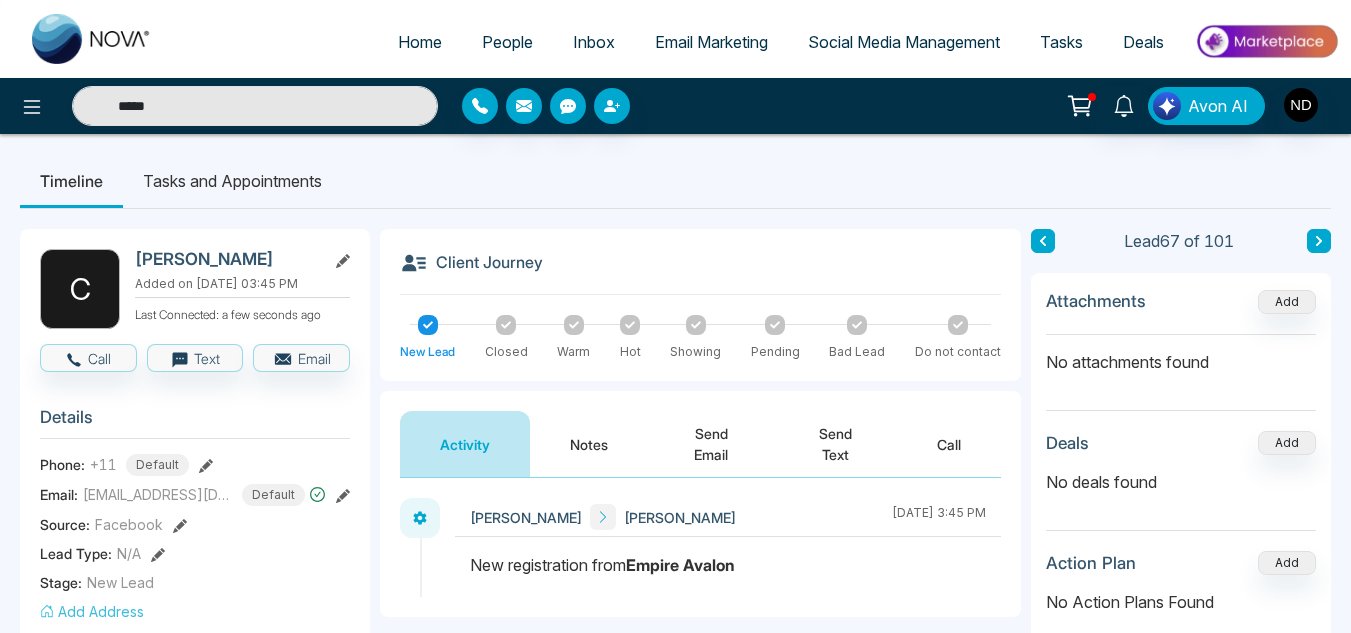 click 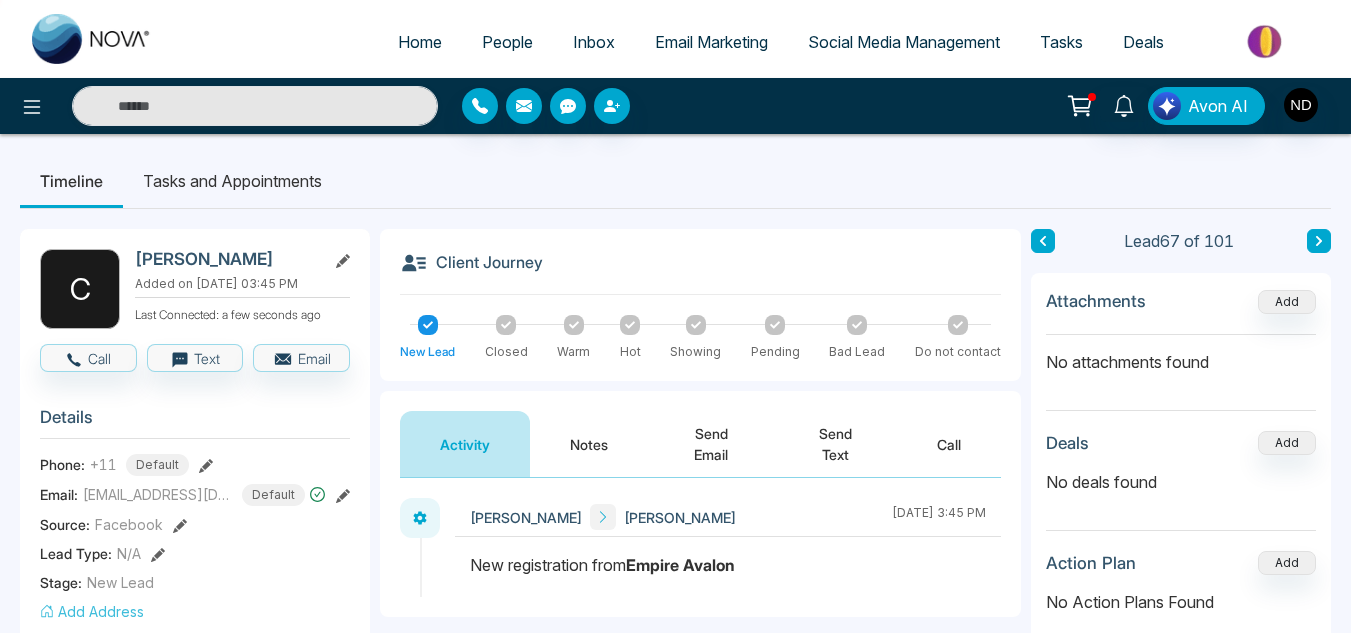 type on "*****" 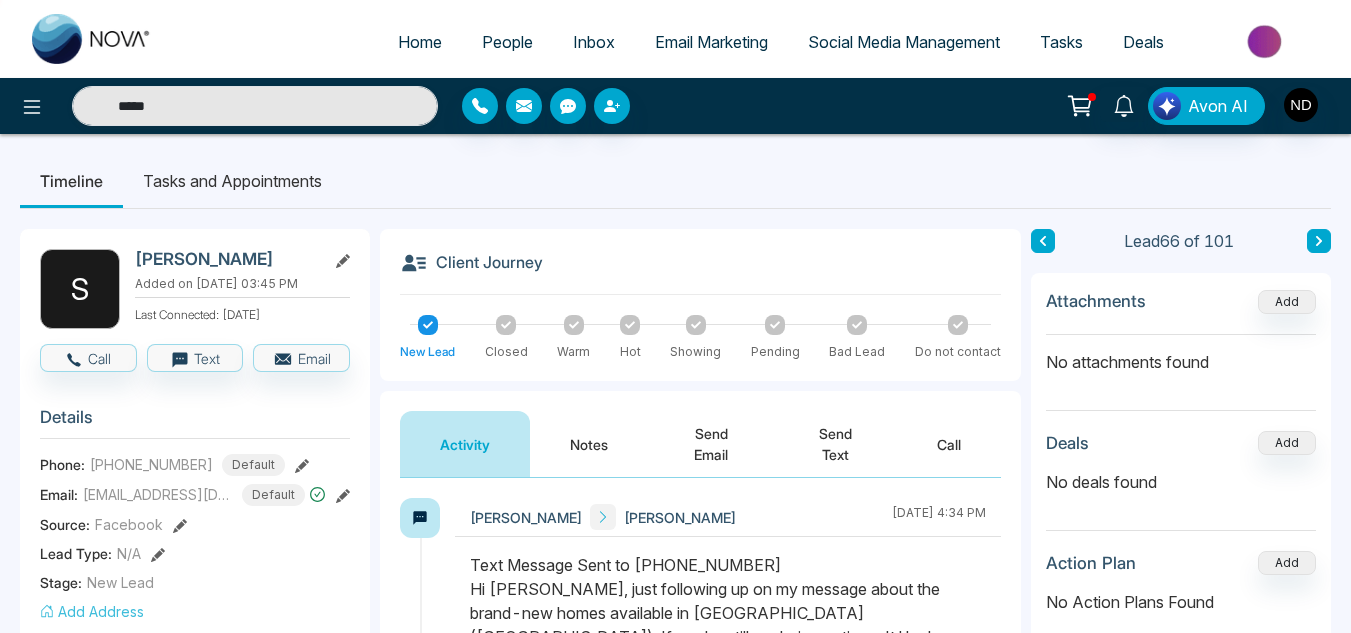 scroll, scrollTop: 232, scrollLeft: 0, axis: vertical 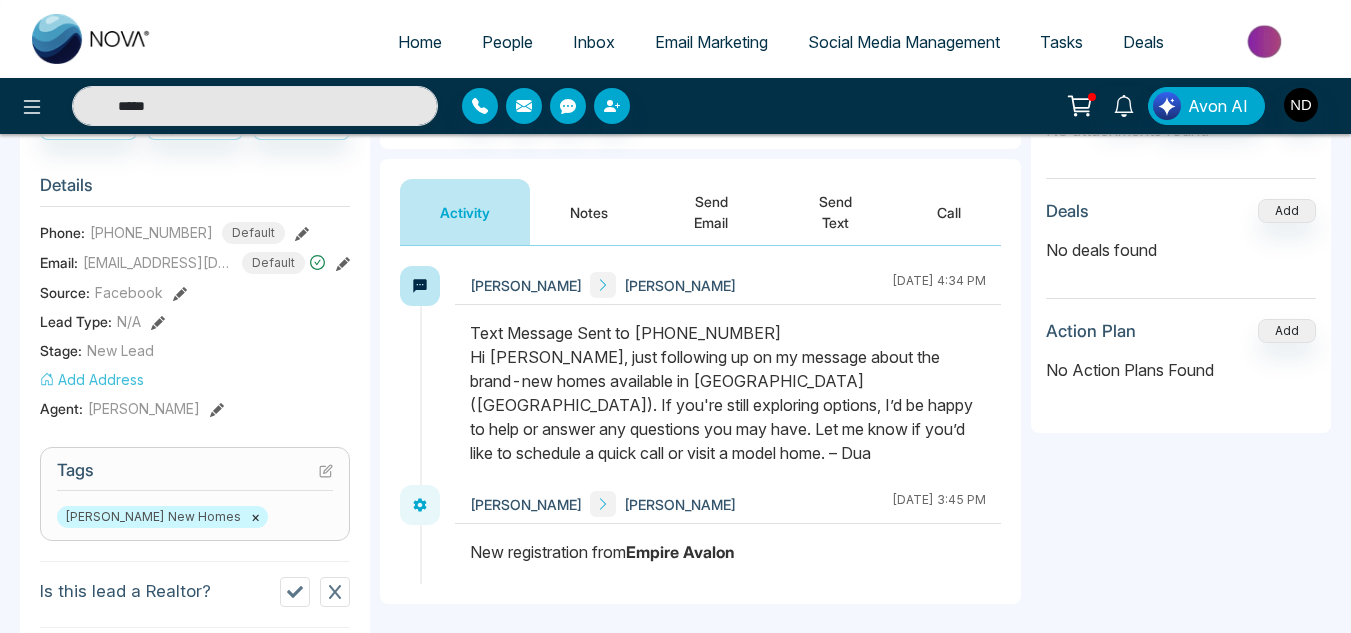 click on "Notes" at bounding box center [589, 212] 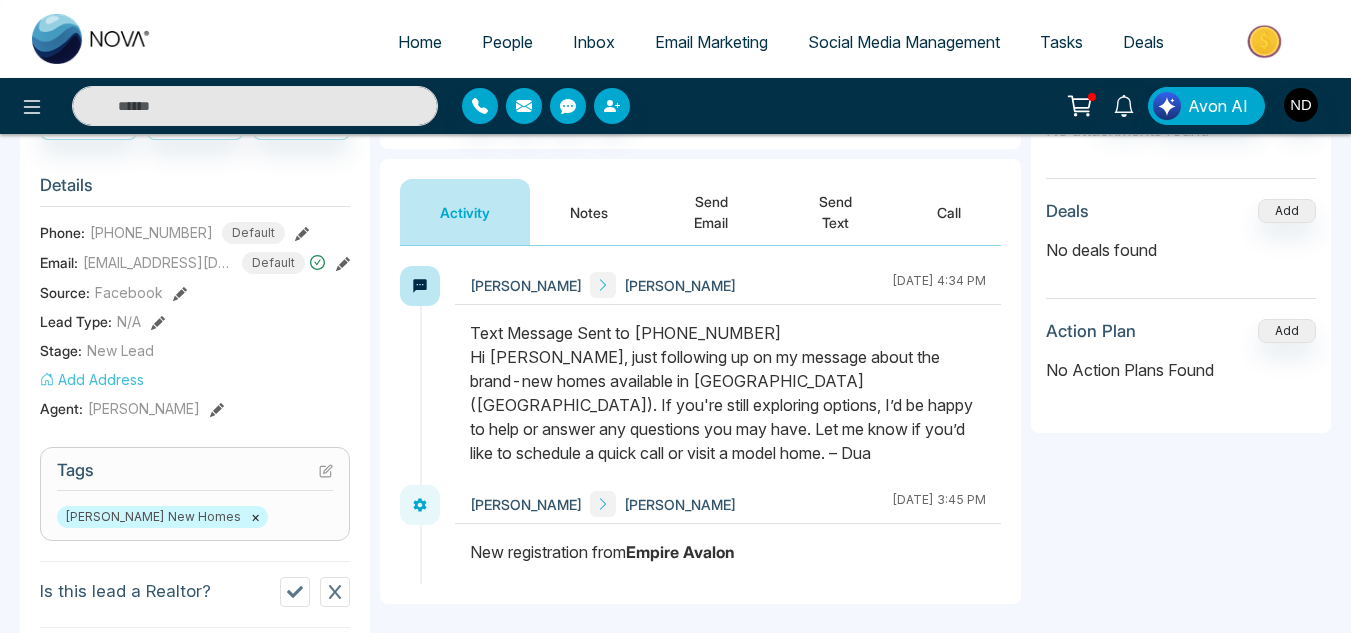 type on "*****" 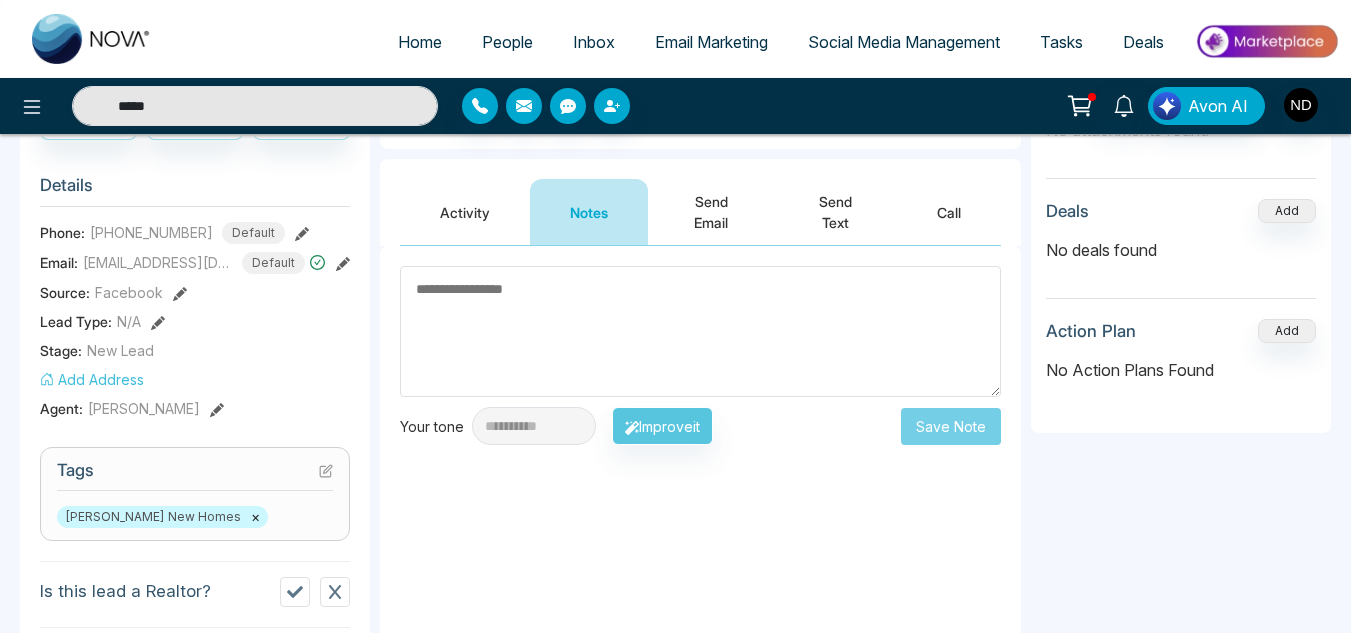 click on "Activity" at bounding box center (465, 212) 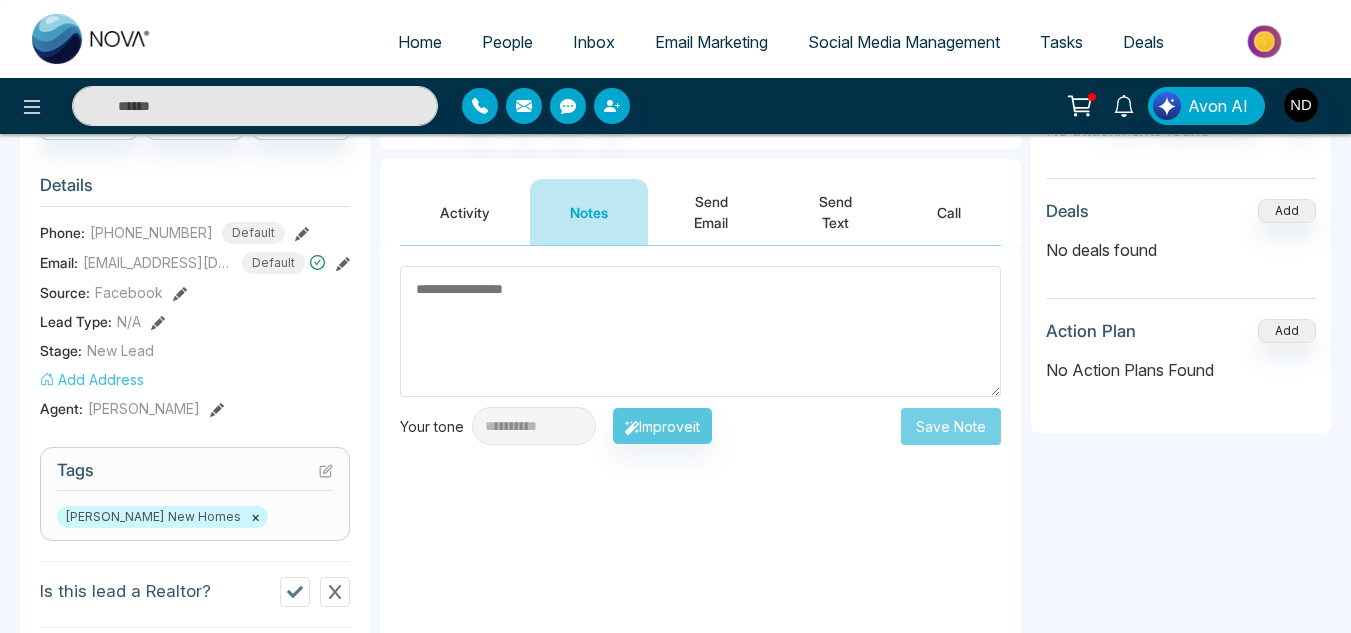 type on "*****" 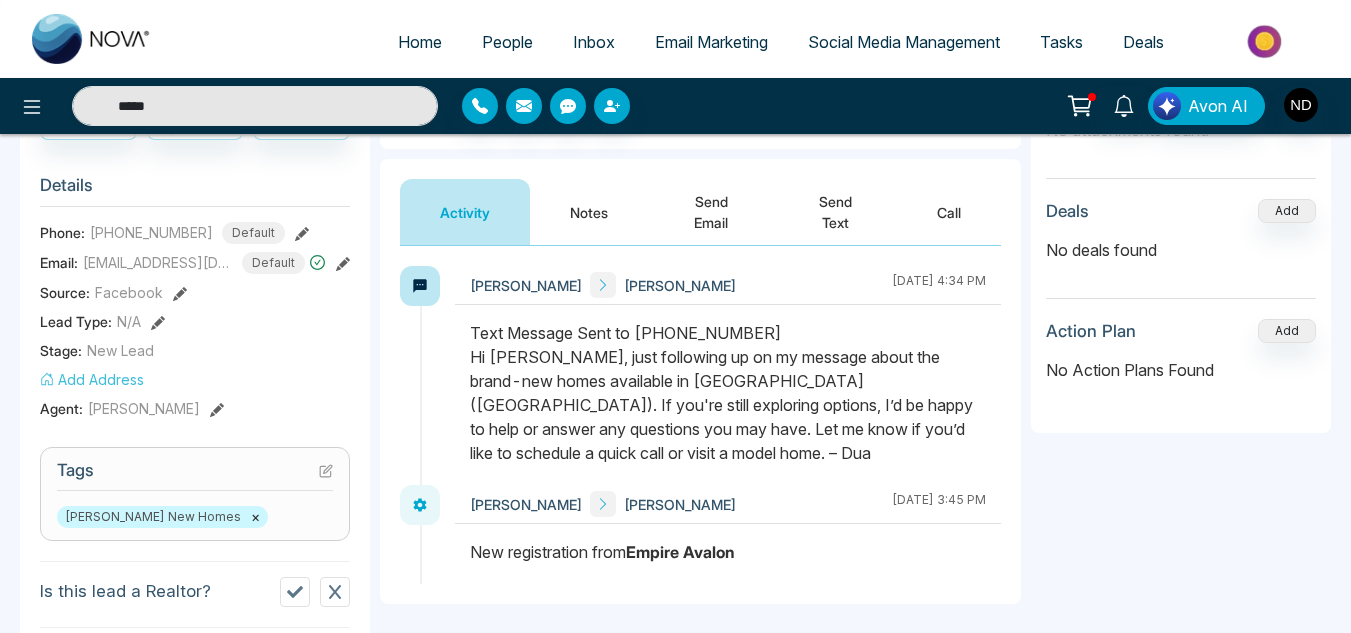 scroll, scrollTop: 0, scrollLeft: 0, axis: both 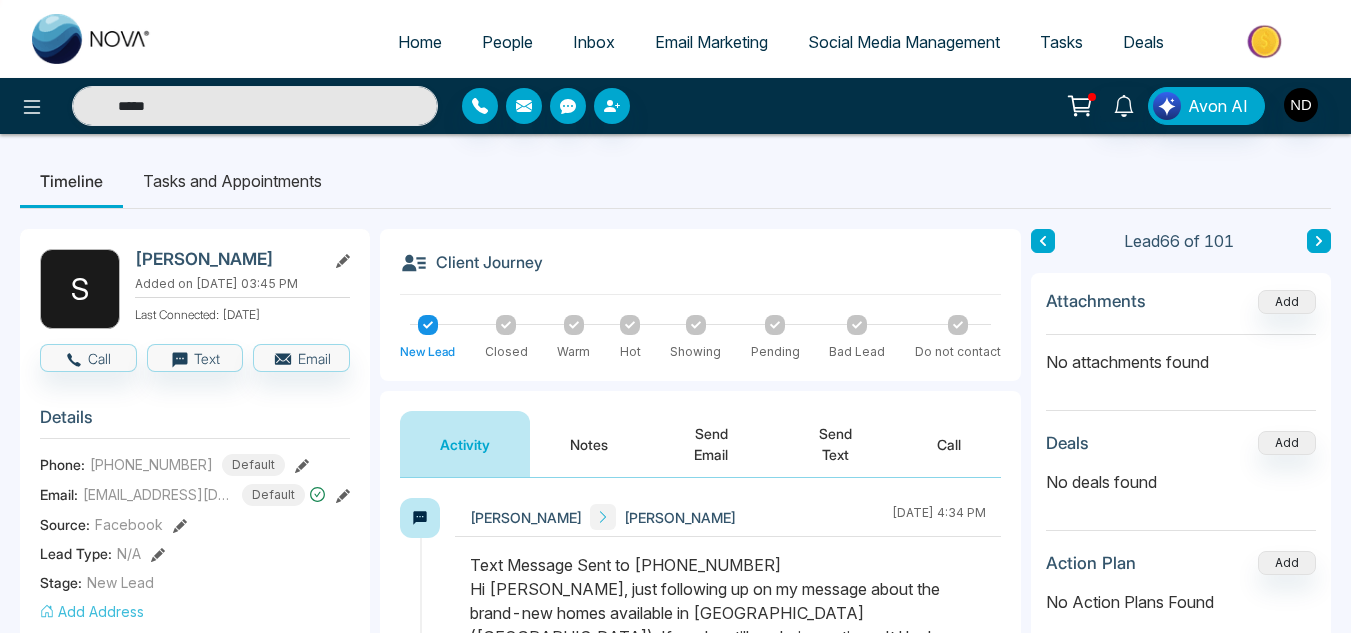 click on "Notes" at bounding box center [589, 444] 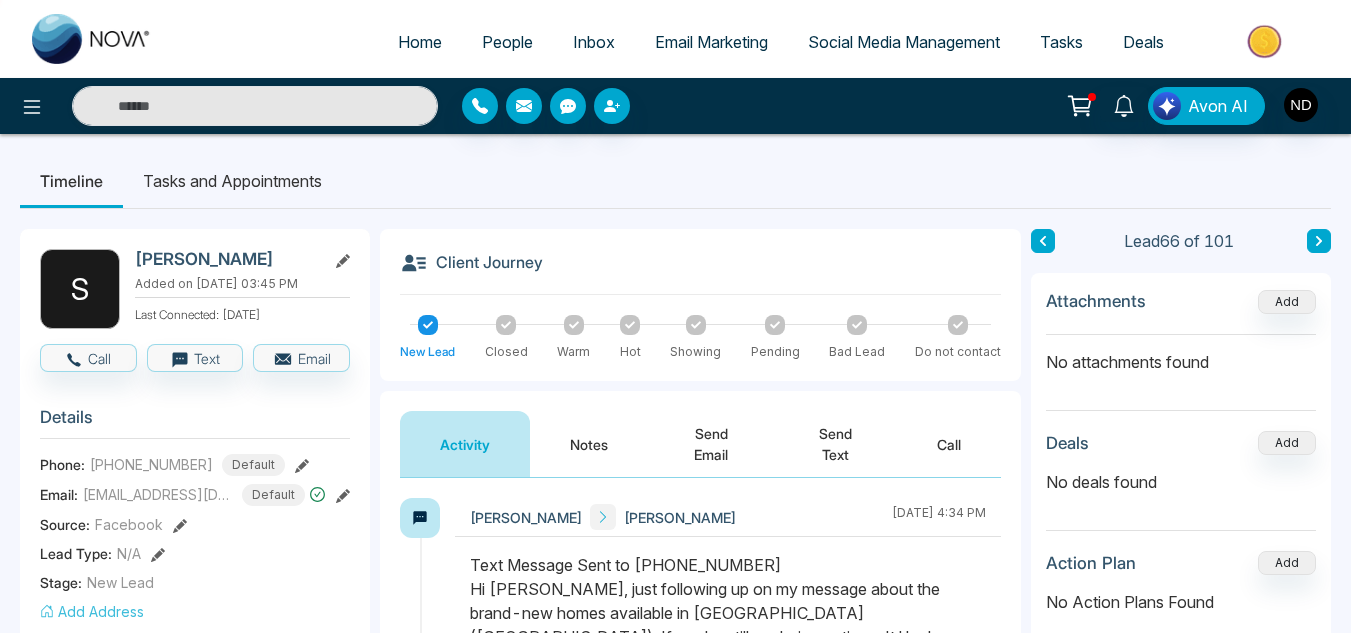 type on "*****" 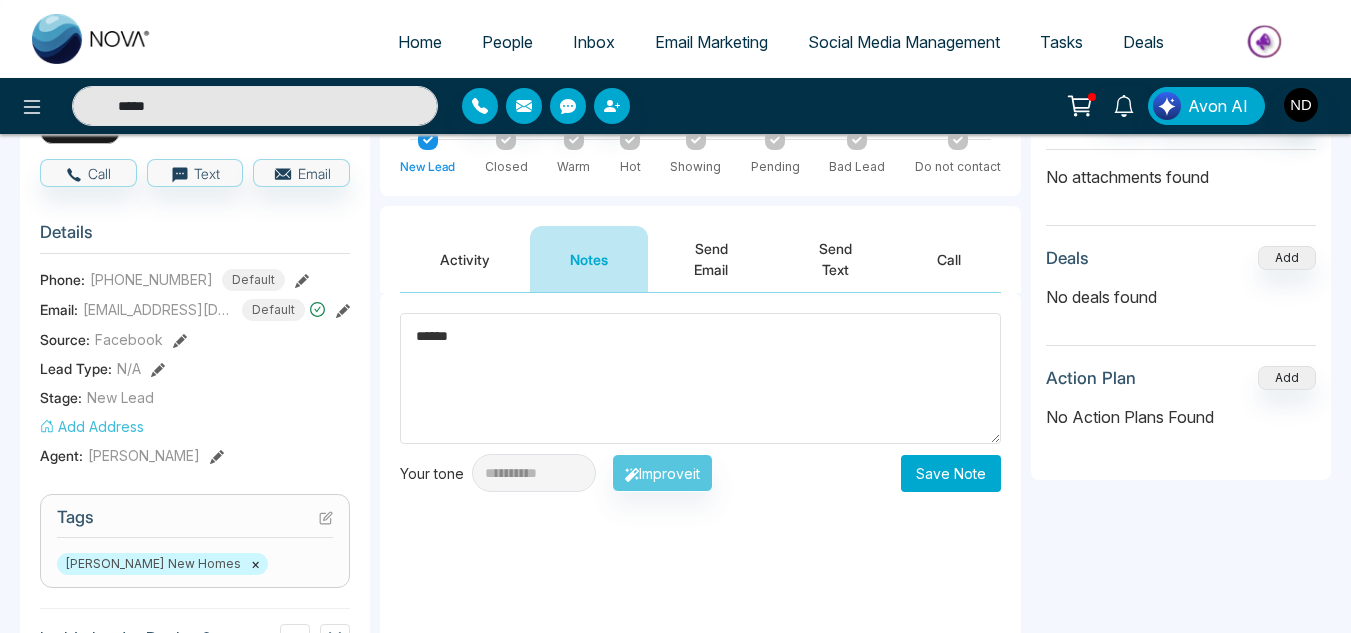 scroll, scrollTop: 186, scrollLeft: 0, axis: vertical 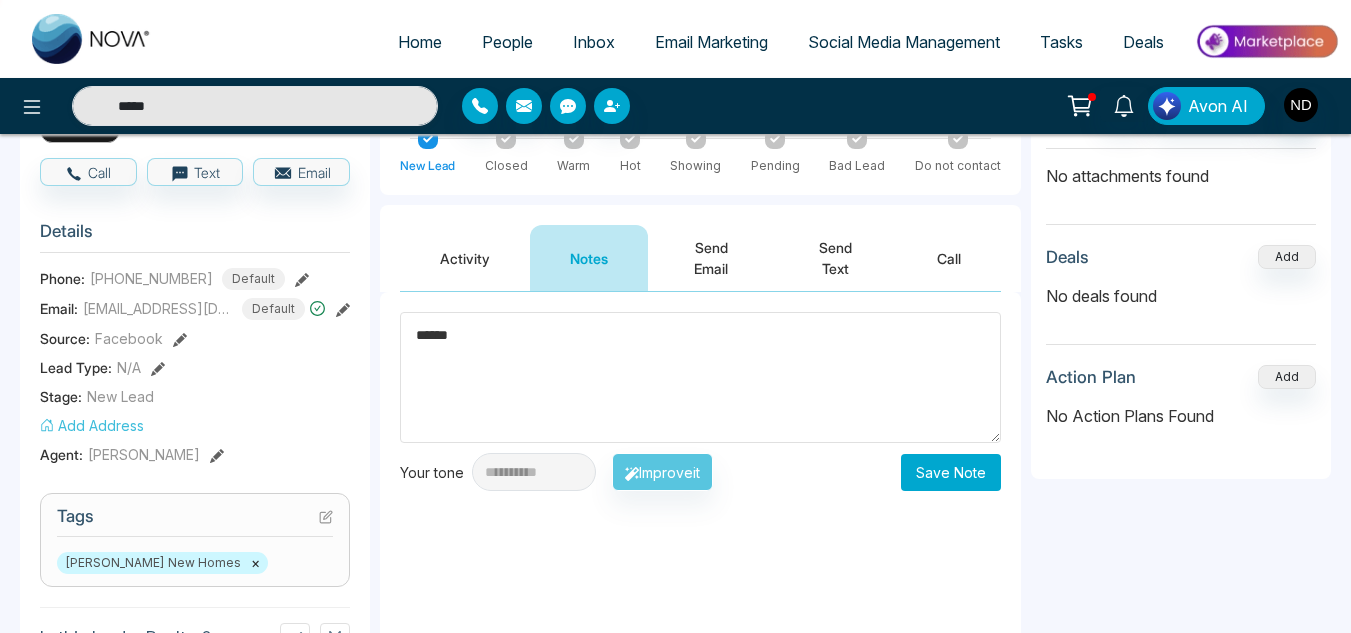 type on "******" 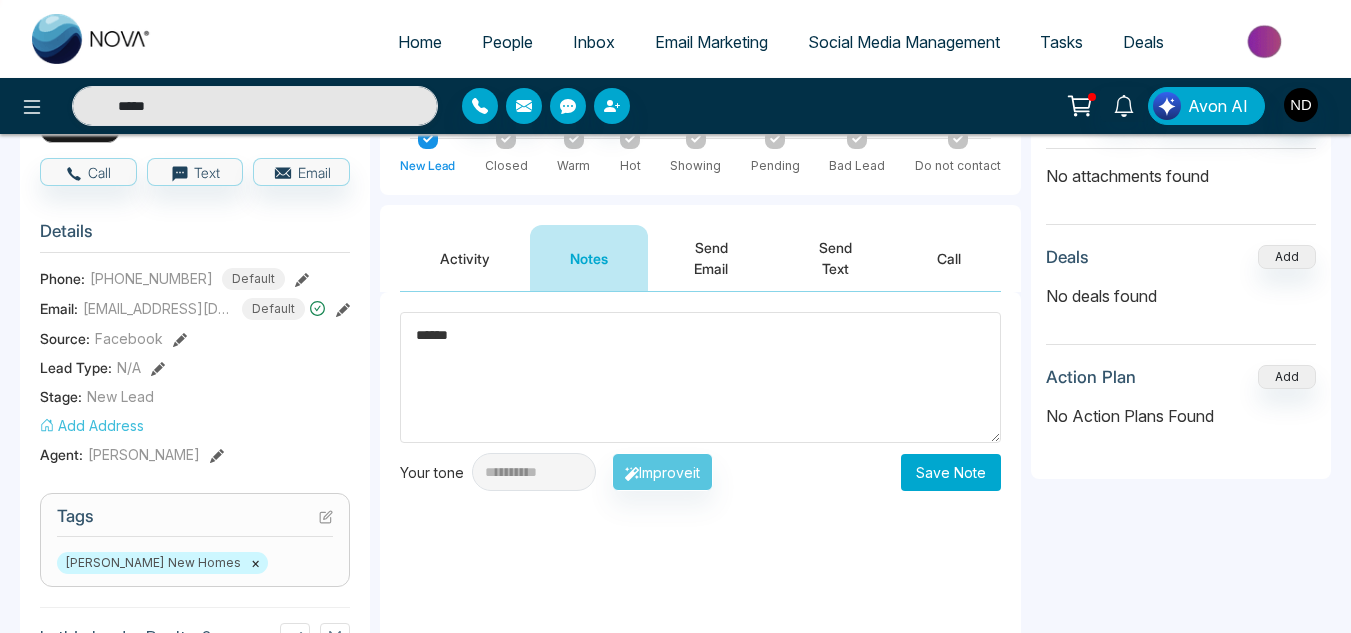 click on "Save Note" at bounding box center (951, 472) 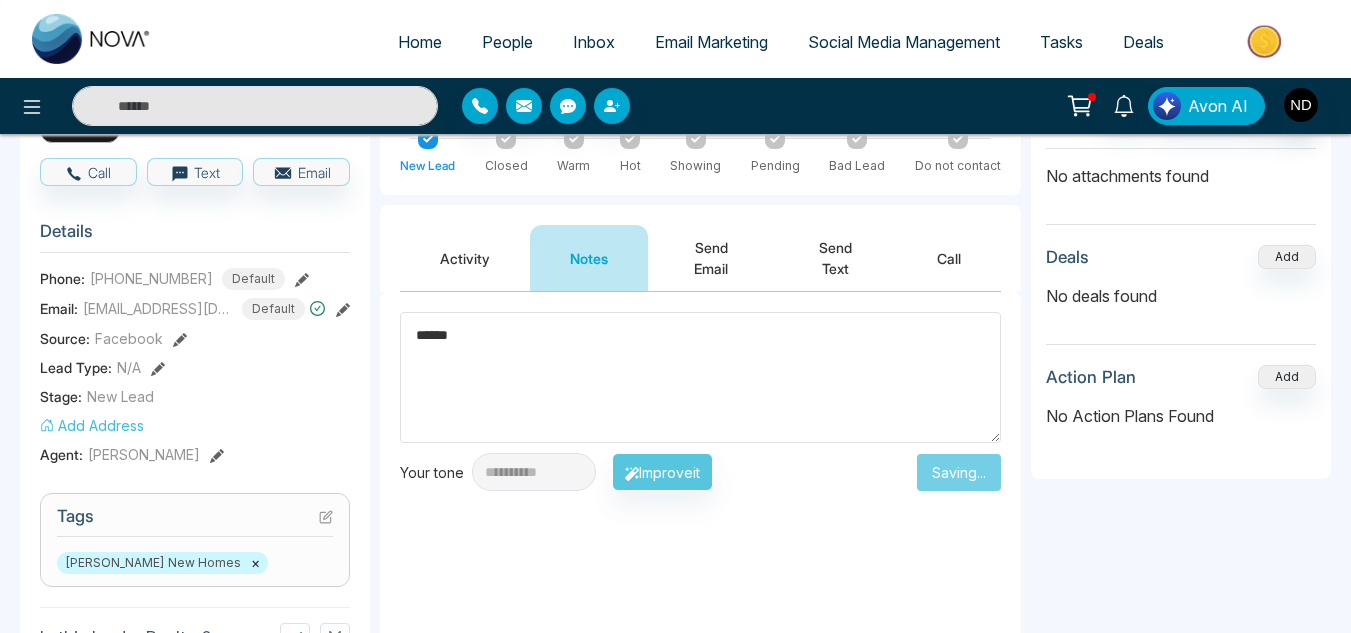 type on "*****" 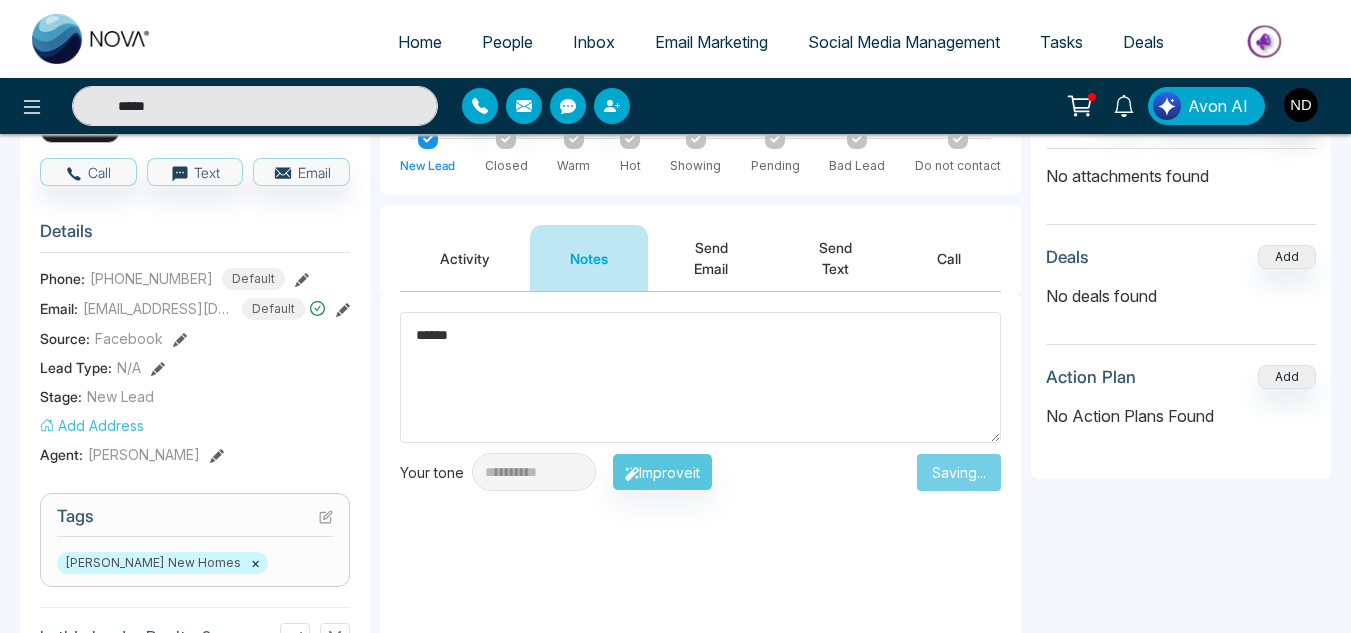 scroll, scrollTop: 0, scrollLeft: 0, axis: both 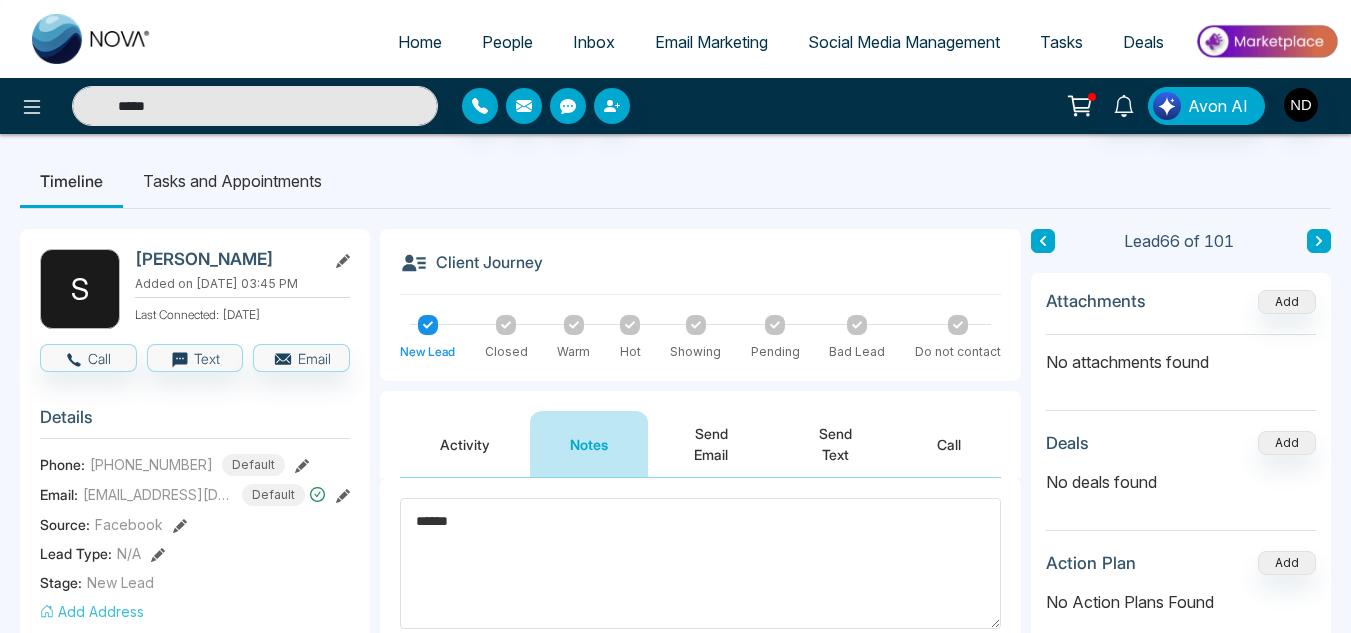 type 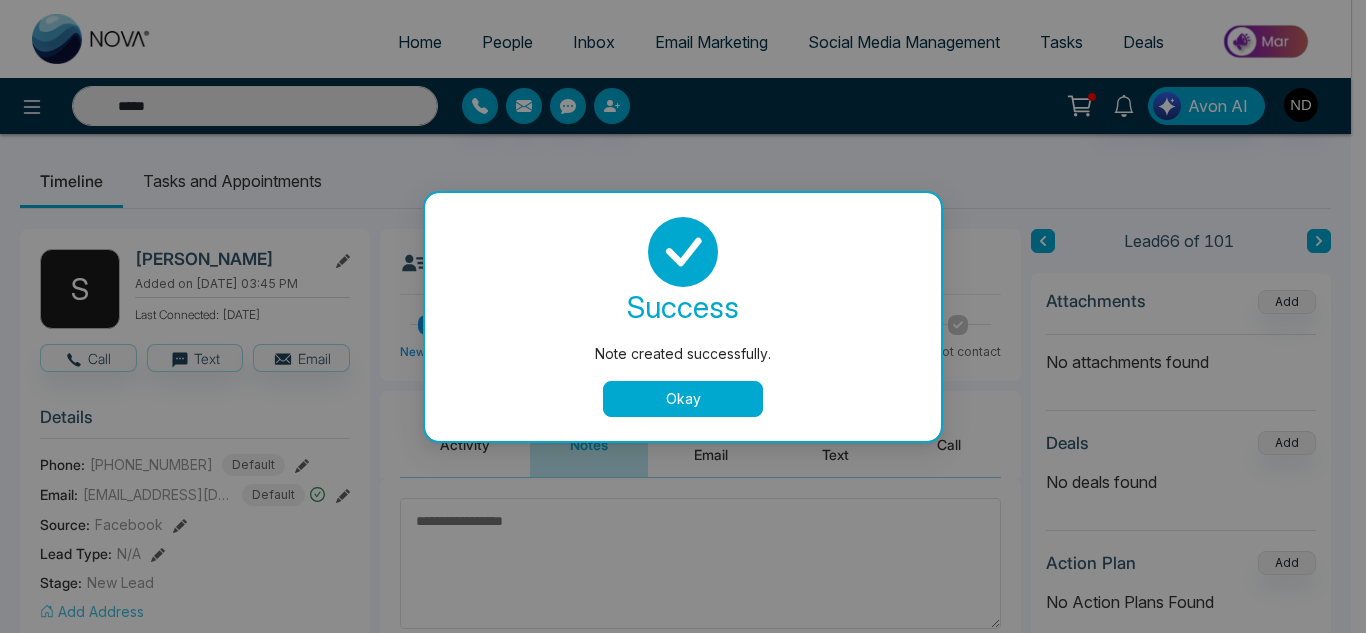 click on "Okay" at bounding box center (683, 399) 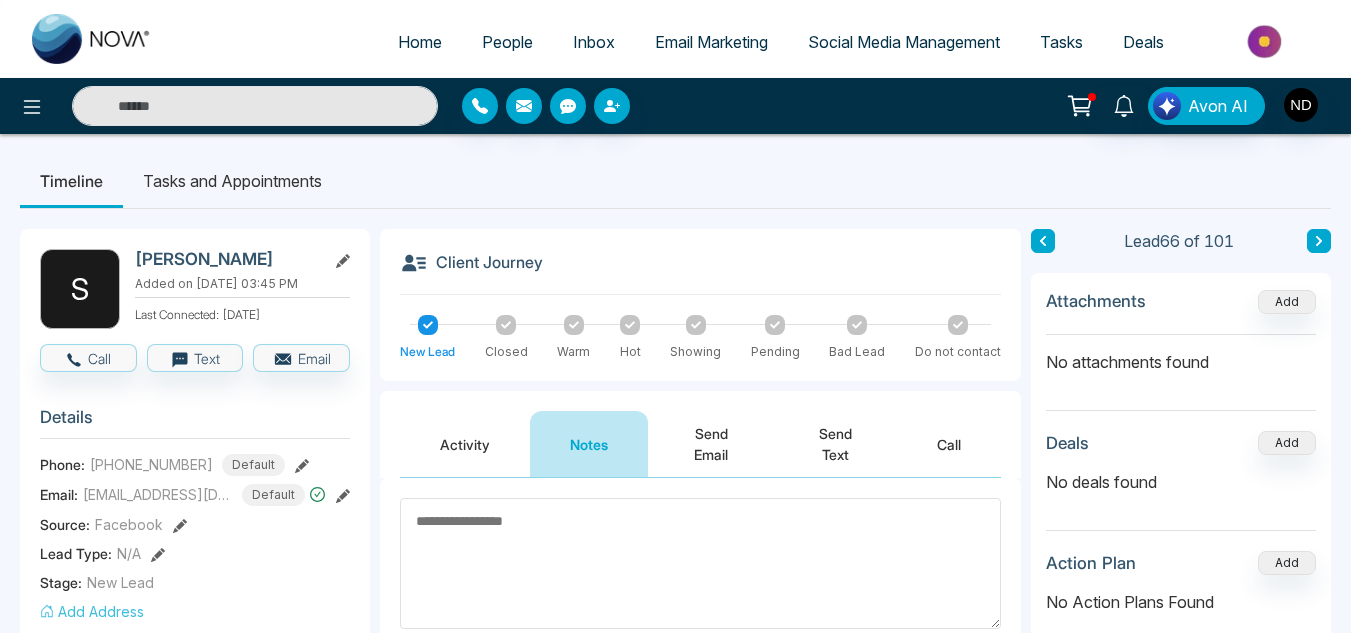 click at bounding box center [1043, 241] 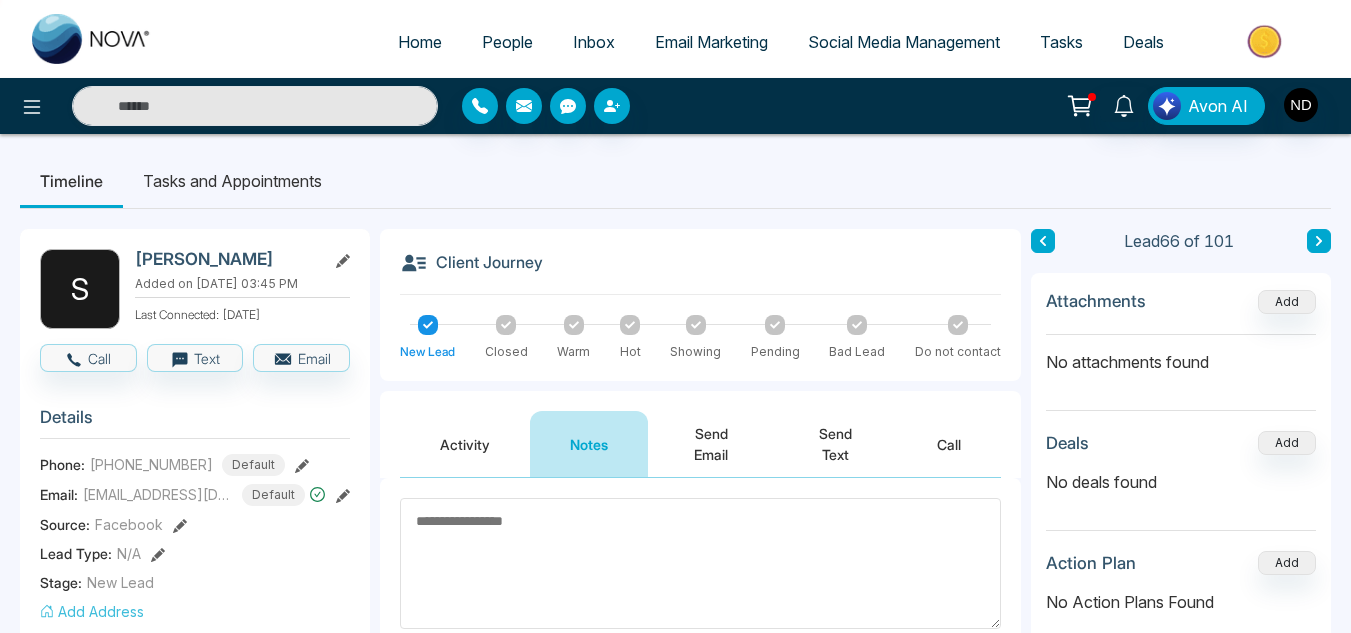 type on "*****" 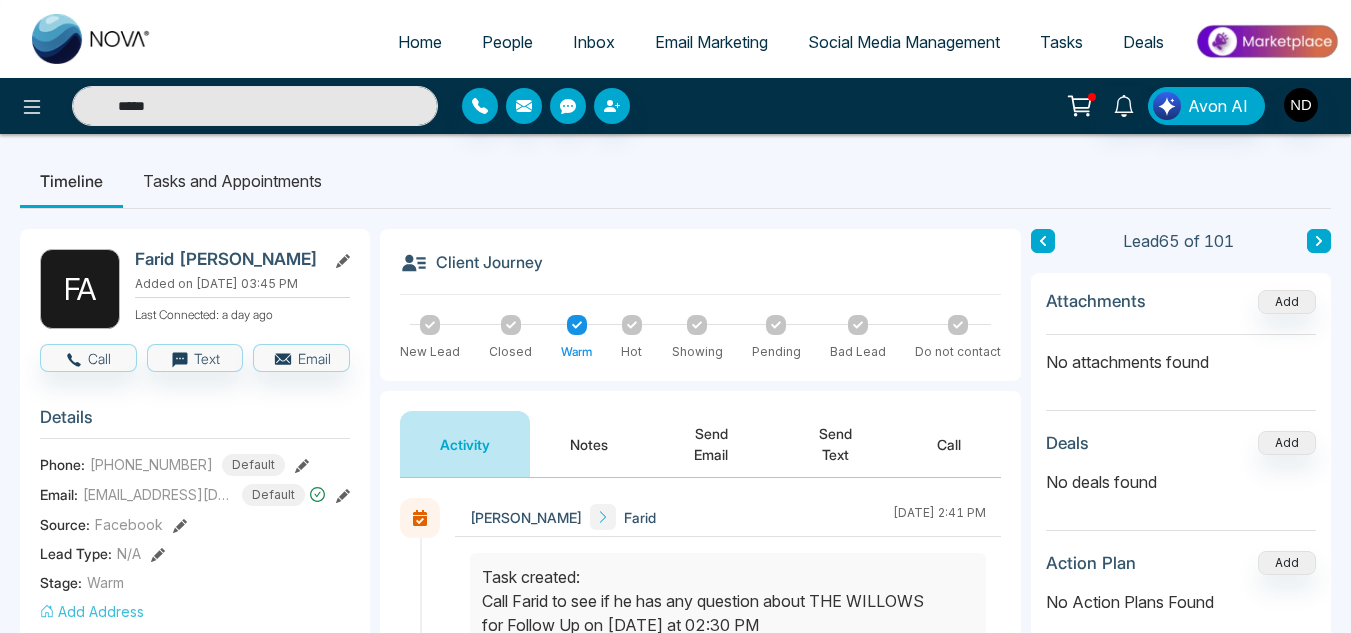 click 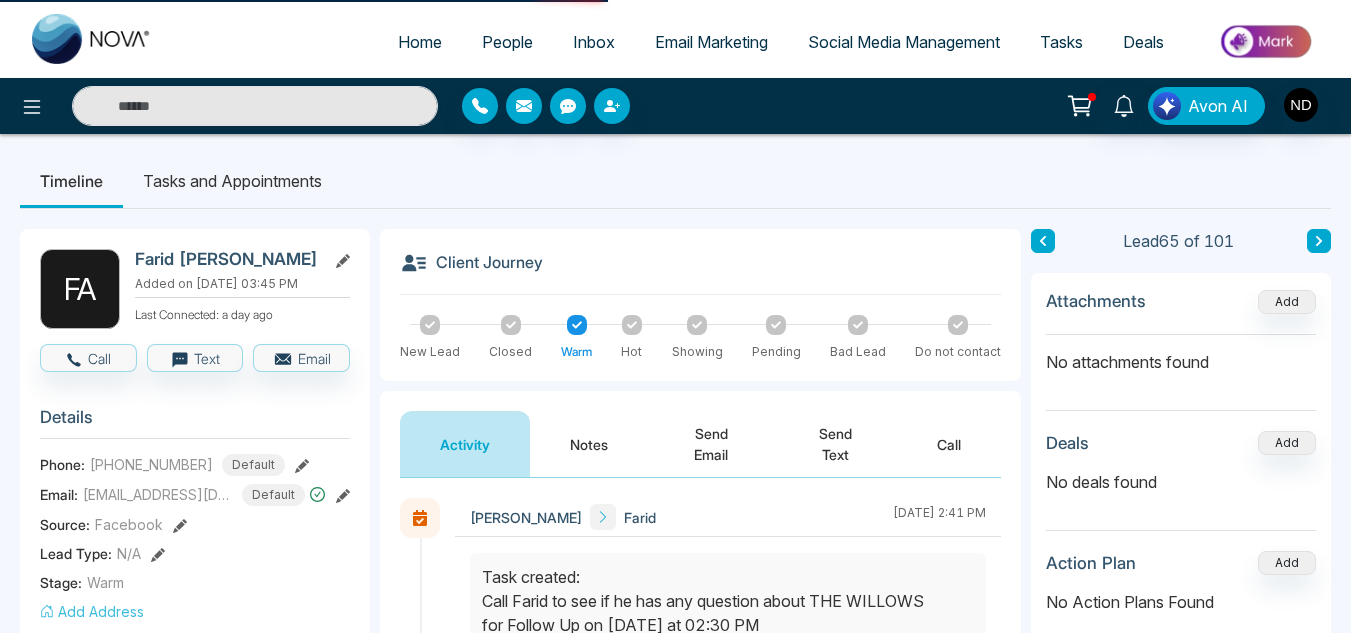 type on "*****" 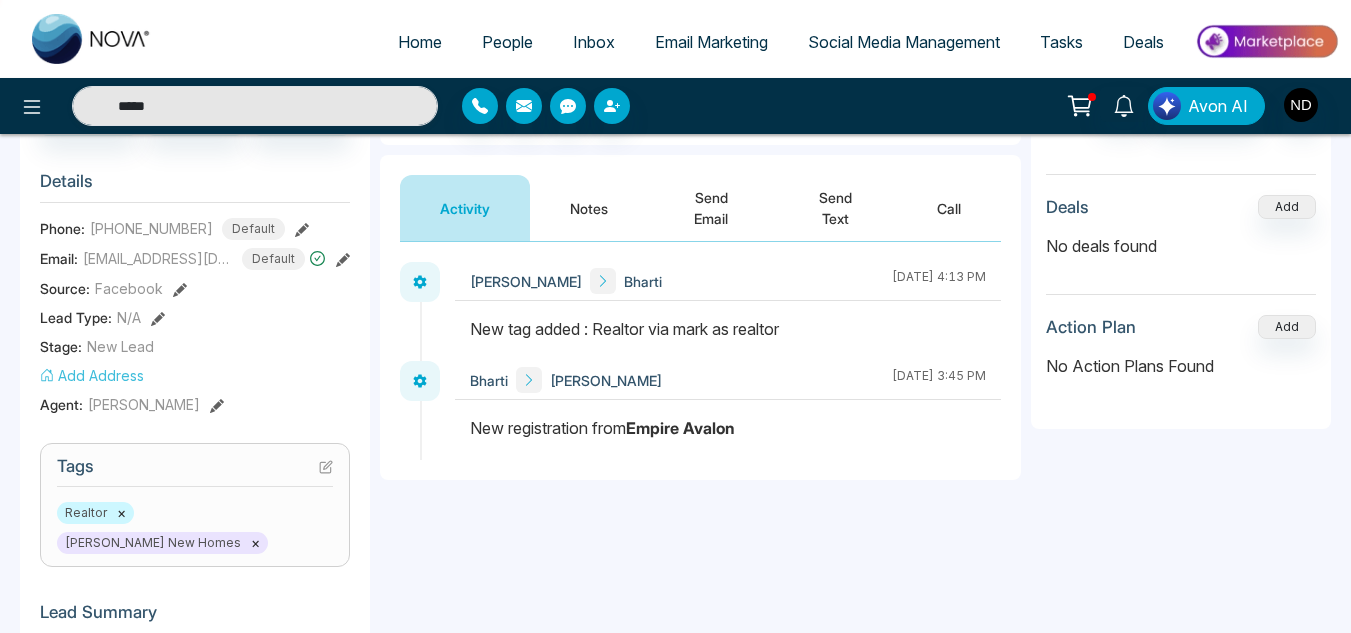 scroll, scrollTop: 0, scrollLeft: 0, axis: both 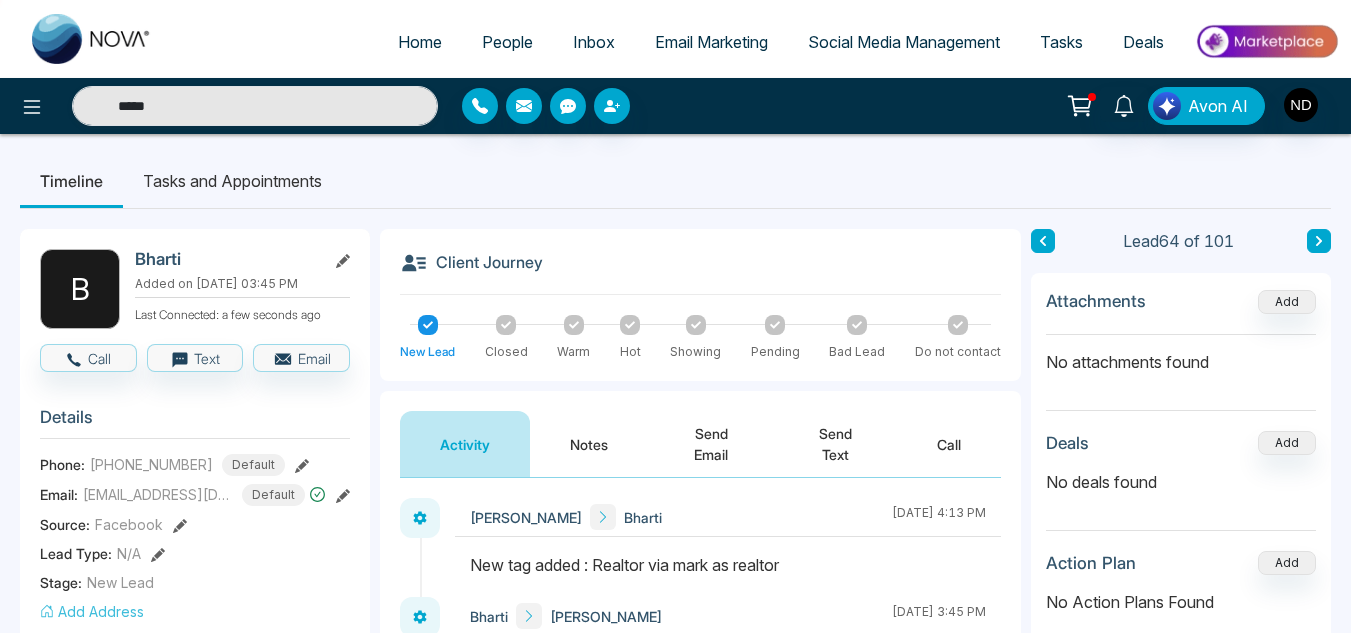 click at bounding box center (1043, 241) 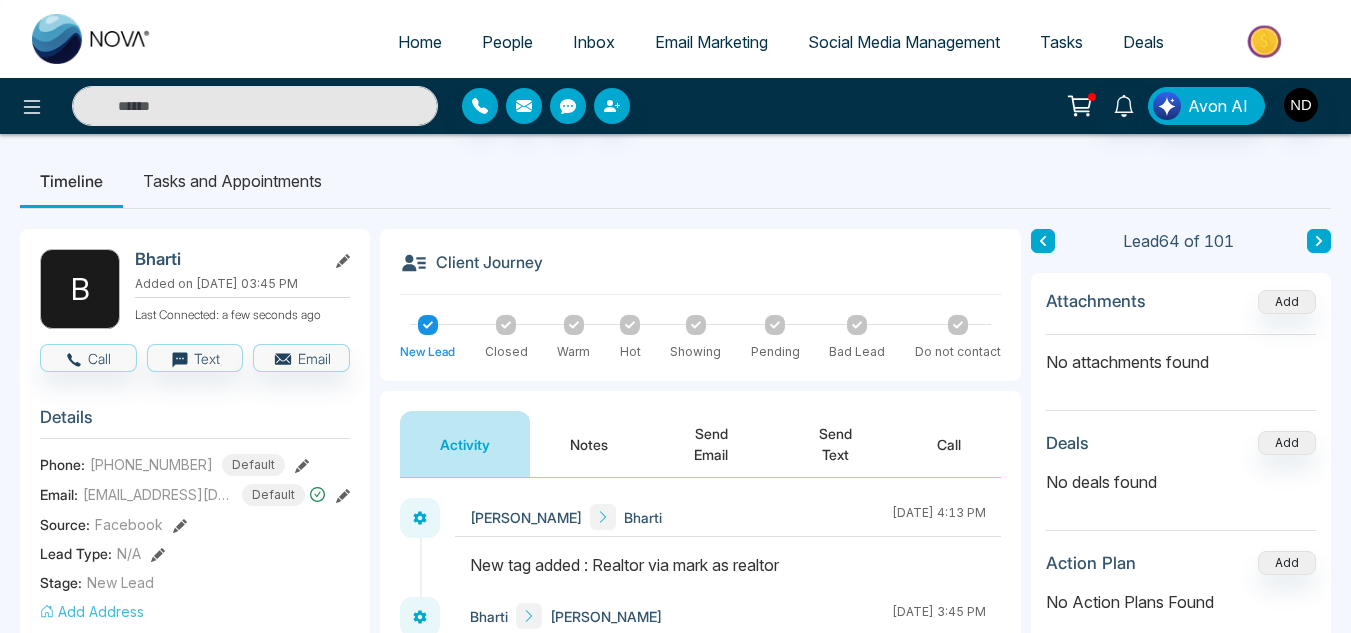 type on "*****" 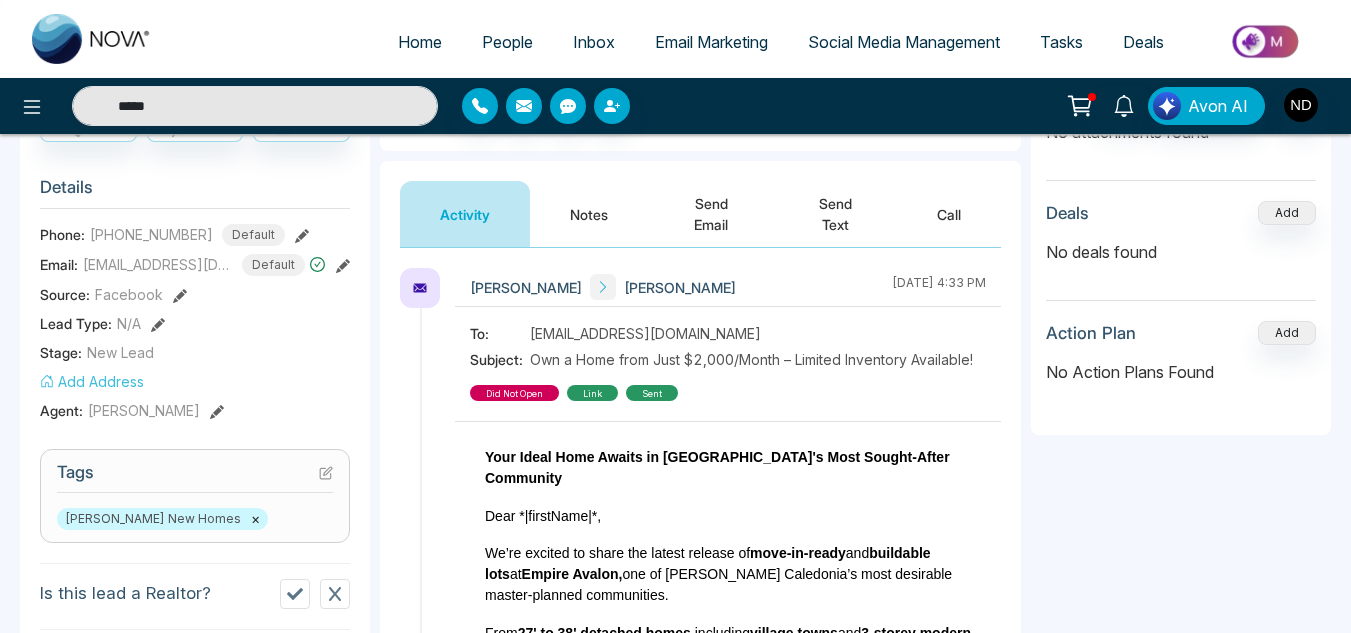 scroll, scrollTop: 231, scrollLeft: 0, axis: vertical 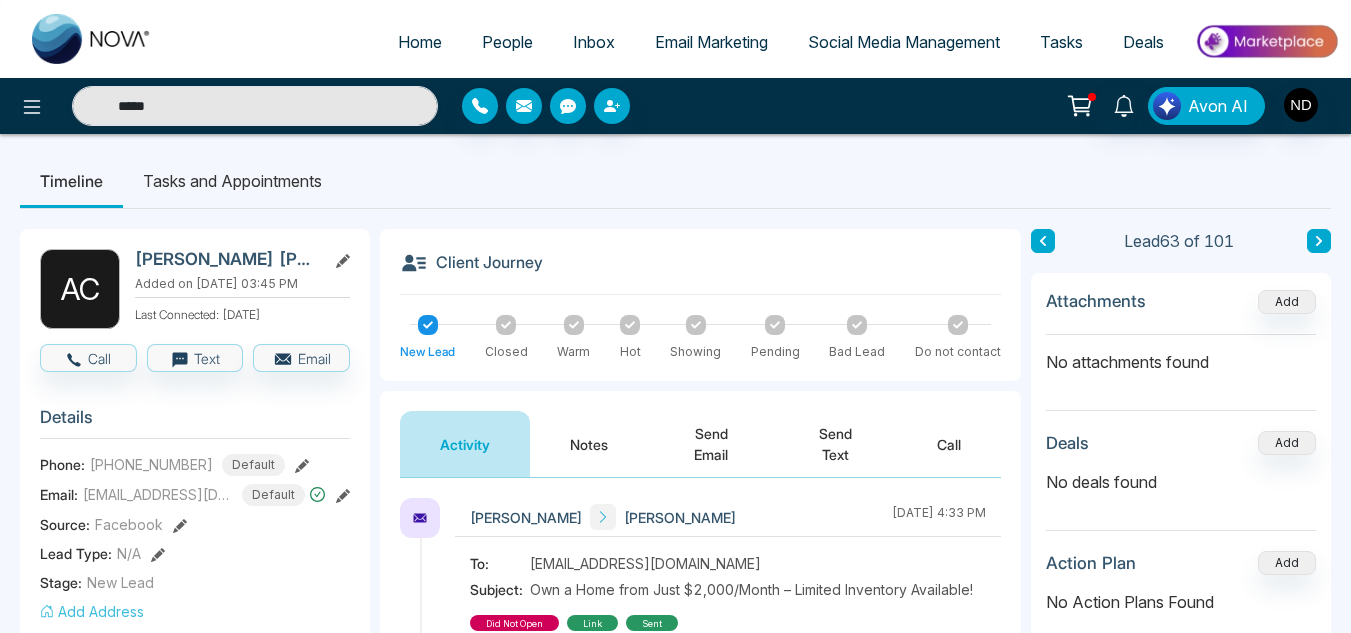 click on "Notes" at bounding box center (589, 444) 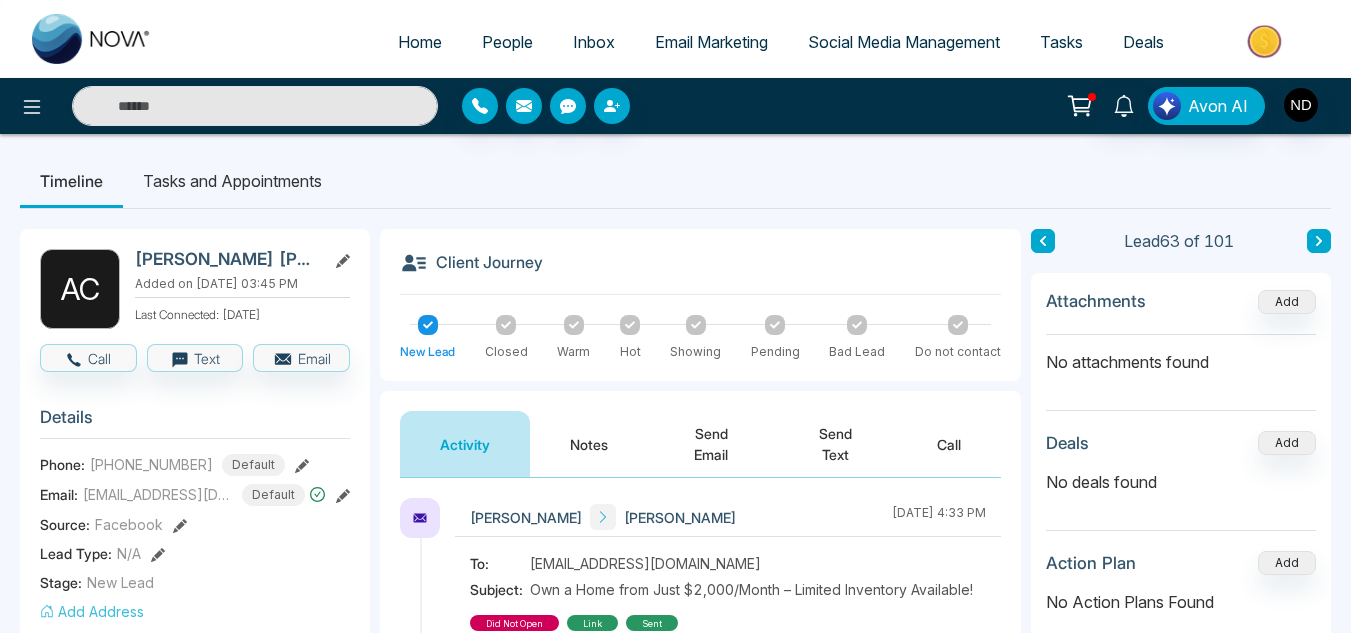 type on "*****" 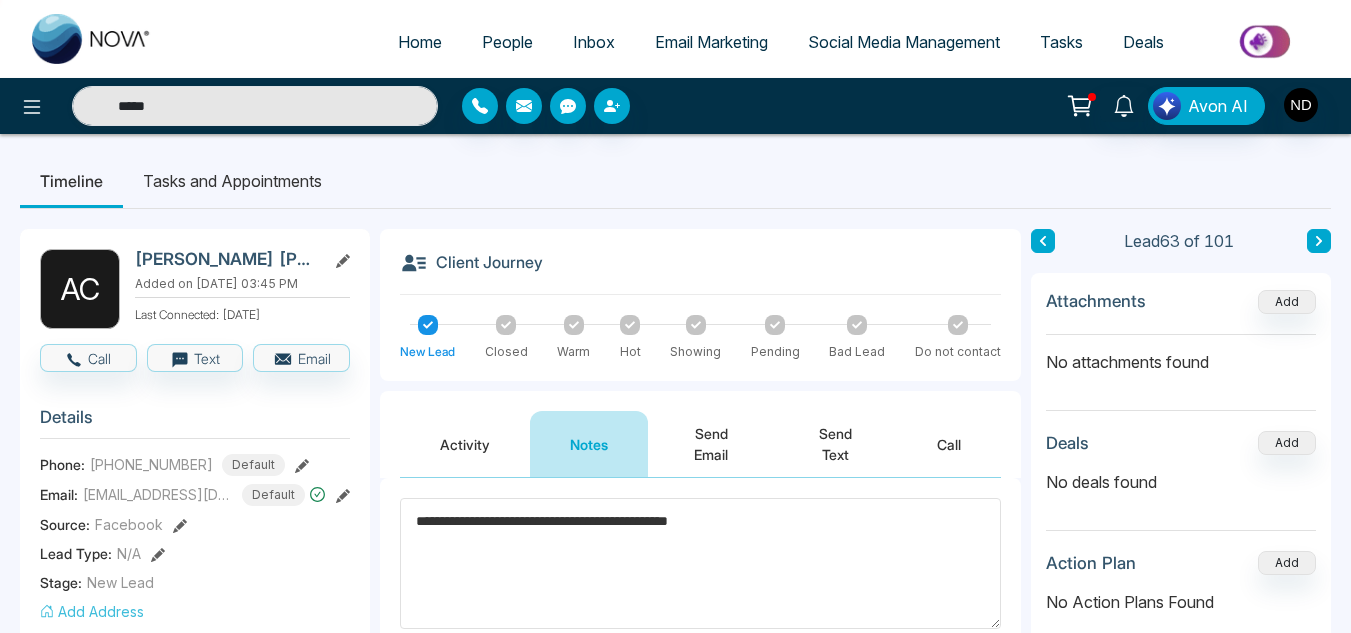 type on "**********" 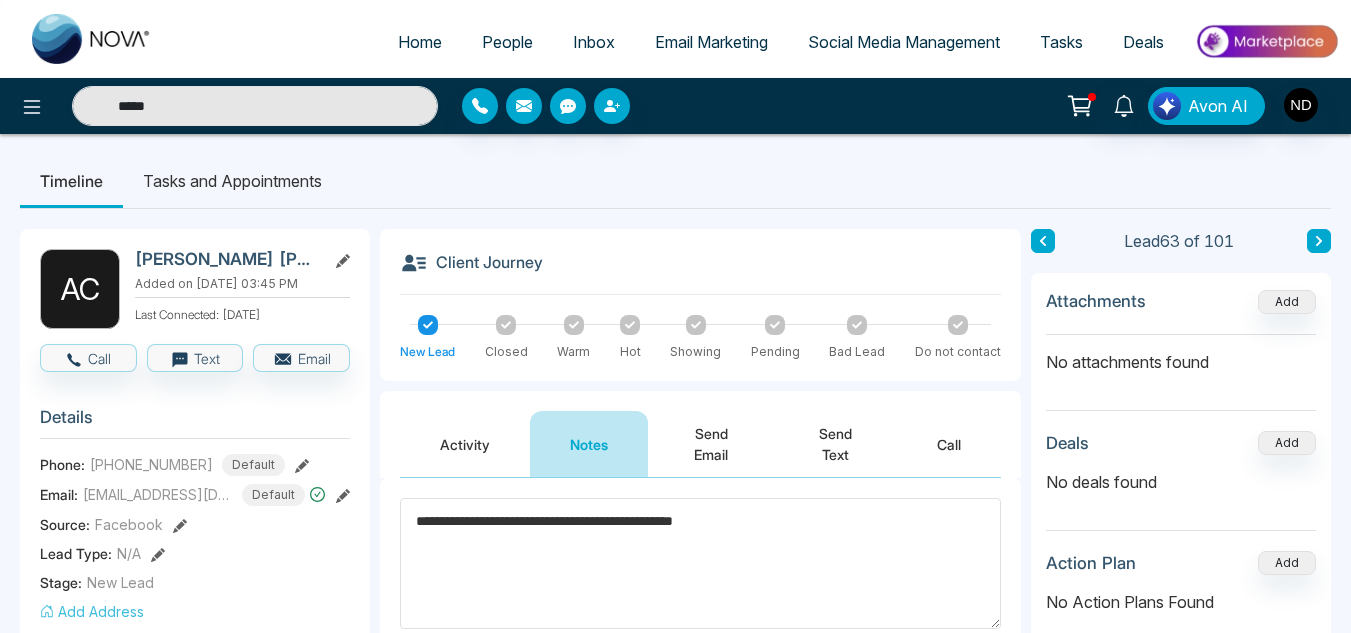 click on "**********" at bounding box center [700, 563] 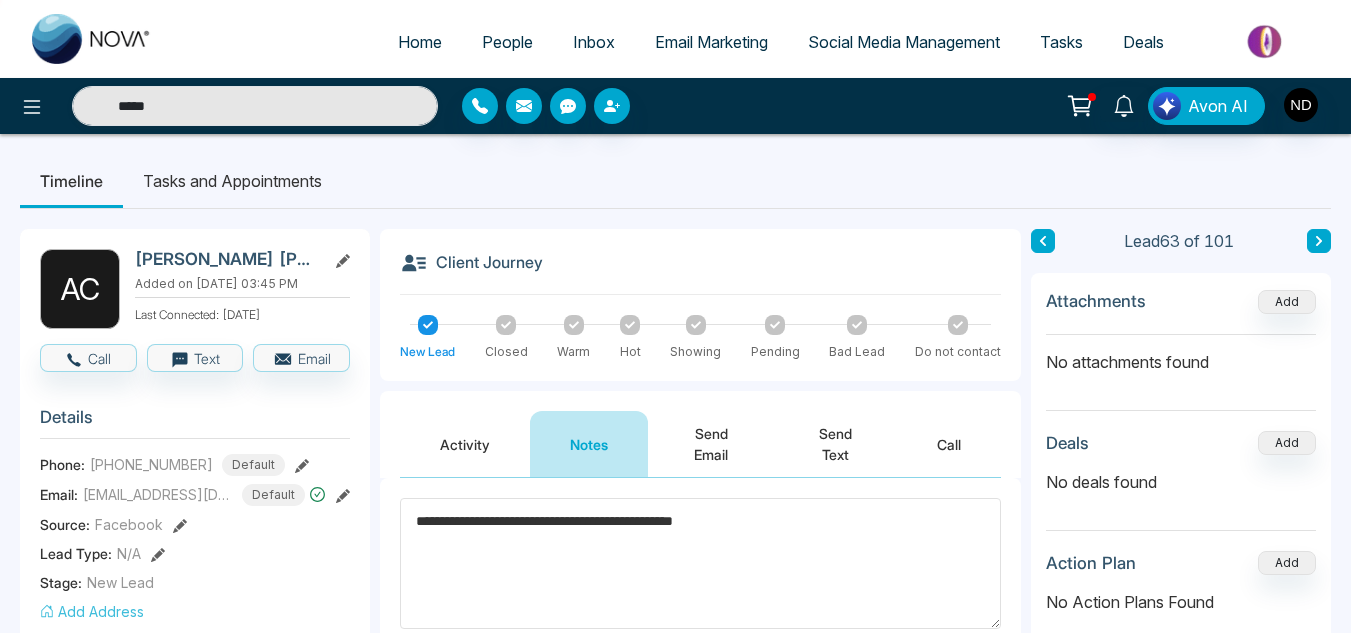 type 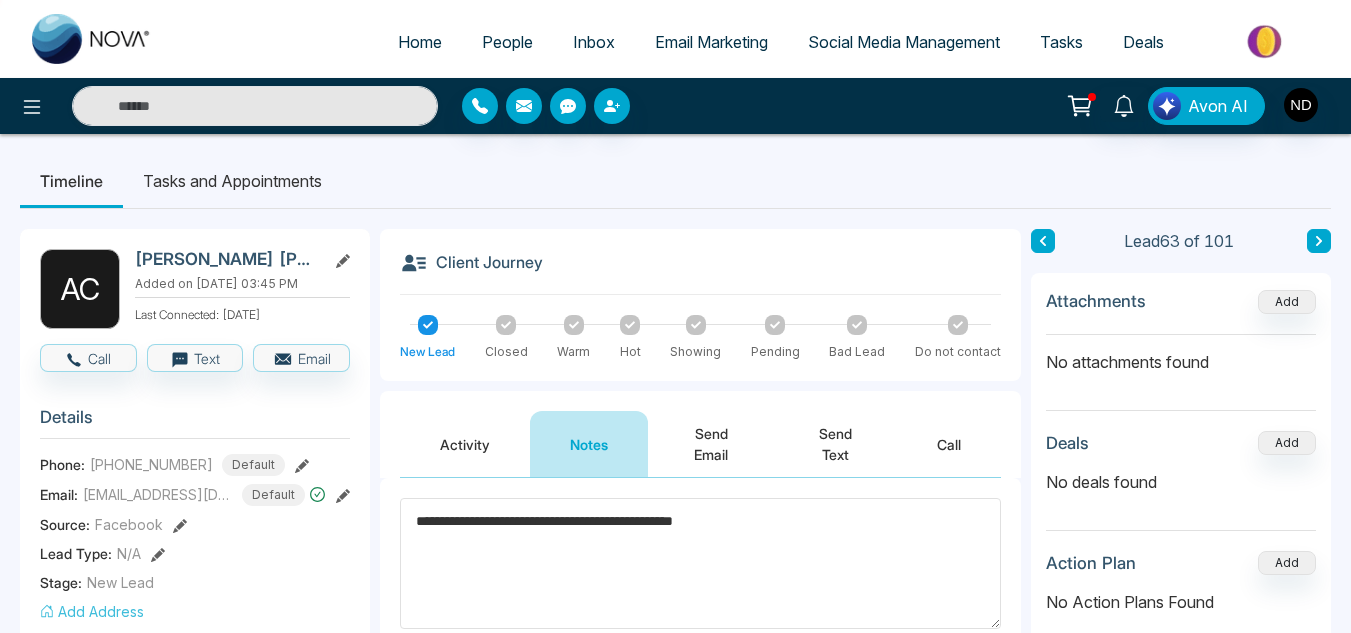 click on "**********" at bounding box center [700, 563] 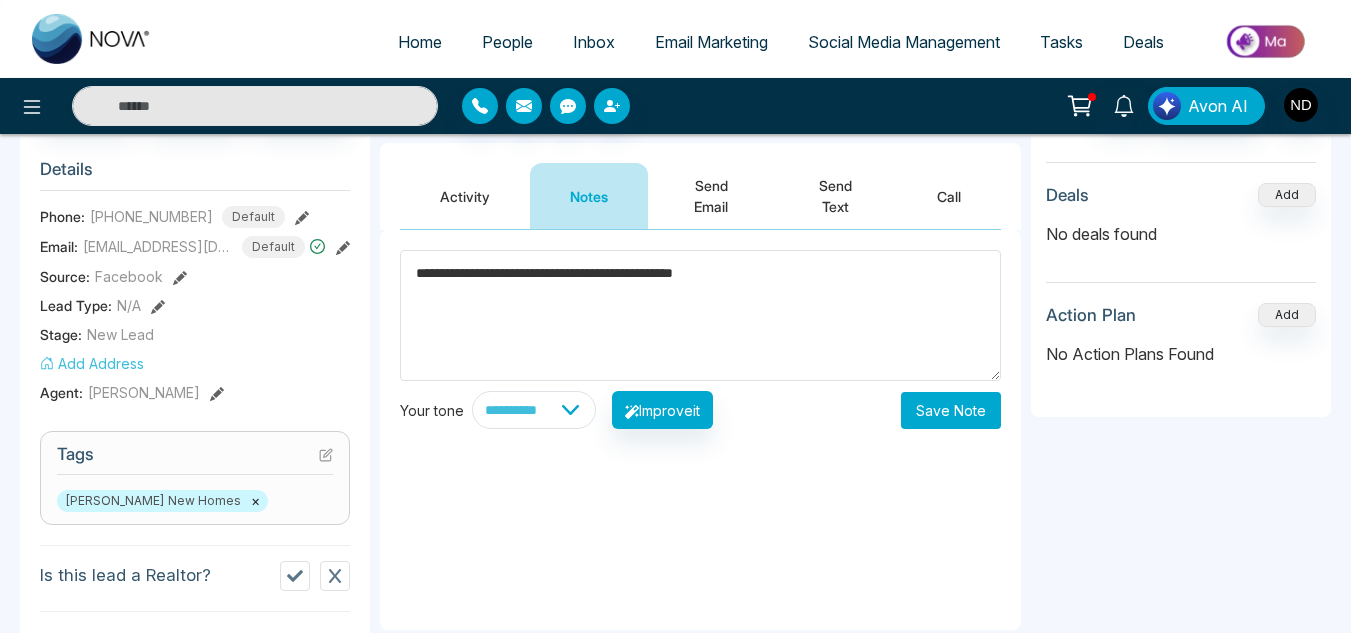 scroll, scrollTop: 249, scrollLeft: 0, axis: vertical 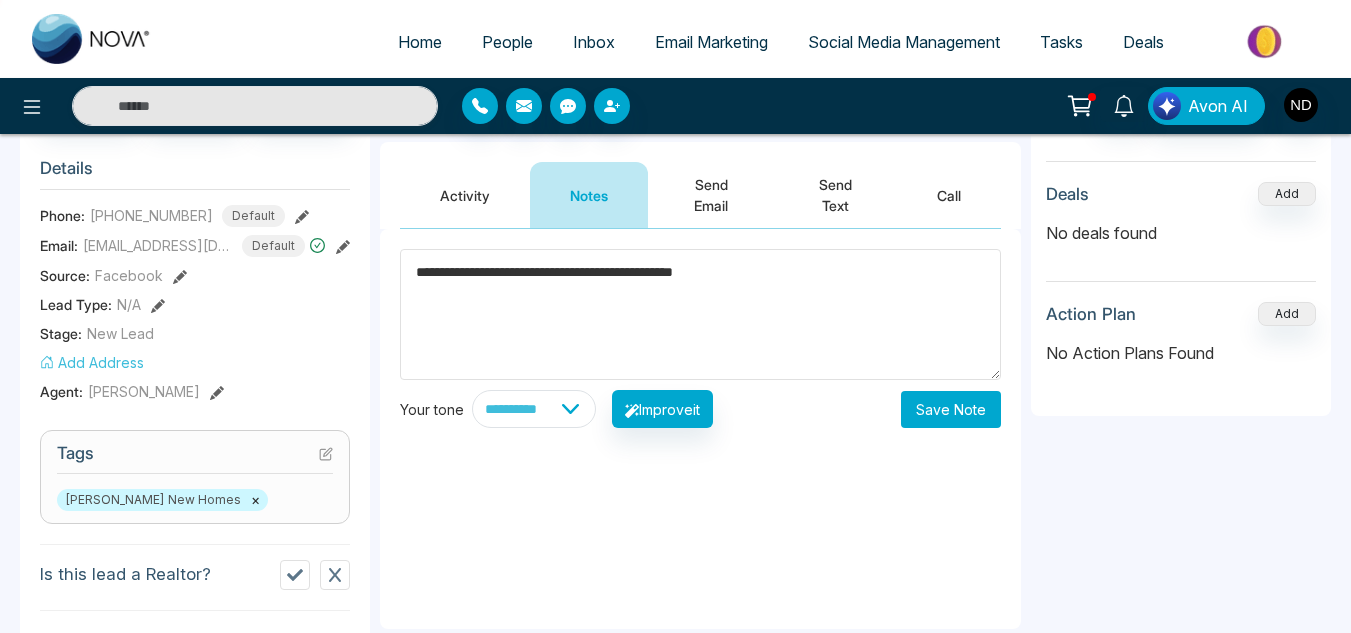 type on "**********" 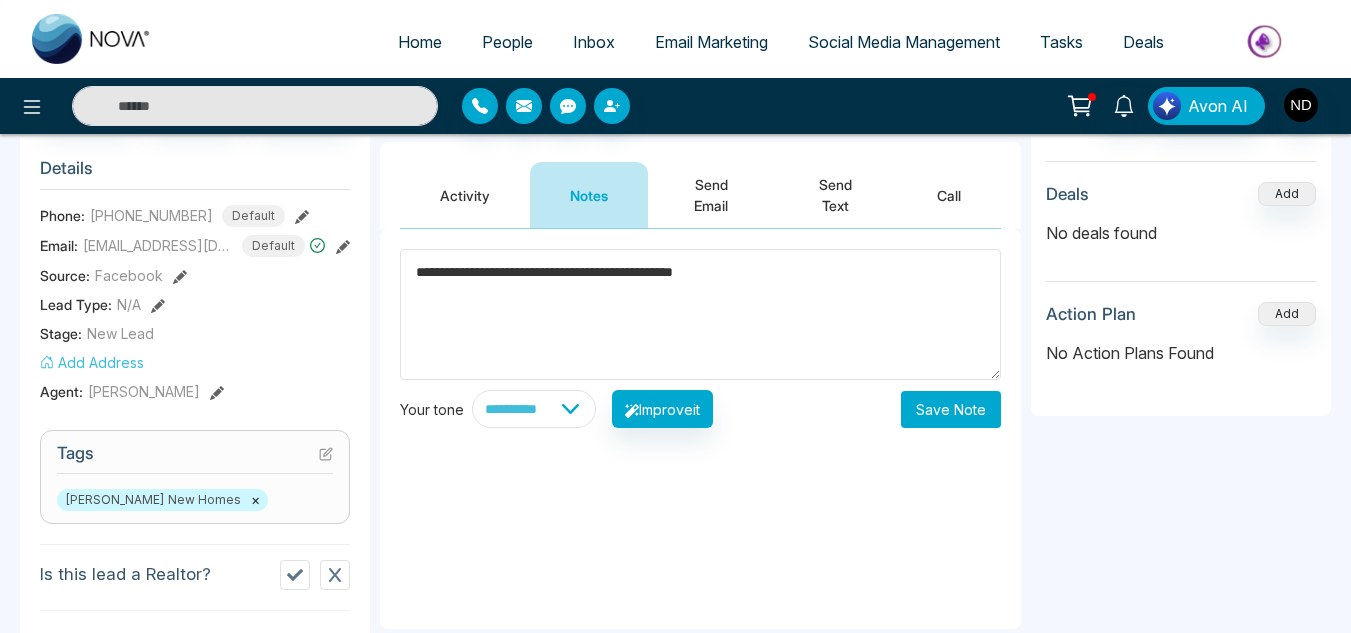 click on "Save Note" at bounding box center [951, 409] 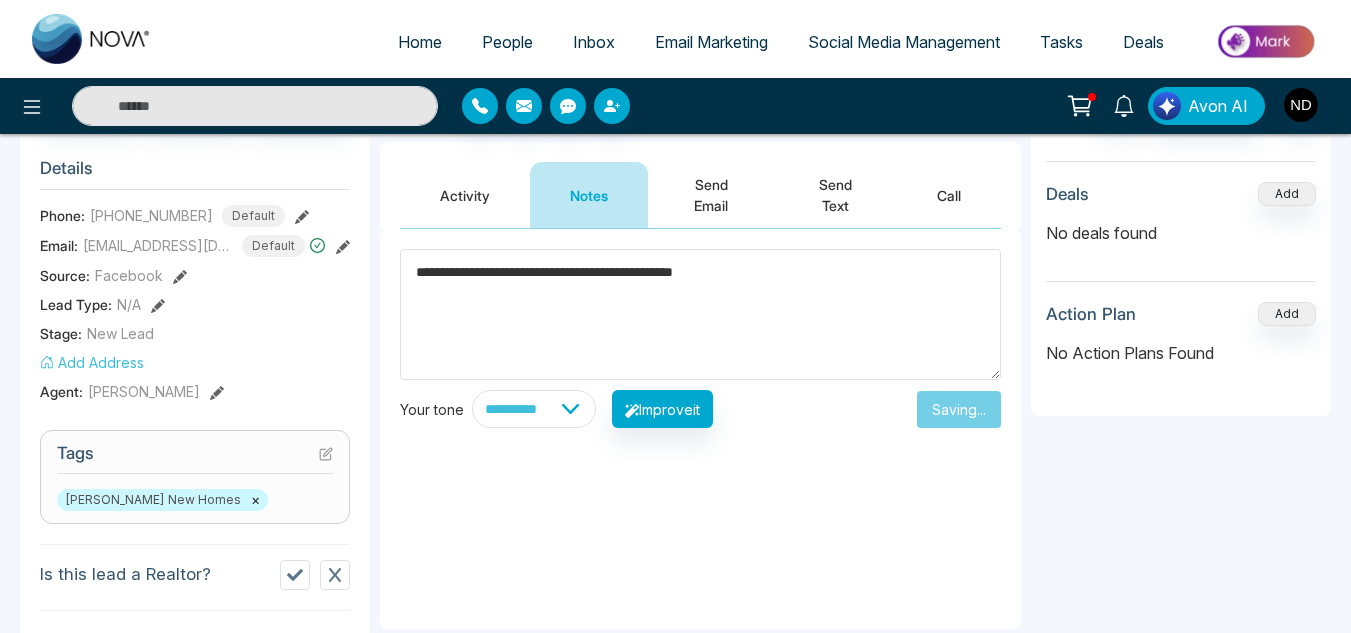 type on "*****" 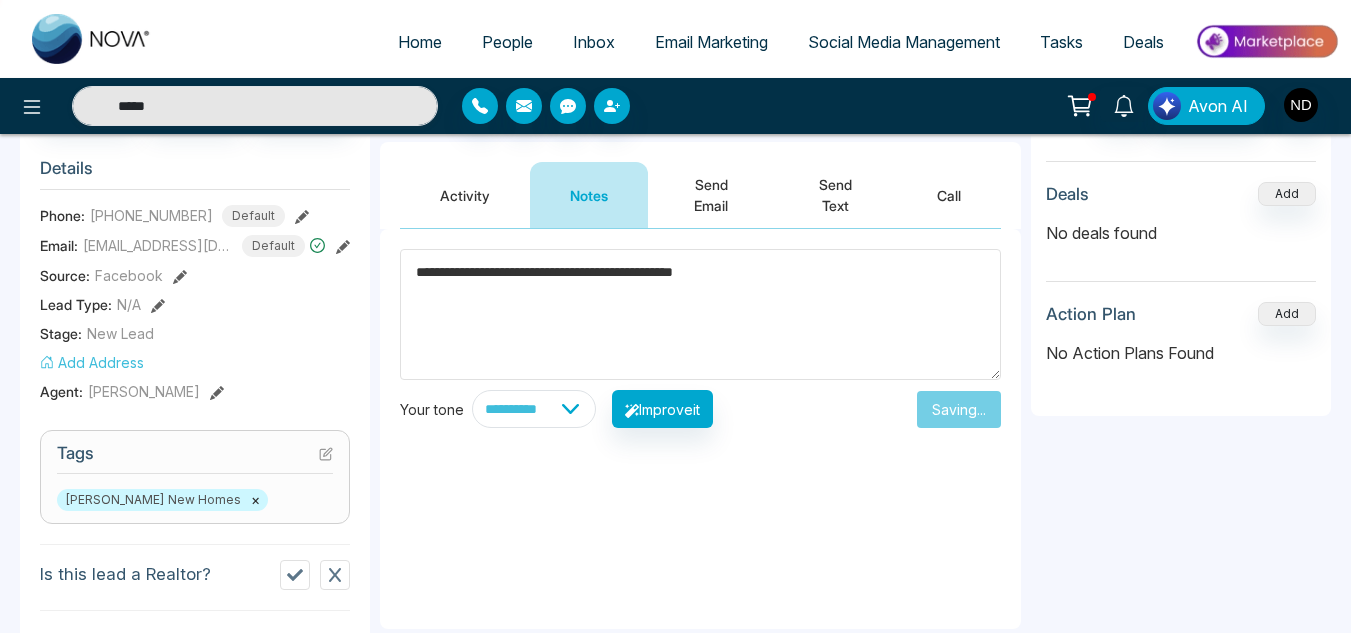 type 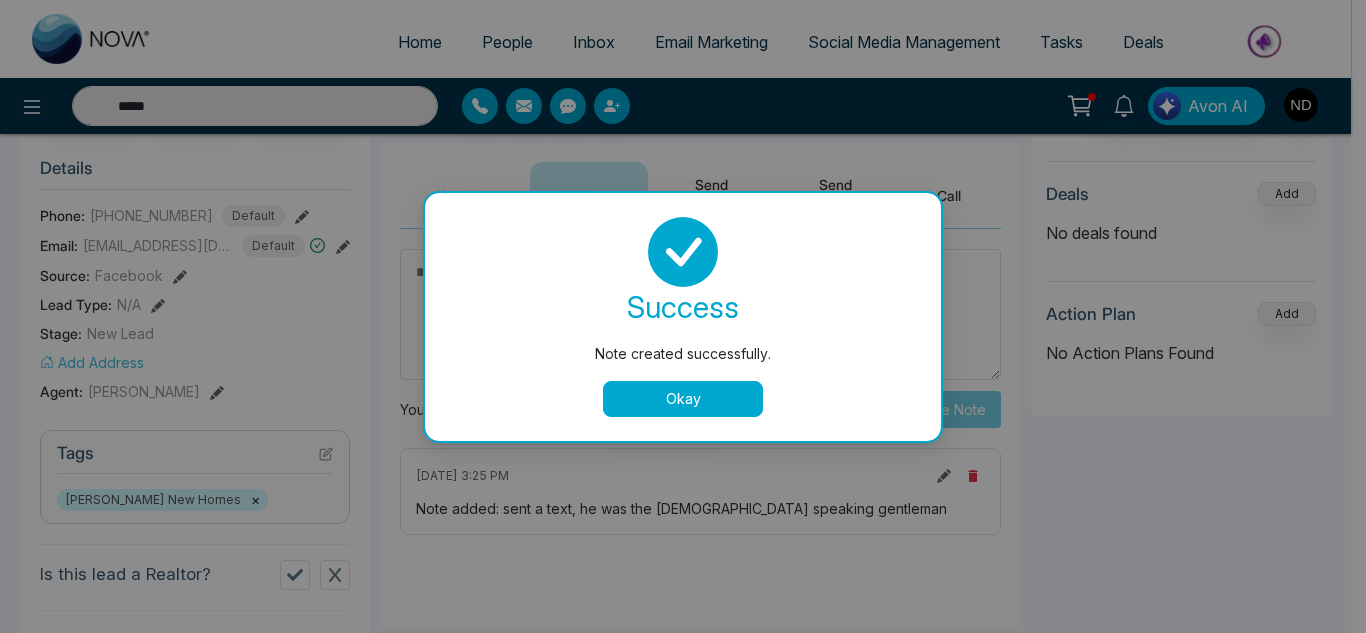 click on "Okay" at bounding box center [683, 399] 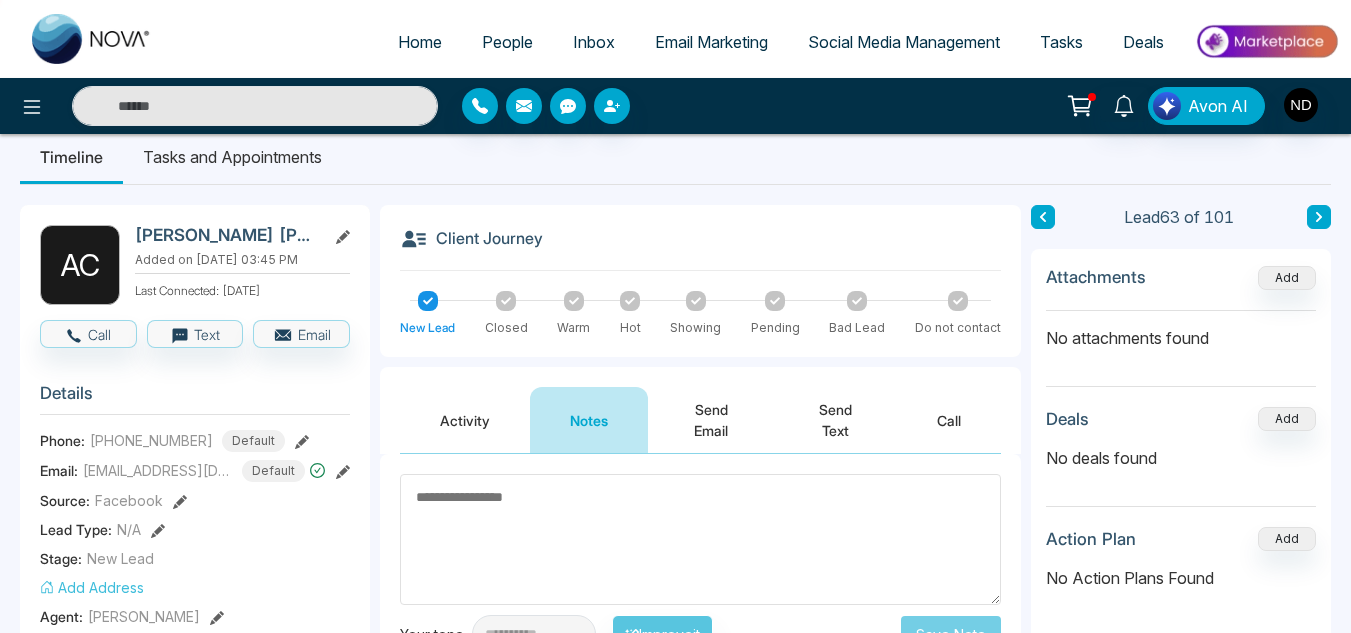 scroll, scrollTop: 10, scrollLeft: 0, axis: vertical 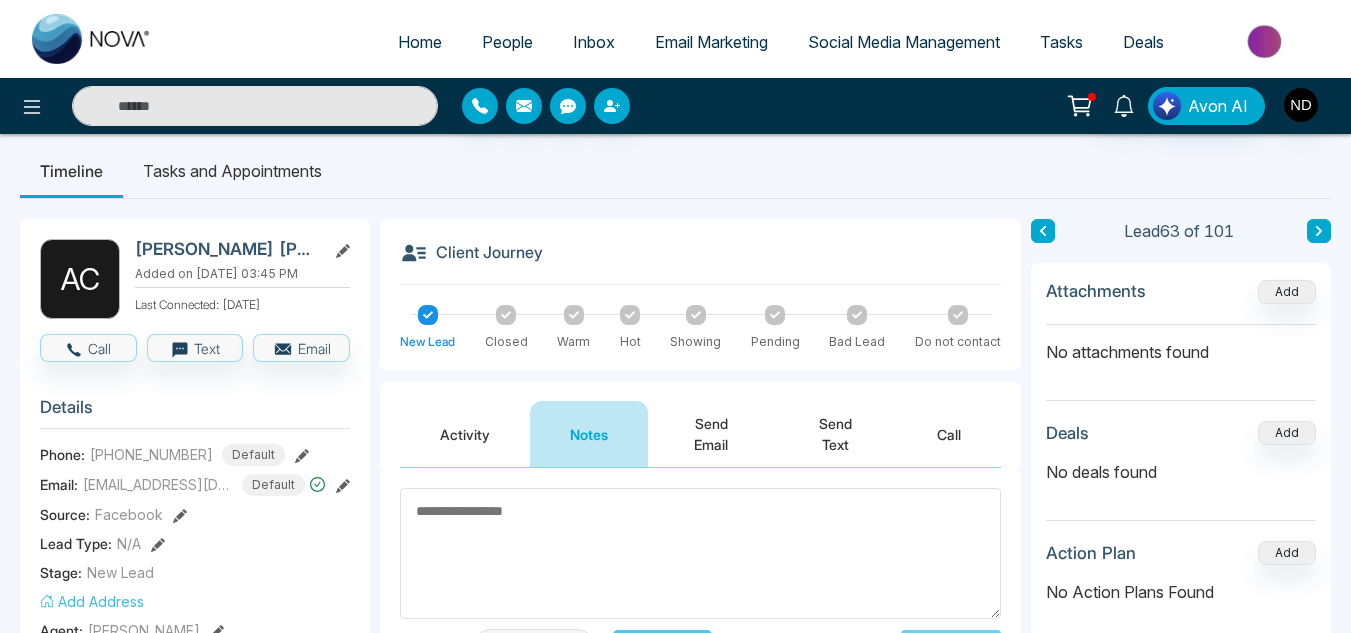 click 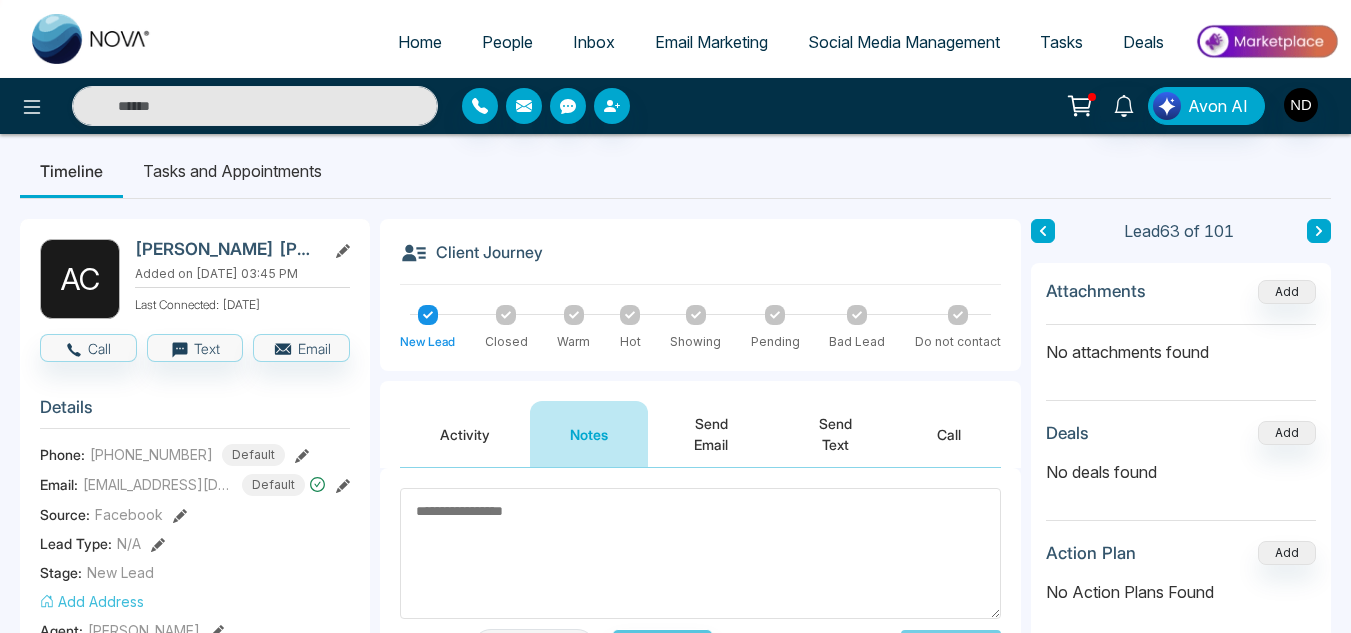 type on "*****" 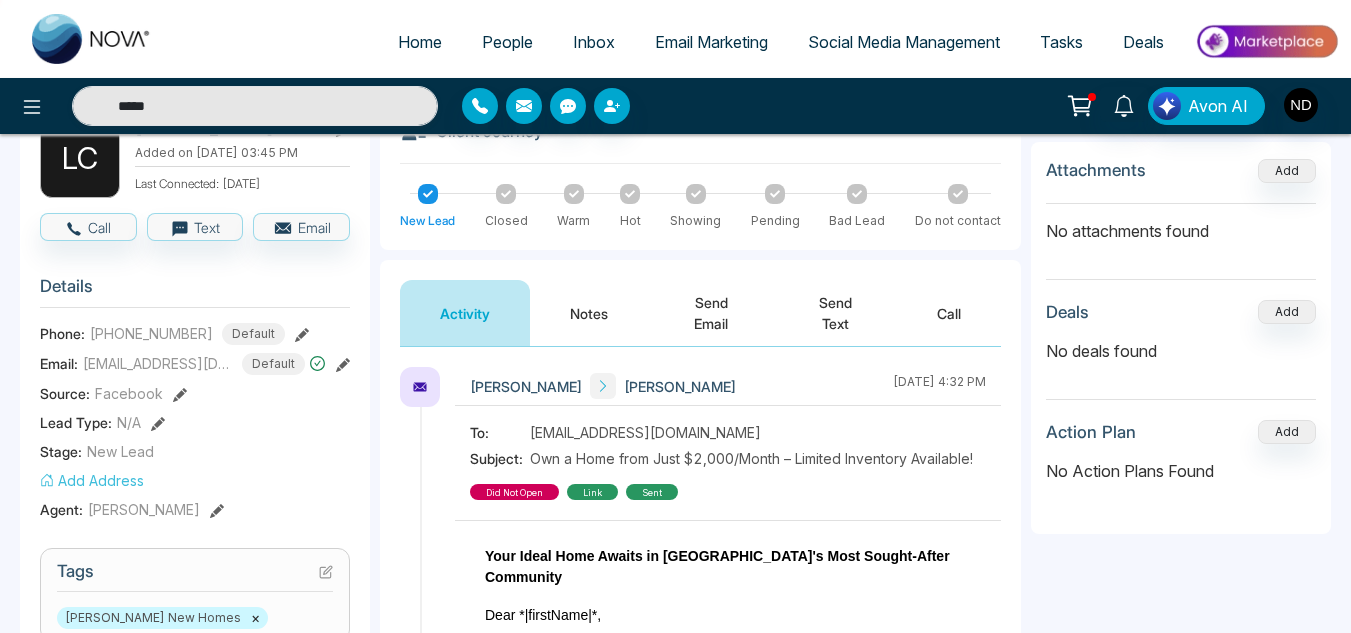 scroll, scrollTop: 139, scrollLeft: 0, axis: vertical 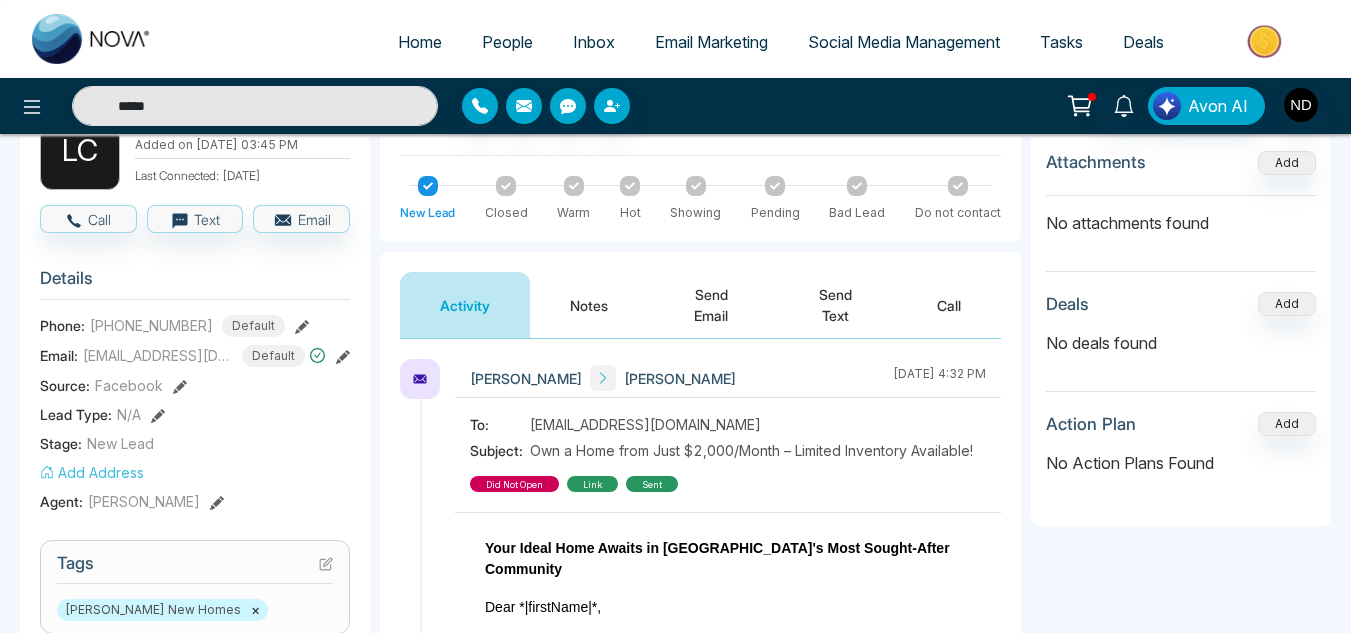 click on "Notes" at bounding box center [589, 305] 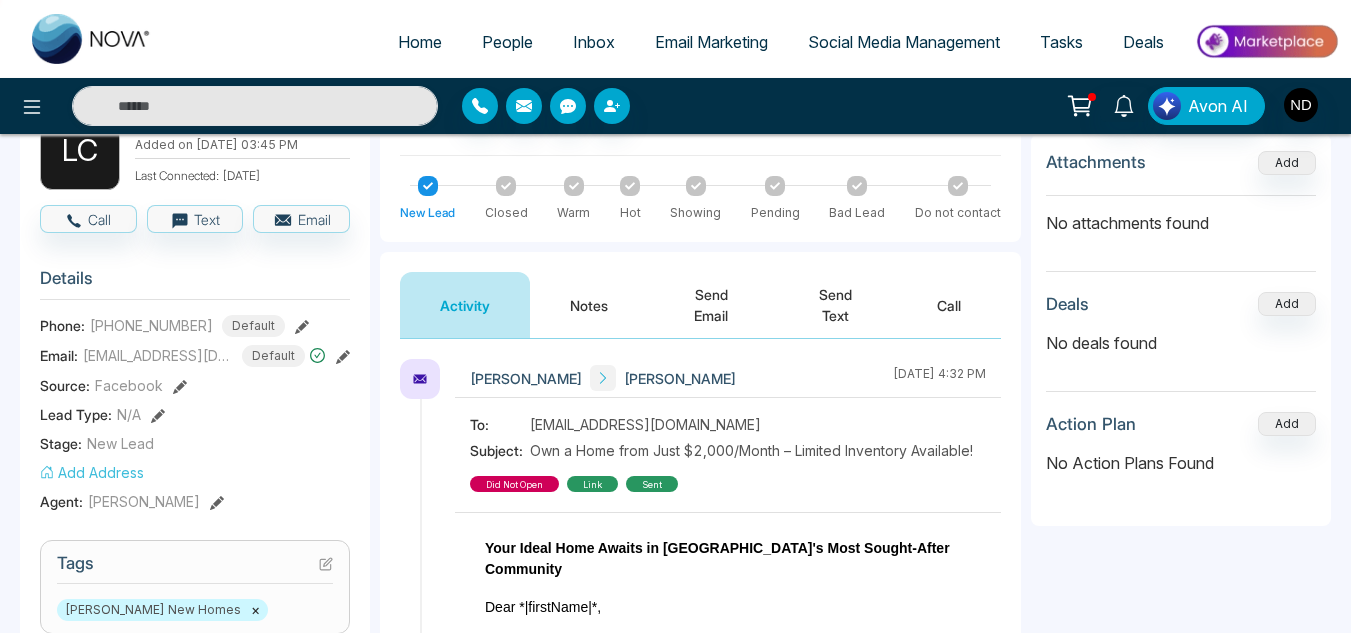 type on "*****" 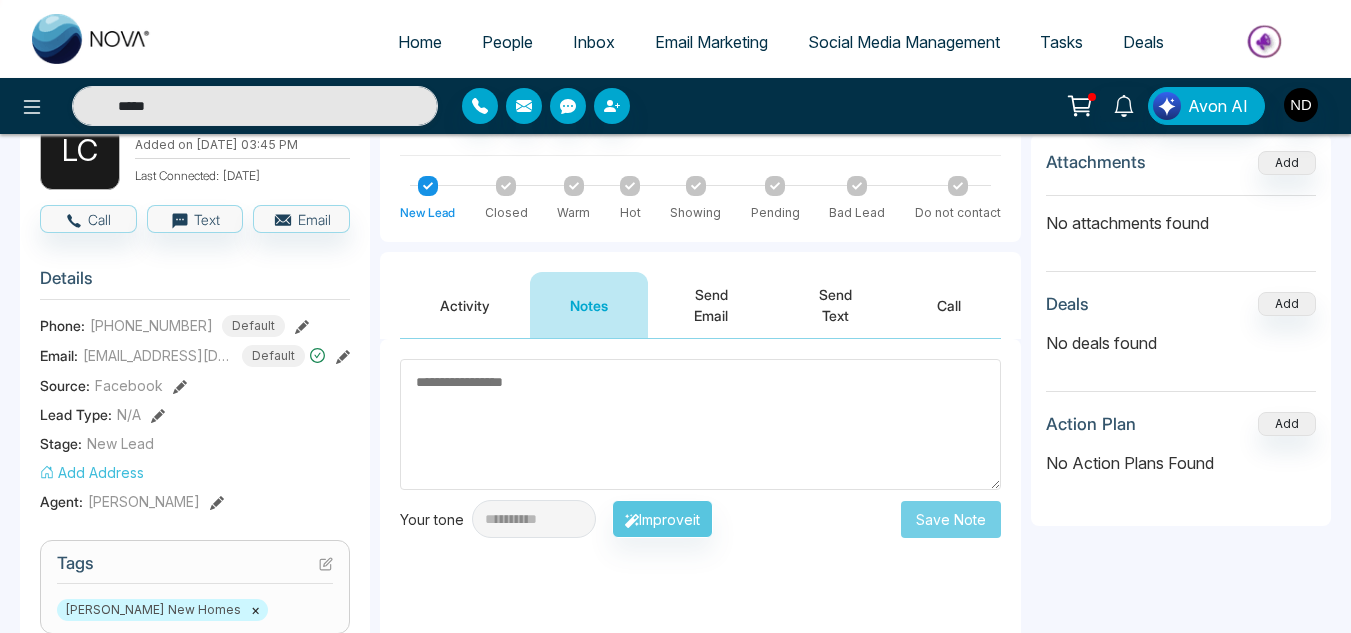 click on "Activity" at bounding box center (465, 305) 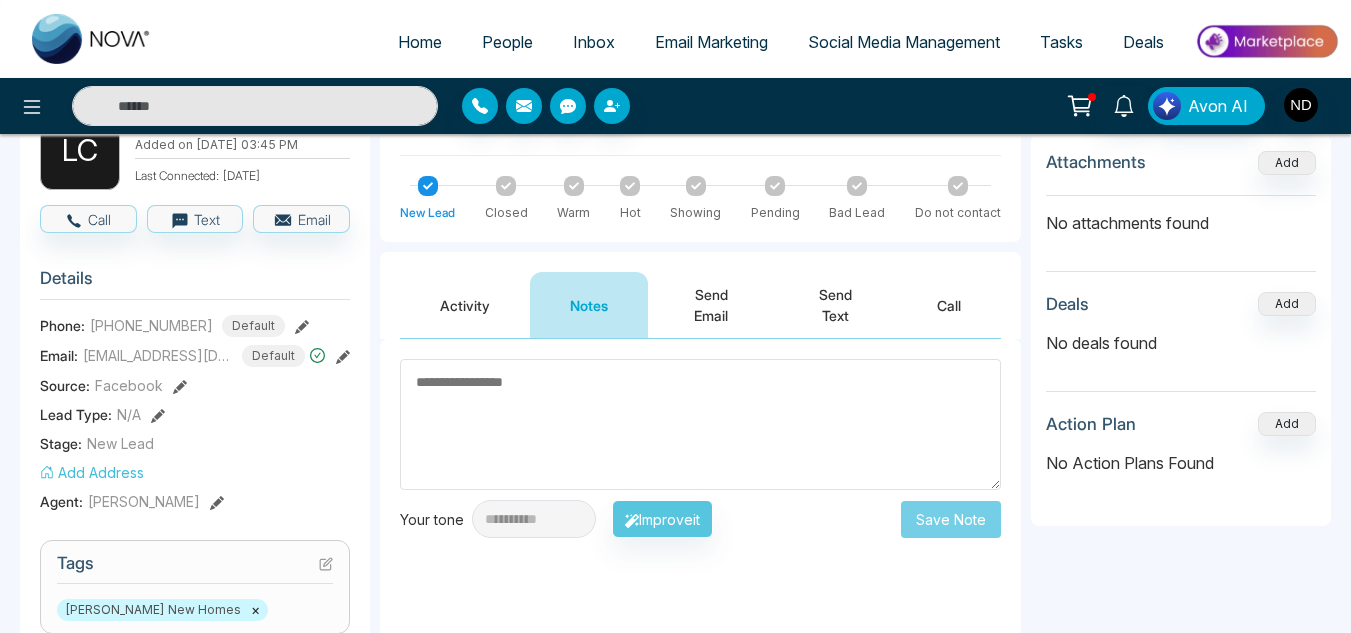 type on "*****" 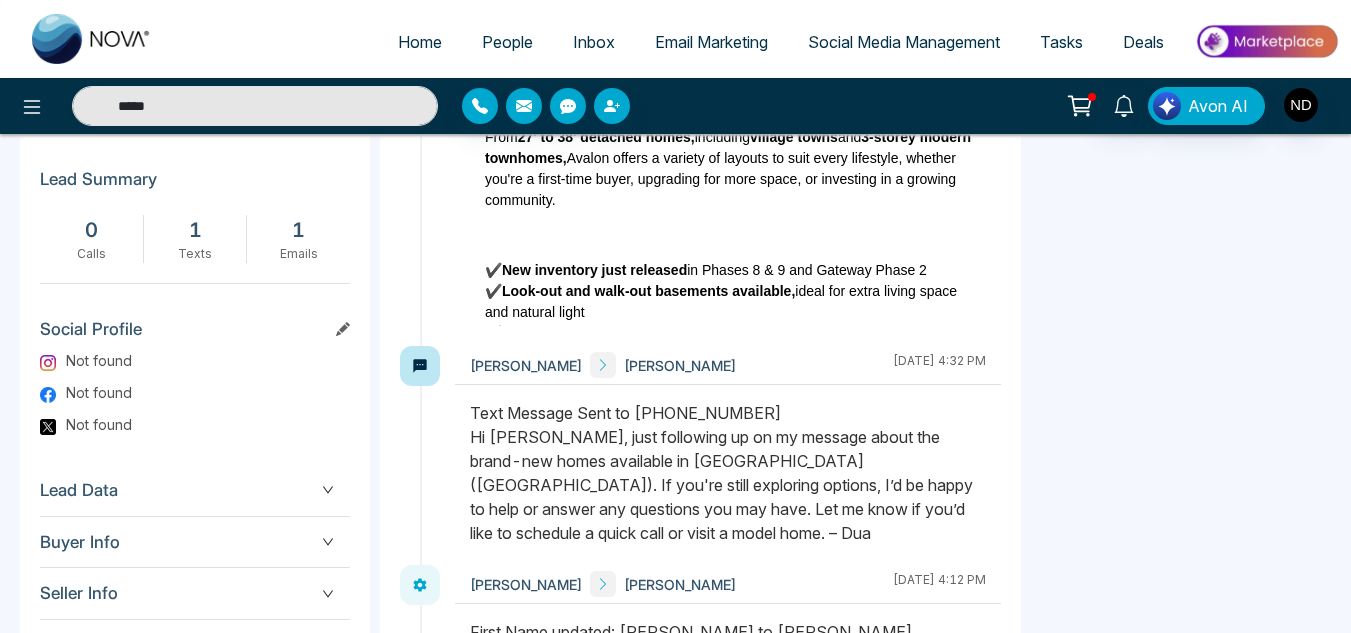scroll, scrollTop: 731, scrollLeft: 0, axis: vertical 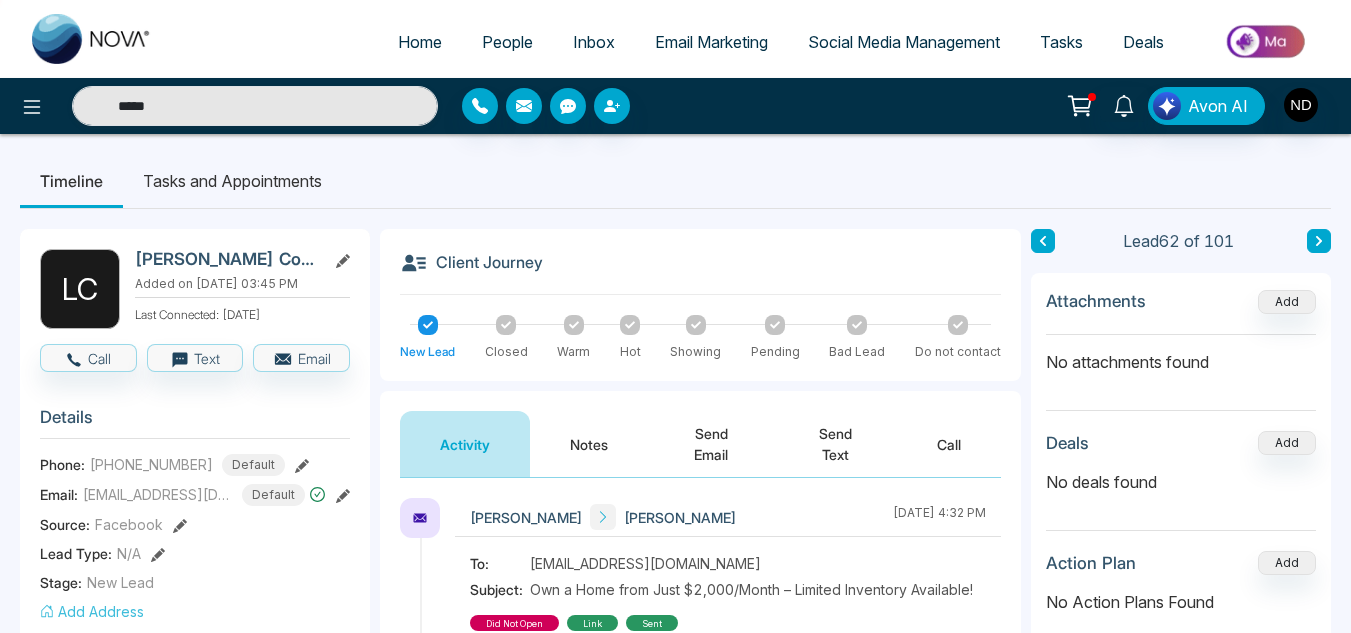 click on "Notes" at bounding box center [589, 444] 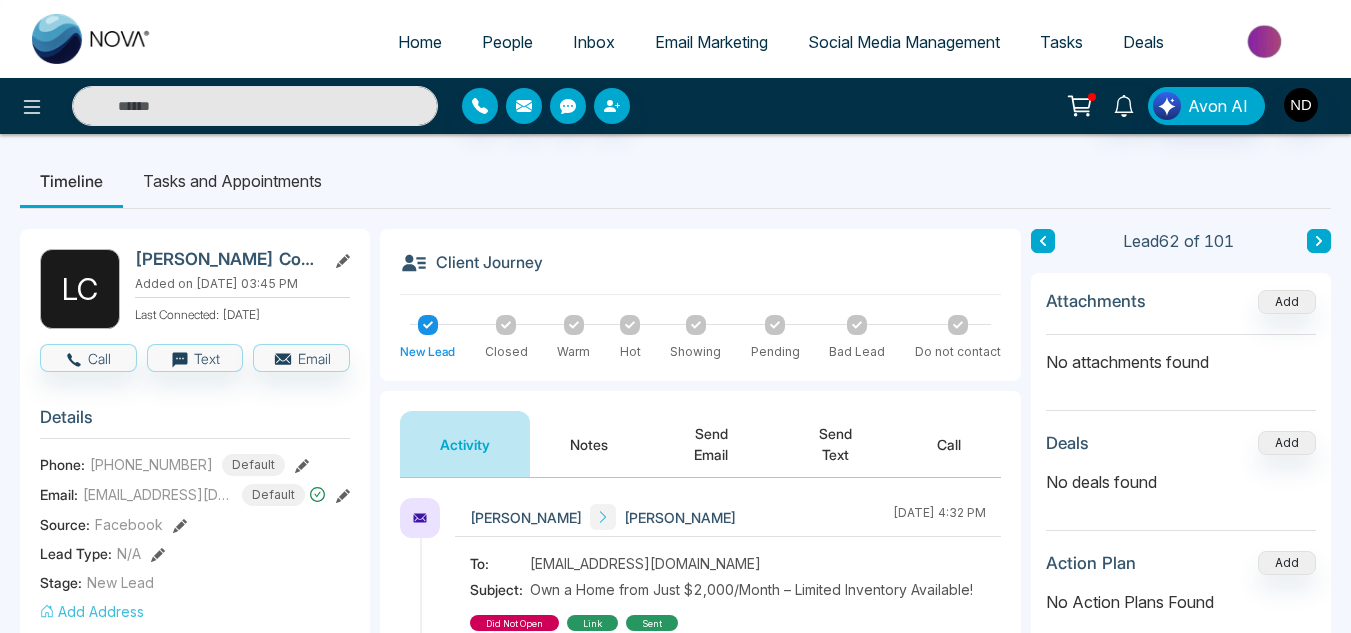 type on "*****" 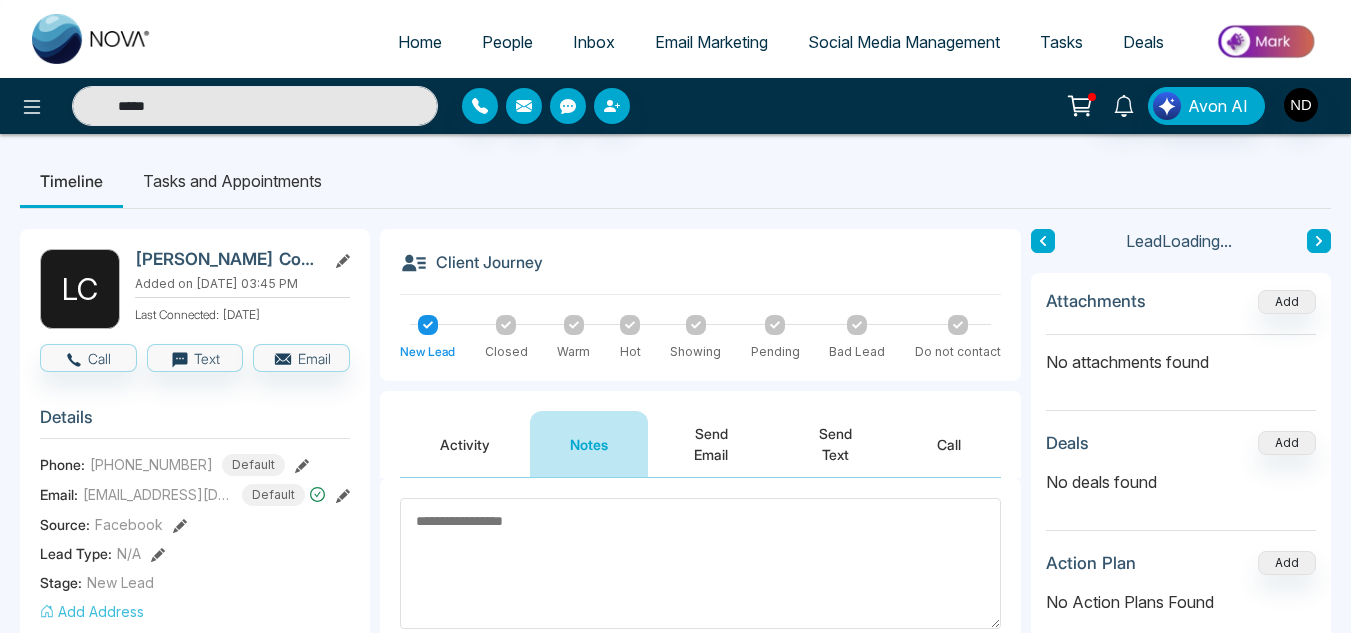 click at bounding box center [700, 563] 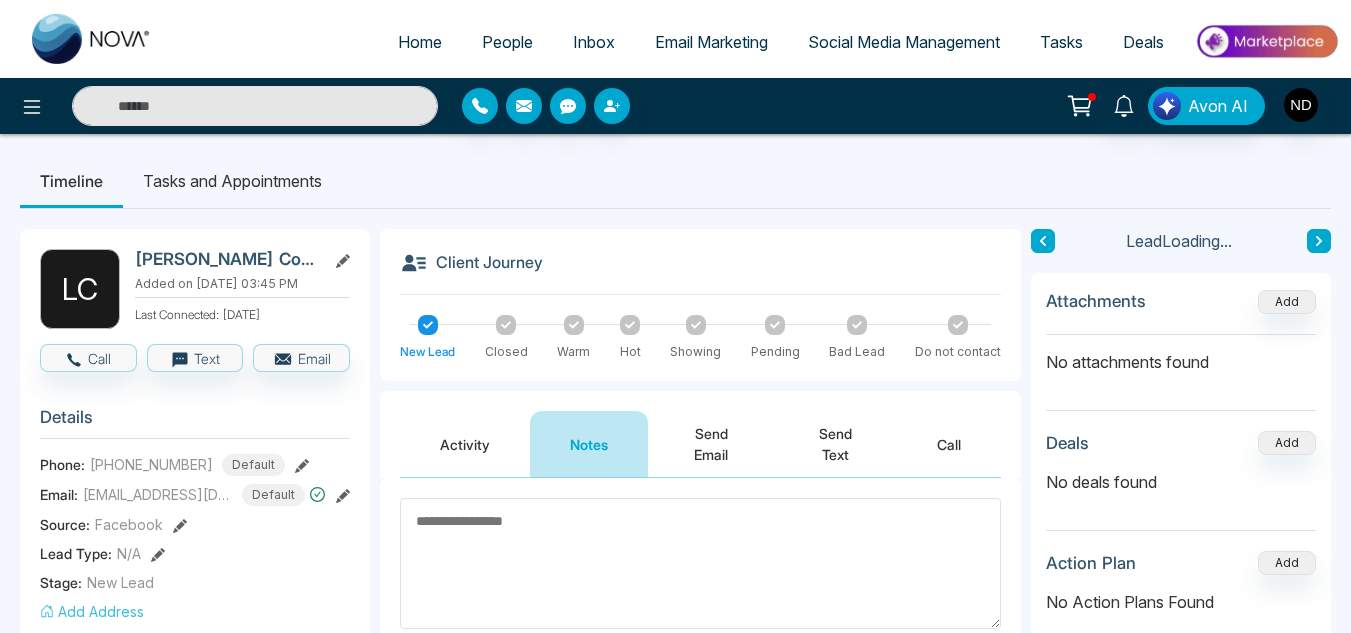 type on "*****" 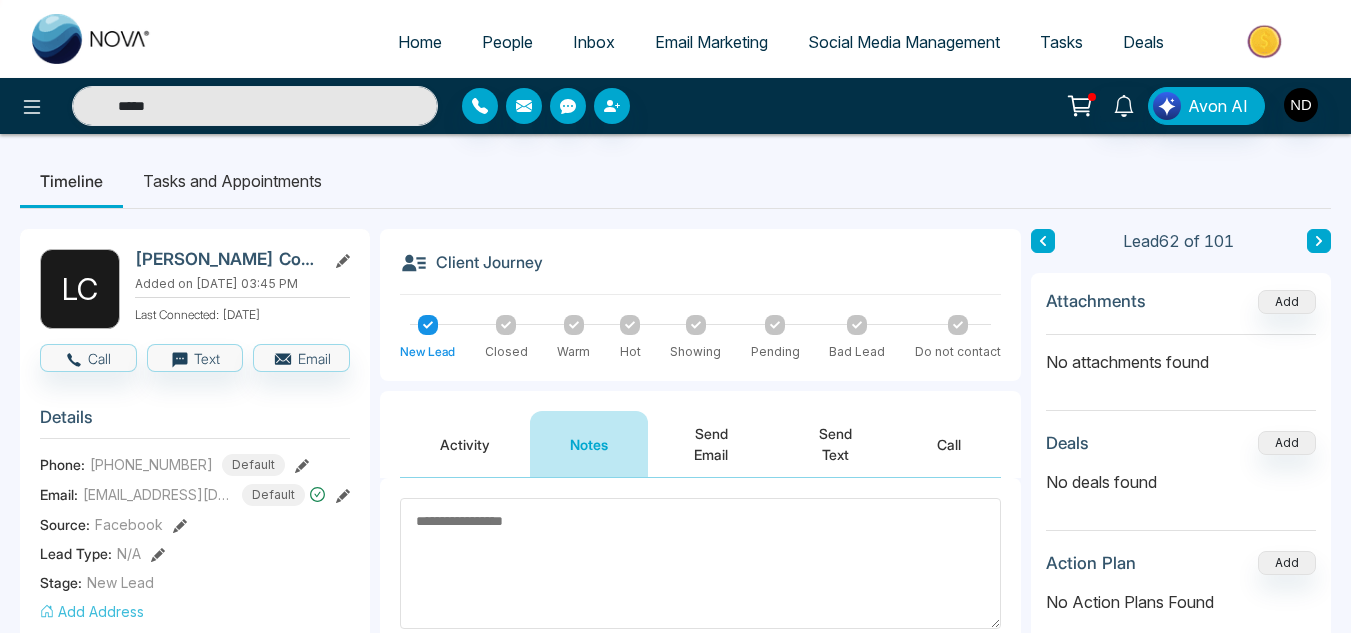 click on "Activity" at bounding box center (465, 444) 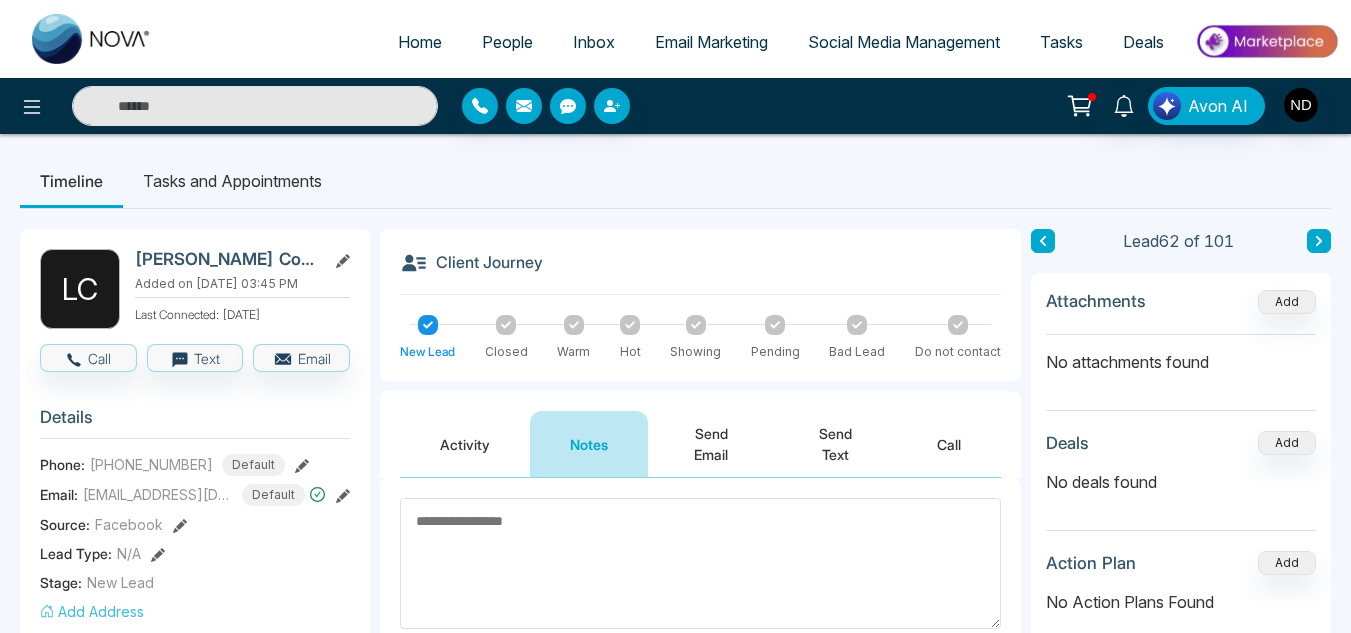 type on "*****" 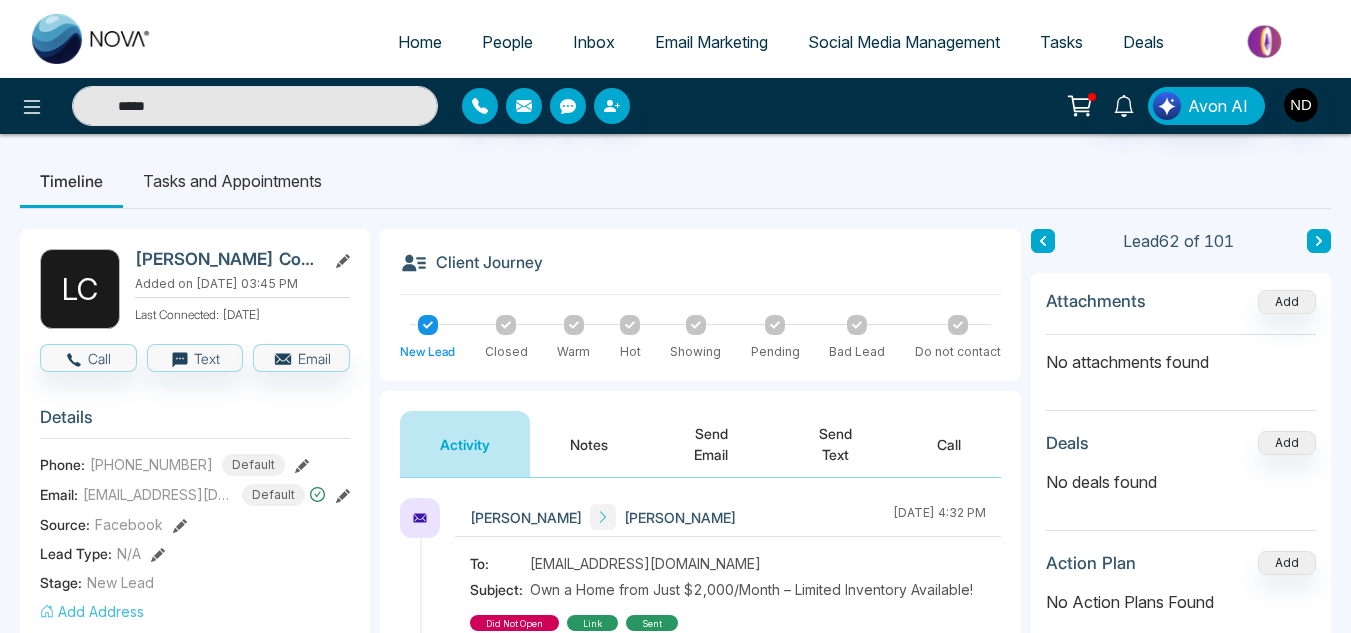click on "Tasks and Appointments" at bounding box center [232, 181] 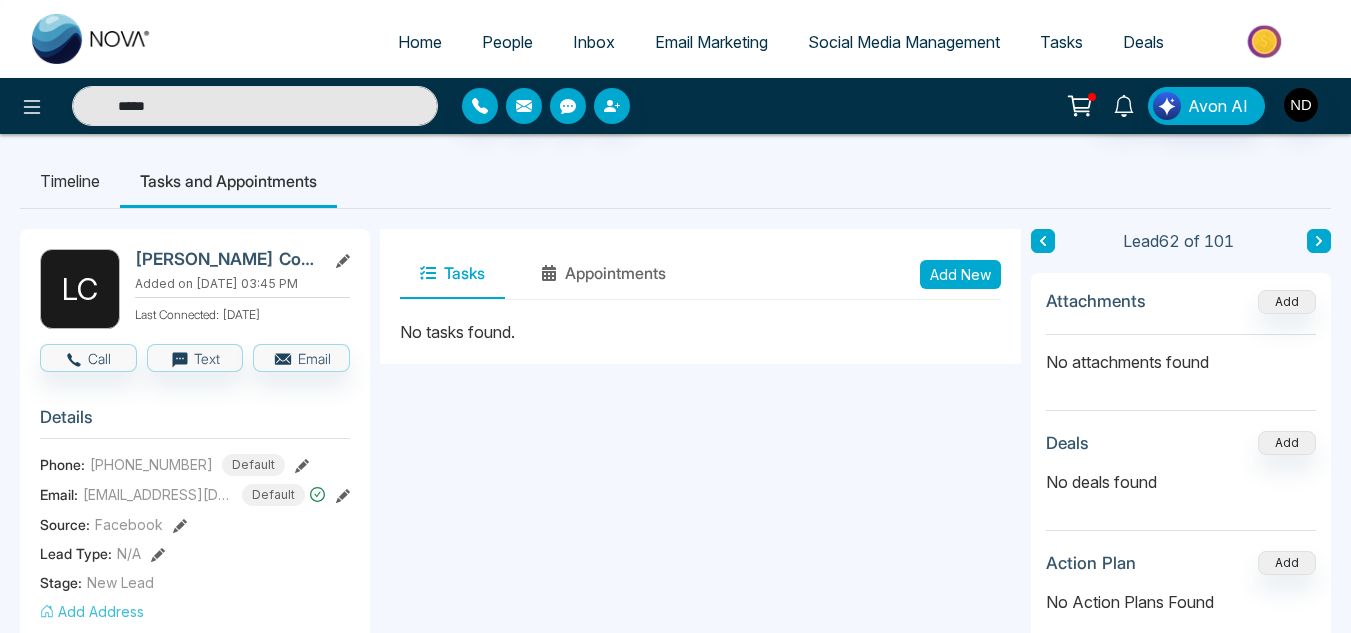 click on "Add New" at bounding box center (960, 274) 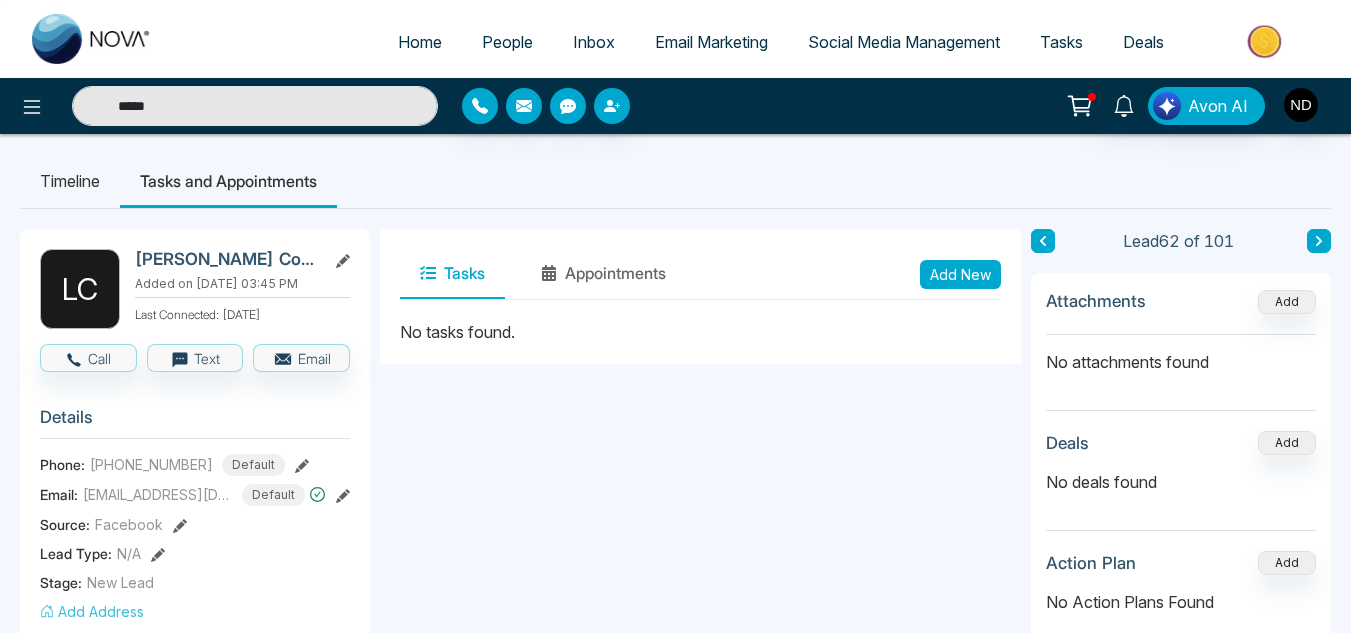 type on "*****" 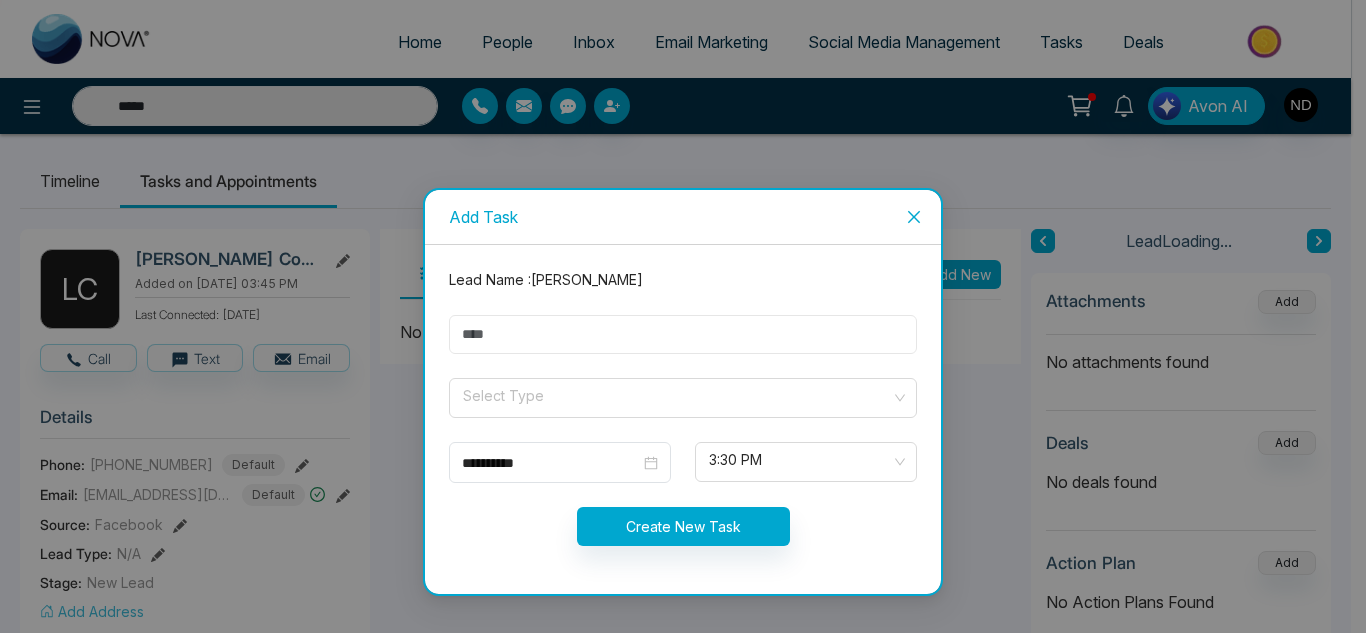 click at bounding box center [683, 334] 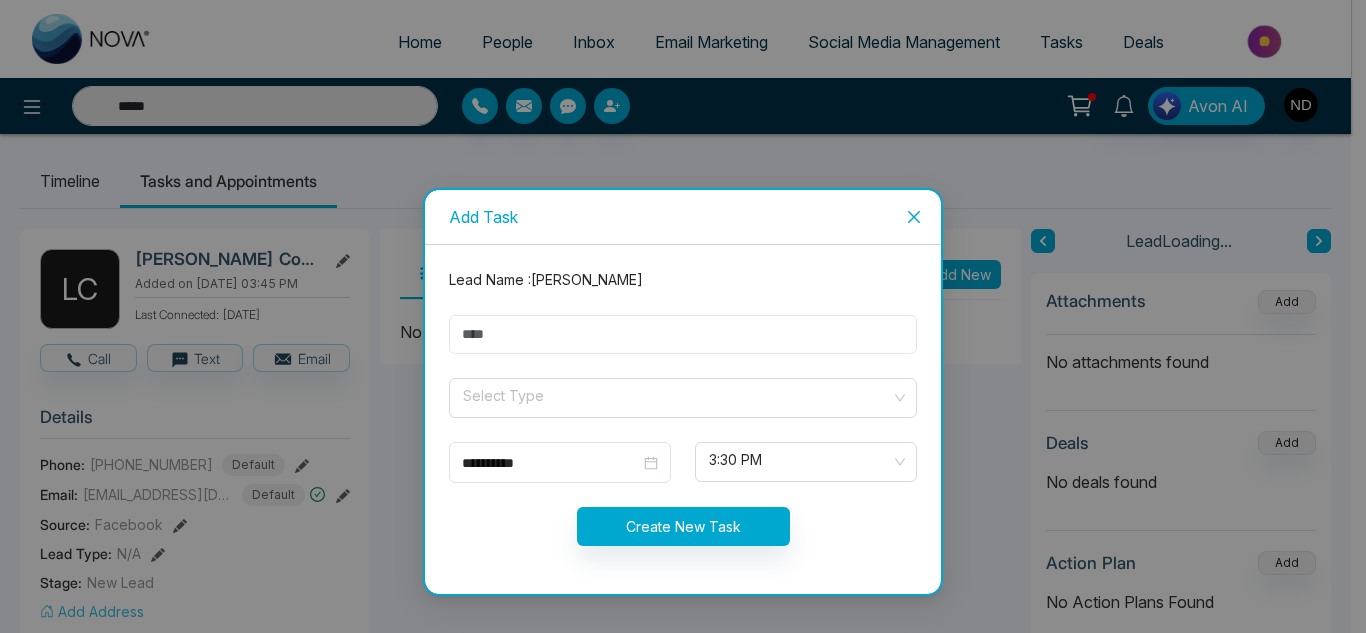 type 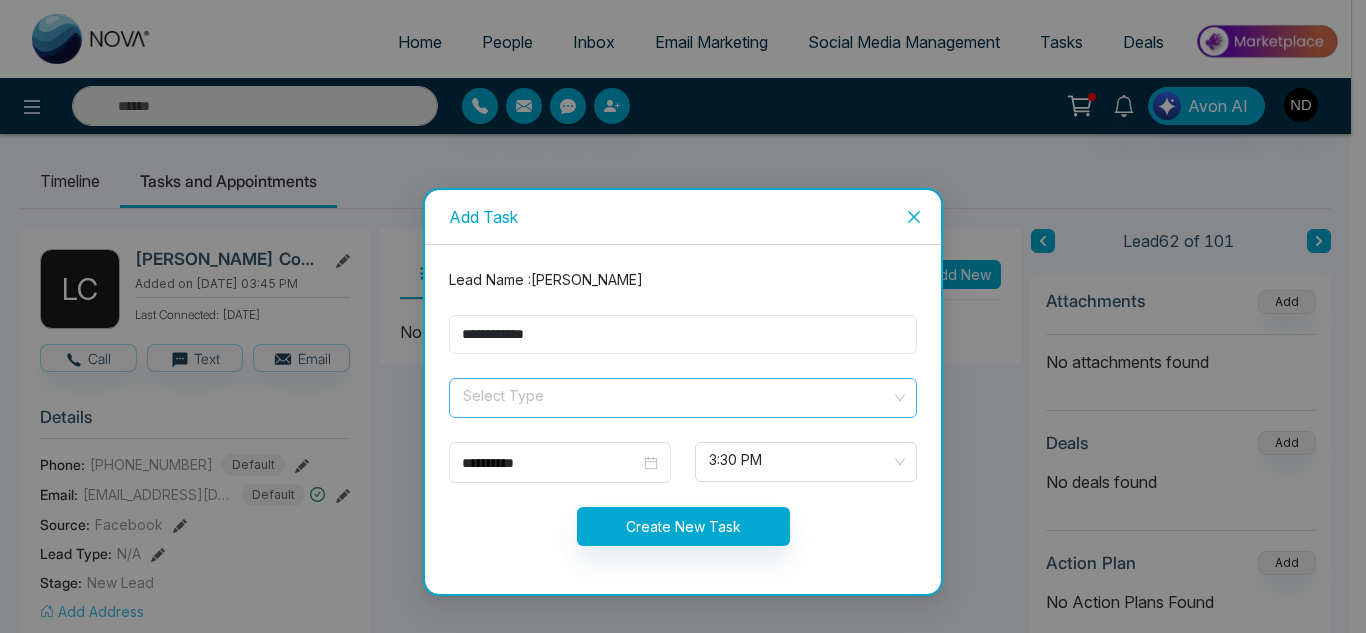 type on "**********" 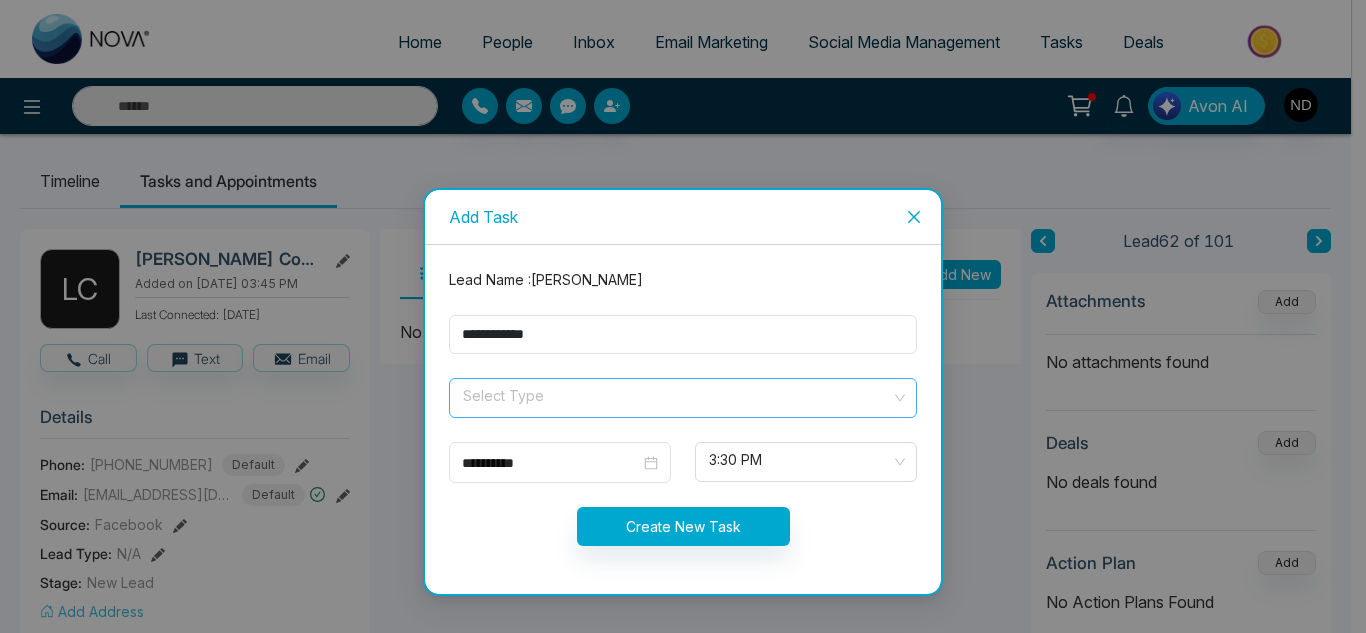 click at bounding box center [676, 394] 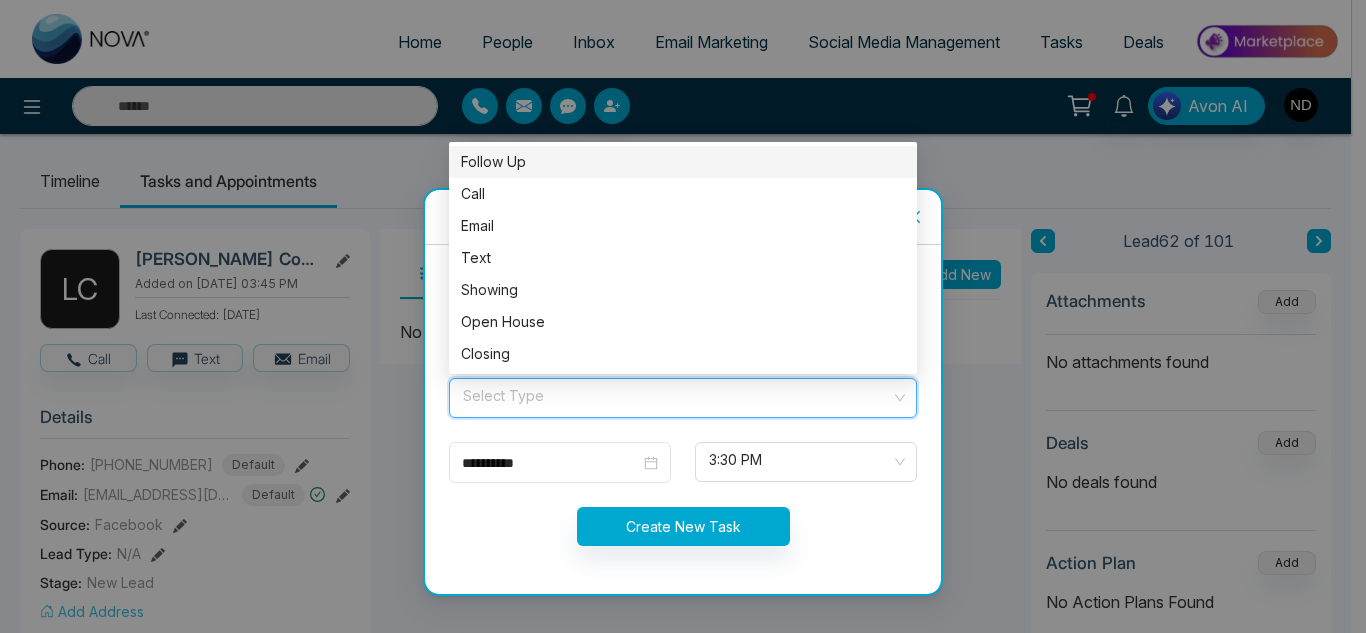 click on "Follow Up" at bounding box center (683, 162) 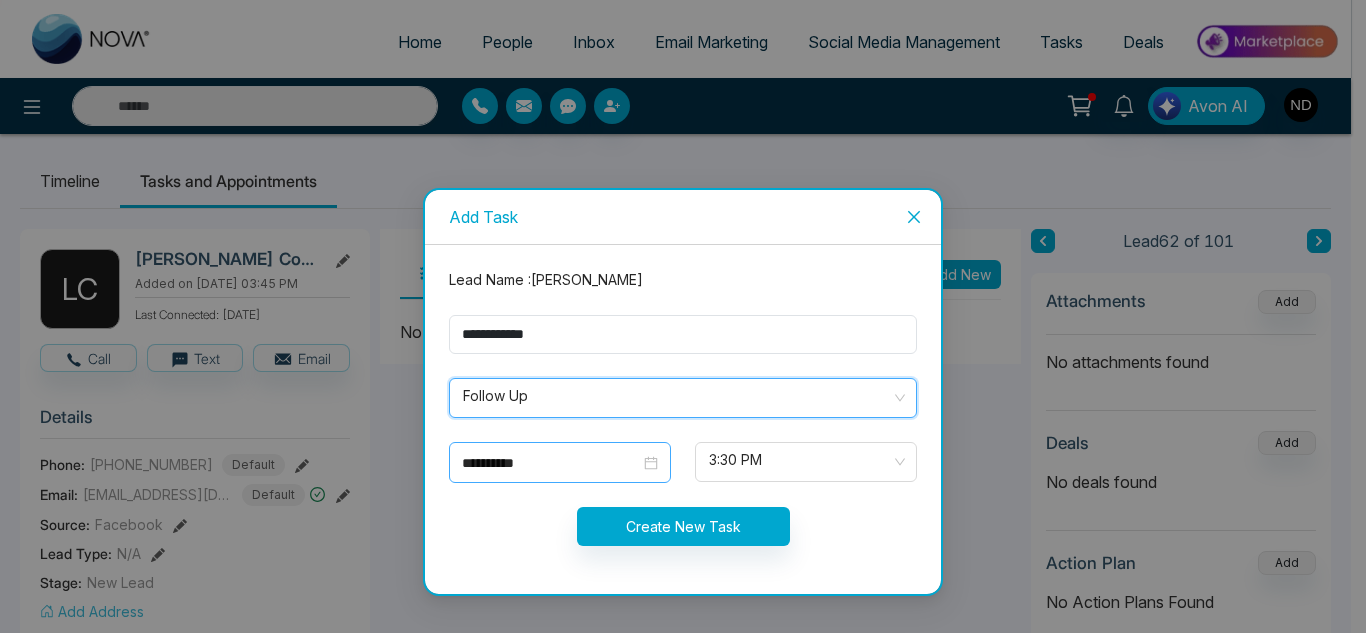 click on "**********" at bounding box center [551, 463] 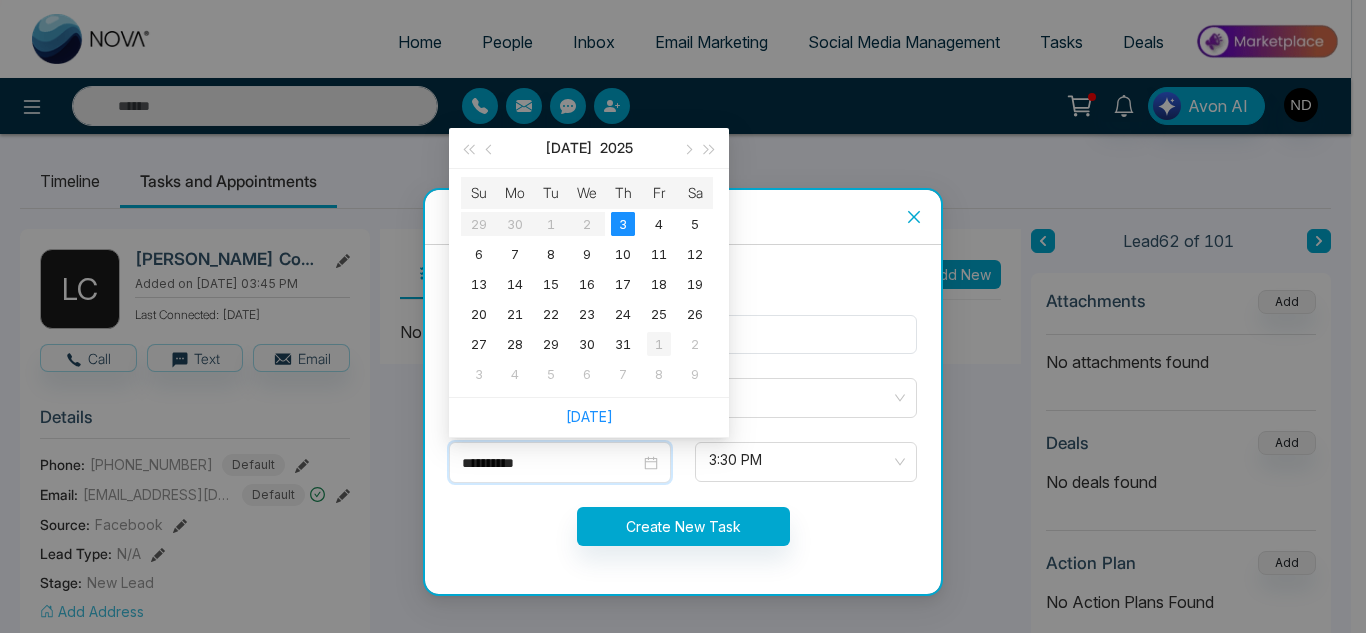 type on "**********" 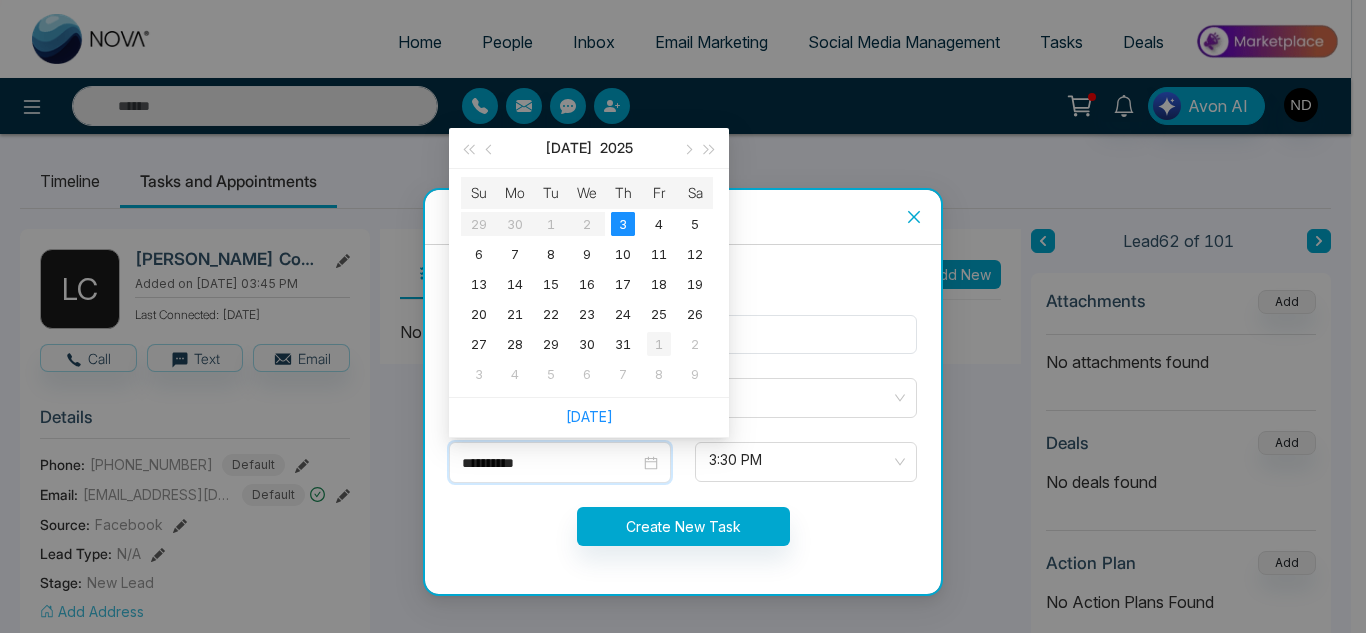 type on "*****" 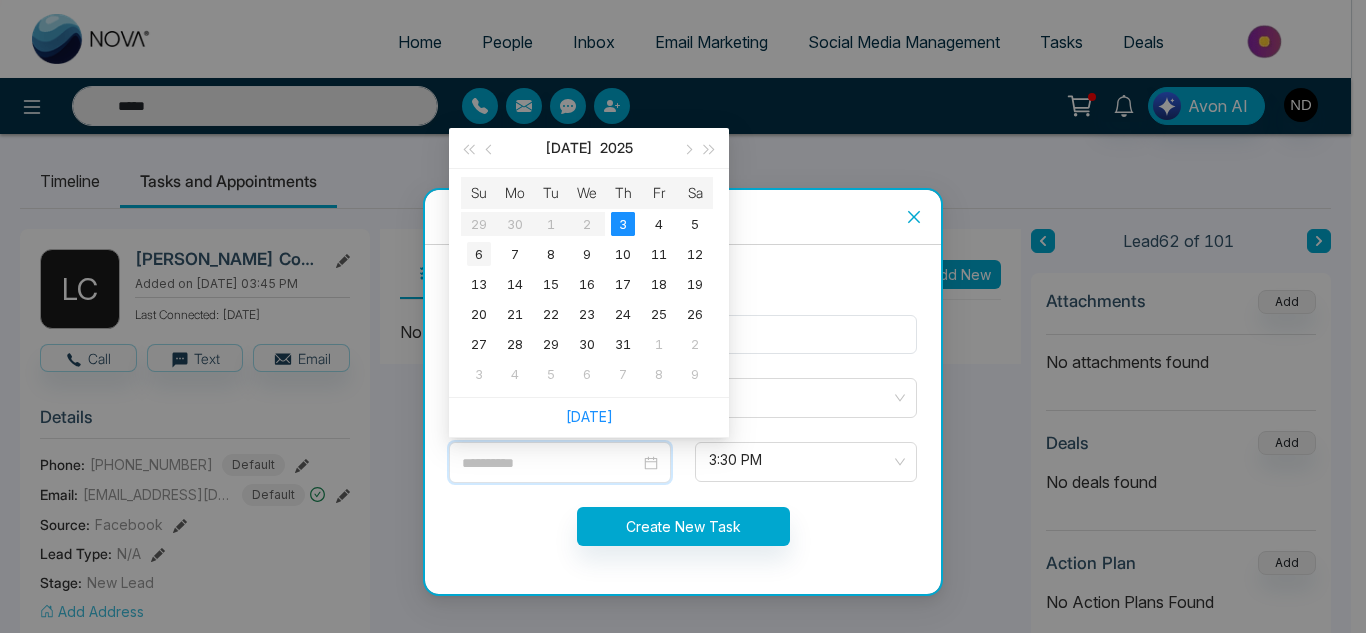 type on "**********" 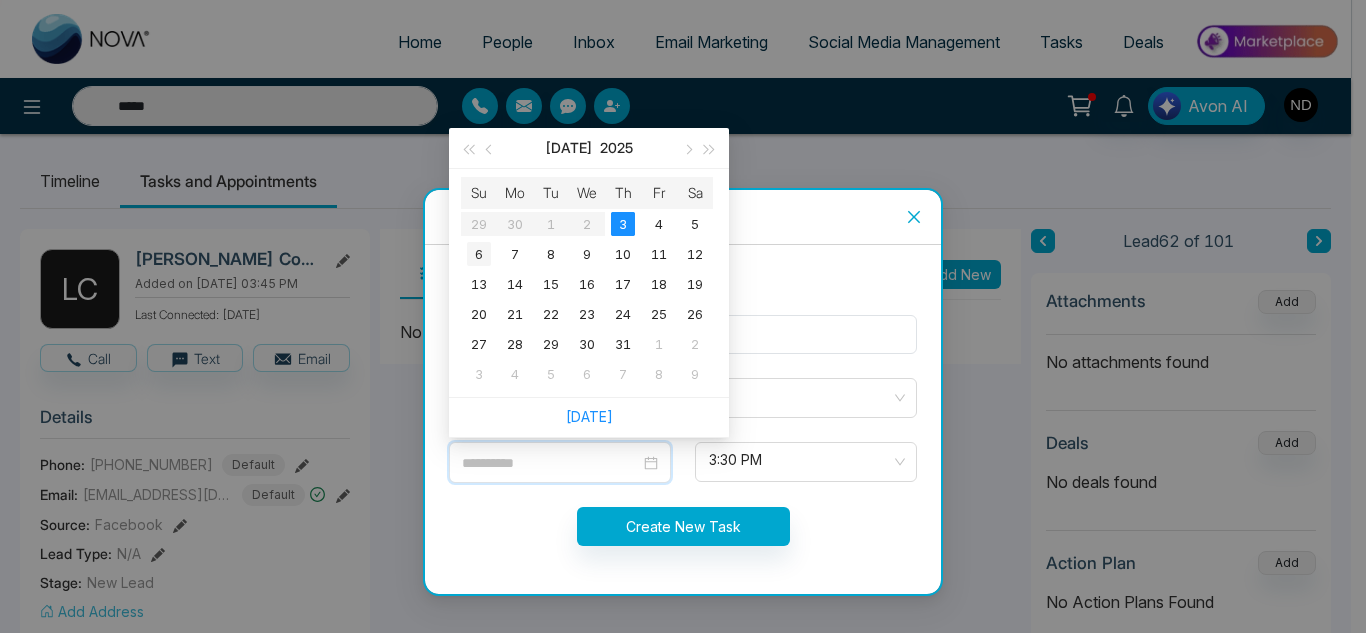 click on "6" at bounding box center [479, 254] 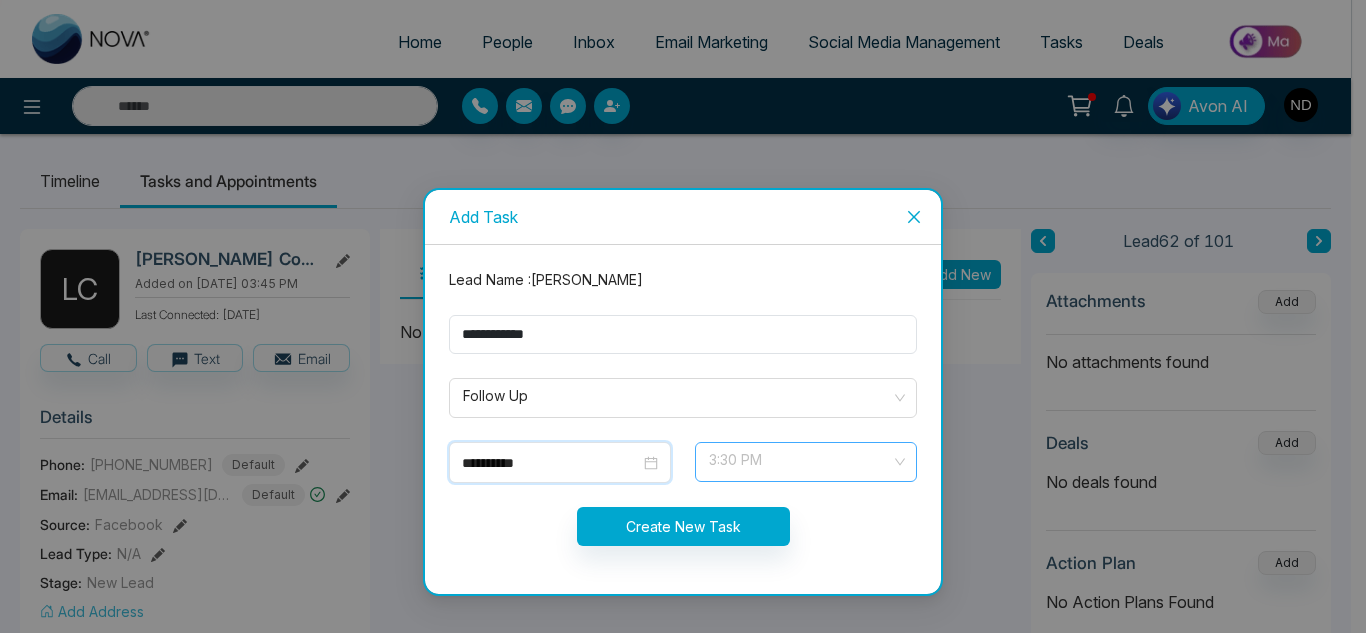 click on "3:30 PM" at bounding box center [806, 462] 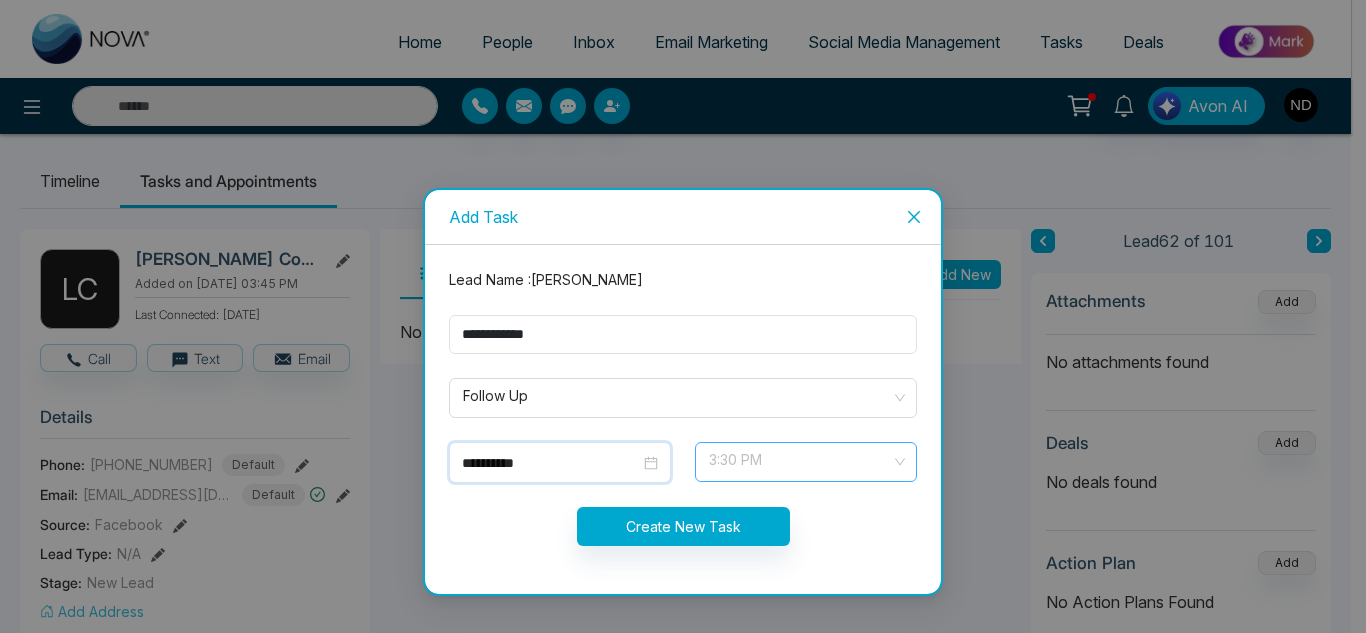 scroll, scrollTop: 768, scrollLeft: 0, axis: vertical 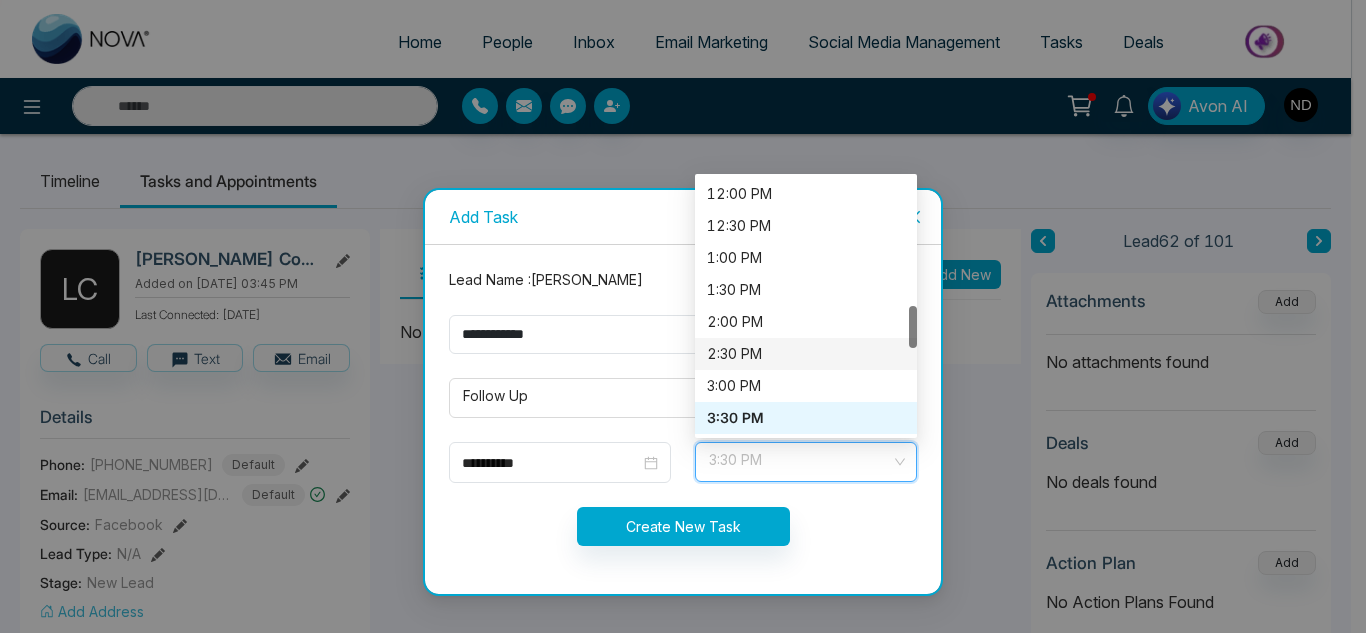 click on "2:30 PM" at bounding box center (806, 354) 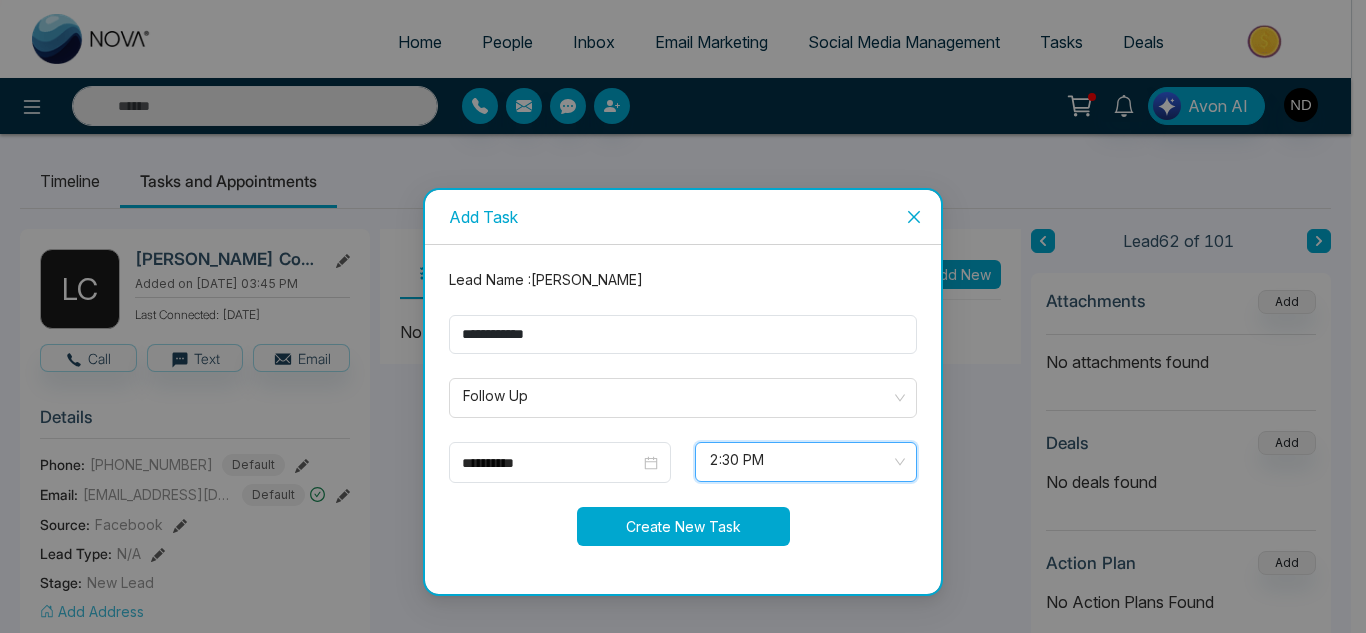 click on "Create New Task" at bounding box center (683, 526) 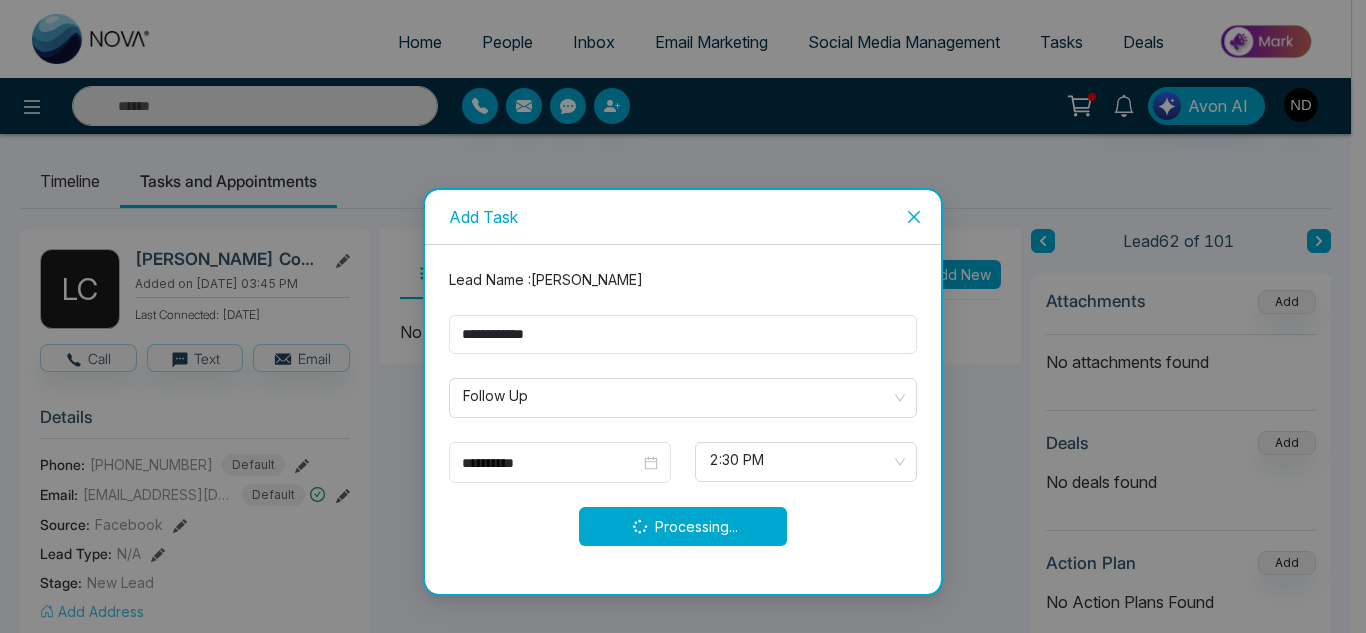 type on "*****" 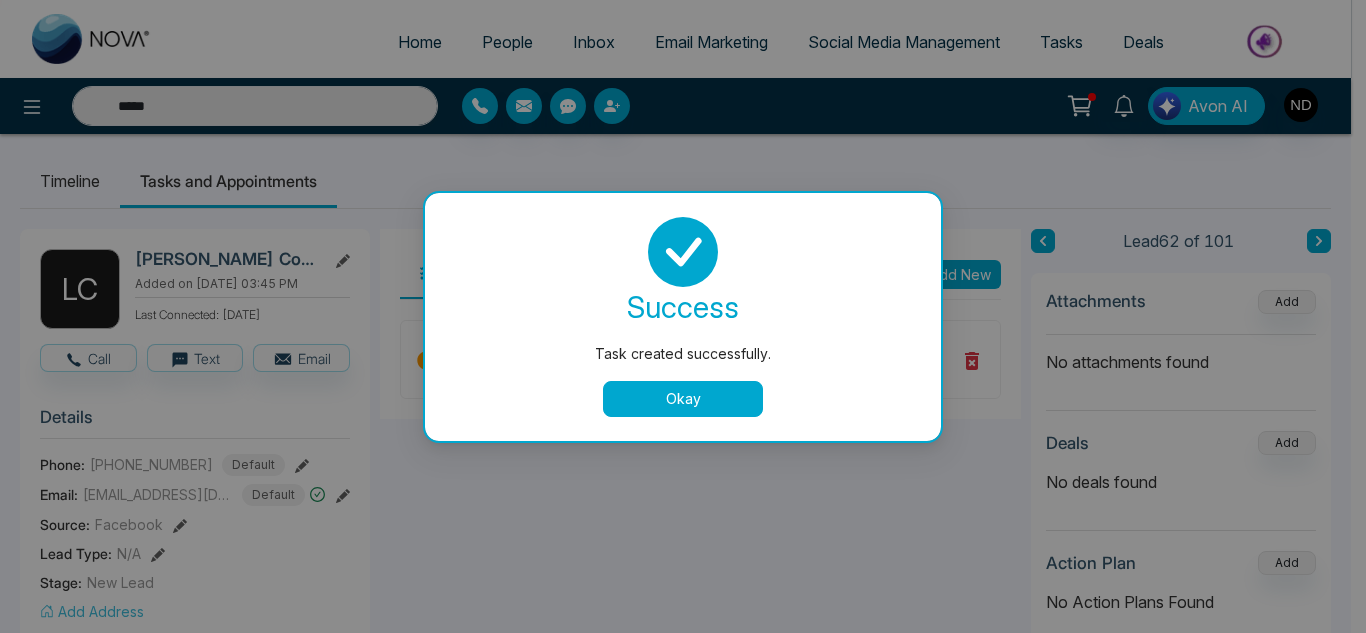 click on "Okay" at bounding box center (683, 399) 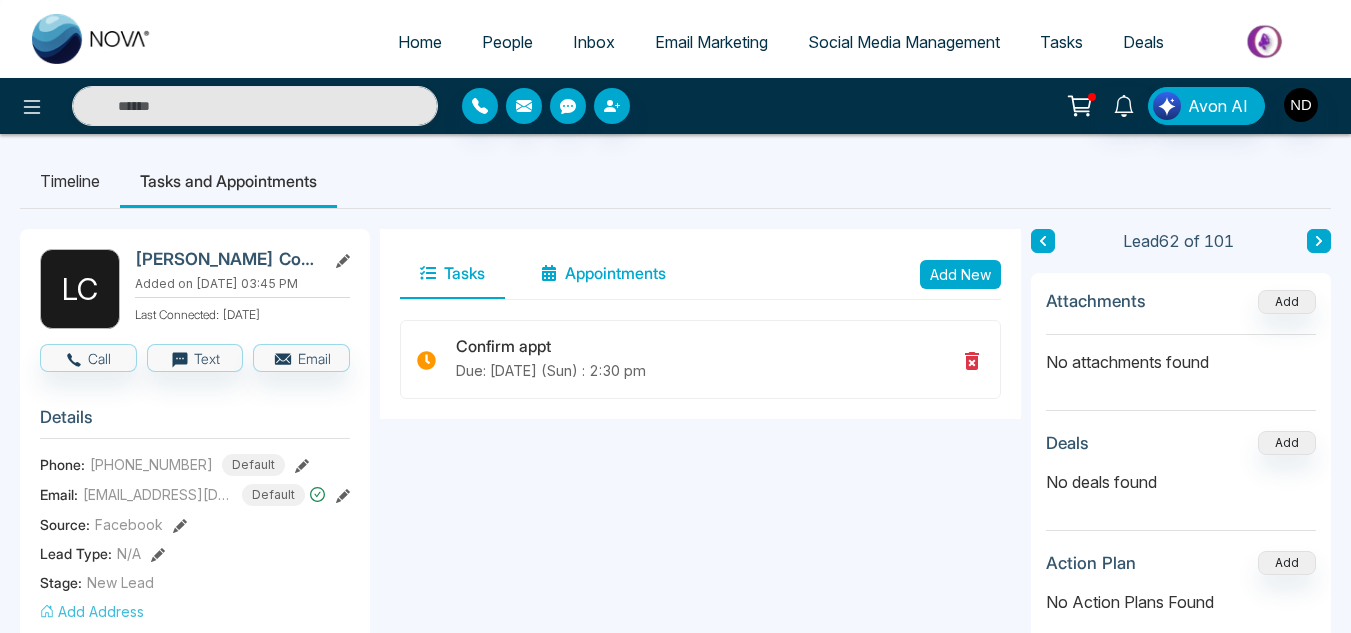click on "Appointments" at bounding box center [603, 274] 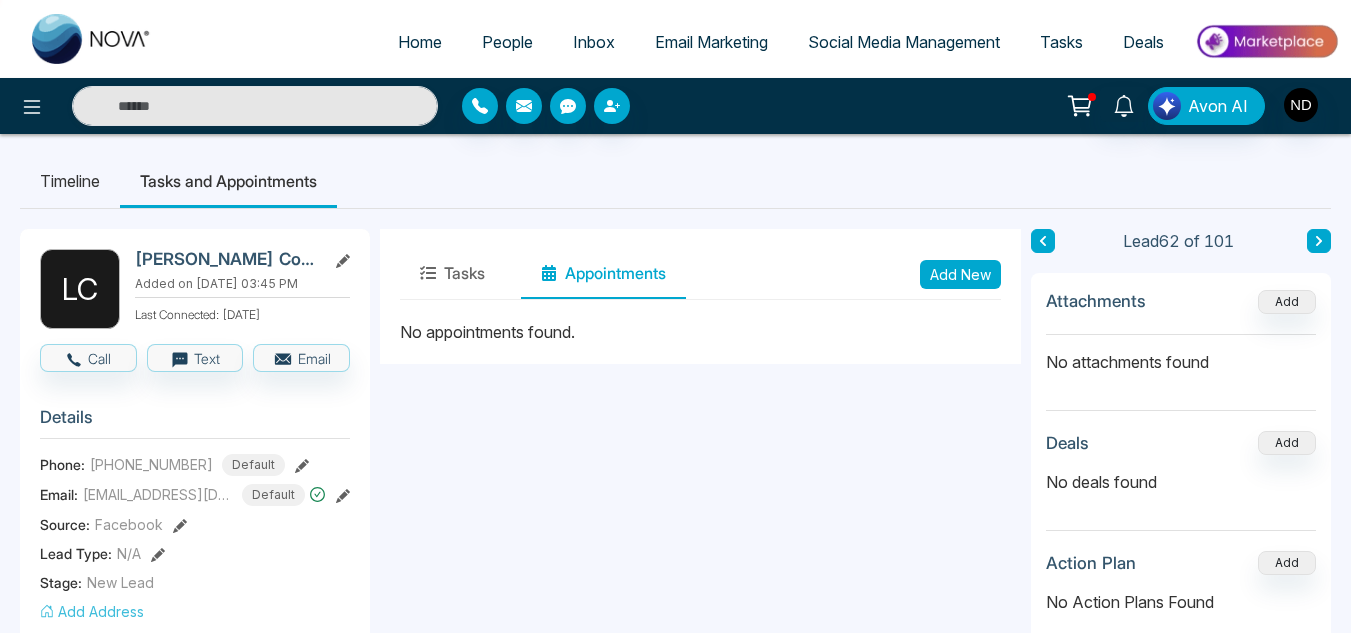 click on "Add New" at bounding box center [960, 274] 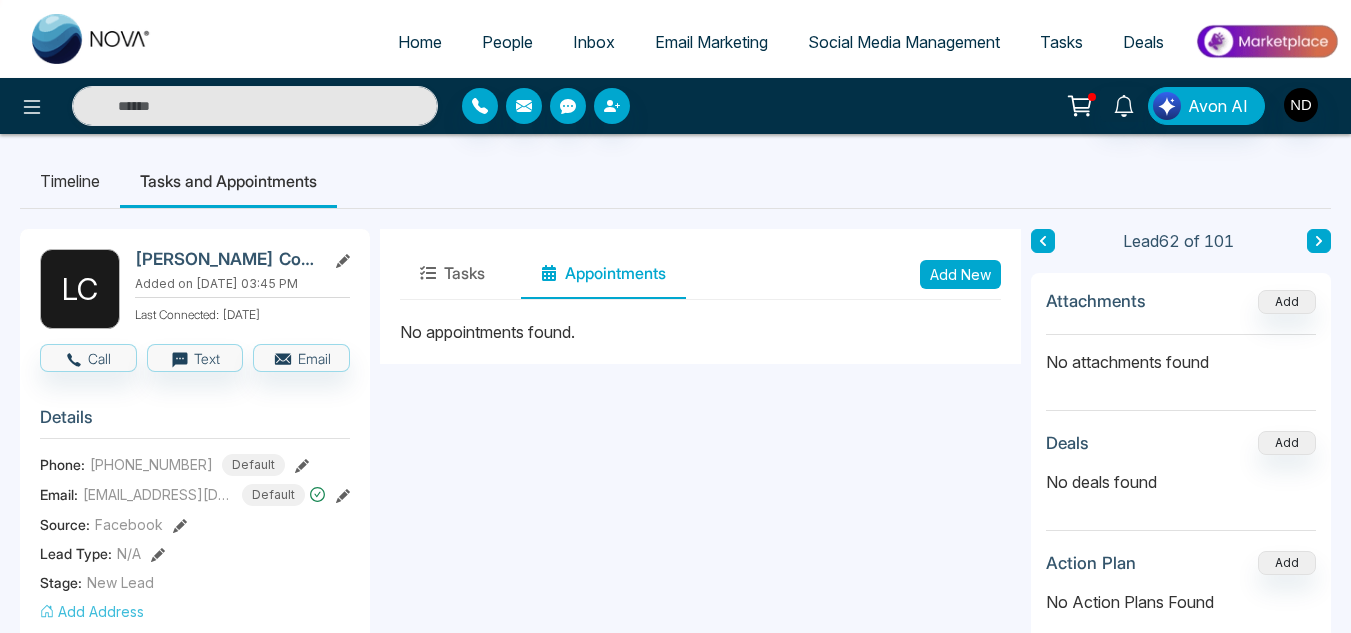 type on "*****" 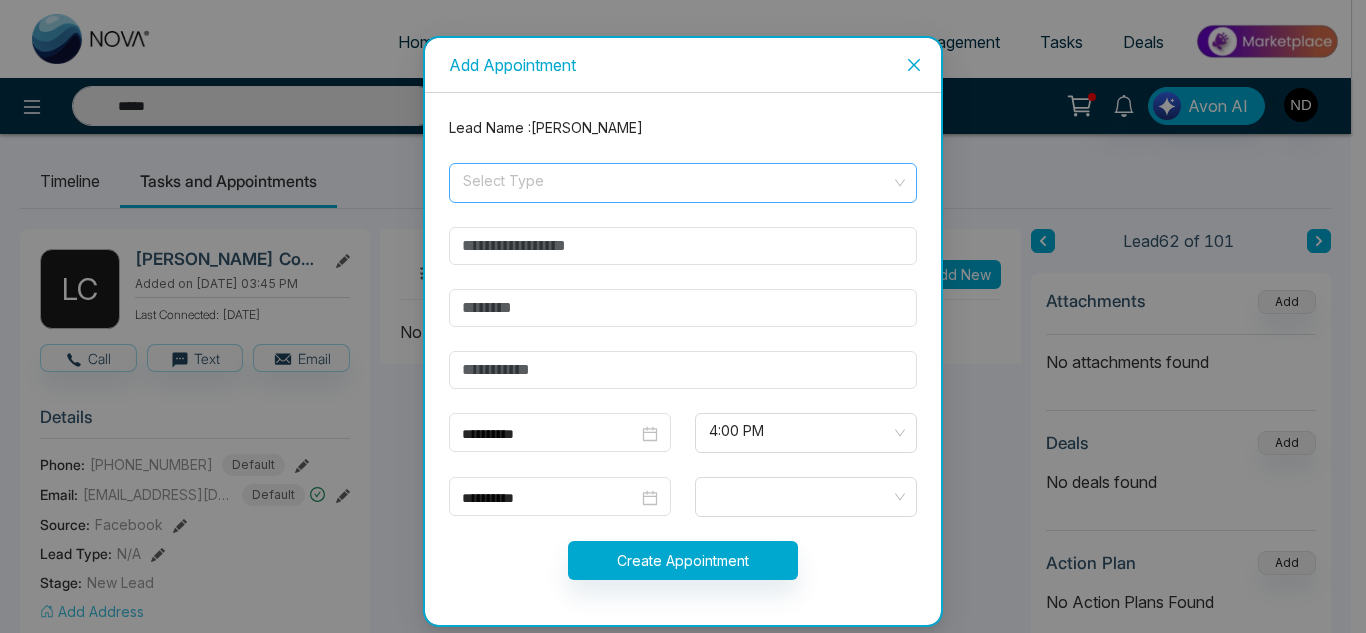 click at bounding box center [676, 179] 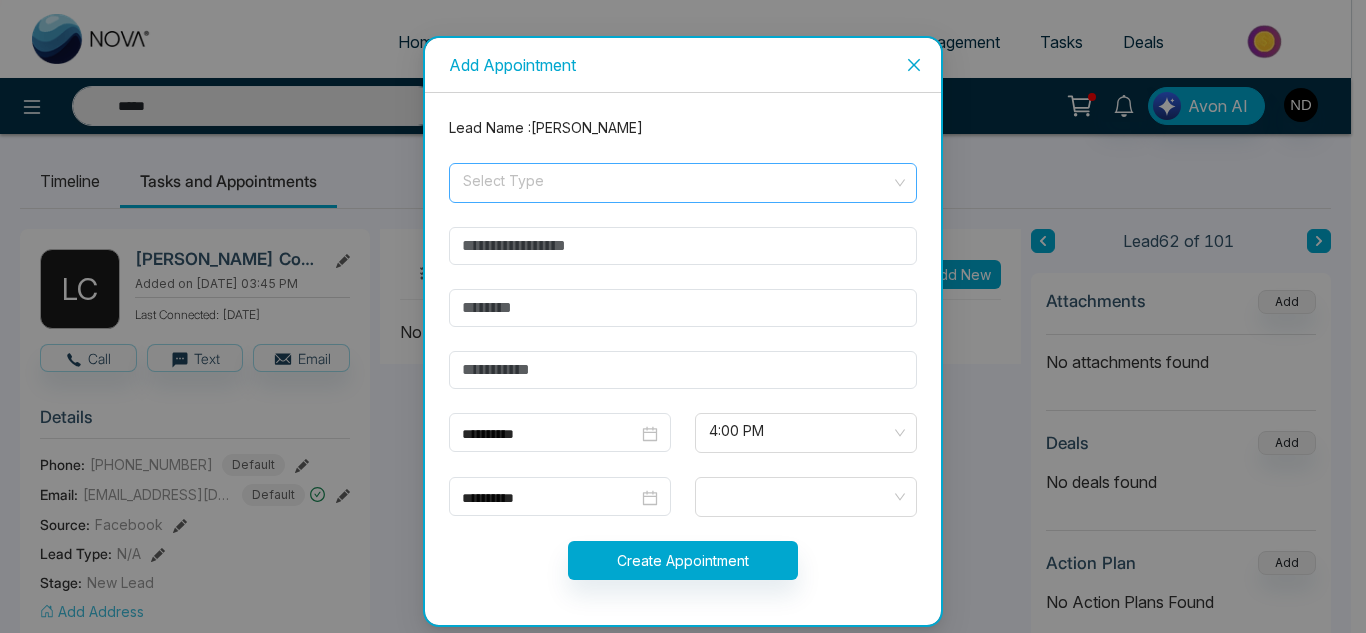 type 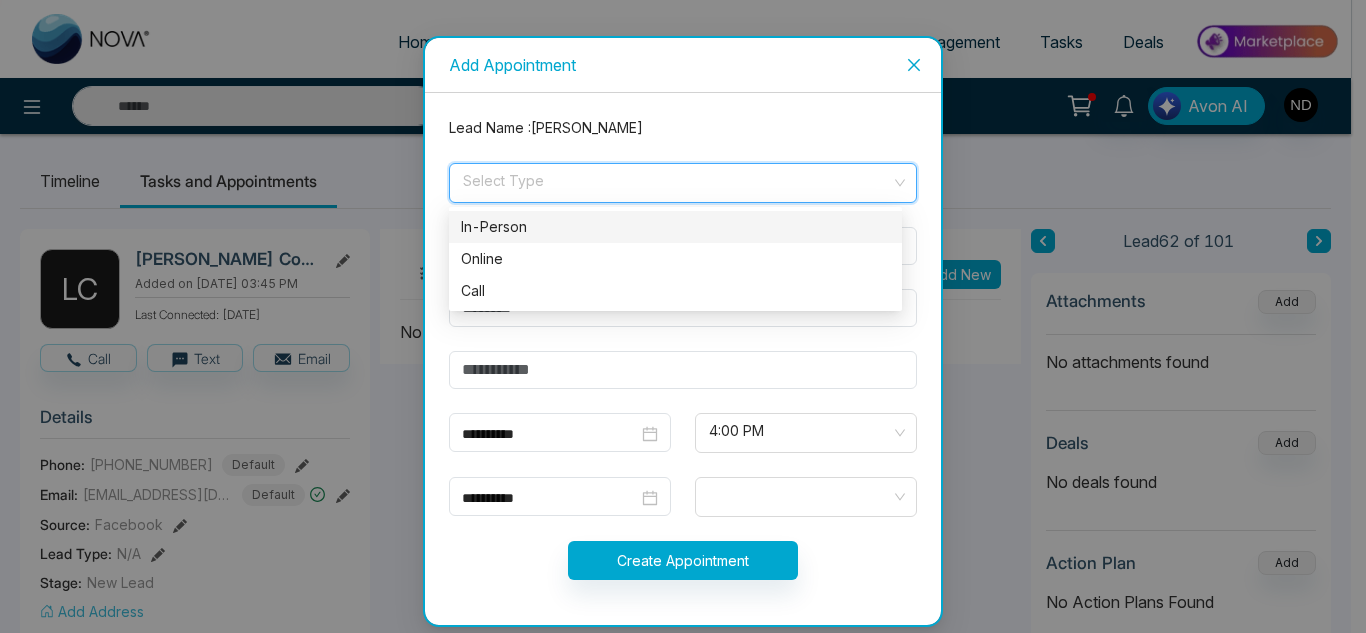 click on "In-Person" at bounding box center (675, 227) 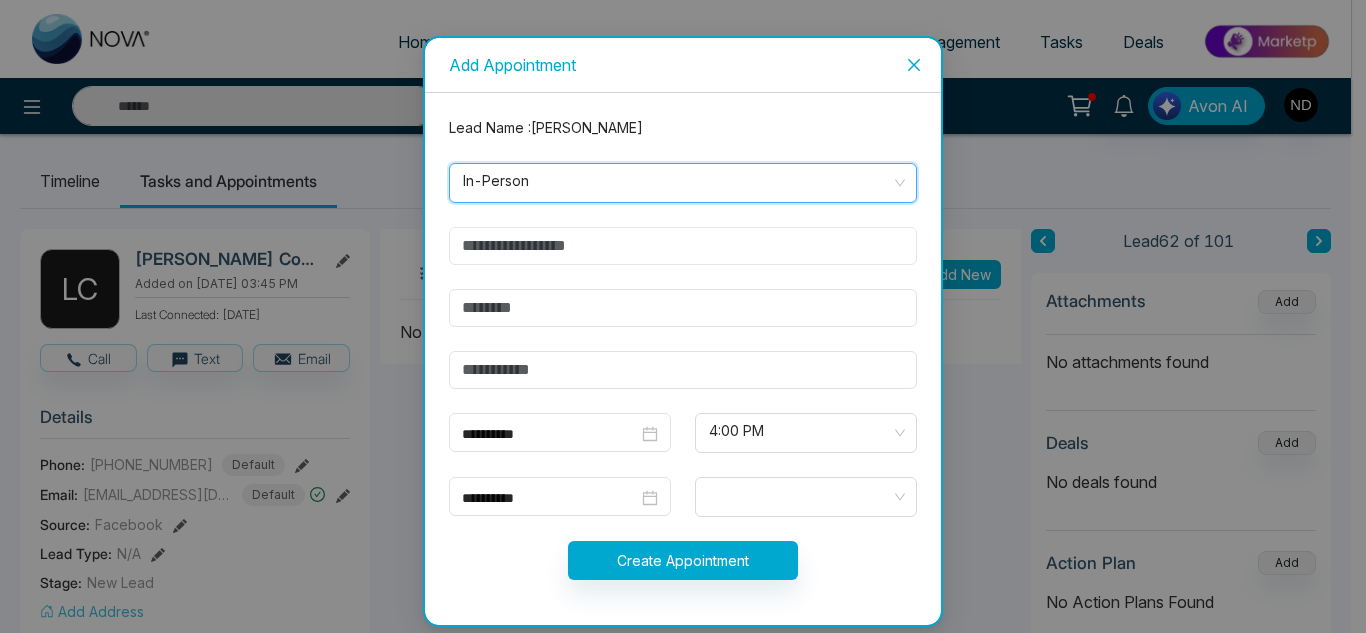click at bounding box center (683, 246) 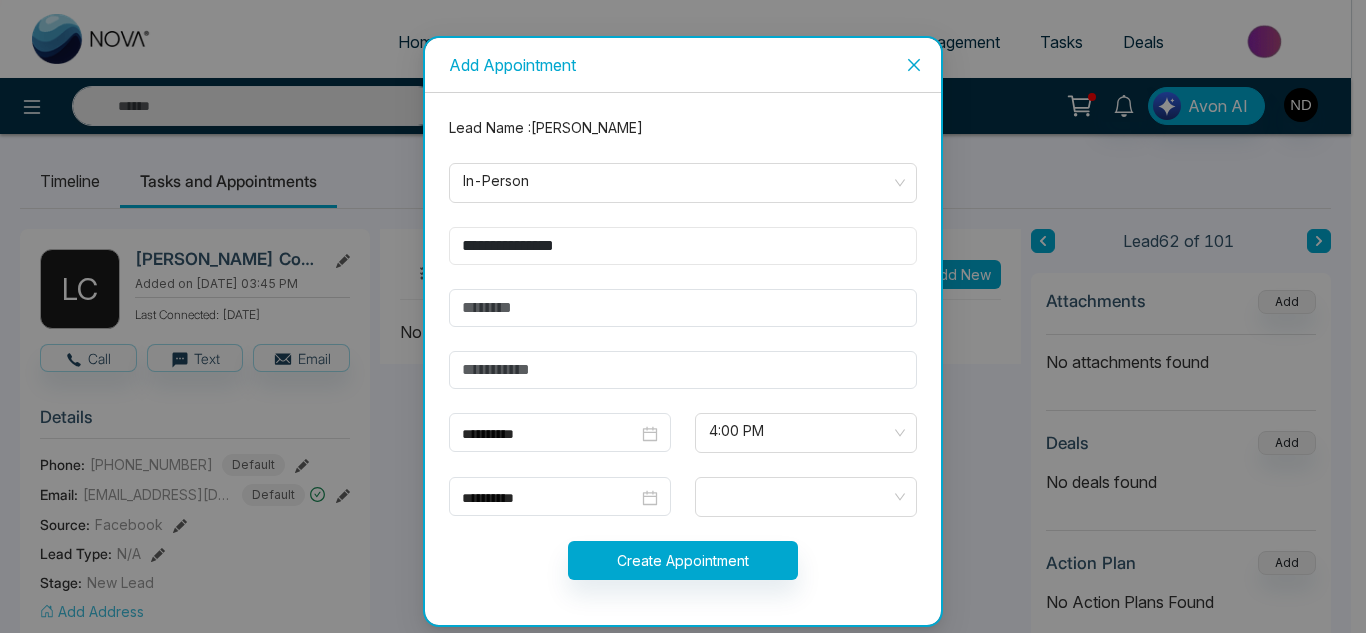 type on "**********" 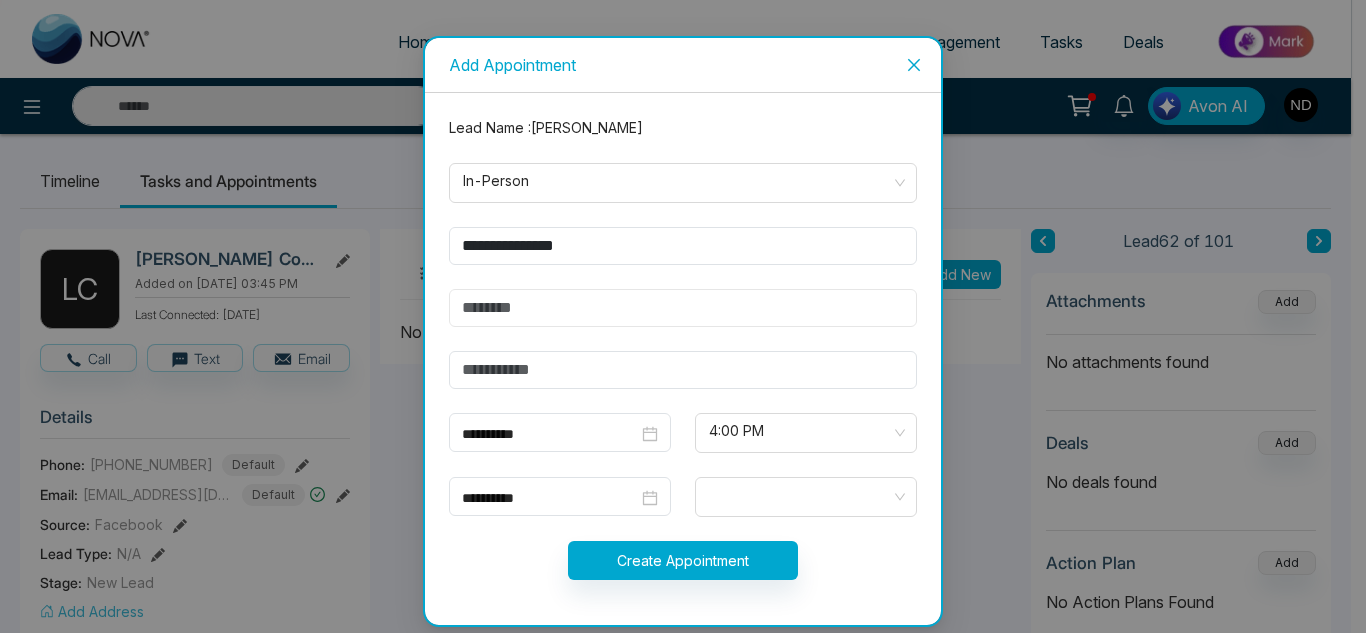 click at bounding box center (683, 308) 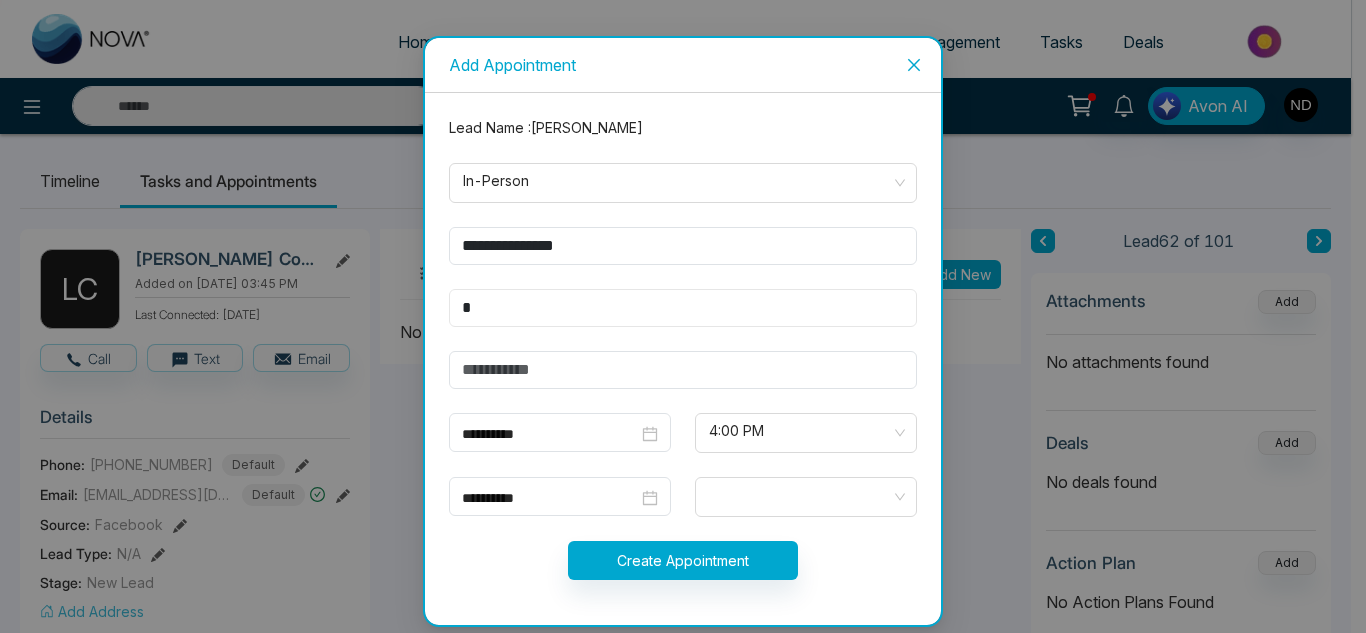 type on "**" 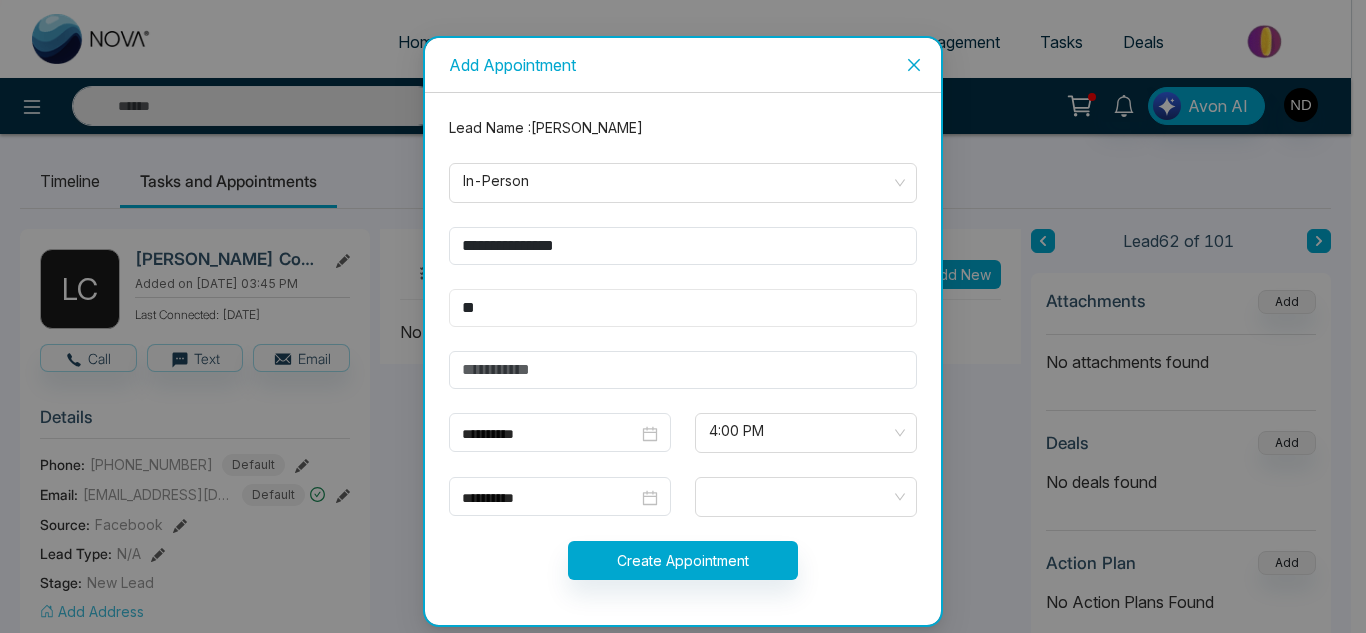 type on "*****" 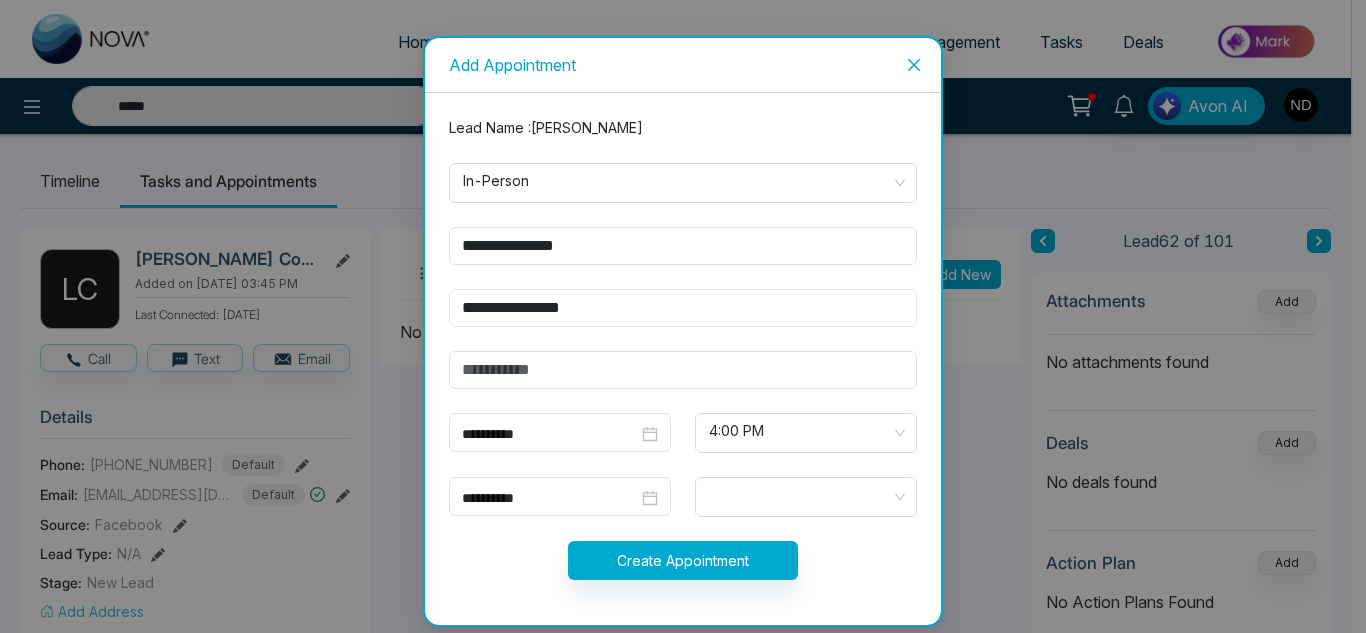 type on "**********" 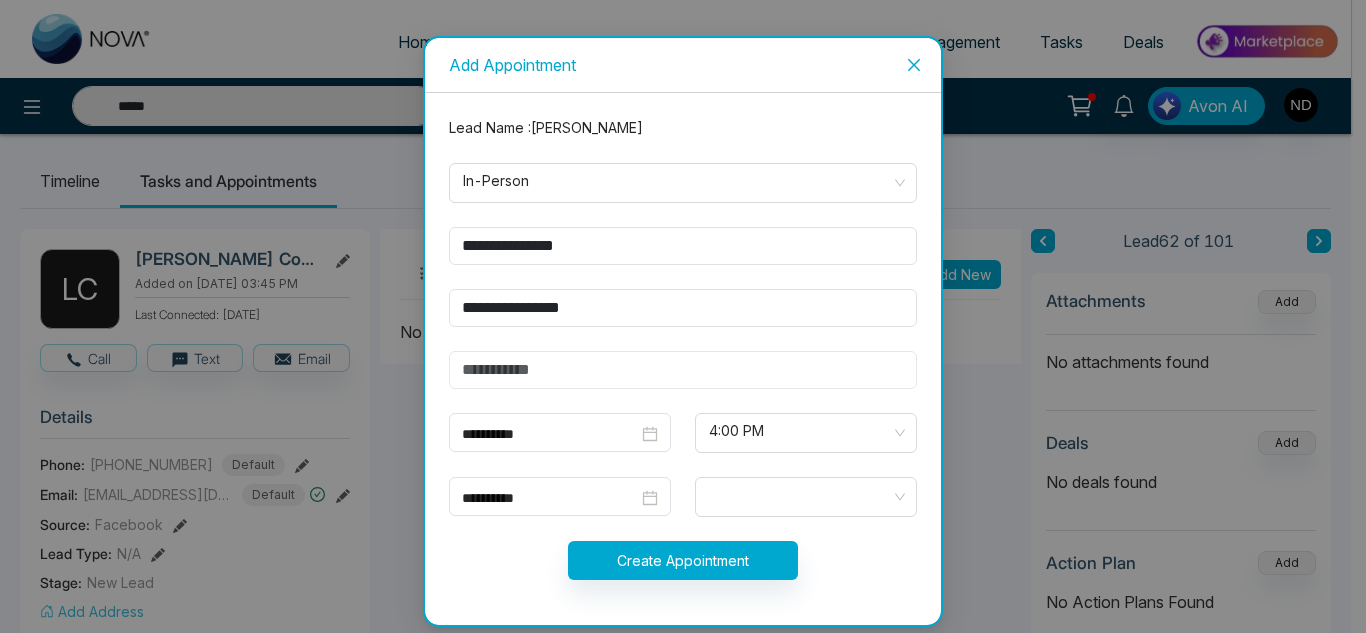 click at bounding box center [683, 370] 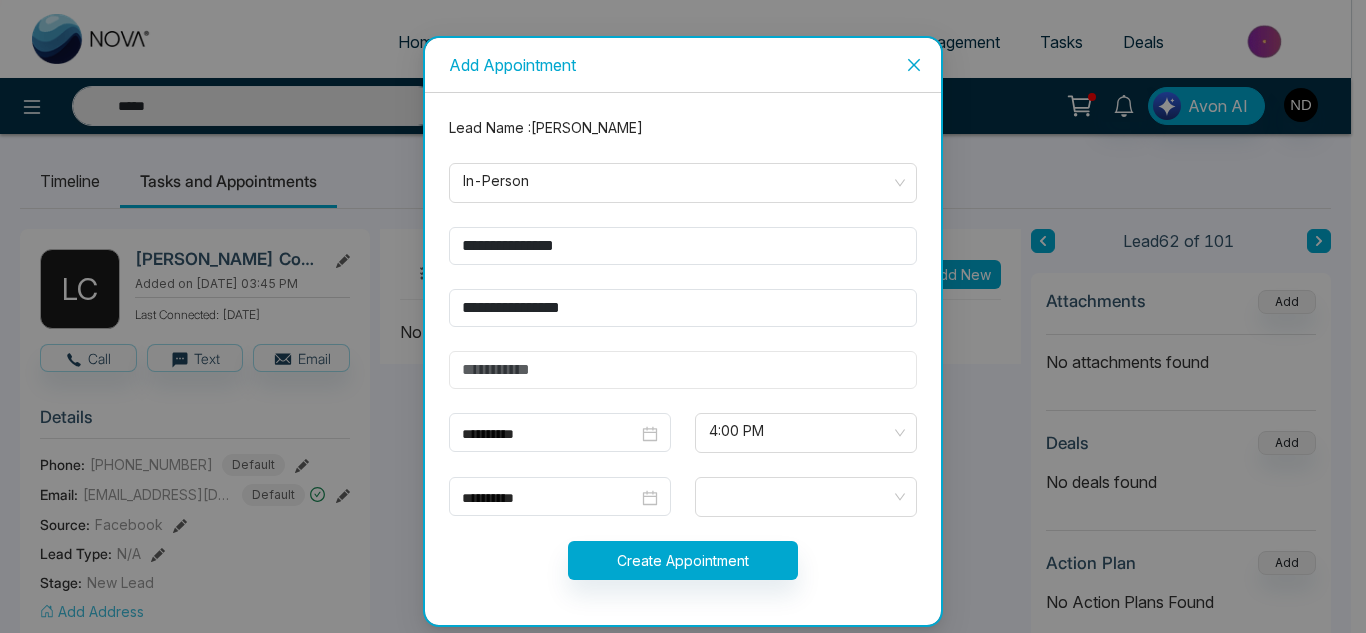type 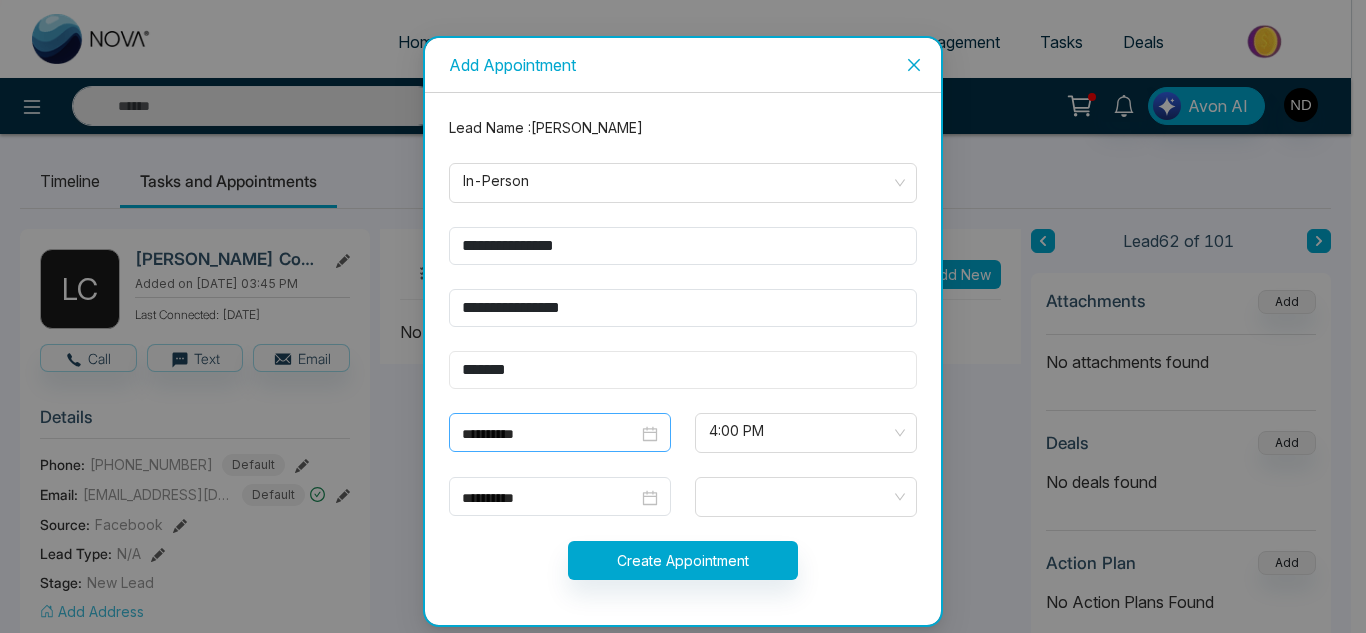 type on "*******" 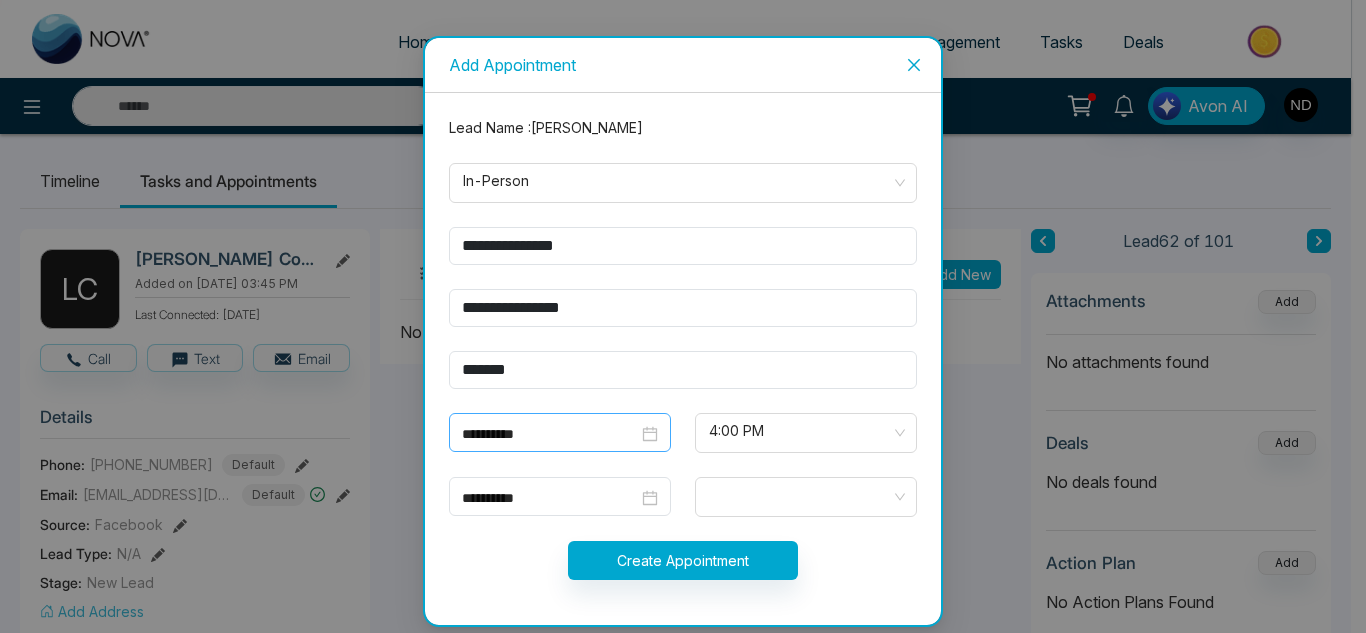 click on "**********" at bounding box center [550, 434] 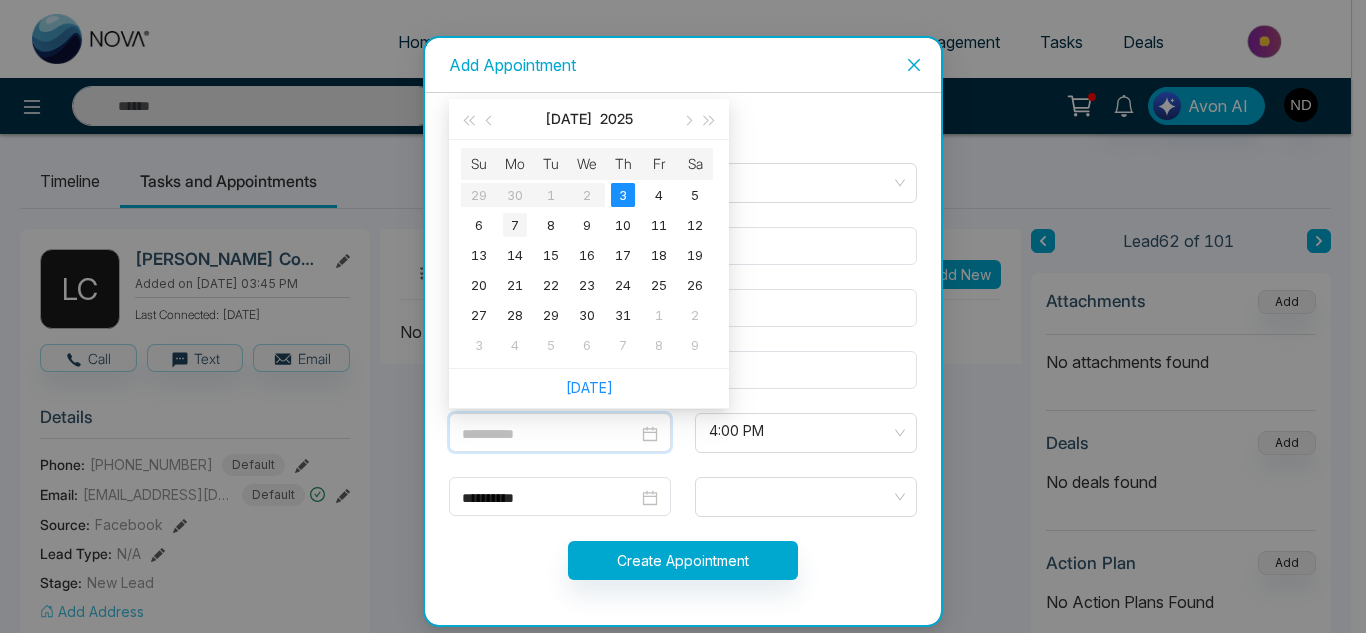 type on "**********" 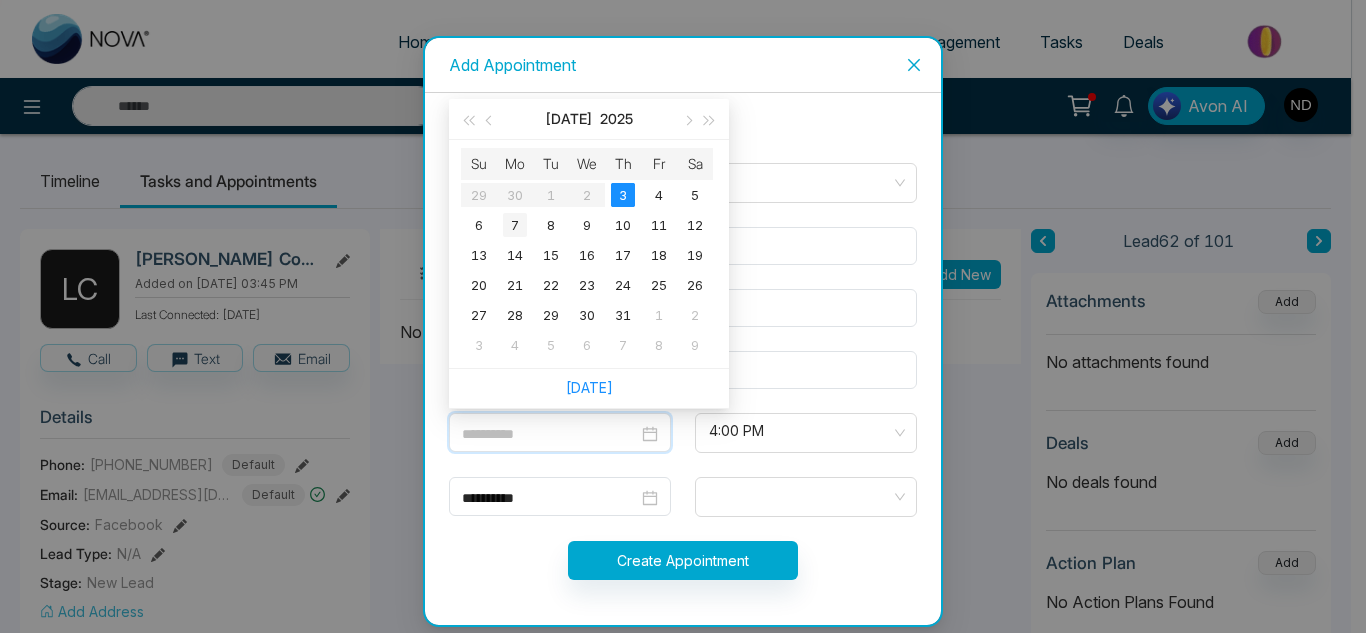 click on "7" at bounding box center (515, 225) 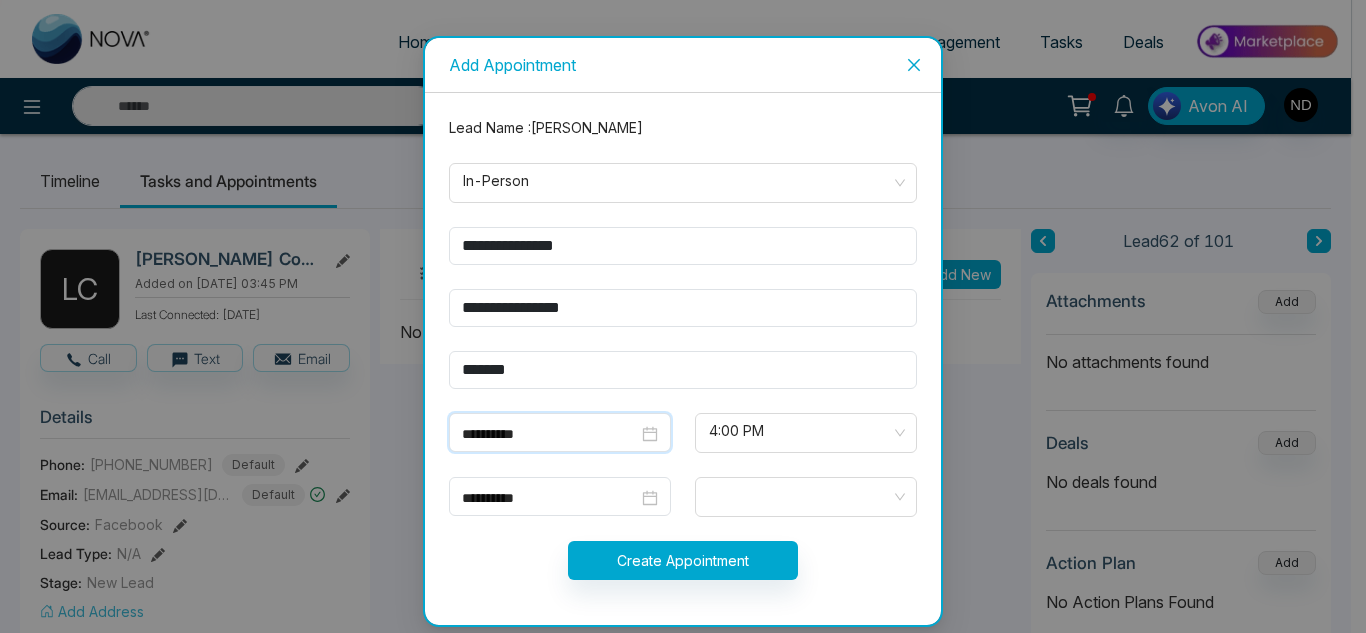 type on "*****" 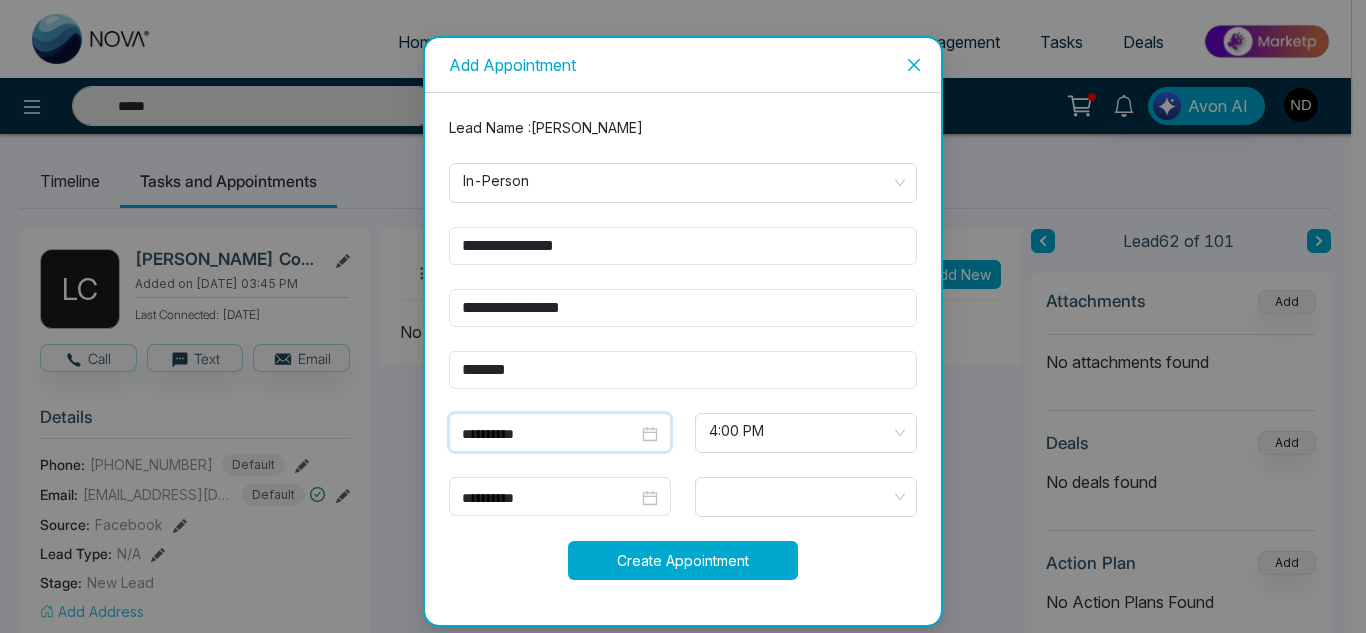 click on "Create Appointment" at bounding box center (683, 560) 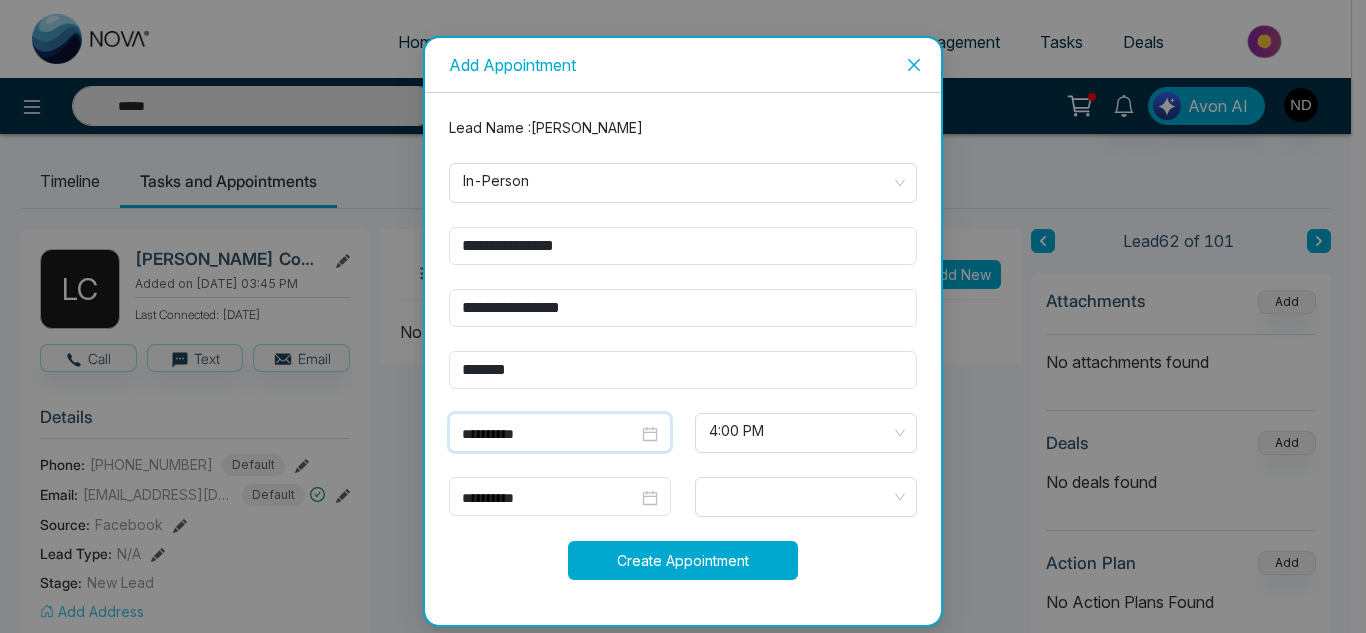 type 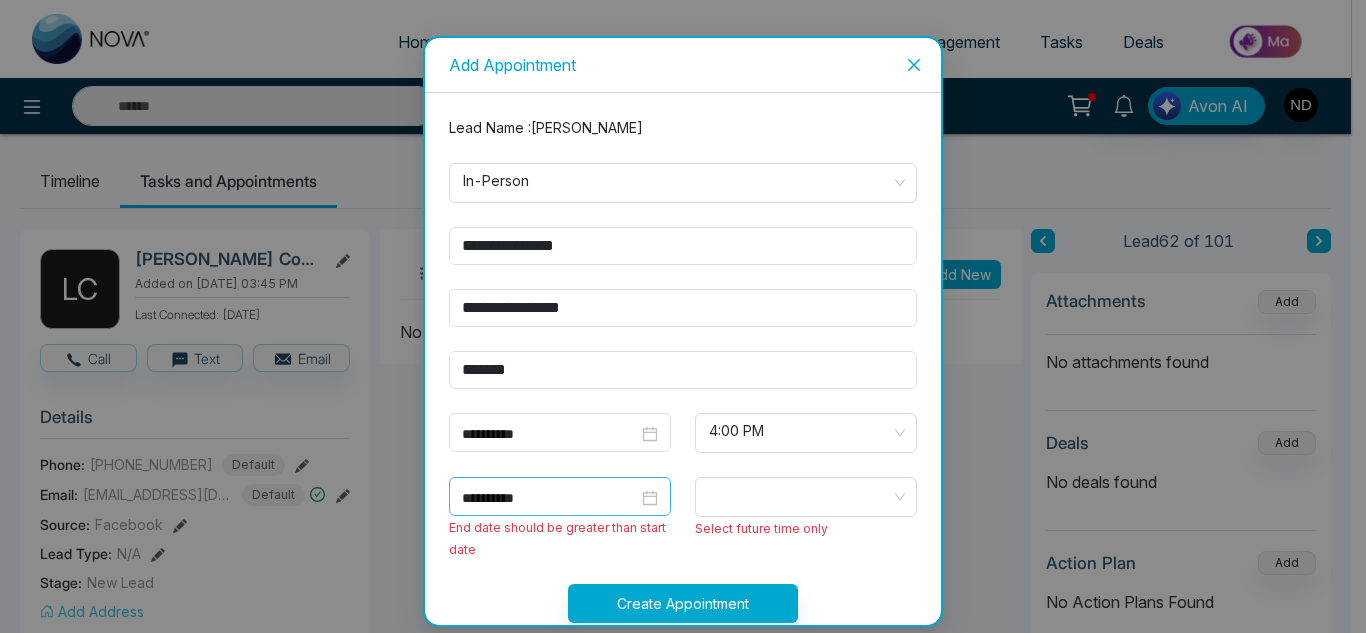 click on "**********" at bounding box center (550, 498) 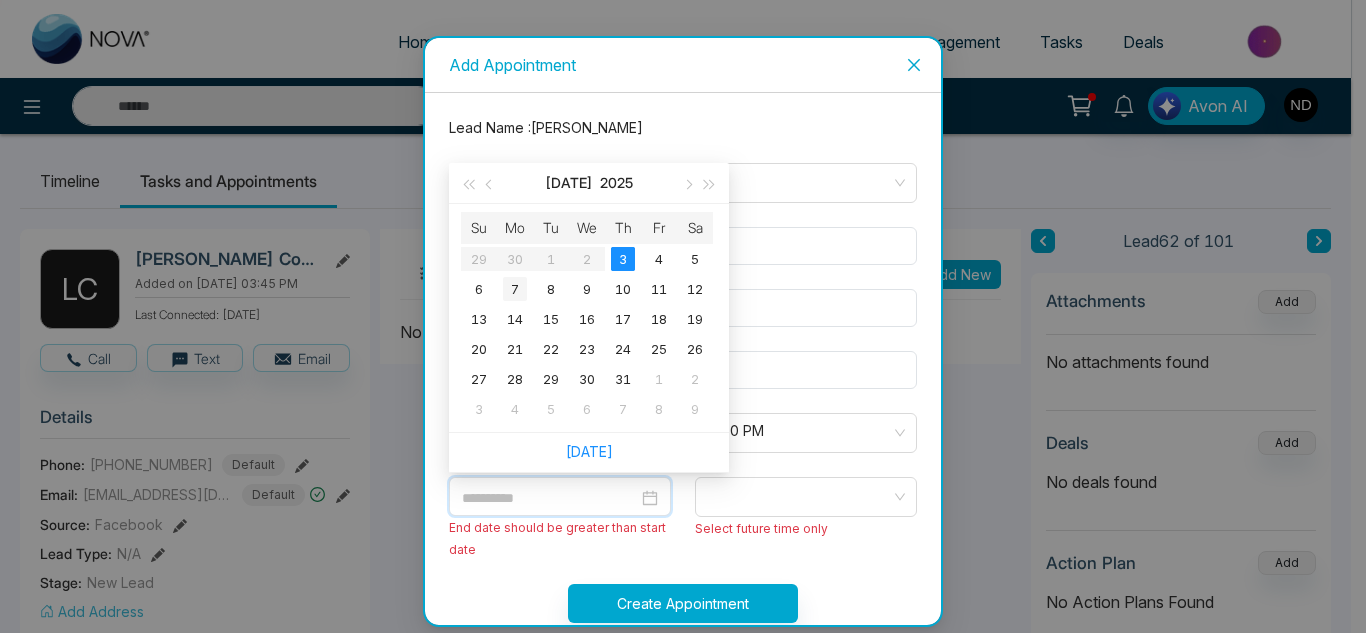 type on "**********" 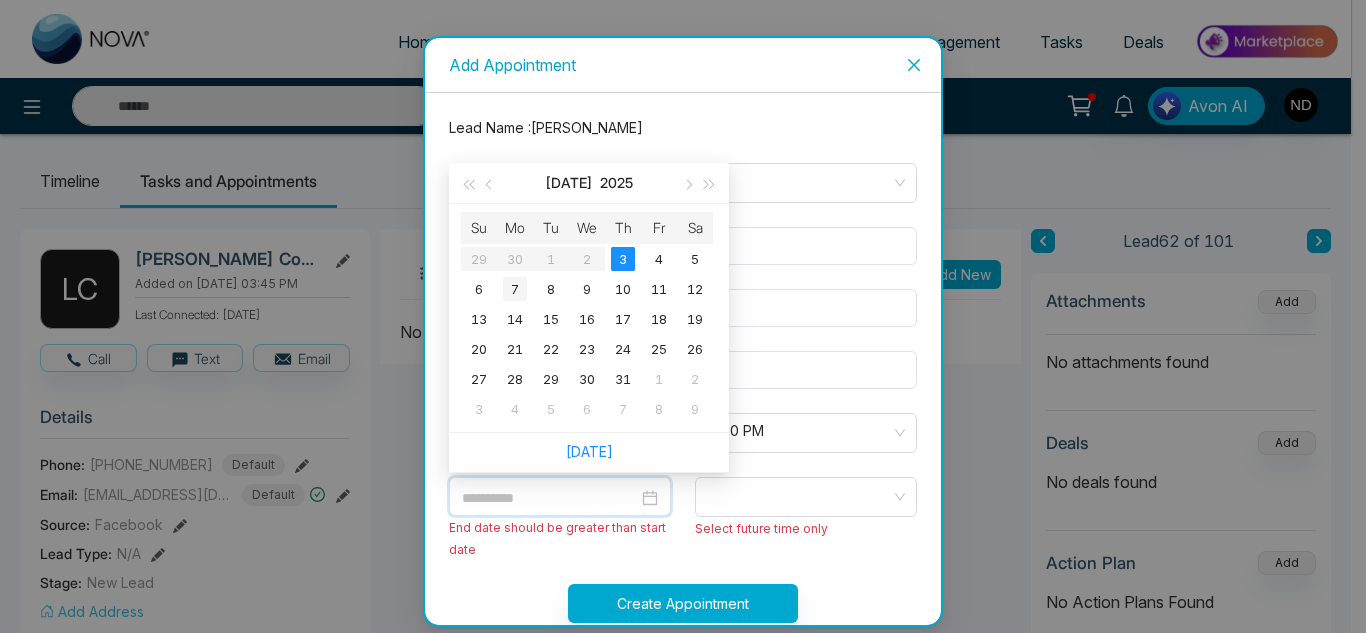 click on "7" at bounding box center [515, 289] 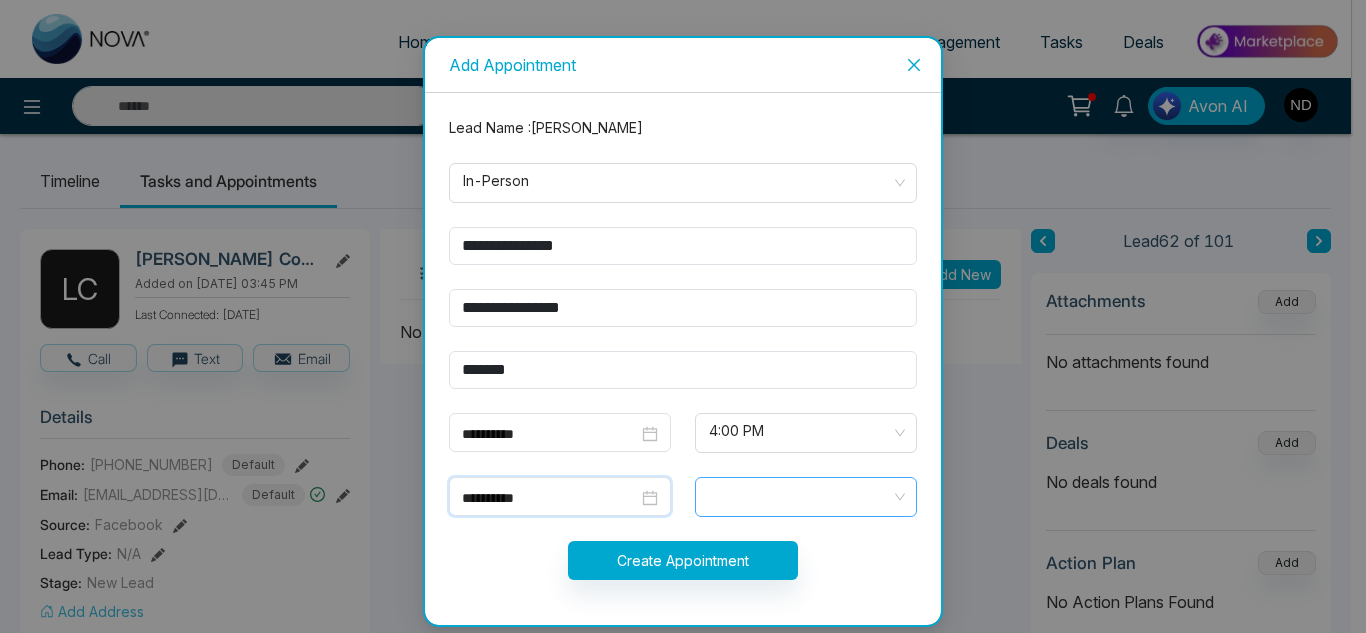 click at bounding box center (806, 497) 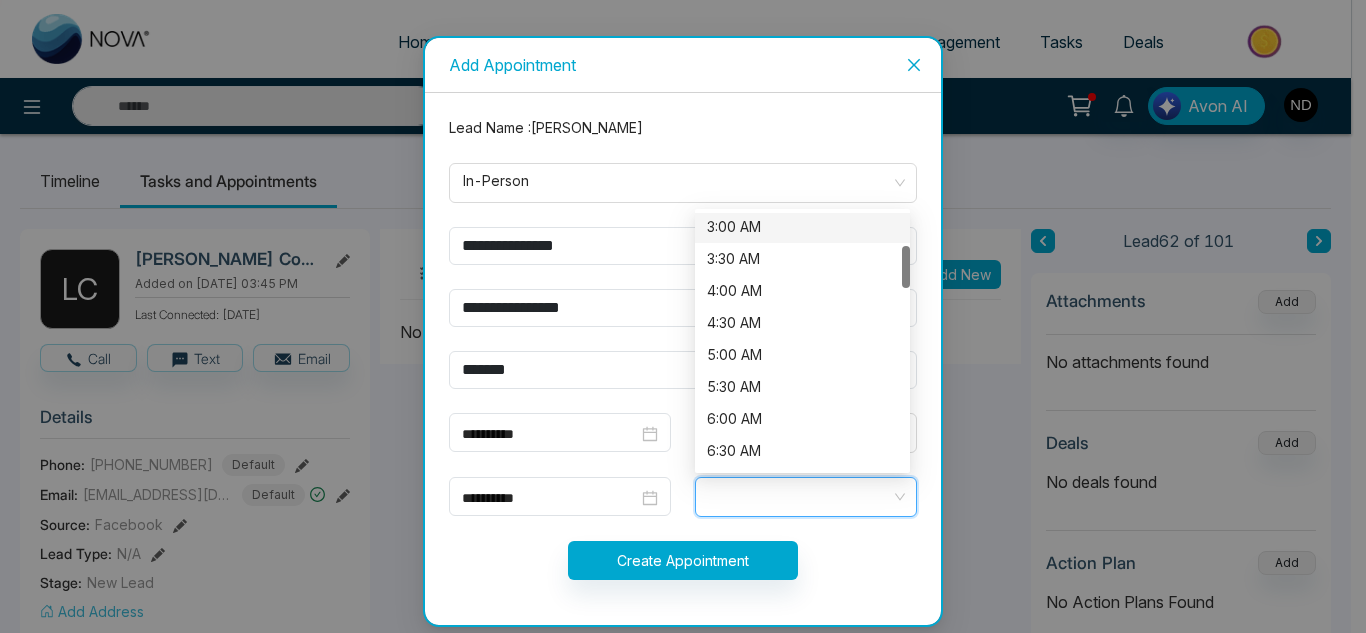 scroll, scrollTop: 198, scrollLeft: 0, axis: vertical 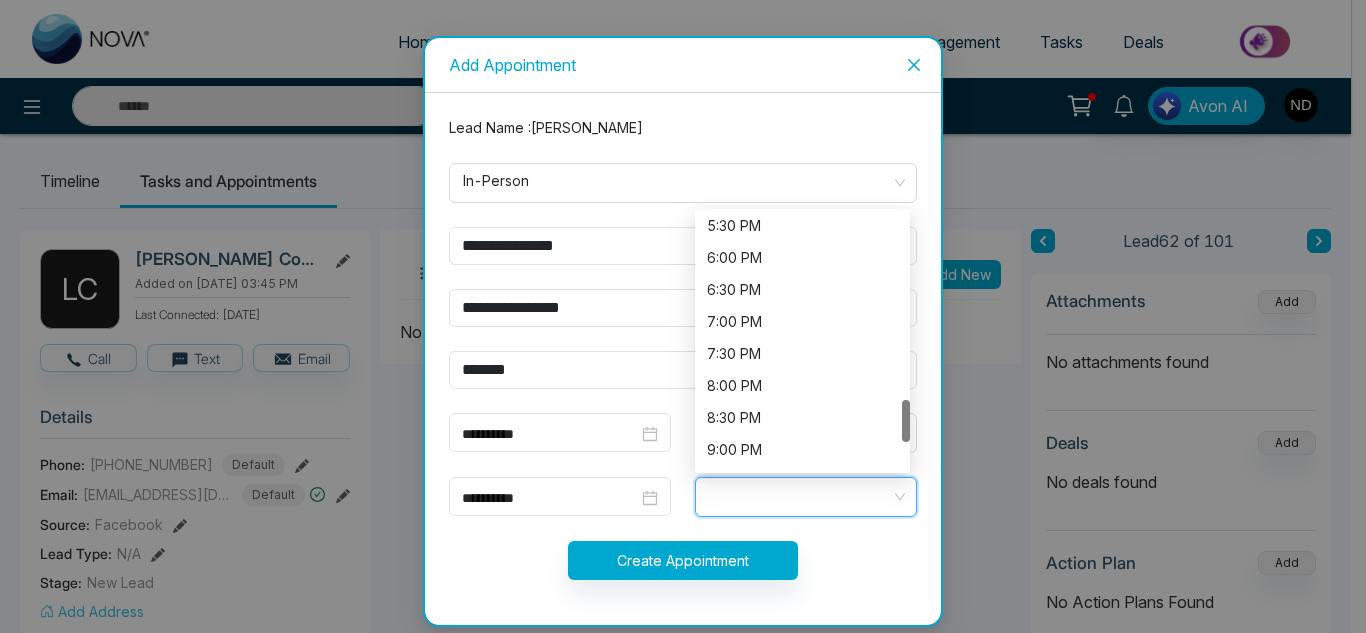 type on "*****" 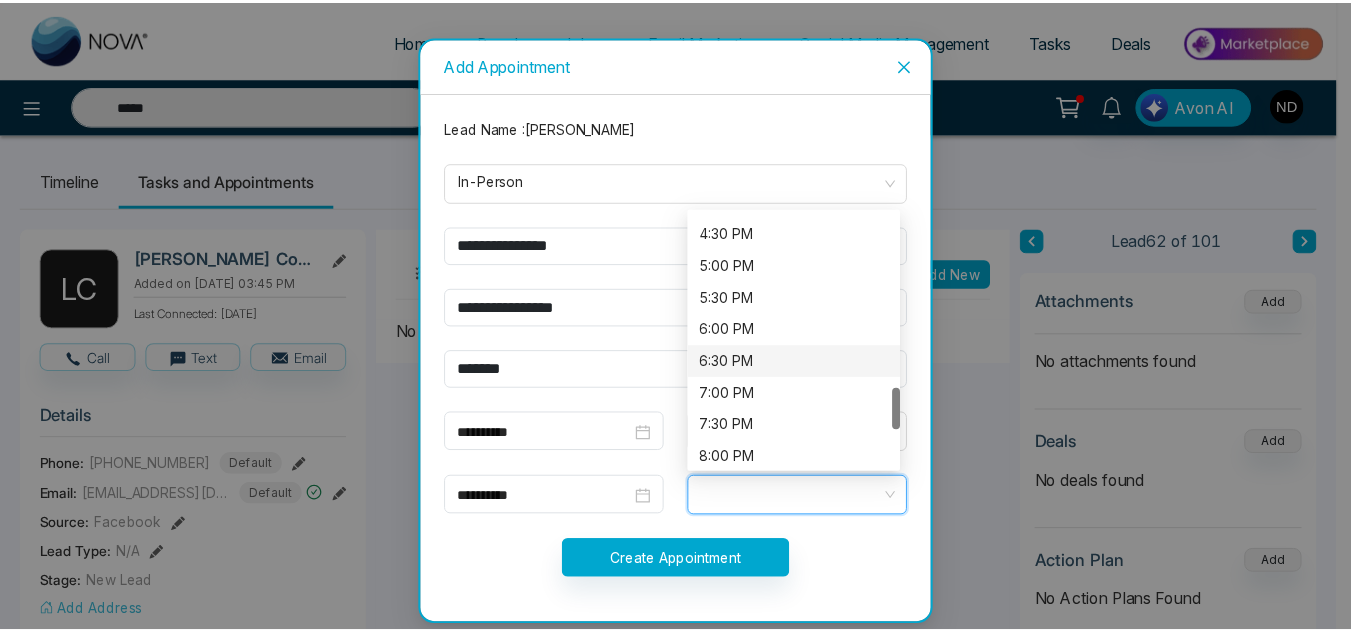 scroll, scrollTop: 1050, scrollLeft: 0, axis: vertical 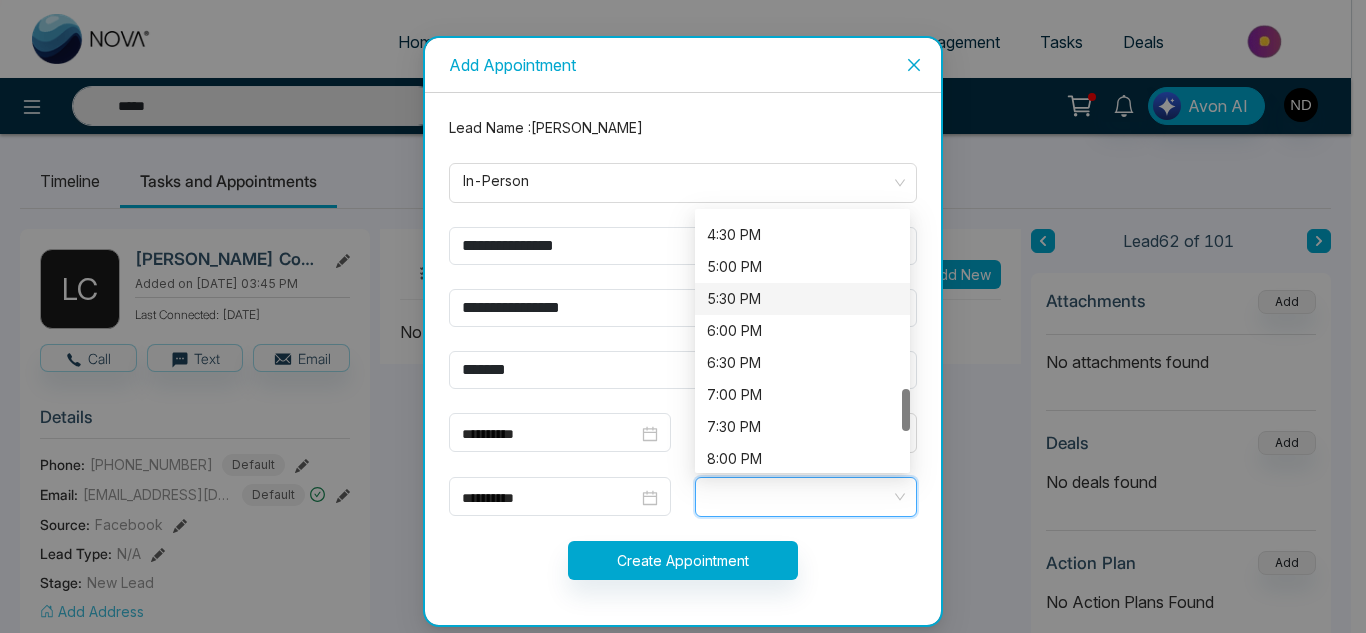 click on "5:30 PM" at bounding box center (802, 299) 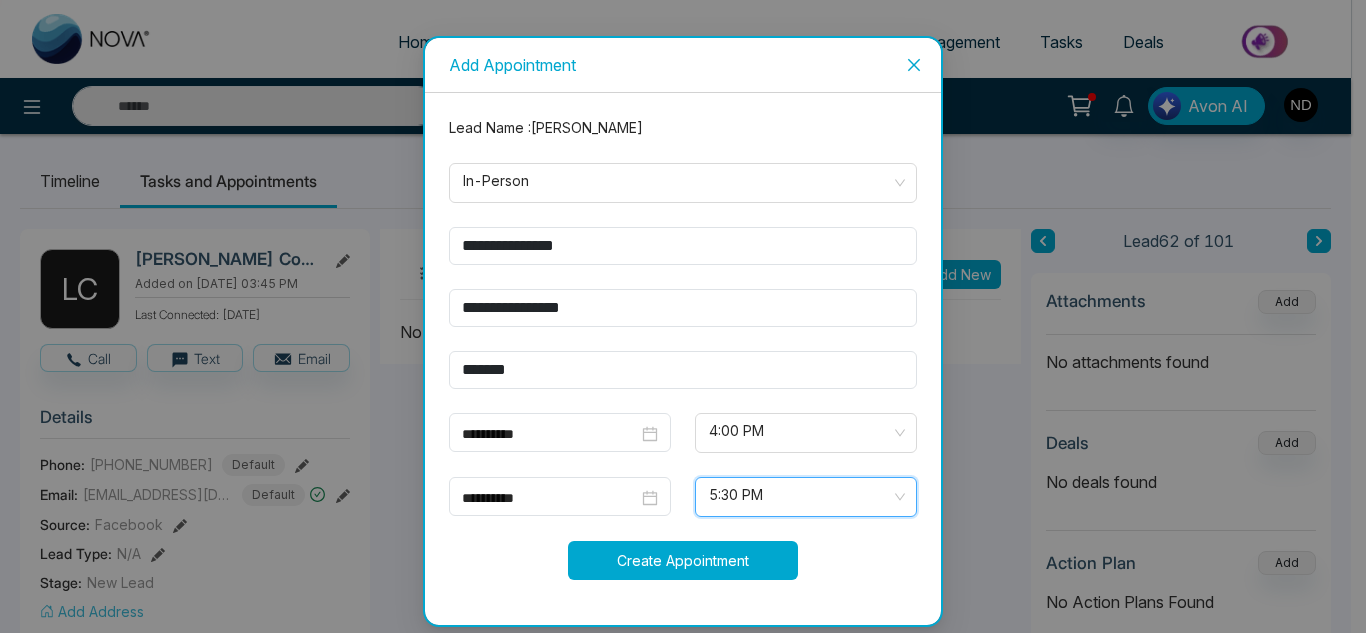 click on "Create Appointment" at bounding box center (683, 560) 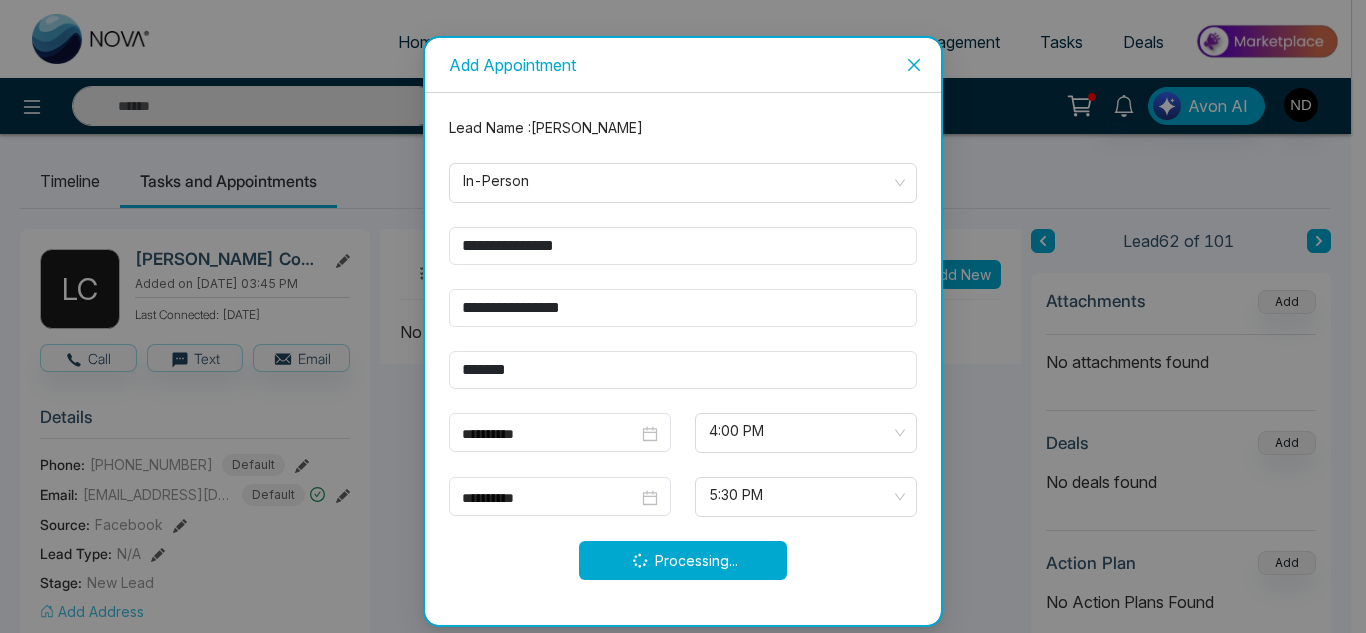 type on "*****" 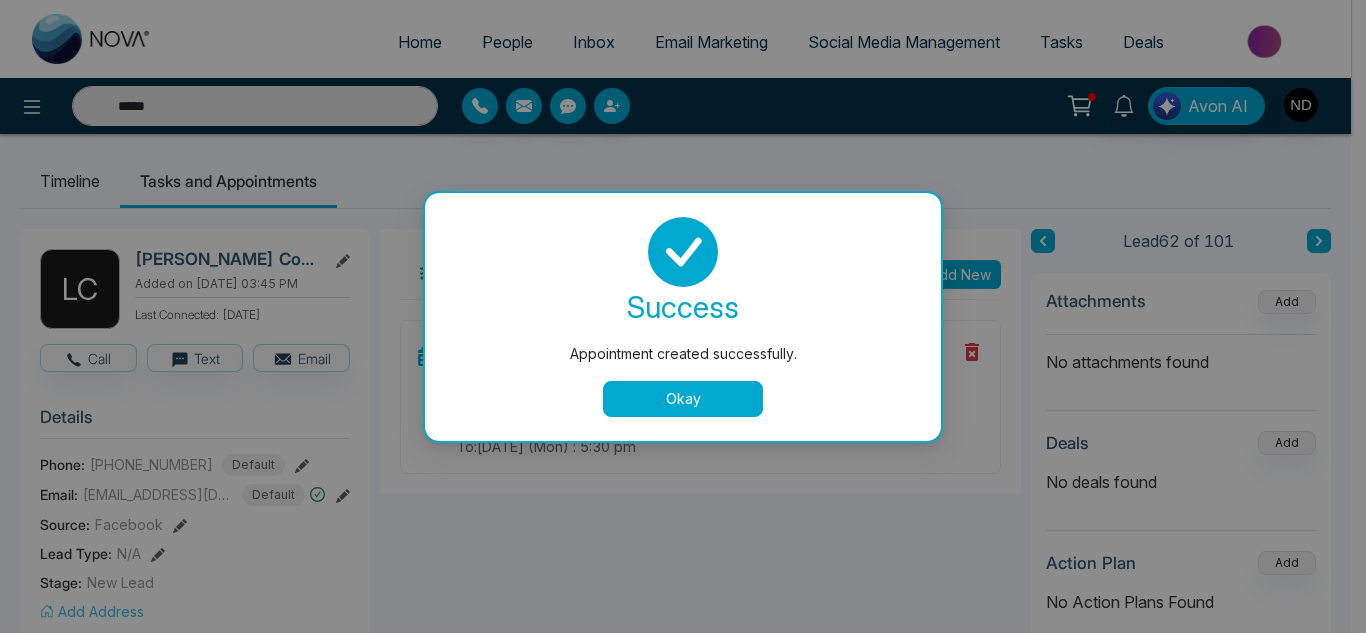 click on "Okay" at bounding box center (683, 399) 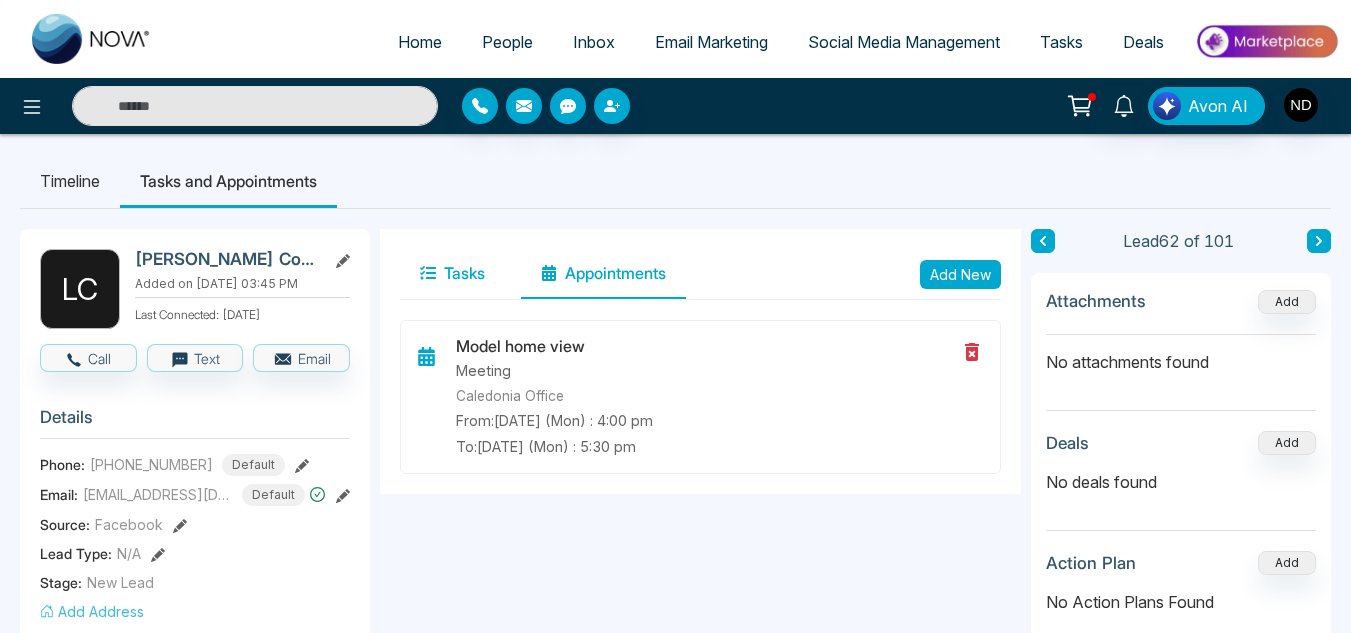 click on "Tasks" at bounding box center (452, 274) 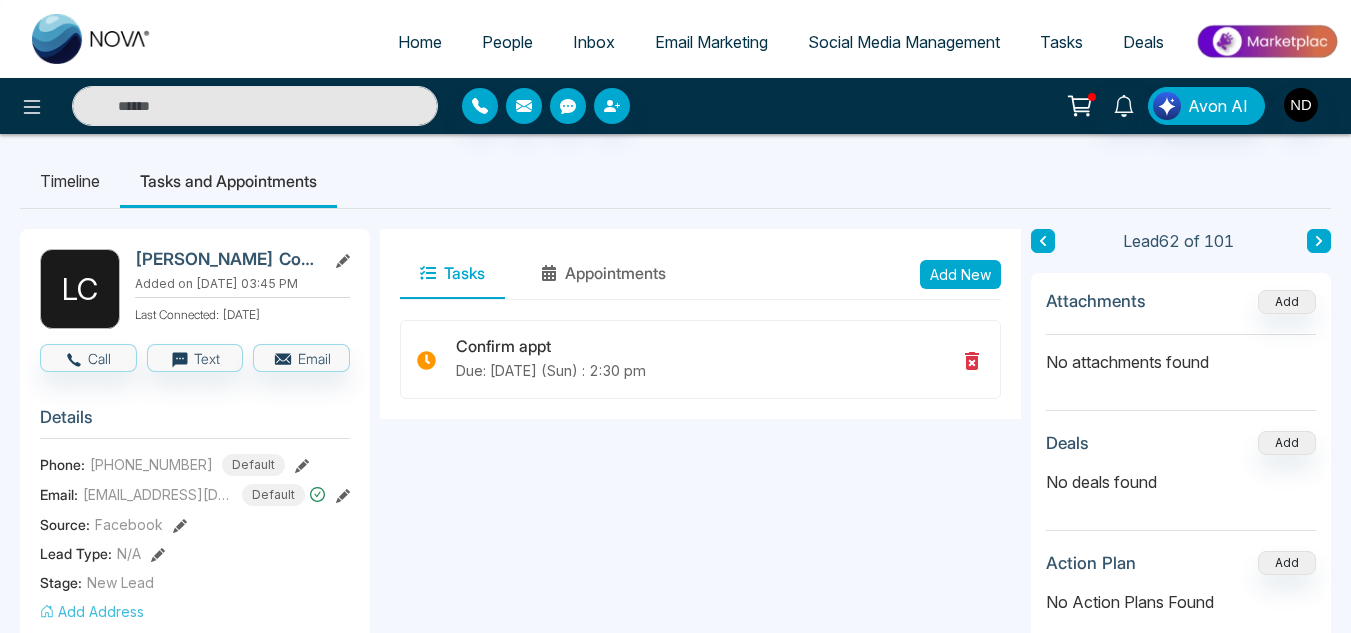 type on "*****" 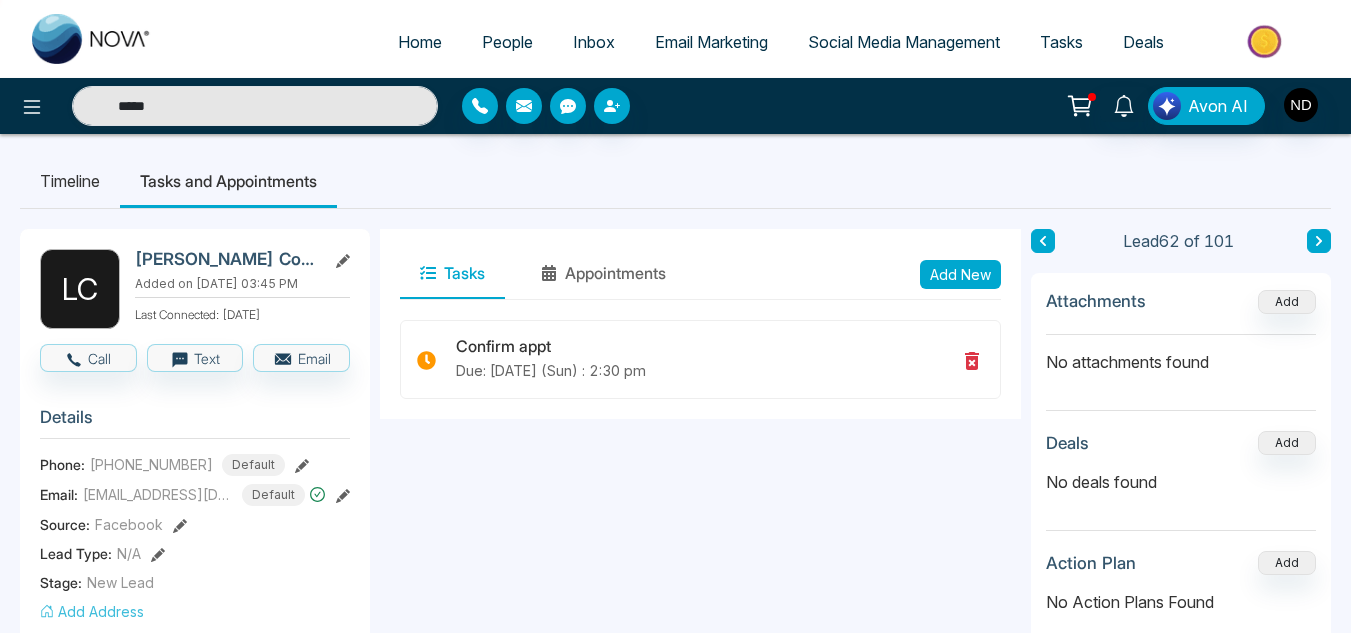 click on "Timeline" at bounding box center [70, 181] 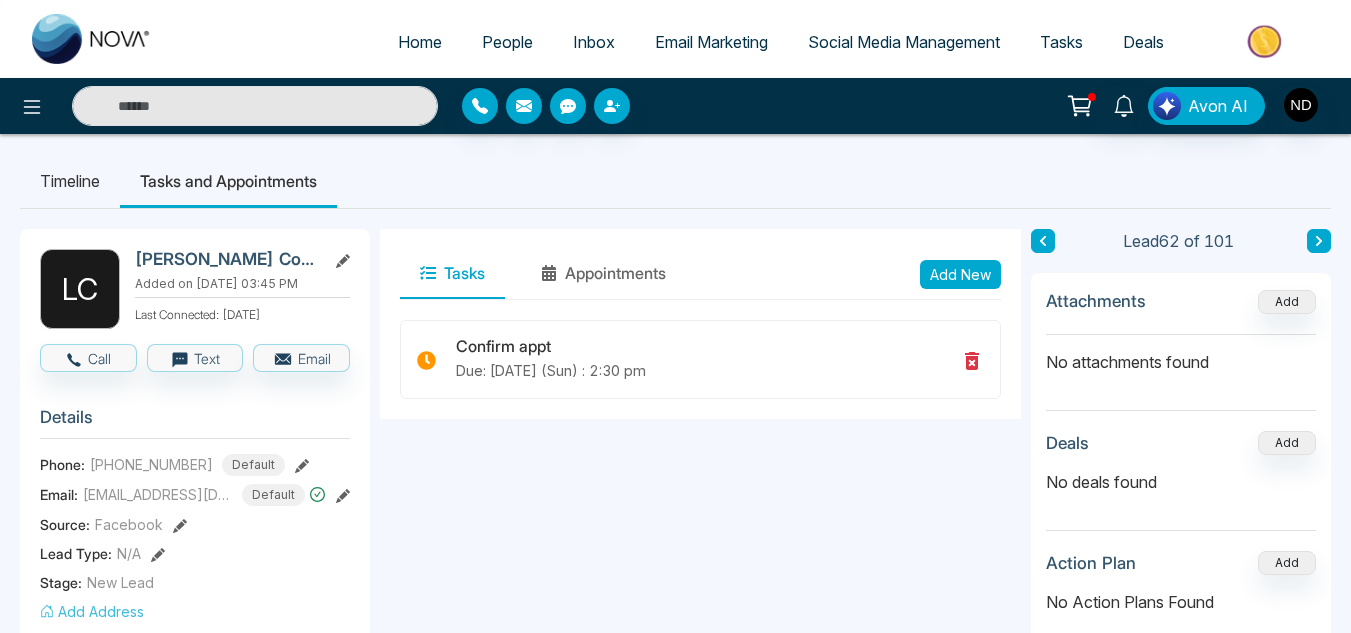 type on "*****" 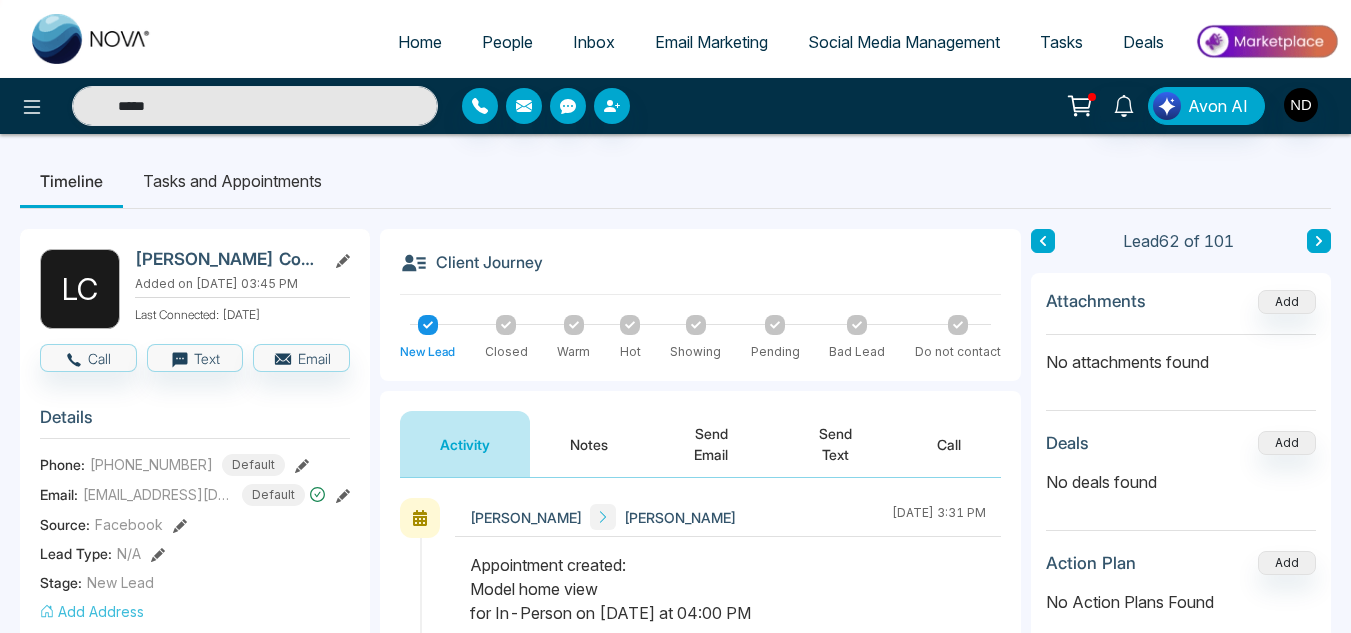 click on "Notes" at bounding box center [589, 444] 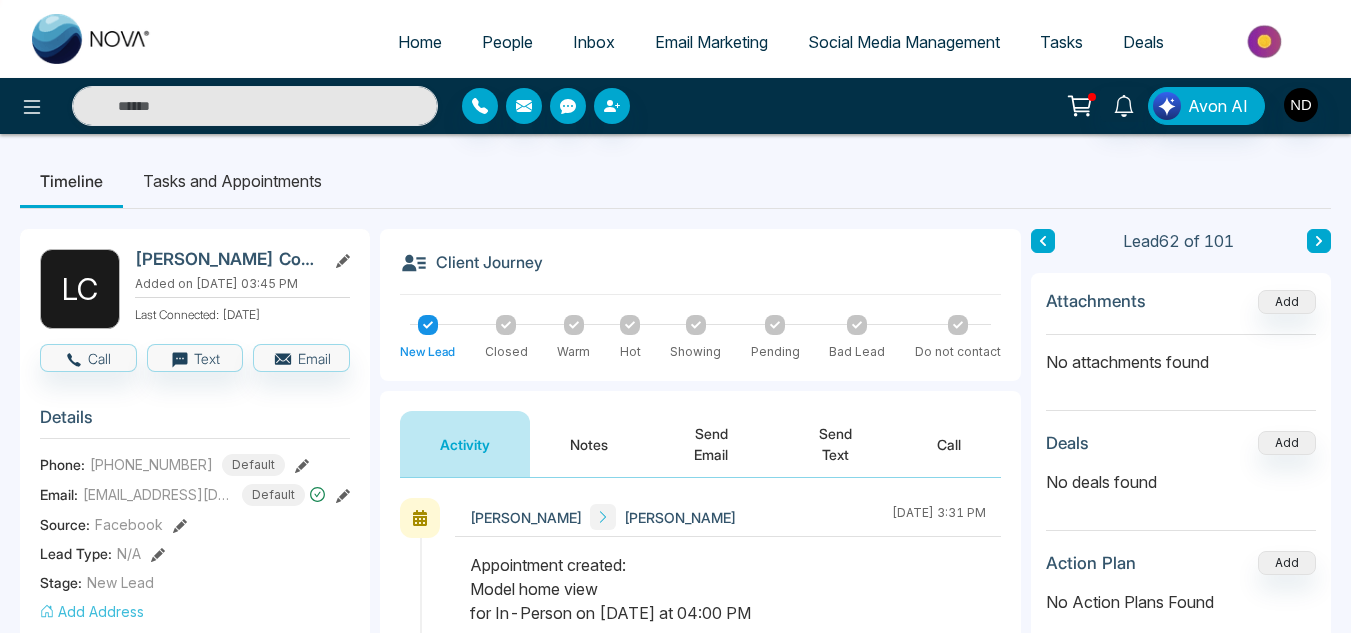 type on "*****" 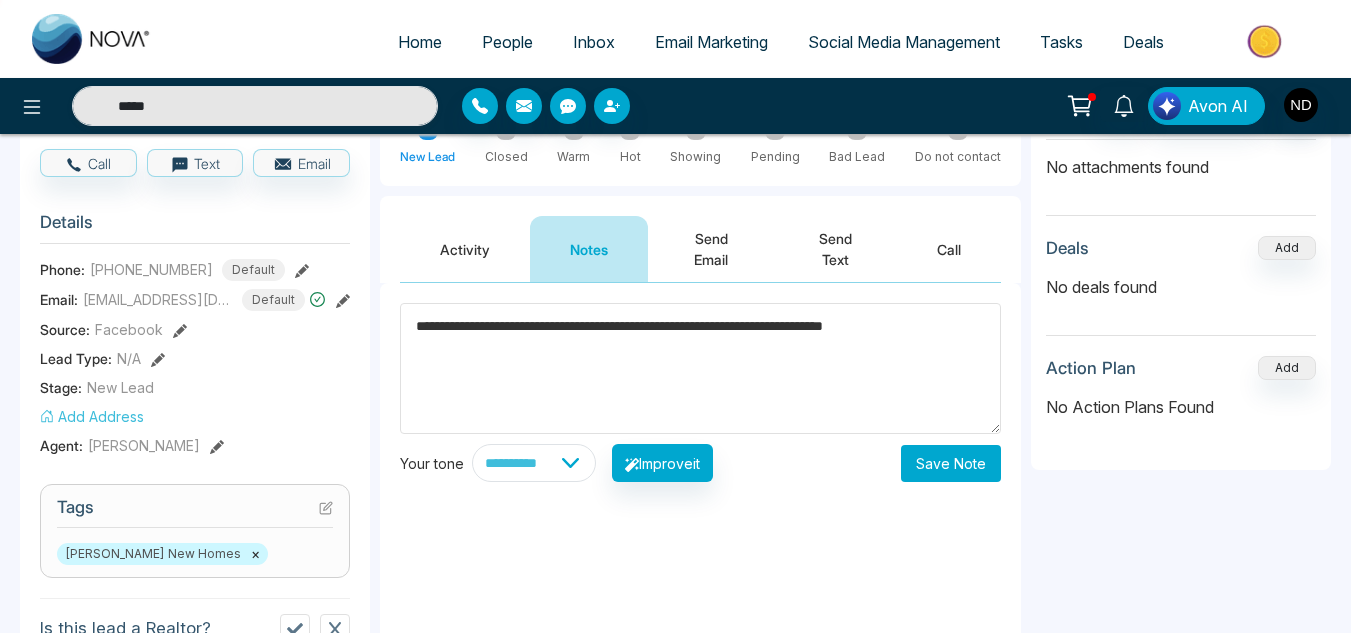 scroll, scrollTop: 197, scrollLeft: 0, axis: vertical 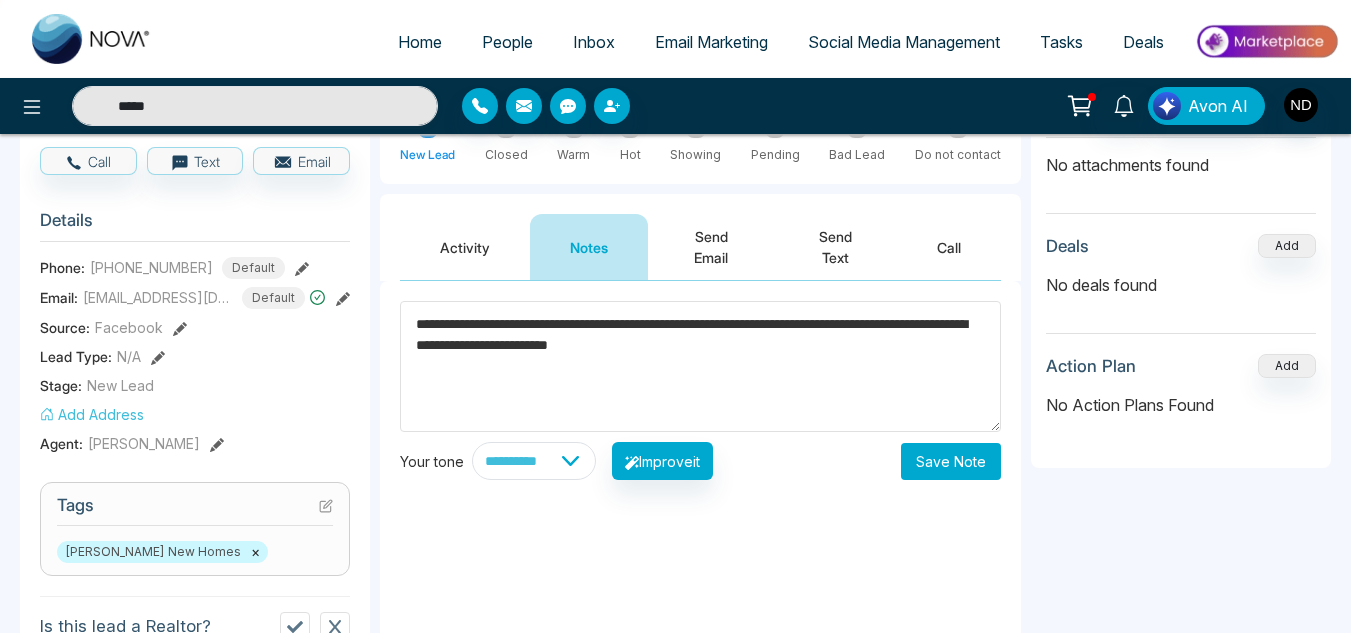 type on "**********" 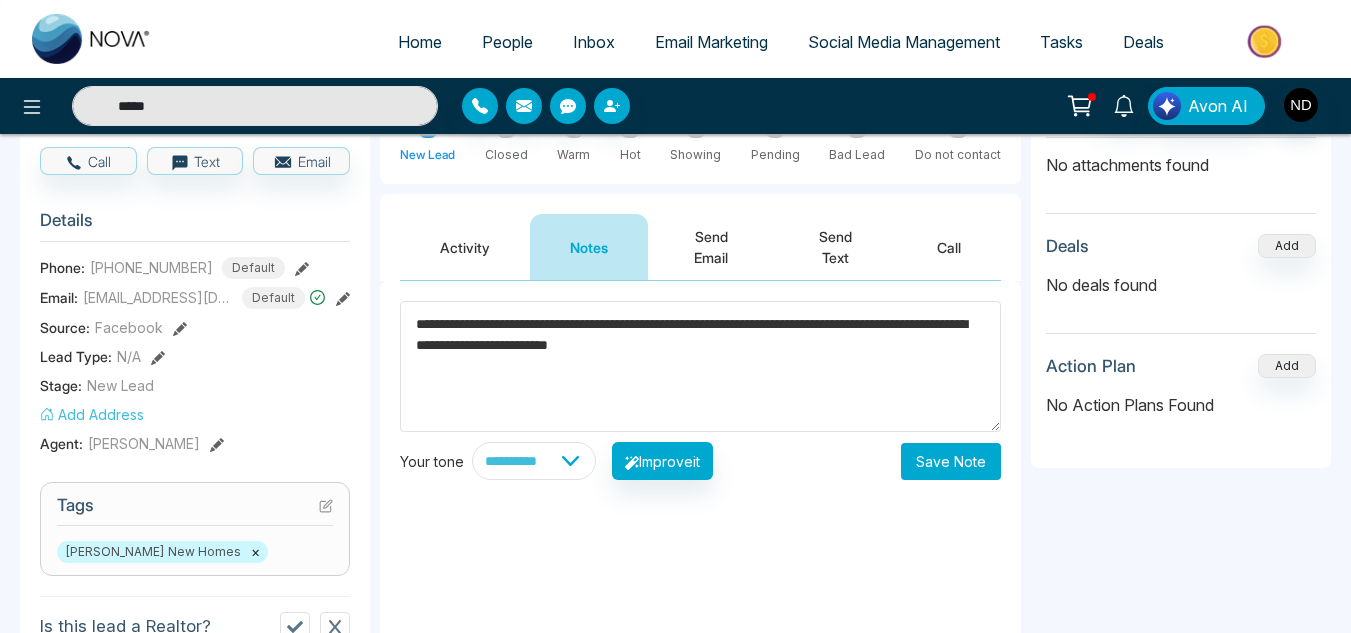 click on "Save Note" at bounding box center (951, 461) 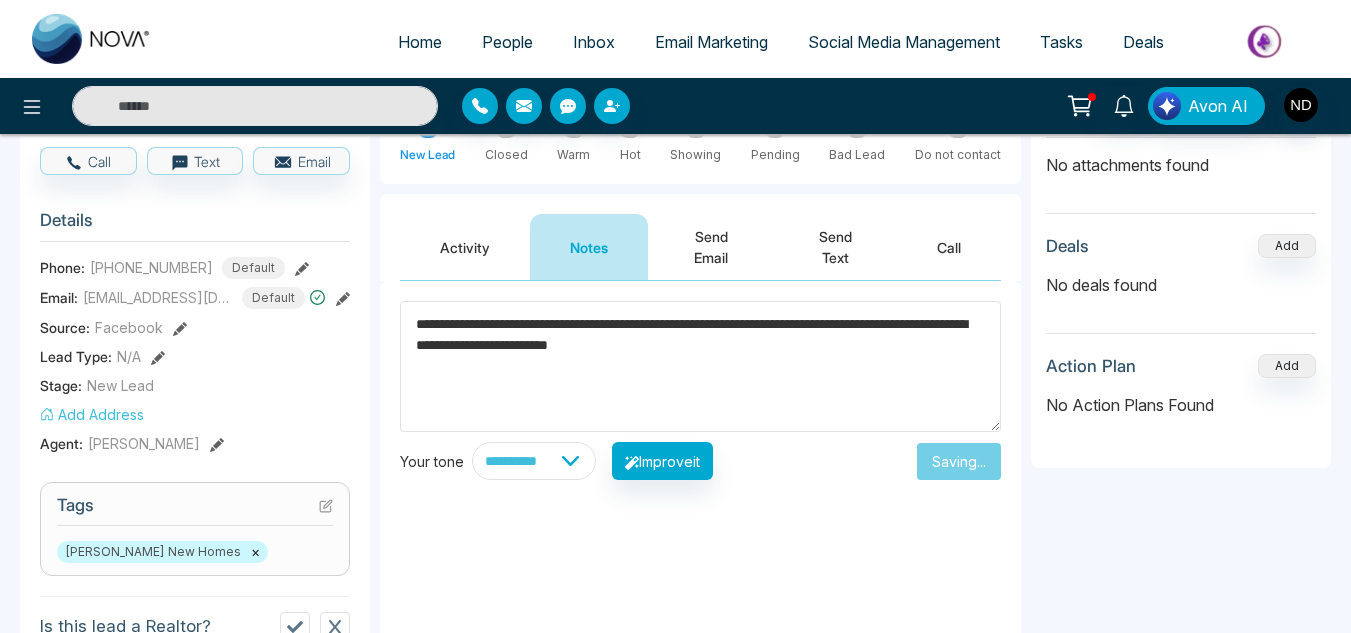 type on "*****" 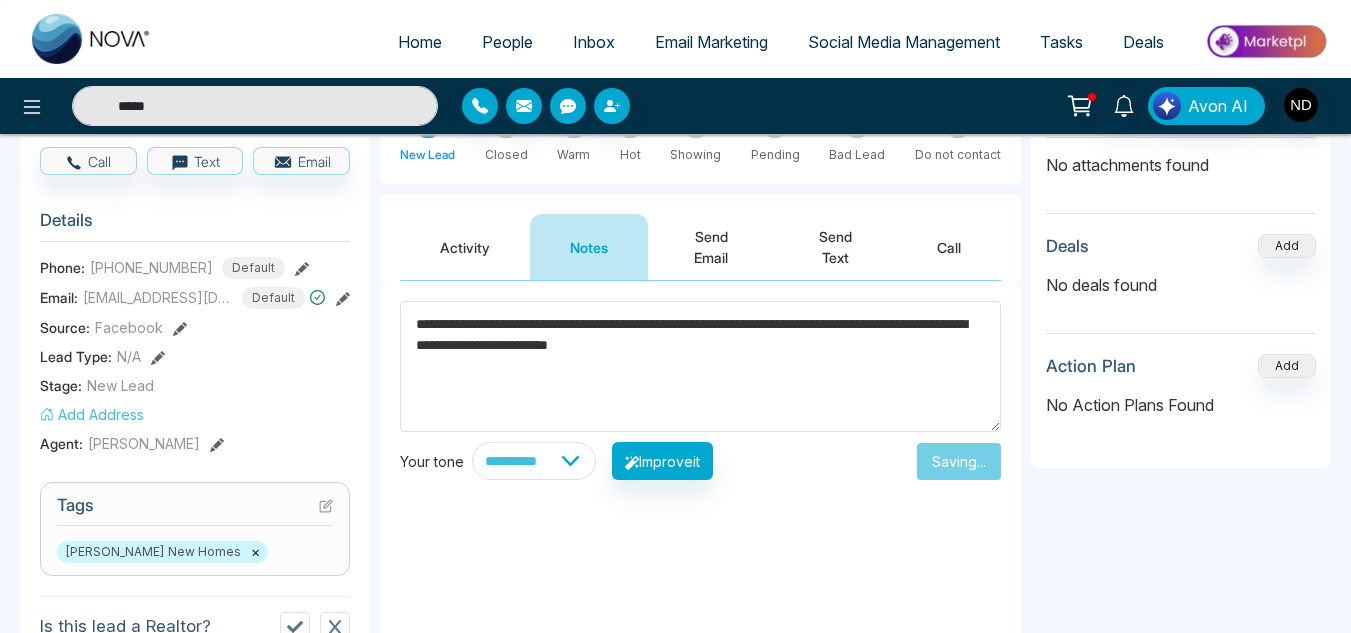 type 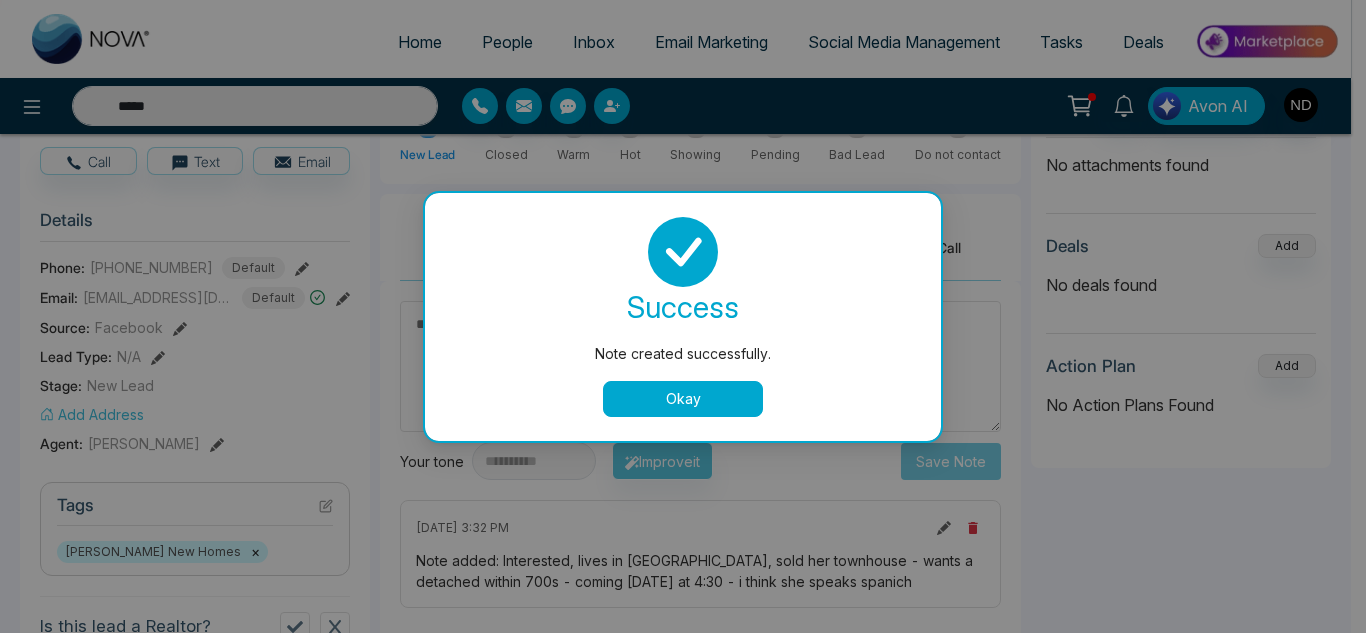 click on "Okay" at bounding box center [683, 399] 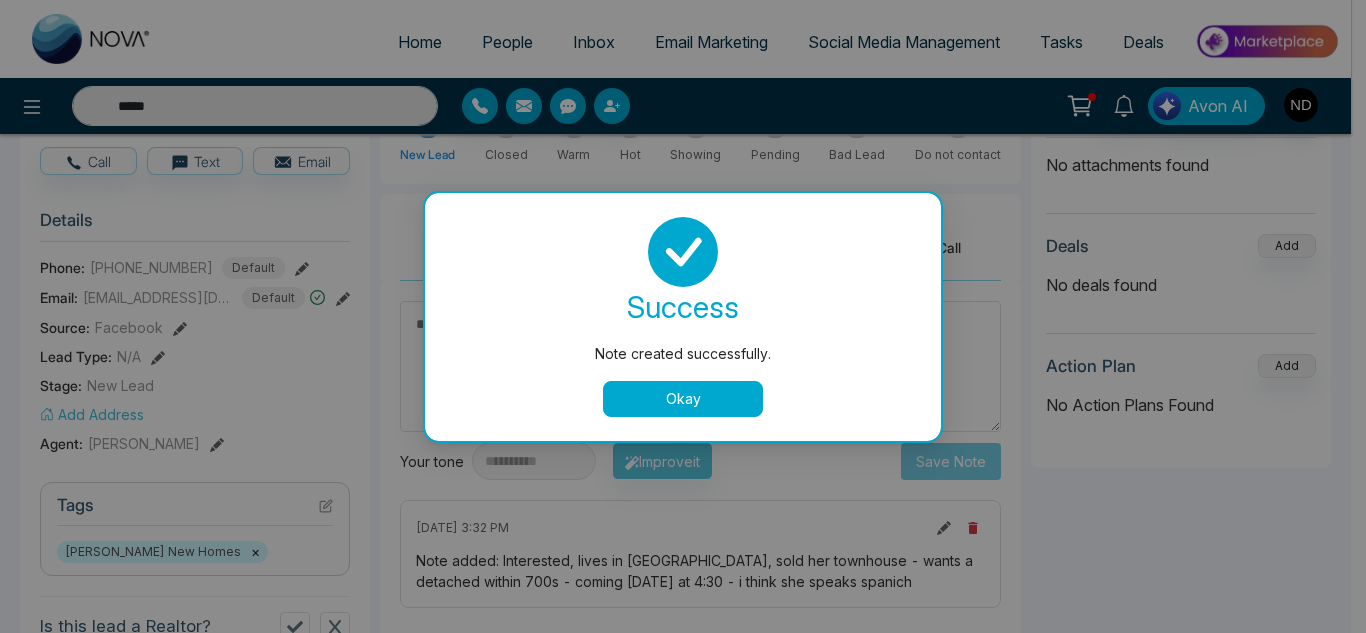 type 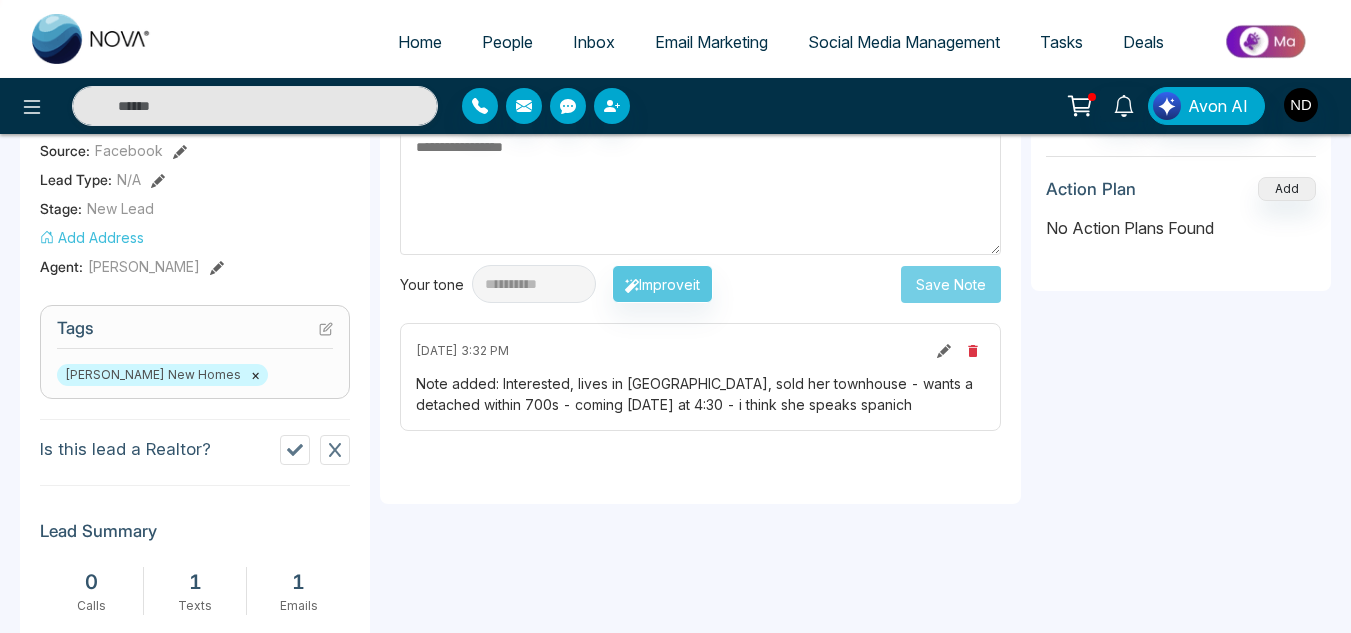 scroll, scrollTop: 378, scrollLeft: 0, axis: vertical 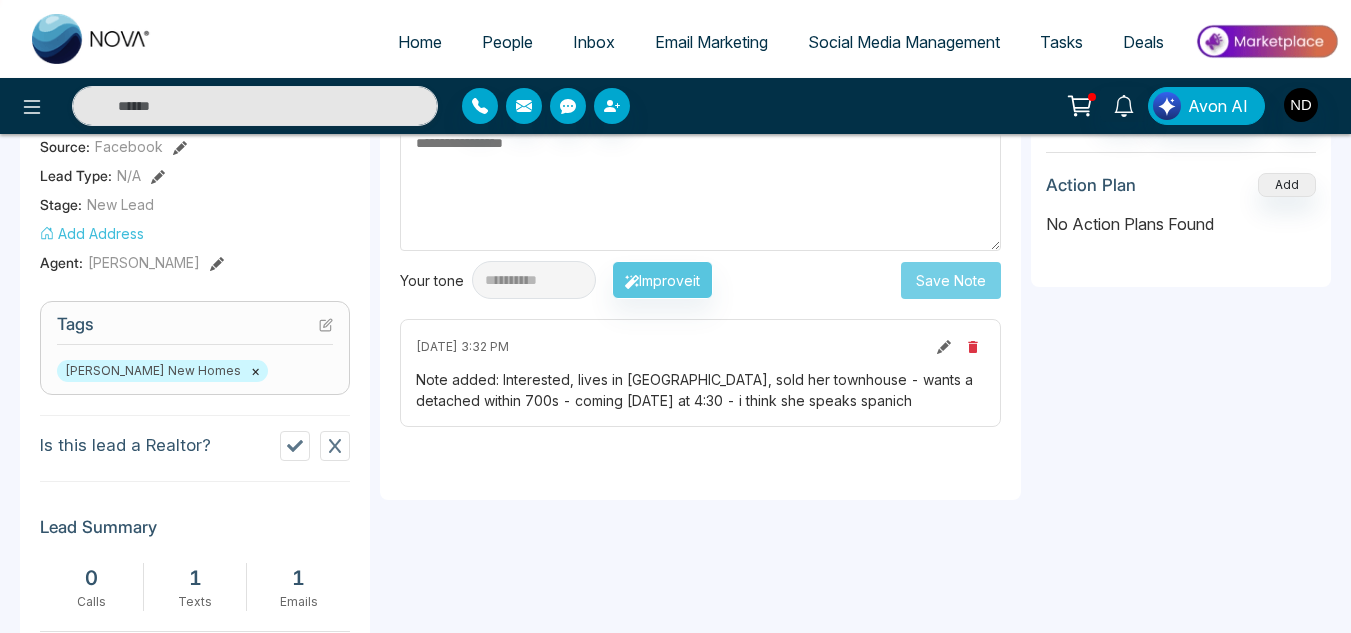 click 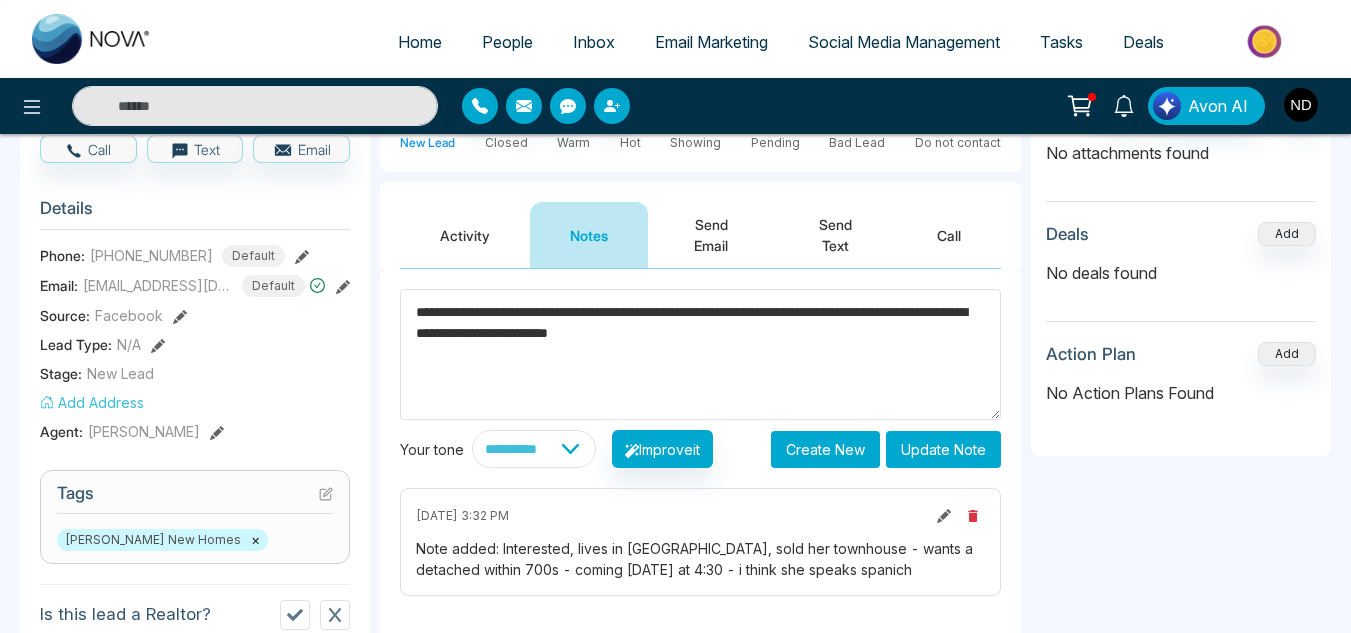 scroll, scrollTop: 241, scrollLeft: 0, axis: vertical 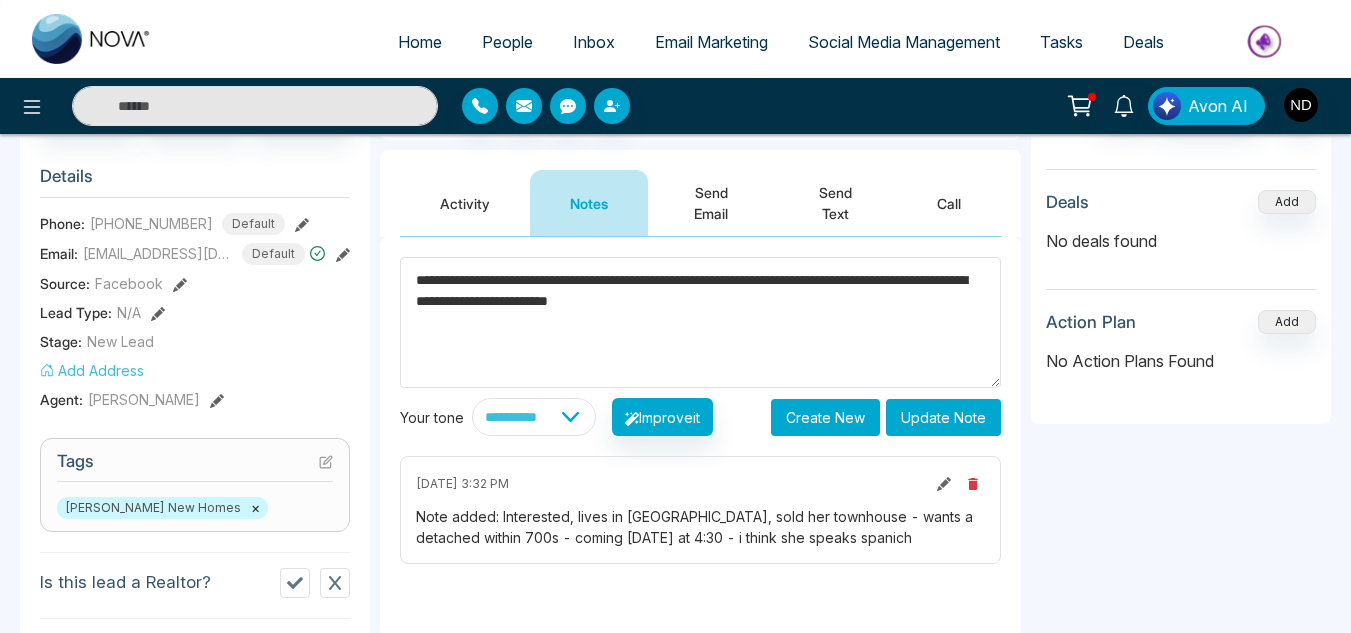 type on "**********" 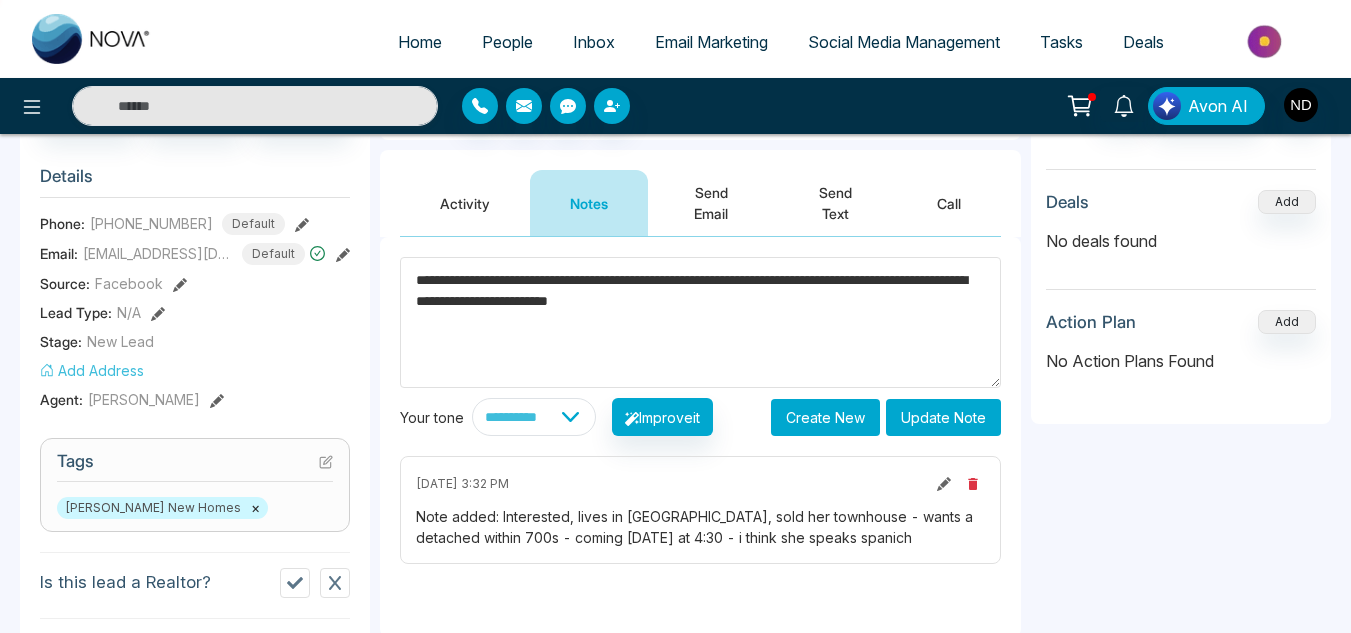 click on "Update Note" at bounding box center (943, 417) 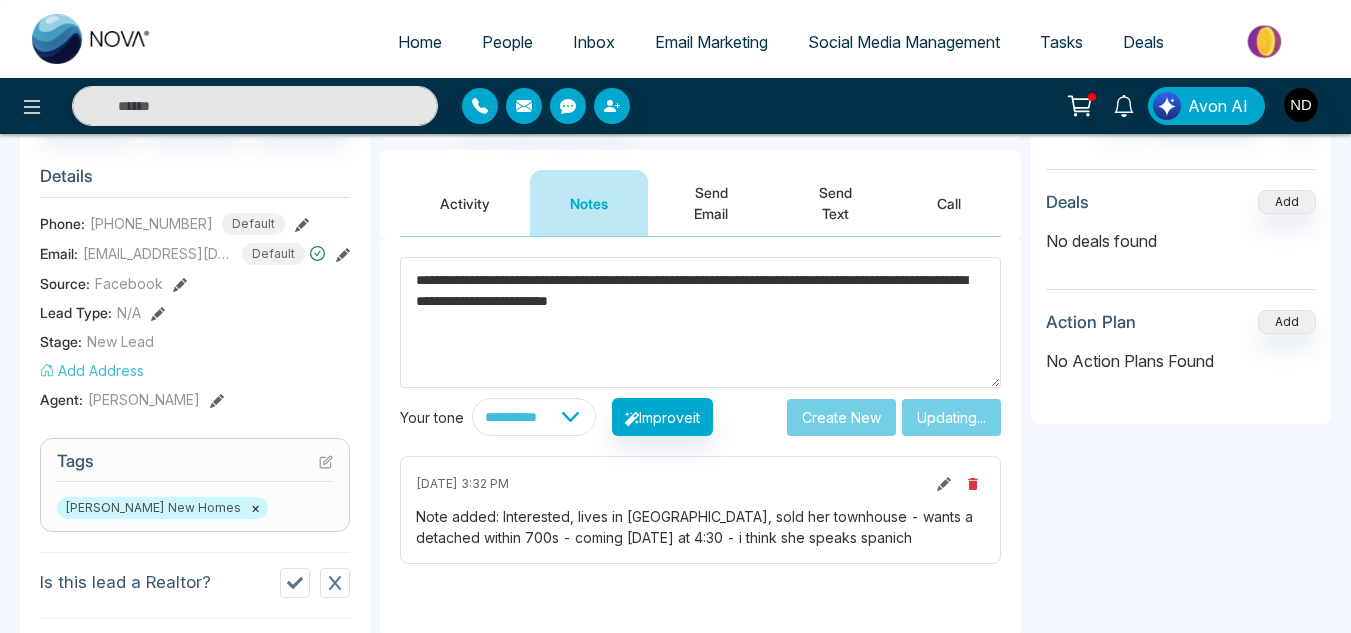 type on "*****" 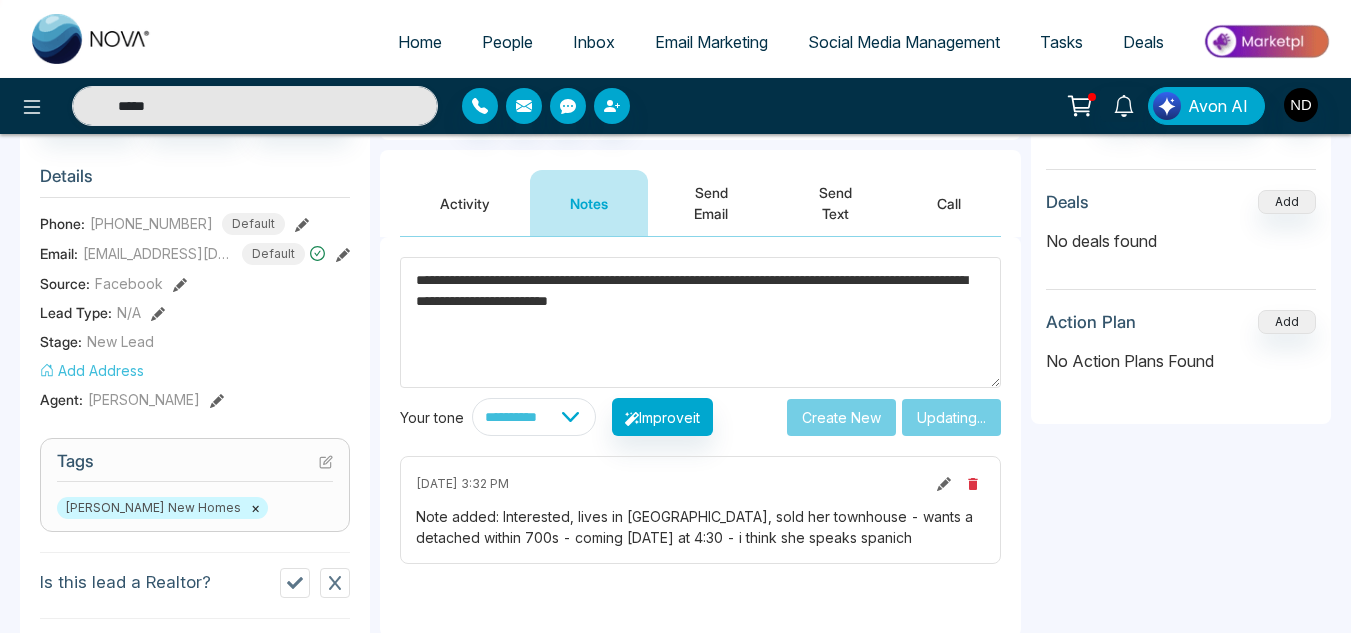 type 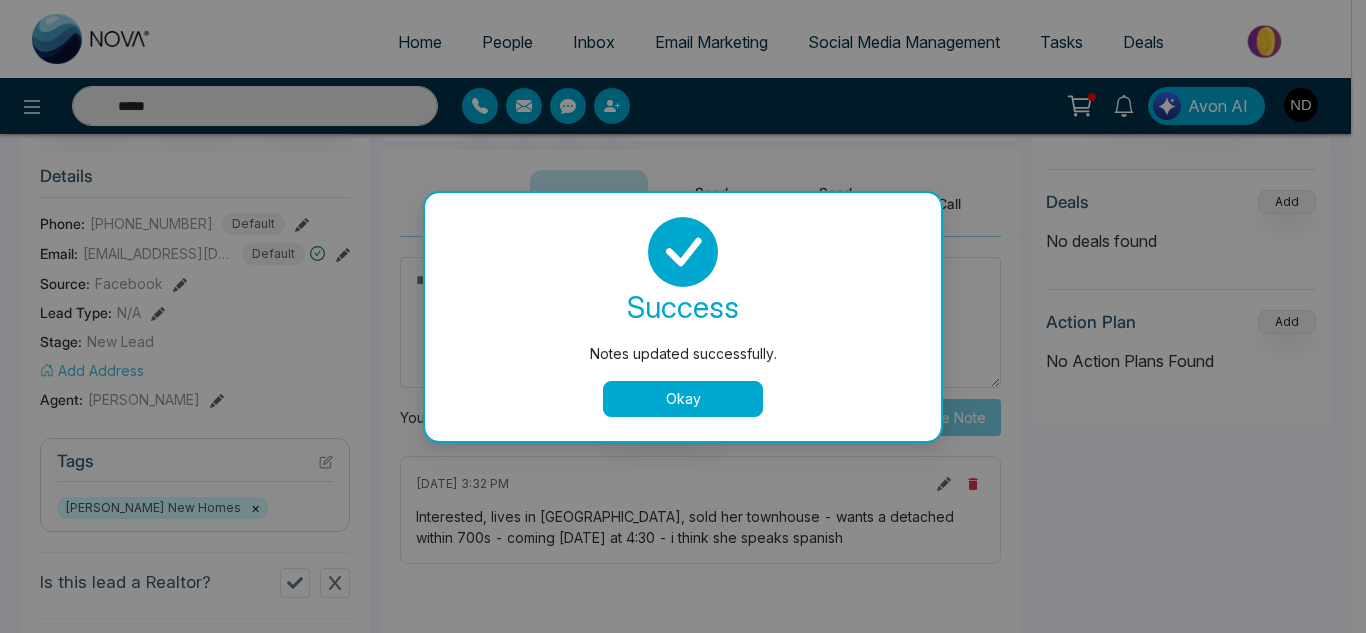 click on "Okay" at bounding box center (683, 399) 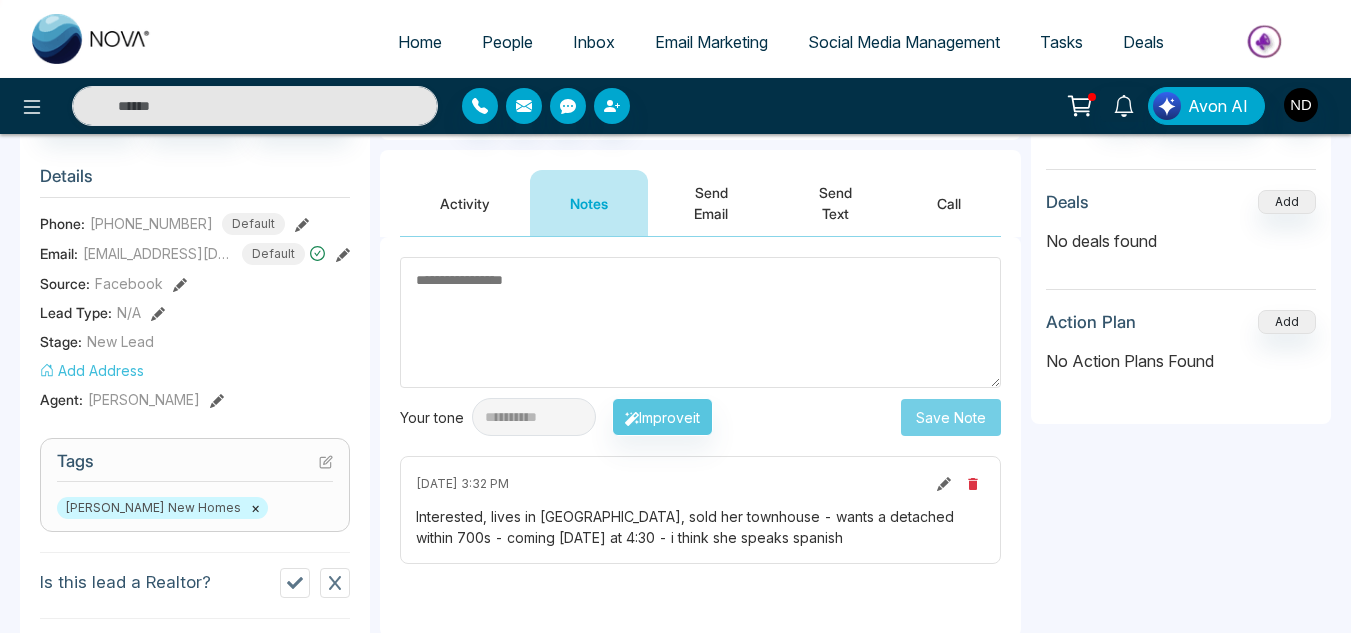 click on "Send Text" at bounding box center [836, 203] 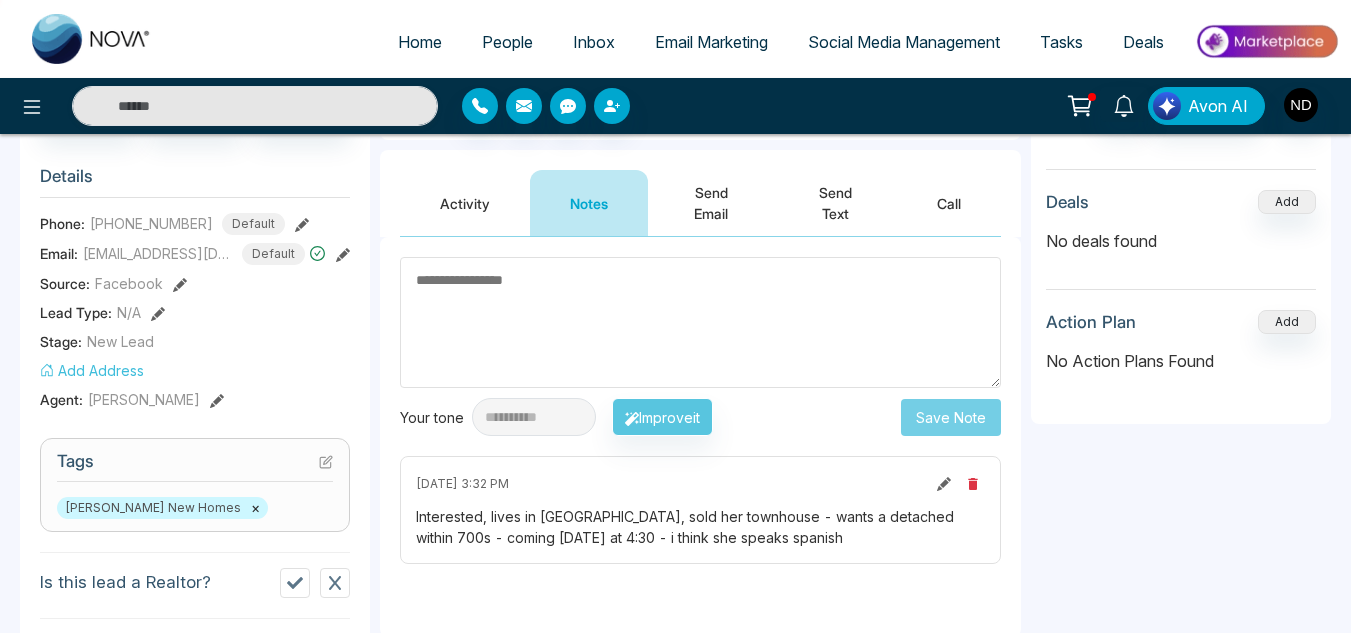 type on "*****" 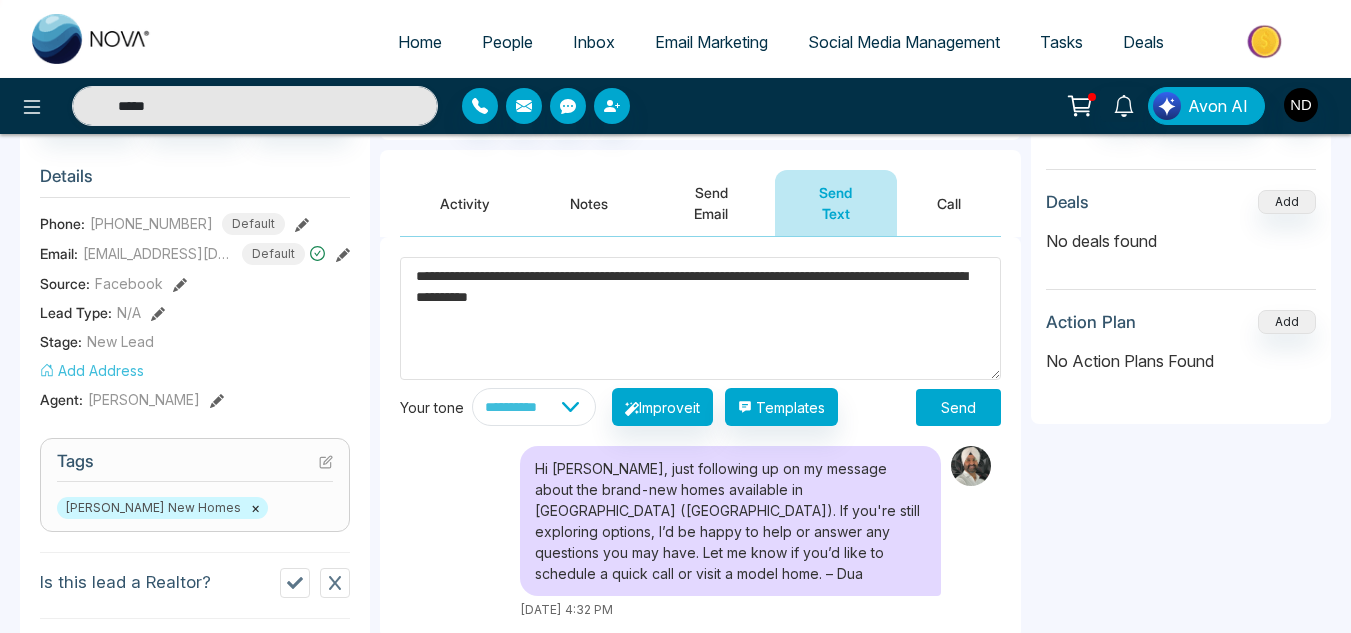 type on "**********" 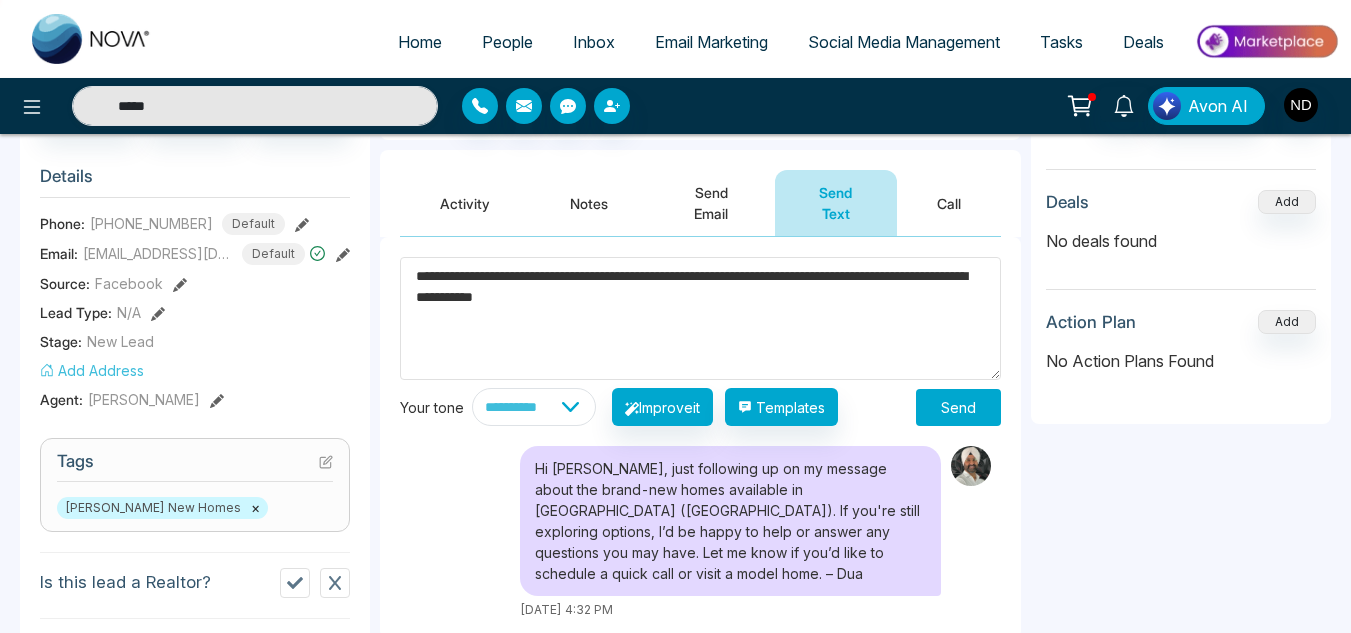 click on "**********" at bounding box center [700, 318] 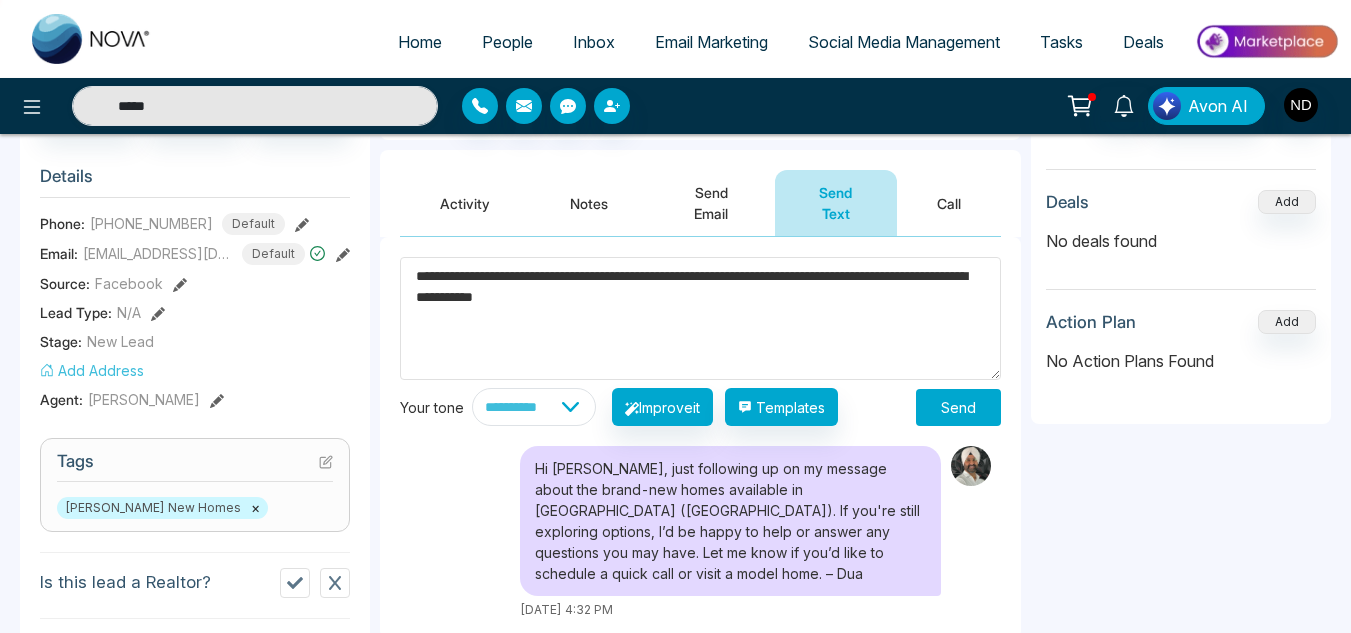 type 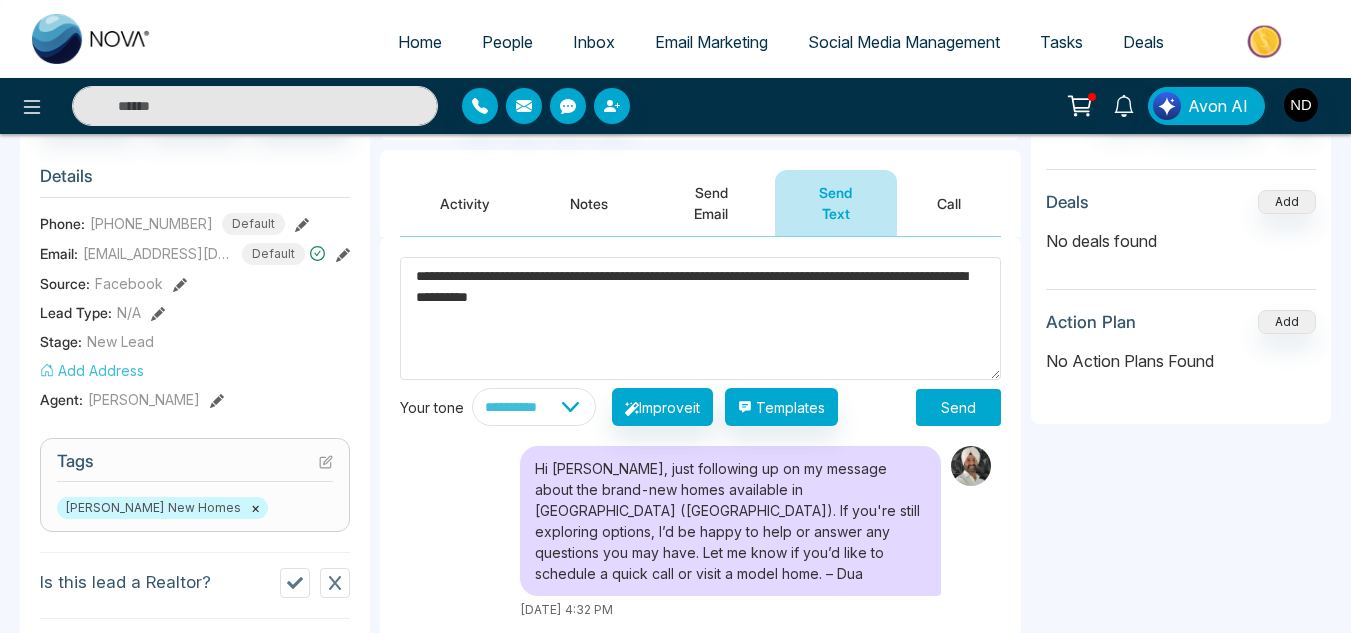 type on "**********" 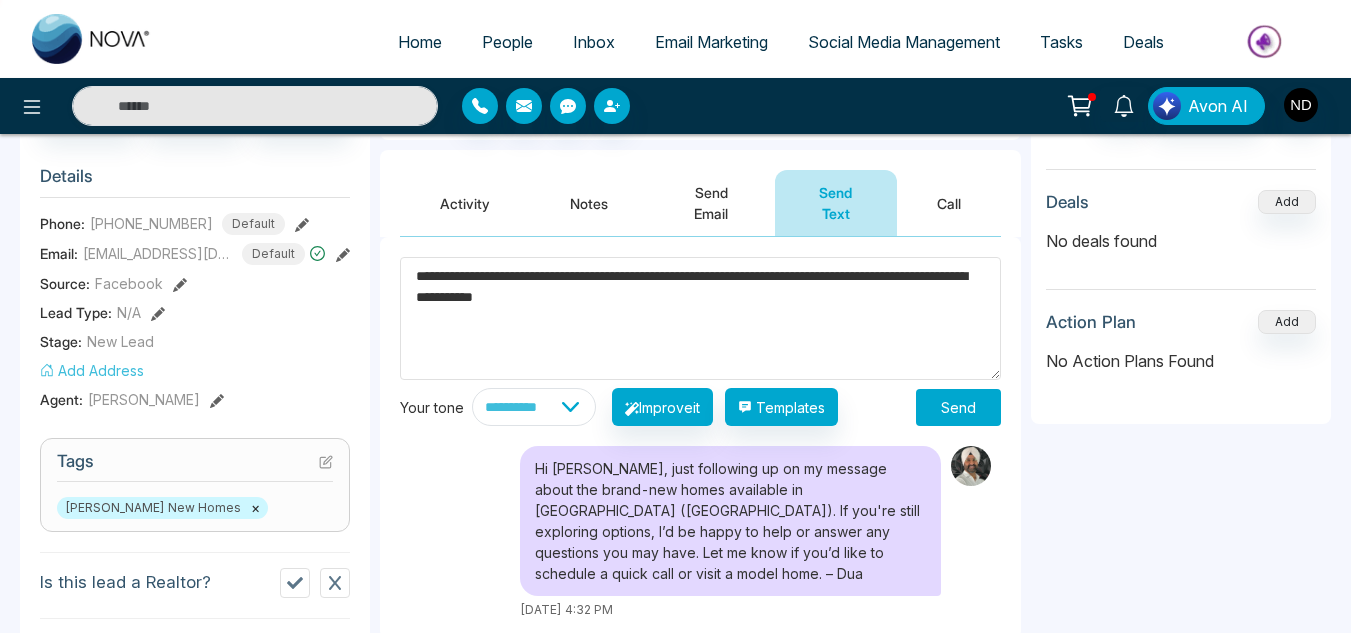 type on "*****" 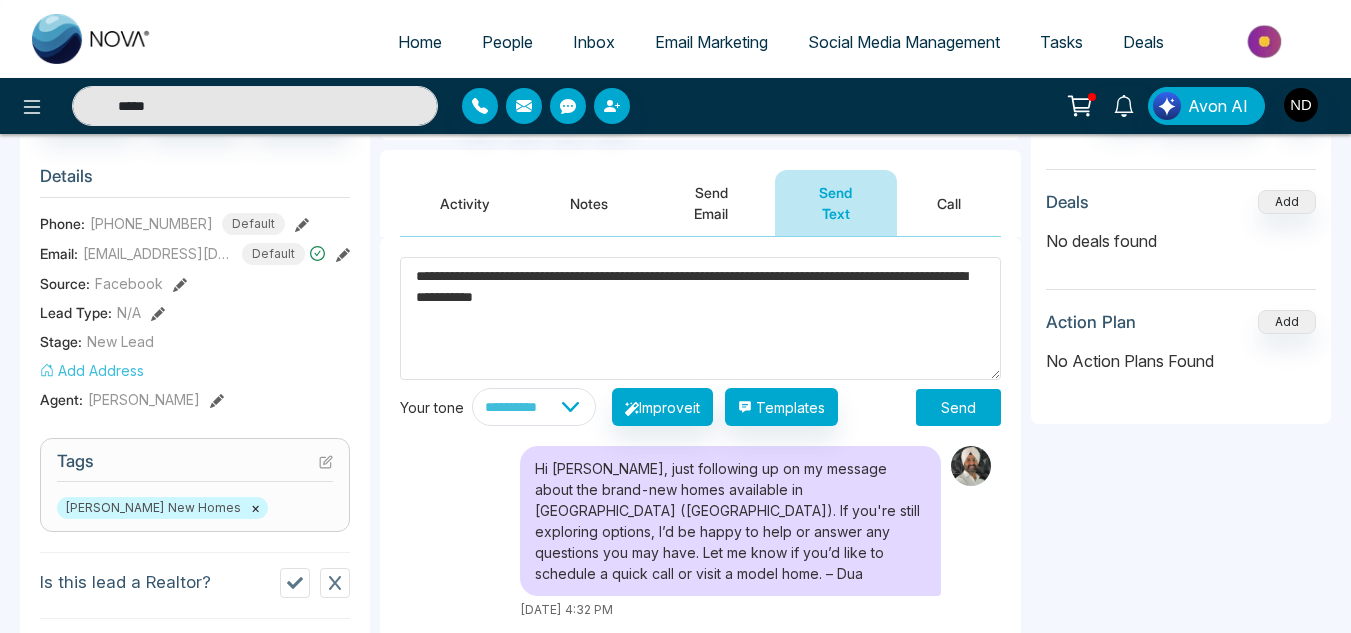 click on "**********" at bounding box center (700, 318) 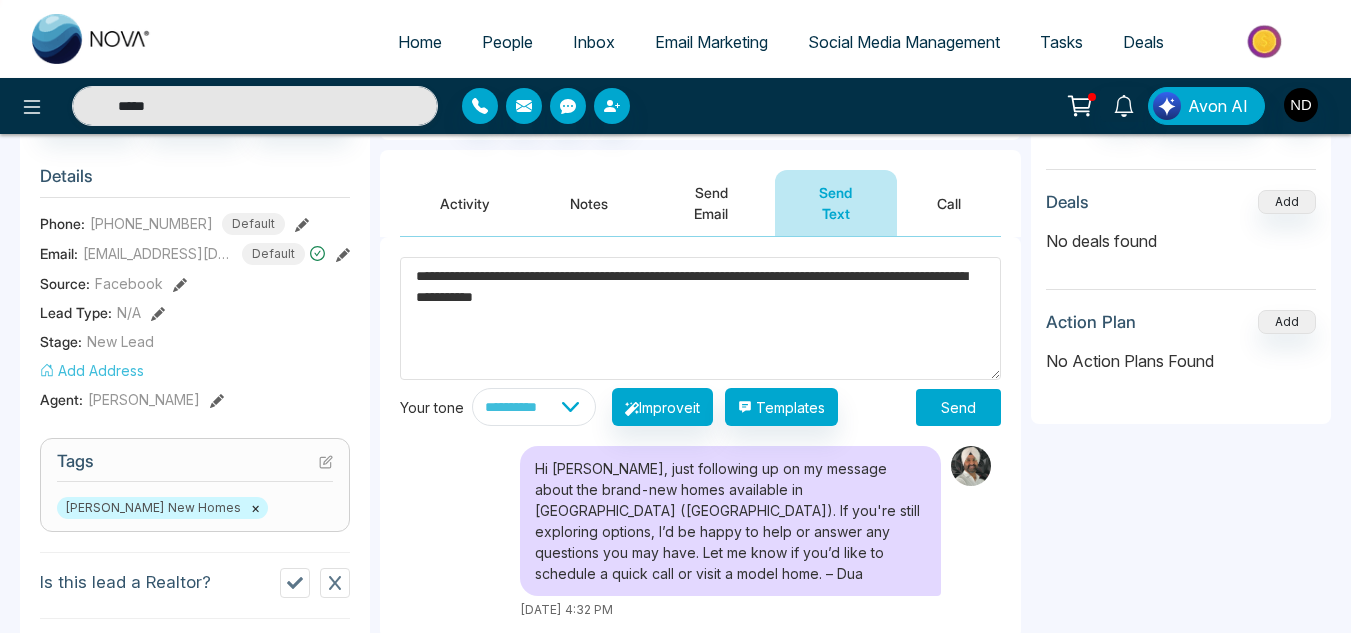 type 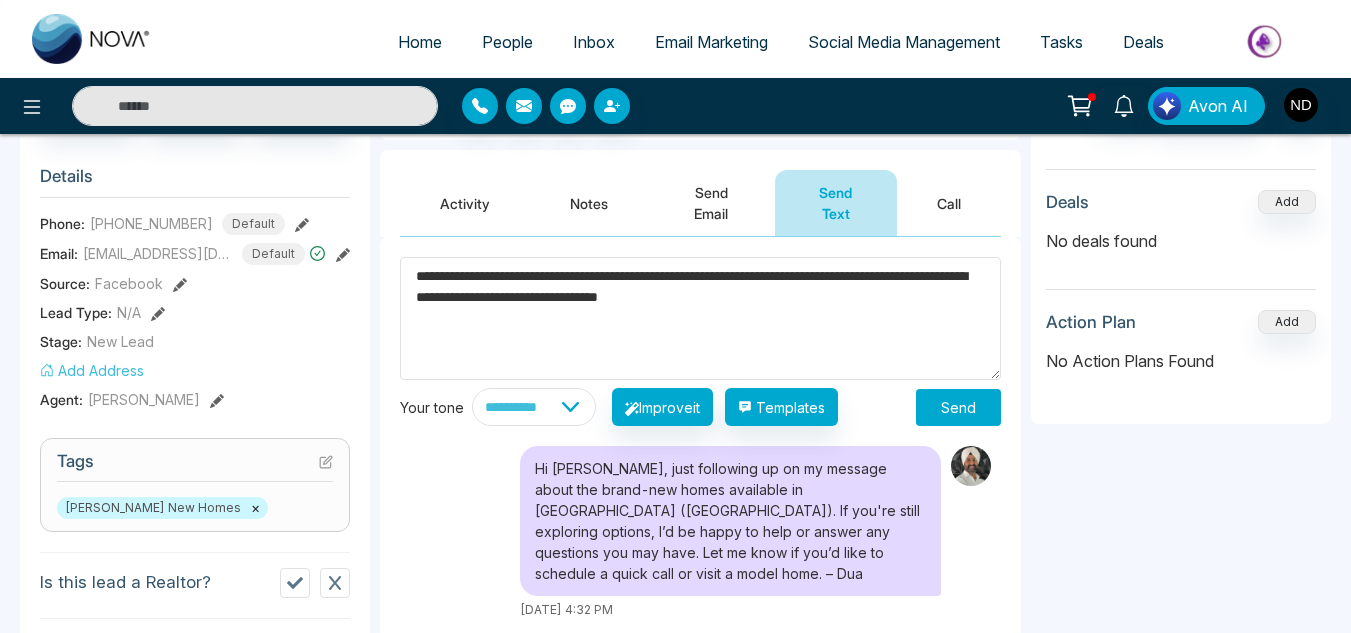type on "**********" 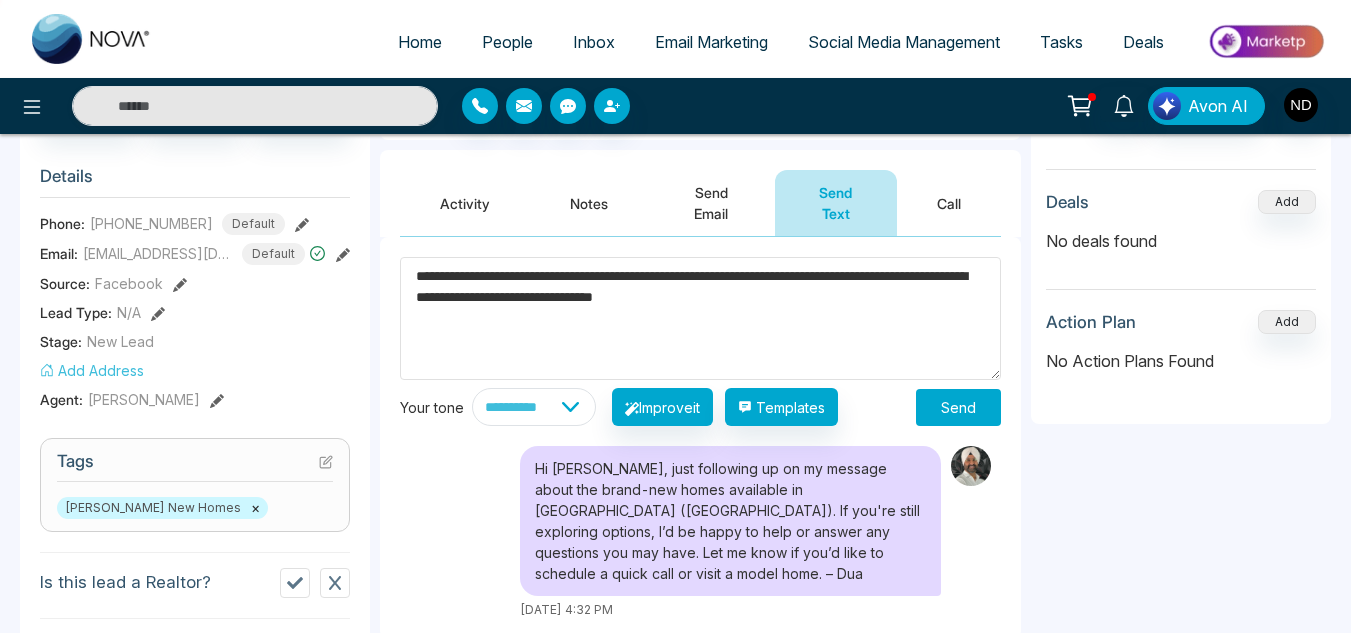 type on "*****" 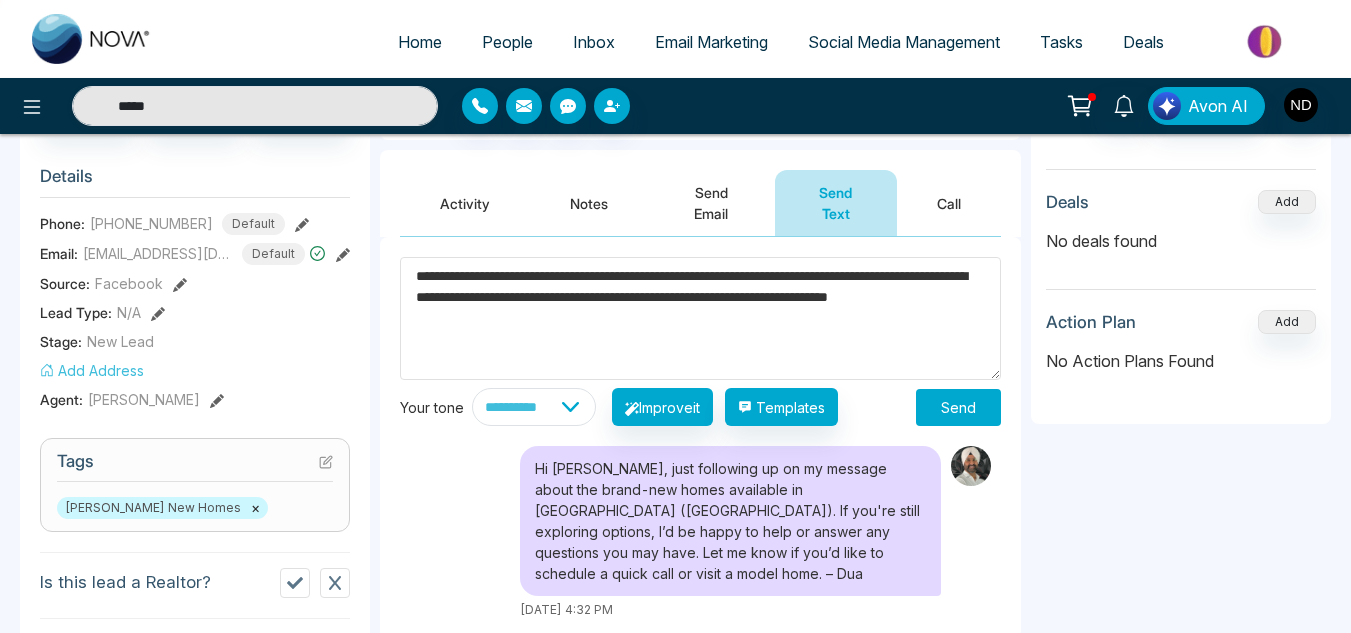 paste on "**********" 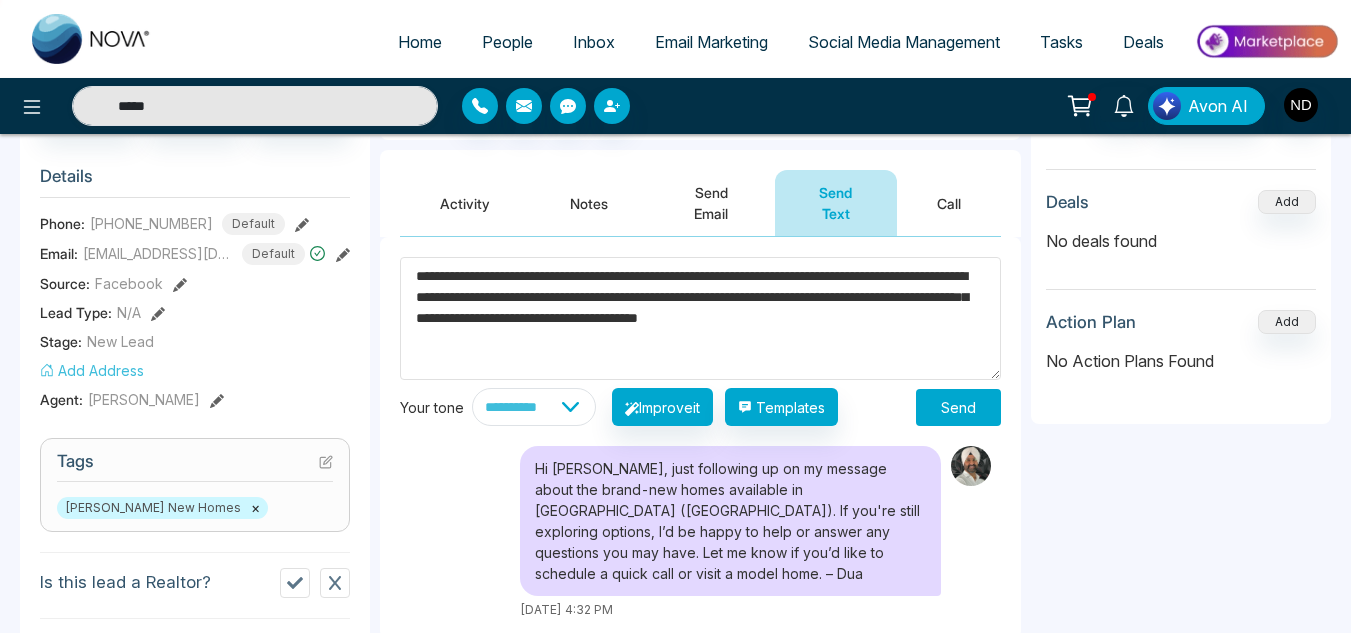 type on "**********" 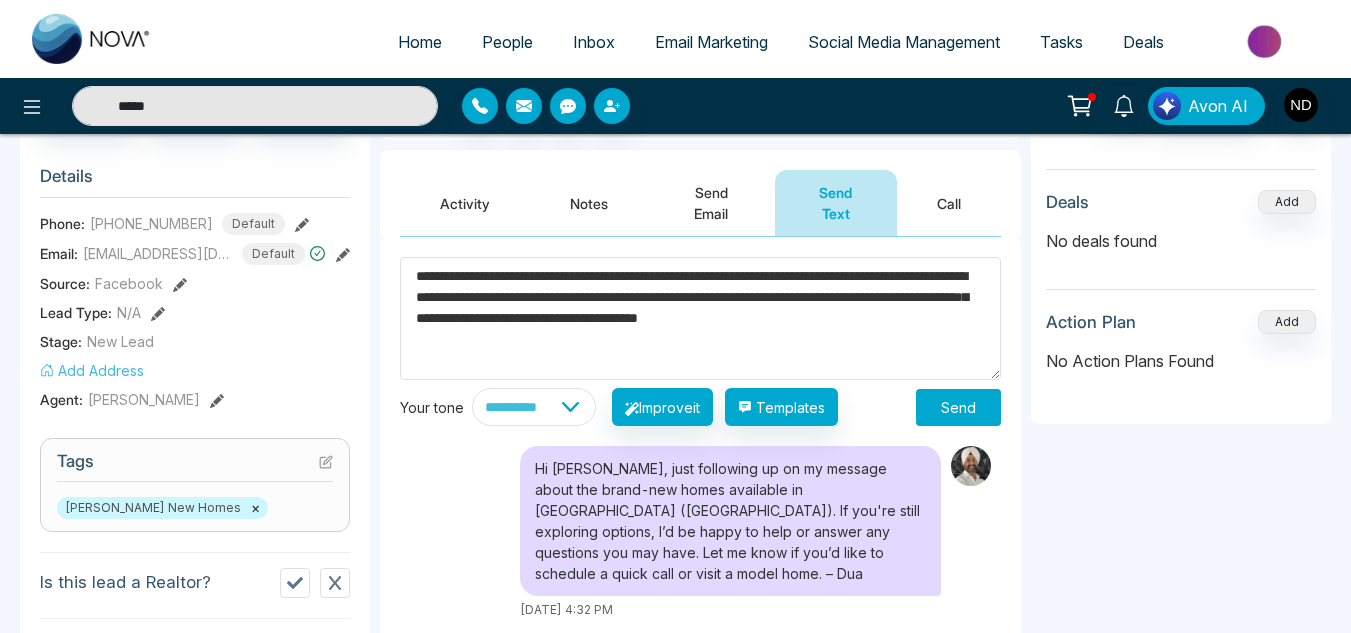 click on "Send" at bounding box center (958, 407) 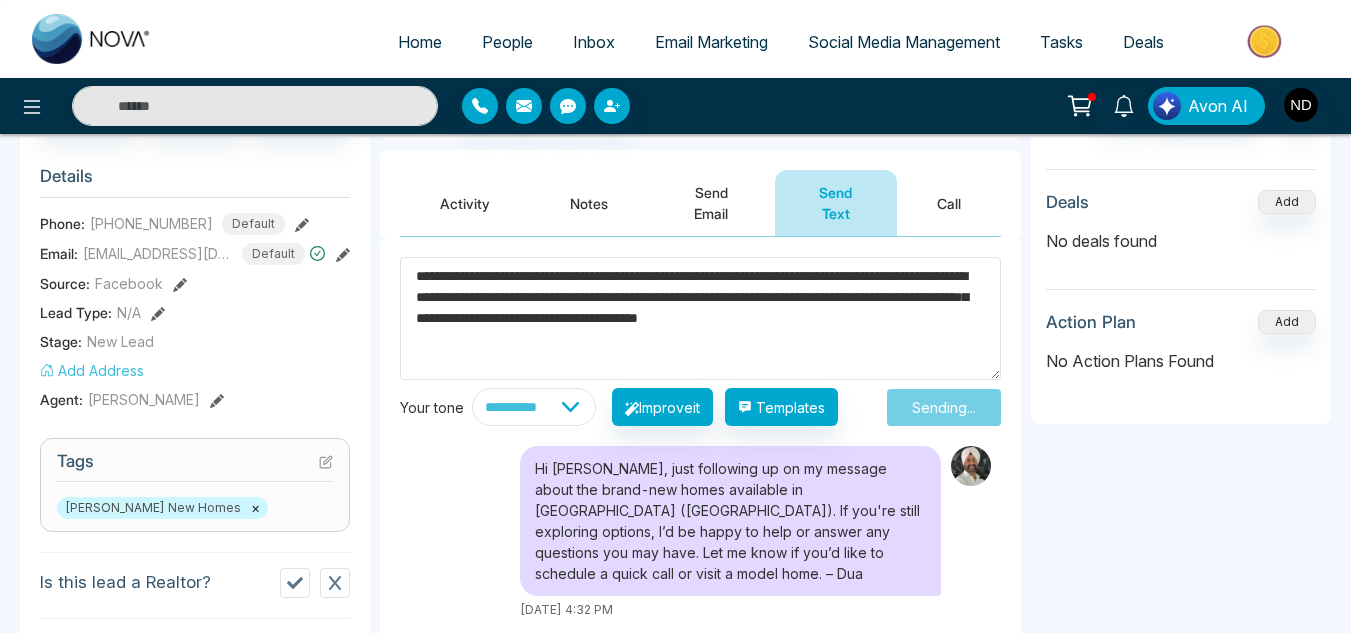 type on "*****" 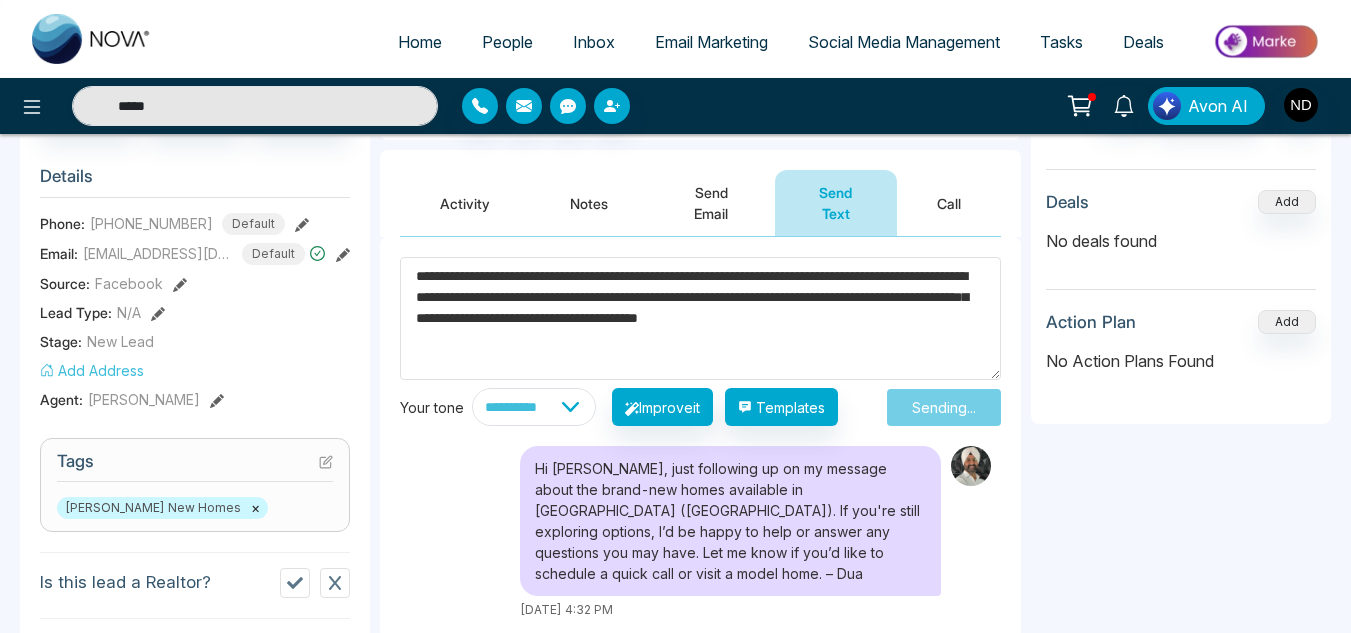 type 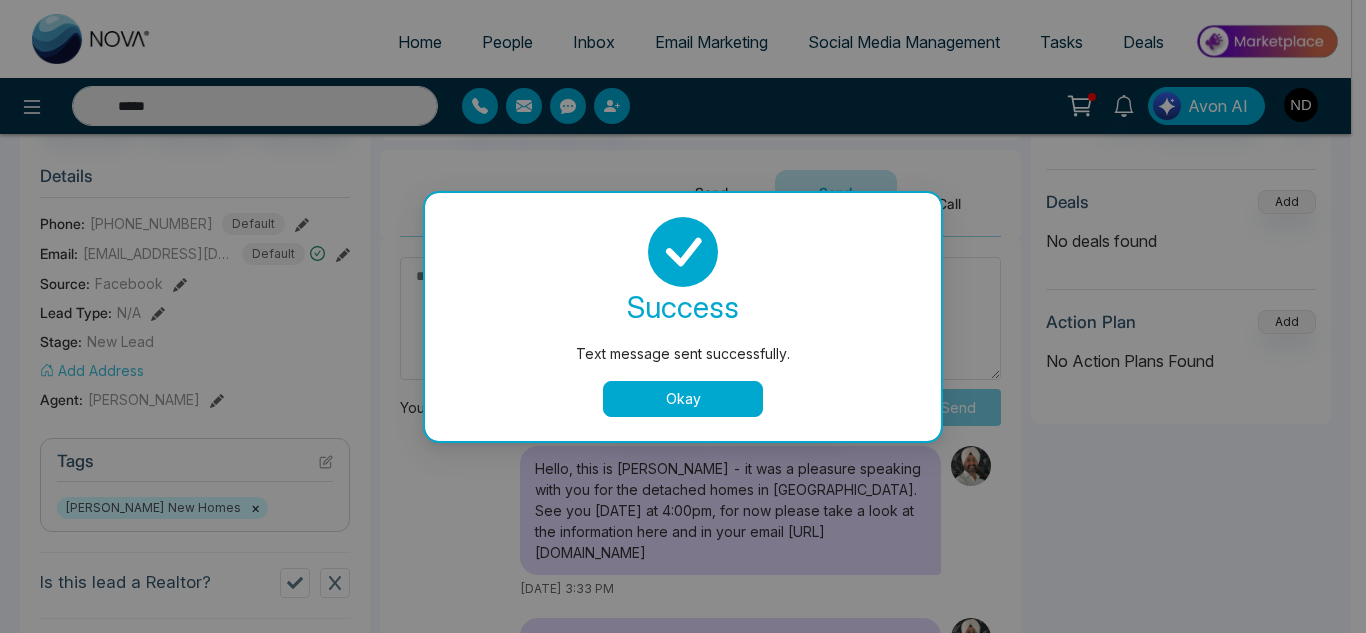 click on "Okay" at bounding box center (683, 399) 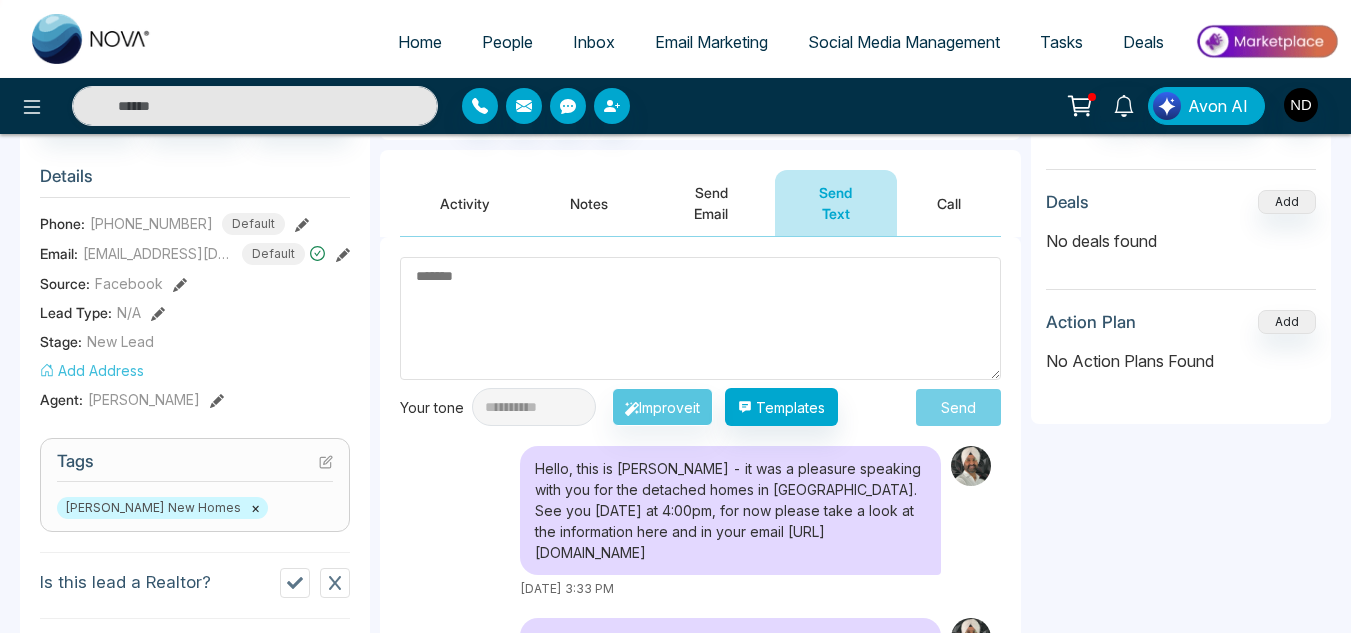 click on "Send Email" at bounding box center [711, 203] 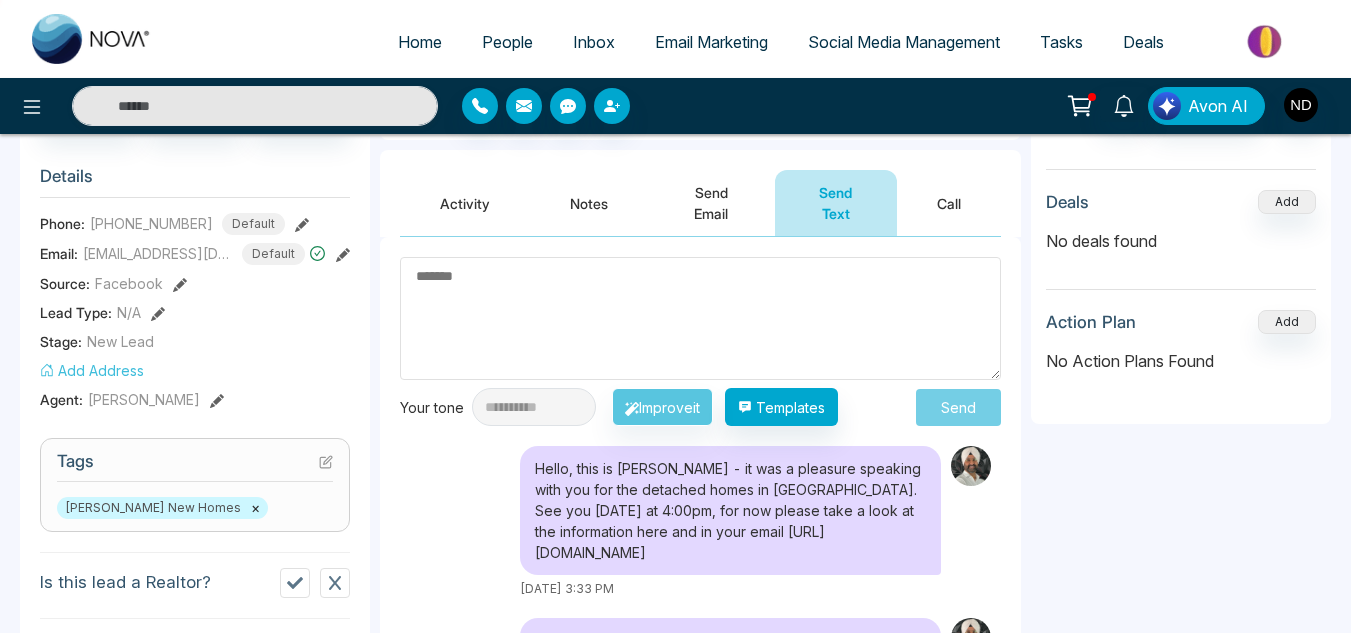 type on "*****" 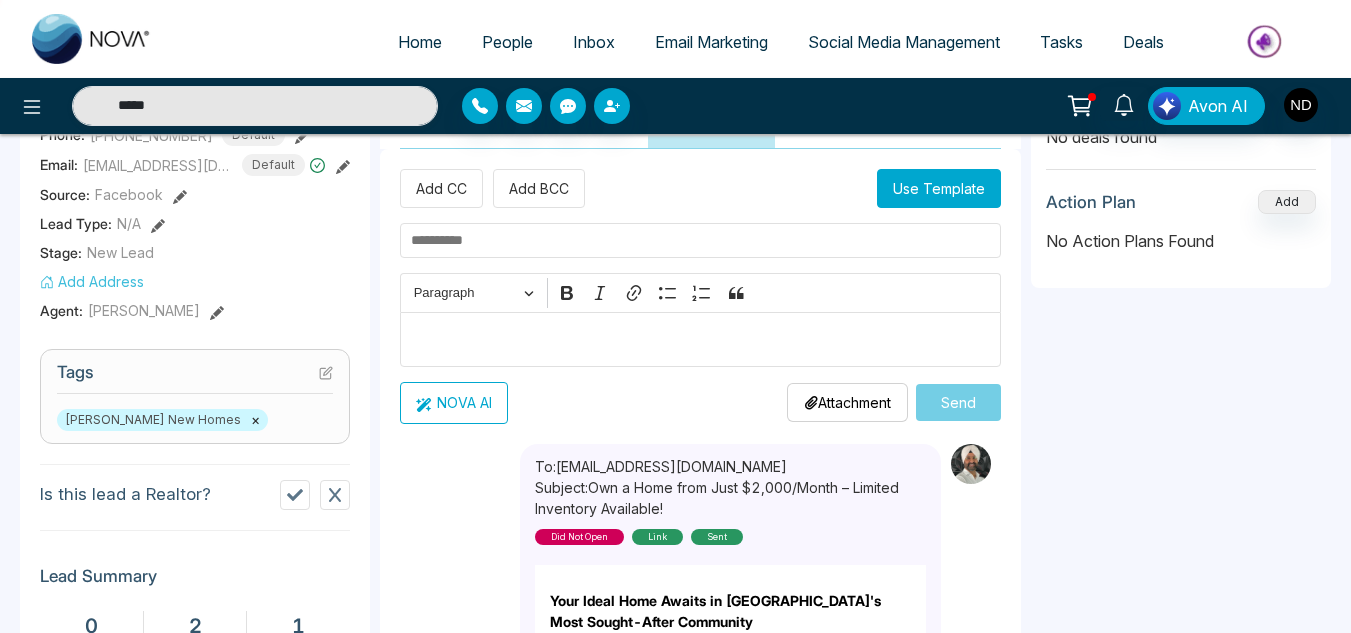 scroll, scrollTop: 337, scrollLeft: 0, axis: vertical 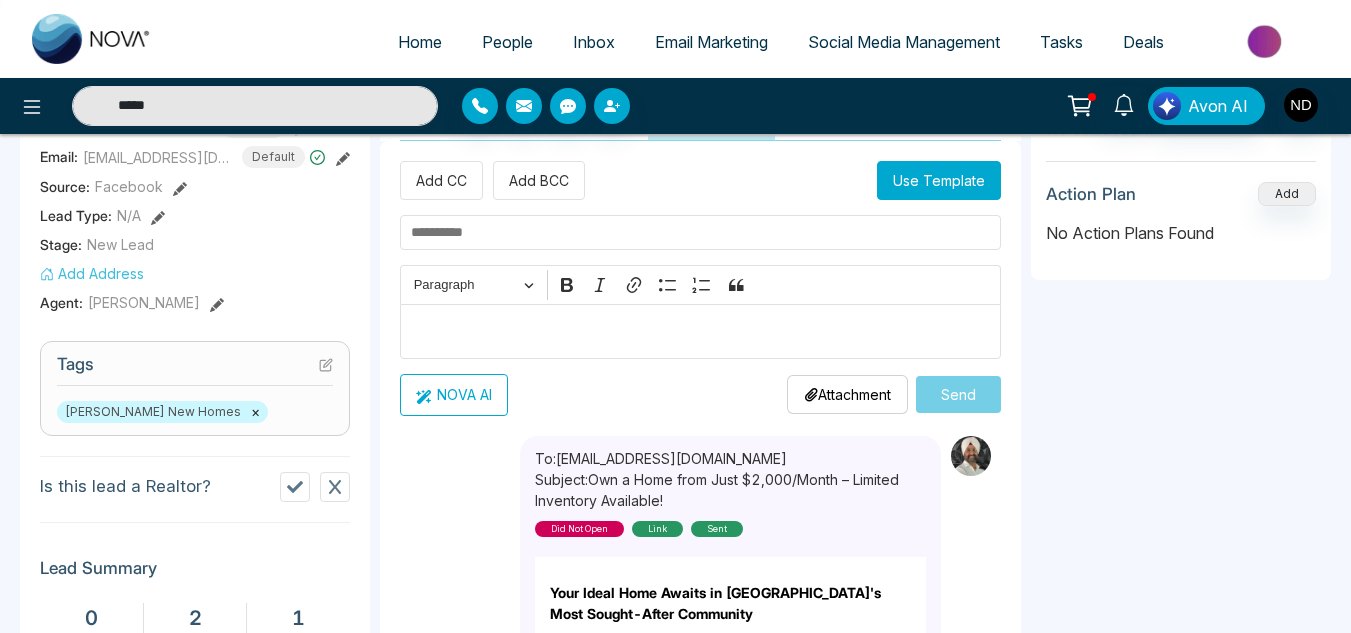 click on "Use Template" at bounding box center (939, 180) 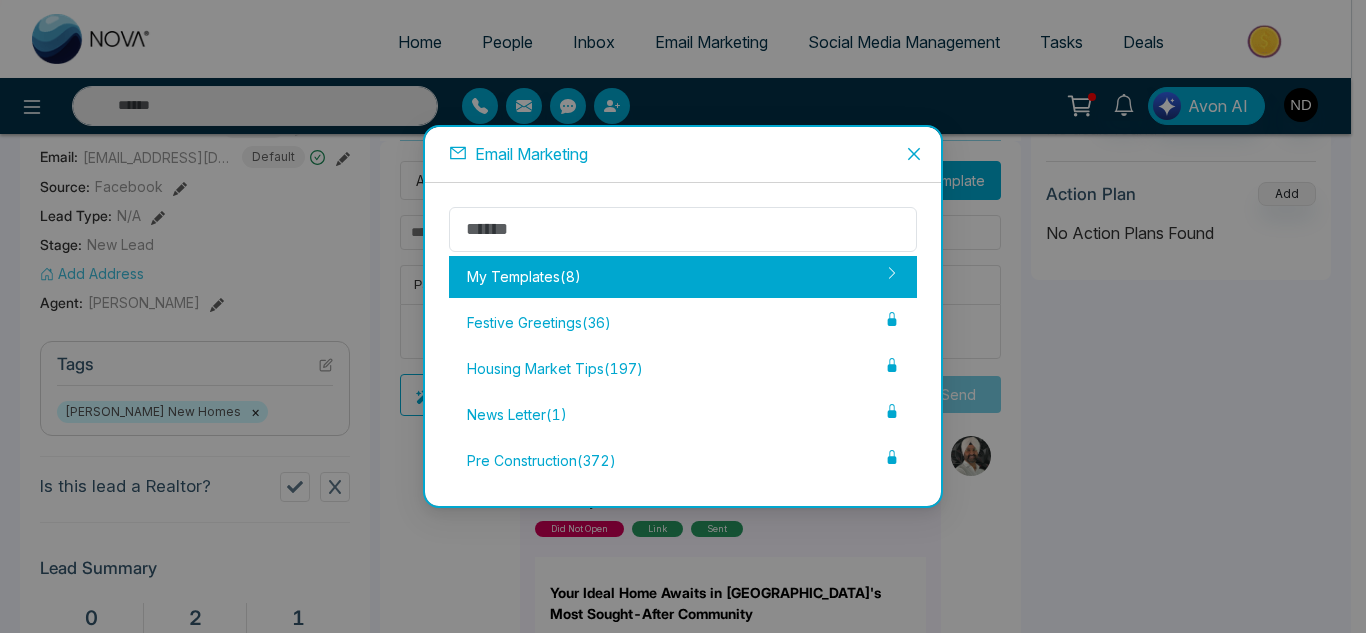 click on "My Templates  ( 8 )" at bounding box center [683, 277] 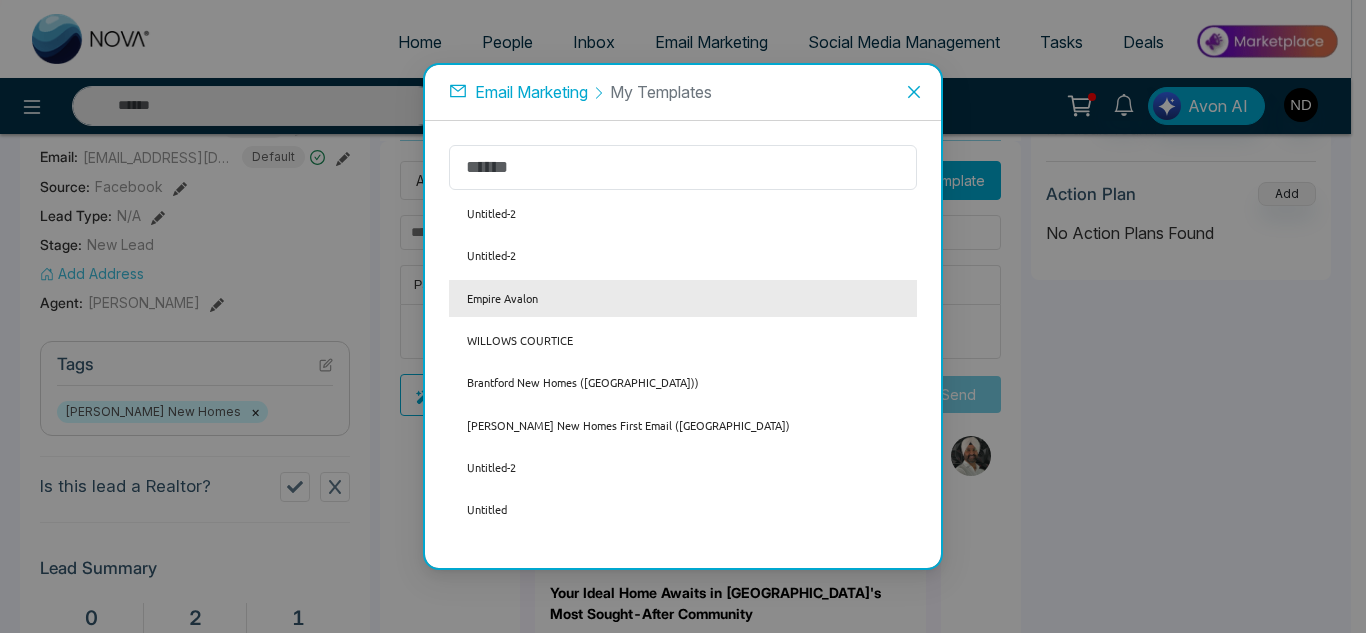 click on "Empire Avalon" at bounding box center (683, 298) 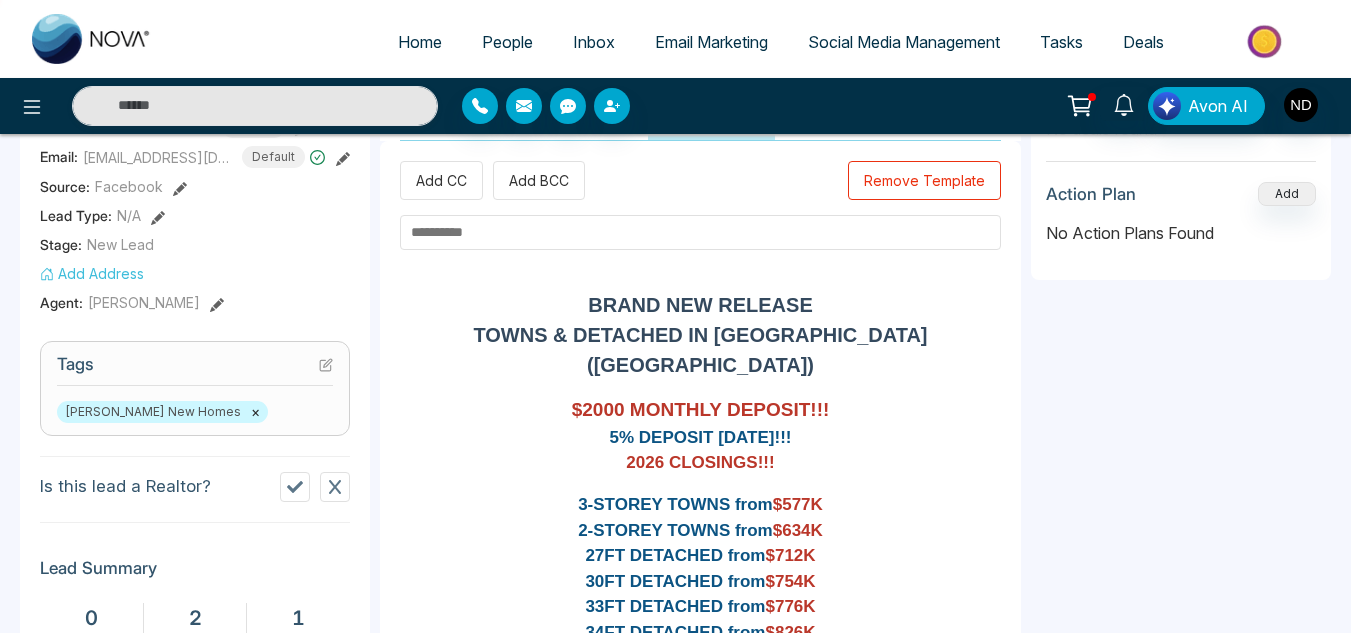 scroll, scrollTop: 272, scrollLeft: 0, axis: vertical 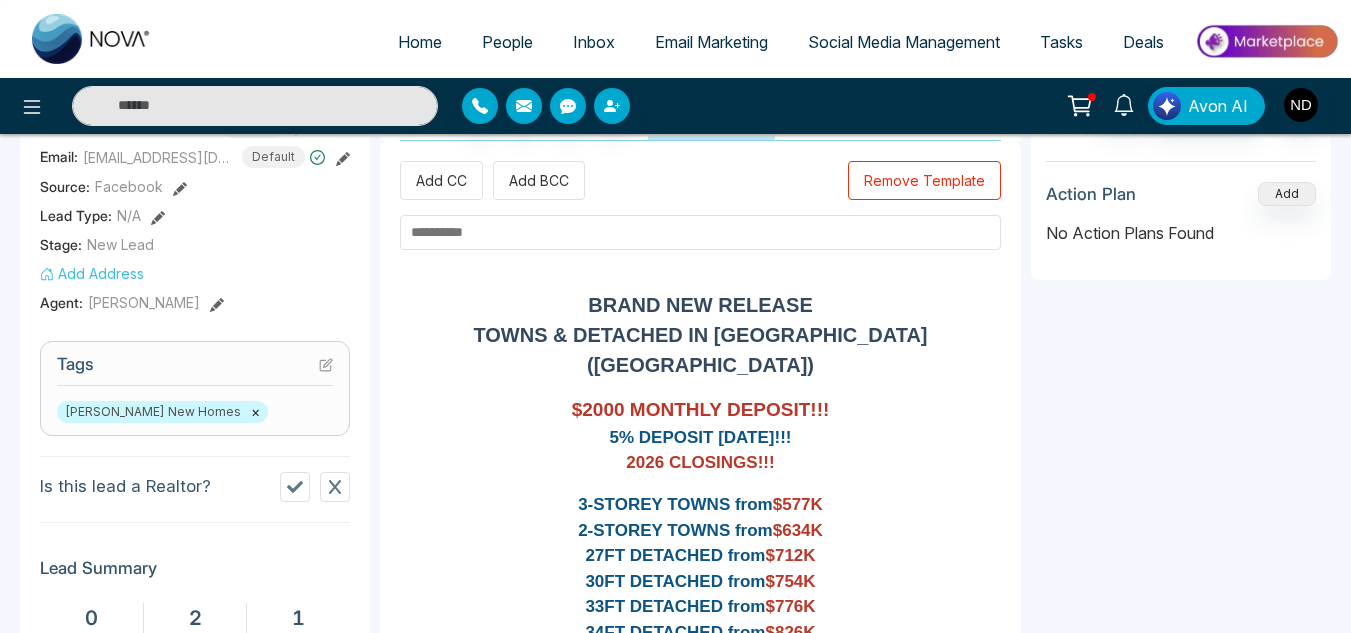click at bounding box center (700, 232) 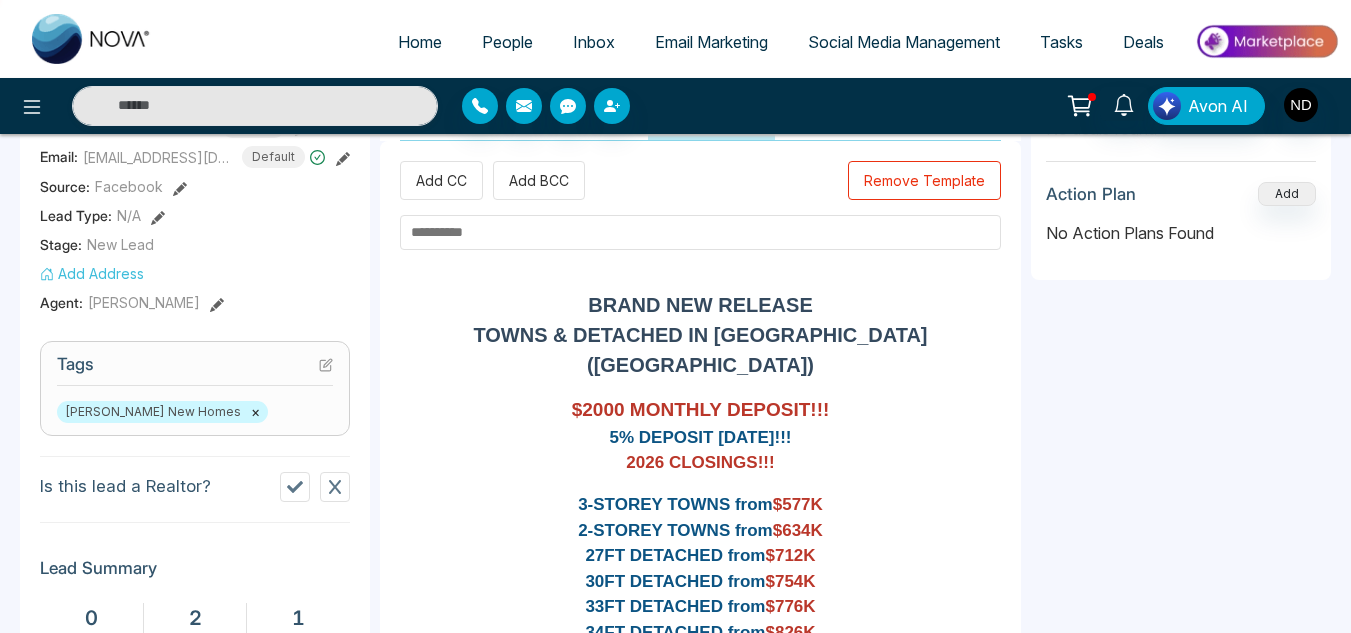type on "*****" 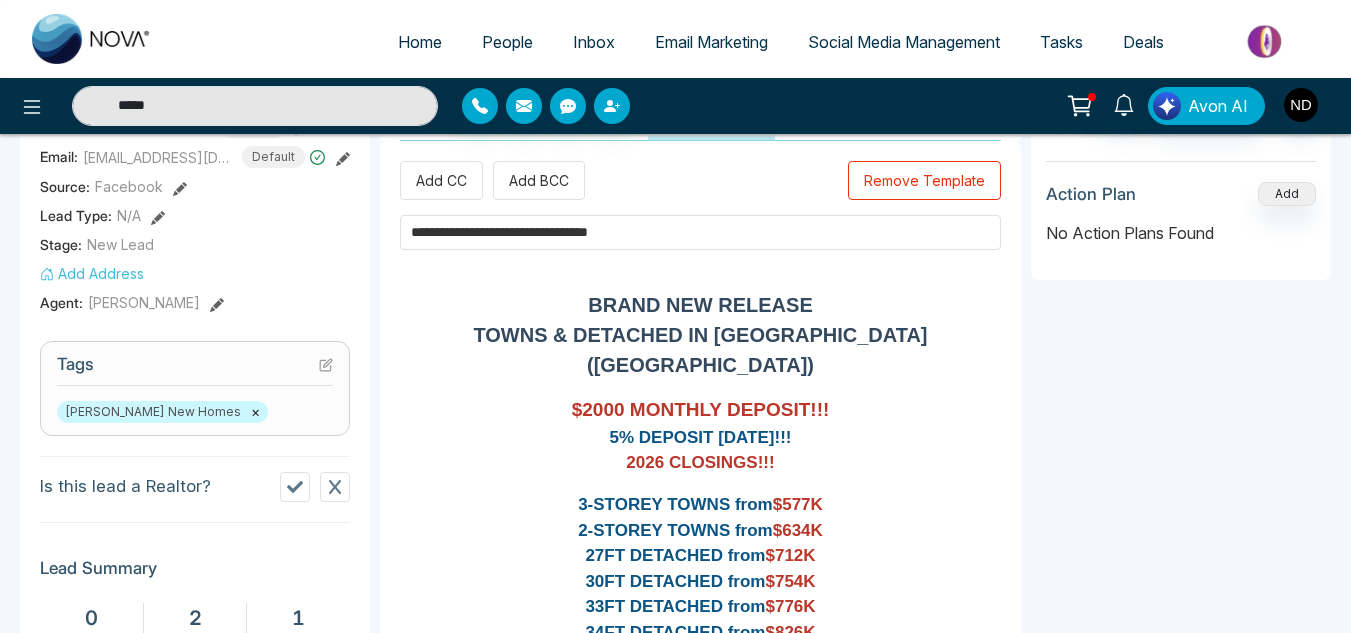 type on "**********" 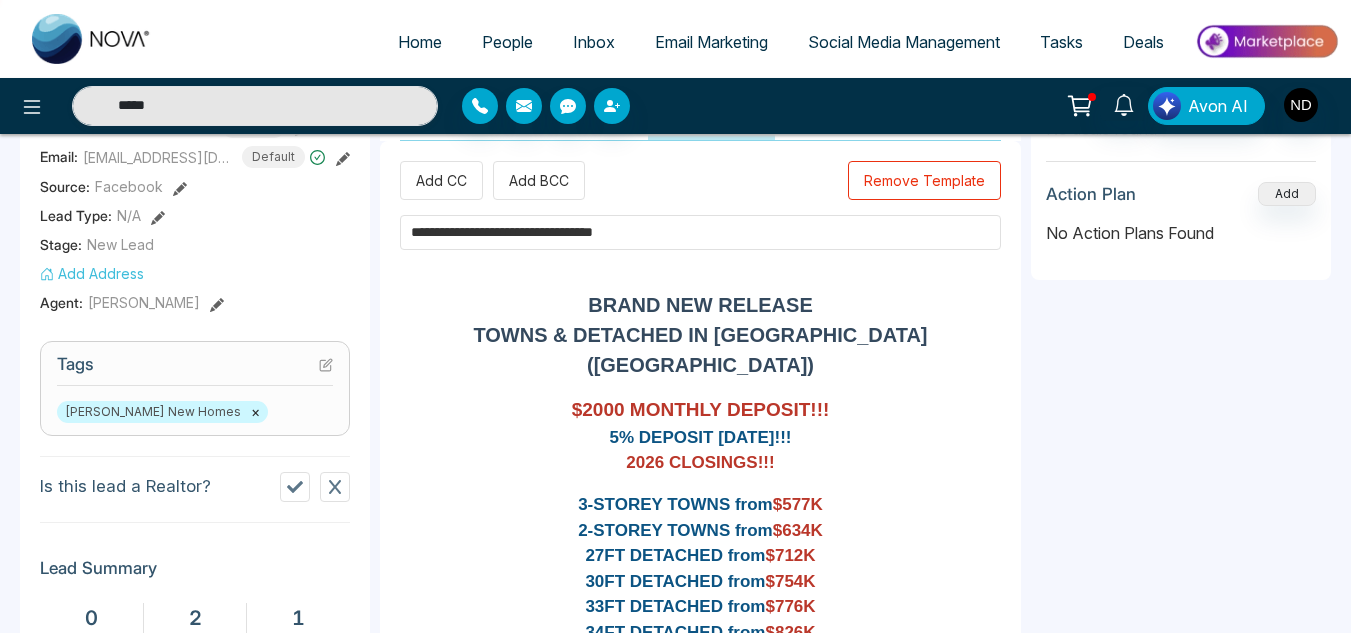 click on "**********" at bounding box center (700, 232) 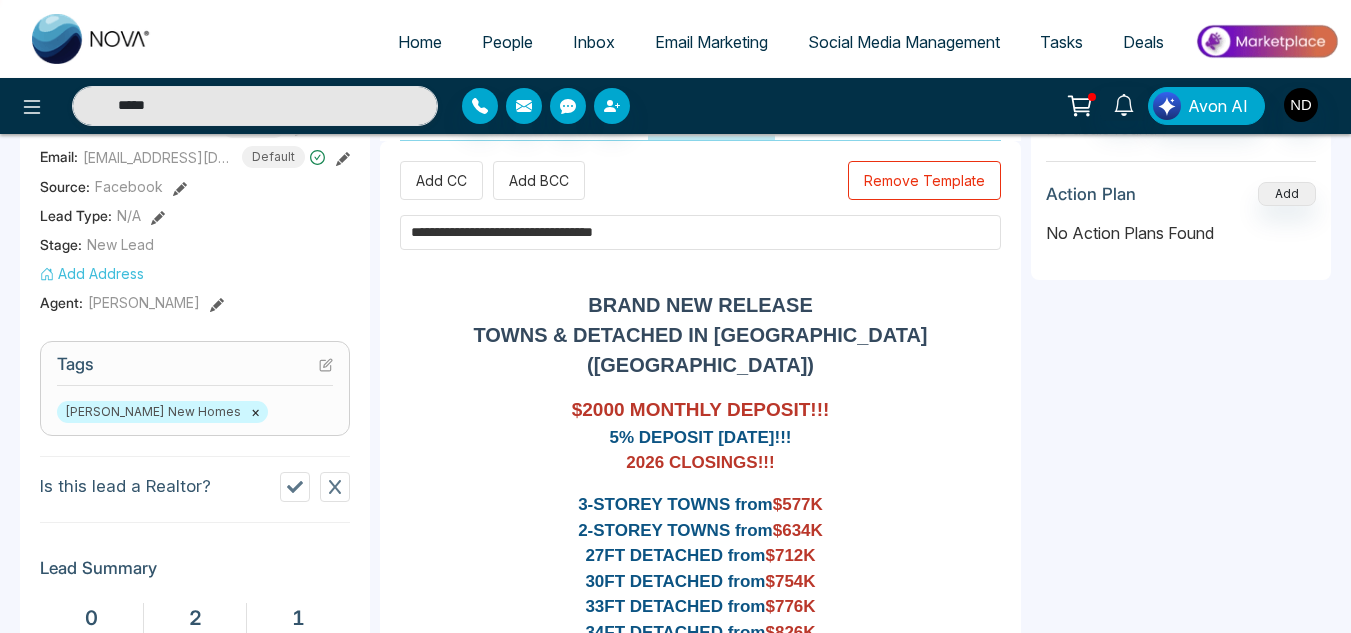 type 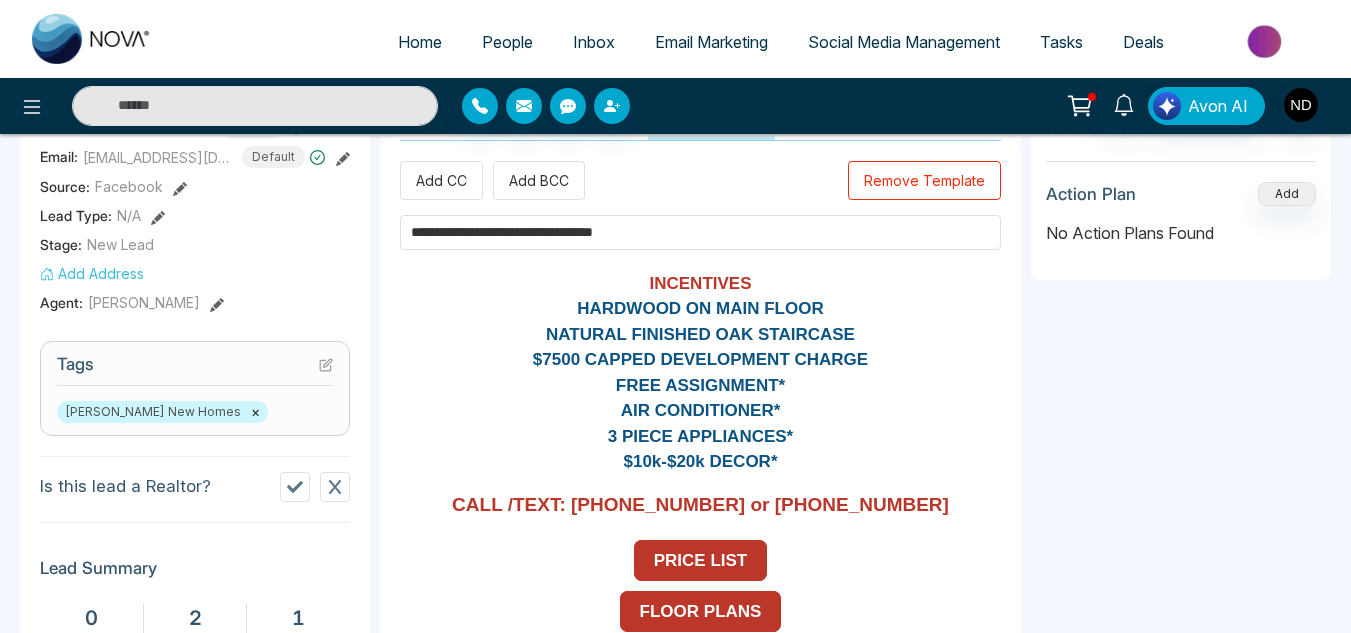 scroll, scrollTop: 1768, scrollLeft: 0, axis: vertical 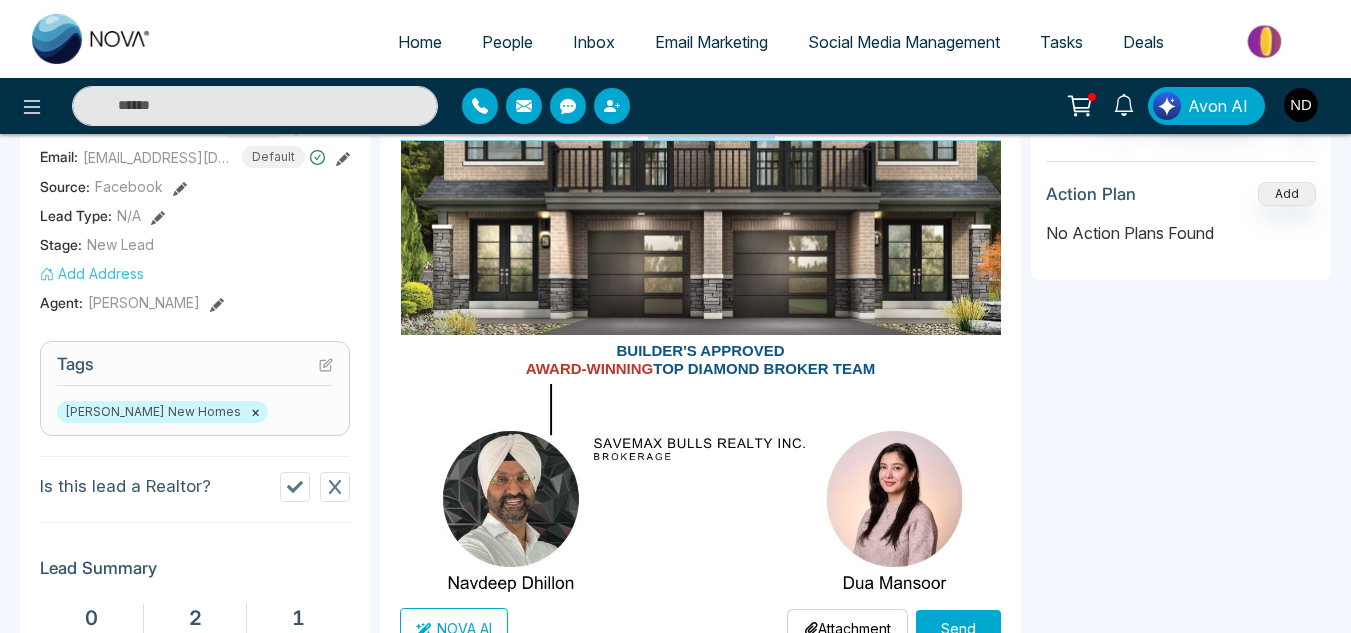 type on "**********" 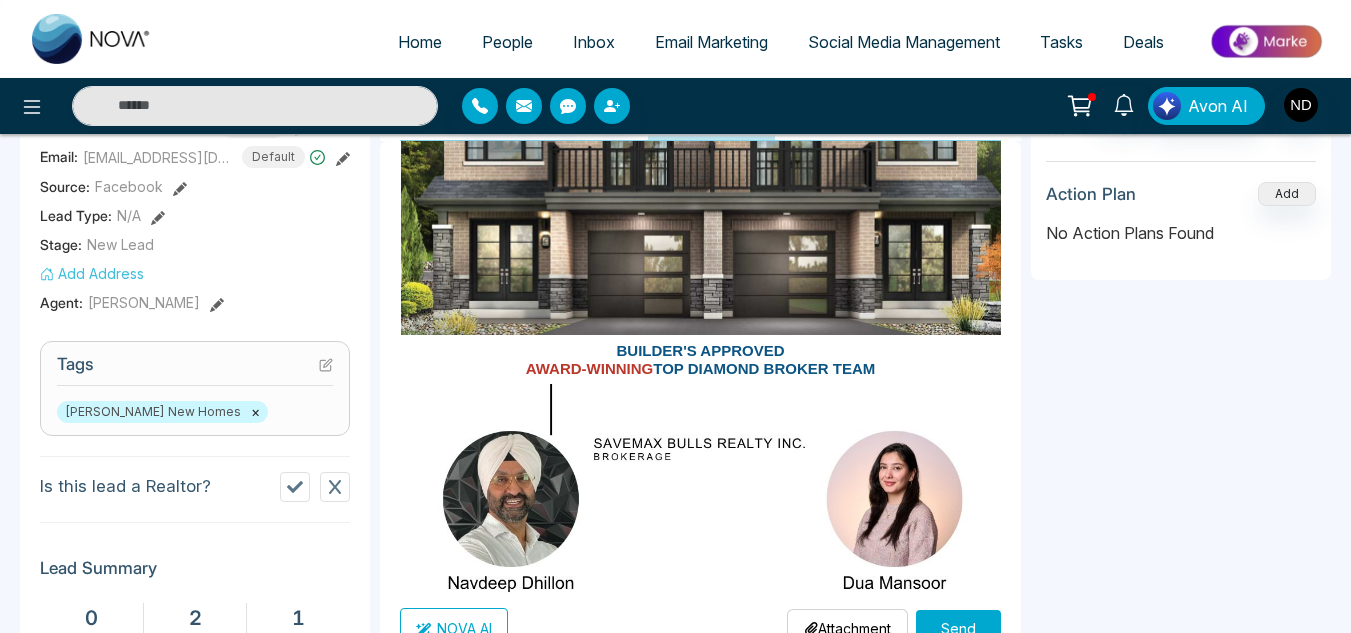 click on "Send" at bounding box center [958, 628] 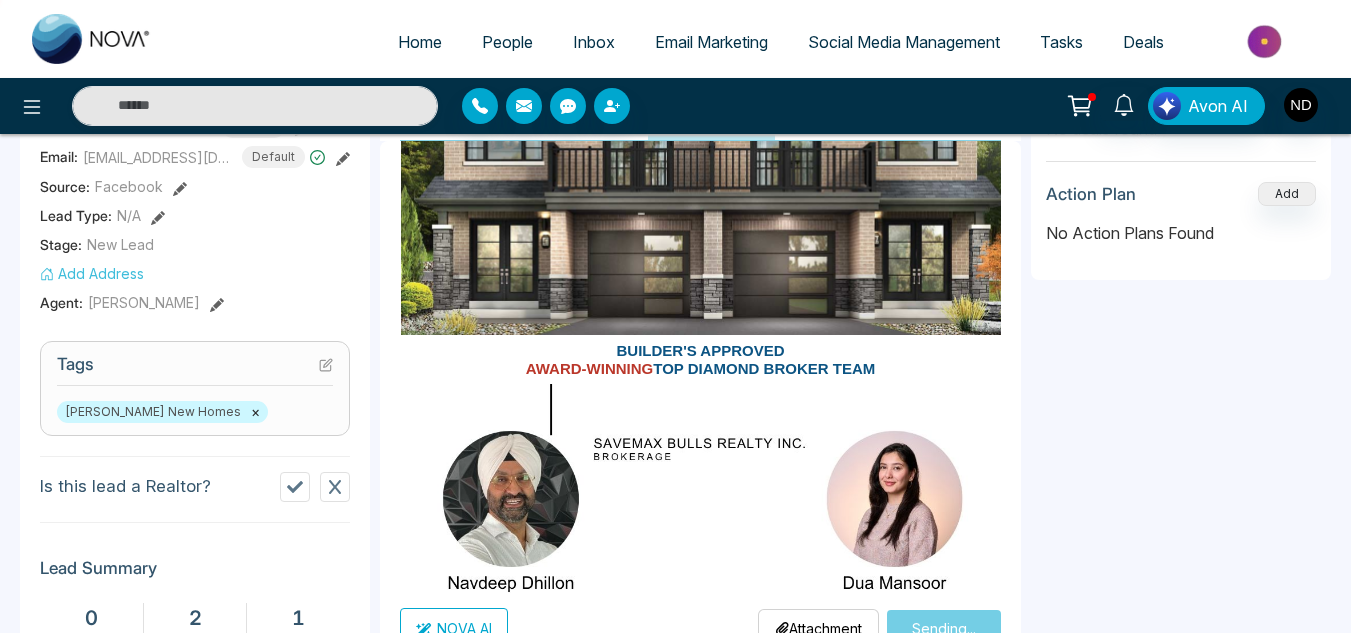 type on "*****" 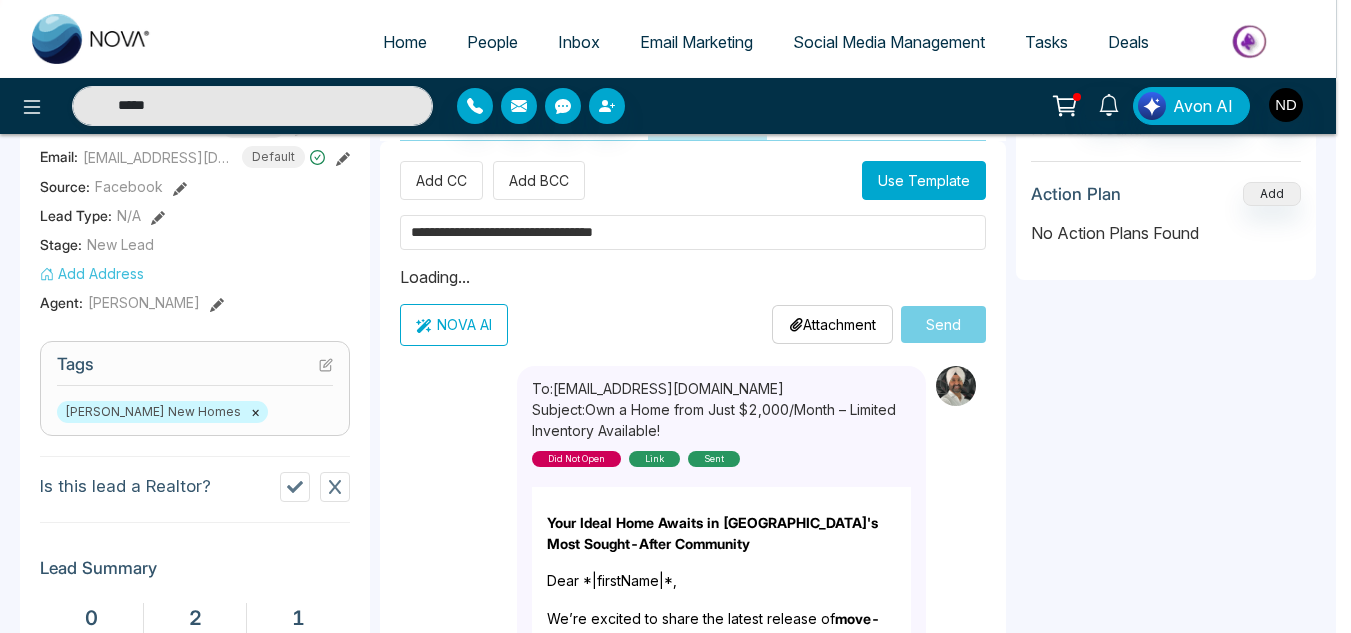 type 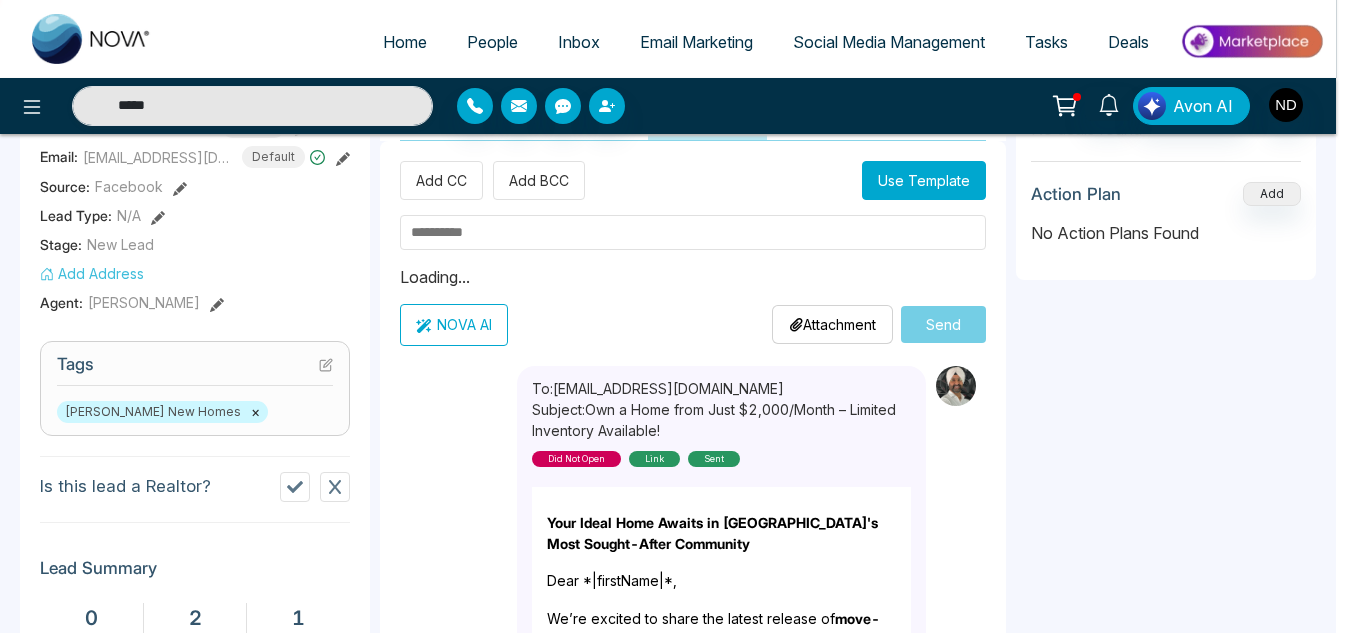 scroll, scrollTop: 0, scrollLeft: 0, axis: both 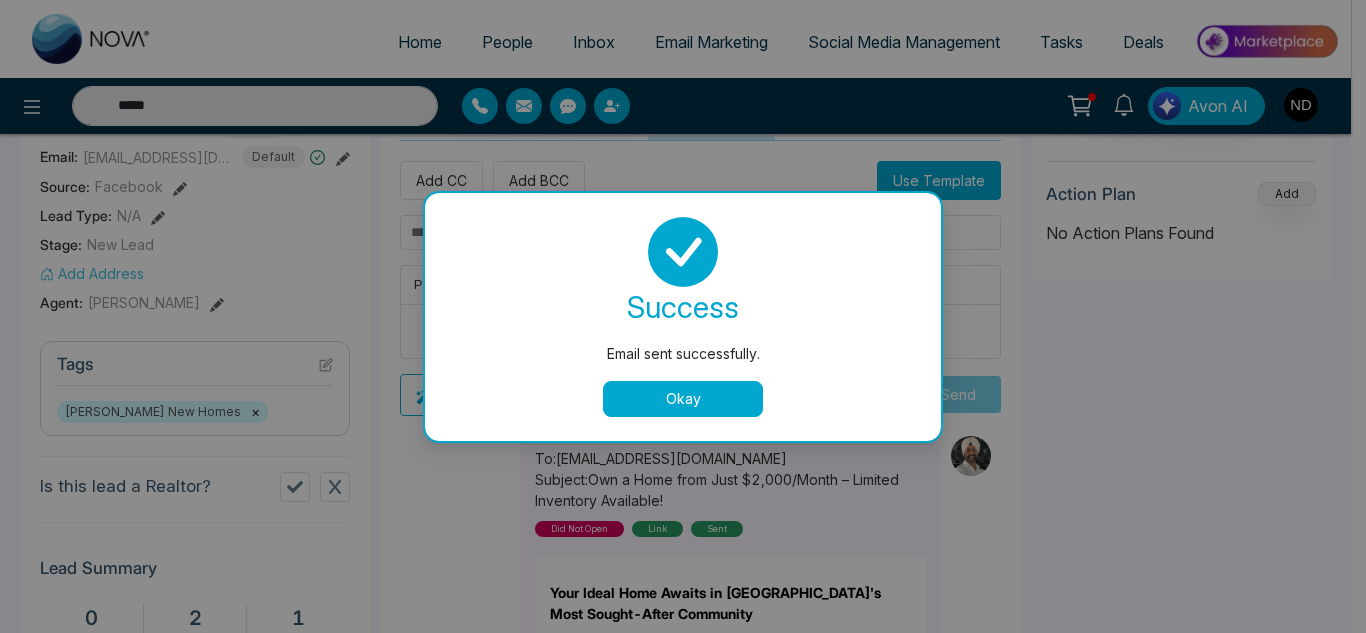 click on "Okay" at bounding box center [683, 399] 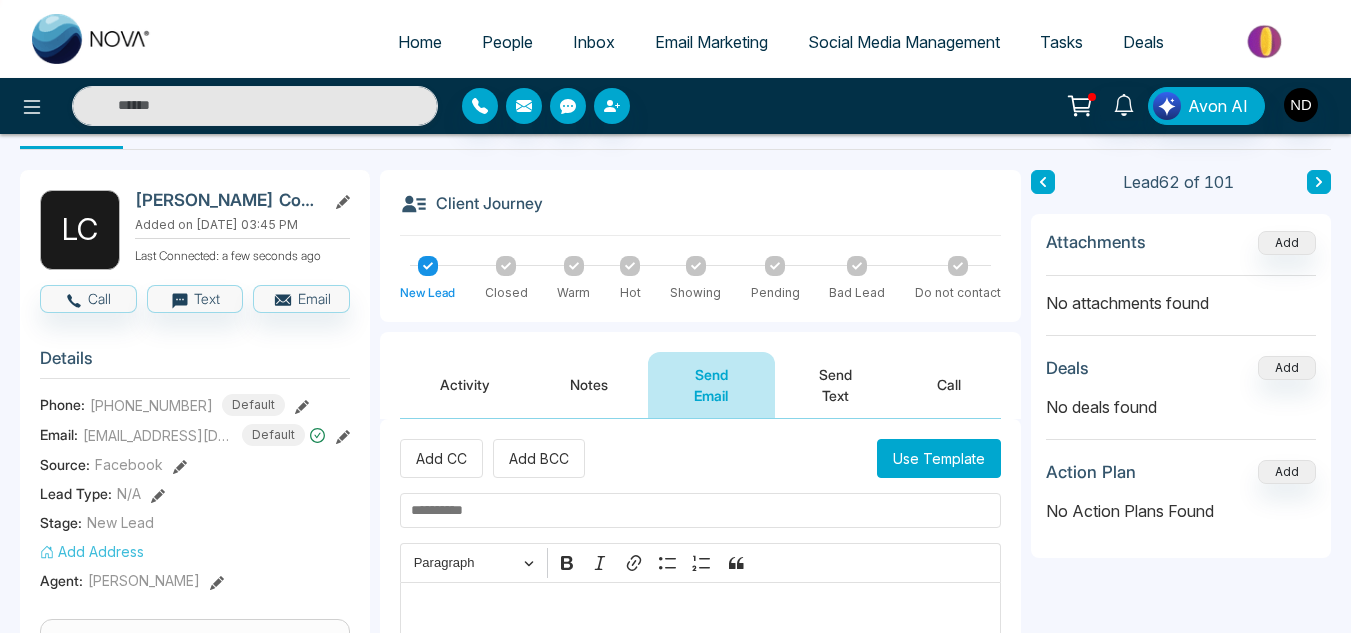 scroll, scrollTop: 0, scrollLeft: 0, axis: both 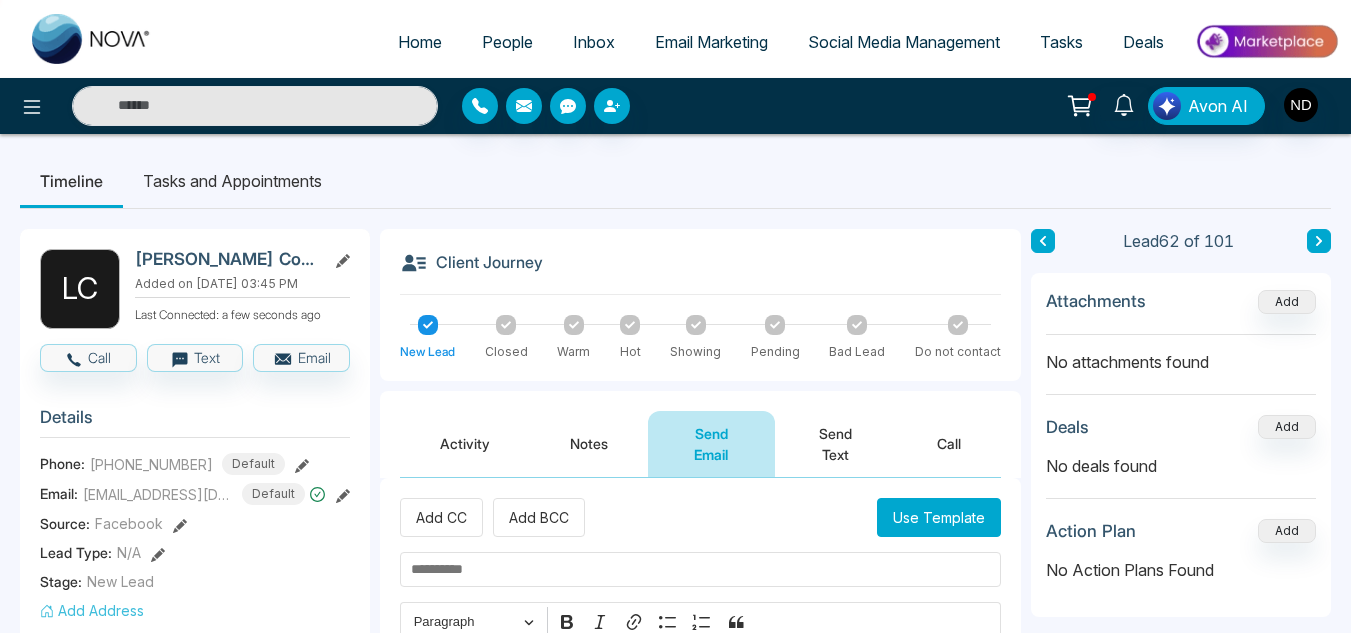 click on "Activity" at bounding box center [465, 444] 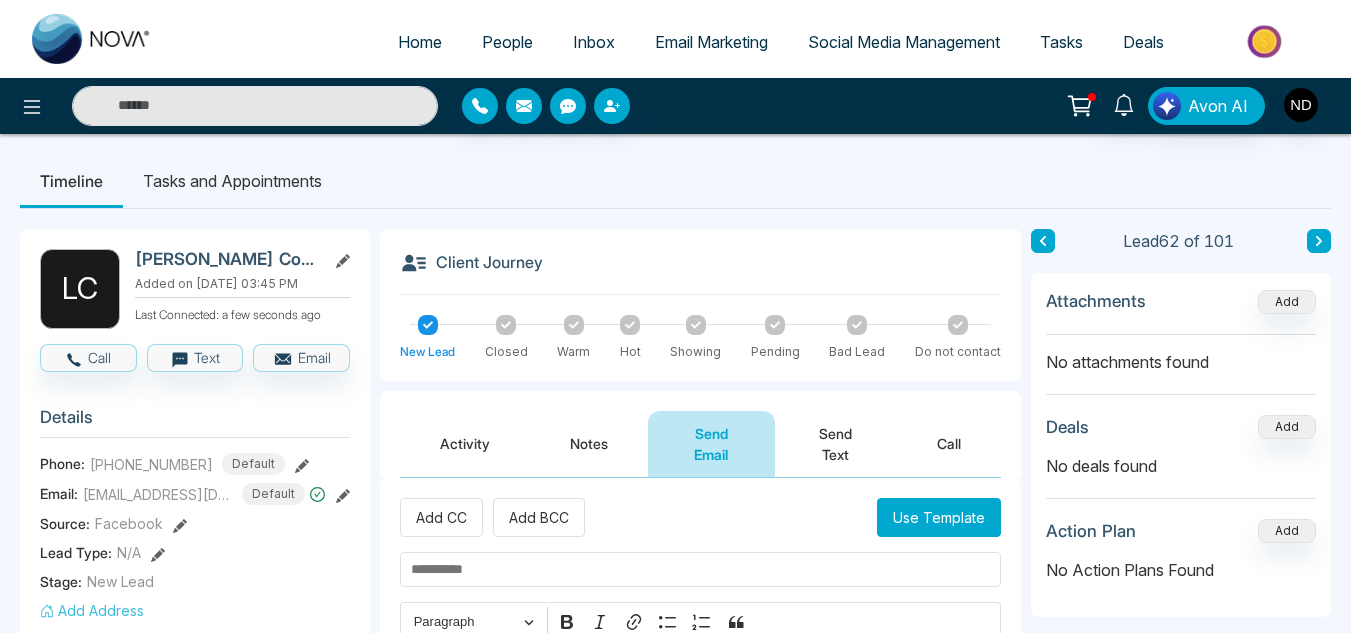 type on "*****" 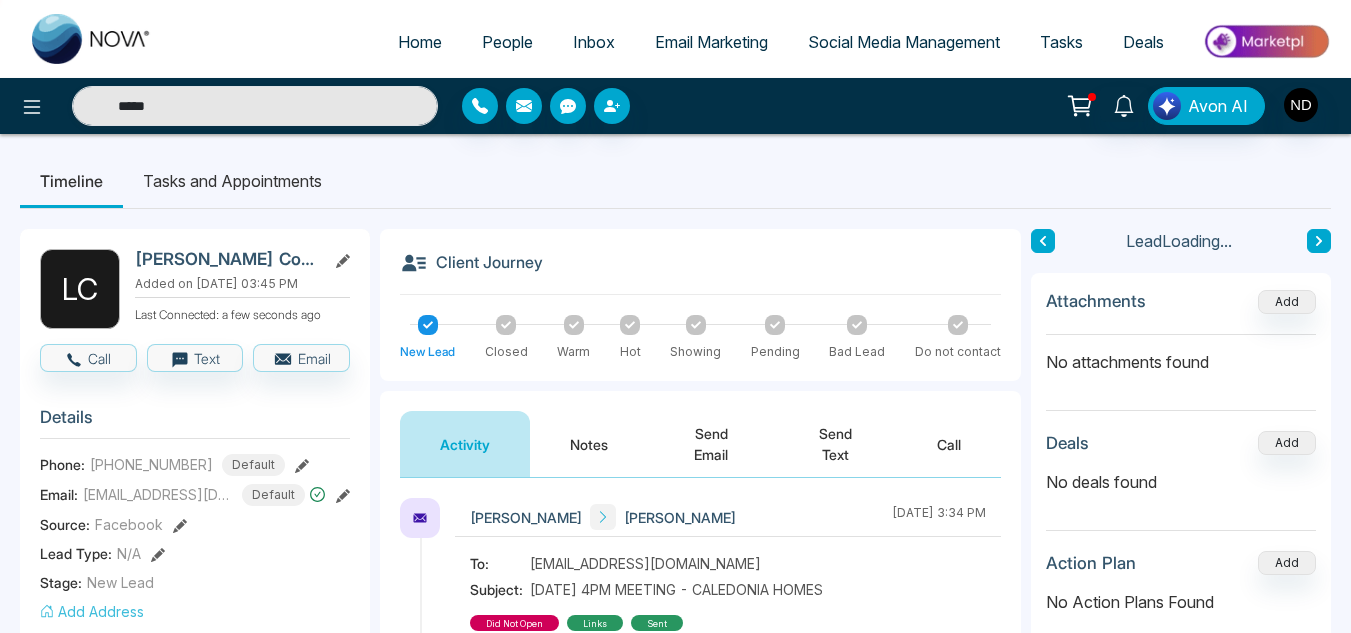 click on "Warm" at bounding box center (573, 338) 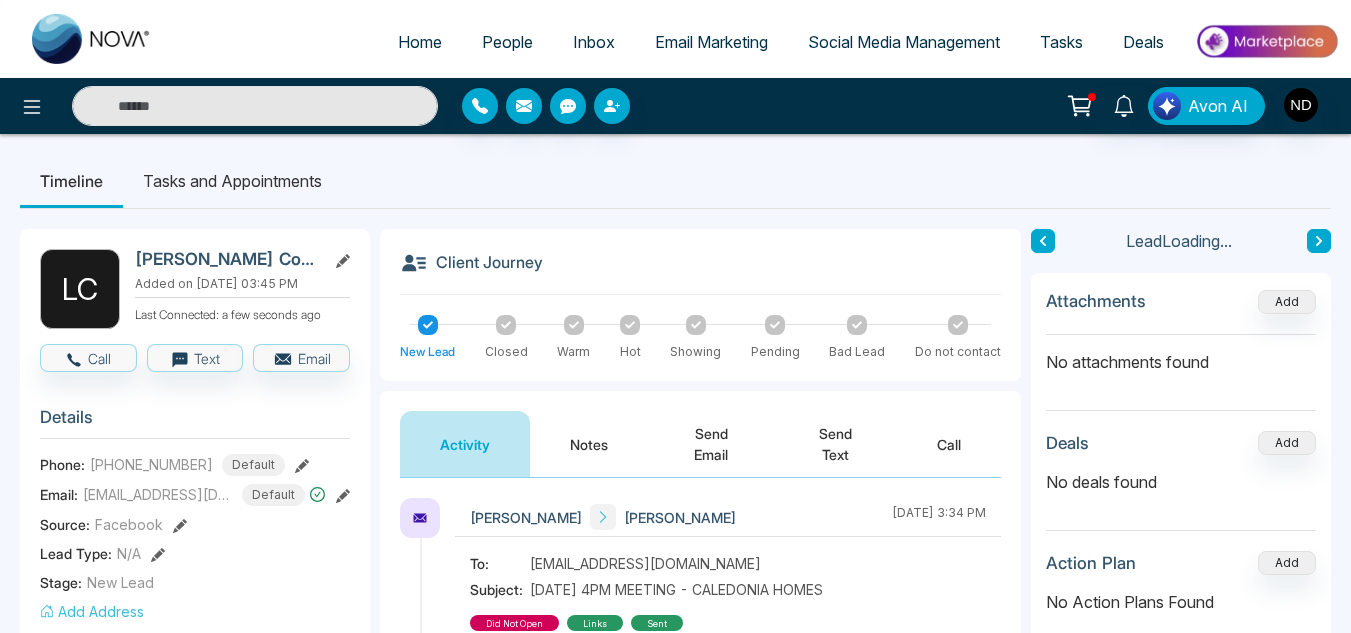 type on "*****" 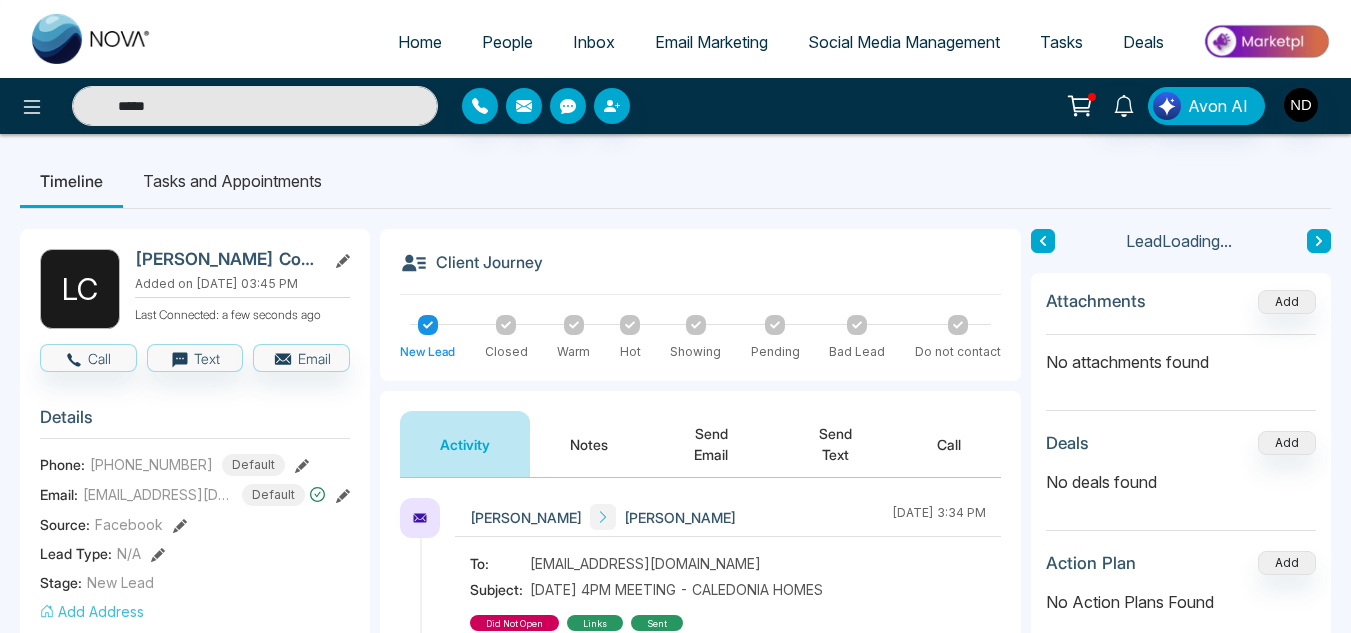 click 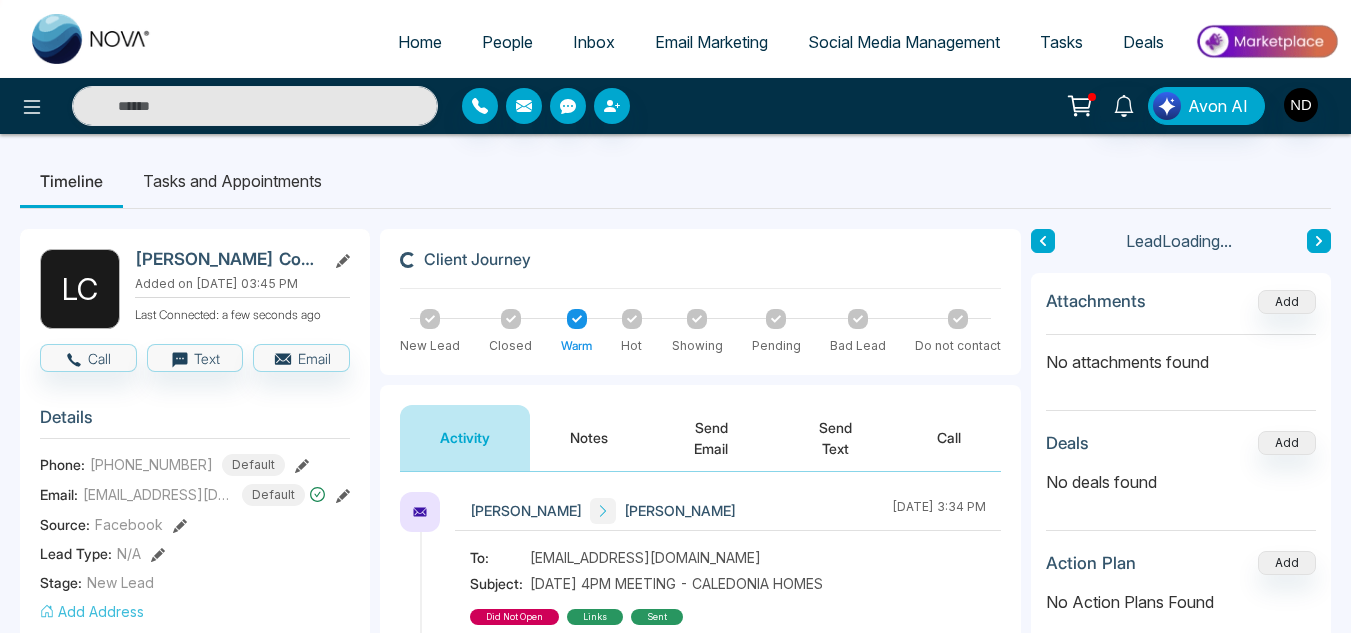 type on "*****" 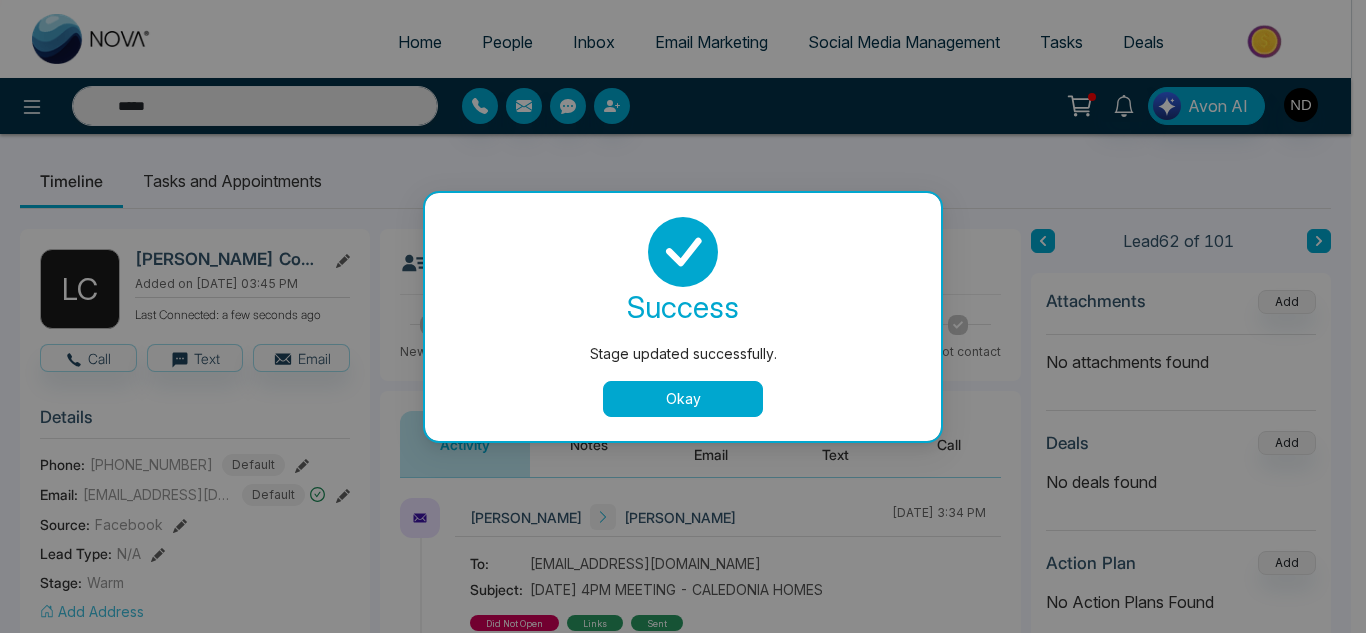 click on "Okay" at bounding box center [683, 399] 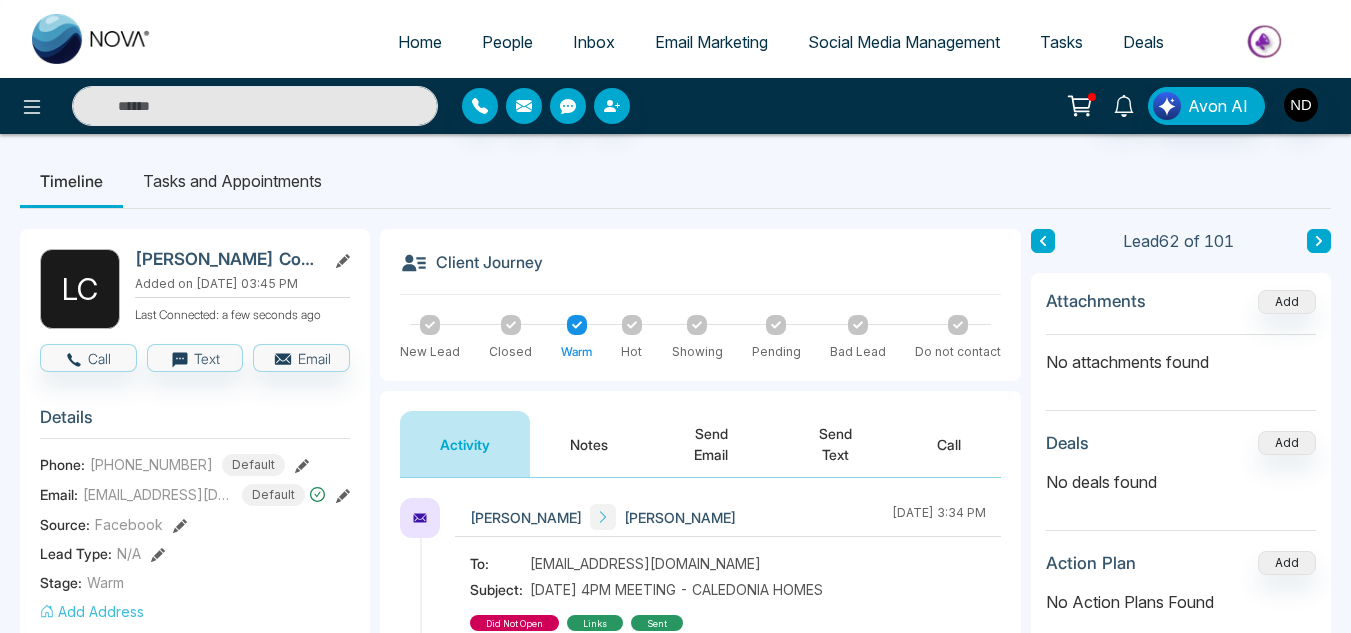 scroll, scrollTop: 174, scrollLeft: 0, axis: vertical 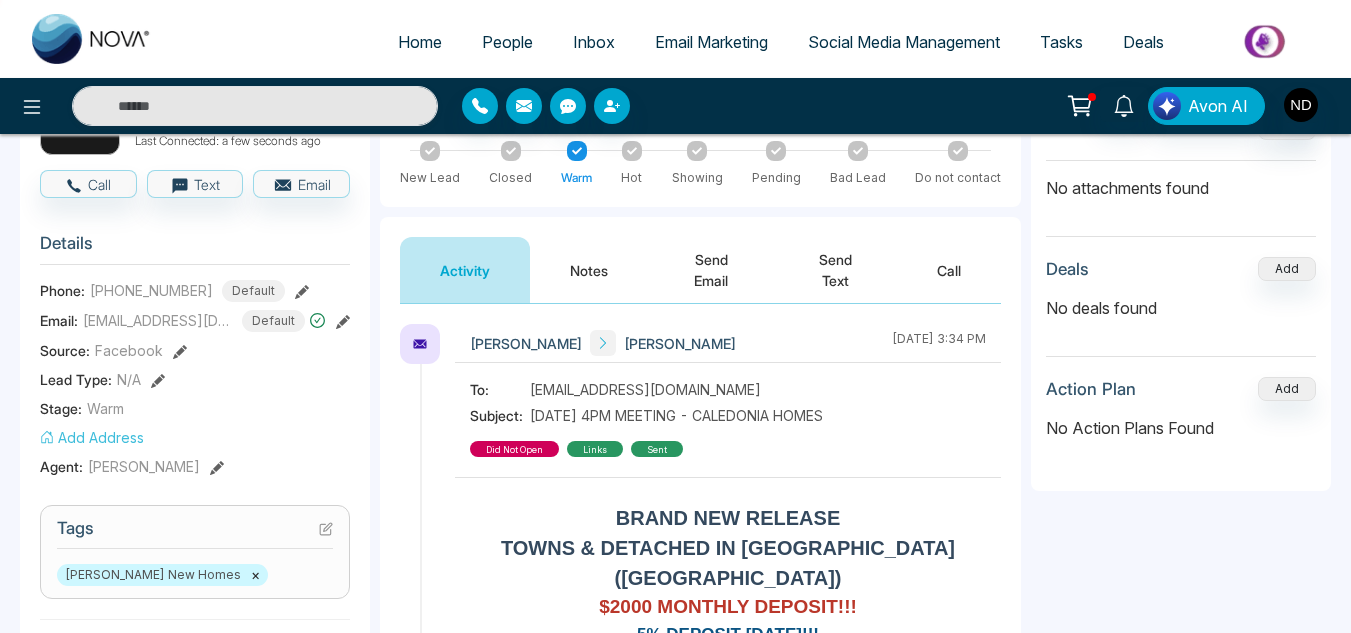 type on "*****" 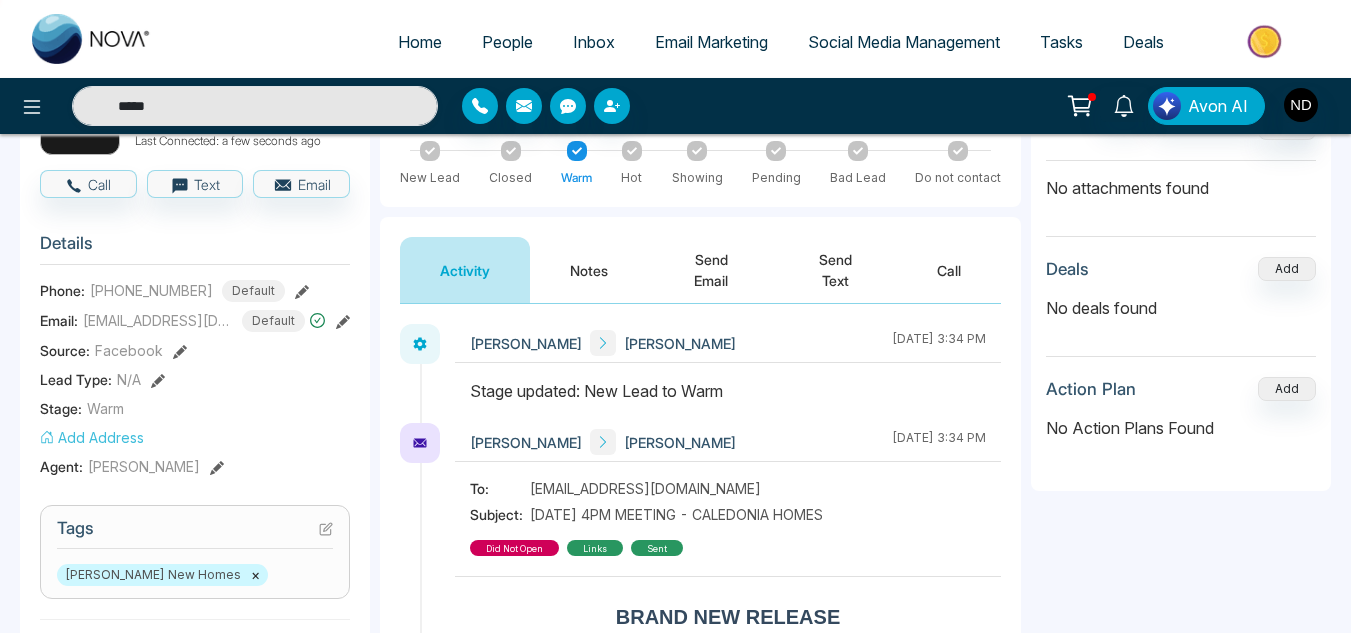 scroll, scrollTop: 0, scrollLeft: 0, axis: both 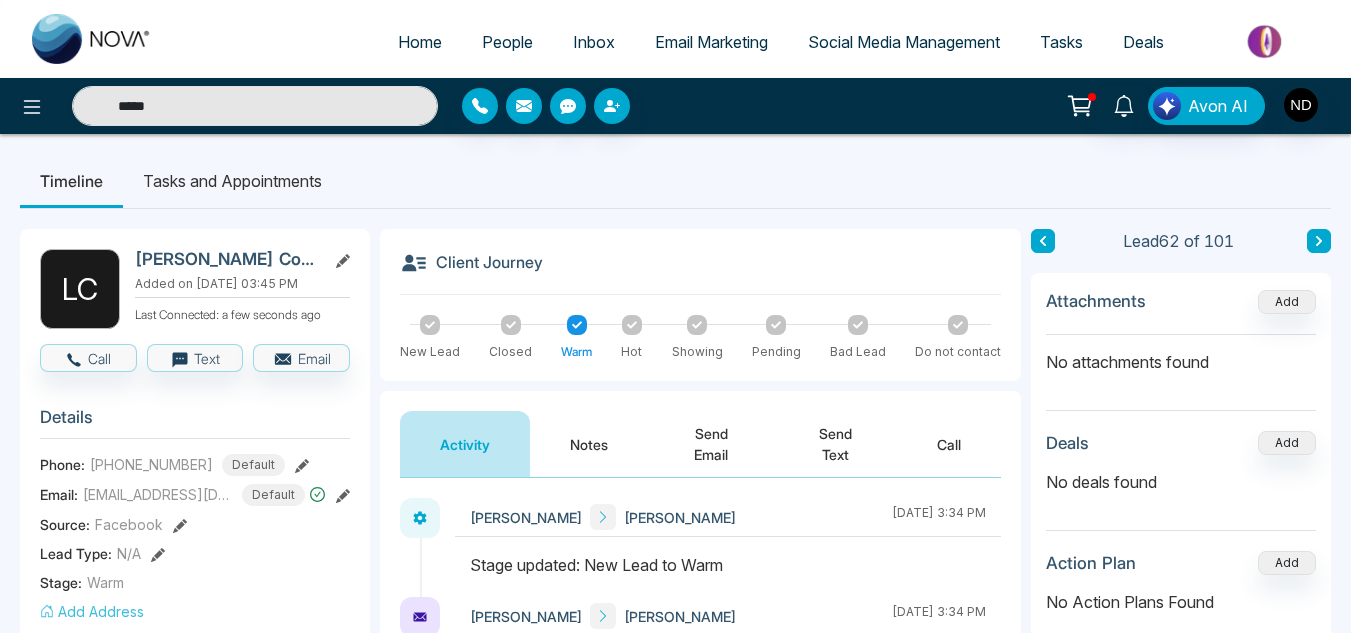 click at bounding box center [1043, 241] 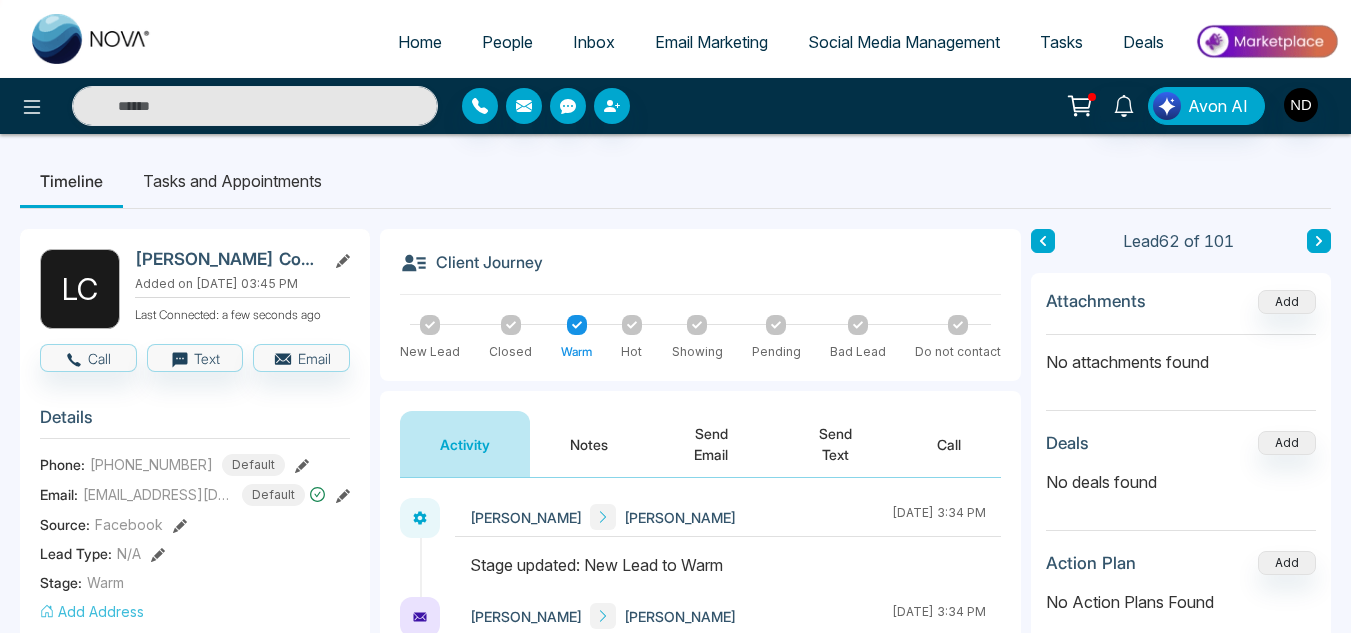 type on "*****" 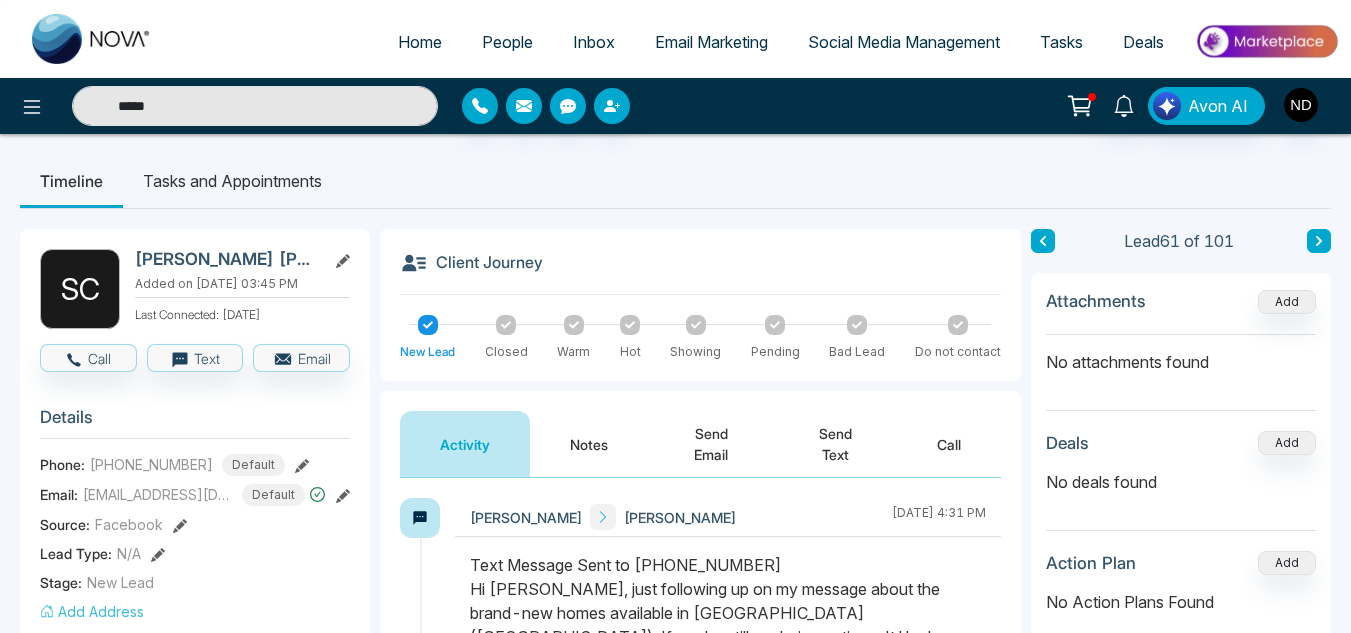 scroll, scrollTop: 71, scrollLeft: 0, axis: vertical 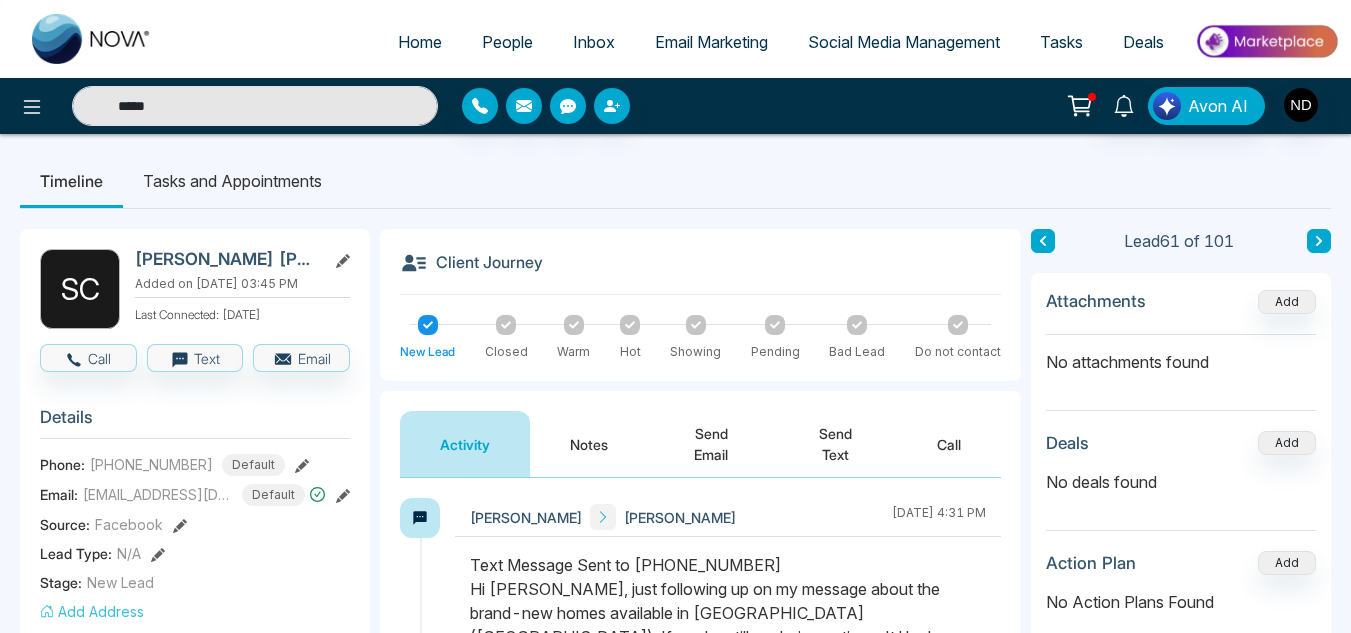 click on "Notes" at bounding box center [589, 444] 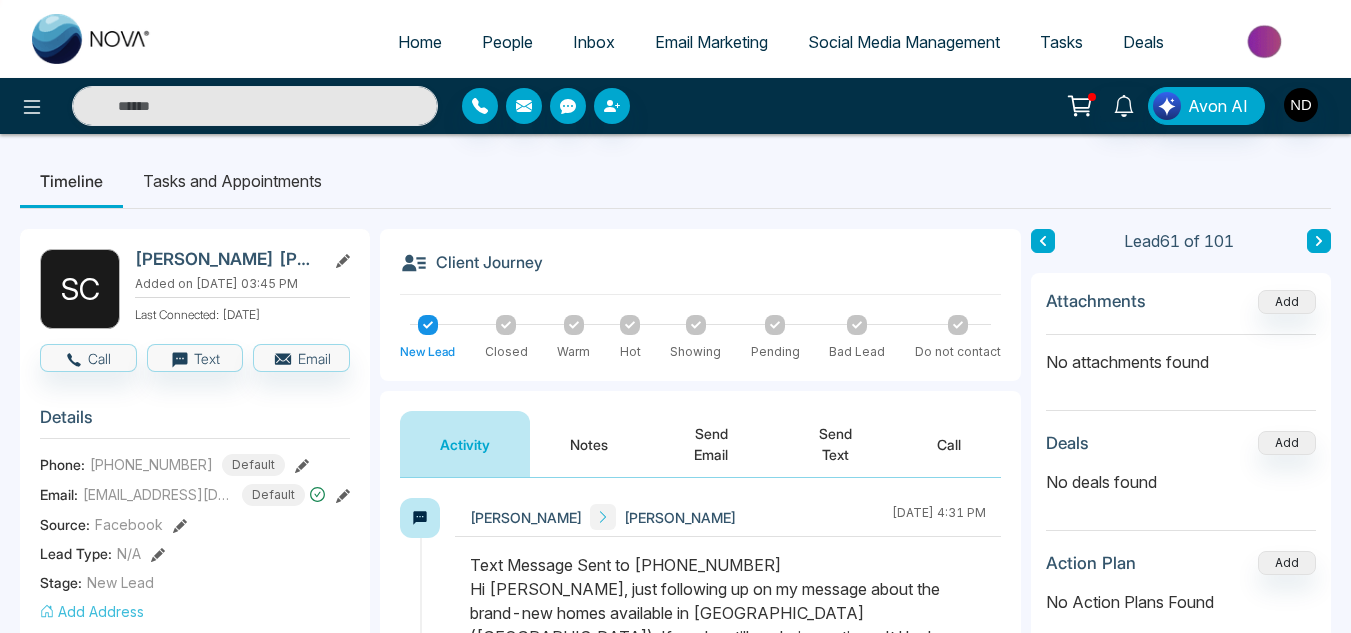 type on "*****" 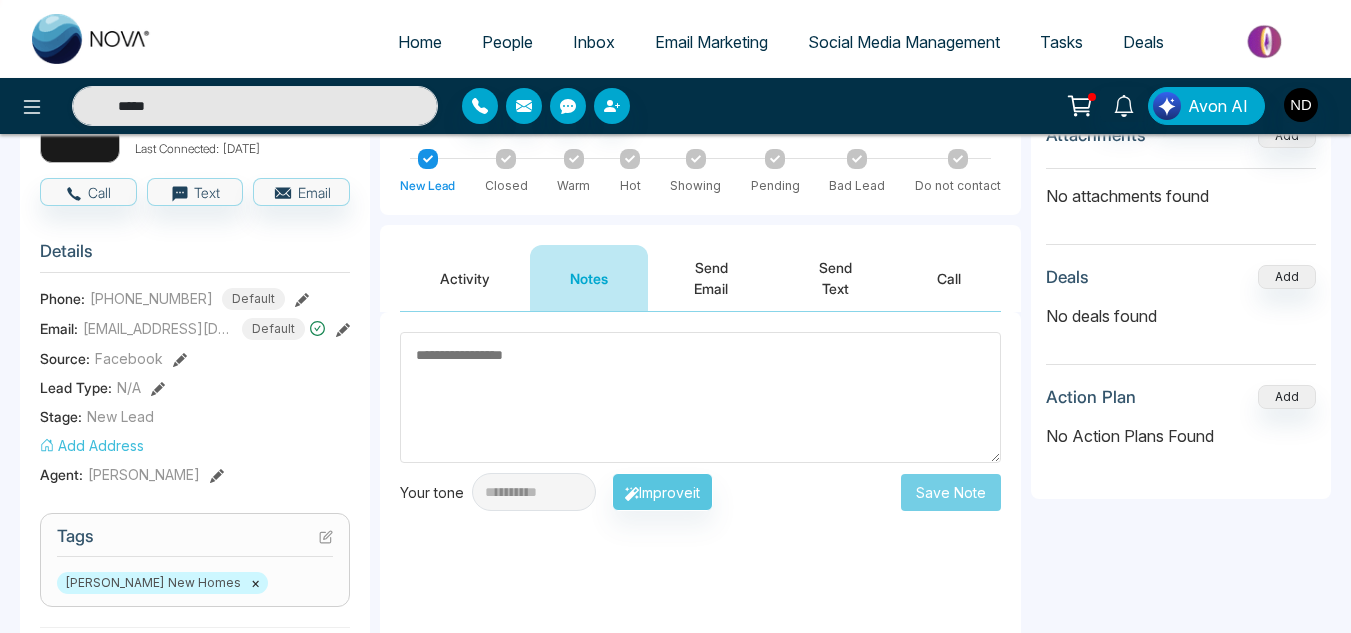 scroll, scrollTop: 167, scrollLeft: 0, axis: vertical 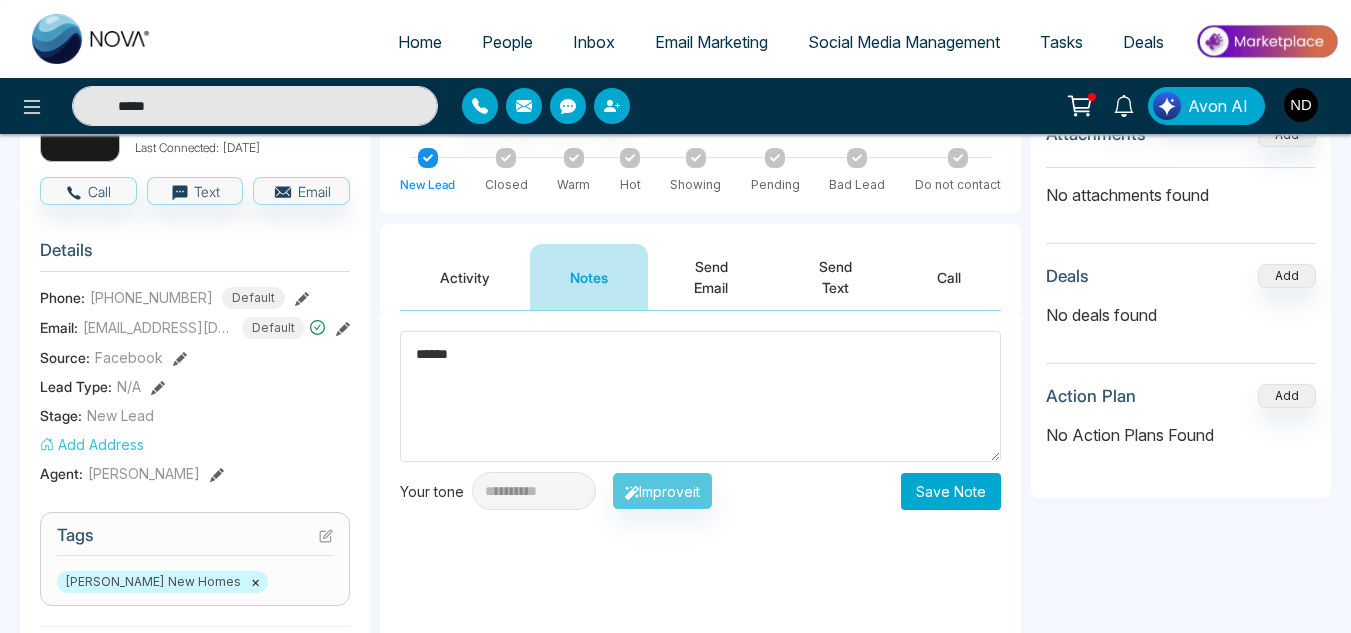 type on "******" 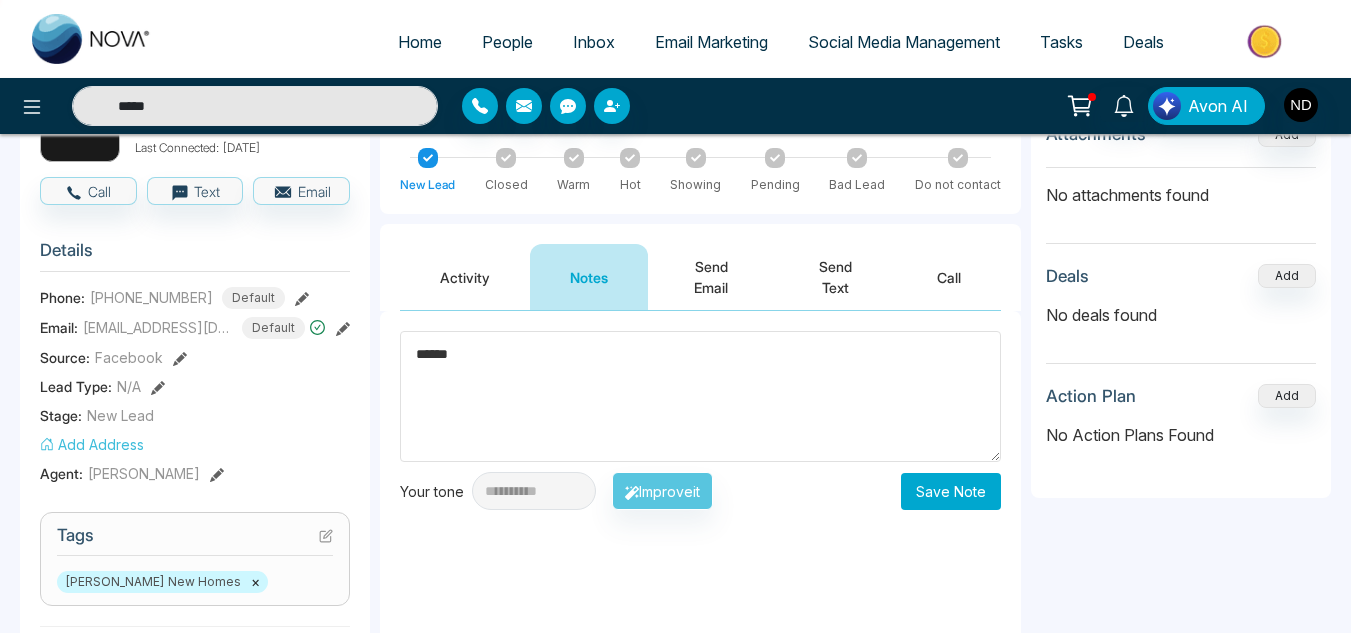 click on "**********" at bounding box center (700, 511) 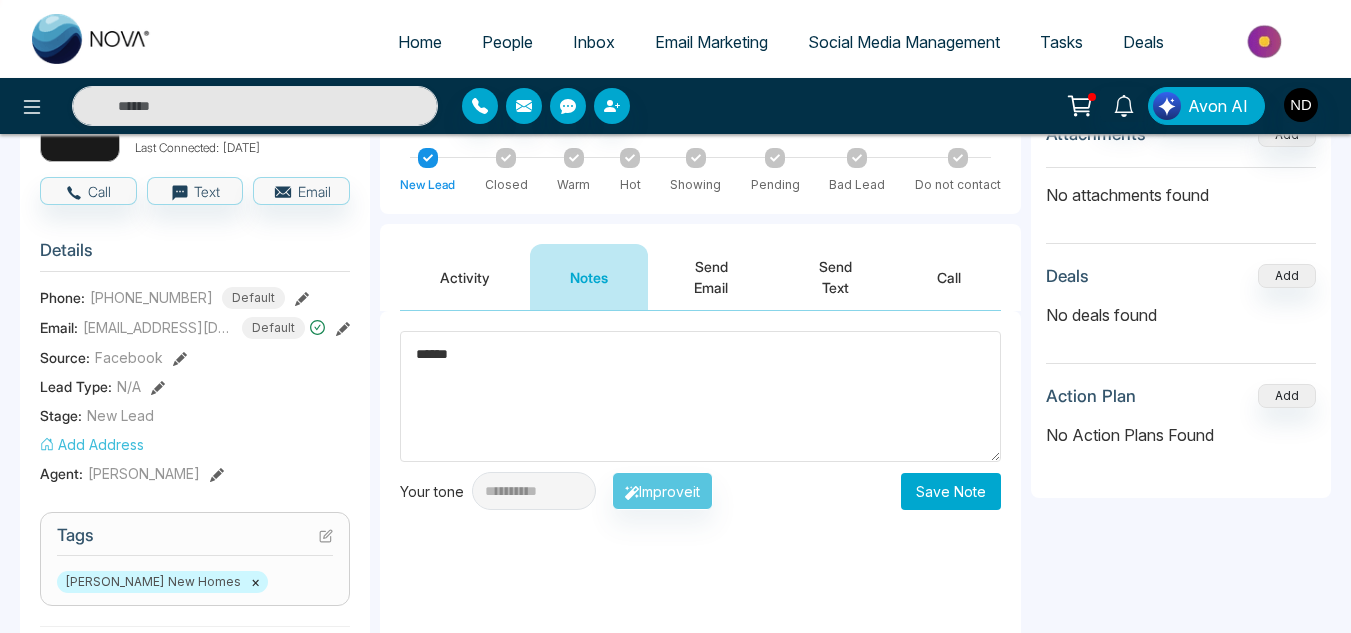 click on "Save Note" at bounding box center [951, 491] 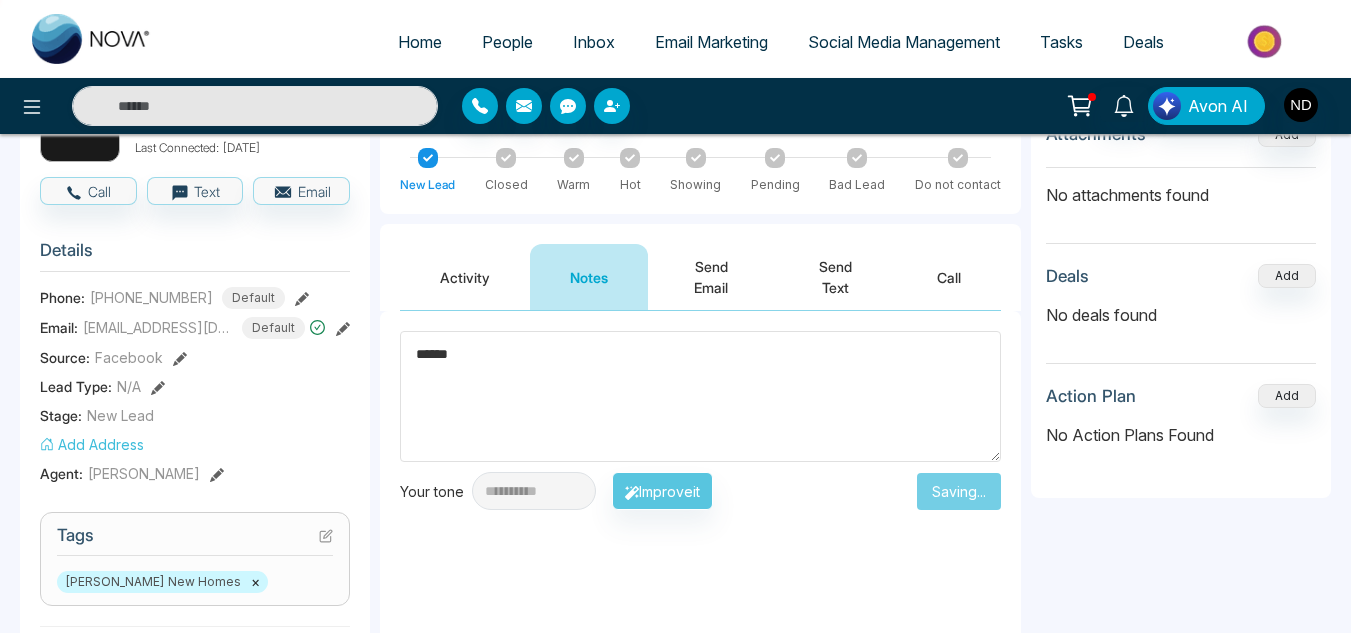 type on "*****" 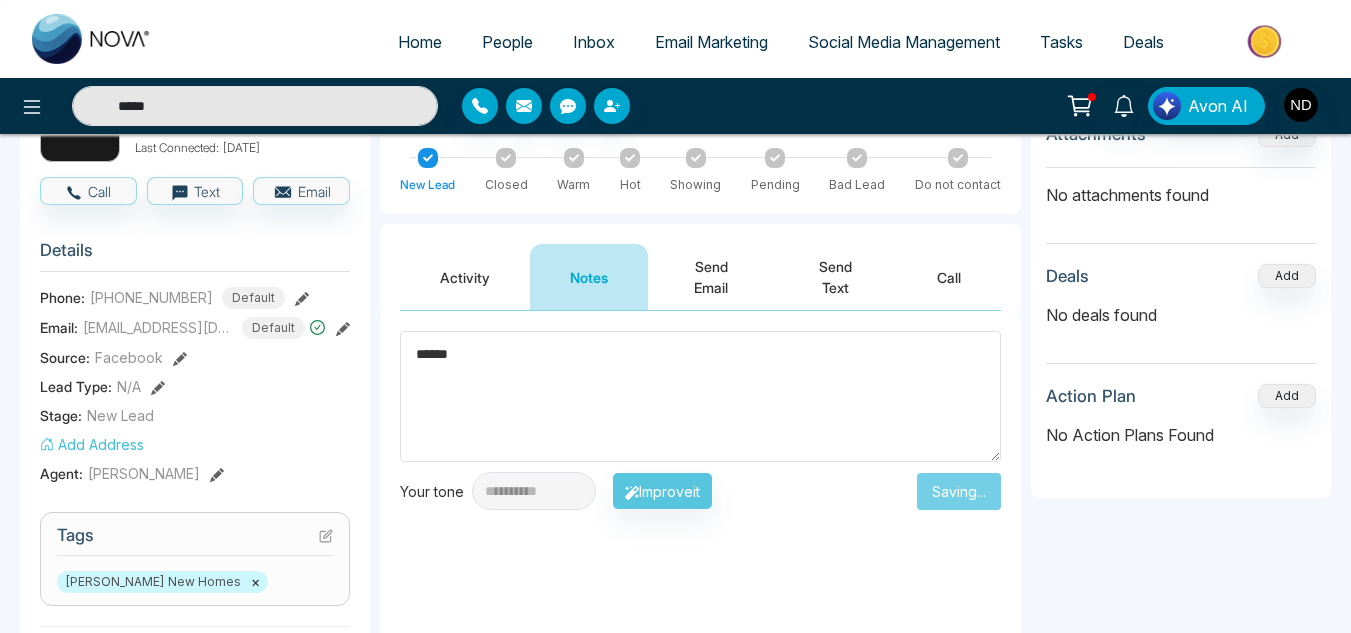 type 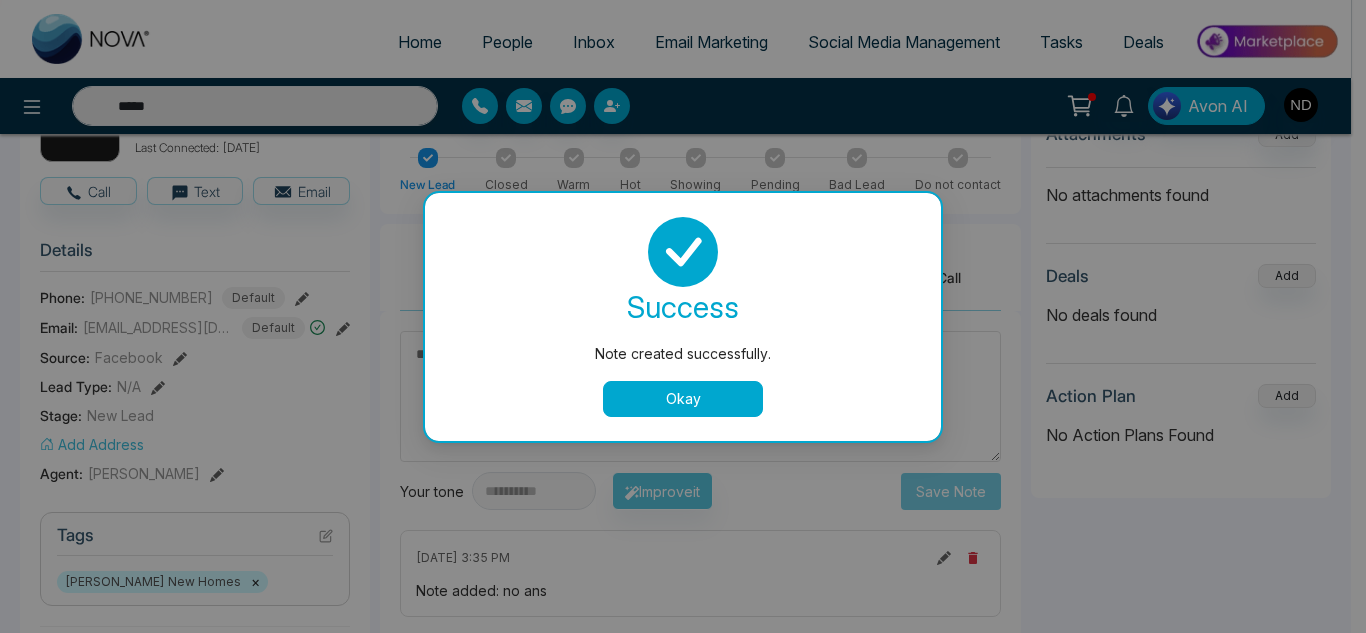 click on "Okay" at bounding box center [683, 399] 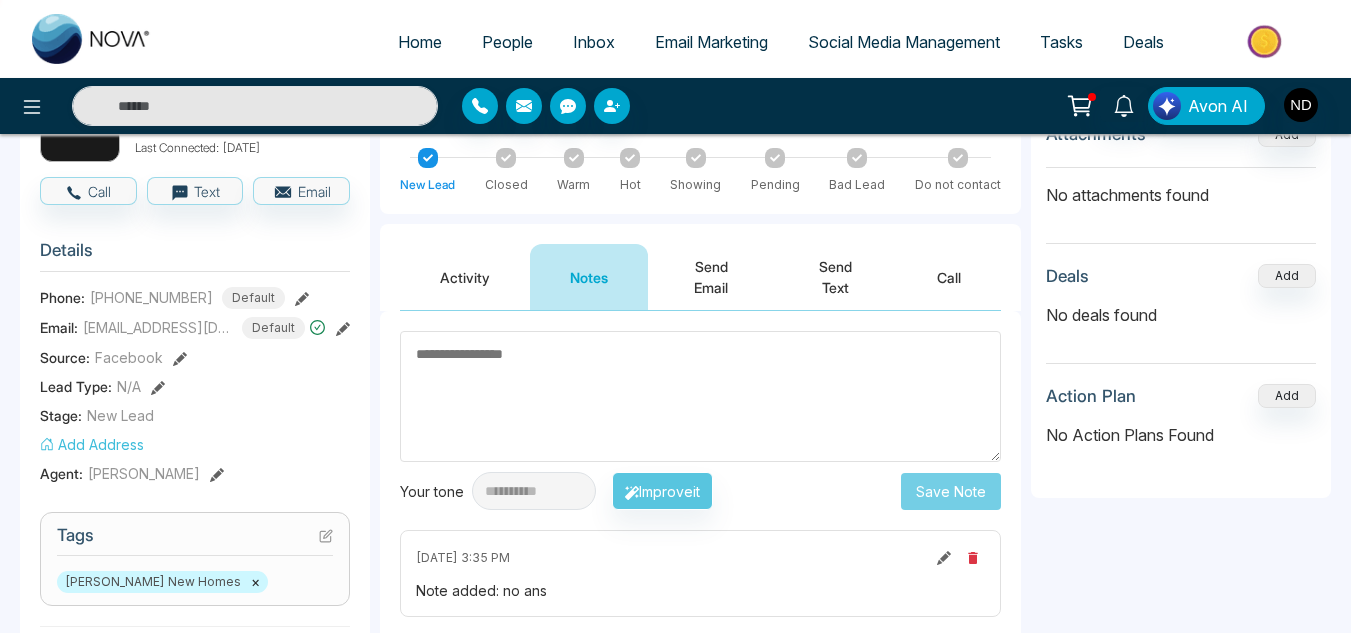 click on "Send Text" at bounding box center (836, 277) 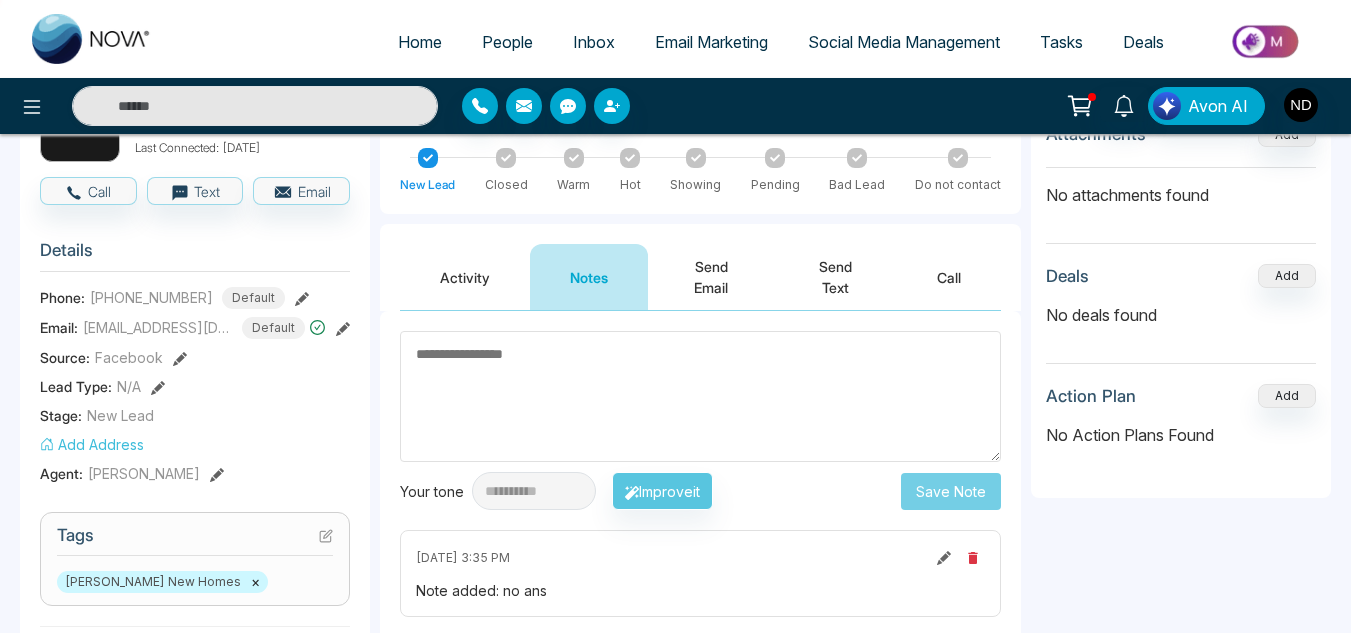 type on "*****" 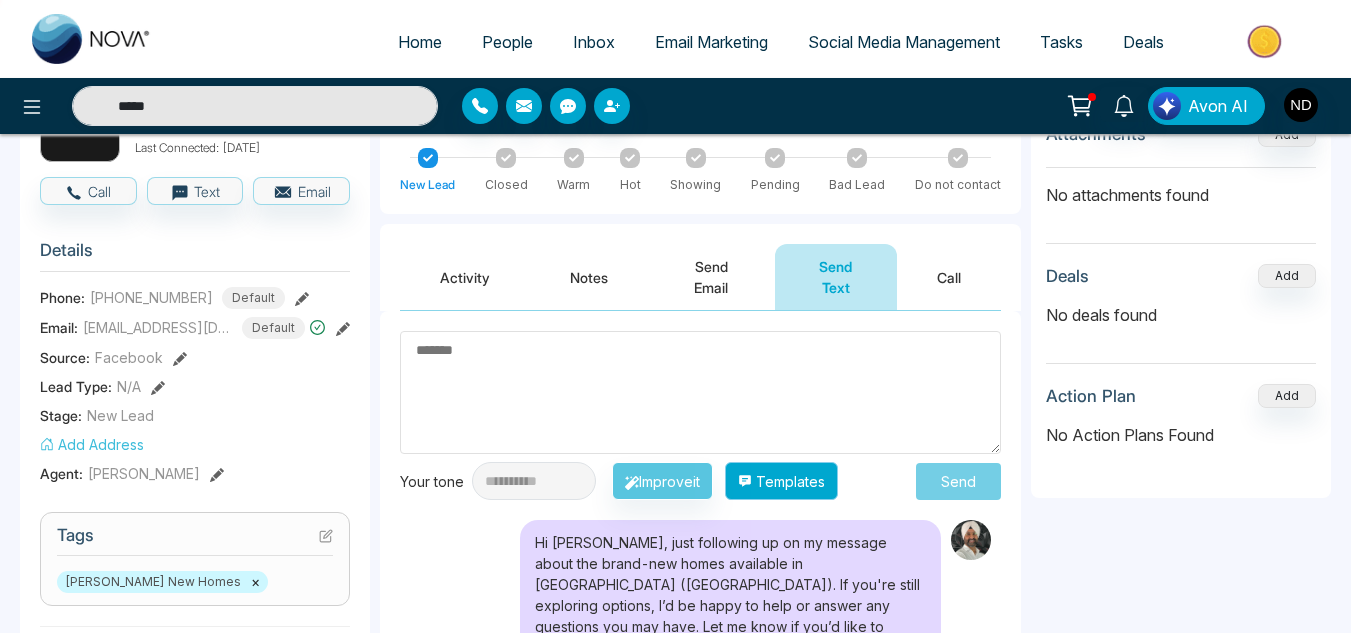 click on "Templates" at bounding box center [781, 481] 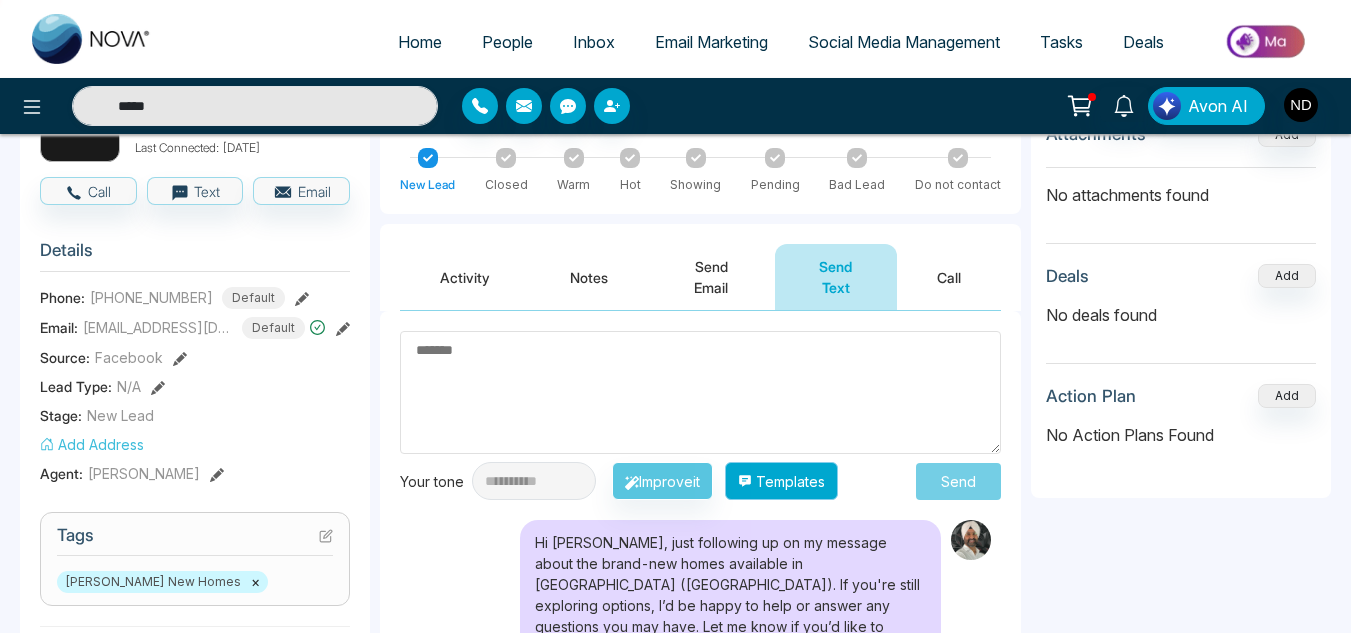 type 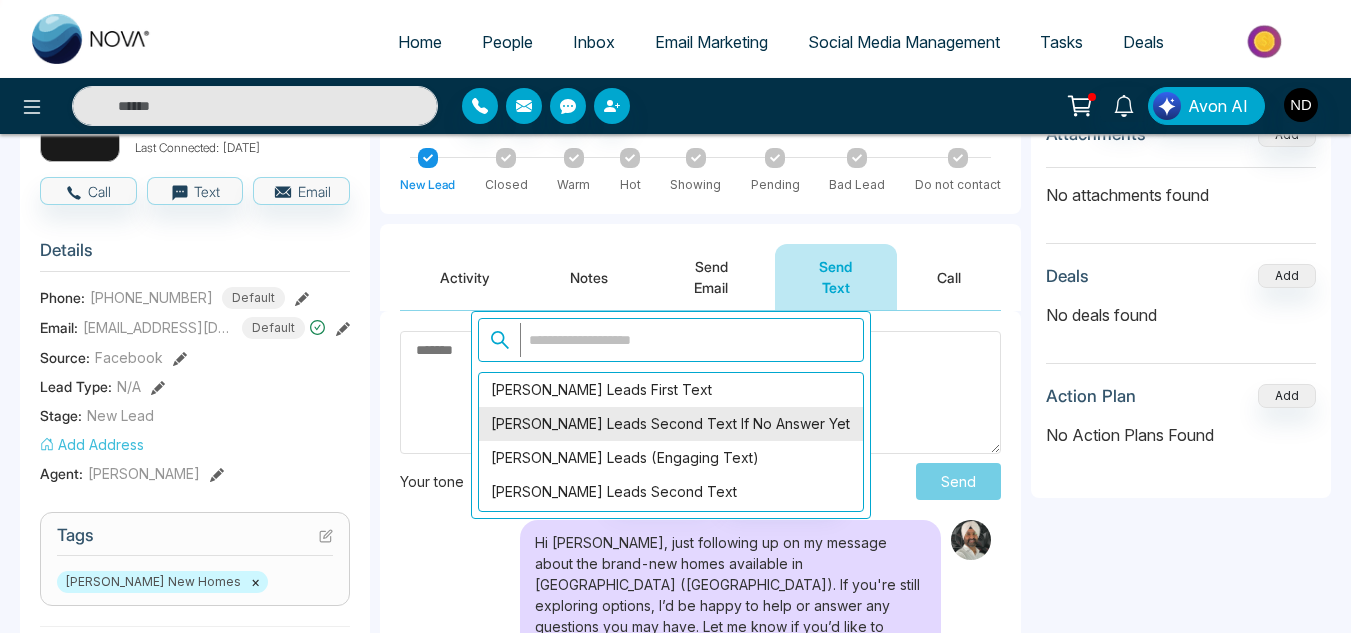 click on "[PERSON_NAME] Leads Second Text if no answer yet" at bounding box center [671, 424] 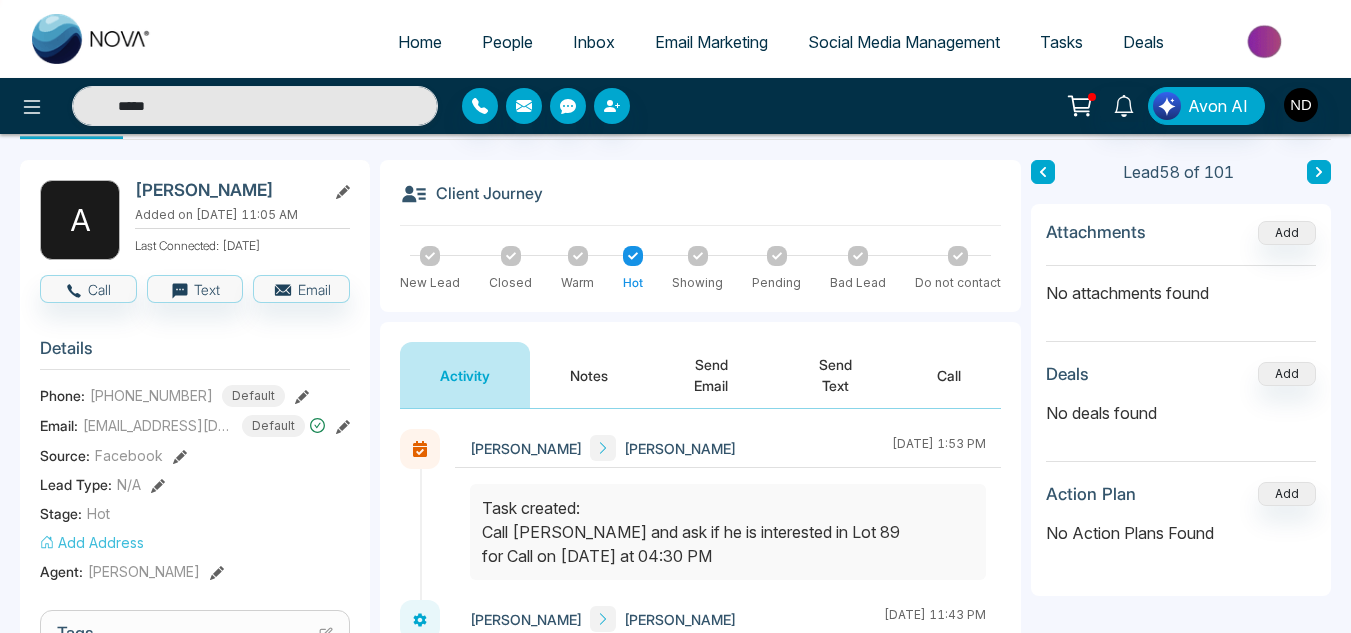 scroll, scrollTop: 70, scrollLeft: 0, axis: vertical 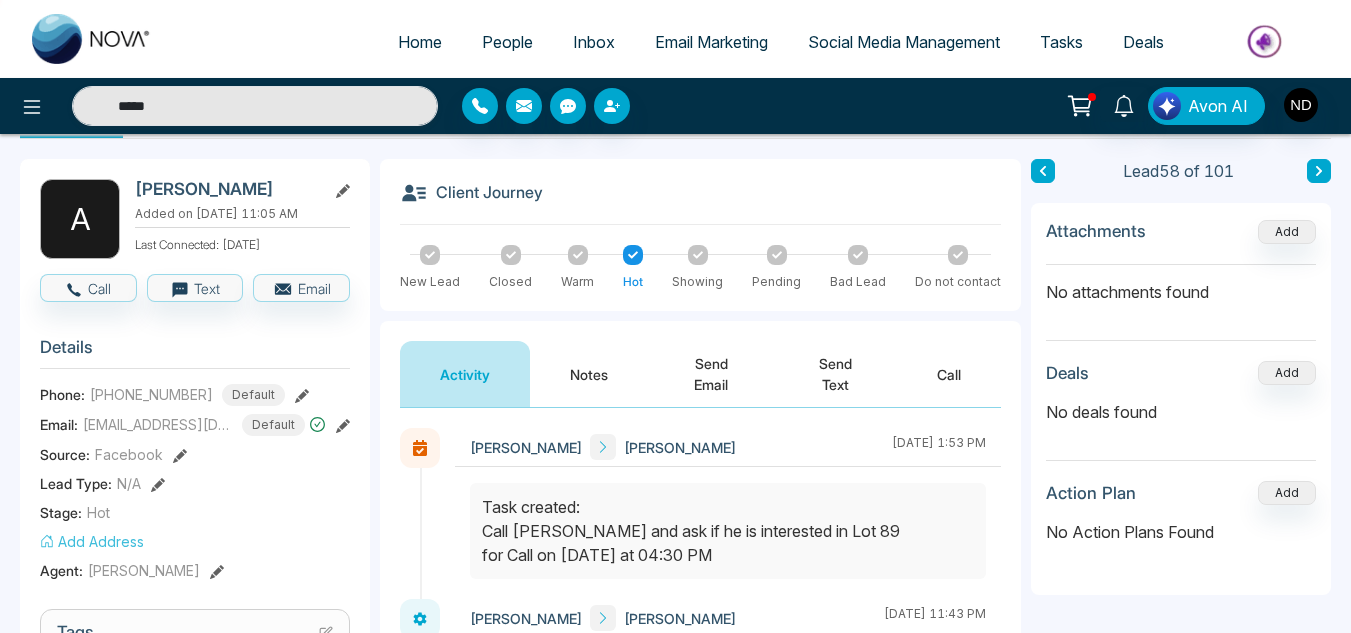 click on "Notes" at bounding box center [589, 374] 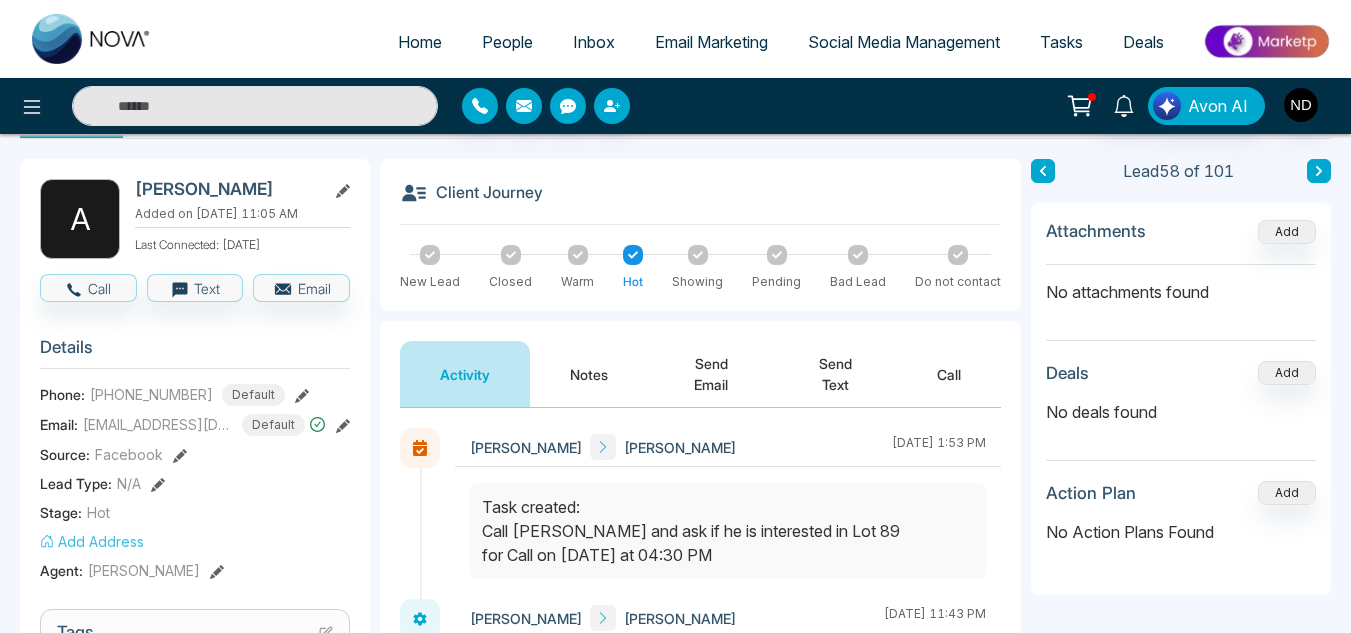 type on "*****" 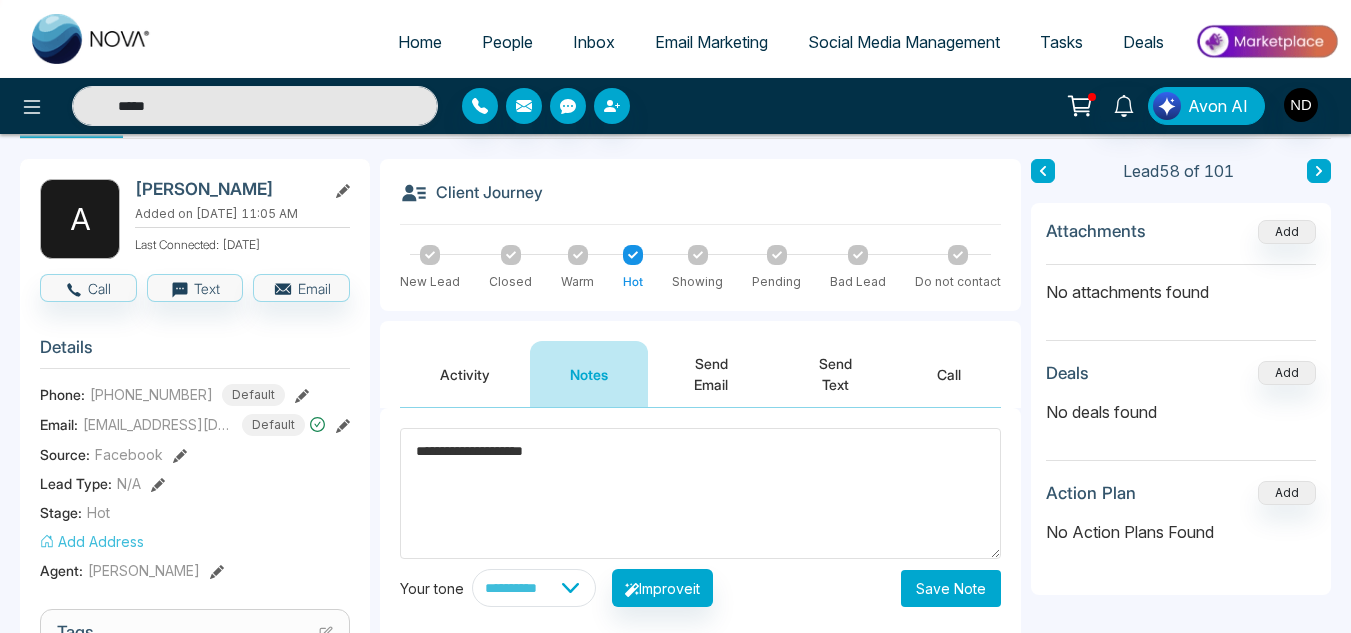 type on "**********" 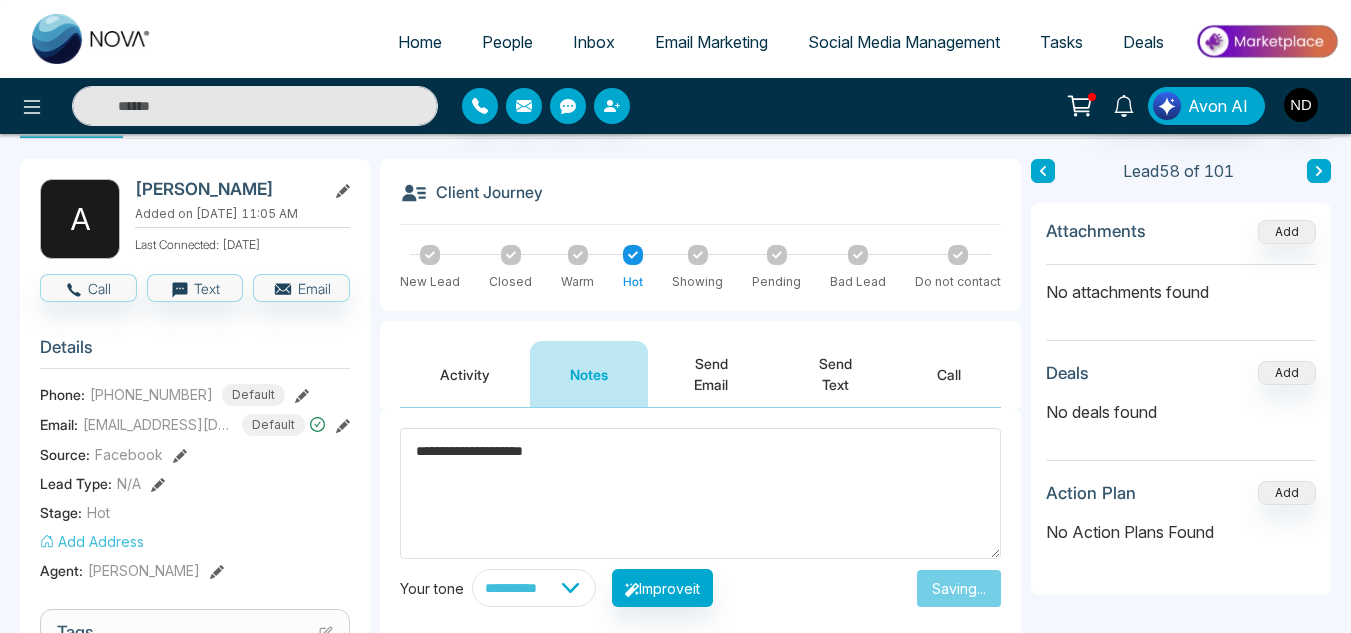 type on "*****" 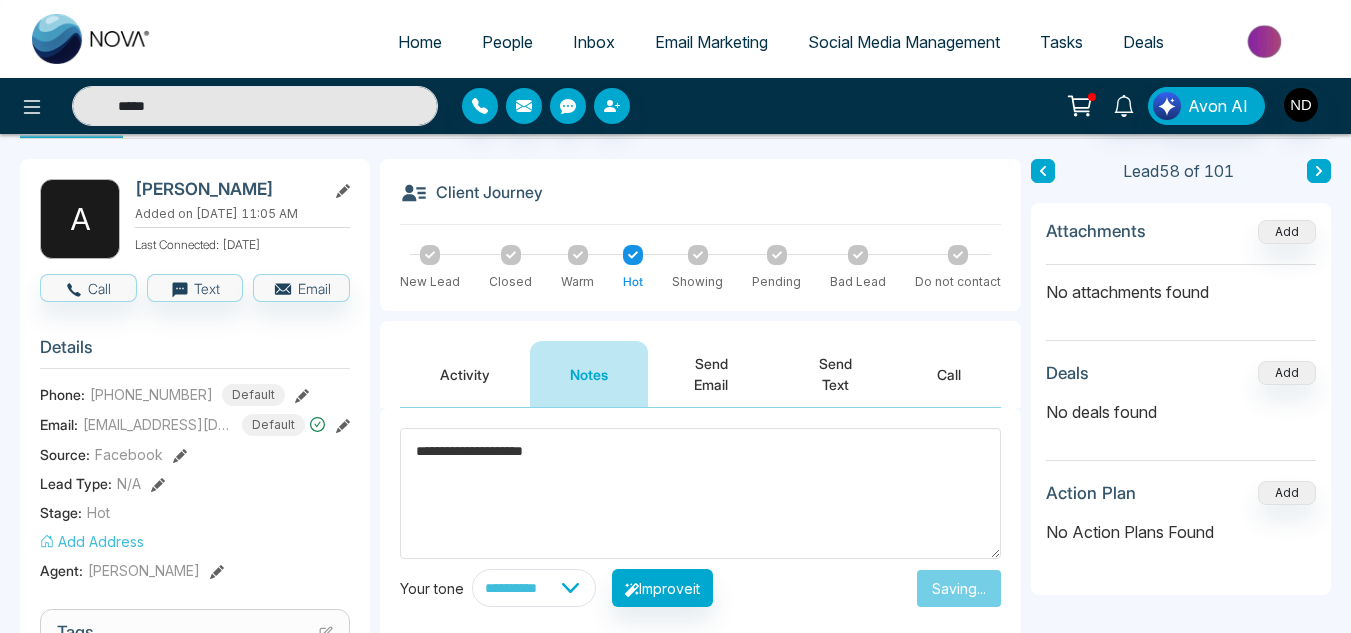 type 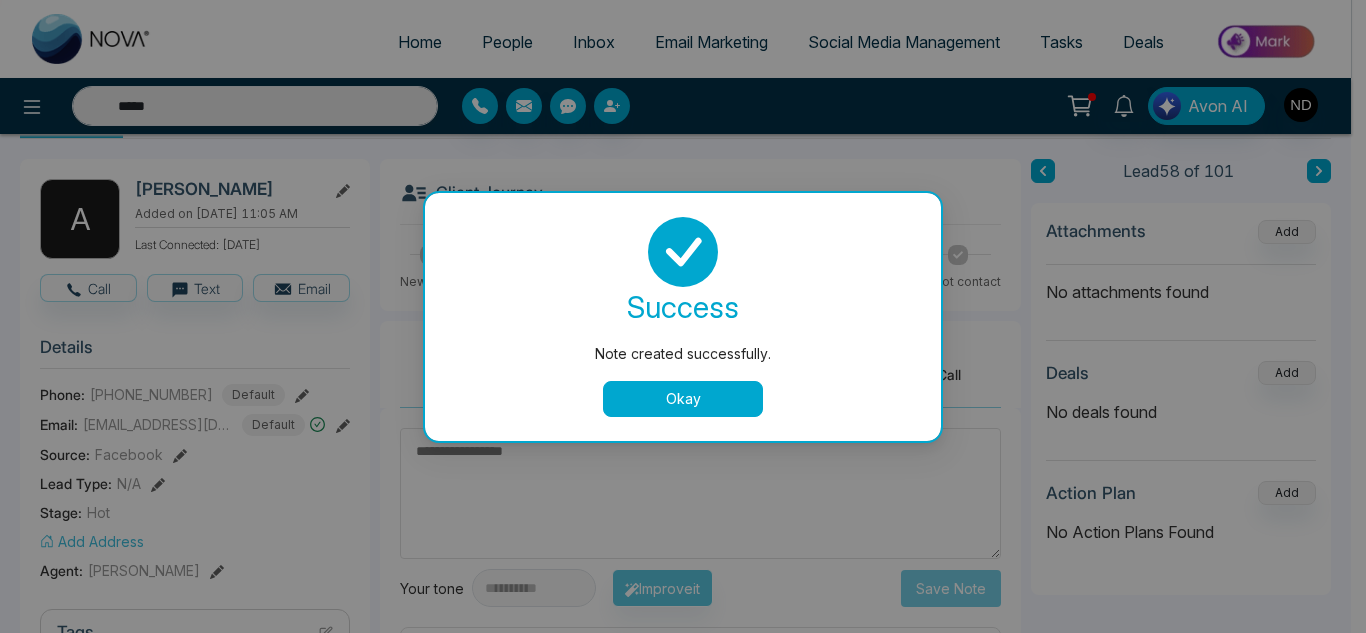 click on "Okay" at bounding box center [683, 399] 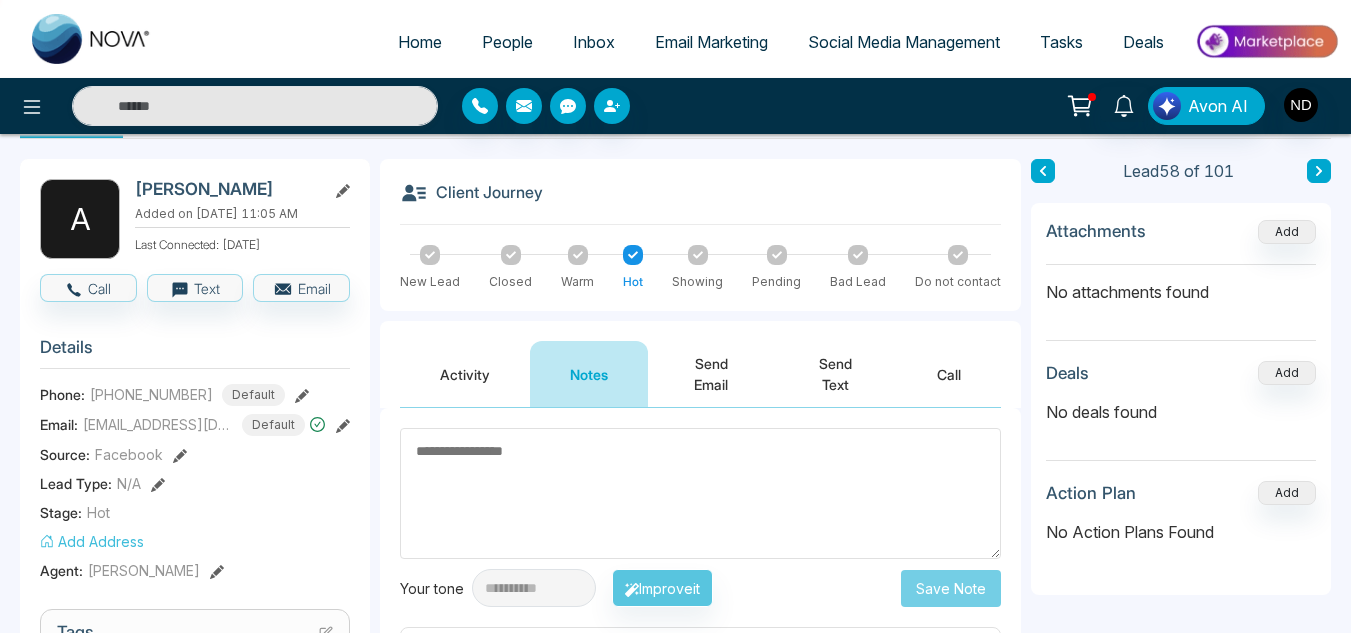 type on "*****" 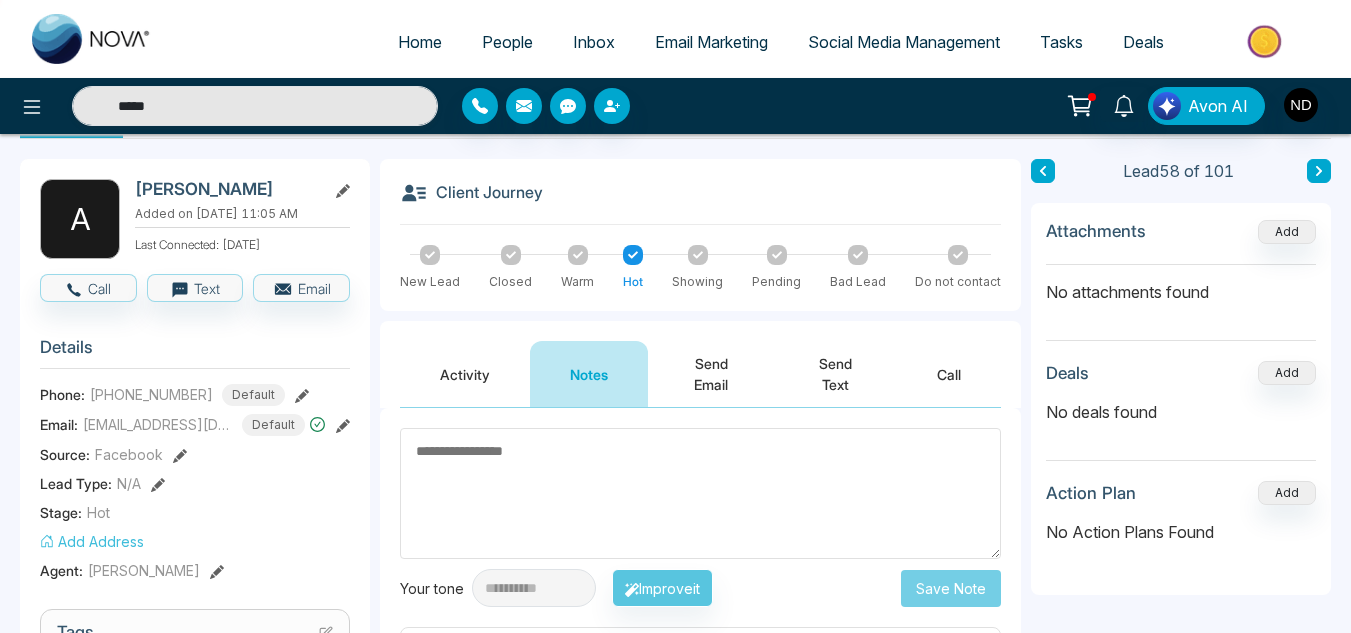 click at bounding box center (1043, 171) 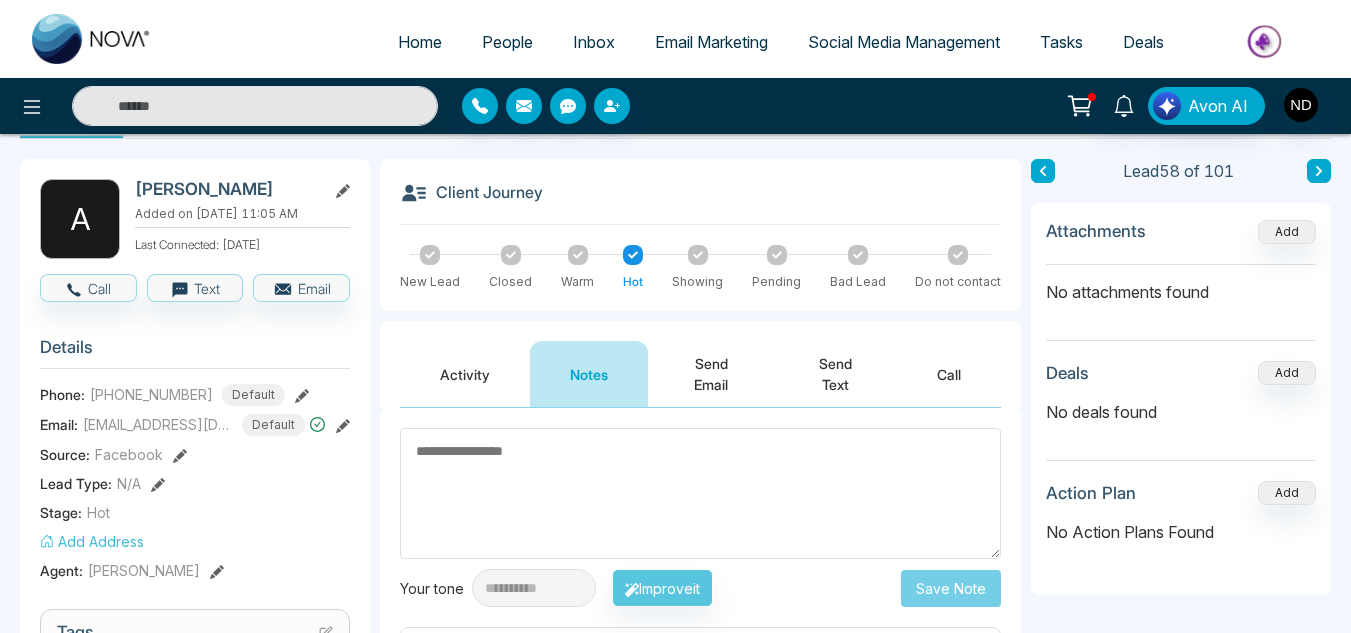 type on "*****" 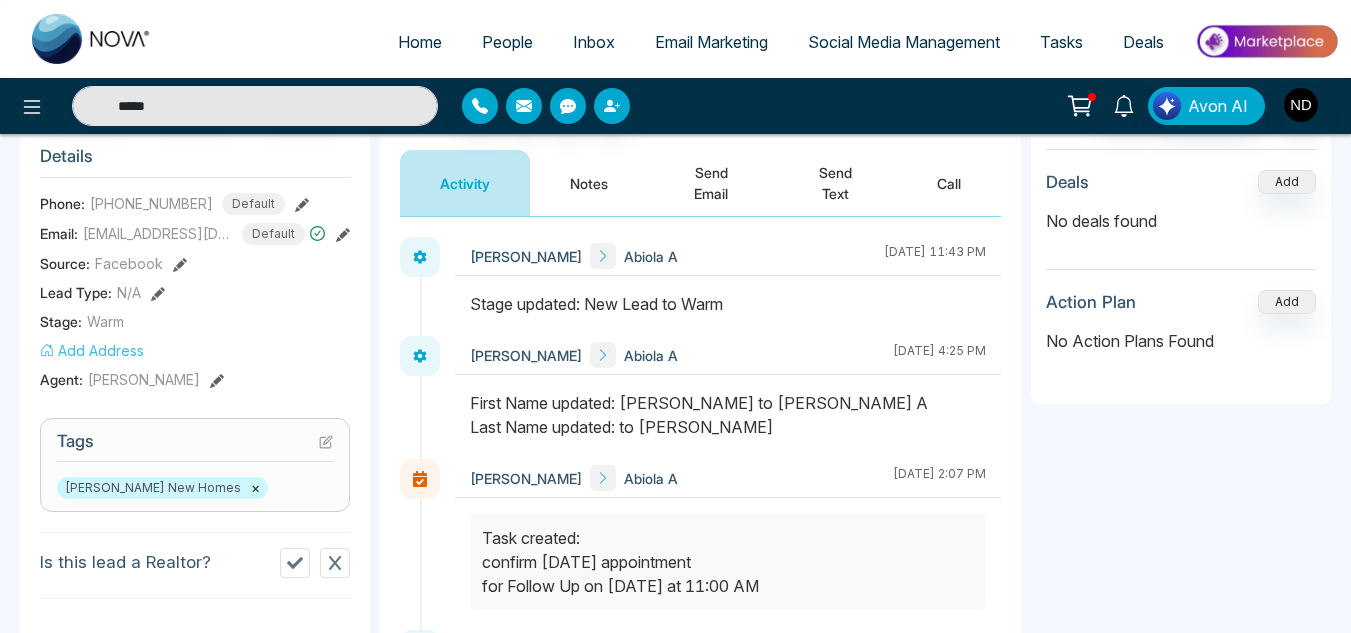 scroll, scrollTop: 0, scrollLeft: 0, axis: both 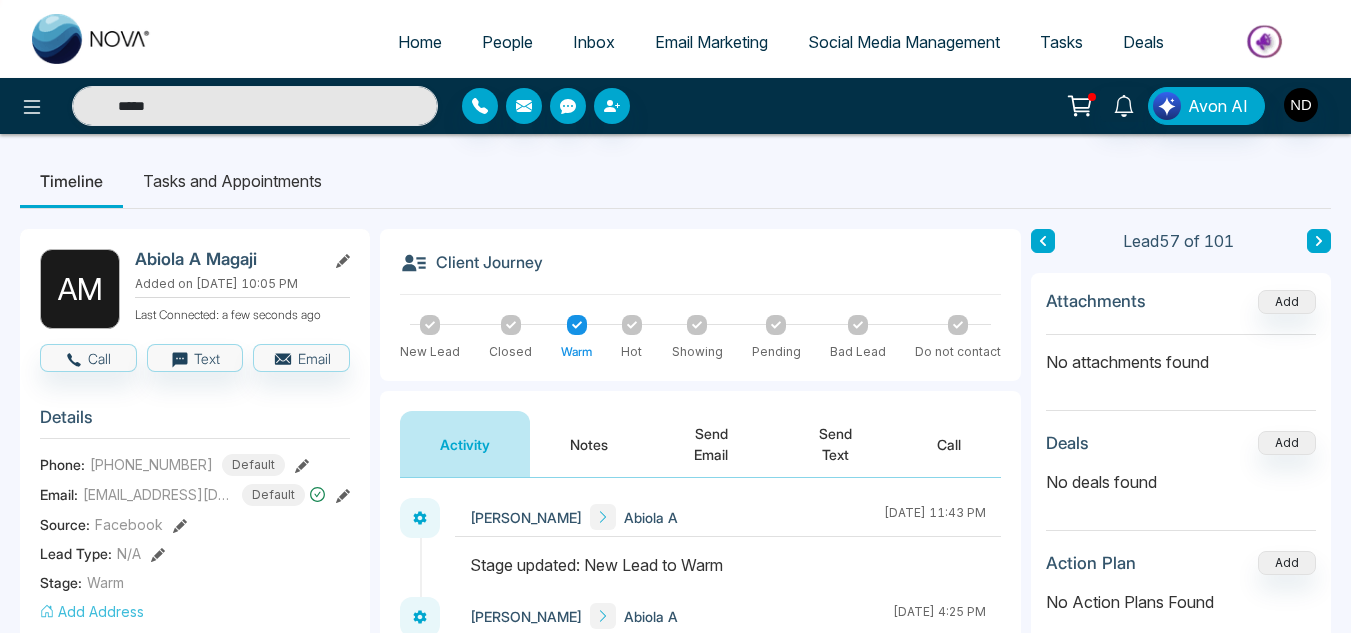 click on "Send Text" at bounding box center [836, 444] 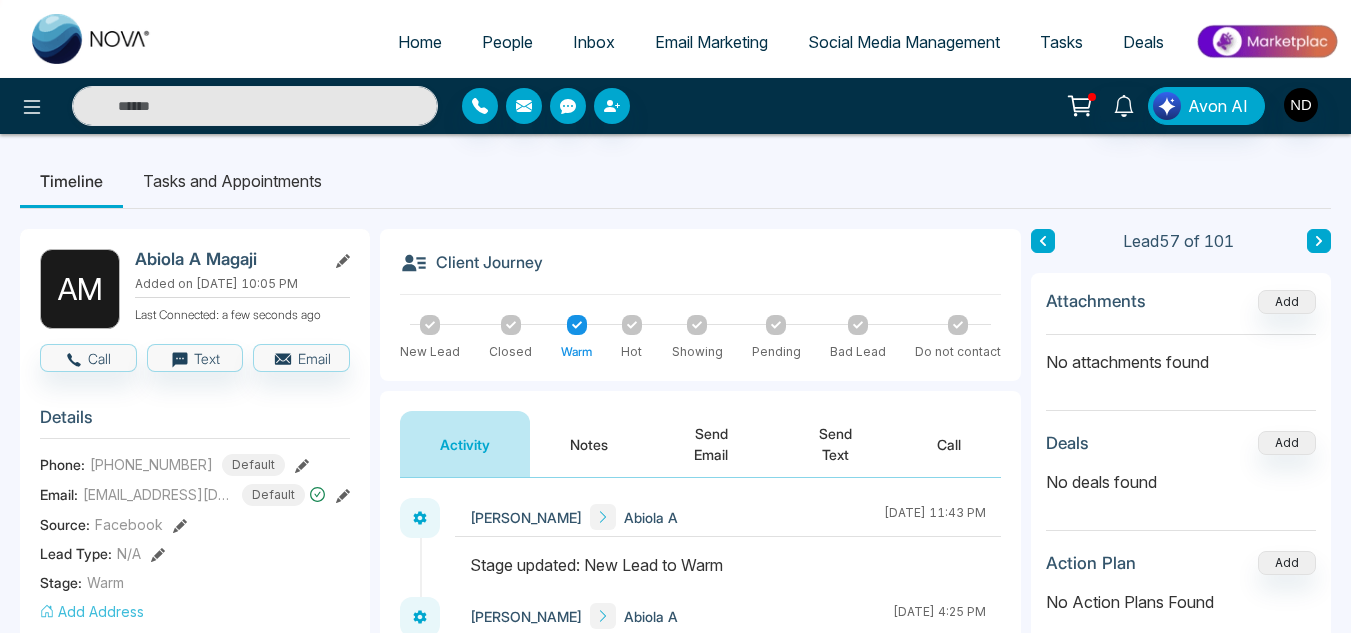 type on "*****" 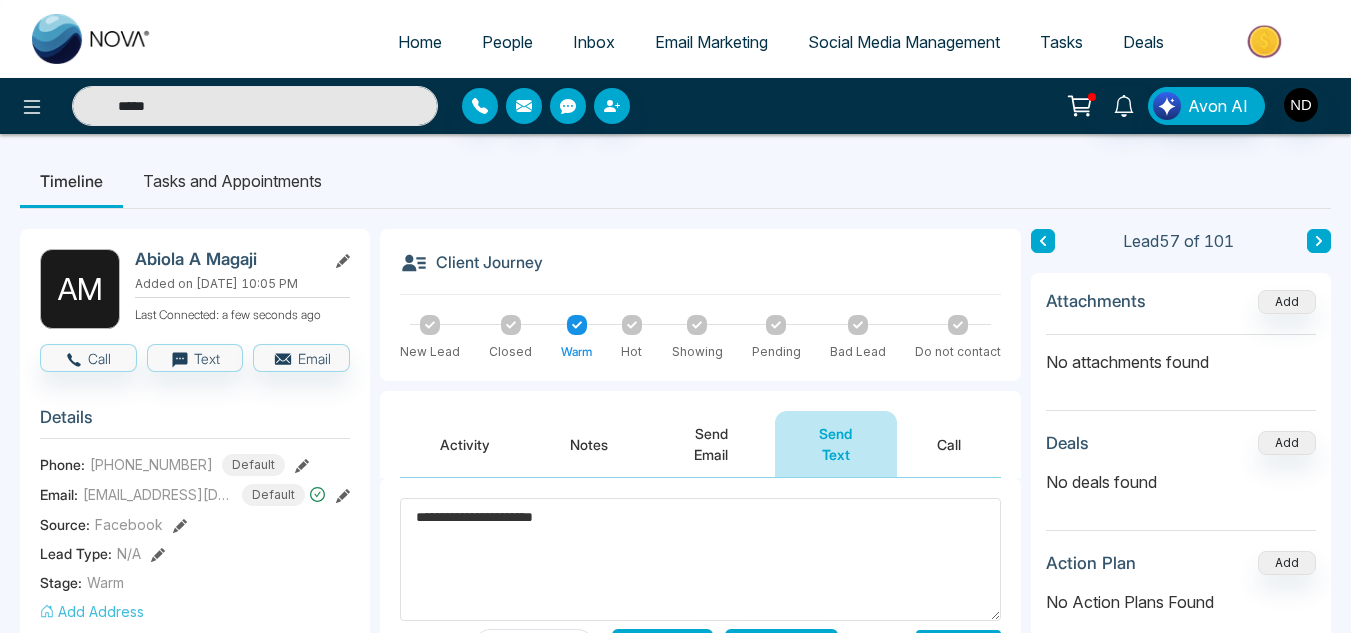 type on "**********" 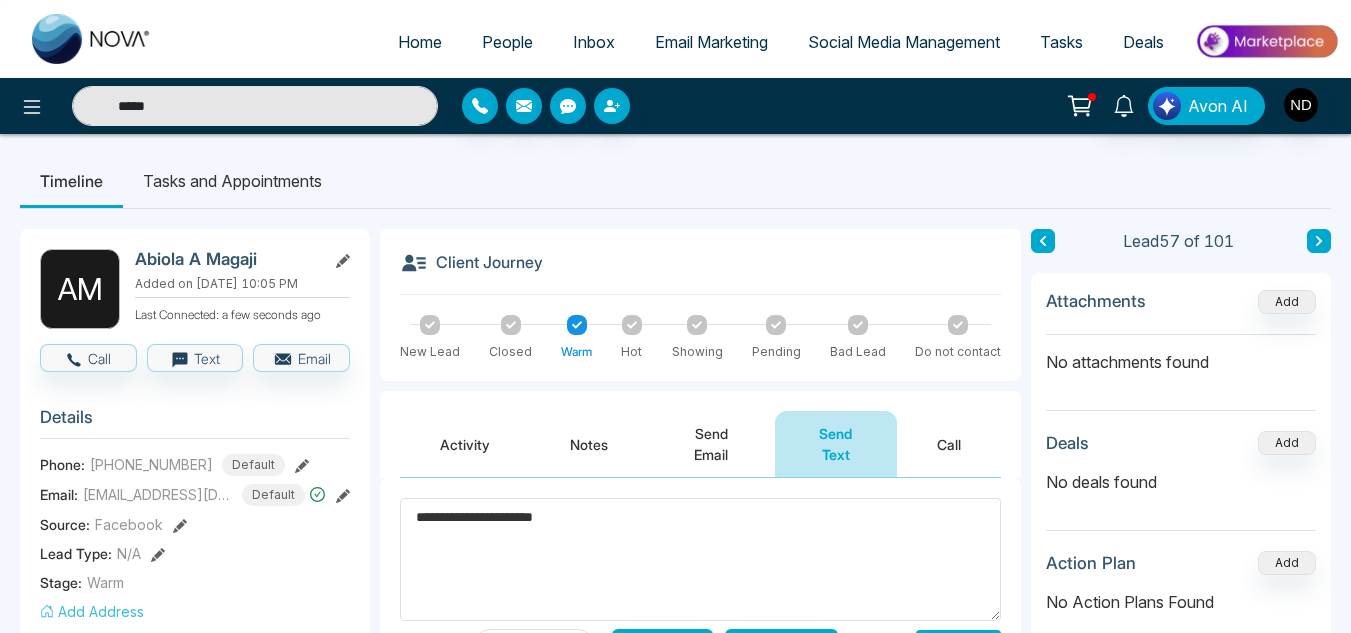 click 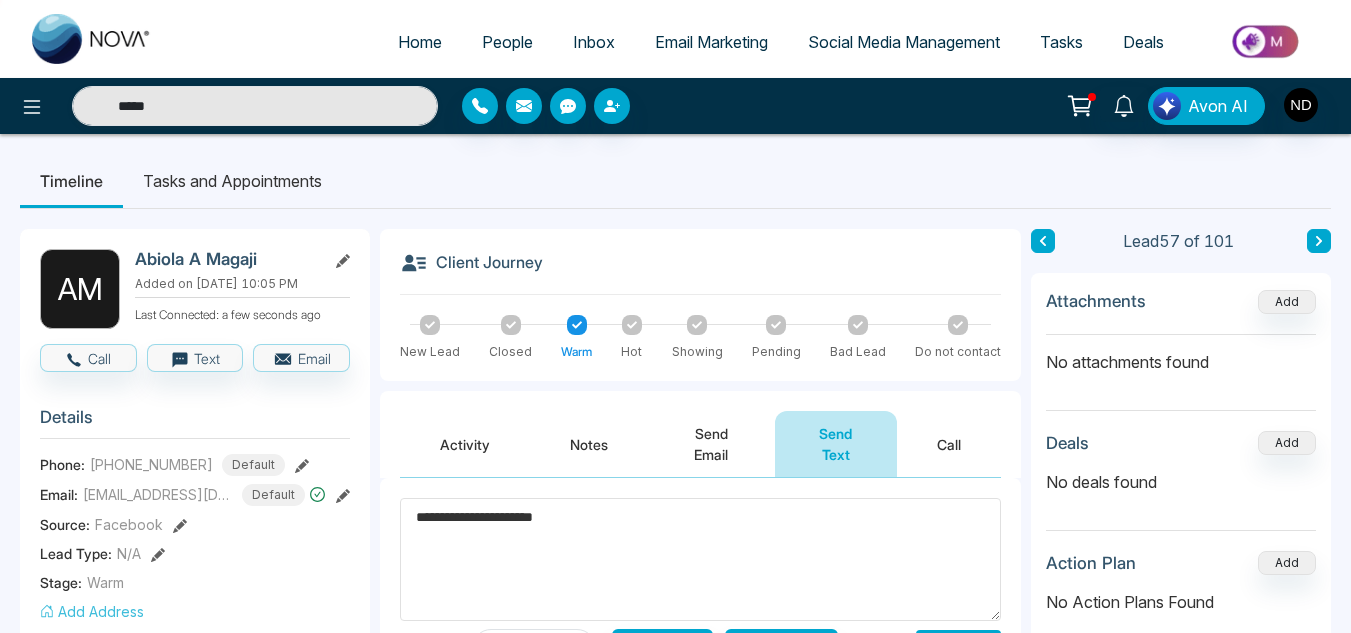 type on "*****" 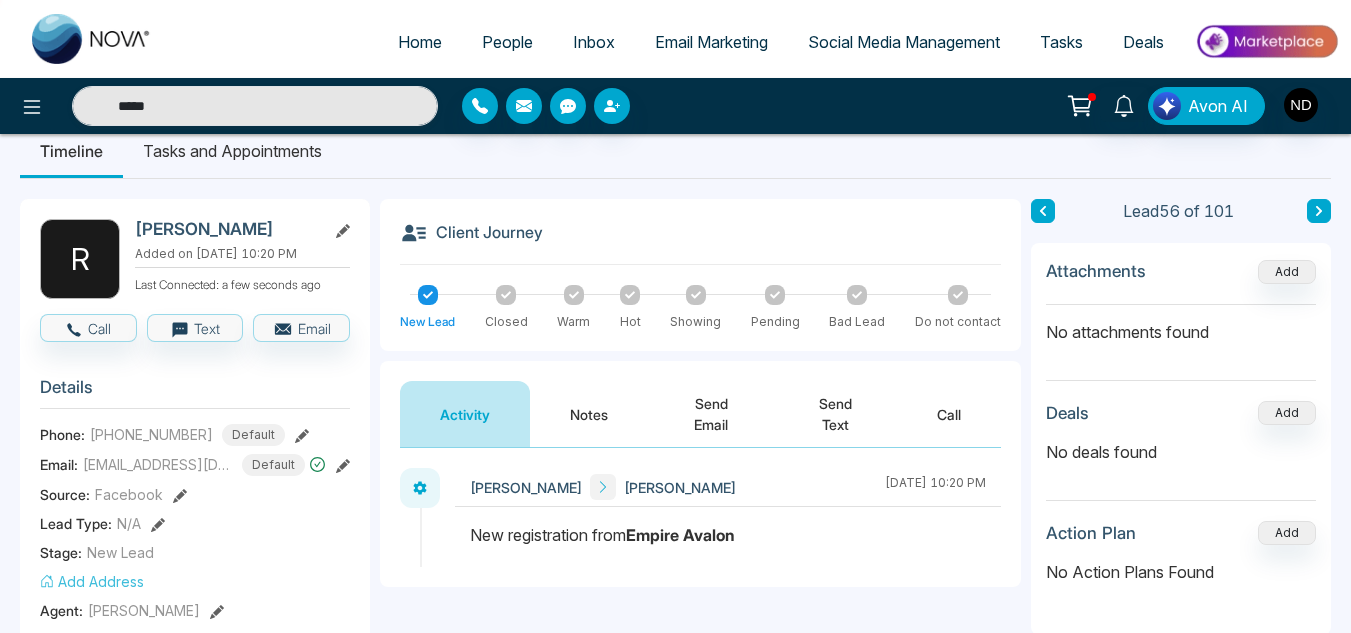 scroll, scrollTop: 31, scrollLeft: 0, axis: vertical 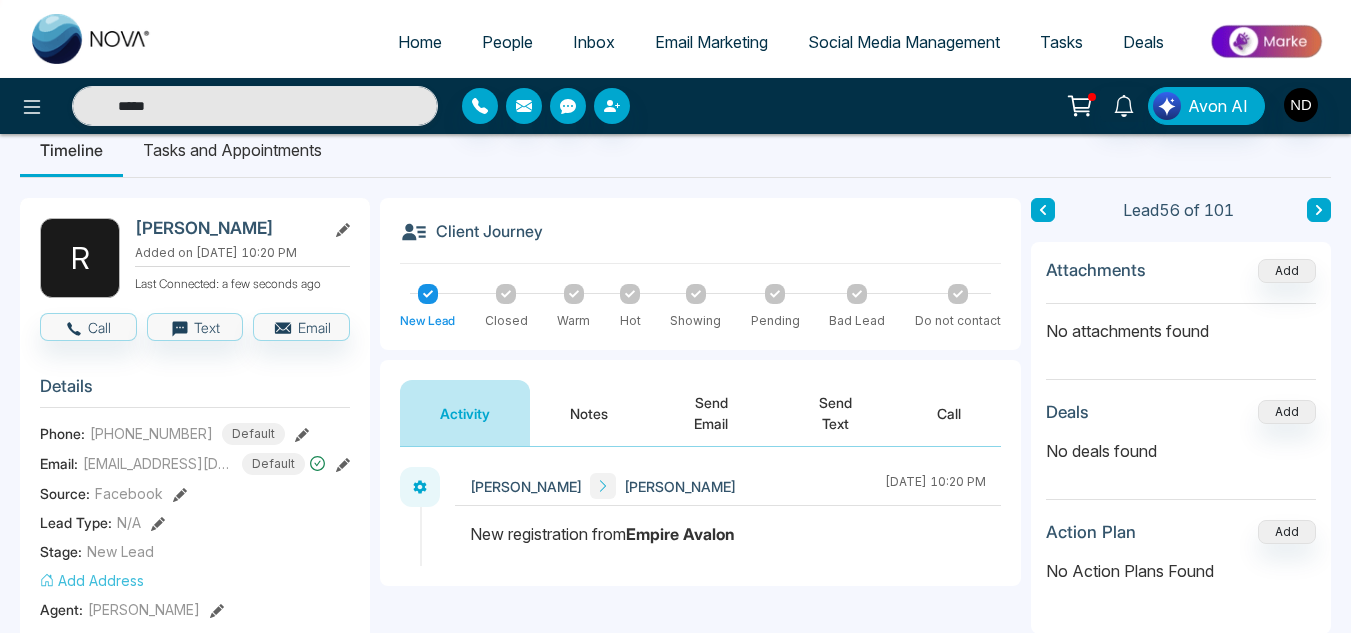 click 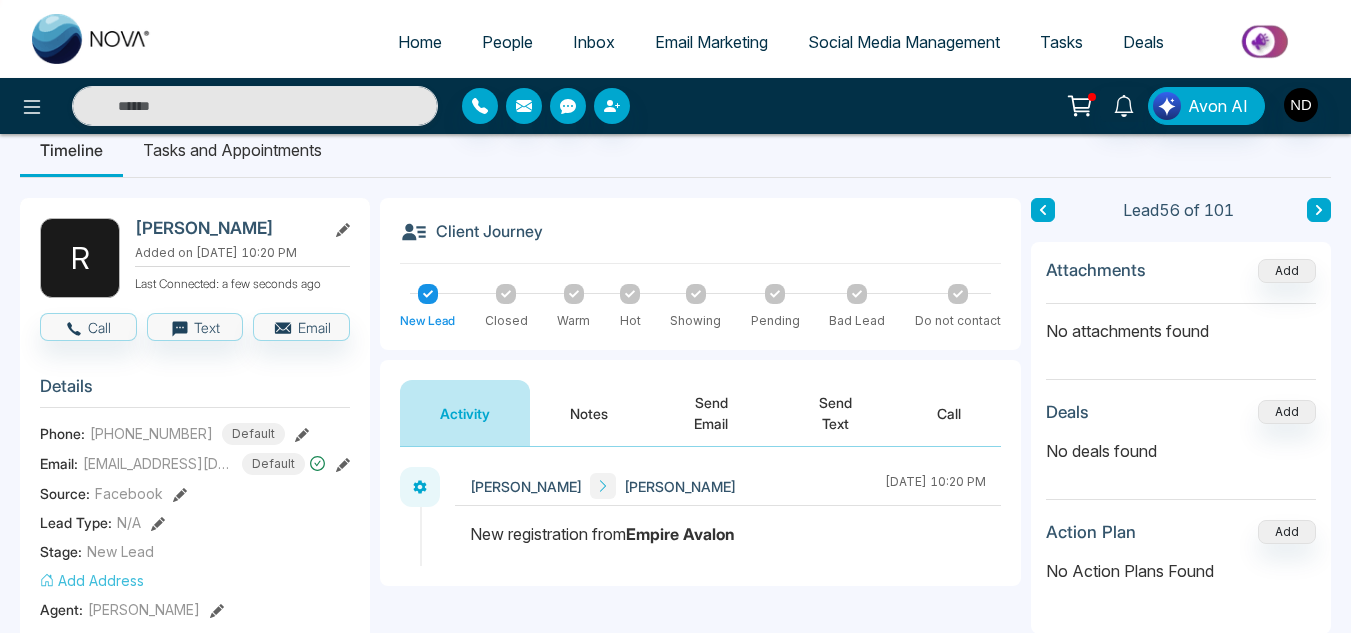 type on "*****" 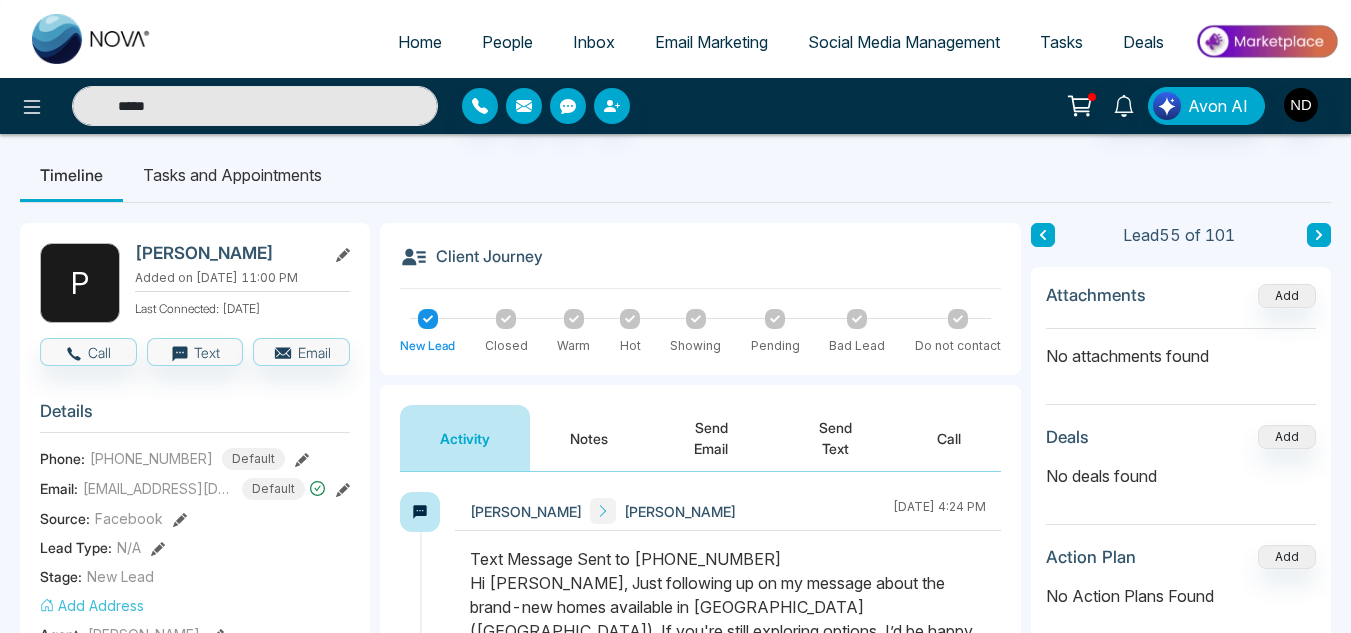 scroll, scrollTop: 0, scrollLeft: 0, axis: both 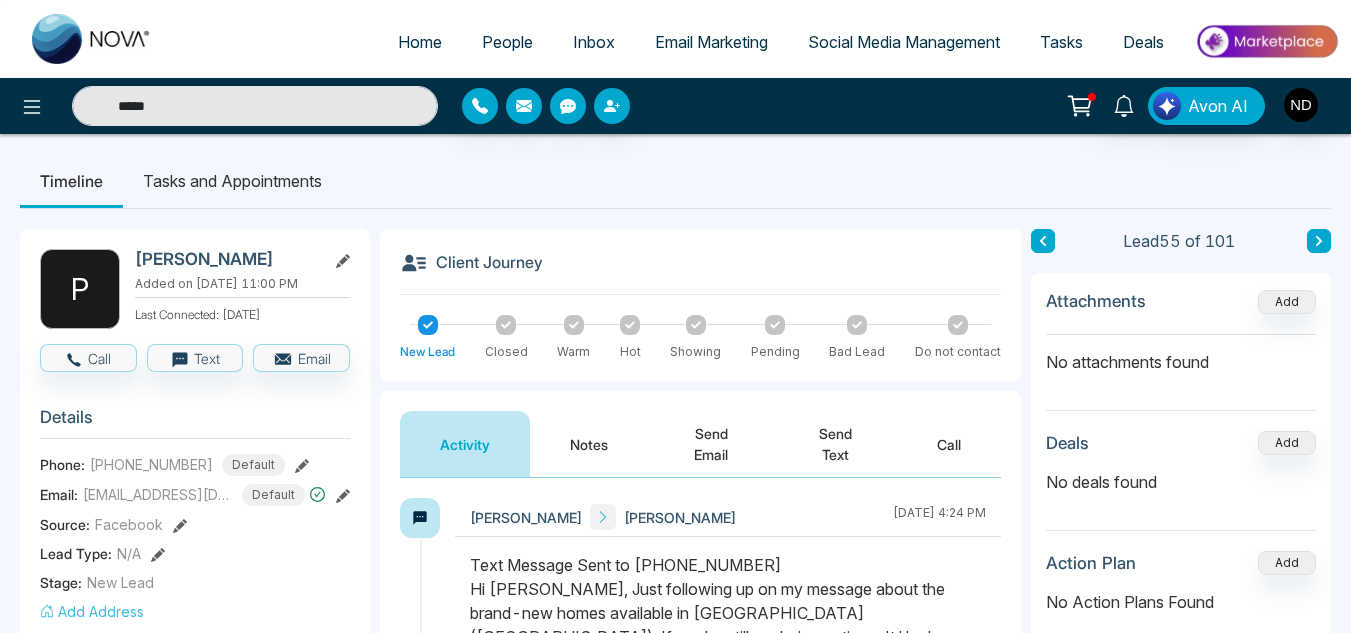 click 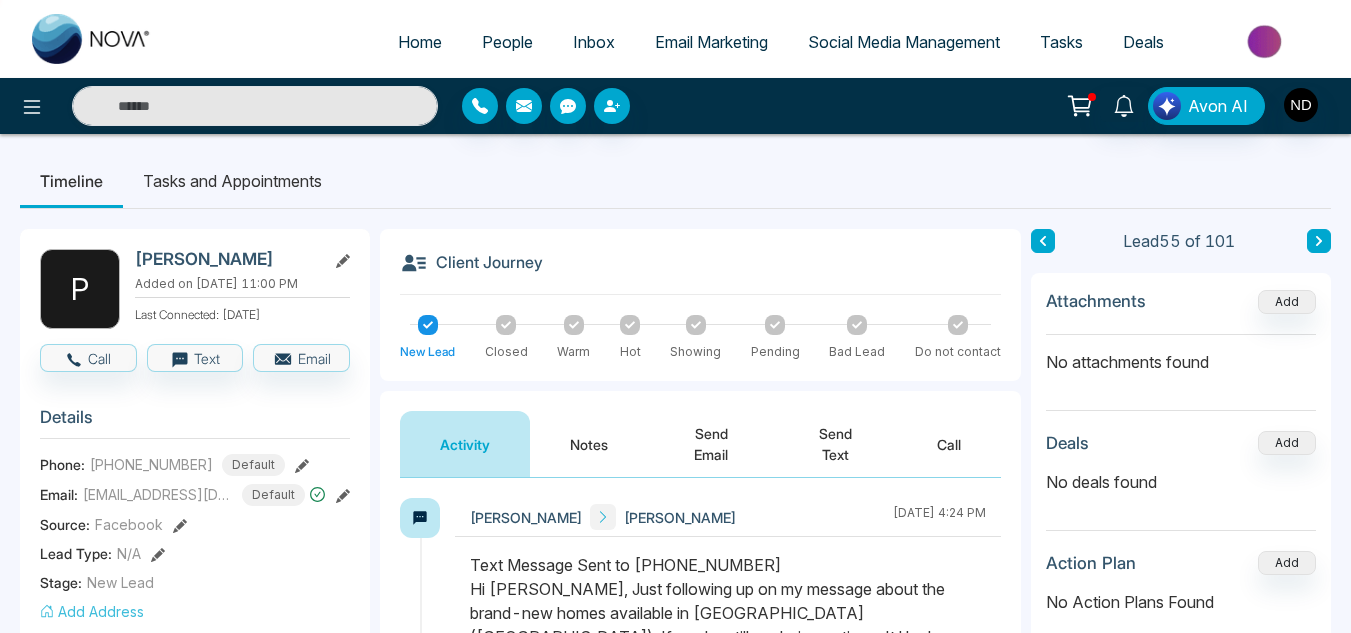 type on "*****" 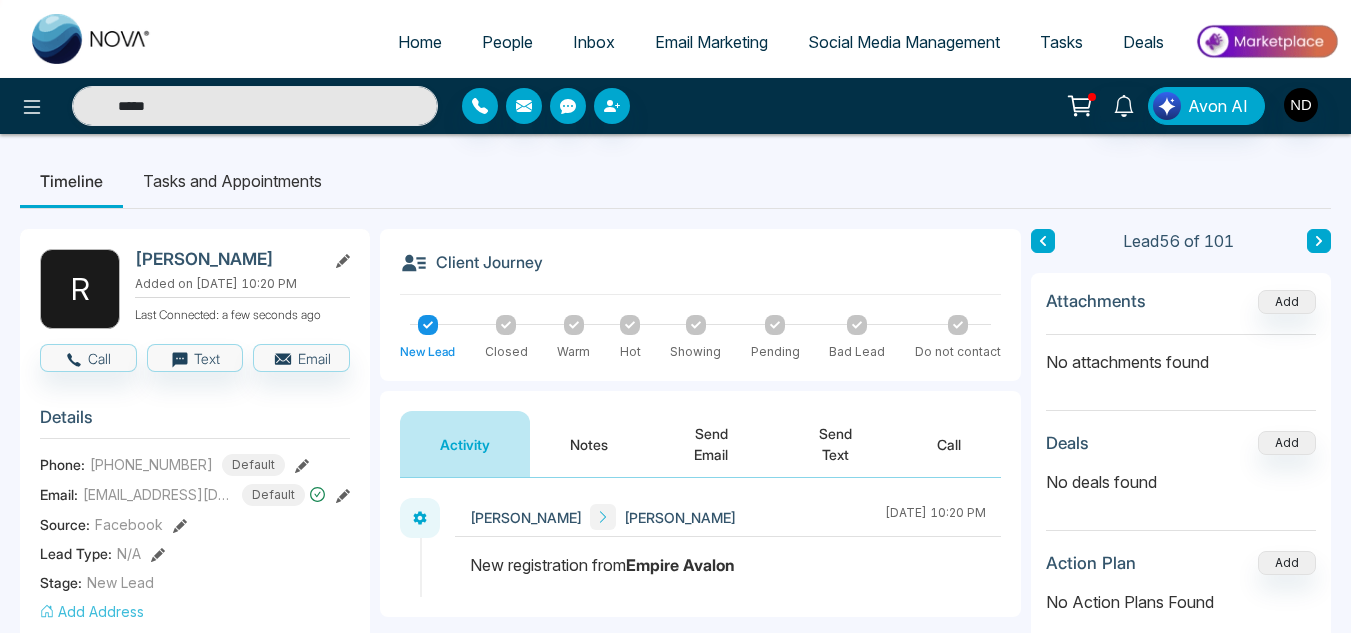 click 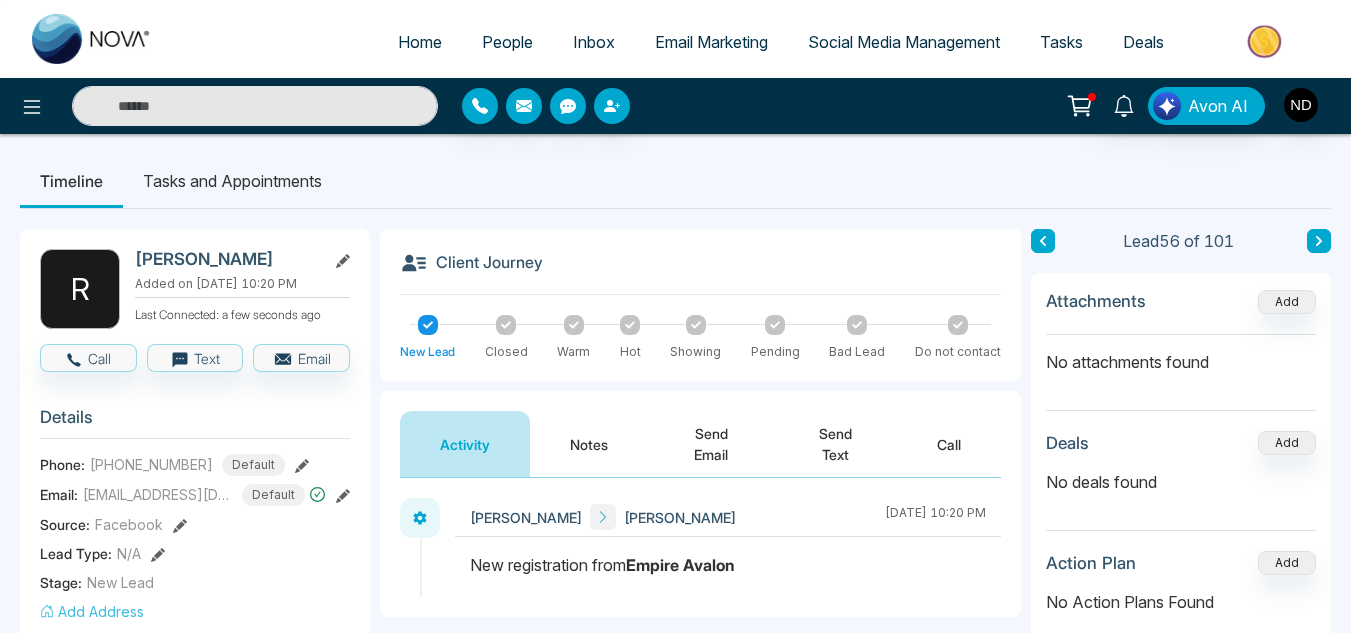 type on "*****" 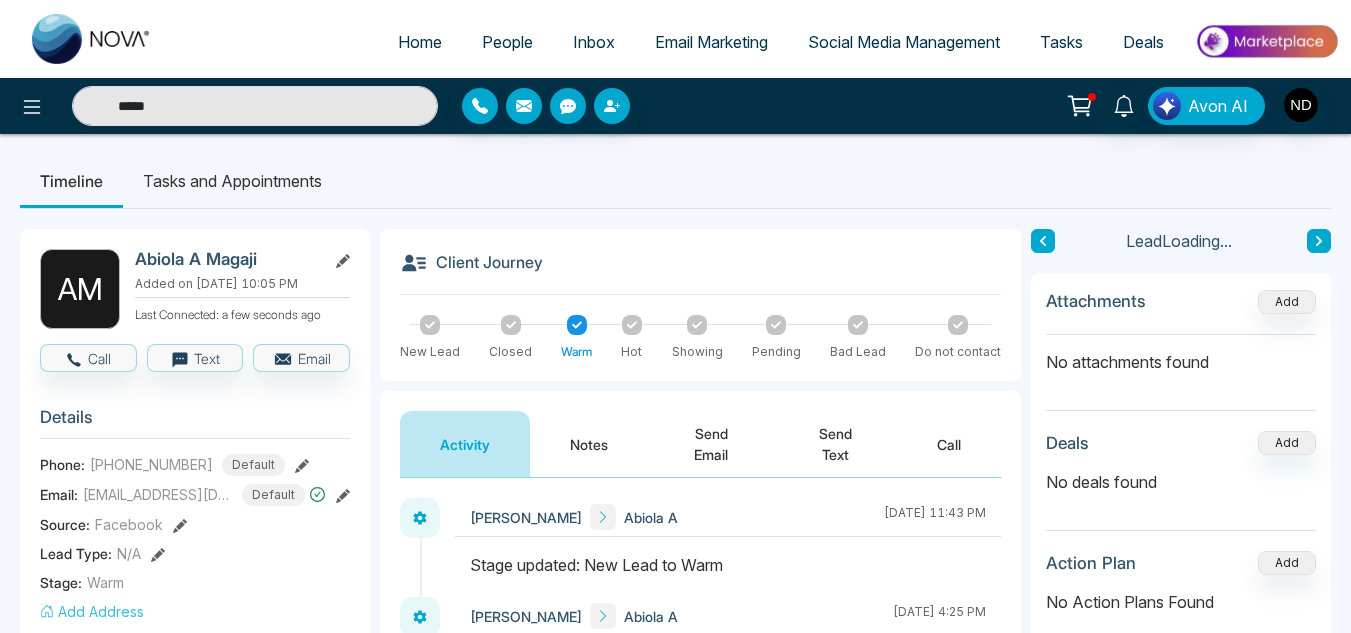 click 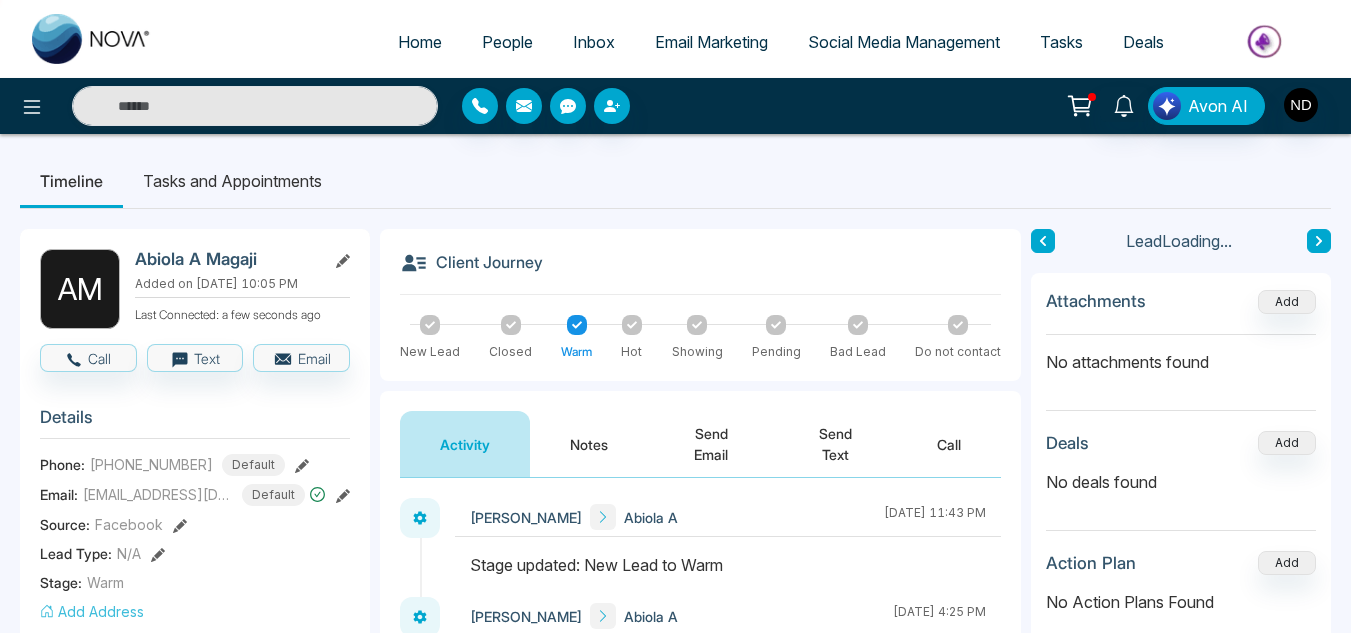 type on "*****" 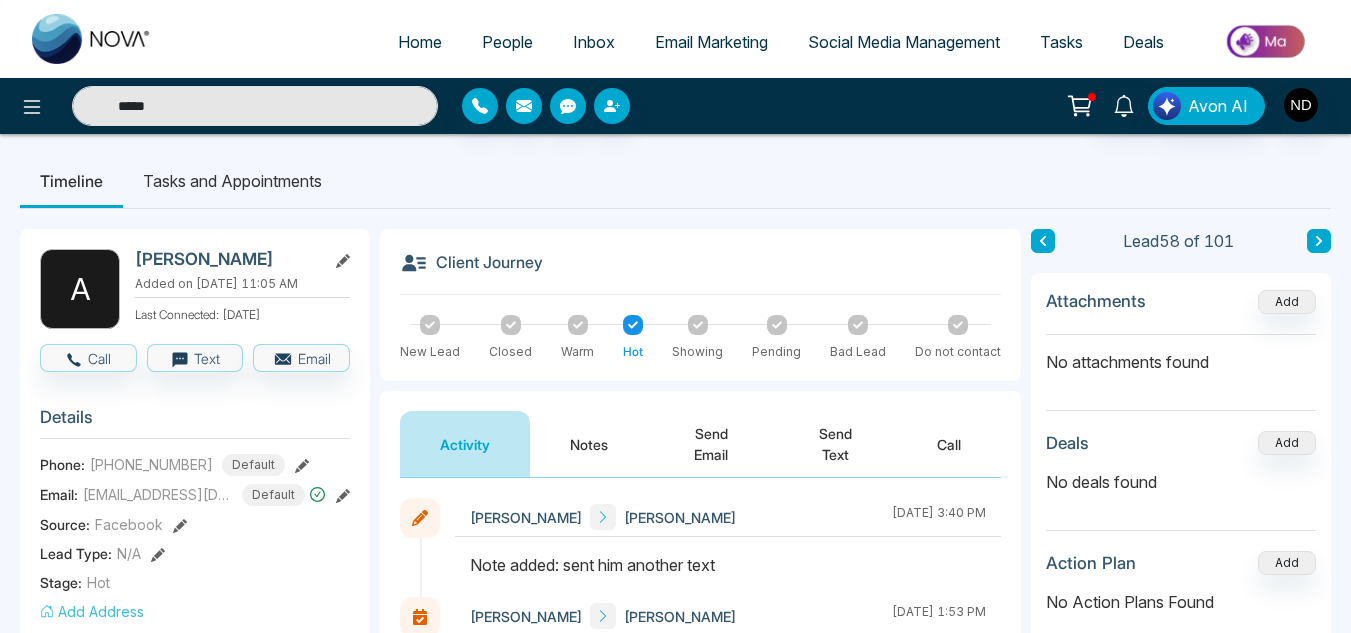 click at bounding box center (1043, 241) 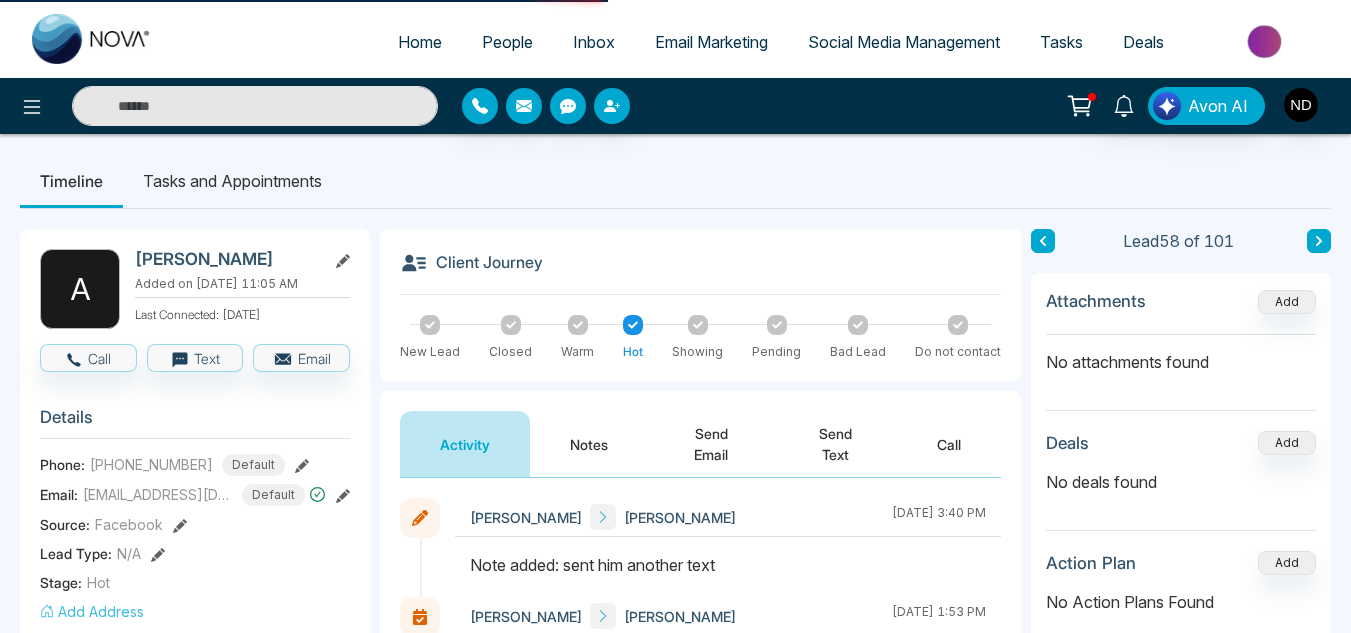 type on "*****" 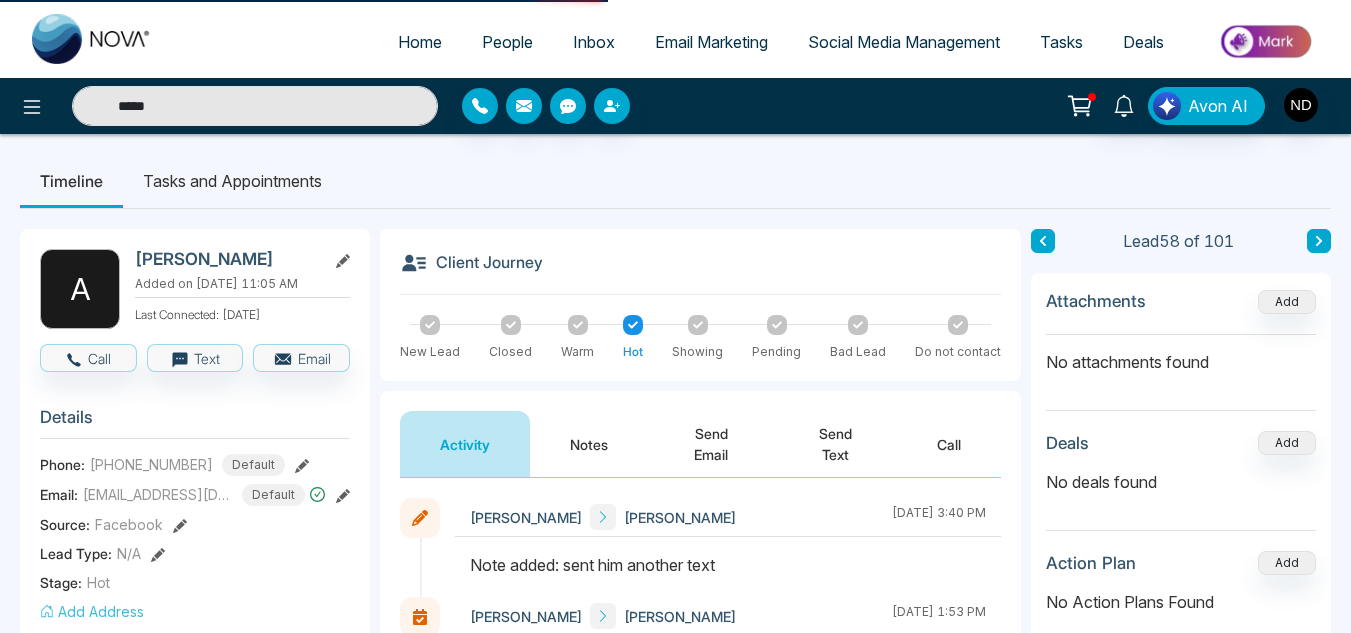 click at bounding box center (1043, 241) 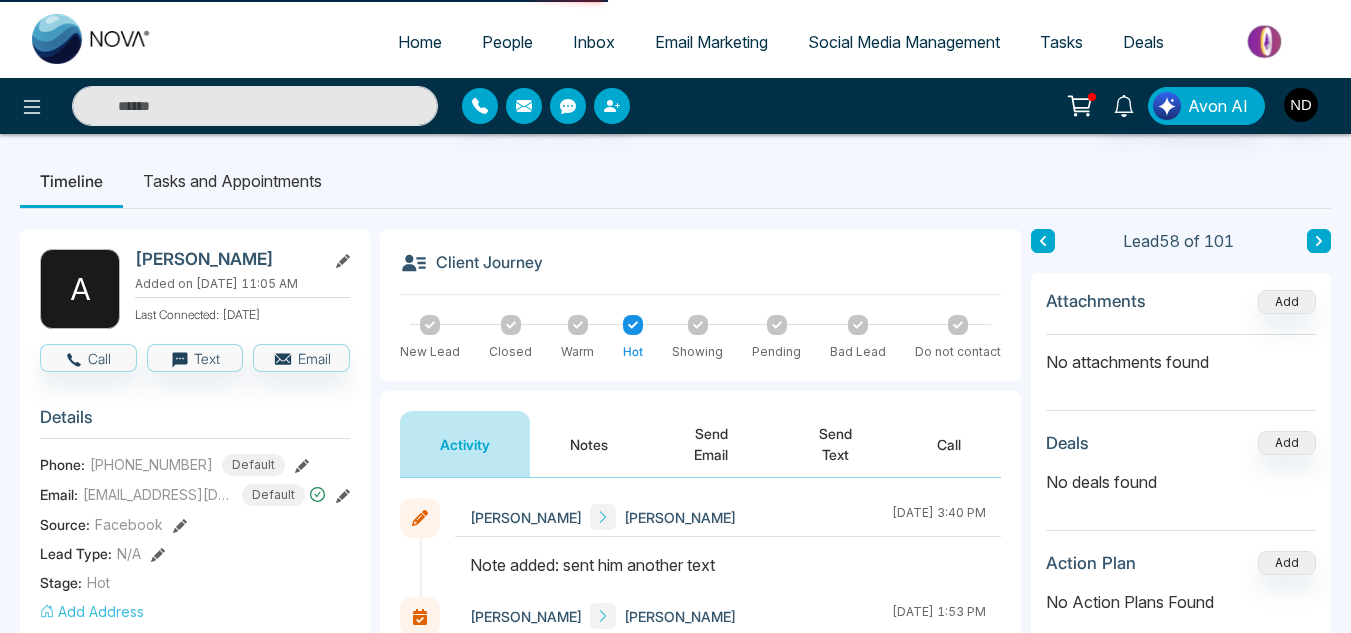 type on "*****" 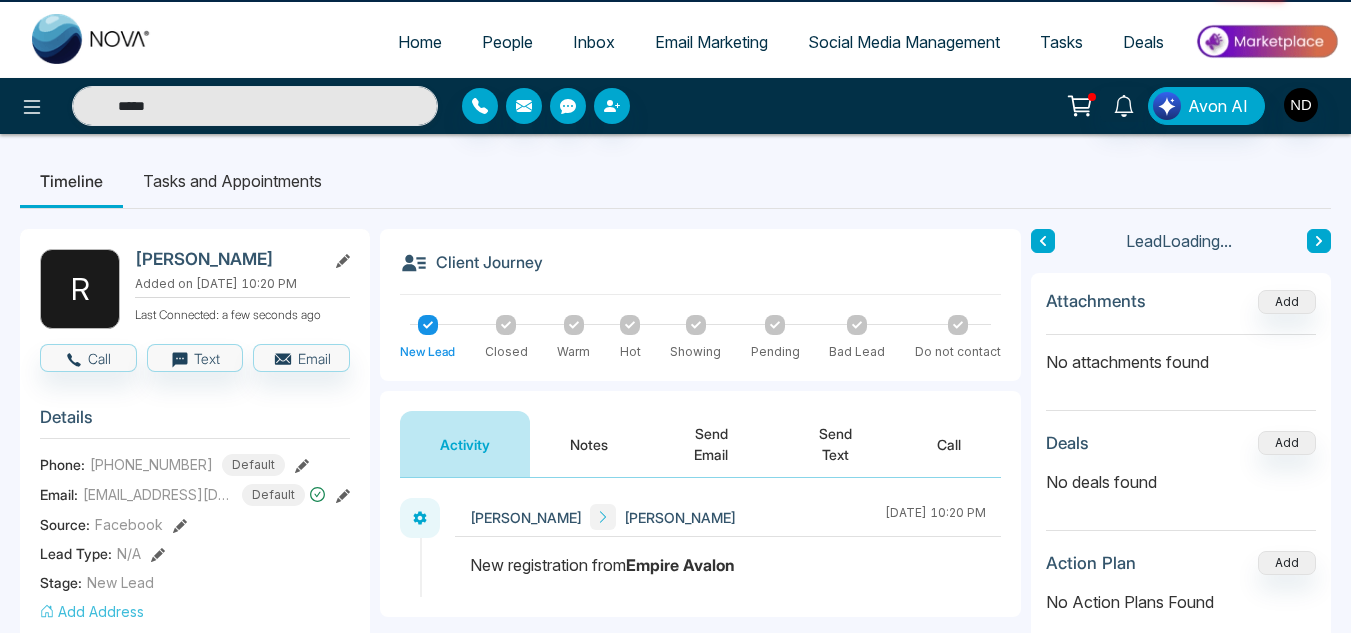 click at bounding box center (1043, 241) 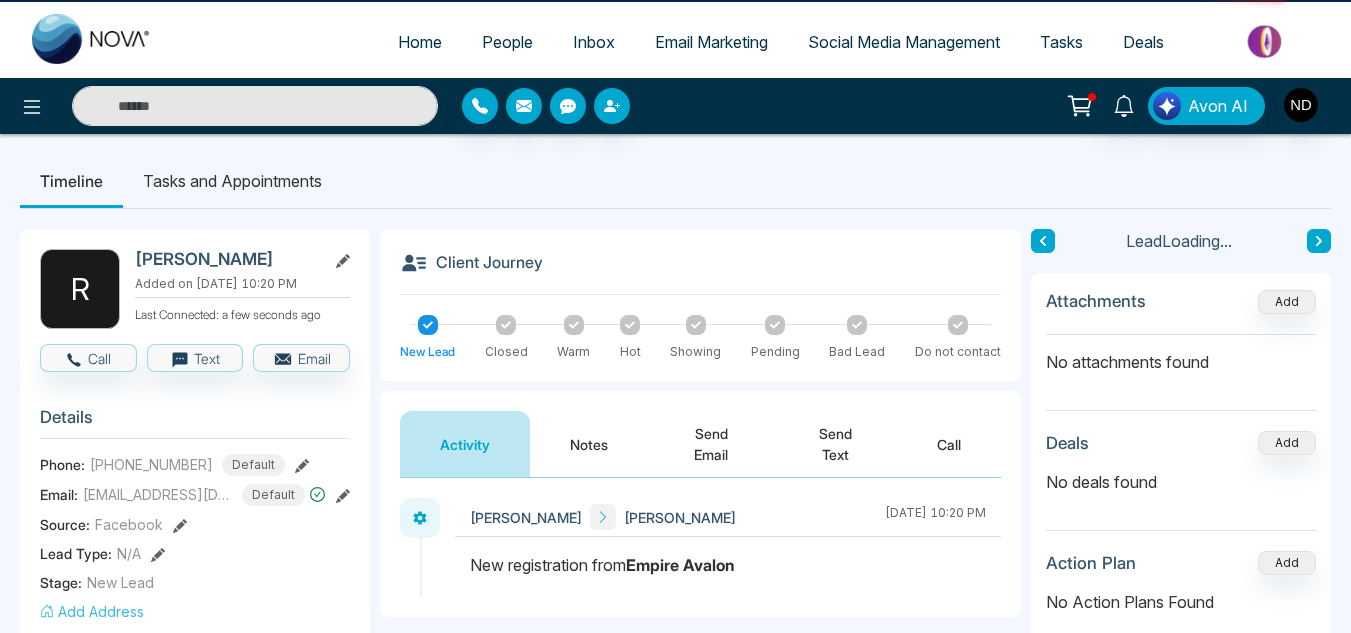 type on "*****" 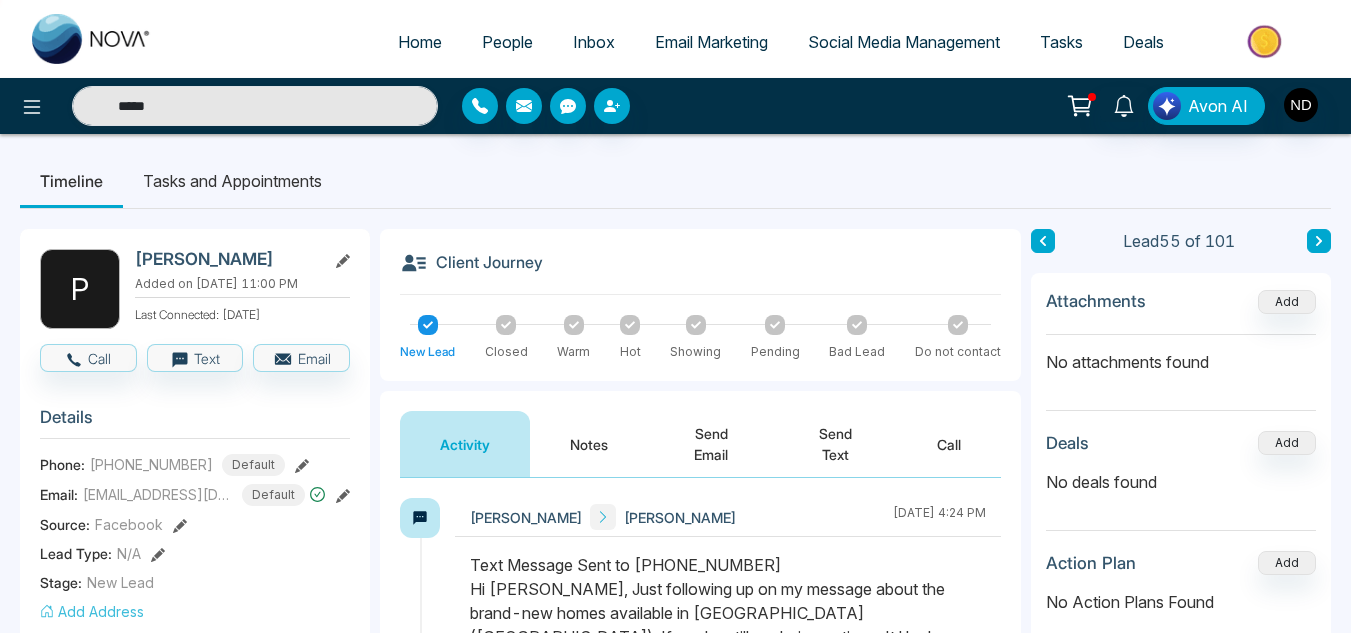 click on "Notes" at bounding box center [589, 444] 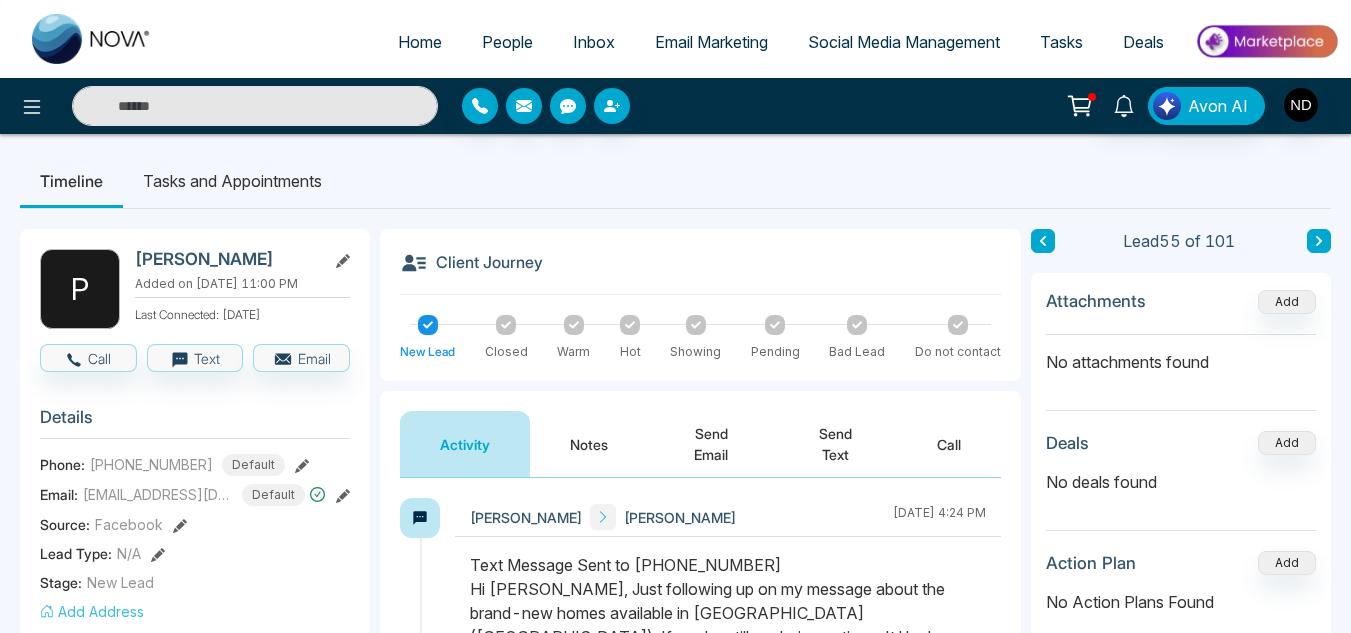 type on "*****" 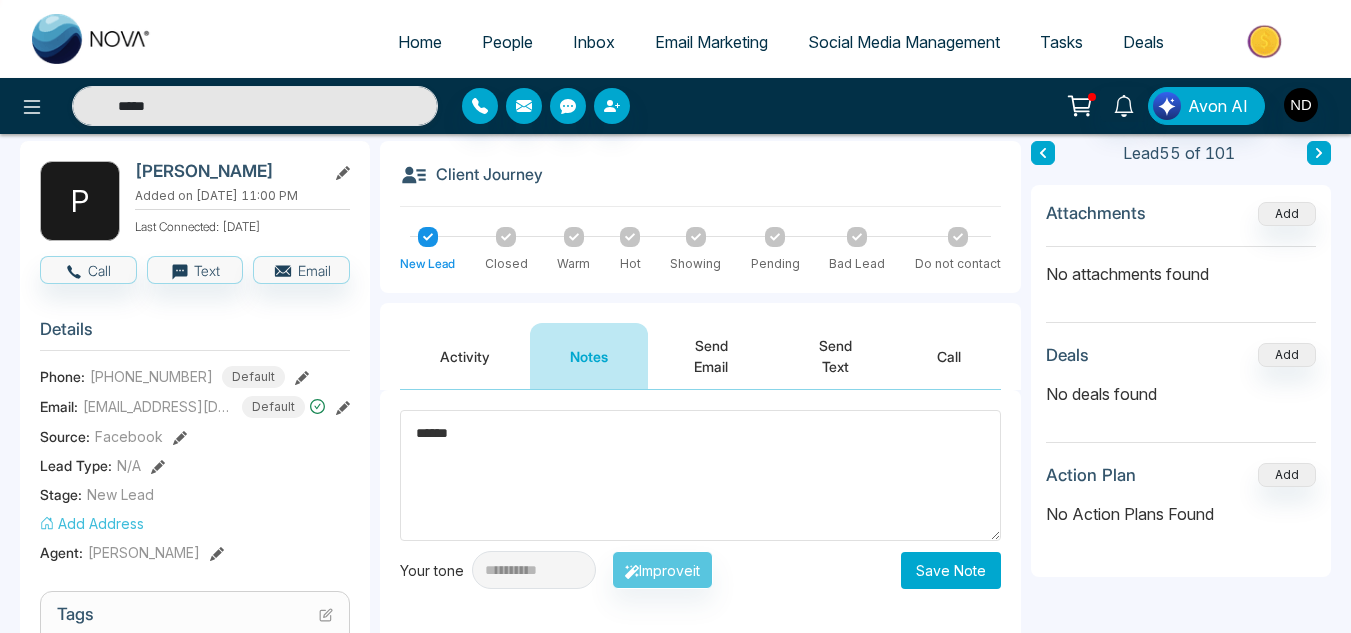 scroll, scrollTop: 89, scrollLeft: 0, axis: vertical 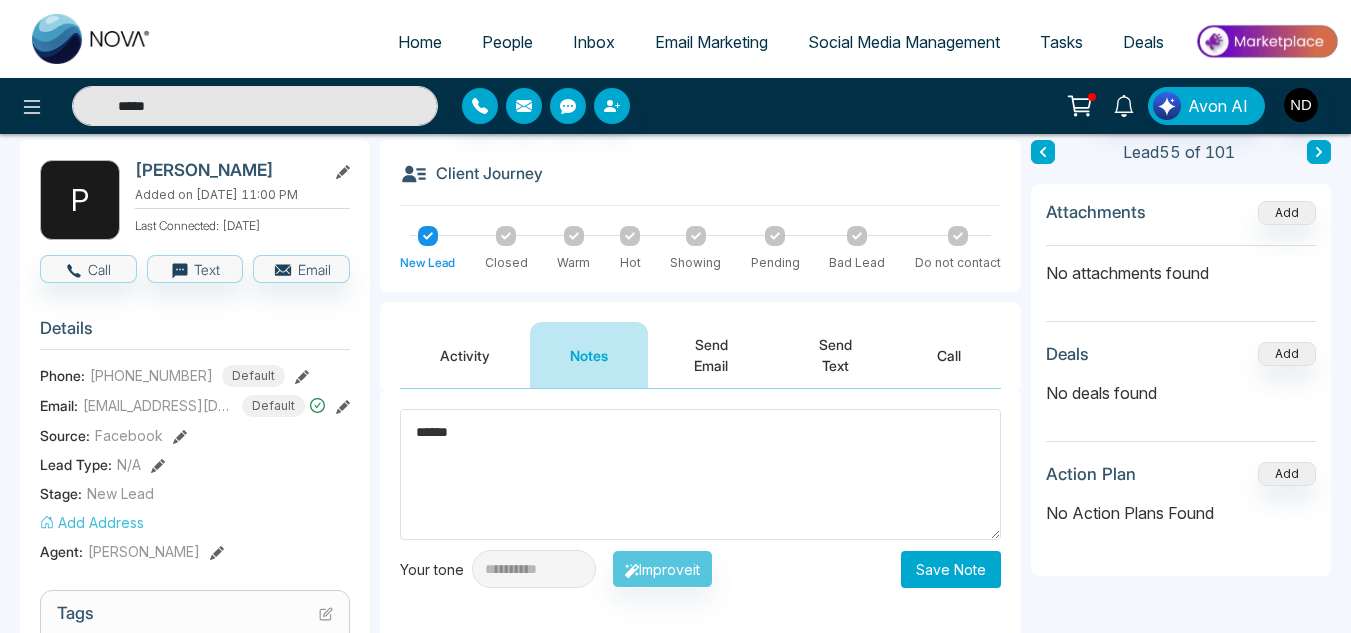 type on "******" 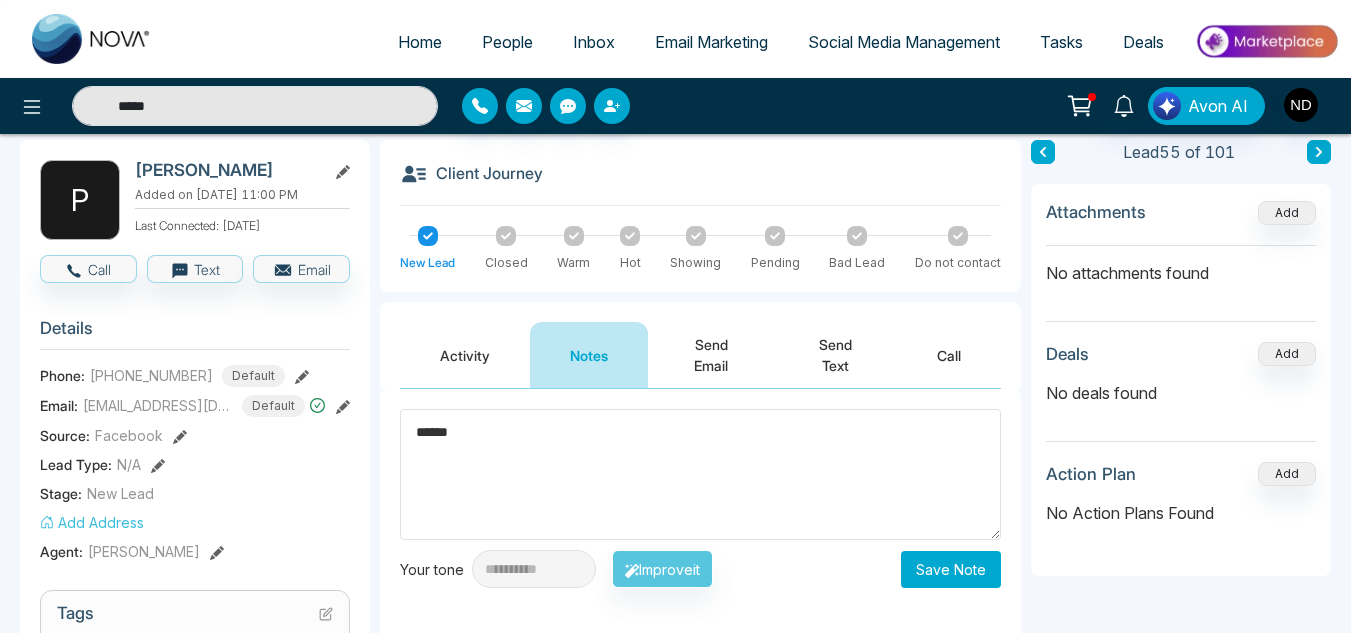 click on "Save Note" at bounding box center [951, 569] 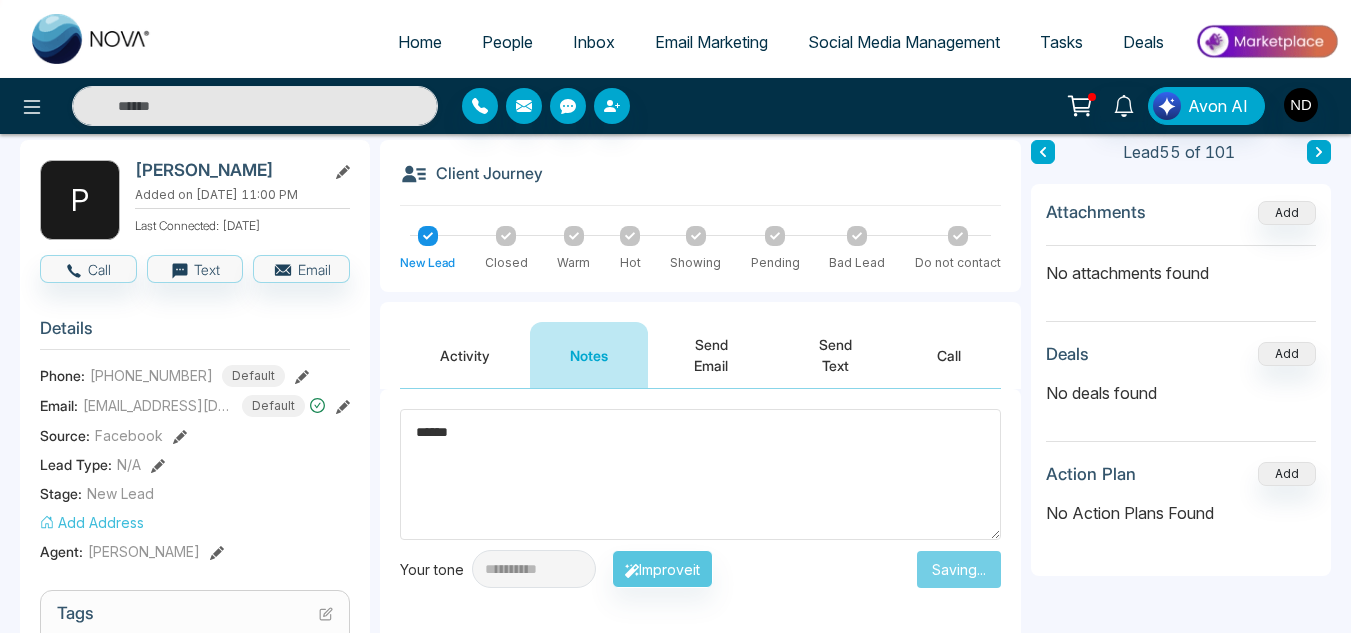 type on "*****" 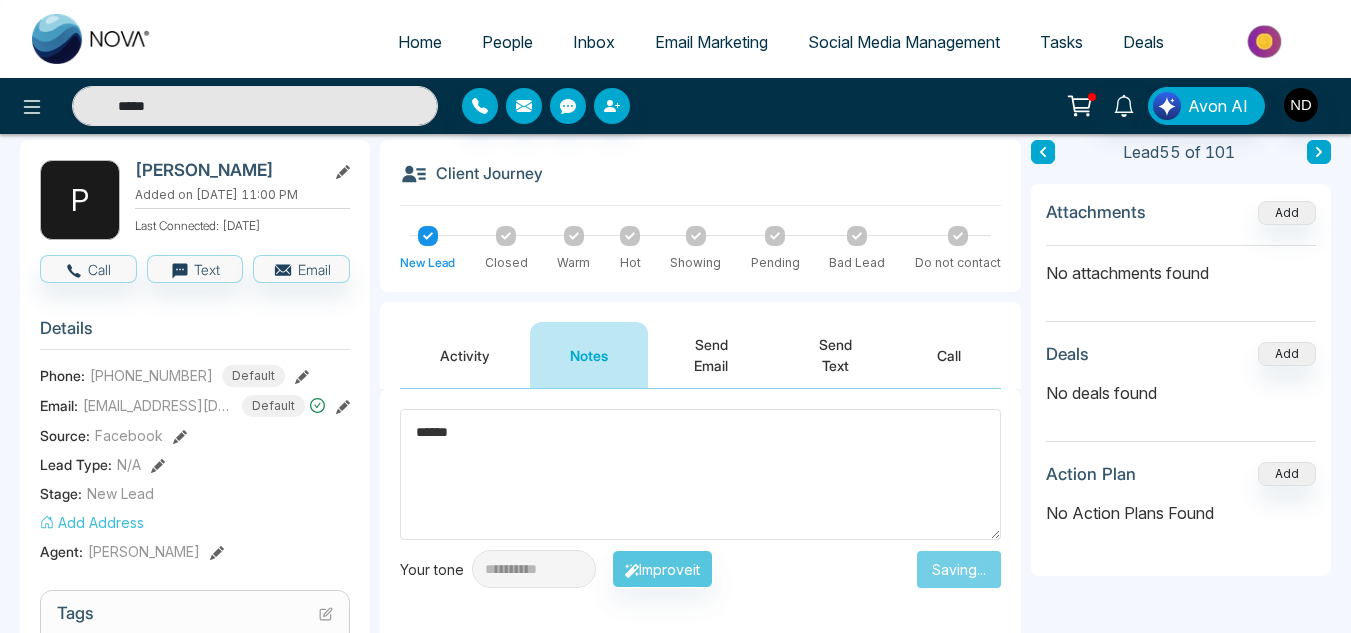 type 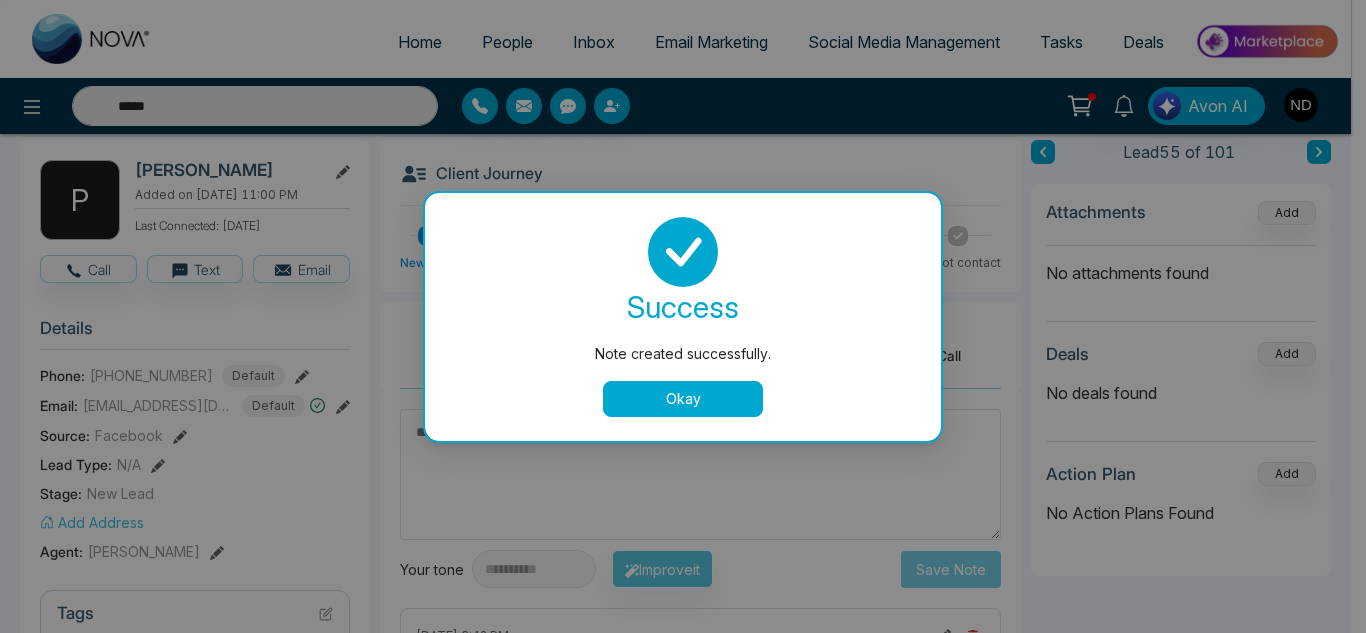 click on "Okay" at bounding box center [683, 399] 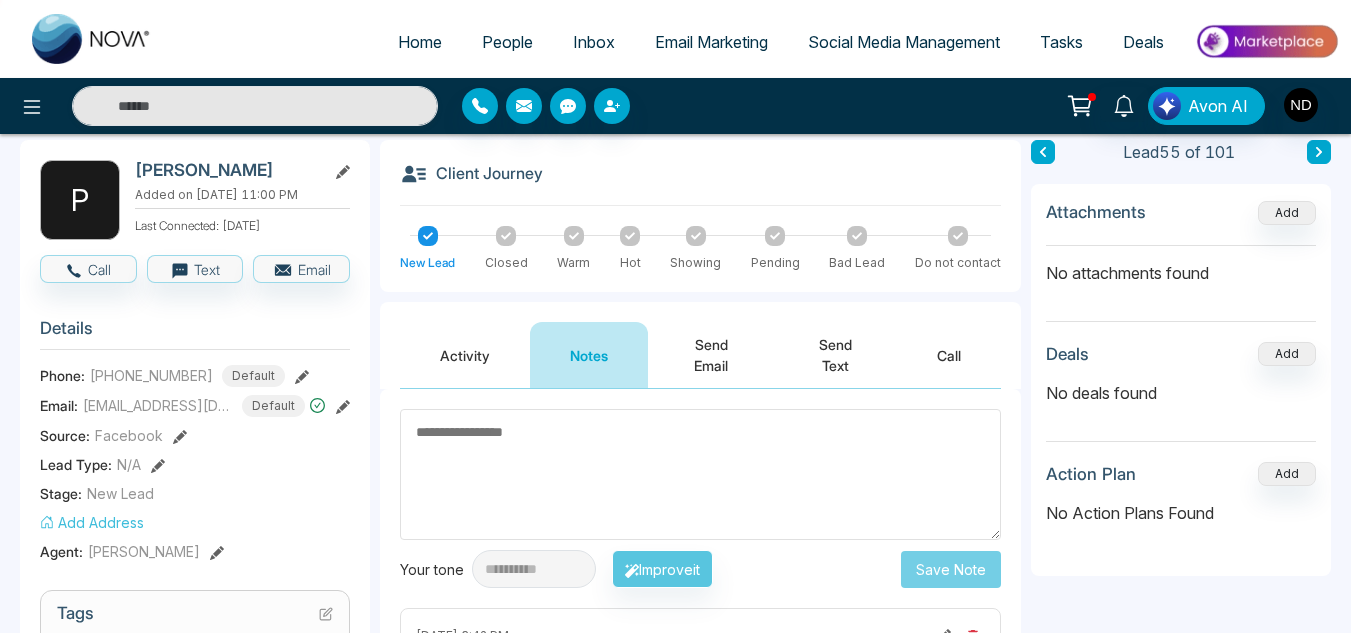 click 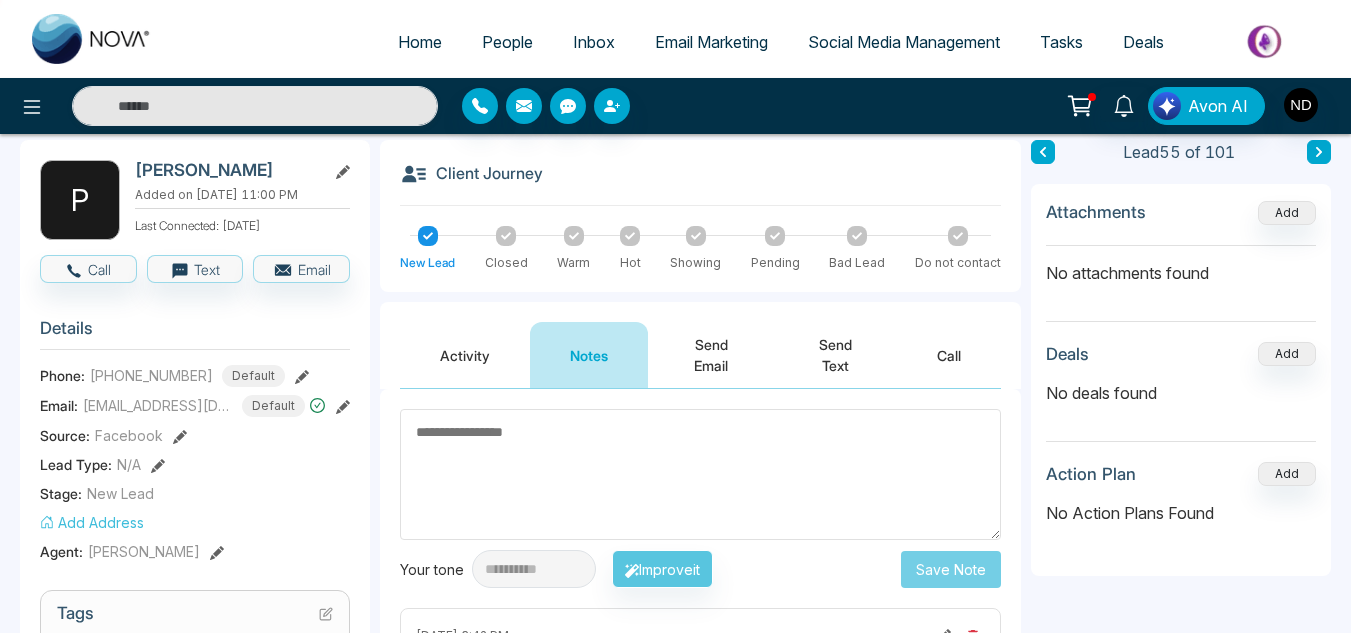type on "*****" 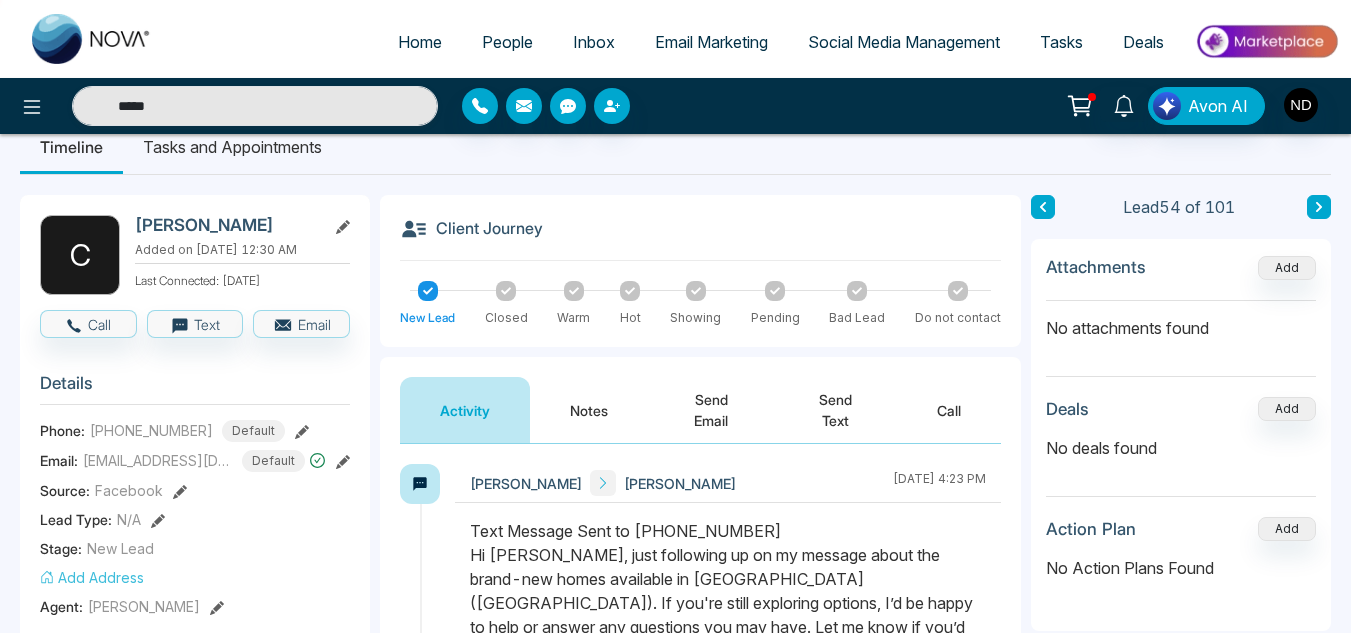 scroll, scrollTop: 0, scrollLeft: 0, axis: both 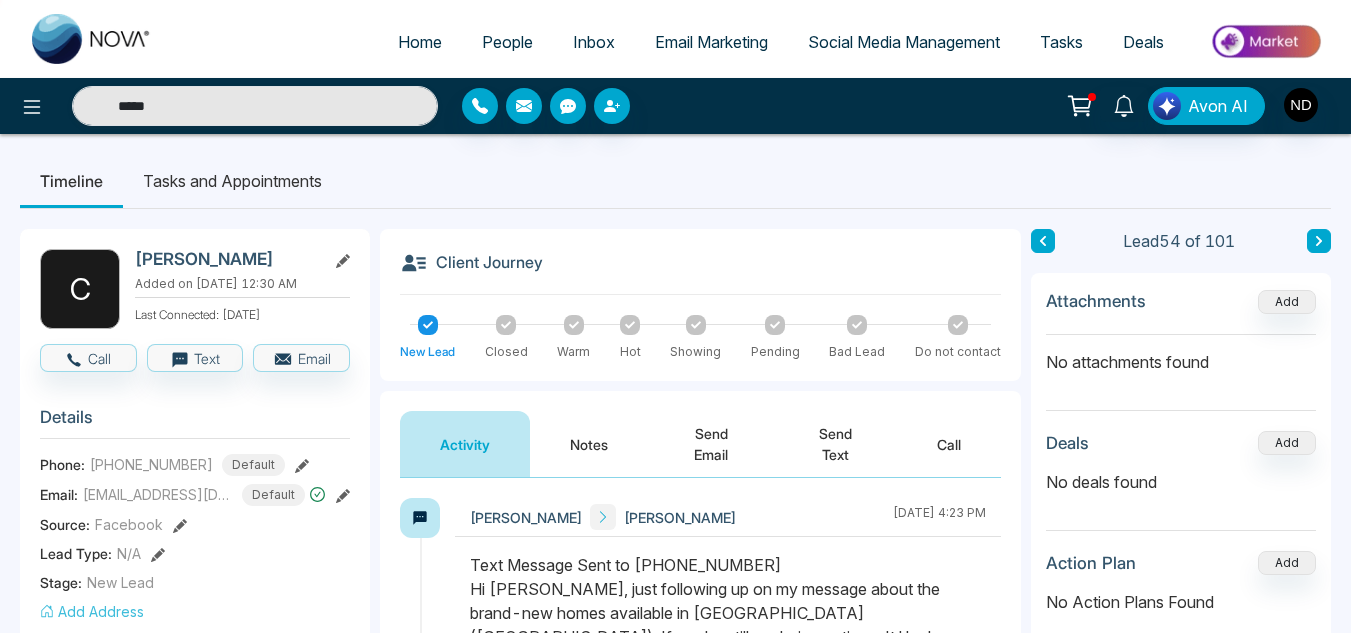 click on "Notes" at bounding box center (589, 444) 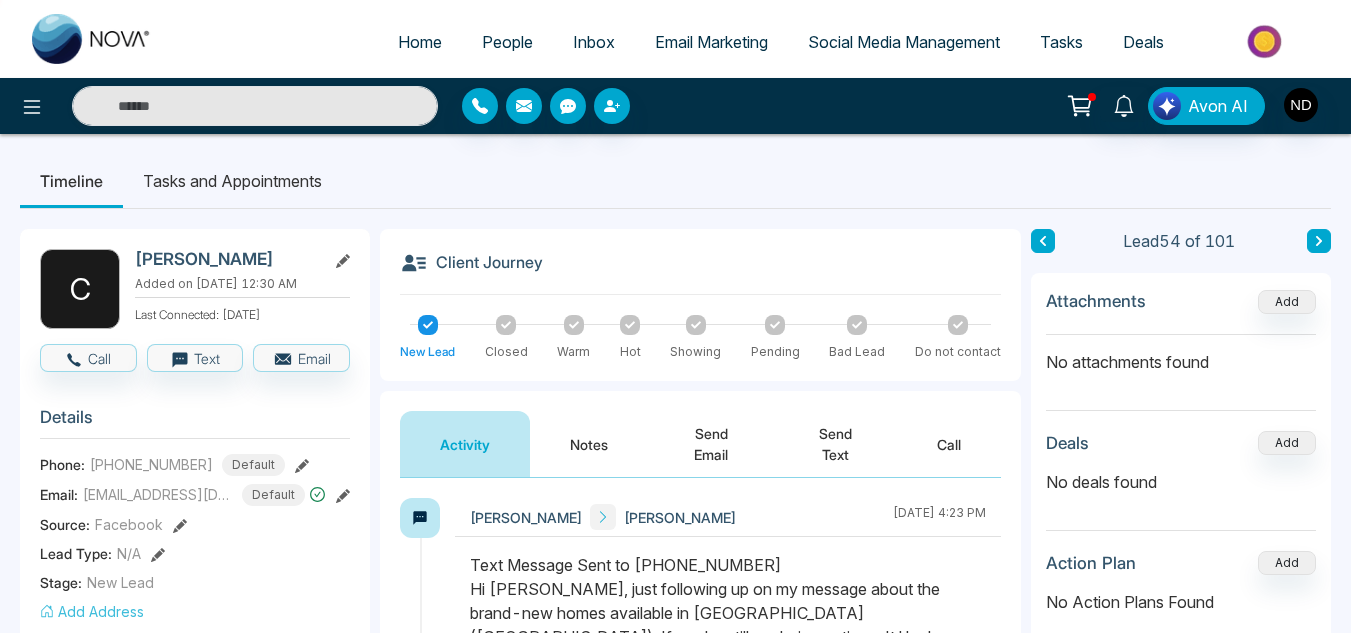 type on "*****" 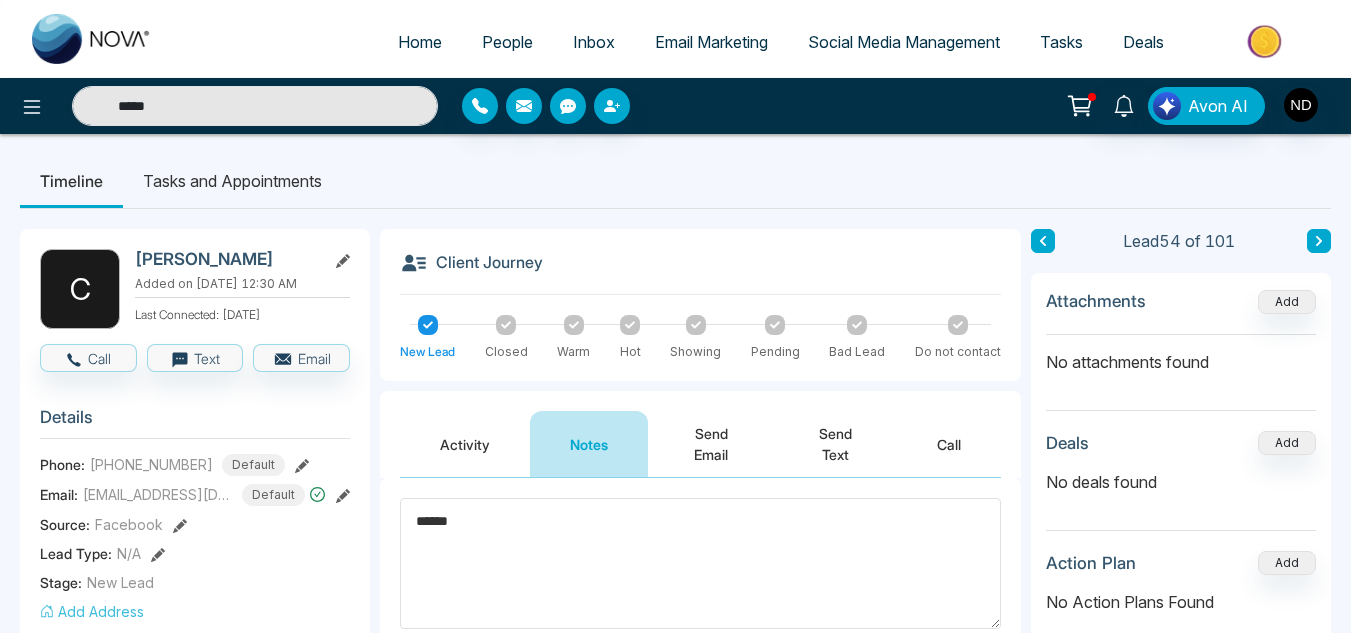 scroll, scrollTop: 146, scrollLeft: 0, axis: vertical 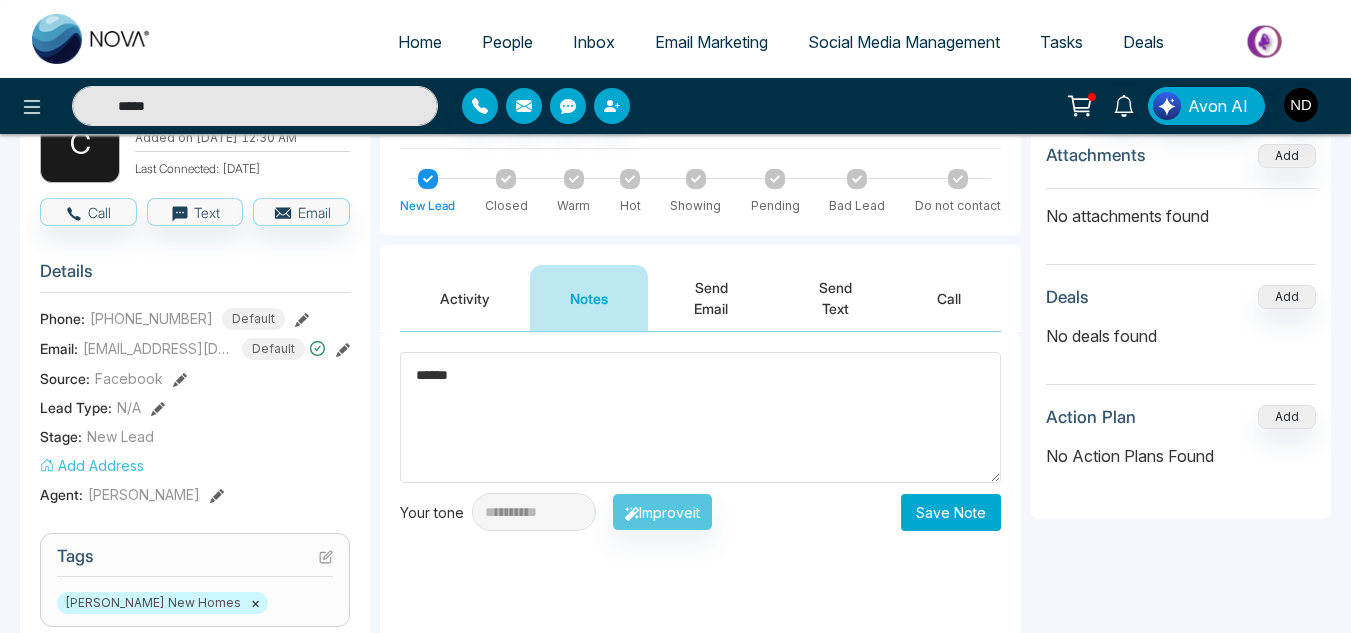 type on "******" 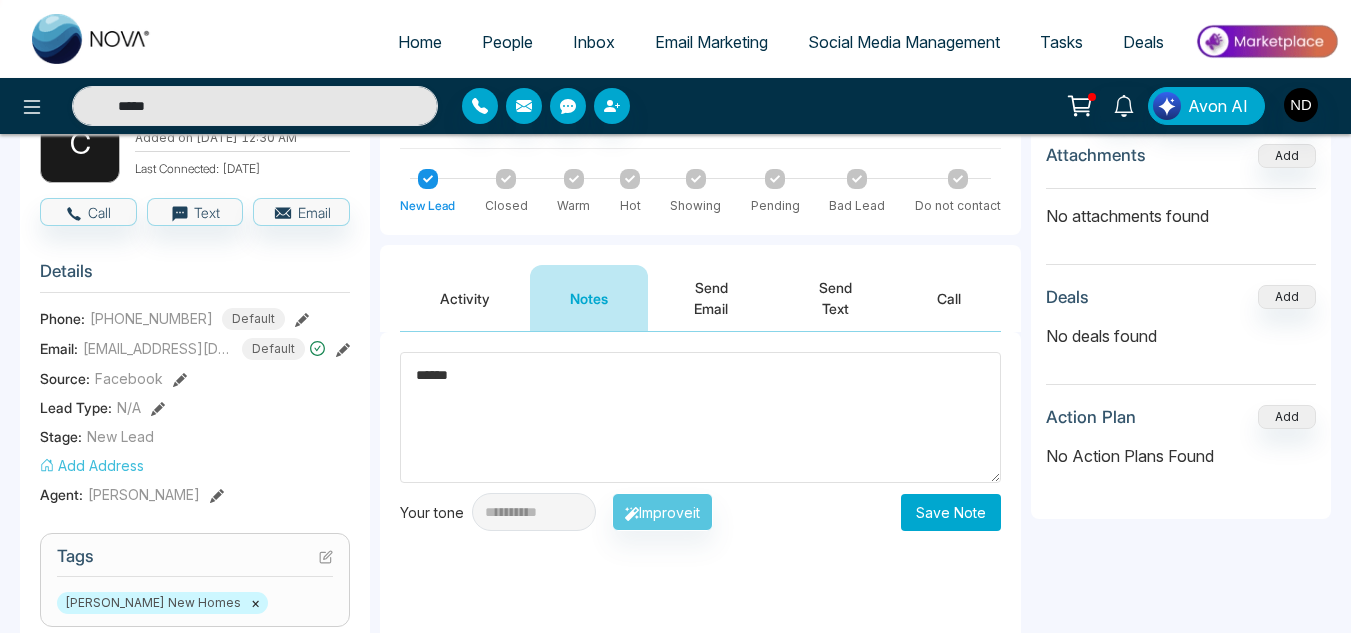 click on "Save Note" at bounding box center (951, 512) 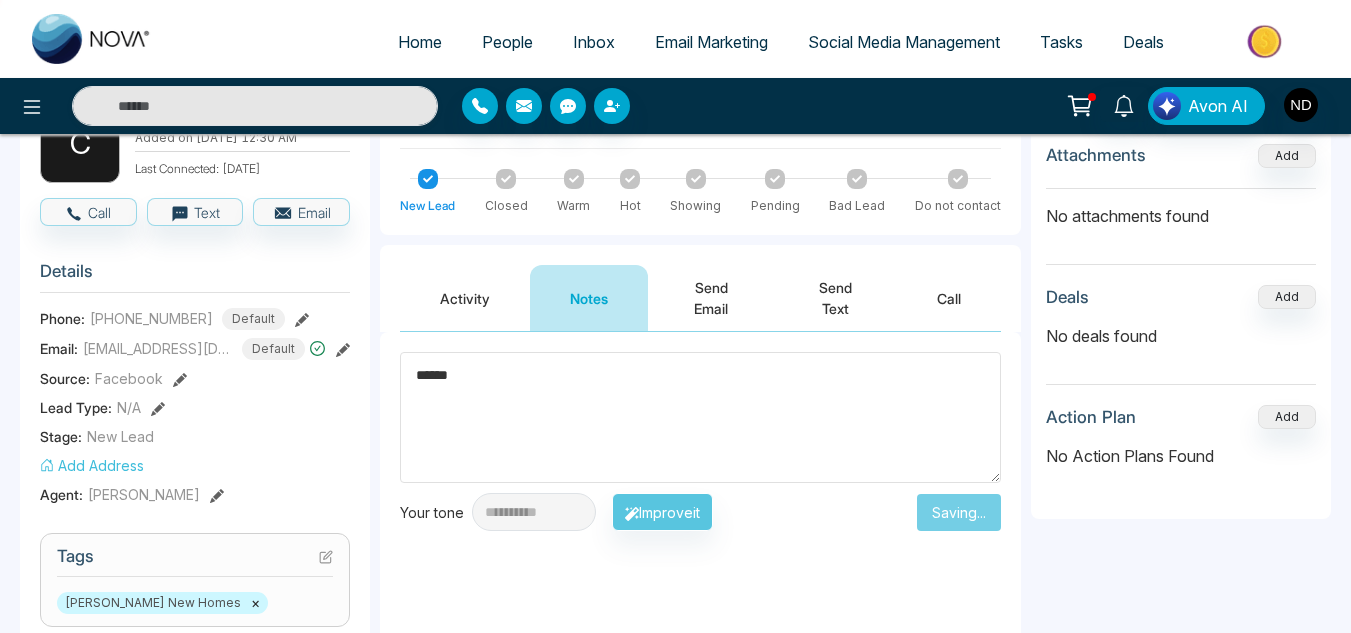 type on "*****" 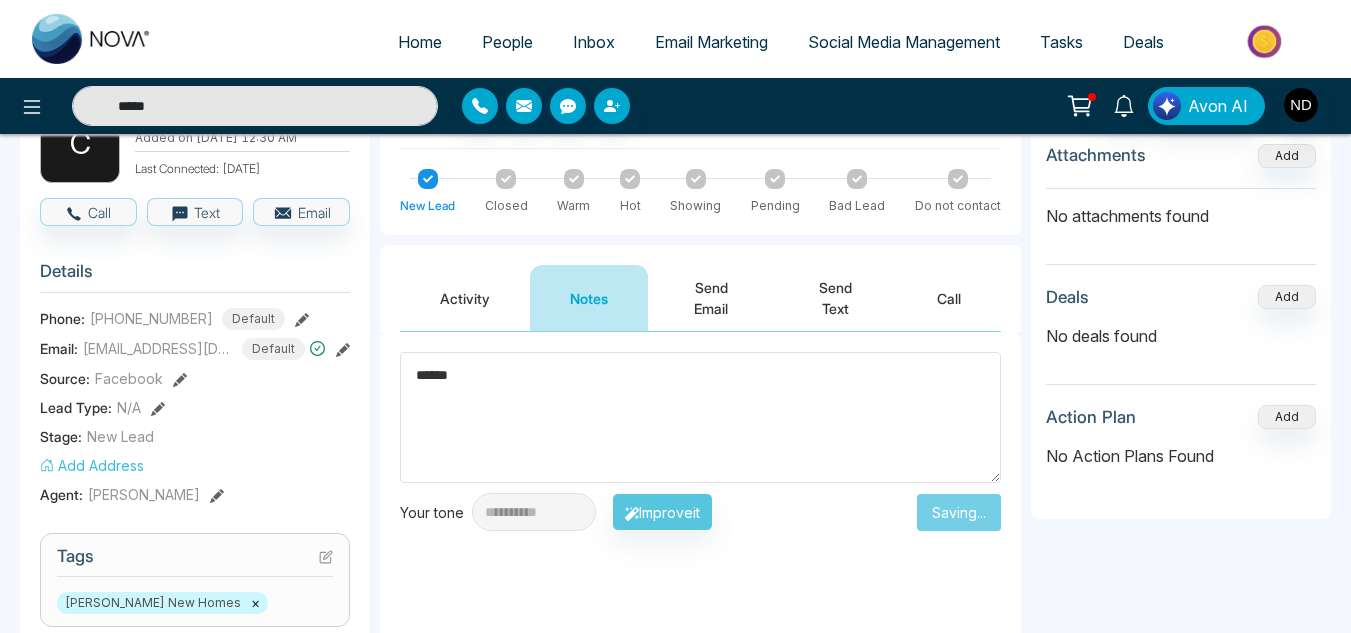 type 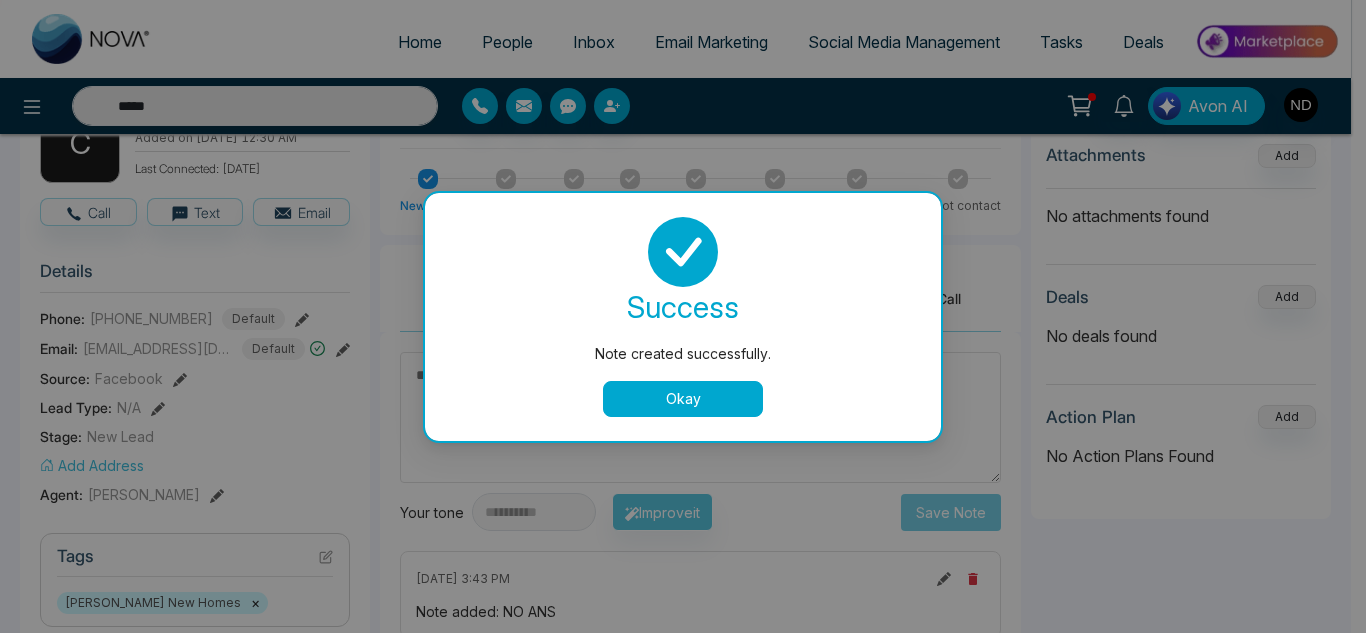 click on "Okay" at bounding box center (683, 399) 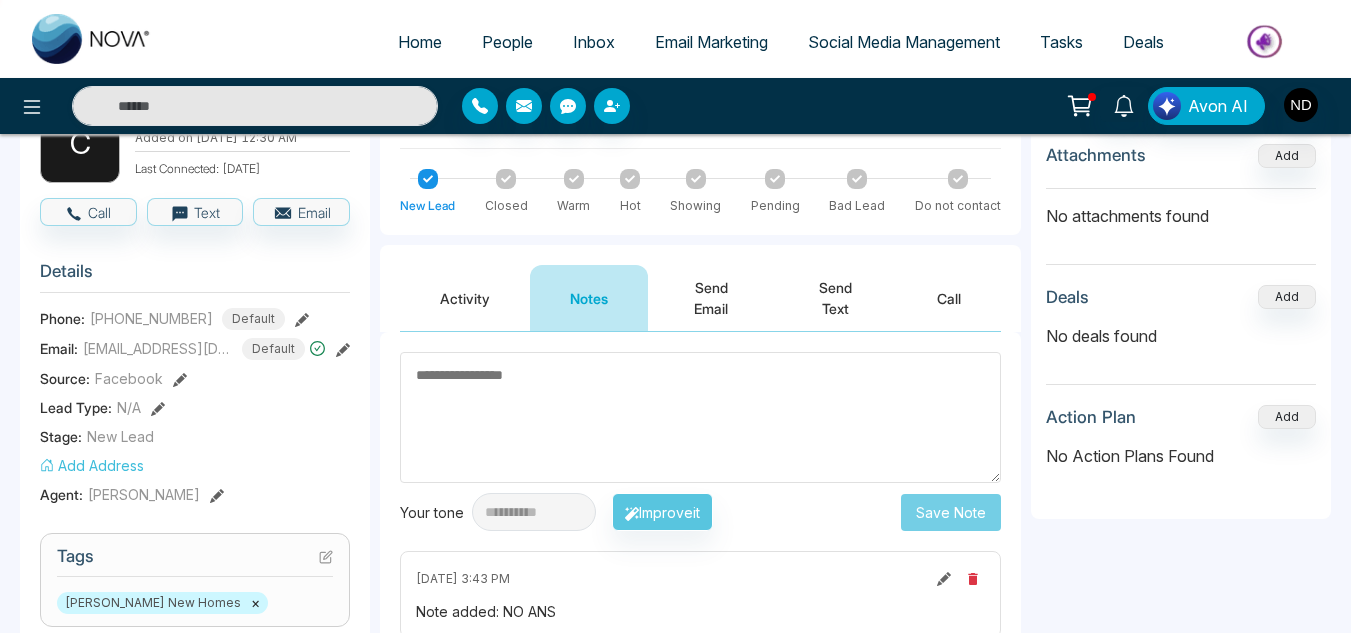 click on "Send Text" at bounding box center (836, 298) 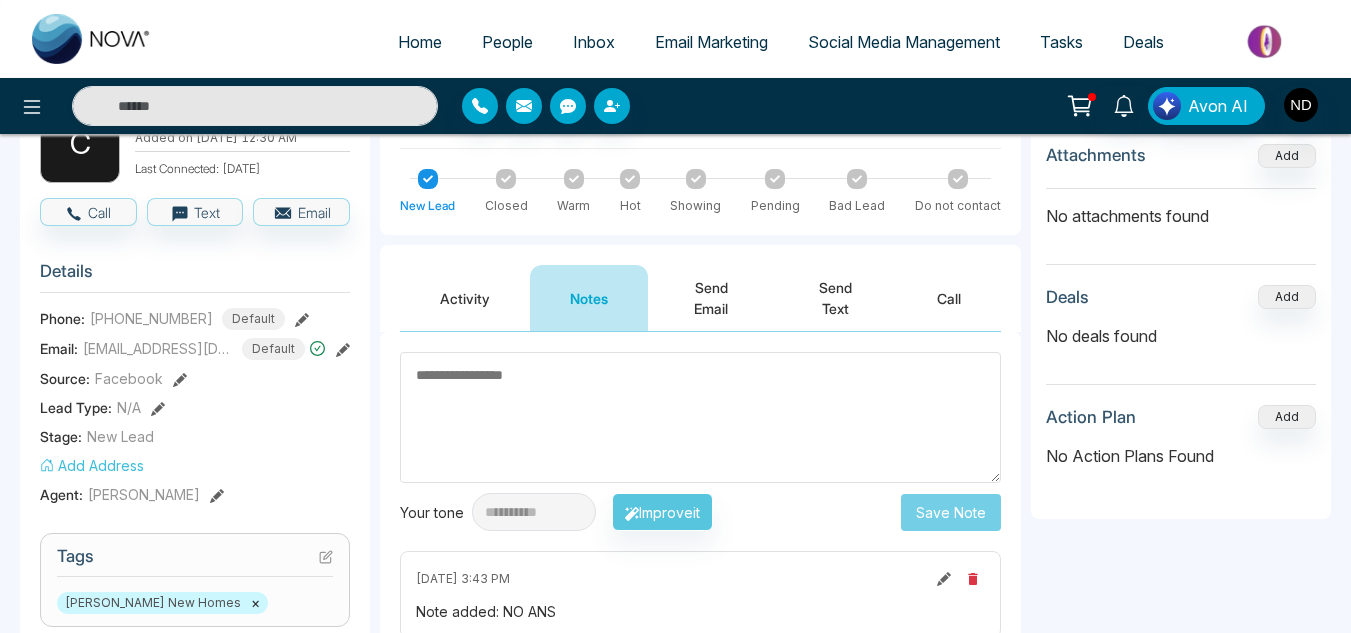 type on "*****" 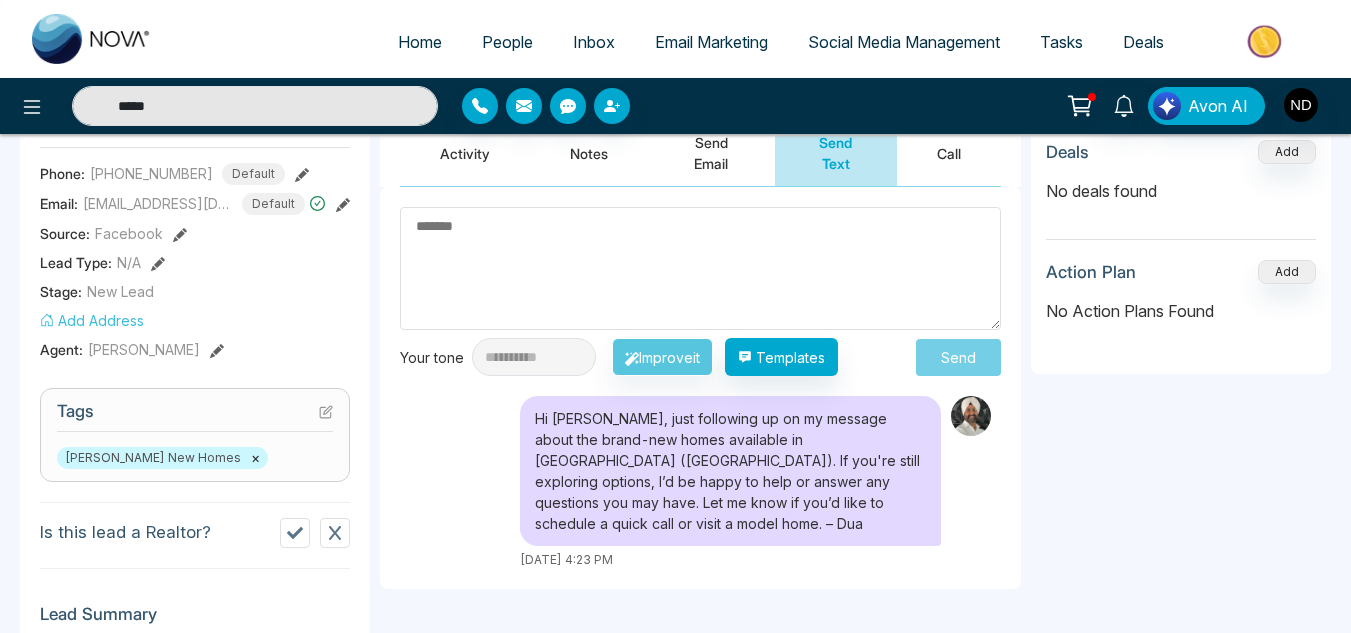 scroll, scrollTop: 0, scrollLeft: 0, axis: both 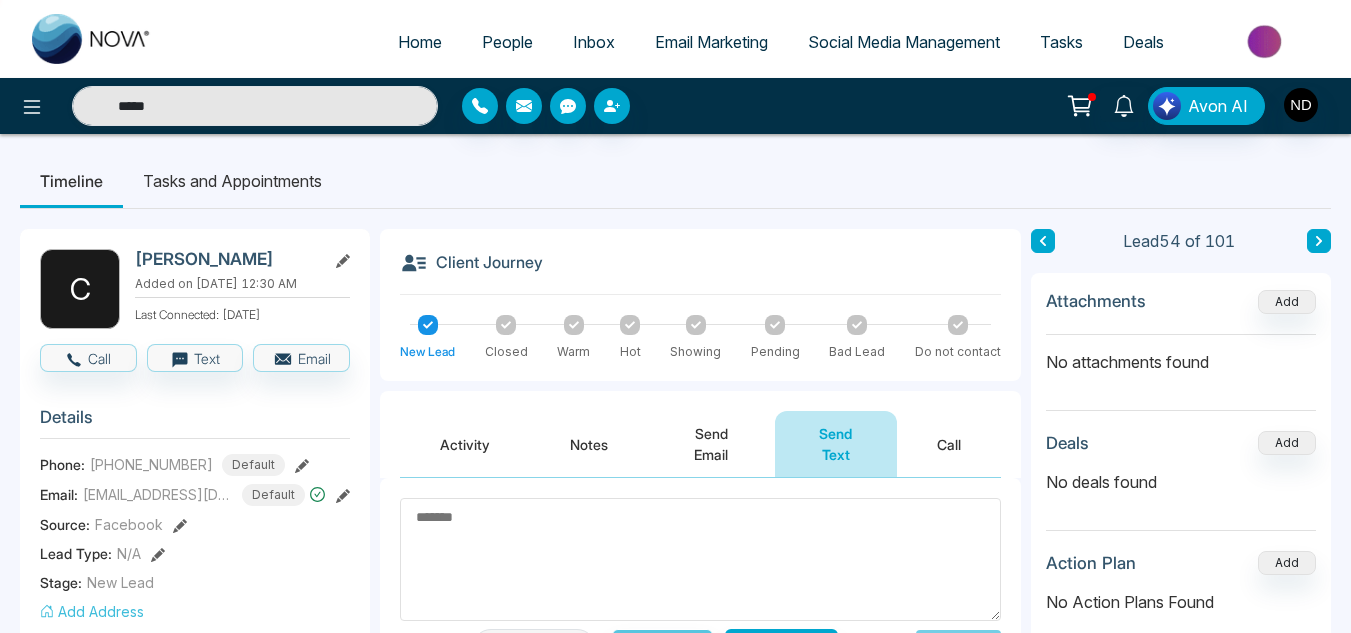 click at bounding box center [1043, 241] 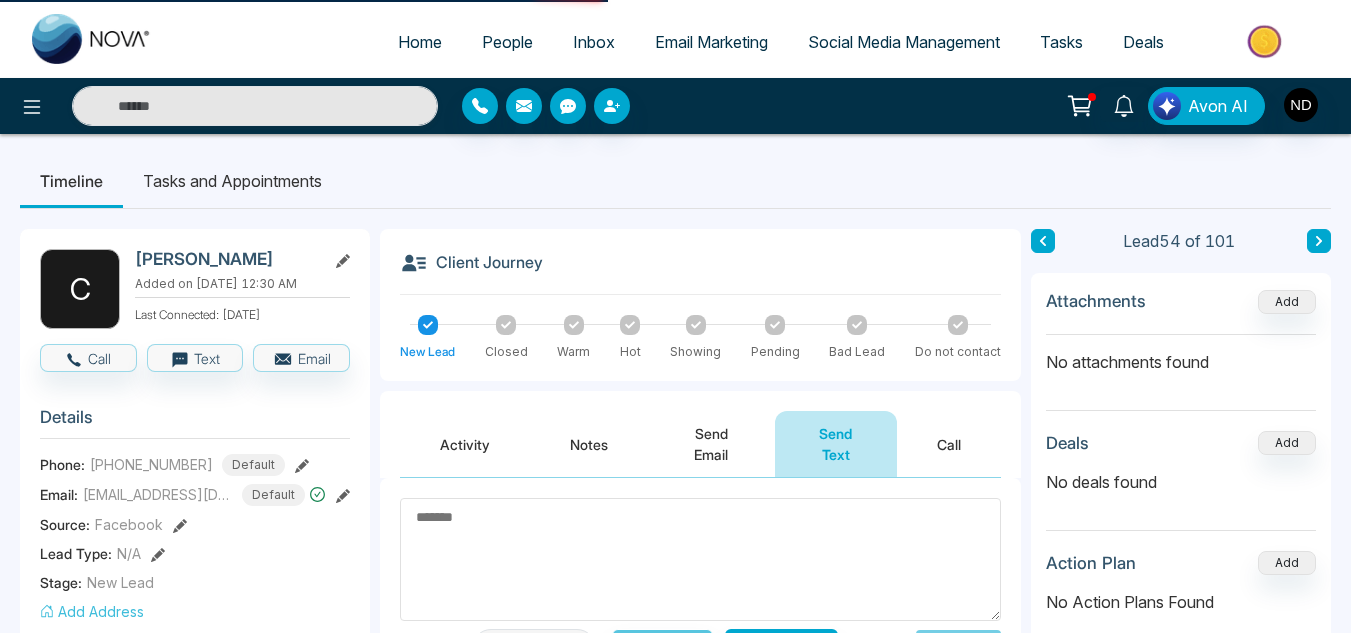type on "*****" 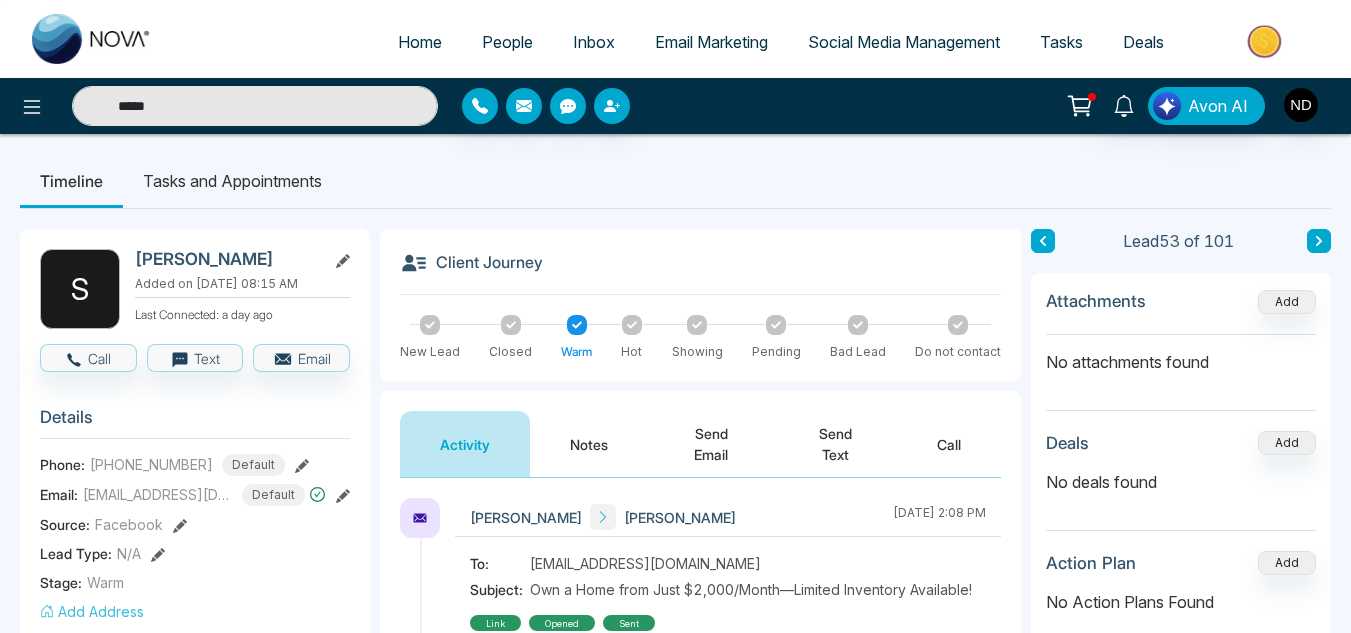 scroll, scrollTop: 221, scrollLeft: 0, axis: vertical 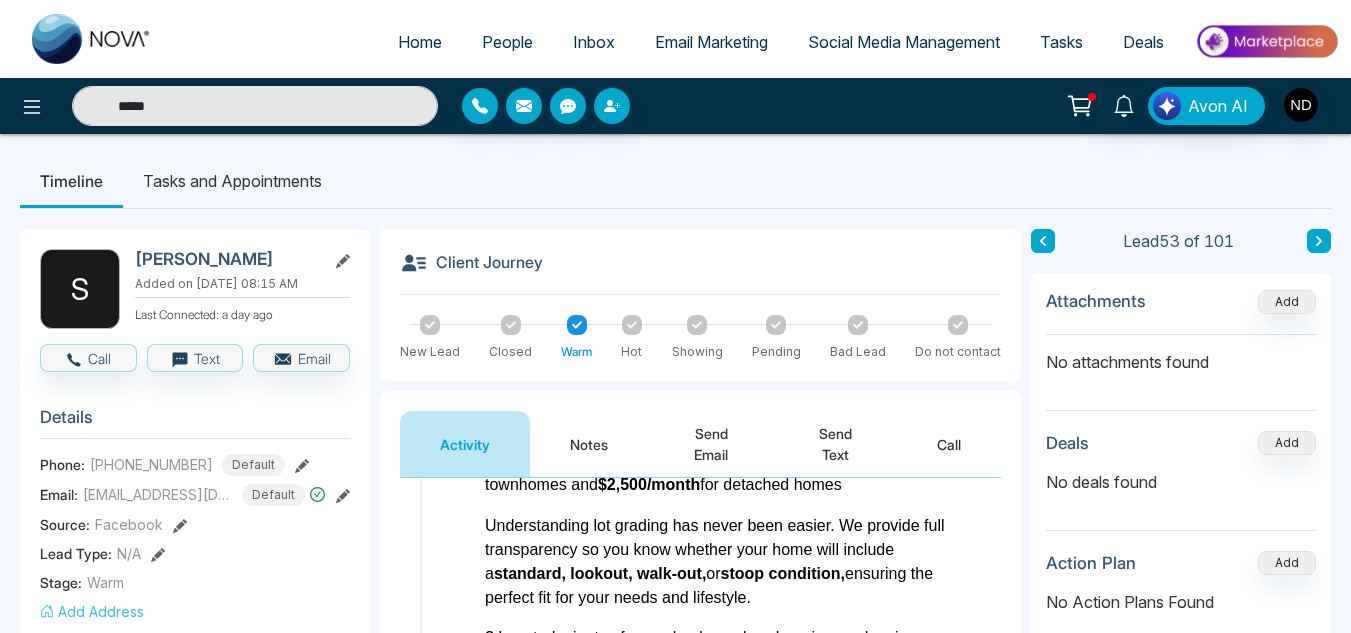 click on "Notes" at bounding box center (589, 444) 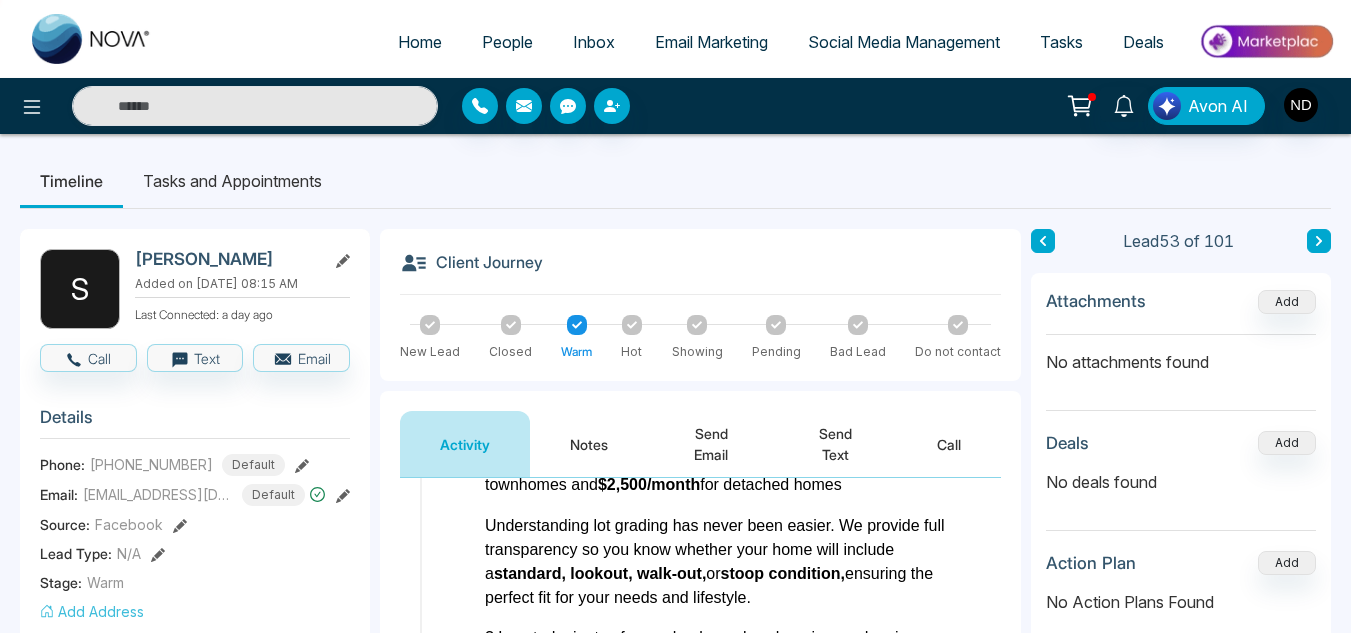 type on "*****" 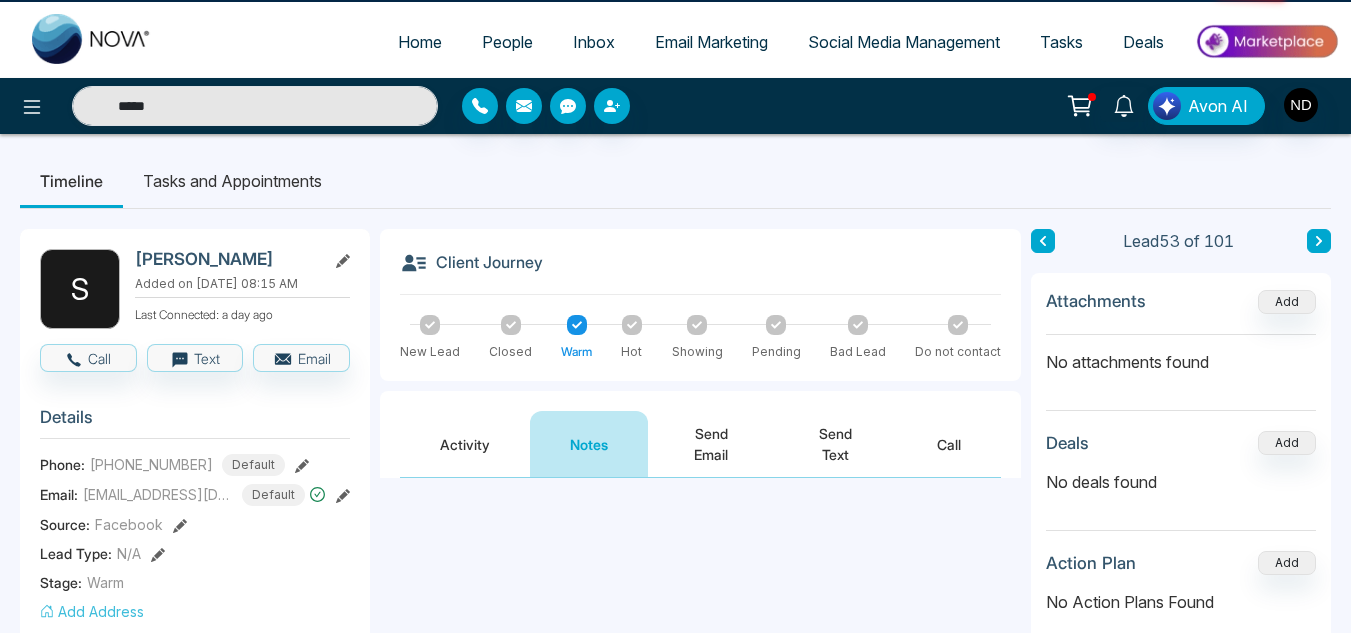 scroll, scrollTop: 0, scrollLeft: 0, axis: both 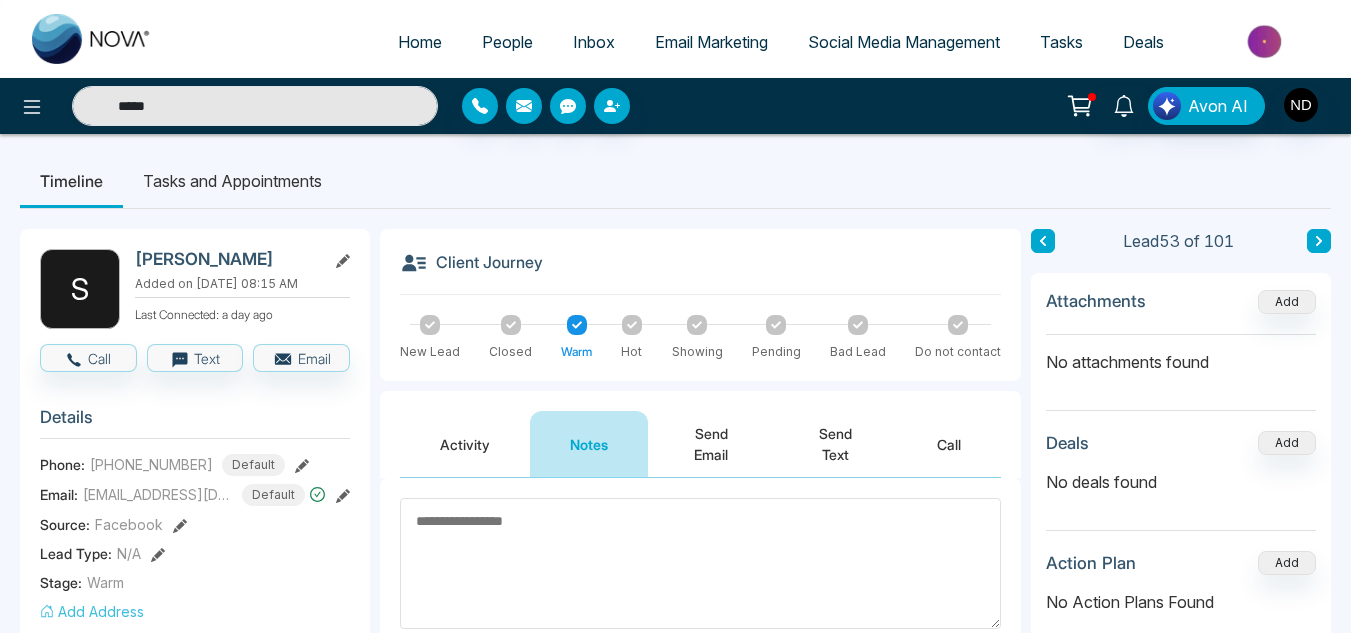 click on "Activity" at bounding box center (465, 444) 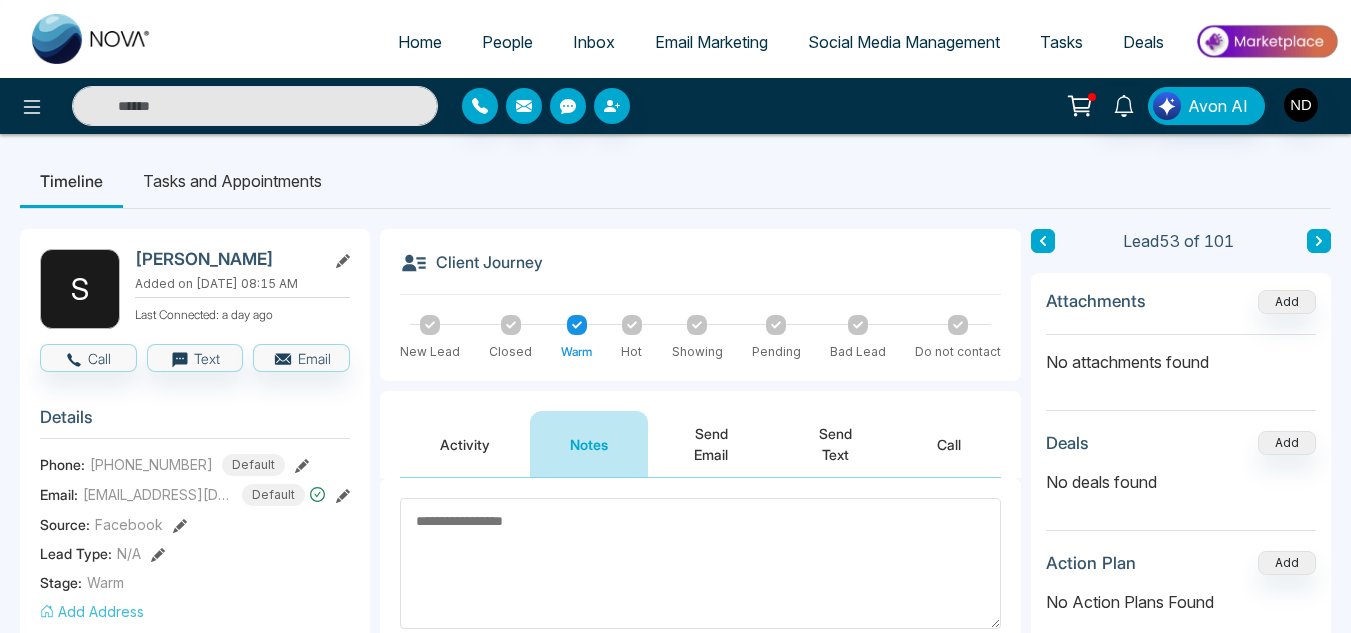 type on "*****" 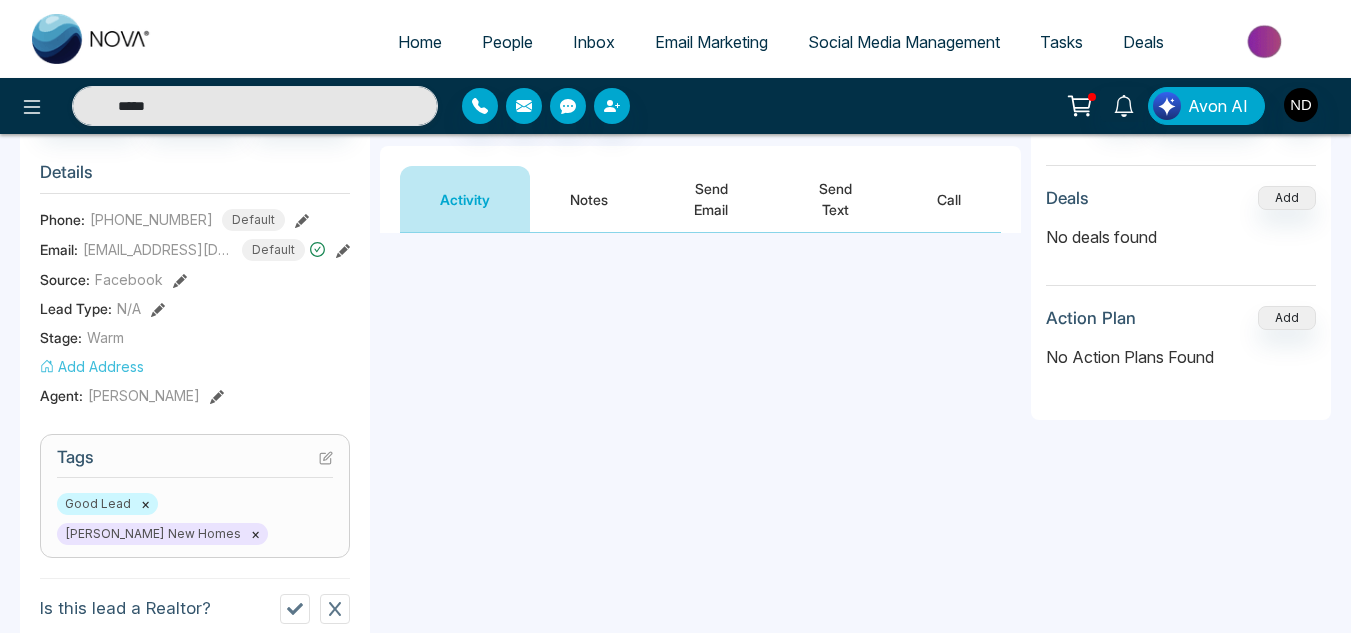 scroll, scrollTop: 254, scrollLeft: 0, axis: vertical 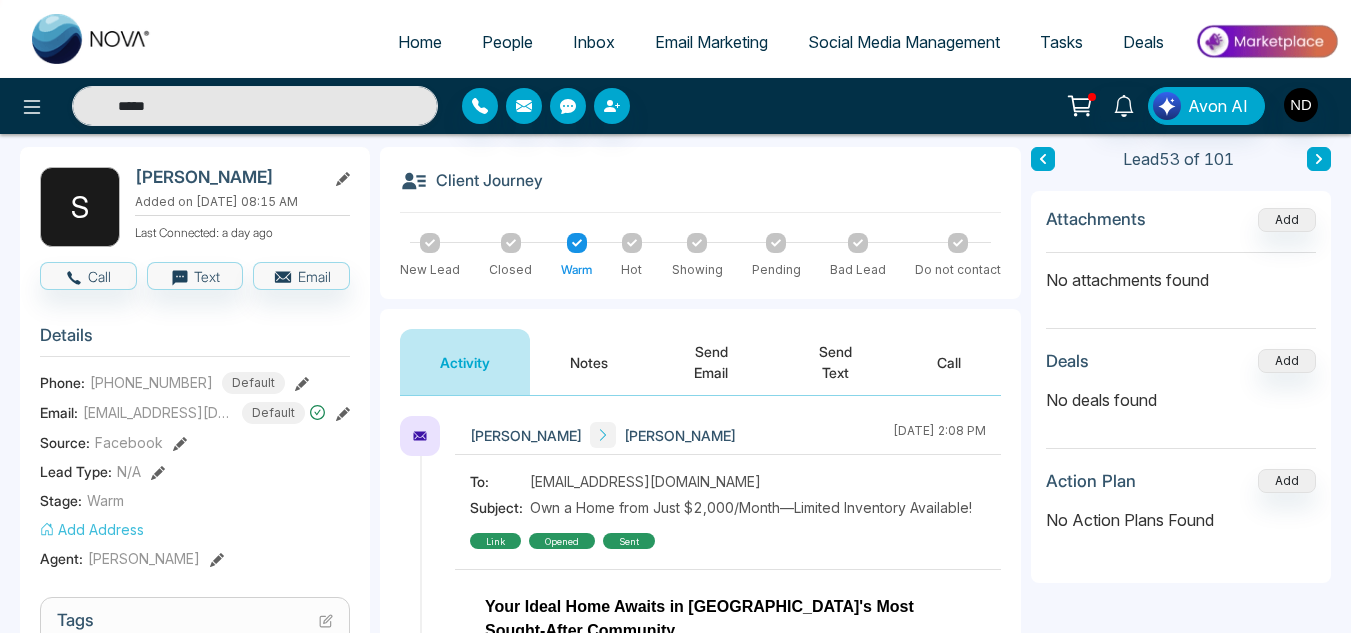 click on "Notes" at bounding box center (589, 362) 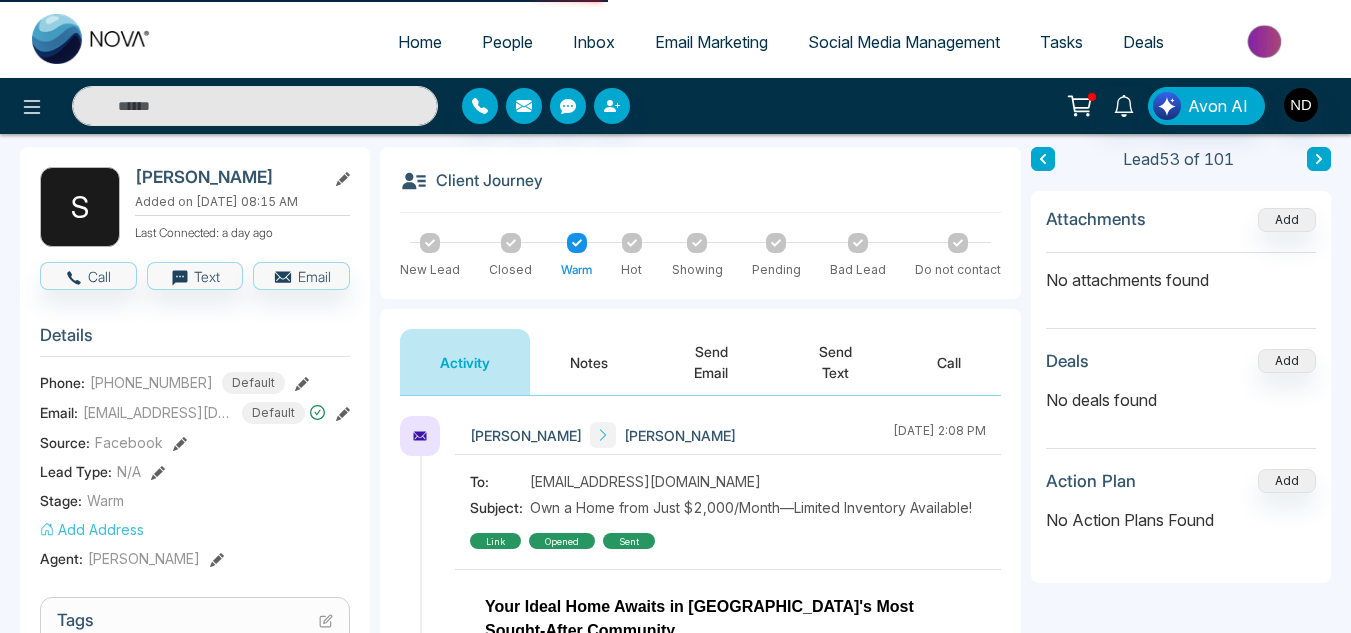 type on "*****" 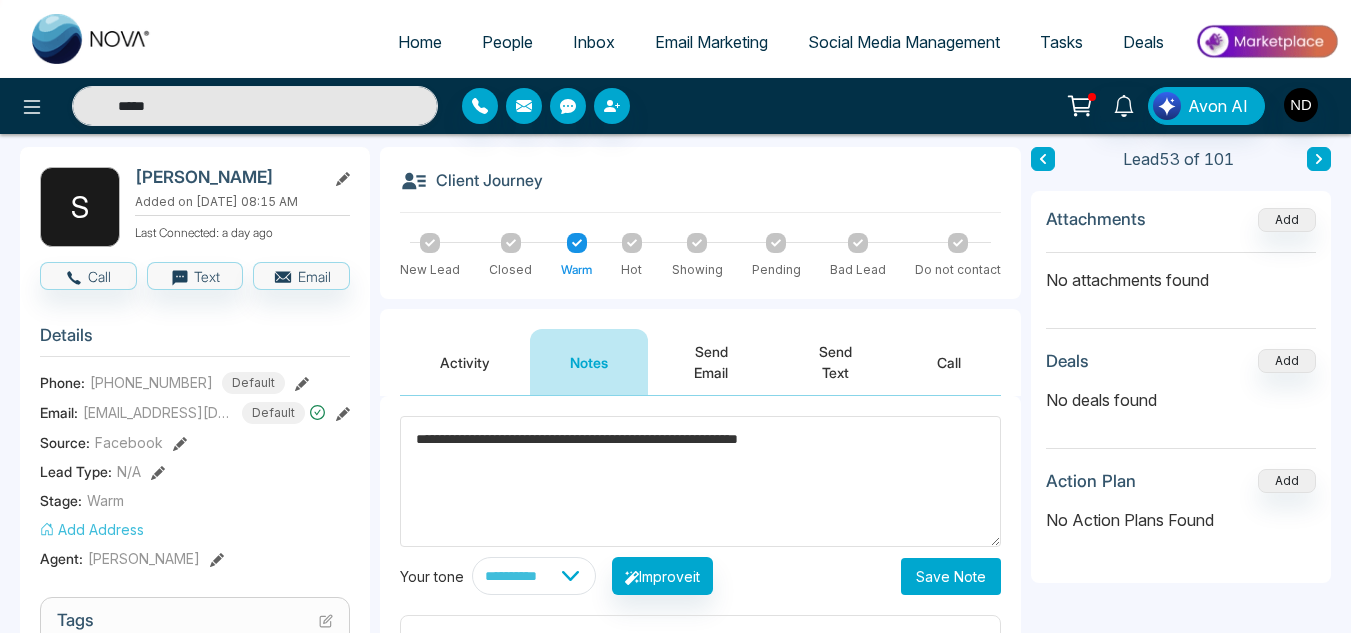 type on "**********" 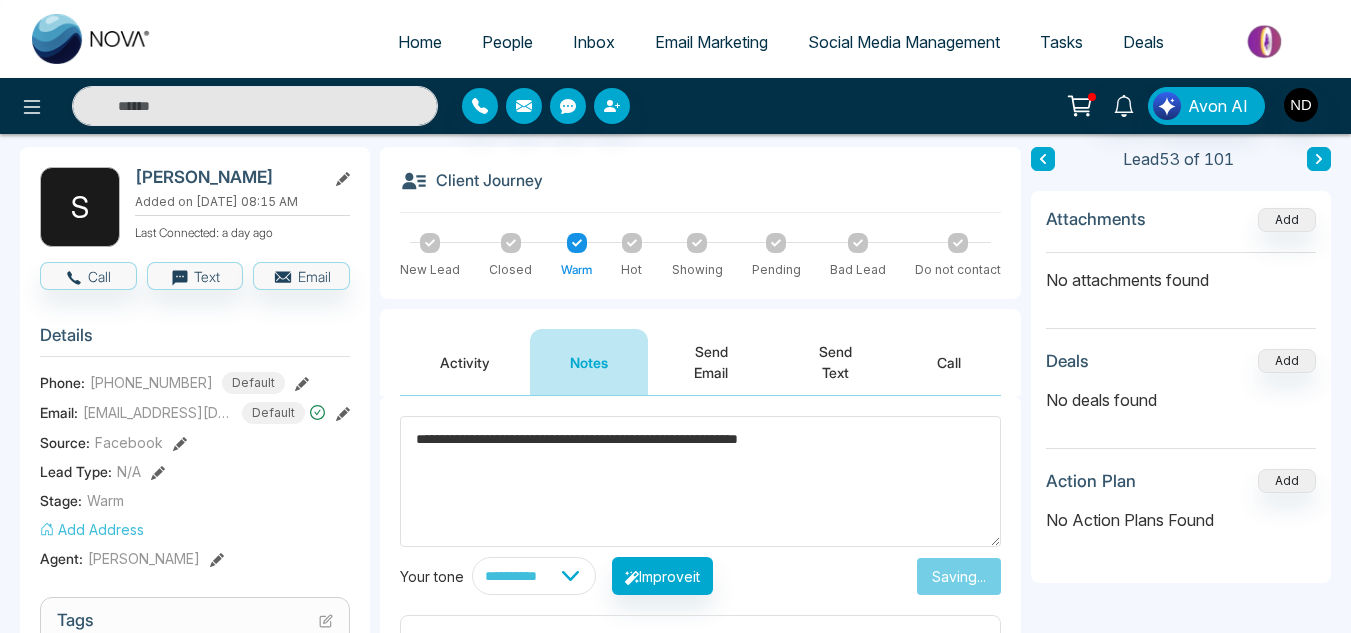type on "*****" 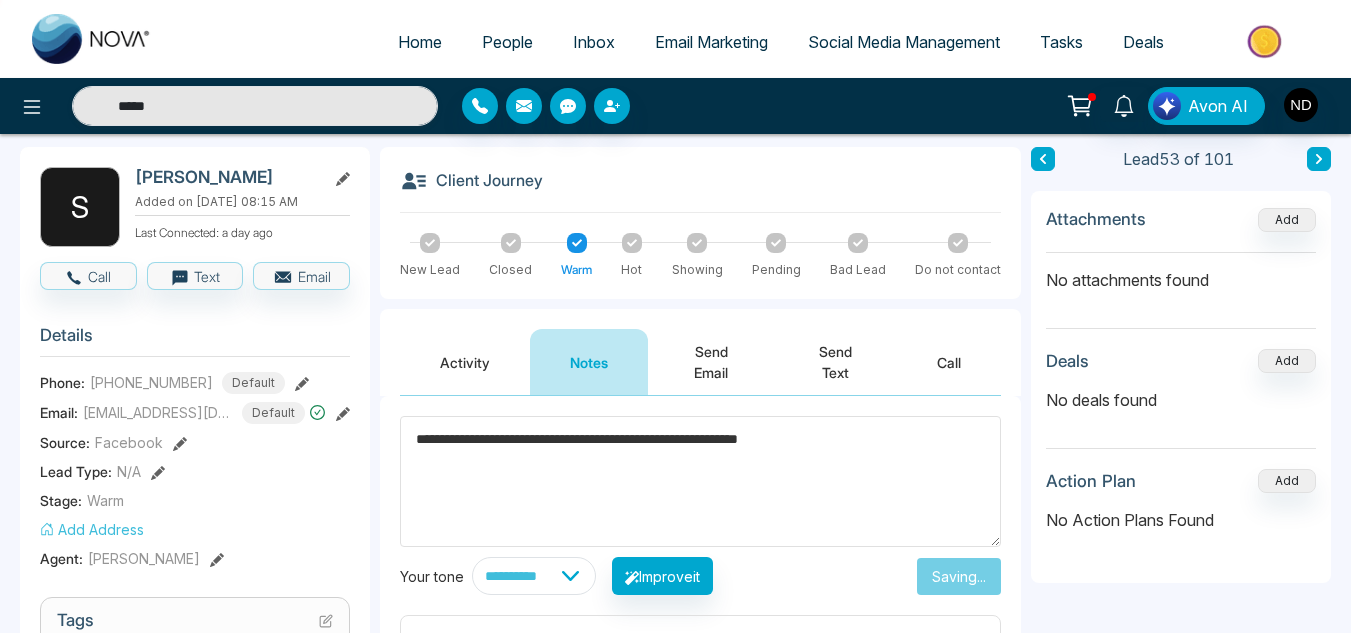 type 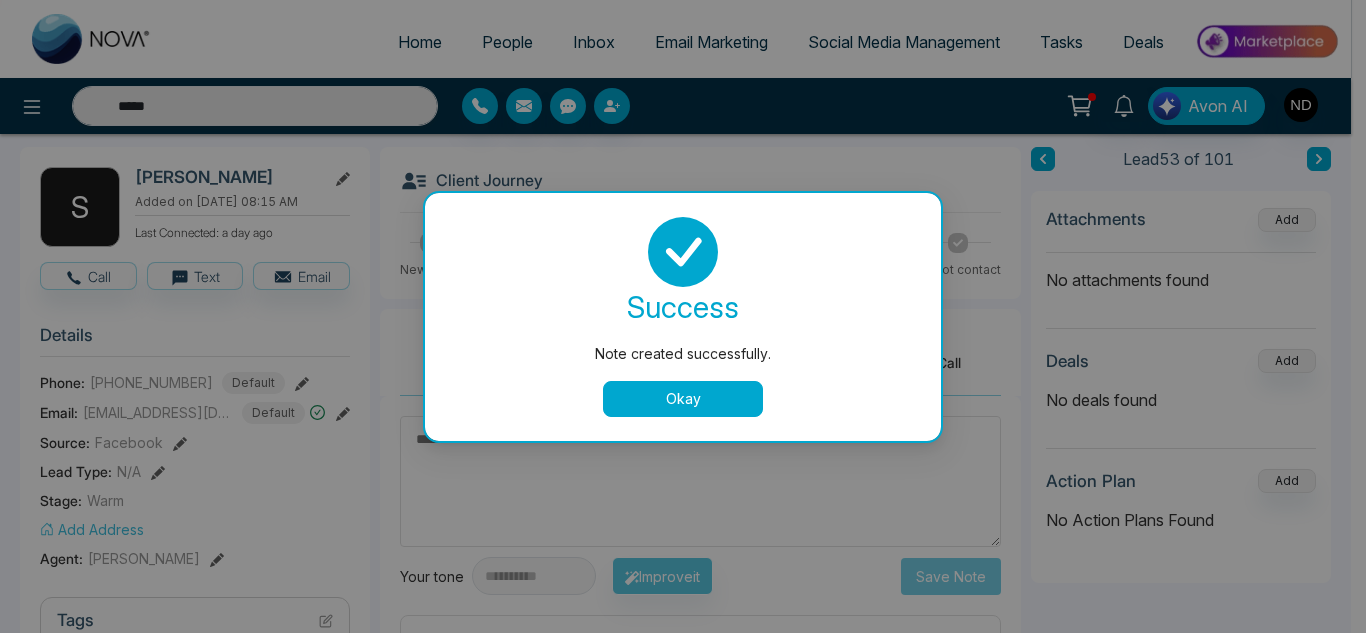 click on "Okay" at bounding box center [683, 399] 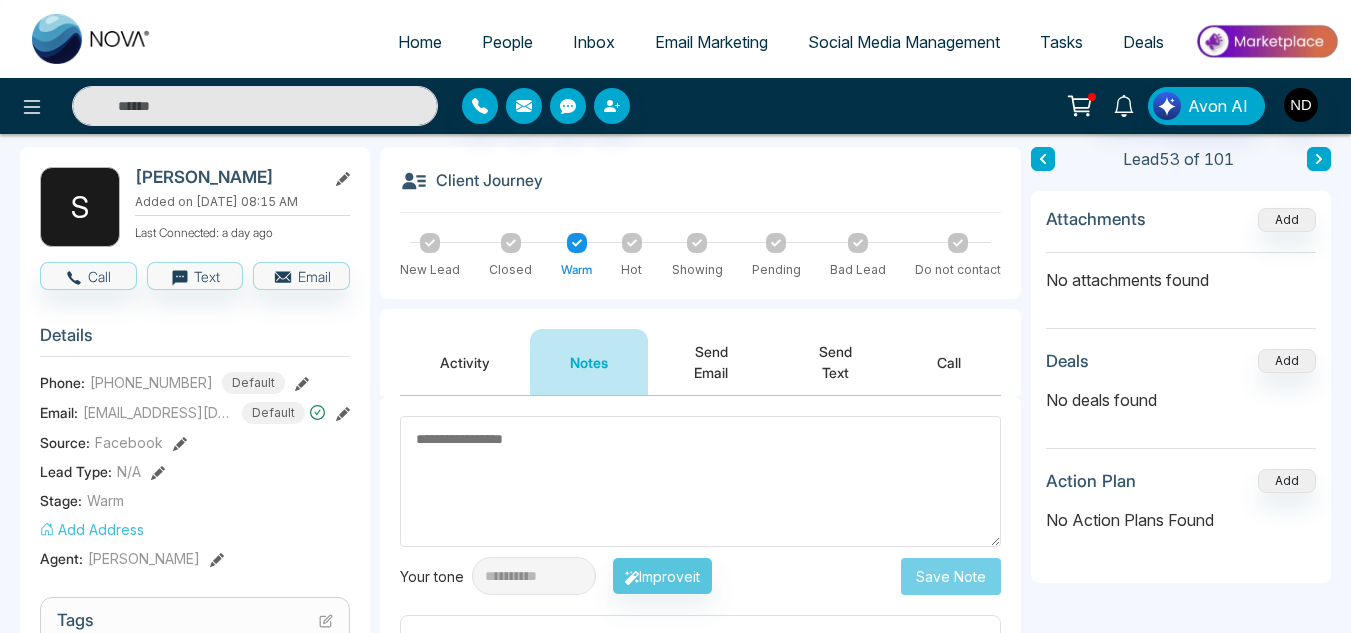 click 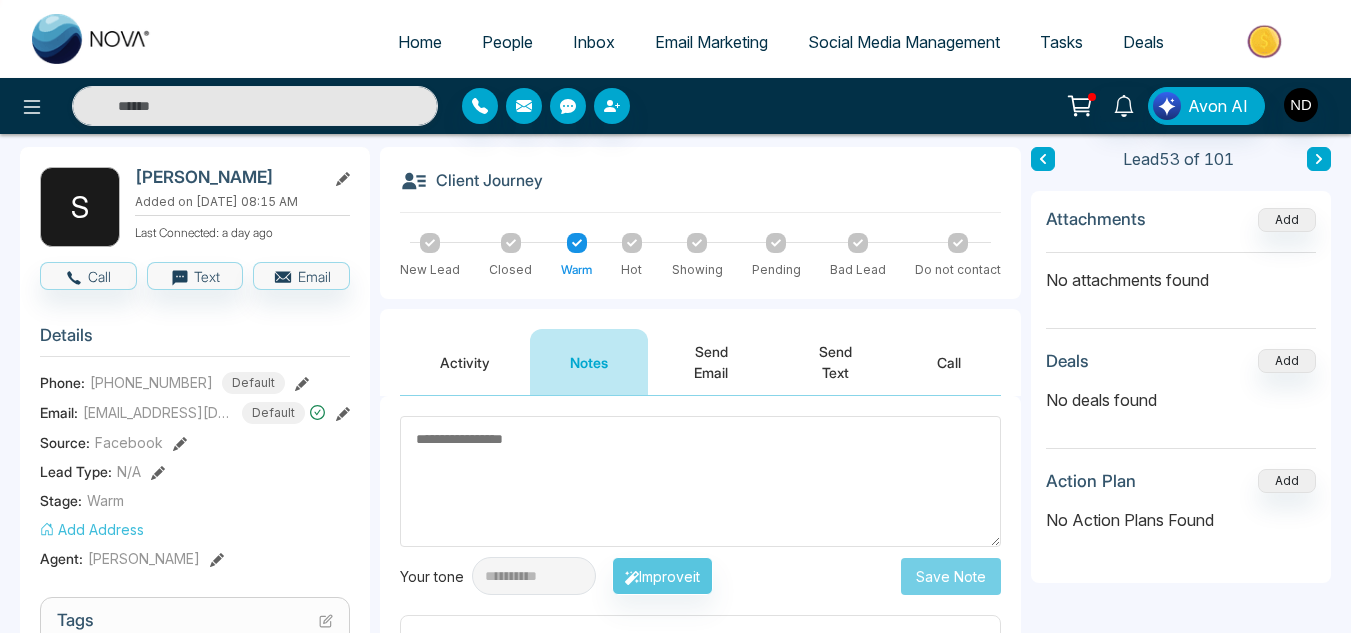 type on "*****" 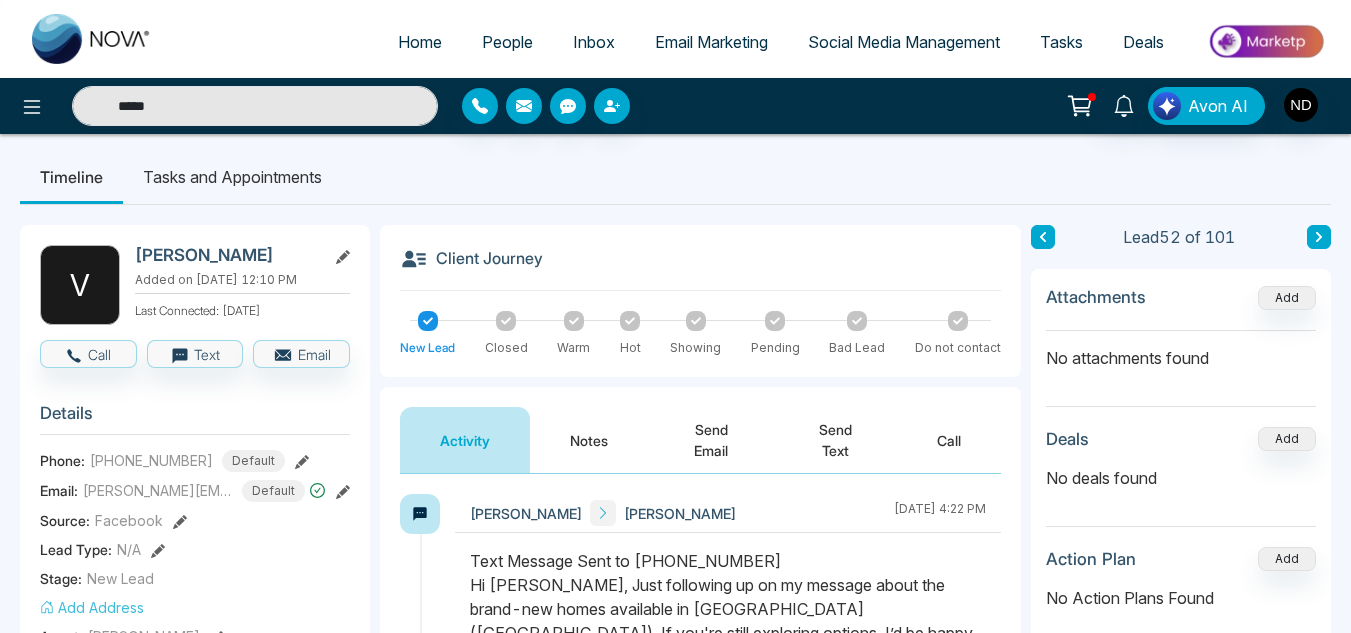 scroll, scrollTop: 3, scrollLeft: 0, axis: vertical 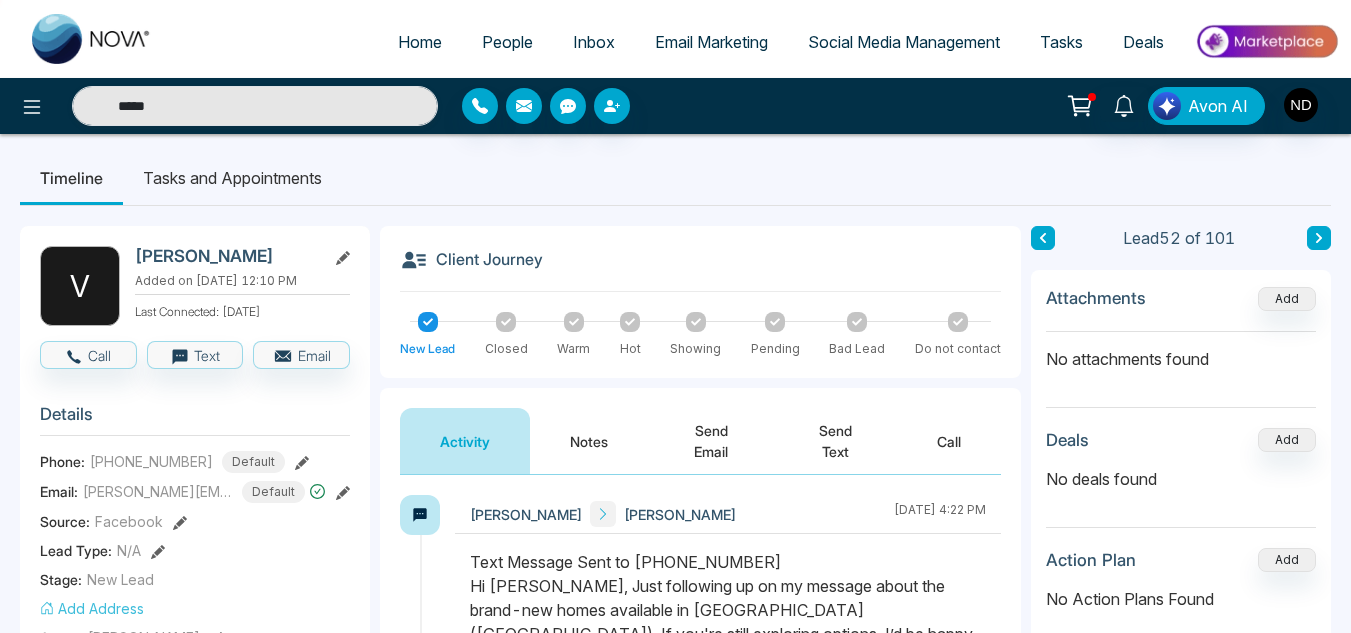 click on "Notes" at bounding box center (589, 441) 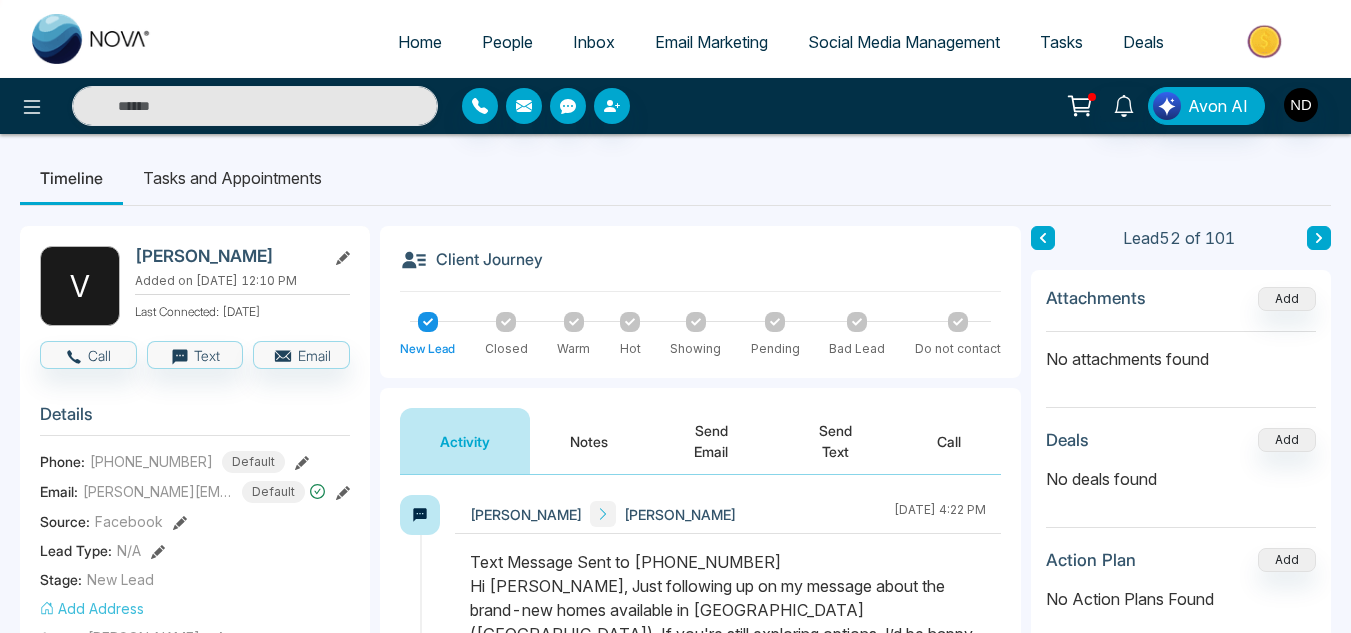 type on "*****" 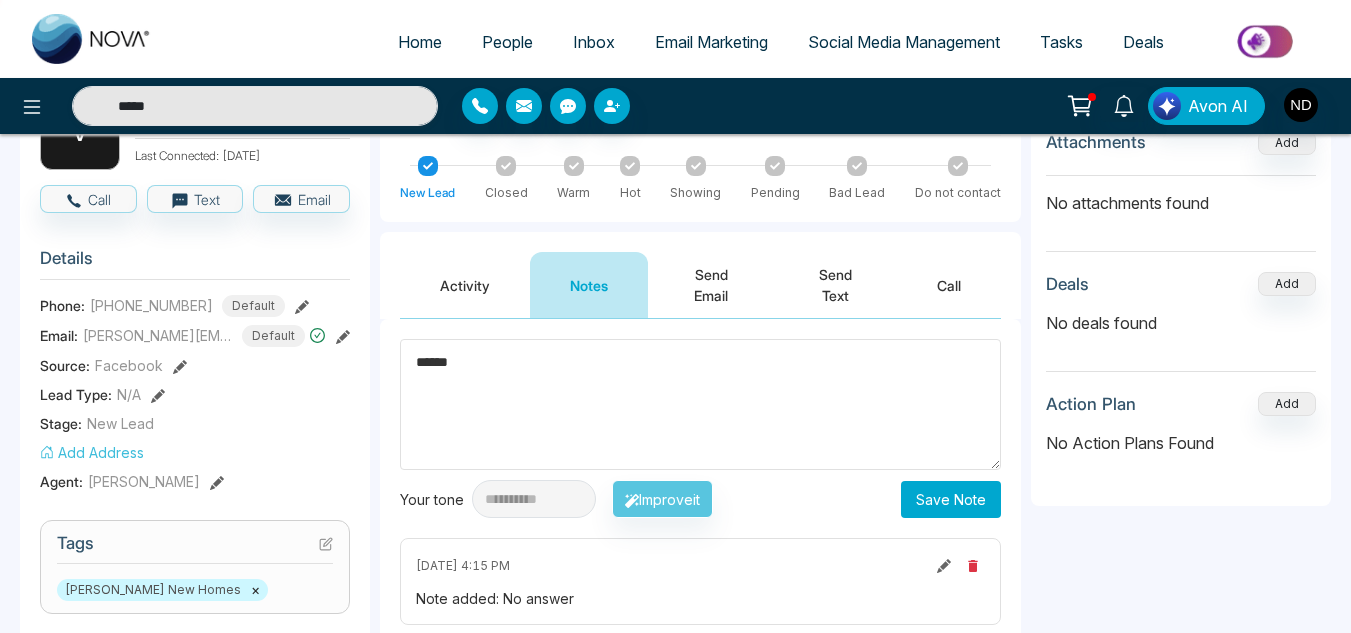 scroll, scrollTop: 160, scrollLeft: 0, axis: vertical 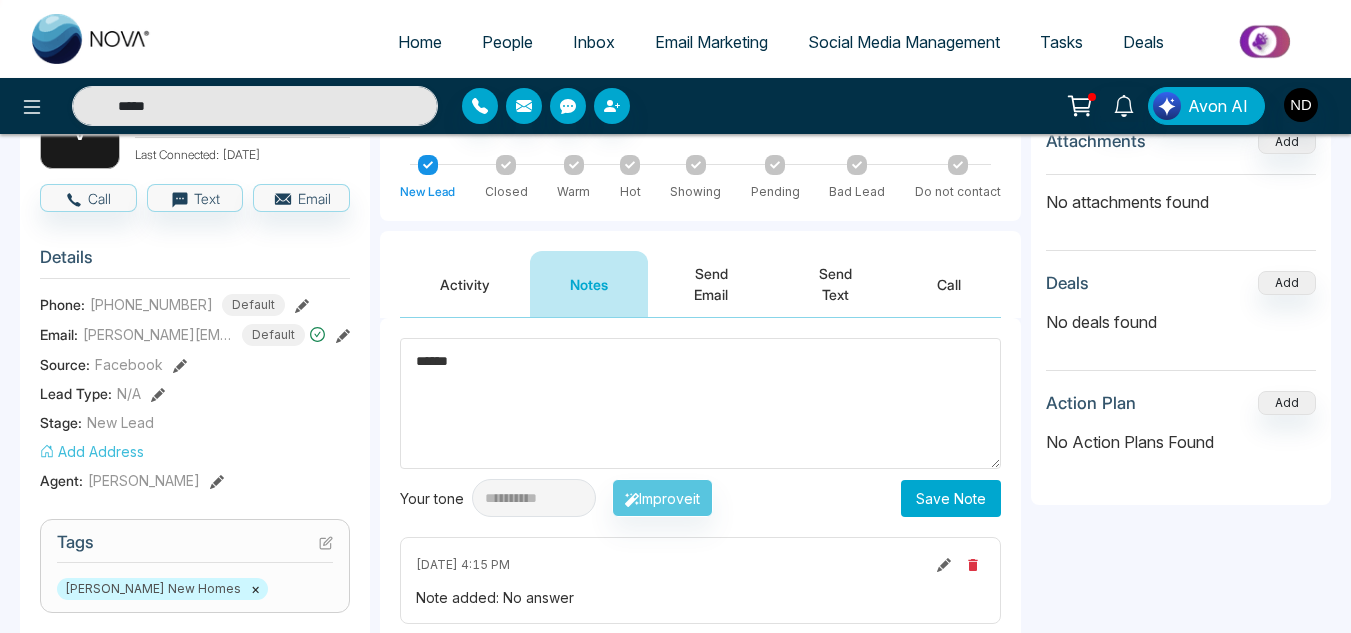 type on "******" 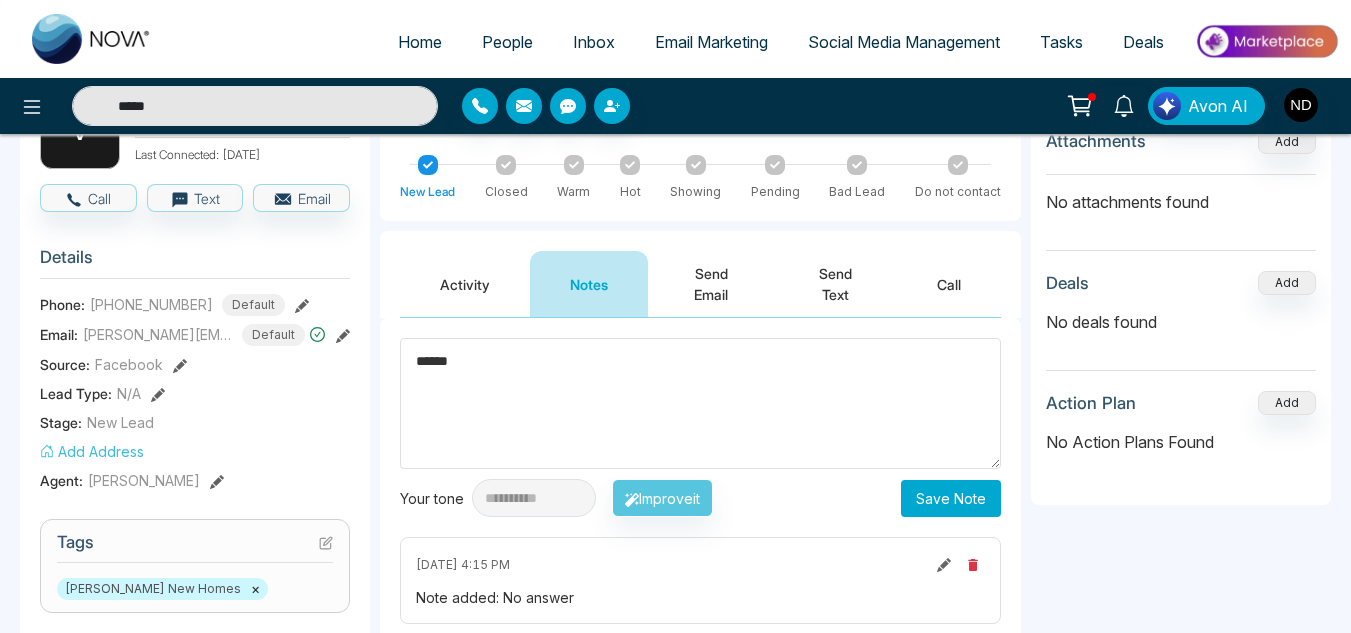 click on "Save Note" at bounding box center (951, 498) 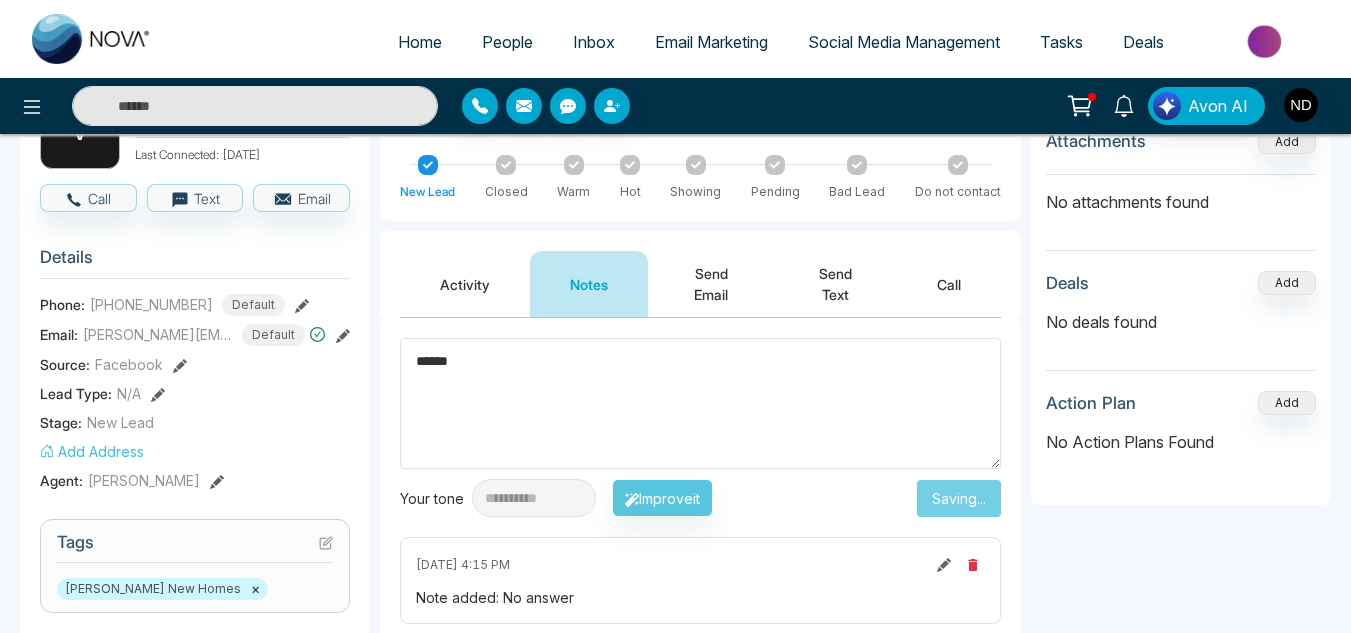 type on "*****" 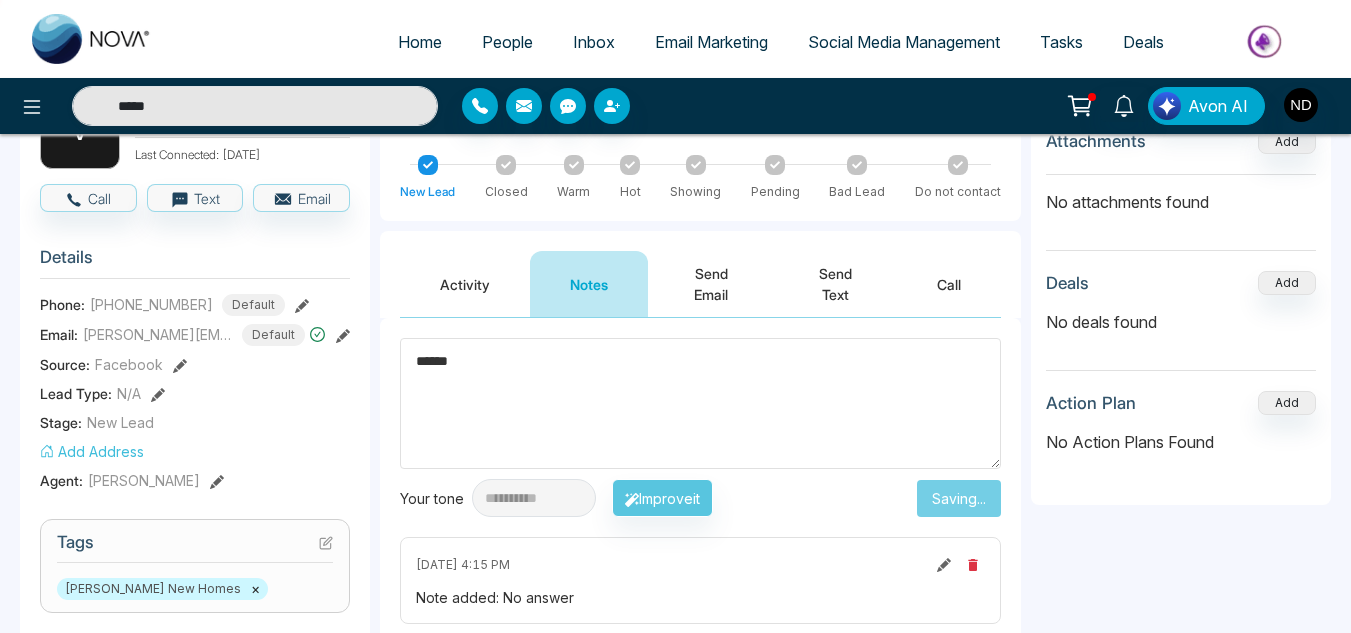 type 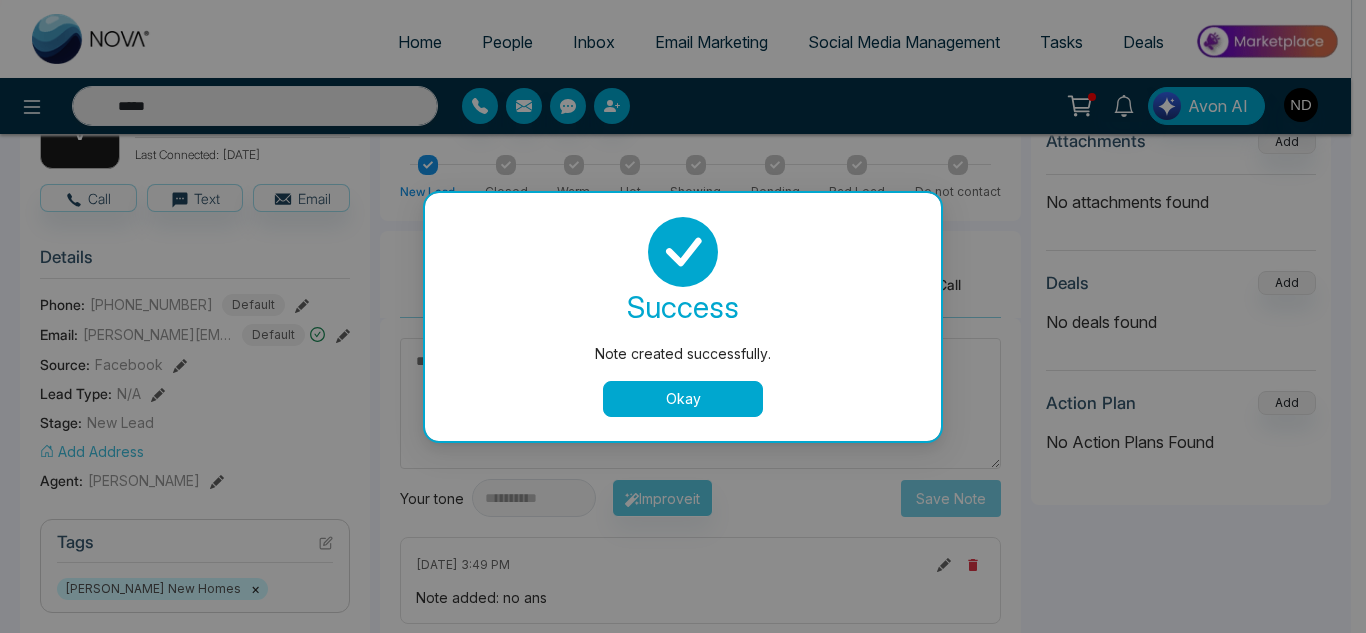 click on "Okay" at bounding box center [683, 399] 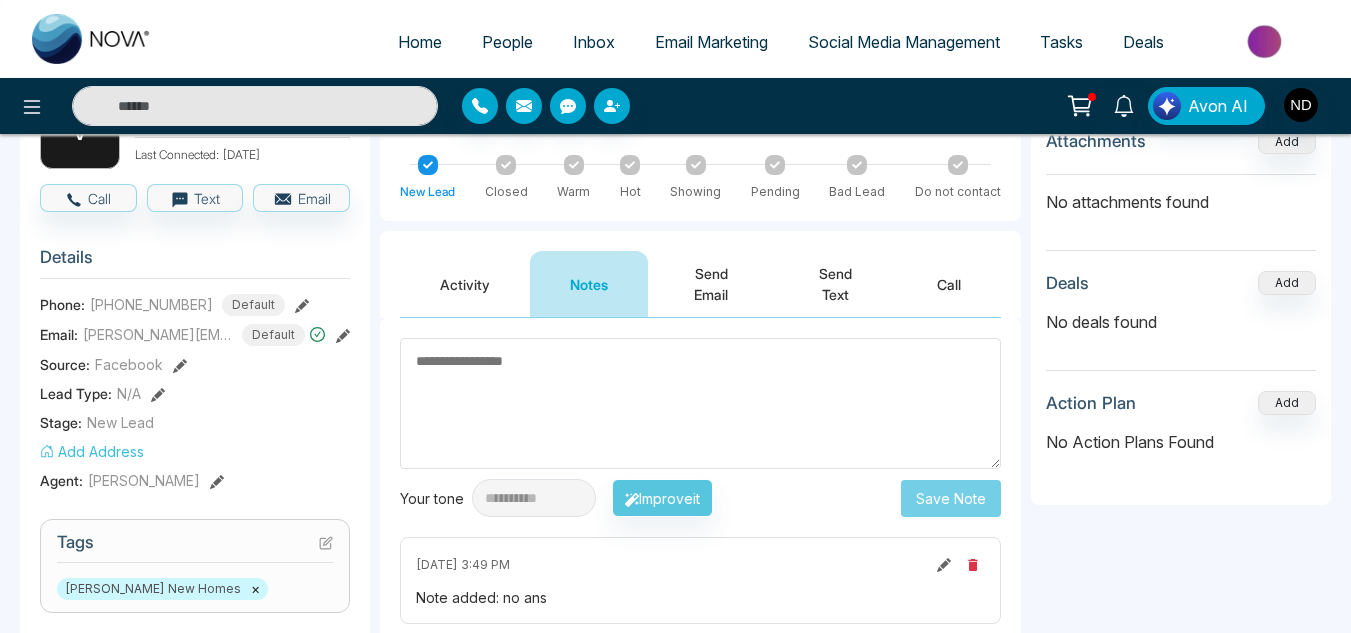 scroll, scrollTop: 0, scrollLeft: 0, axis: both 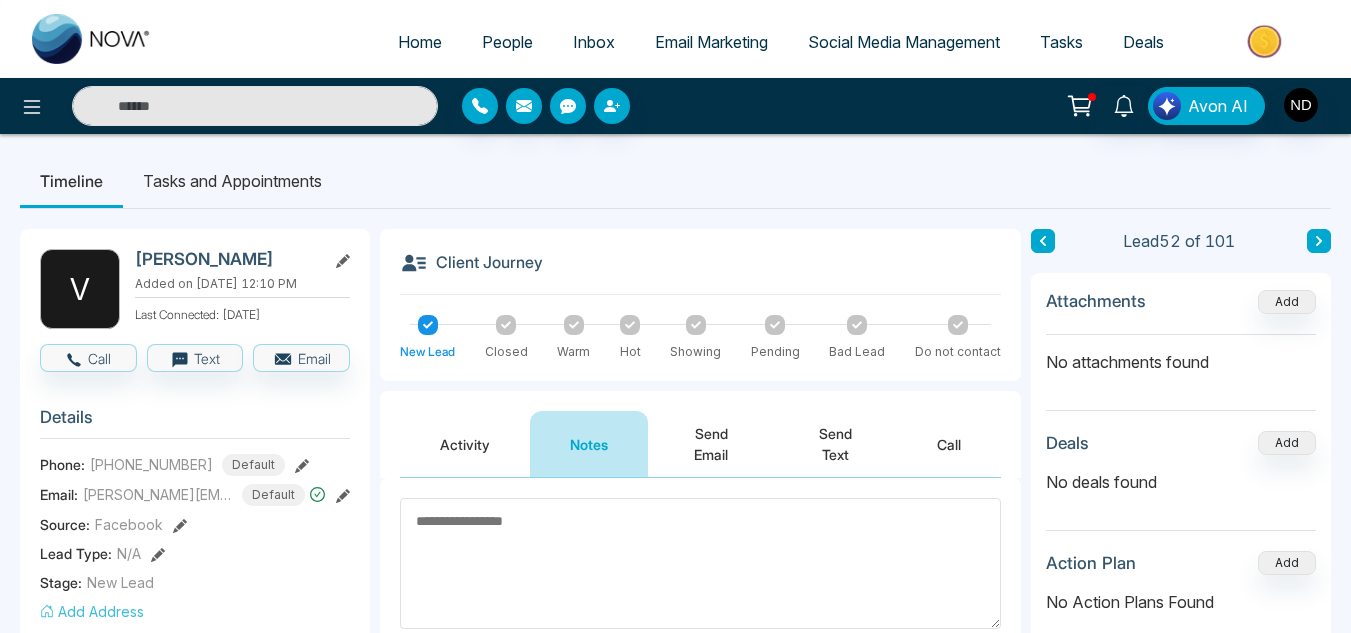 click at bounding box center [1043, 241] 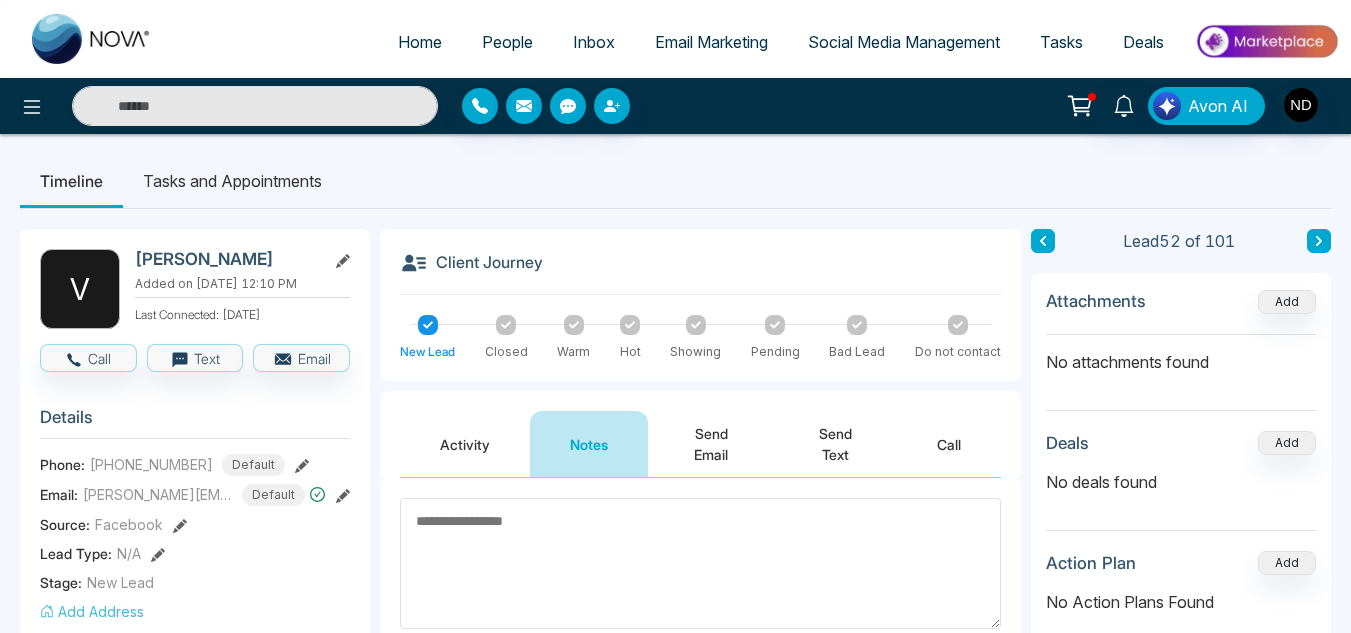 type on "*****" 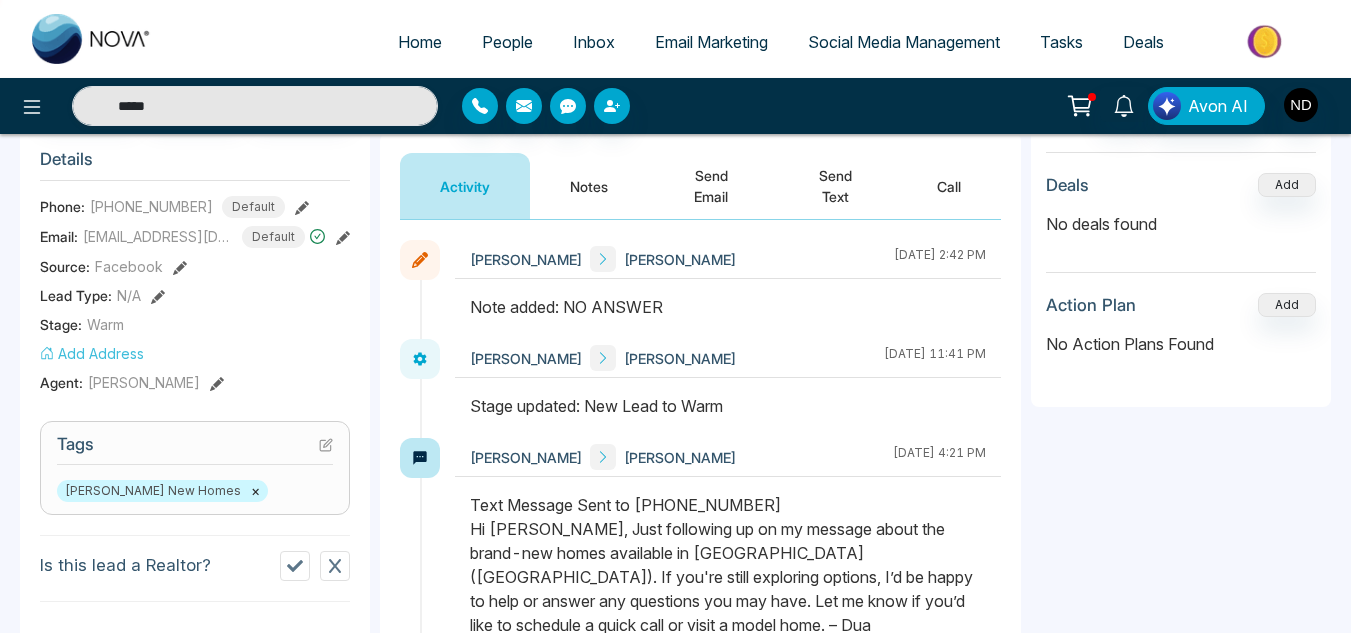 scroll, scrollTop: 261, scrollLeft: 0, axis: vertical 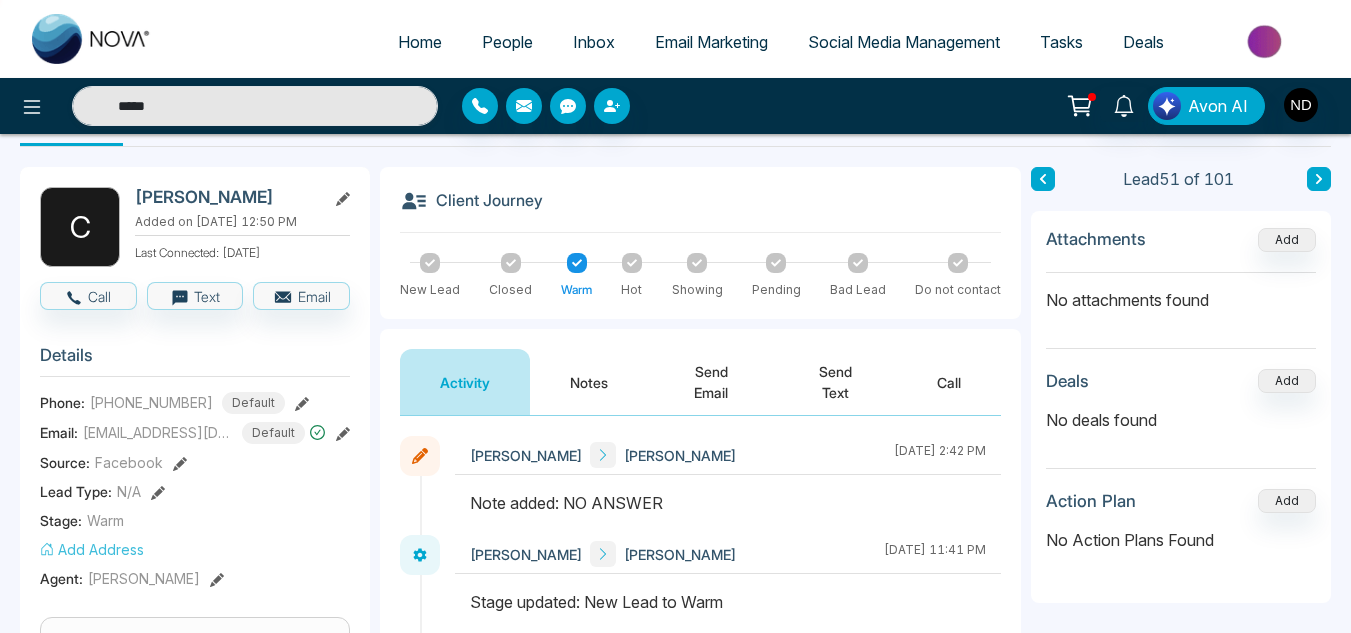 click on "Notes" at bounding box center [589, 382] 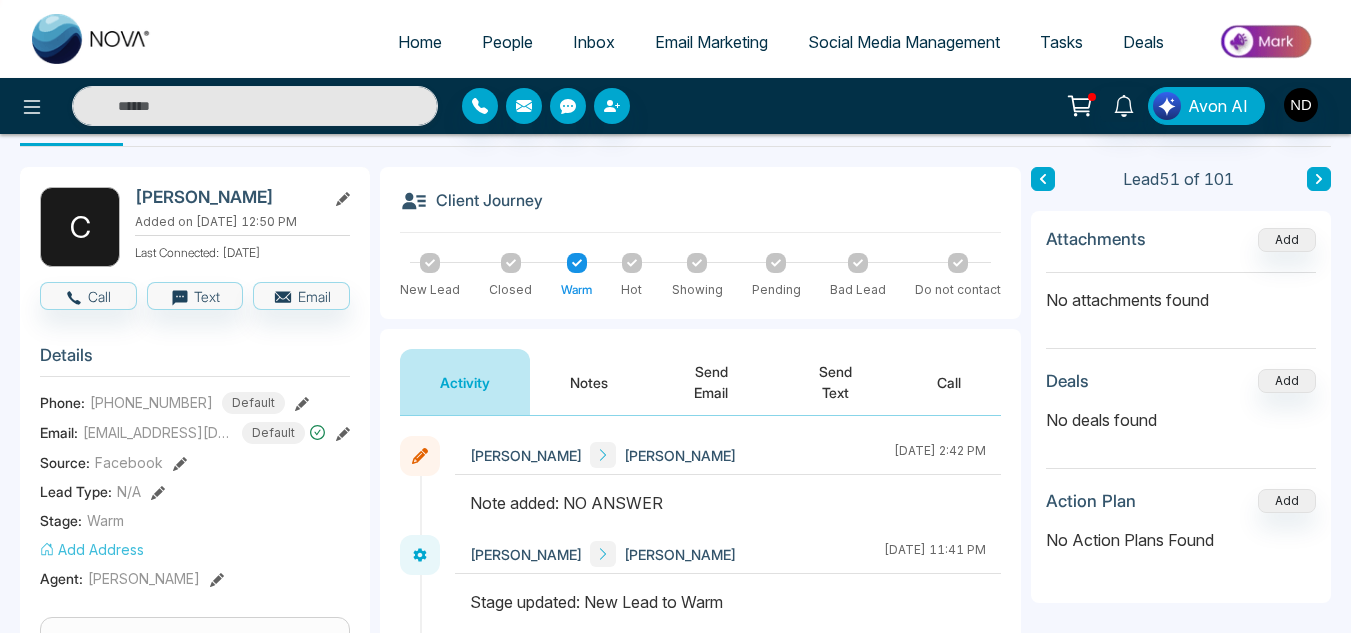 type on "*****" 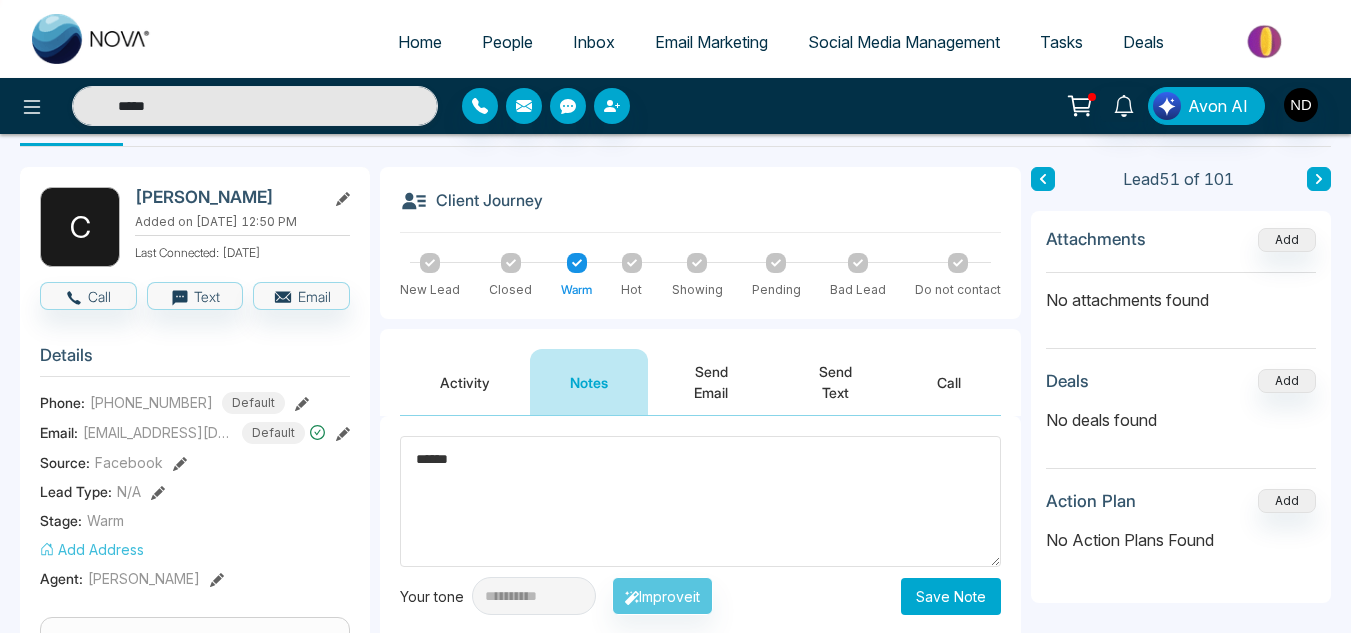 type on "******" 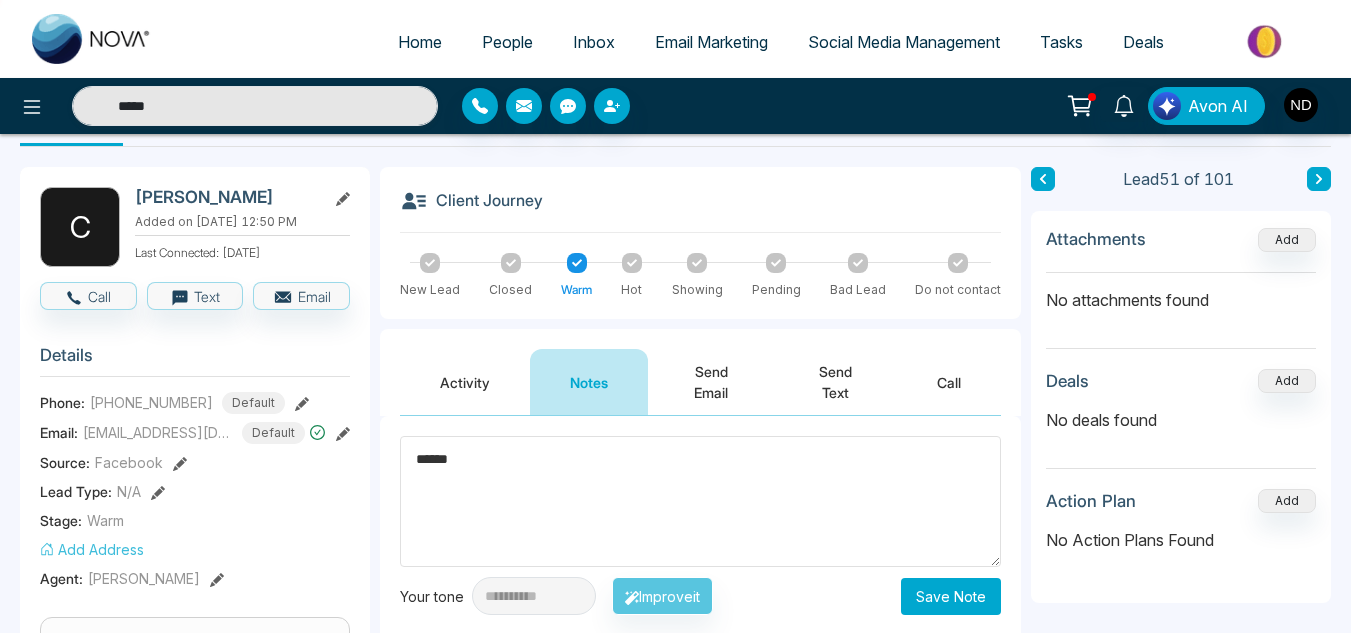 click on "**********" at bounding box center [700, 630] 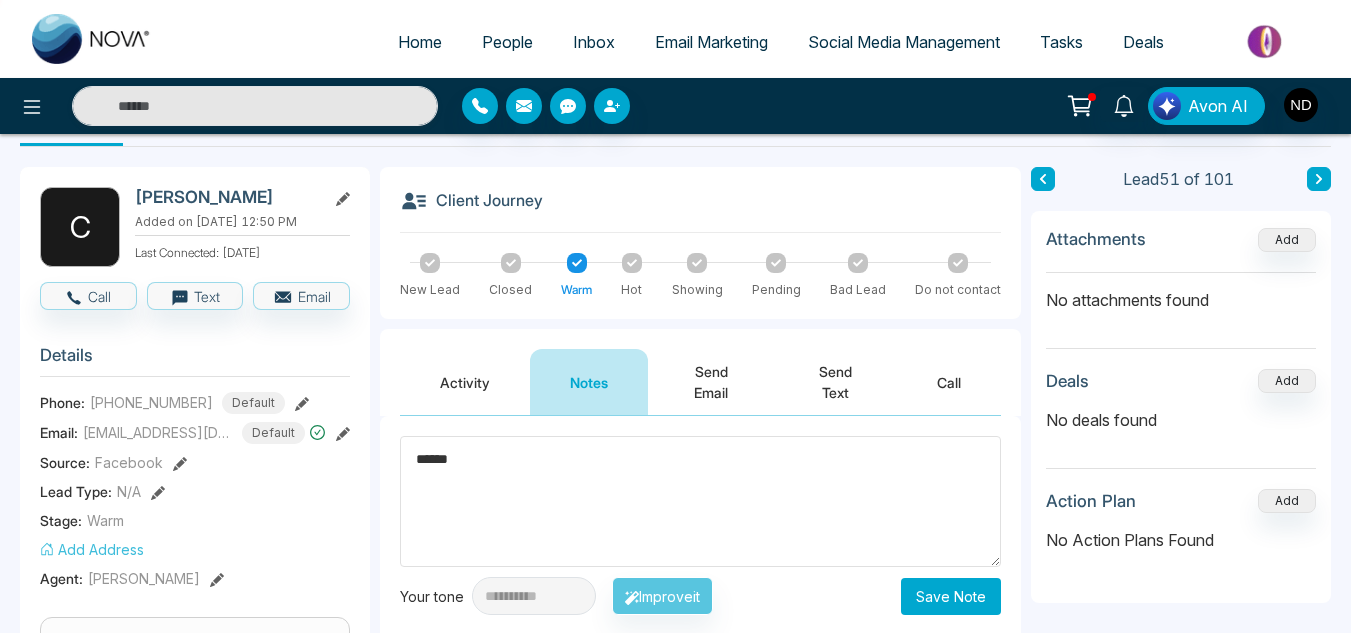 click on "Save Note" at bounding box center (951, 596) 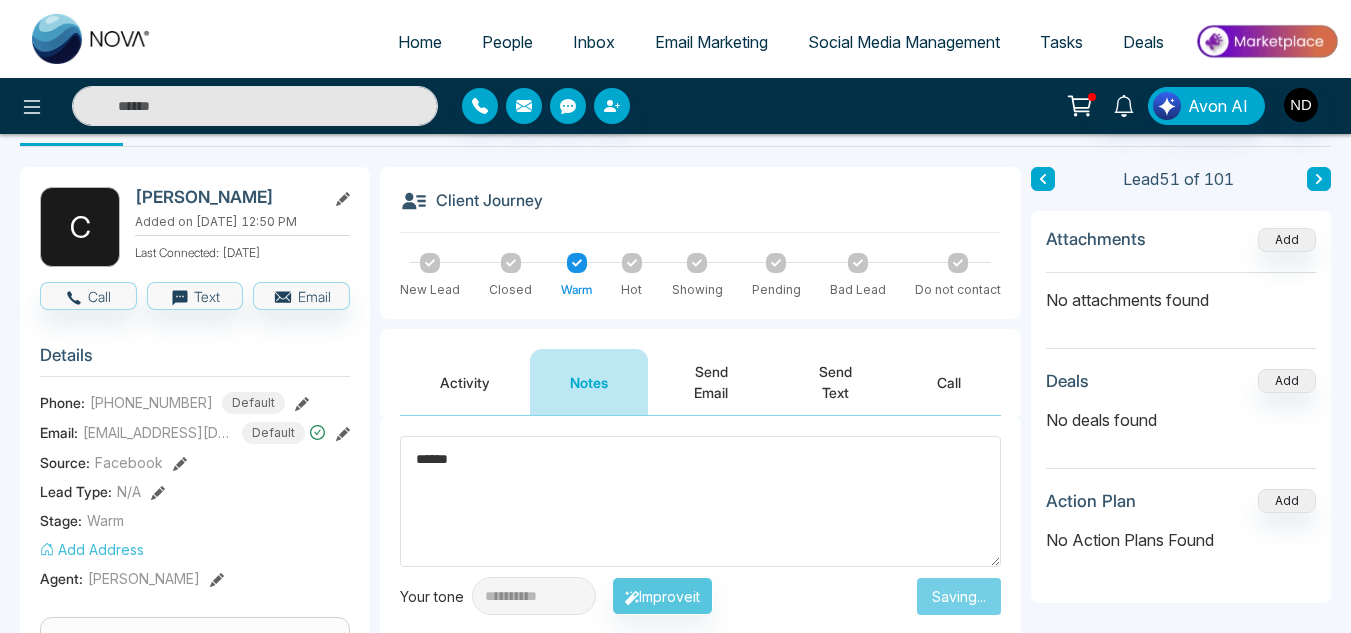 type on "*****" 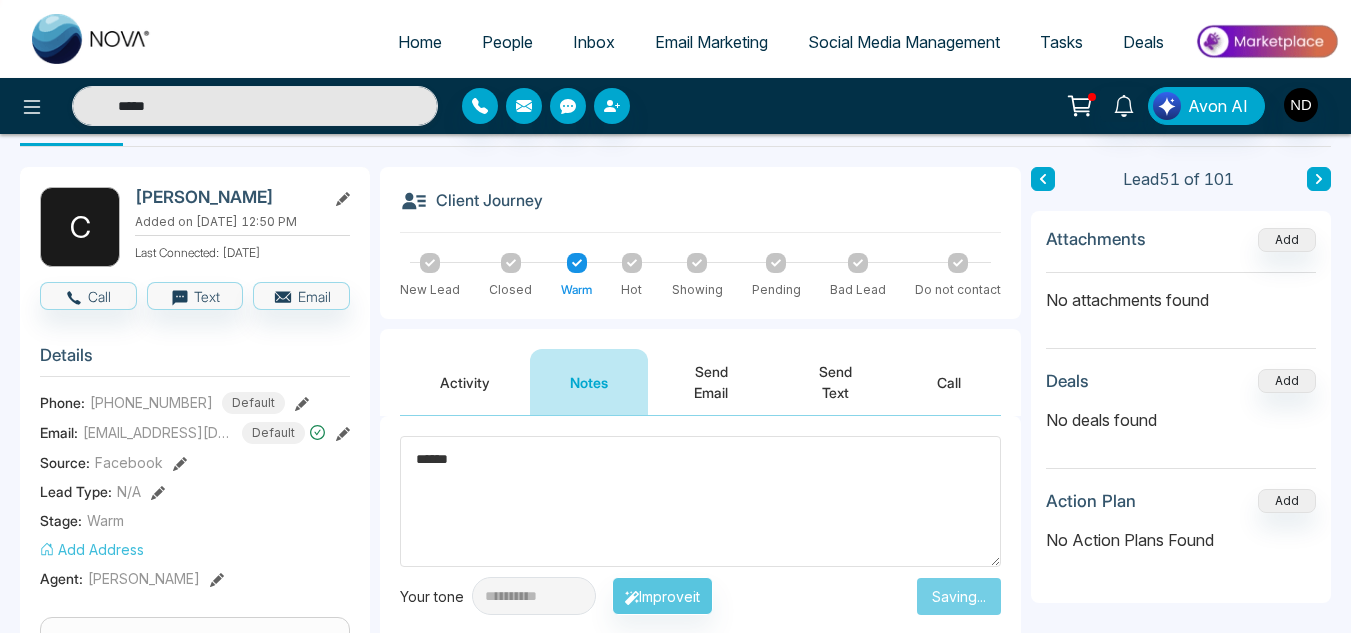 type 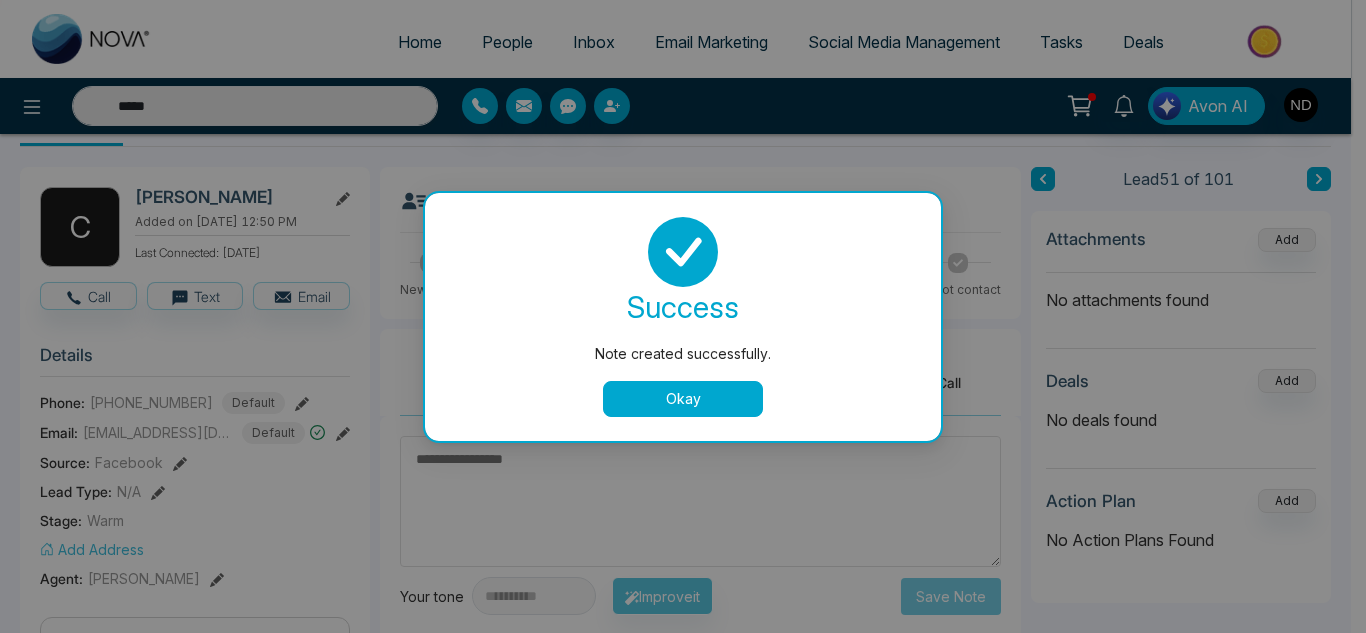 click on "Okay" at bounding box center [683, 399] 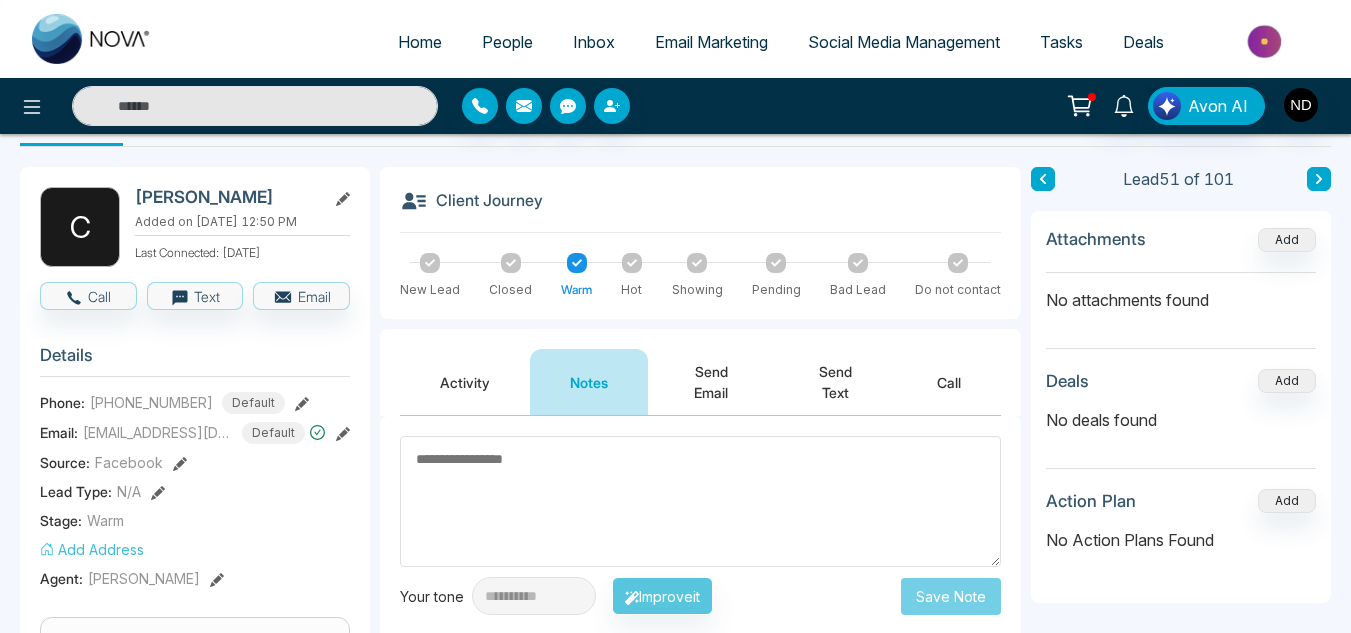 click 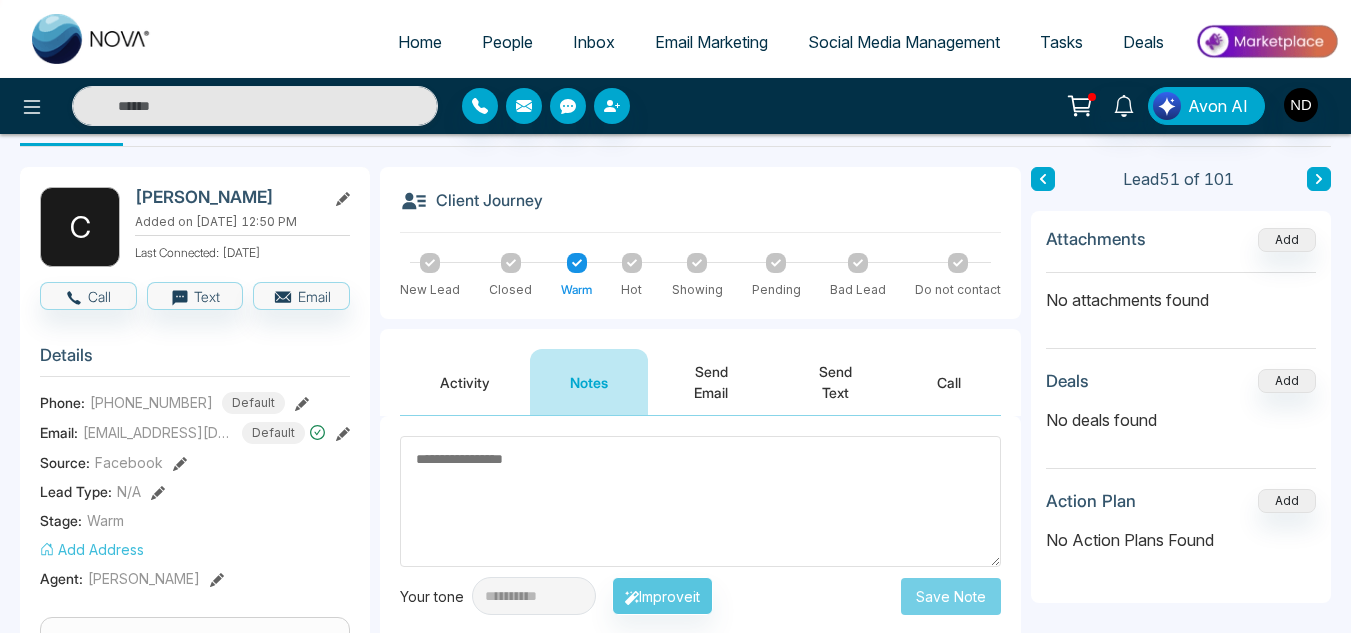 type on "*****" 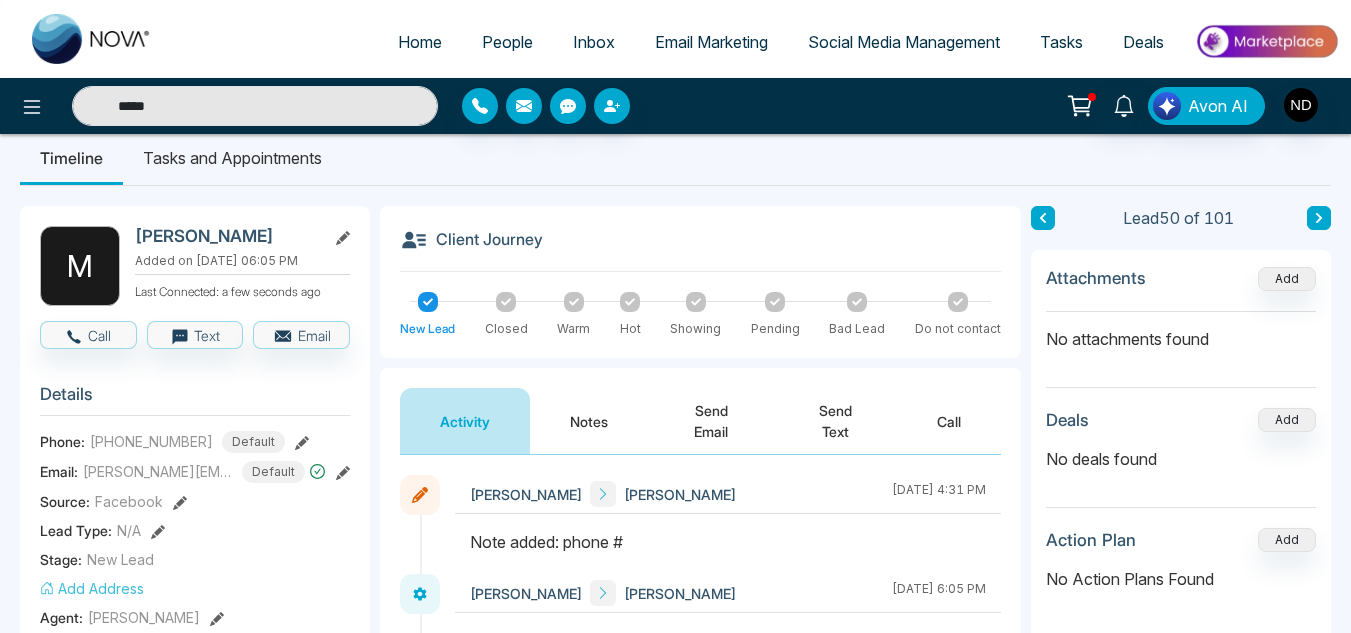 scroll, scrollTop: 22, scrollLeft: 0, axis: vertical 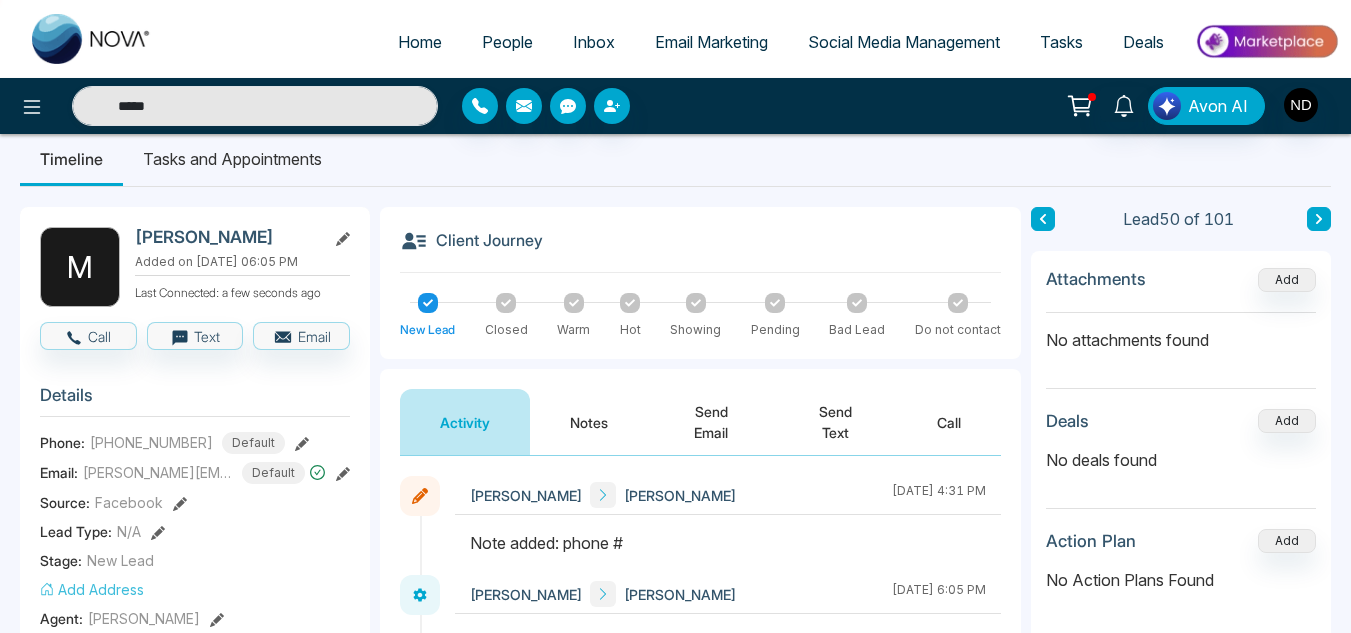 click at bounding box center (1043, 219) 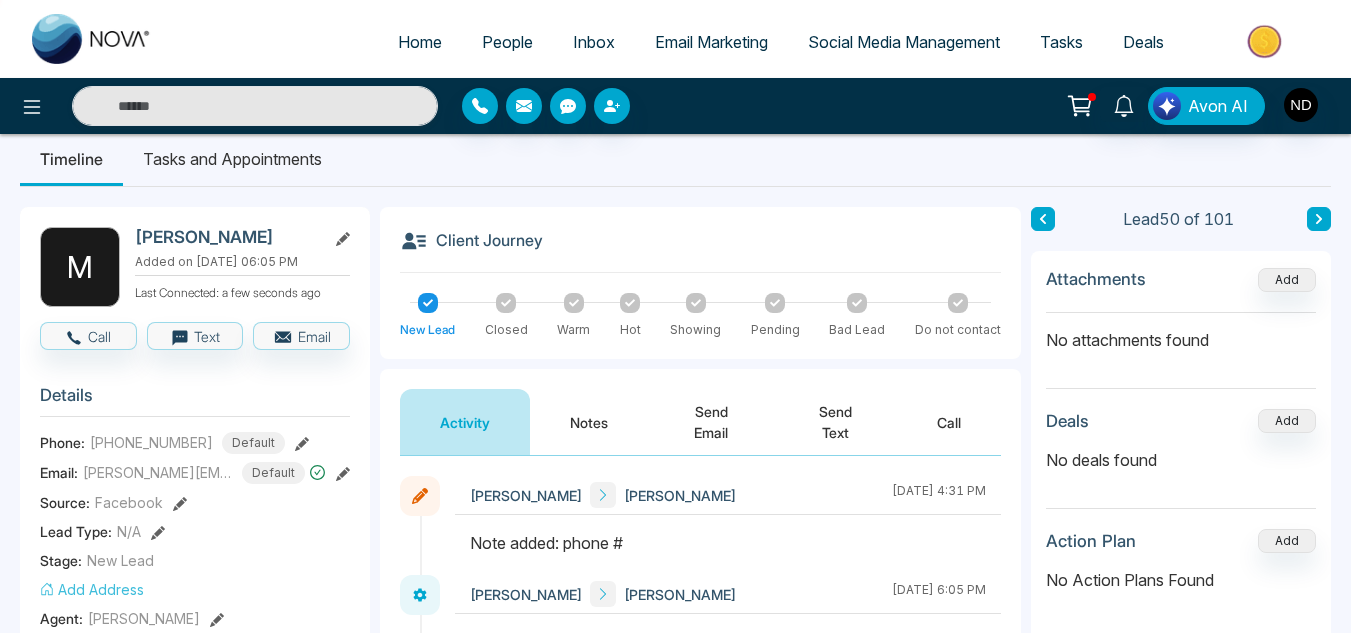 type on "*****" 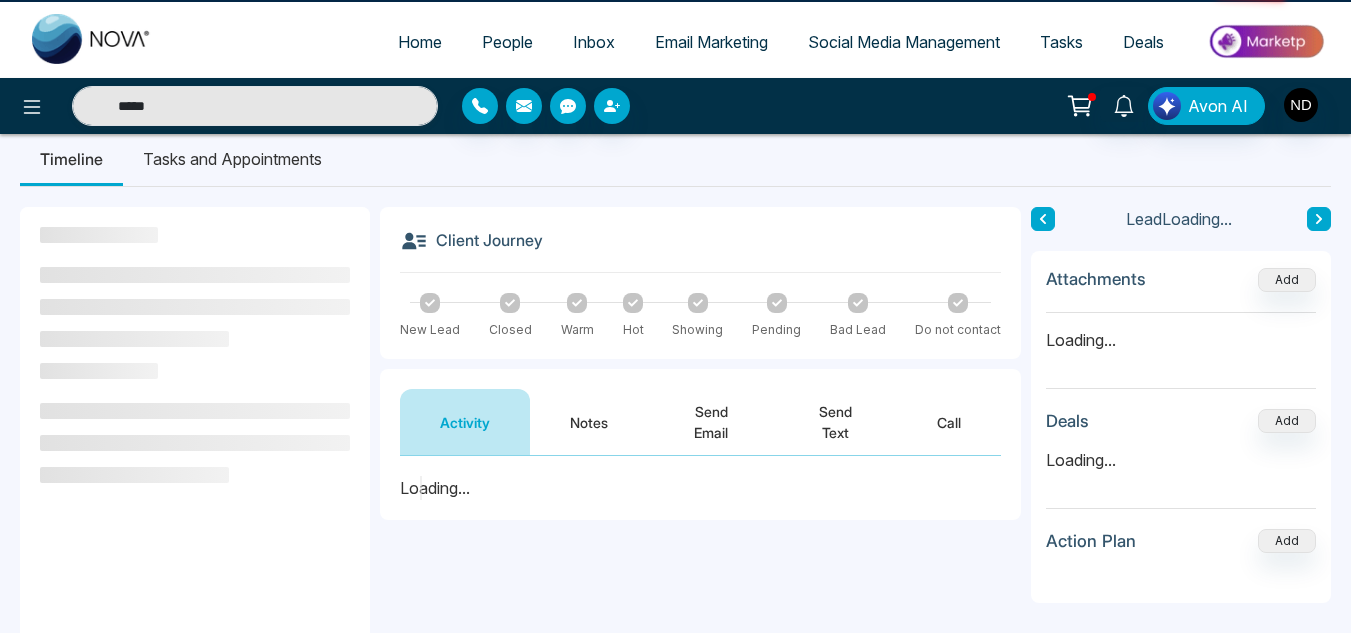 scroll, scrollTop: 0, scrollLeft: 0, axis: both 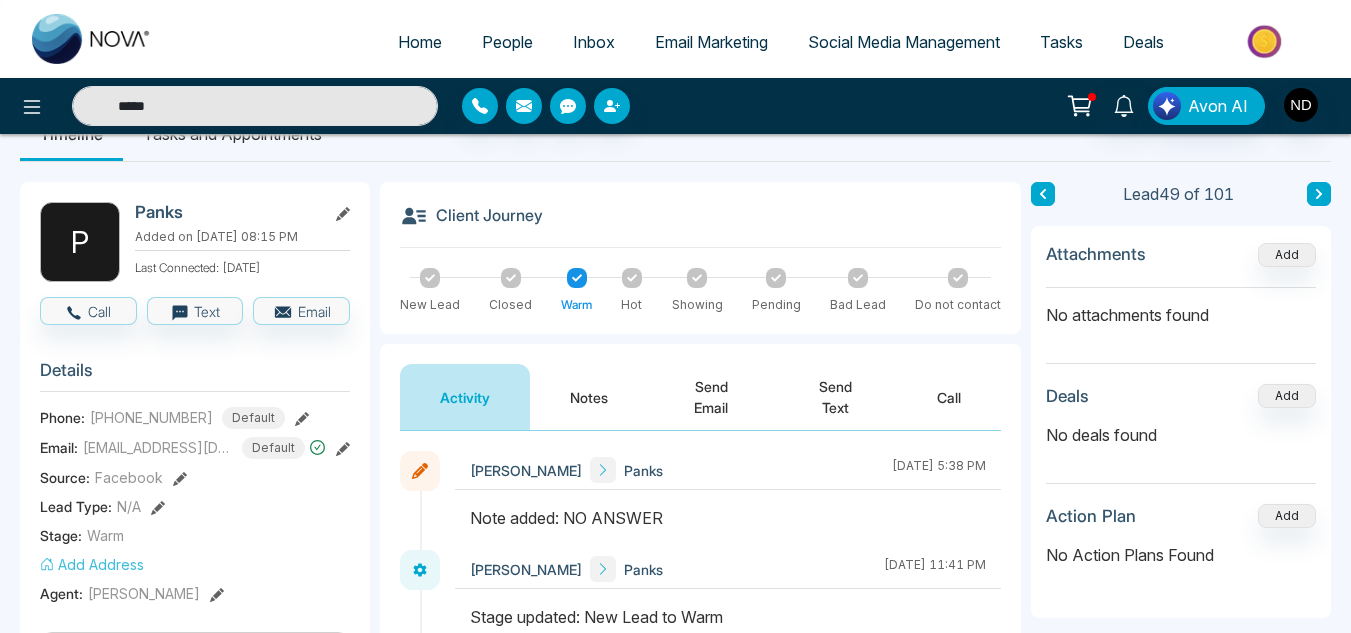 click on "Client Journey New Lead Closed Warm Hot Showing Pending Bad Lead Do not contact" at bounding box center (700, 258) 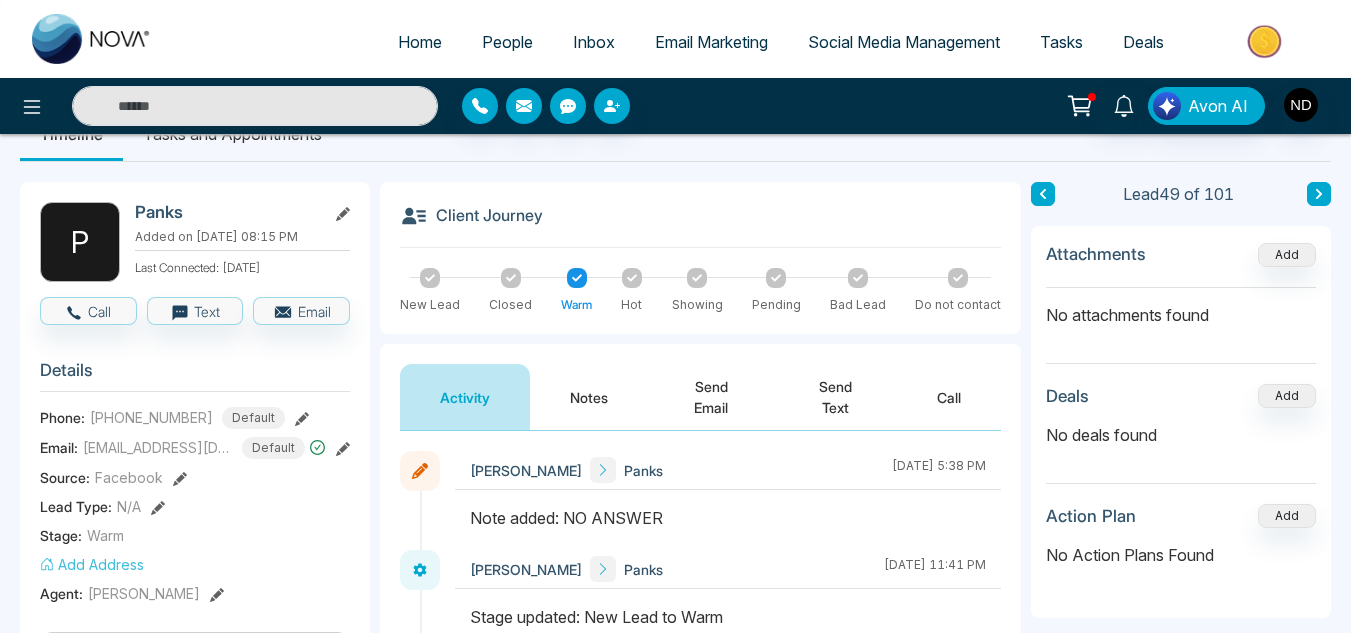 type on "*****" 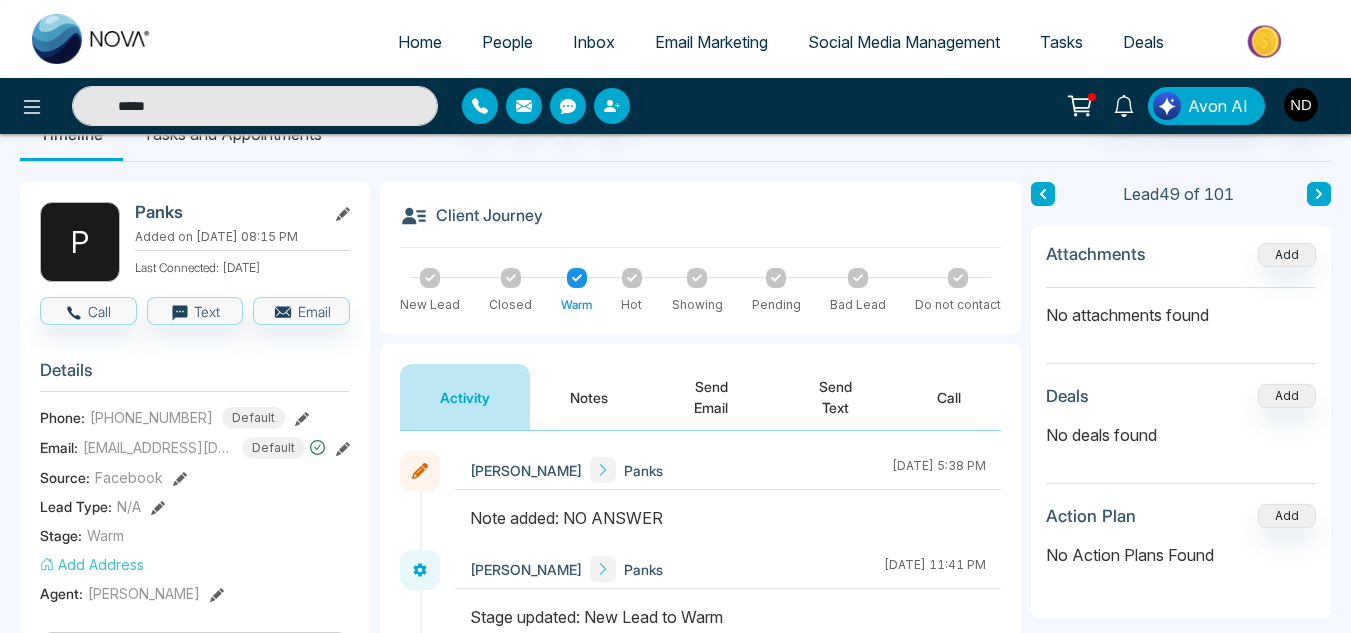 click on "Notes" at bounding box center [589, 397] 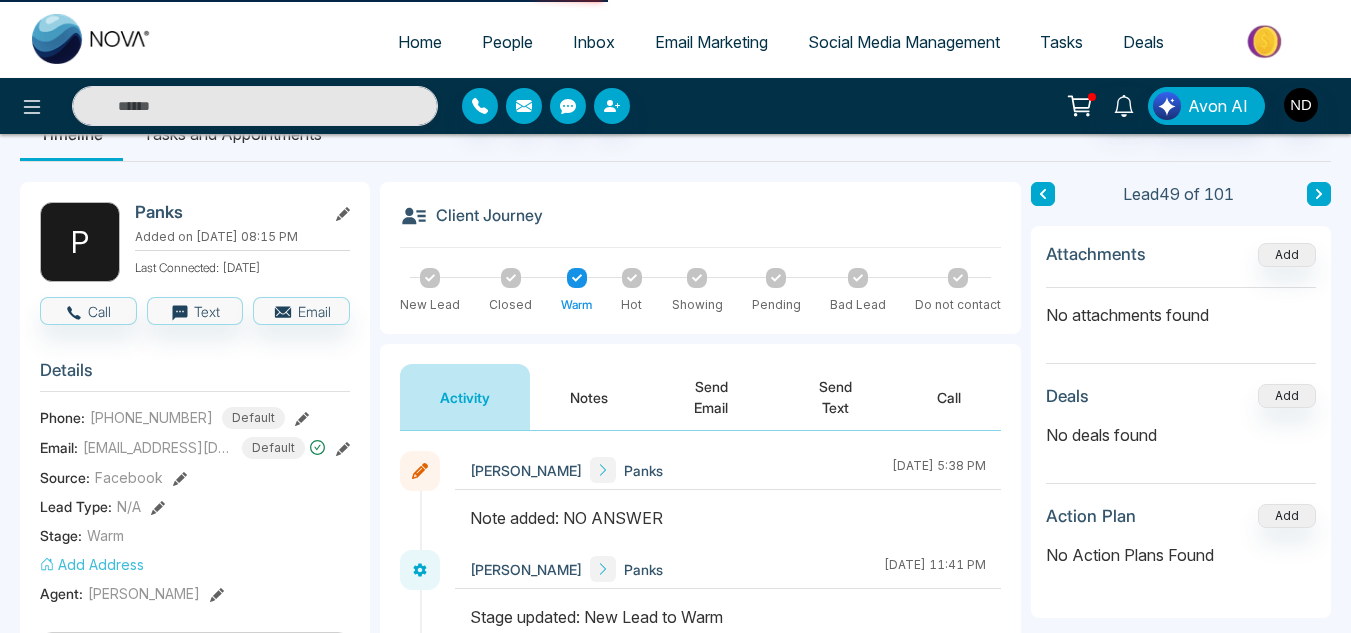type on "*****" 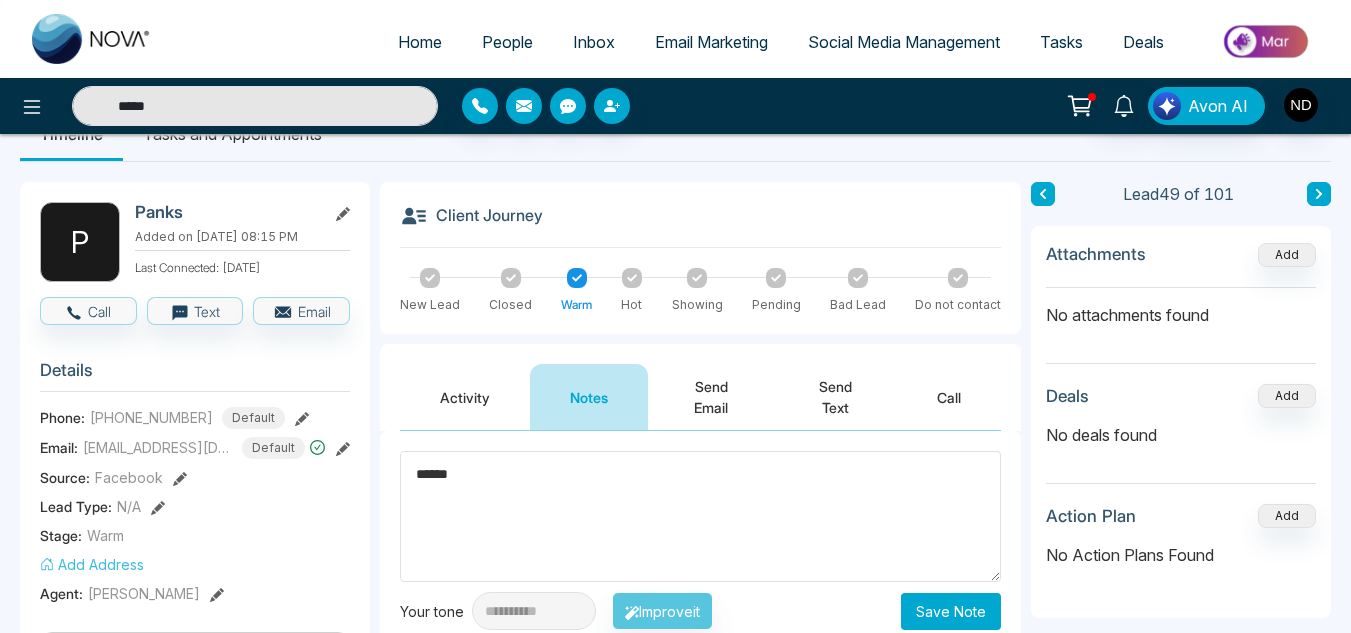 type on "******" 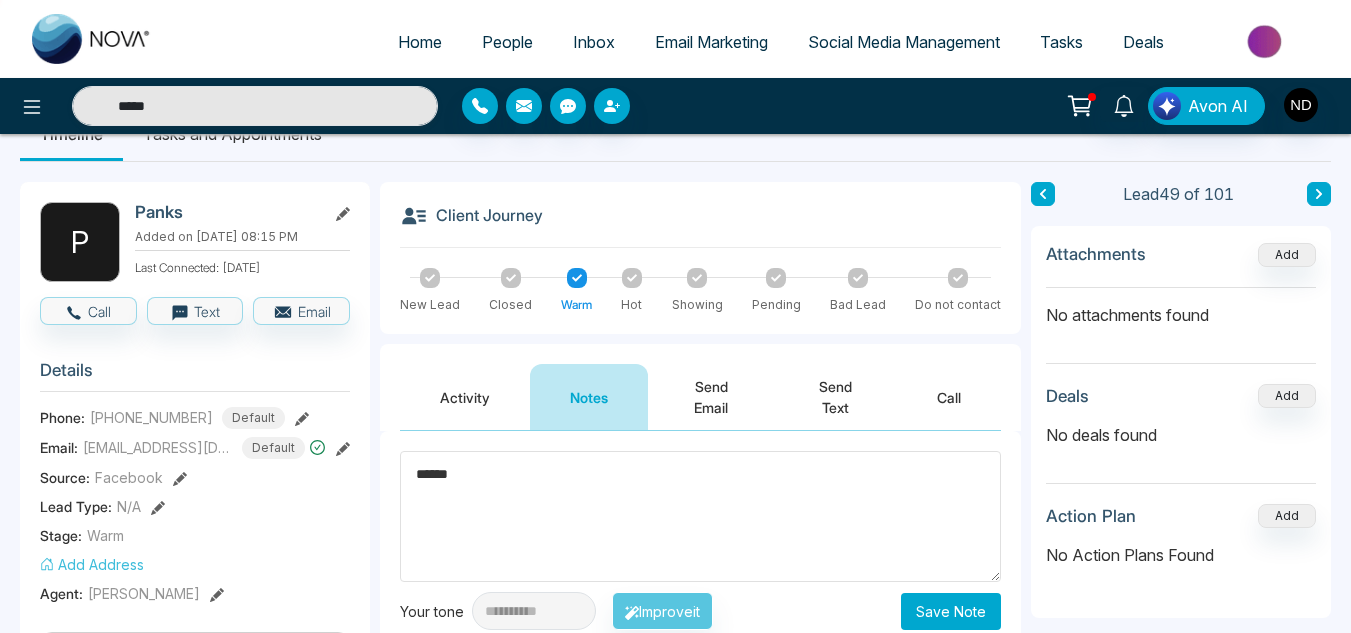 click on "Save Note" at bounding box center (951, 611) 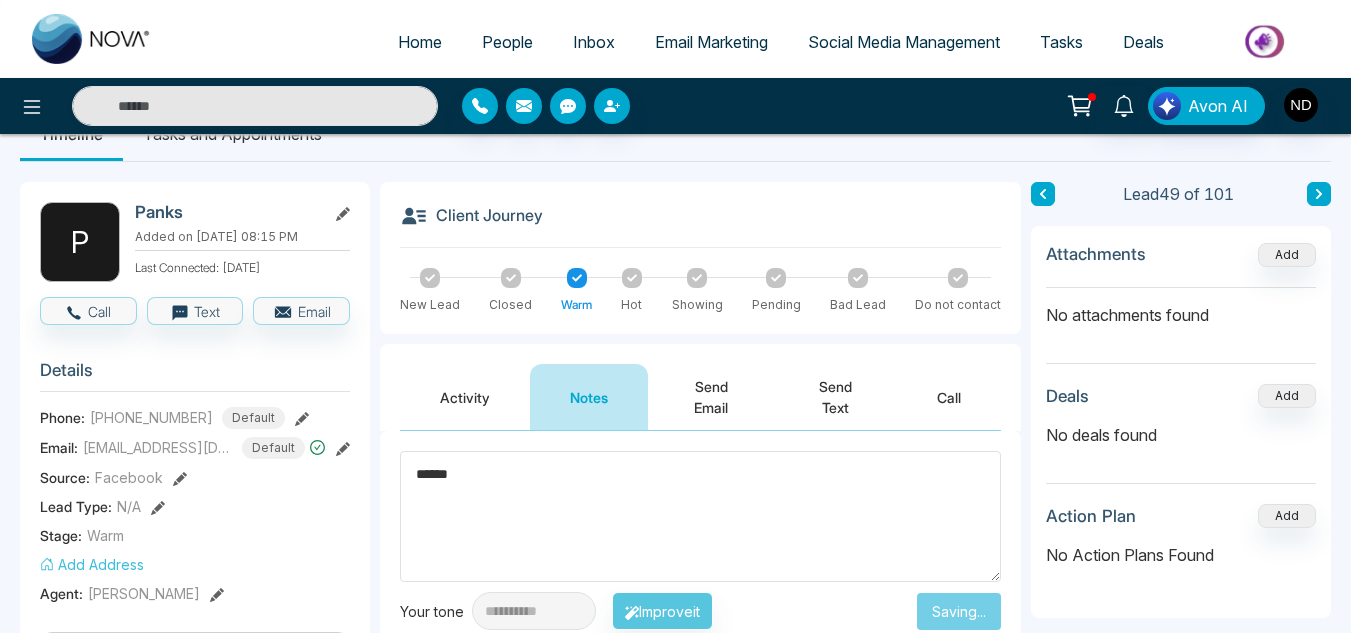 type on "*****" 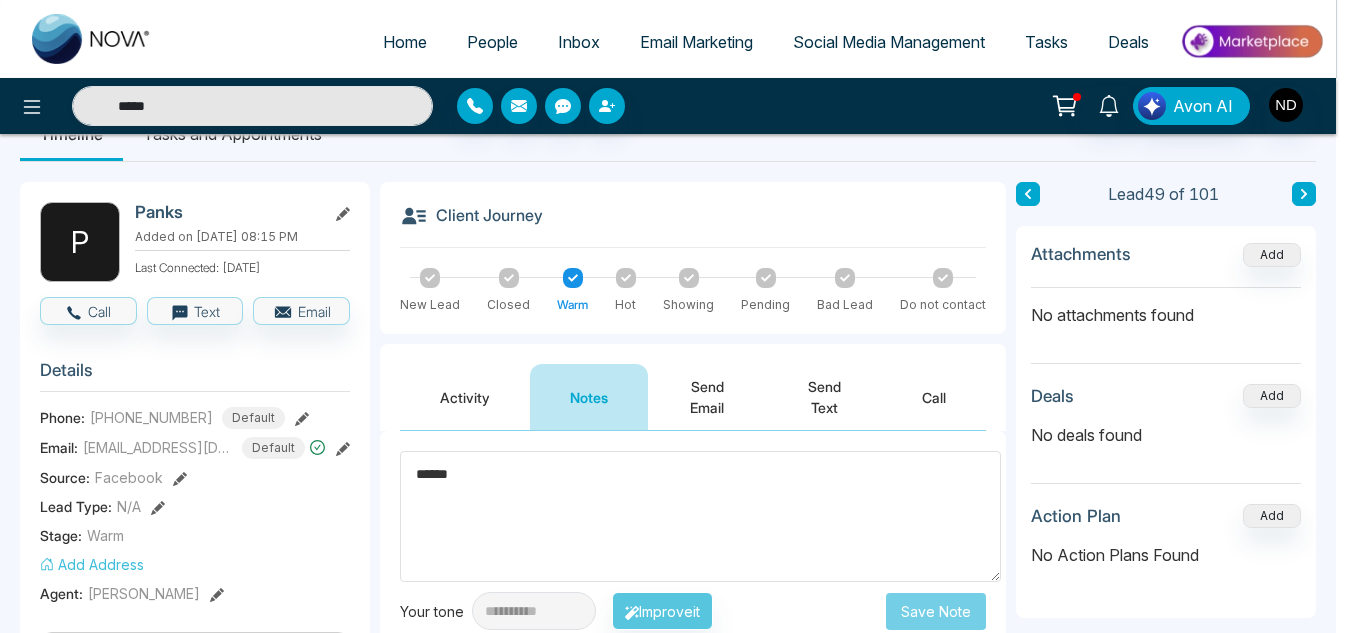 type 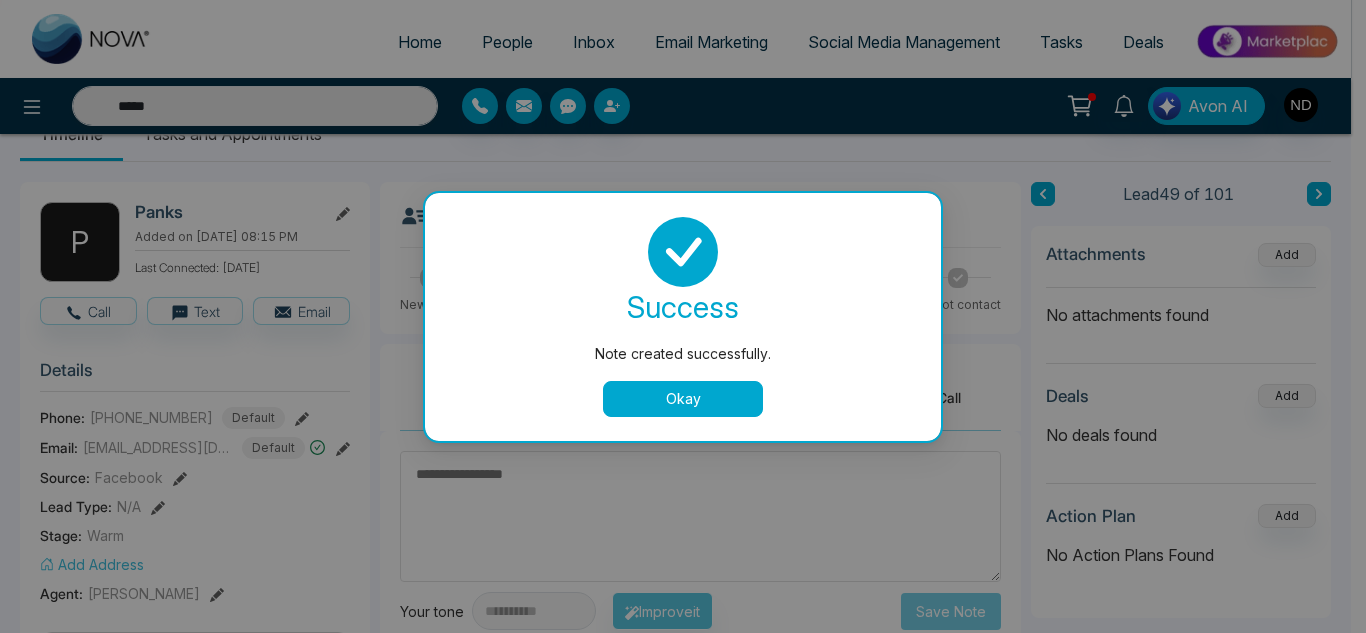 click on "Okay" at bounding box center [683, 399] 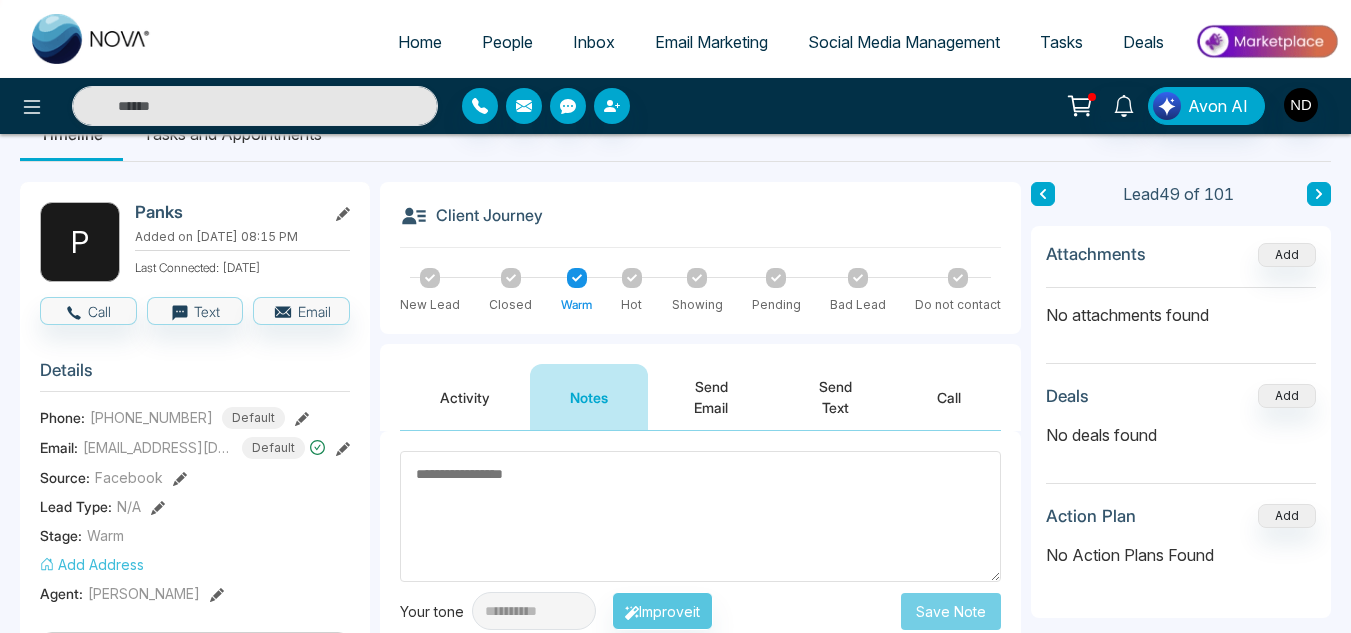 click on "Lead  49 of 101" at bounding box center [1181, 194] 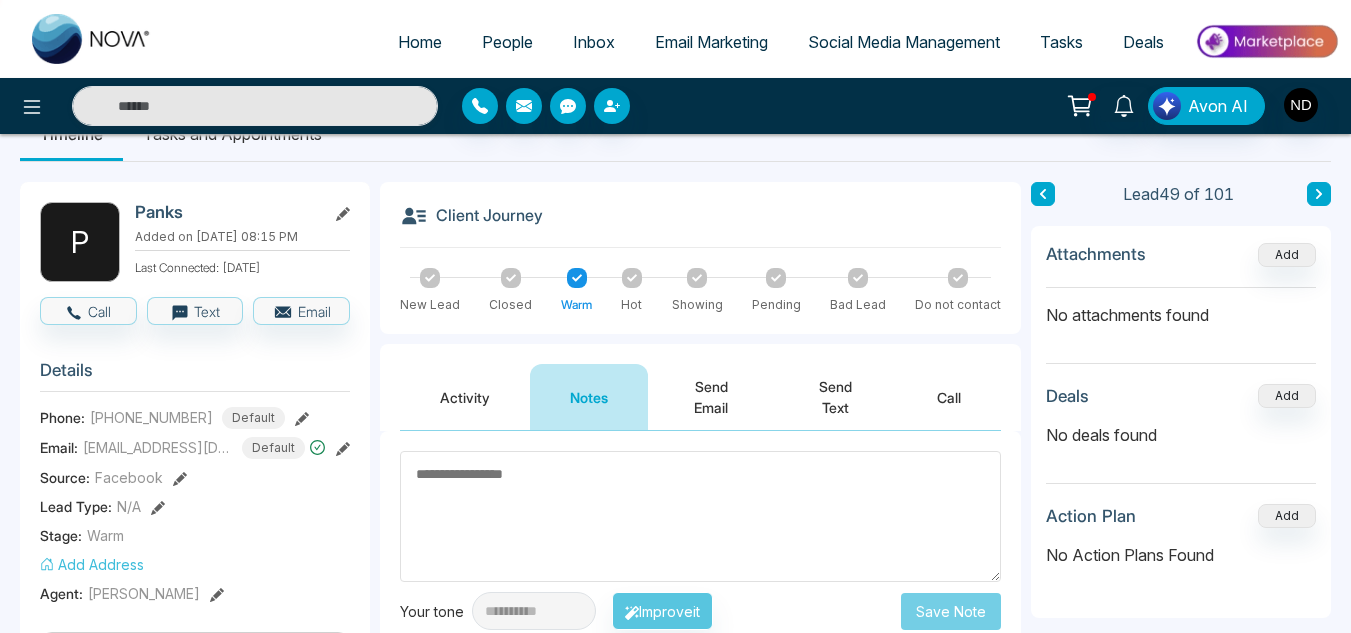 click 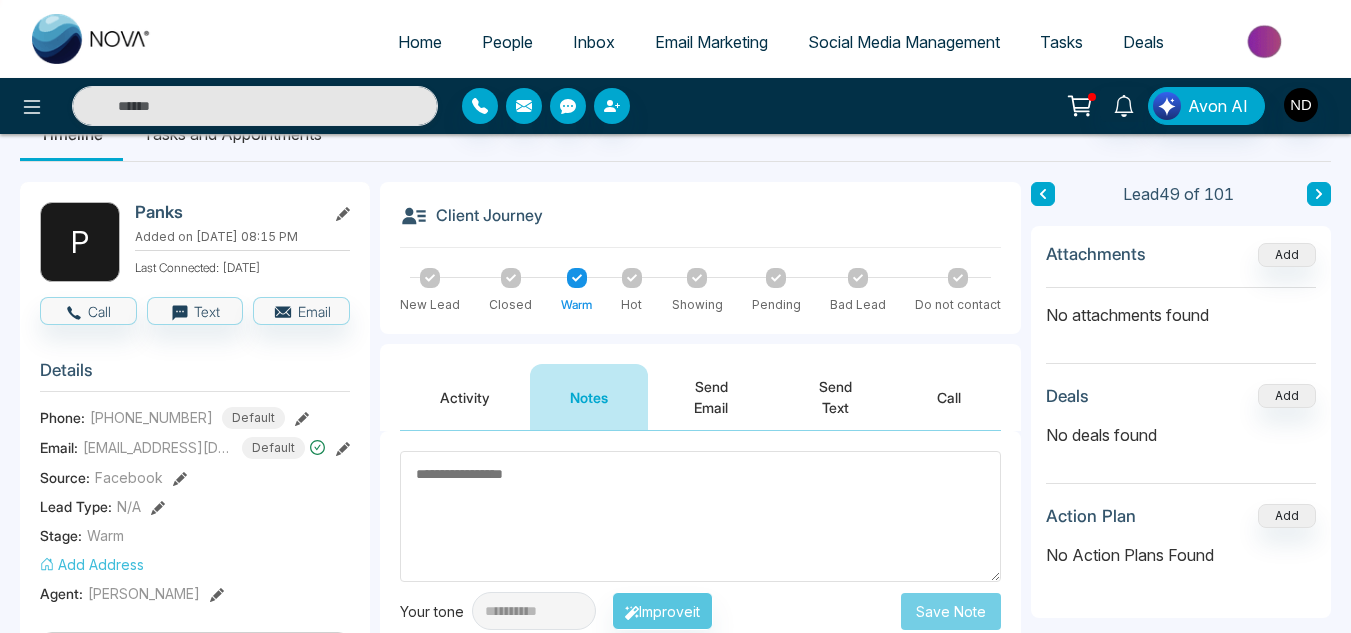 type on "*****" 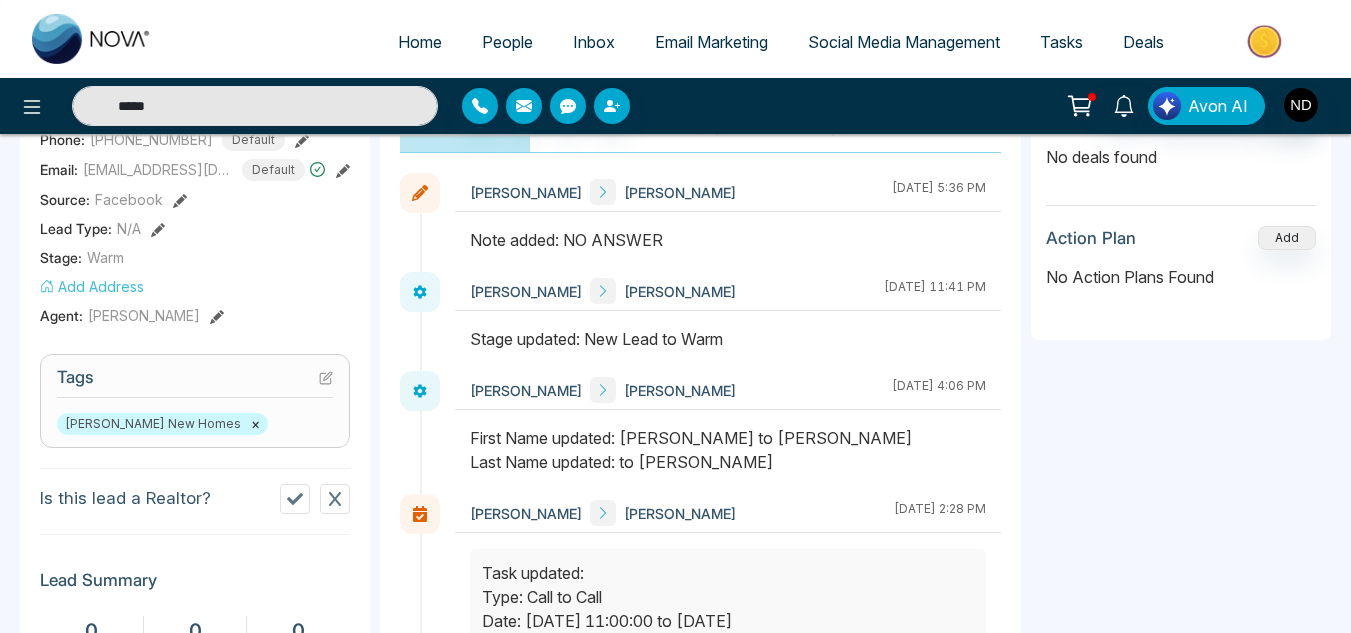 scroll, scrollTop: 326, scrollLeft: 0, axis: vertical 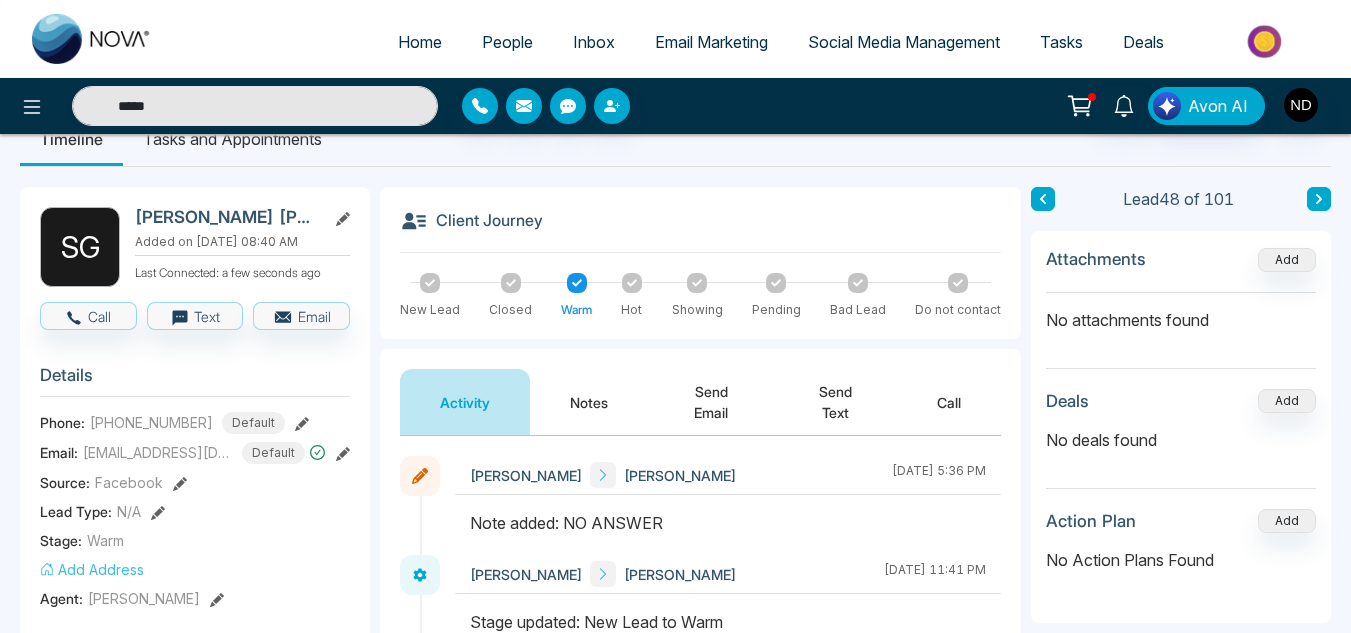 click on "Notes" at bounding box center [589, 402] 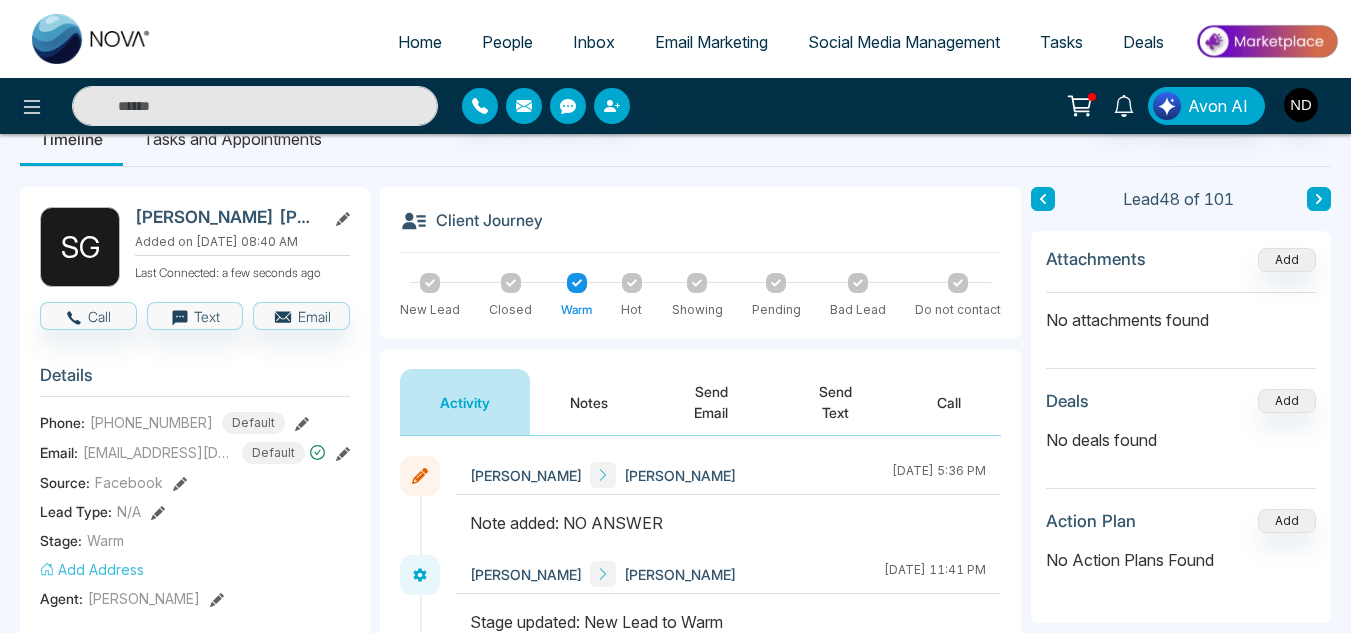 type on "*****" 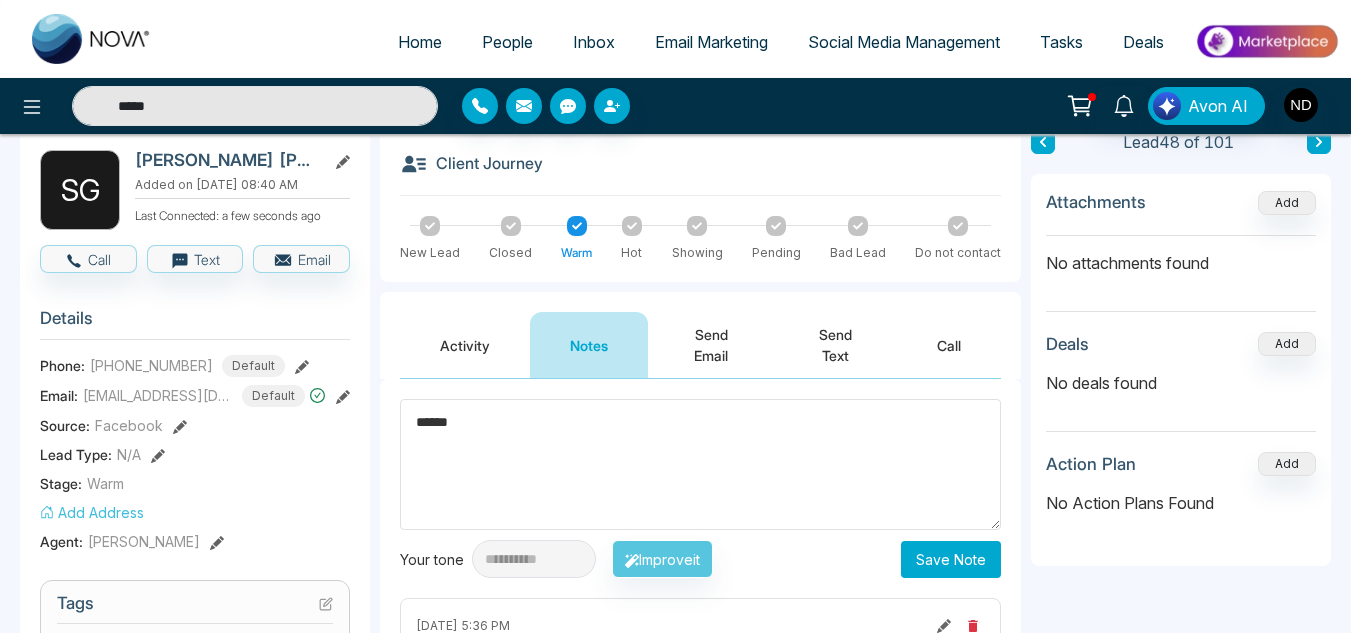 scroll, scrollTop: 101, scrollLeft: 0, axis: vertical 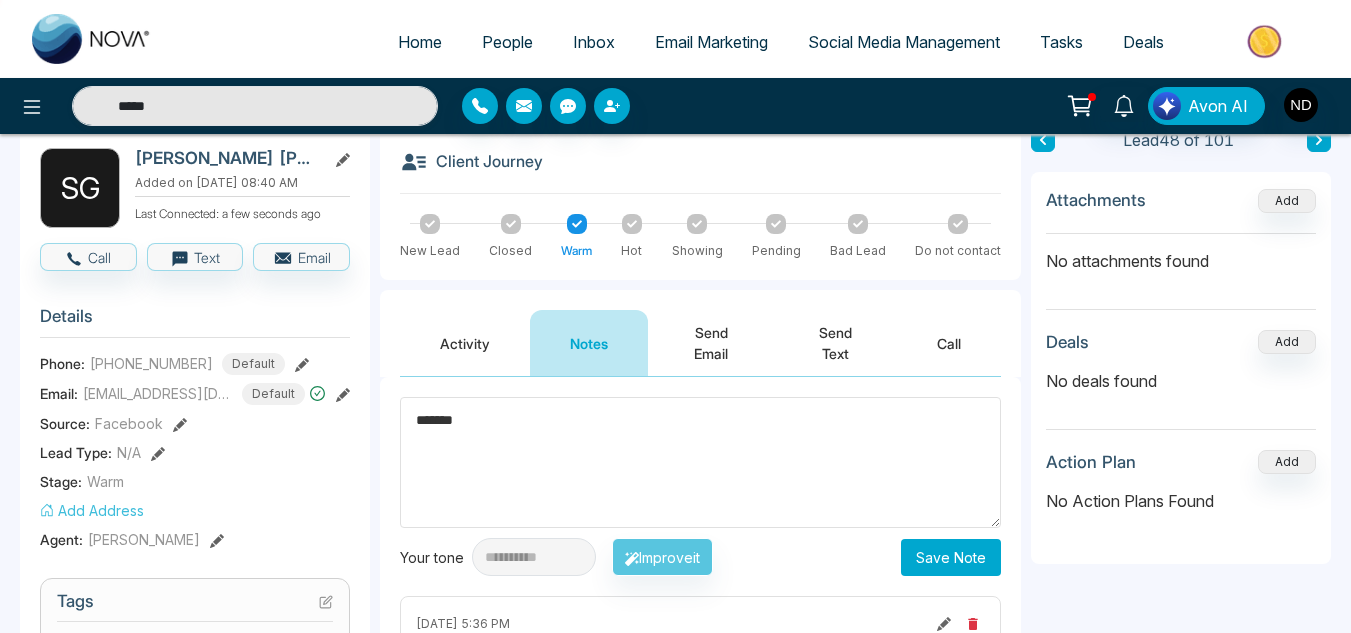 type on "******" 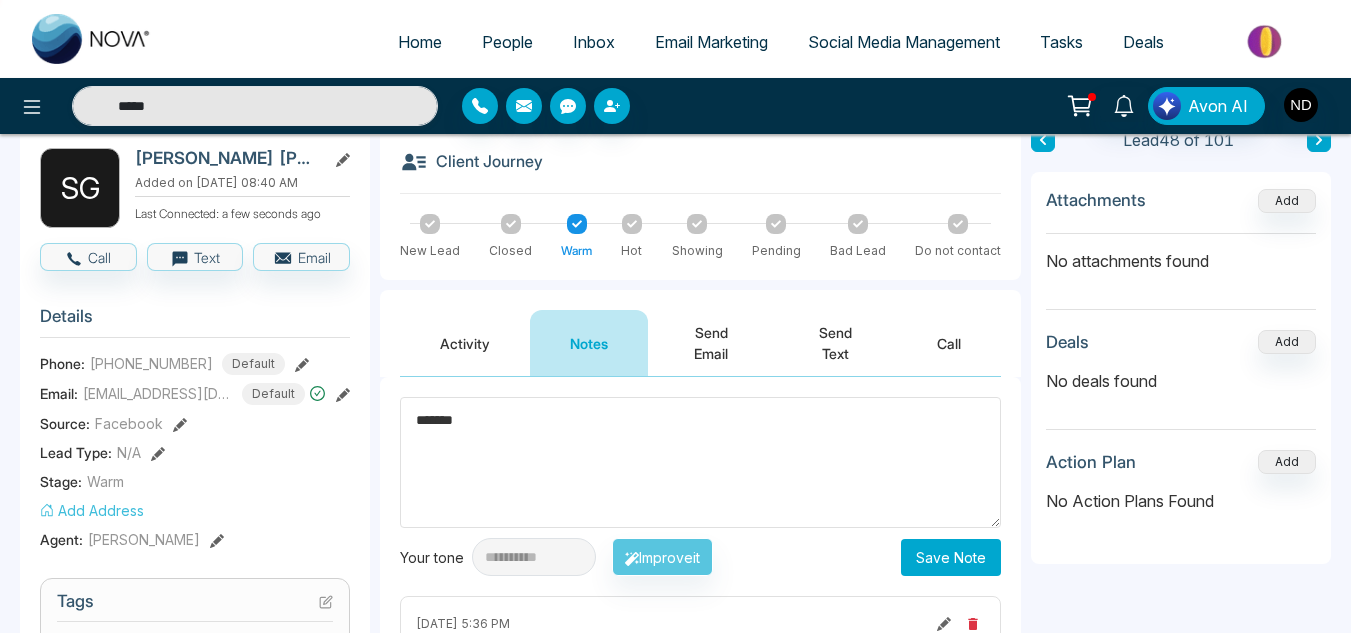 click on "Save Note" at bounding box center (951, 557) 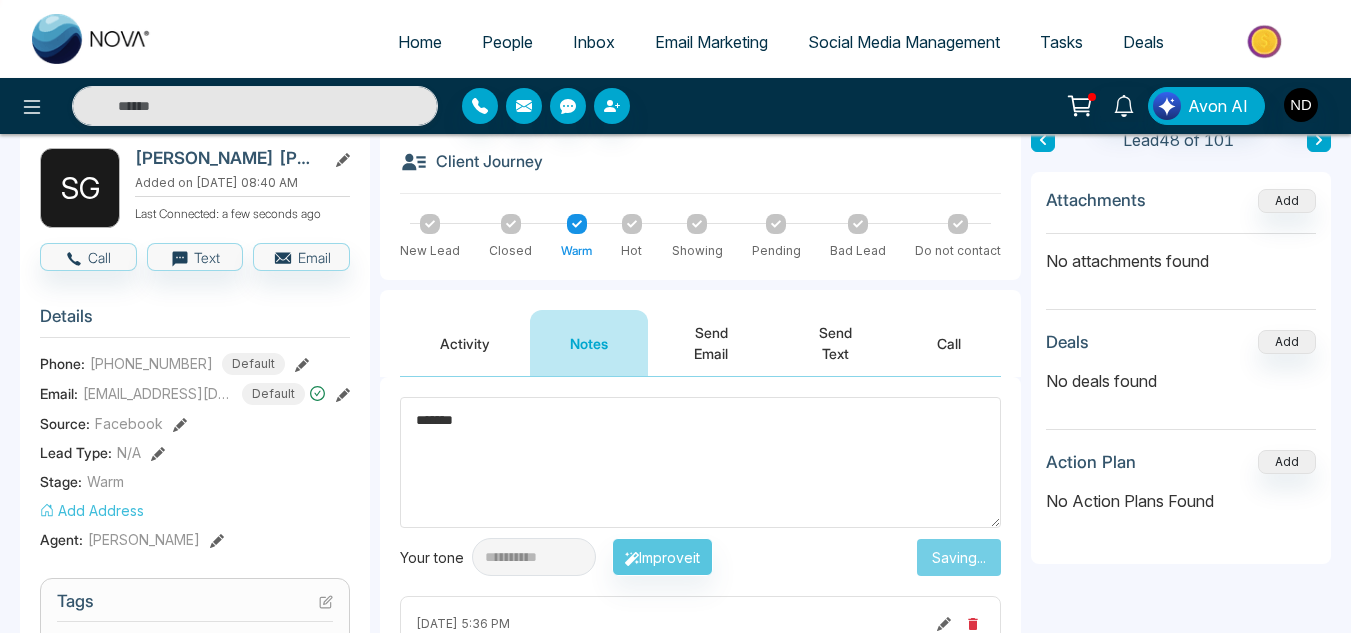type on "*****" 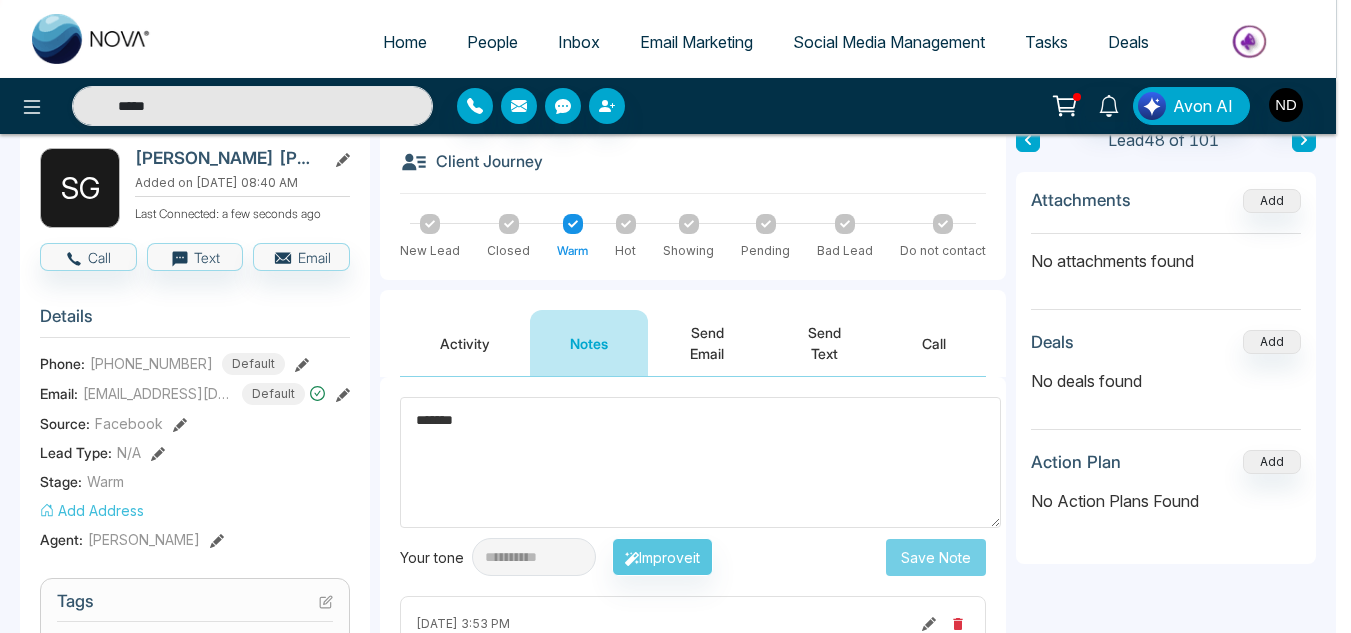 type 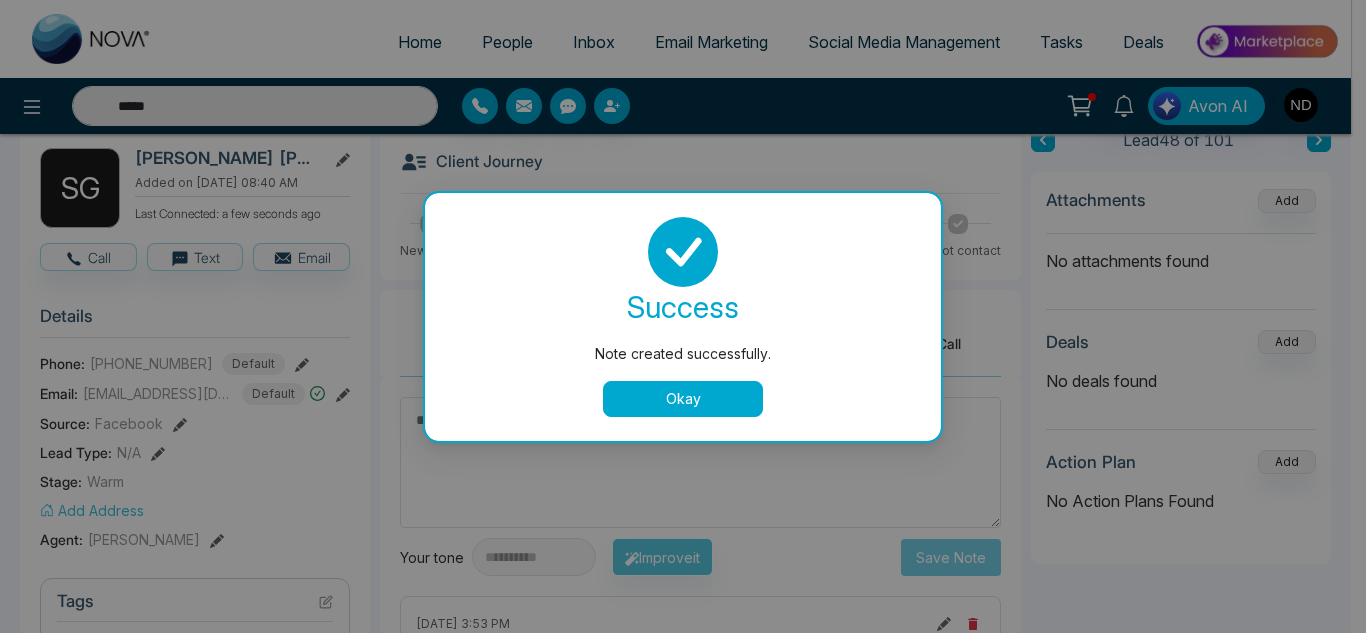 click on "success Note created successfully.   Okay" at bounding box center [683, 317] 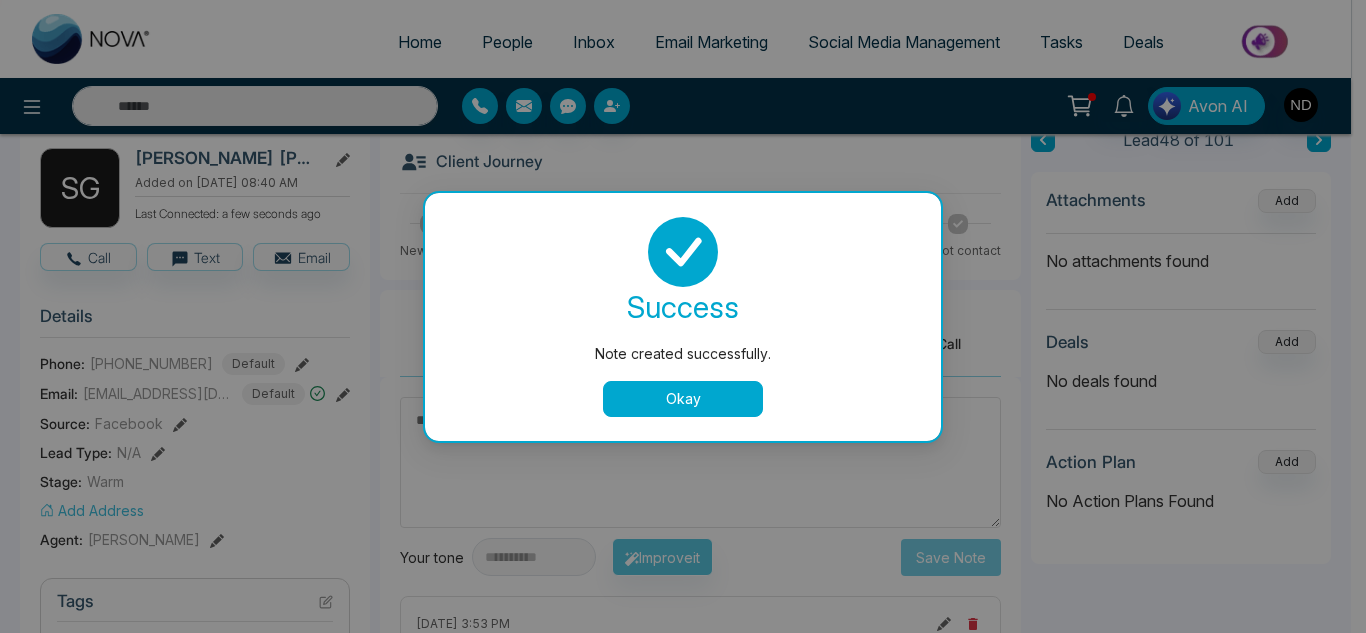 click on "Okay" at bounding box center (683, 399) 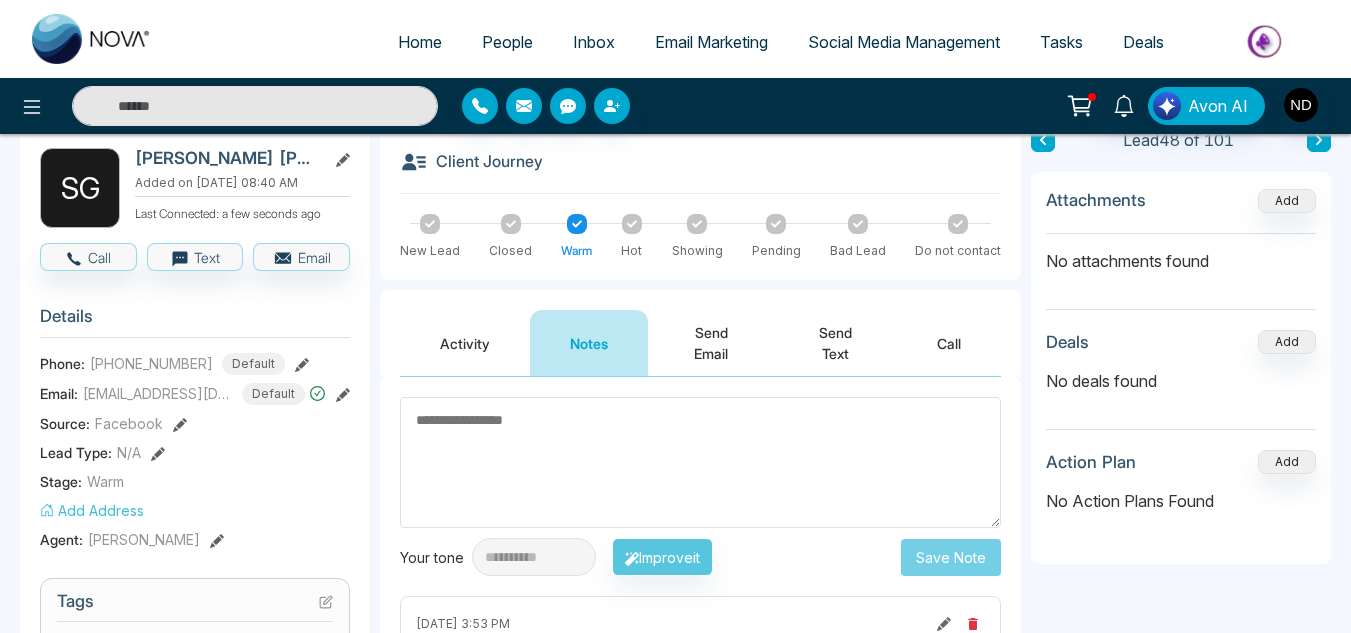 click 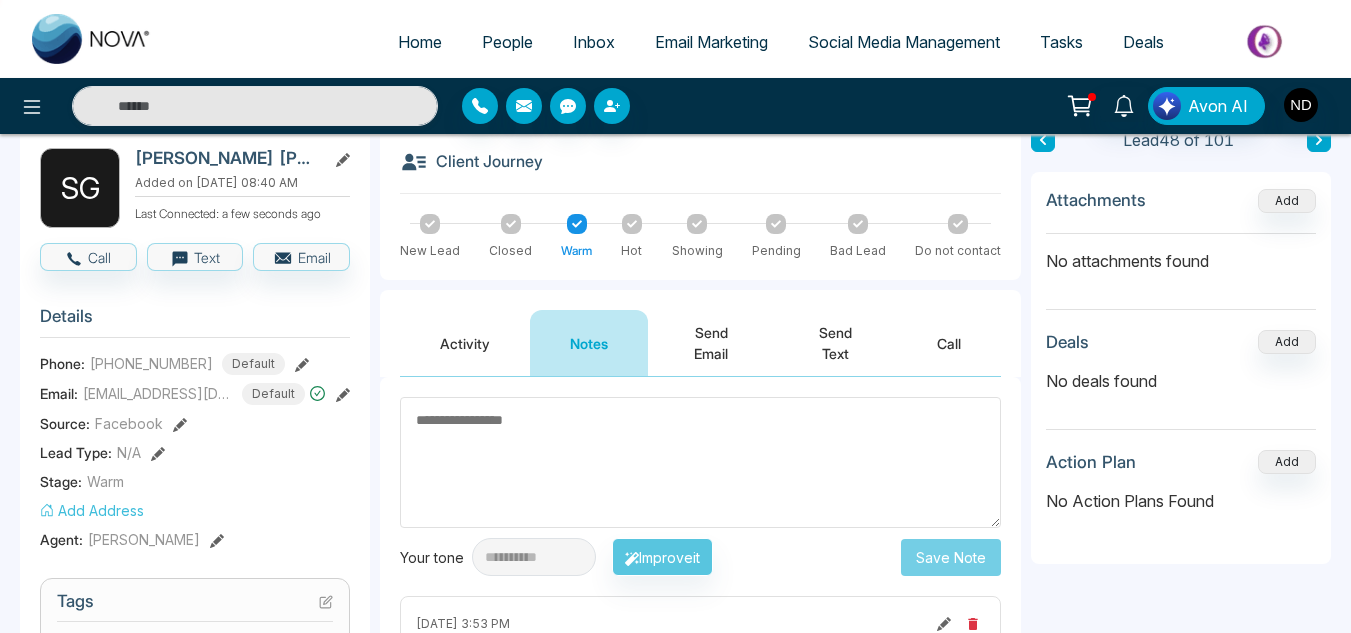 type on "*****" 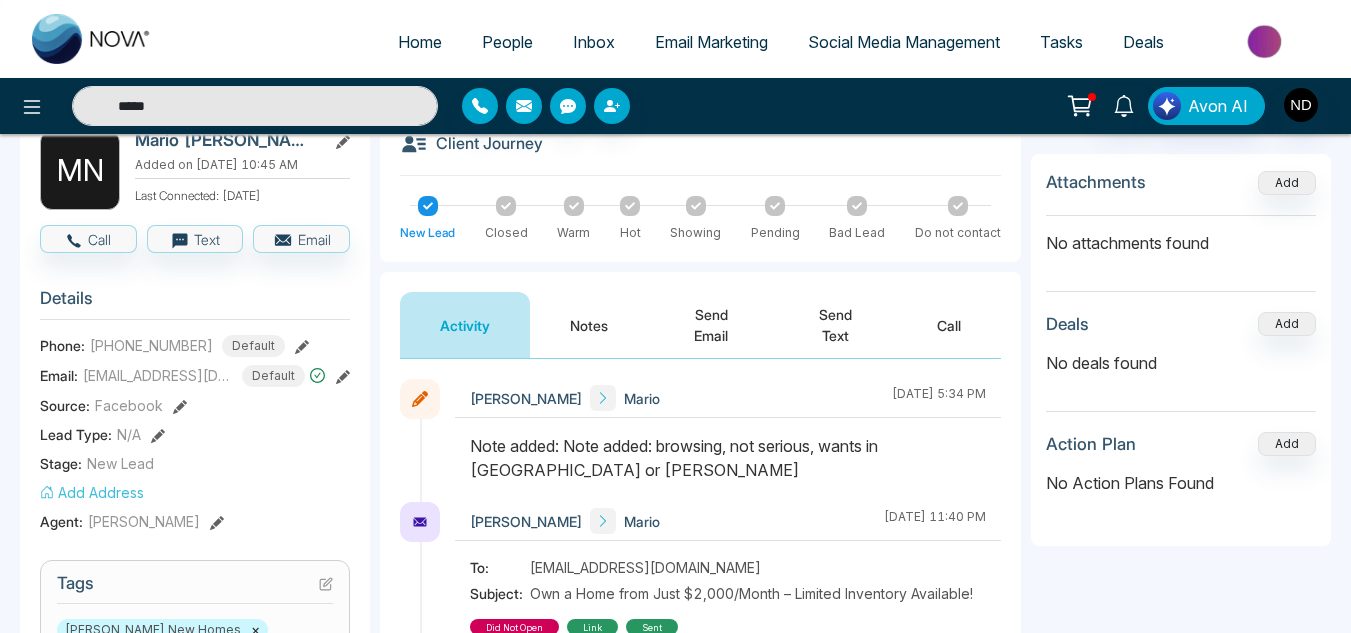scroll, scrollTop: 0, scrollLeft: 0, axis: both 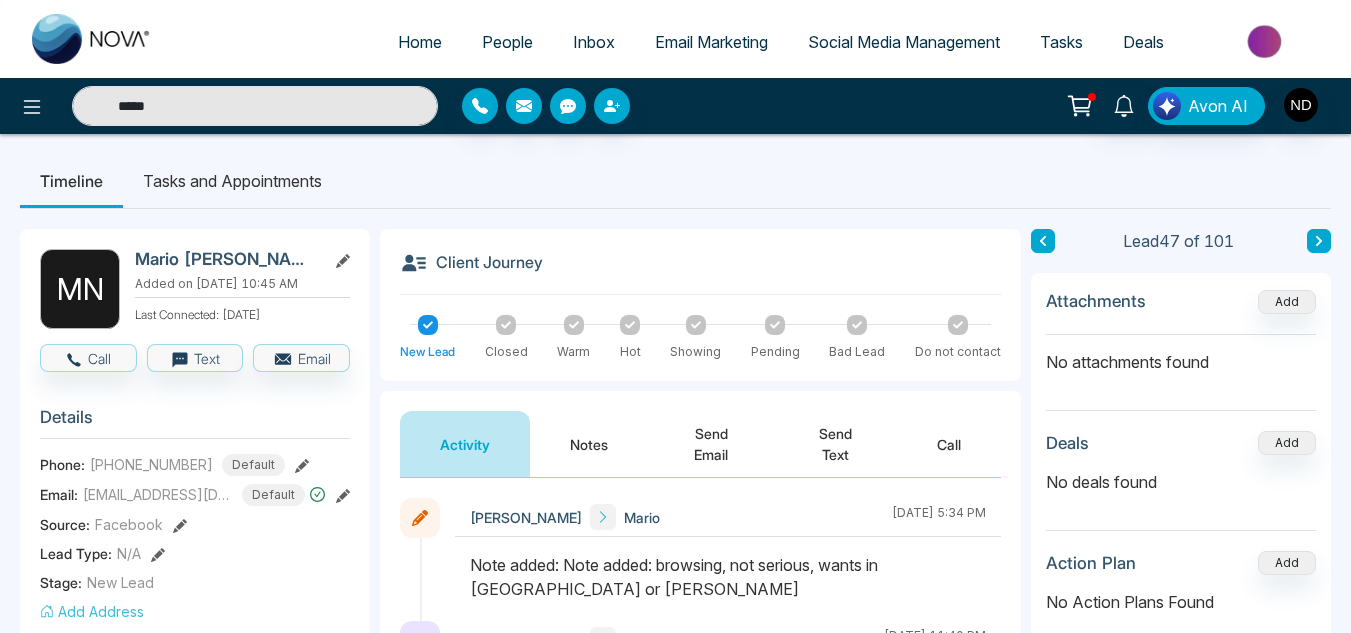 click at bounding box center [1043, 241] 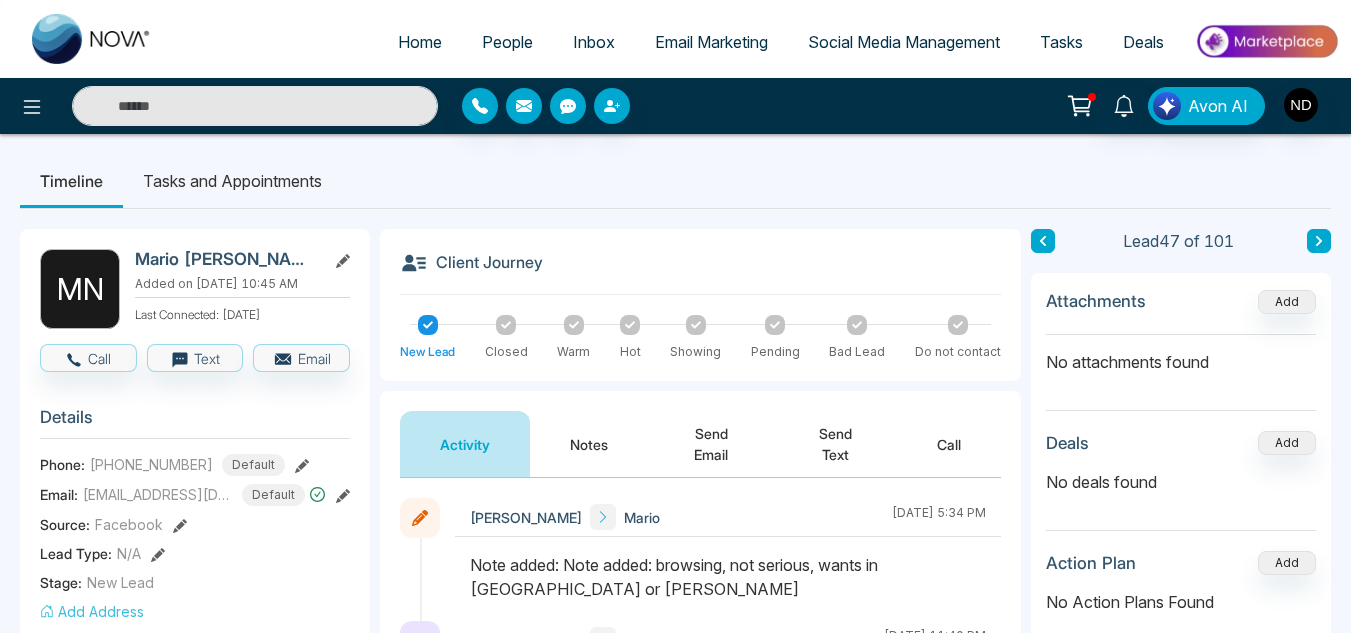 type on "*****" 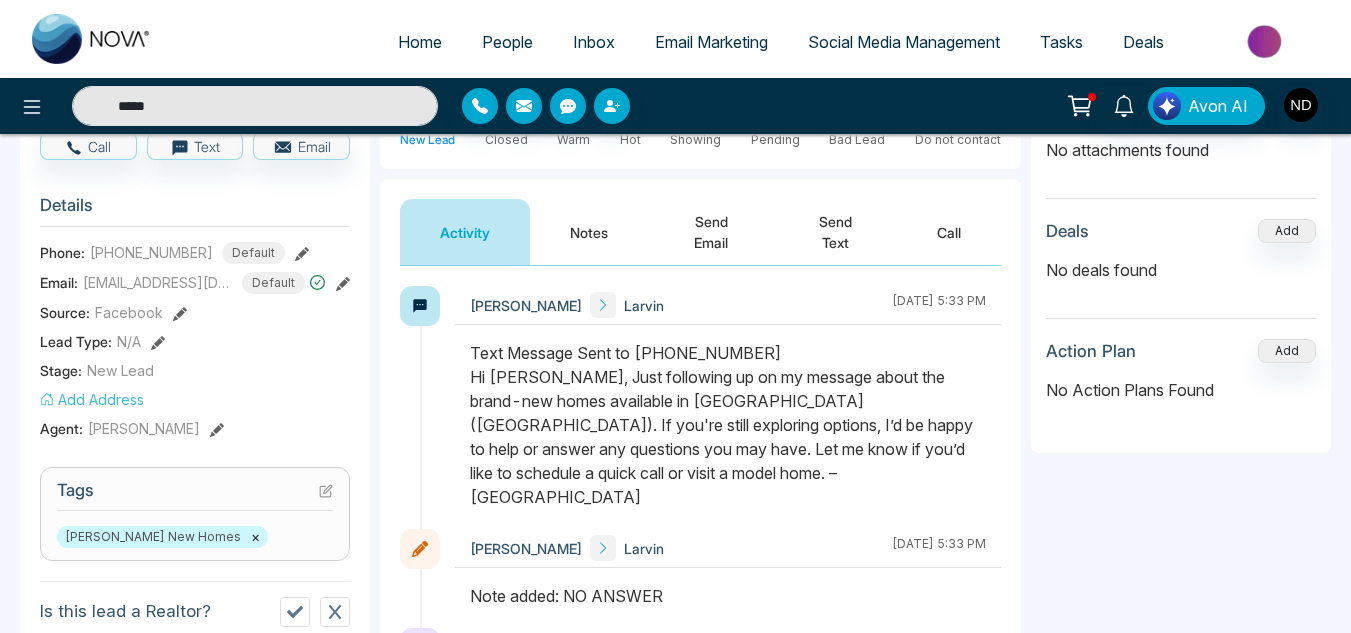 scroll, scrollTop: 214, scrollLeft: 0, axis: vertical 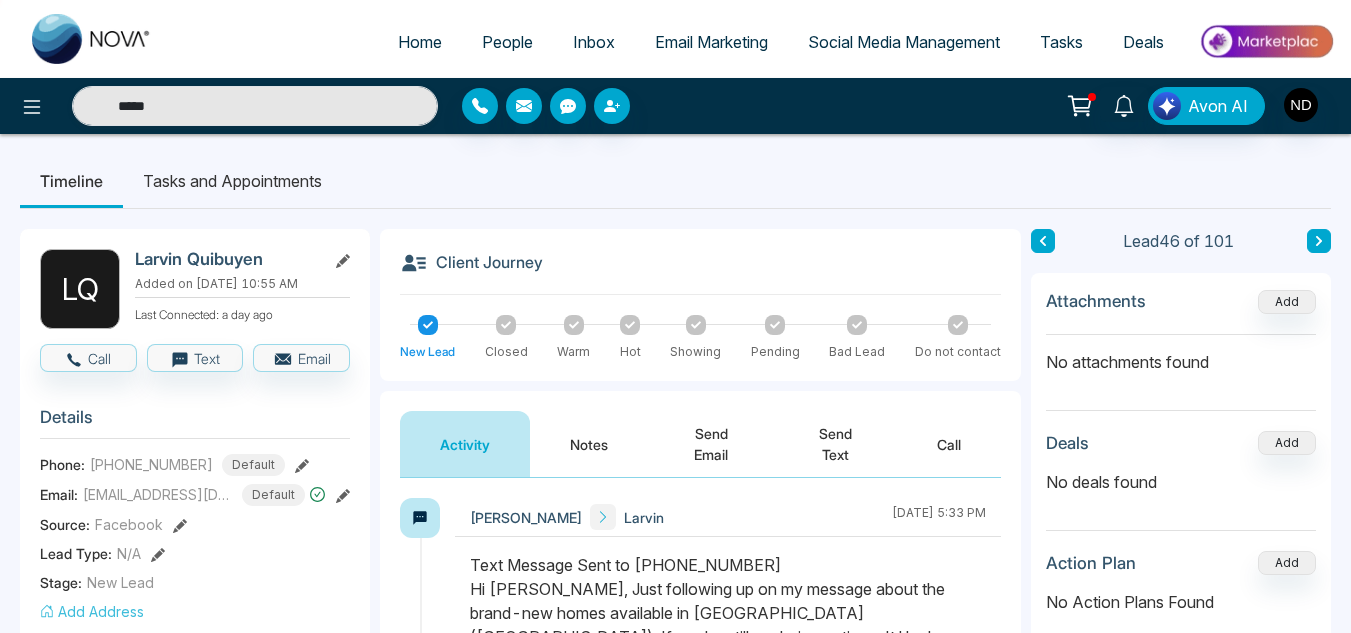 click on "Notes" at bounding box center (589, 444) 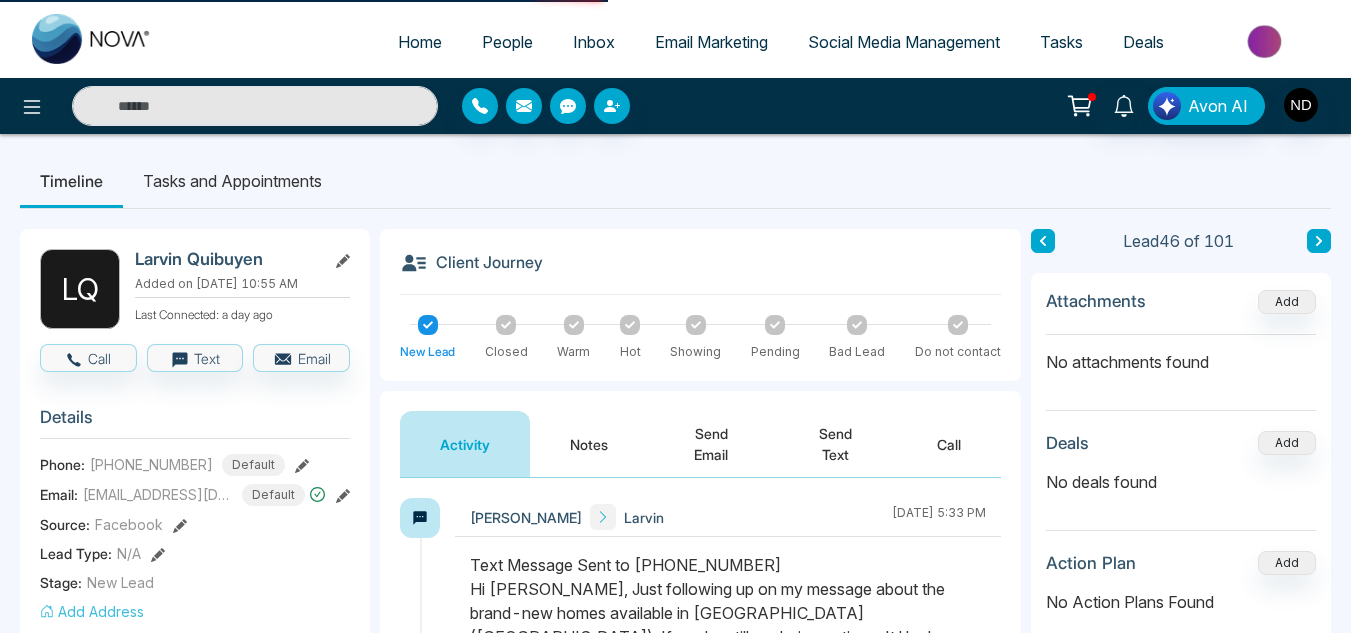 type on "*****" 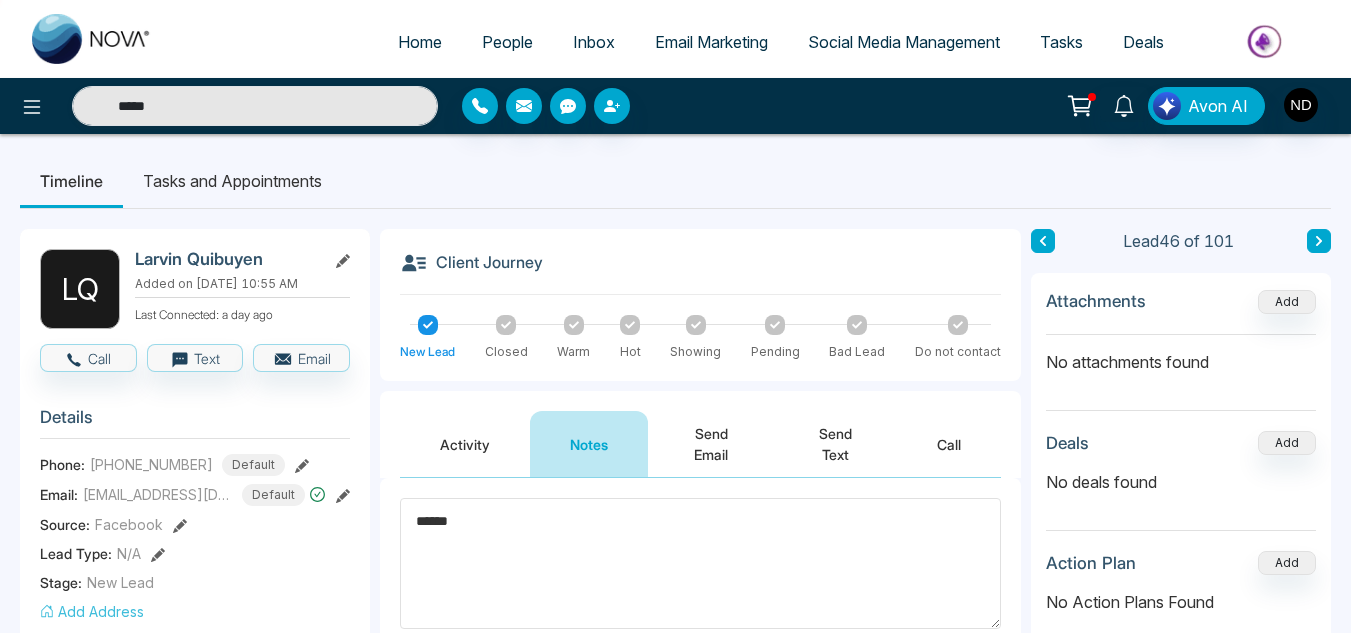 scroll, scrollTop: 137, scrollLeft: 0, axis: vertical 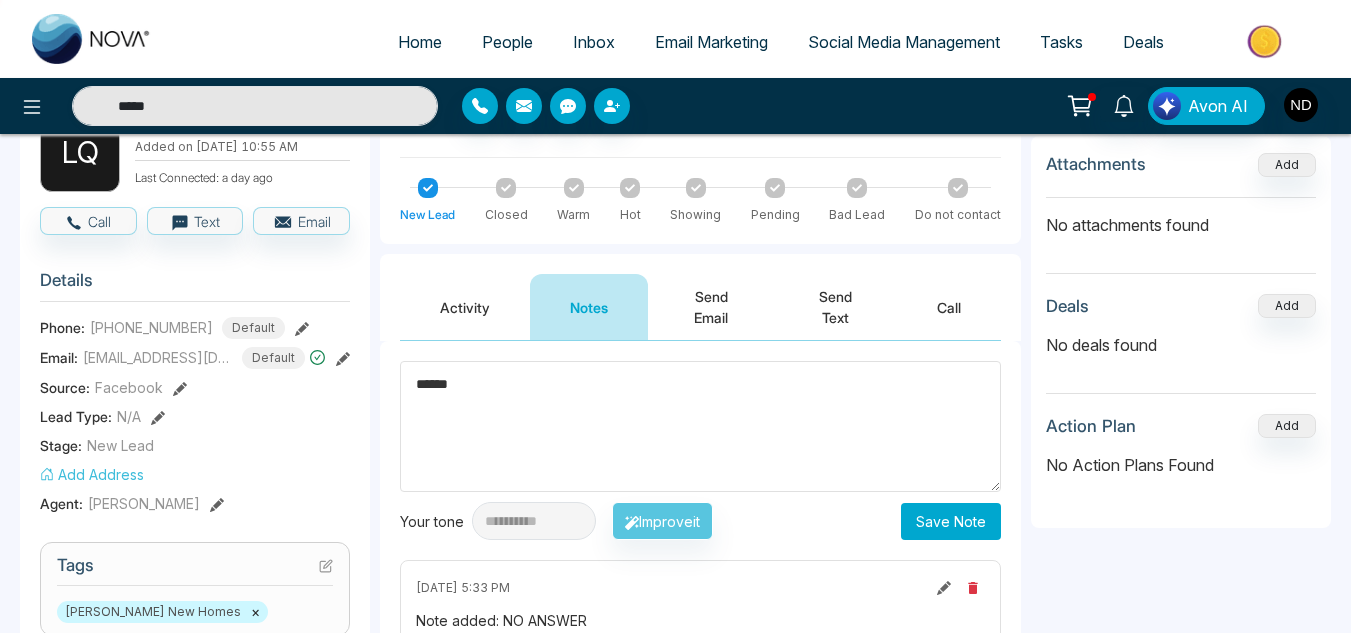 type on "******" 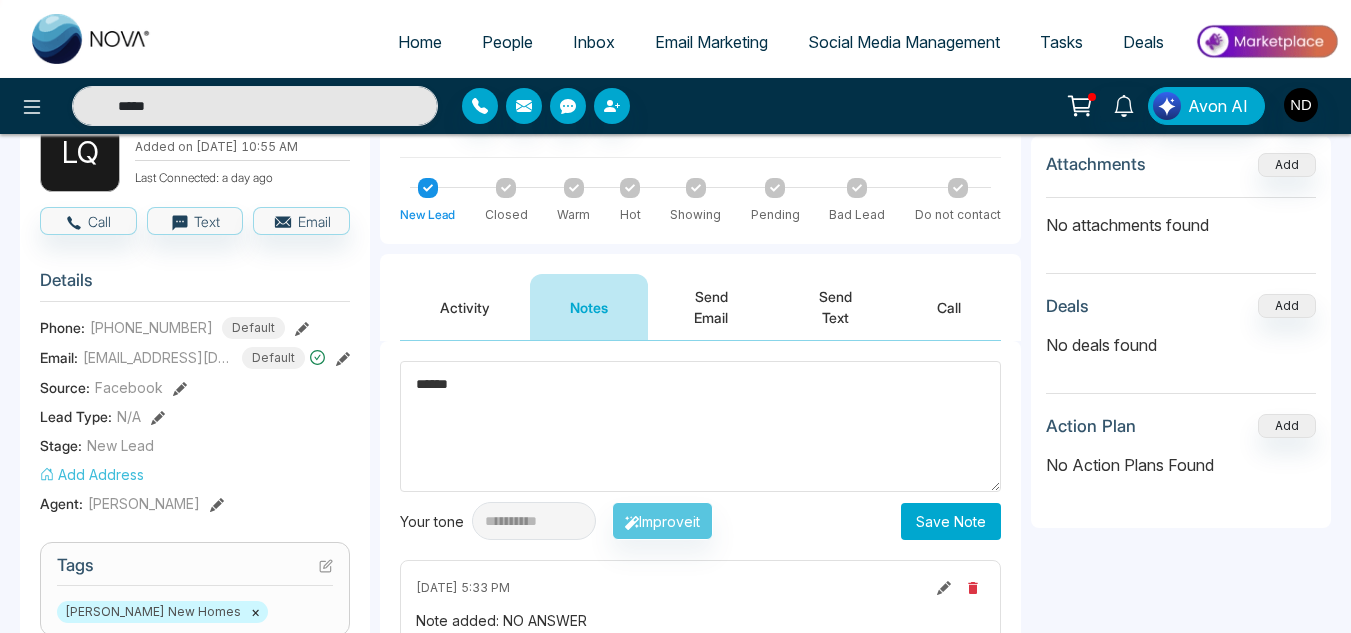 click on "Save Note" at bounding box center [951, 521] 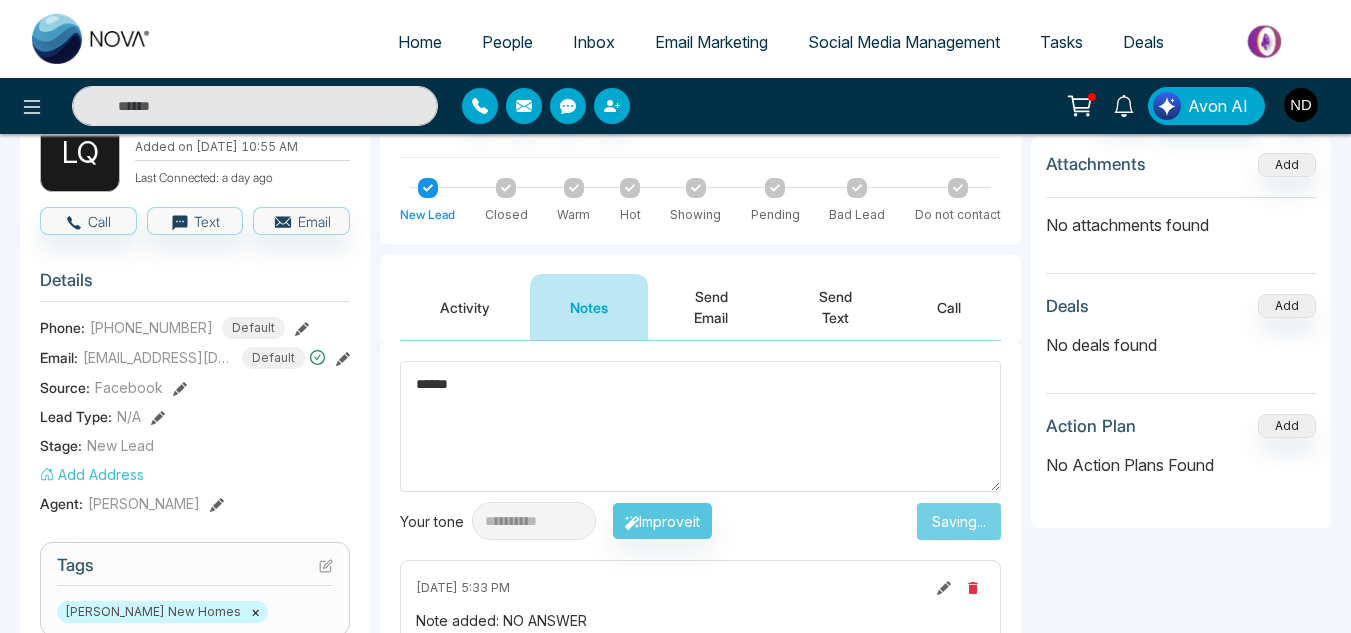 type on "*****" 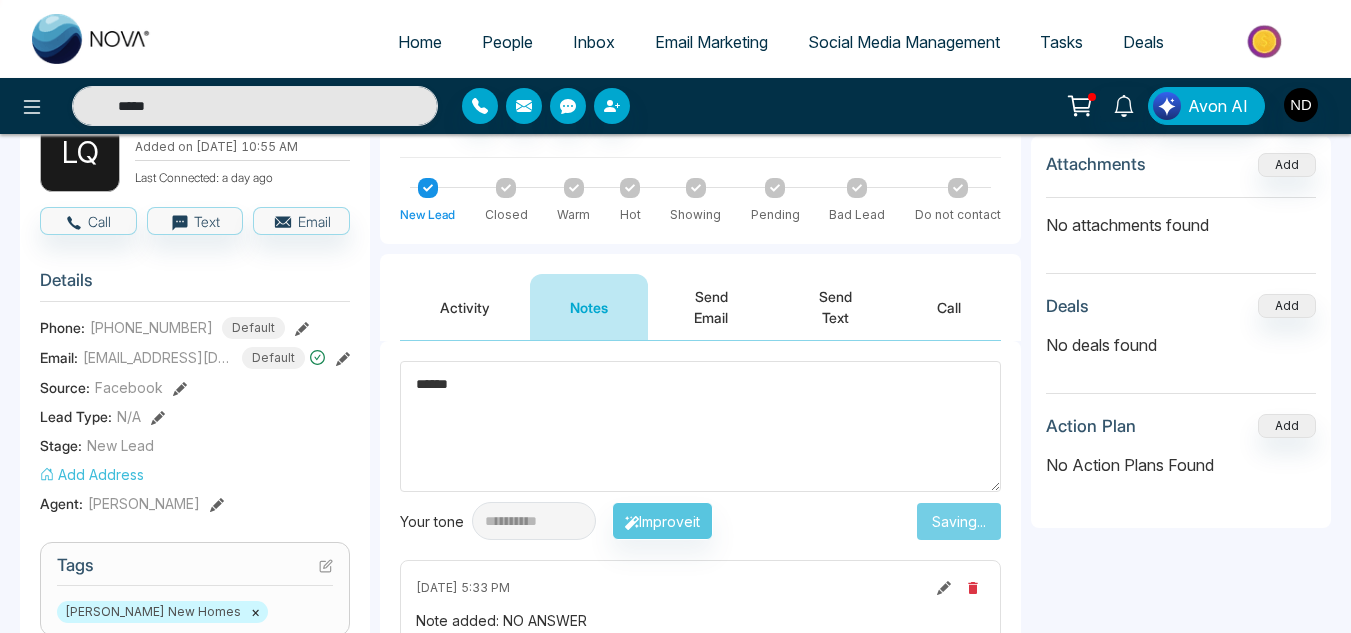type 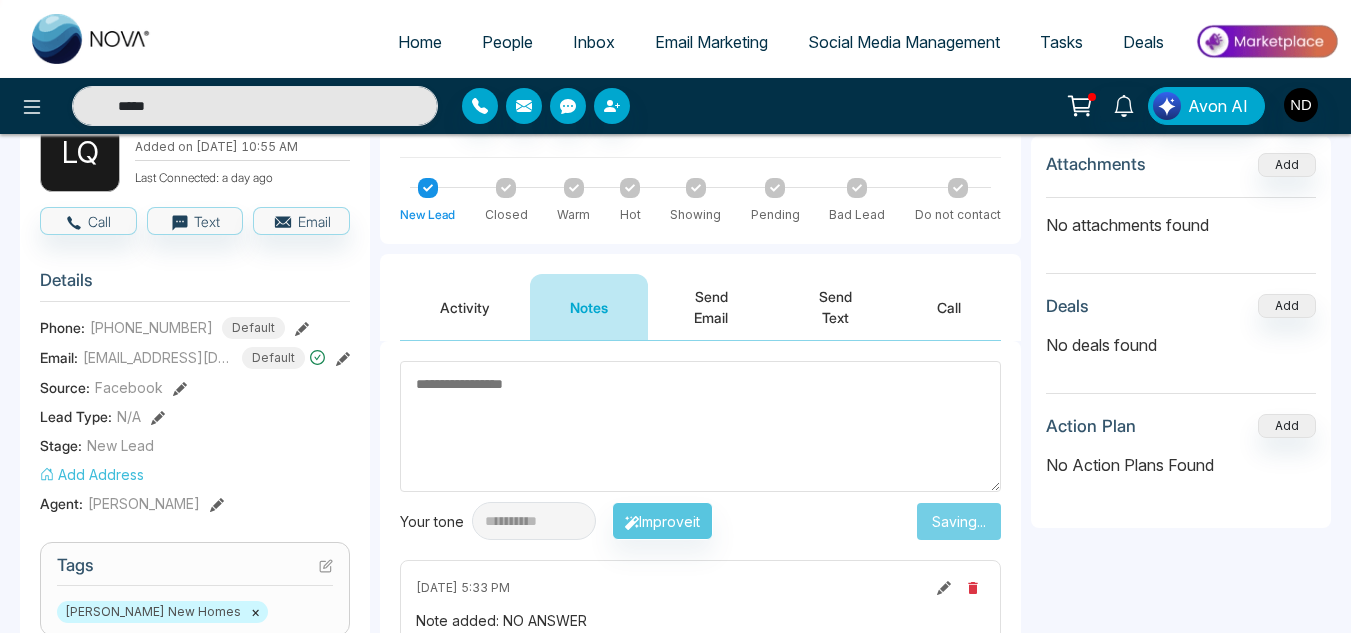 scroll, scrollTop: 0, scrollLeft: 0, axis: both 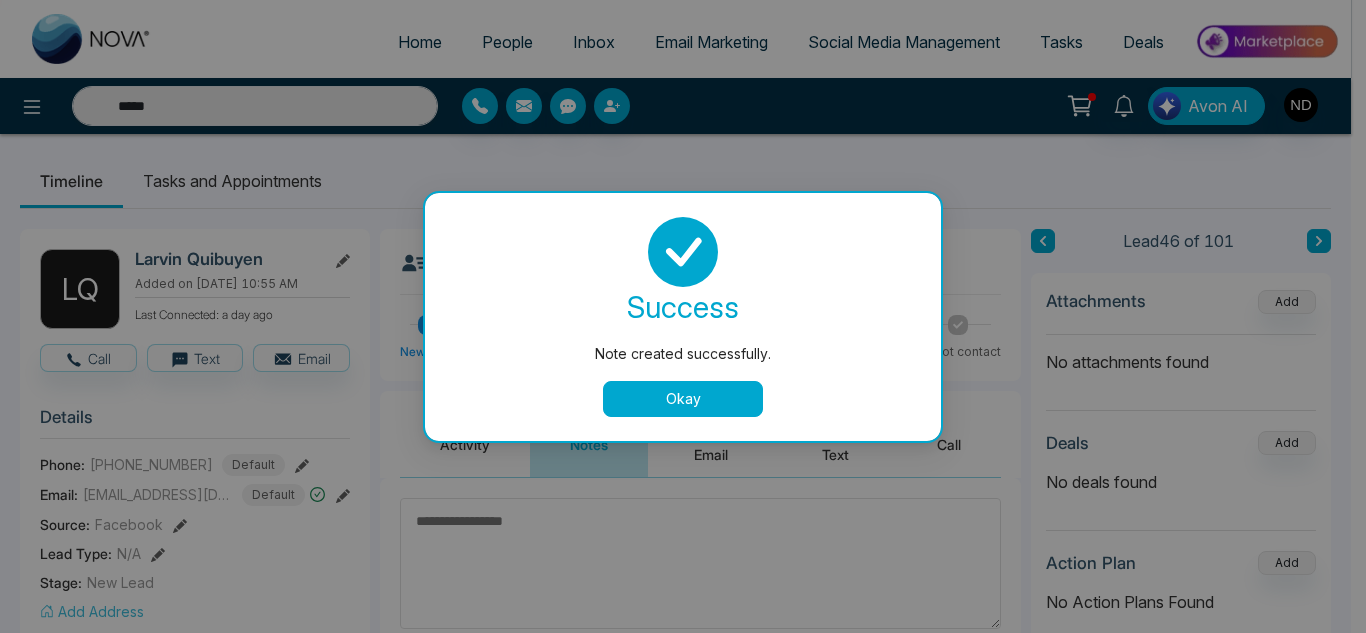 click on "success Note created successfully.   Okay" at bounding box center (683, 317) 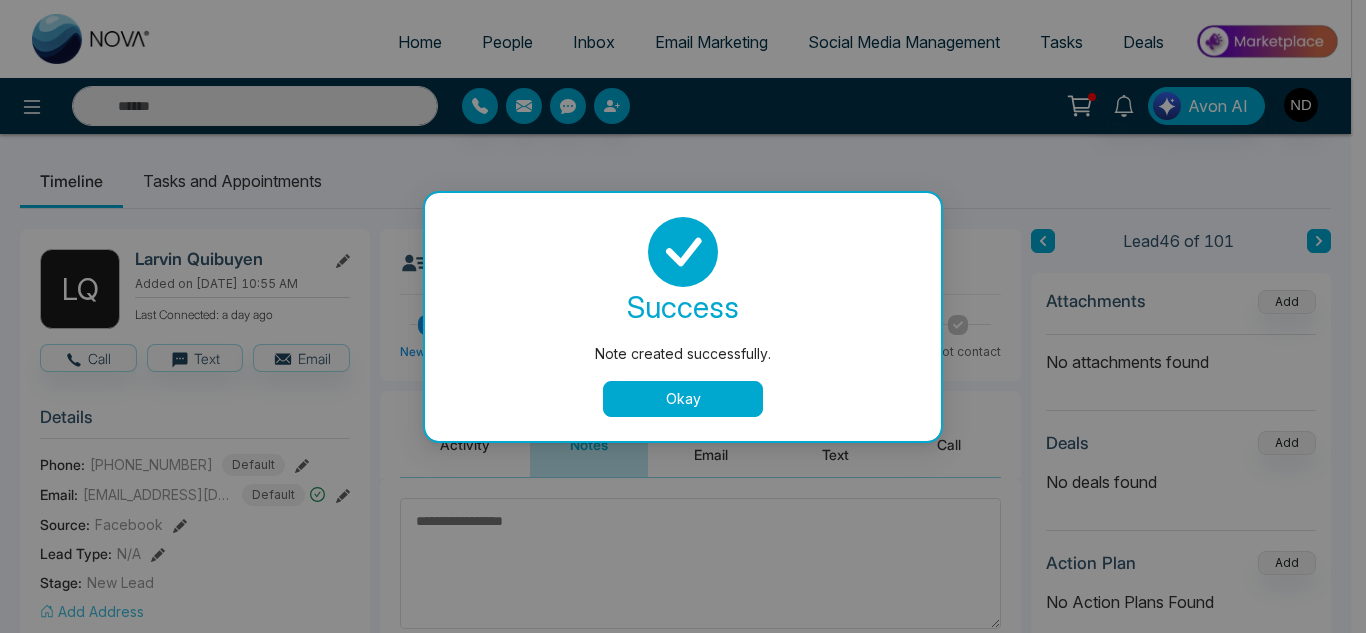 click on "Okay" at bounding box center (683, 399) 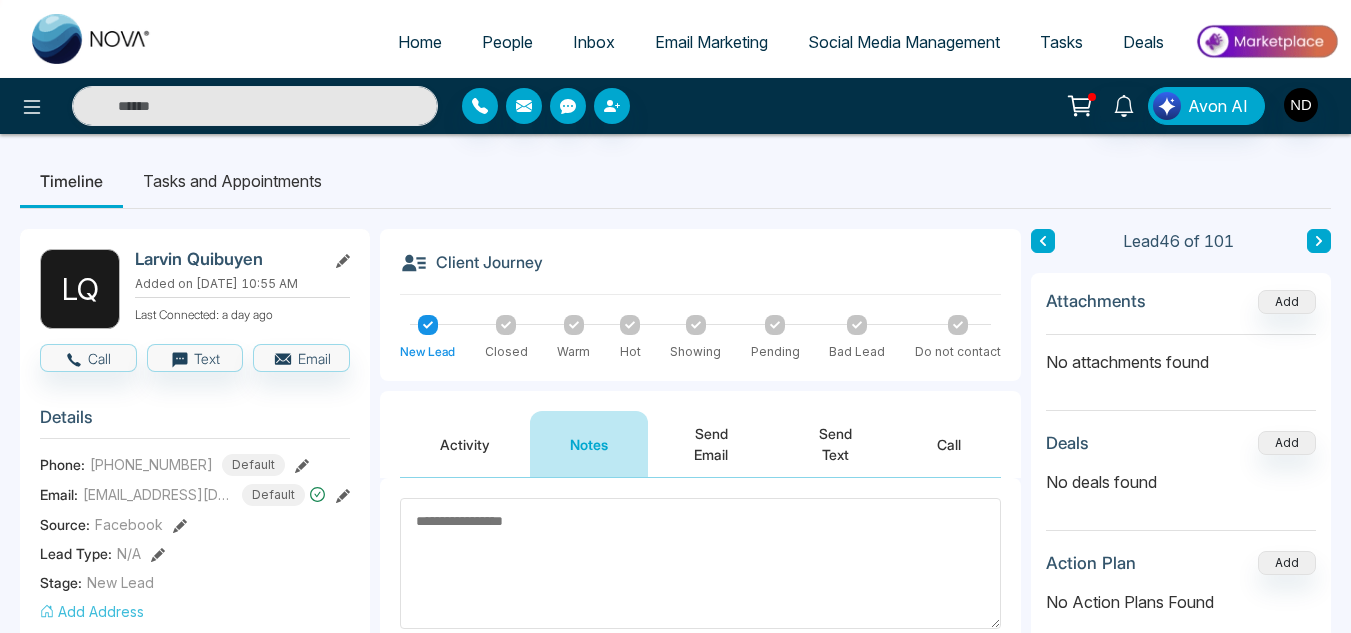 click at bounding box center (1043, 241) 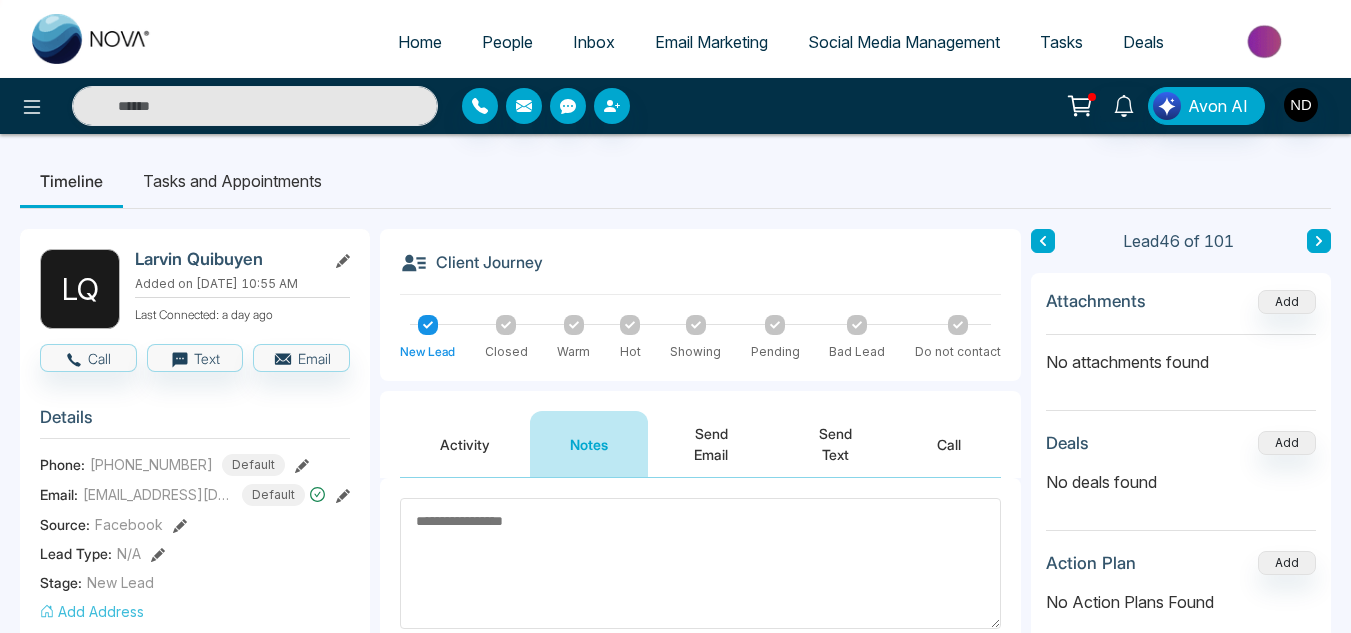 type on "*****" 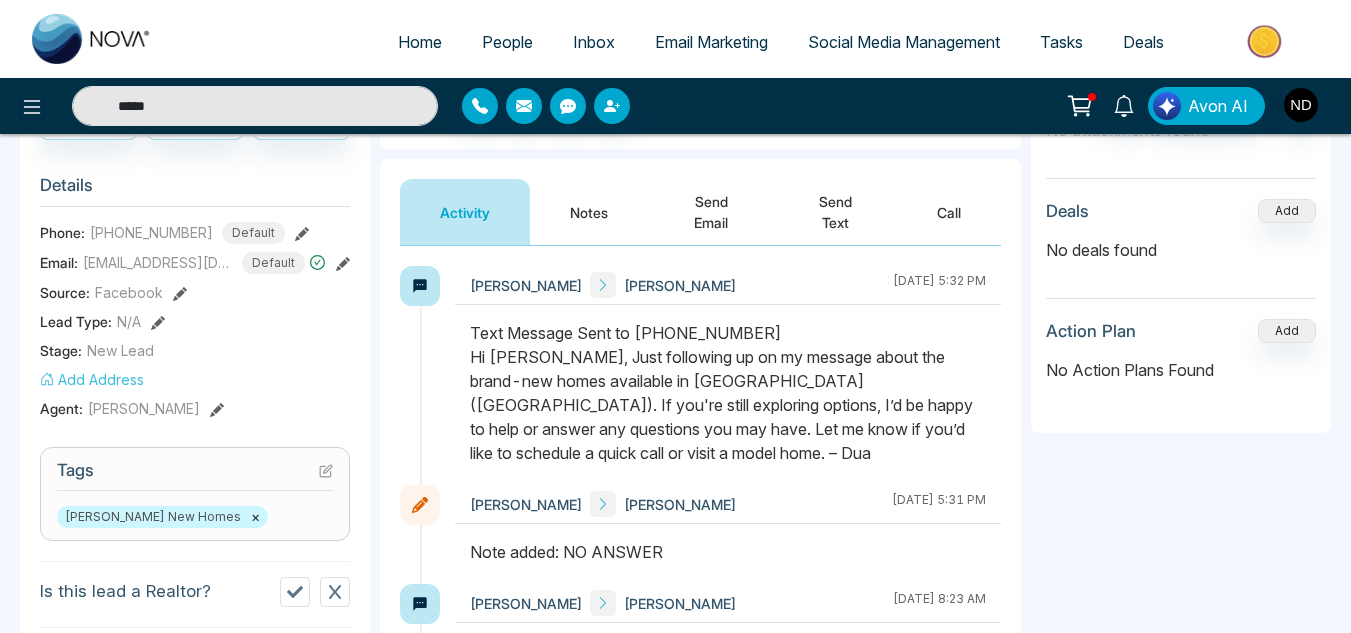 scroll, scrollTop: 298, scrollLeft: 0, axis: vertical 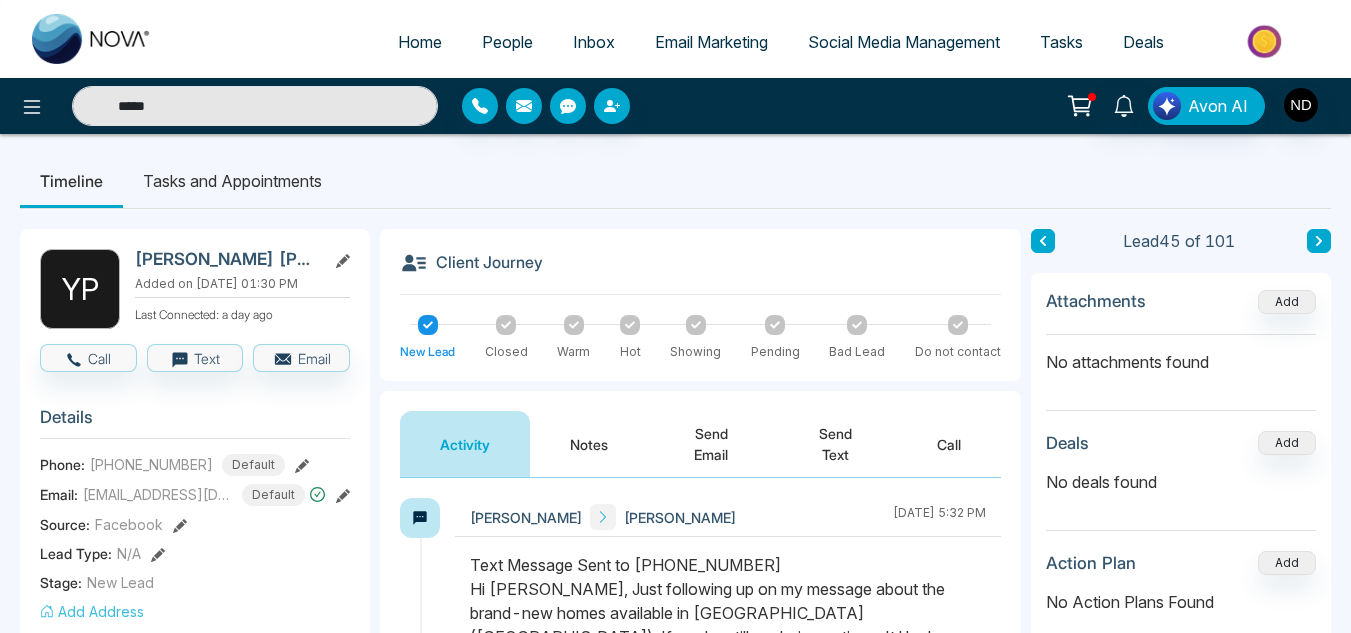 click on "Notes" at bounding box center [589, 444] 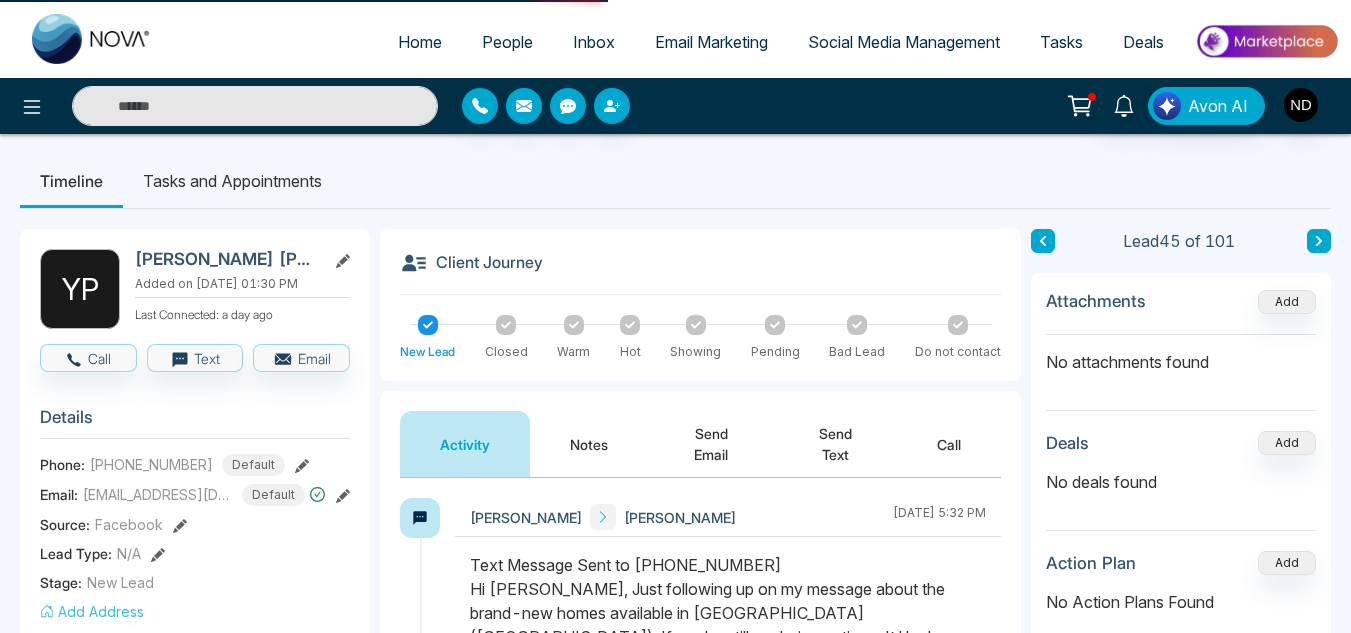 type on "*****" 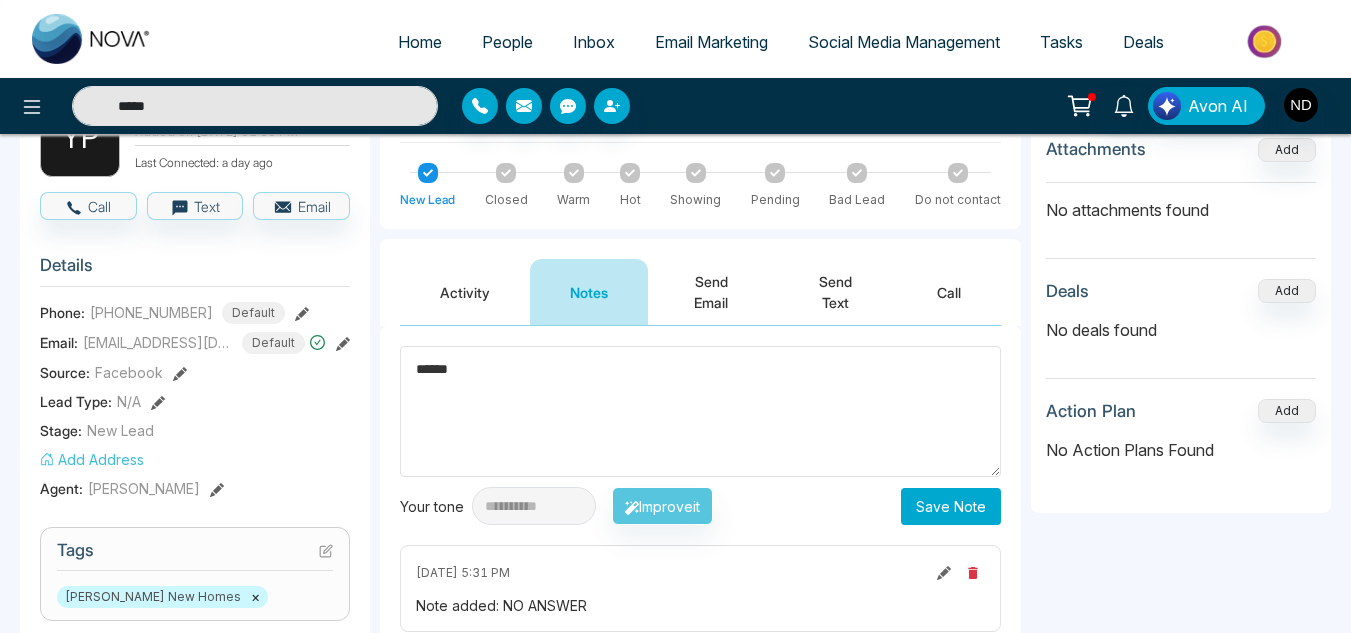 scroll, scrollTop: 153, scrollLeft: 0, axis: vertical 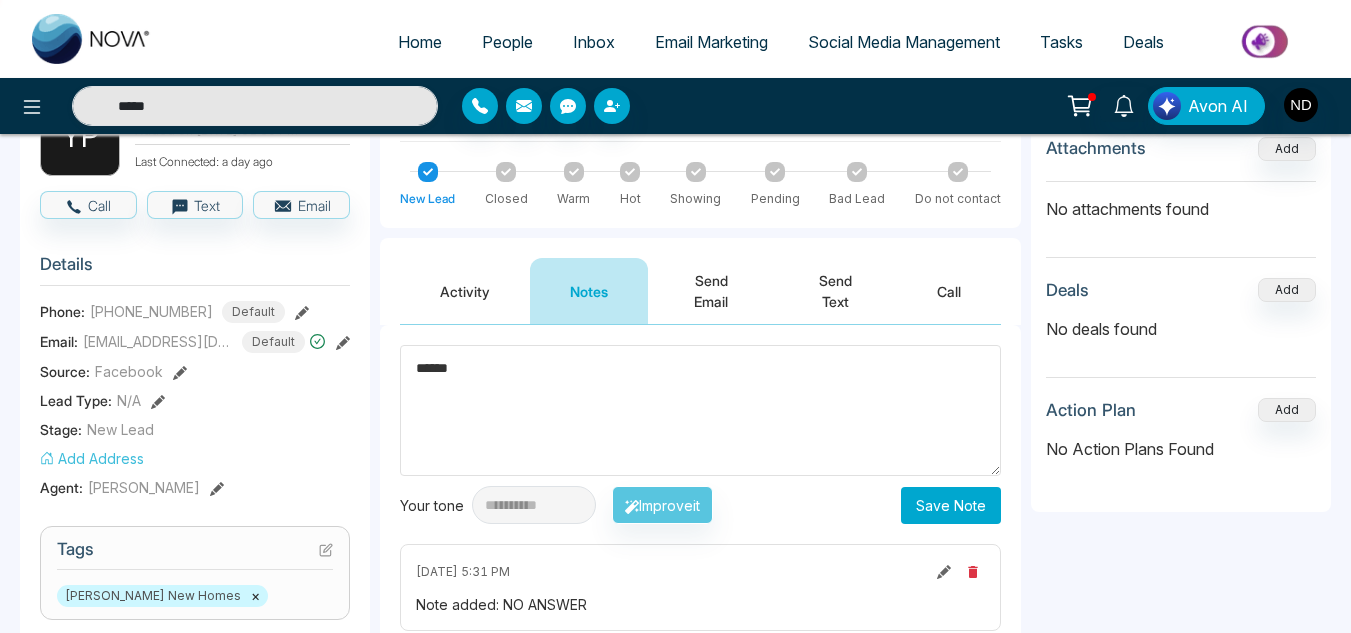 type on "******" 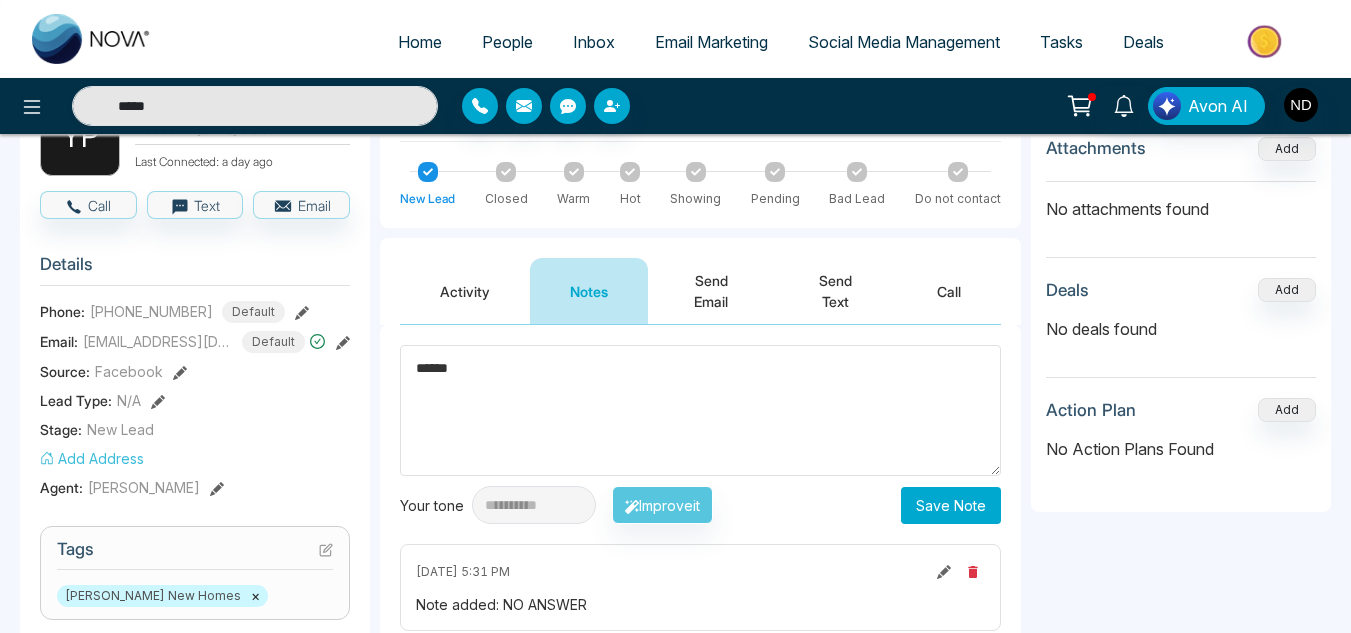 click on "Save Note" at bounding box center [951, 505] 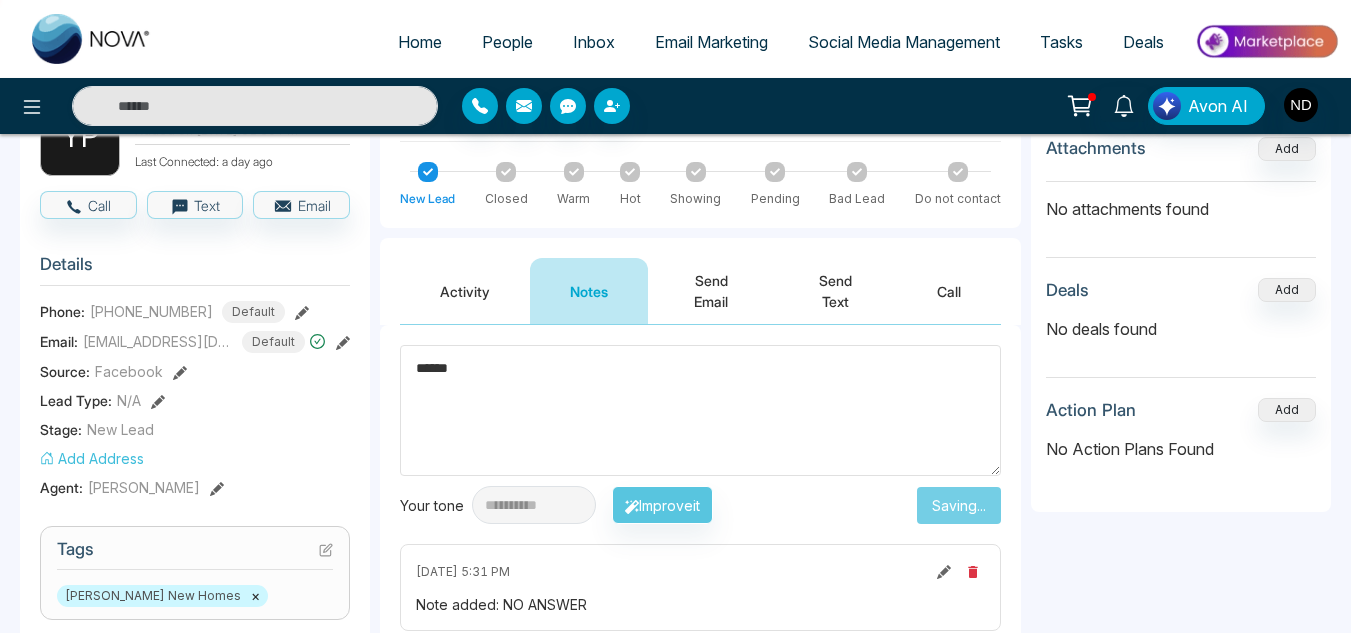 type on "*****" 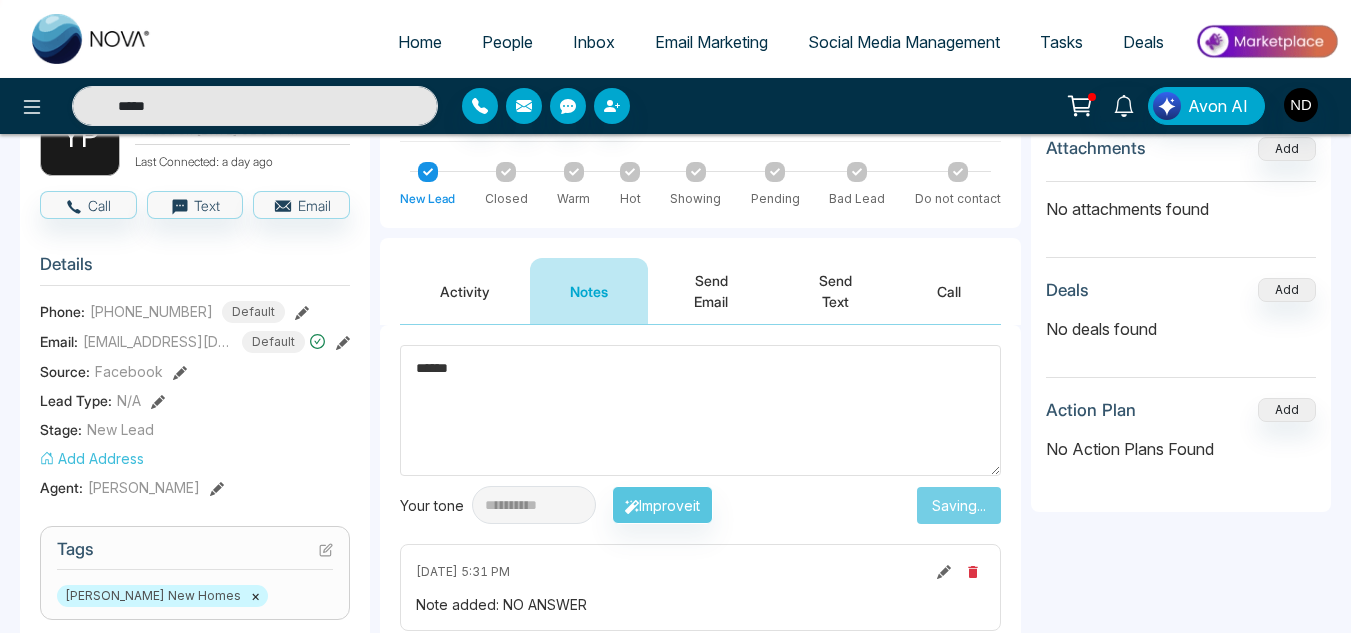 type 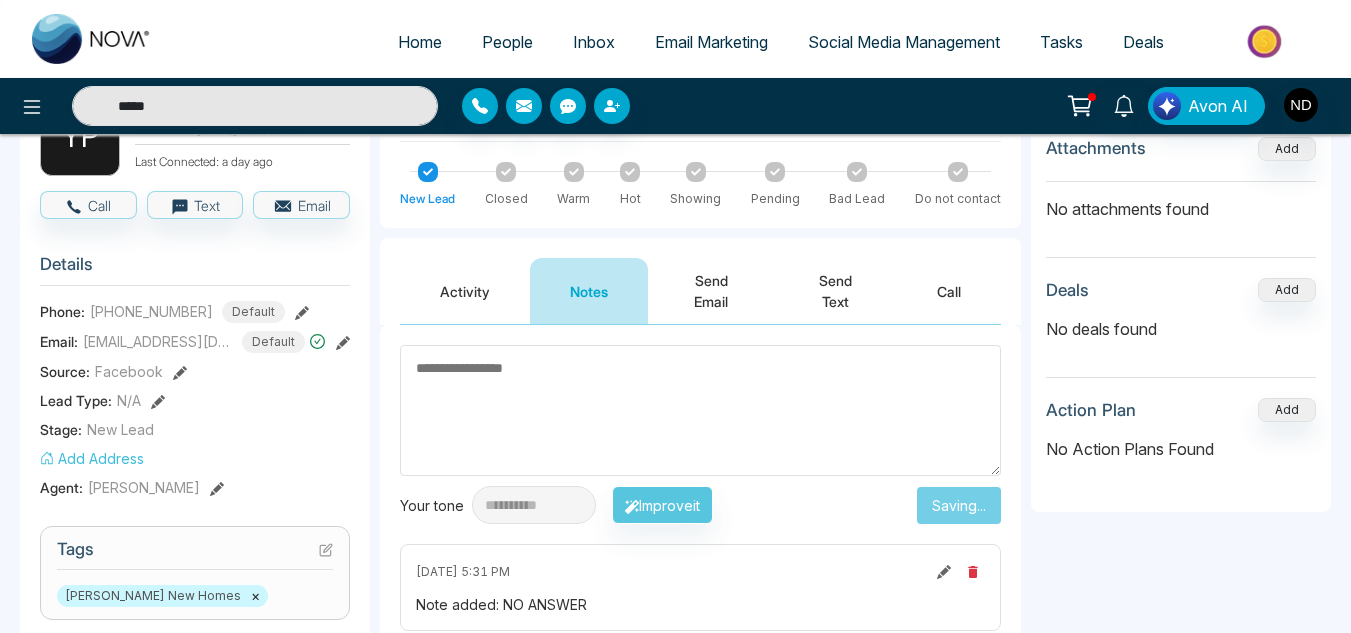 scroll, scrollTop: 0, scrollLeft: 0, axis: both 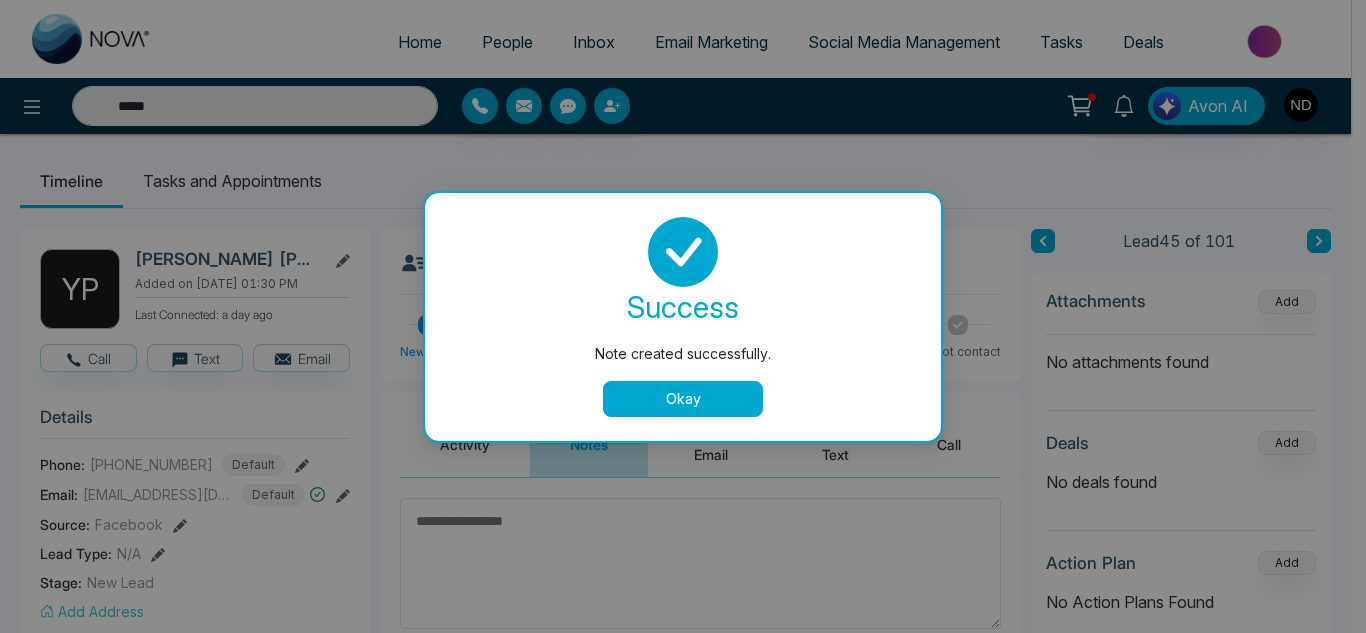 click on "Okay" at bounding box center [683, 399] 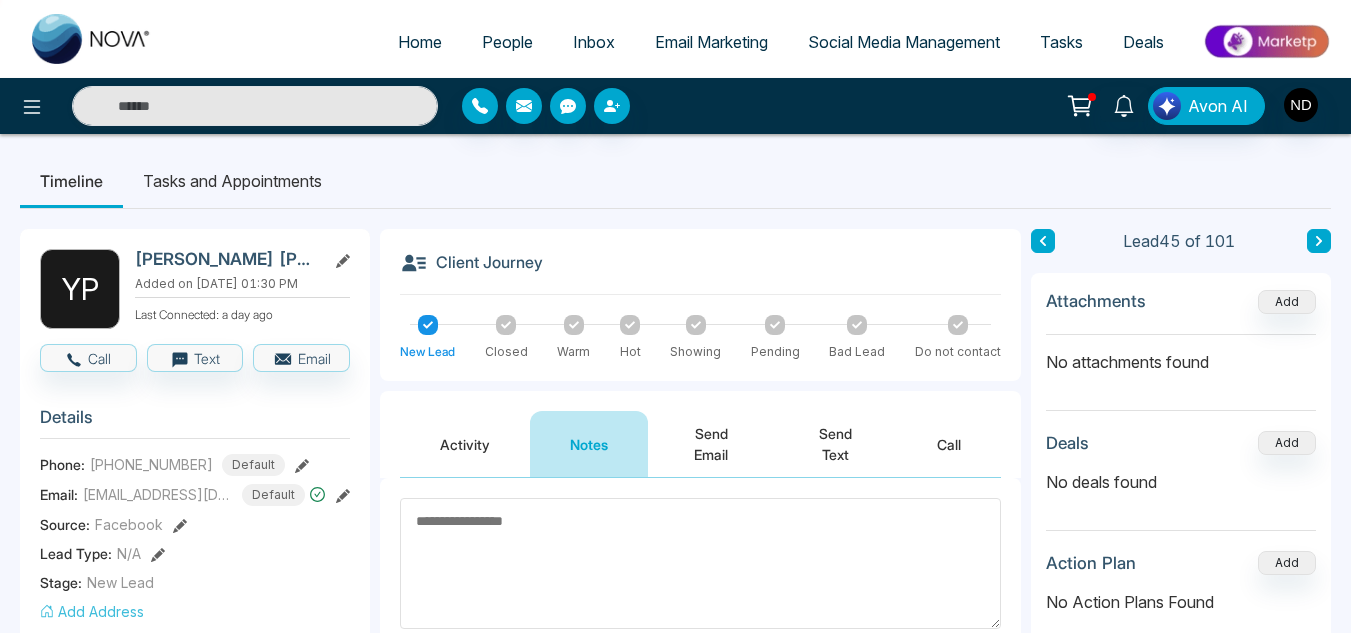 click 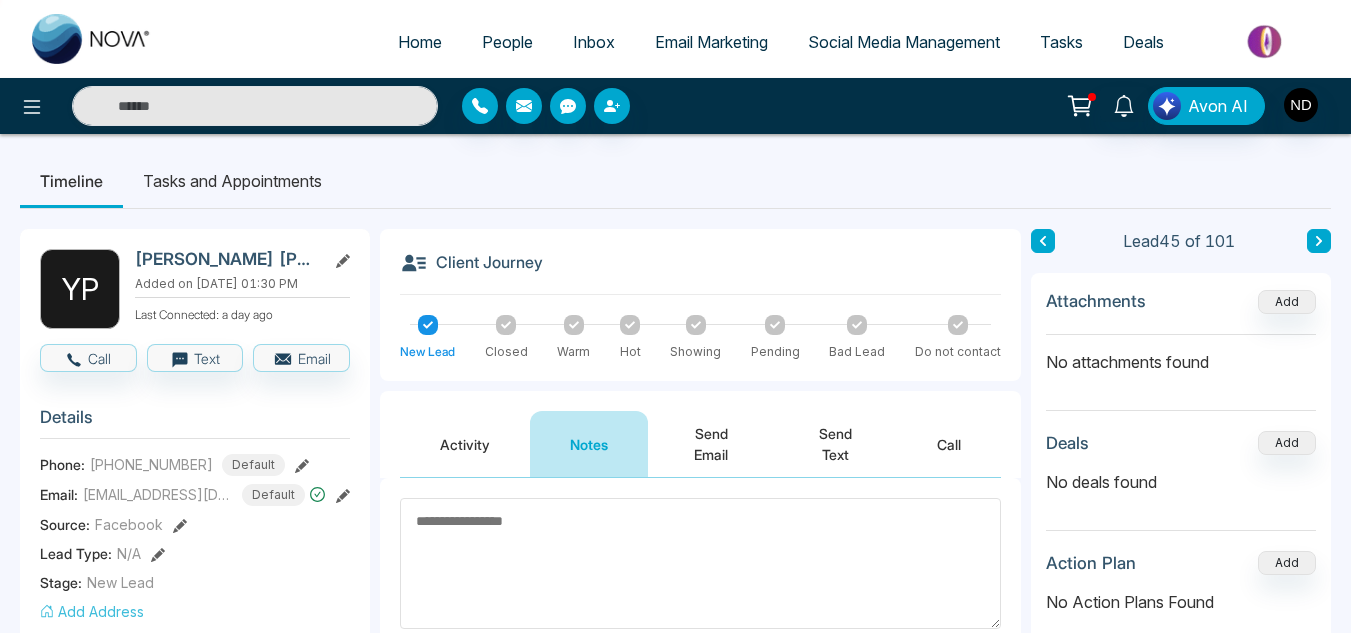 type on "*****" 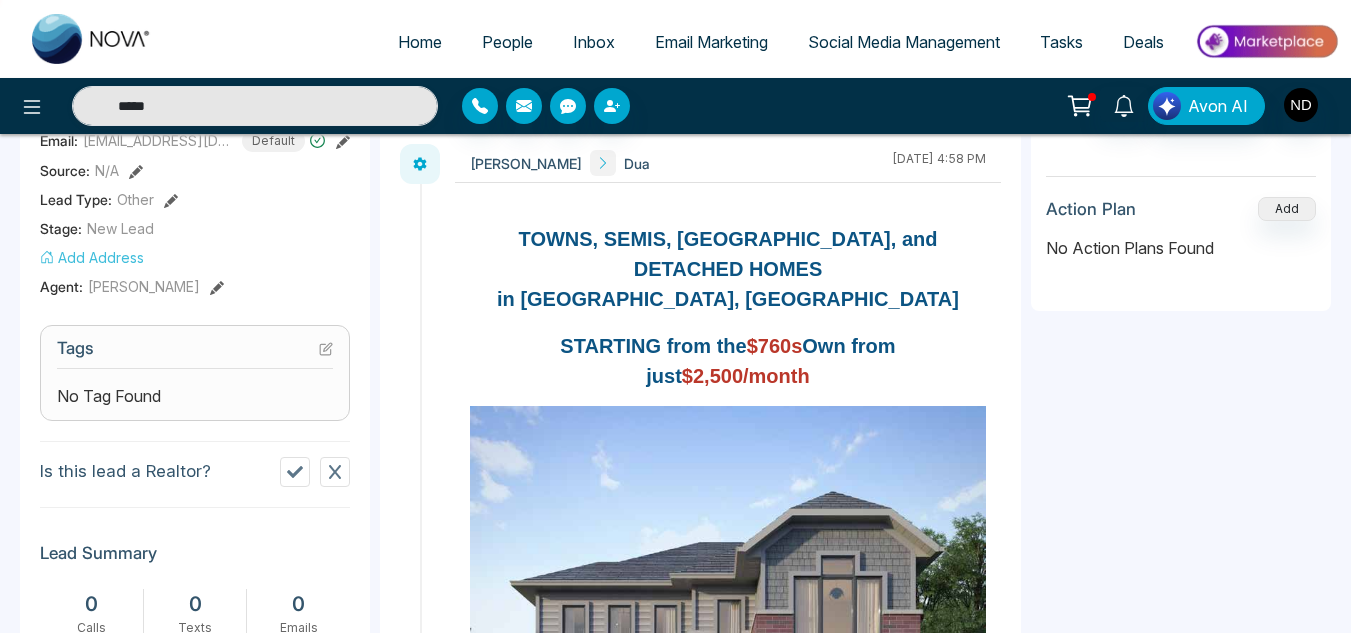 scroll, scrollTop: 369, scrollLeft: 0, axis: vertical 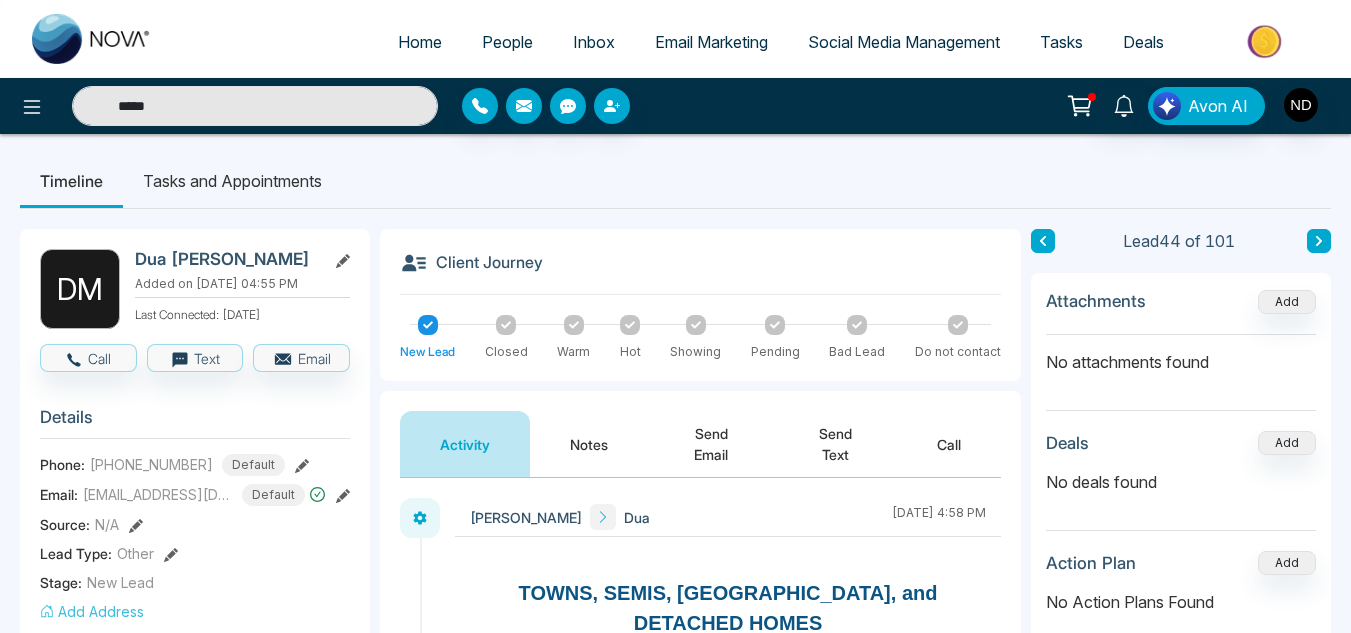 click 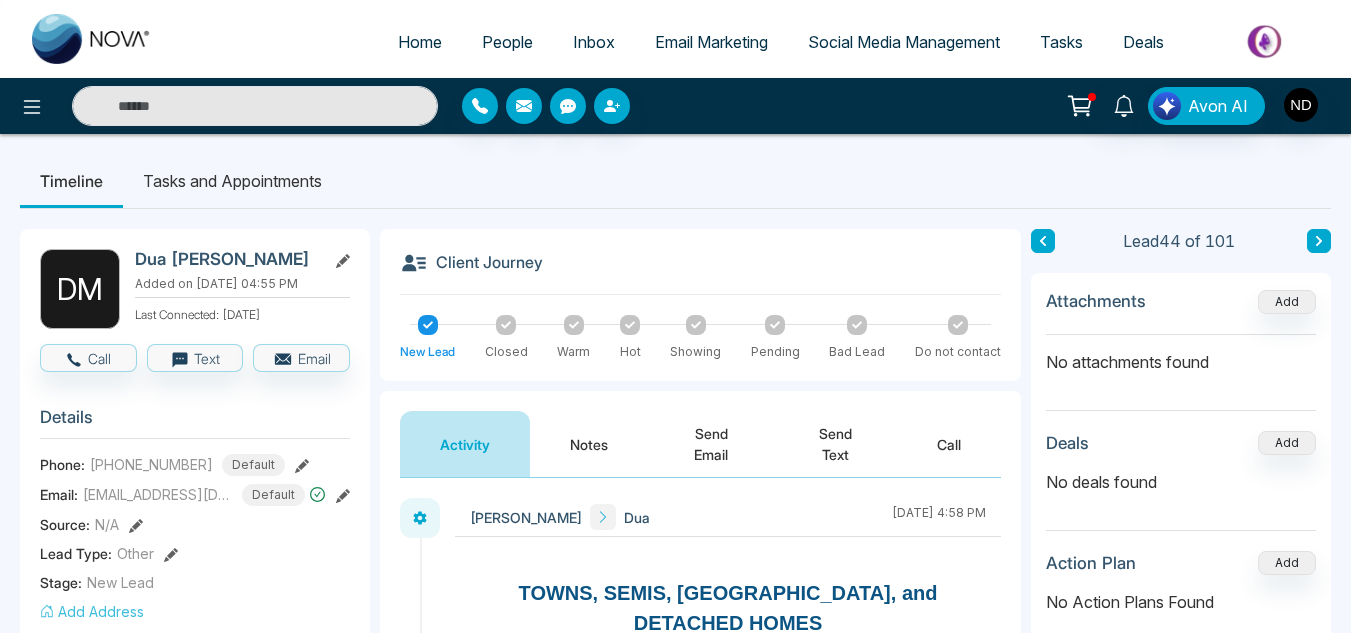 type on "*****" 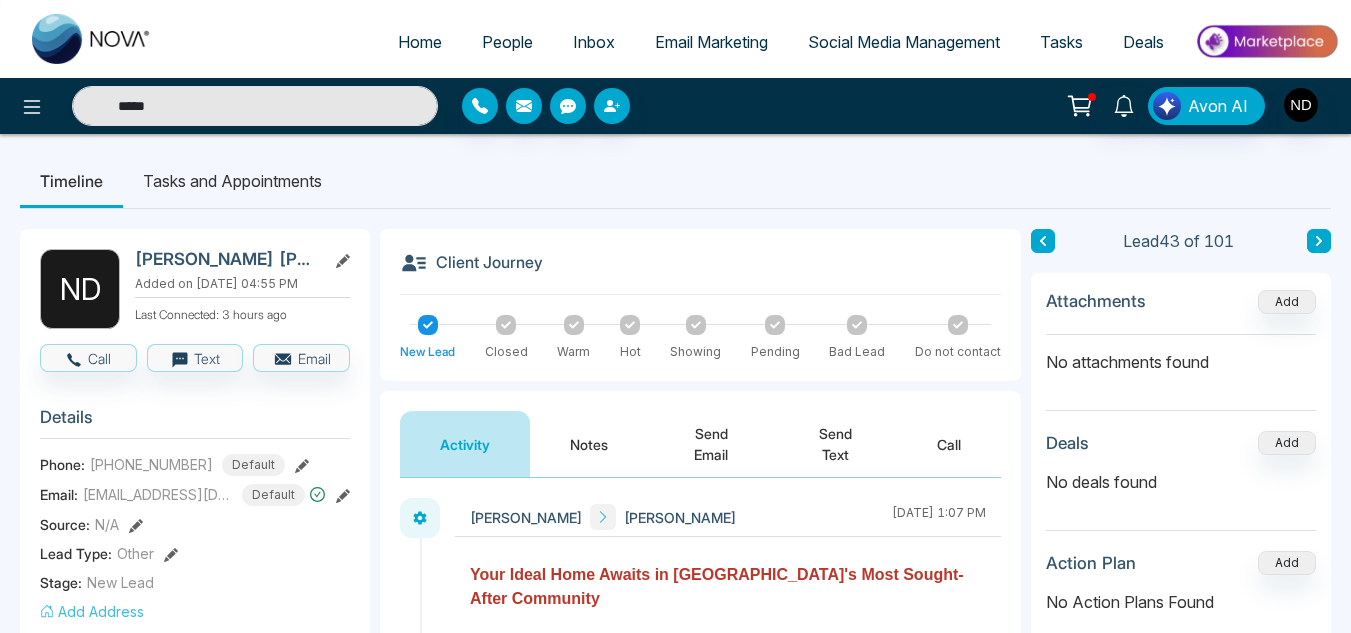 click 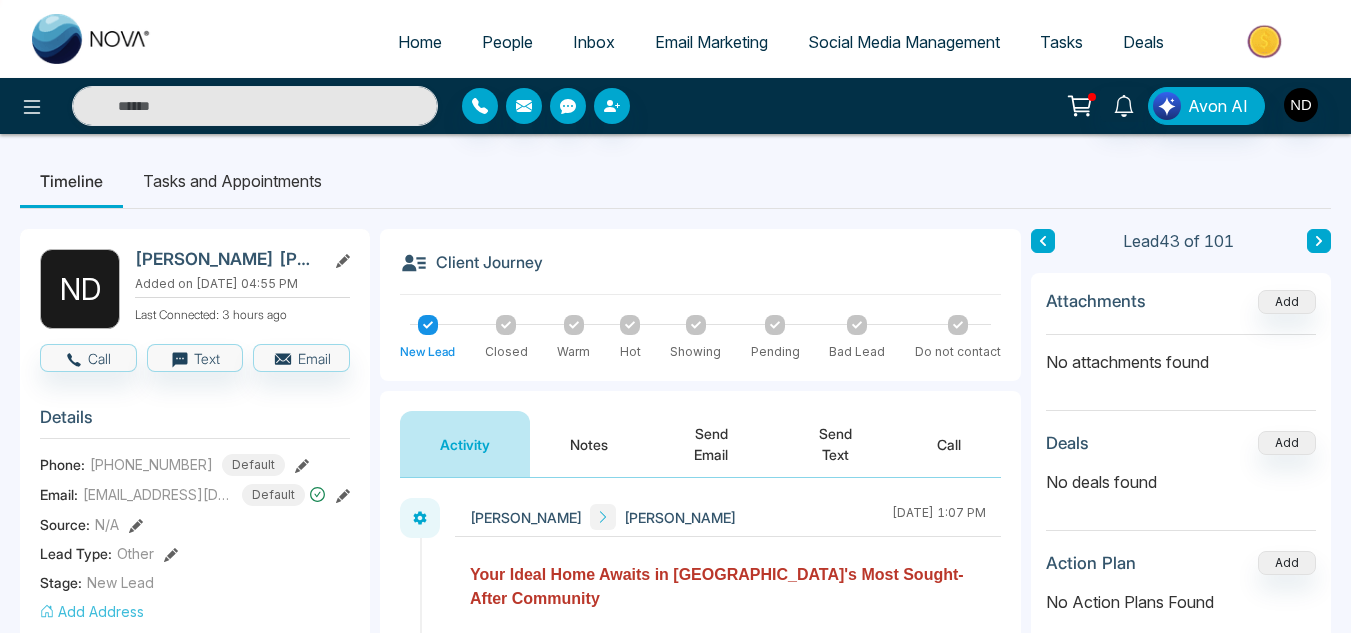 type on "*****" 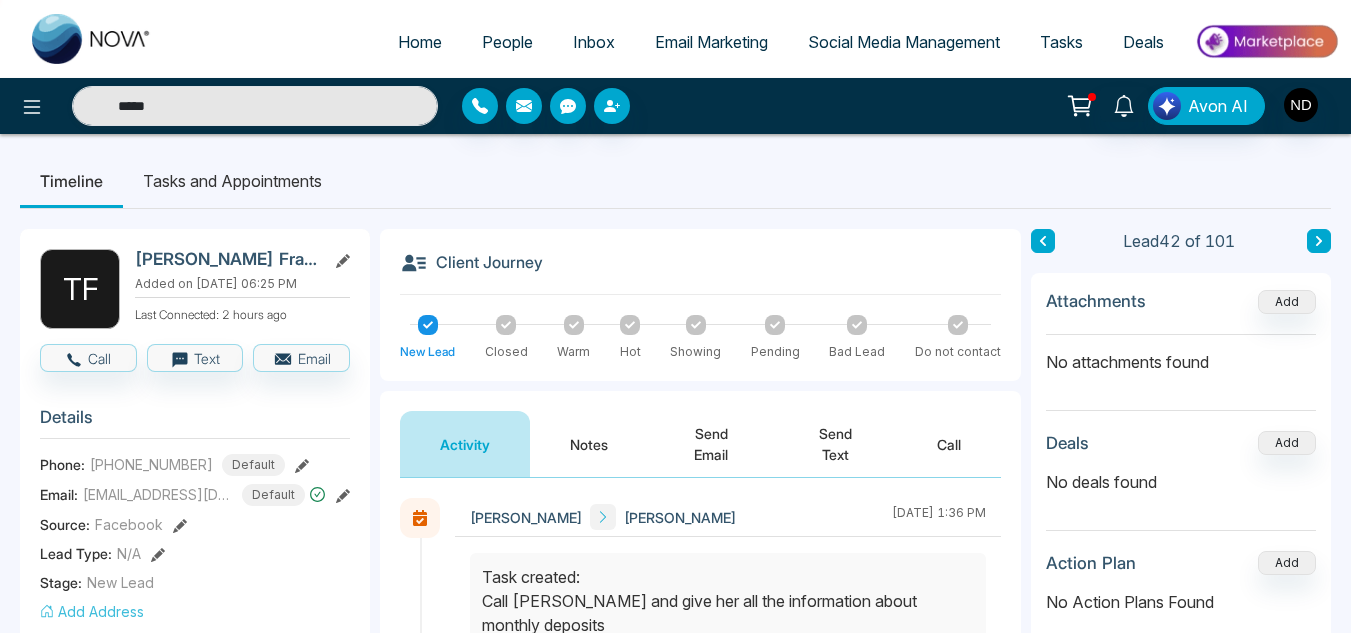 scroll, scrollTop: 1, scrollLeft: 0, axis: vertical 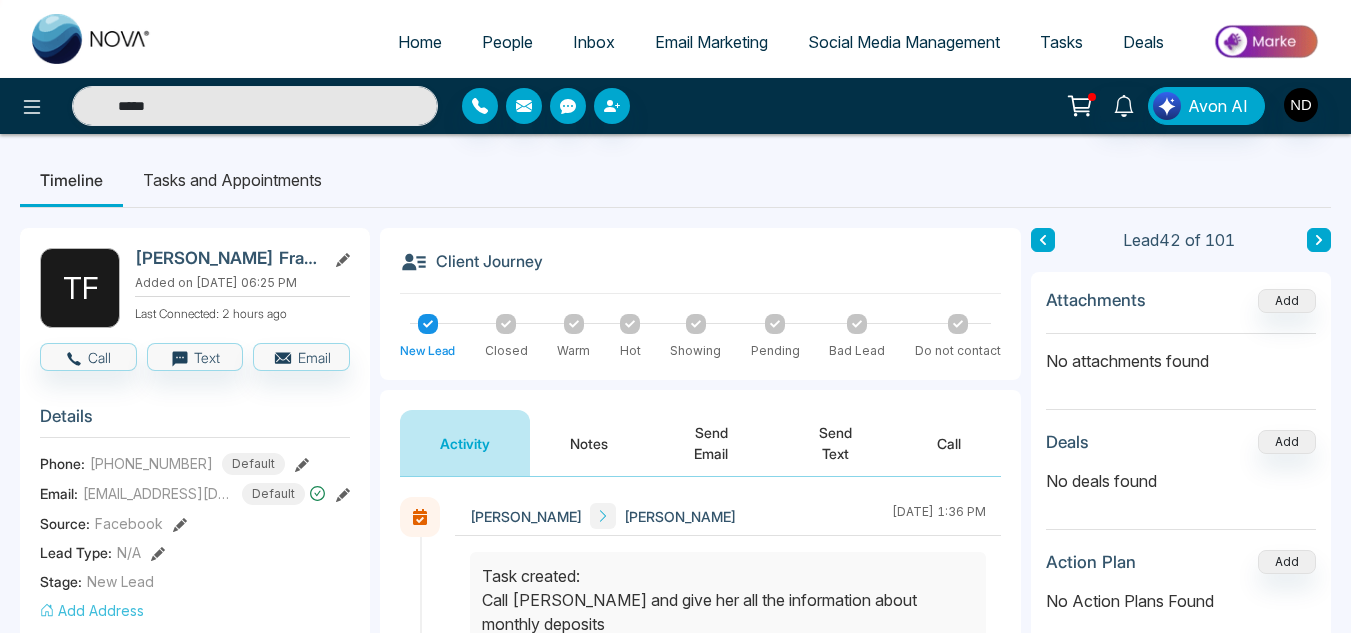 click at bounding box center (1043, 240) 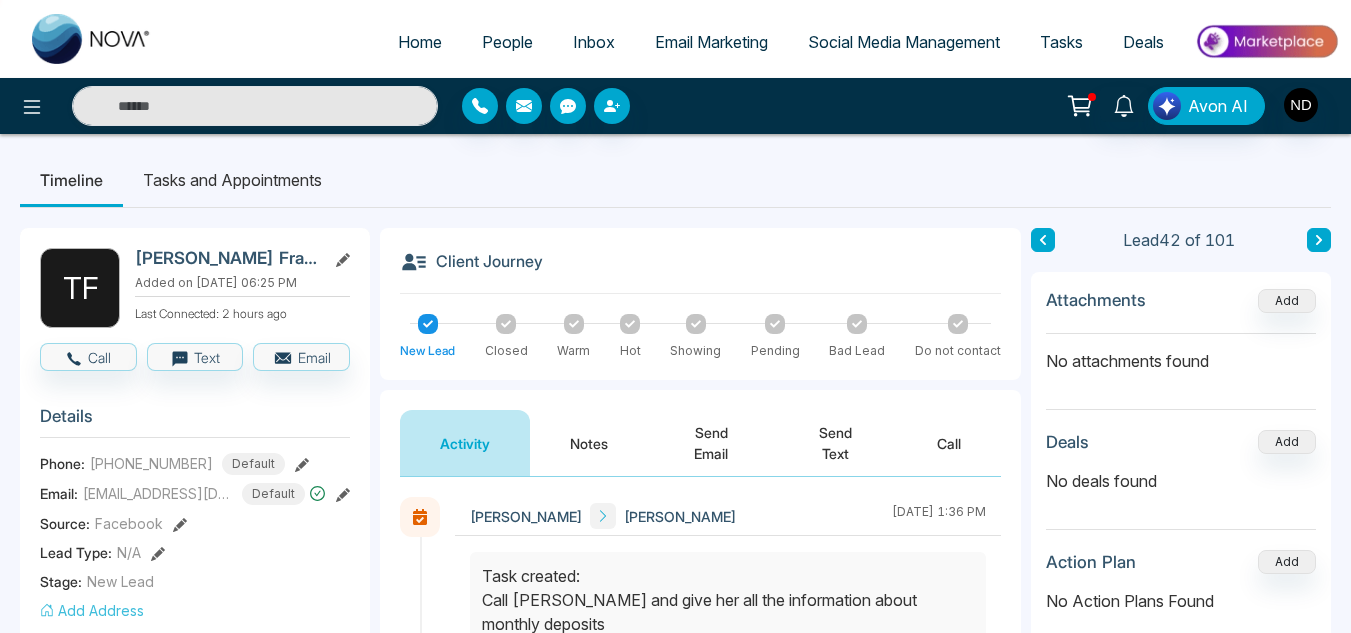 type on "*****" 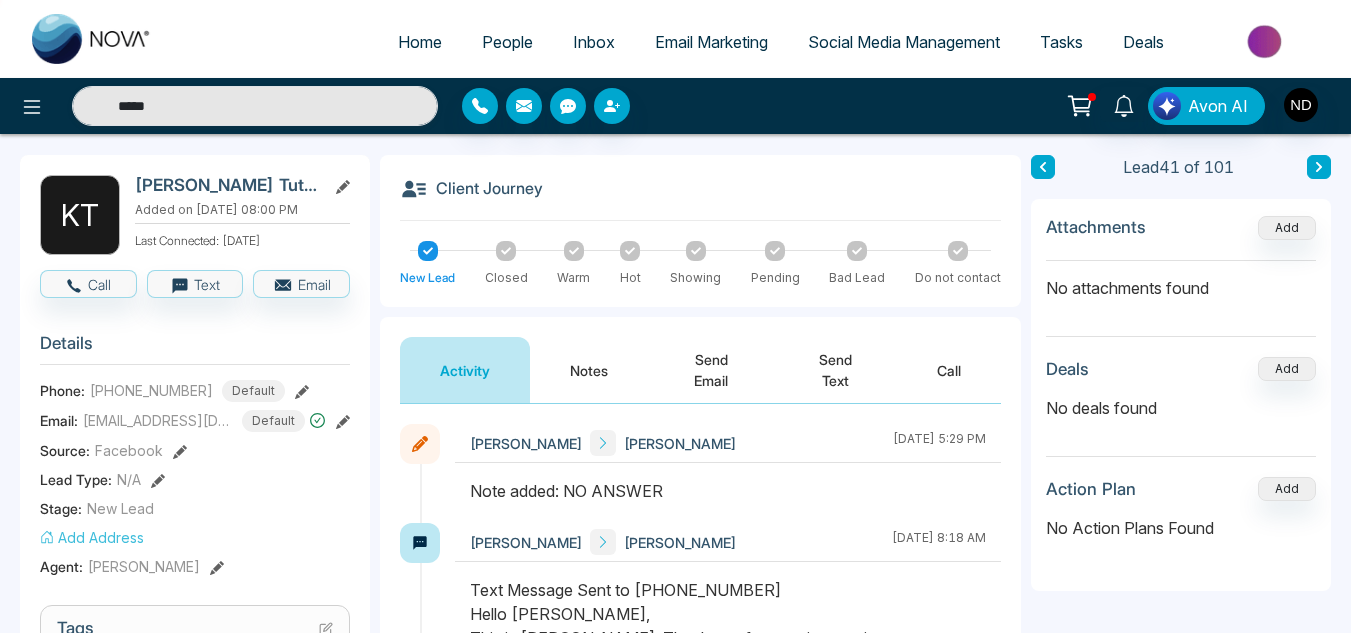 scroll, scrollTop: 0, scrollLeft: 0, axis: both 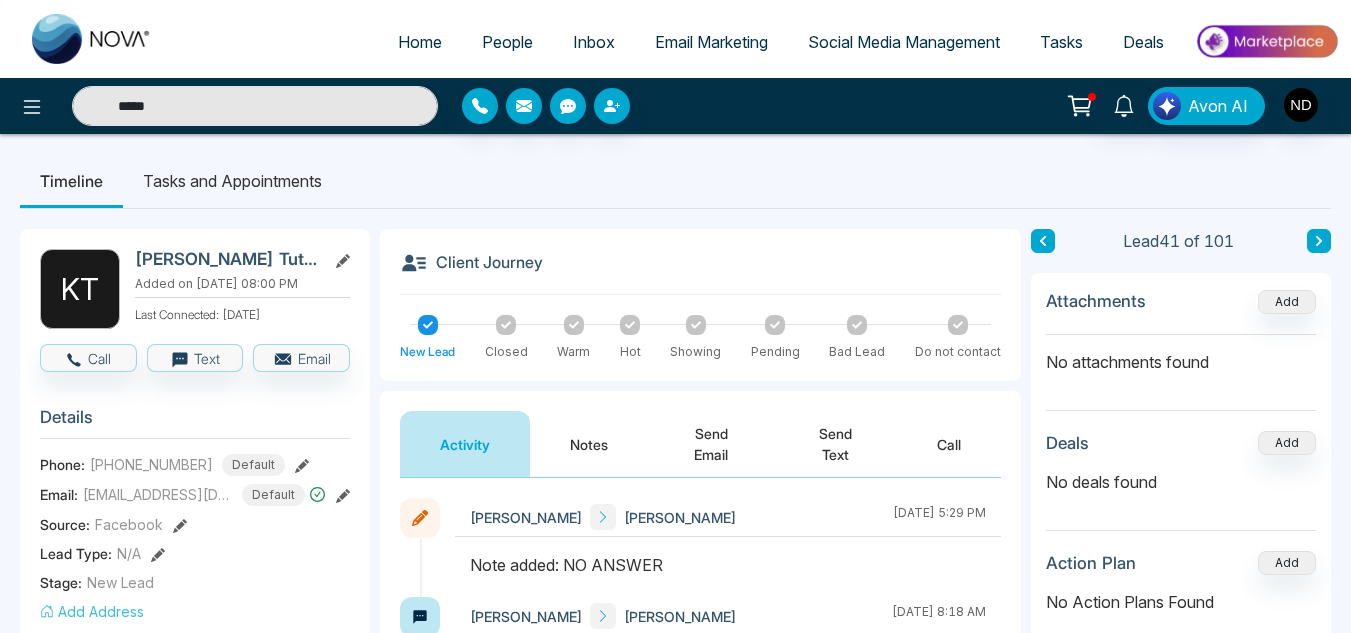 click on "Notes" at bounding box center (589, 444) 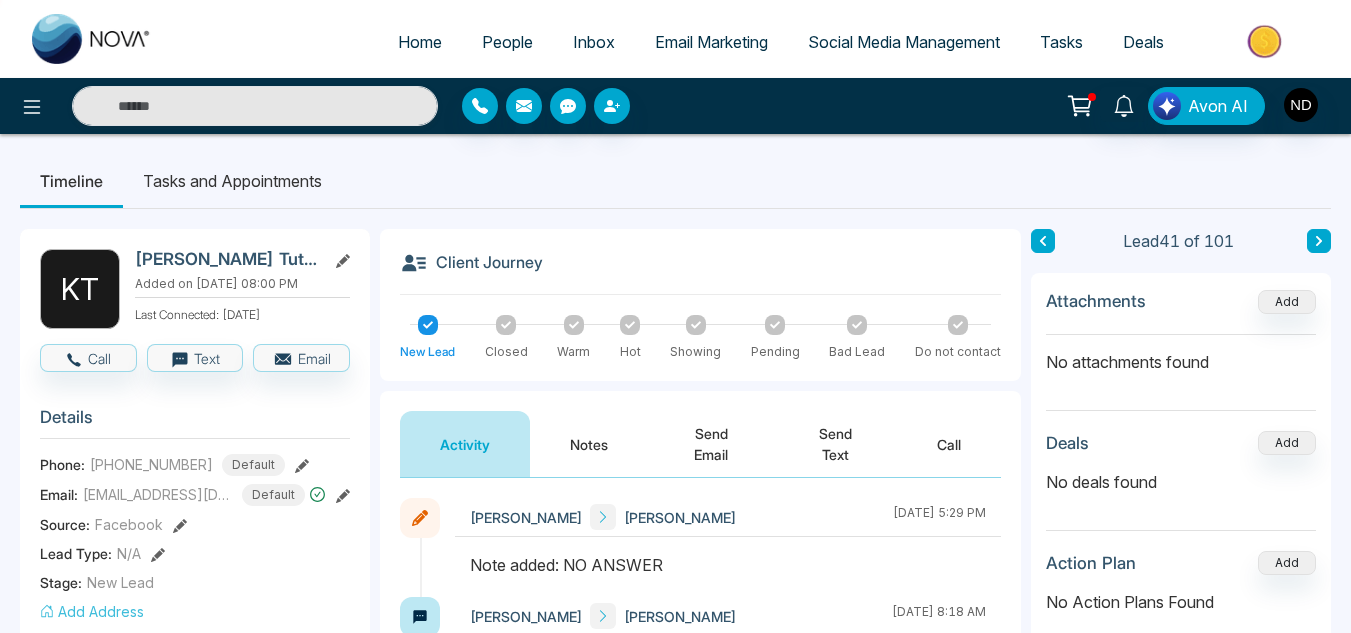 type on "*****" 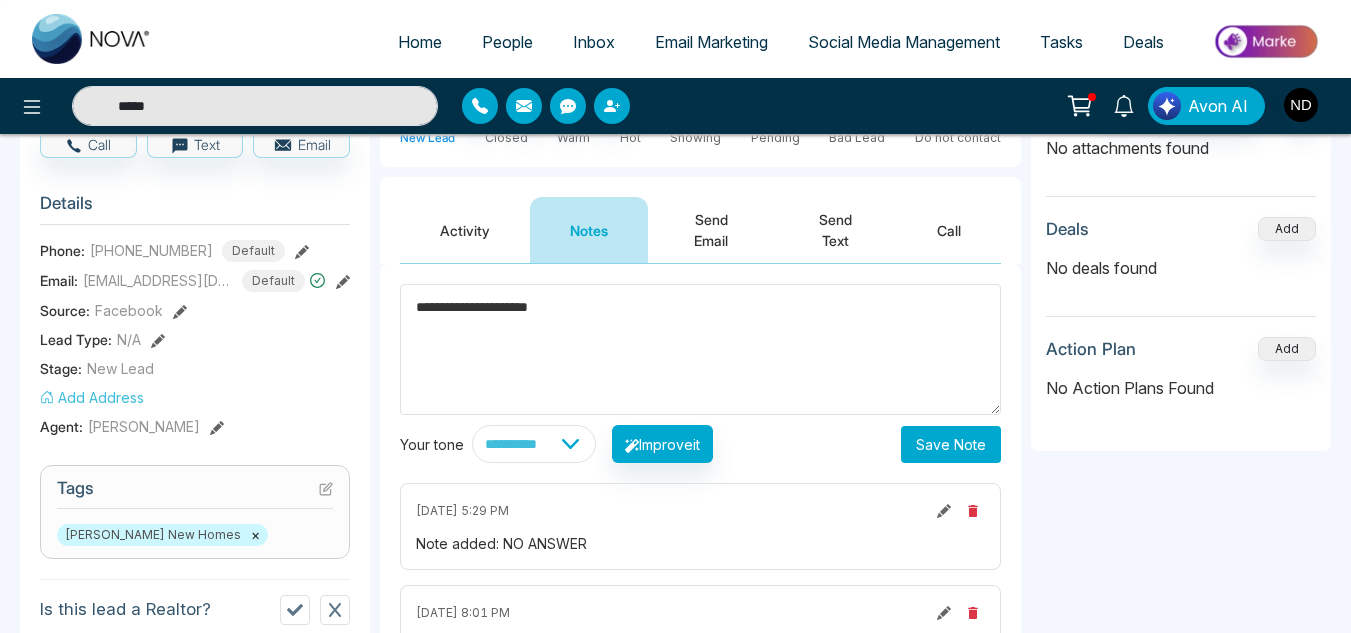scroll, scrollTop: 217, scrollLeft: 0, axis: vertical 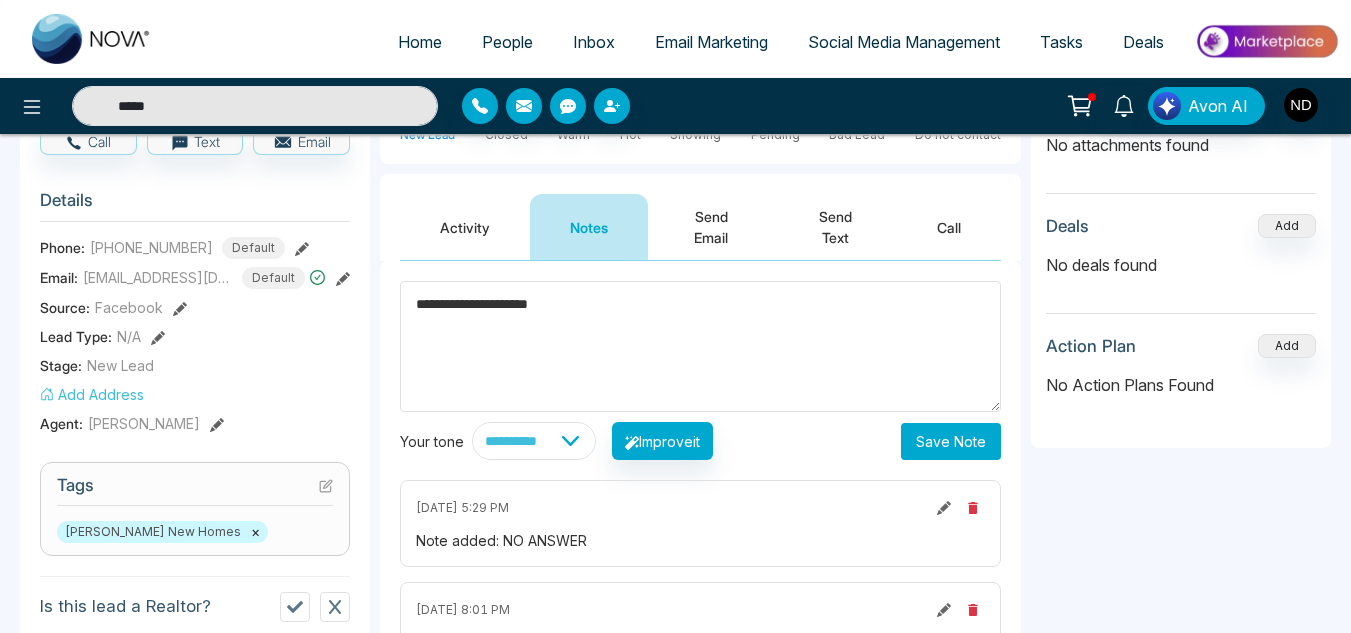 type on "**********" 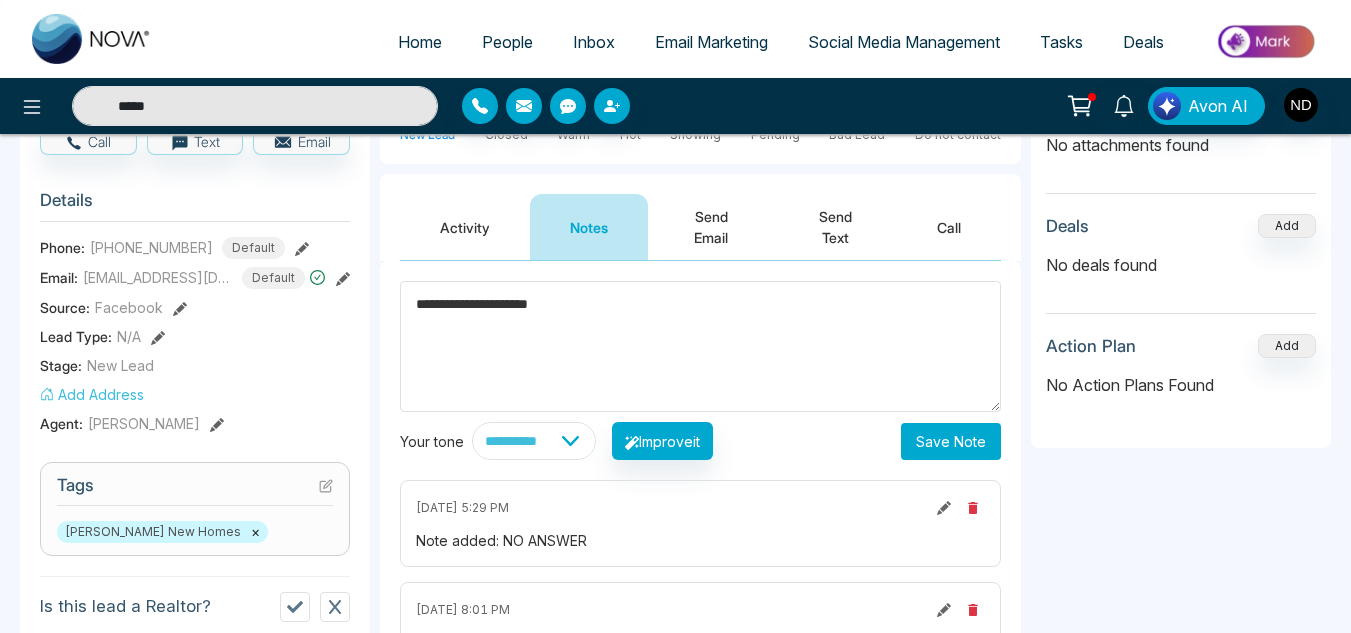 click on "Save Note" at bounding box center (951, 441) 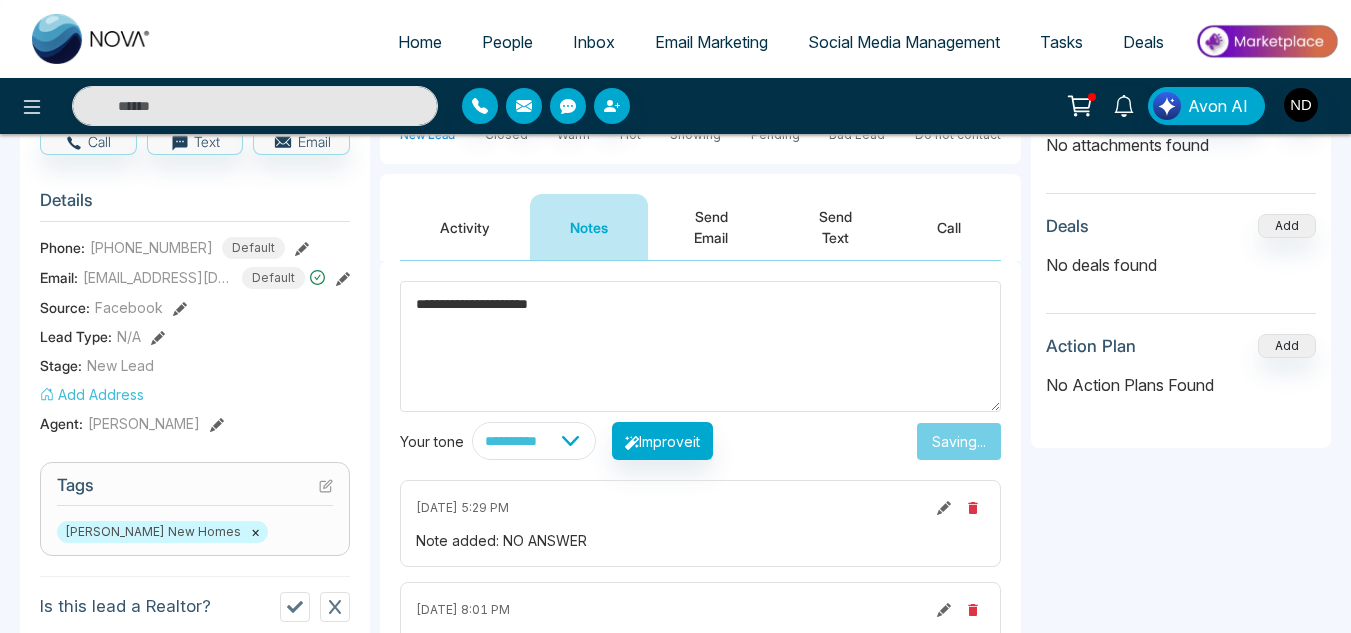 type on "*****" 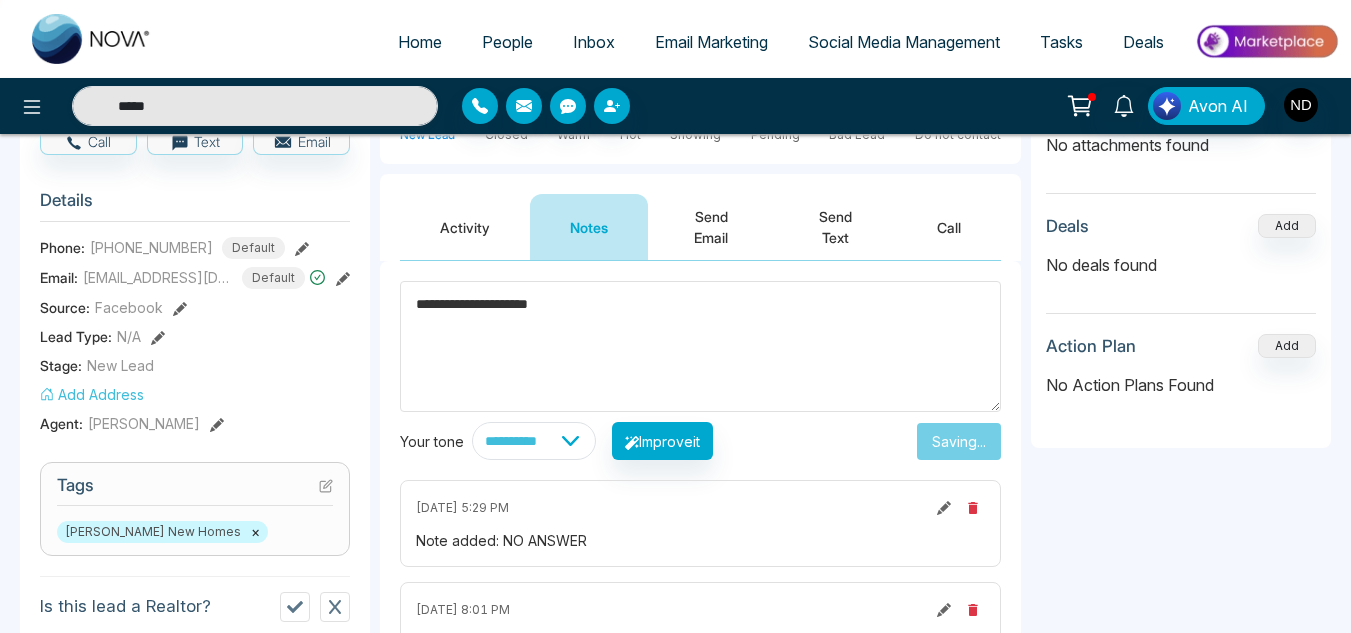 type 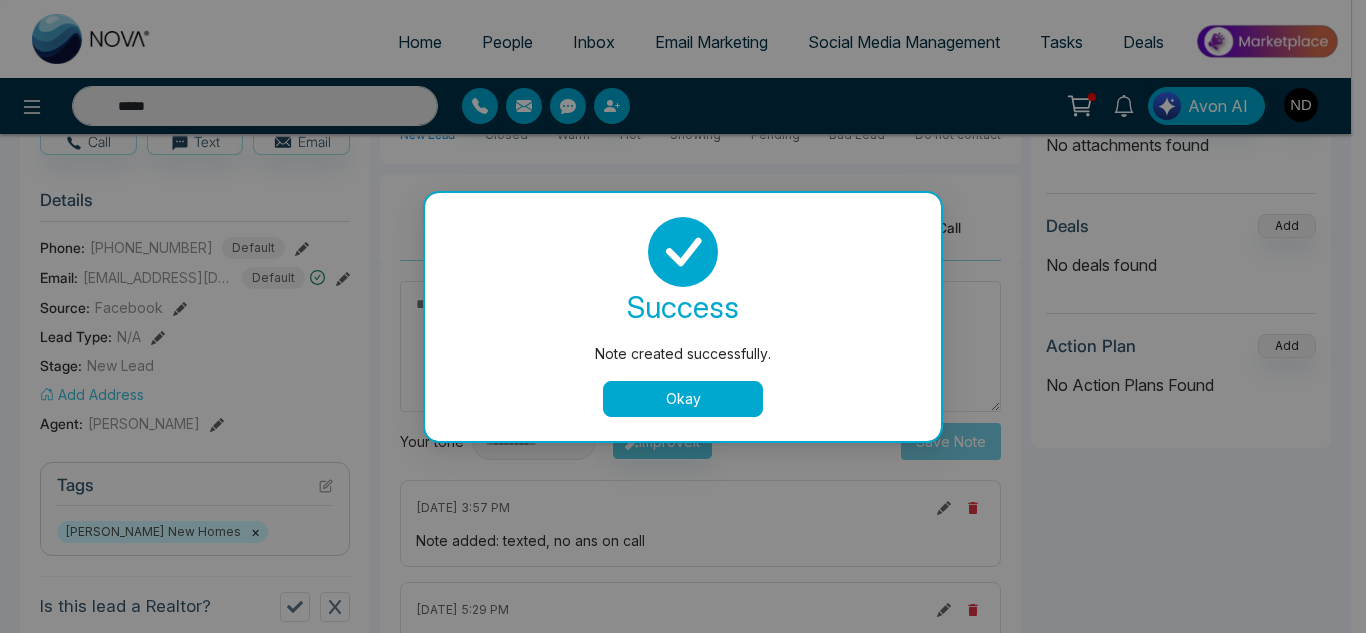 click on "Okay" at bounding box center [683, 399] 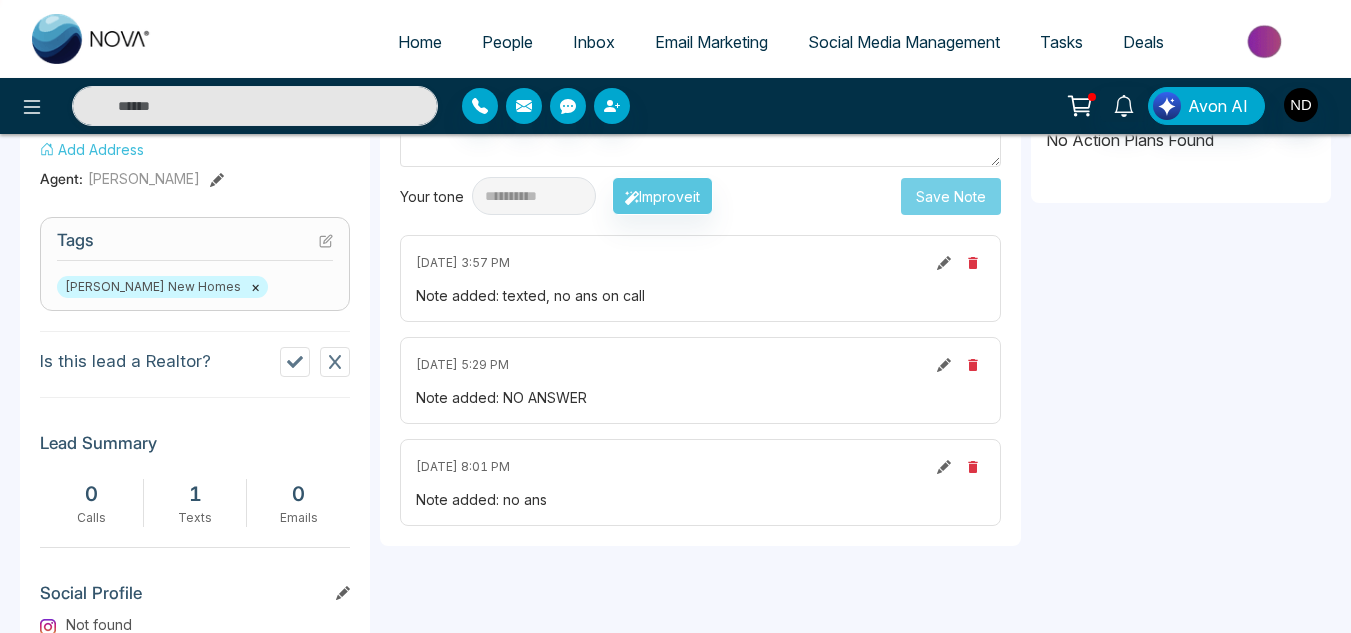 scroll, scrollTop: 0, scrollLeft: 0, axis: both 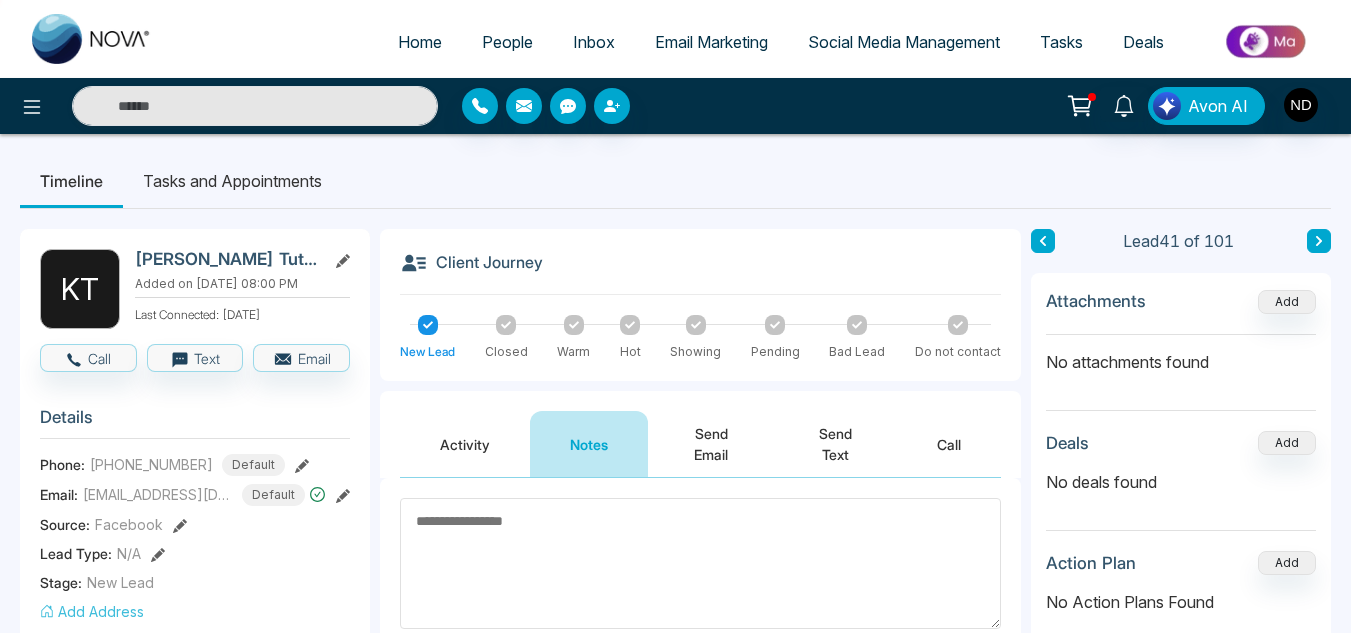 click 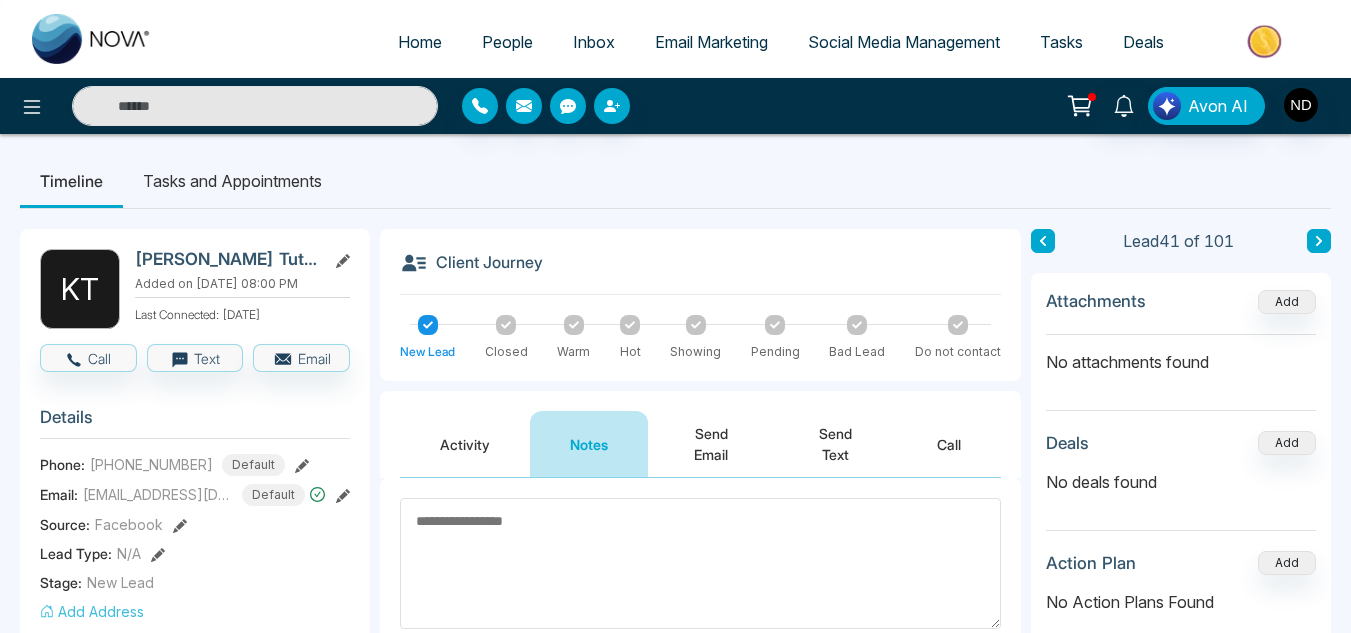 type on "*****" 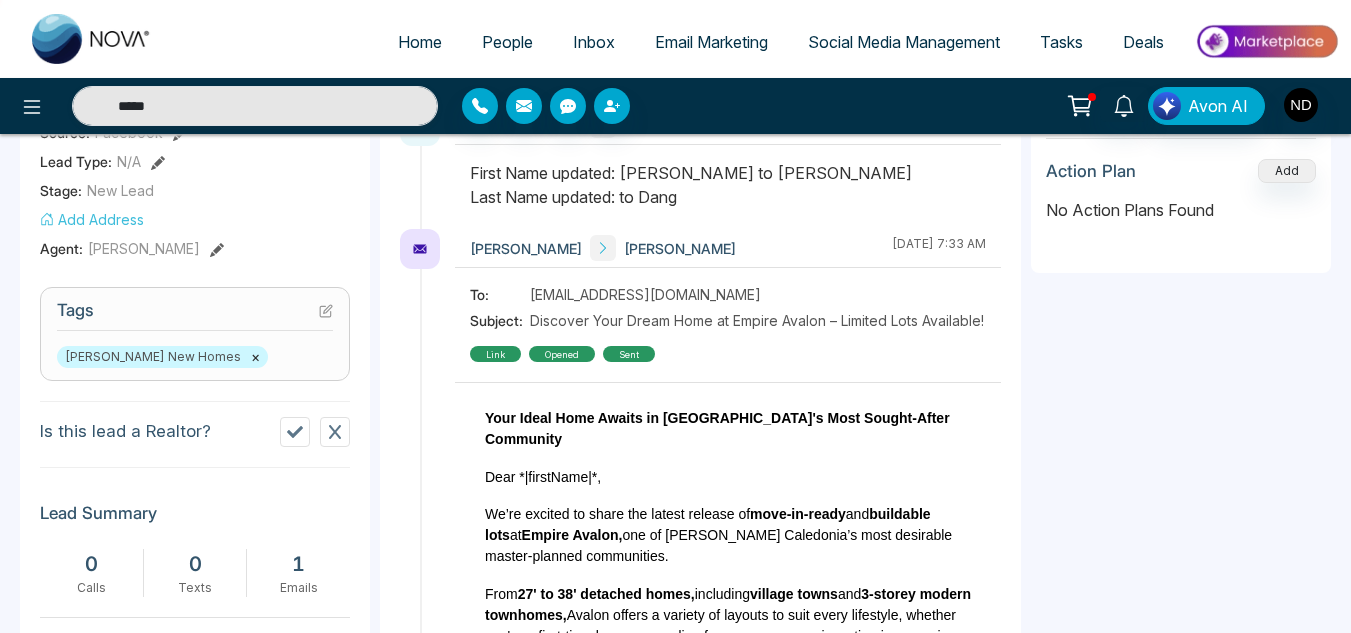scroll, scrollTop: 457, scrollLeft: 0, axis: vertical 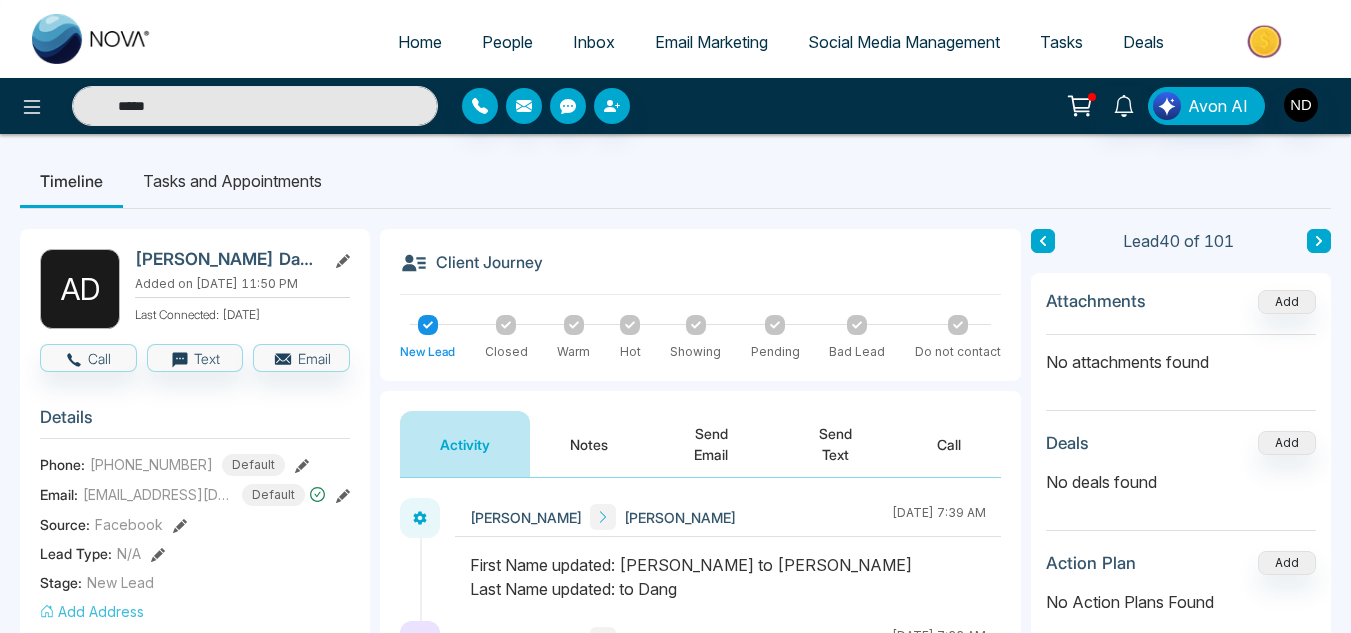 click at bounding box center [1043, 241] 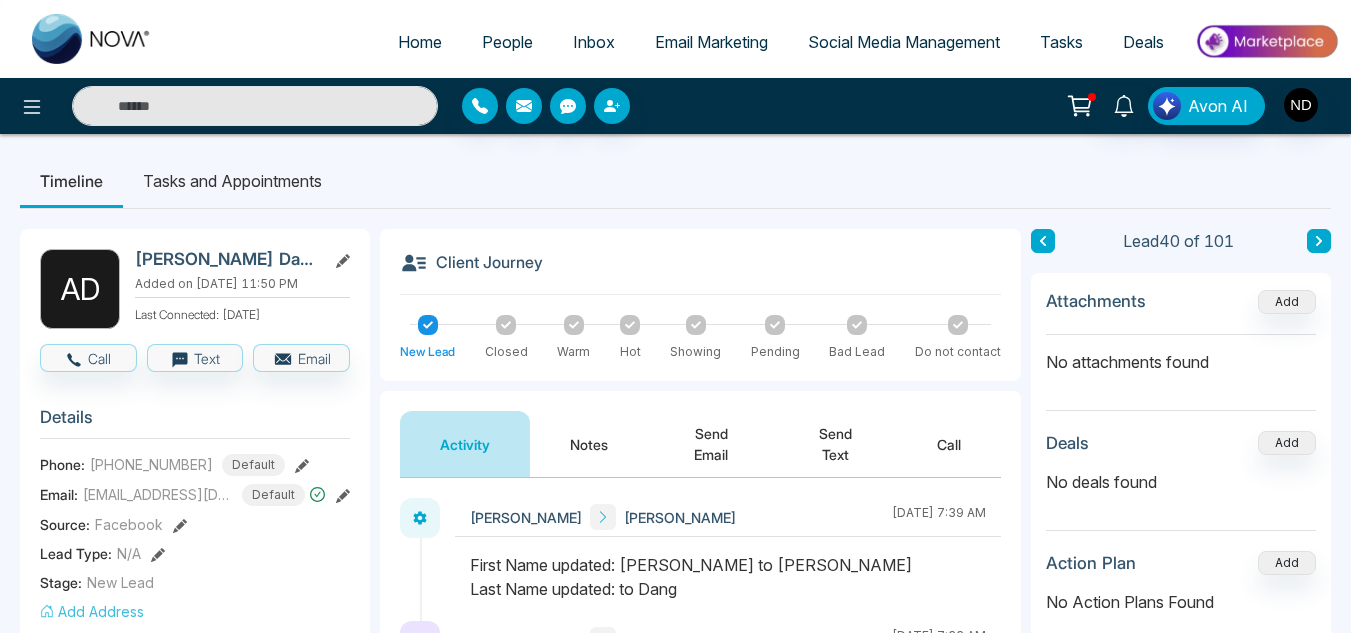 type on "*****" 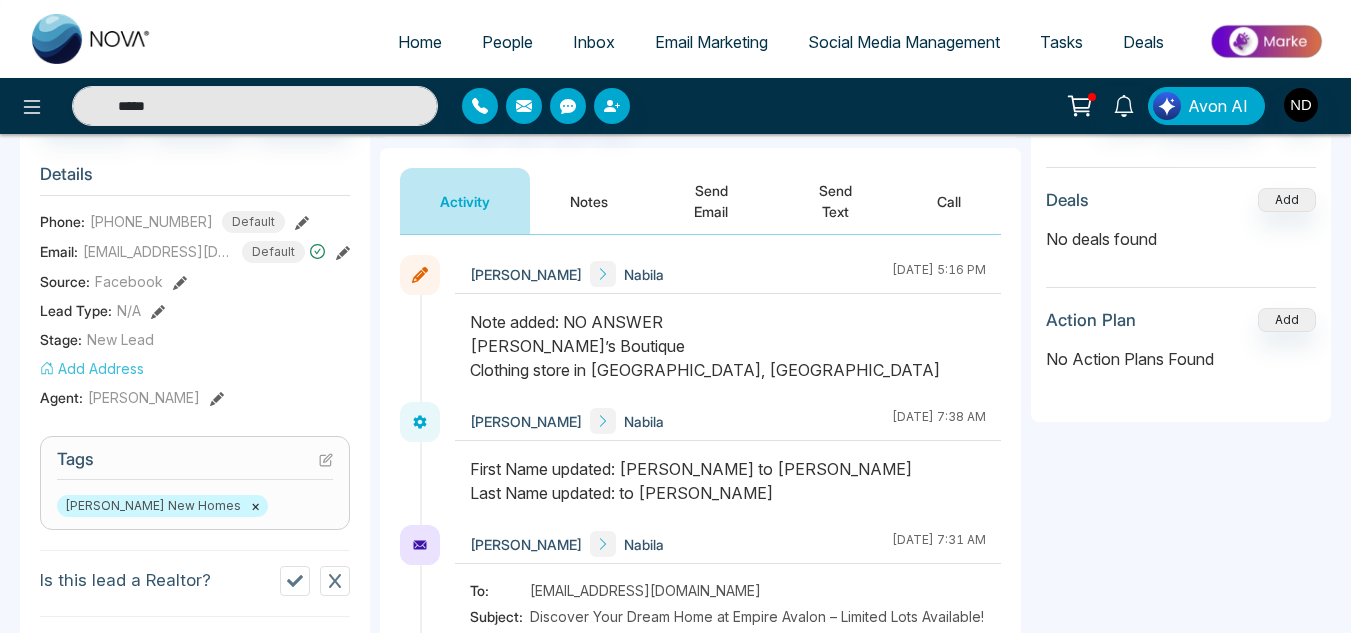 scroll, scrollTop: 245, scrollLeft: 0, axis: vertical 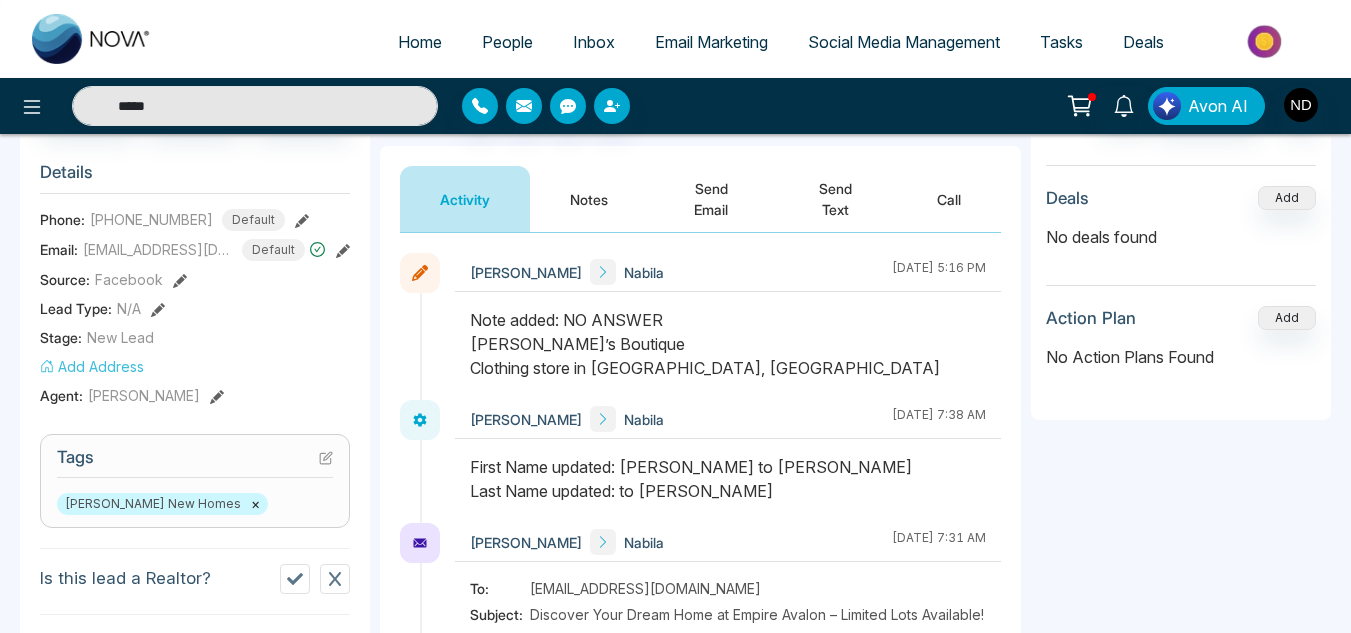 click on "Notes" at bounding box center (589, 199) 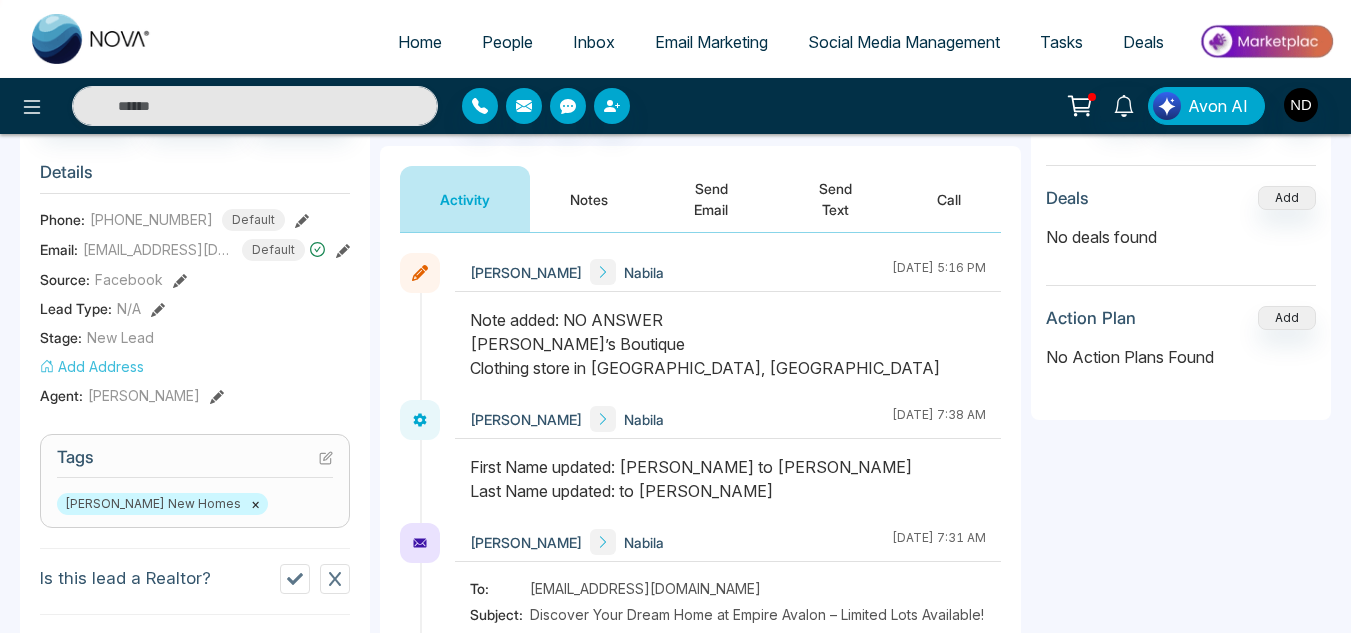 type on "*****" 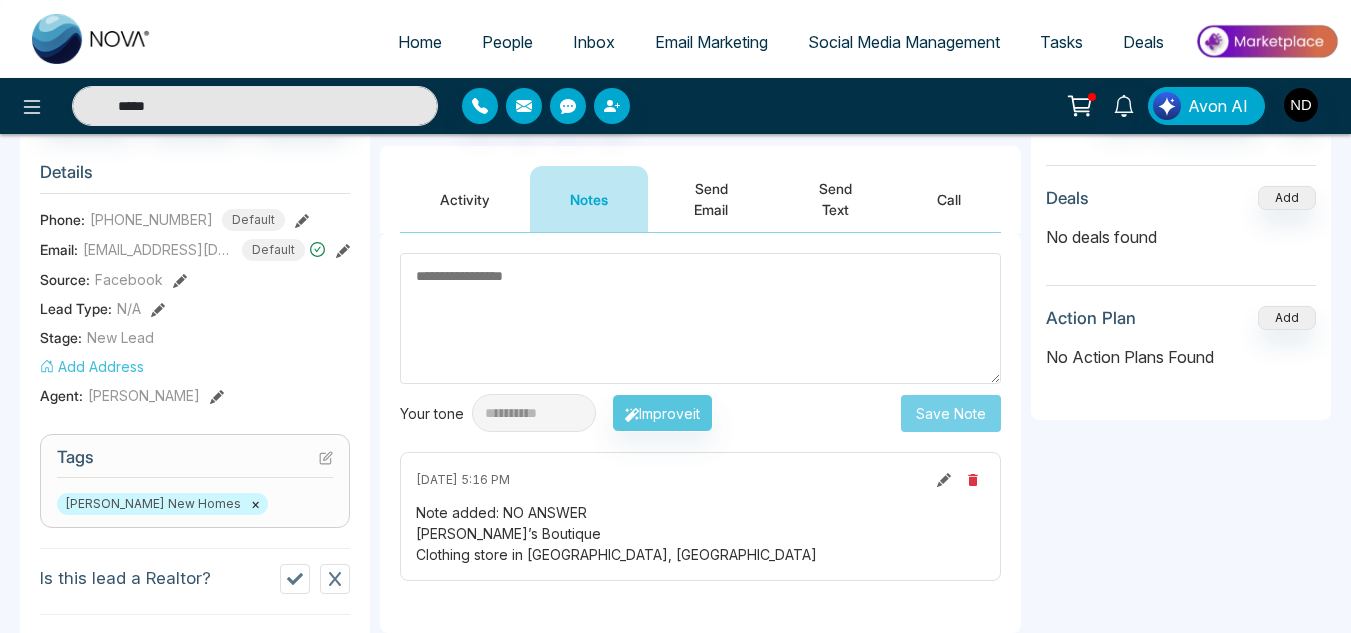 scroll, scrollTop: 0, scrollLeft: 0, axis: both 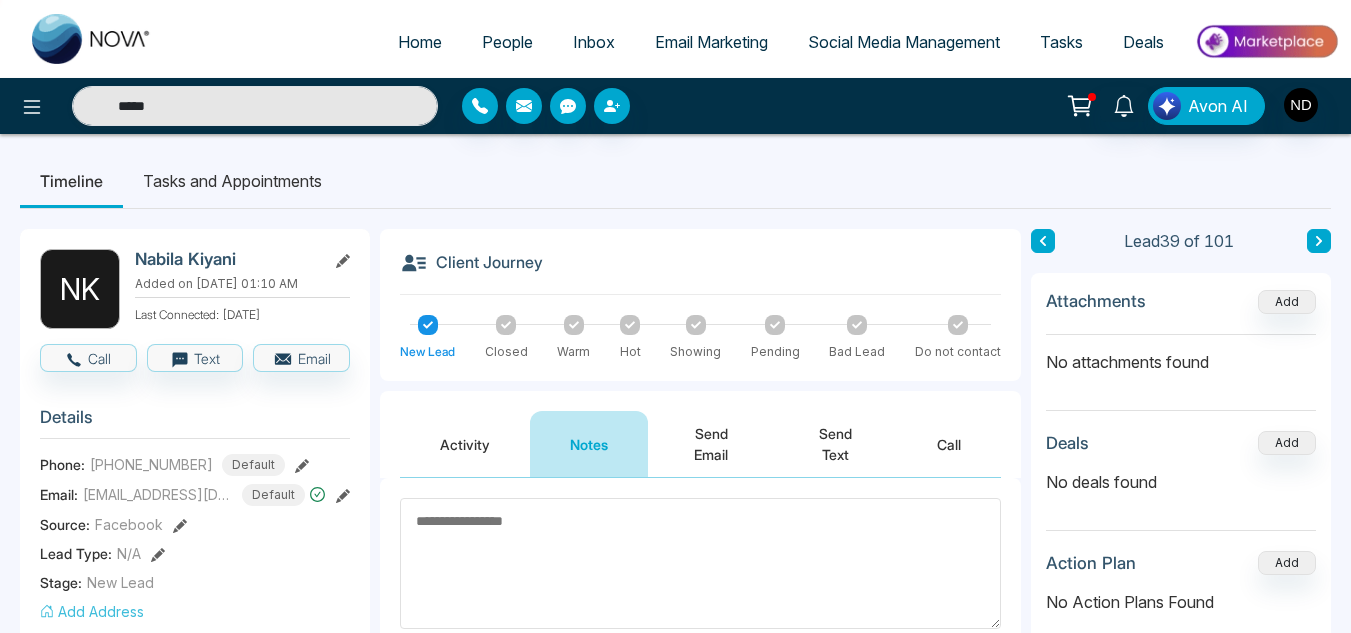 click at bounding box center (1043, 241) 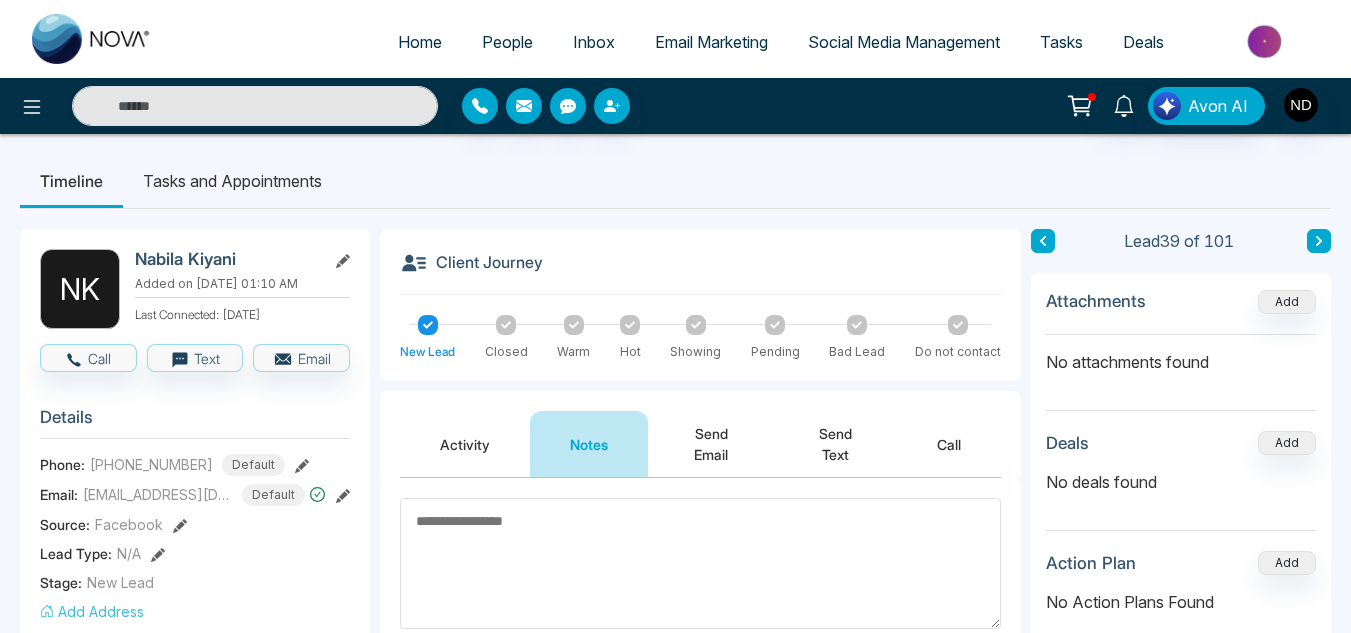 type on "*****" 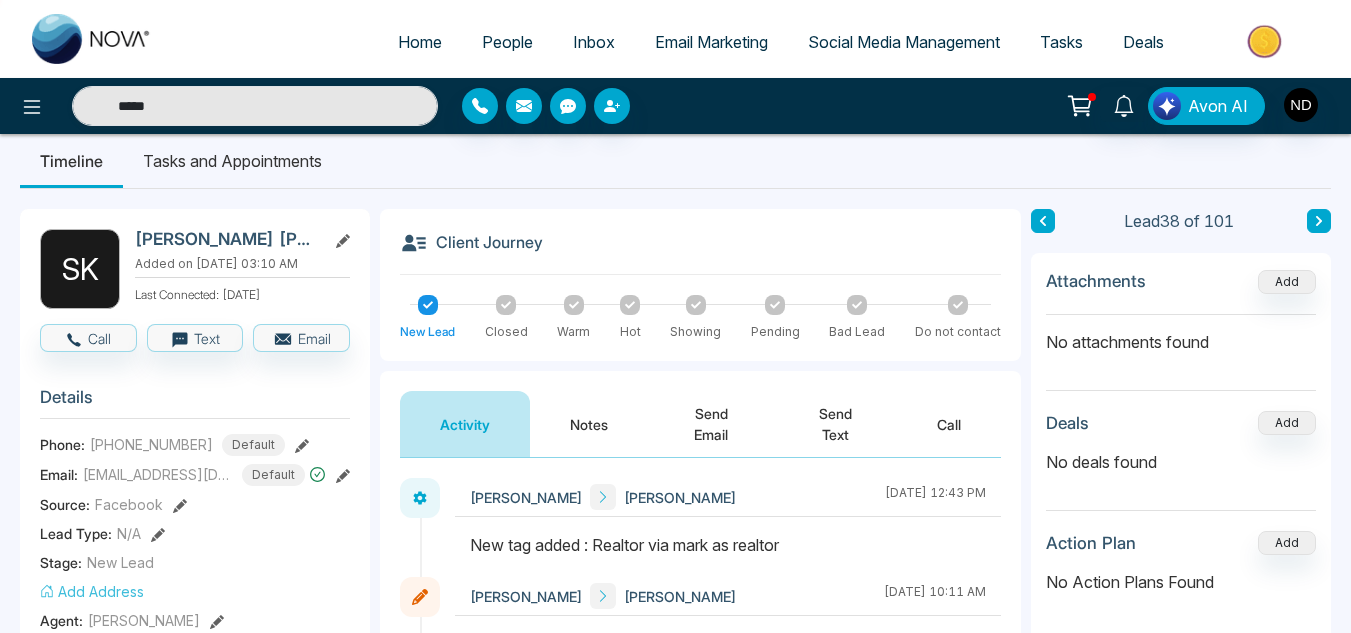 scroll, scrollTop: 19, scrollLeft: 0, axis: vertical 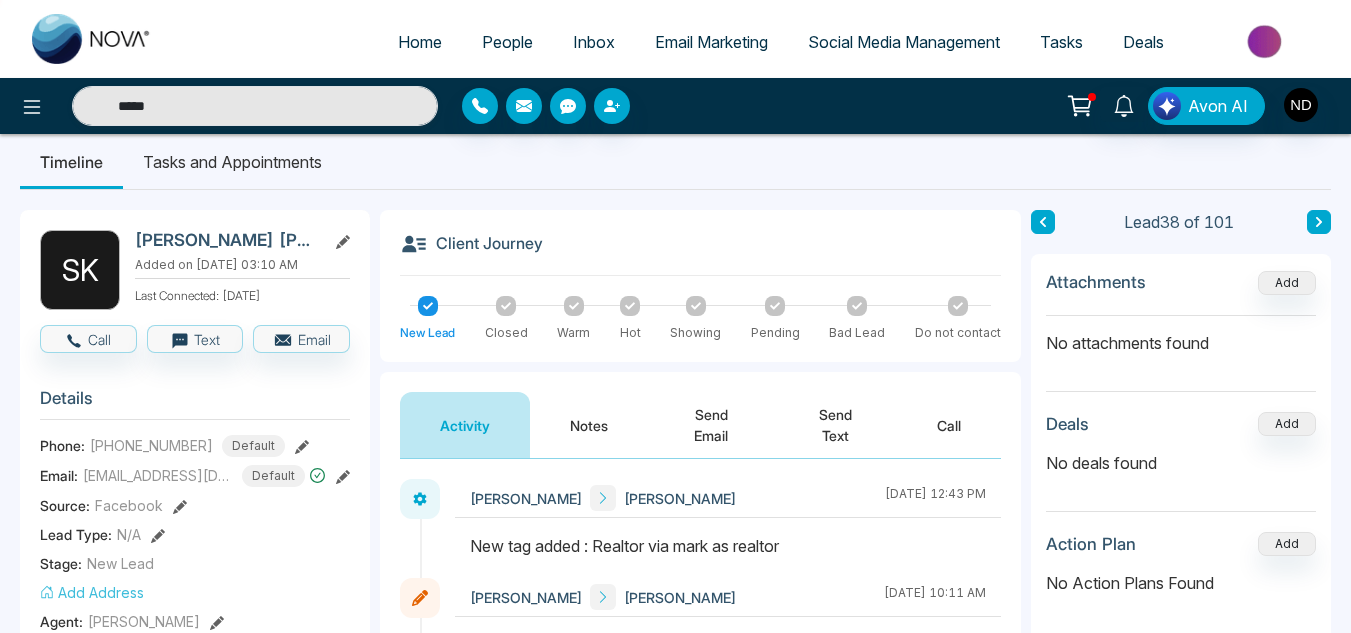 click at bounding box center [1043, 222] 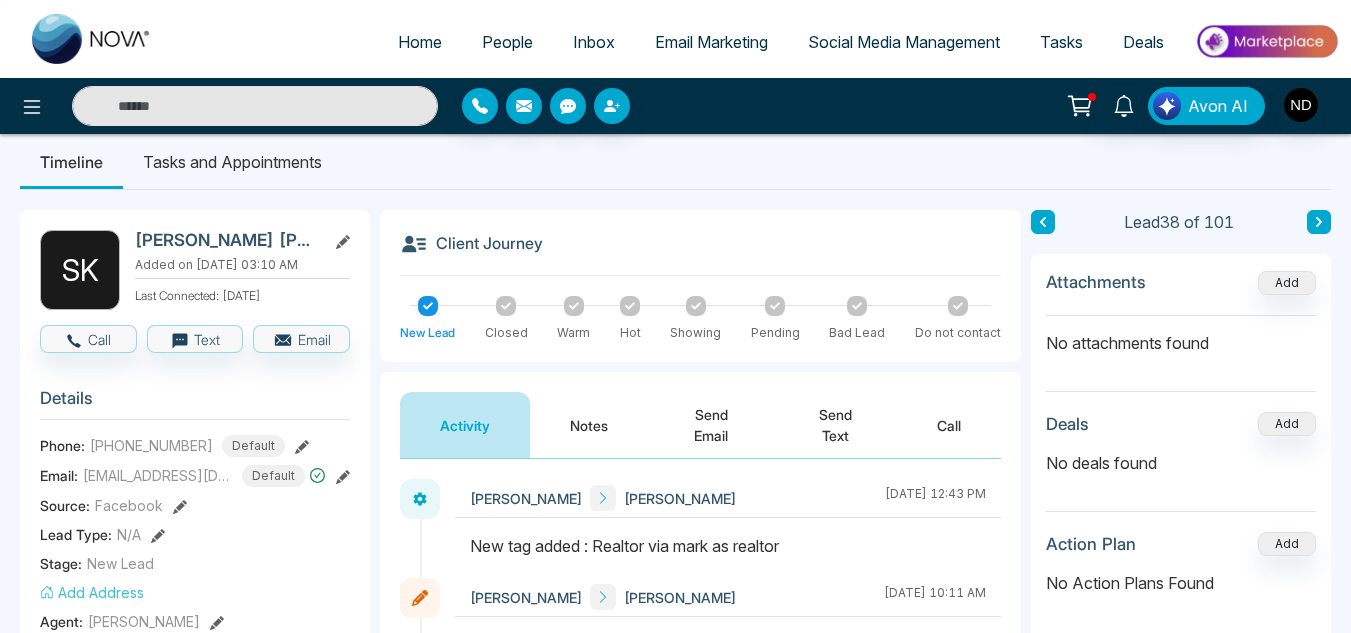 type on "*****" 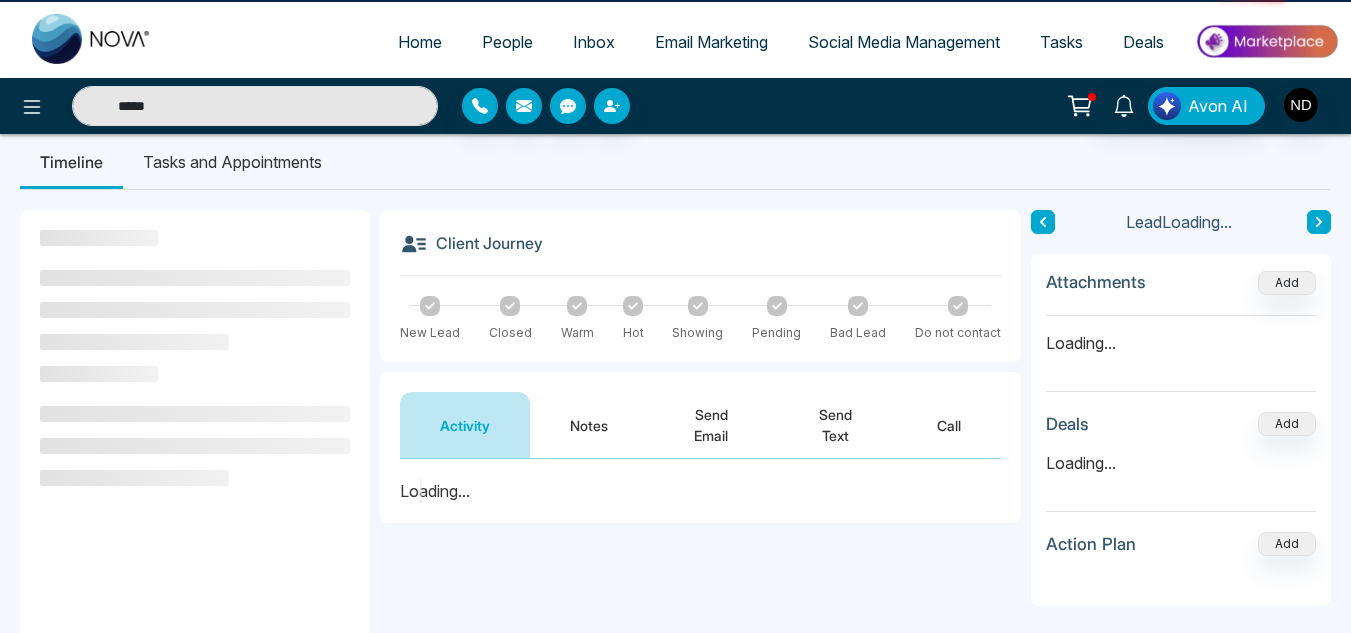scroll, scrollTop: 0, scrollLeft: 0, axis: both 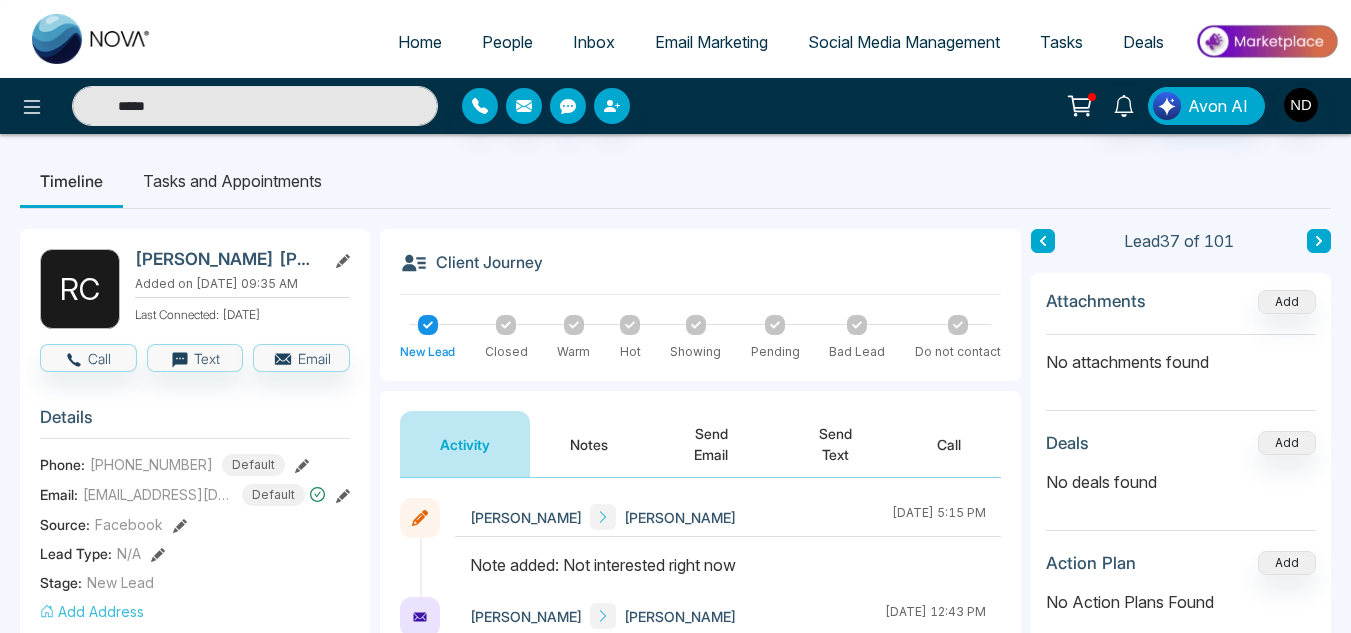 click 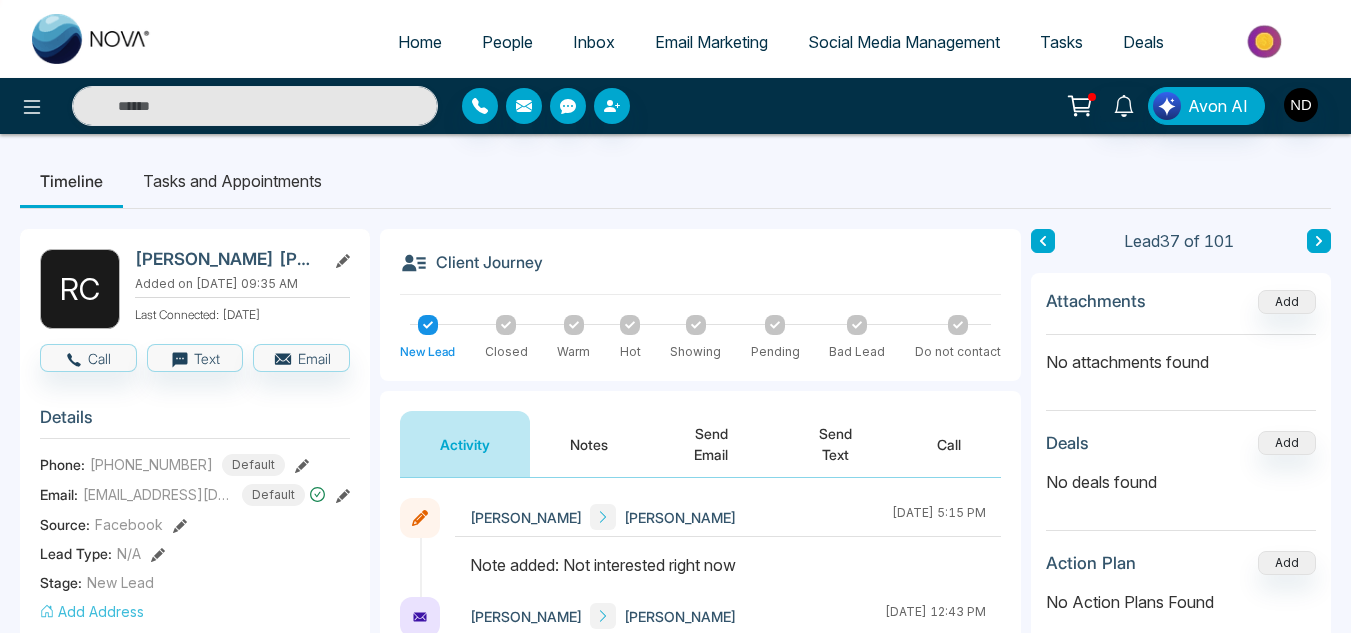 type on "*****" 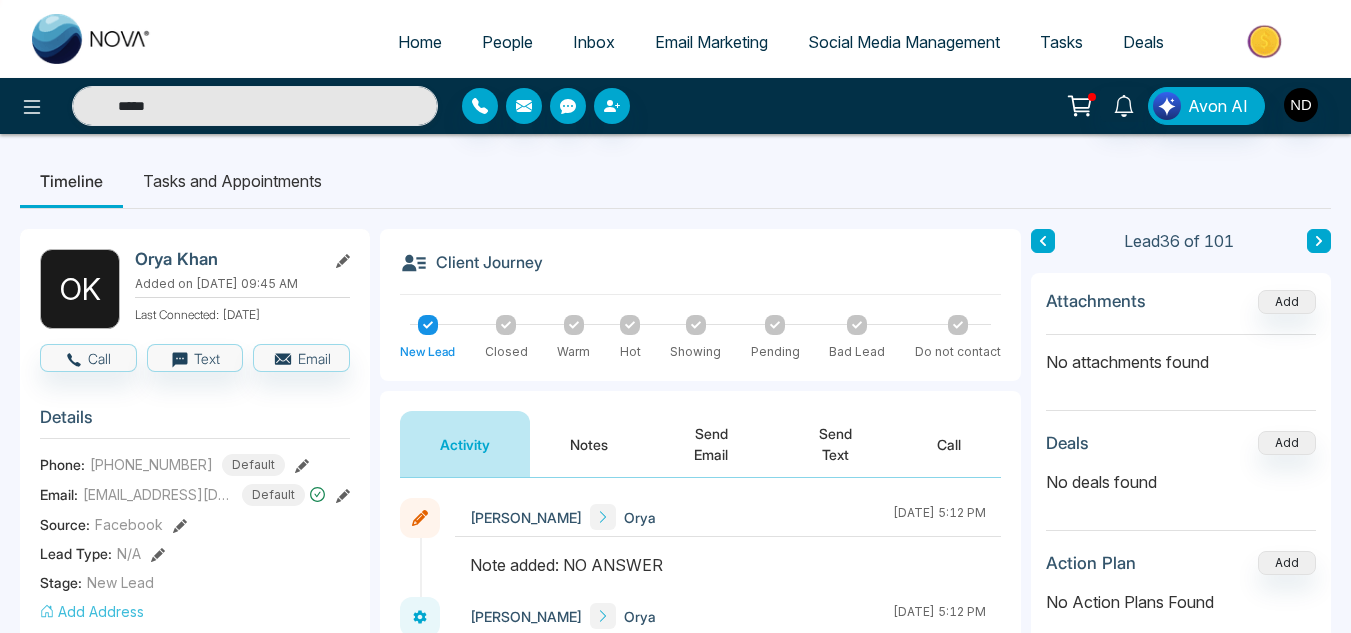 scroll, scrollTop: 216, scrollLeft: 0, axis: vertical 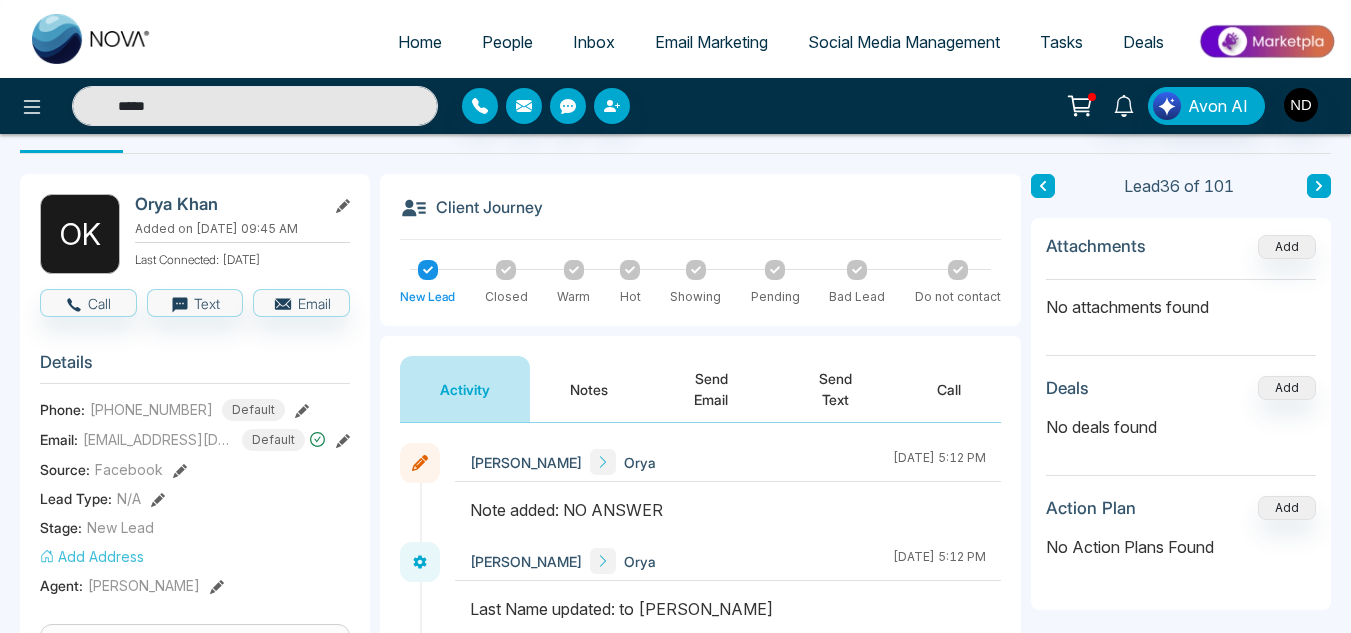 click on "Notes" at bounding box center [589, 389] 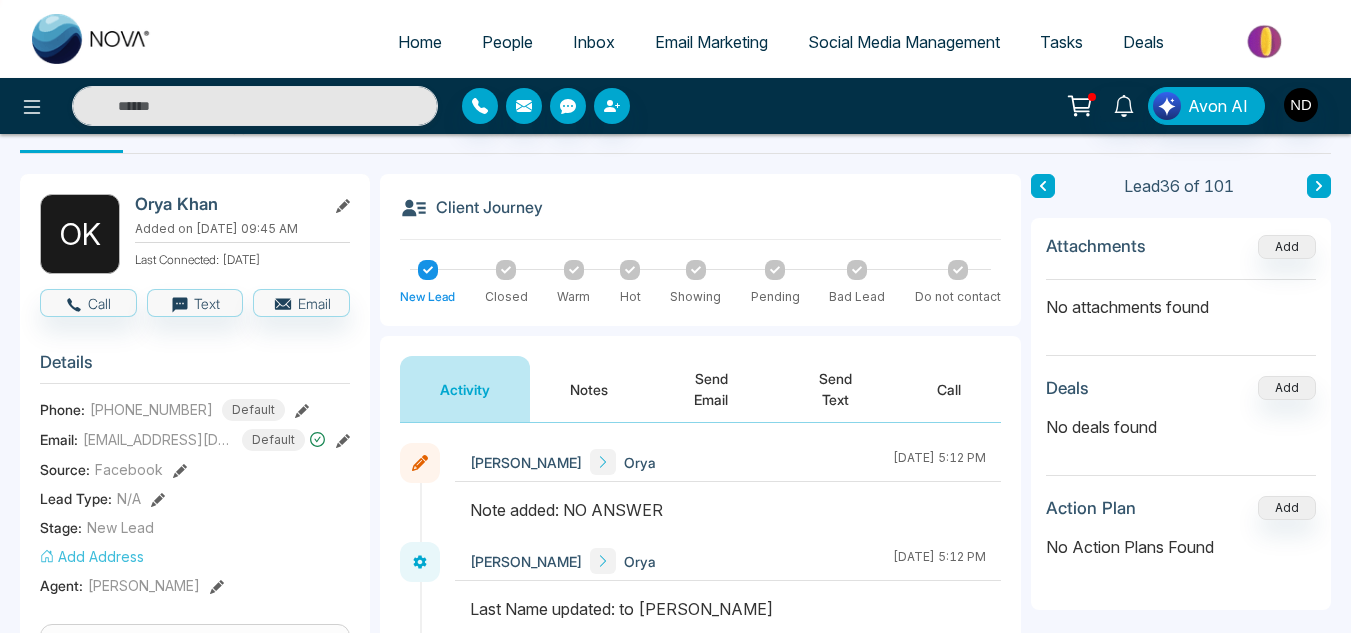 type on "*****" 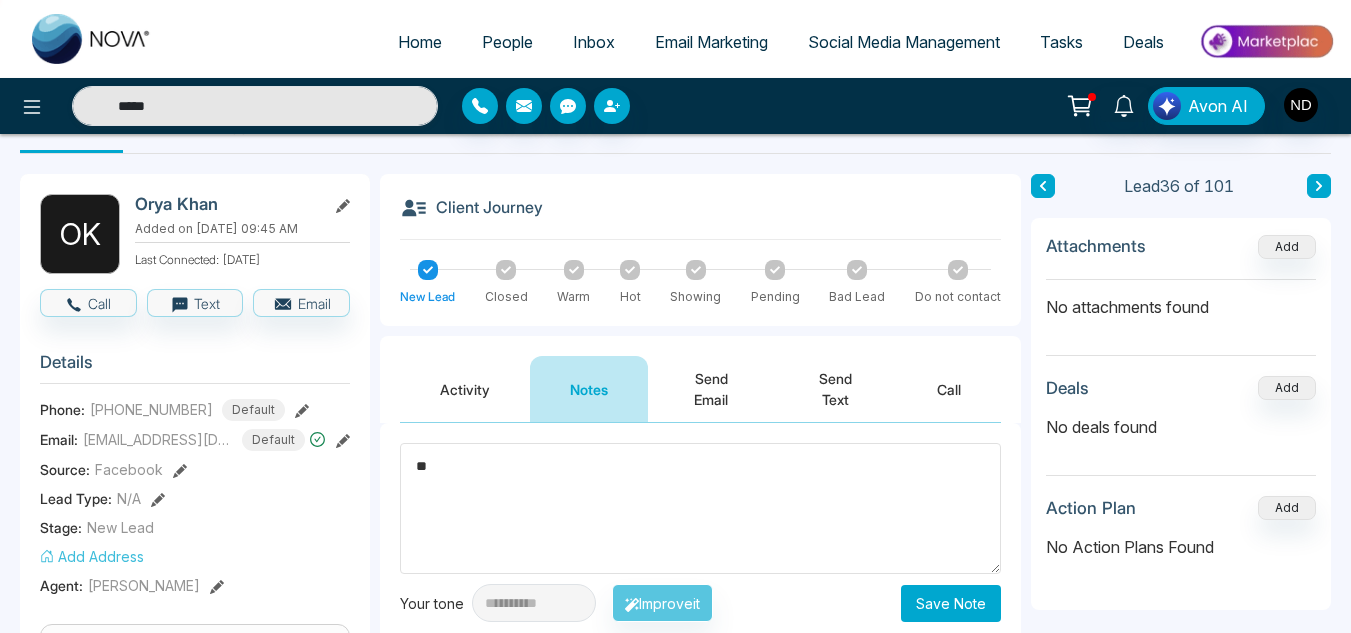 type on "*" 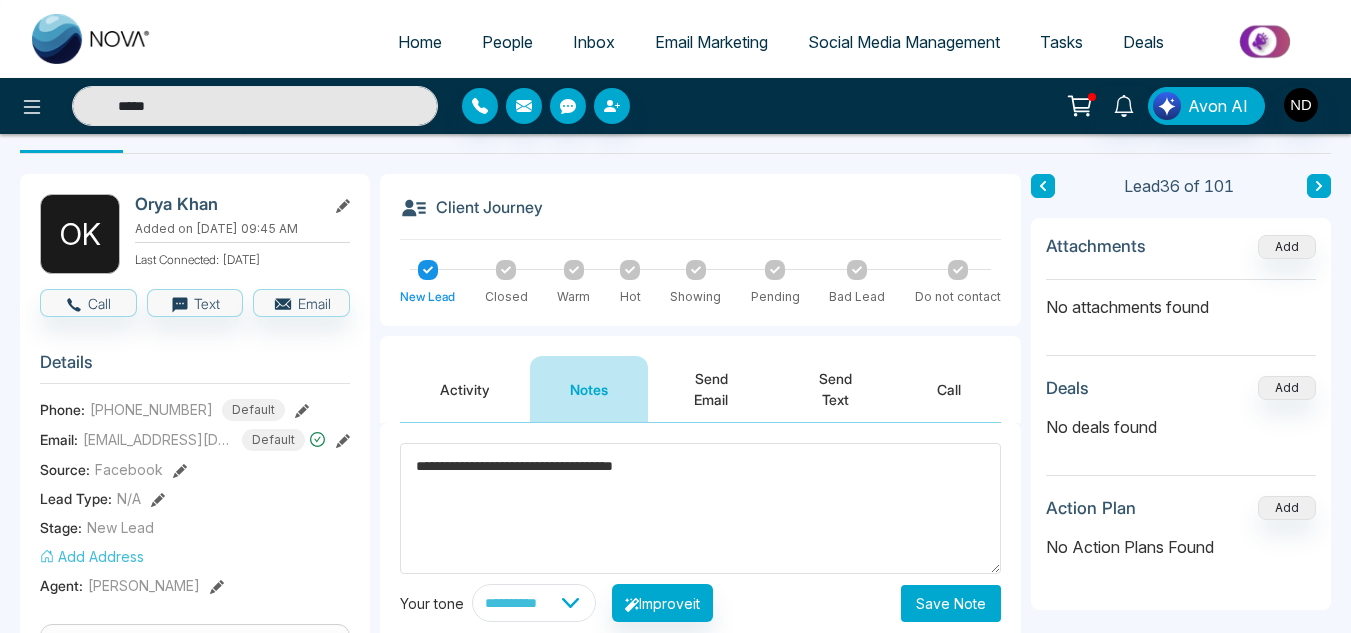 type on "**********" 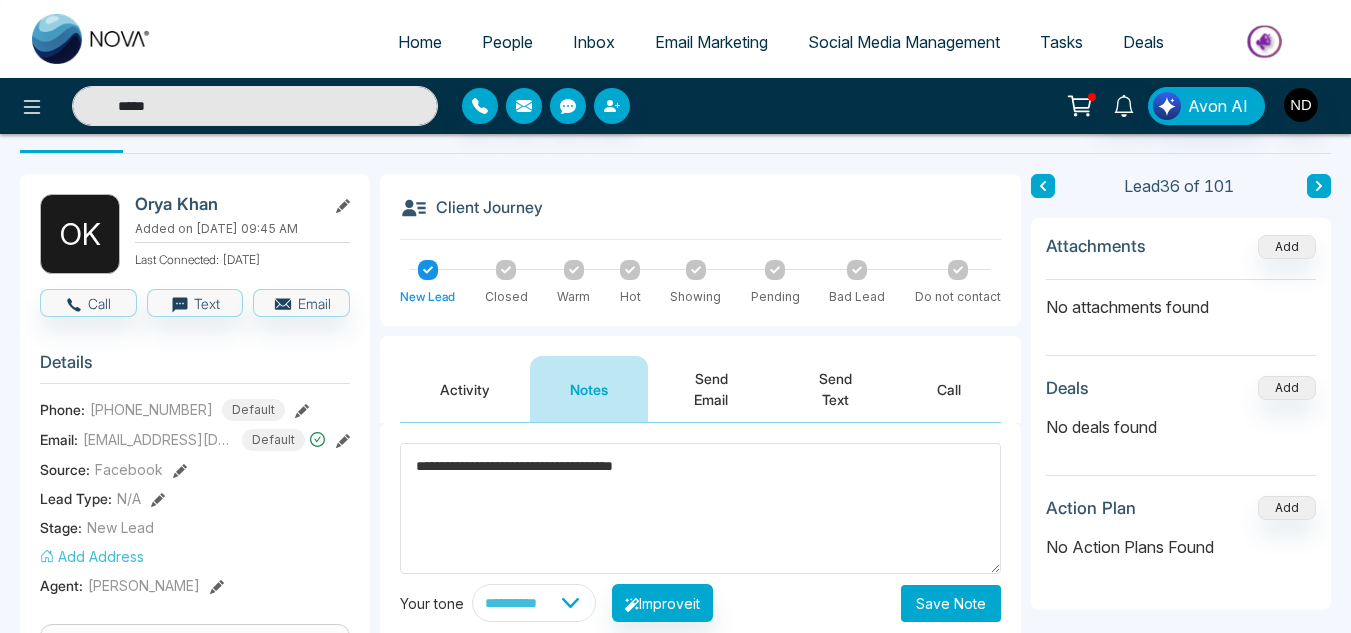 click on "Save Note" at bounding box center [951, 603] 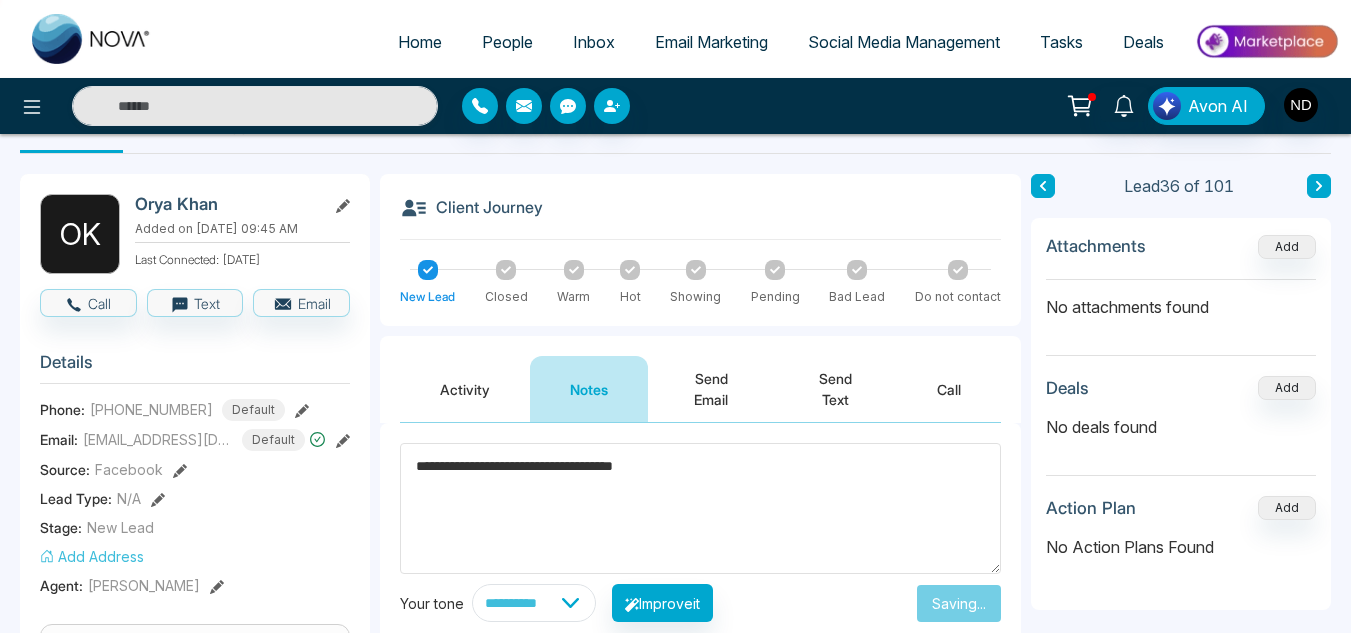 type on "*****" 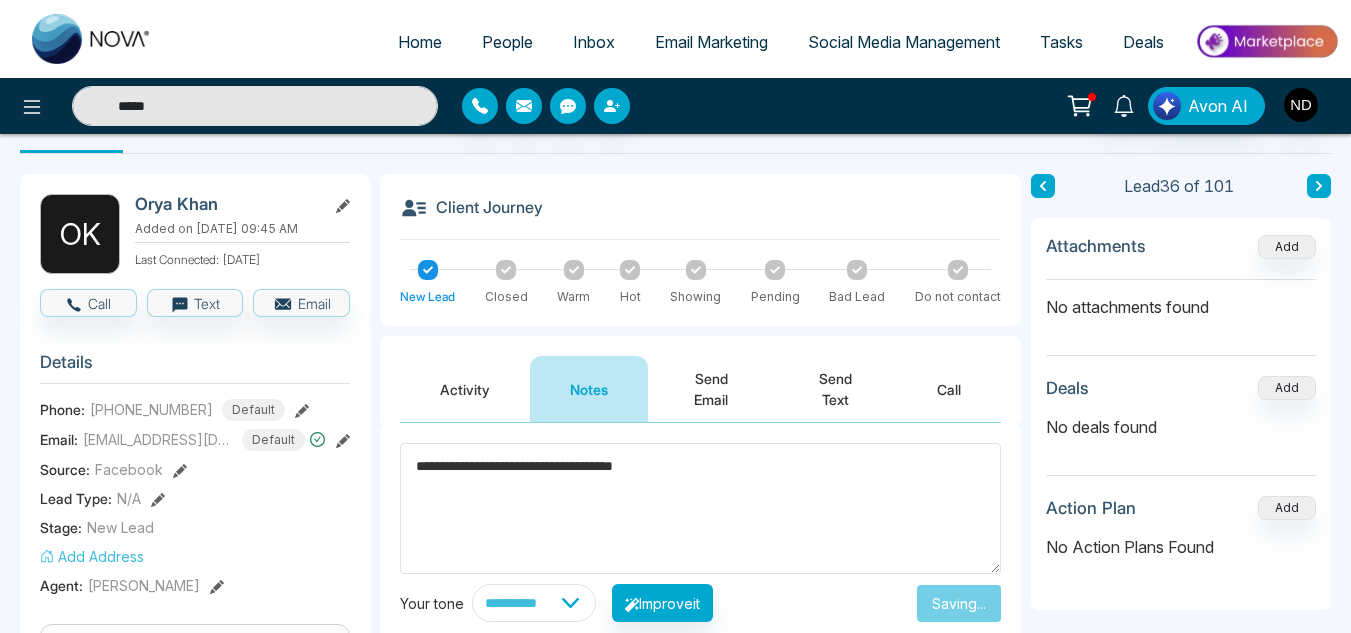 type 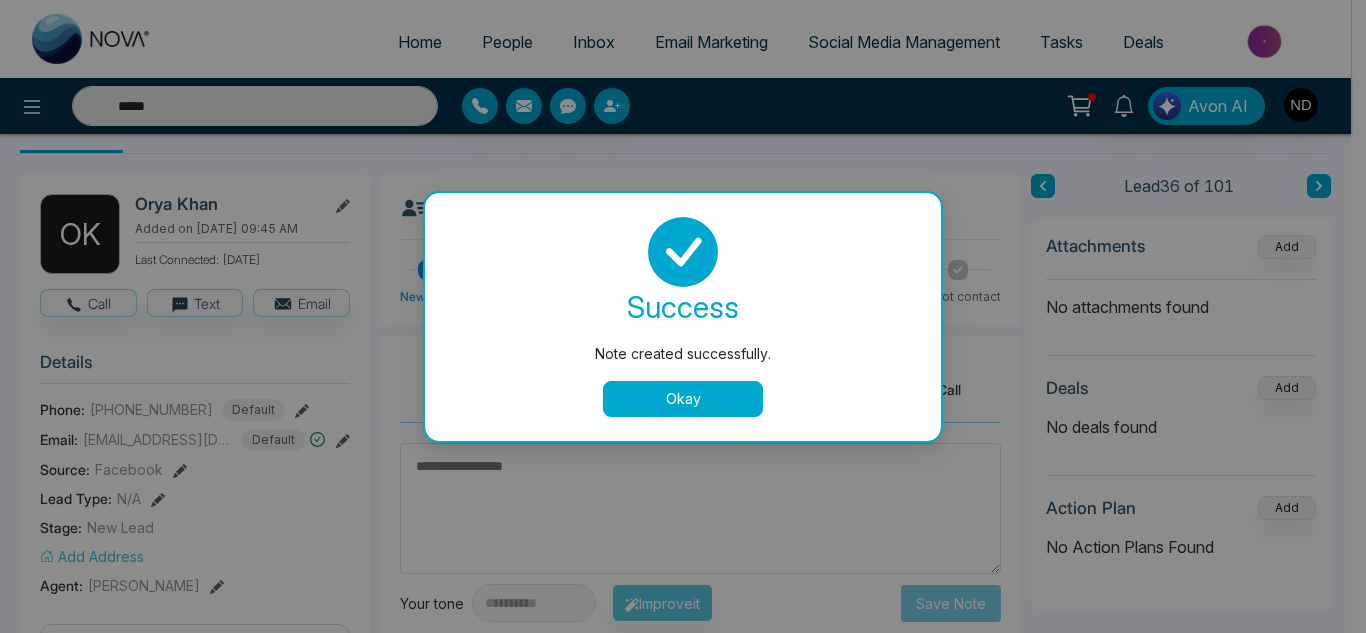 click on "Okay" at bounding box center (683, 399) 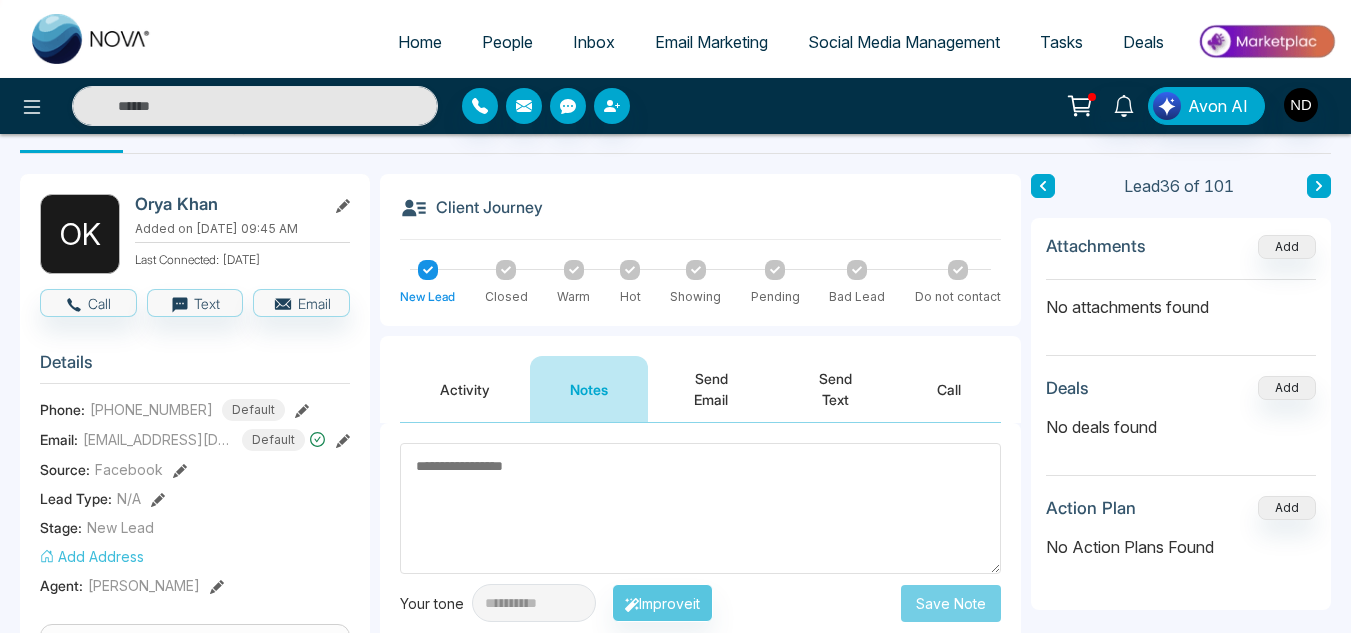 click 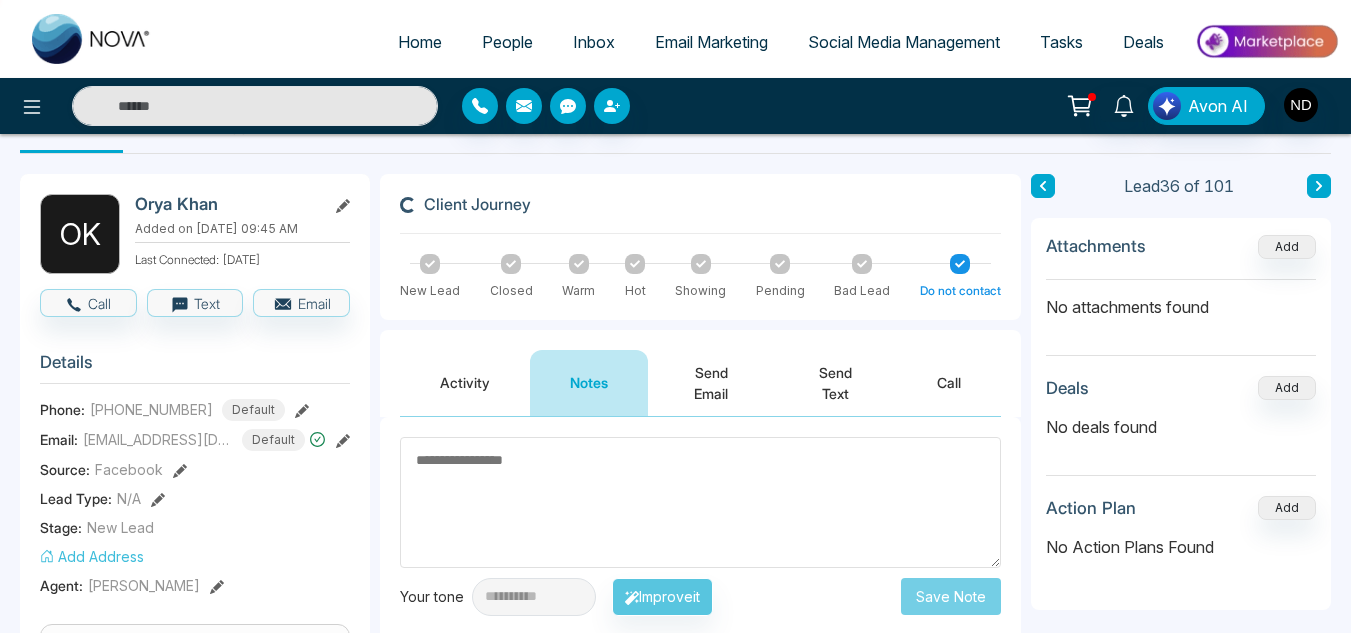type on "*****" 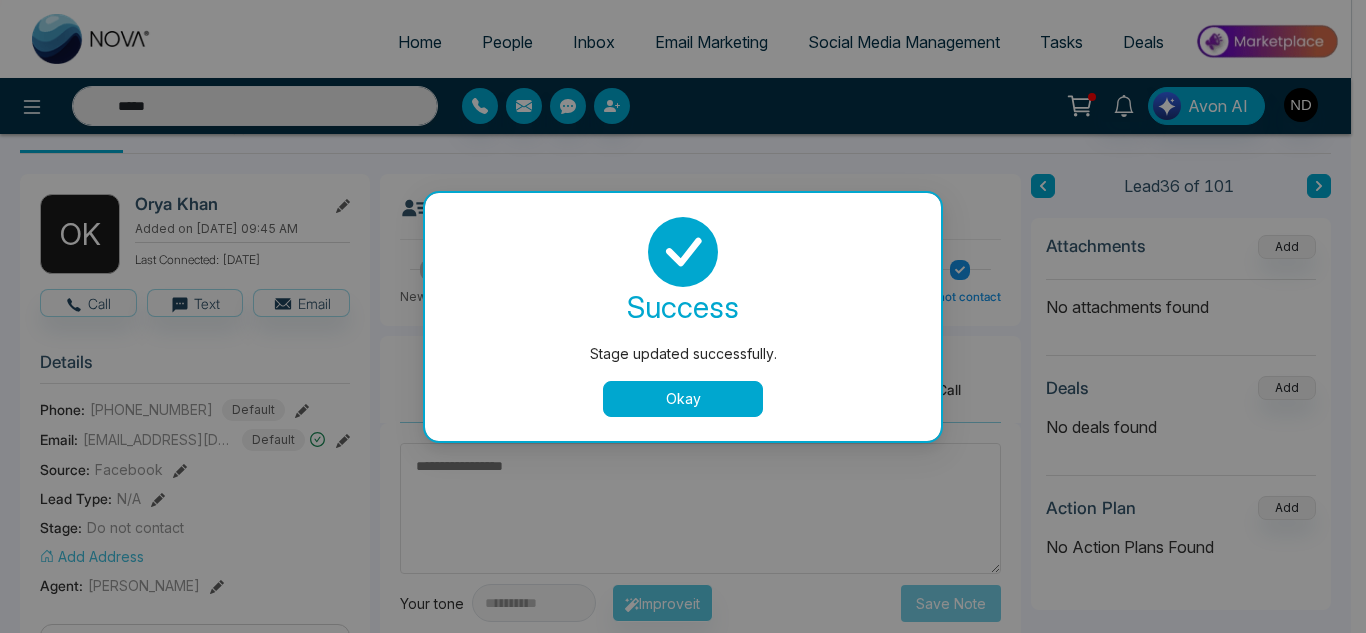 click on "Okay" at bounding box center [683, 399] 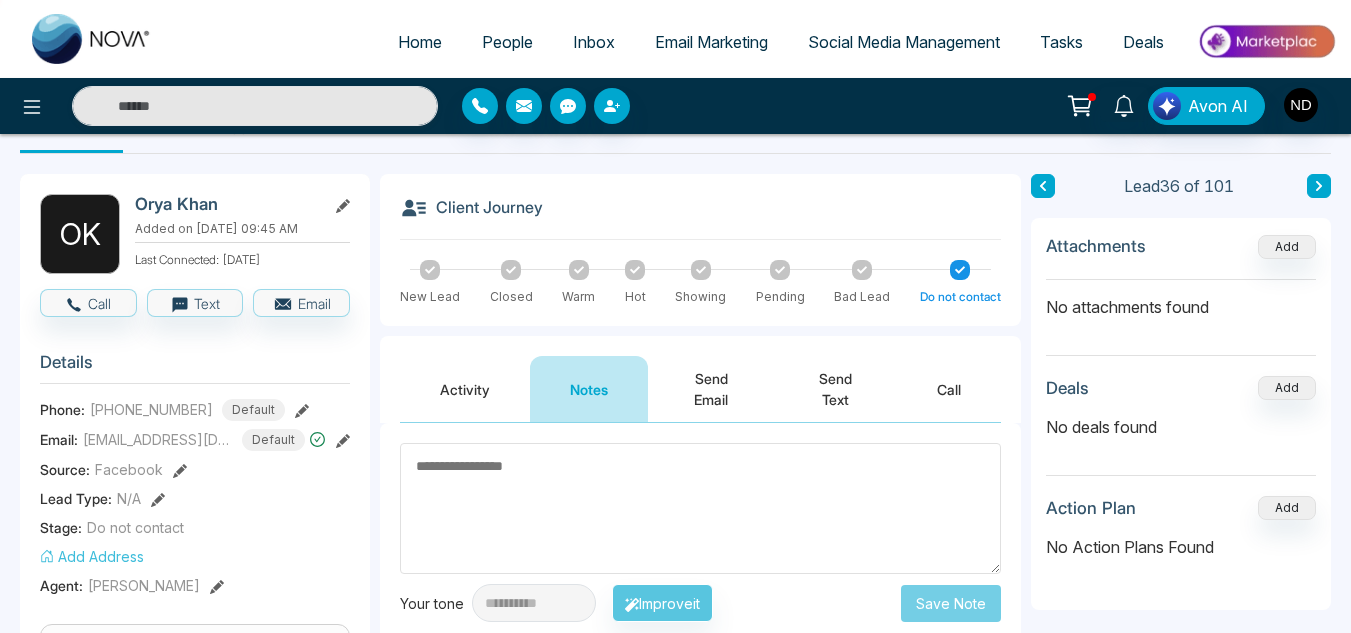 click on "Activity" at bounding box center [465, 389] 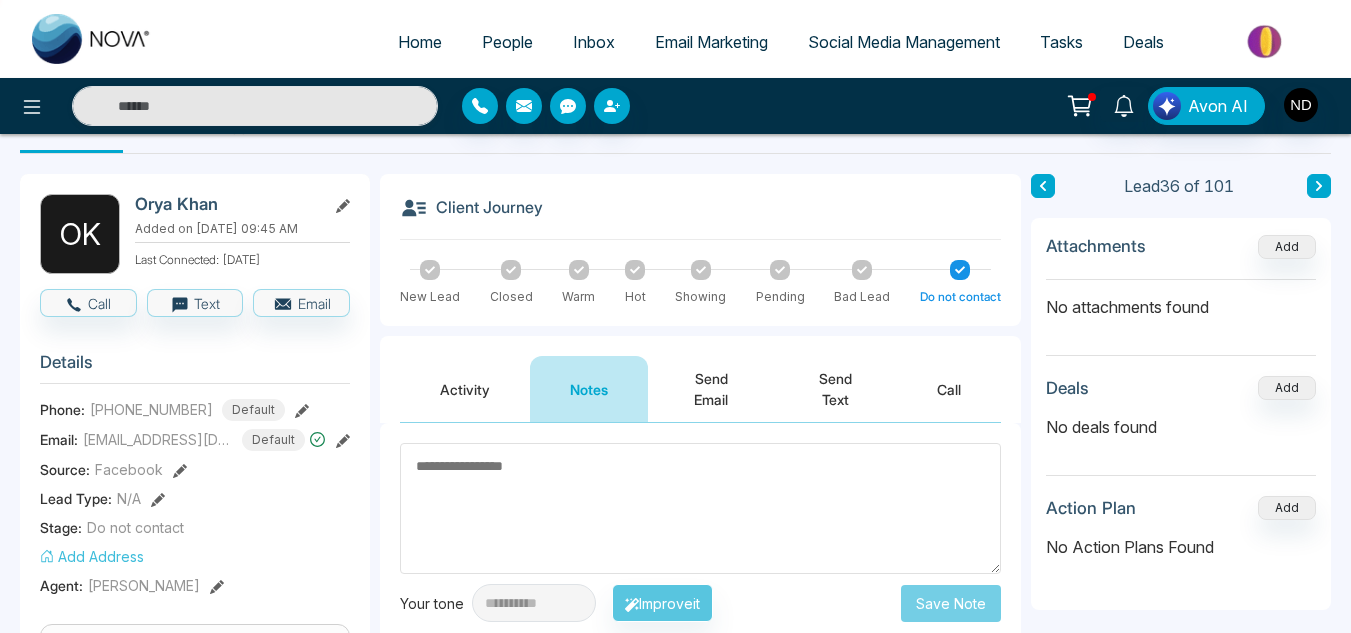 type on "*****" 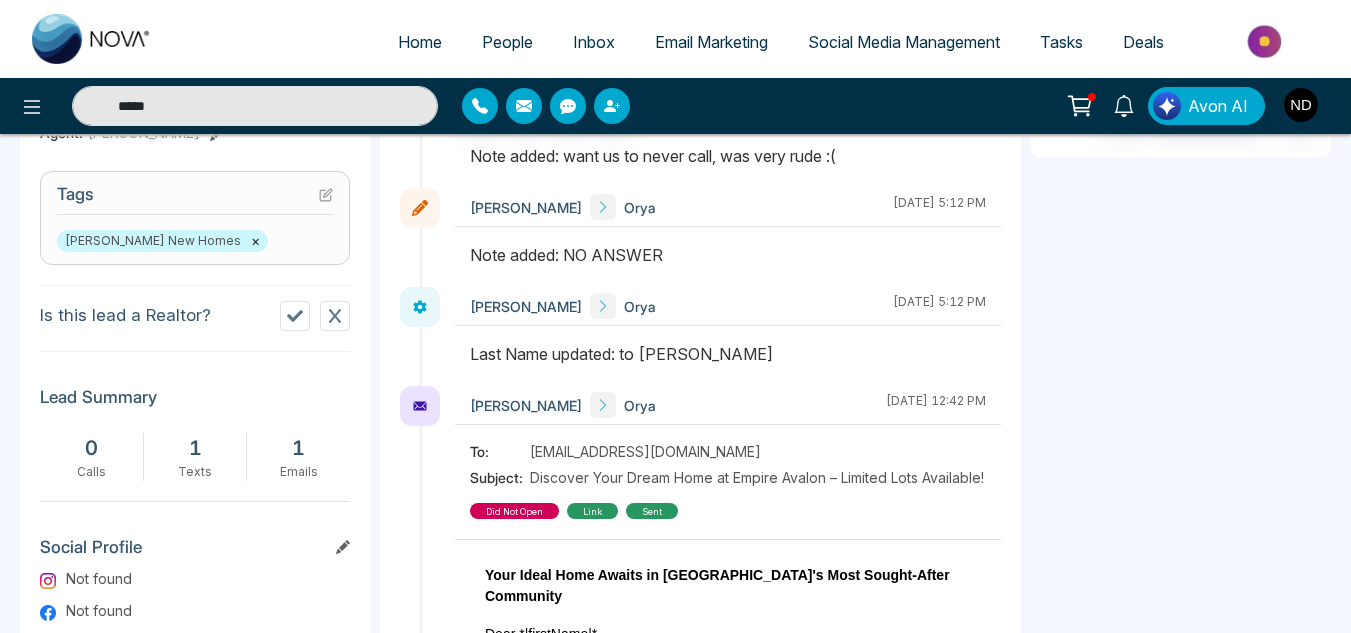 scroll, scrollTop: 510, scrollLeft: 0, axis: vertical 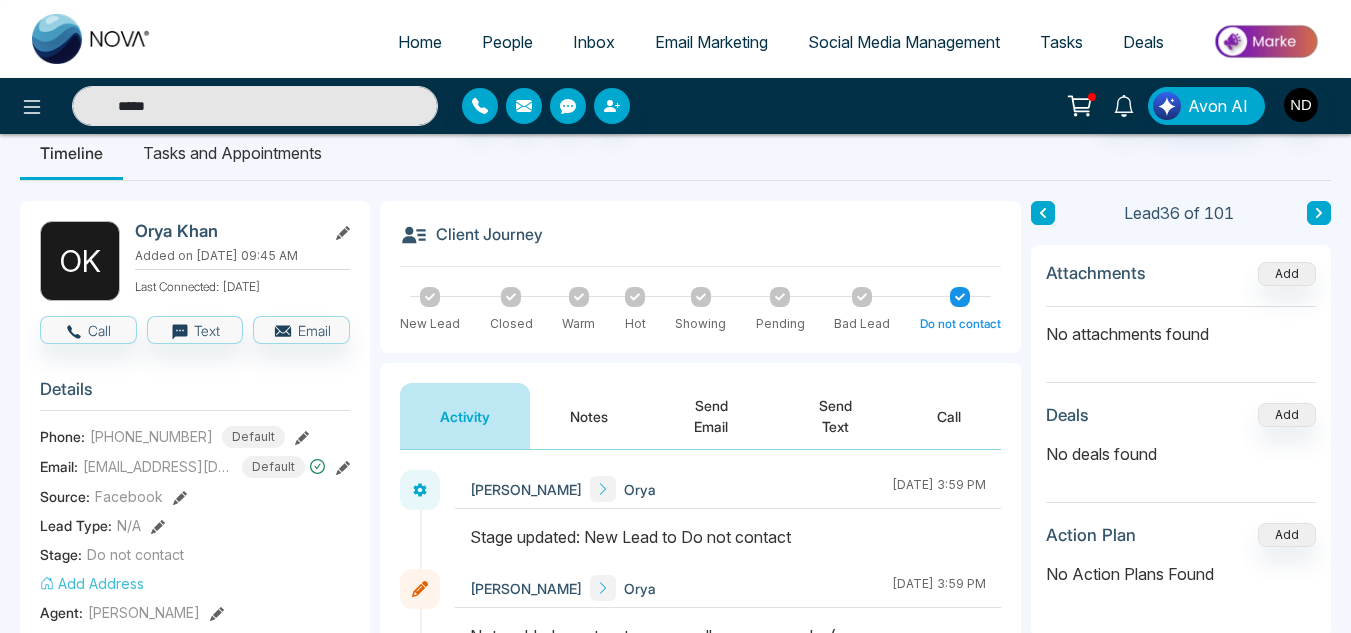 click at bounding box center (1043, 213) 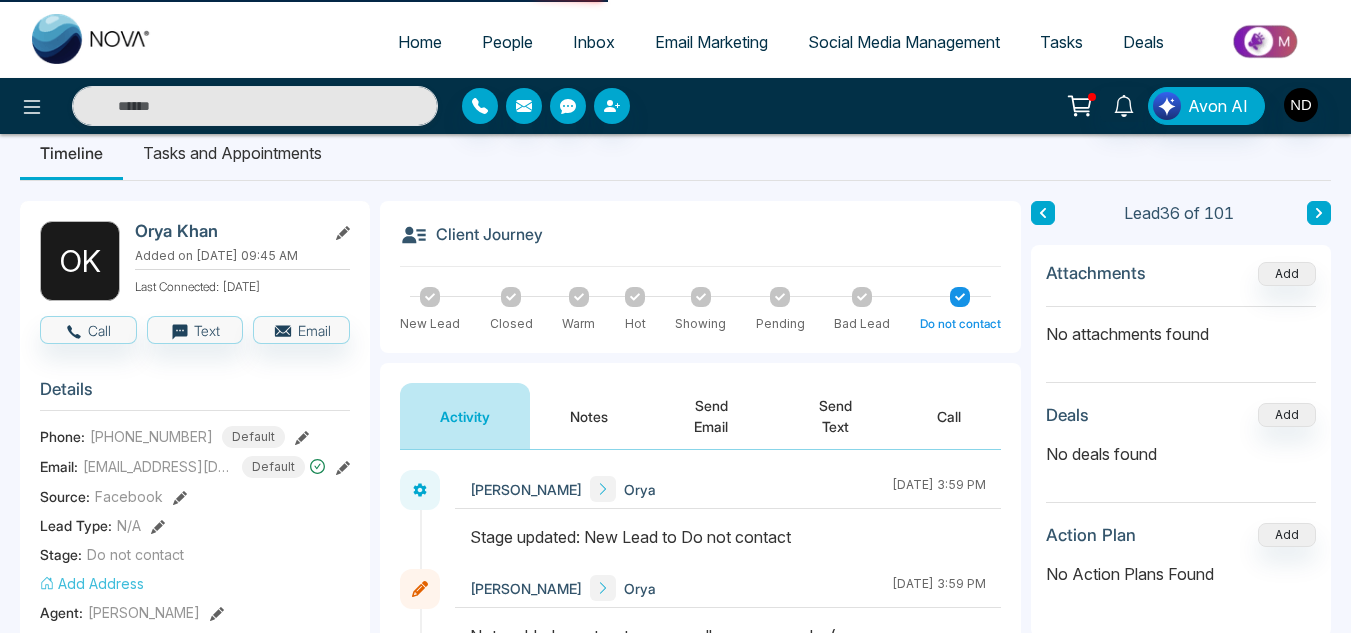 scroll, scrollTop: 0, scrollLeft: 0, axis: both 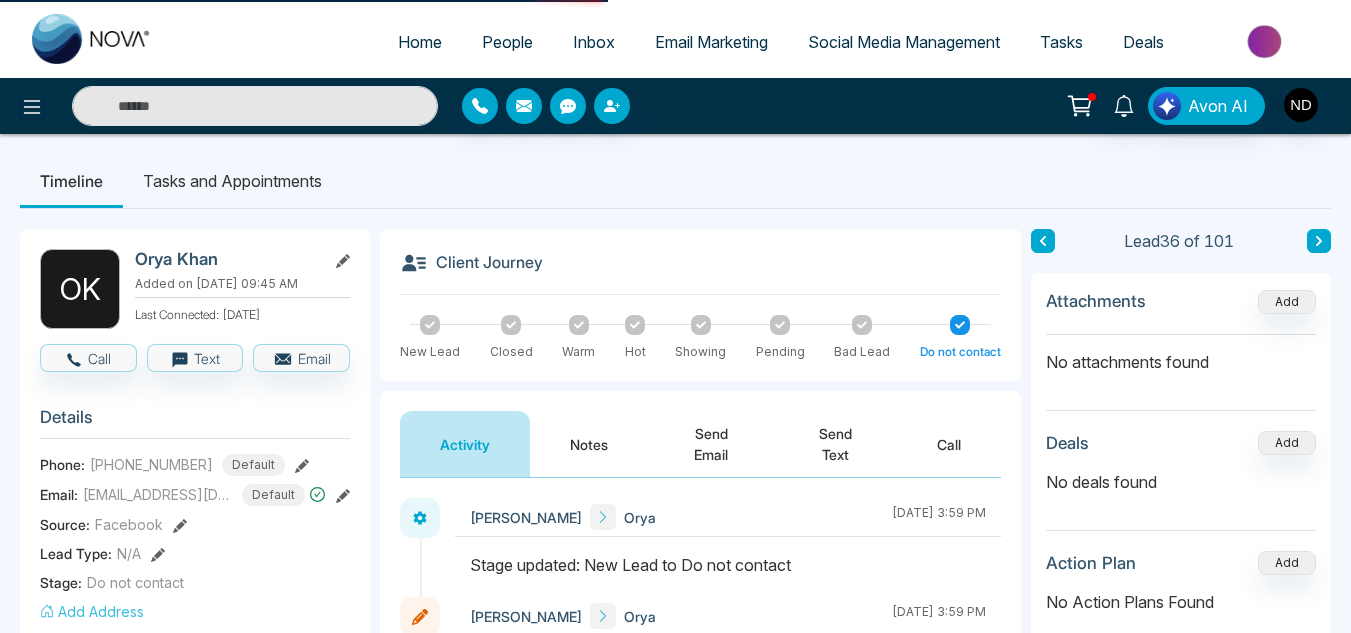 type on "*****" 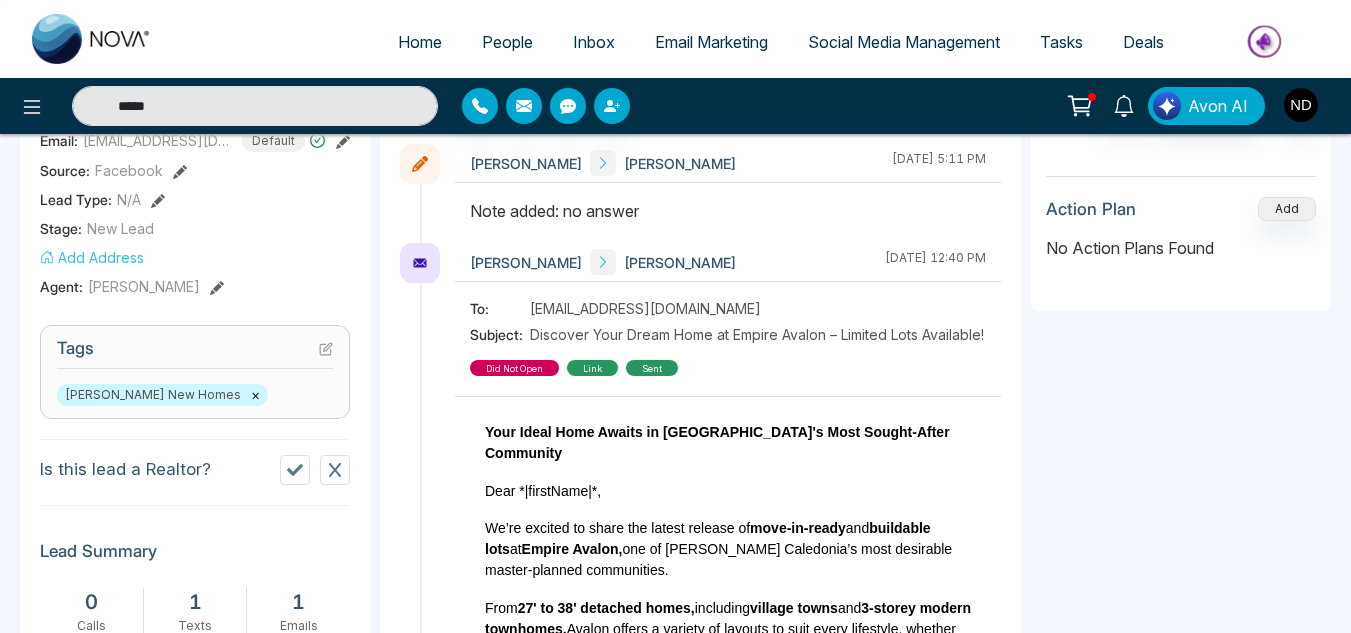scroll, scrollTop: 358, scrollLeft: 0, axis: vertical 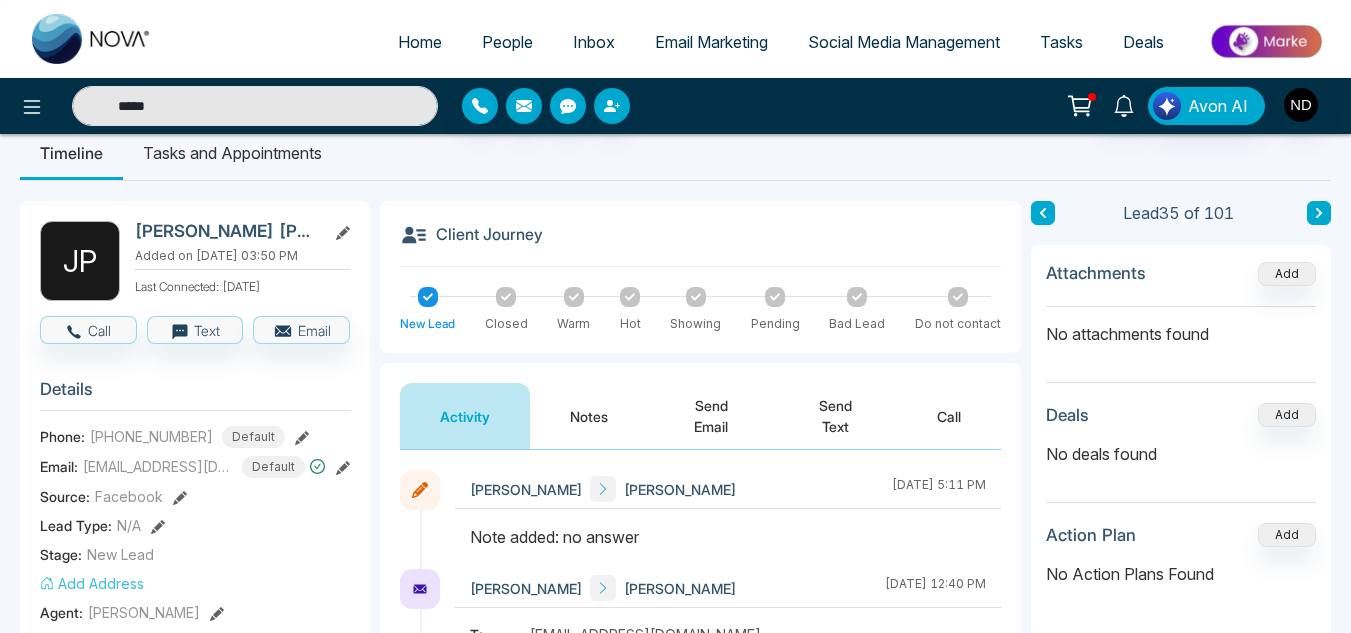 click on "Notes" at bounding box center [589, 416] 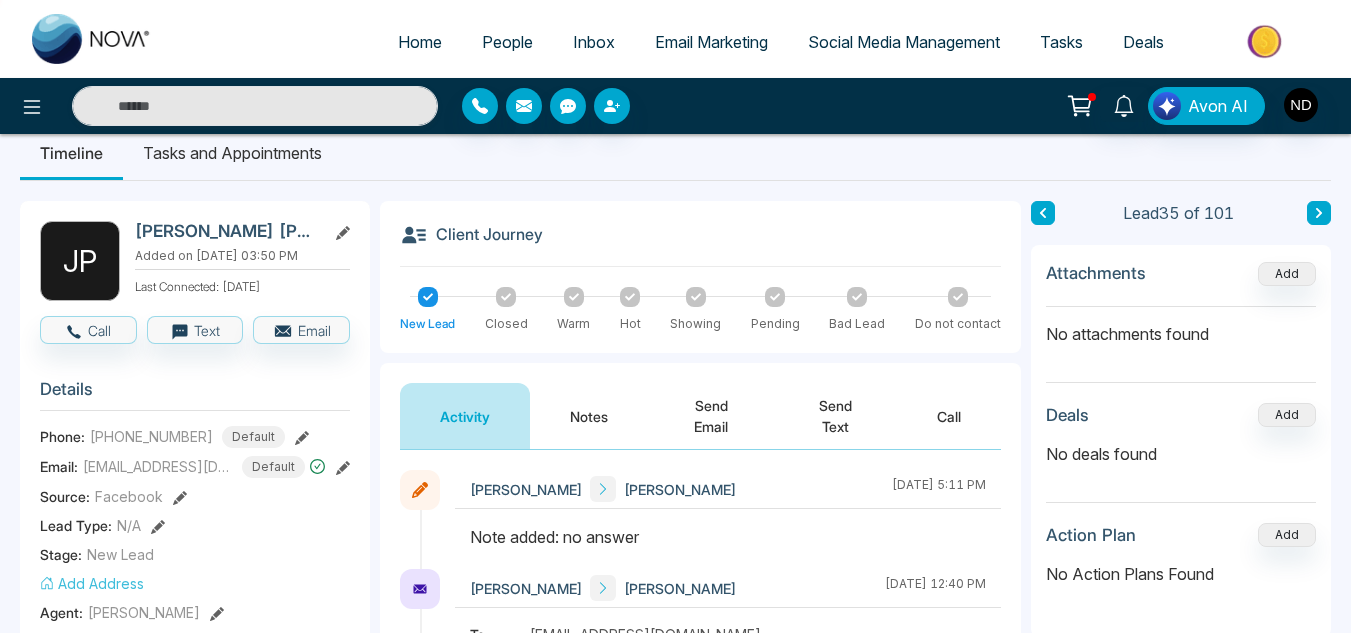 type on "*****" 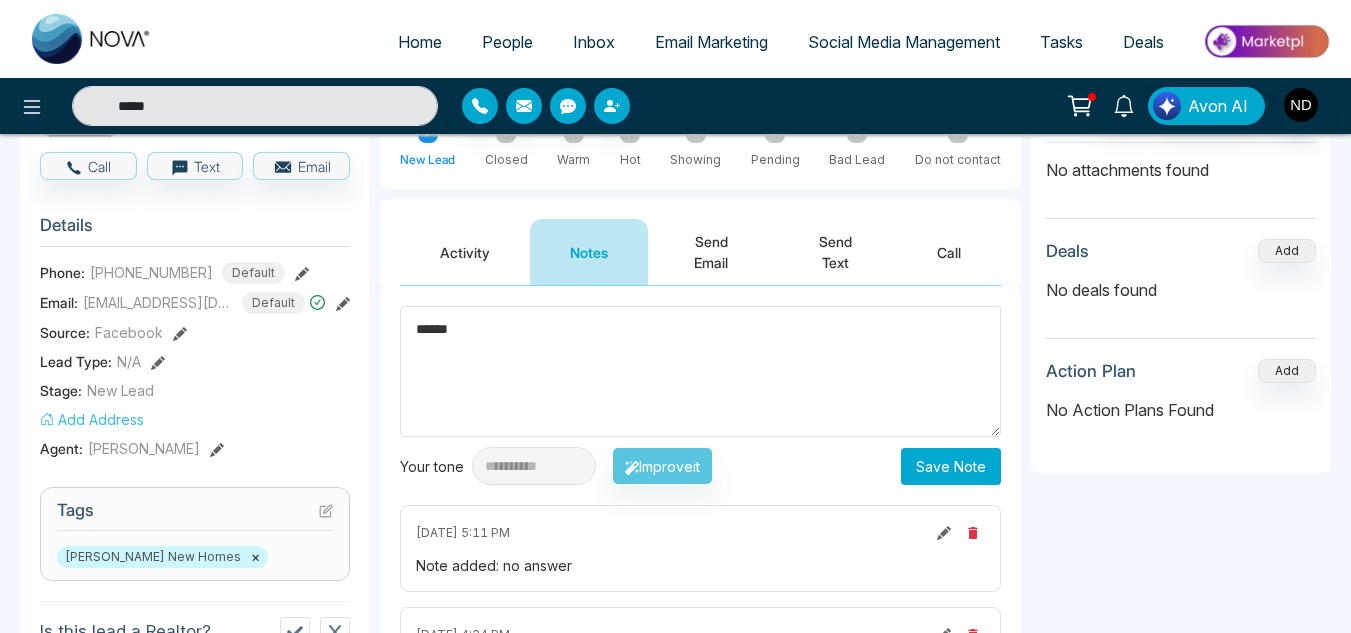 scroll, scrollTop: 194, scrollLeft: 0, axis: vertical 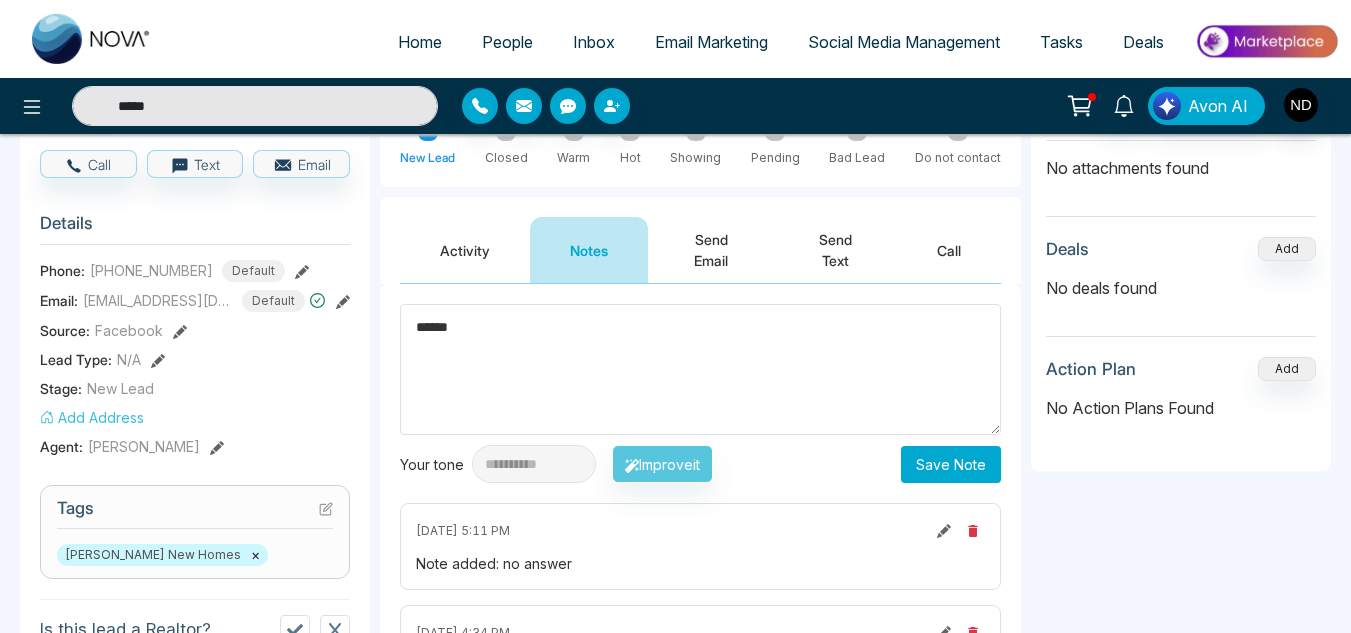 type on "******" 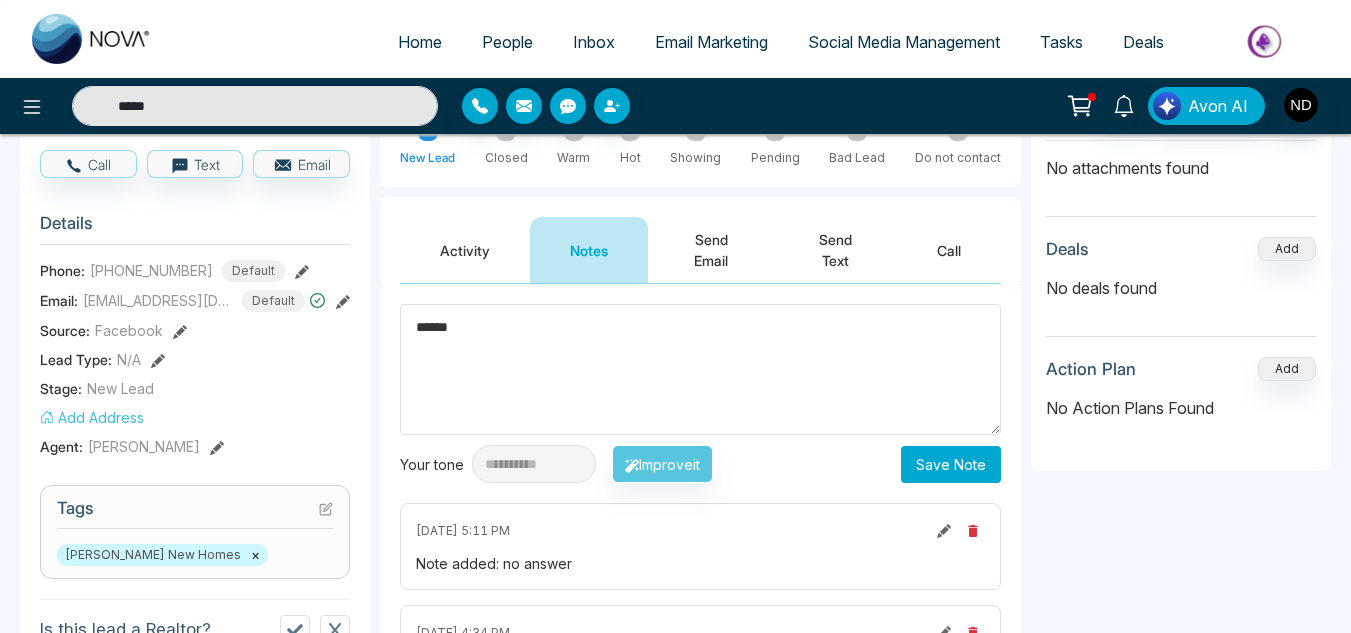click on "Save Note" at bounding box center [951, 464] 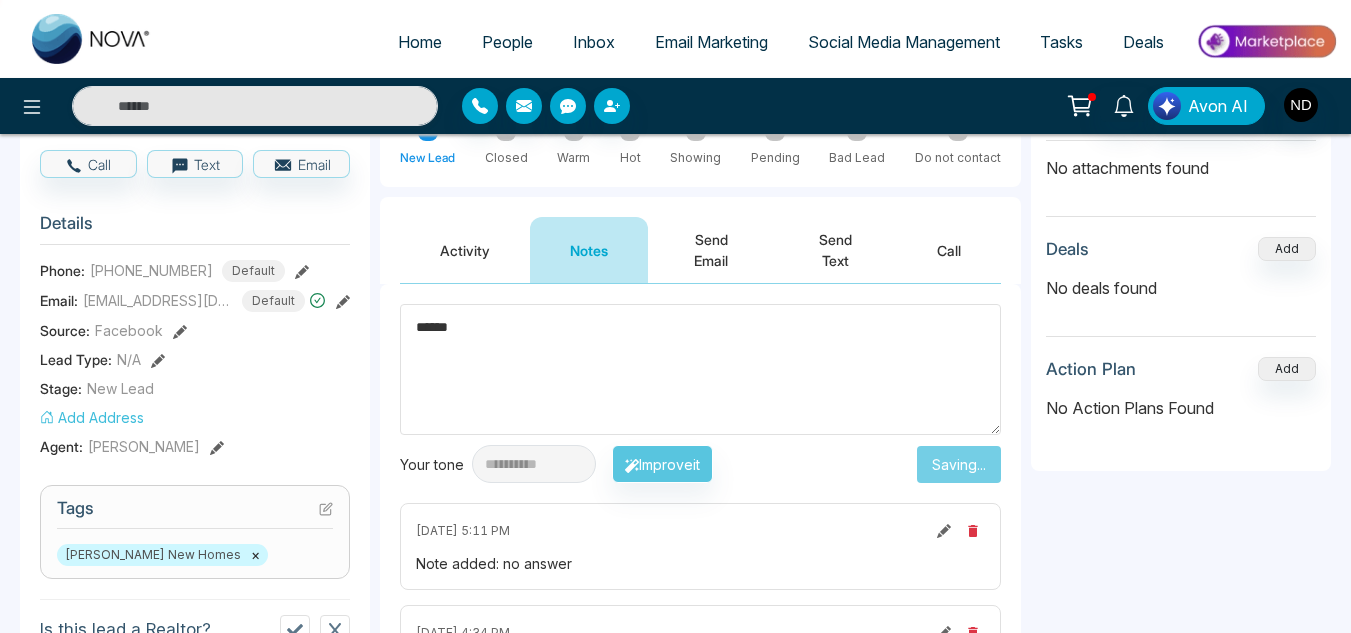 type on "*****" 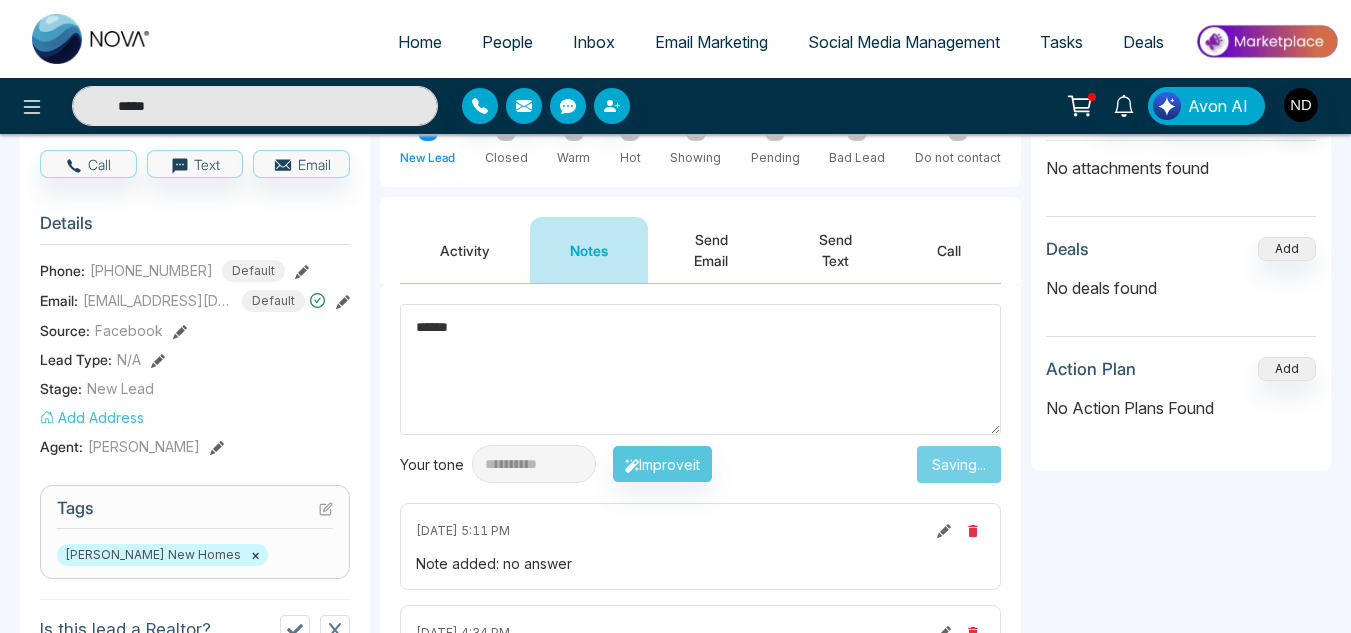 type 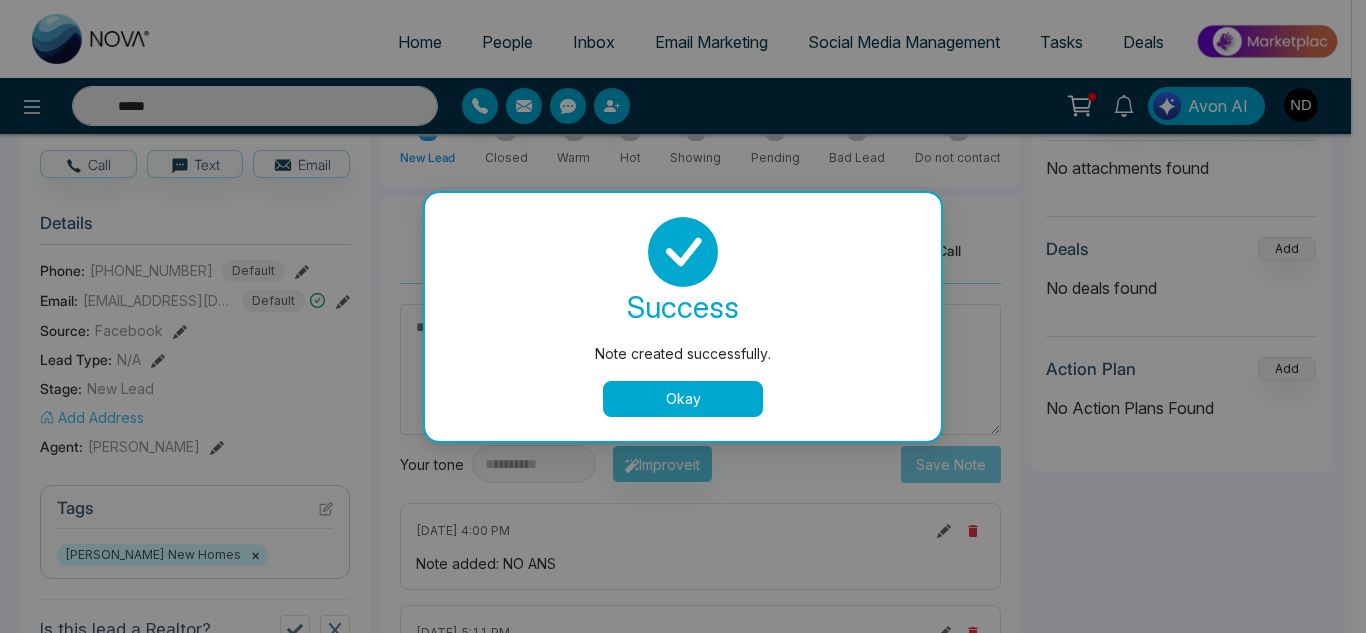 click on "Okay" at bounding box center [683, 399] 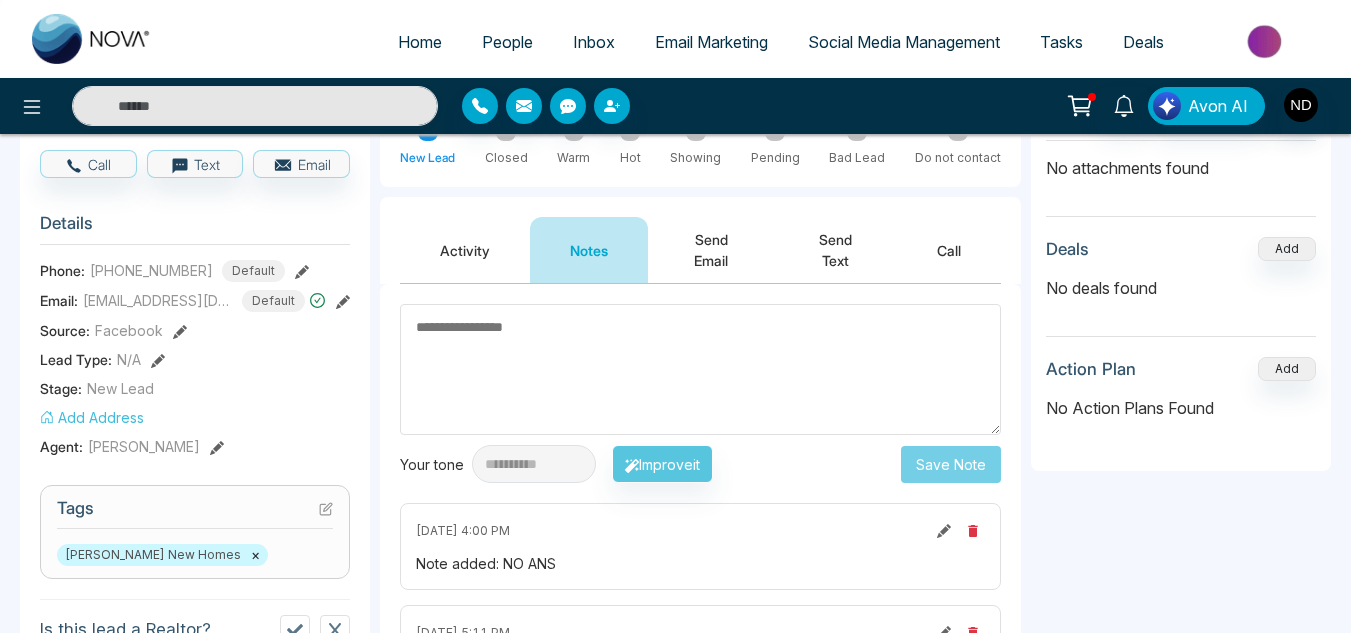 scroll, scrollTop: 0, scrollLeft: 0, axis: both 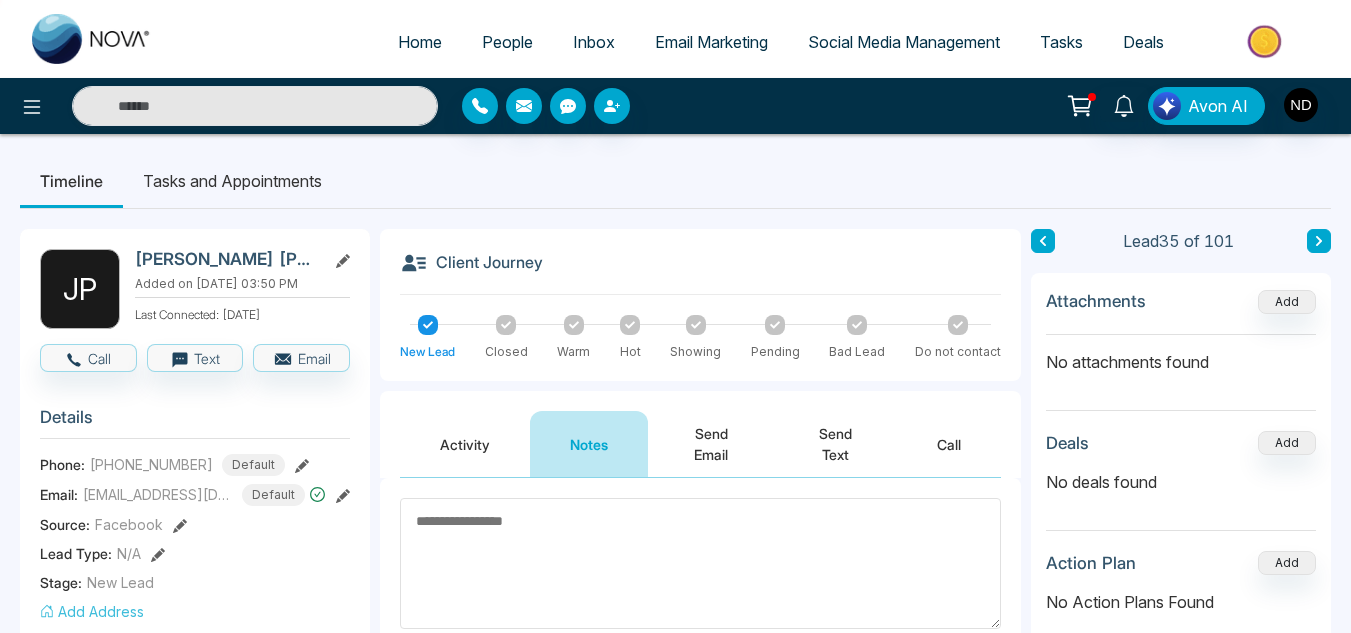click at bounding box center (1043, 241) 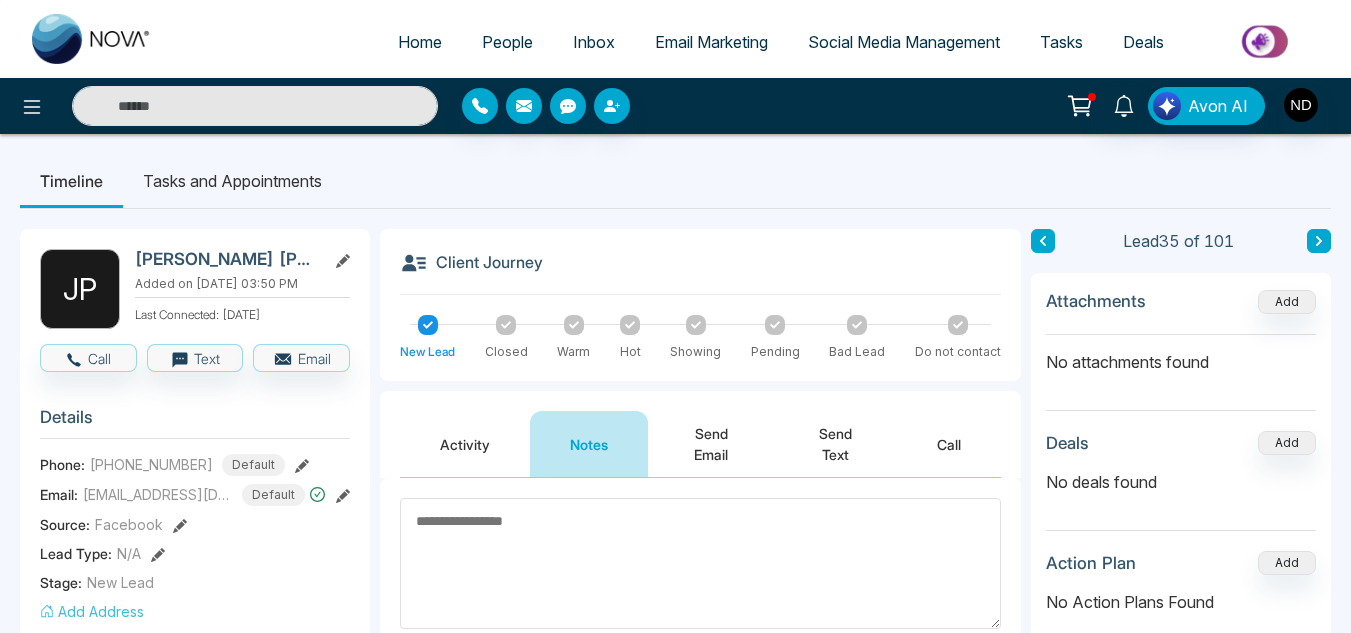 type on "*****" 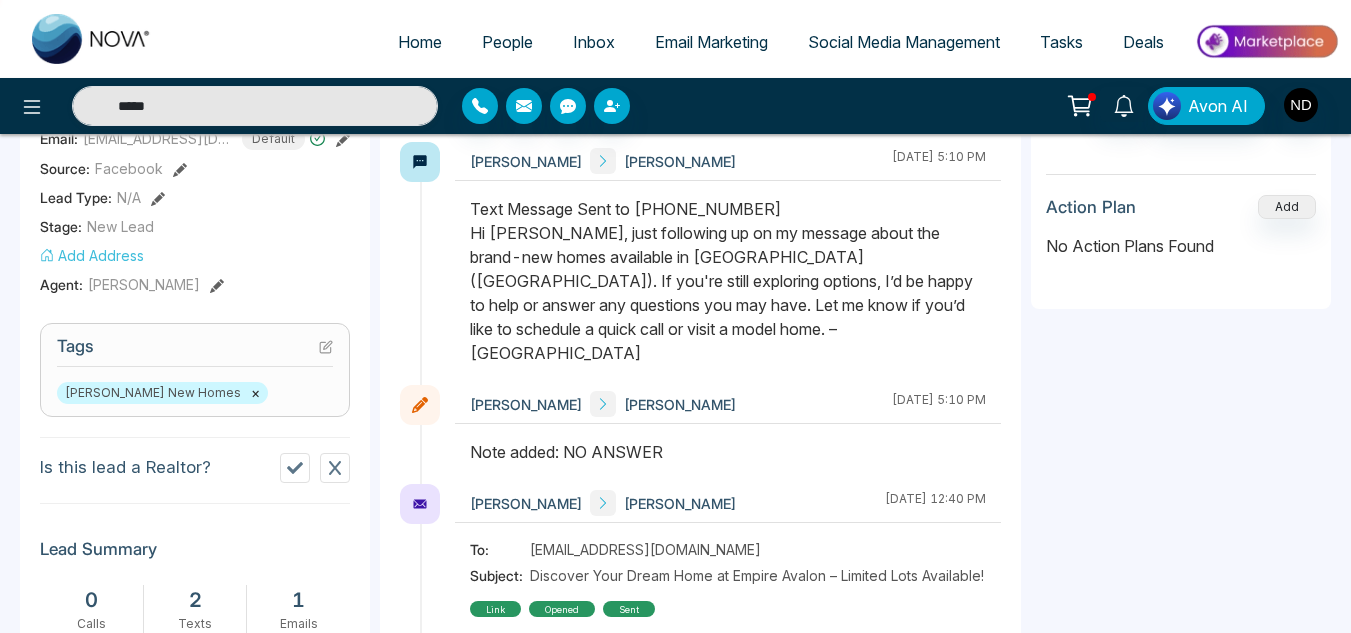 scroll, scrollTop: 357, scrollLeft: 0, axis: vertical 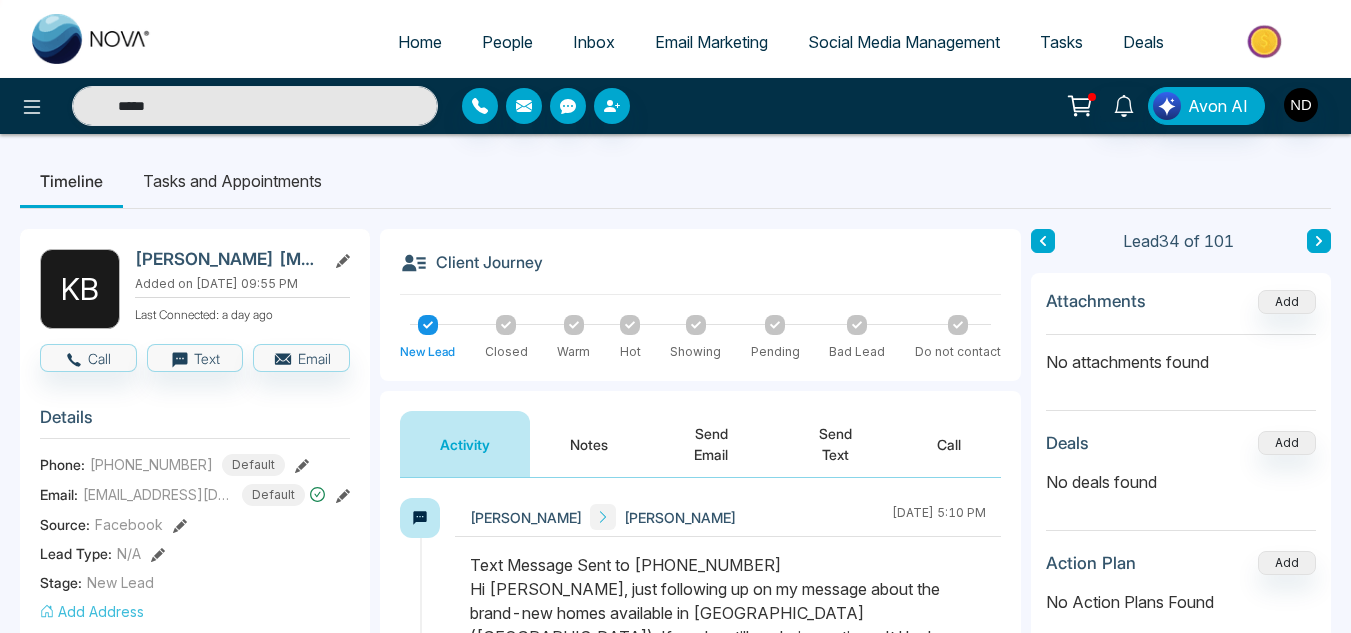click on "Notes" at bounding box center [589, 444] 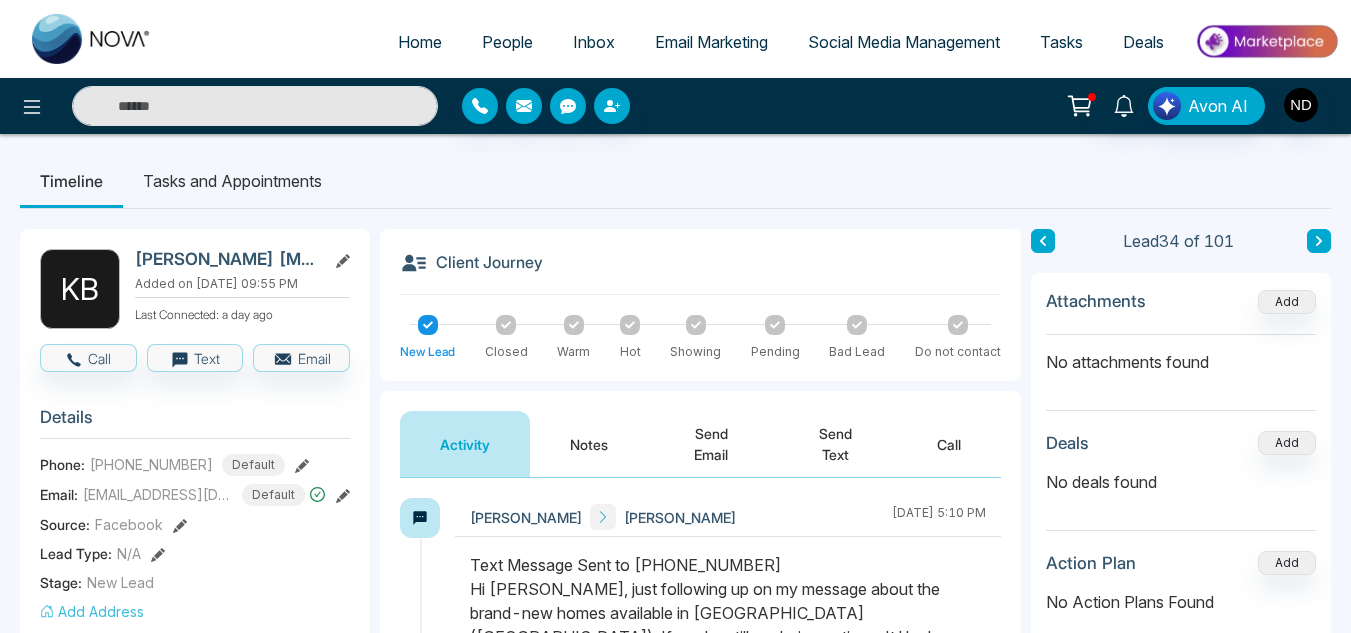 type on "*****" 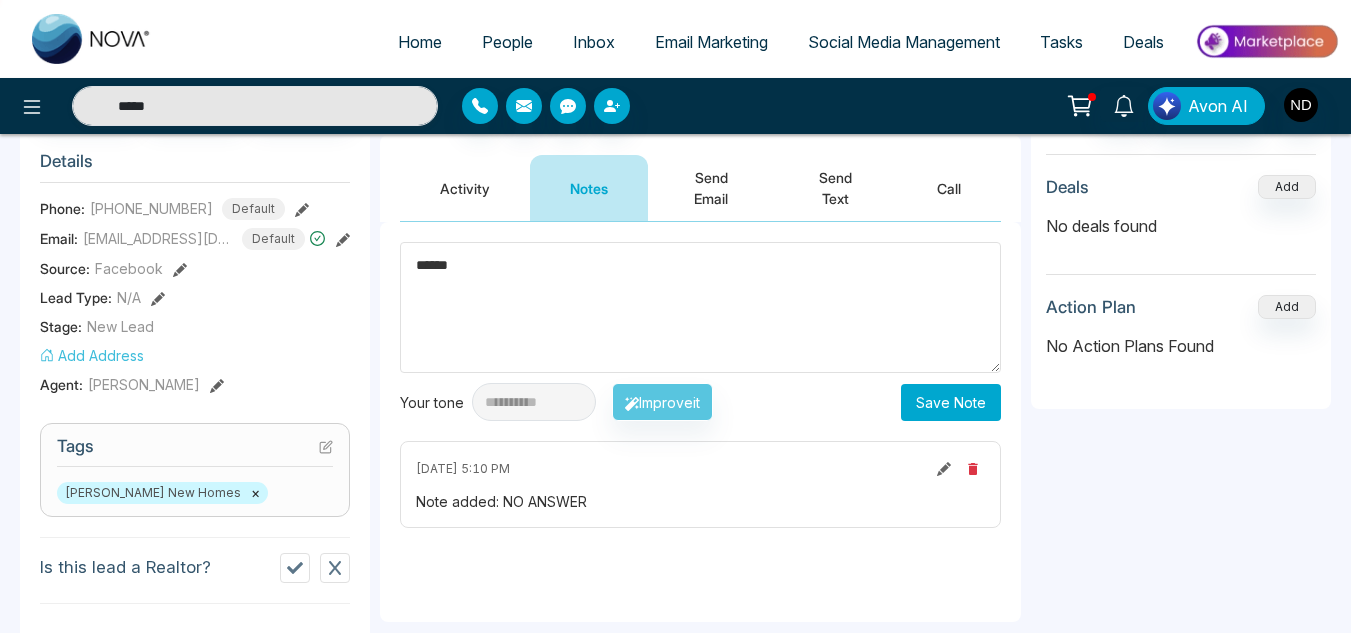 scroll, scrollTop: 257, scrollLeft: 0, axis: vertical 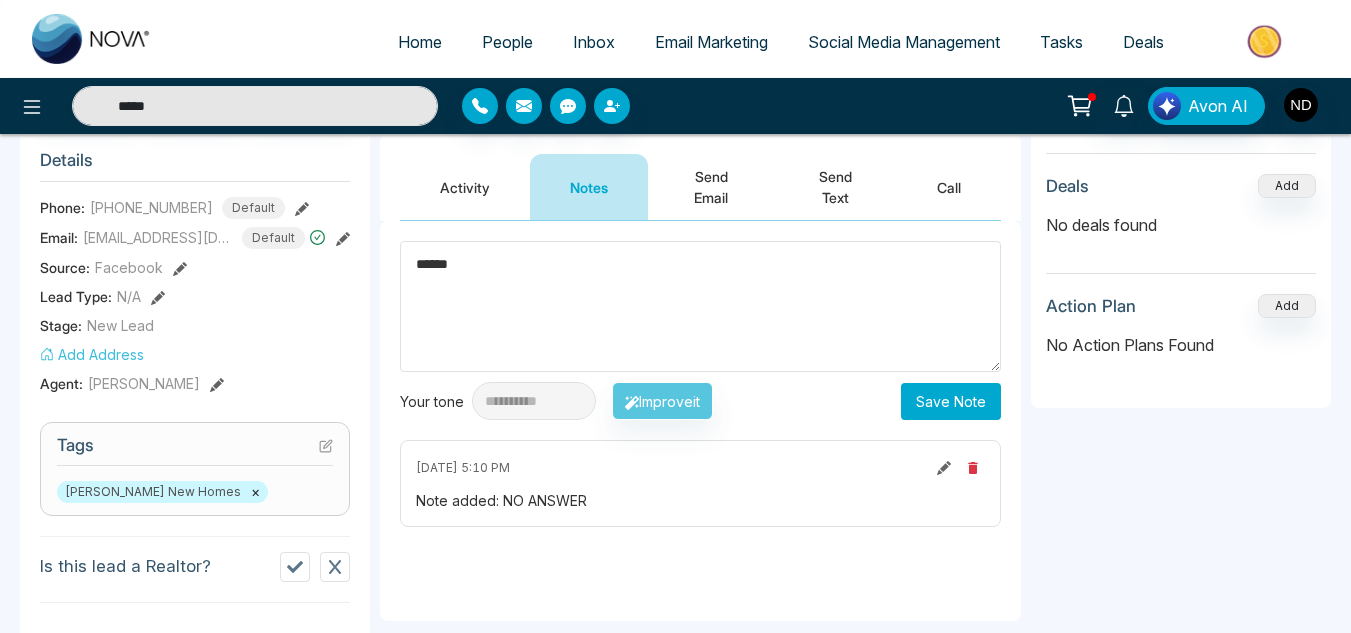 type on "******" 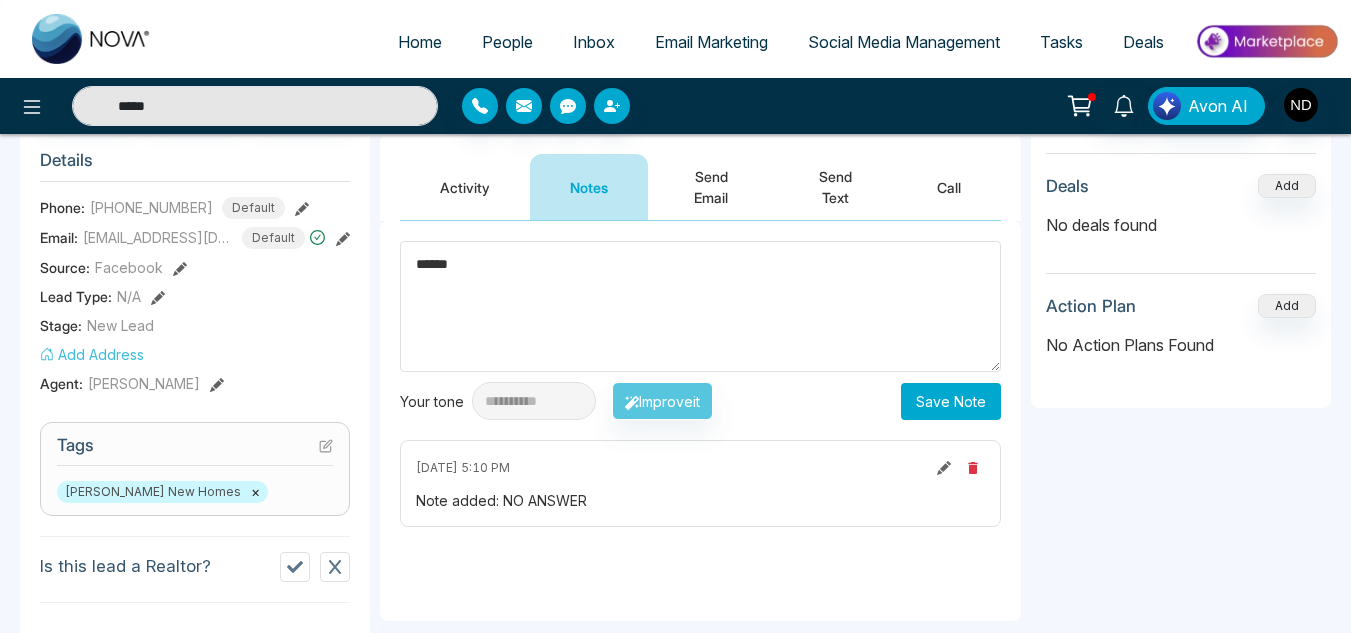click on "Save Note" at bounding box center [951, 401] 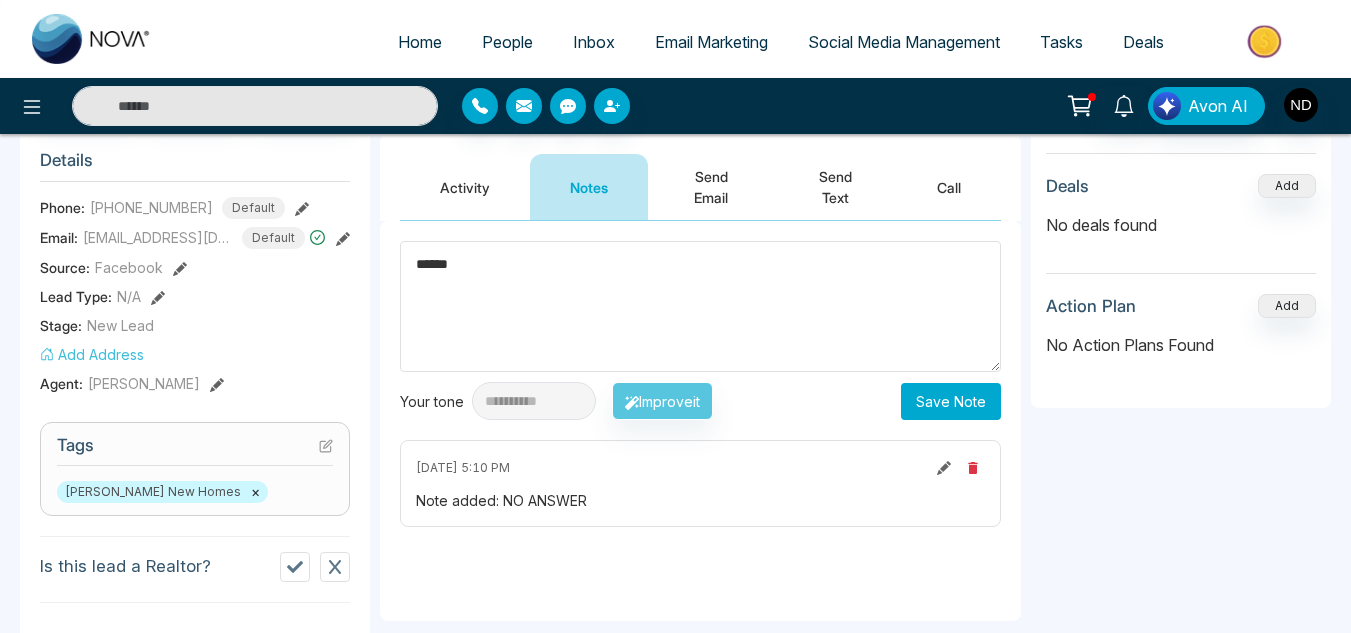 type on "*****" 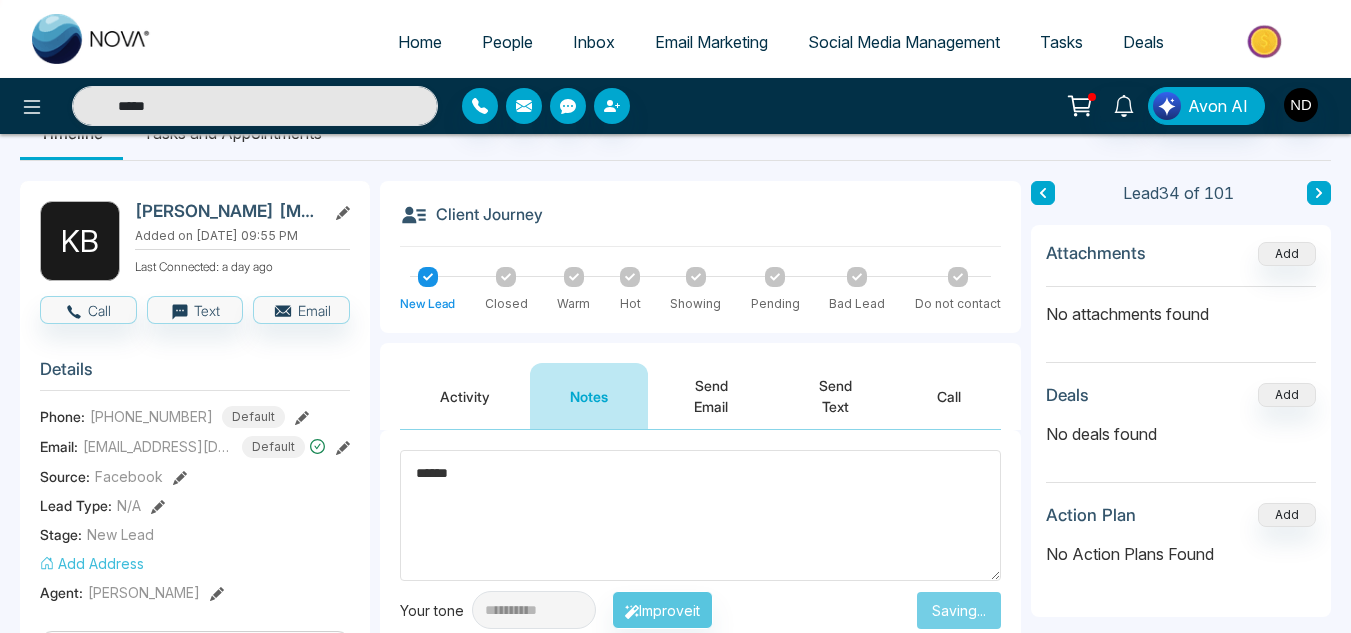 type 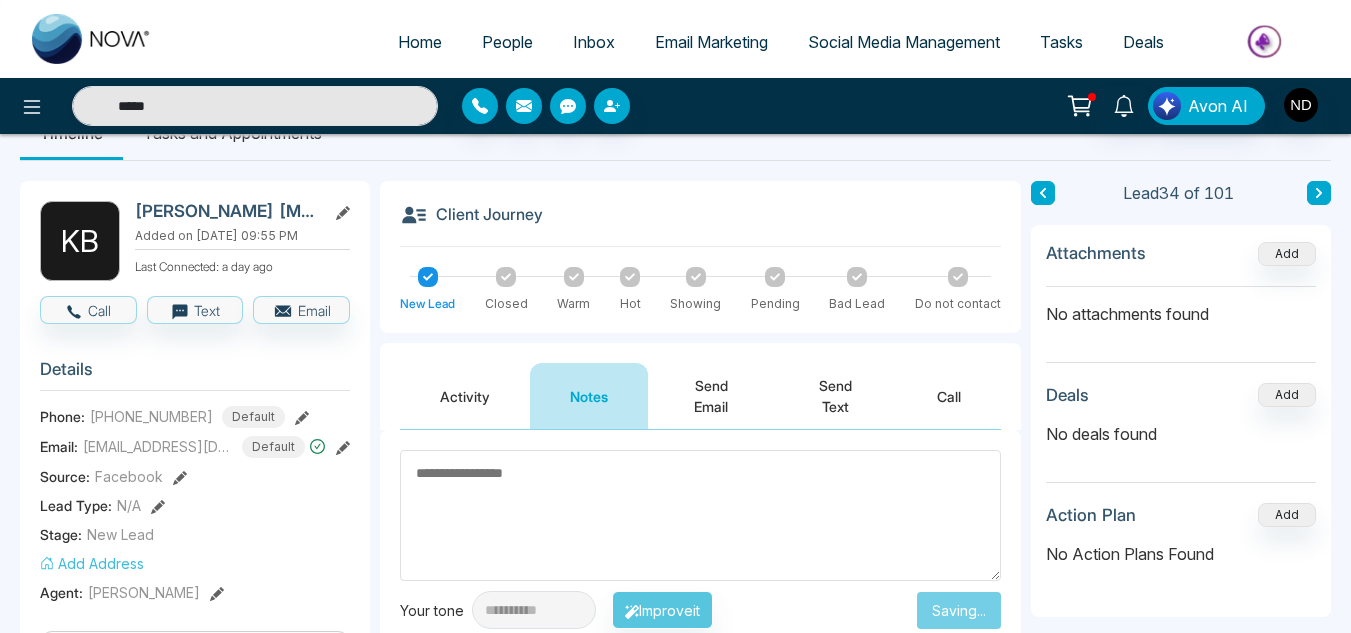 scroll, scrollTop: 1, scrollLeft: 0, axis: vertical 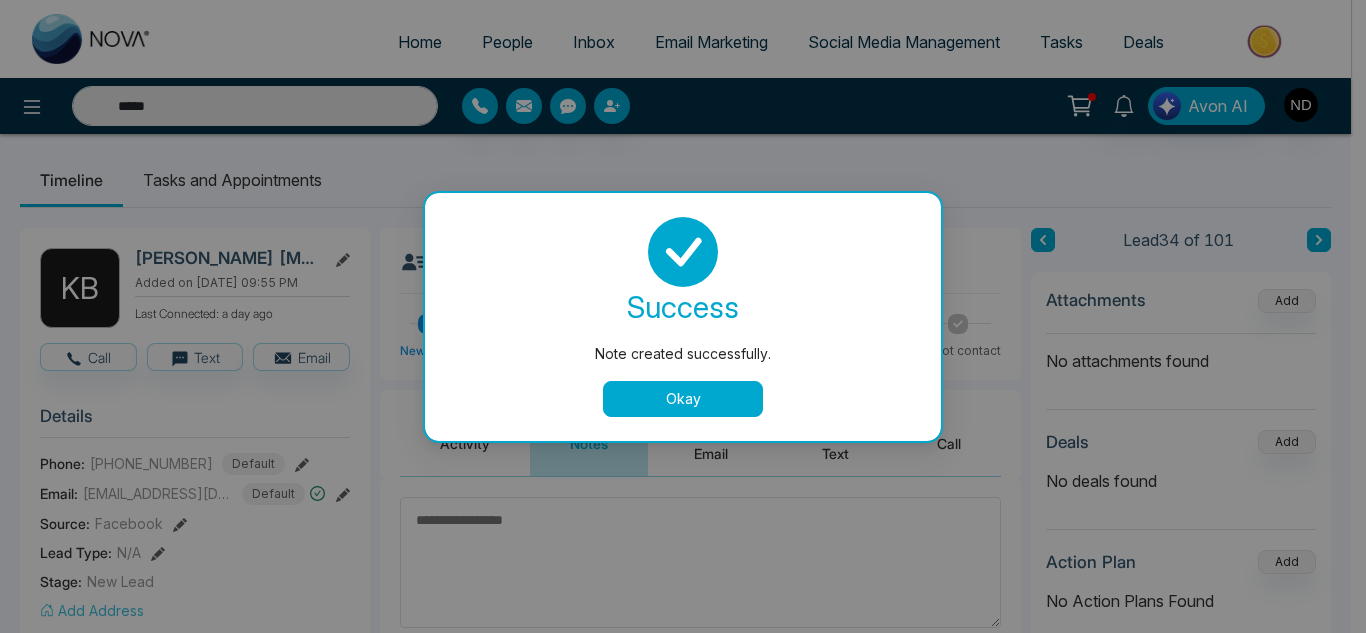 click on "Okay" at bounding box center (683, 399) 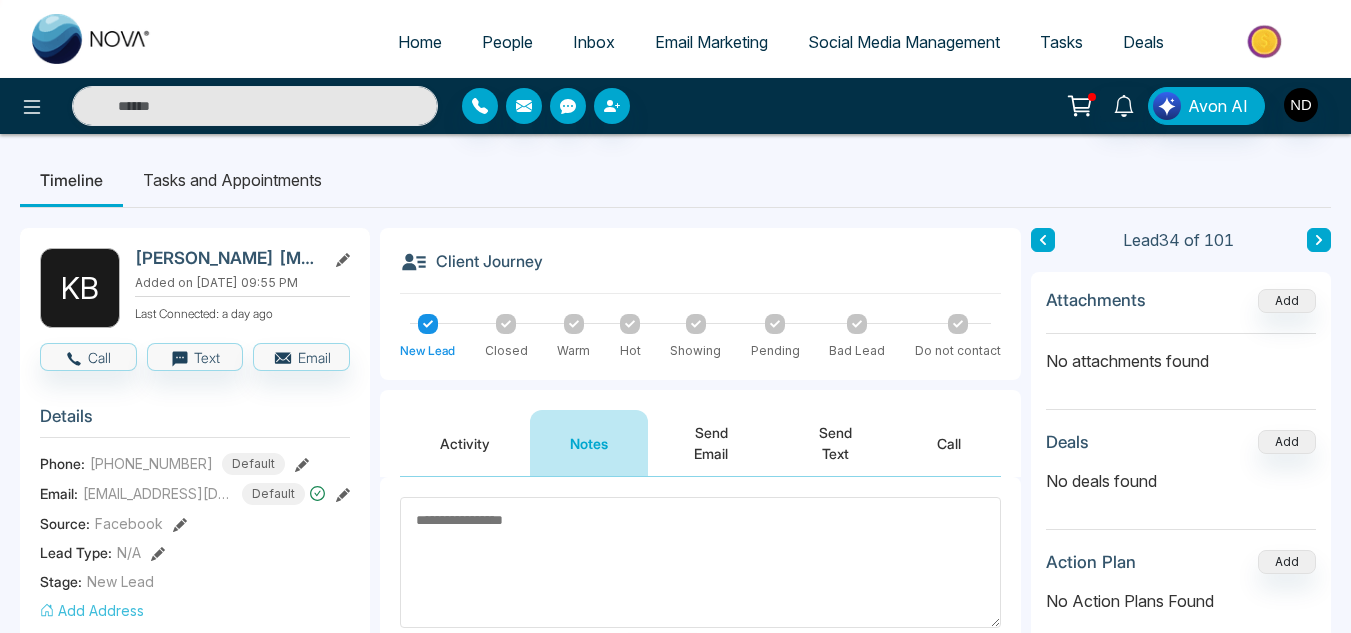 click at bounding box center [1043, 240] 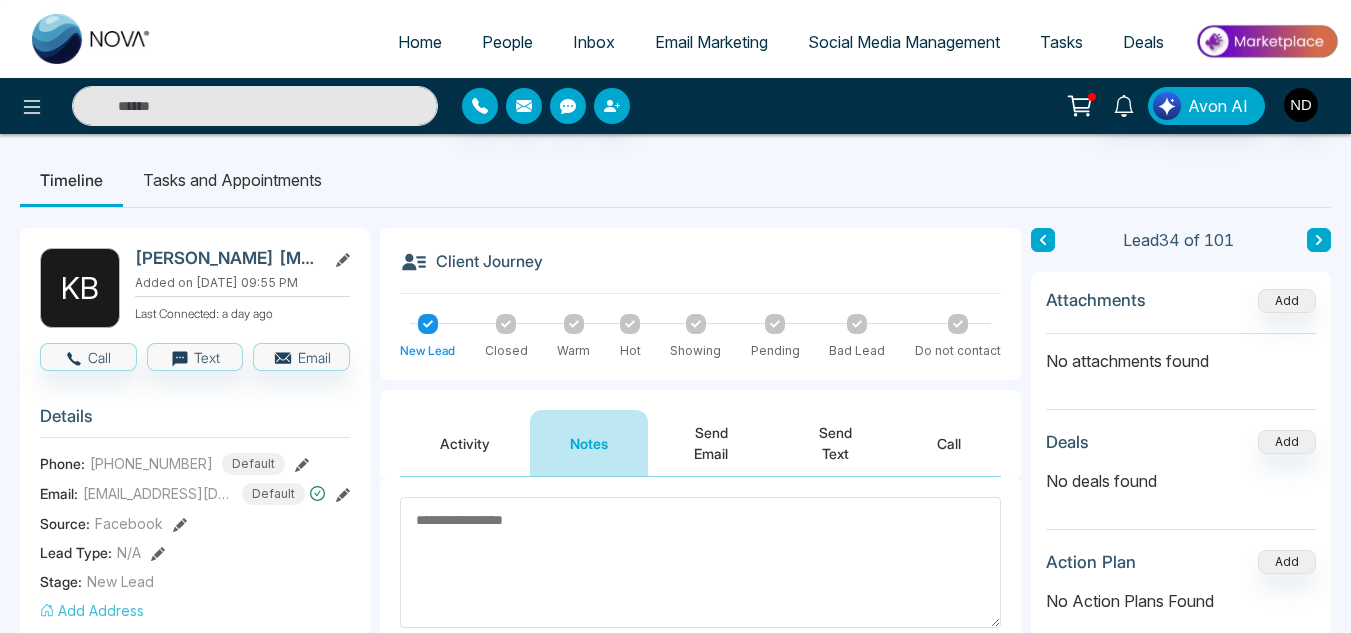 type on "*****" 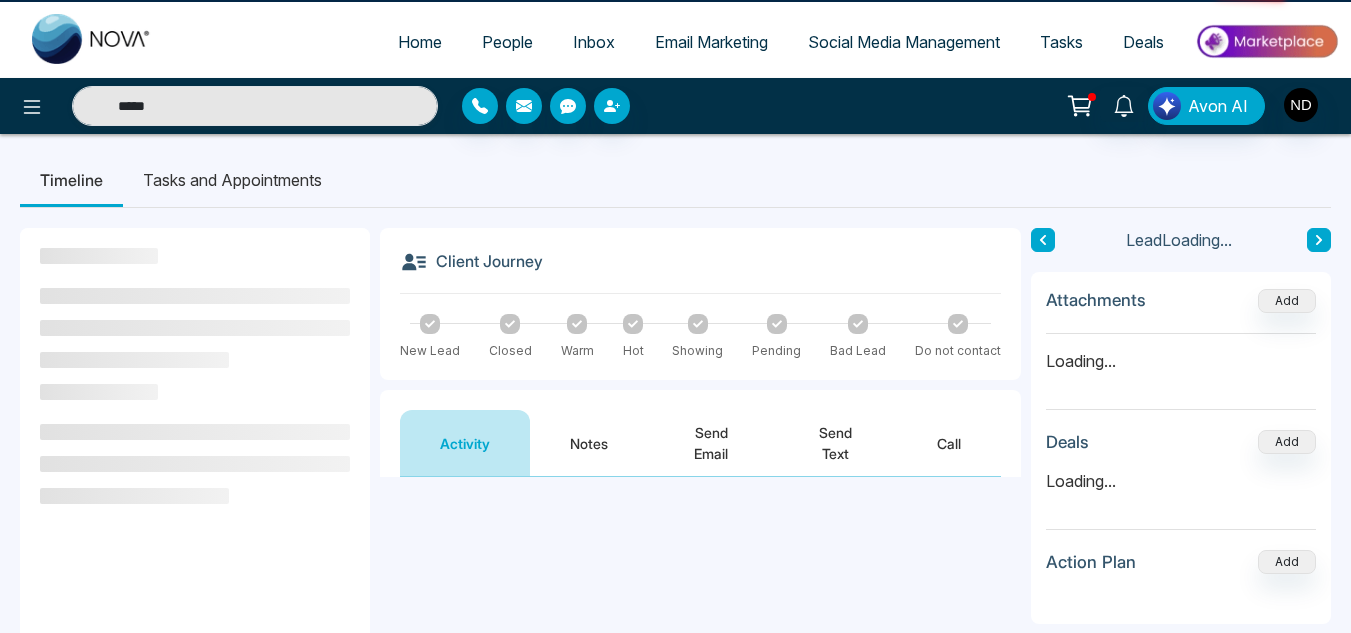 scroll, scrollTop: 0, scrollLeft: 0, axis: both 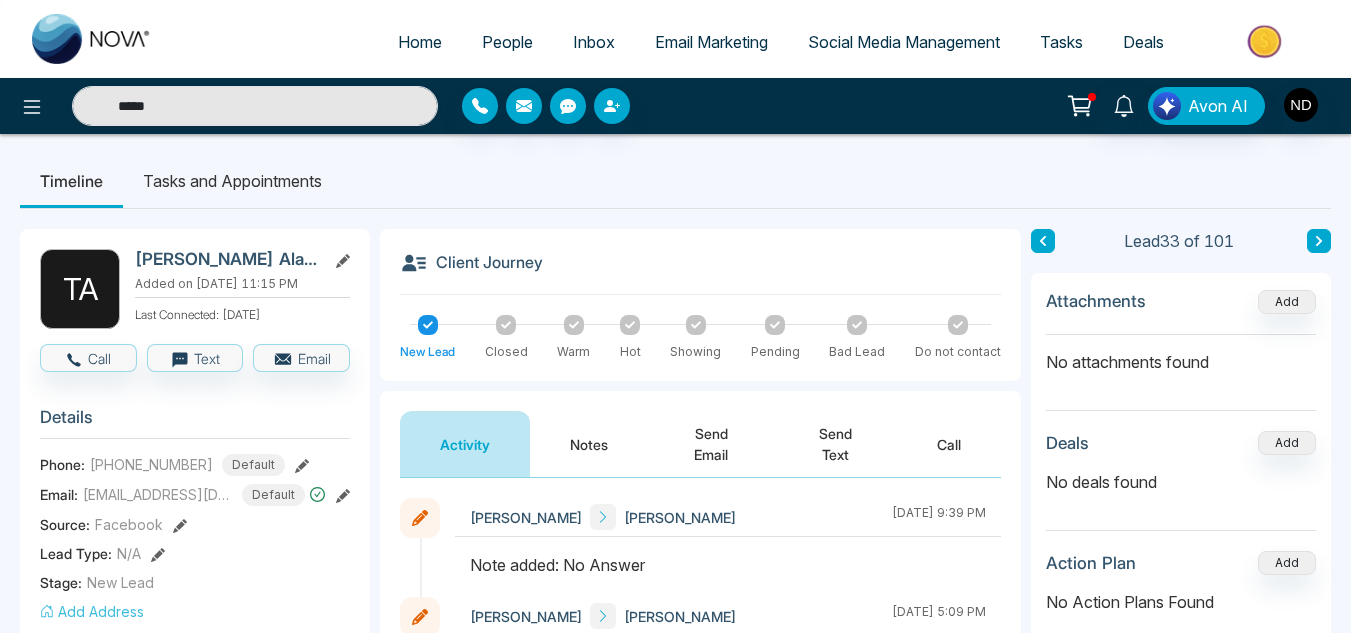 click on "Notes" at bounding box center [589, 444] 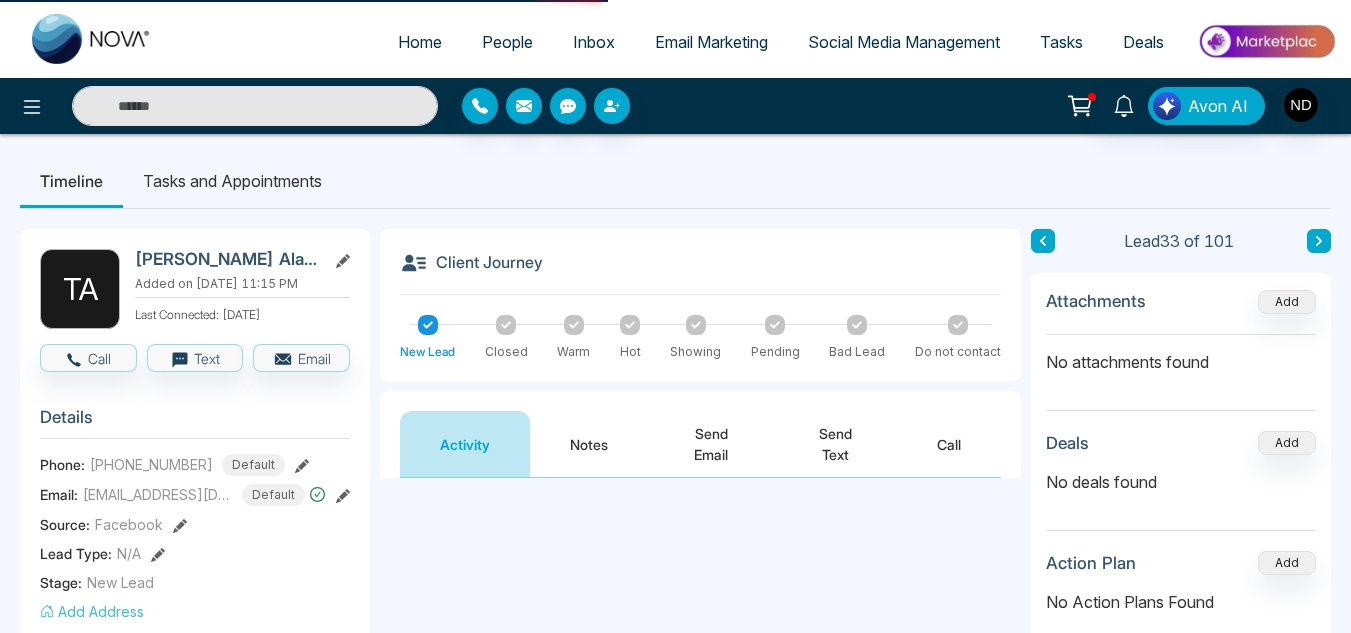 type on "*****" 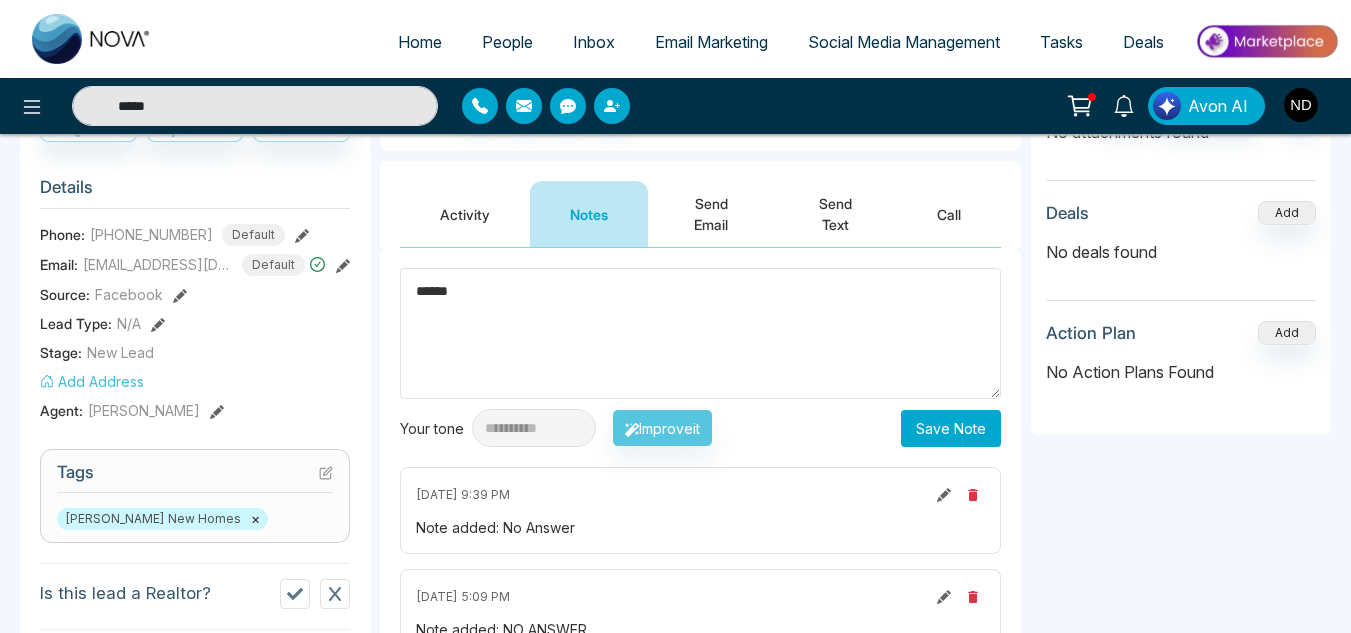 scroll, scrollTop: 231, scrollLeft: 0, axis: vertical 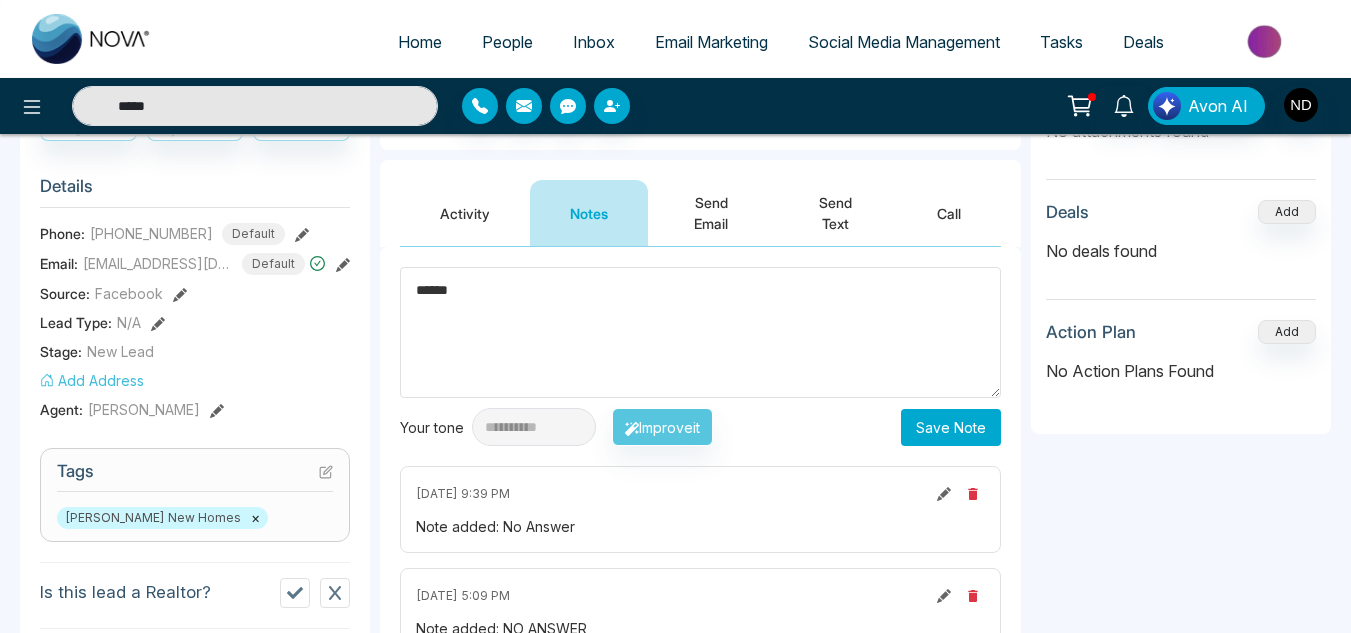 type on "******" 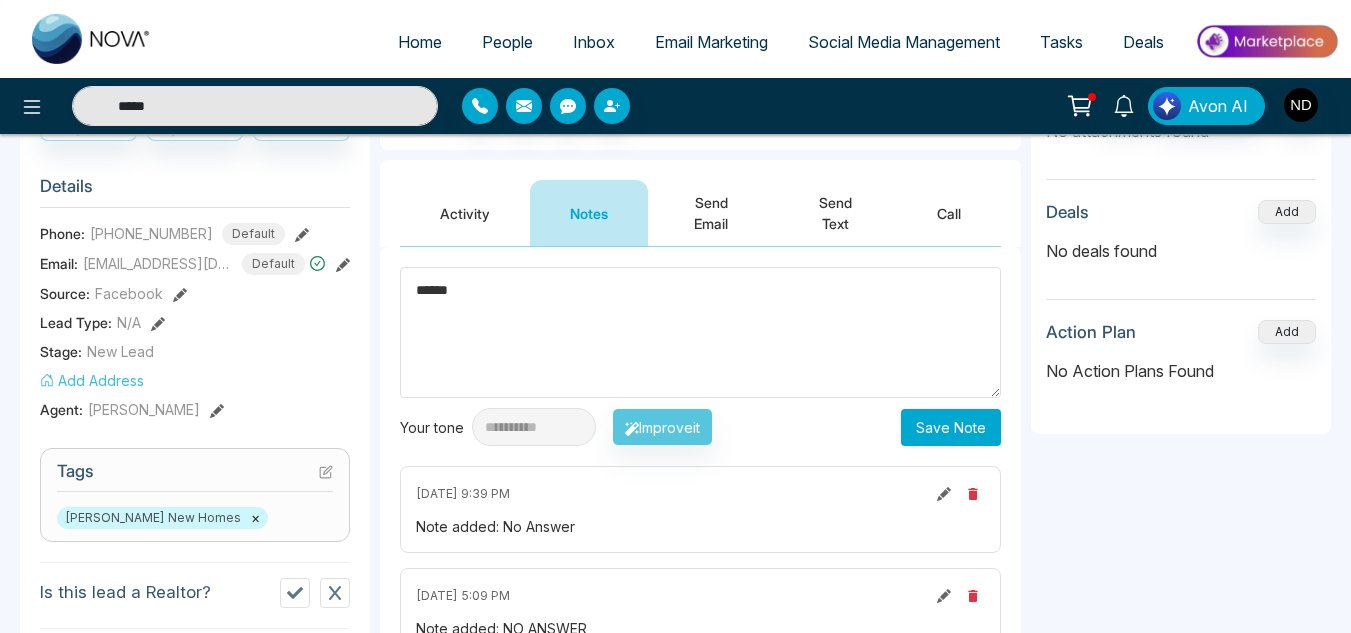 click on "Save Note" at bounding box center [951, 427] 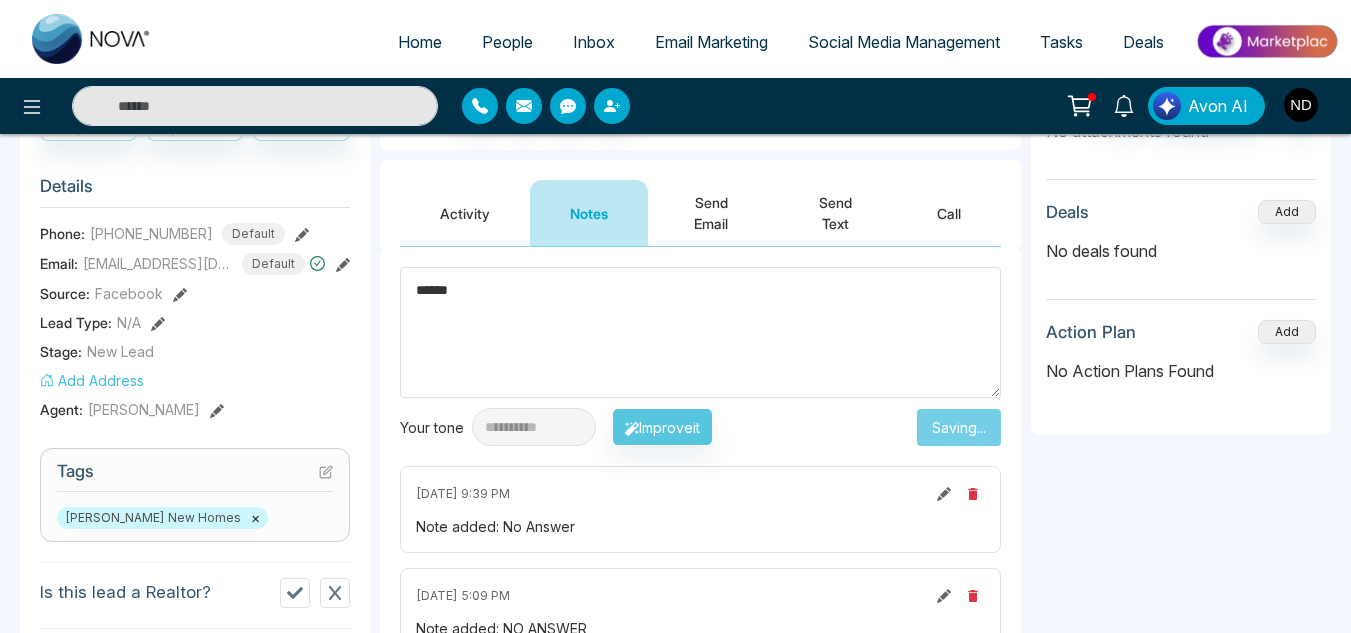 type on "*****" 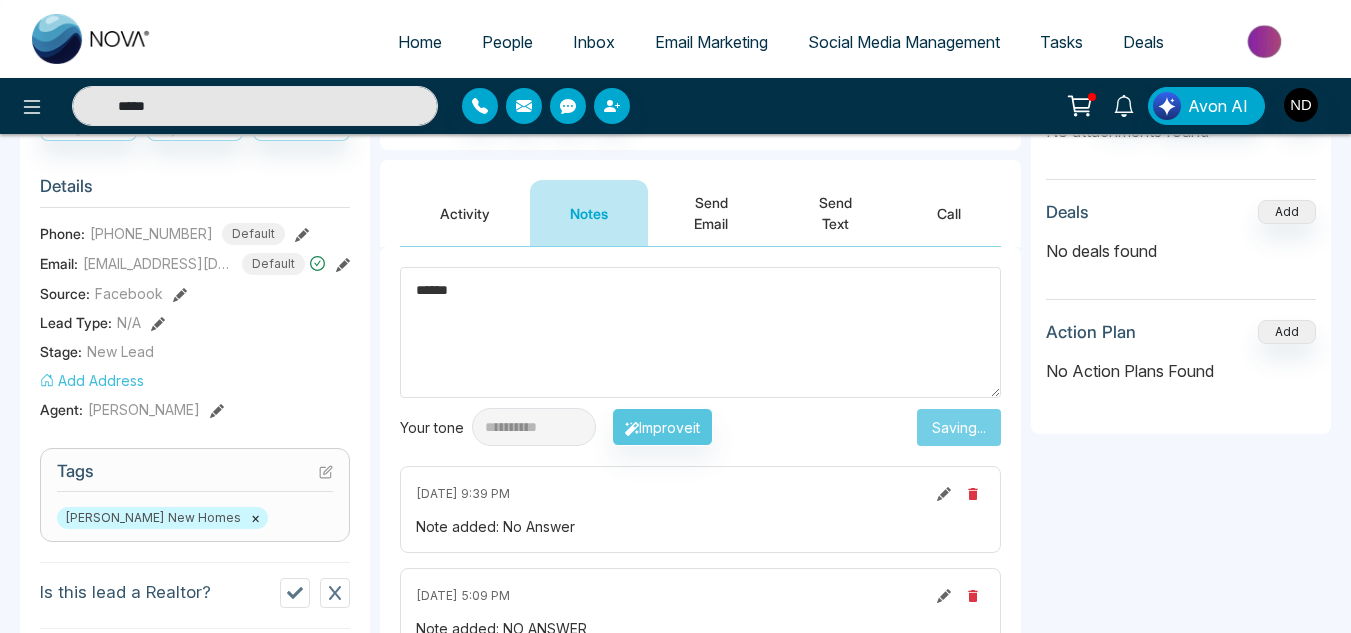 scroll, scrollTop: 0, scrollLeft: 0, axis: both 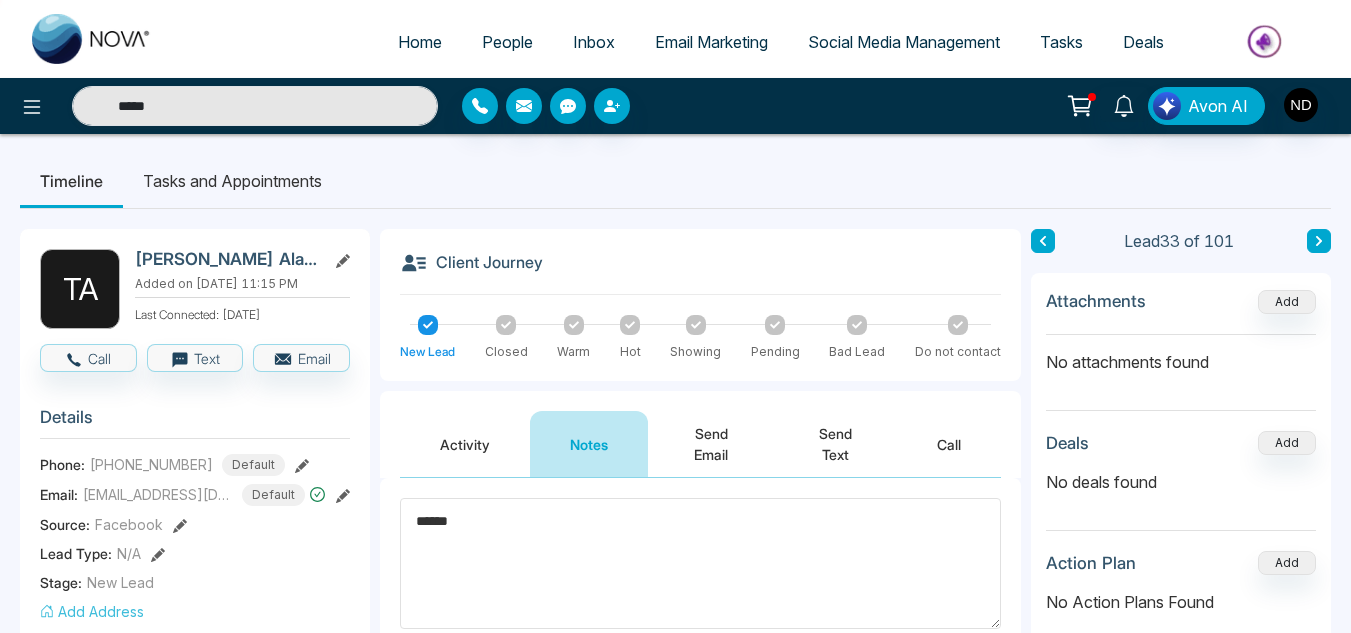 type 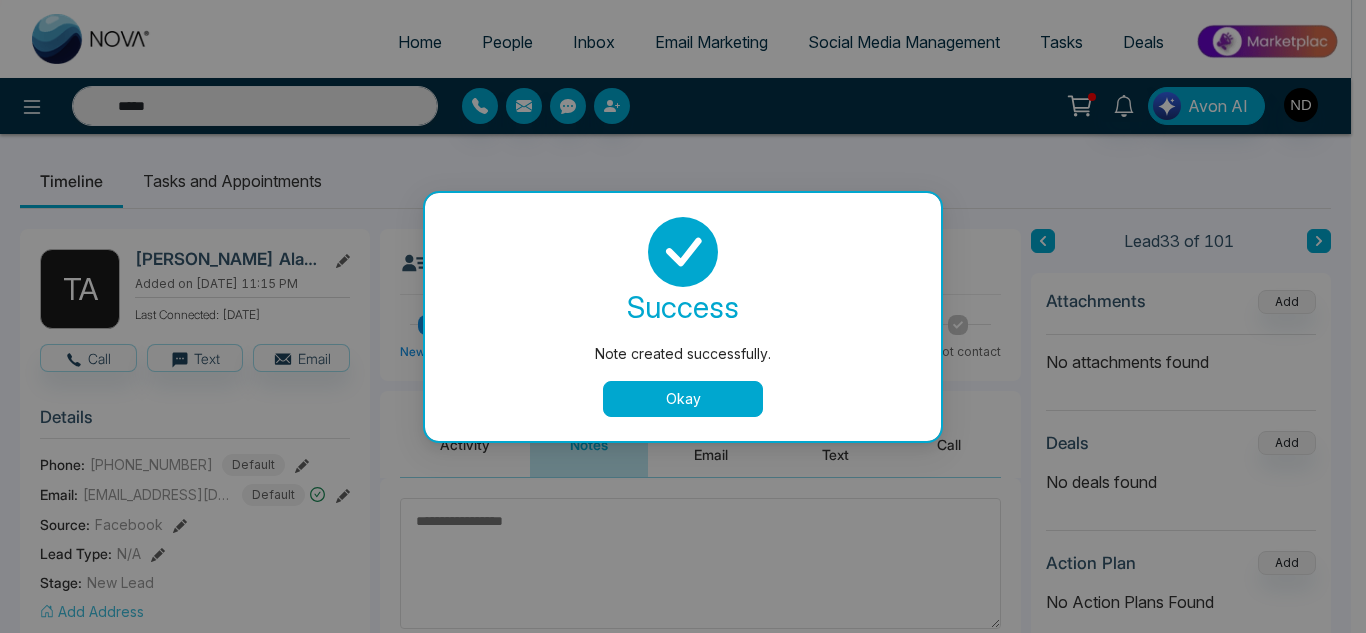 click on "Okay" at bounding box center [683, 399] 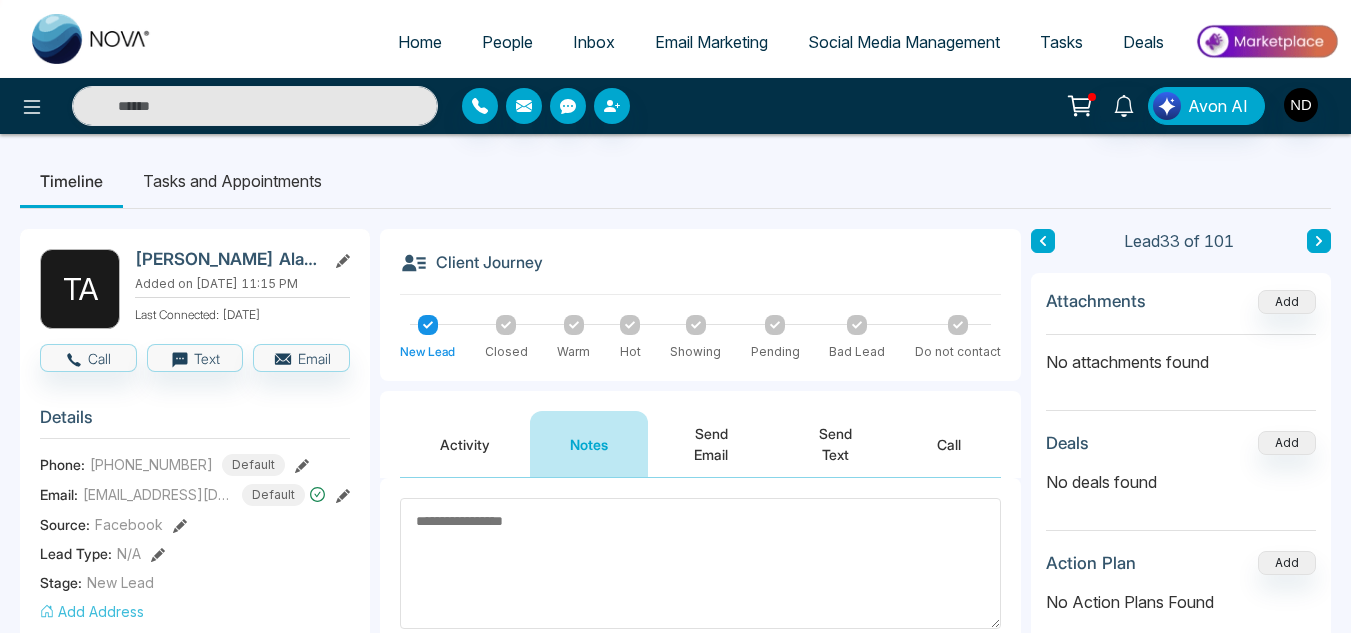 click 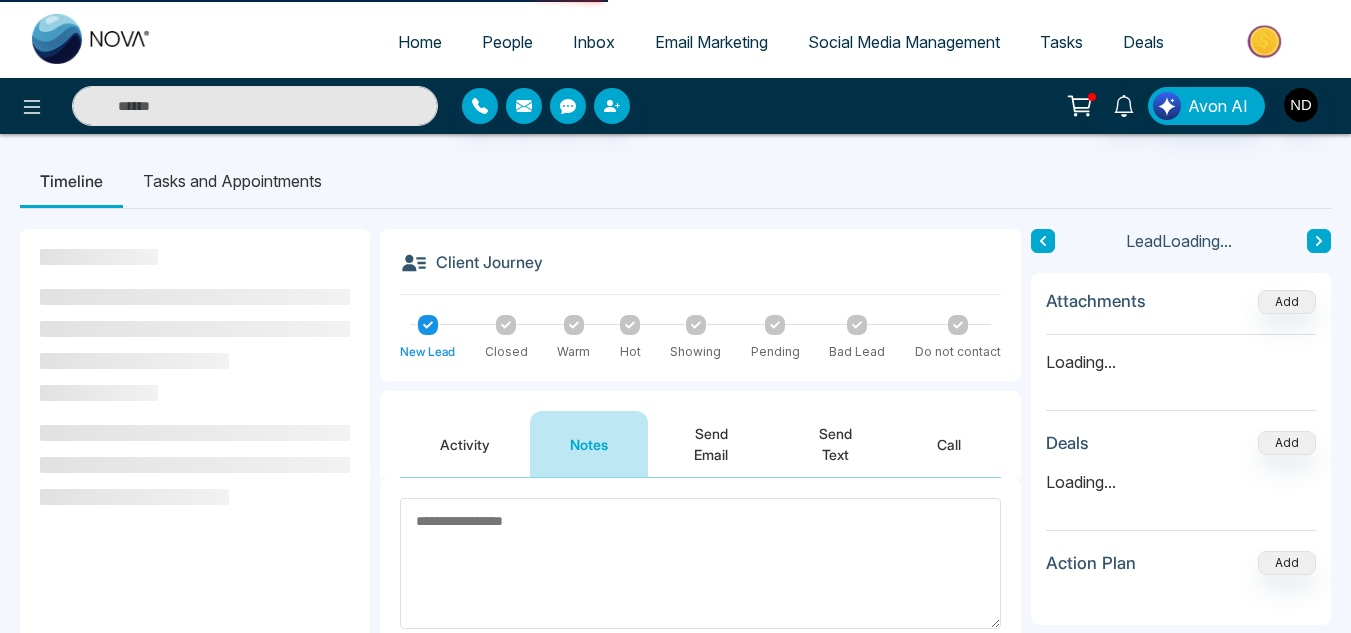 type on "*****" 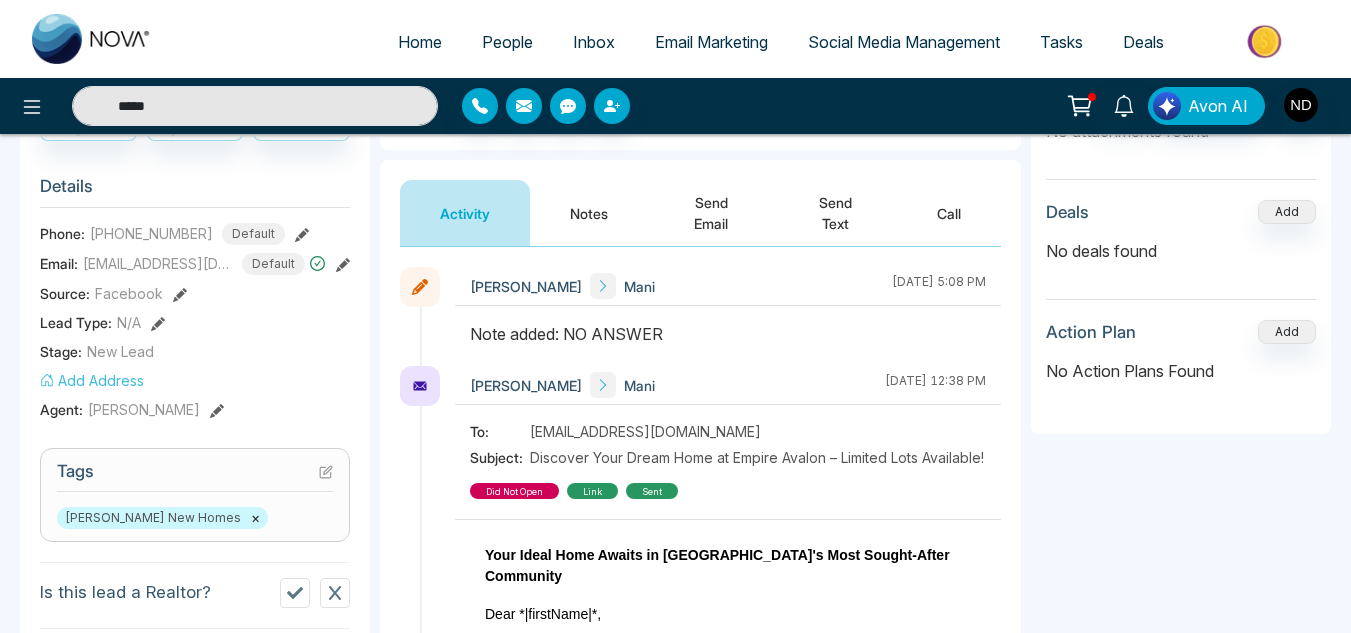 scroll, scrollTop: 0, scrollLeft: 0, axis: both 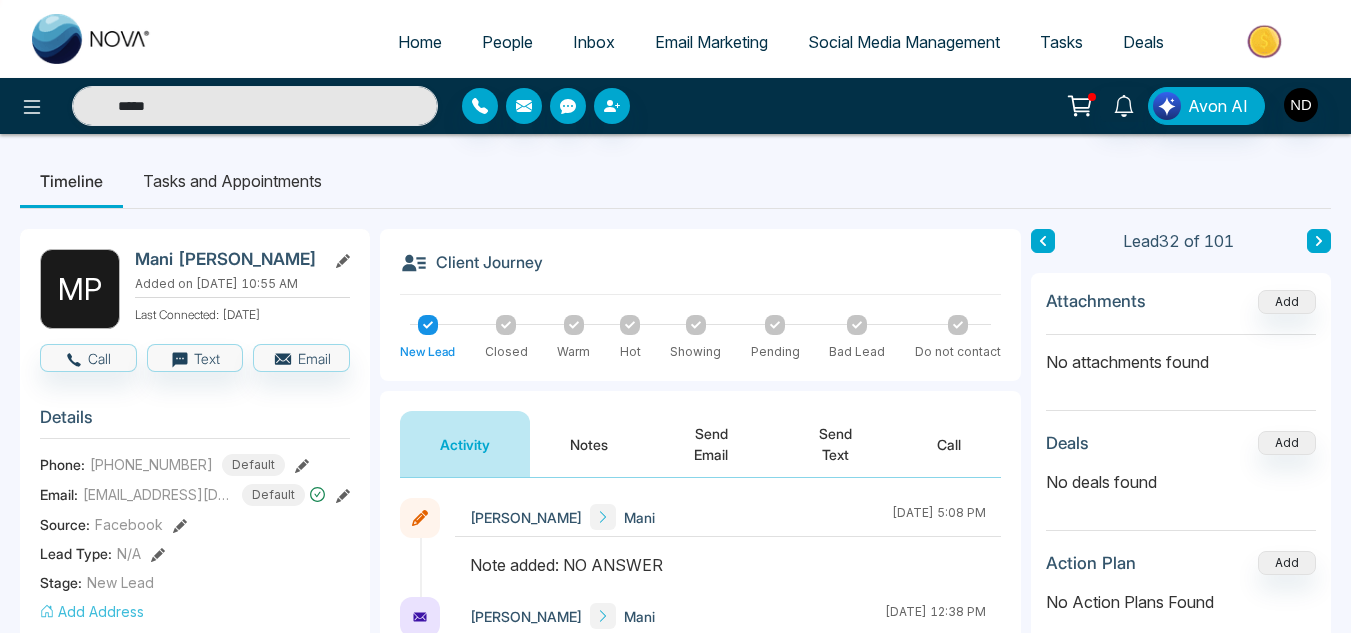 click 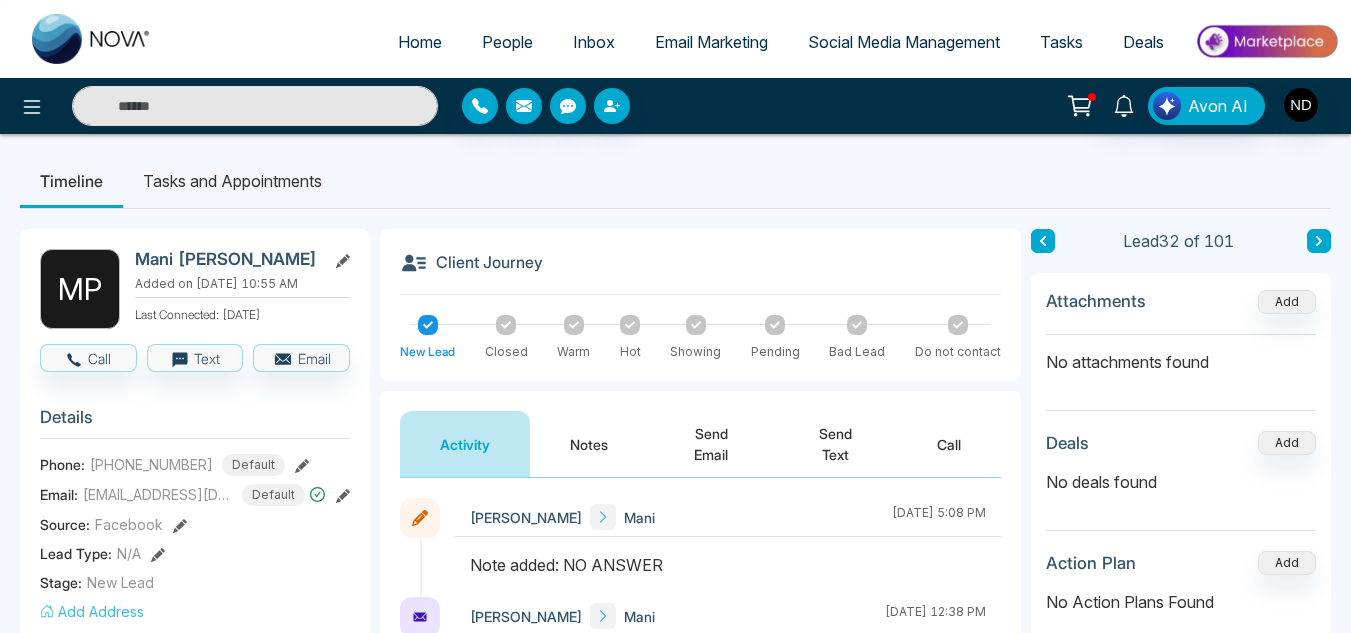 type on "*****" 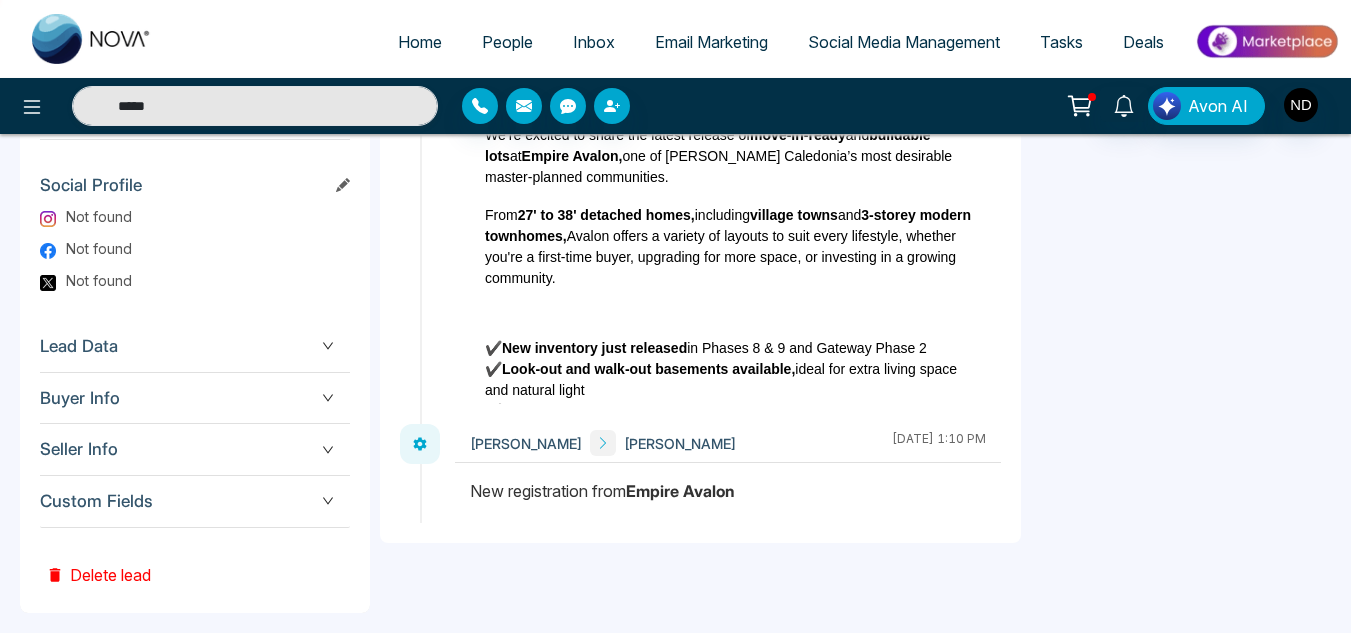 scroll, scrollTop: 890, scrollLeft: 0, axis: vertical 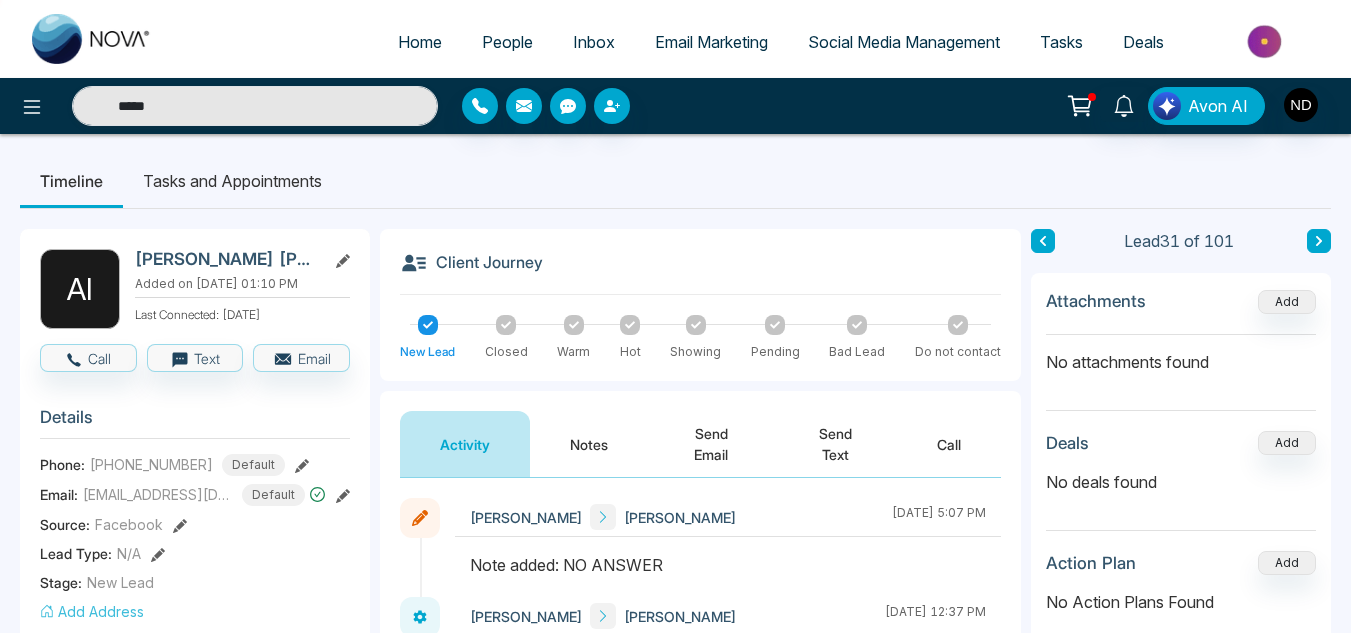 click at bounding box center [1043, 241] 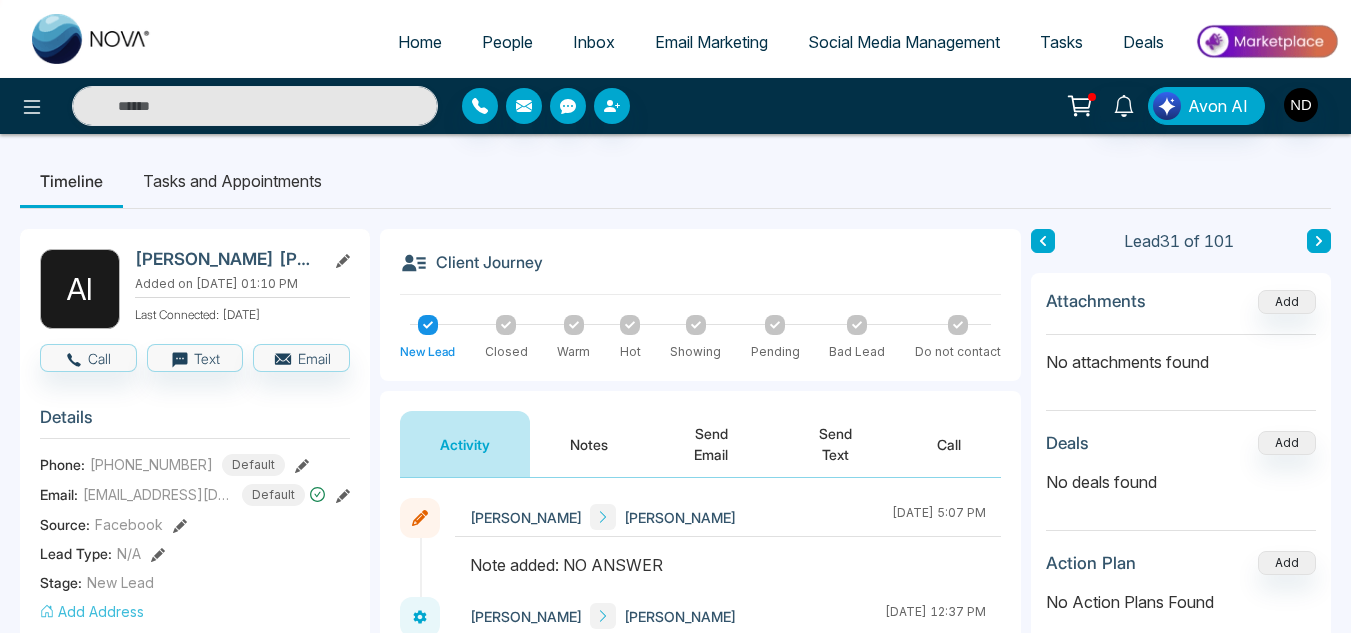 type on "*****" 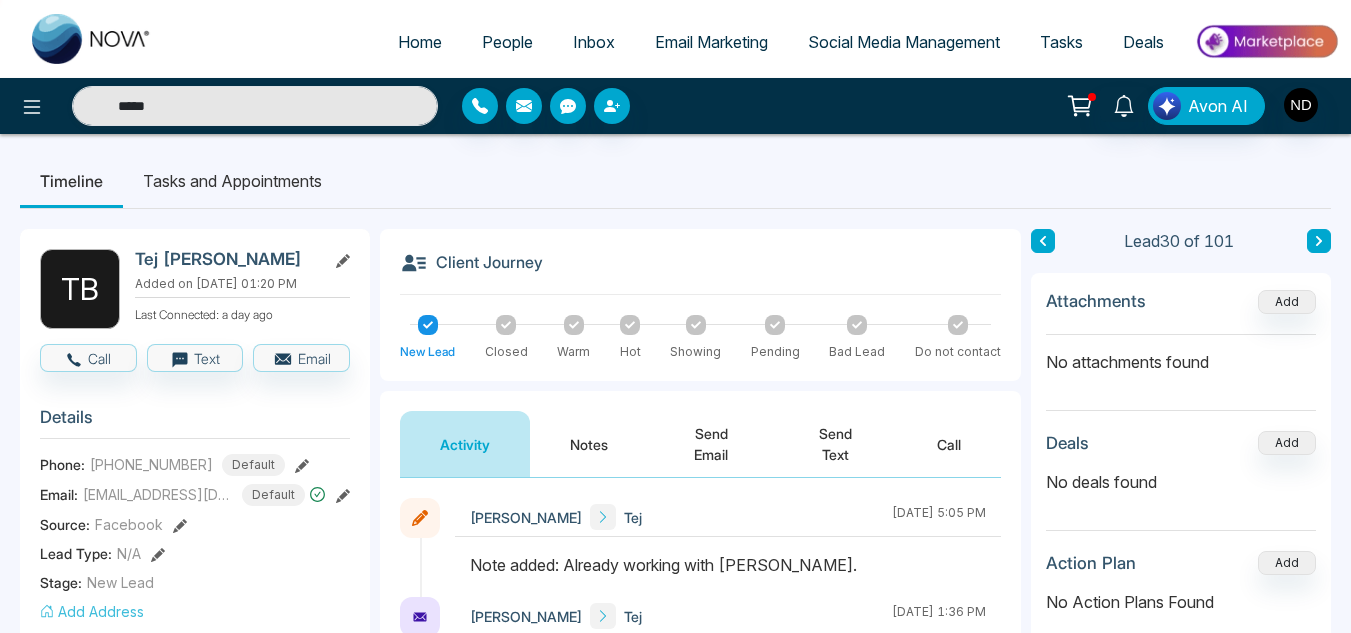 click at bounding box center [1043, 241] 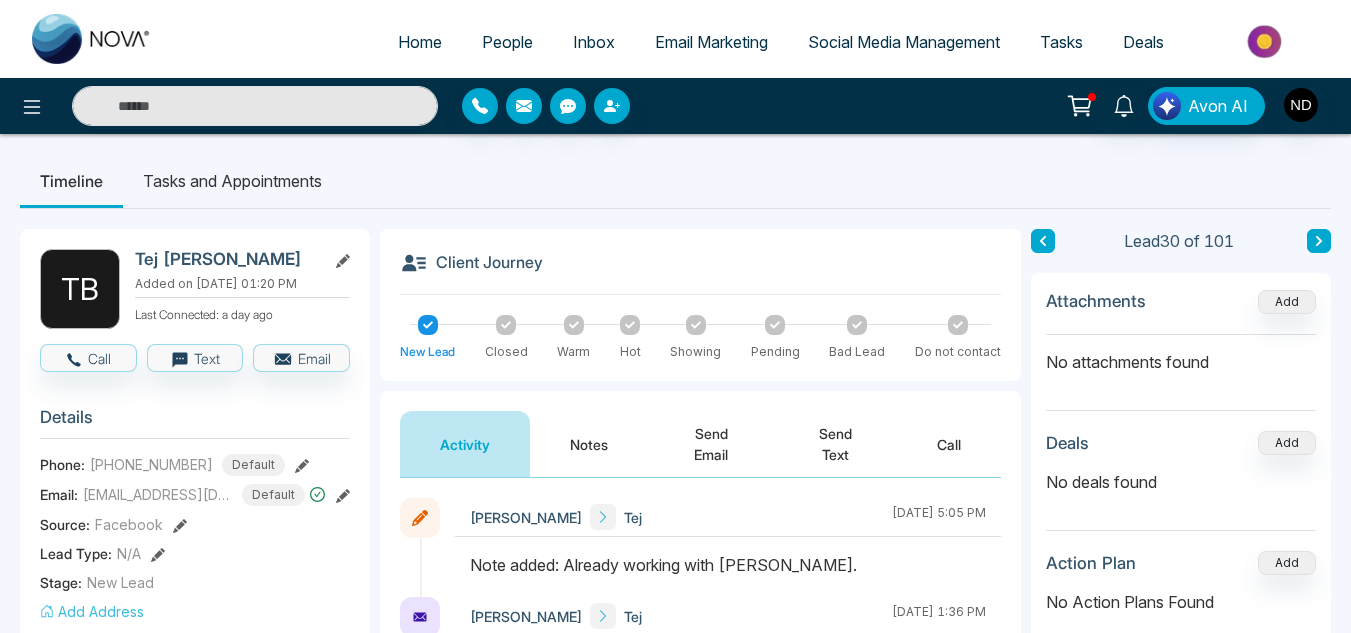 type on "*****" 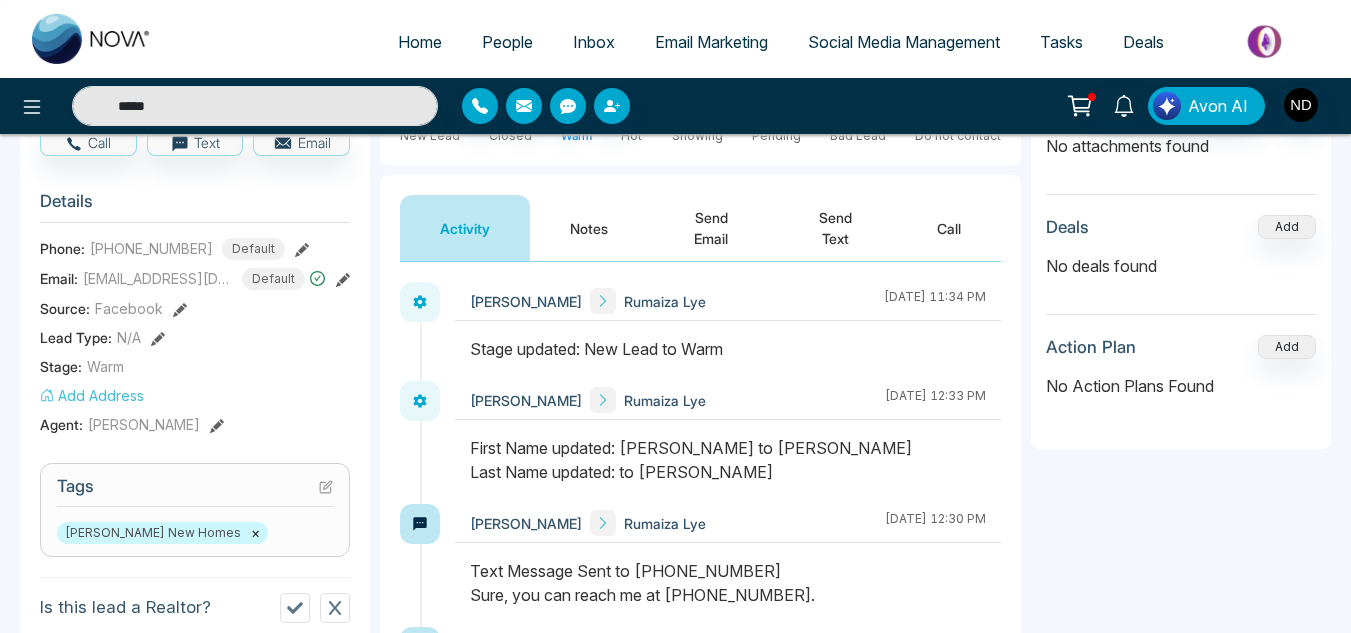 scroll, scrollTop: 218, scrollLeft: 0, axis: vertical 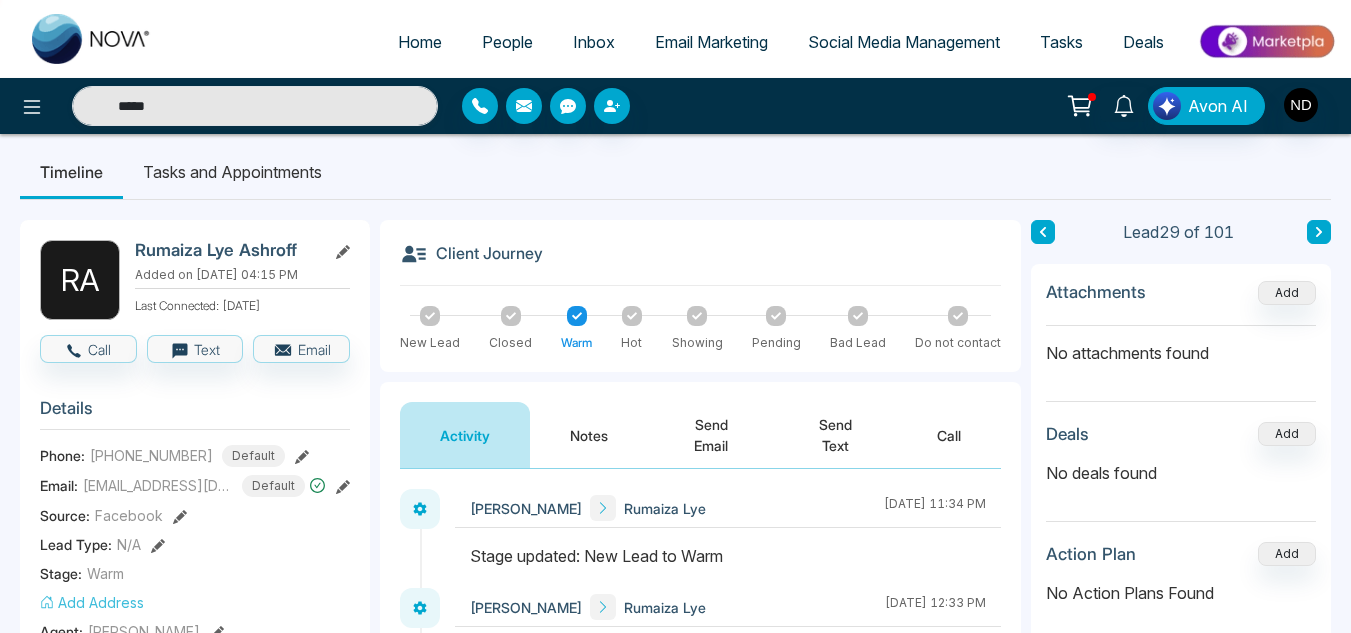 click on "Notes" at bounding box center [589, 435] 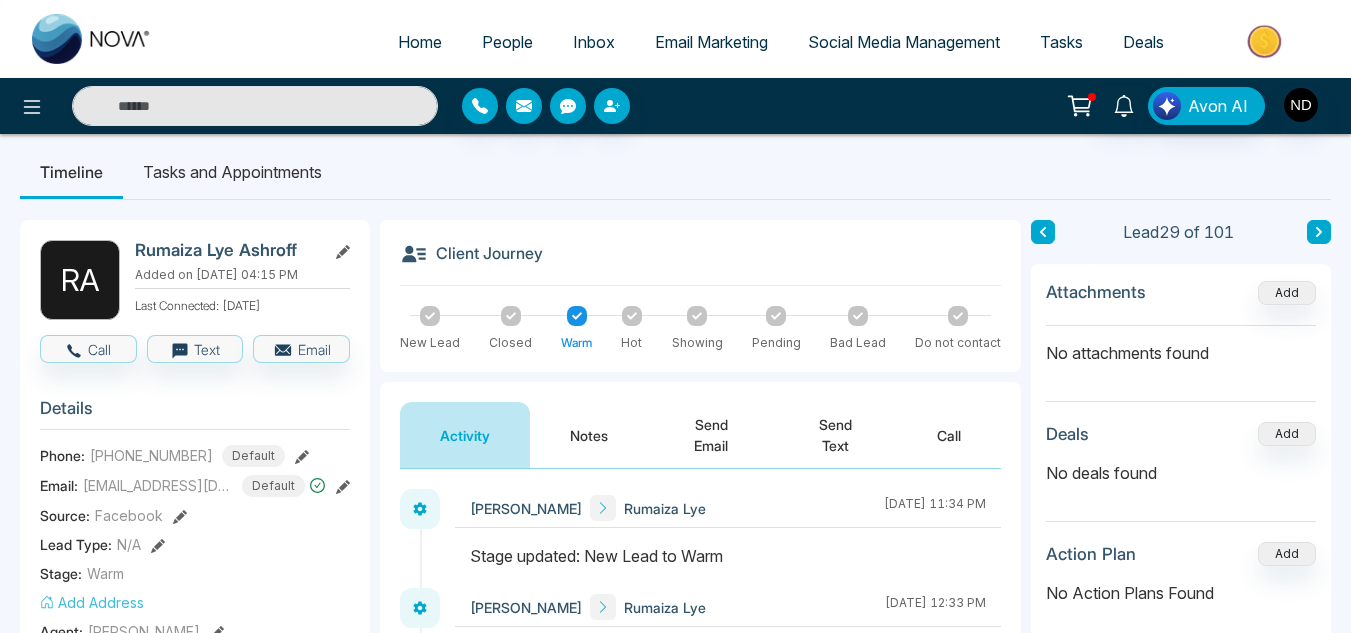 type on "*****" 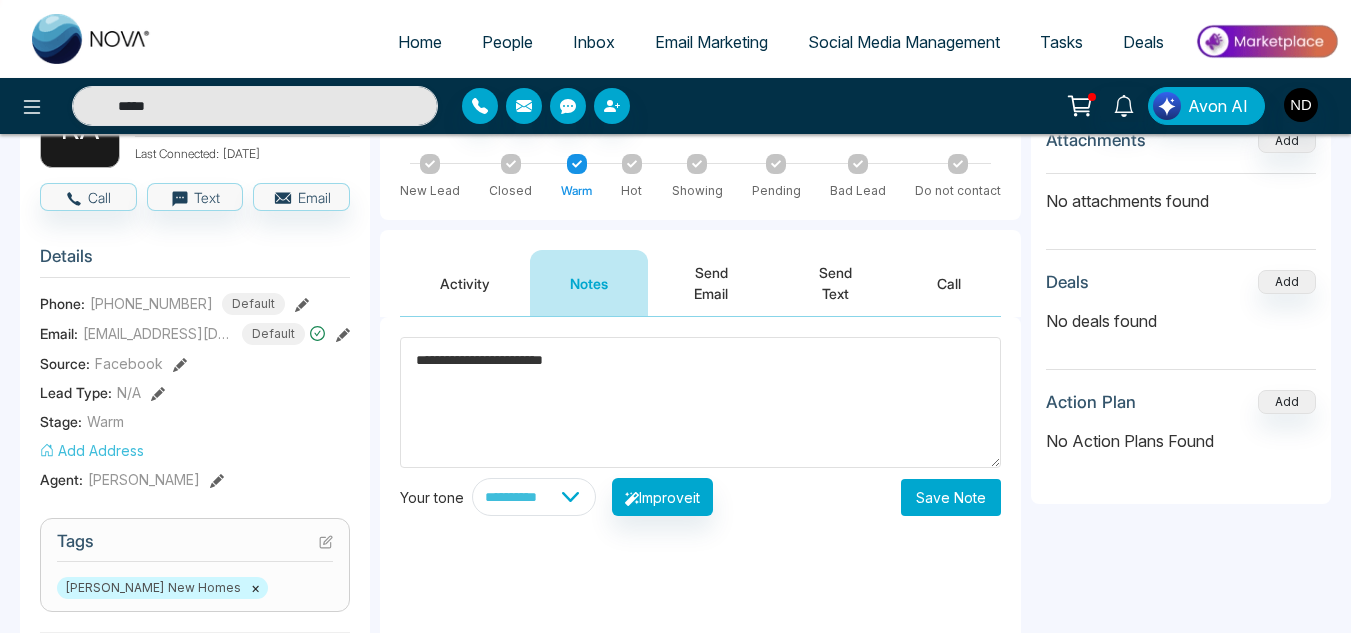 scroll, scrollTop: 162, scrollLeft: 0, axis: vertical 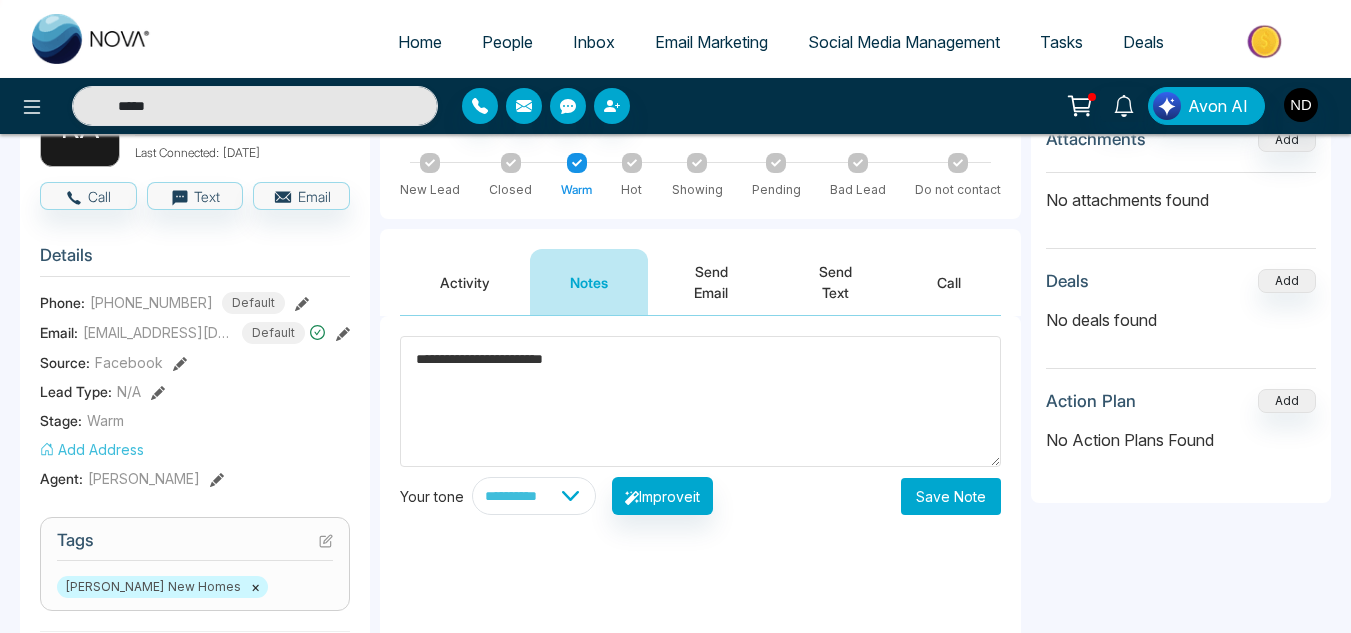 type on "**********" 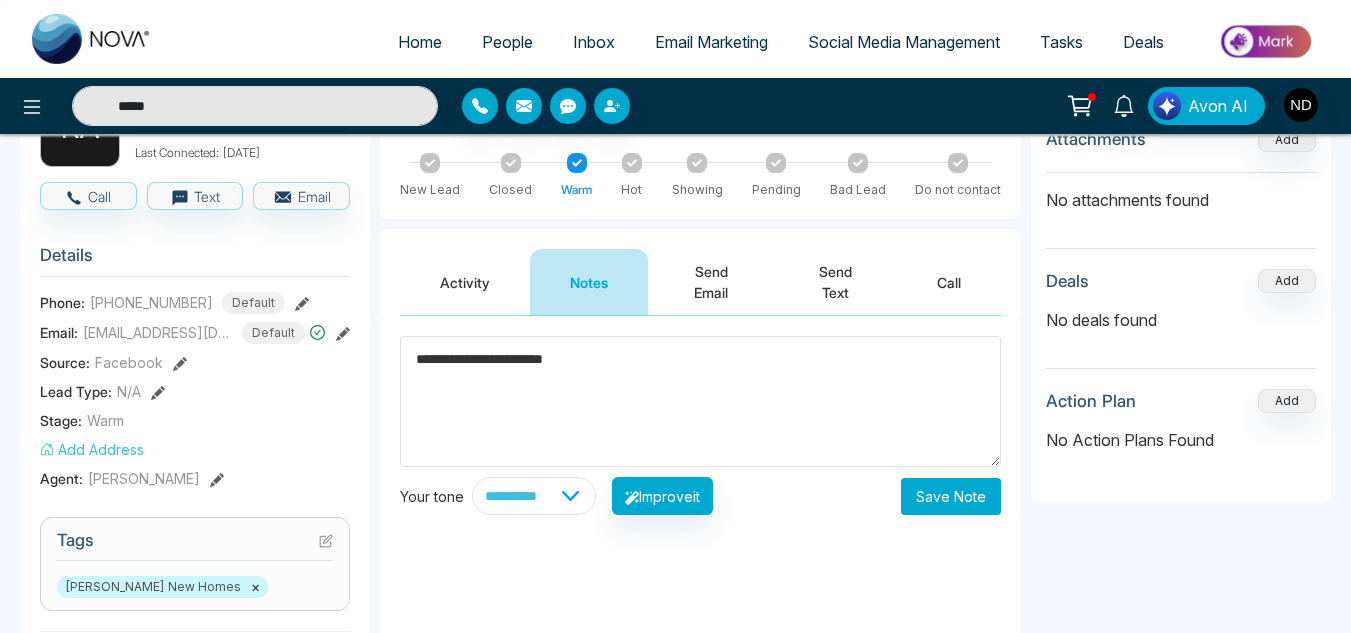 click on "Save Note" at bounding box center [951, 496] 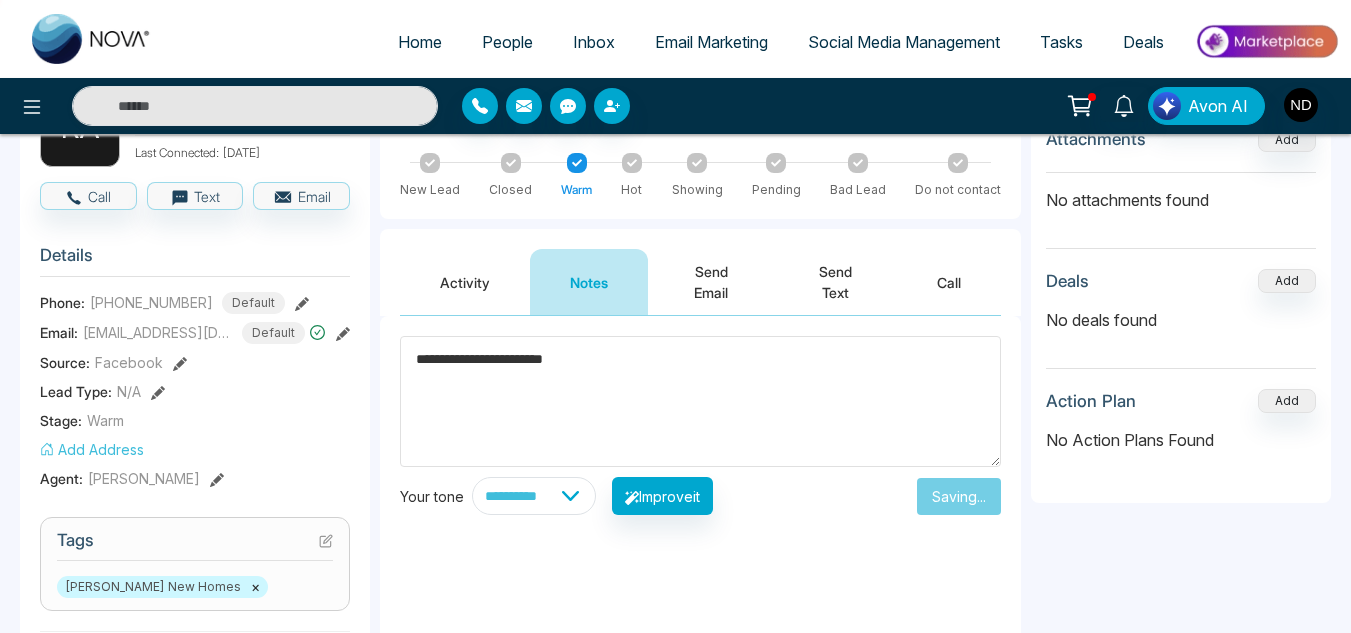 type on "*****" 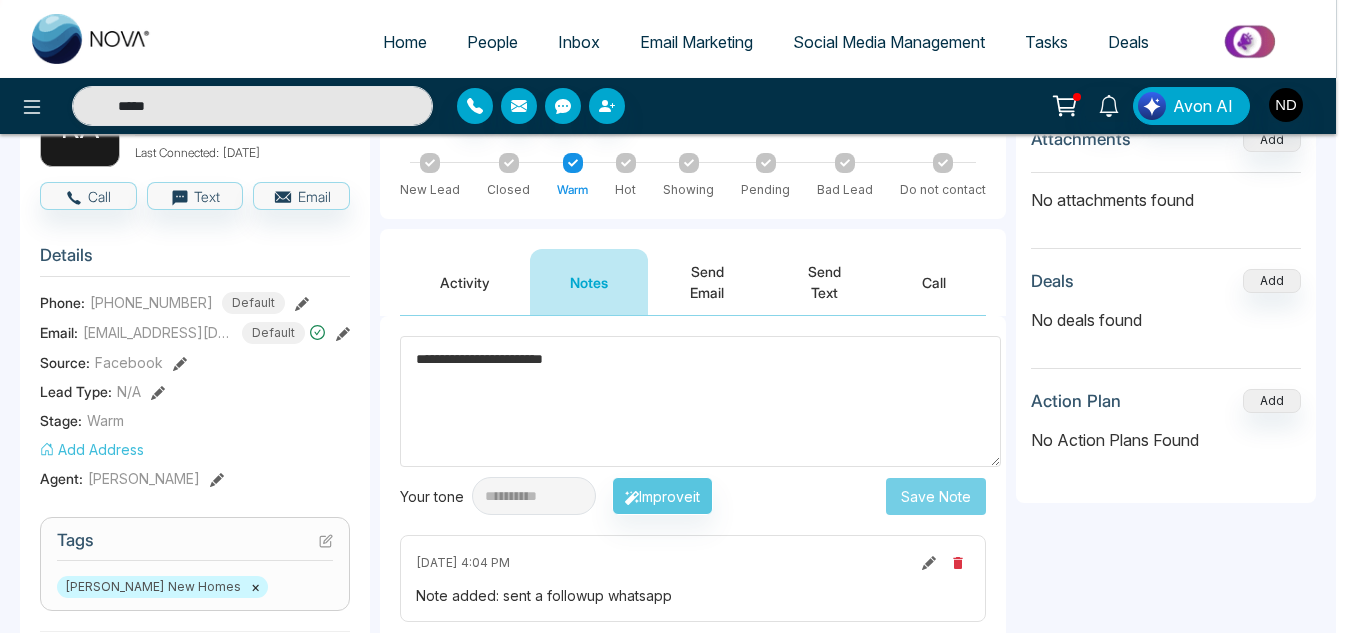 type 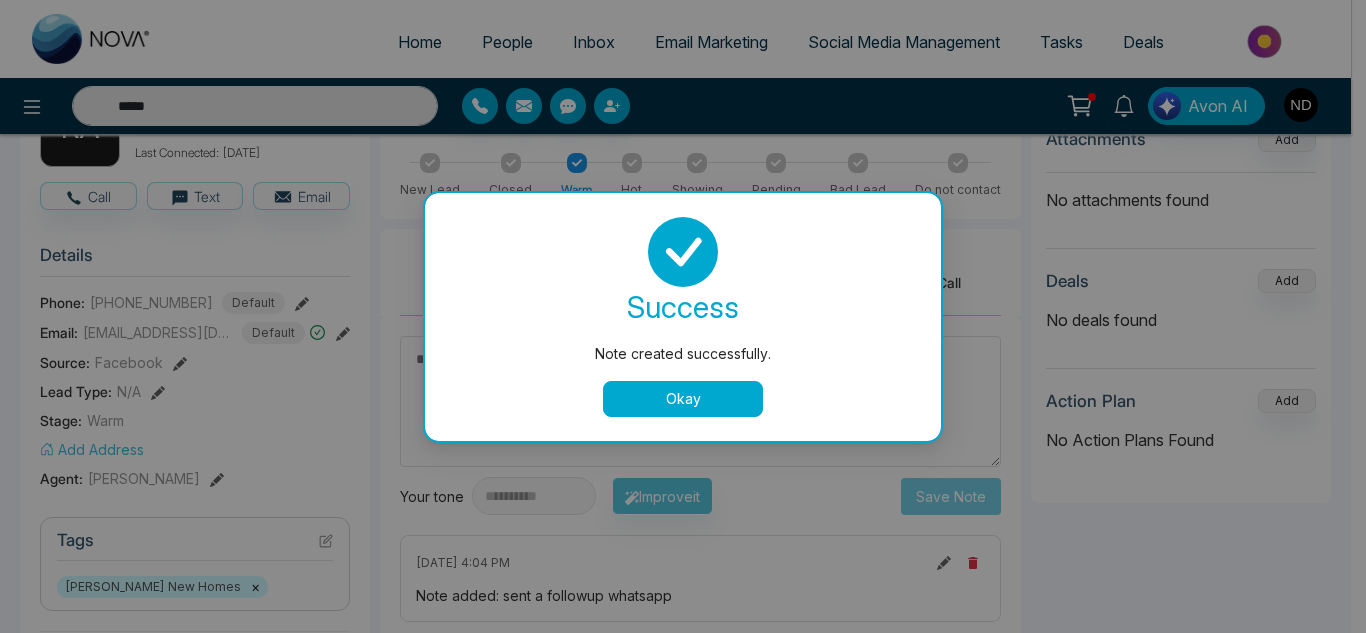 click on "Okay" at bounding box center (683, 399) 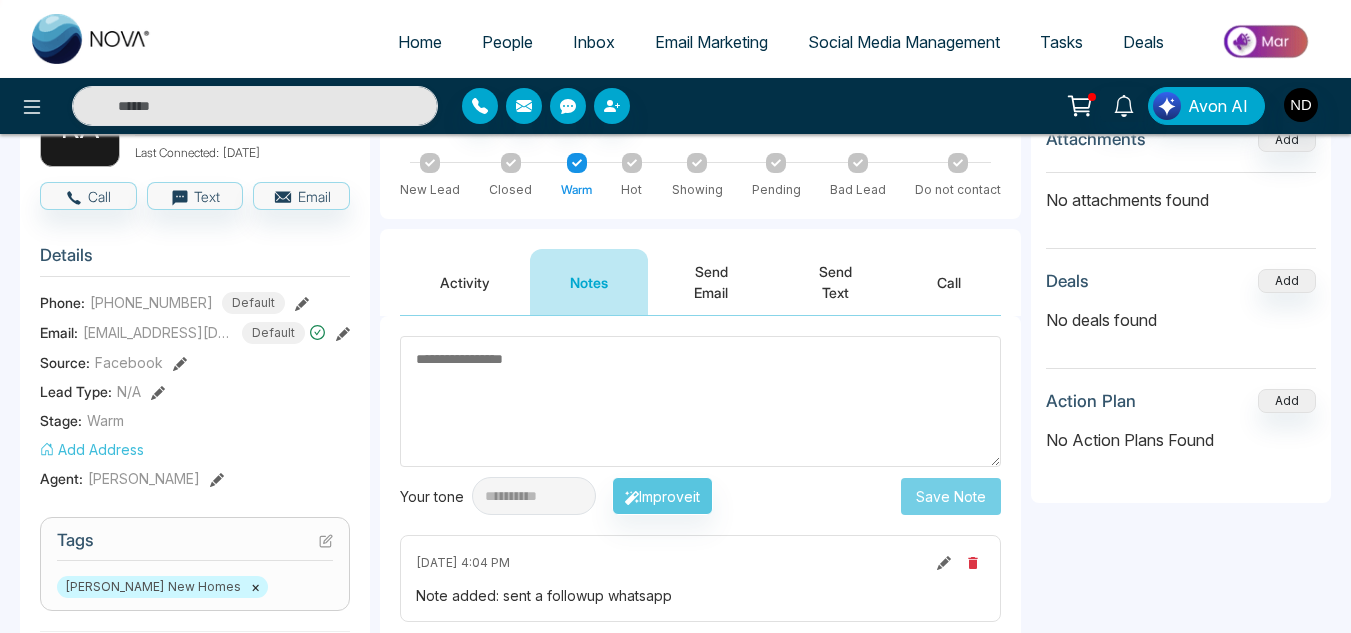 scroll, scrollTop: 0, scrollLeft: 0, axis: both 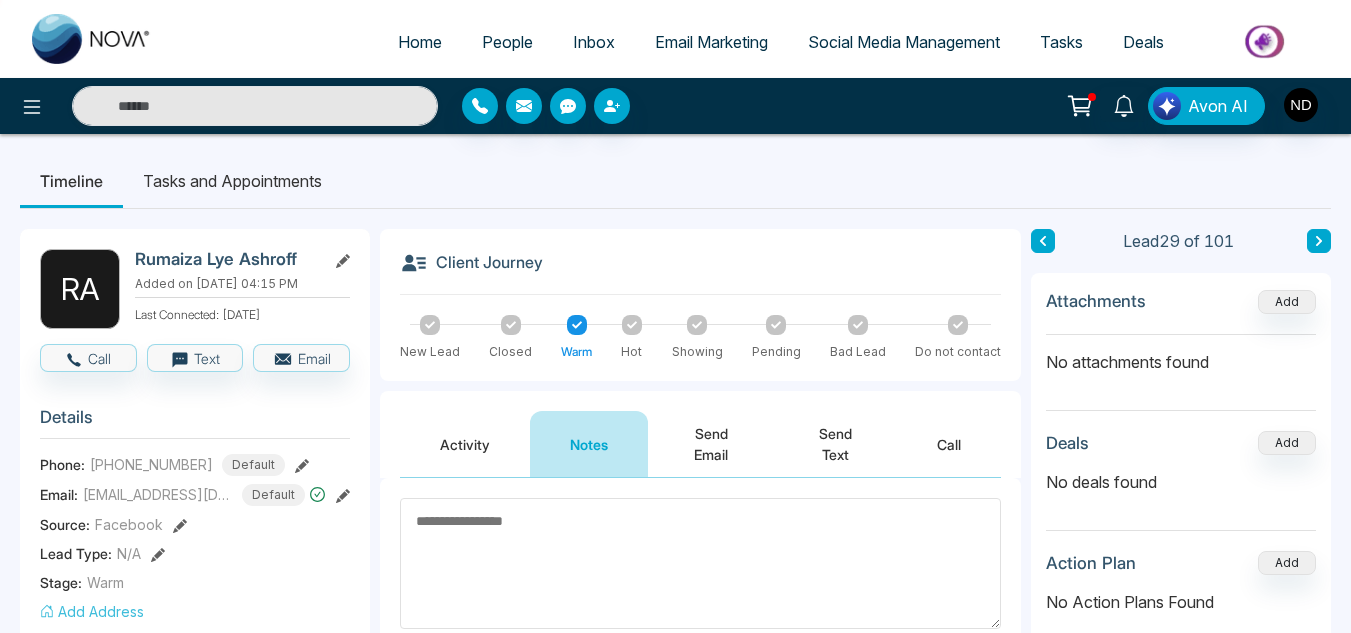 click 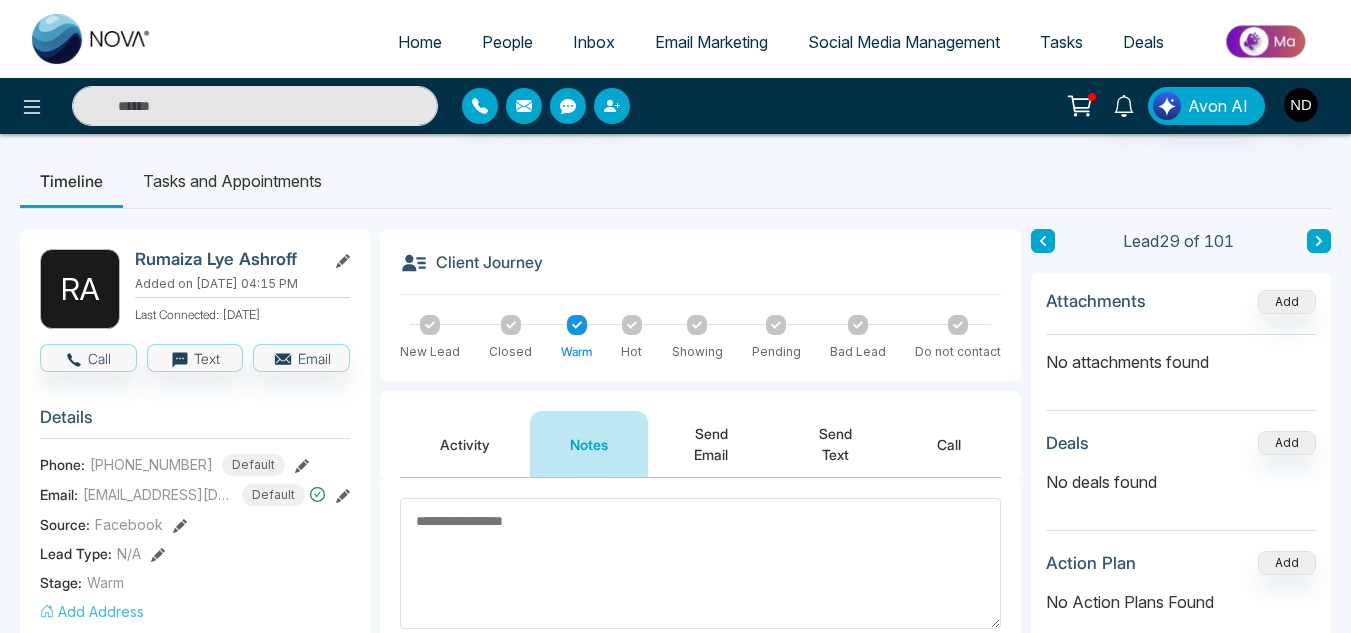 type on "*****" 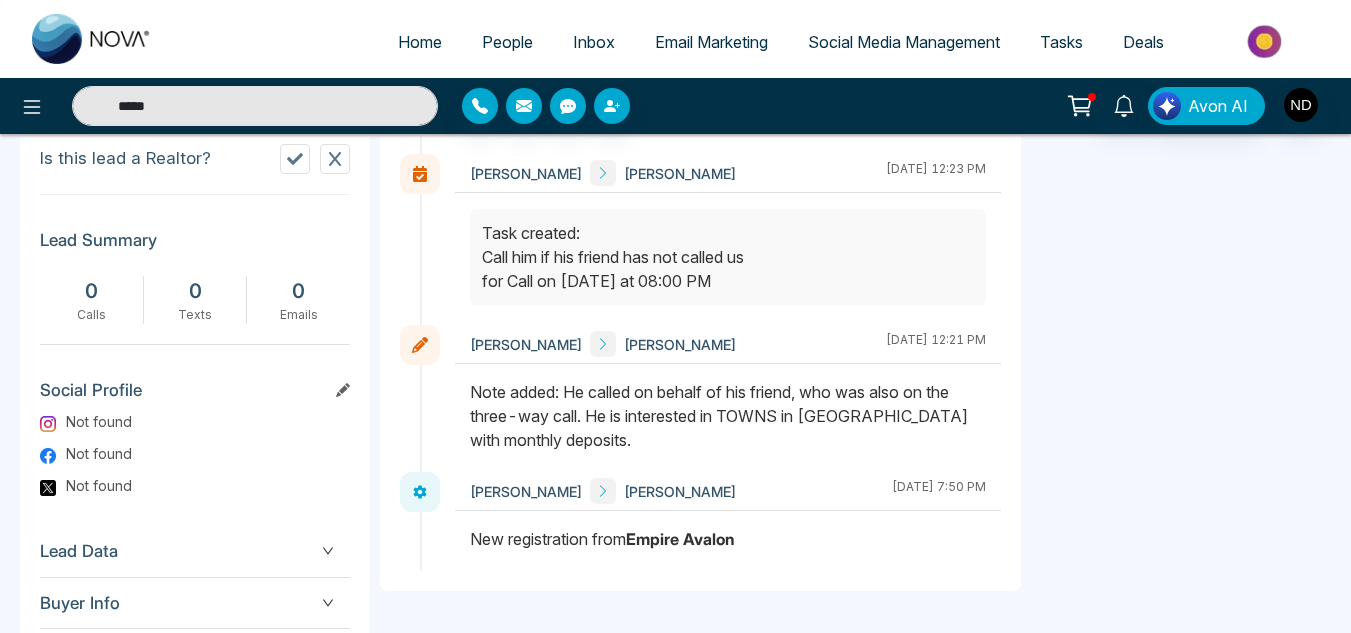 scroll, scrollTop: 0, scrollLeft: 0, axis: both 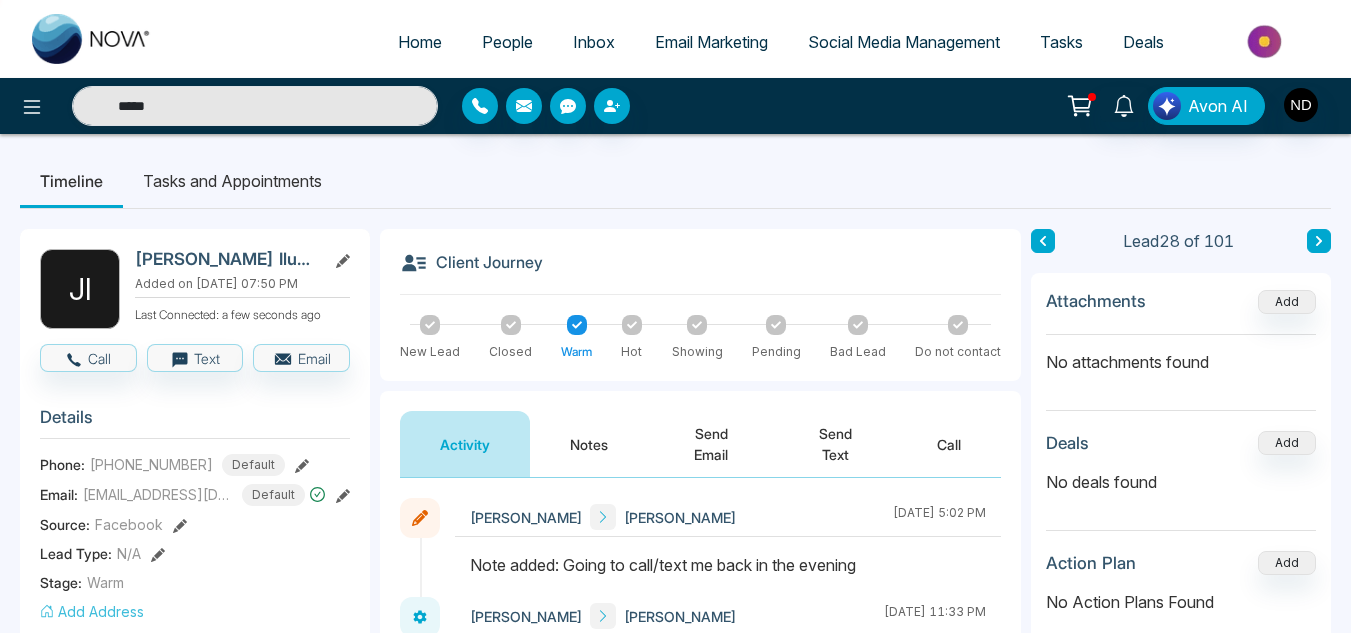 click at bounding box center [1043, 241] 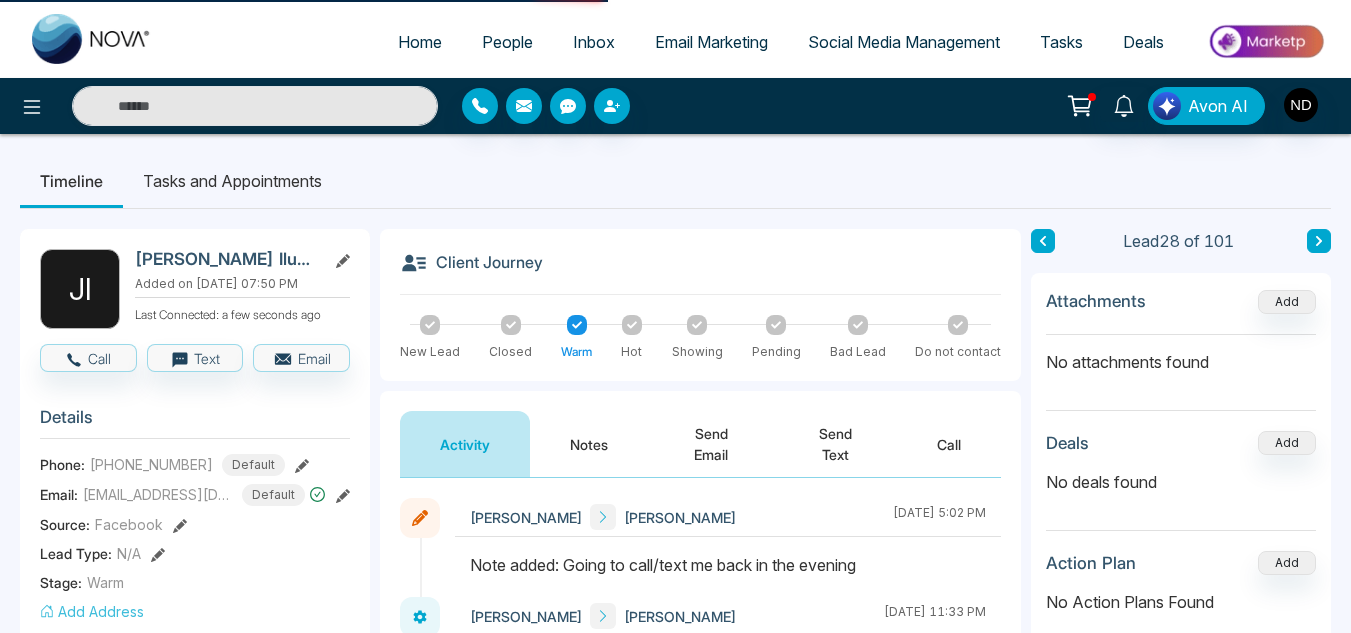 type on "*****" 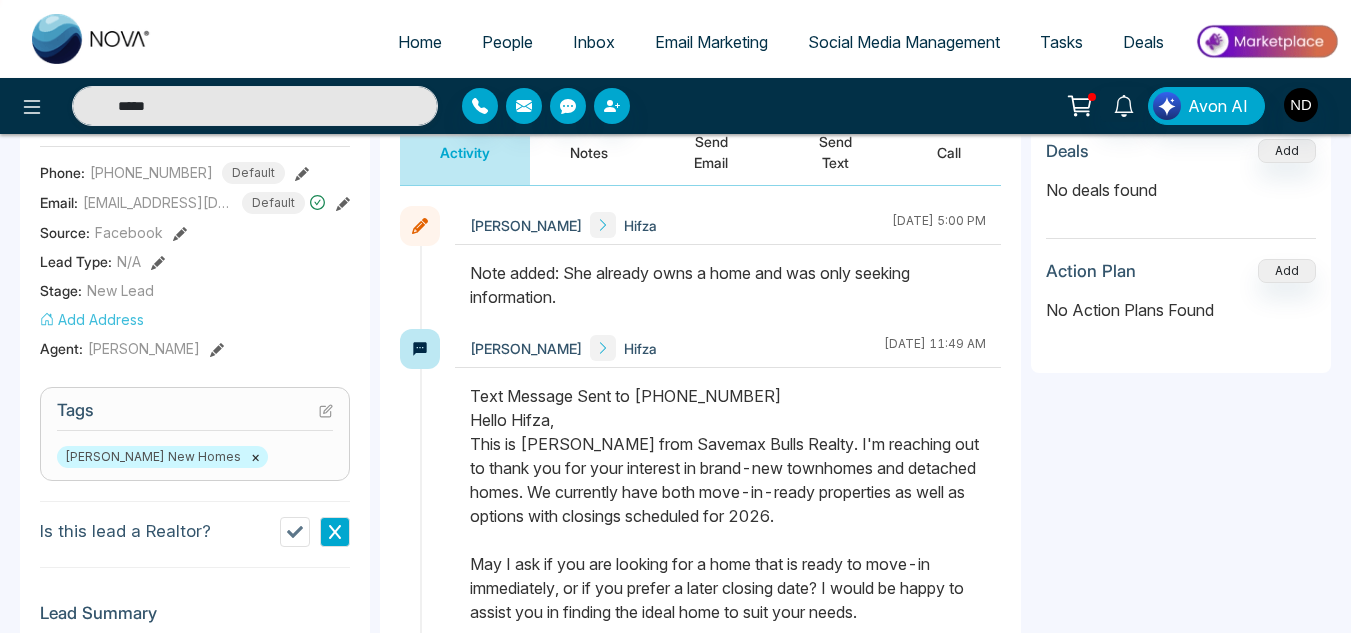 scroll, scrollTop: 0, scrollLeft: 0, axis: both 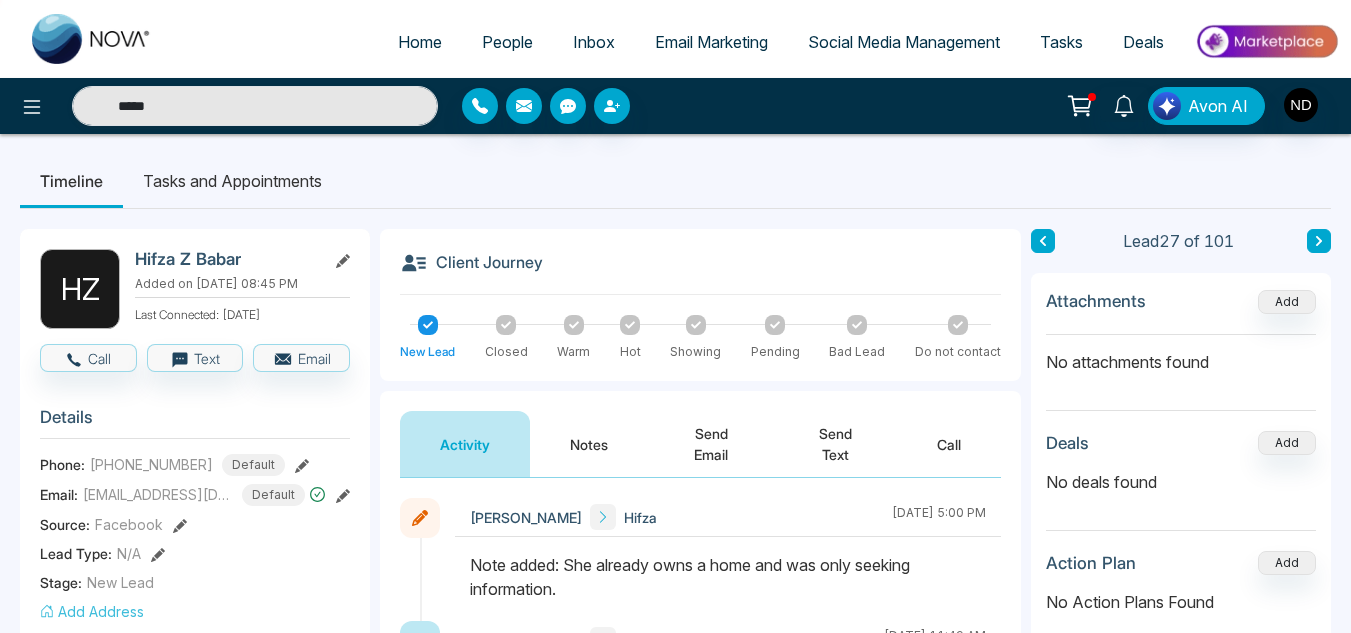click at bounding box center (1043, 241) 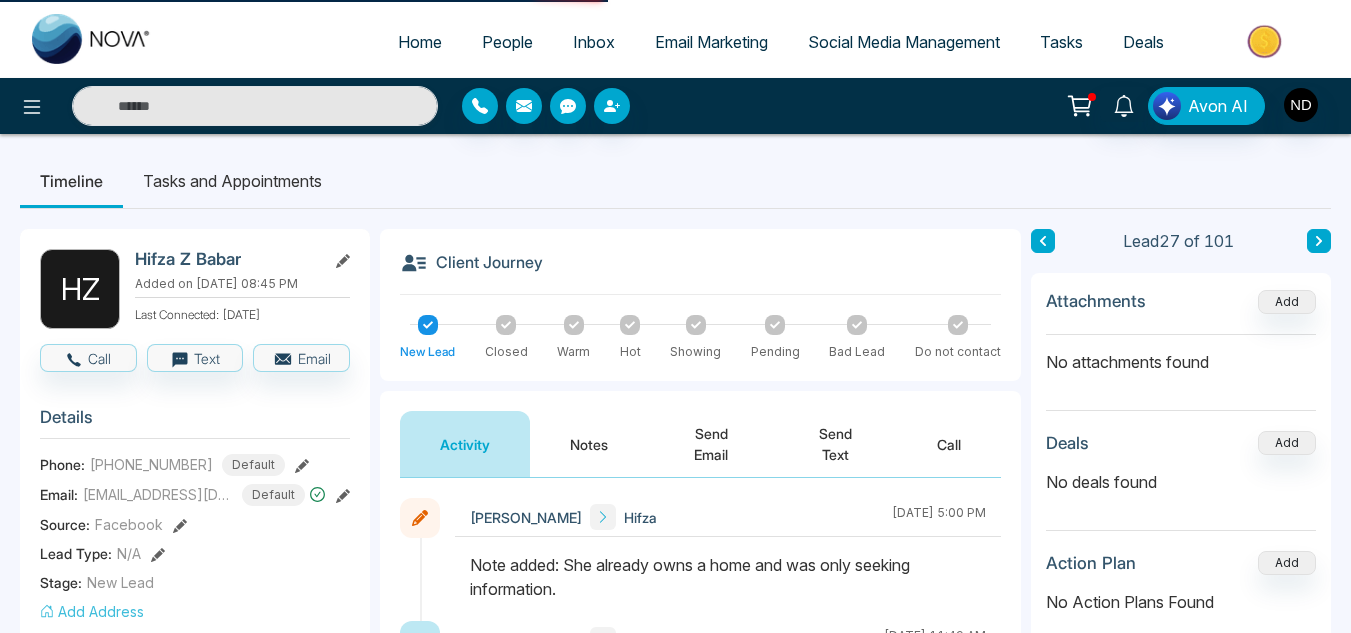 type on "*****" 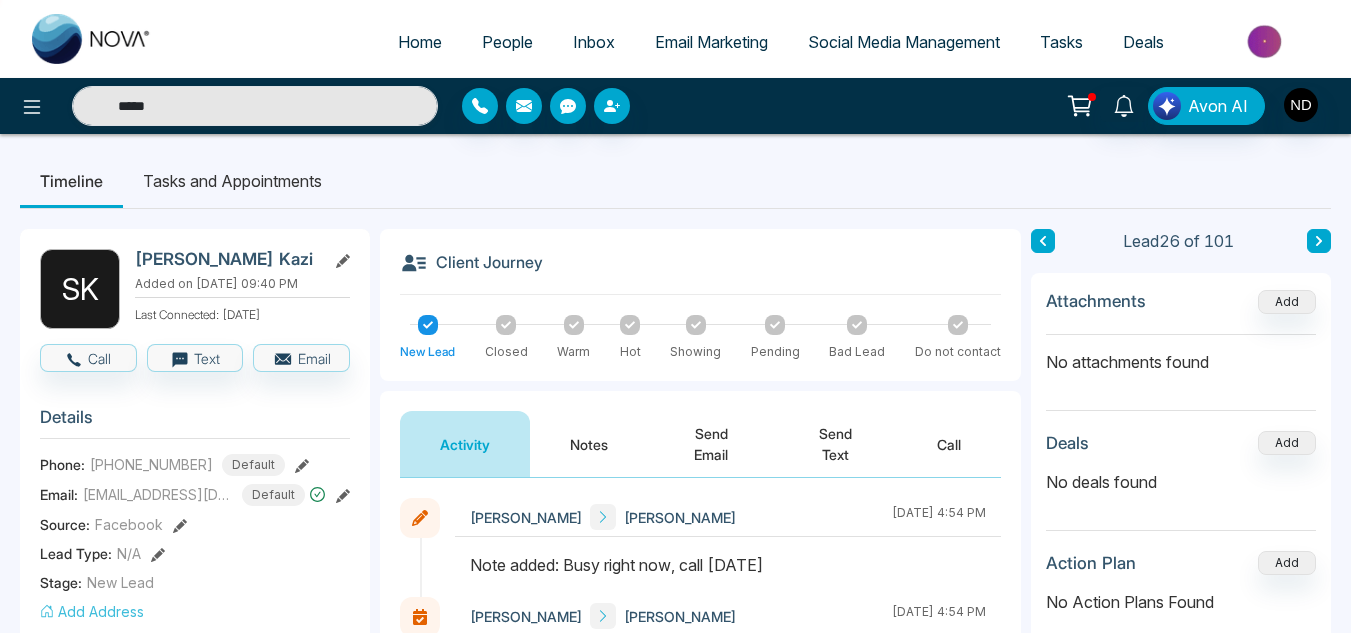 click on "Tasks and Appointments" at bounding box center (232, 181) 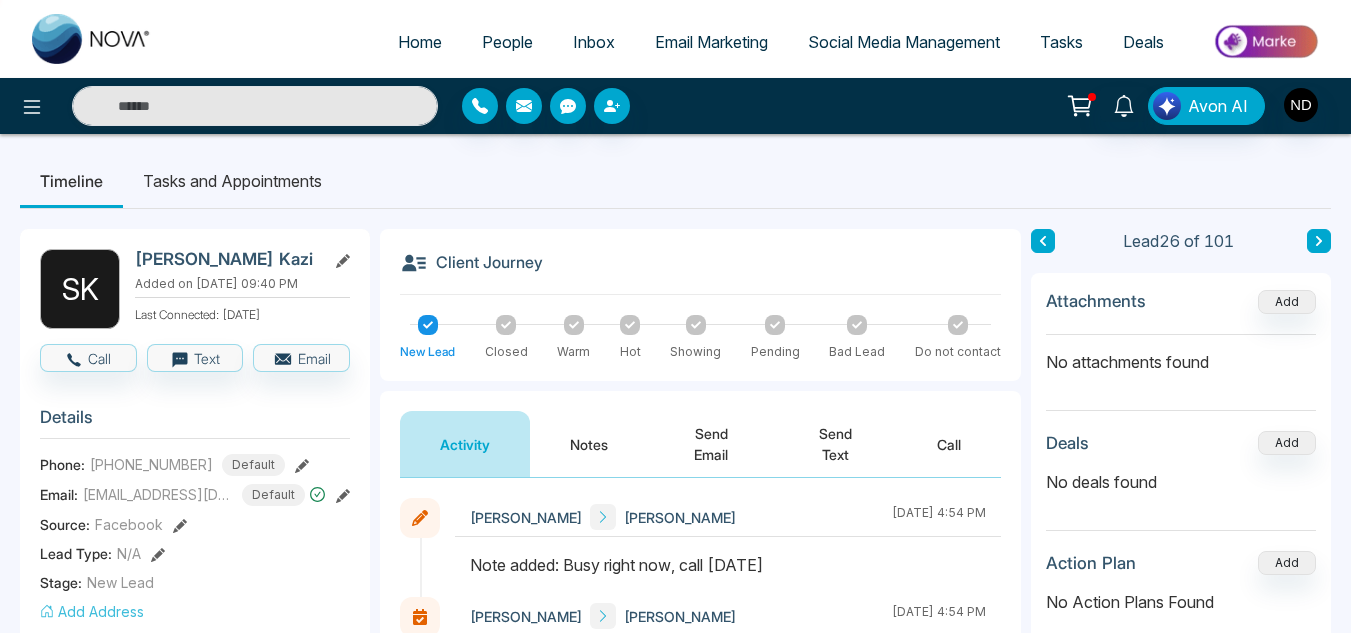 type on "*****" 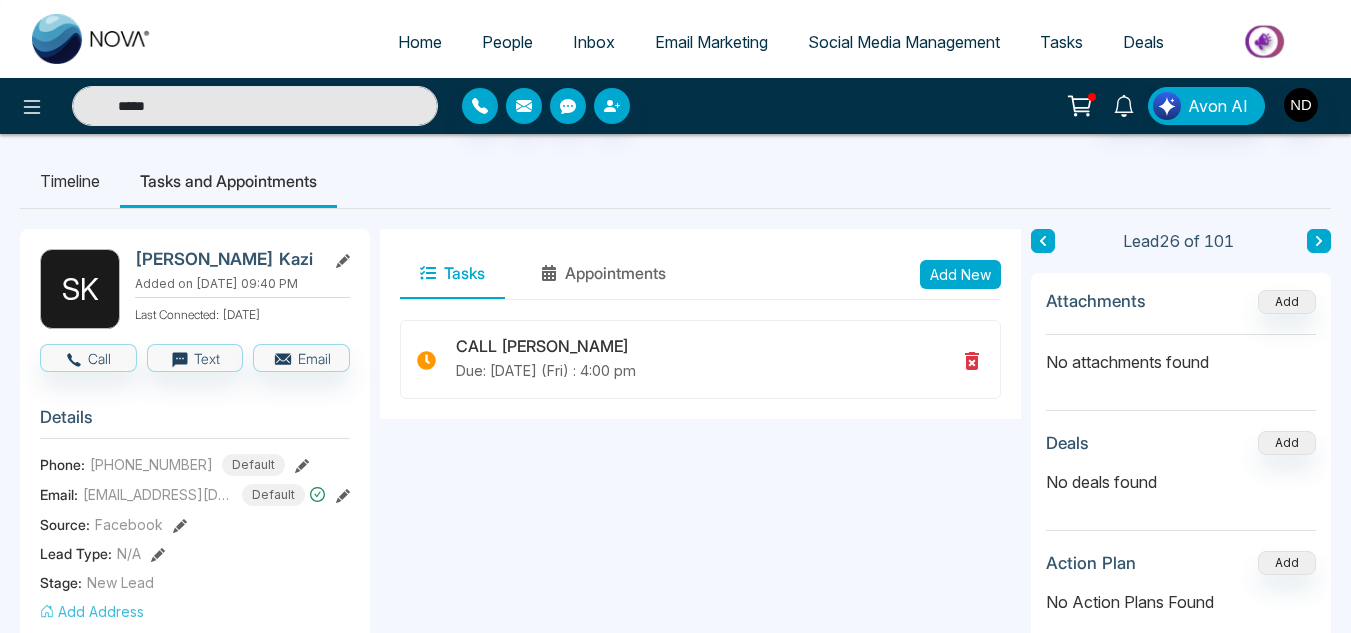 click 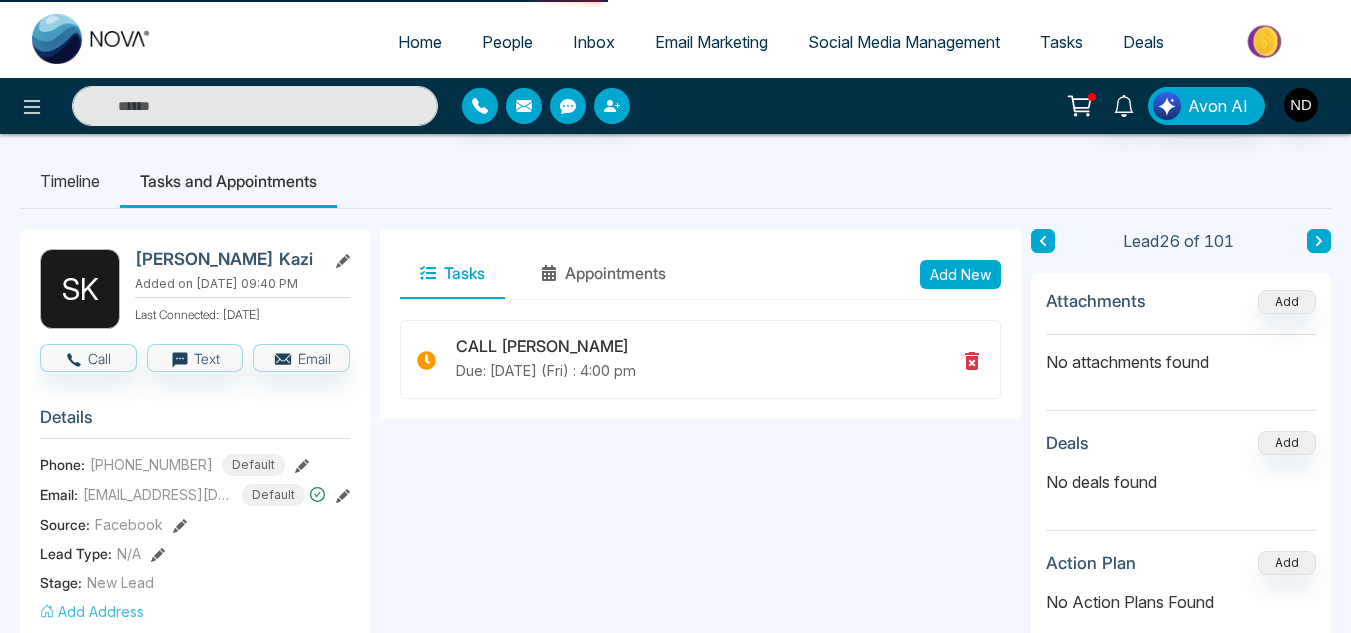 type on "*****" 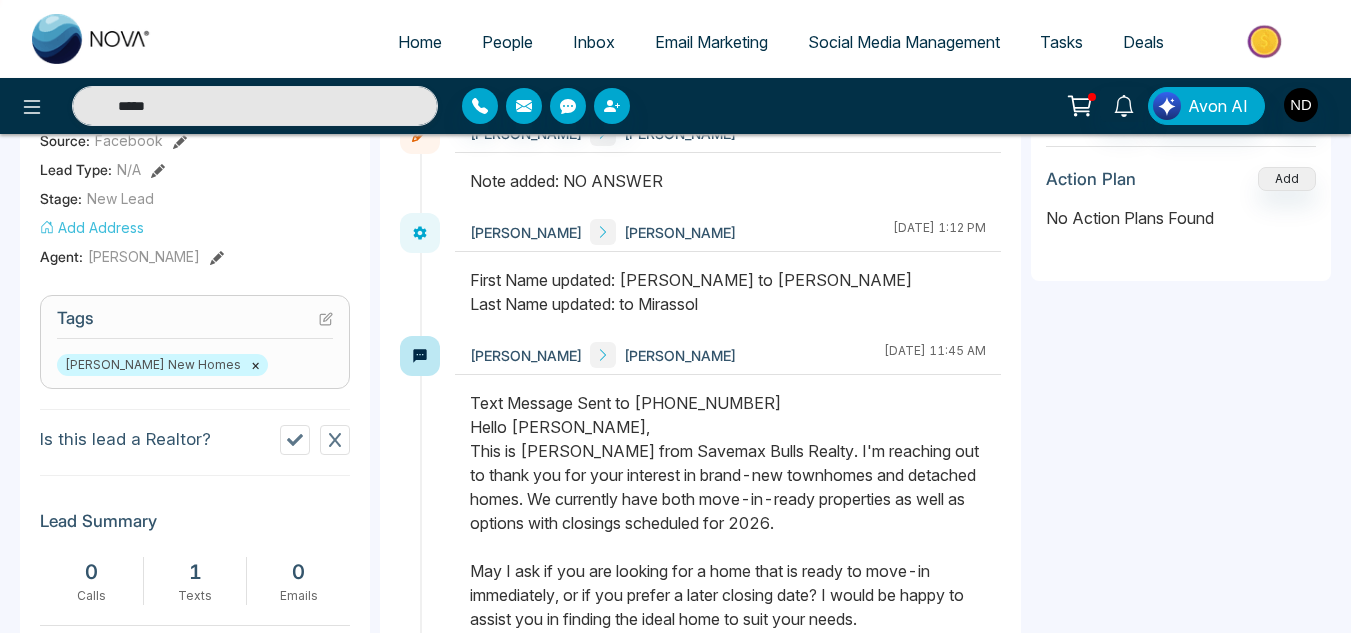 scroll, scrollTop: 0, scrollLeft: 0, axis: both 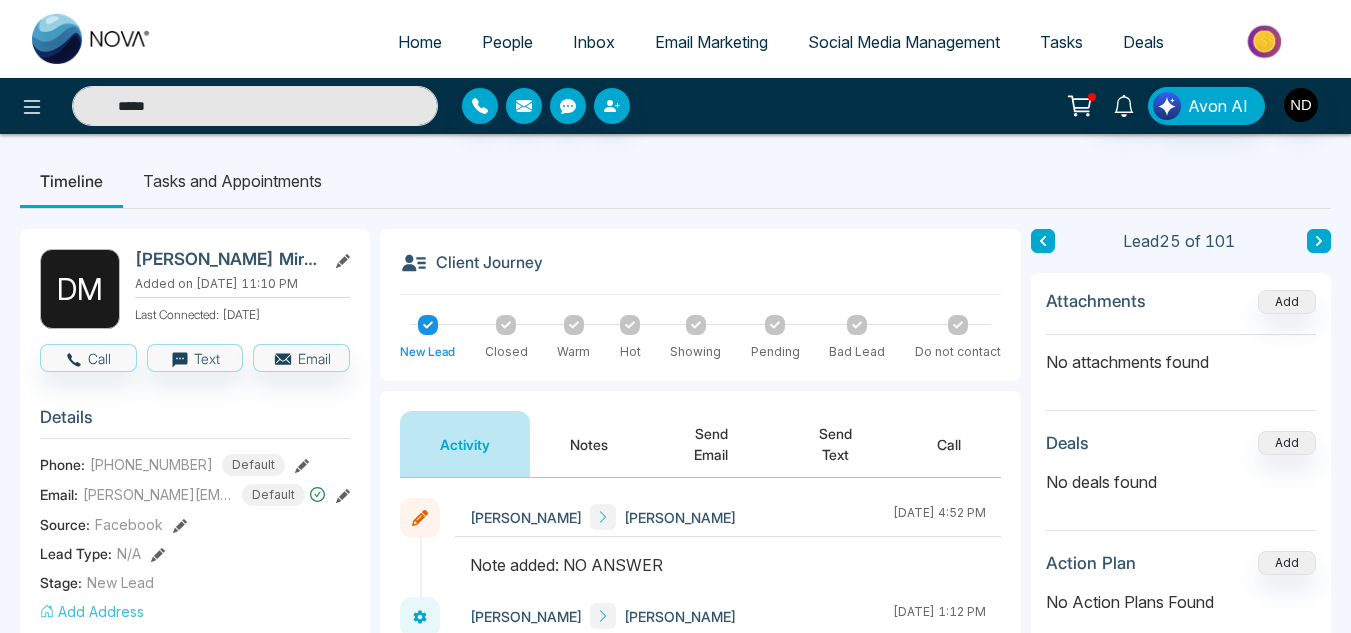 click on "Notes" at bounding box center (589, 444) 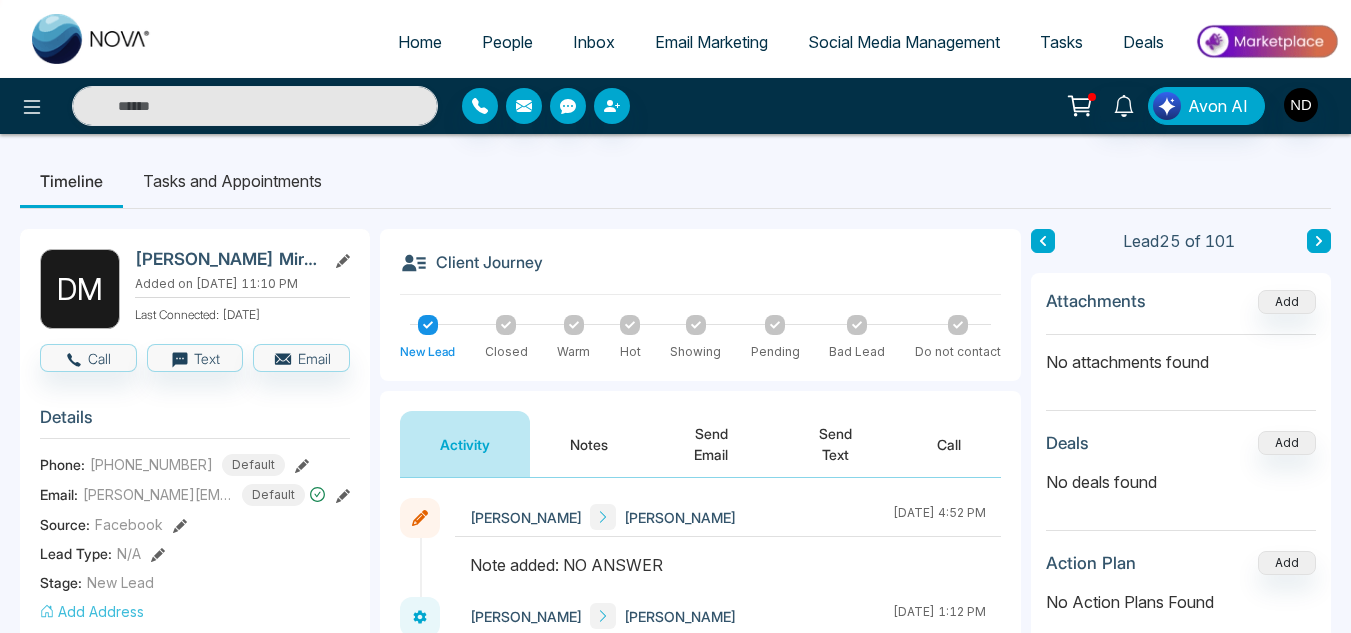 type on "*****" 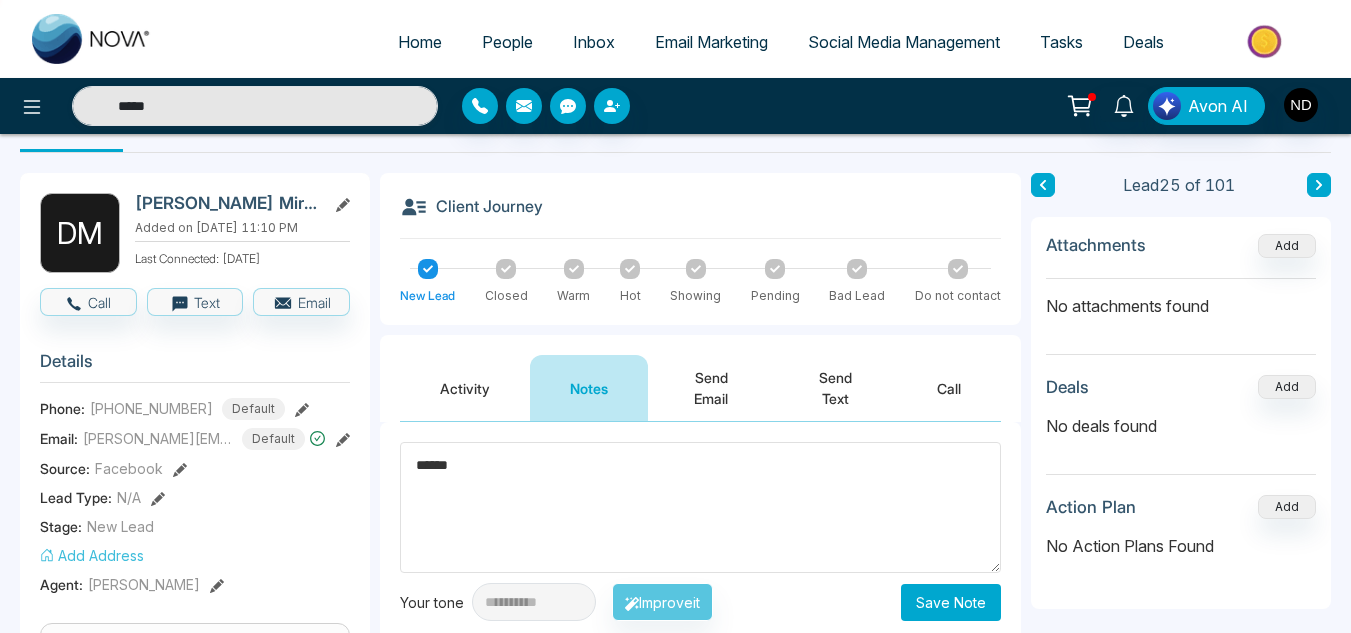 scroll, scrollTop: 60, scrollLeft: 0, axis: vertical 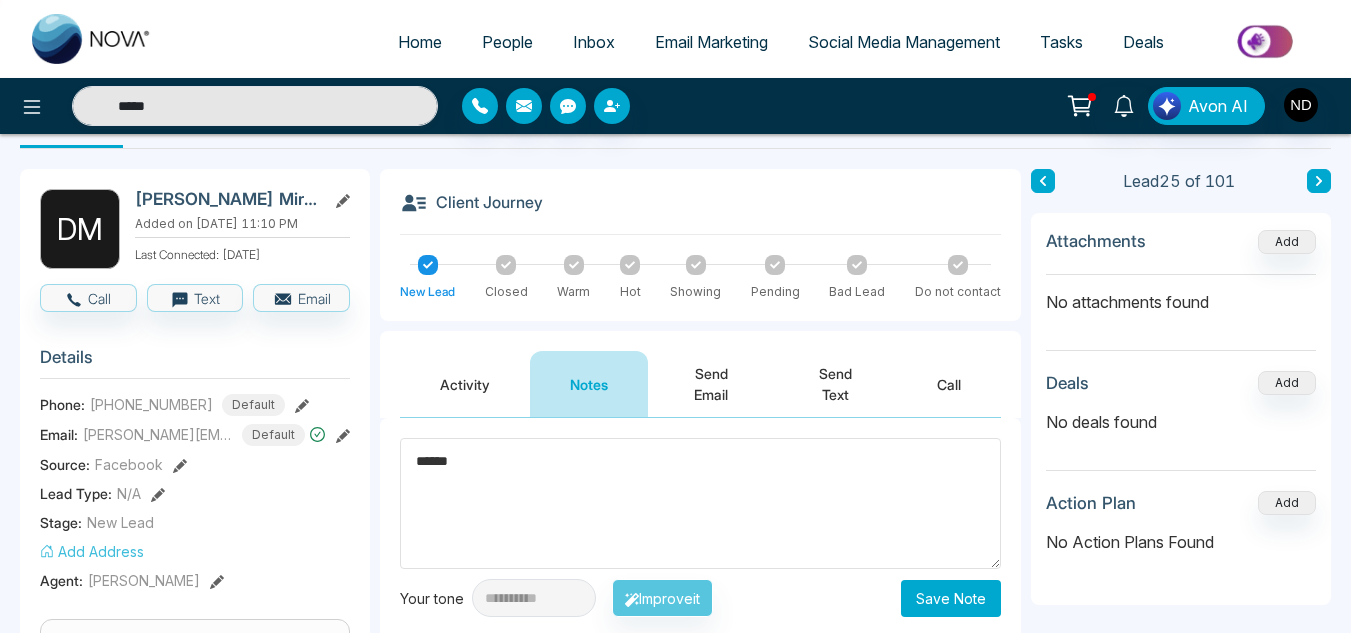 type on "******" 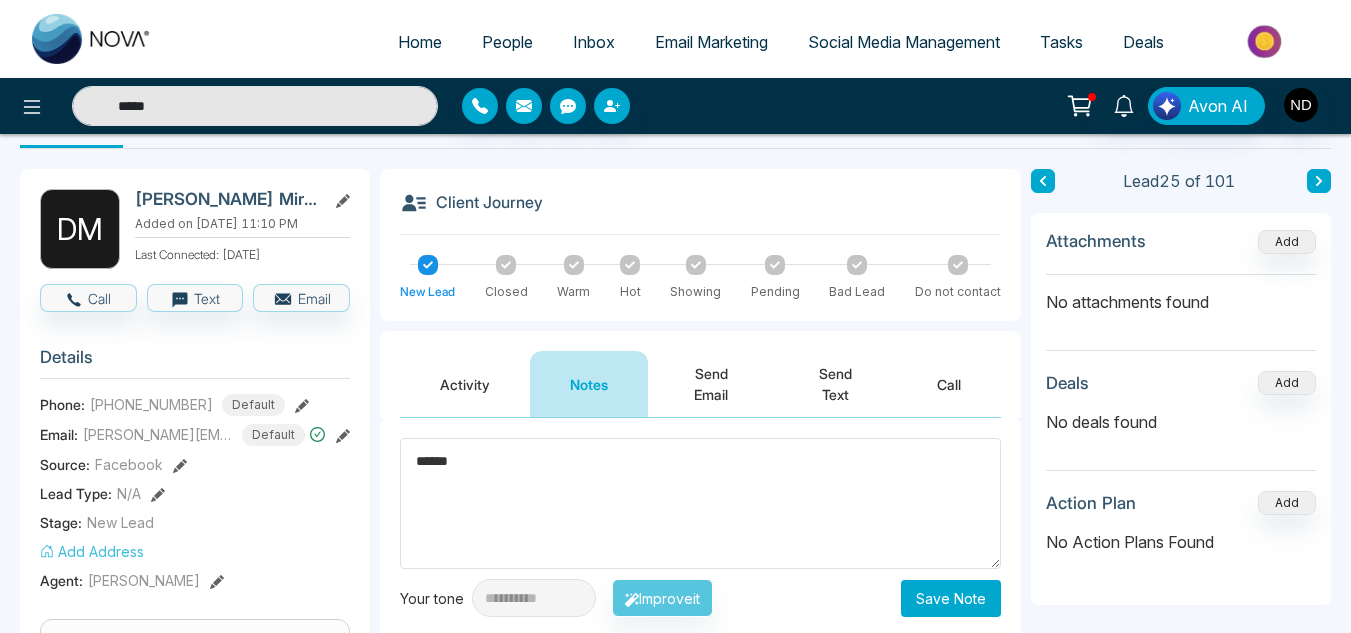 click on "Save Note" at bounding box center (951, 598) 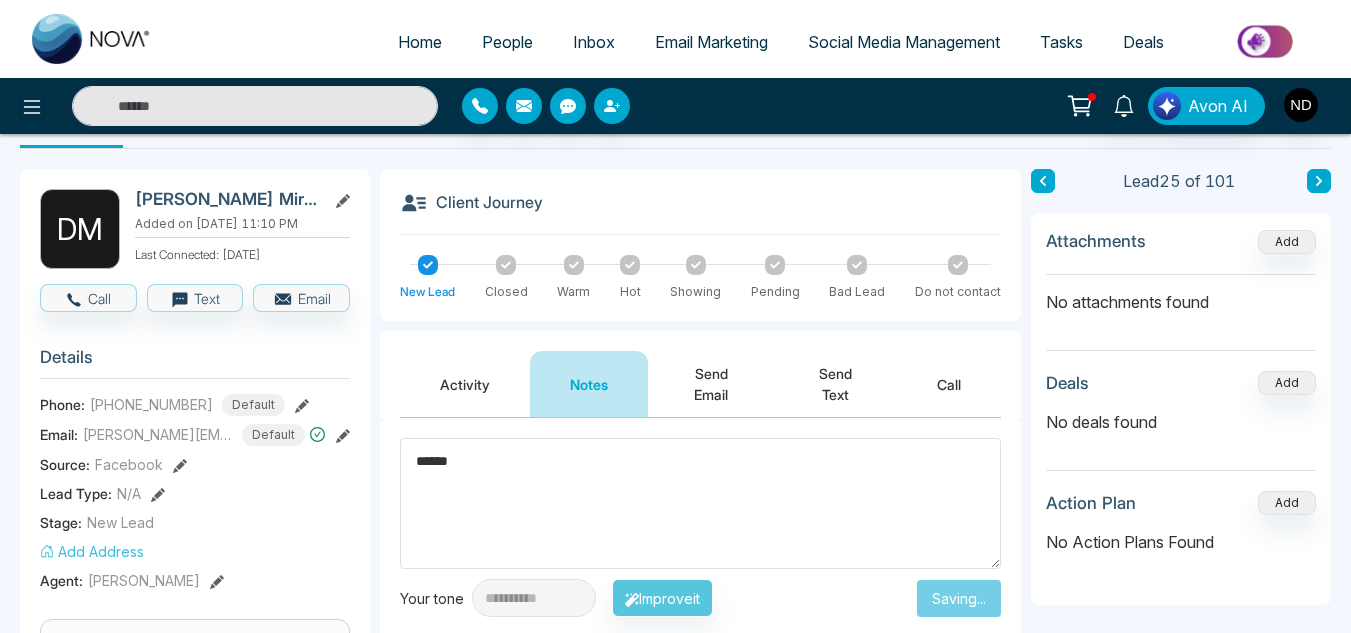 type on "*****" 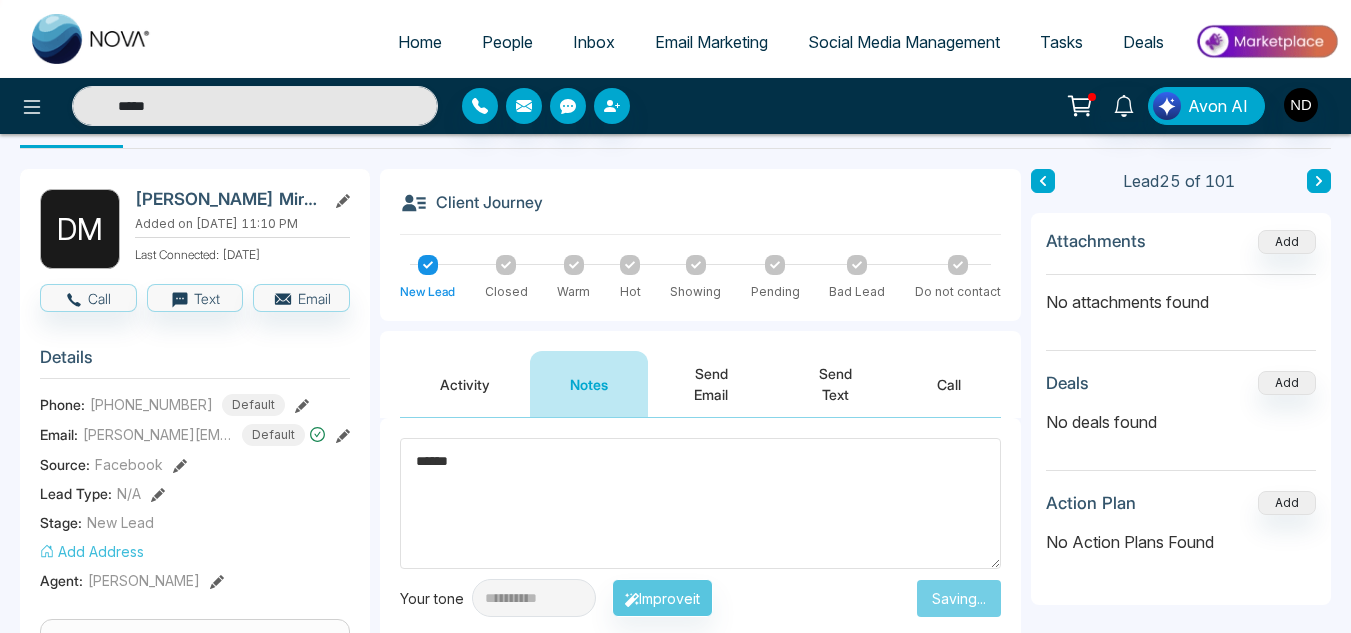 type 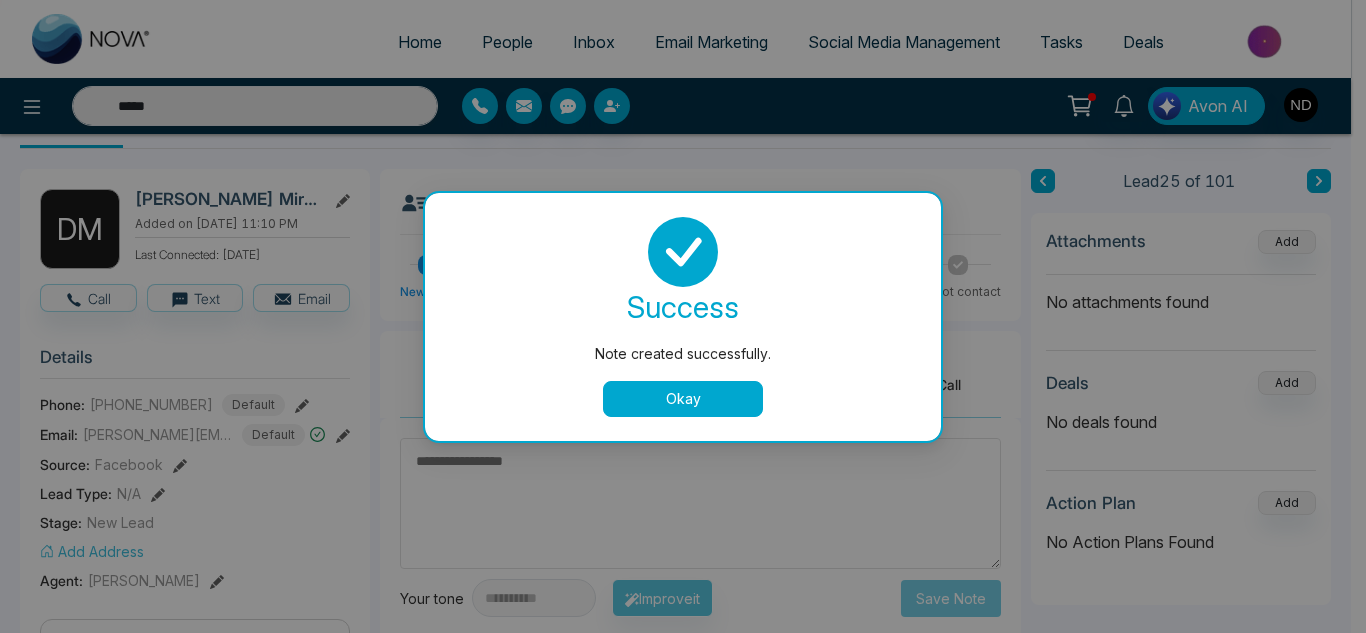click on "Okay" at bounding box center [683, 399] 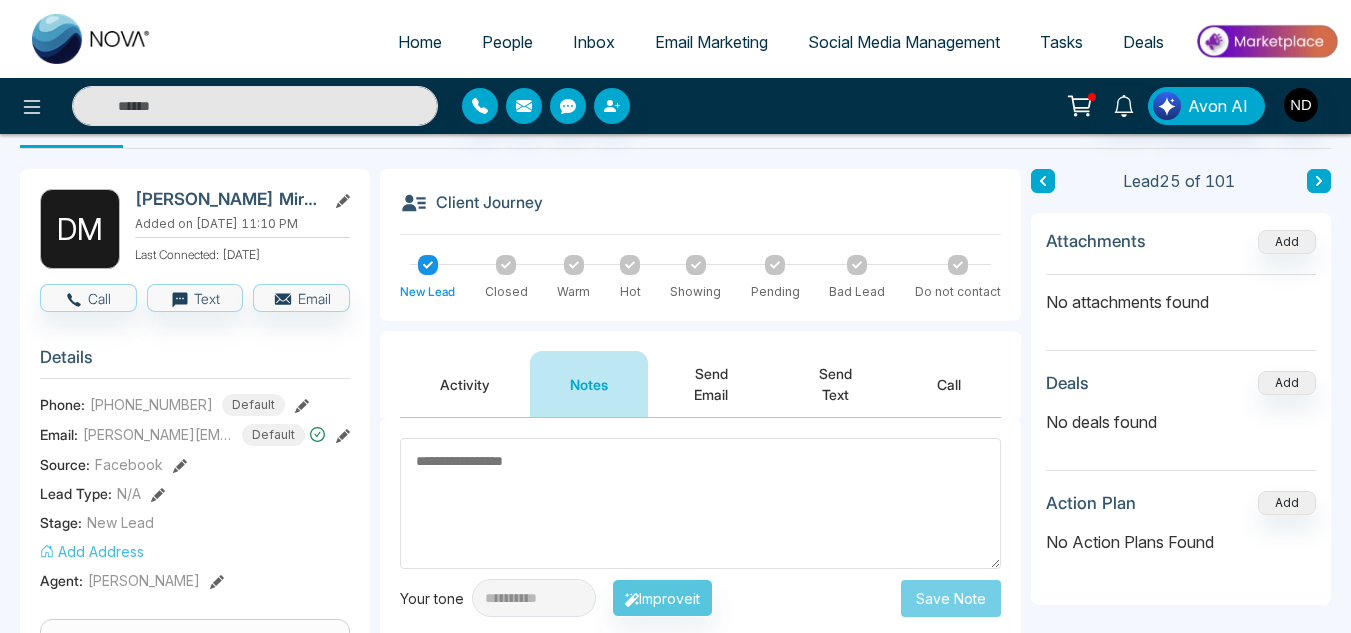 click at bounding box center [1043, 181] 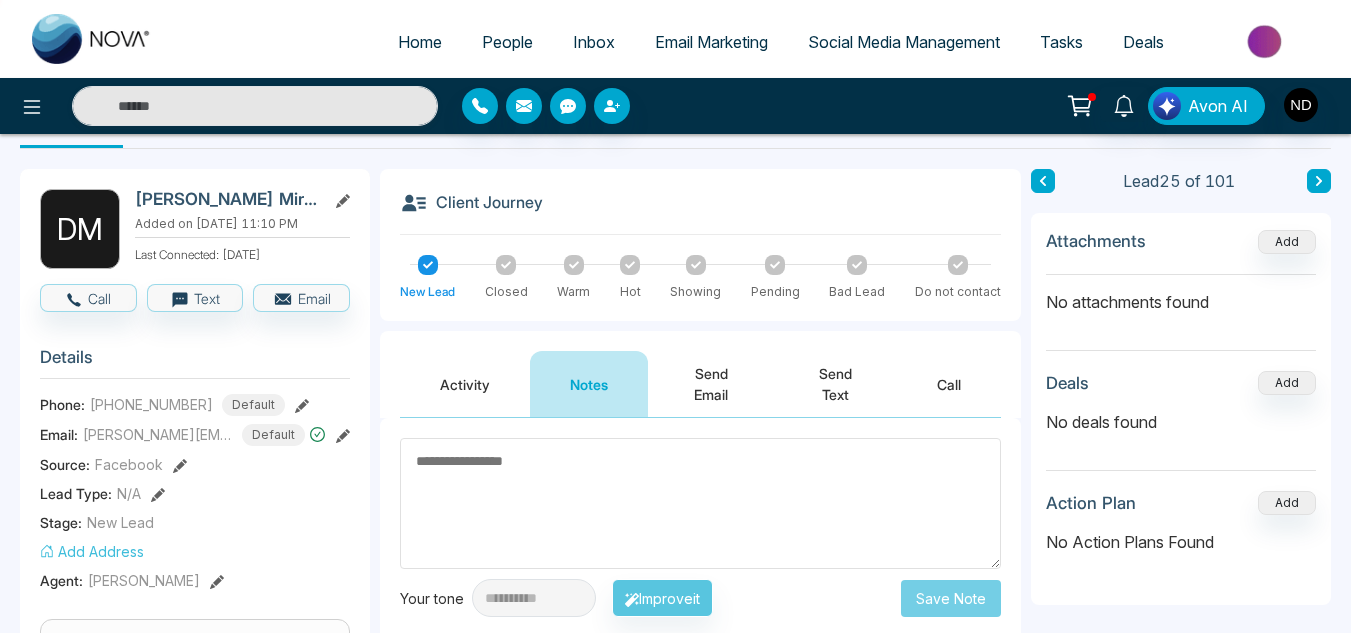 type on "*****" 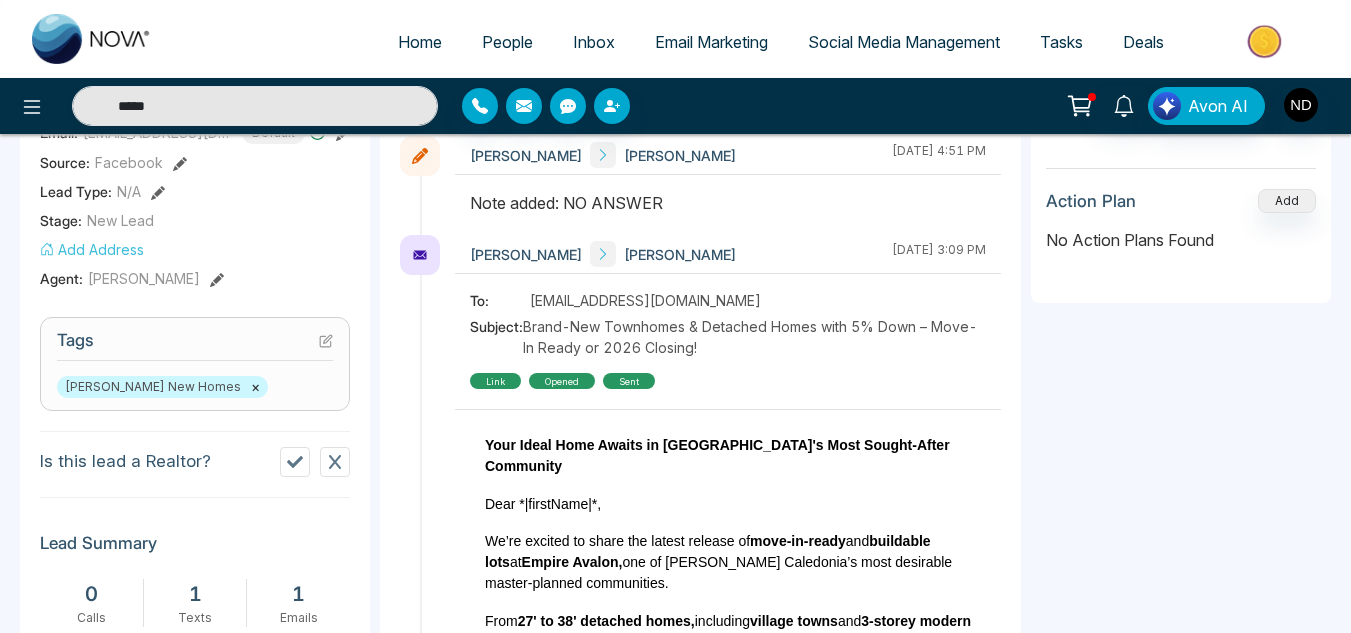 scroll, scrollTop: 363, scrollLeft: 0, axis: vertical 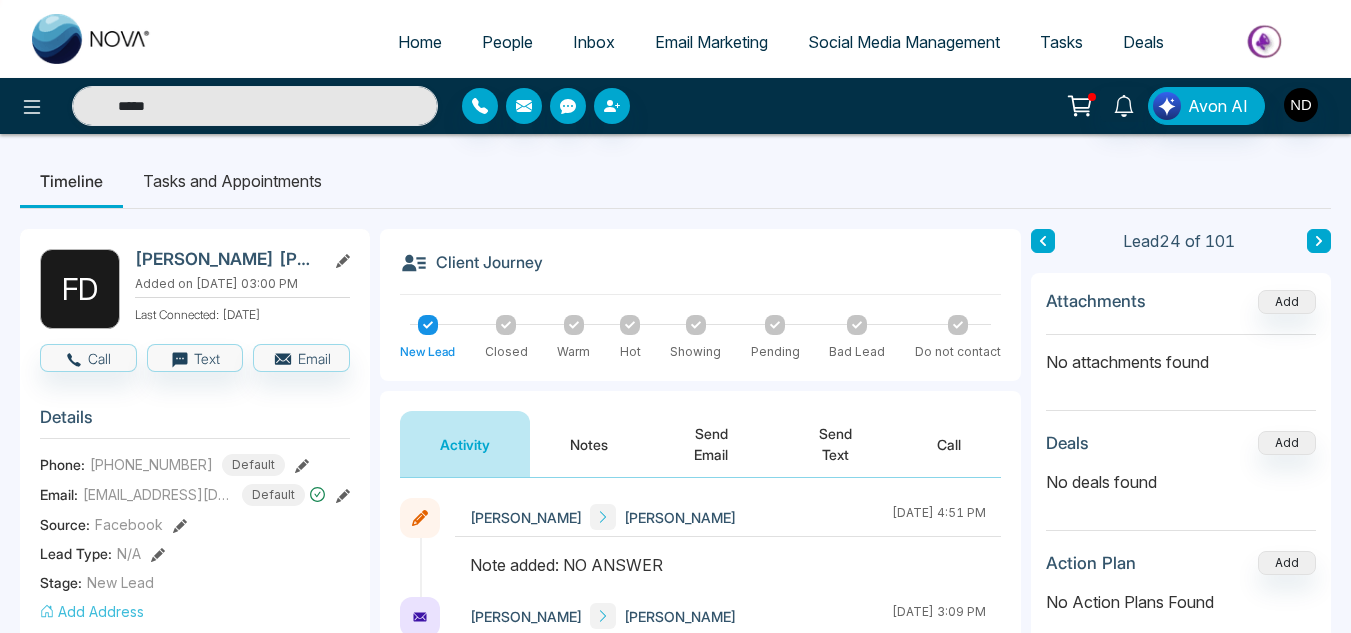 click on "Notes" at bounding box center [589, 444] 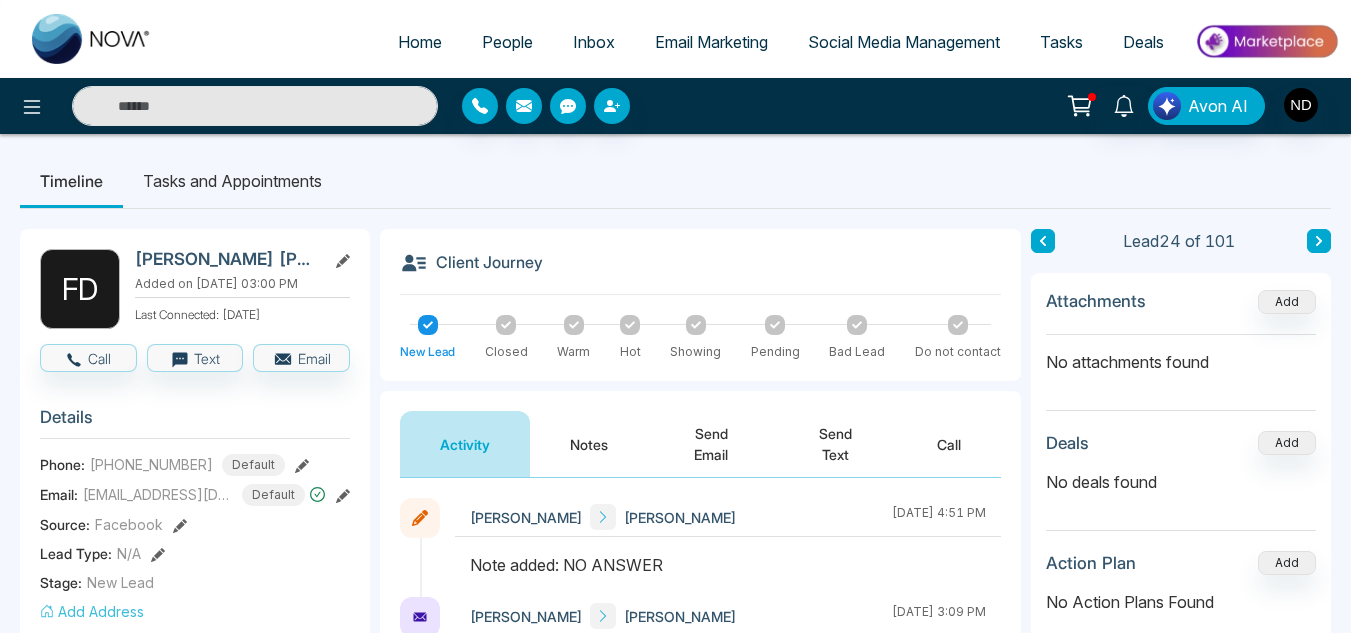 type on "*****" 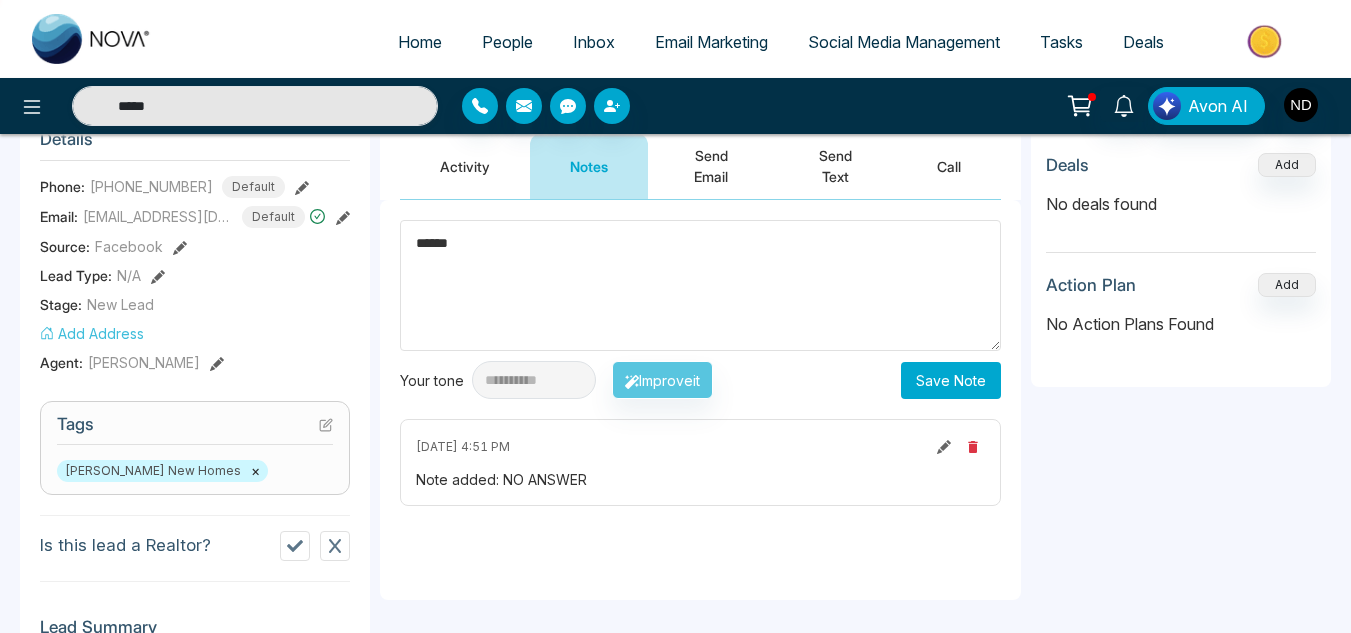 scroll, scrollTop: 279, scrollLeft: 0, axis: vertical 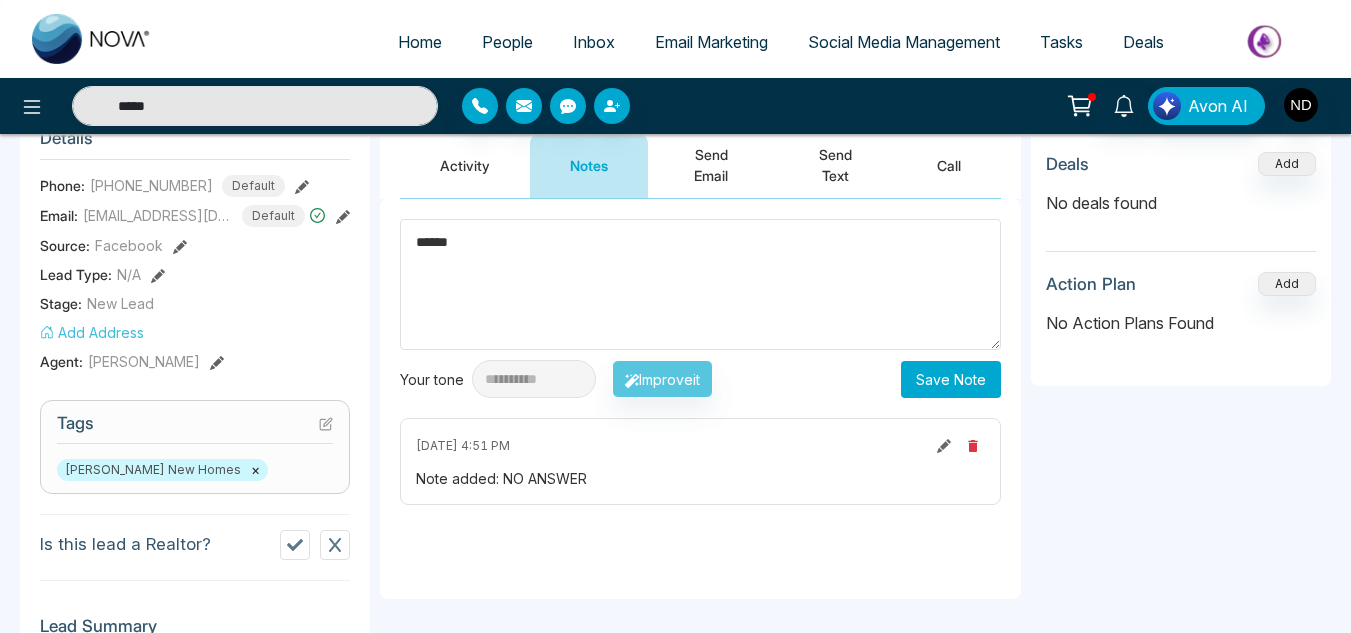 type on "******" 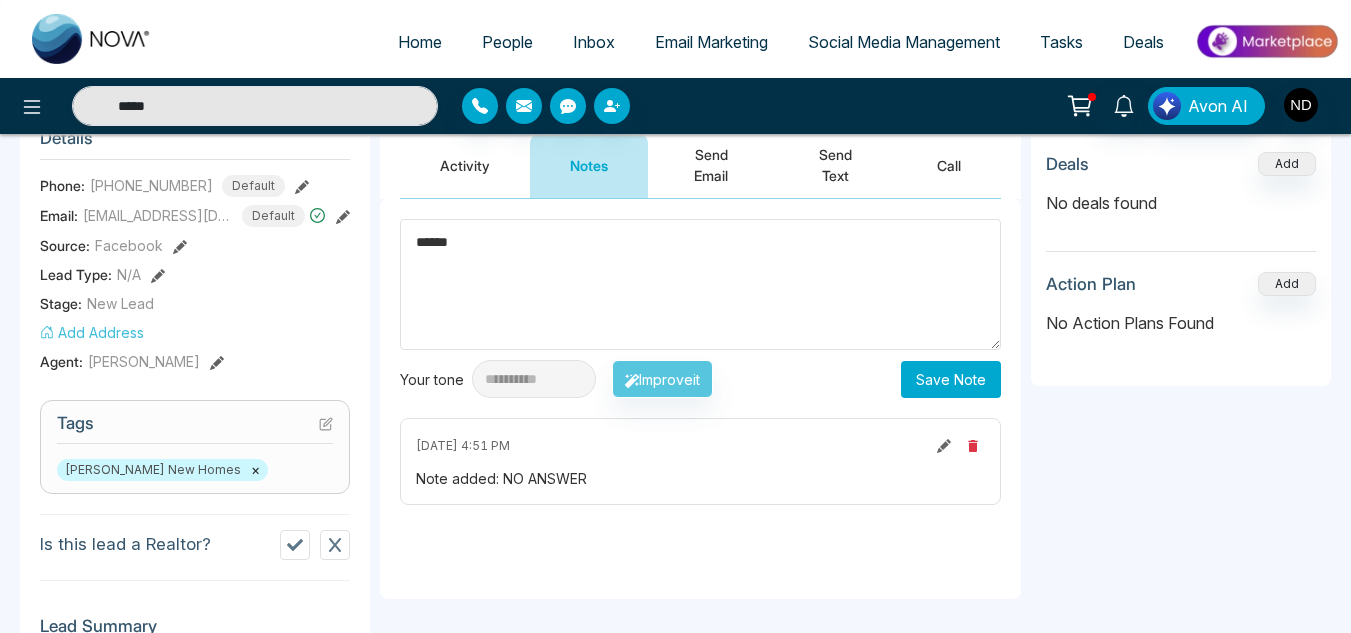 click on "Save Note" at bounding box center [951, 379] 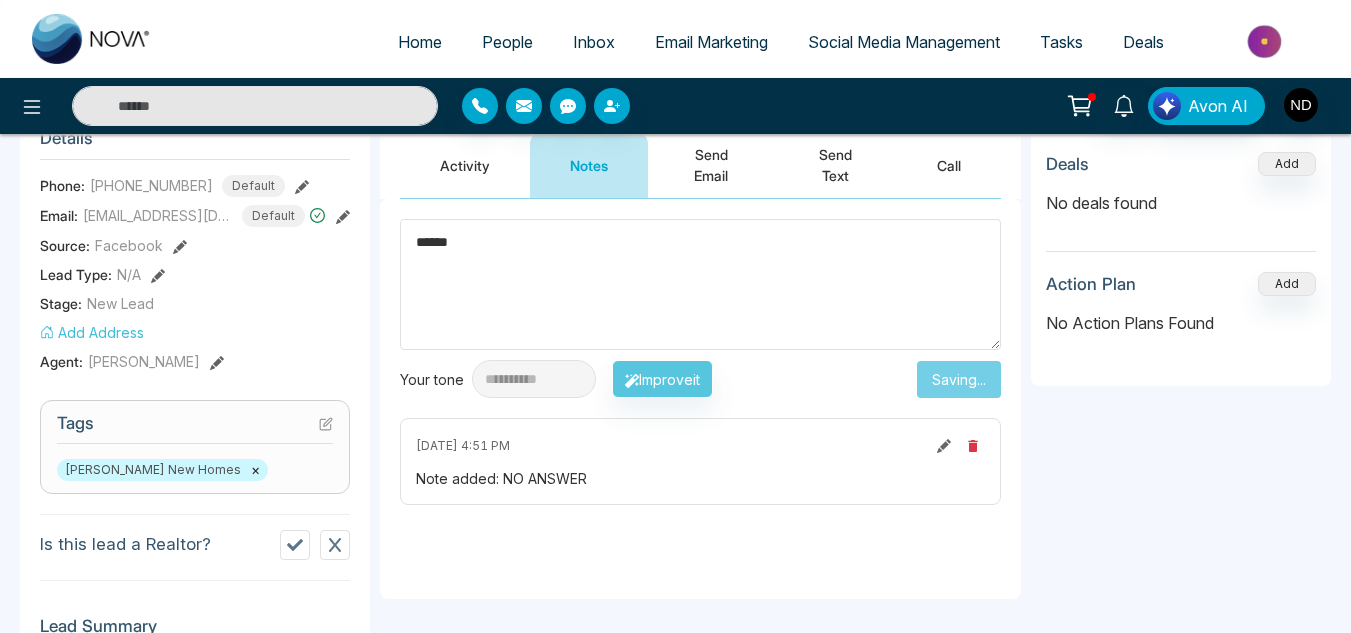 type on "*****" 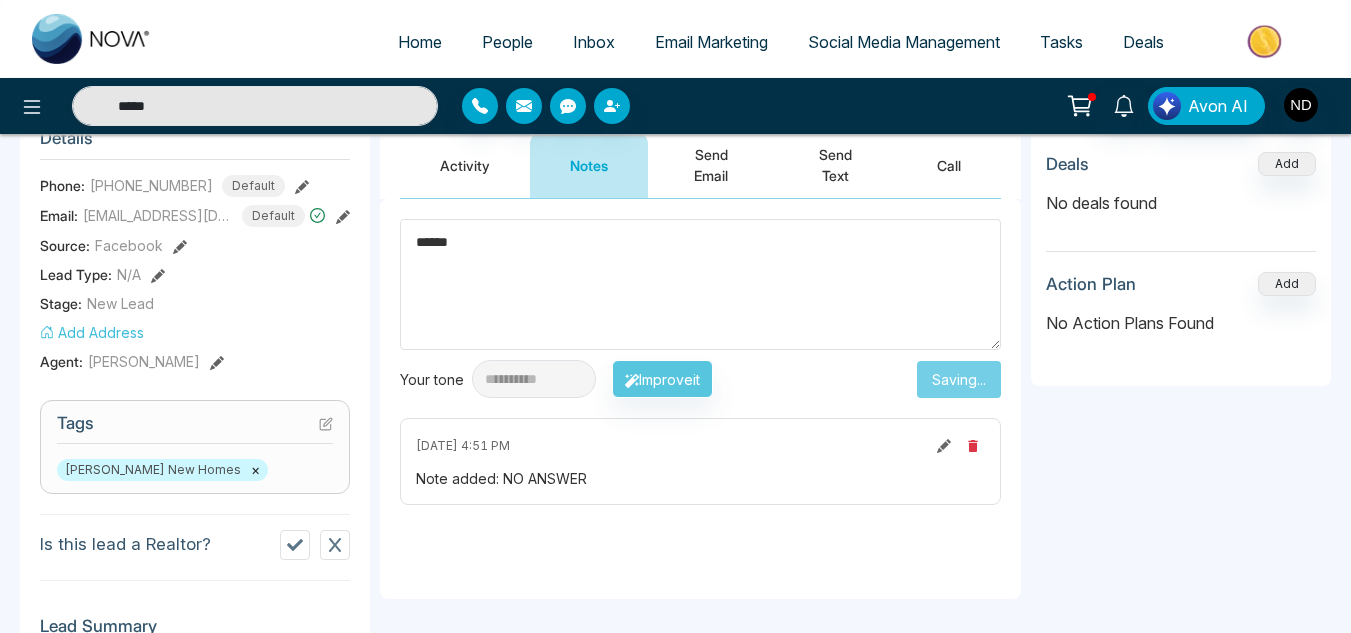 type 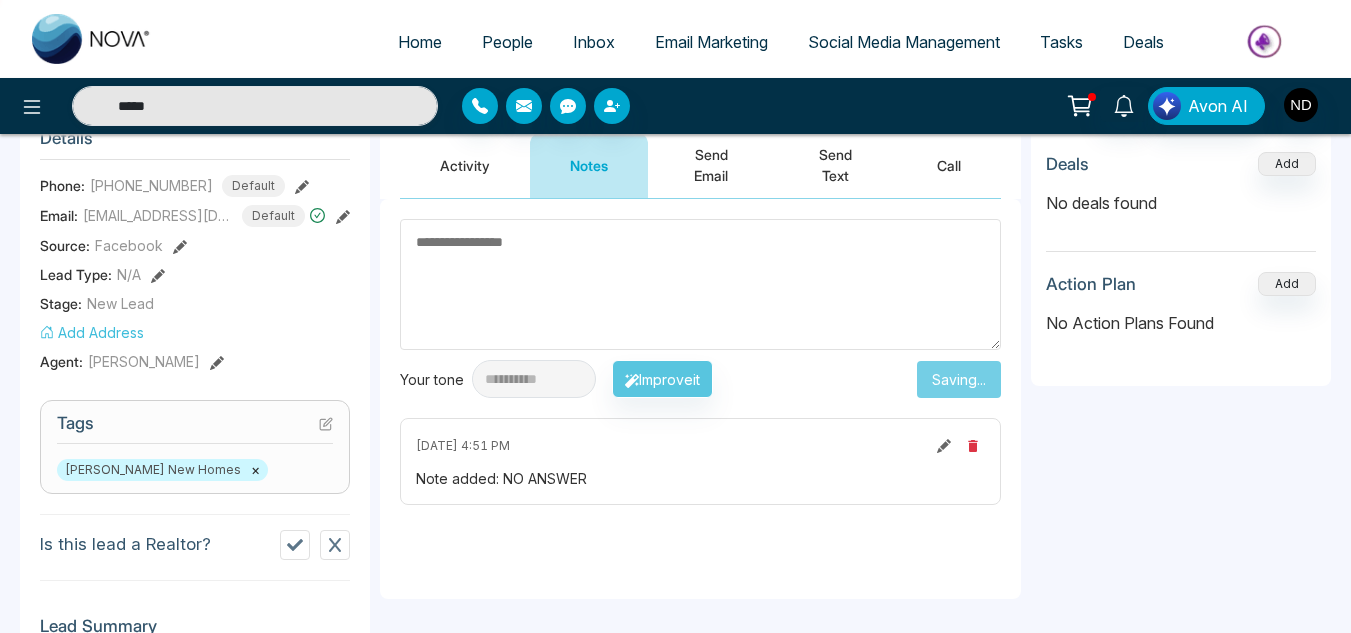 scroll, scrollTop: 0, scrollLeft: 0, axis: both 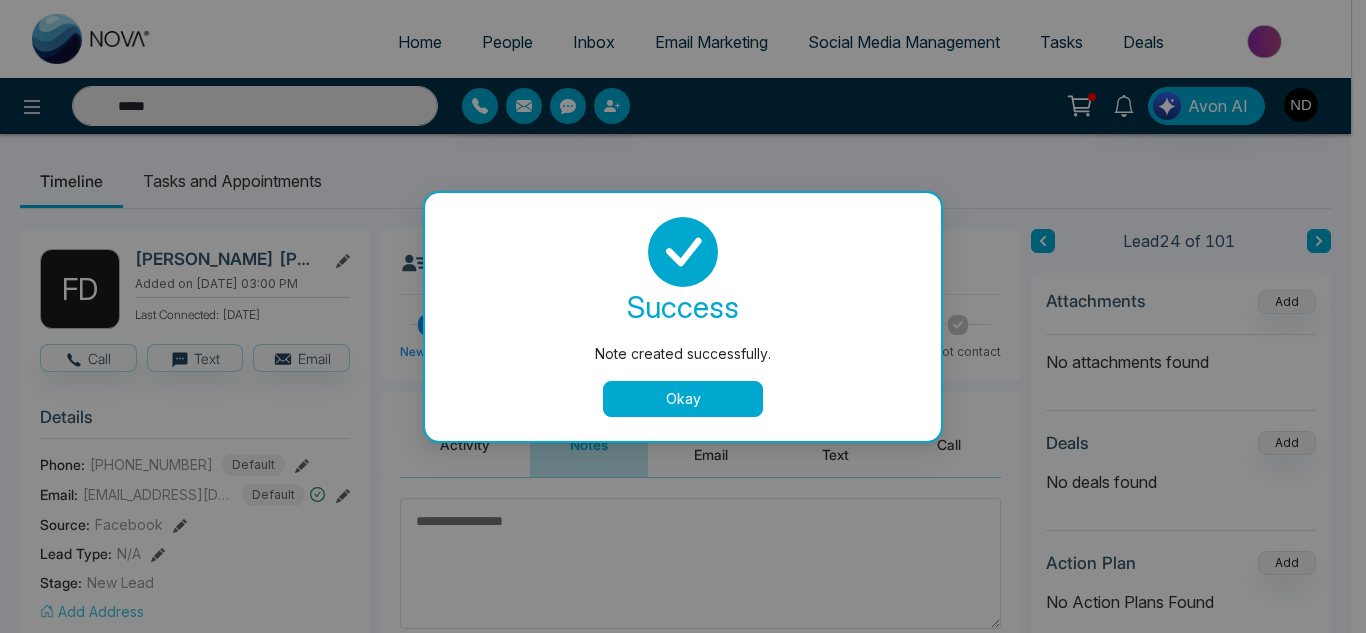 click on "Okay" at bounding box center [683, 399] 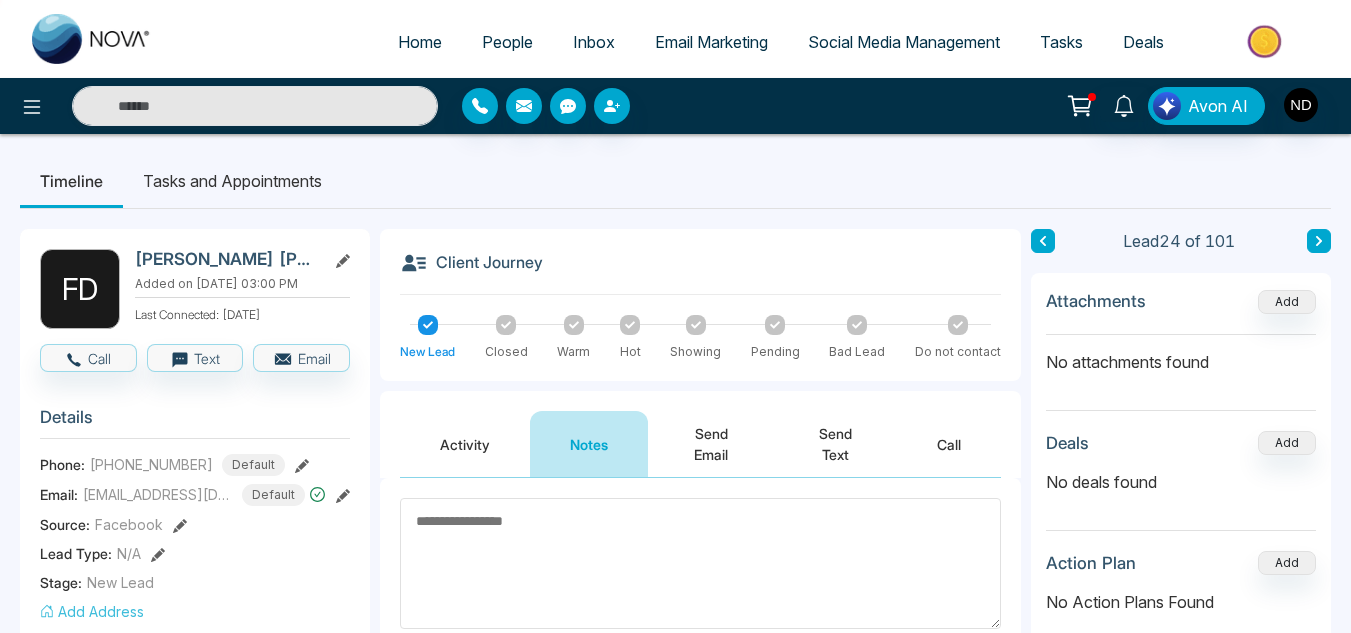 click on "Lead  24 of 101 Attachments Add No attachments found Deals Add No deals found Action Plan Add No Action Plans Found" at bounding box center (1181, 856) 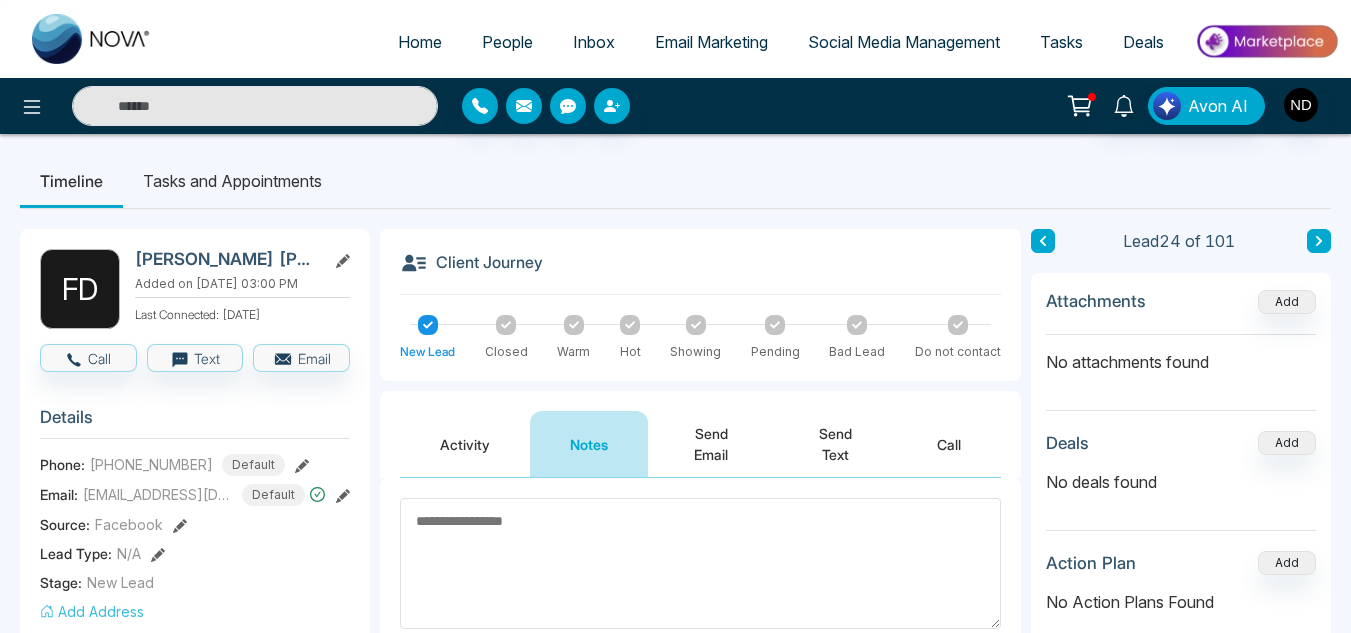 click at bounding box center [1043, 241] 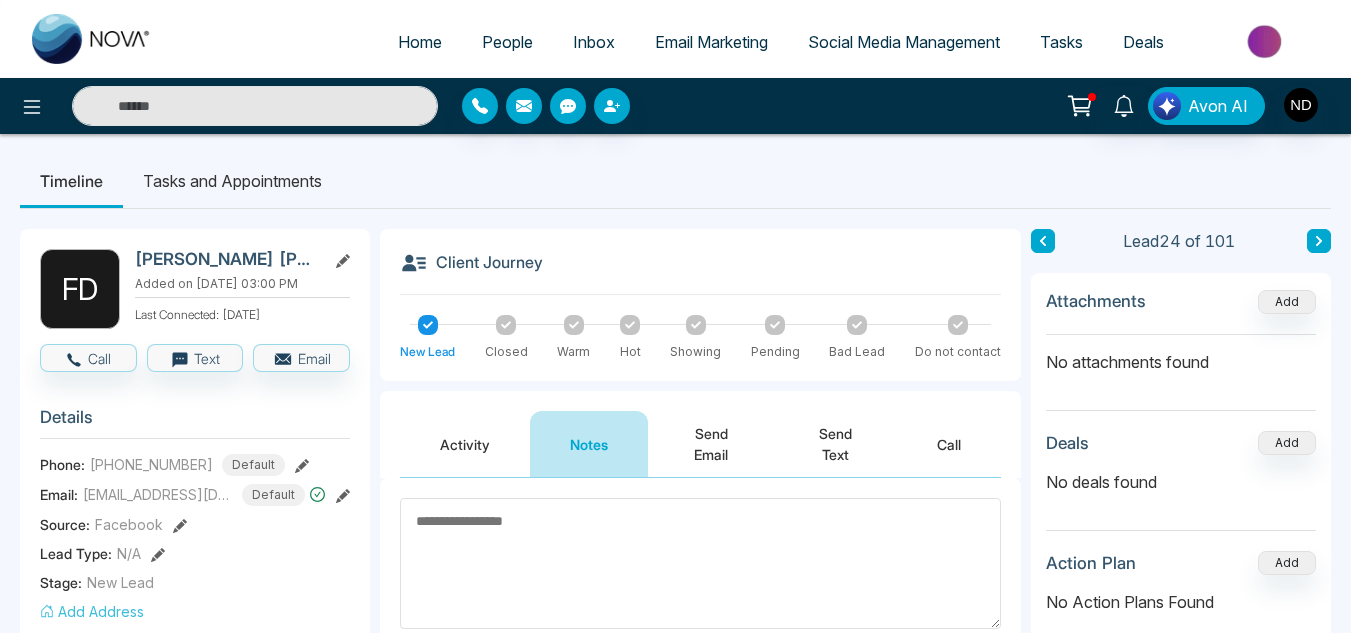 type on "*****" 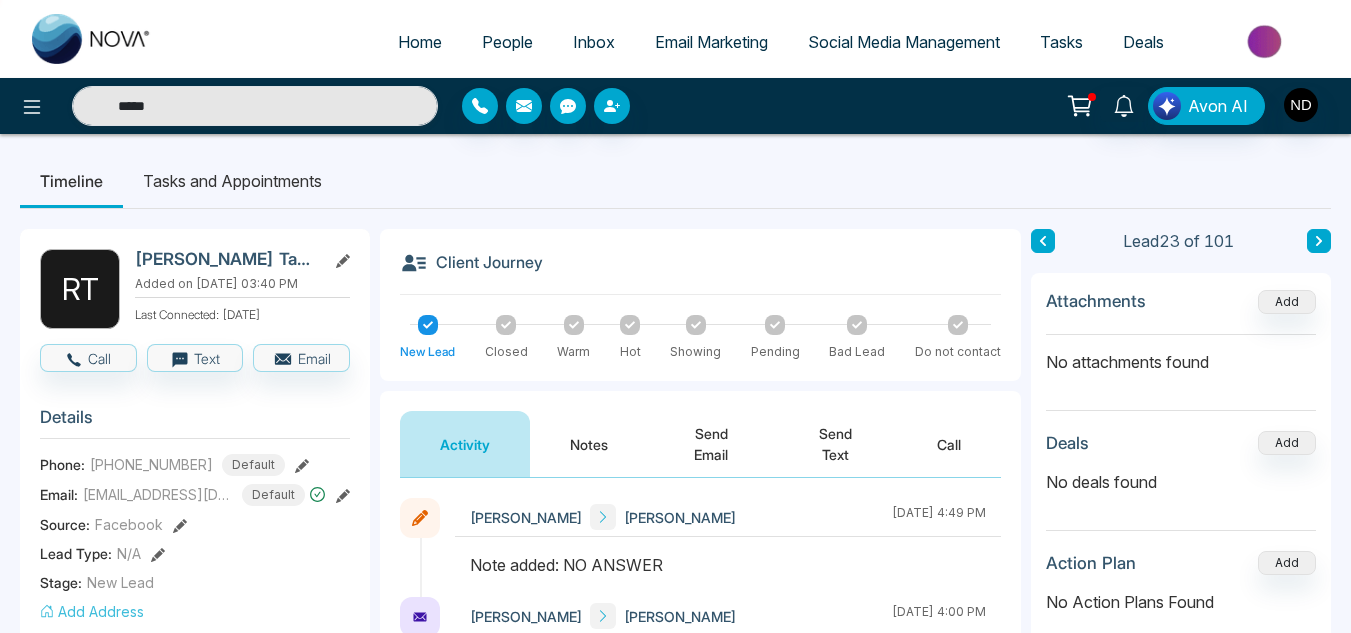 scroll, scrollTop: 410, scrollLeft: 0, axis: vertical 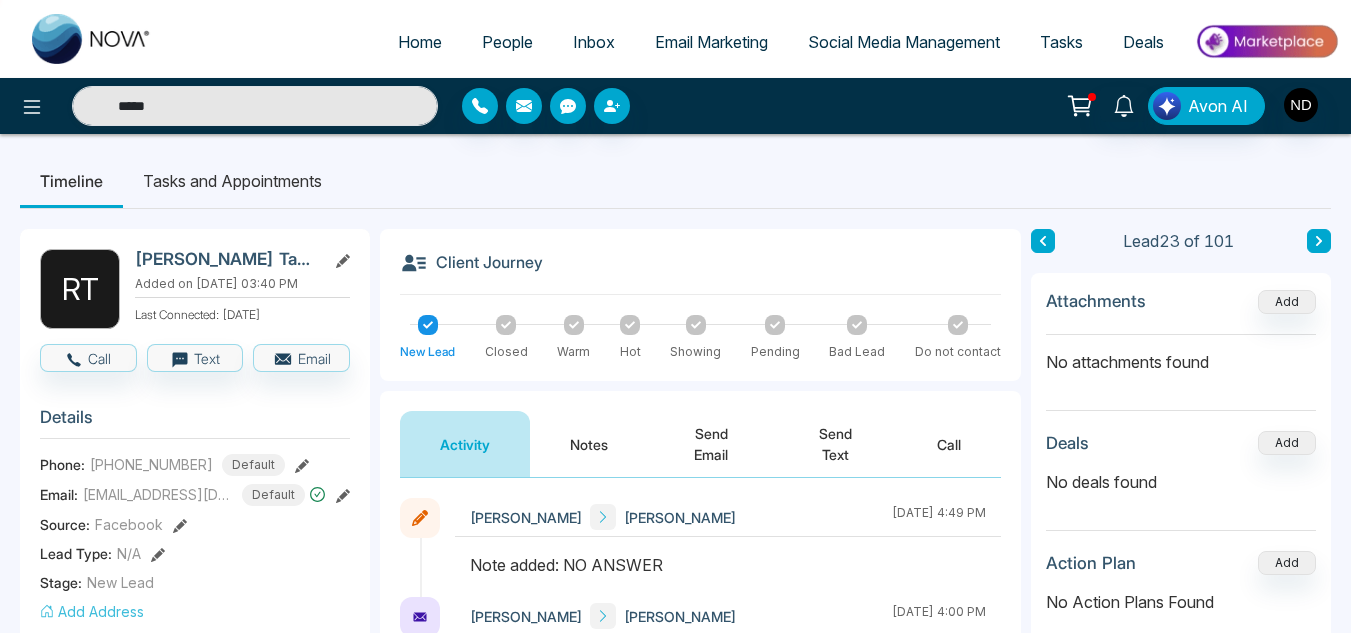 click on "Notes" at bounding box center (589, 444) 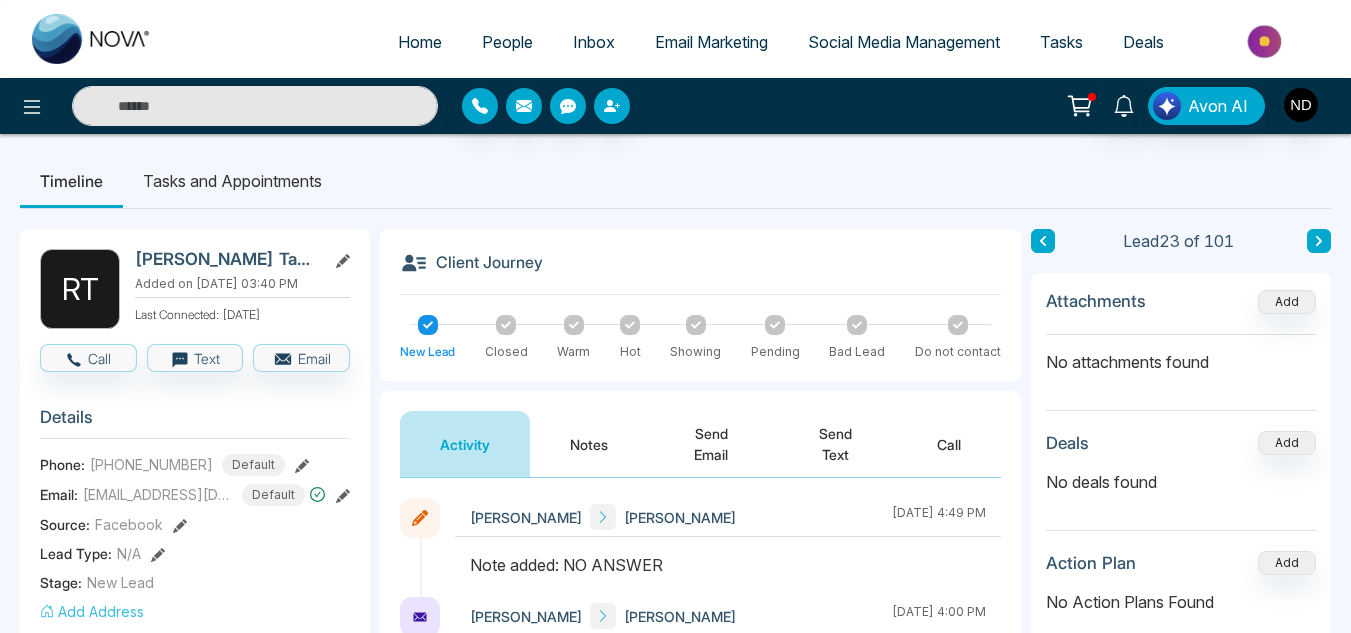 type on "*****" 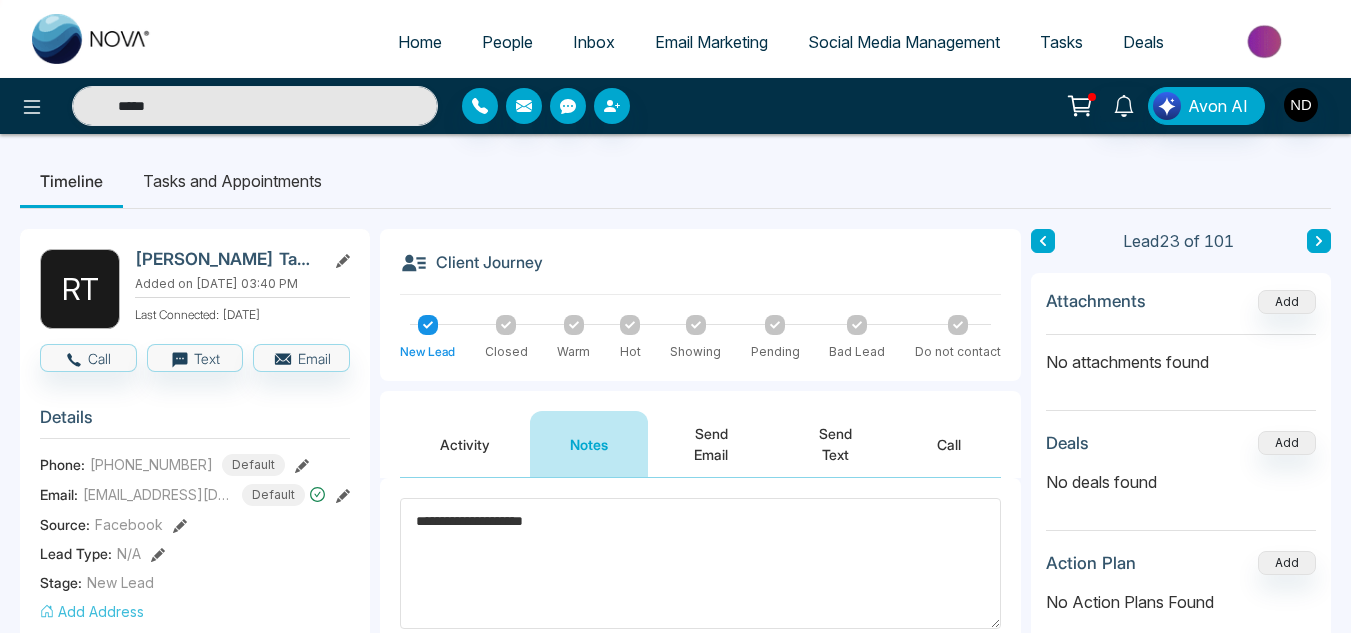 scroll, scrollTop: 98, scrollLeft: 0, axis: vertical 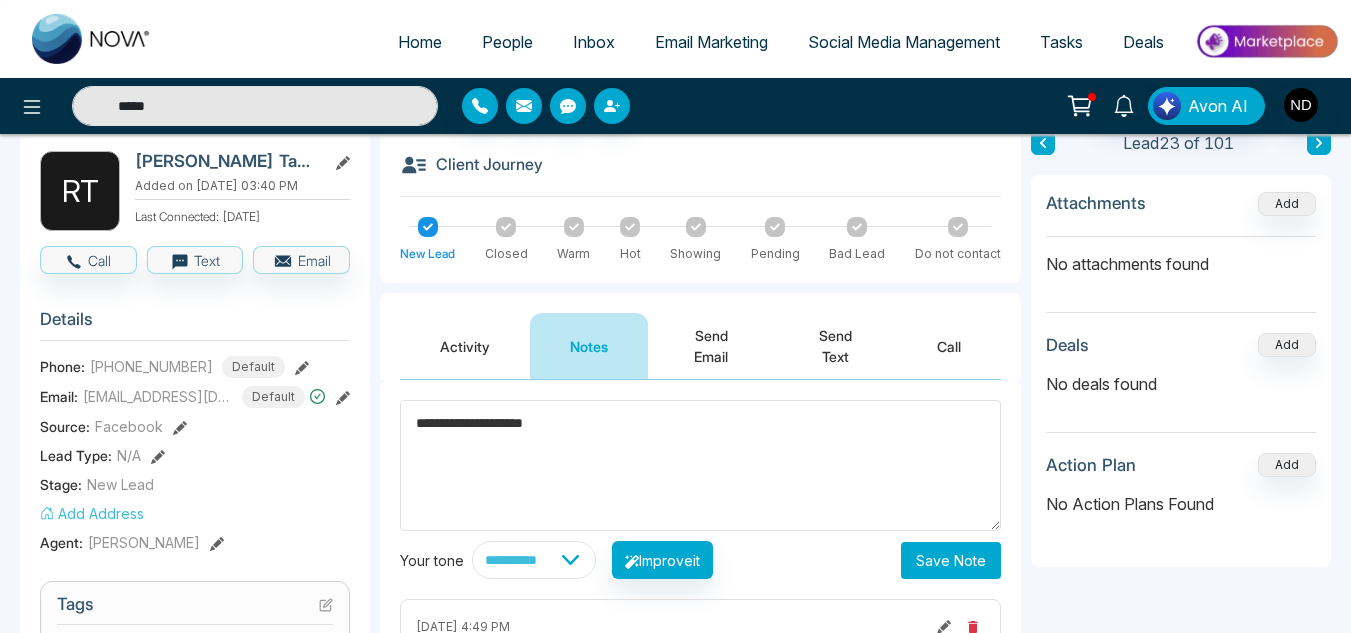 type on "**********" 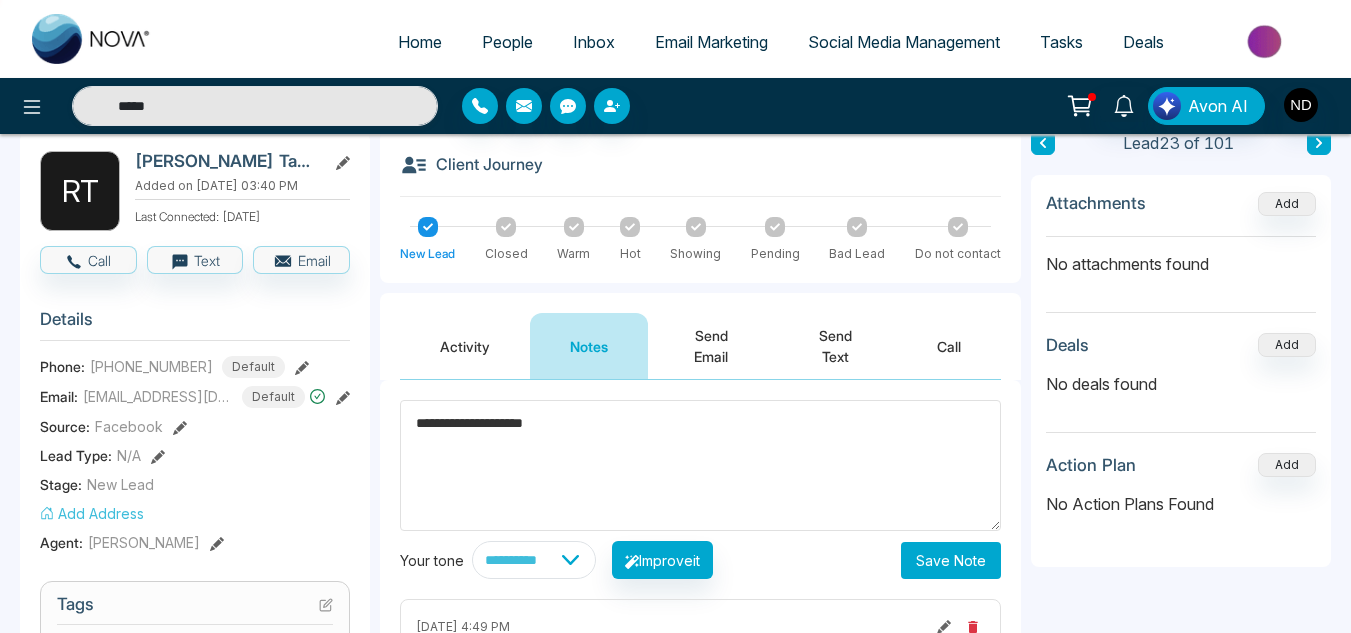 click on "Save Note" at bounding box center [951, 560] 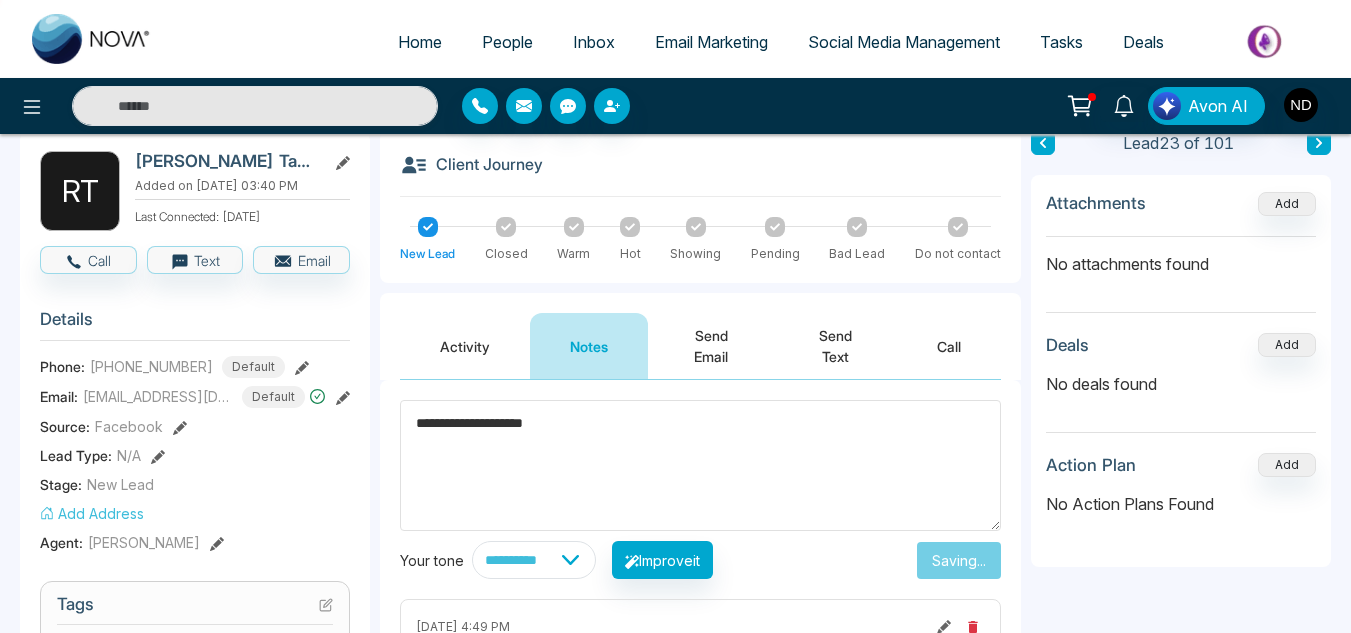 type on "*****" 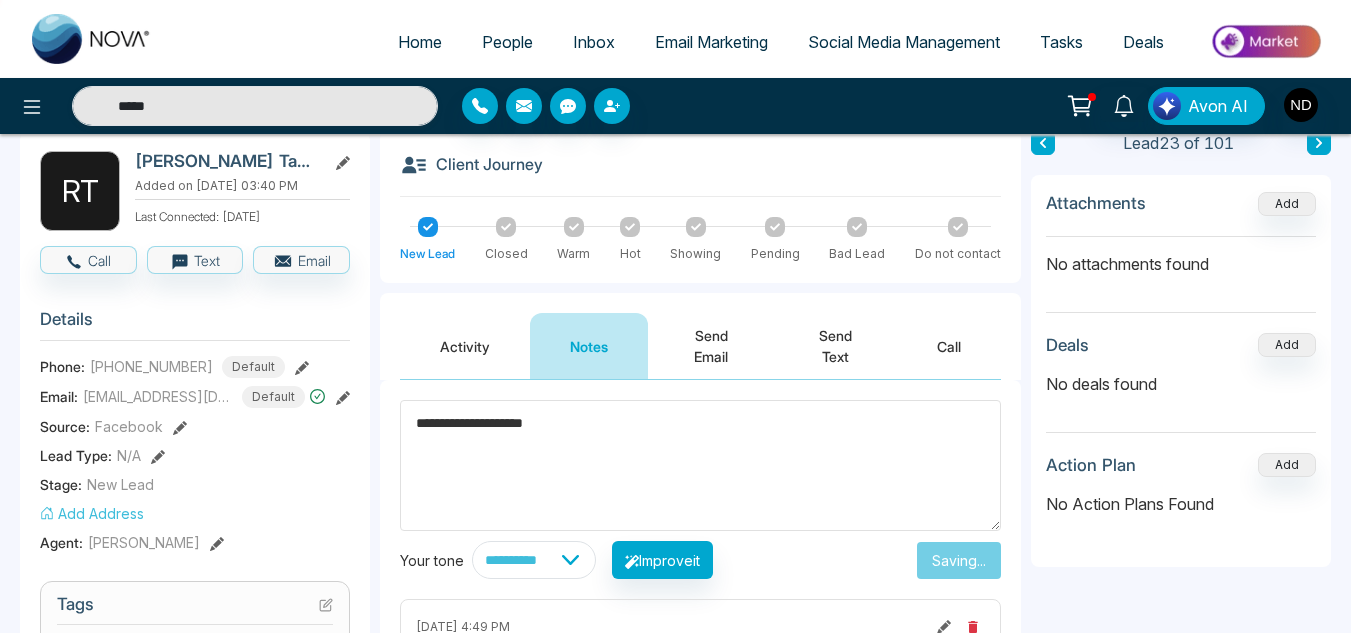 type 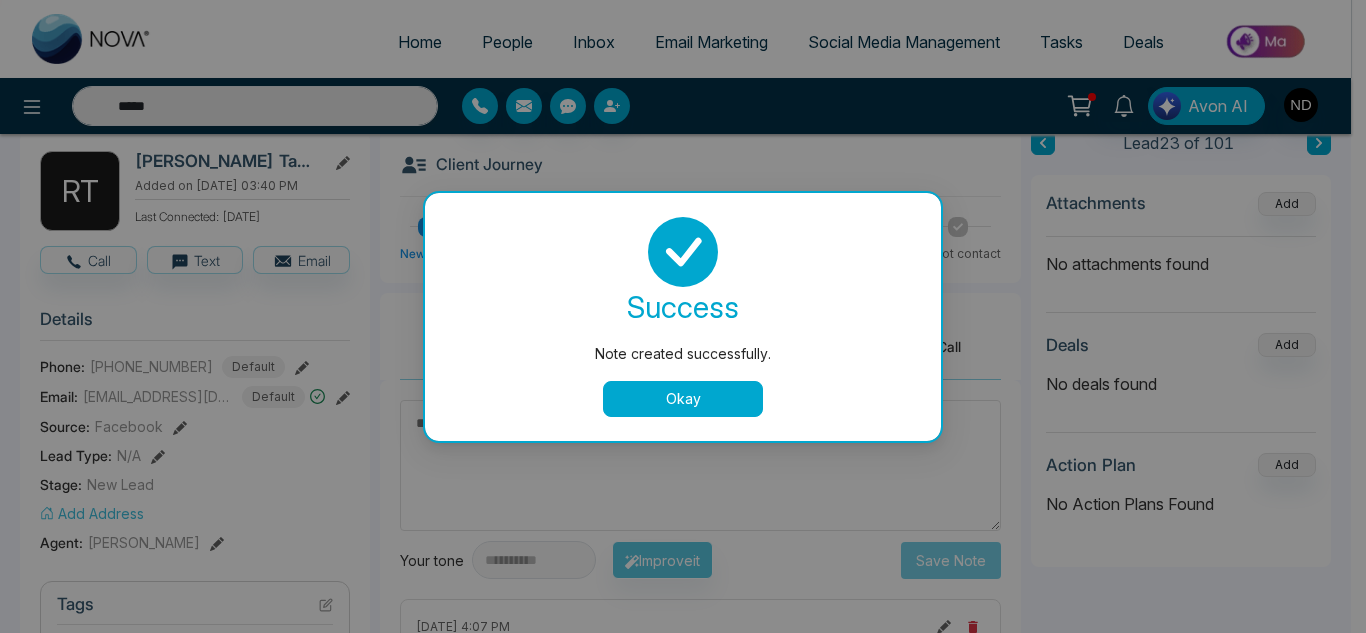 click on "Okay" at bounding box center (683, 399) 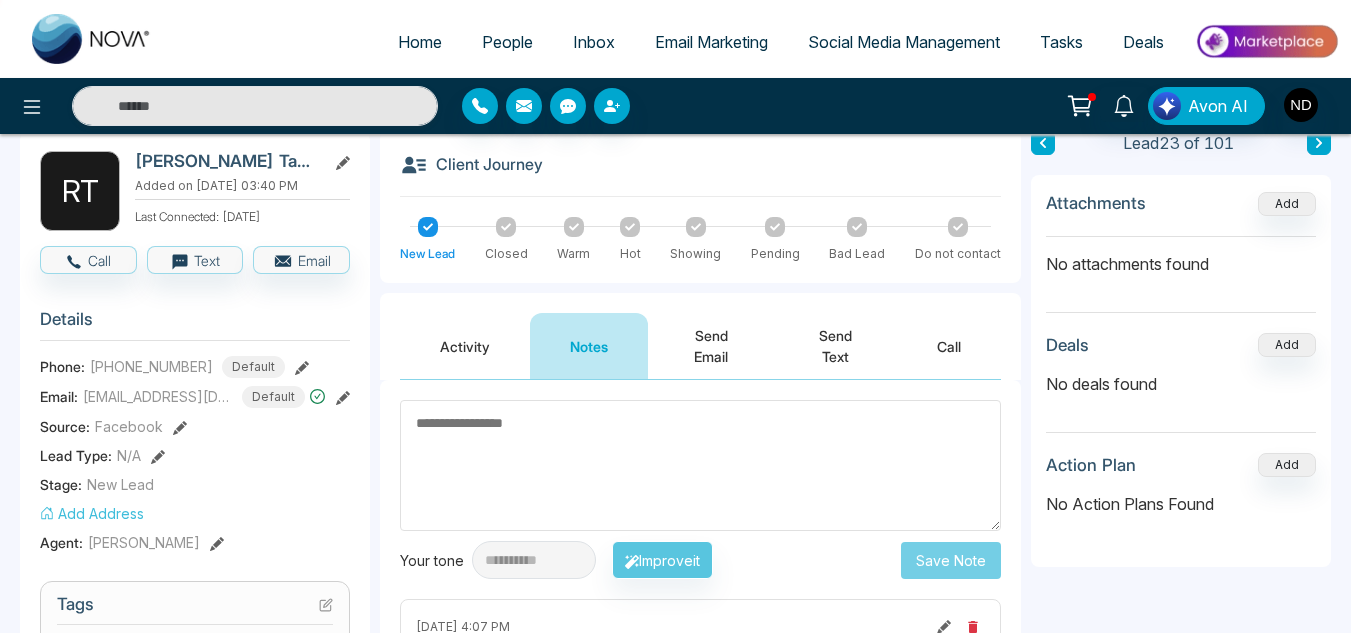 scroll, scrollTop: 0, scrollLeft: 0, axis: both 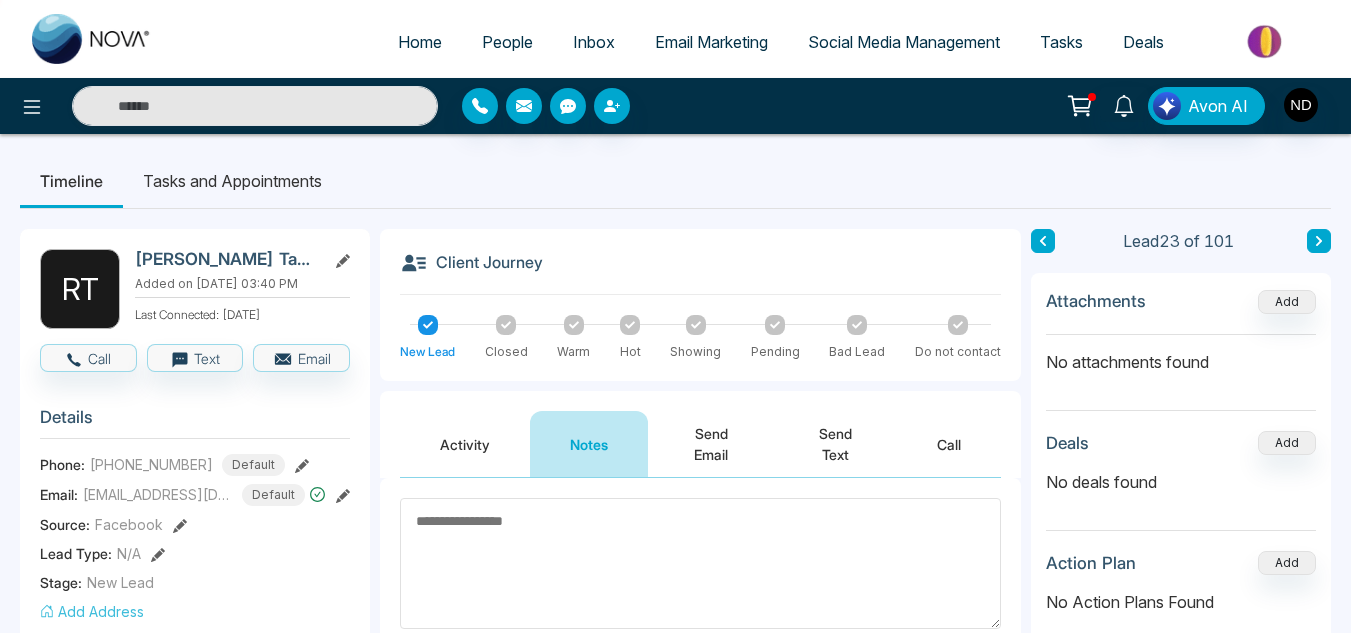 click on "Activity" at bounding box center (465, 444) 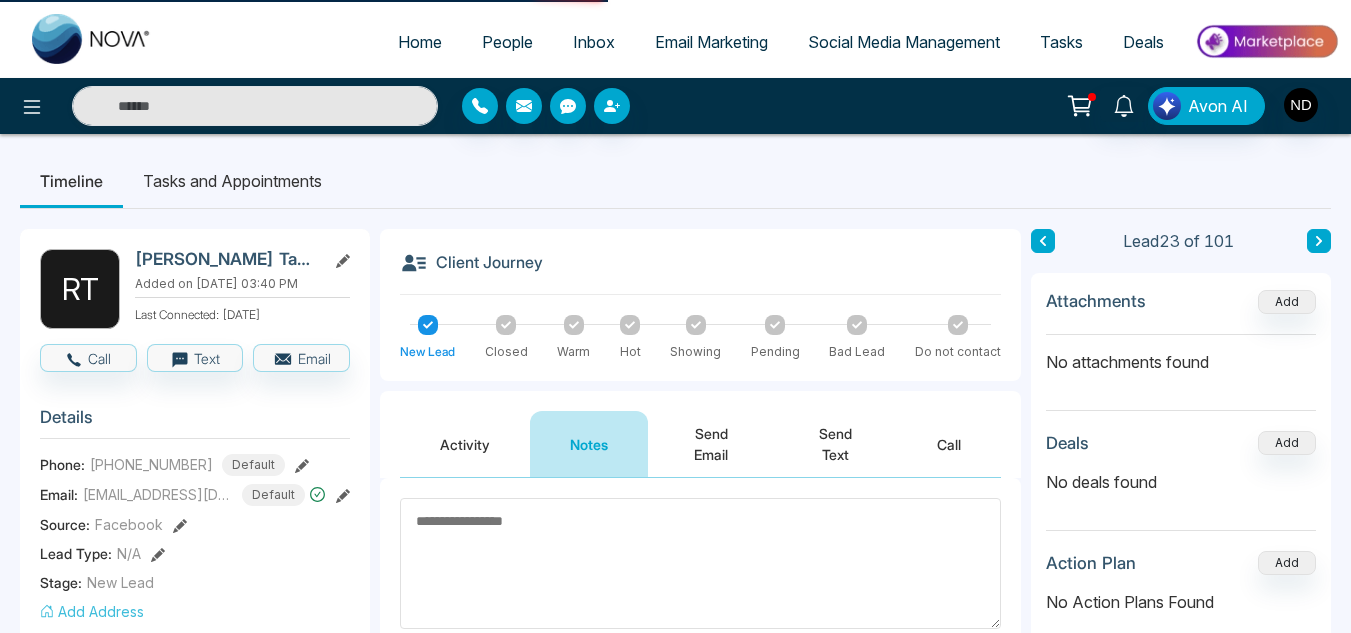 type on "*****" 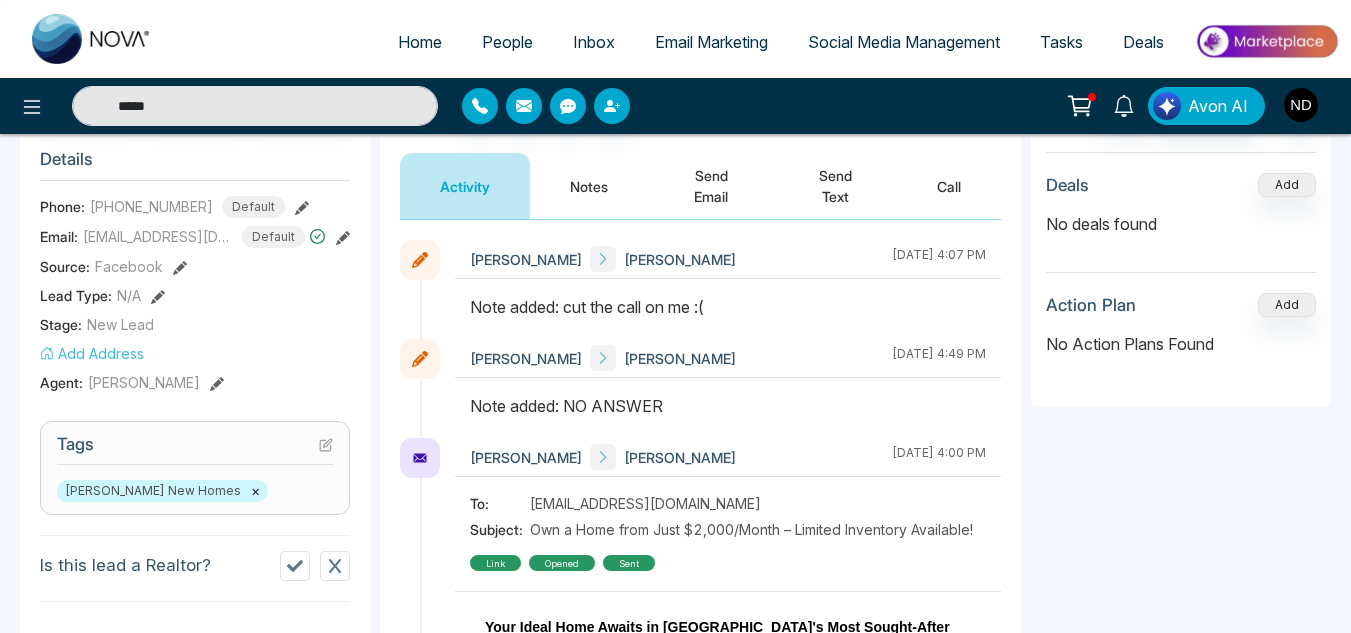 scroll, scrollTop: 0, scrollLeft: 0, axis: both 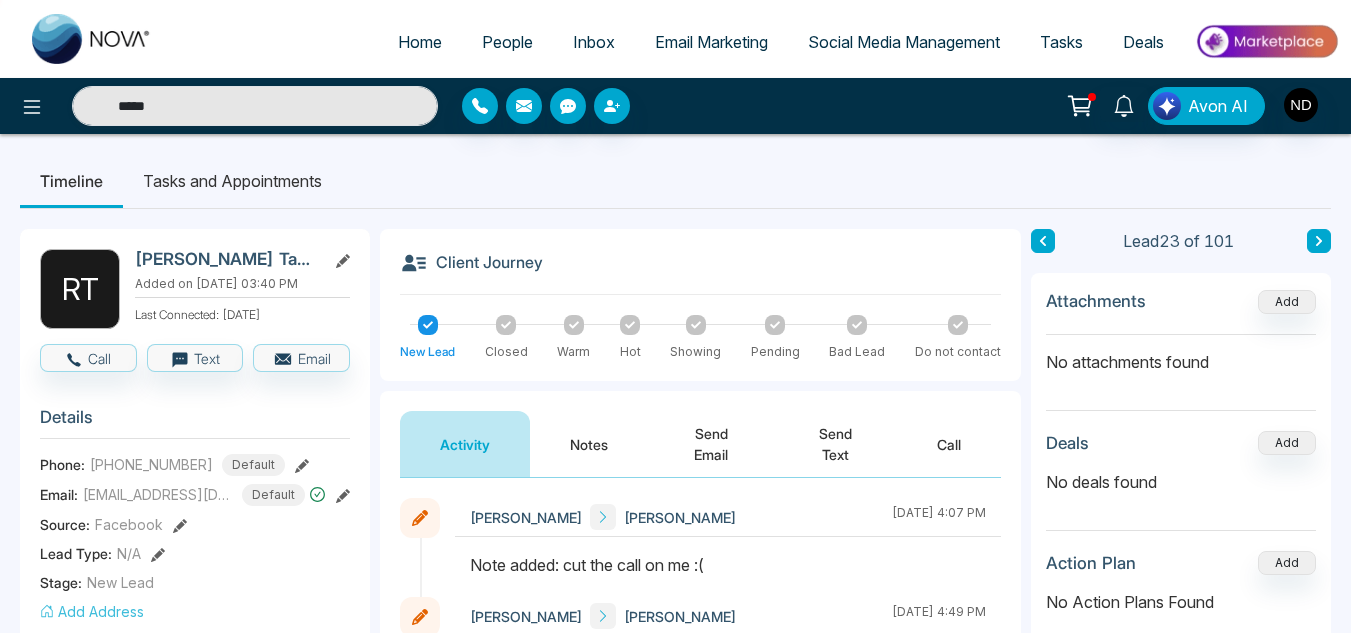 click 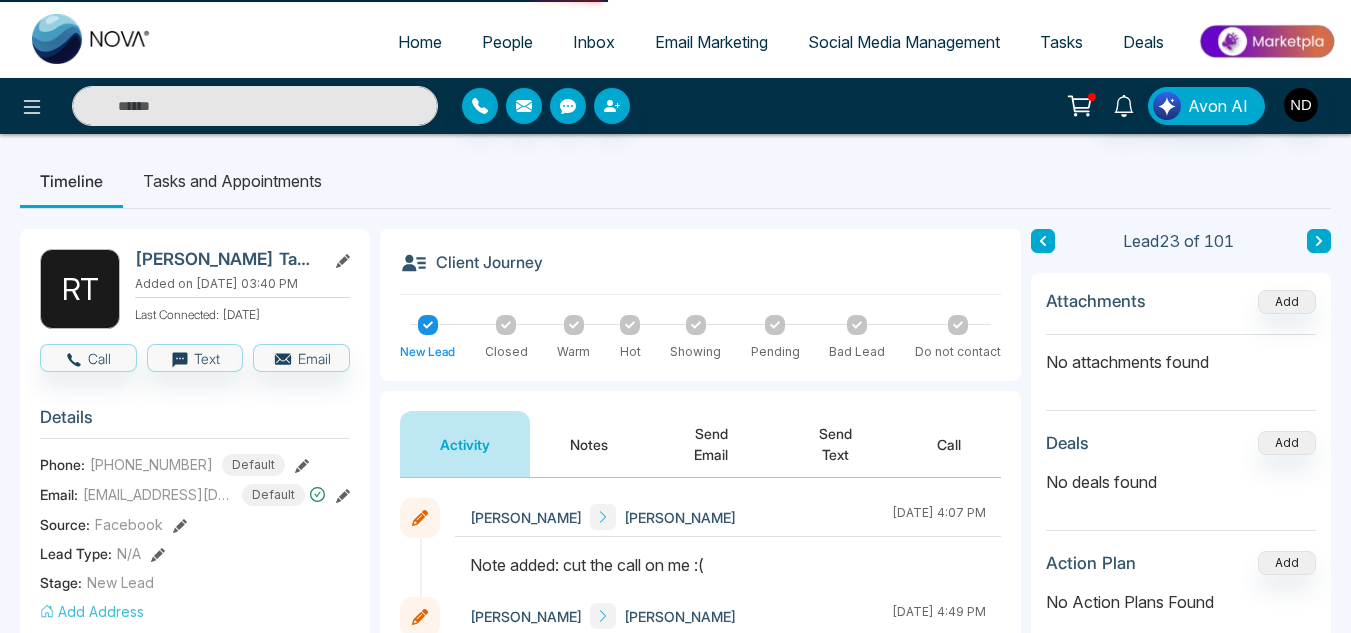 type on "*****" 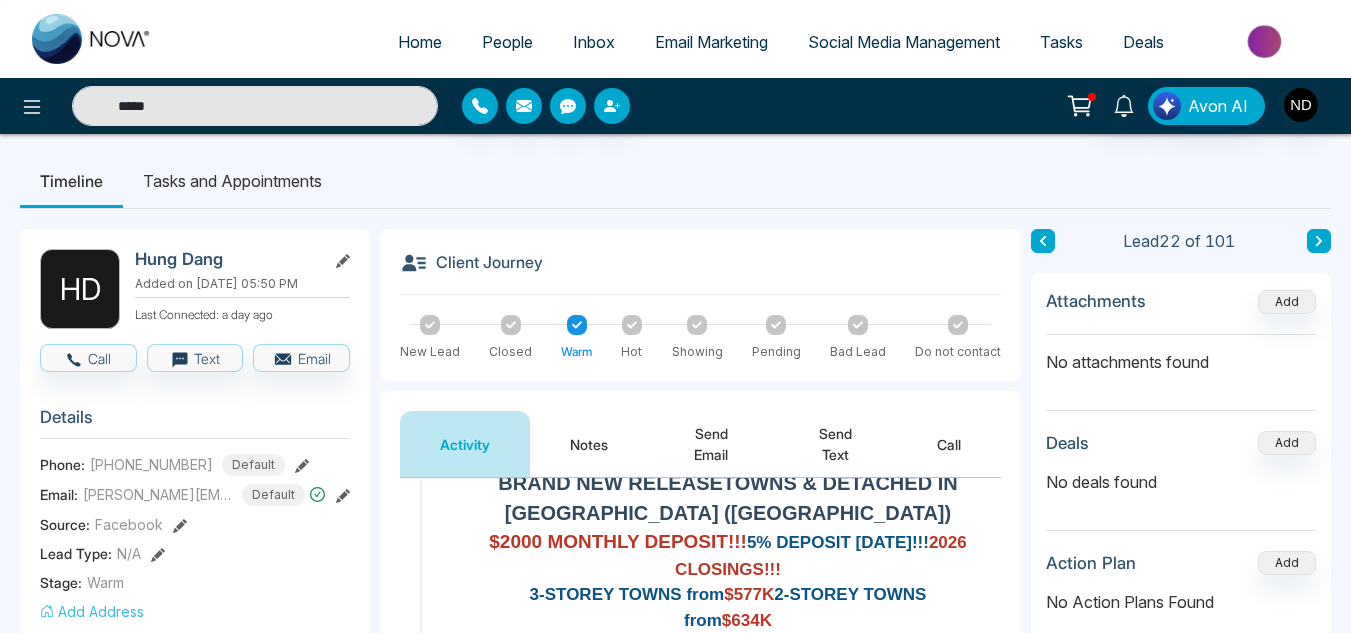 scroll, scrollTop: 344, scrollLeft: 0, axis: vertical 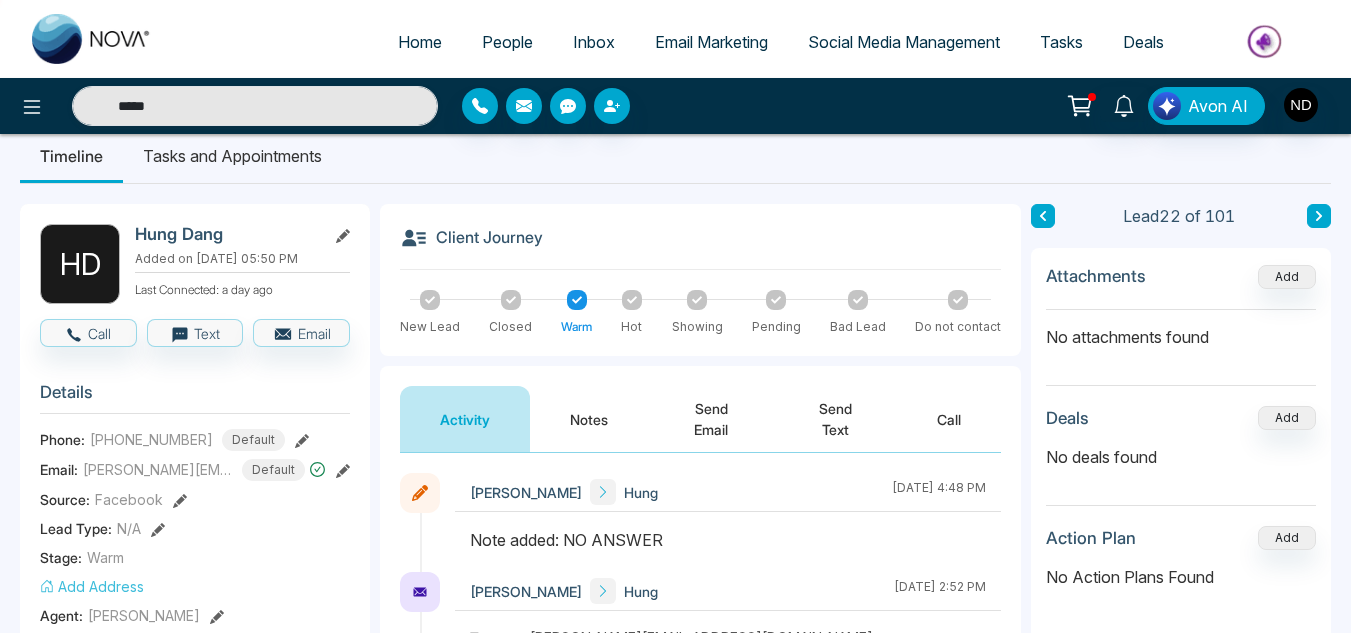 click on "Send Text" at bounding box center [836, 419] 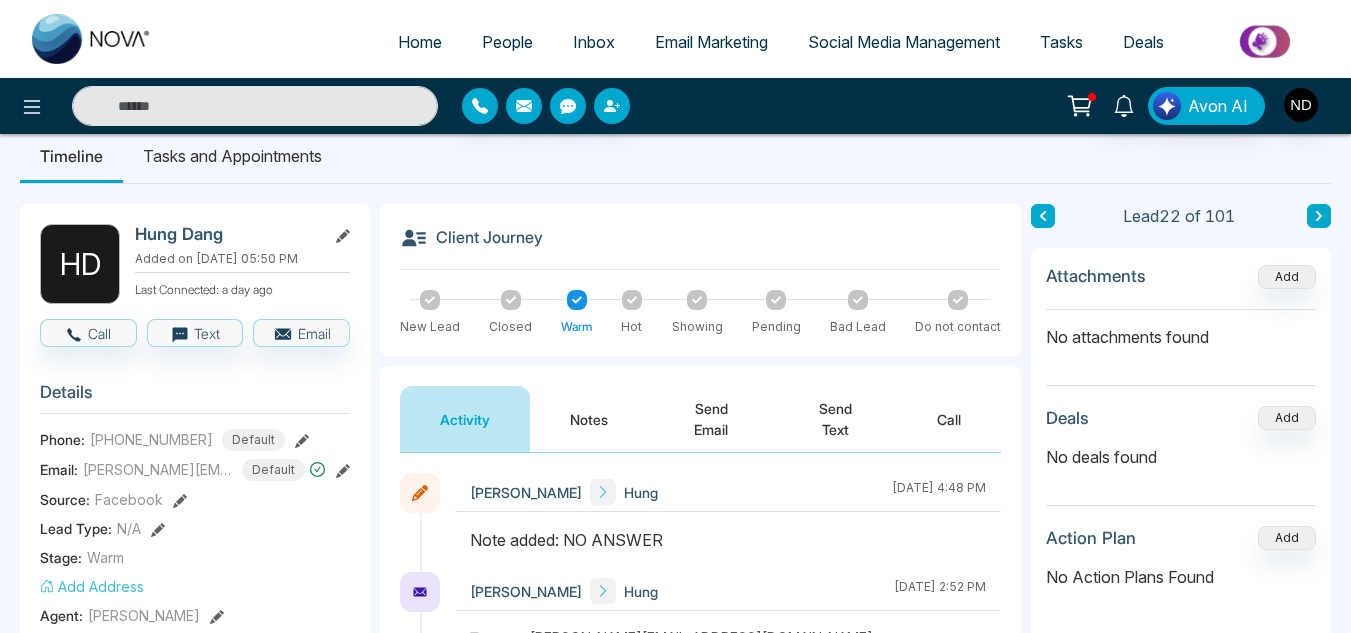 type on "*****" 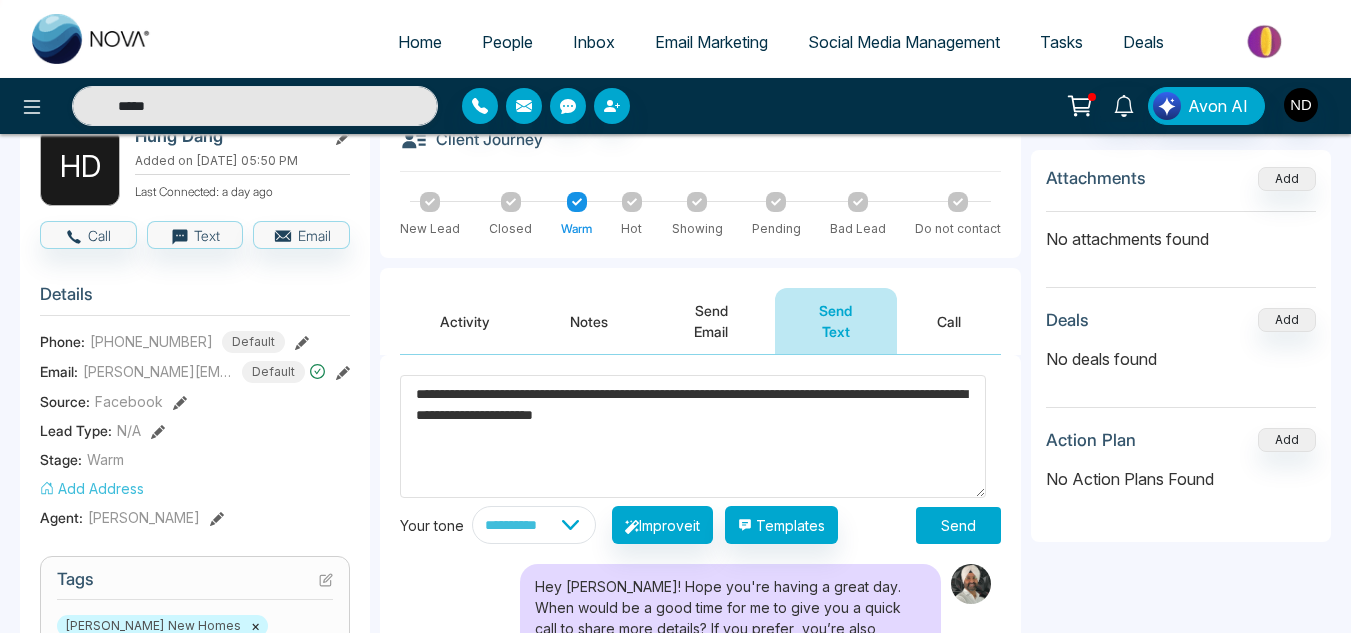 scroll, scrollTop: 126, scrollLeft: 0, axis: vertical 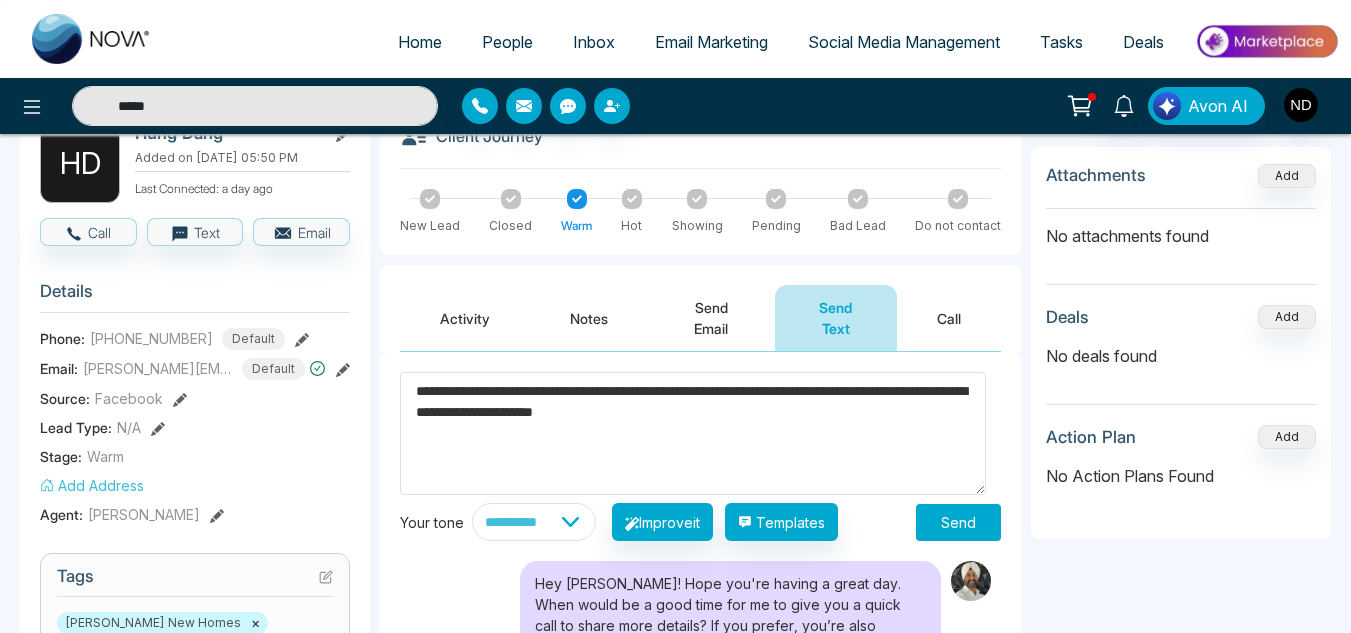 type on "**********" 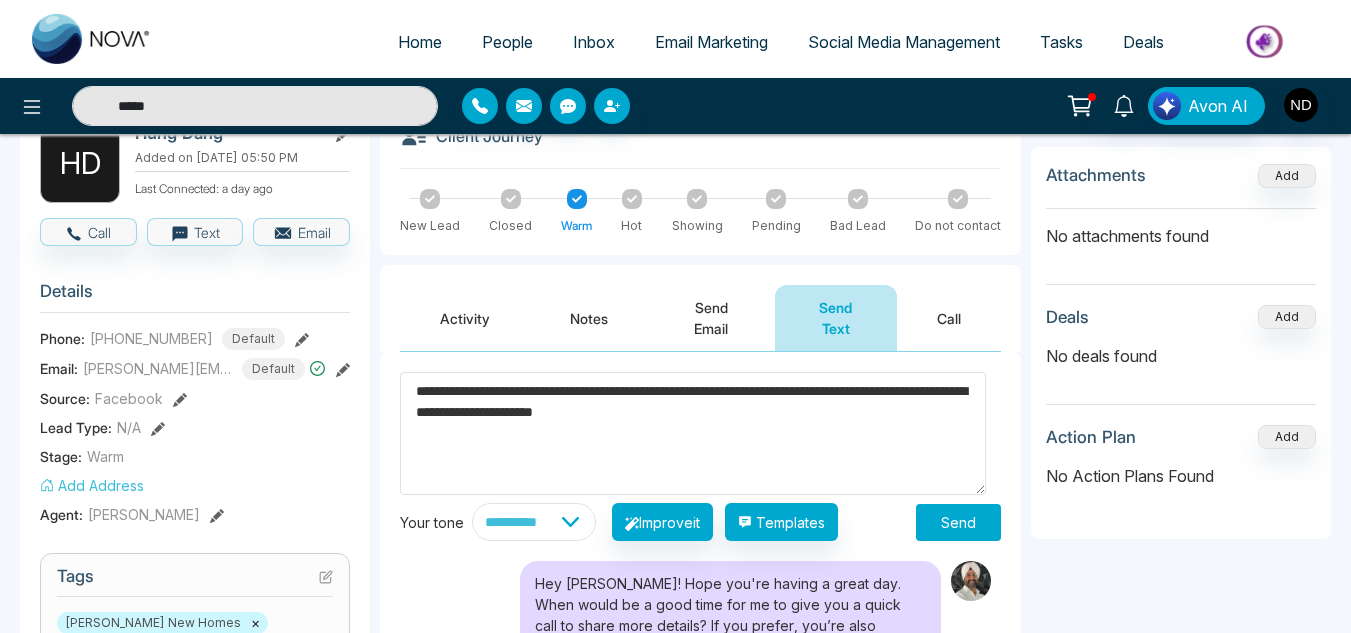 click on "Send" at bounding box center (958, 522) 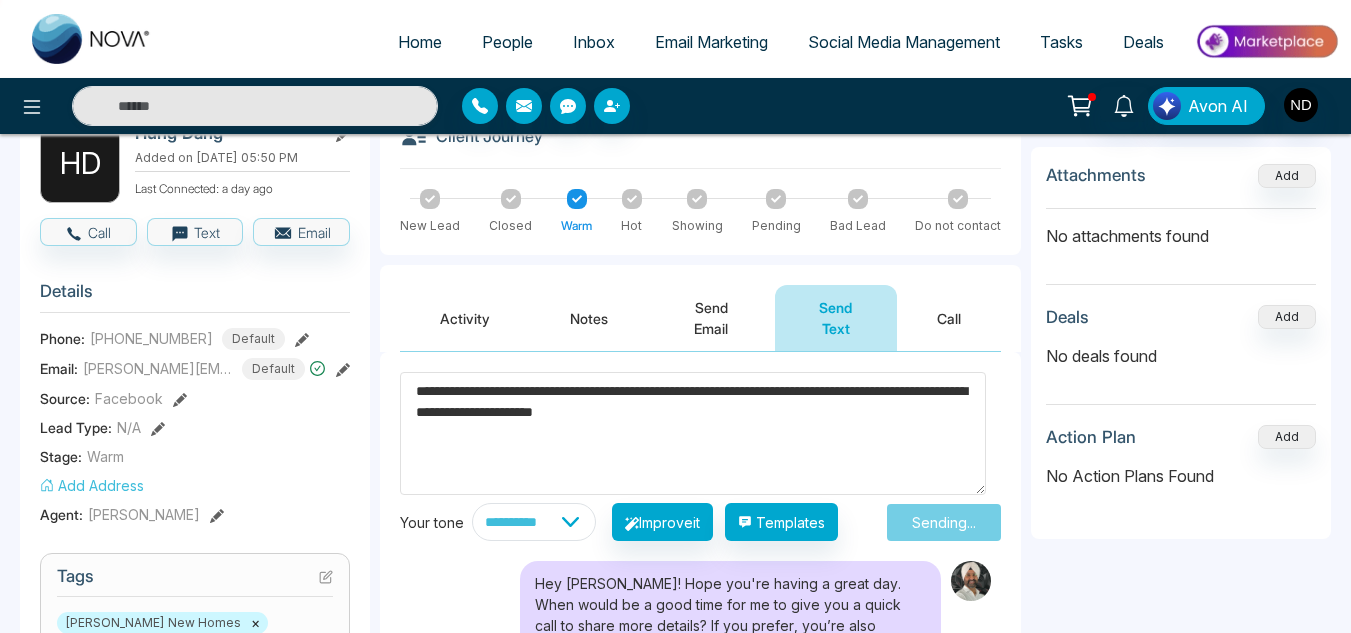 type on "*****" 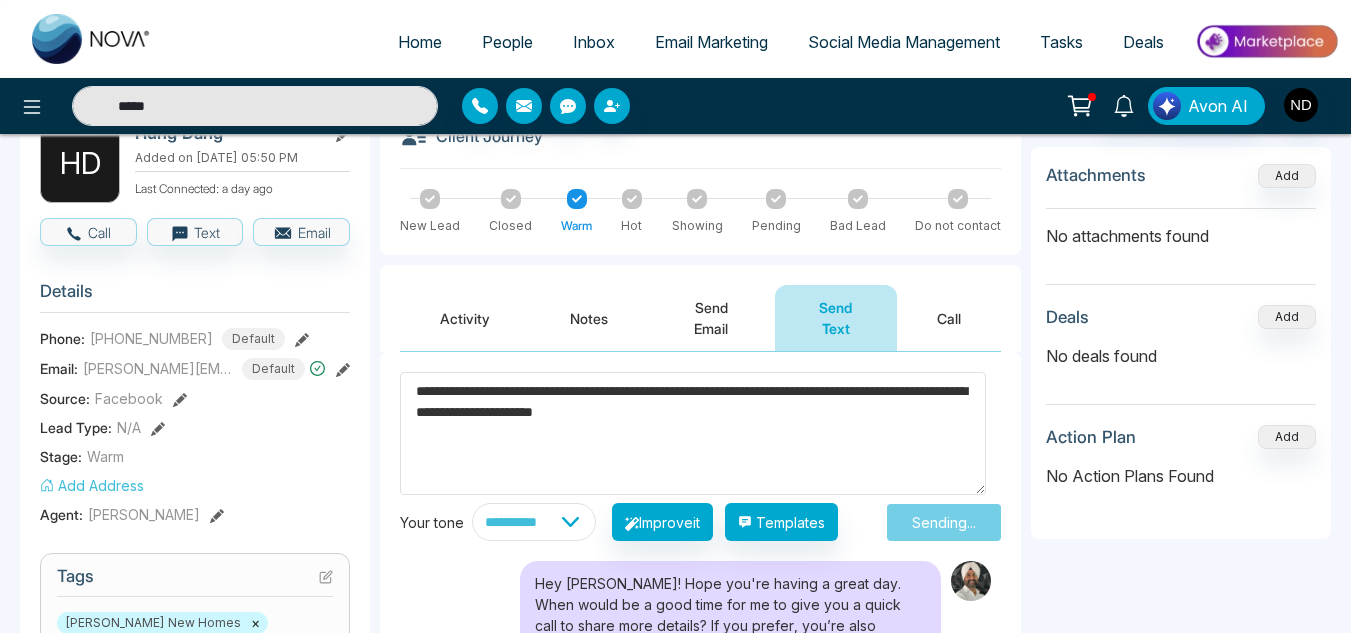 type 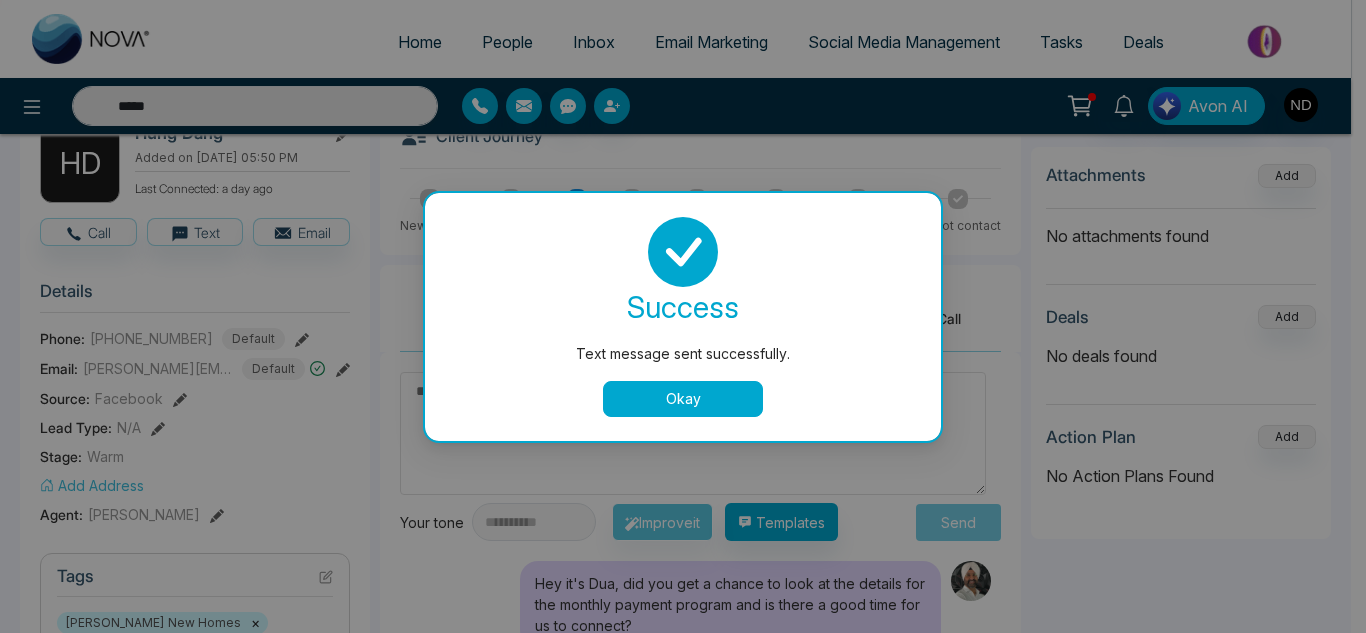 click on "Okay" at bounding box center [683, 399] 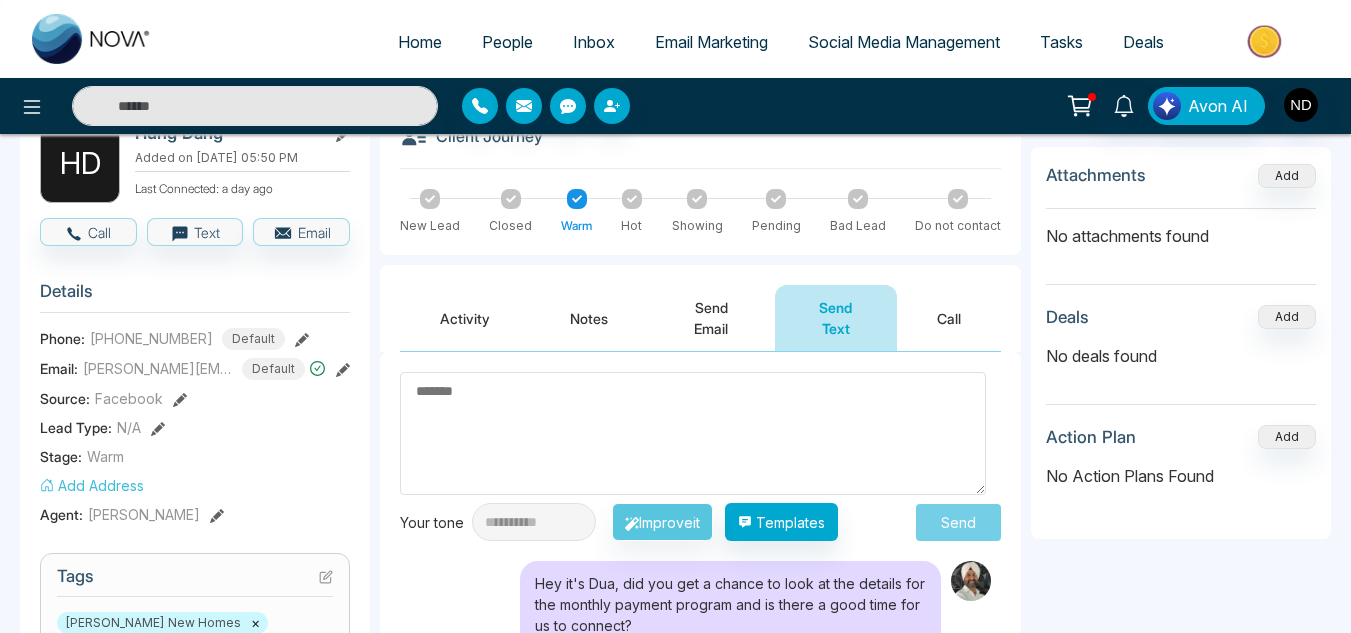 type on "*****" 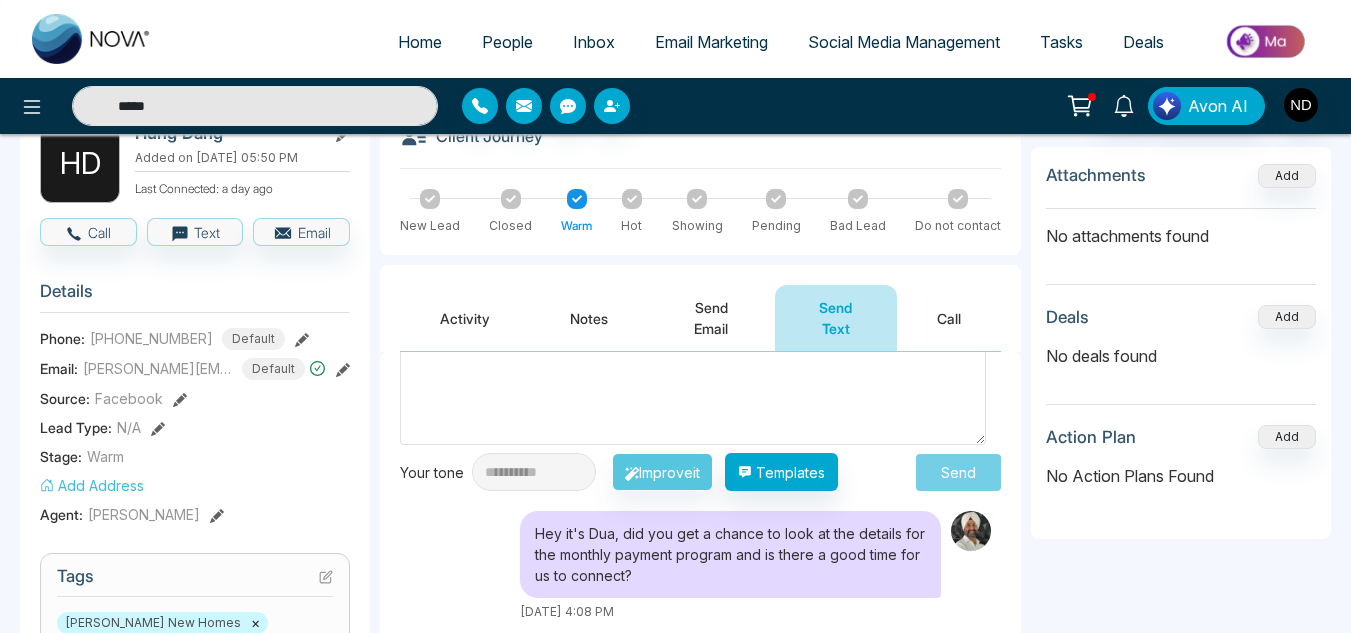 scroll, scrollTop: 46, scrollLeft: 0, axis: vertical 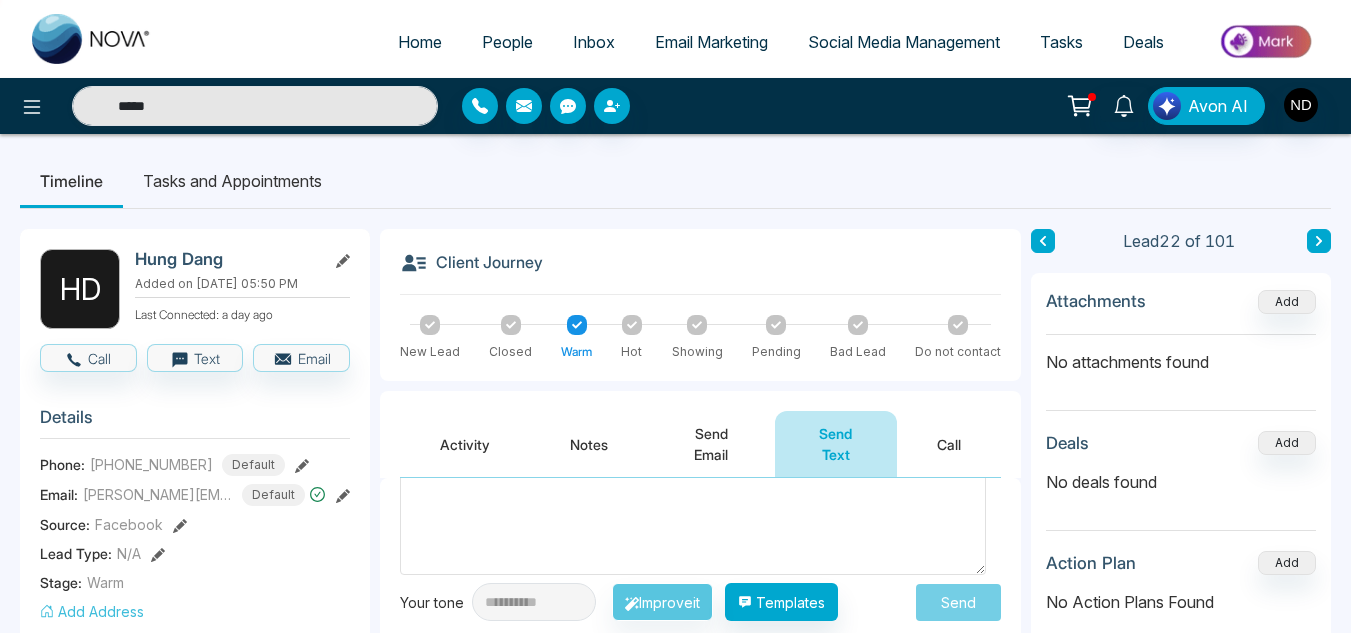 click at bounding box center [1043, 241] 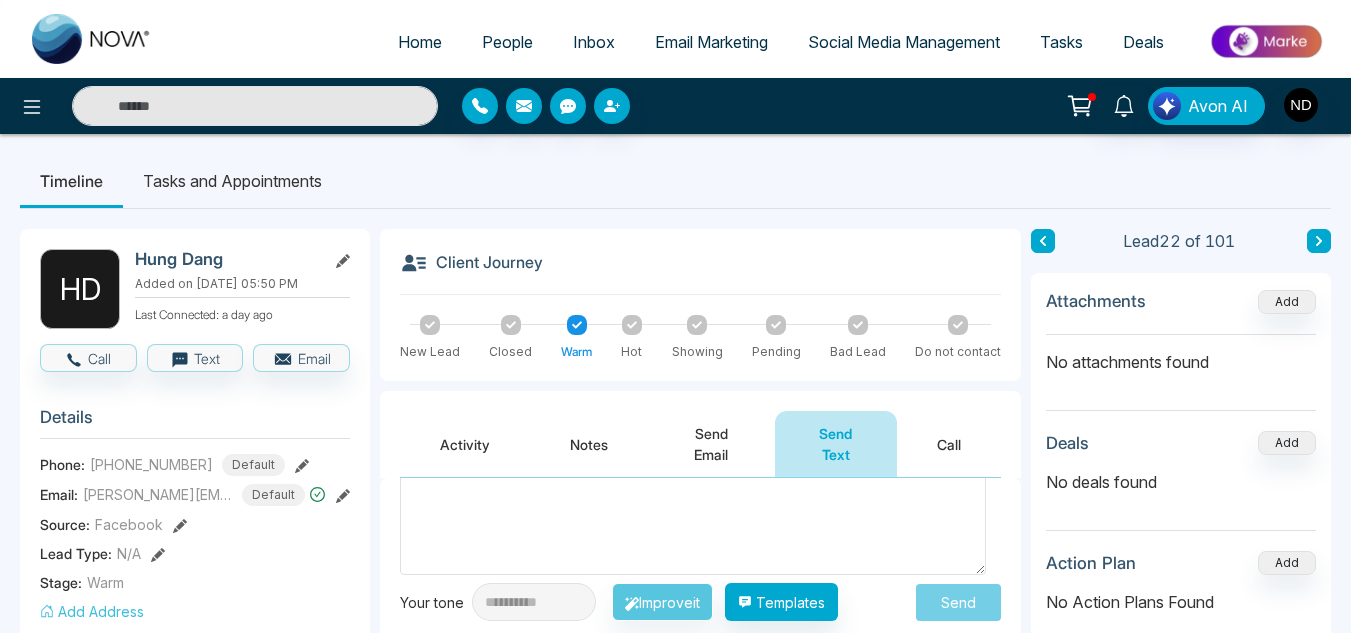 type on "*****" 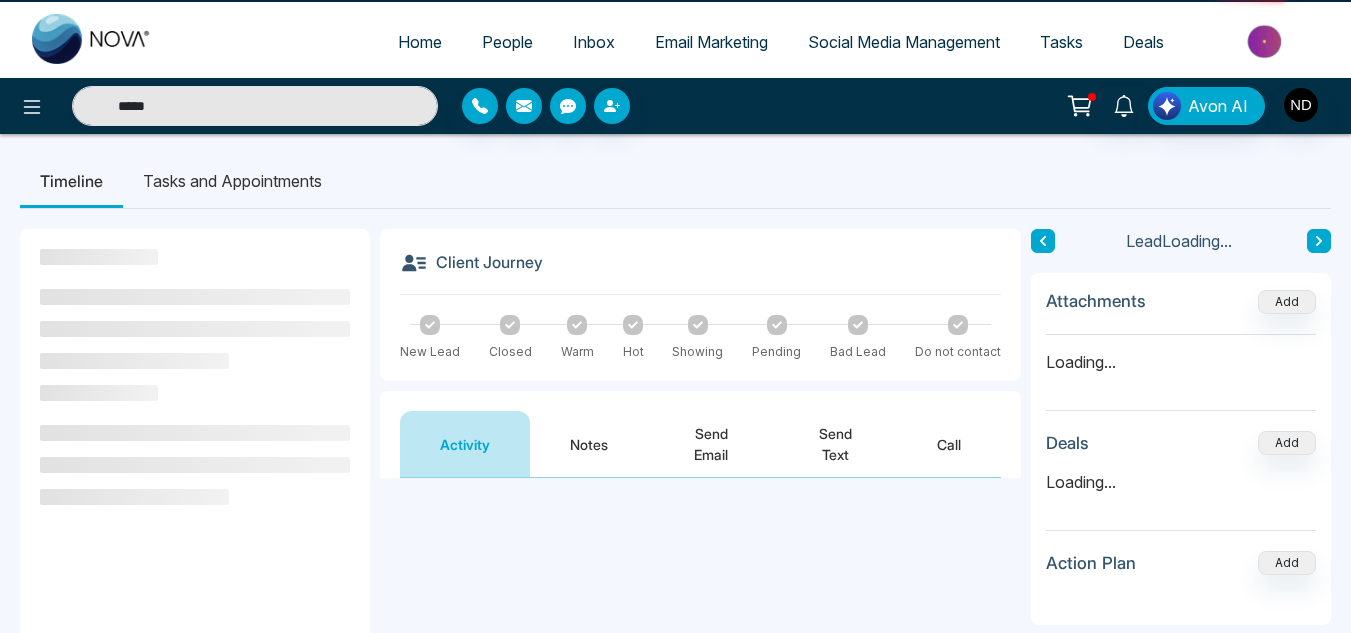 scroll, scrollTop: 0, scrollLeft: 0, axis: both 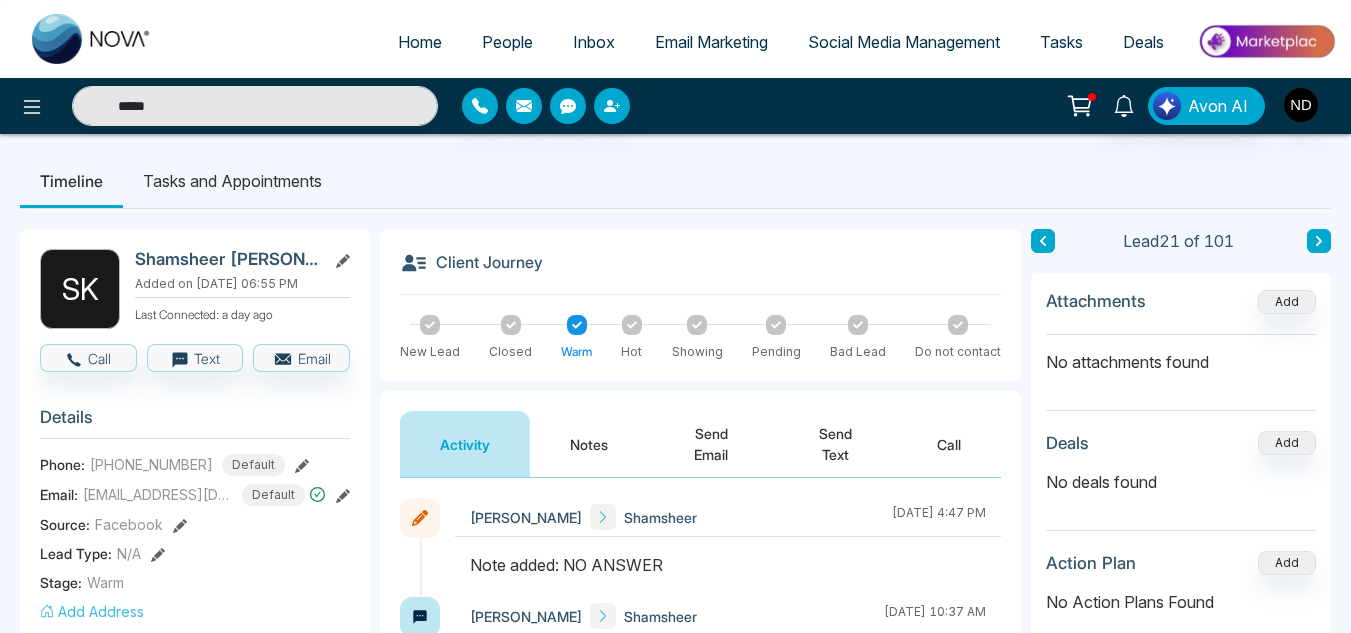 click on "Send Text" at bounding box center [836, 444] 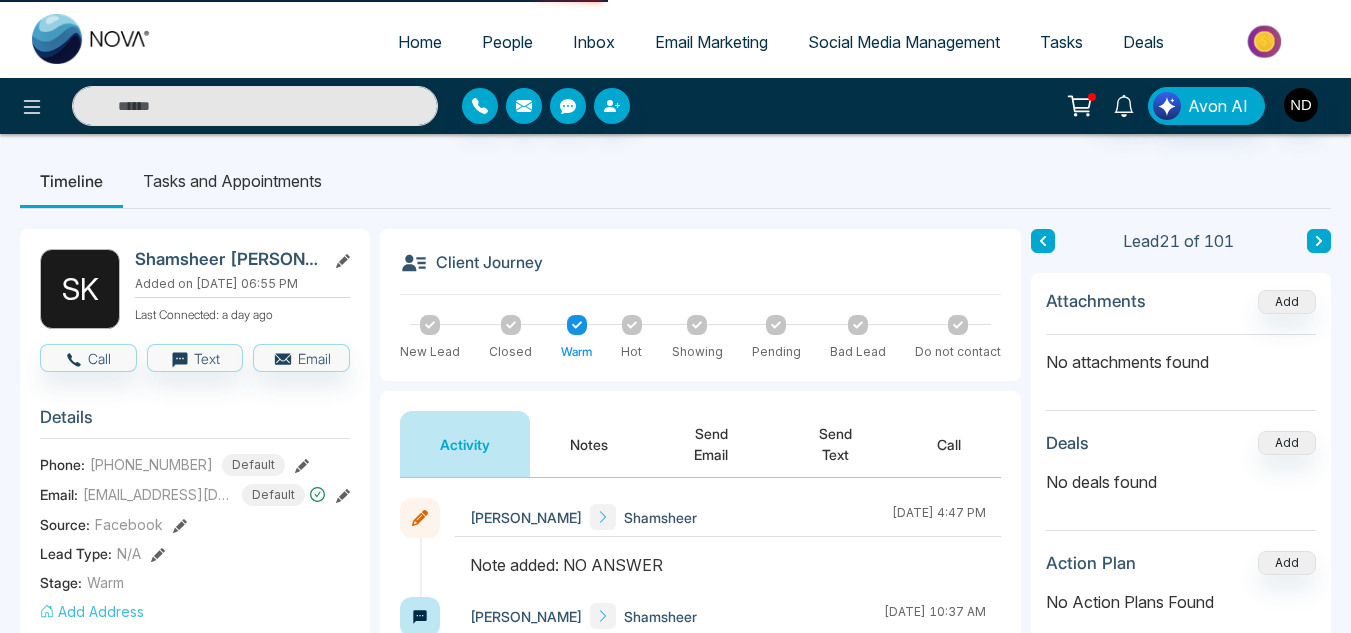 type on "*****" 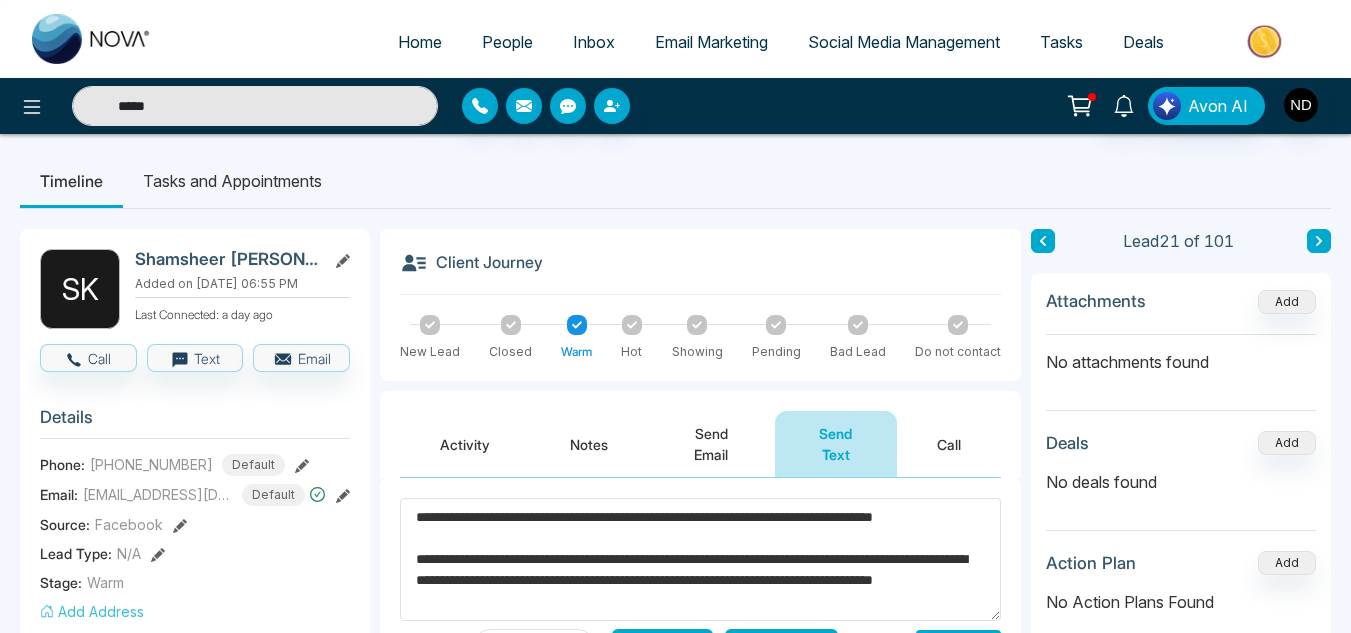 scroll, scrollTop: 42, scrollLeft: 0, axis: vertical 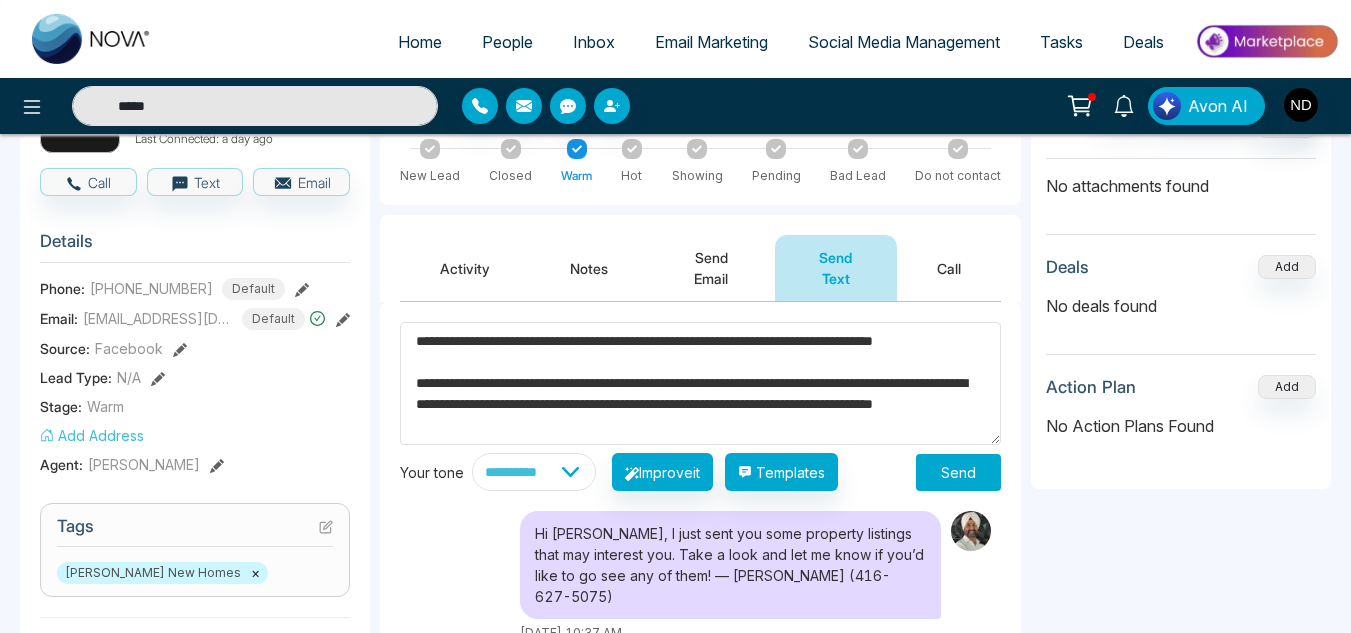 type on "**********" 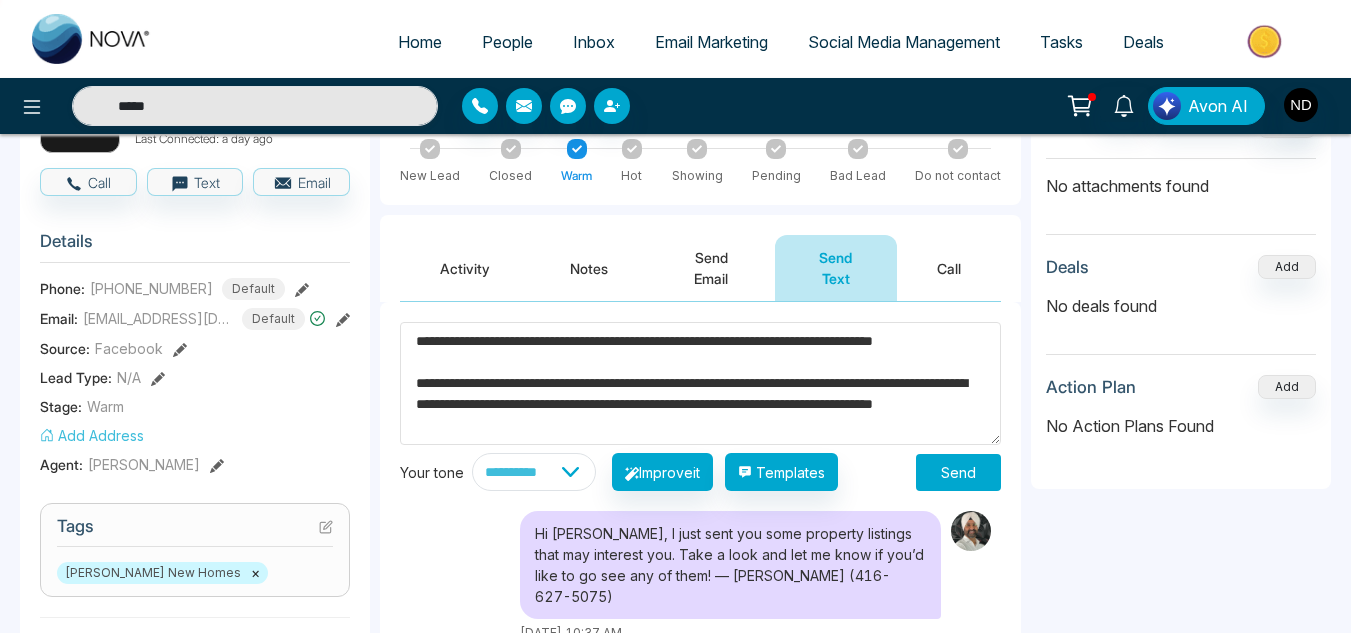 click on "Send" at bounding box center (958, 472) 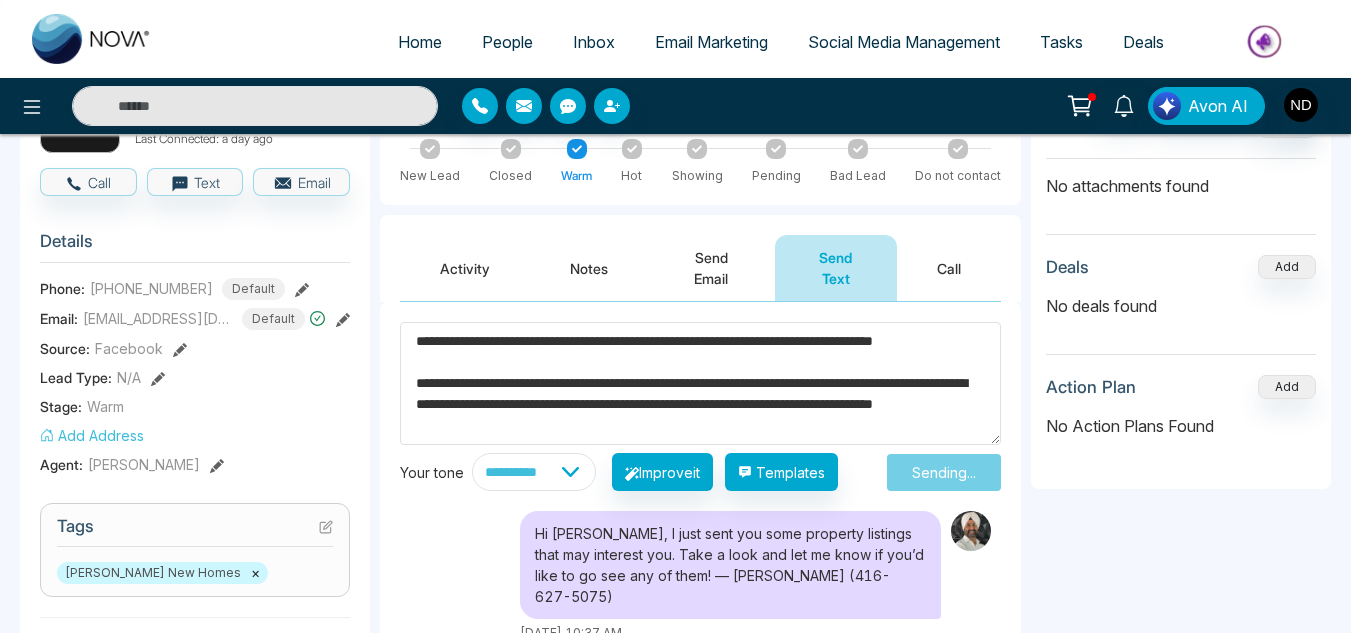 type on "*****" 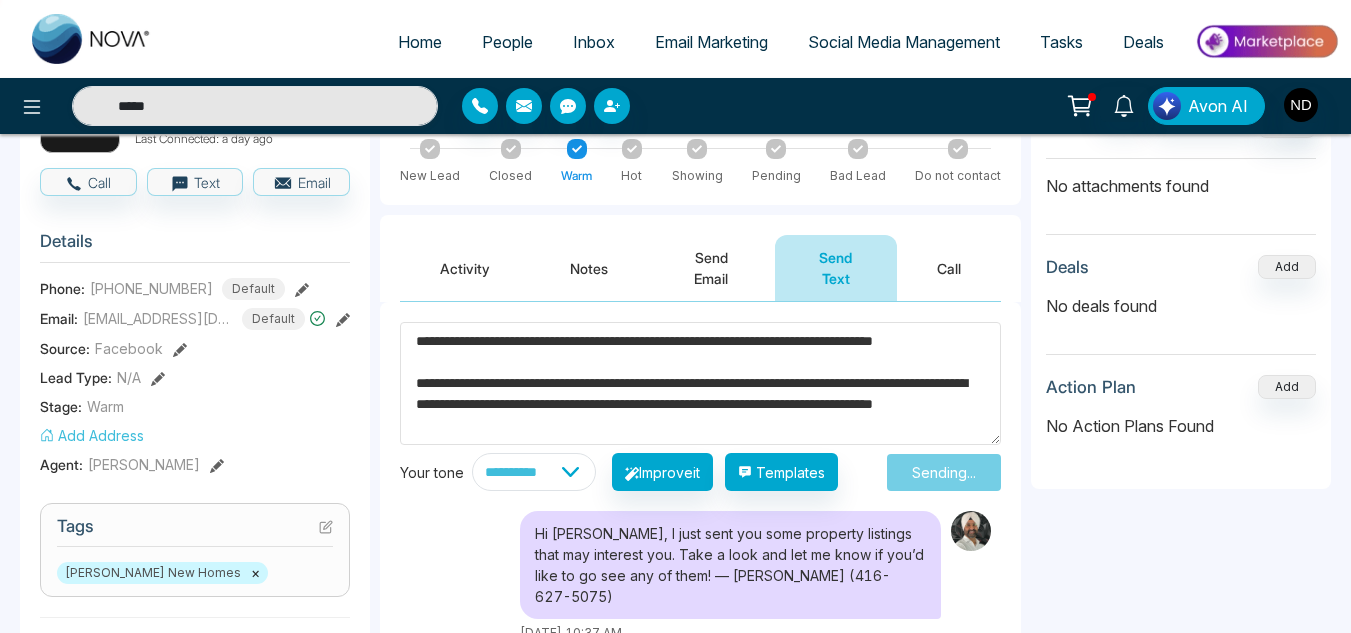 type 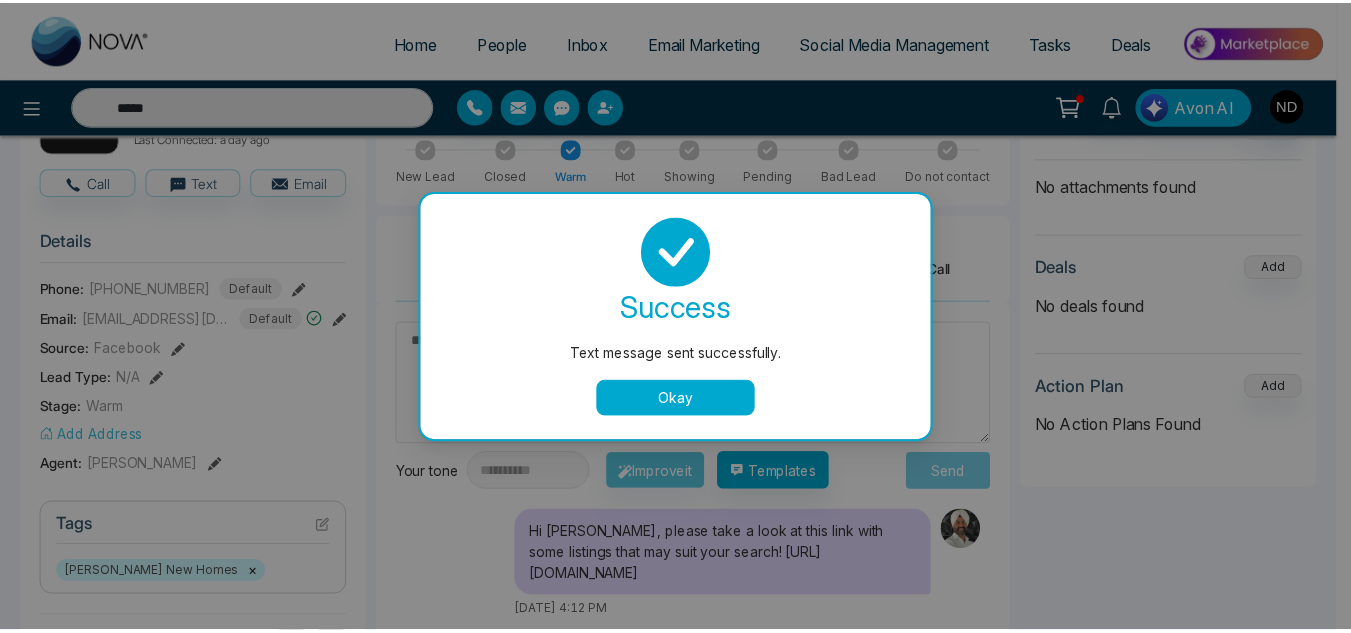 scroll, scrollTop: 0, scrollLeft: 0, axis: both 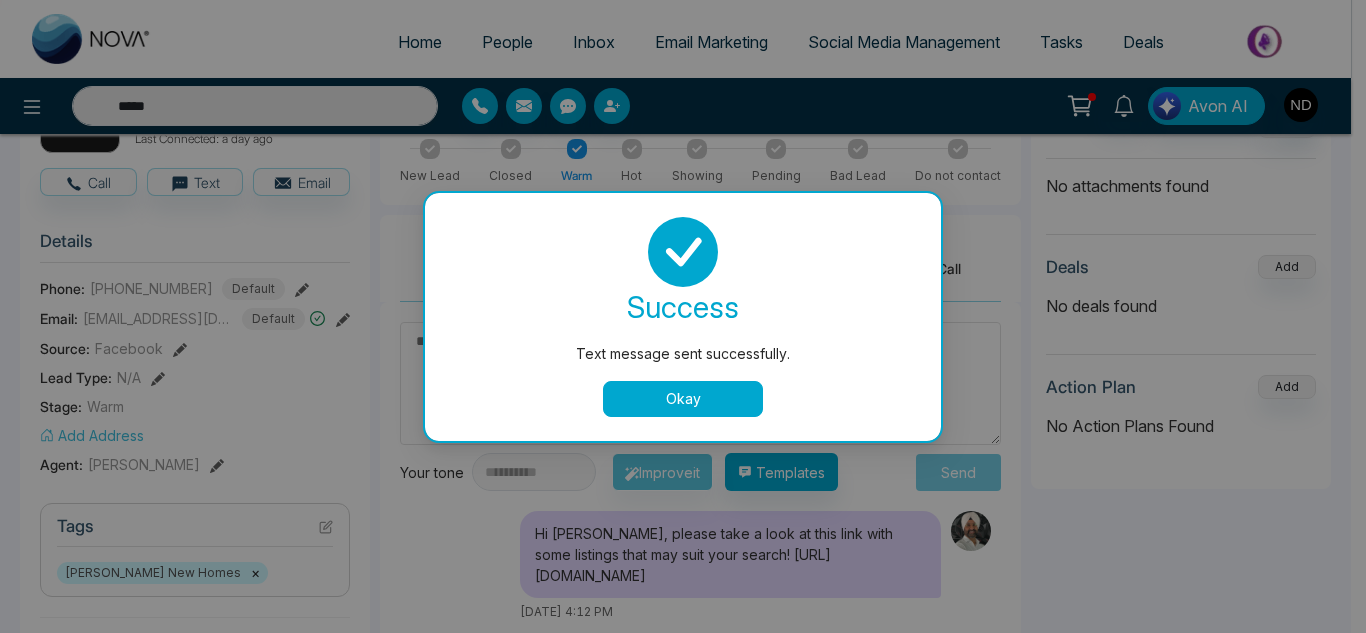 click on "Okay" at bounding box center (683, 399) 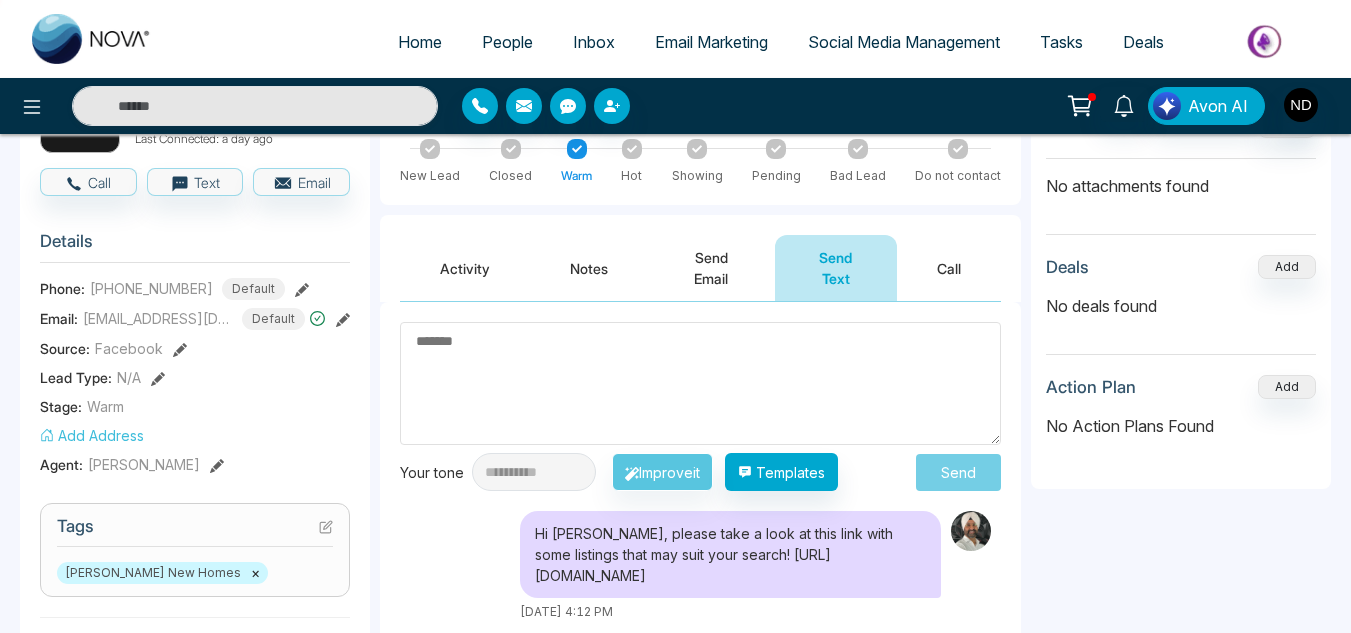 type on "*****" 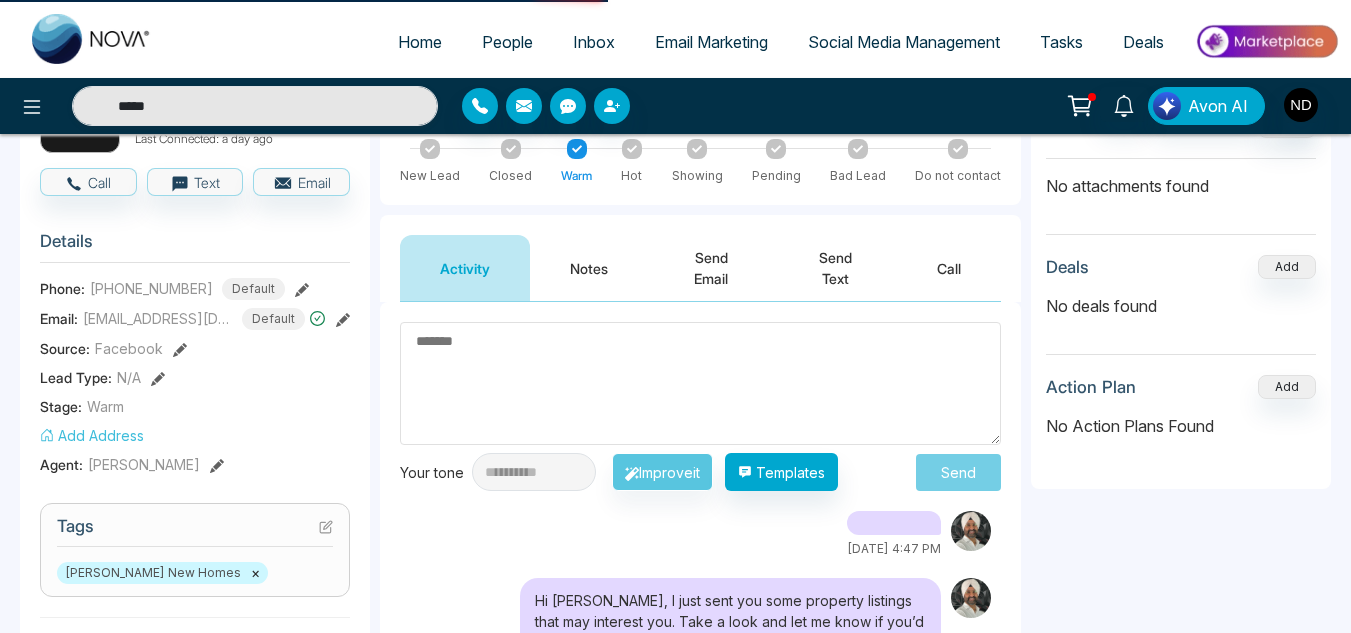 scroll, scrollTop: 0, scrollLeft: 0, axis: both 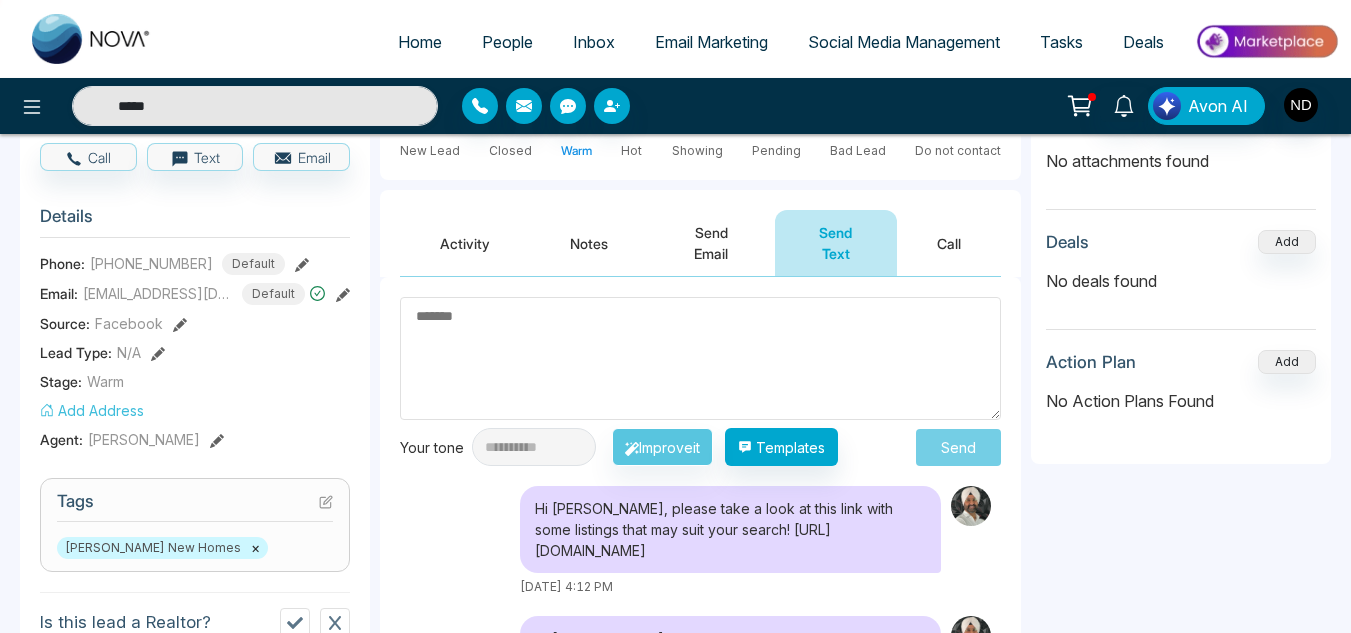 click on "Activity" at bounding box center [465, 243] 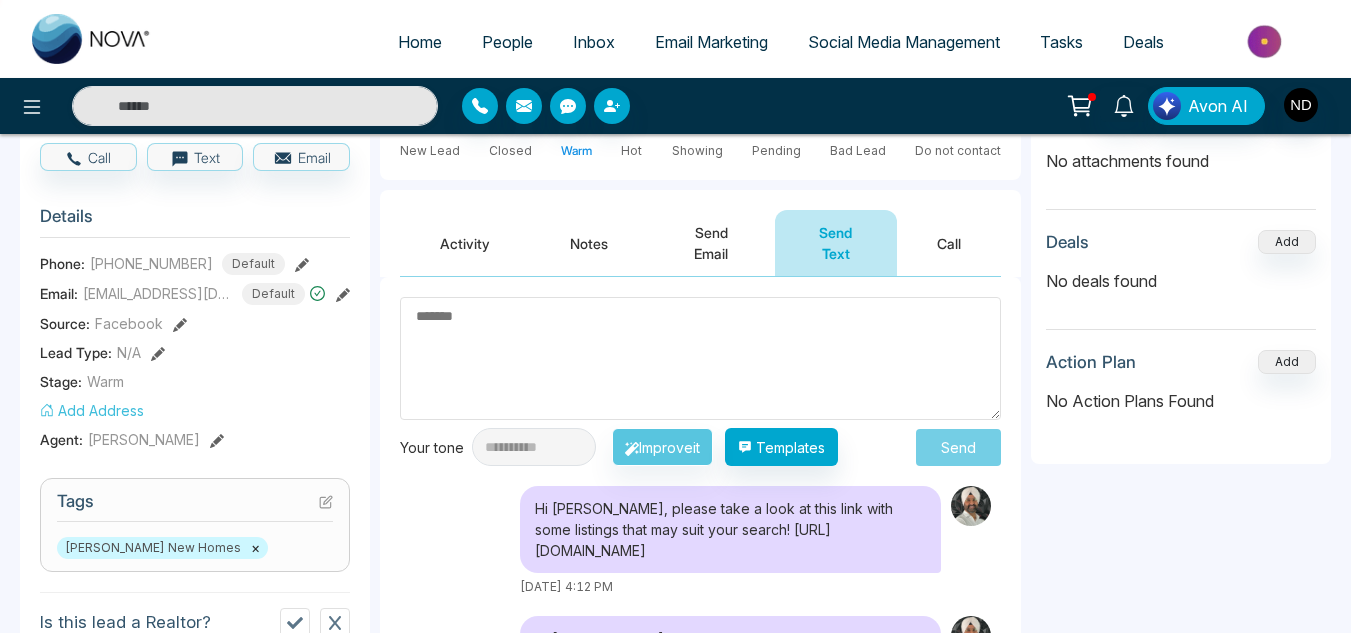 type on "*****" 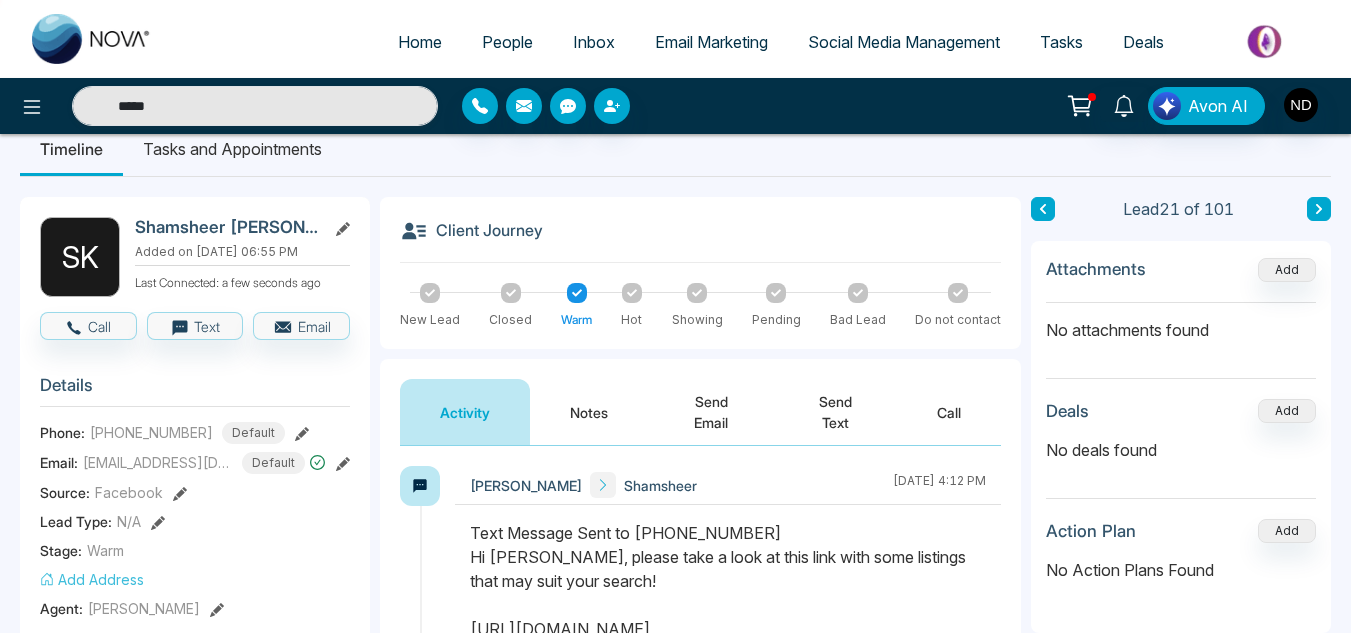 scroll, scrollTop: 21, scrollLeft: 0, axis: vertical 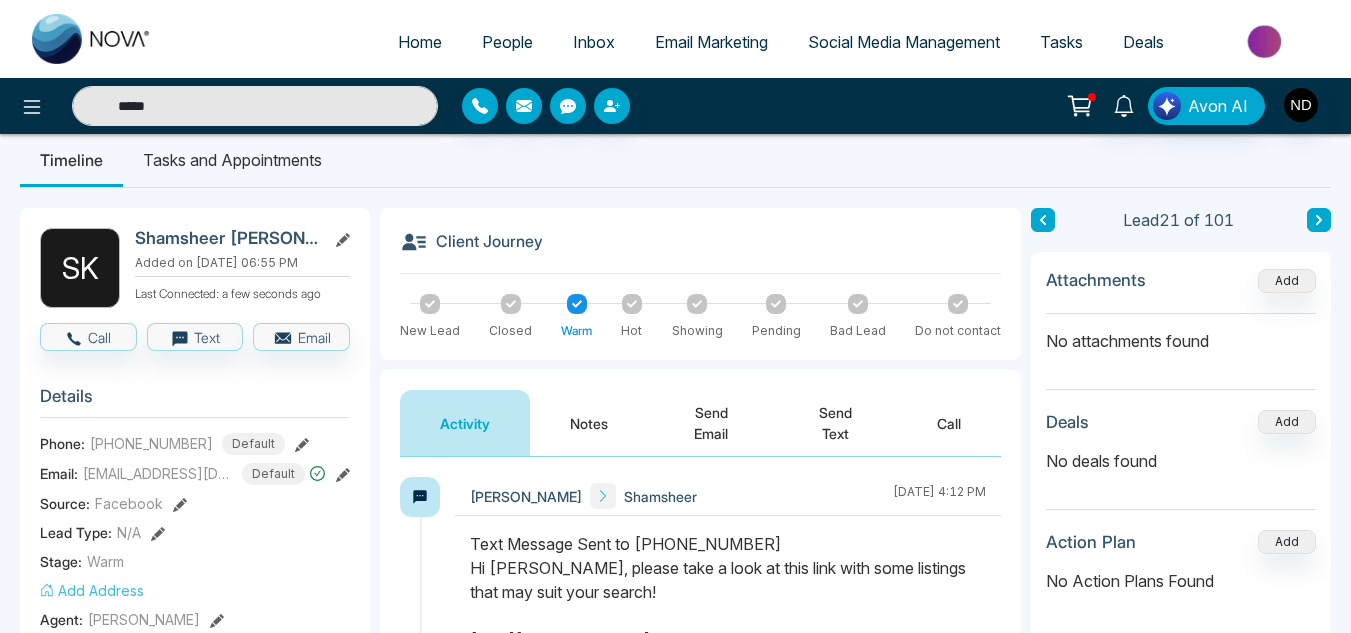 click 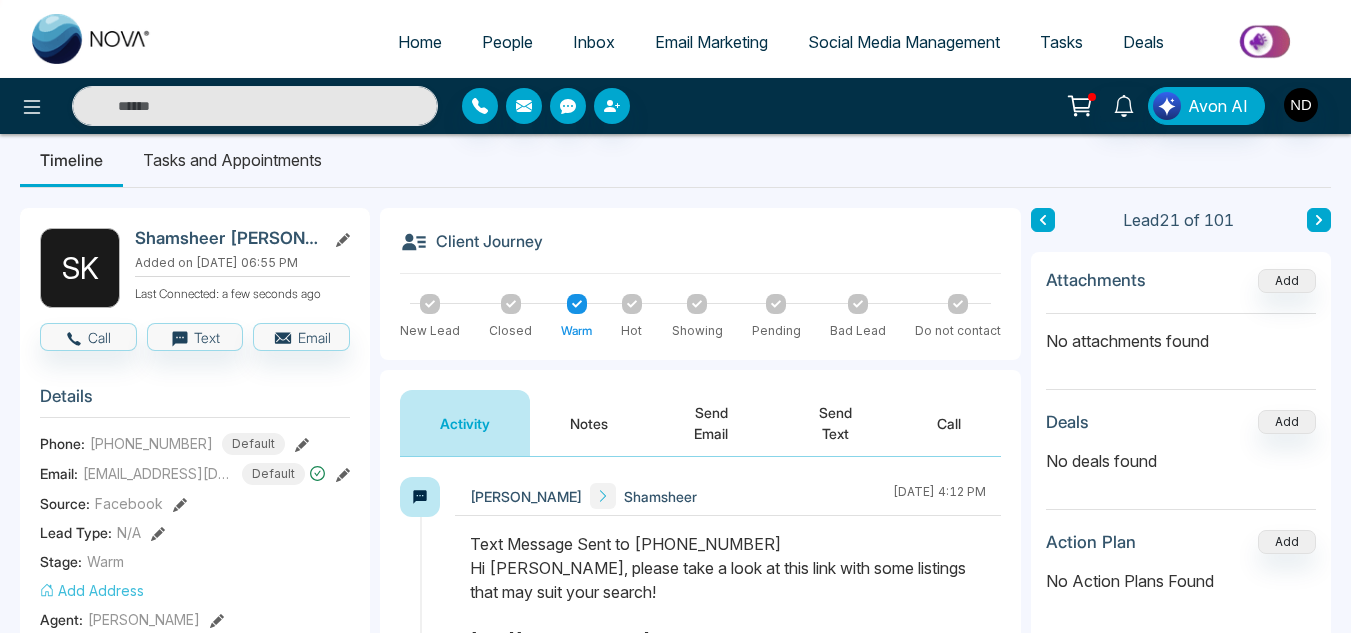 type on "*****" 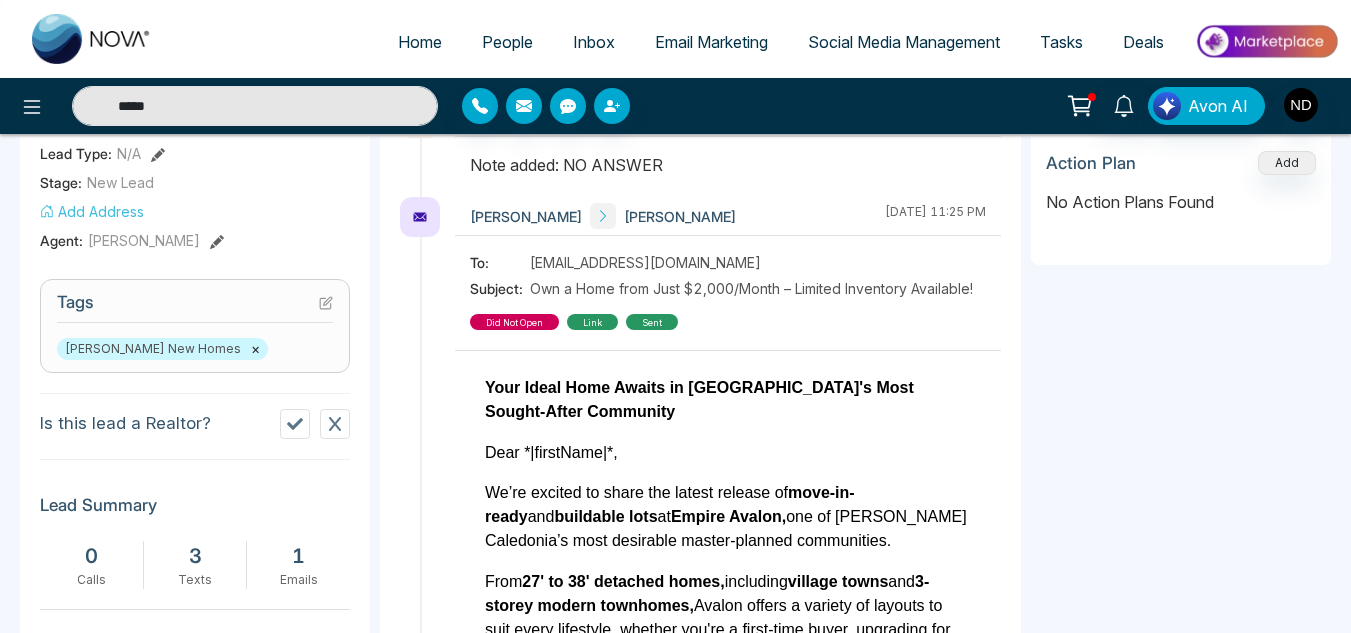scroll, scrollTop: 593, scrollLeft: 0, axis: vertical 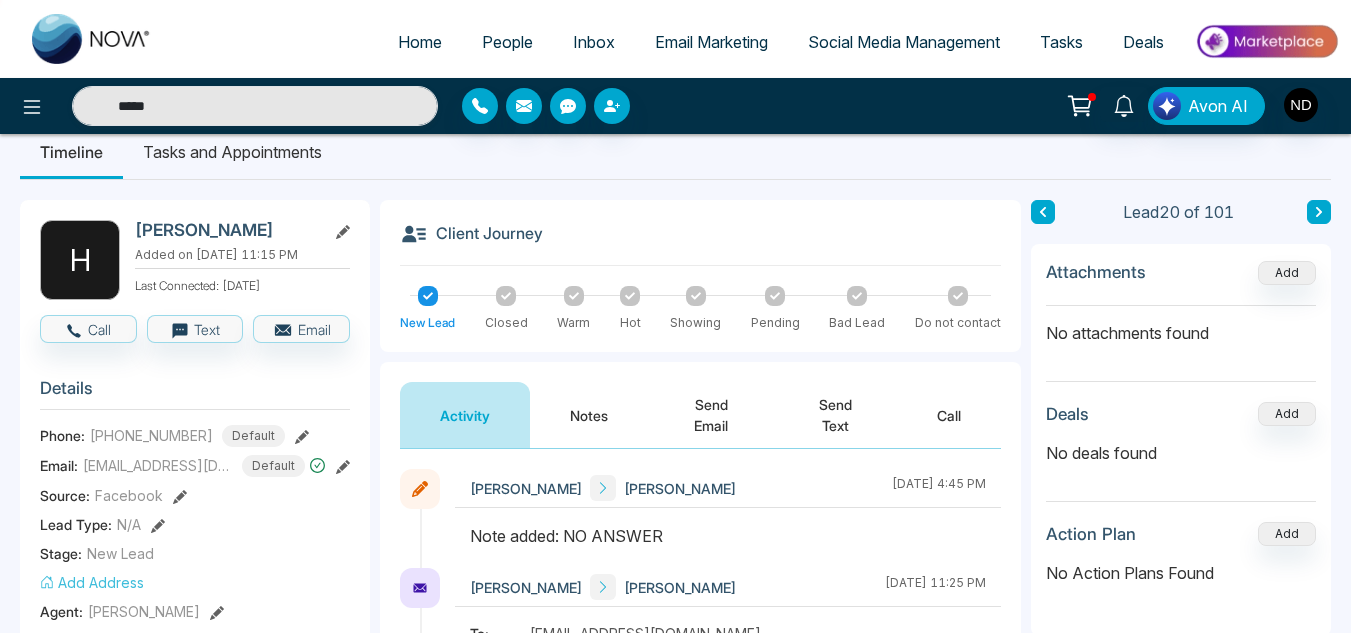 click on "Notes" at bounding box center (589, 415) 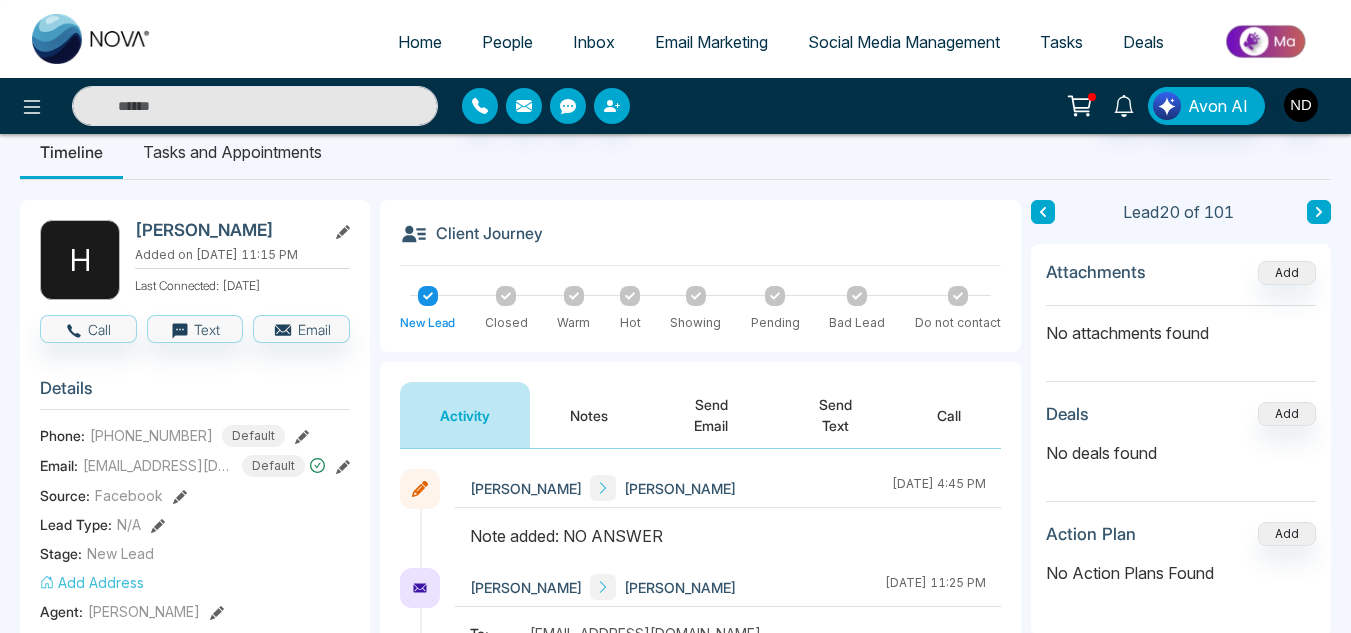 type on "*****" 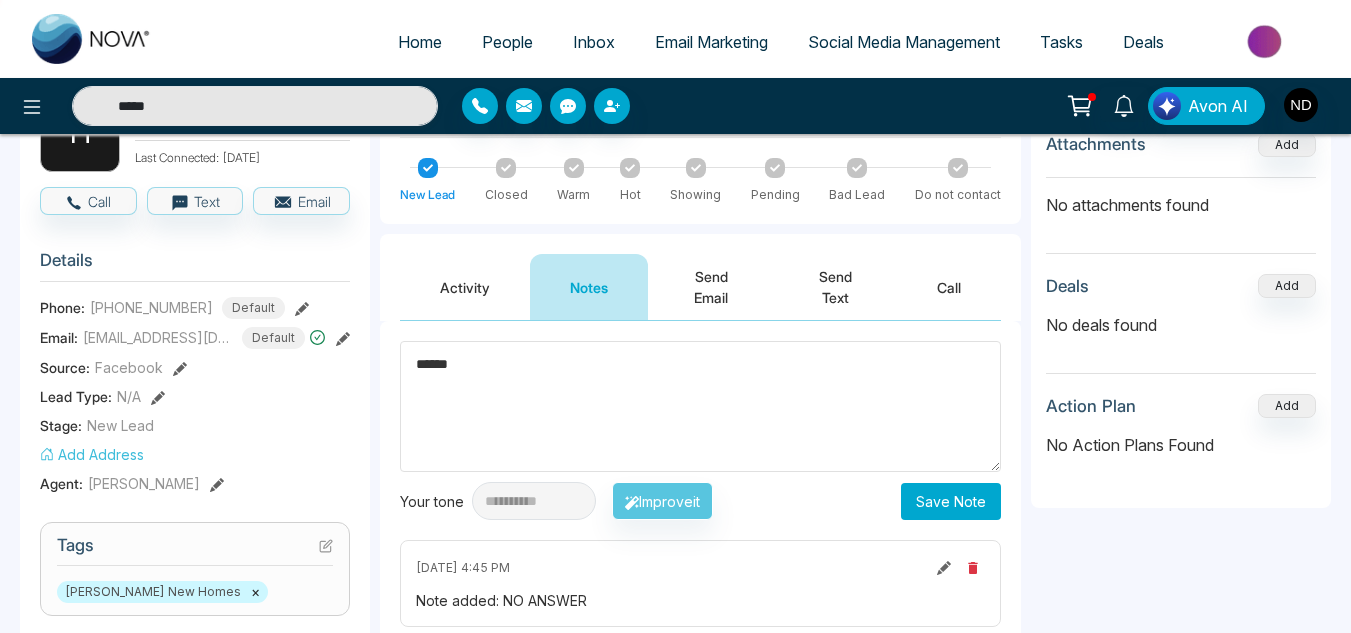 scroll, scrollTop: 158, scrollLeft: 0, axis: vertical 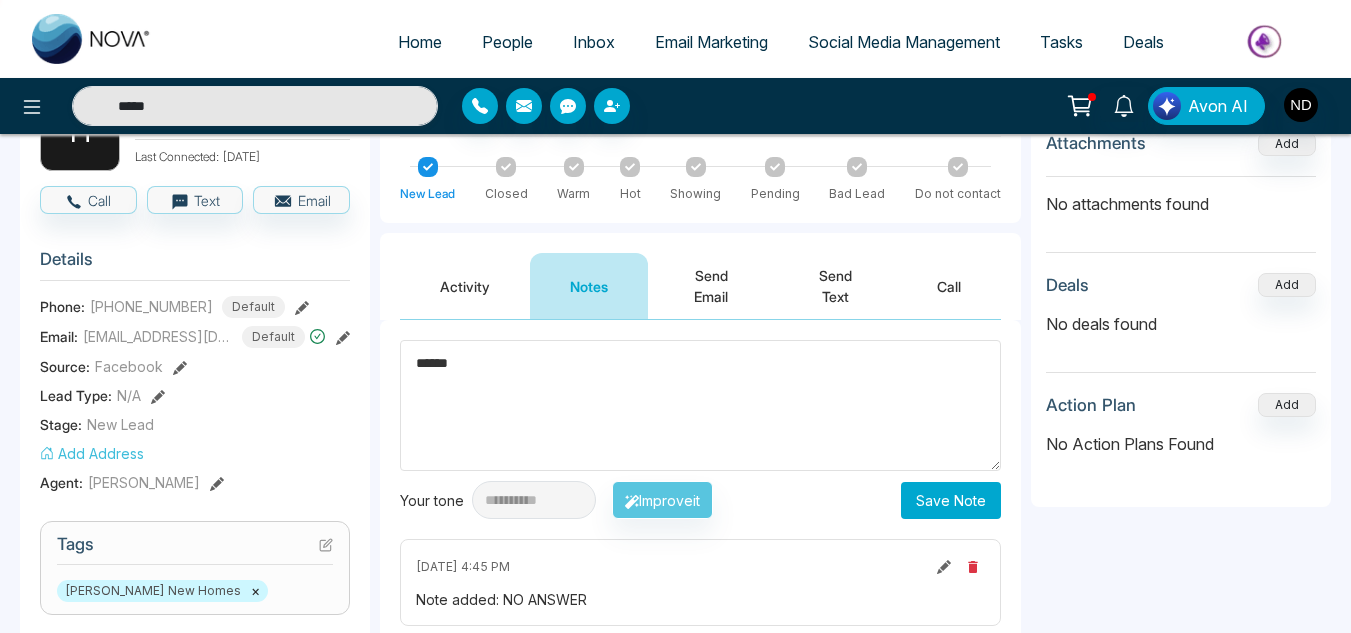 type on "******" 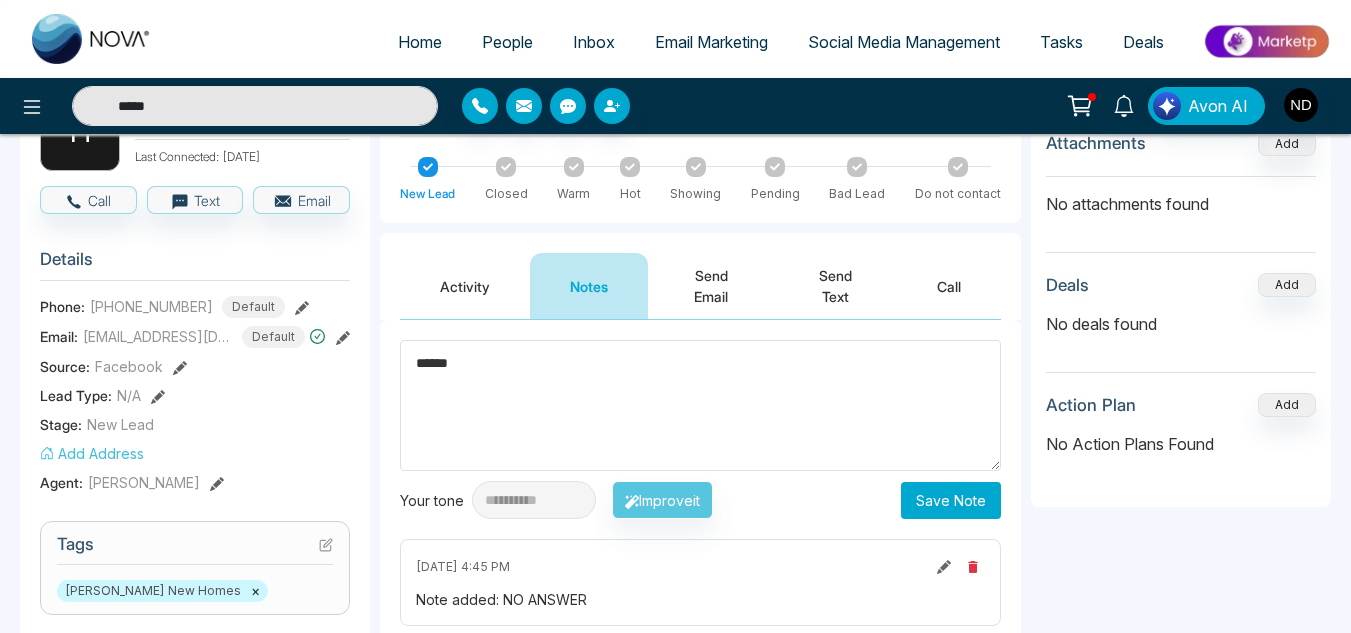 click on "Save Note" at bounding box center (951, 500) 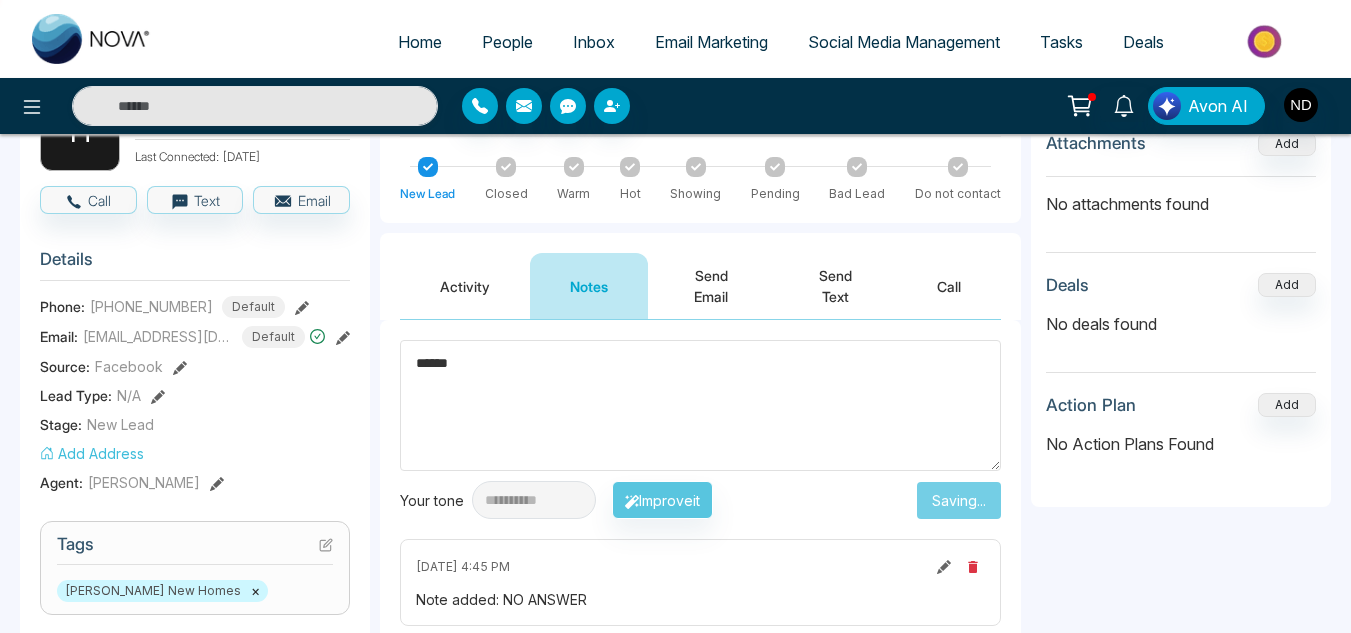 type on "*****" 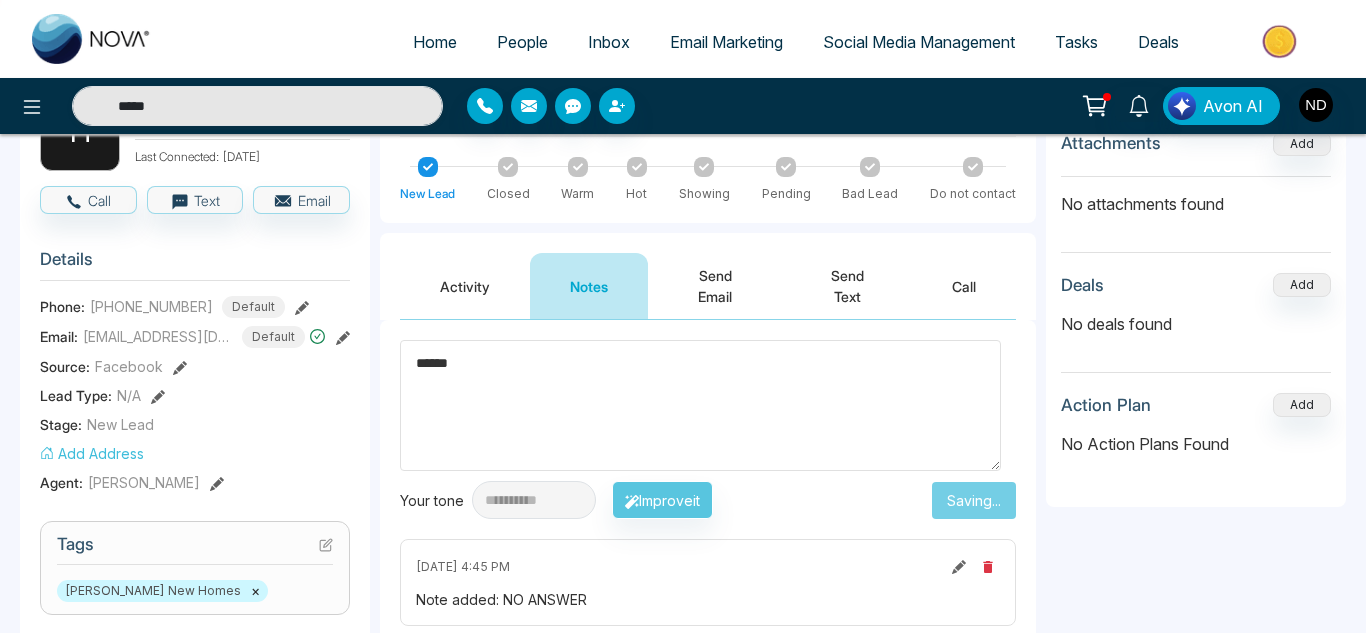 type 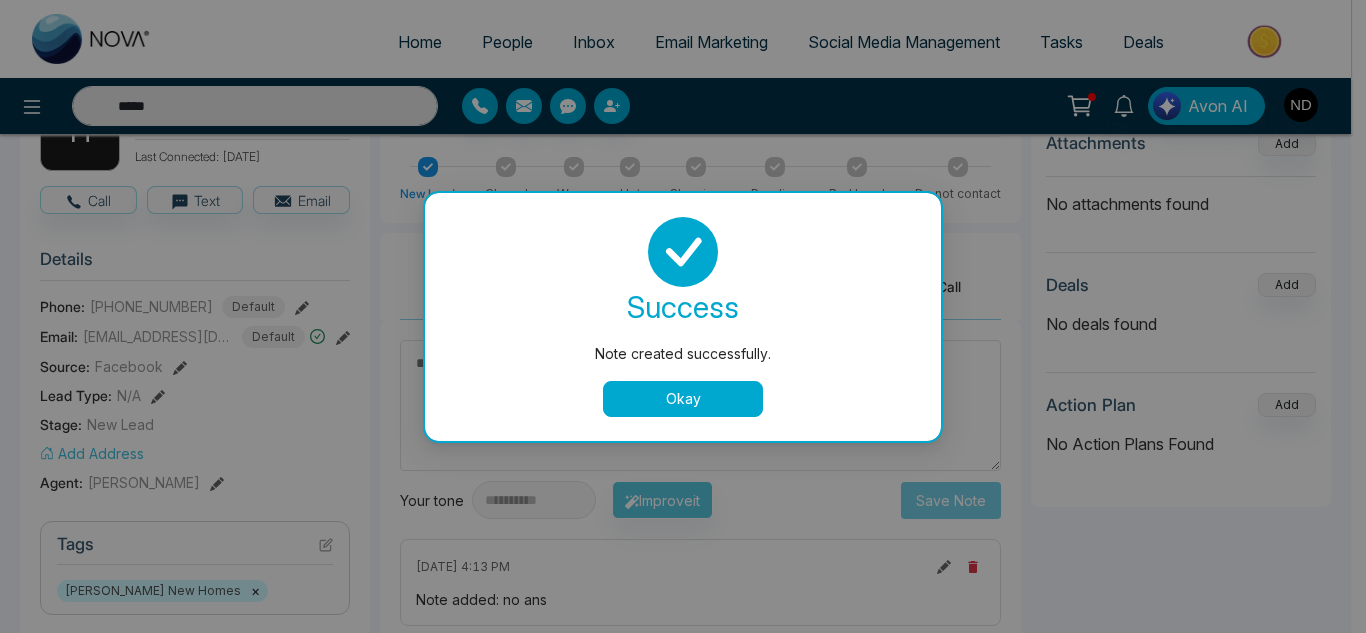 click on "Okay" at bounding box center [683, 399] 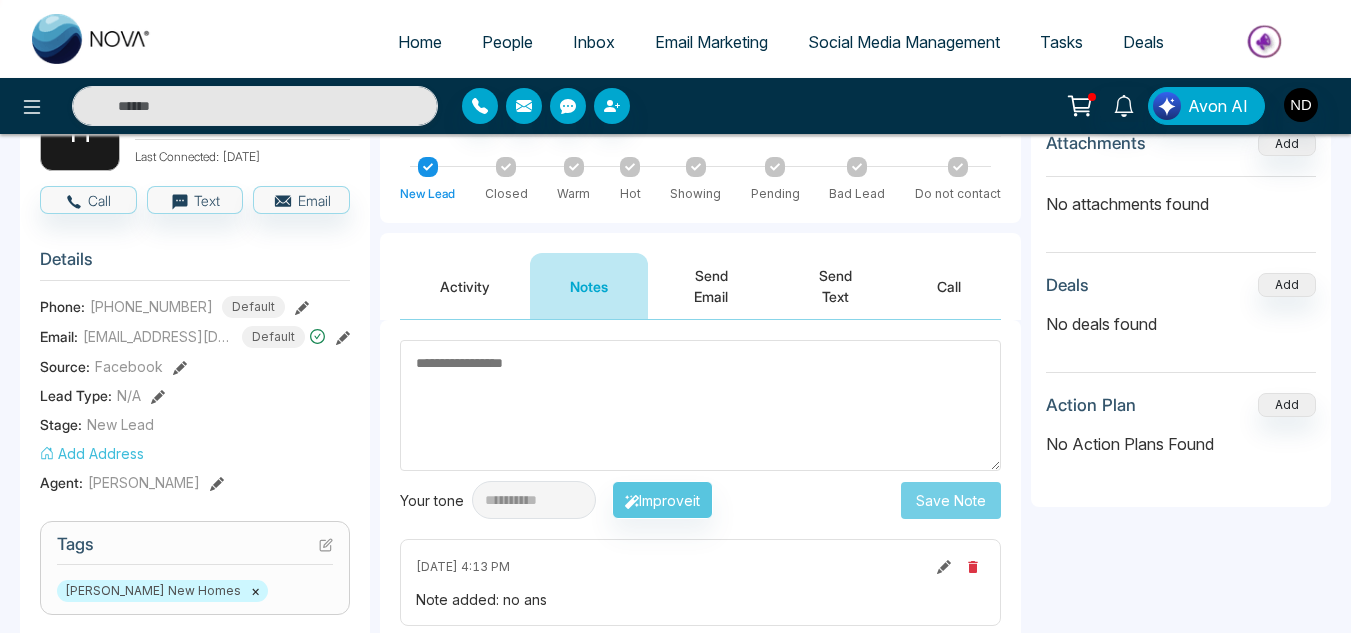 type on "*****" 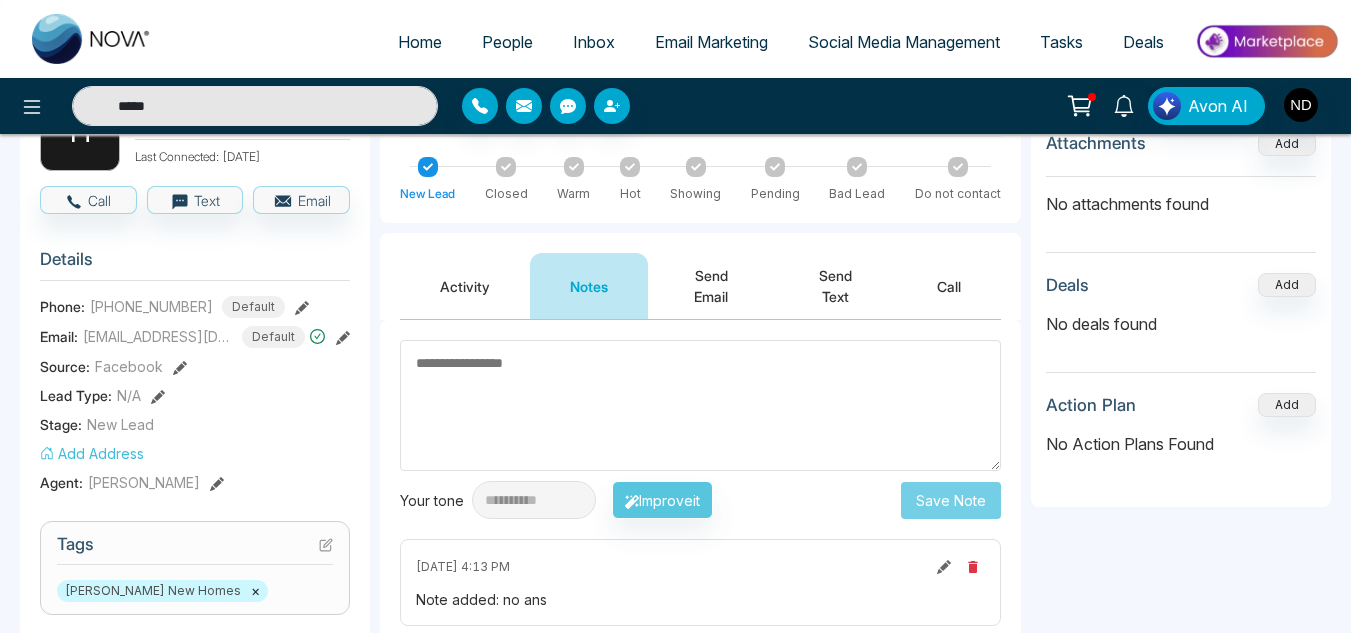 scroll, scrollTop: 0, scrollLeft: 0, axis: both 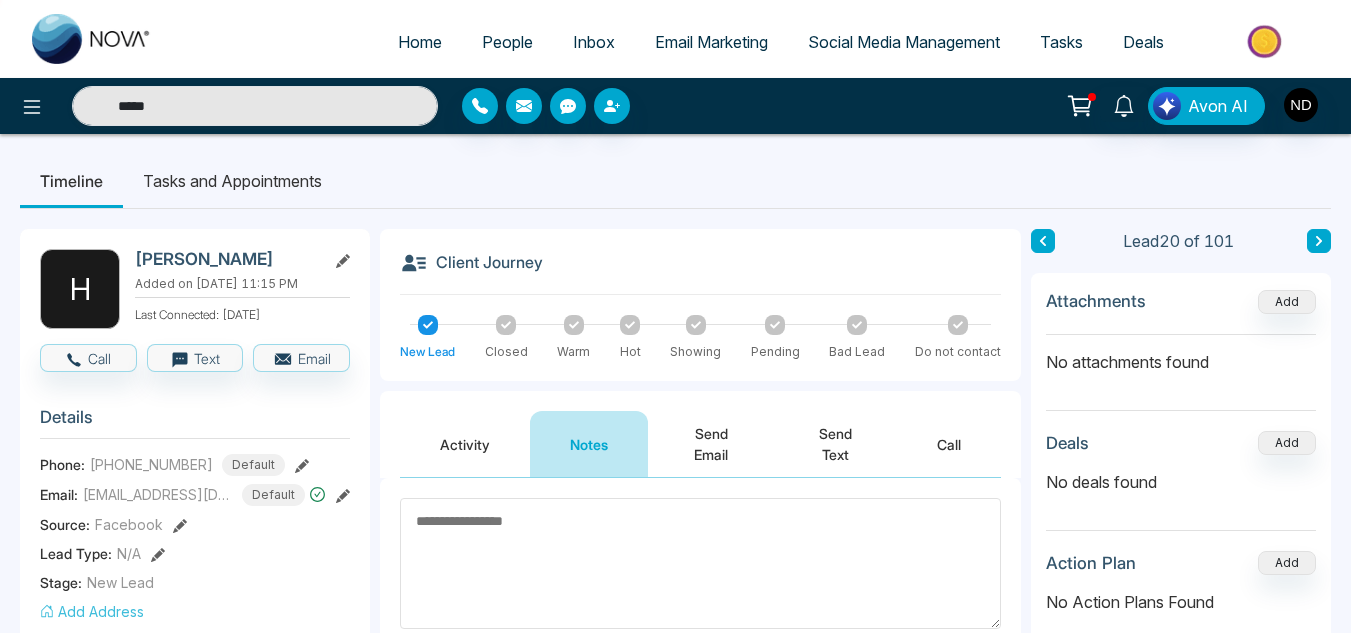 click at bounding box center (1043, 241) 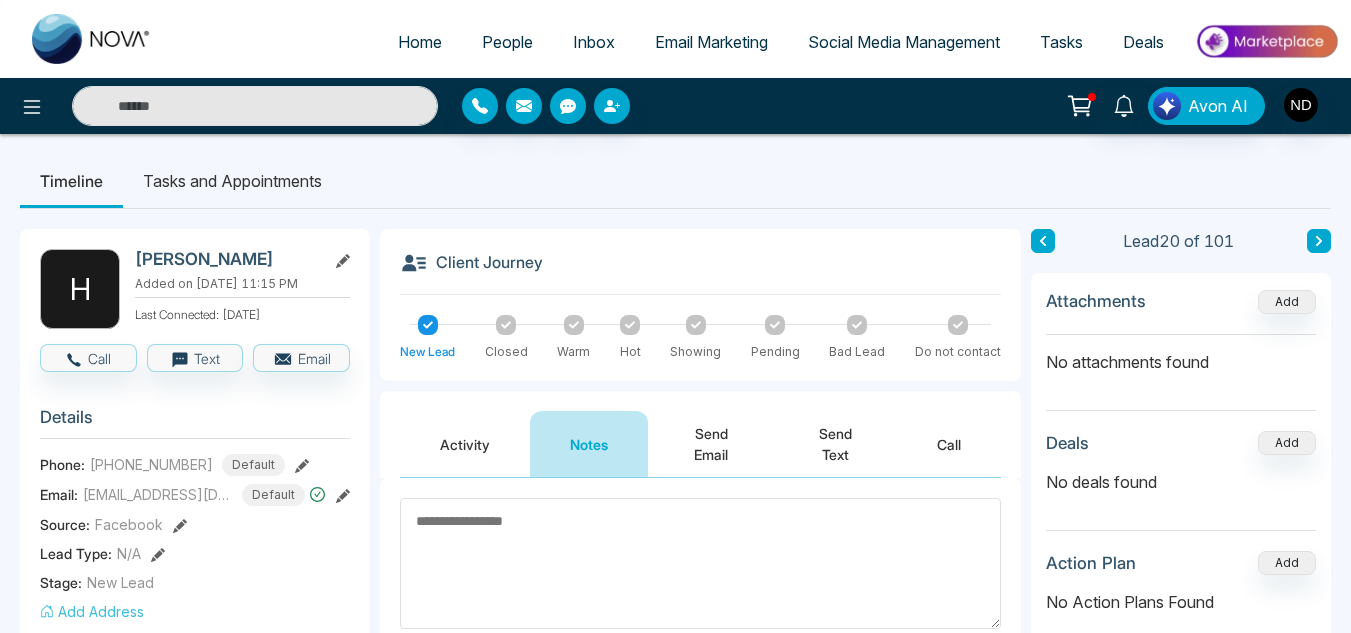 type on "*****" 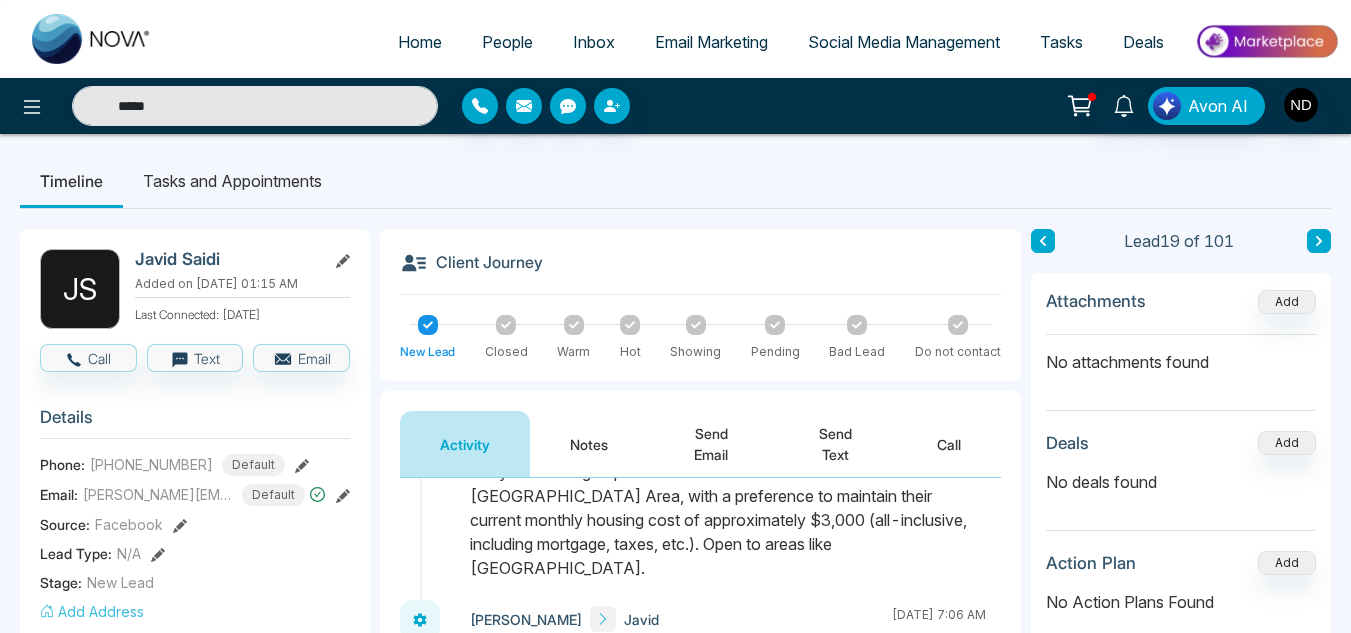 scroll, scrollTop: 142, scrollLeft: 0, axis: vertical 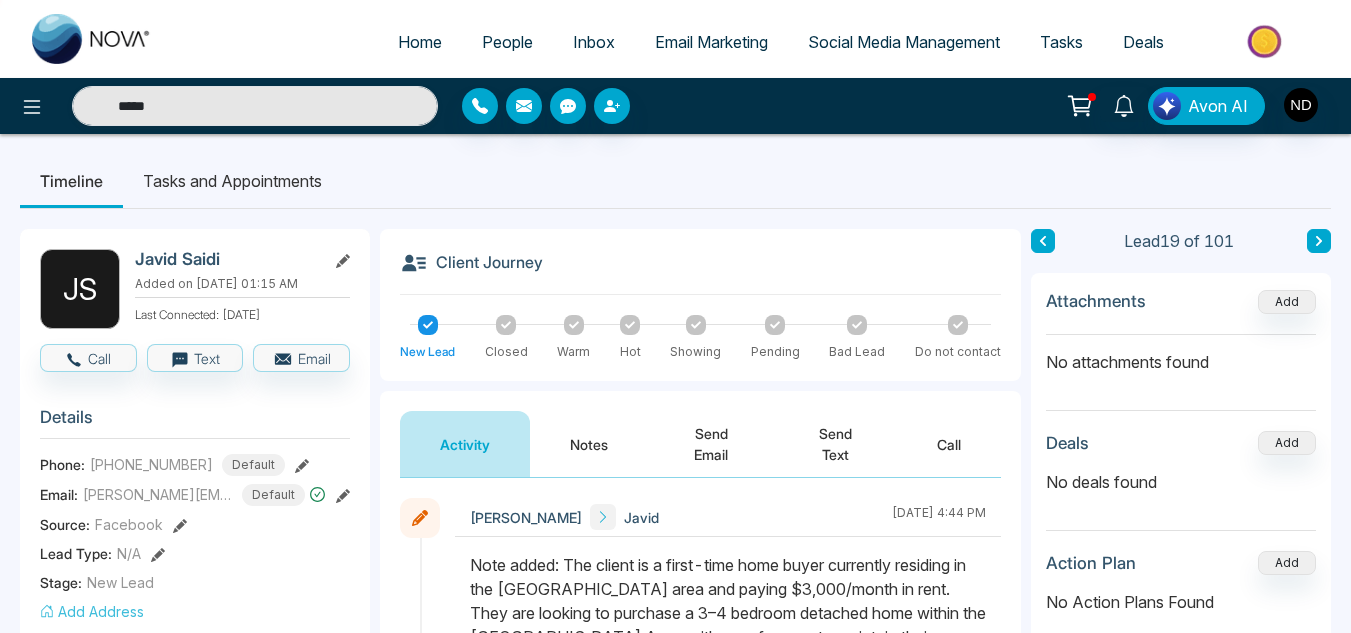 click 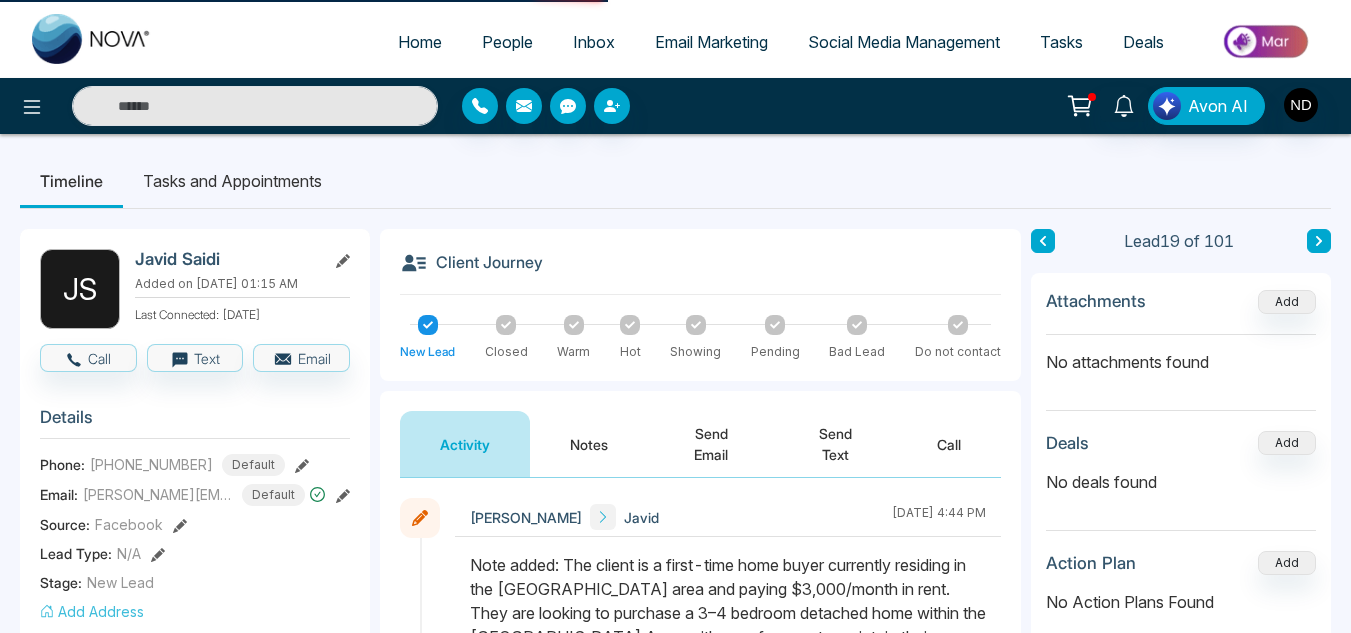 type on "*****" 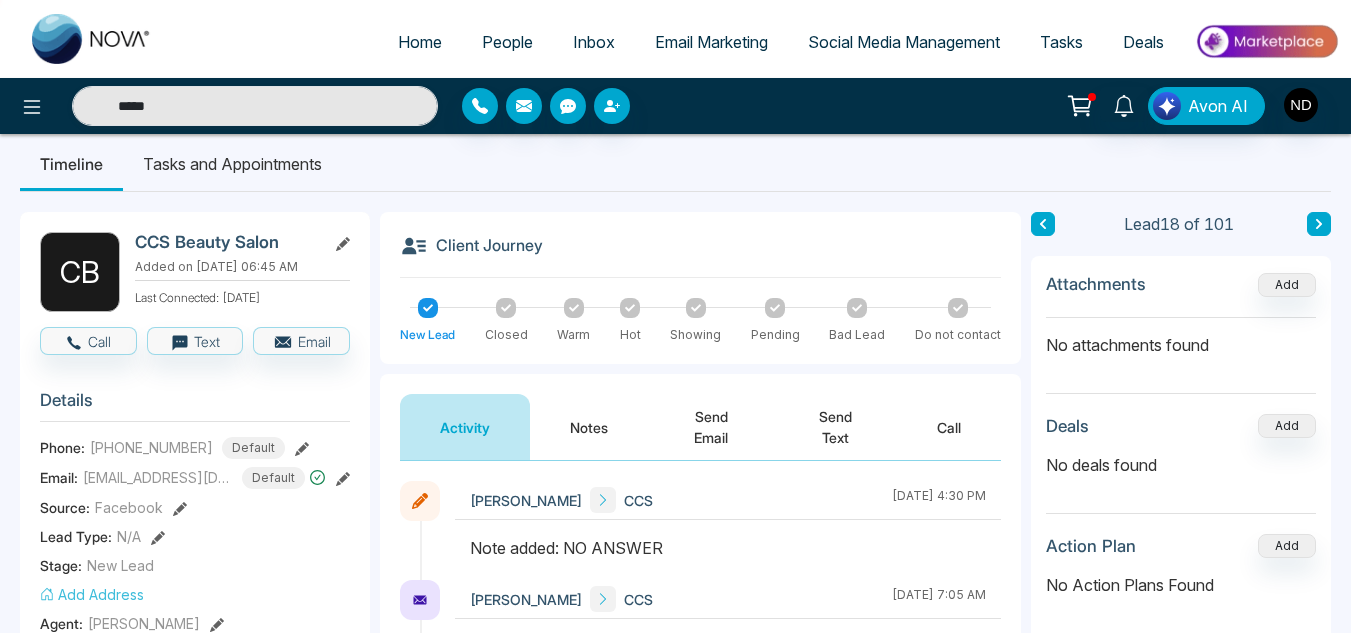 scroll, scrollTop: 15, scrollLeft: 0, axis: vertical 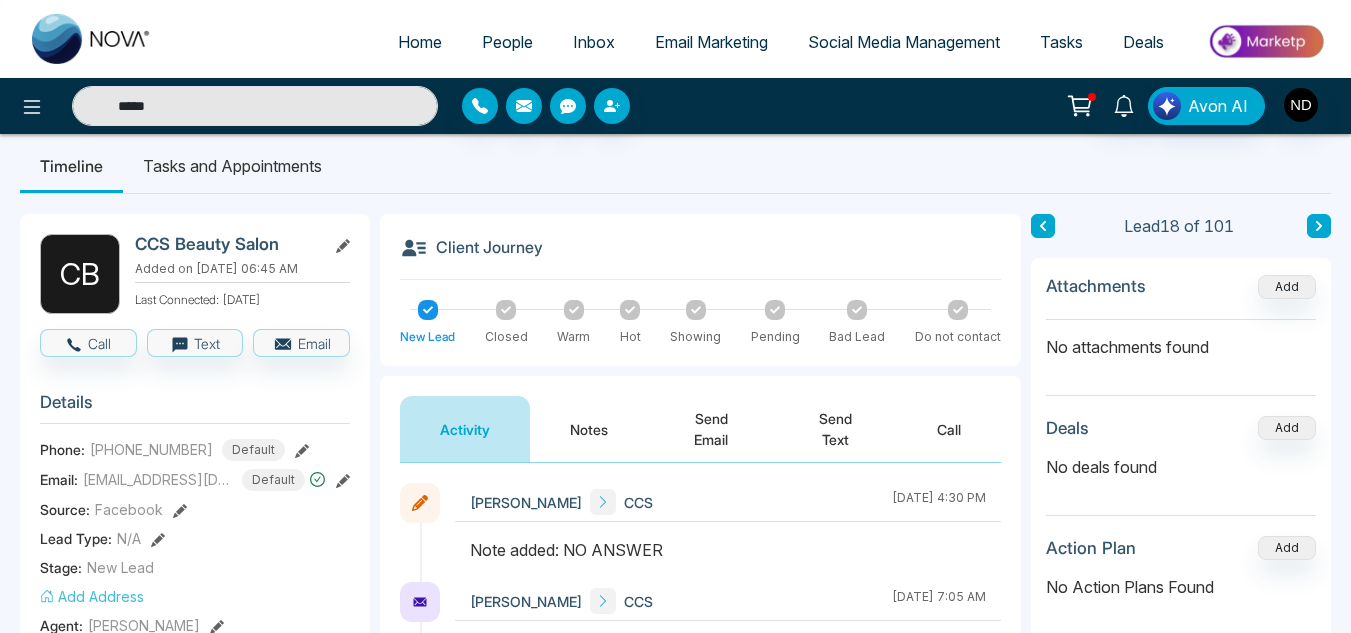 click on "Notes" at bounding box center (589, 429) 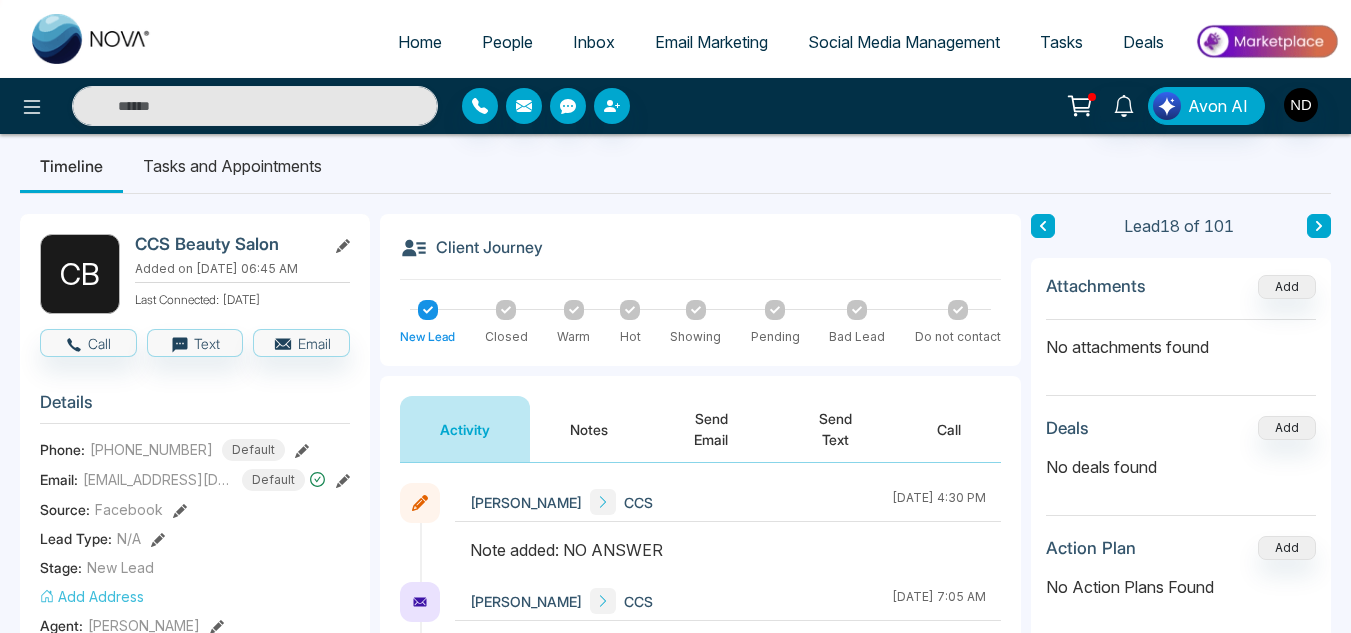 type on "*****" 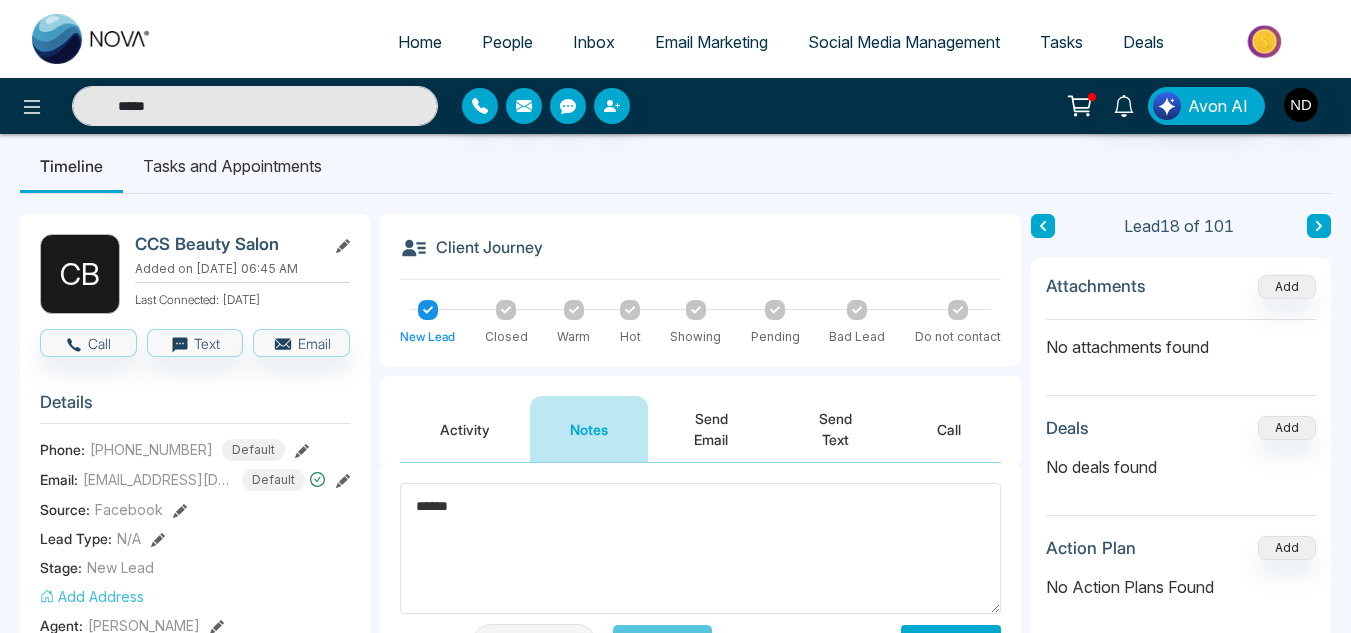 scroll, scrollTop: 98, scrollLeft: 0, axis: vertical 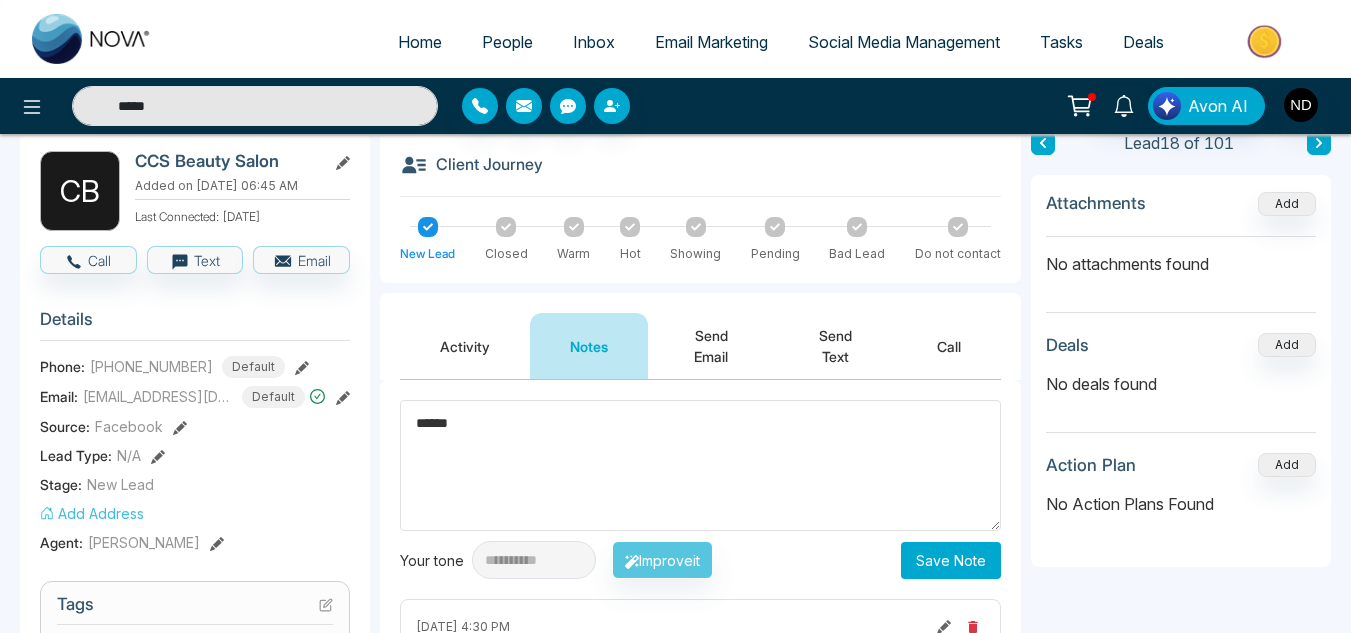 type on "******" 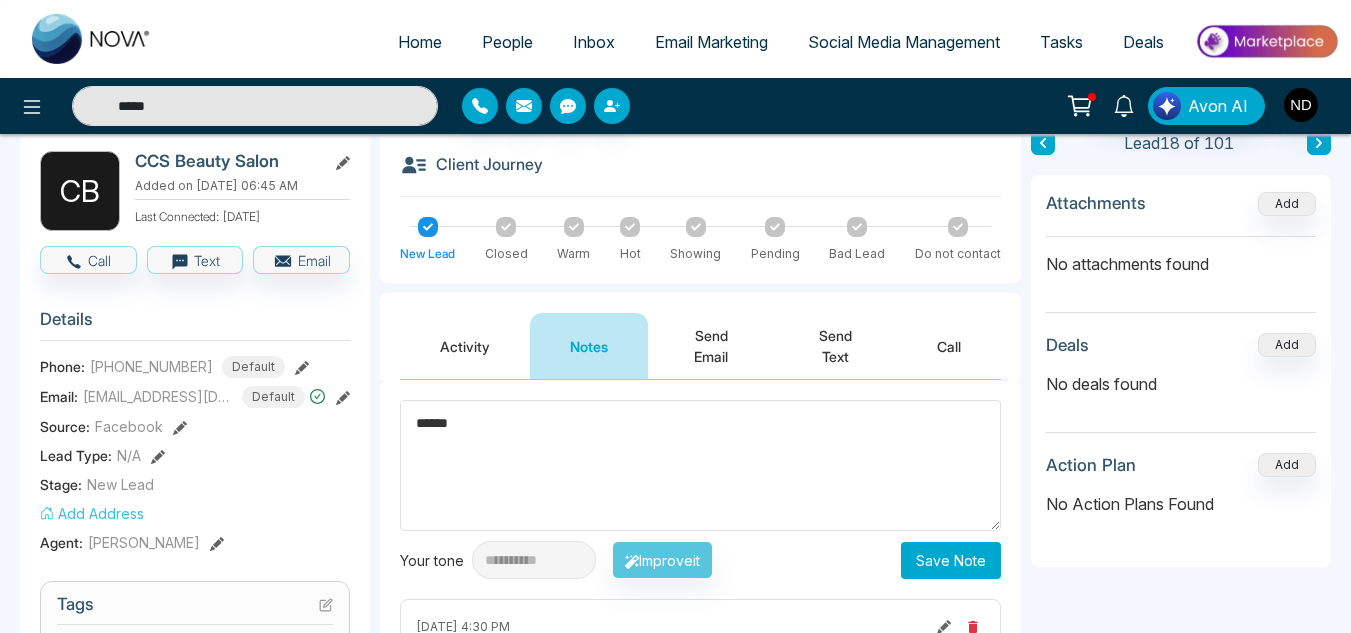 click on "Save Note" at bounding box center (951, 560) 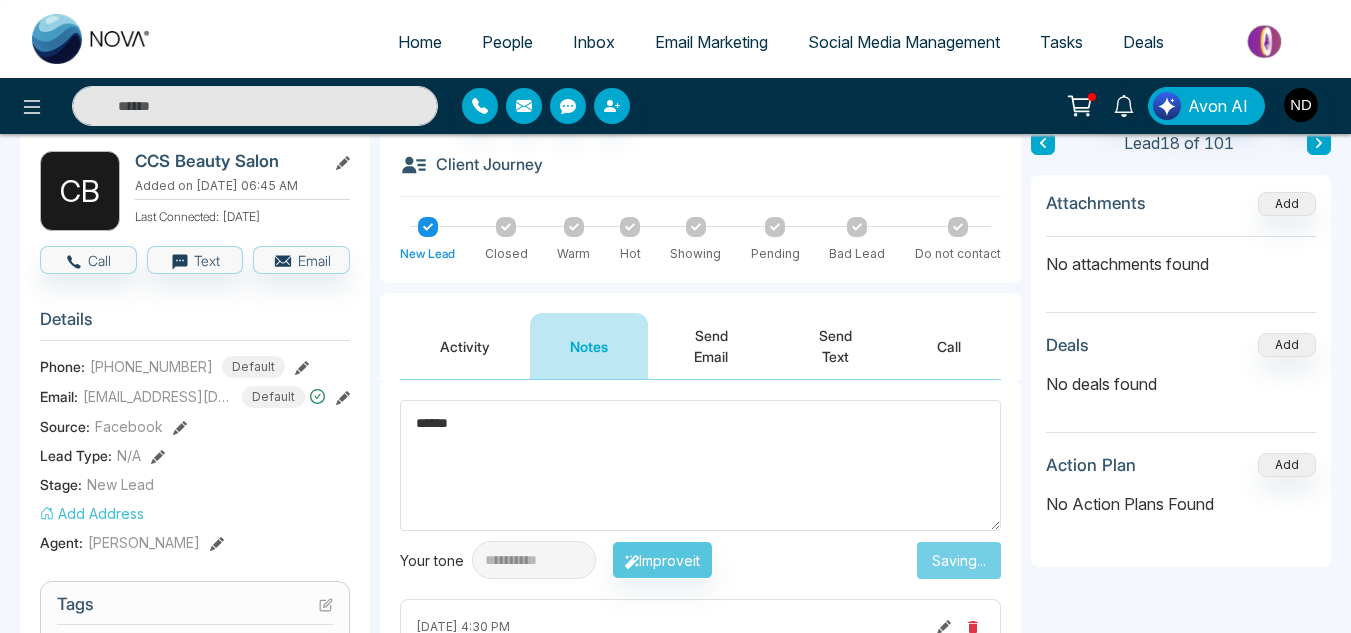 type on "*****" 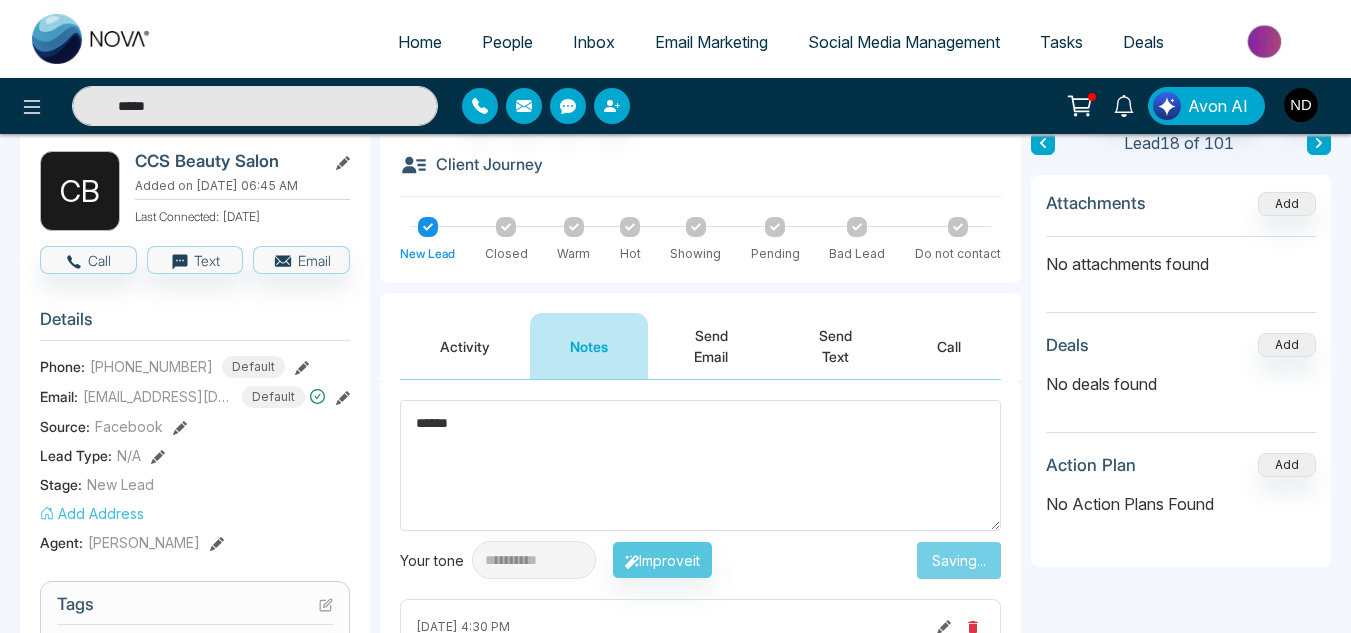 type 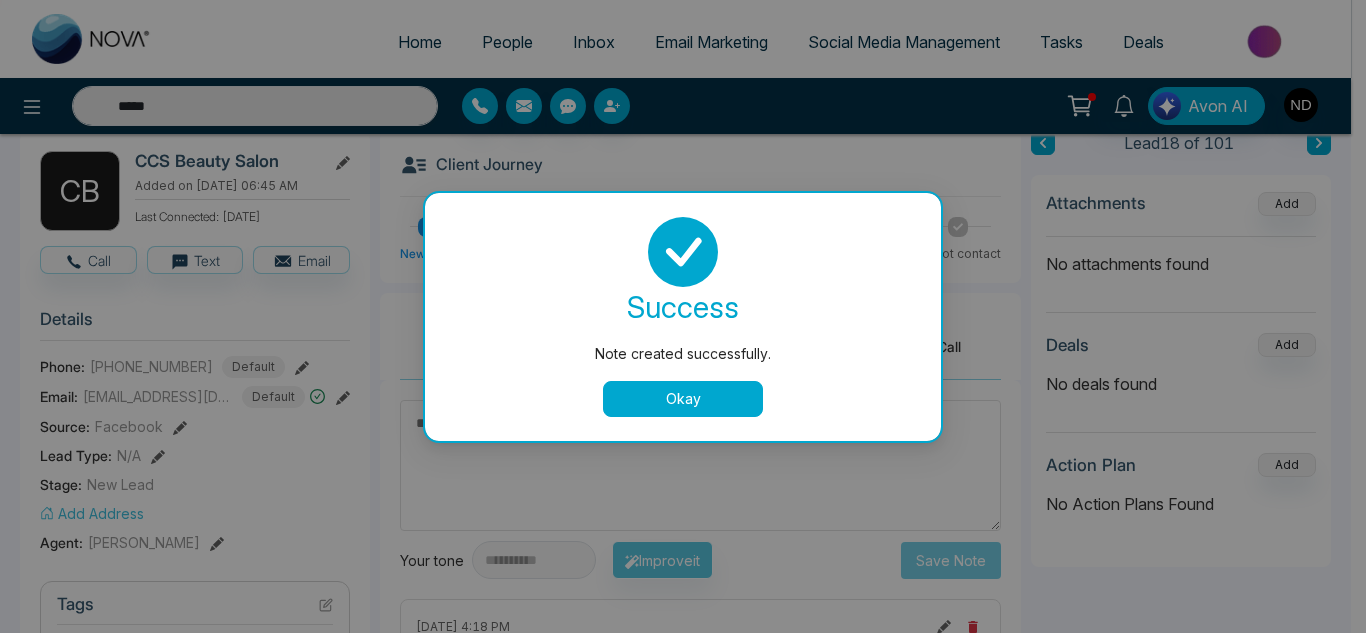 click on "Okay" at bounding box center [683, 399] 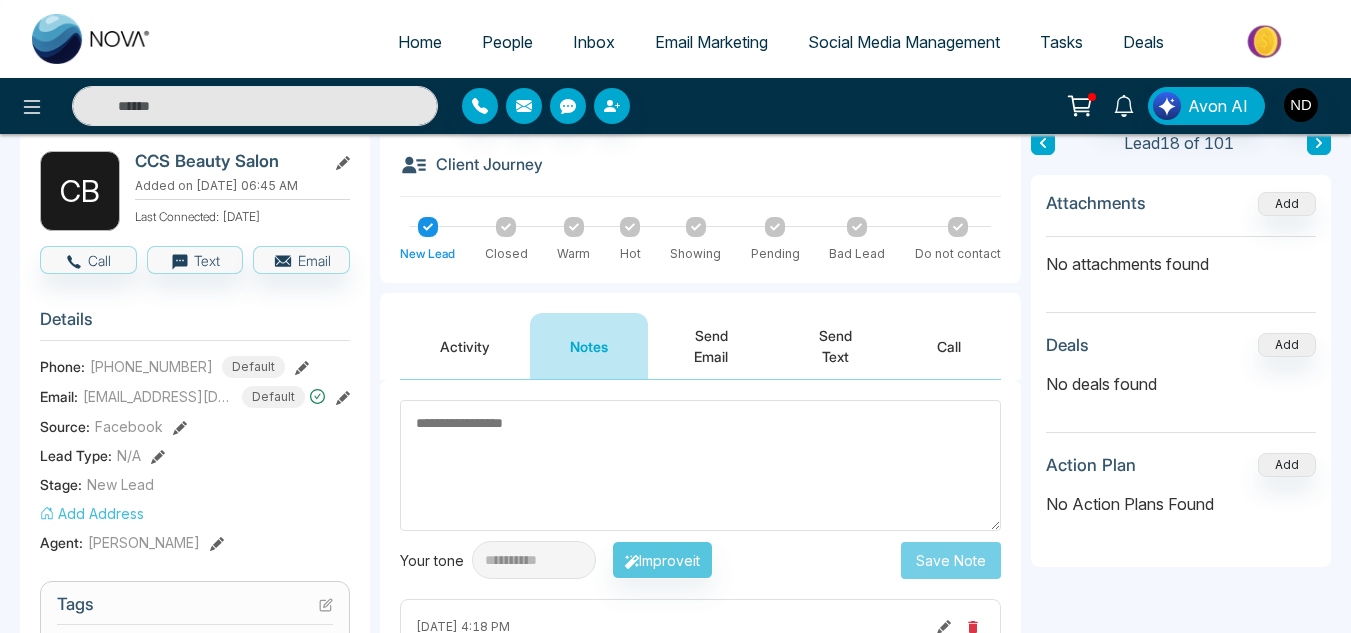 scroll, scrollTop: 0, scrollLeft: 0, axis: both 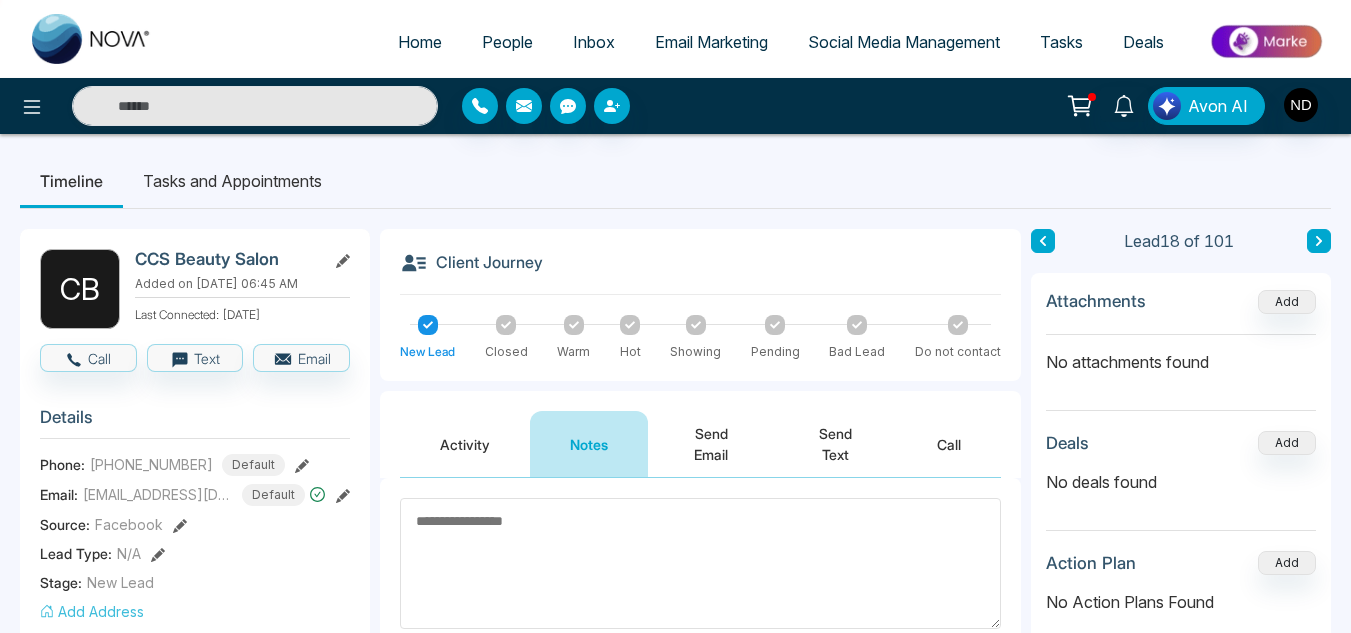 click at bounding box center [1043, 241] 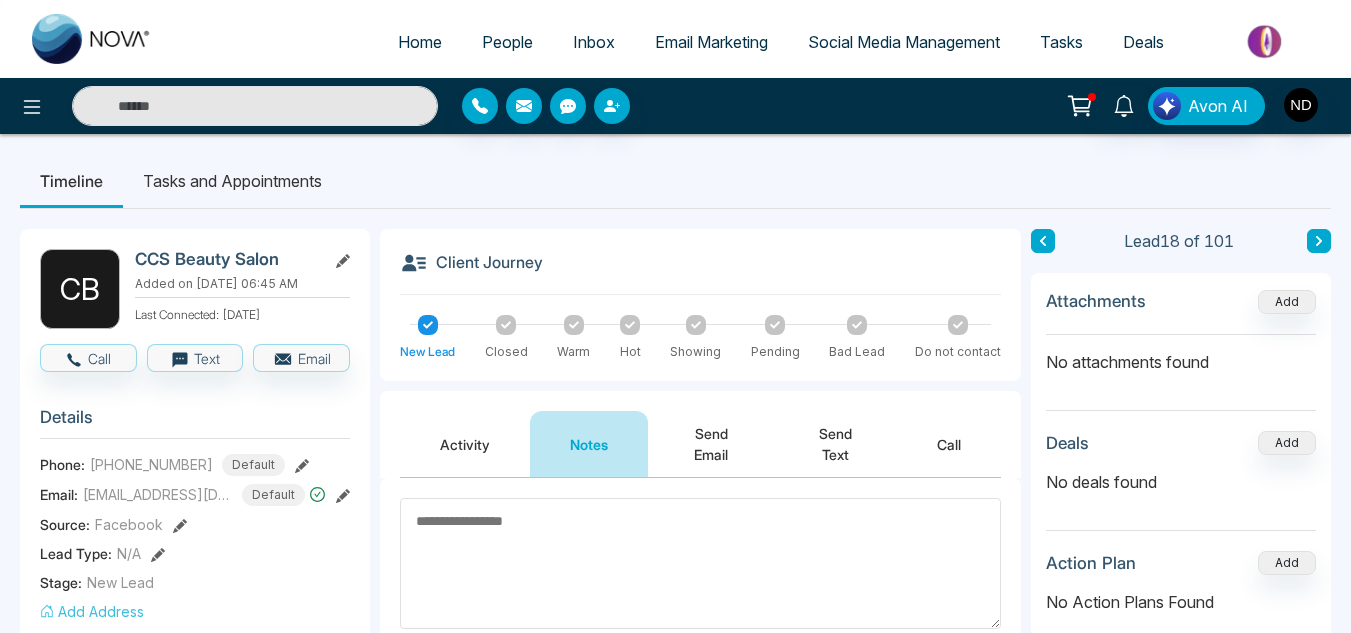 type on "*****" 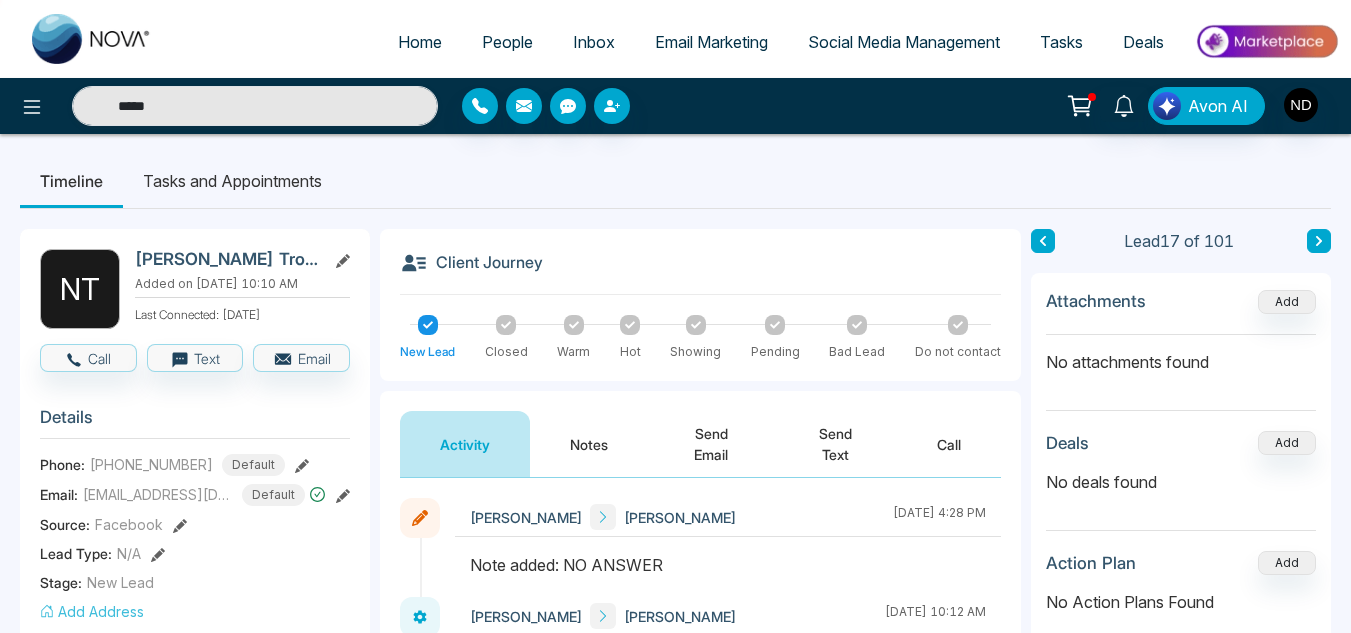 scroll, scrollTop: 1, scrollLeft: 0, axis: vertical 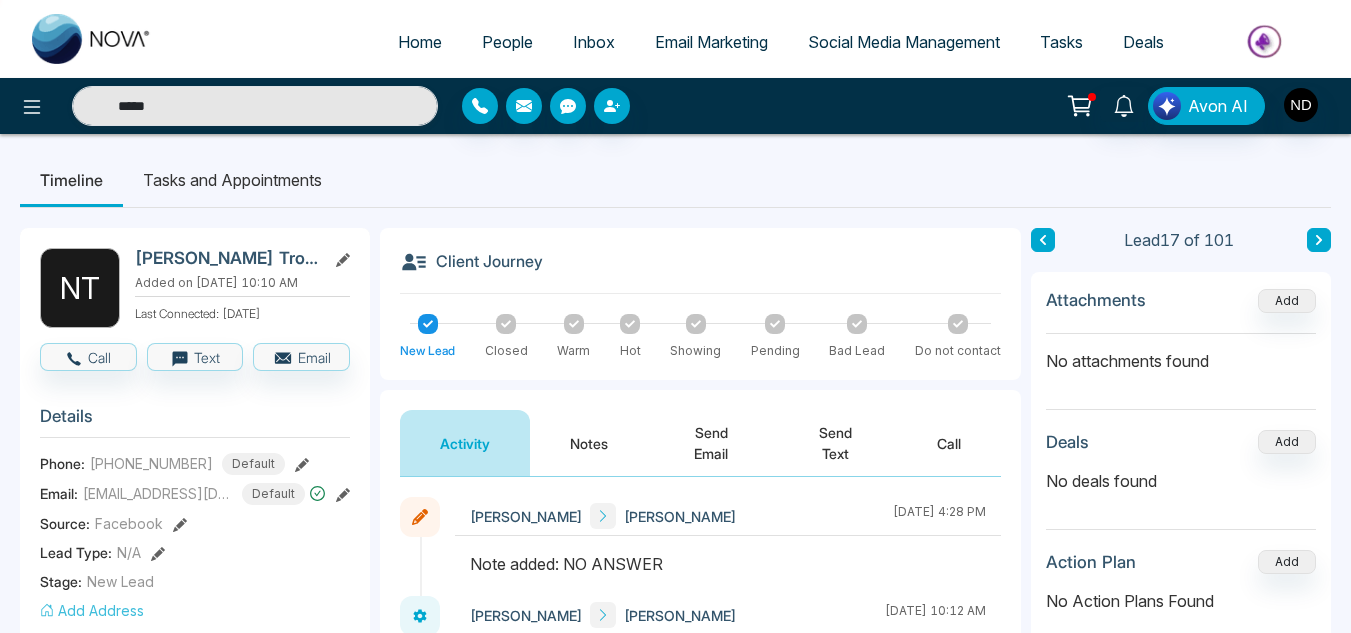 click on "Notes" at bounding box center (589, 443) 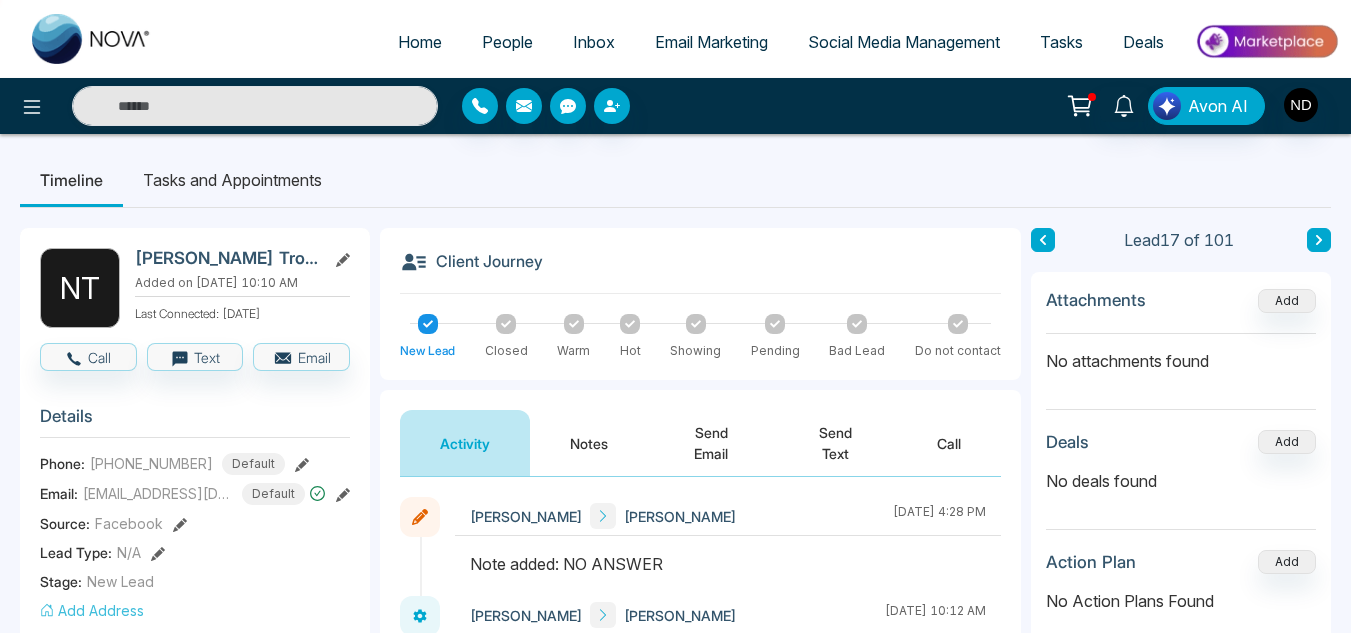 type on "*****" 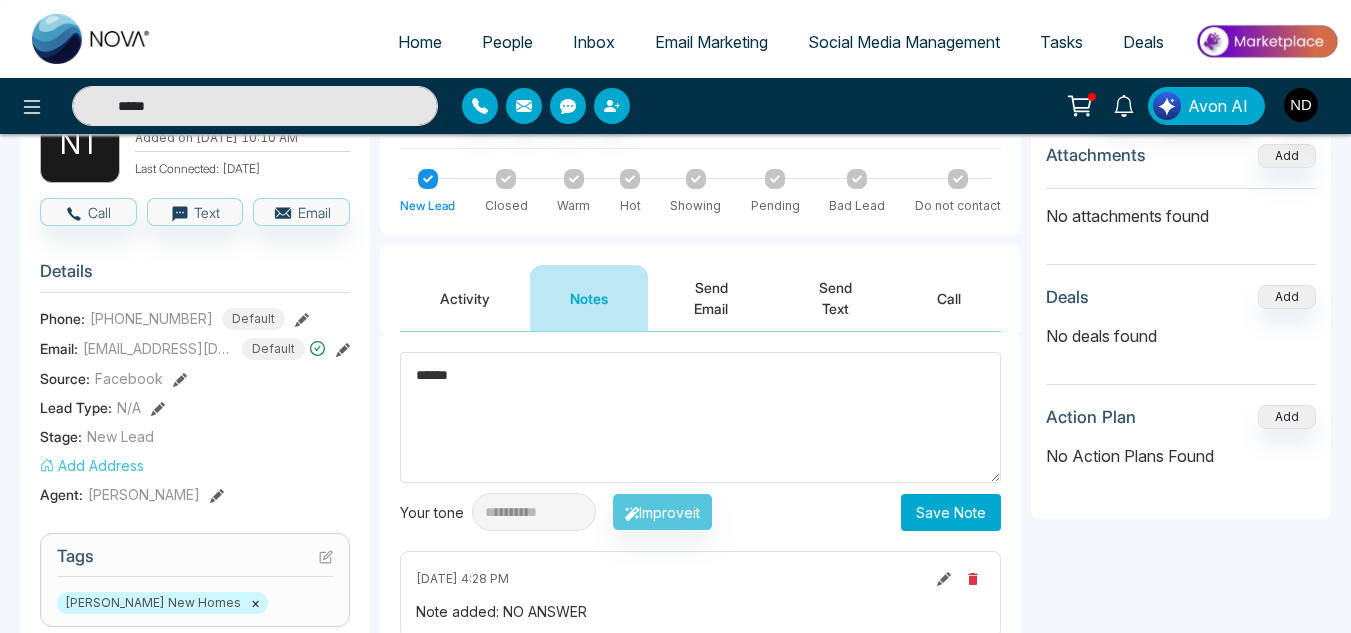 scroll, scrollTop: 149, scrollLeft: 0, axis: vertical 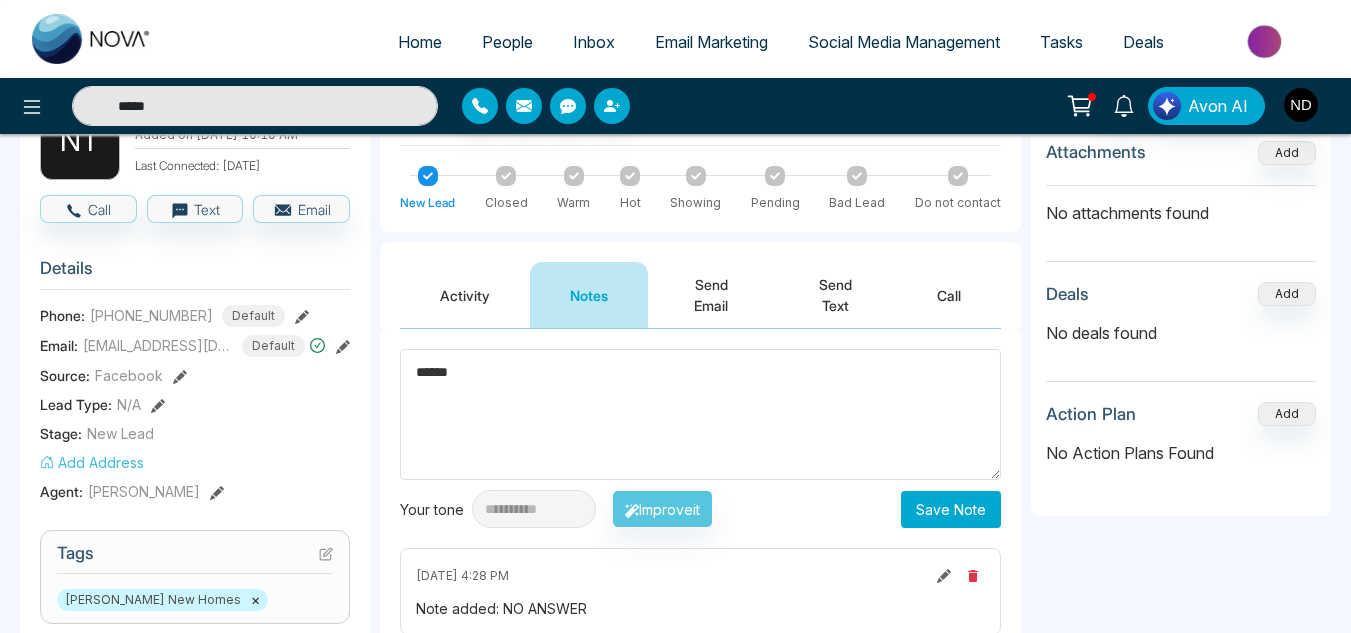 type on "******" 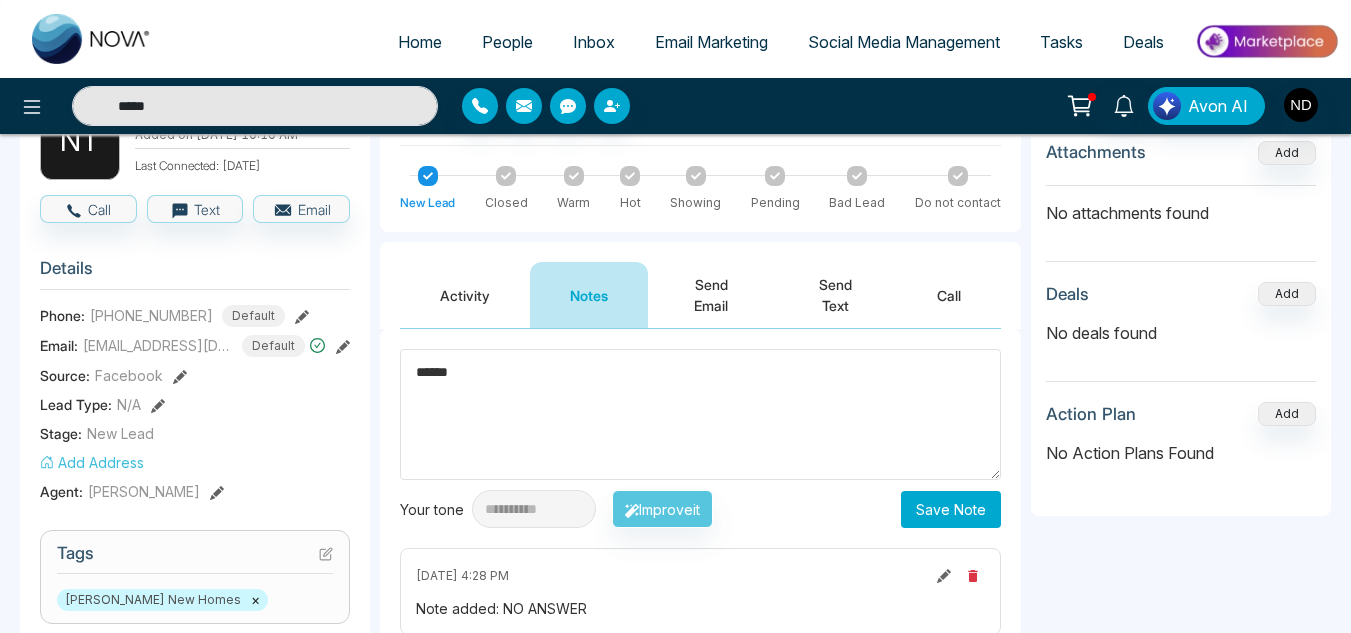 click on "Save Note" at bounding box center [951, 509] 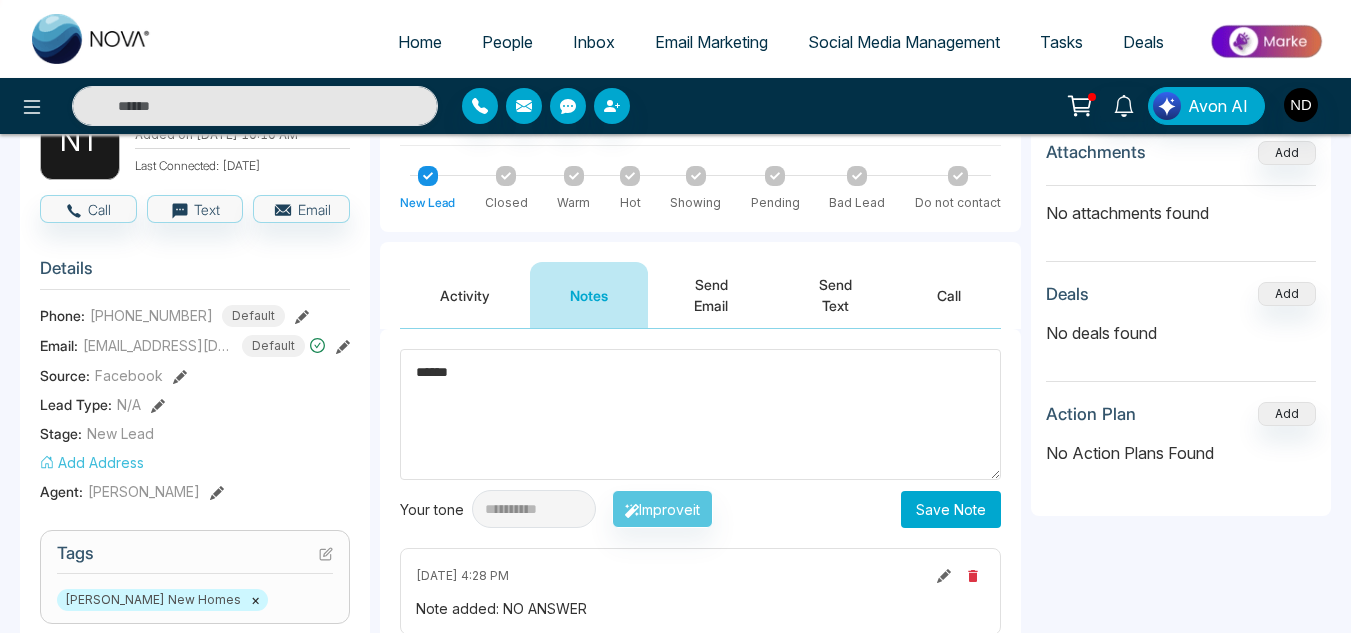 type on "*****" 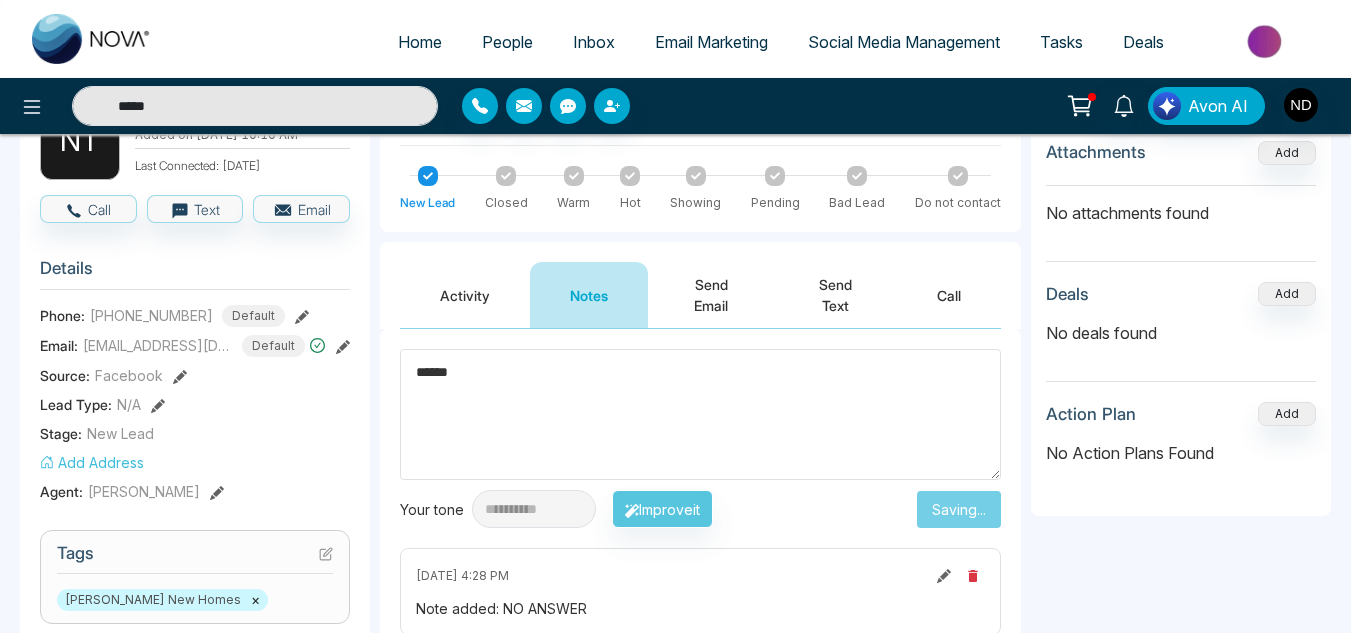 type 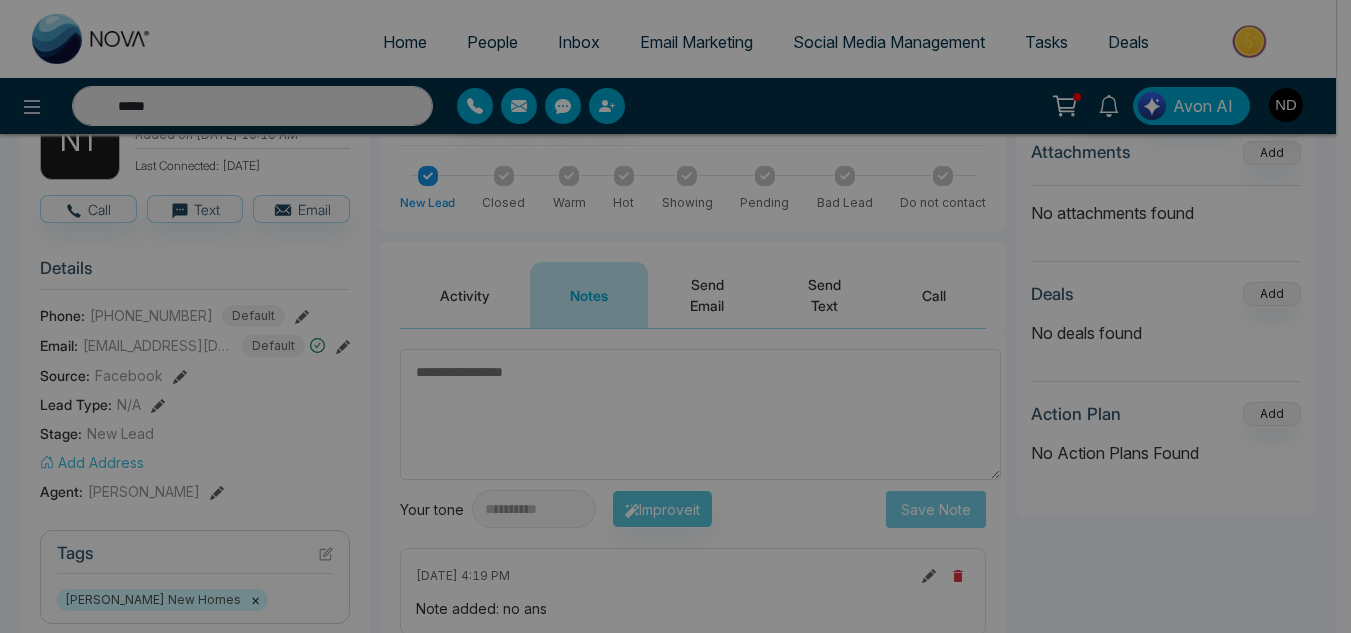 scroll, scrollTop: 32, scrollLeft: 0, axis: vertical 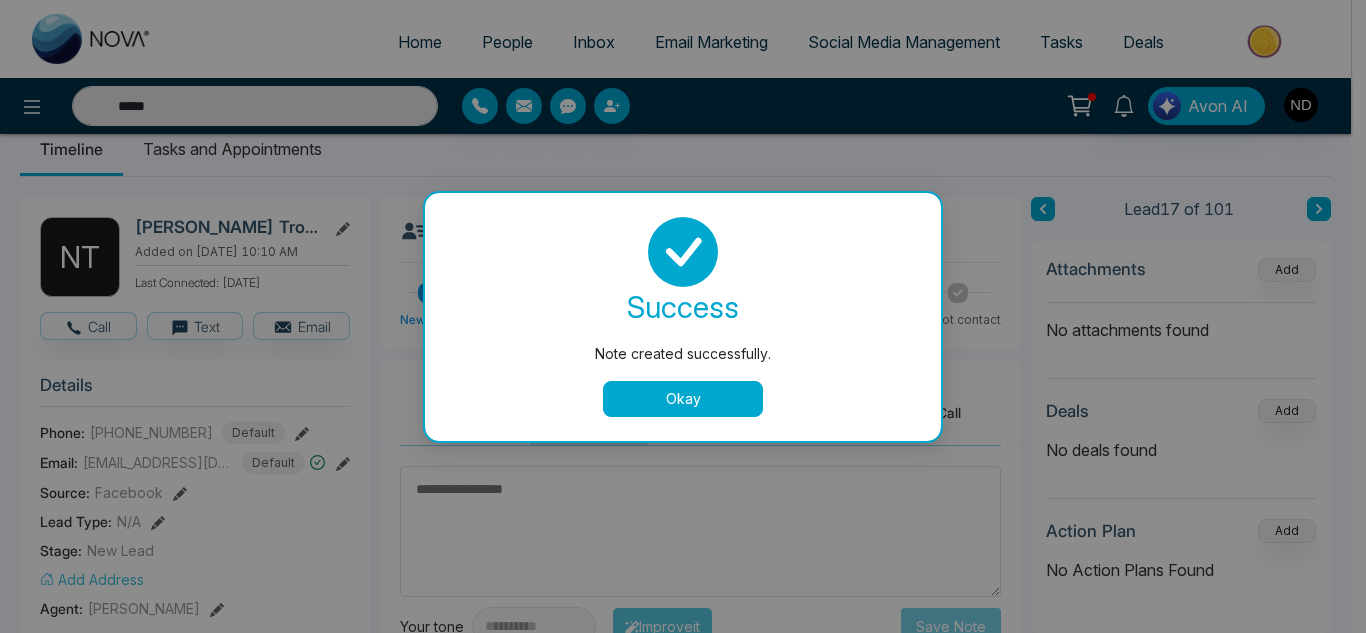 click on "Okay" at bounding box center (683, 399) 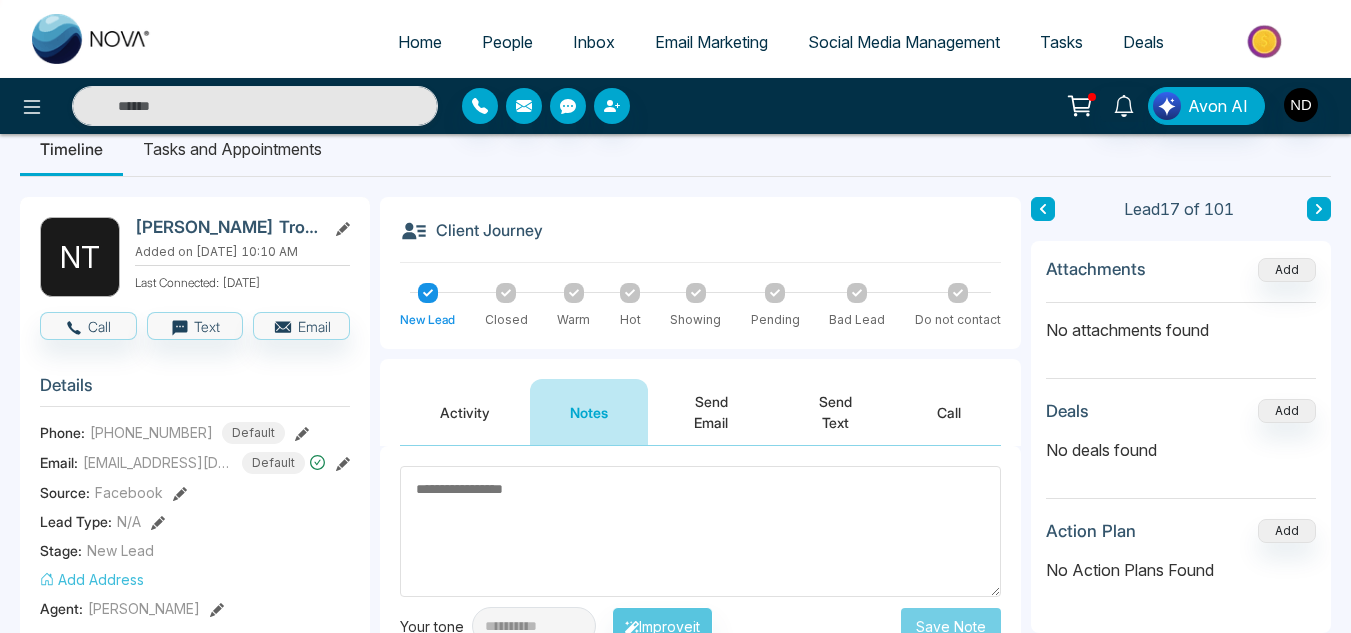 click at bounding box center [1043, 209] 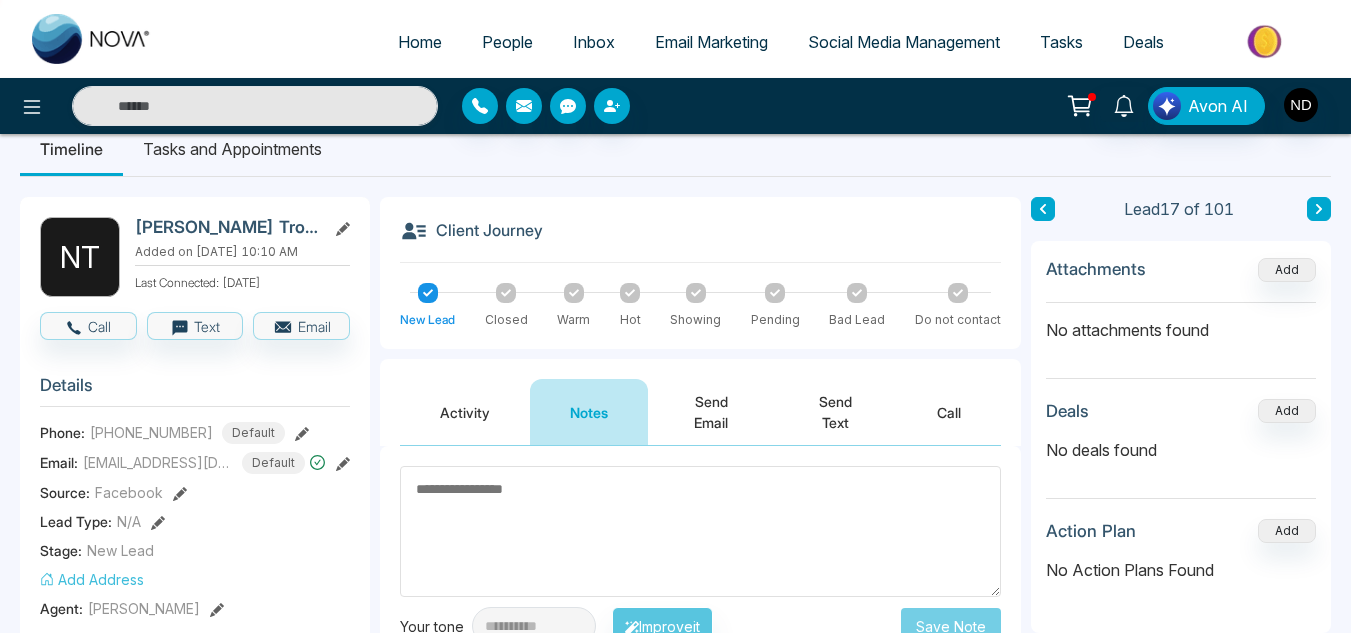 type on "*****" 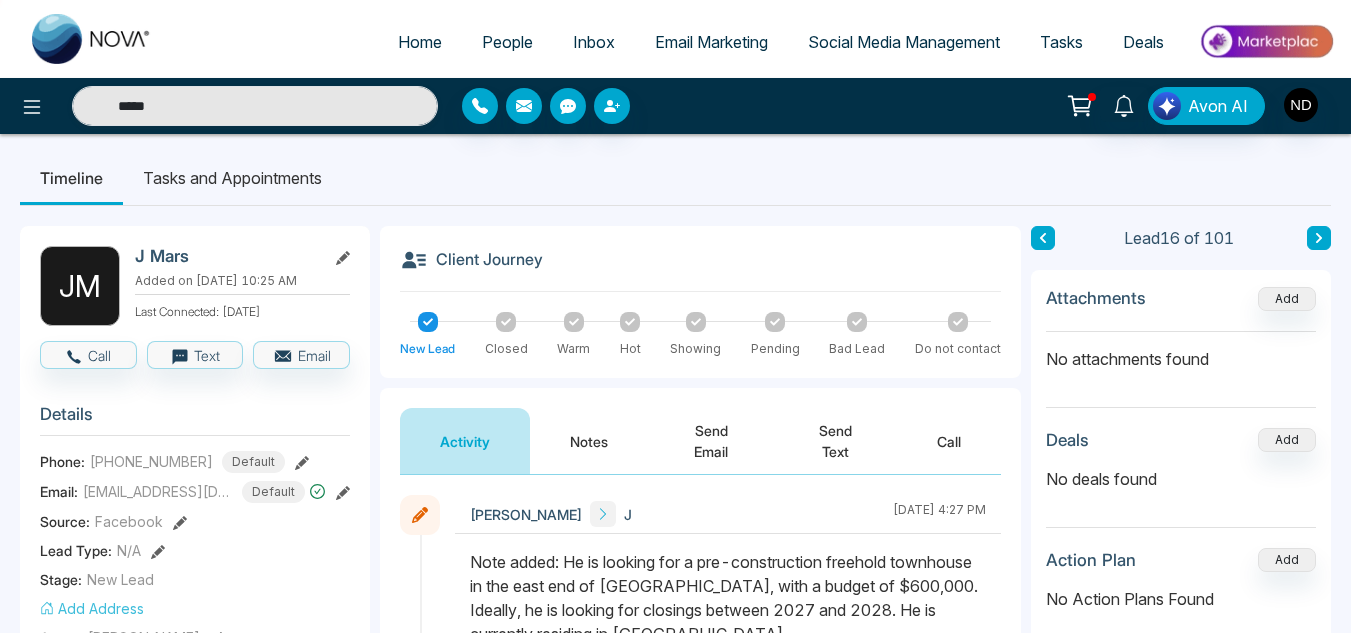 scroll, scrollTop: 0, scrollLeft: 0, axis: both 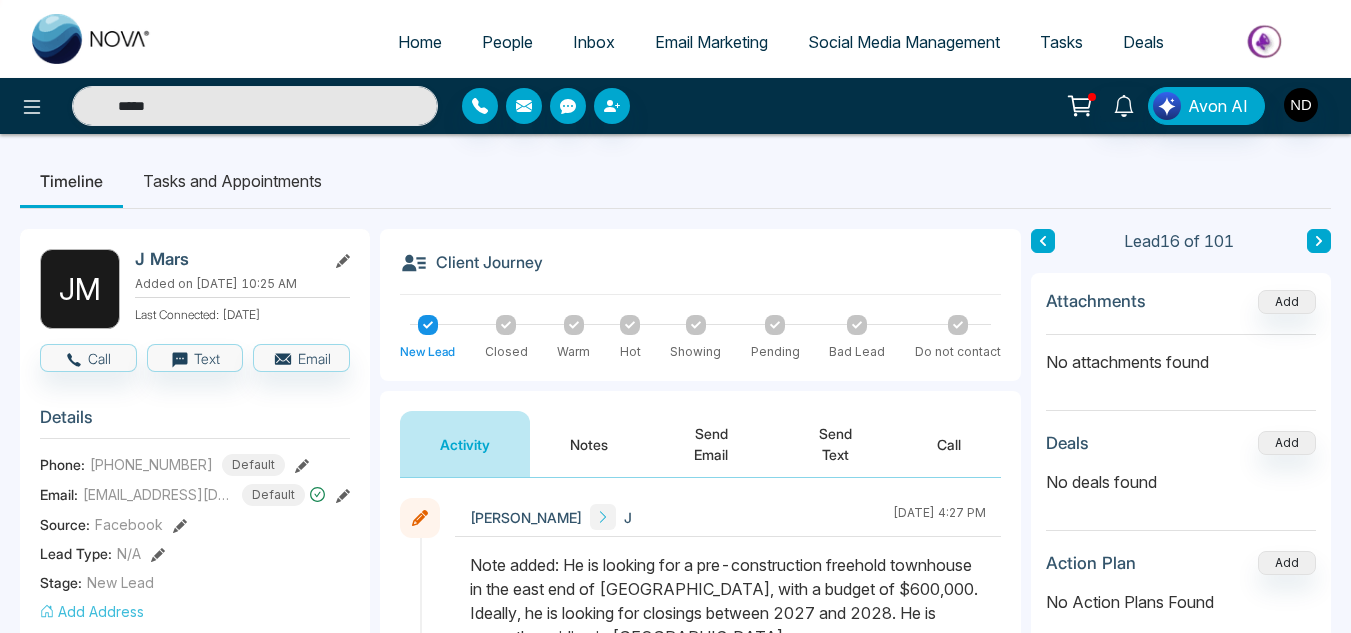 click 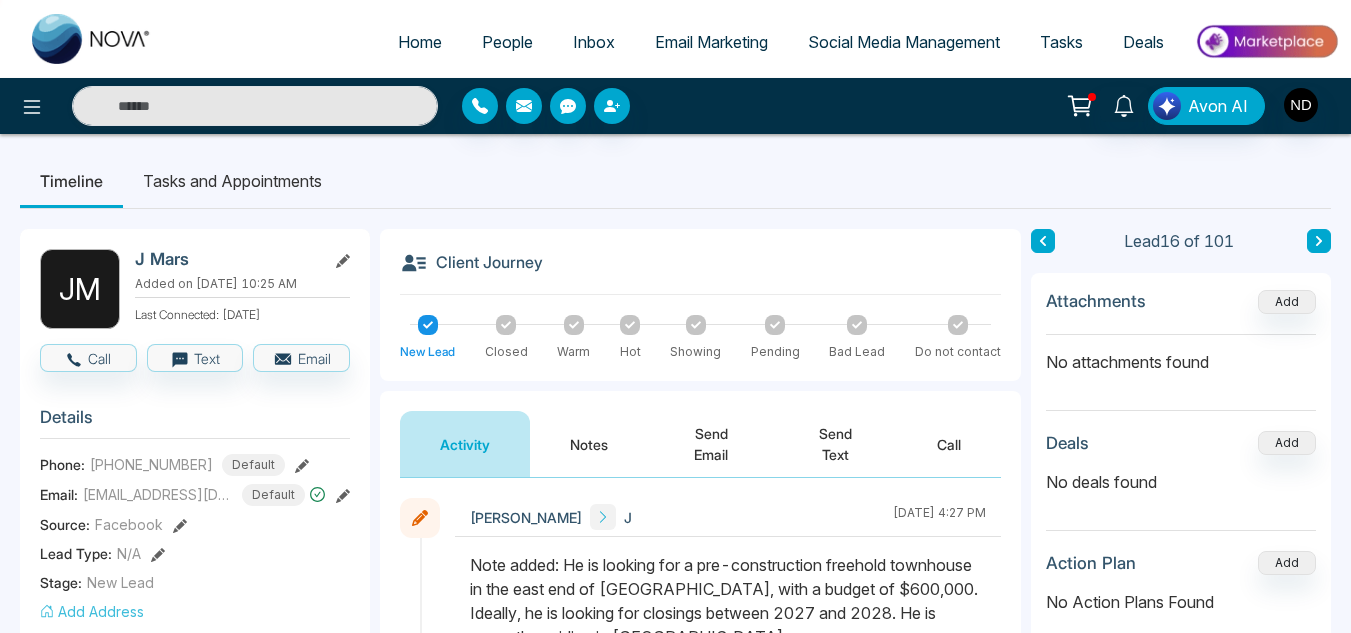 type on "*****" 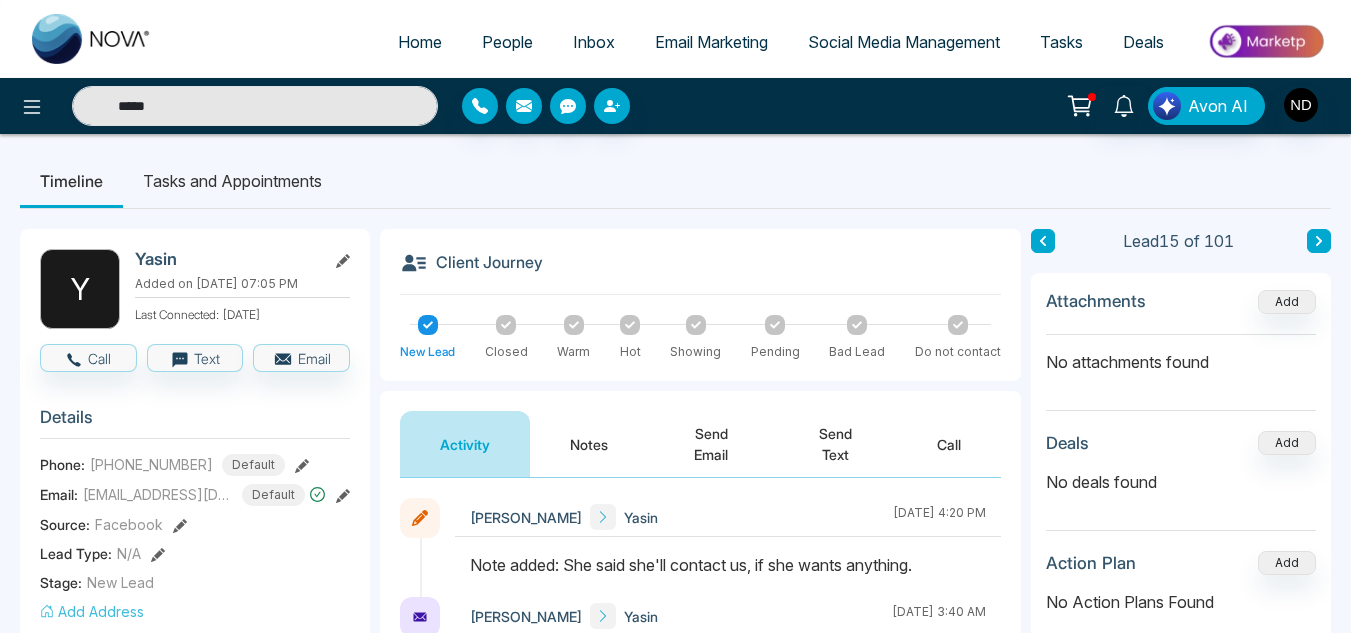click at bounding box center [1043, 241] 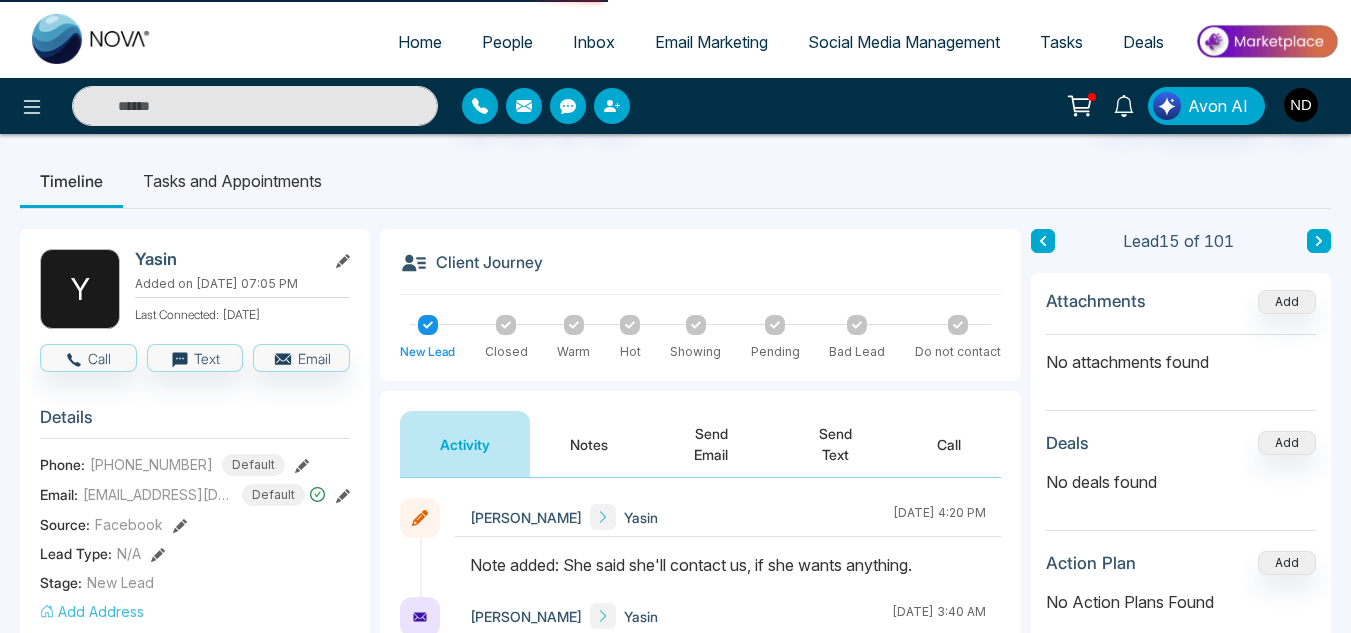 type on "*****" 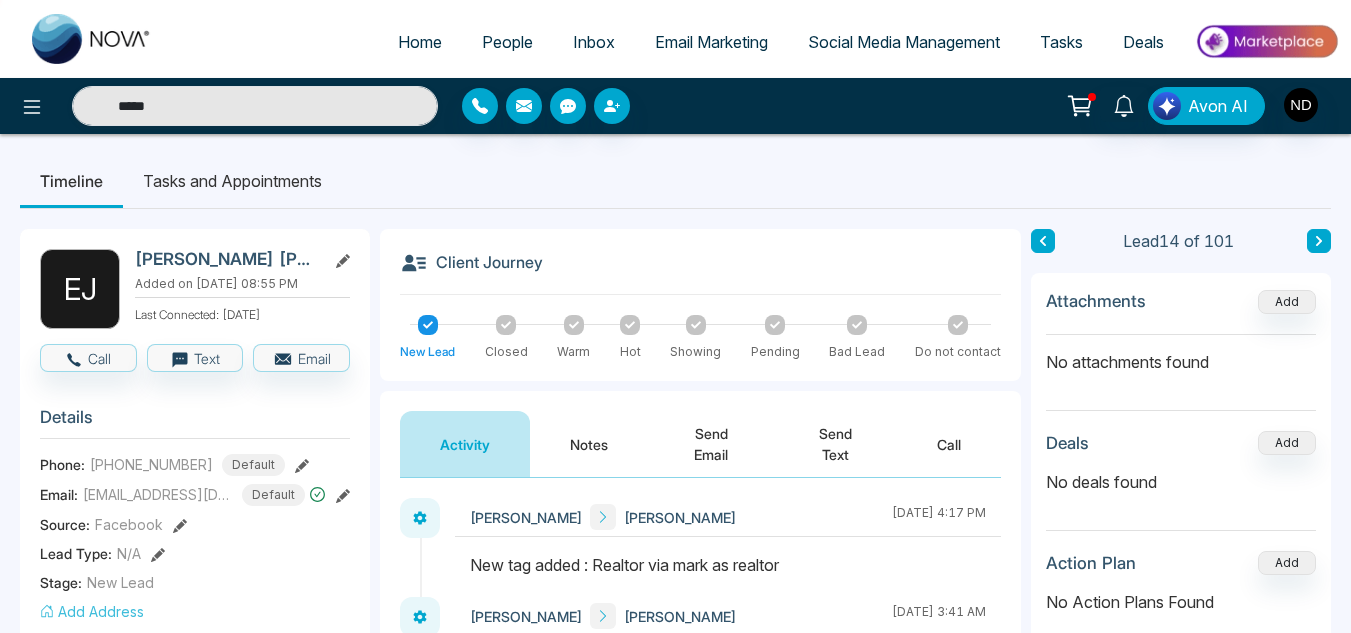 click at bounding box center [1043, 241] 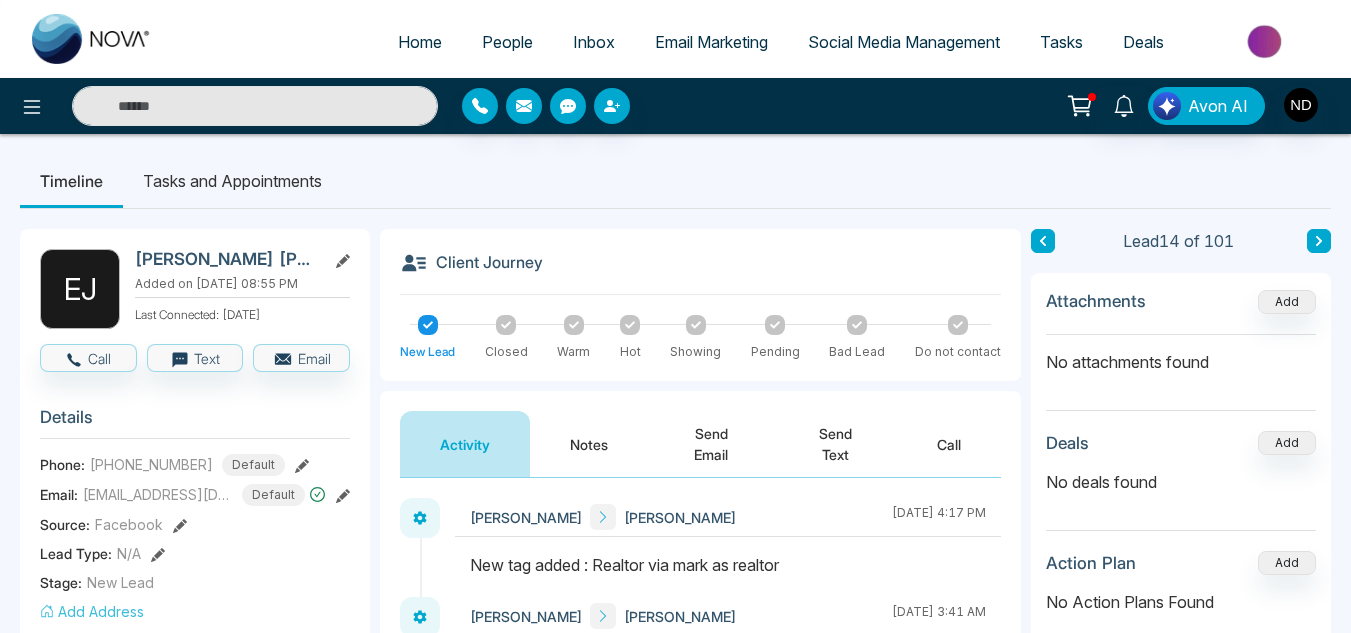 type on "*****" 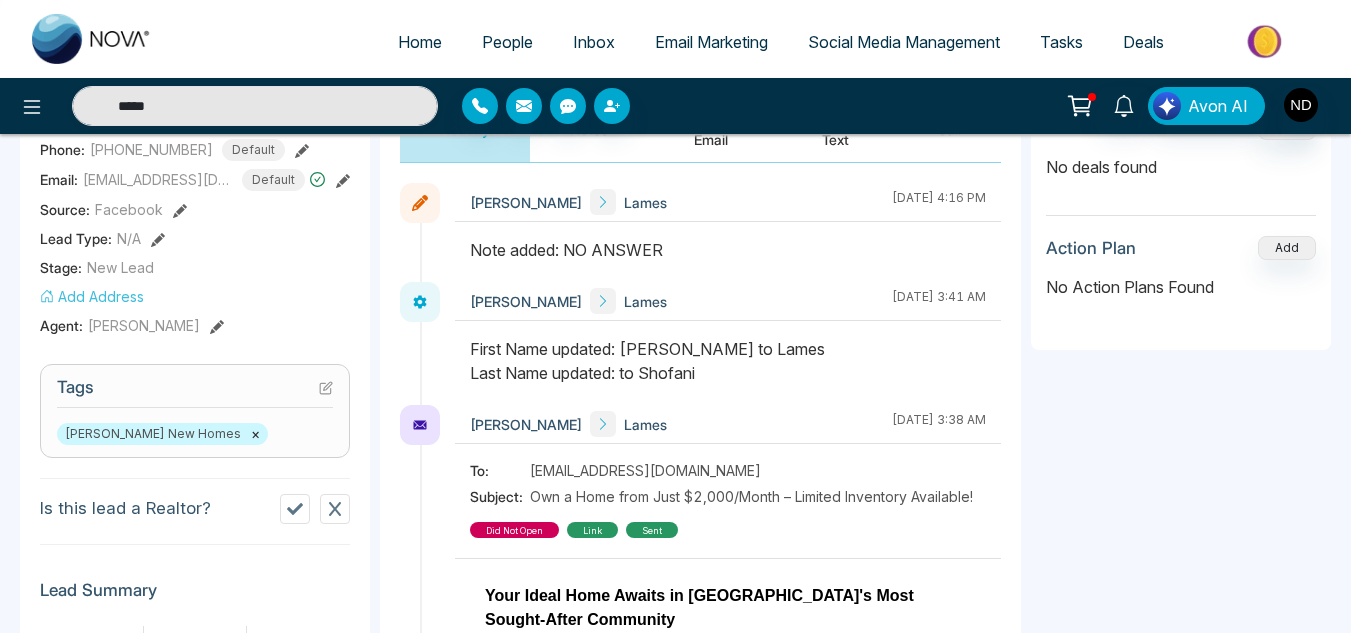 scroll, scrollTop: 313, scrollLeft: 0, axis: vertical 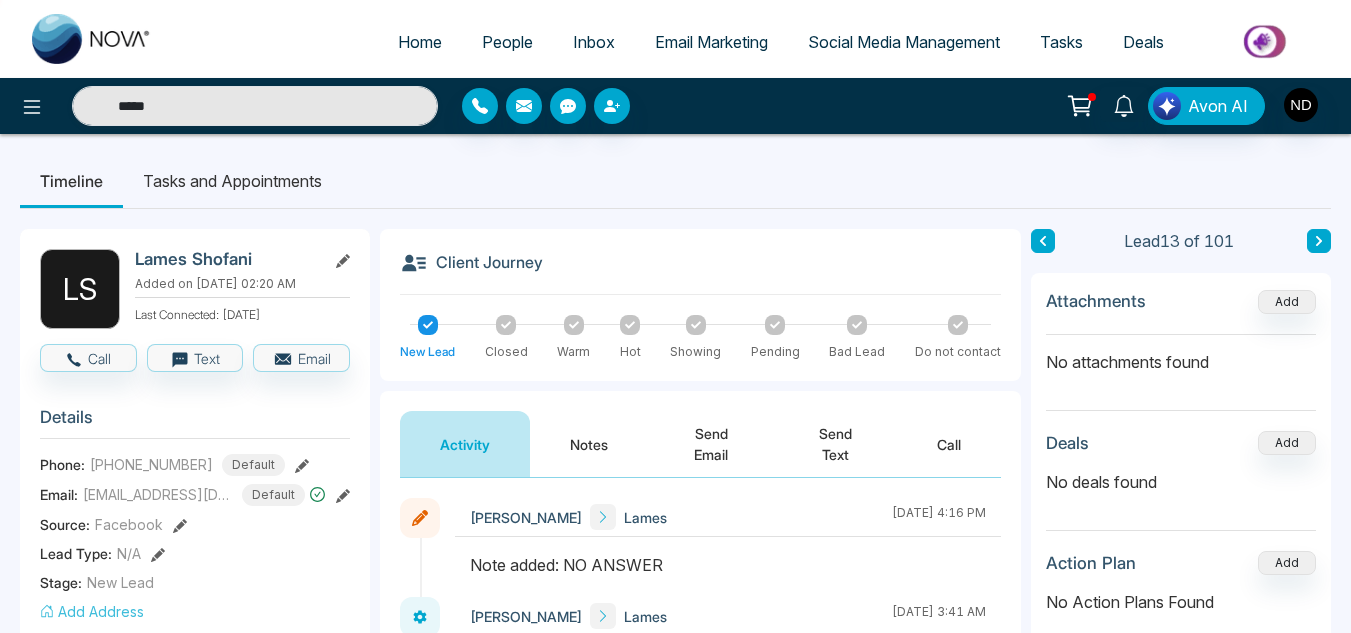 click on "Notes" at bounding box center (589, 444) 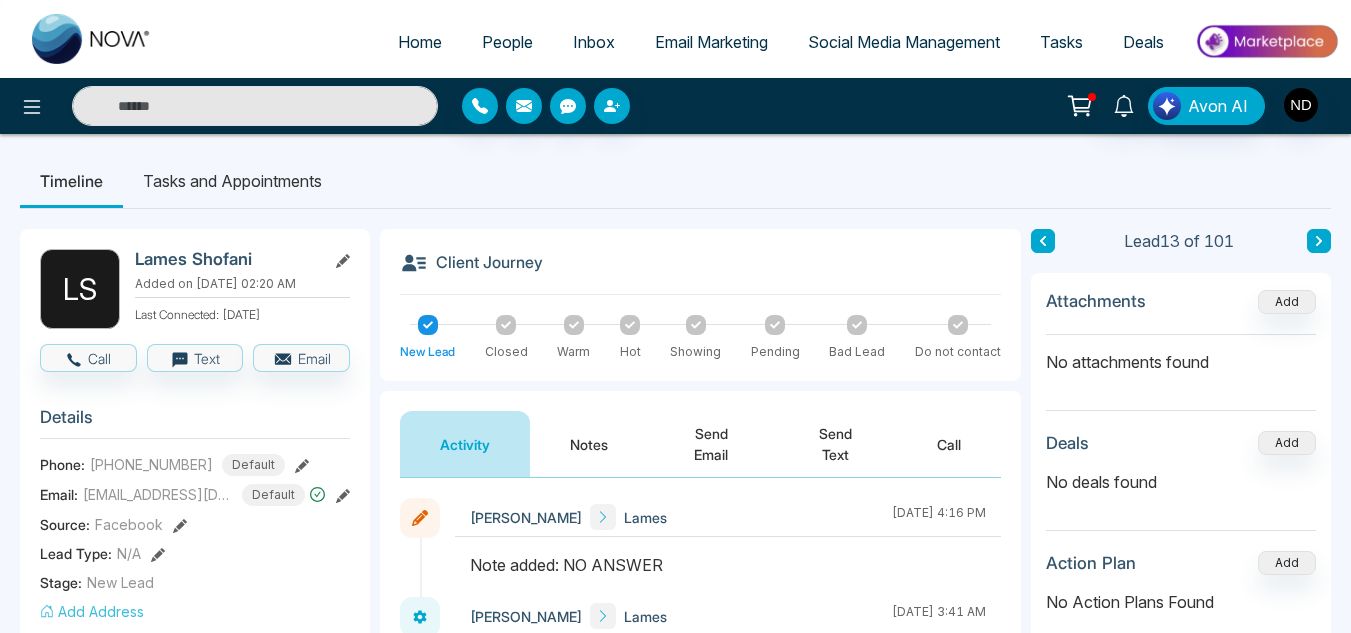 type on "*****" 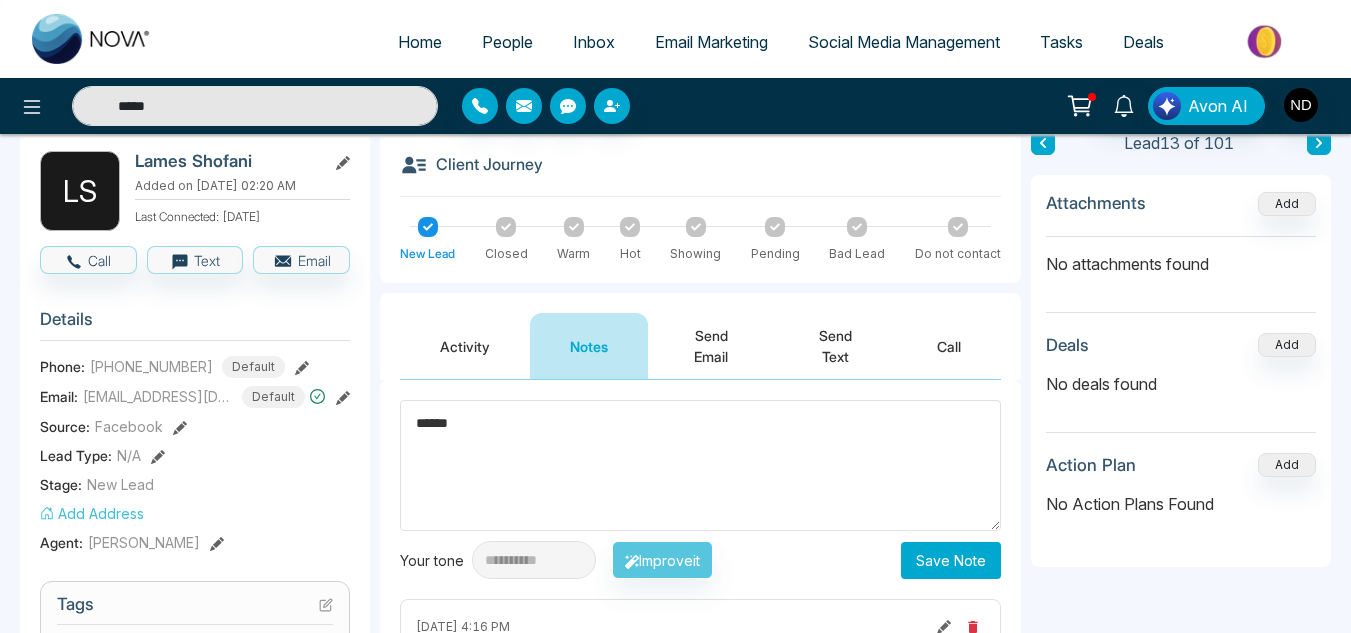 scroll, scrollTop: 99, scrollLeft: 0, axis: vertical 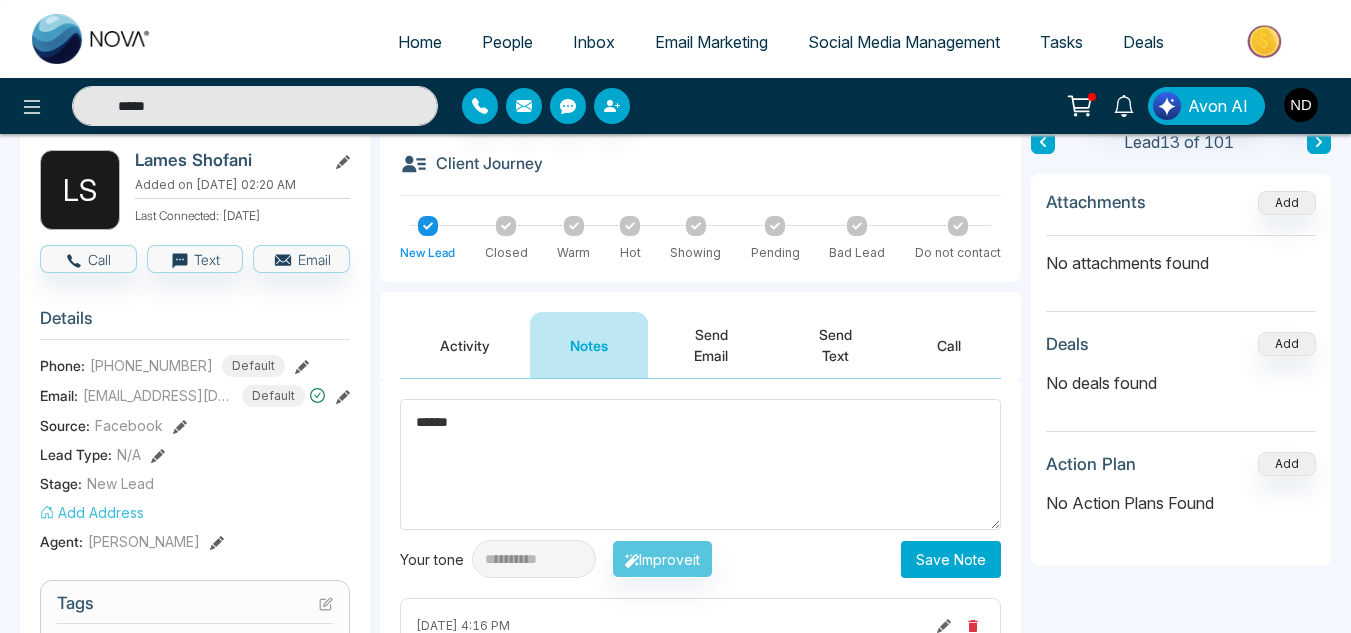 type on "******" 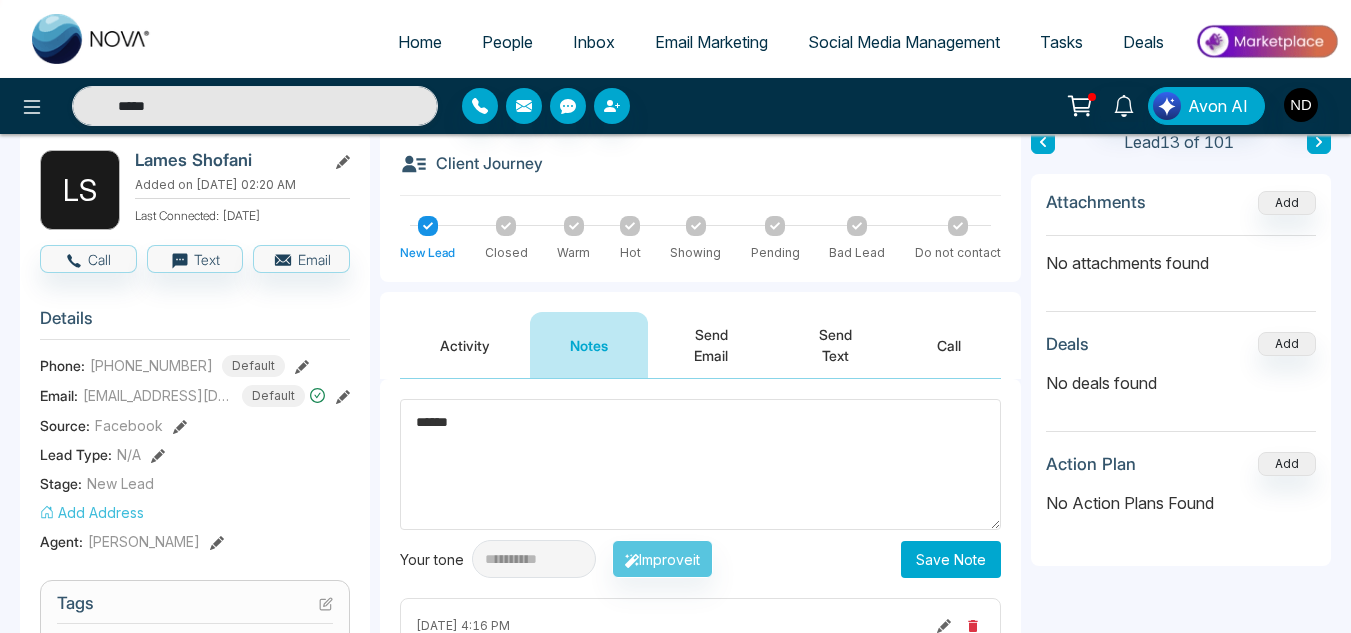 click on "Save Note" at bounding box center [951, 559] 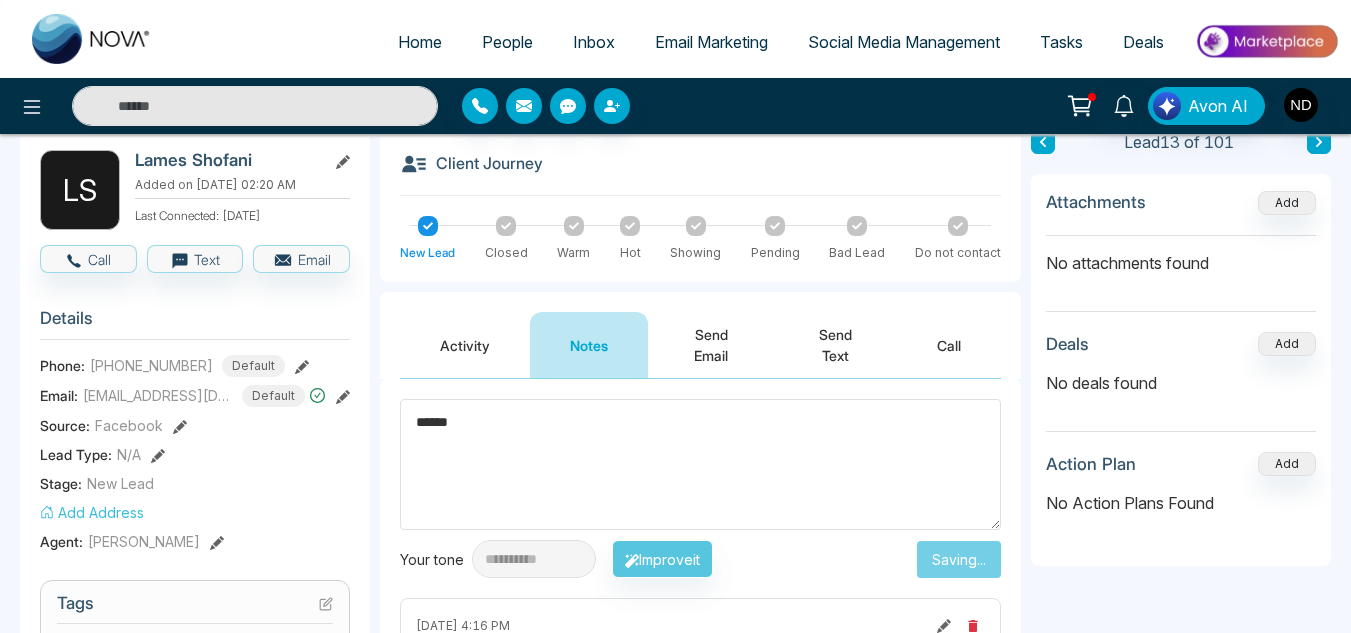 type on "*****" 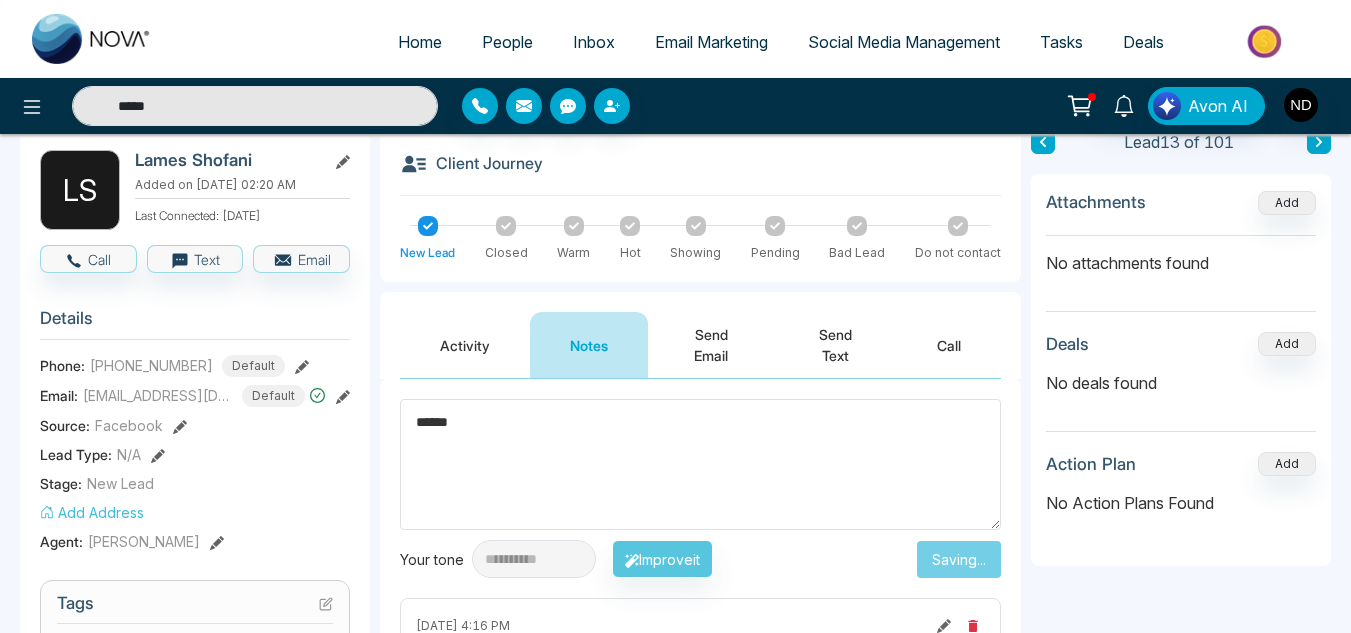type 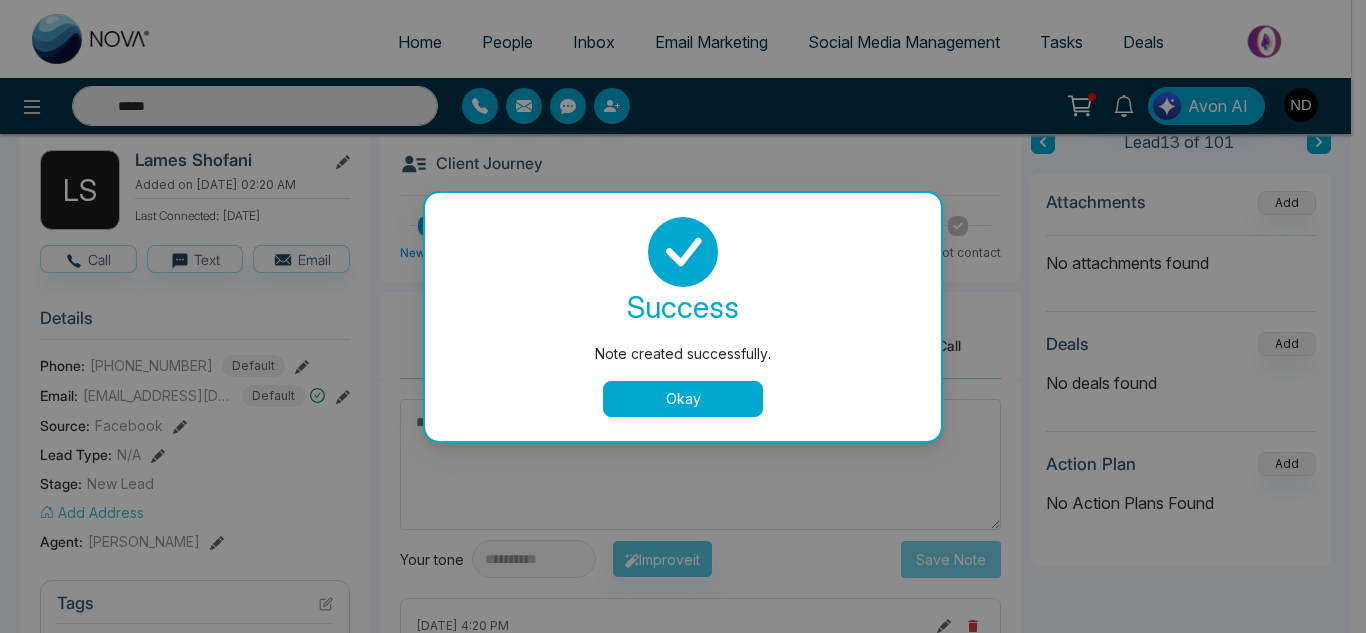 click on "Okay" at bounding box center (683, 399) 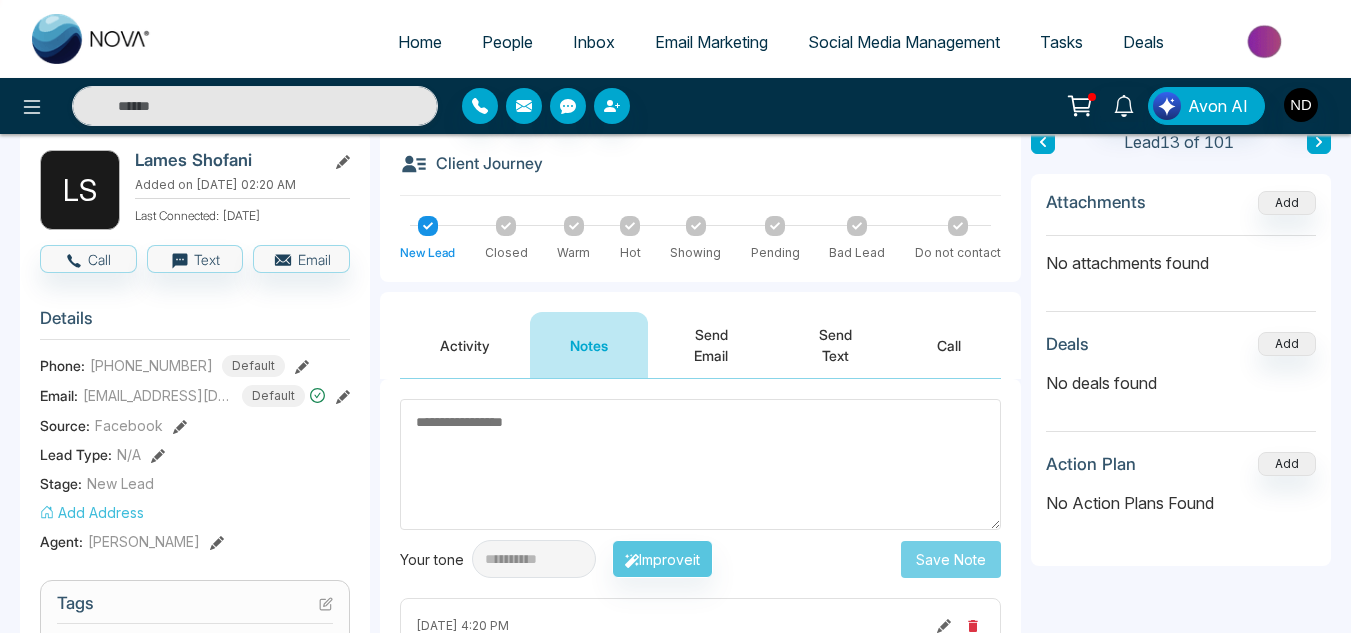 scroll, scrollTop: 0, scrollLeft: 0, axis: both 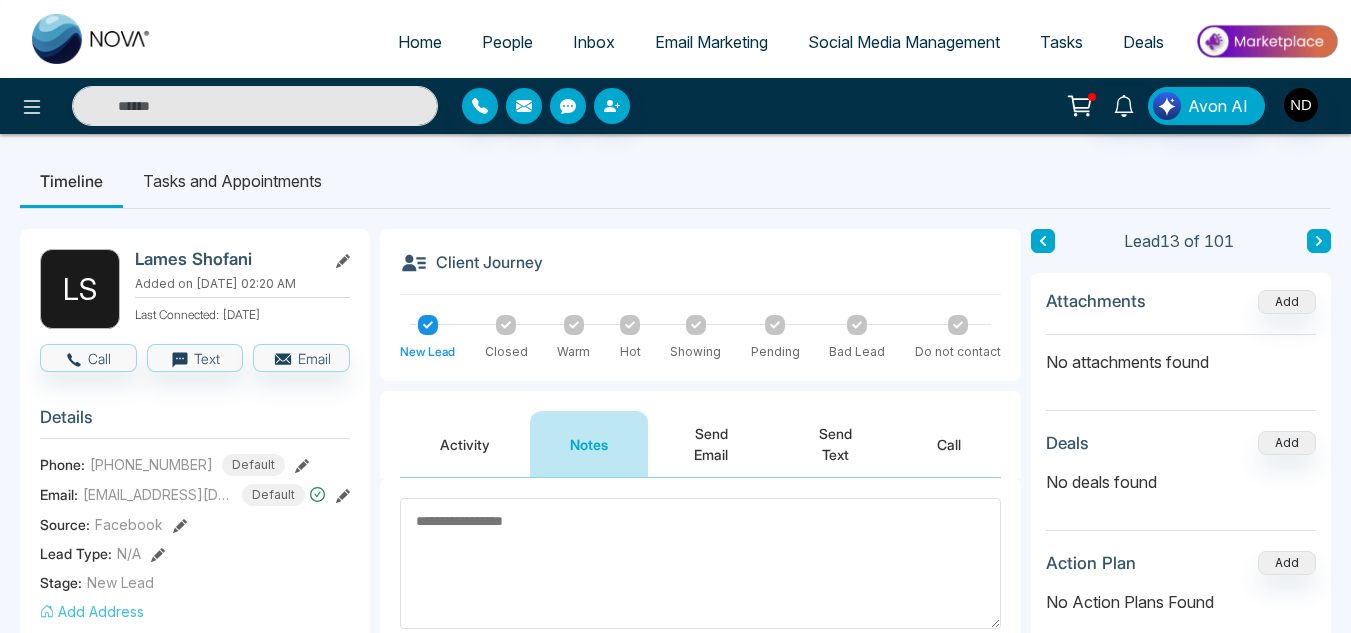 click at bounding box center [1043, 241] 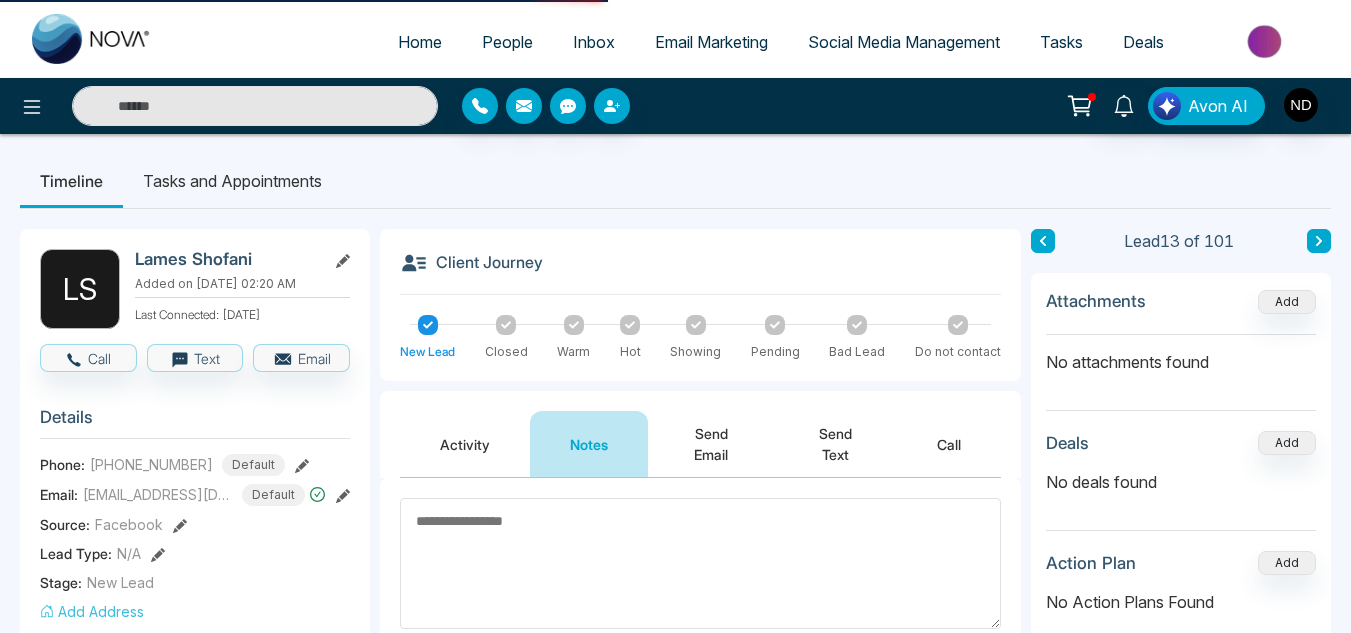 type on "*****" 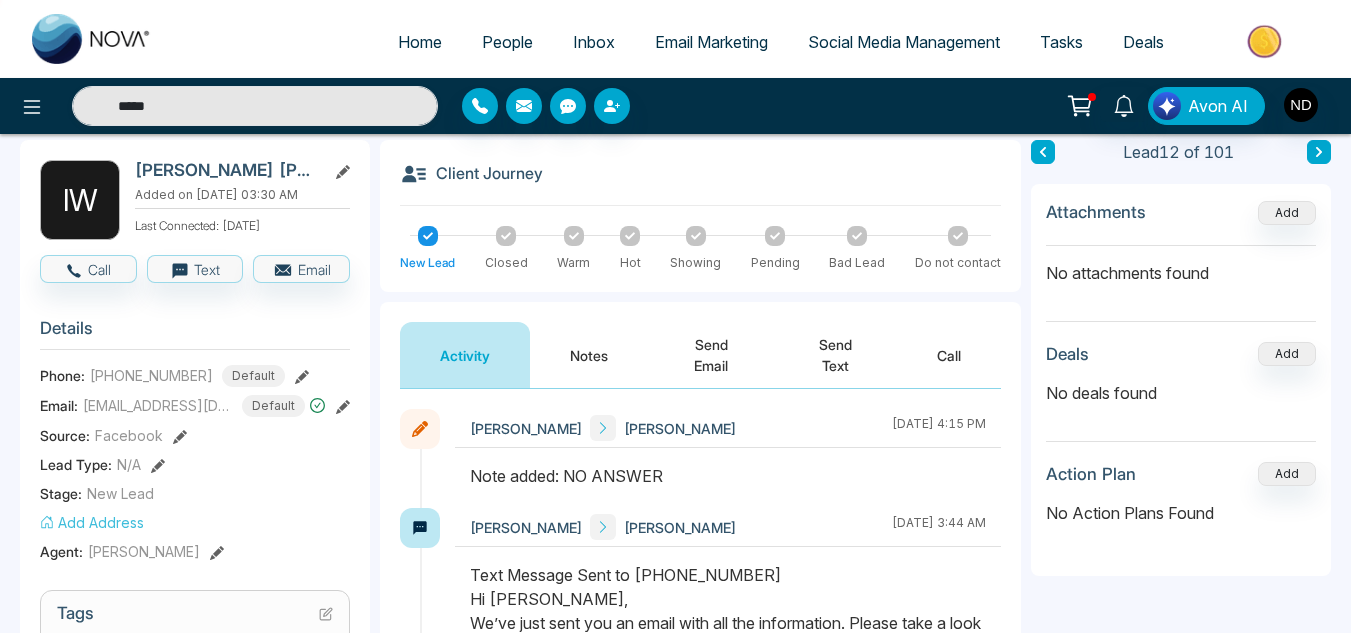 scroll, scrollTop: 90, scrollLeft: 0, axis: vertical 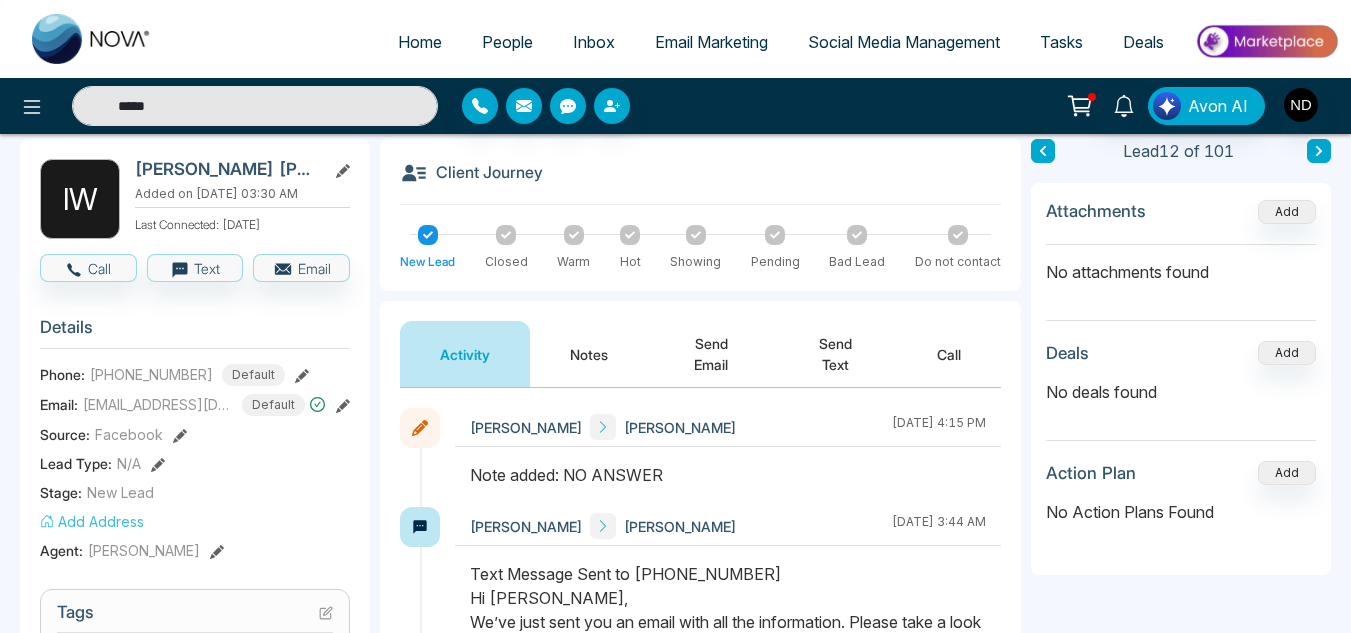 click on "Notes" at bounding box center [589, 354] 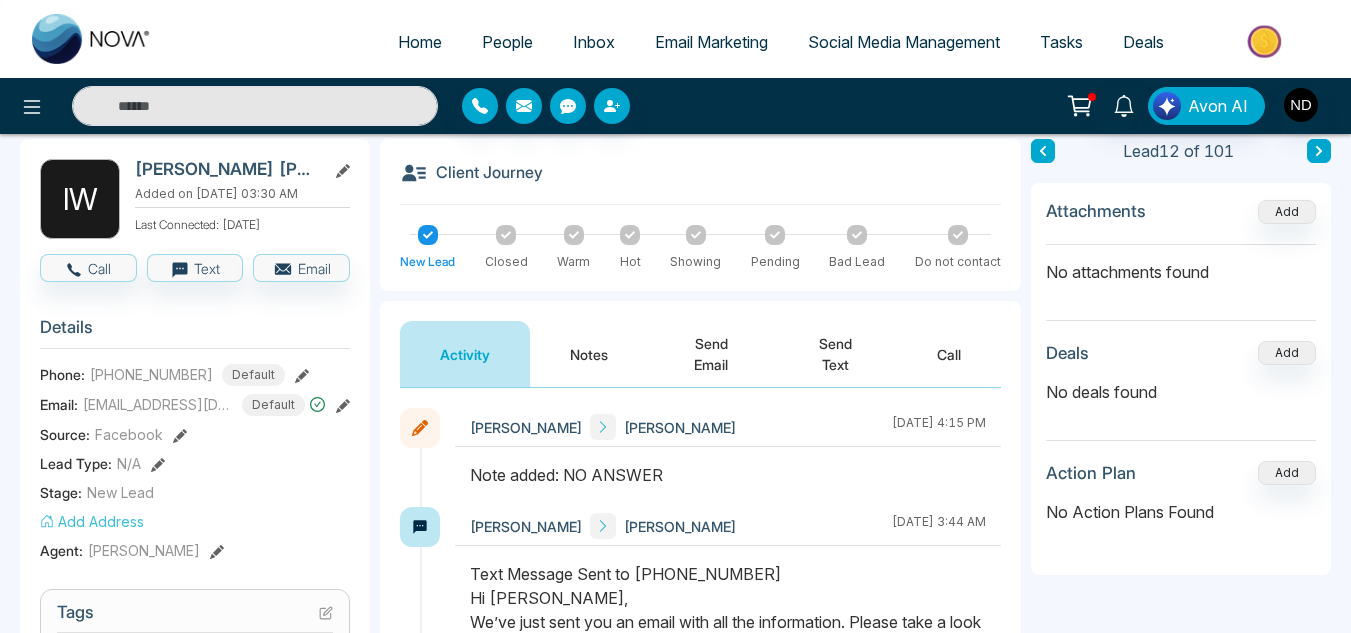 type on "*****" 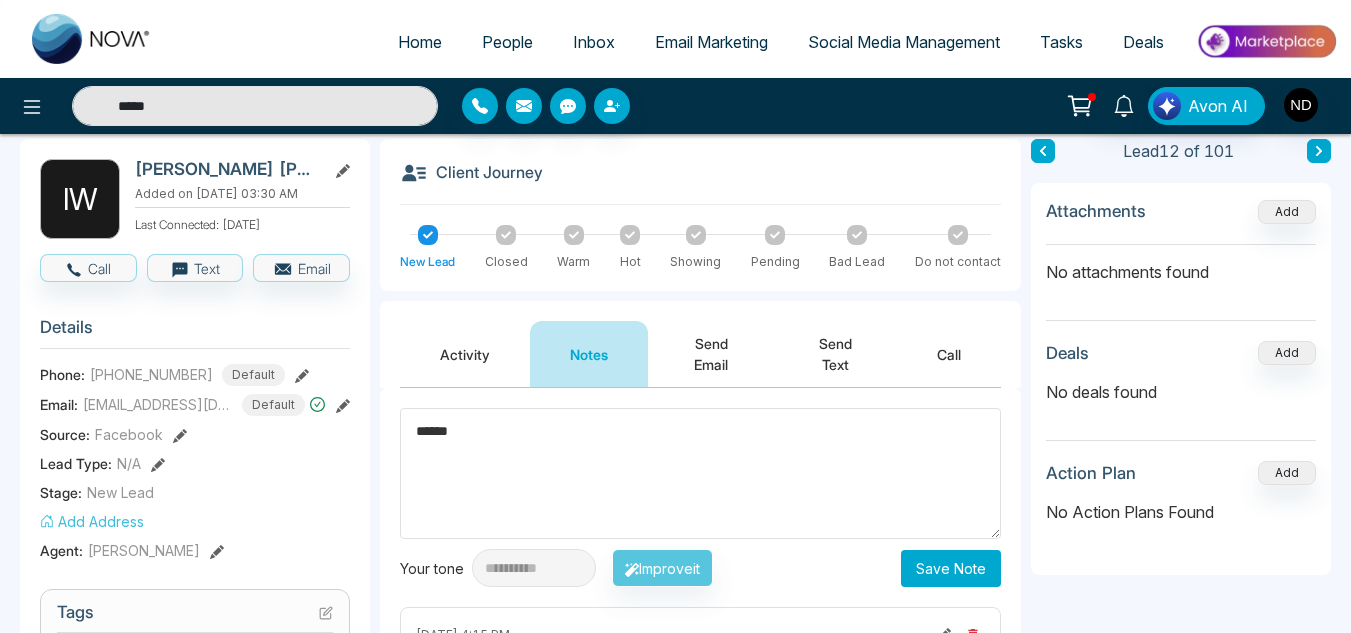 type on "******" 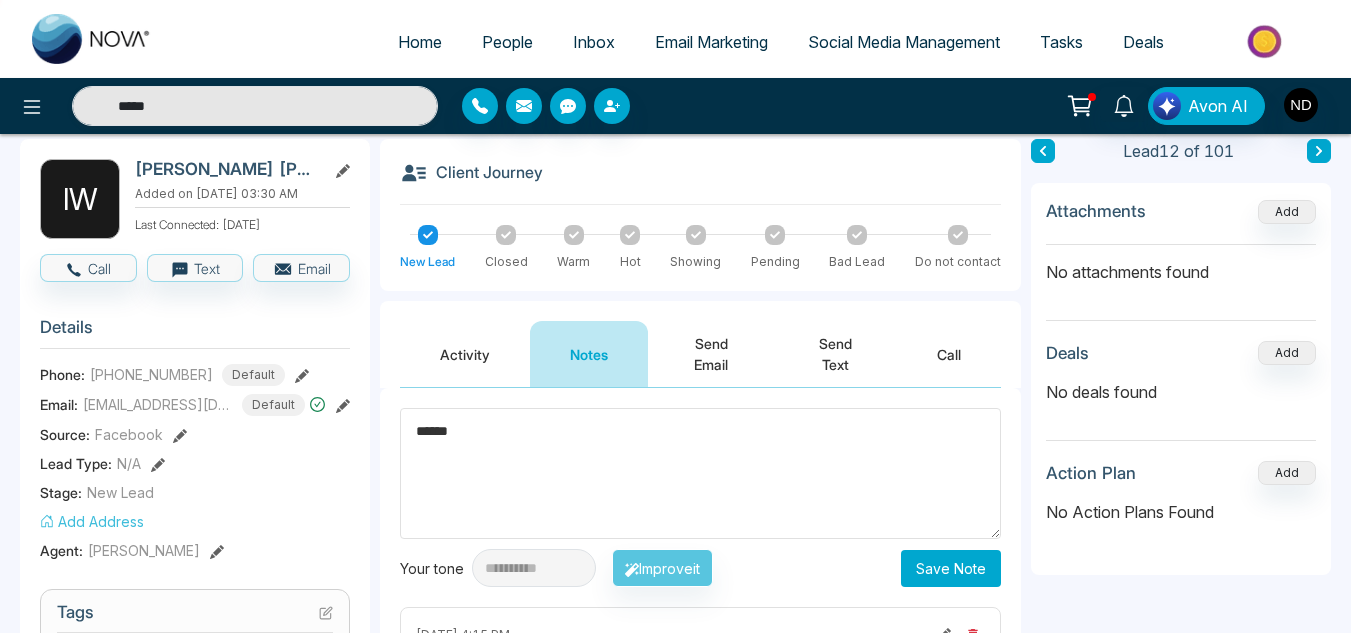 click on "Save Note" at bounding box center [951, 568] 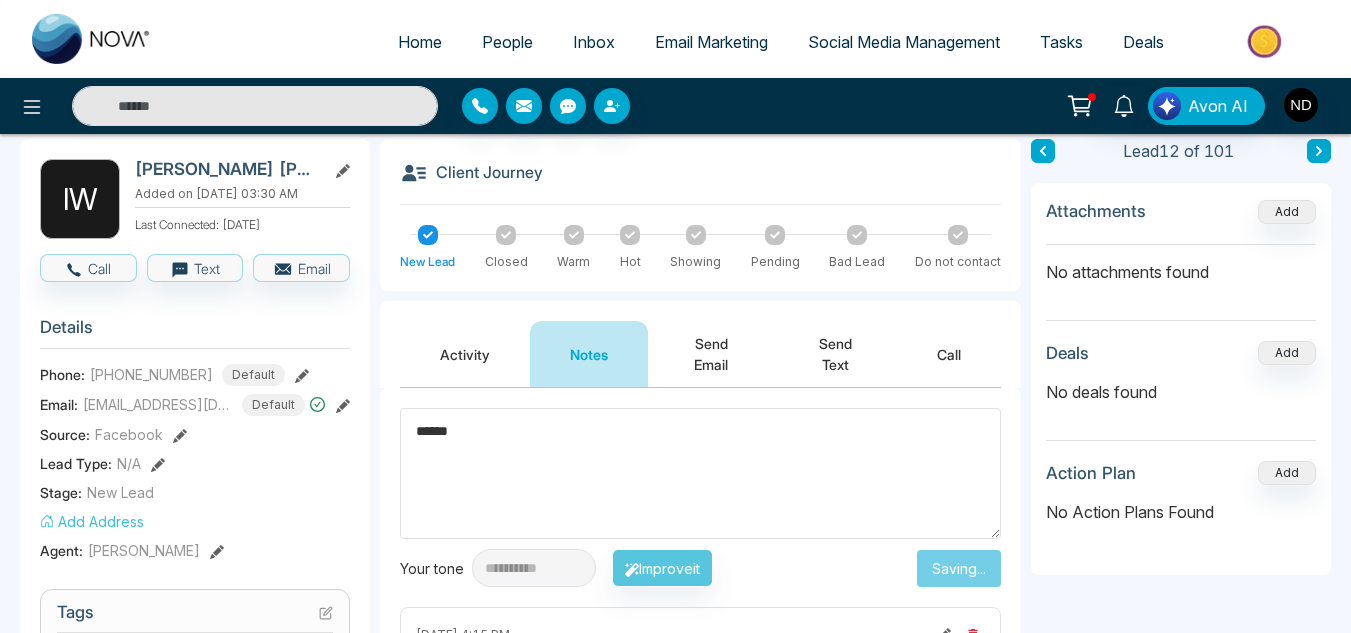 type on "*****" 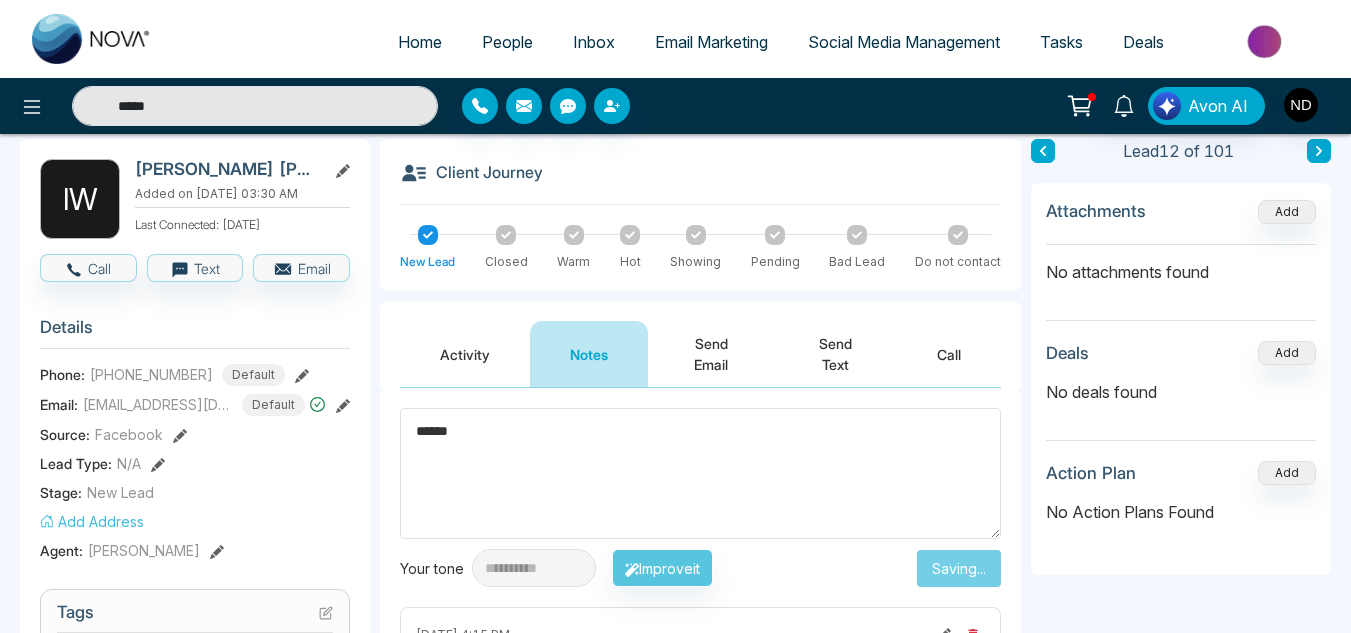 type 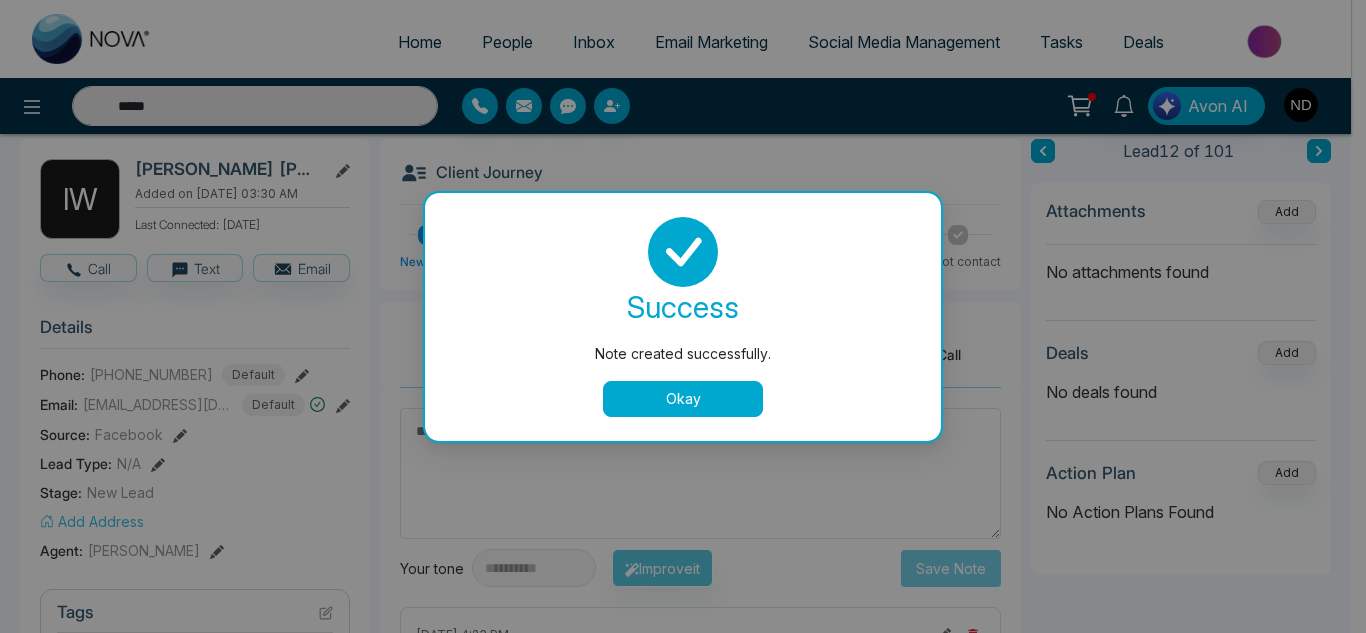 click on "success Note created successfully.   Okay" at bounding box center [683, 317] 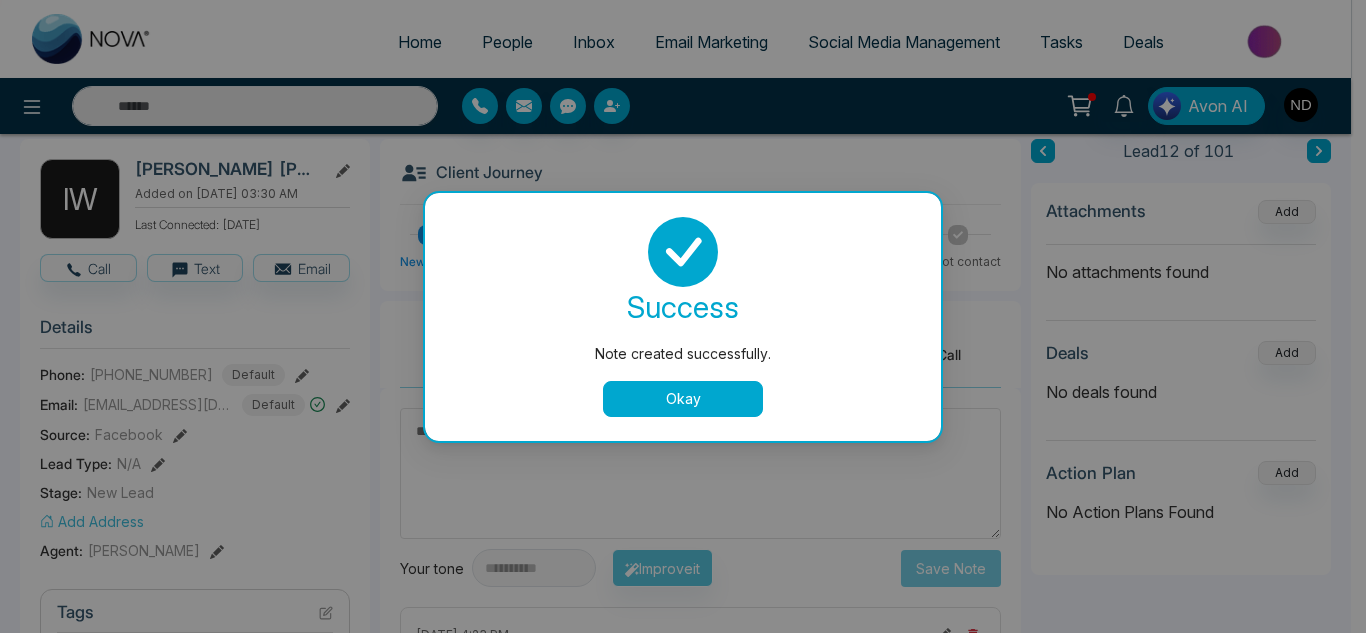 click on "Okay" at bounding box center (683, 399) 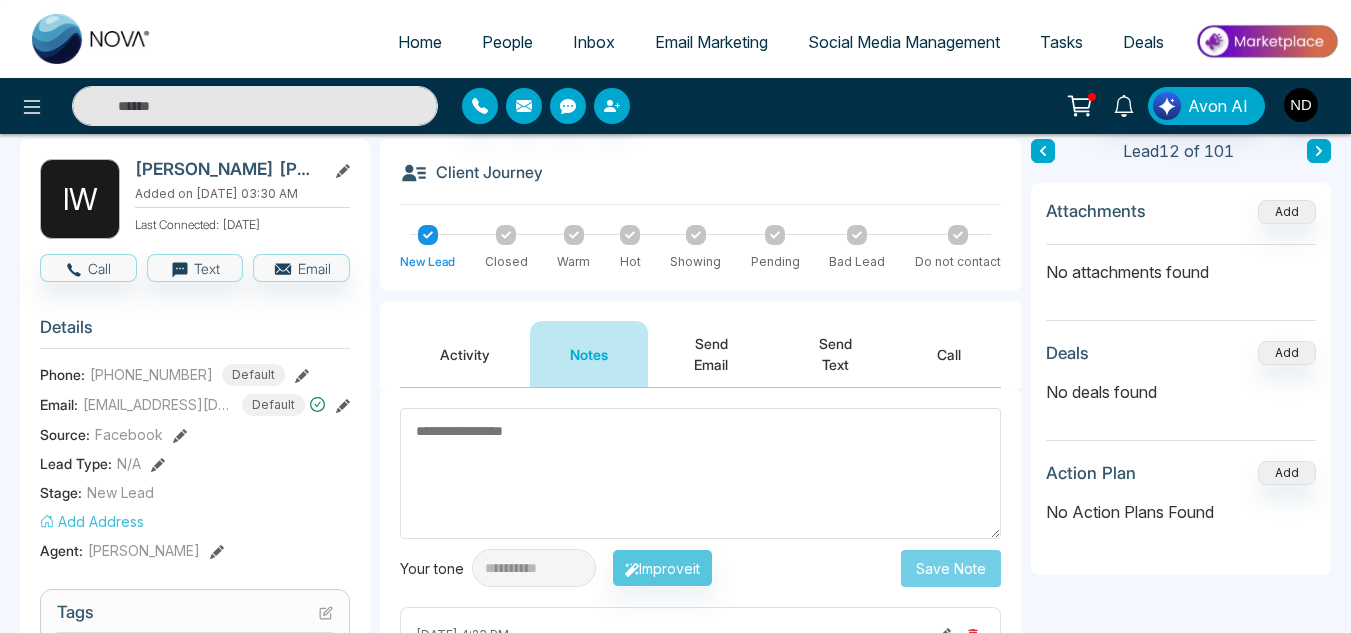 click at bounding box center (1043, 151) 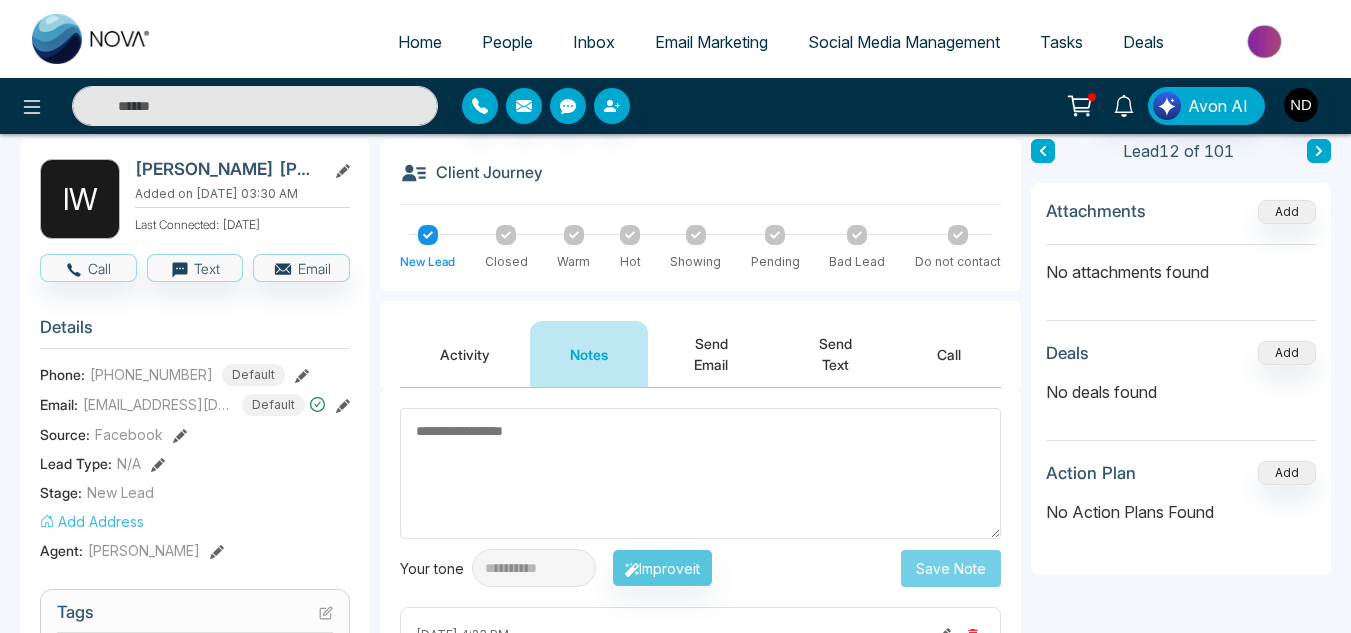 type on "*****" 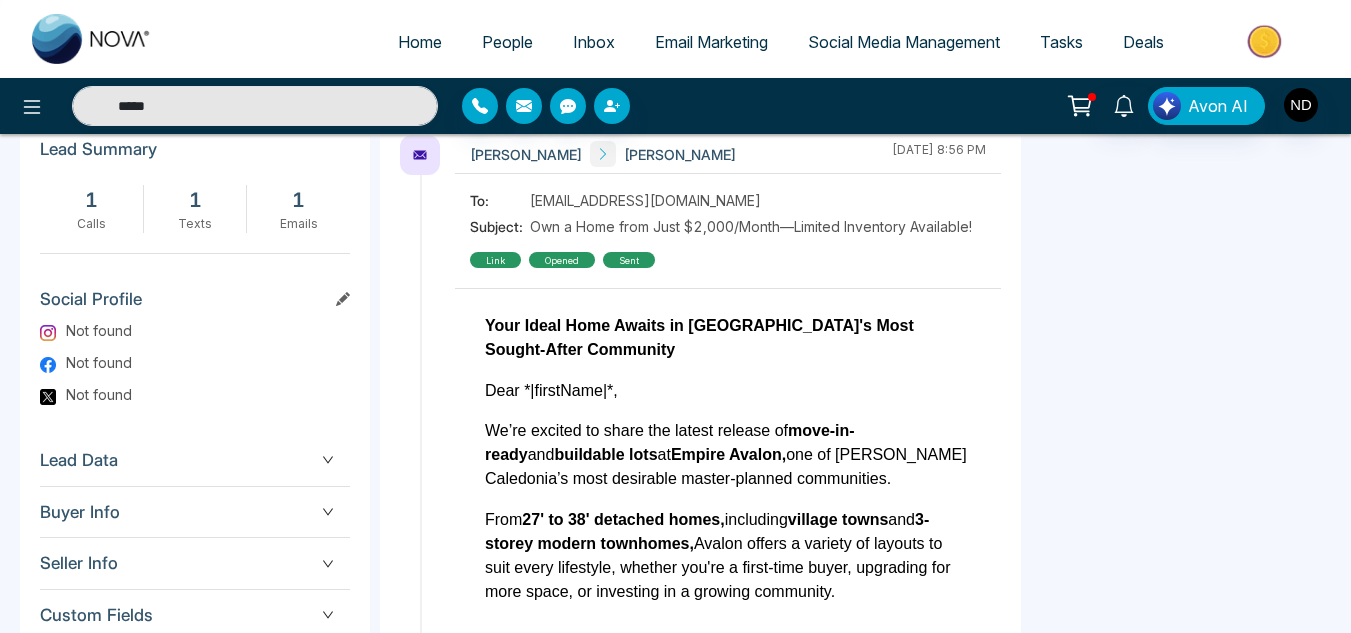 scroll, scrollTop: 890, scrollLeft: 0, axis: vertical 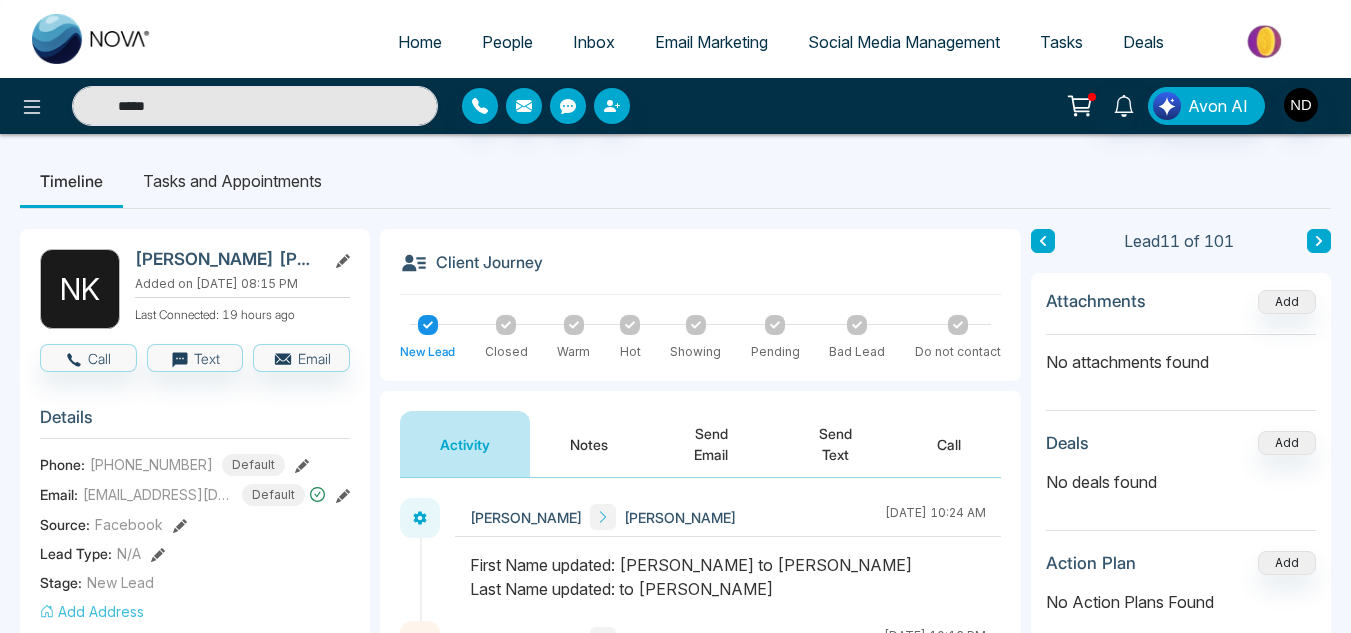click on "Notes" at bounding box center [589, 444] 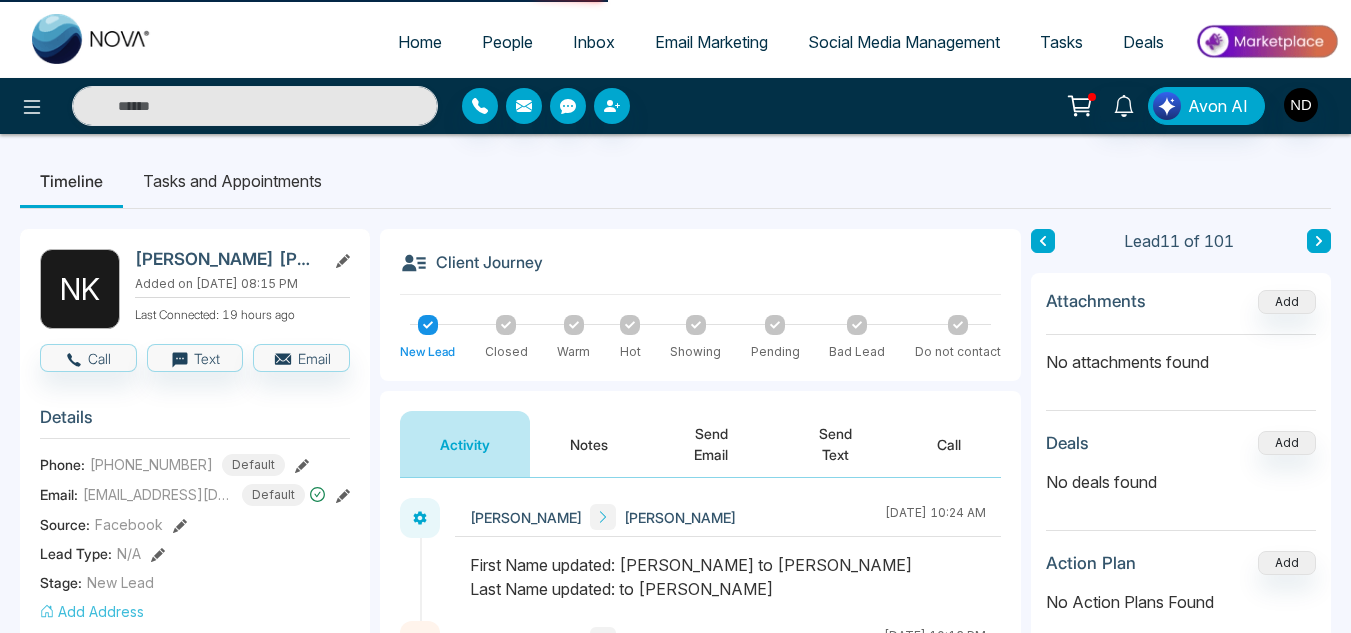 type on "*****" 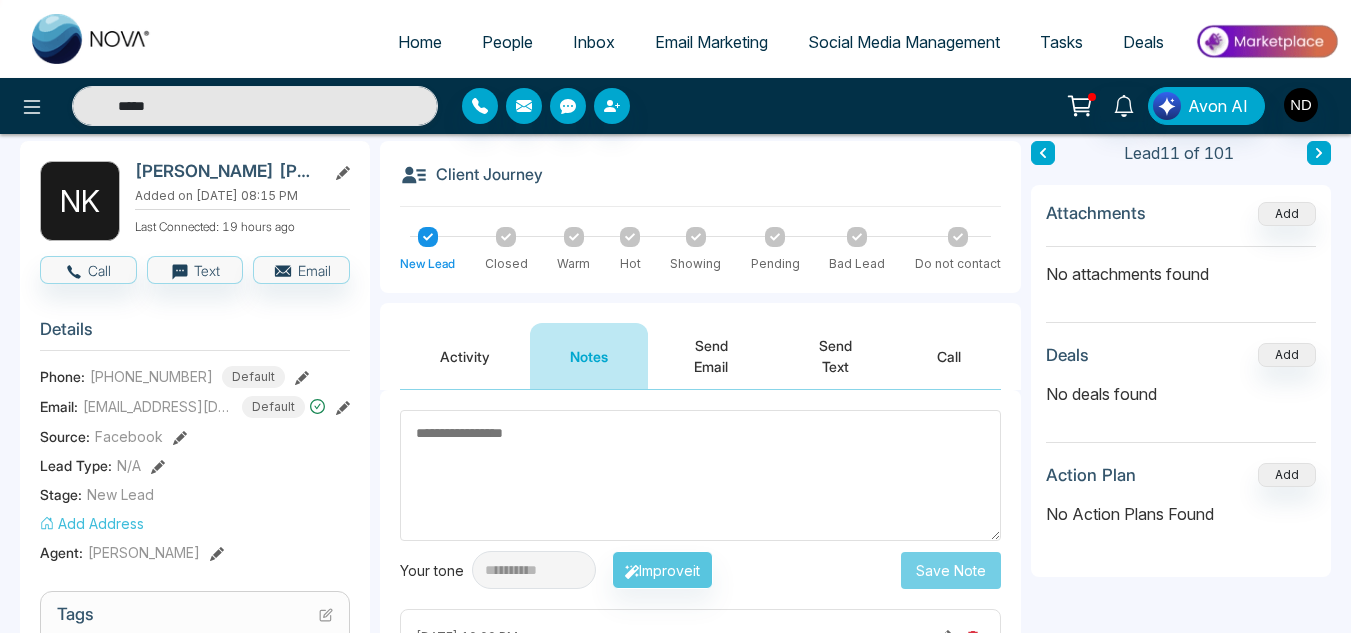 scroll, scrollTop: 87, scrollLeft: 0, axis: vertical 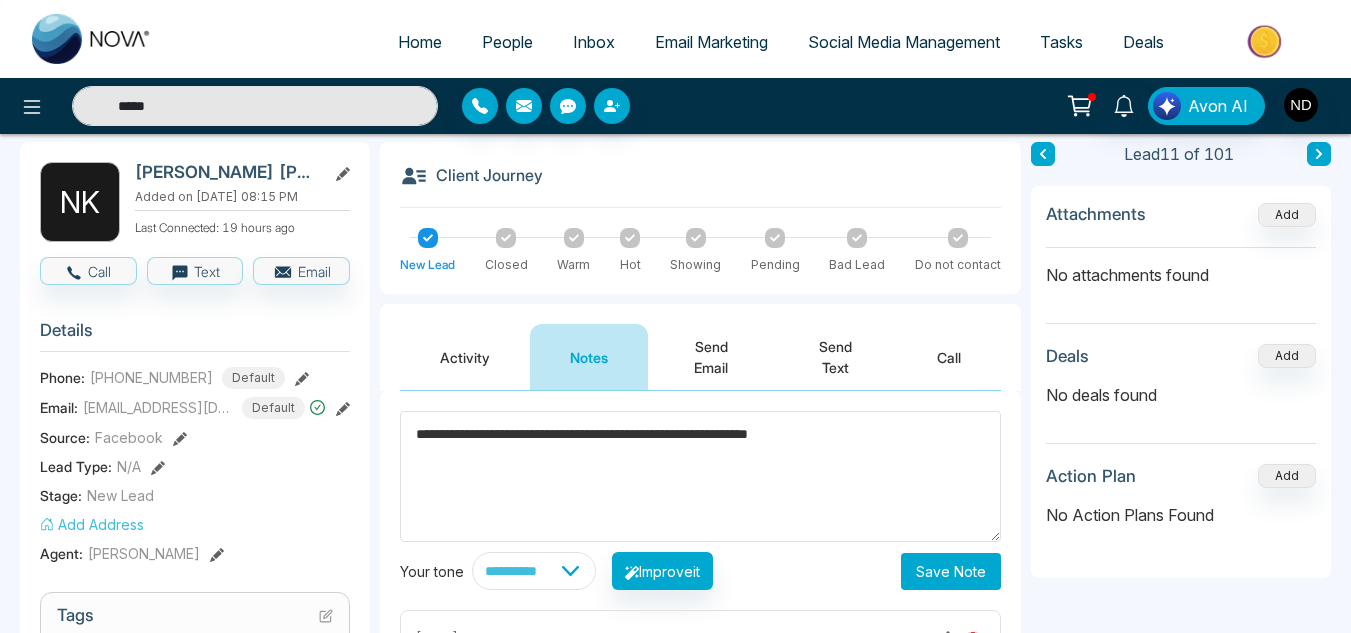 type on "**********" 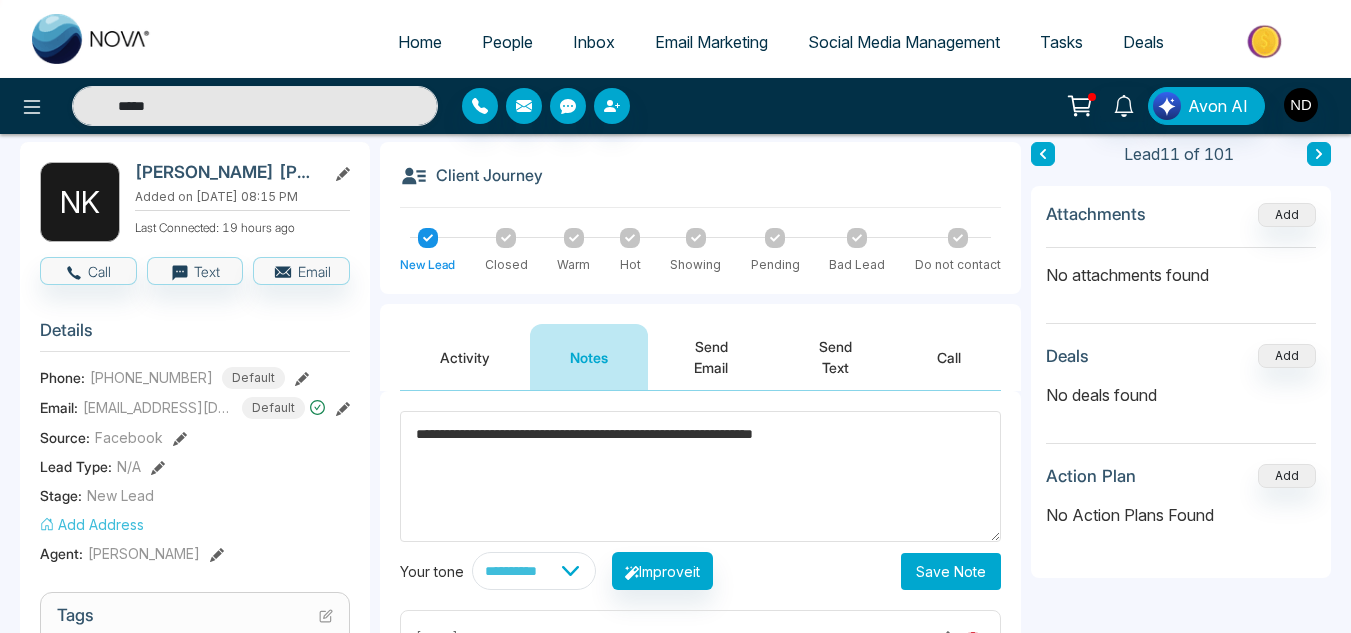 drag, startPoint x: 145, startPoint y: 3, endPoint x: 887, endPoint y: 444, distance: 863.1599 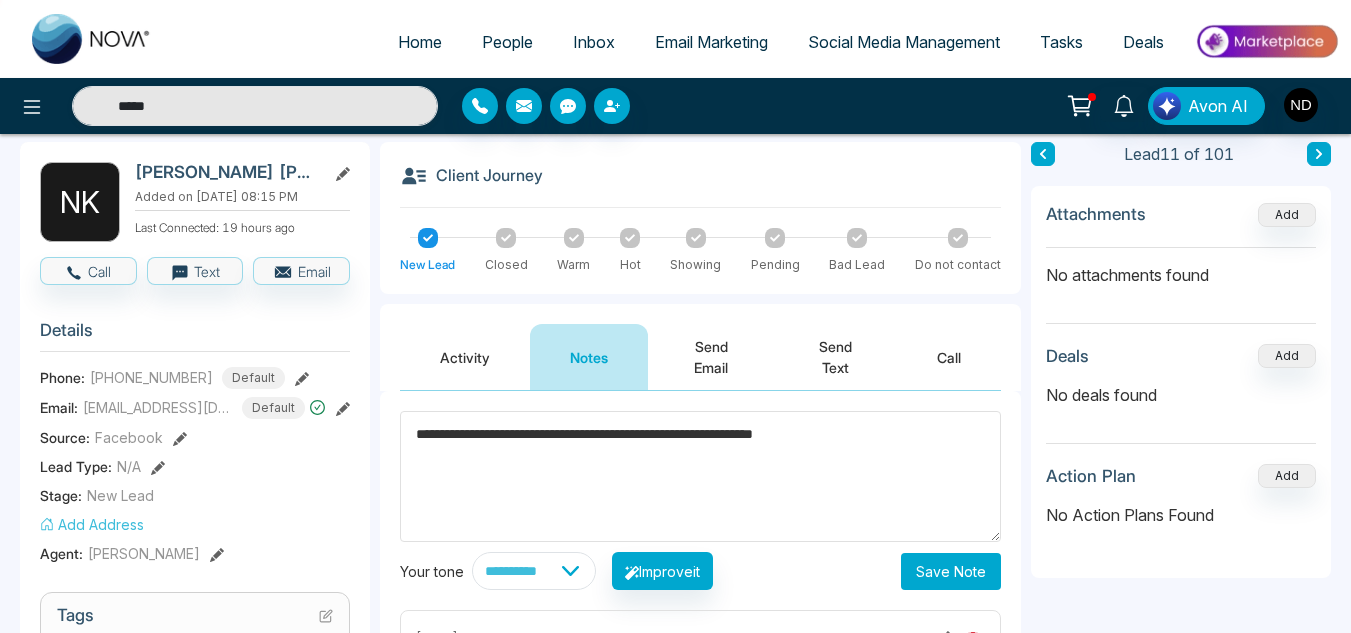 click on "**********" at bounding box center (700, 476) 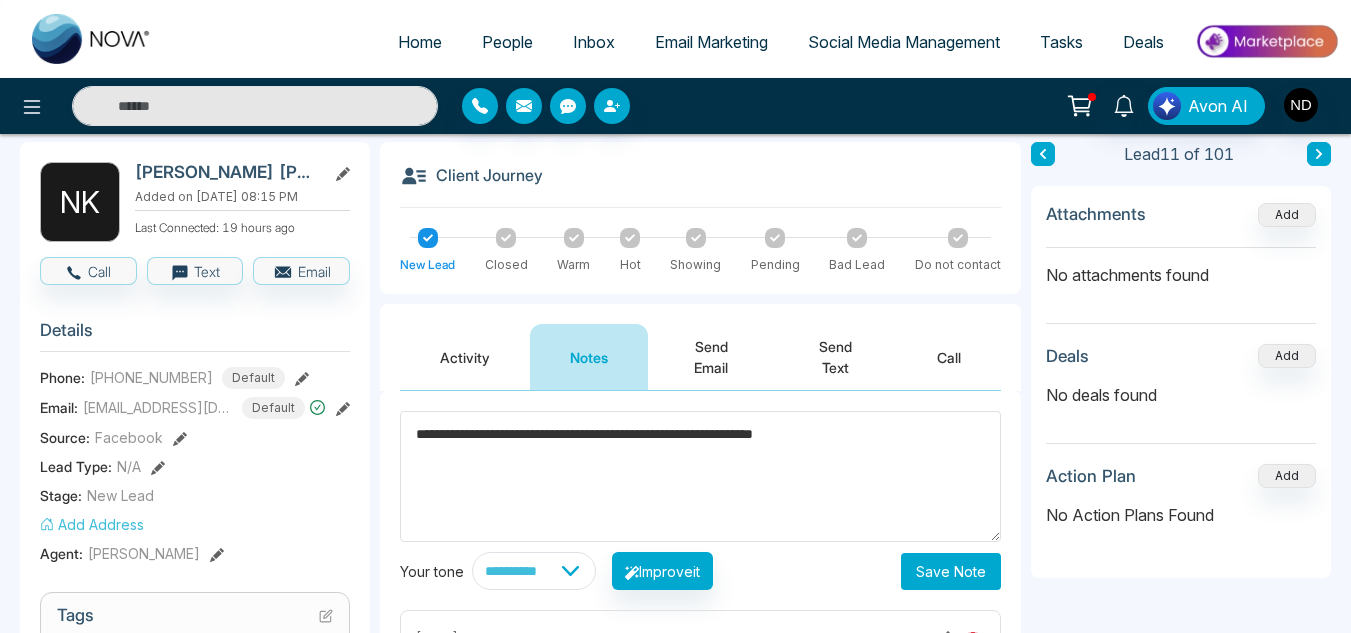 type on "*****" 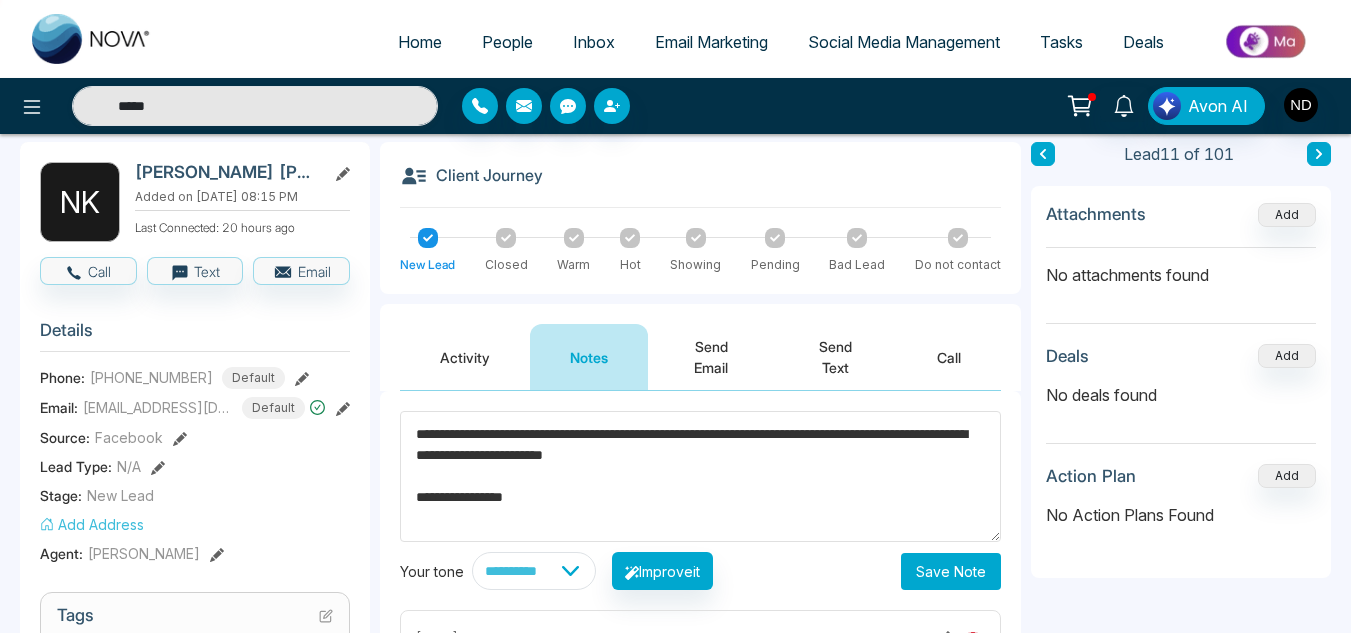 type on "**********" 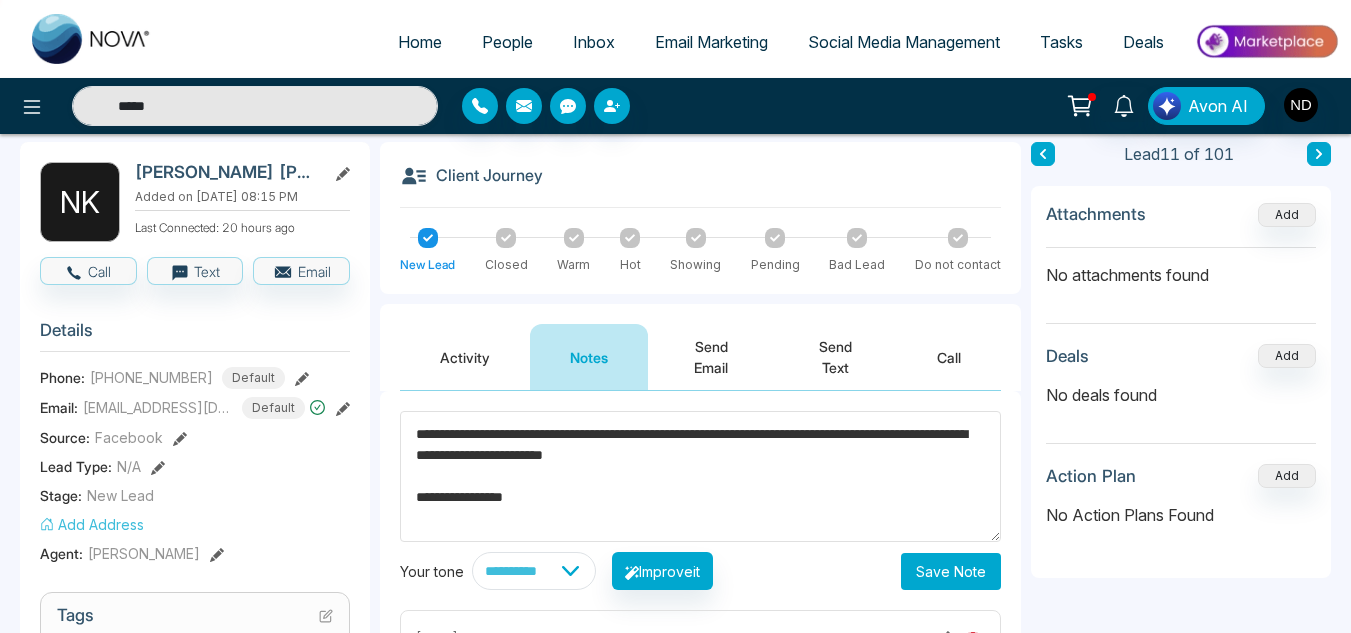 click on "Send Email" at bounding box center (711, 357) 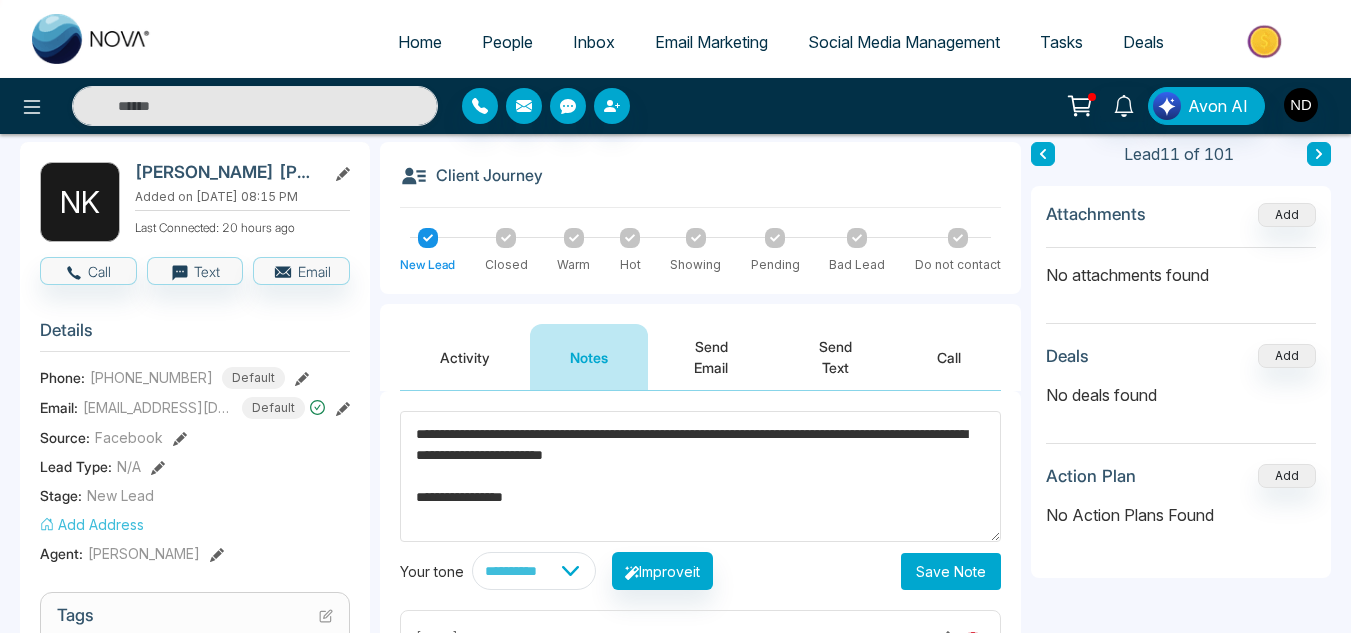 type on "*****" 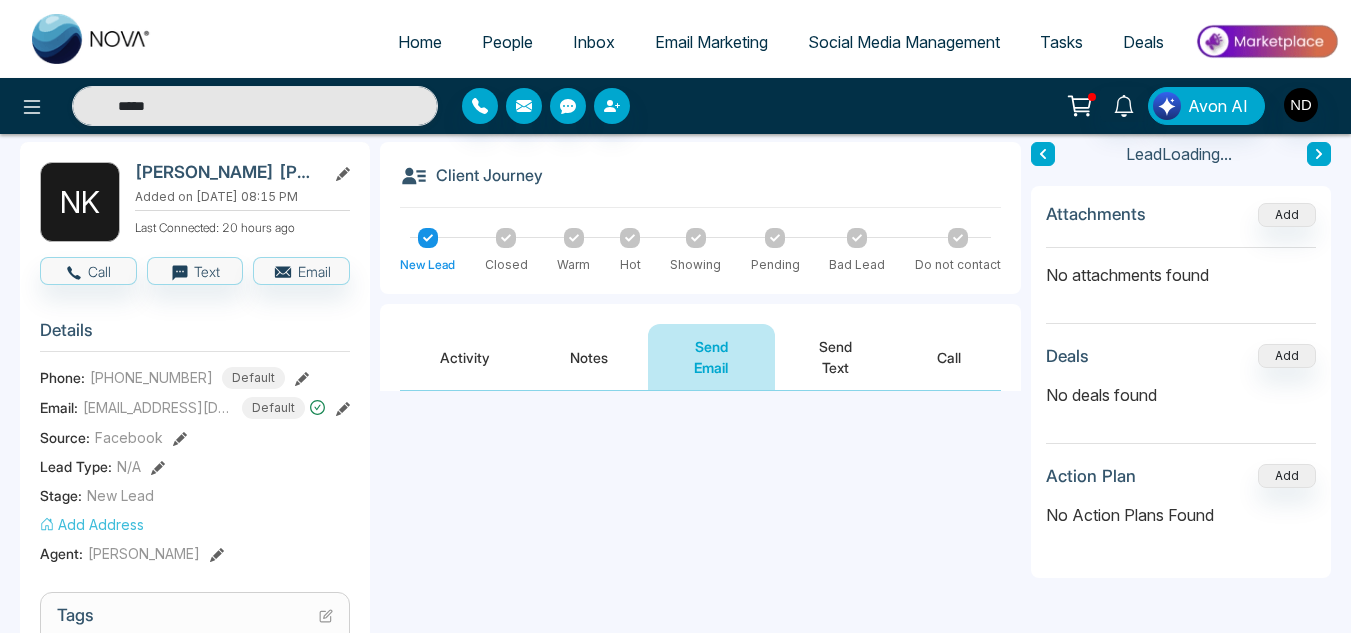 click on "Notes" at bounding box center (589, 357) 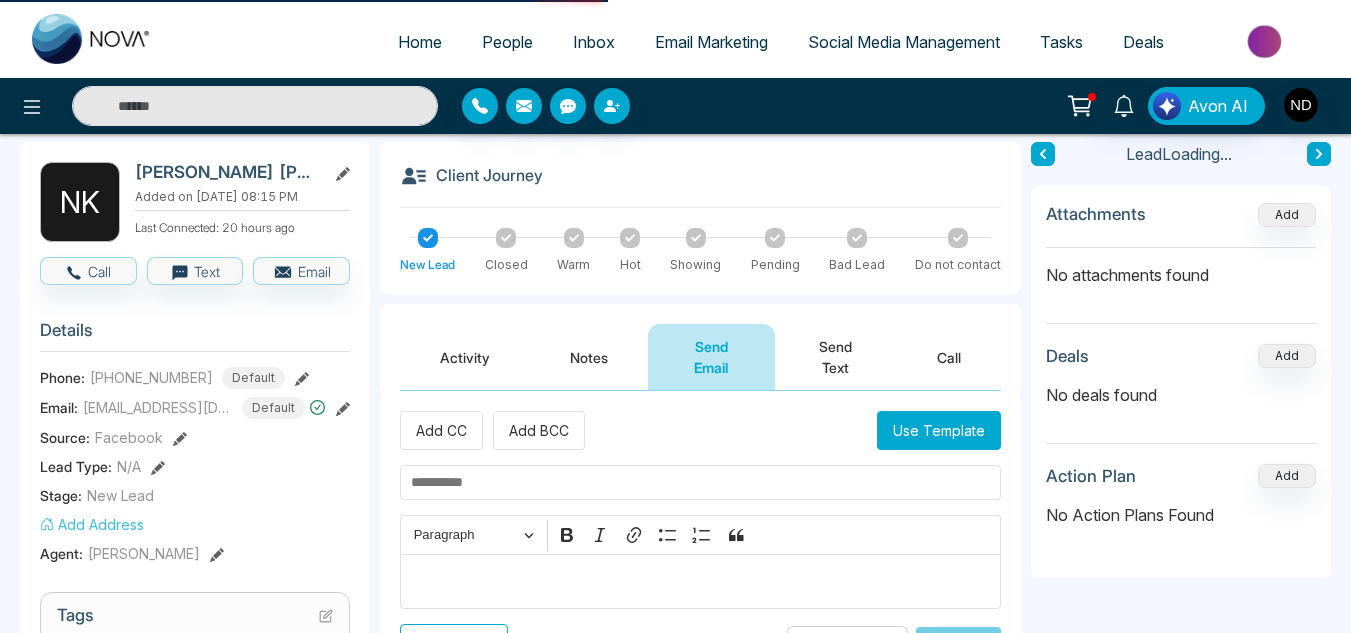 type on "*****" 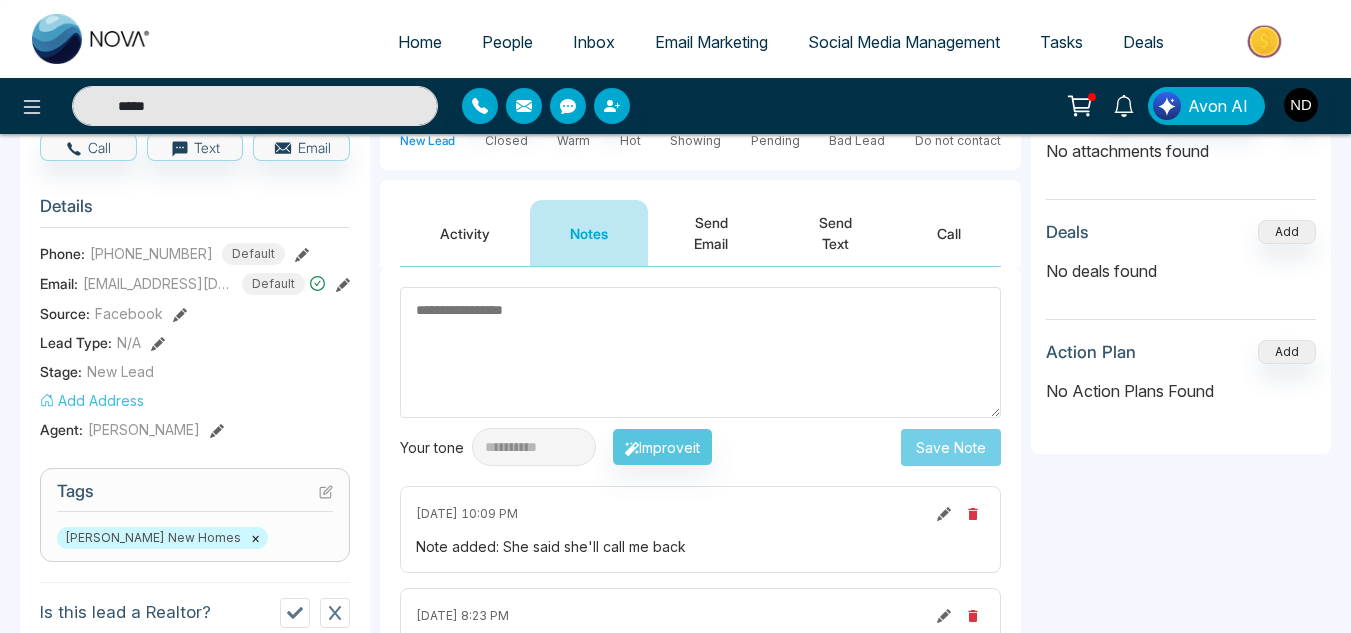scroll, scrollTop: 214, scrollLeft: 0, axis: vertical 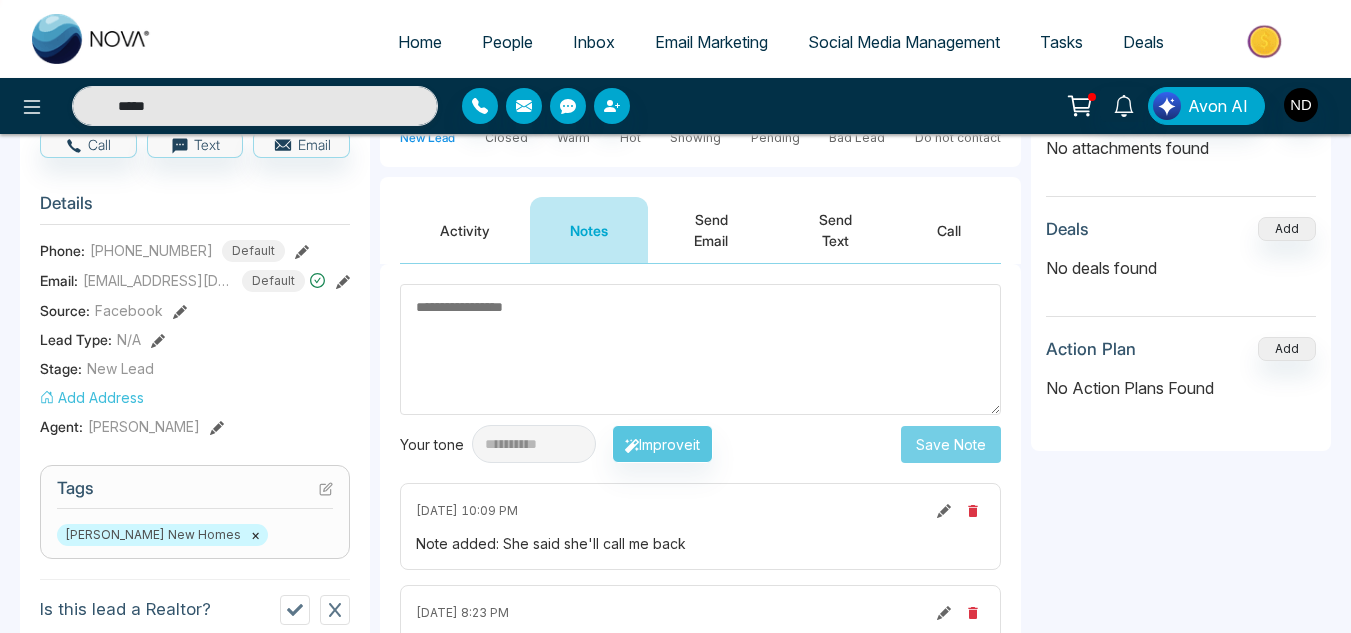 click on "Send Email" at bounding box center (711, 230) 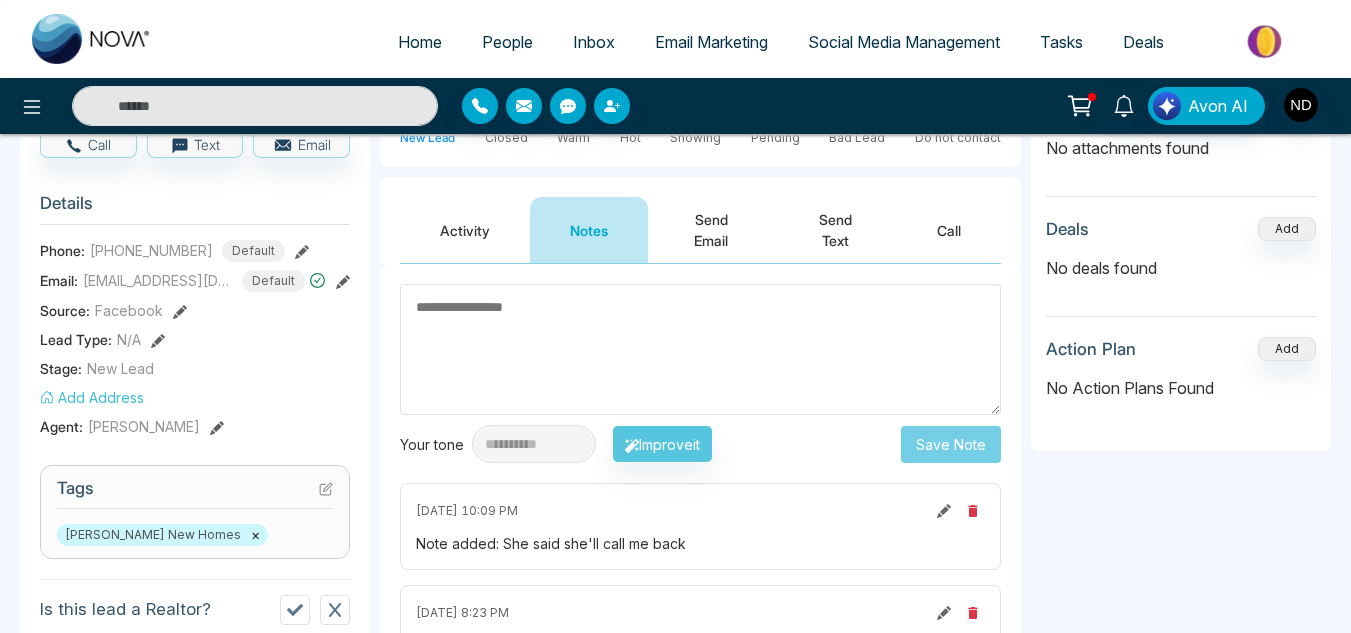 type on "*****" 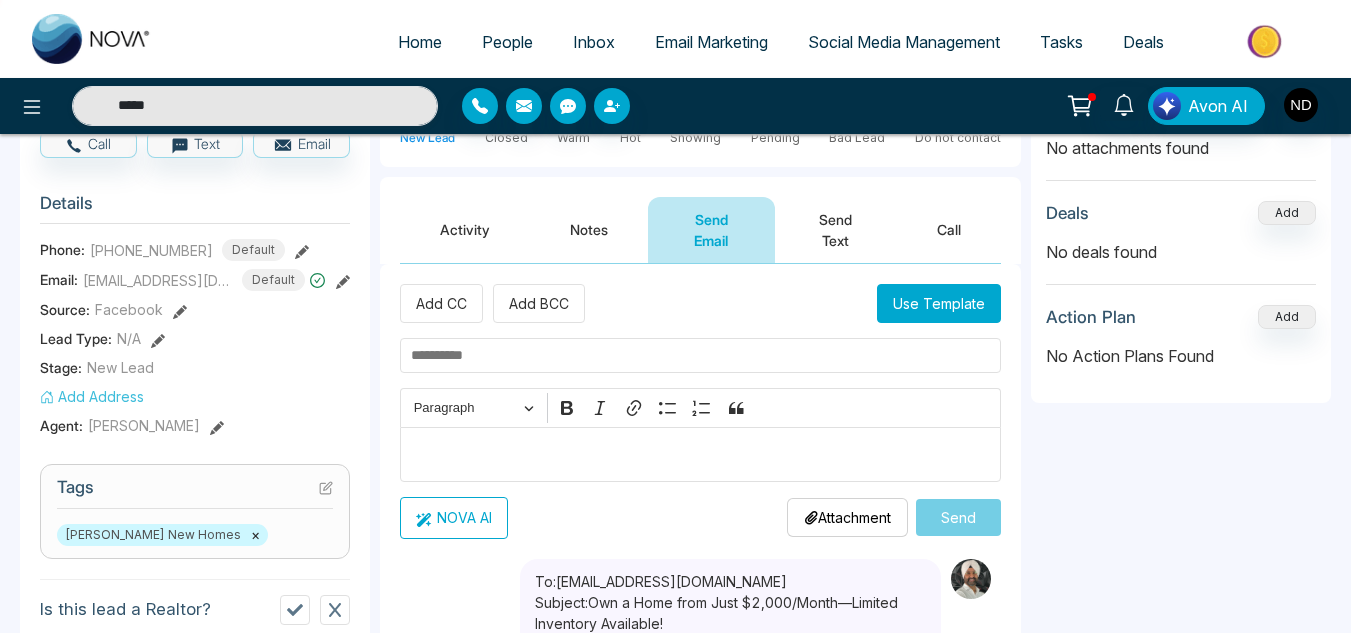click at bounding box center (700, 355) 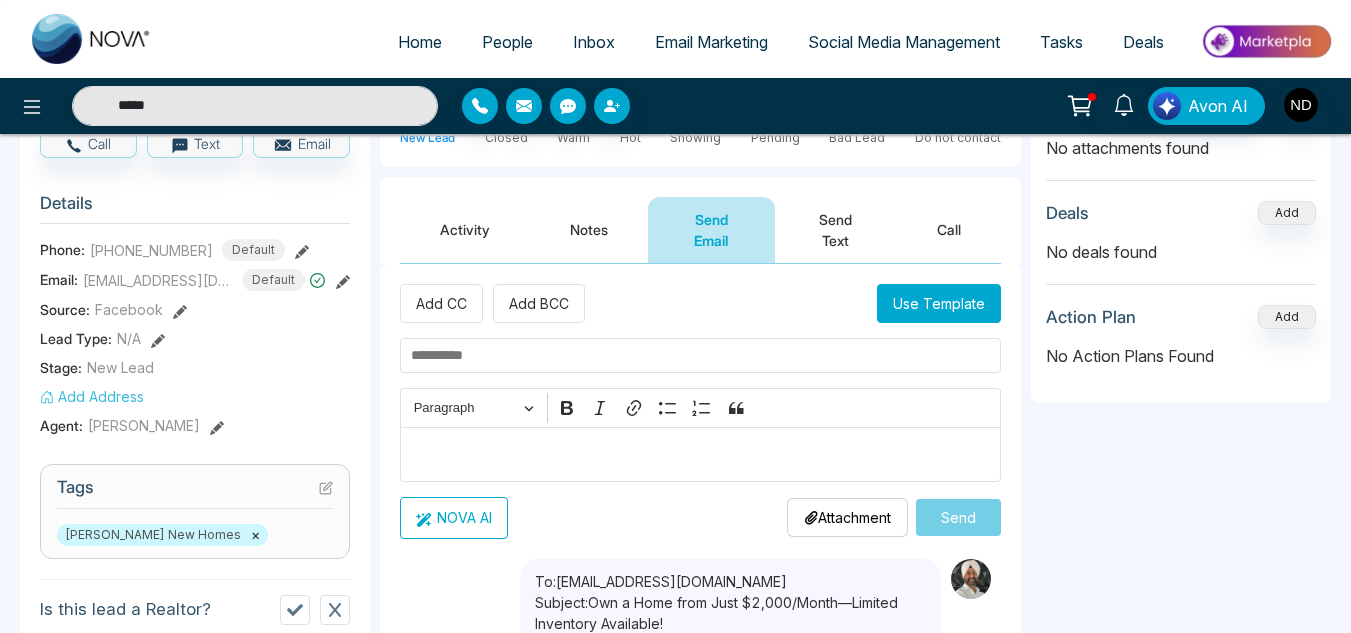 type 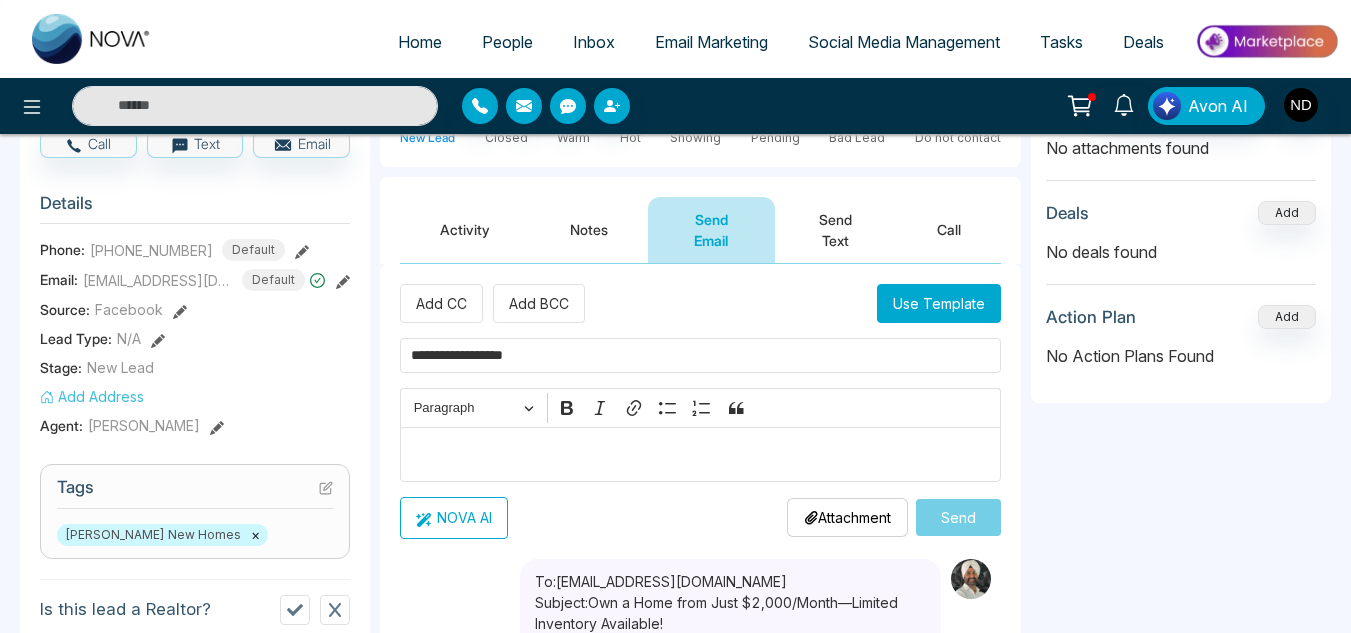 type on "**********" 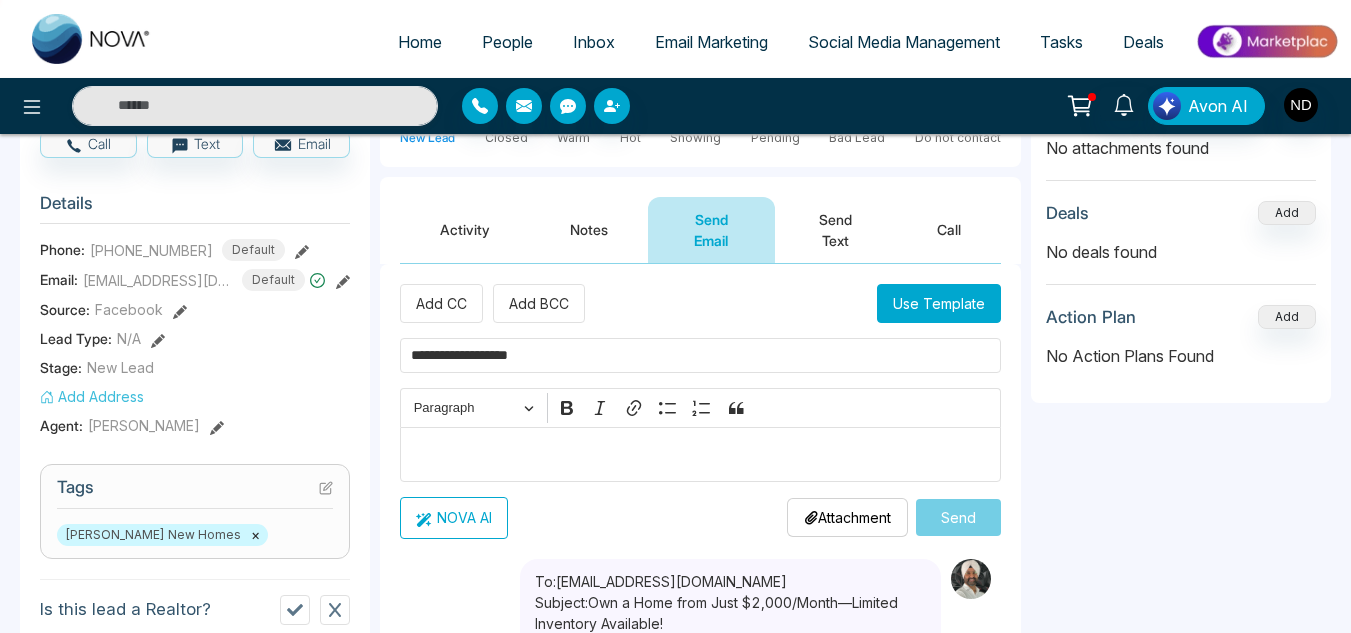 type on "*****" 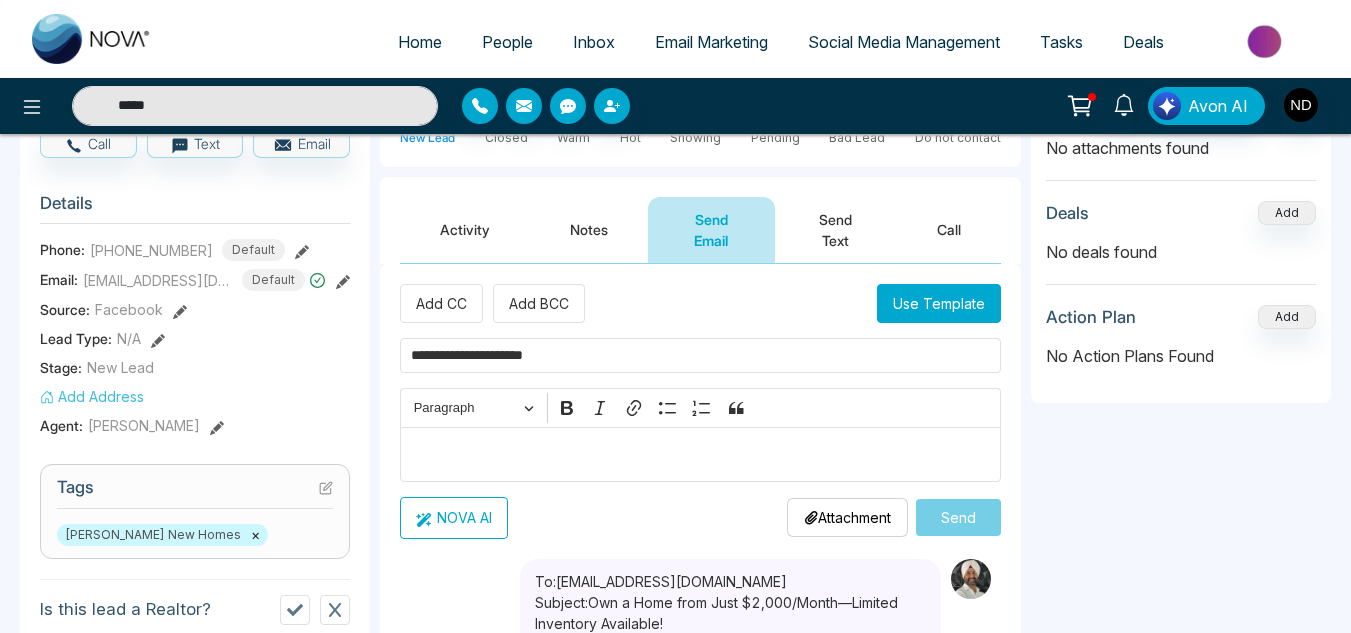 type on "**********" 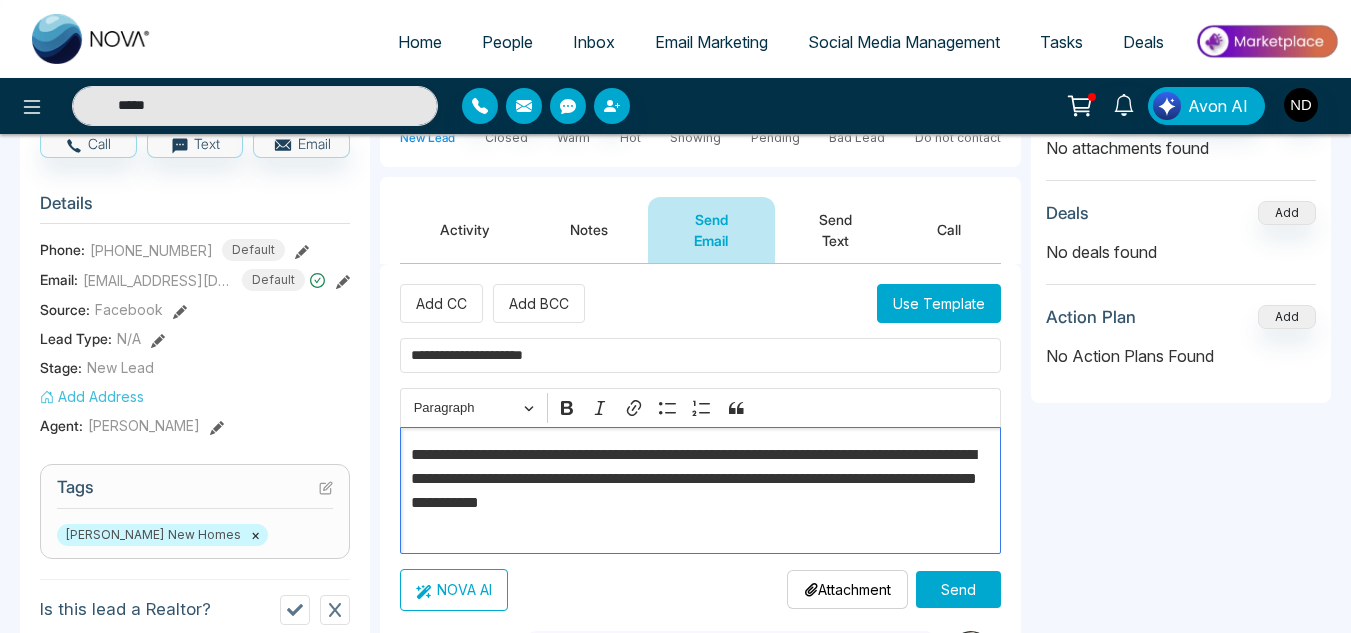 click on "**********" at bounding box center [701, 491] 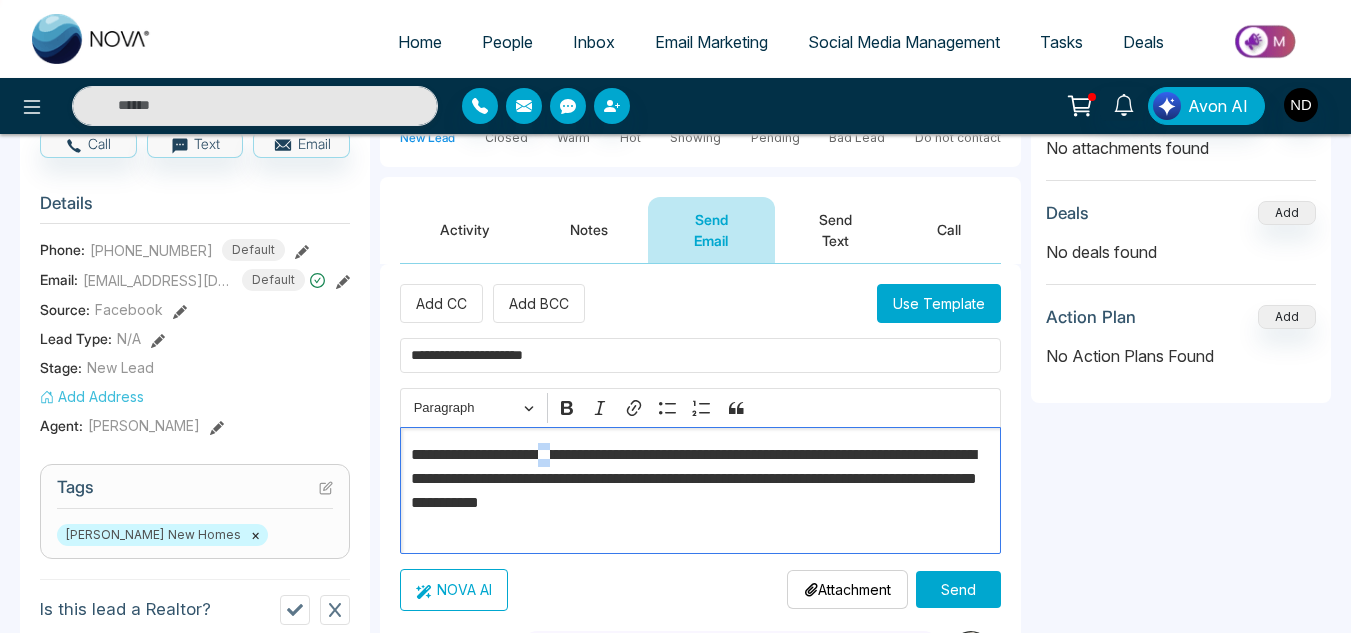 click on "**********" at bounding box center (701, 491) 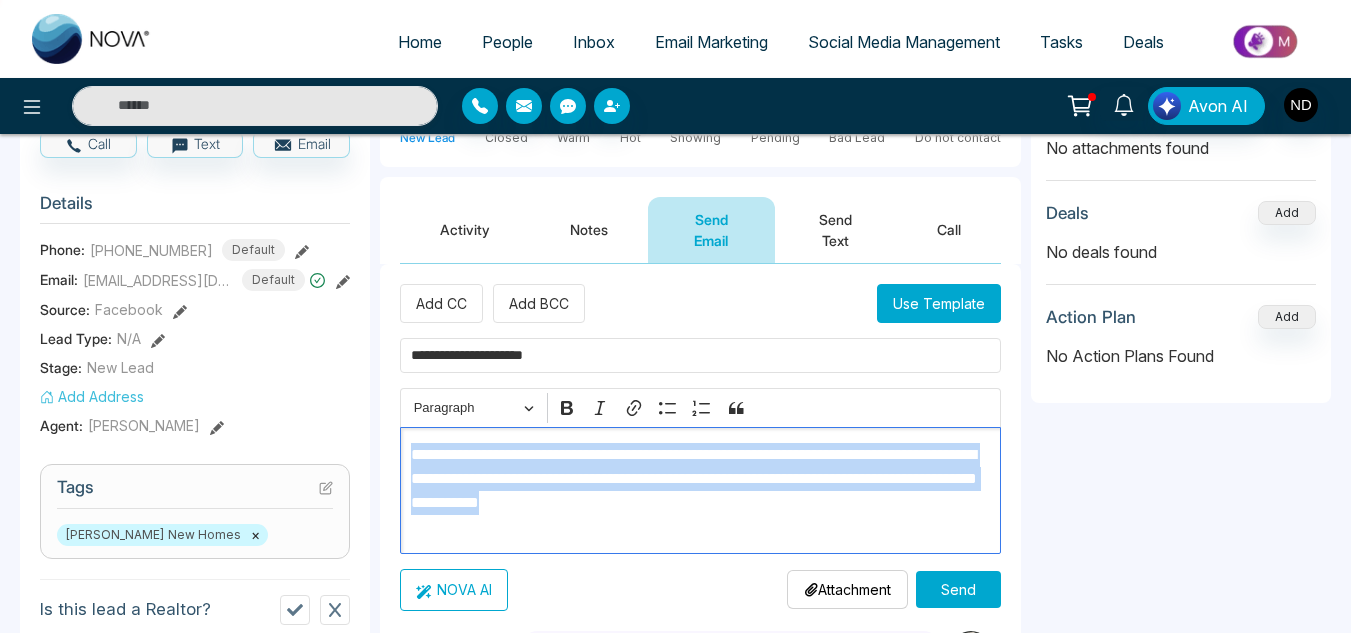 click on "**********" at bounding box center [701, 491] 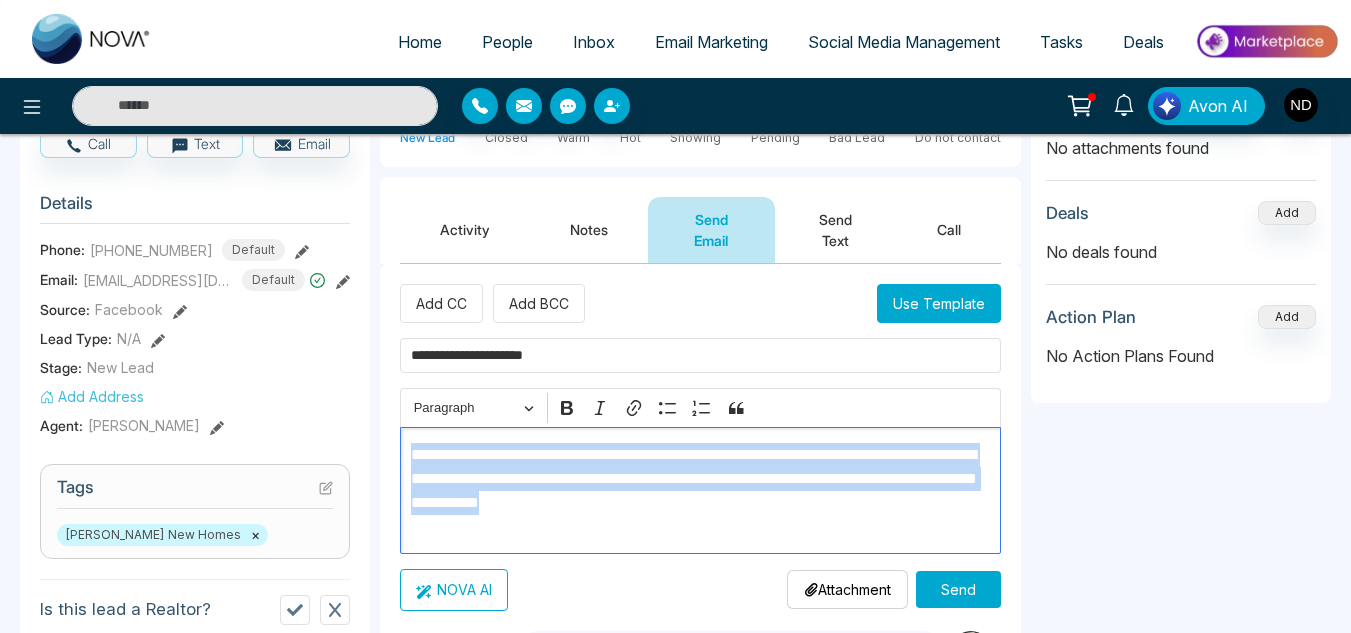 click on "**********" at bounding box center [701, 491] 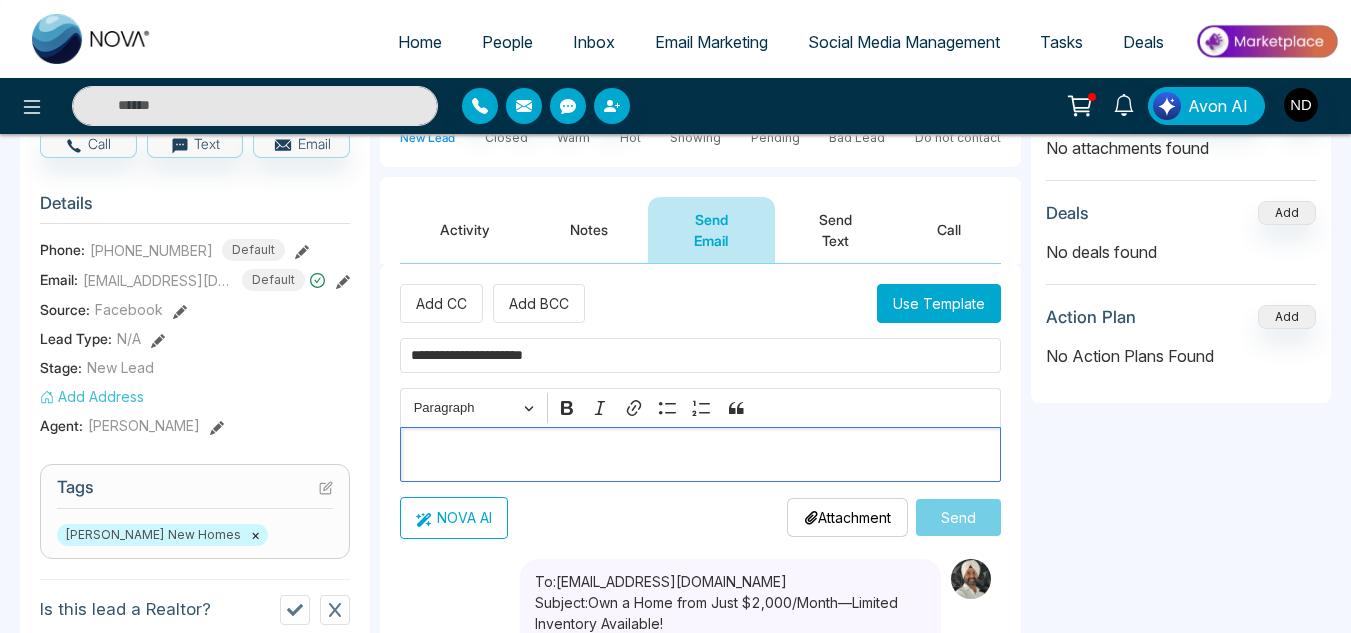 type on "*****" 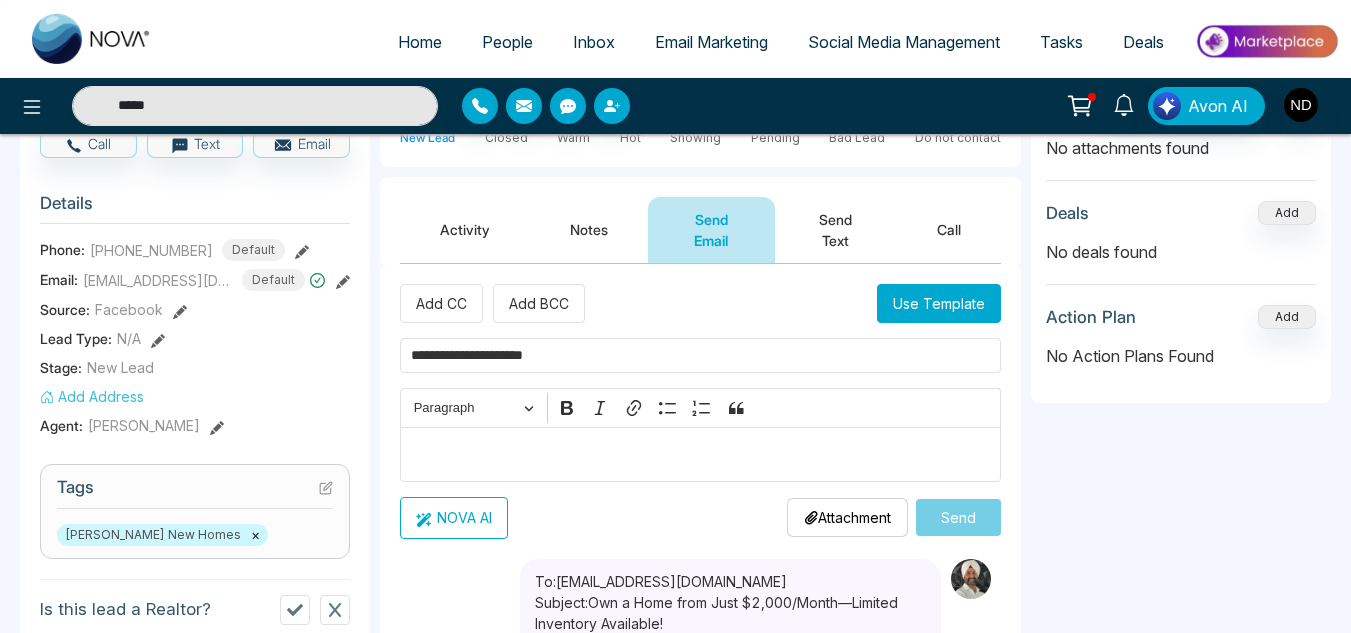 click on "Attachment" at bounding box center [847, 517] 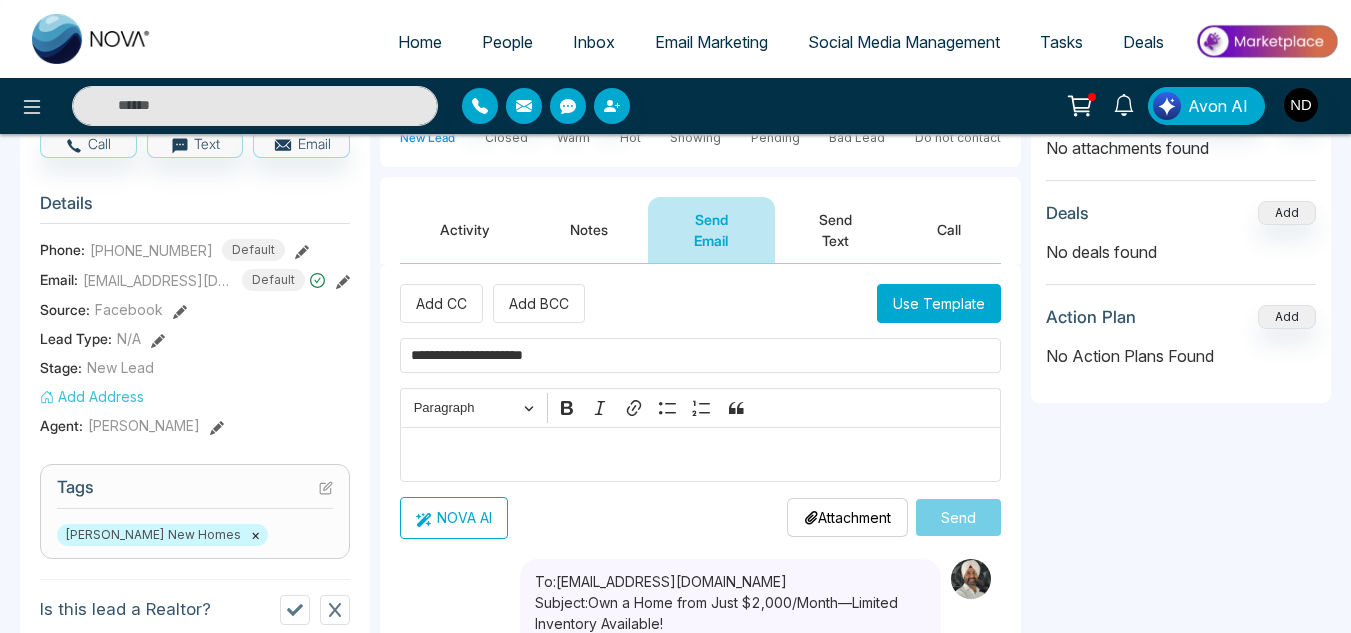 type on "*****" 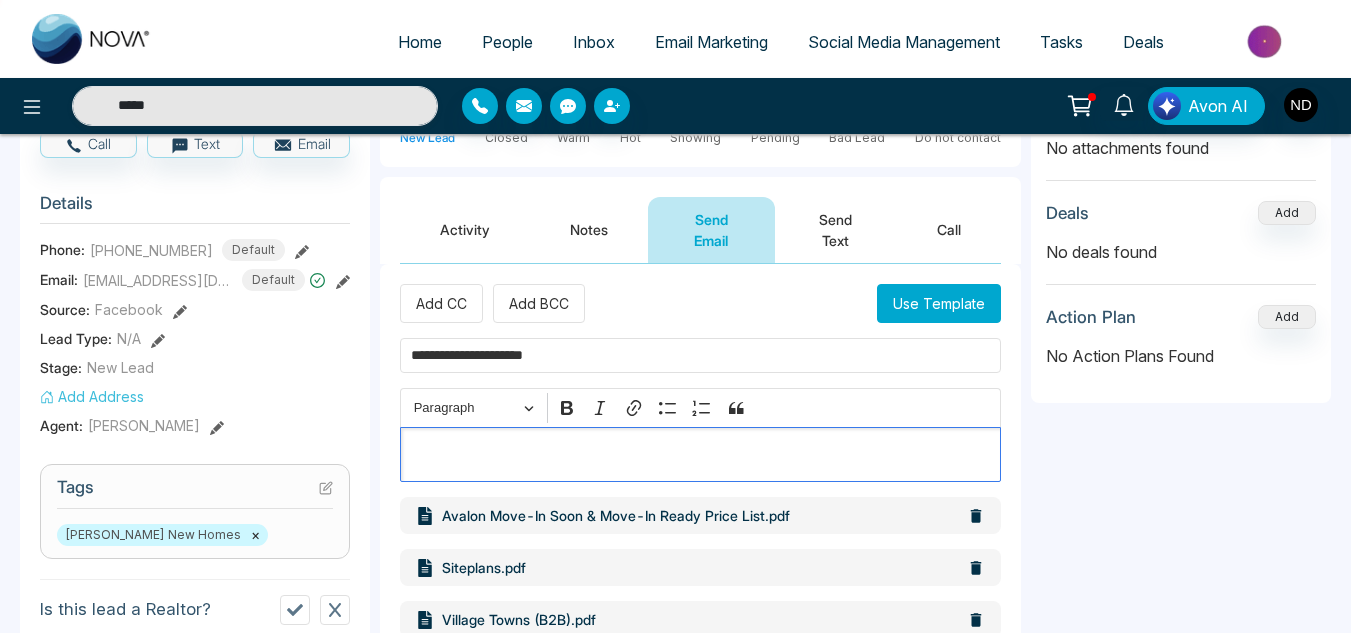 click at bounding box center [701, 455] 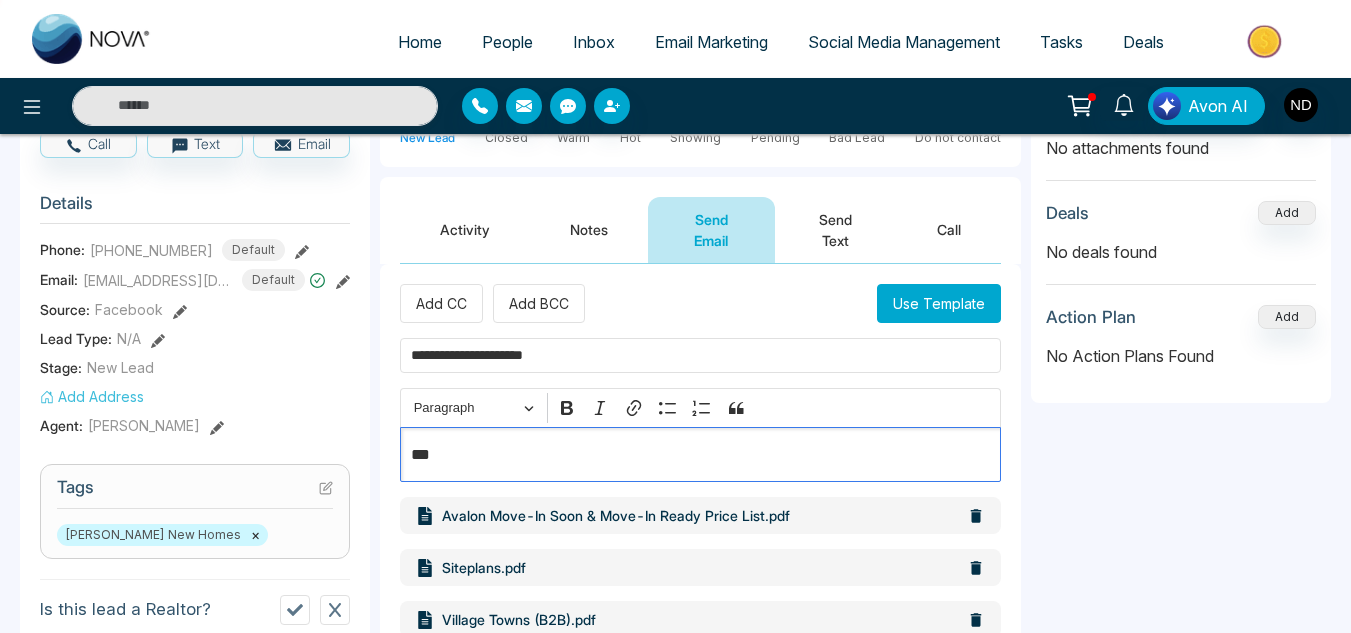 type on "*****" 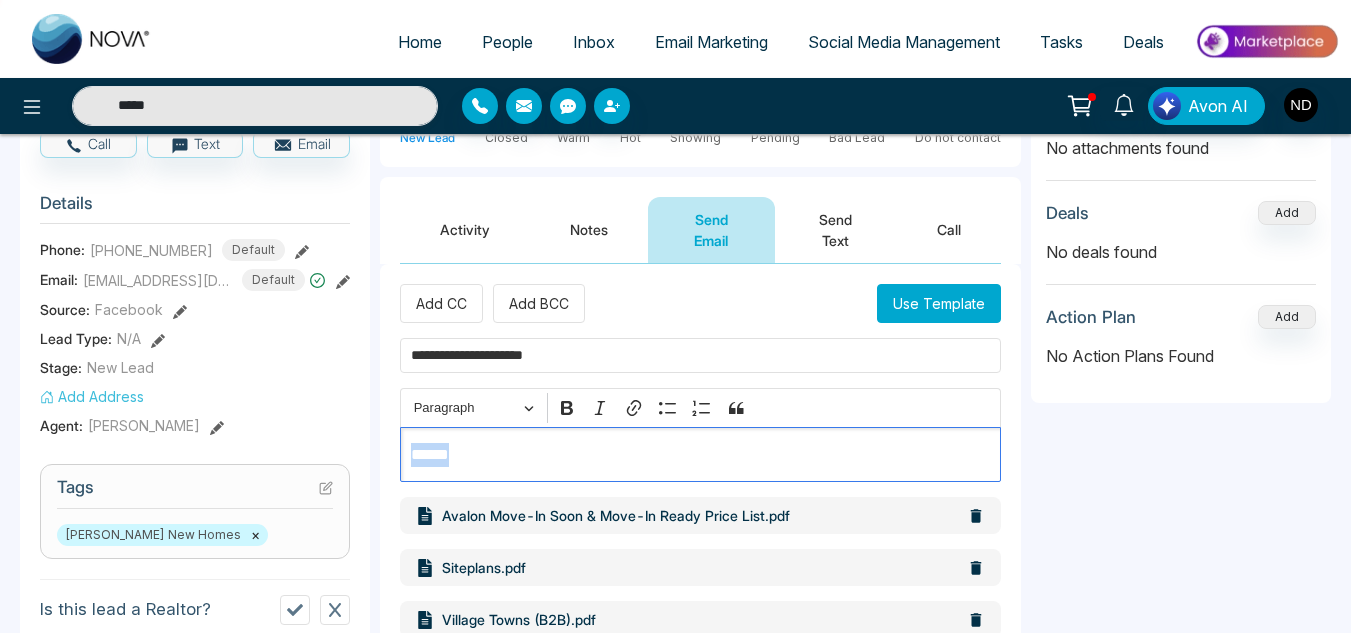drag, startPoint x: 497, startPoint y: 458, endPoint x: 302, endPoint y: 447, distance: 195.31001 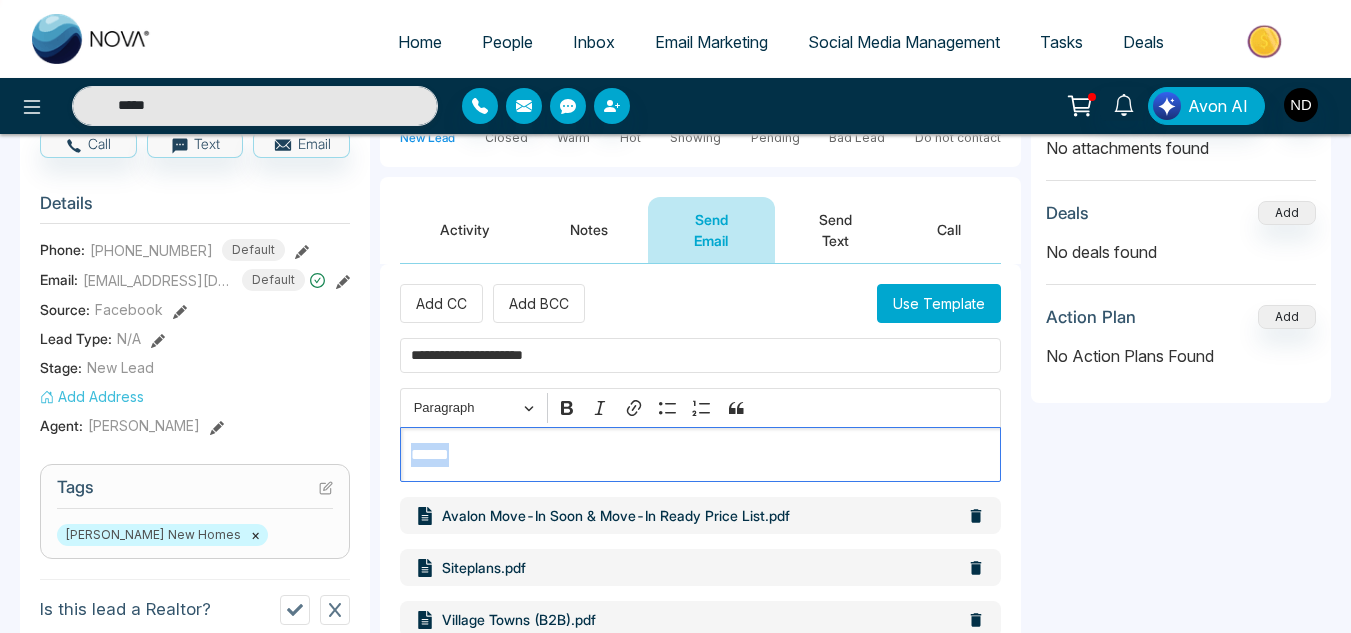 click on "**********" at bounding box center (675, 642) 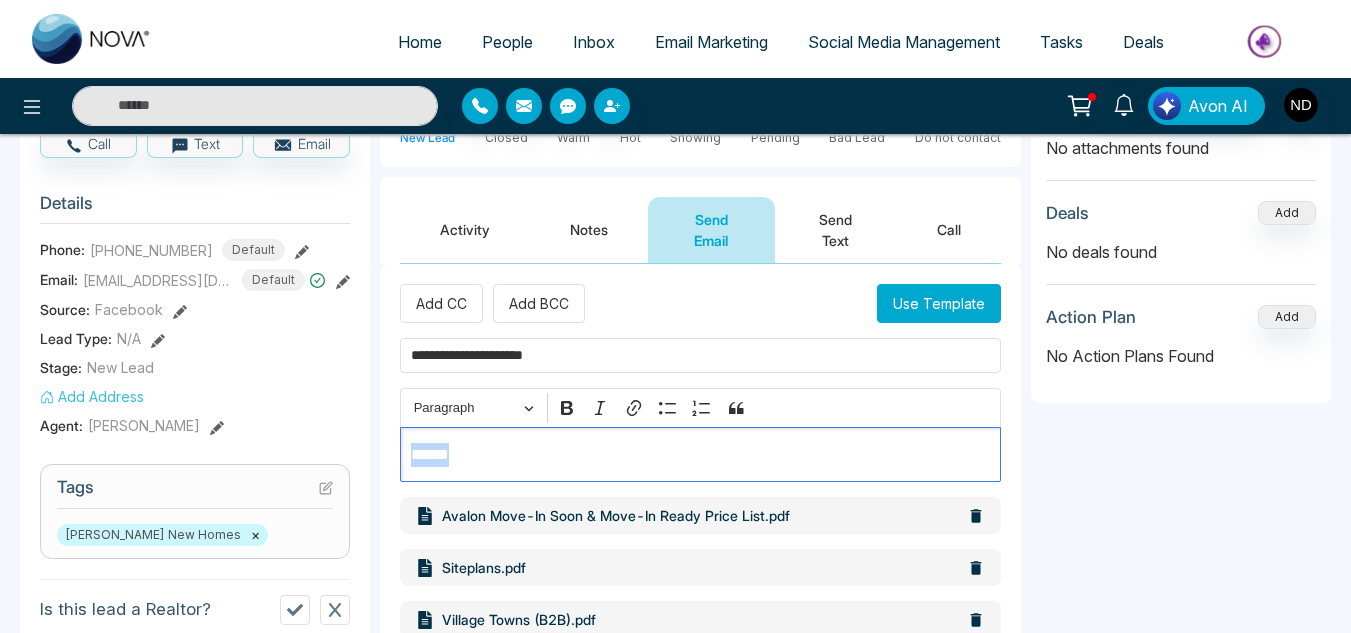 type on "*****" 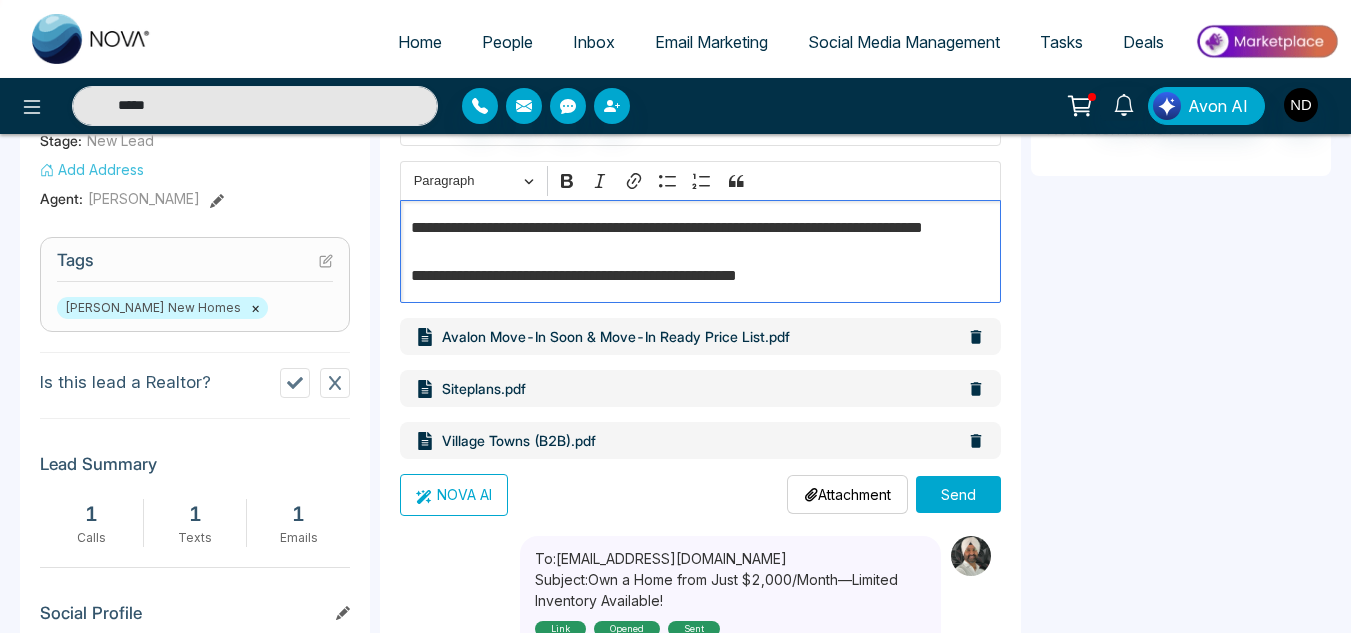 scroll, scrollTop: 443, scrollLeft: 0, axis: vertical 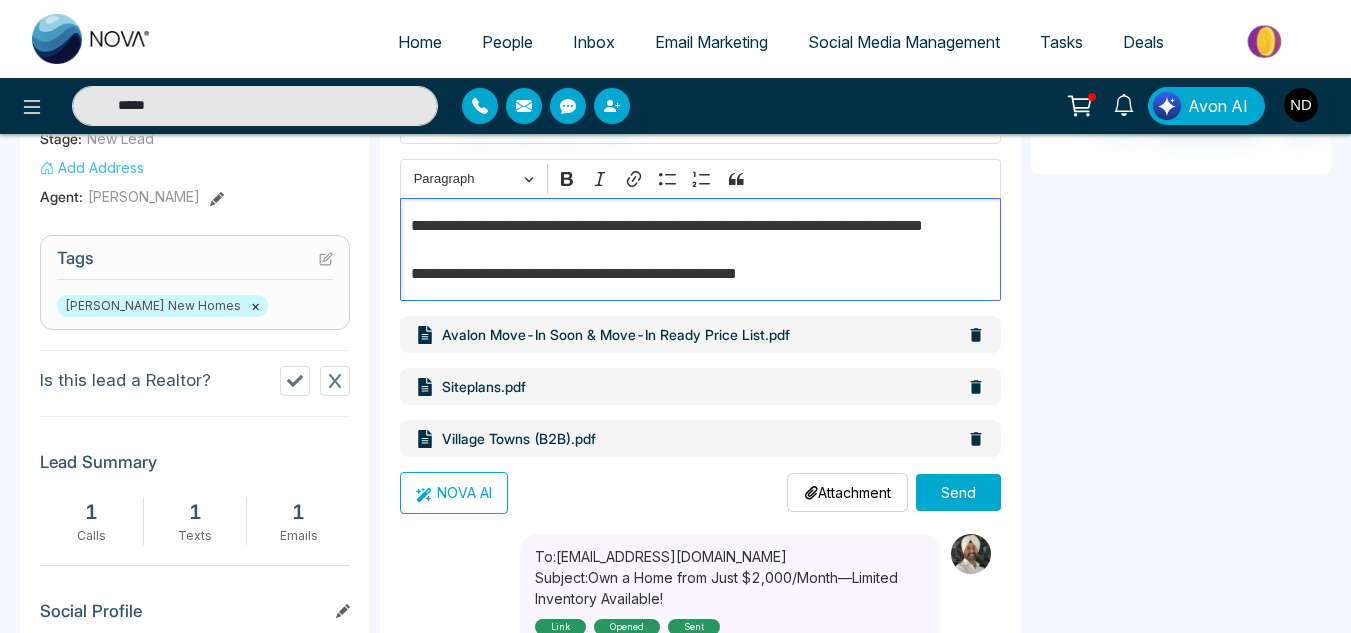 click on "Send" at bounding box center (958, 492) 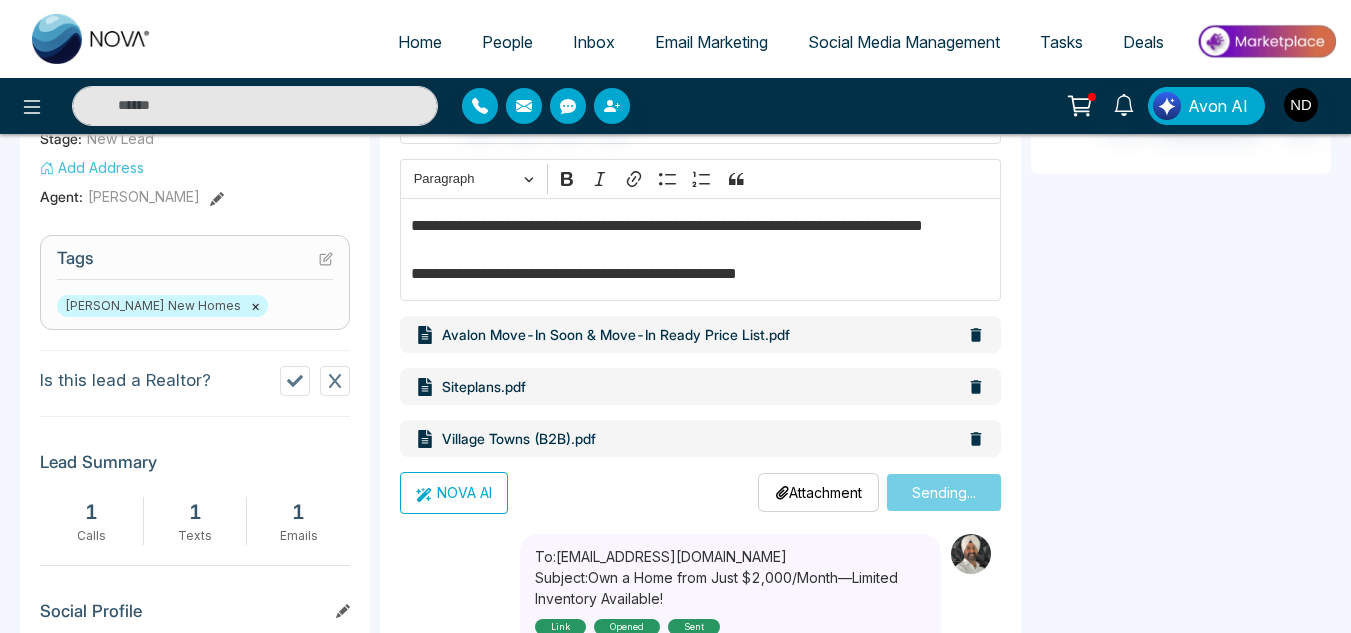 type on "*****" 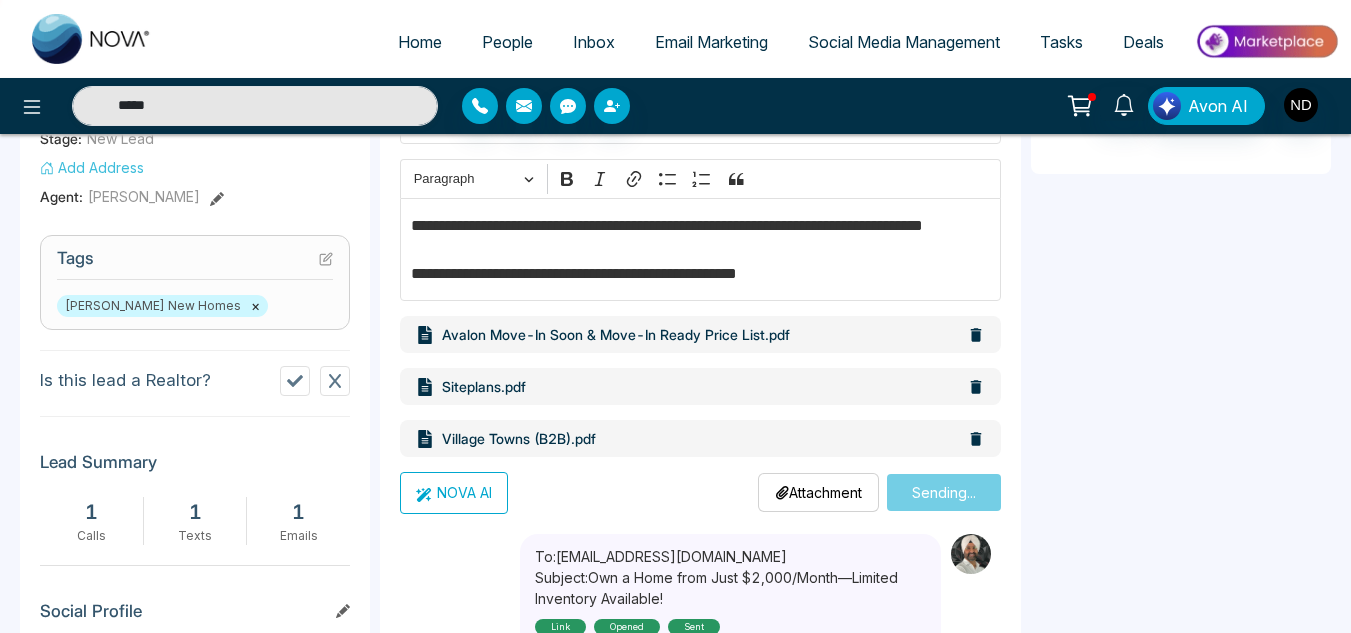 type 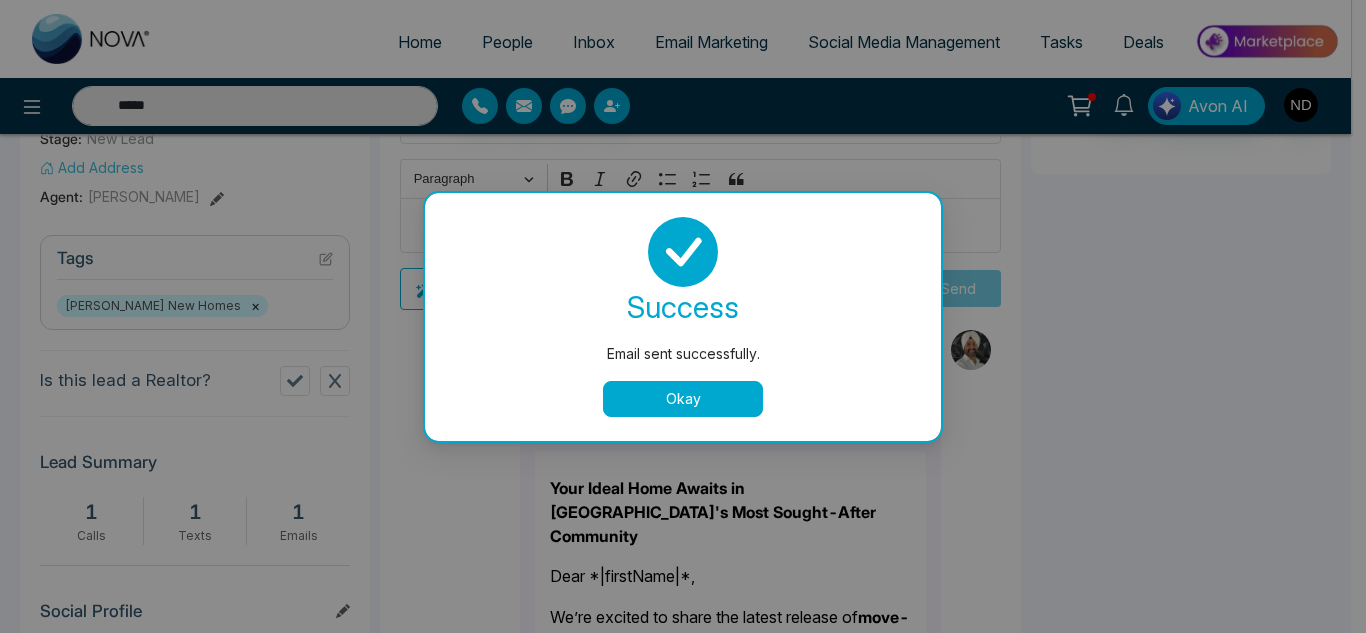 click on "Okay" at bounding box center (683, 399) 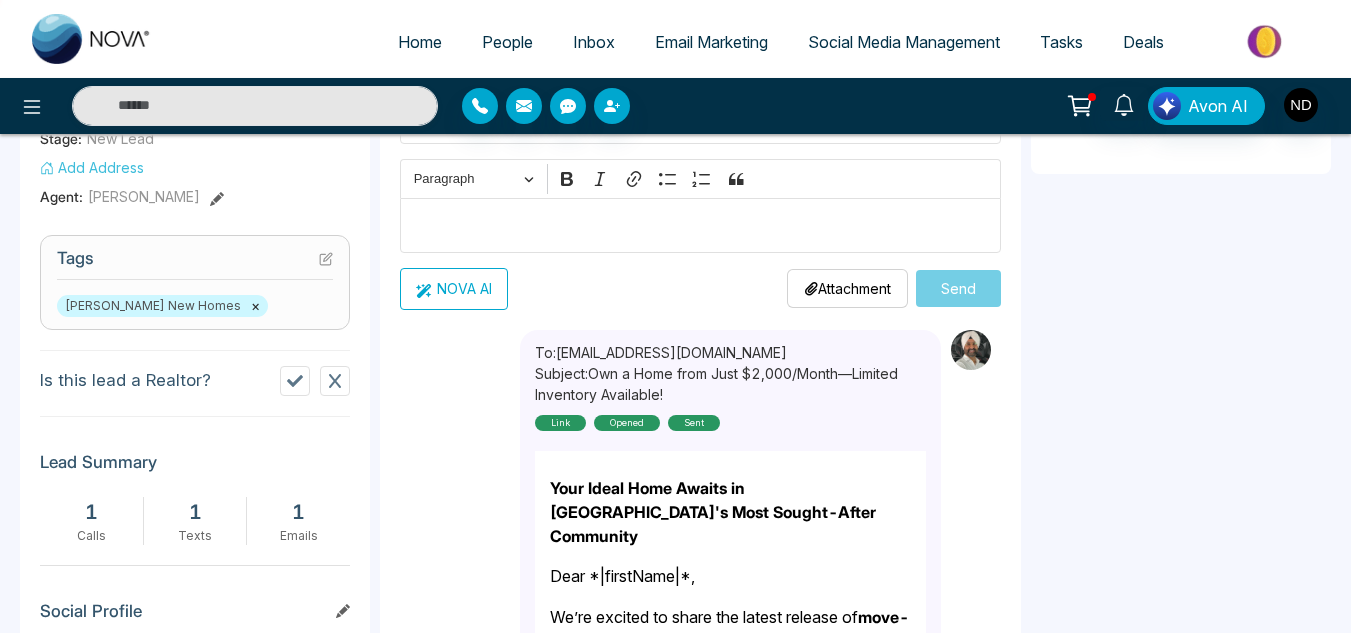 scroll, scrollTop: 0, scrollLeft: 0, axis: both 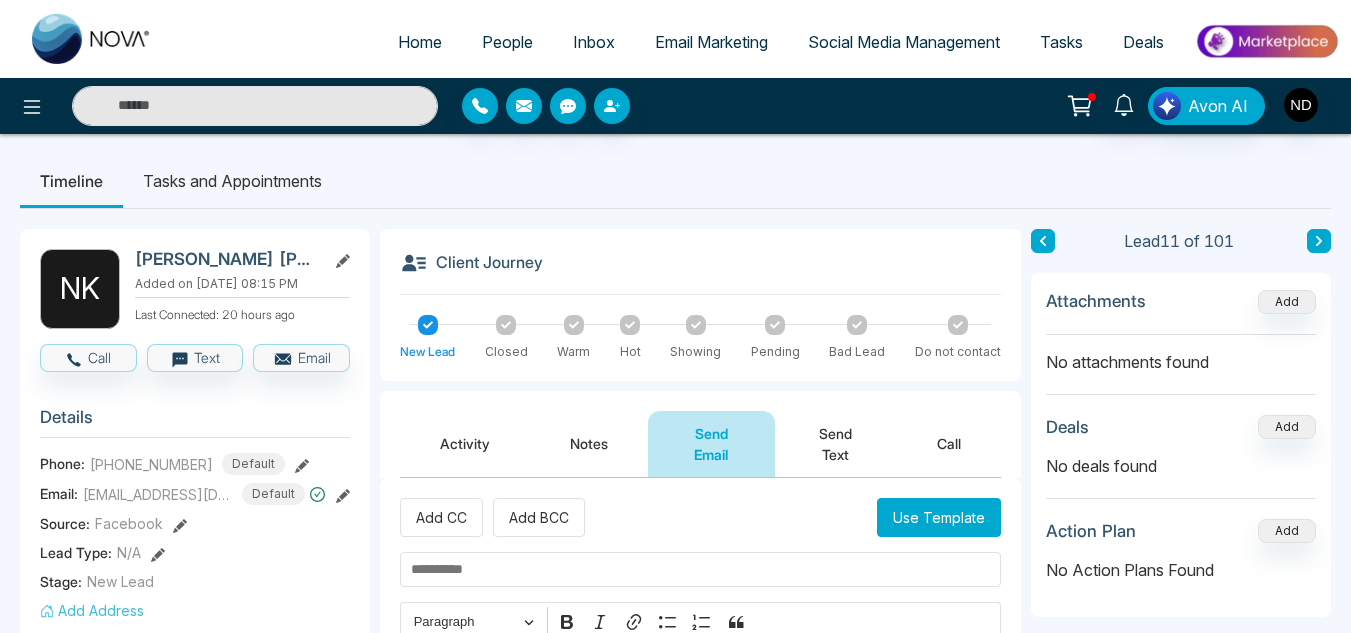 click on "Activity" at bounding box center (465, 444) 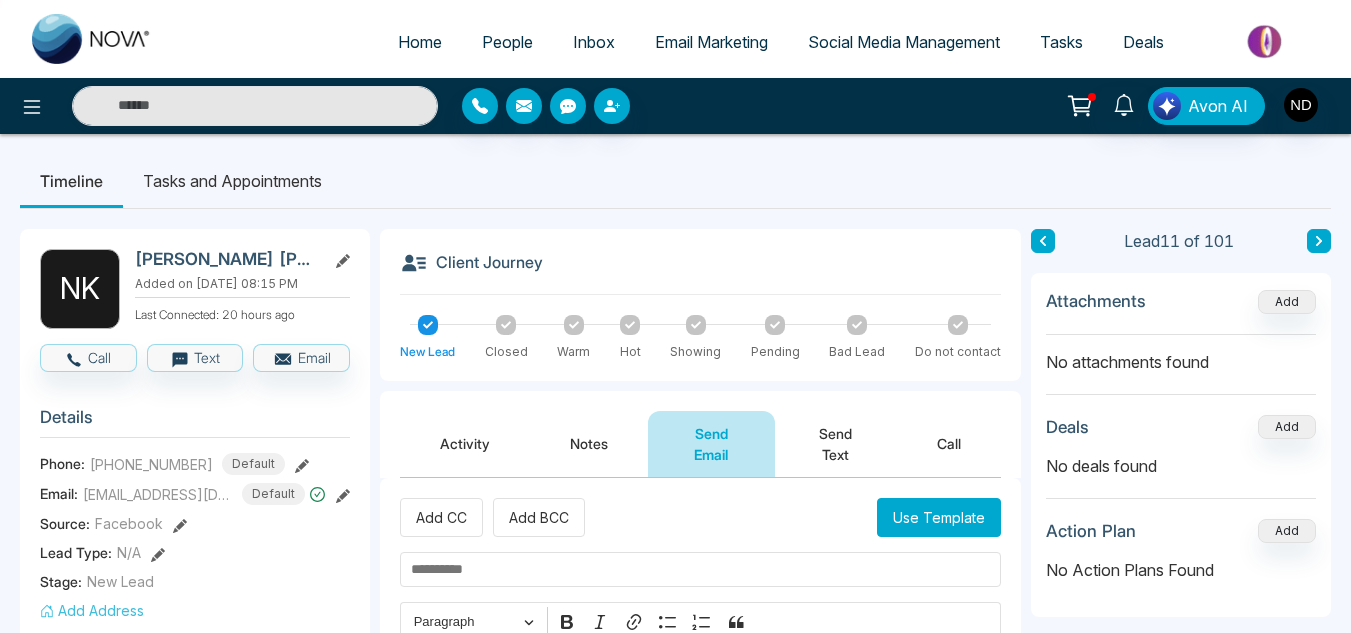 type on "*****" 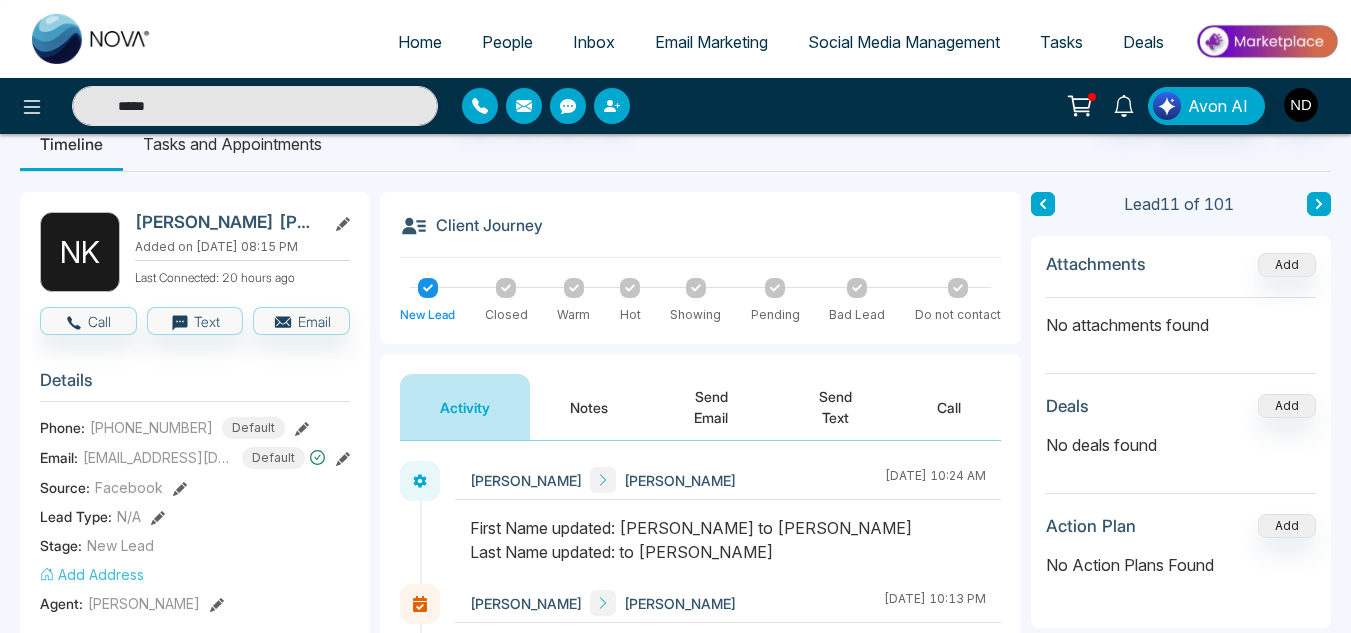 scroll, scrollTop: 0, scrollLeft: 0, axis: both 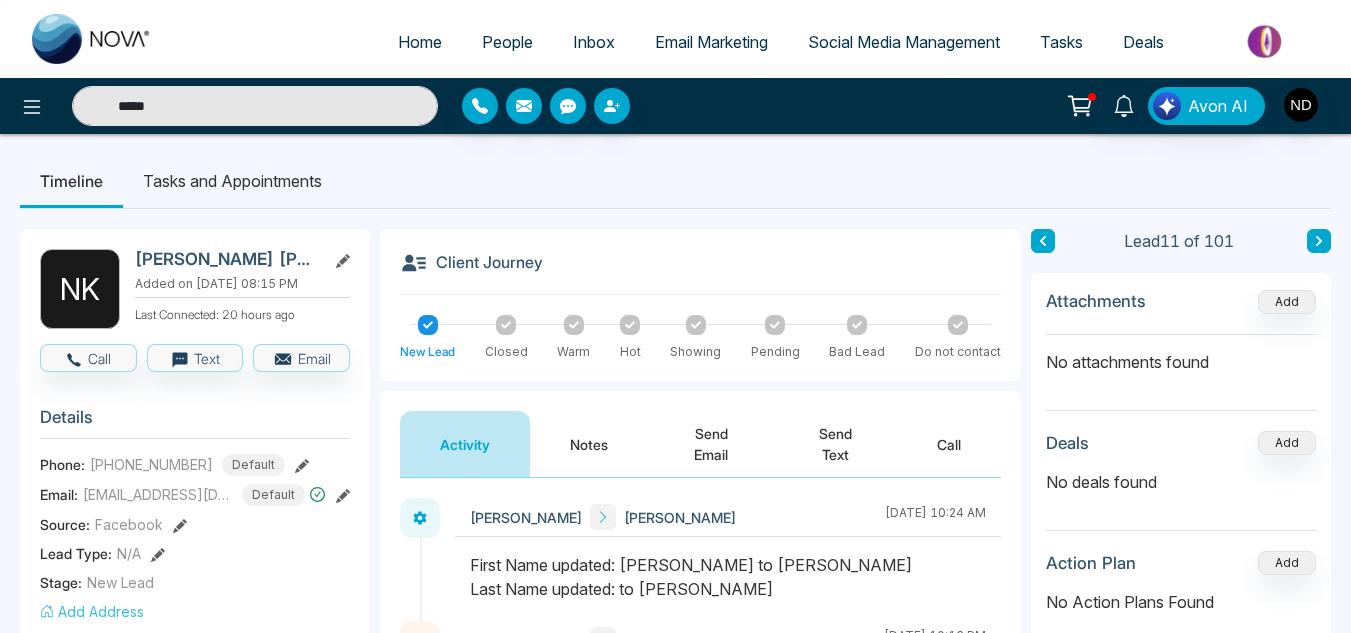 click on "Notes" at bounding box center [589, 444] 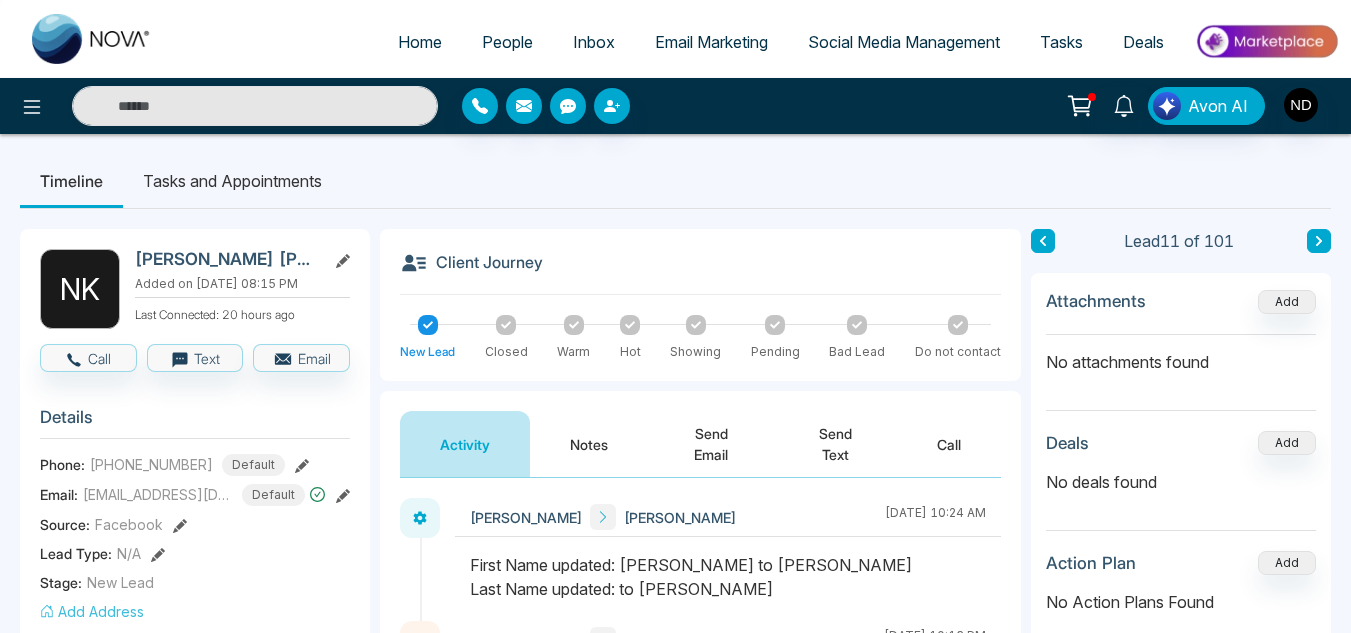 type on "*****" 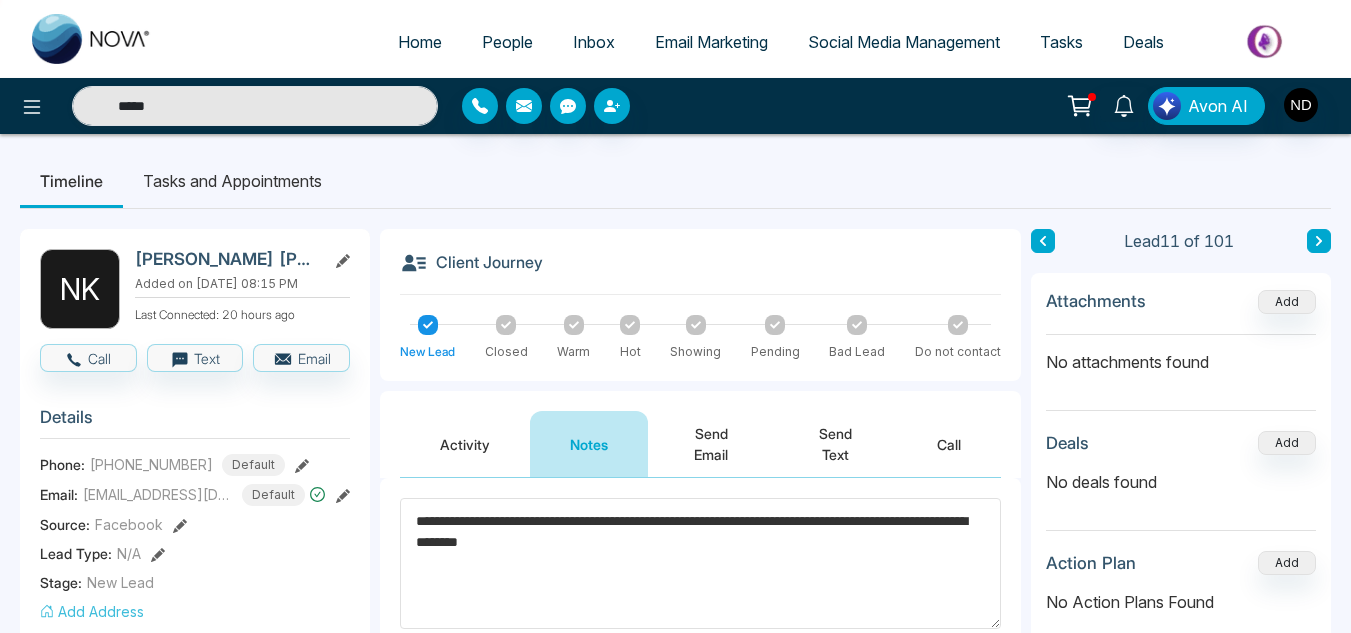 scroll, scrollTop: 210, scrollLeft: 0, axis: vertical 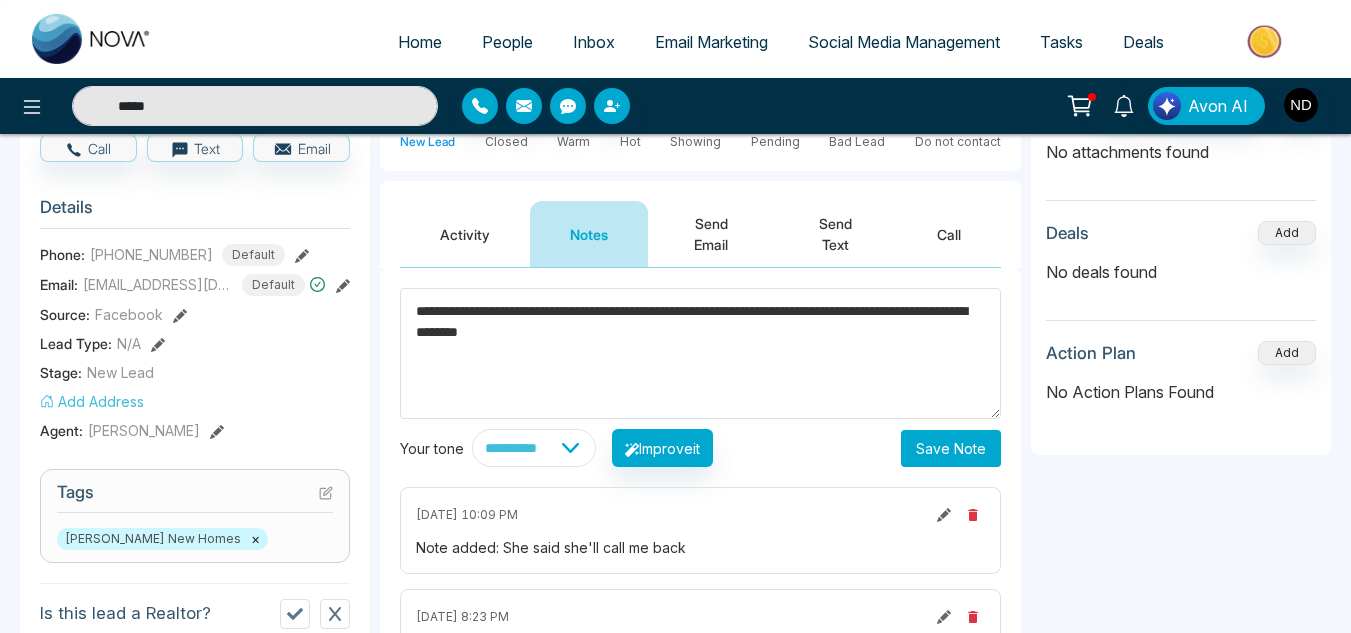 type on "**********" 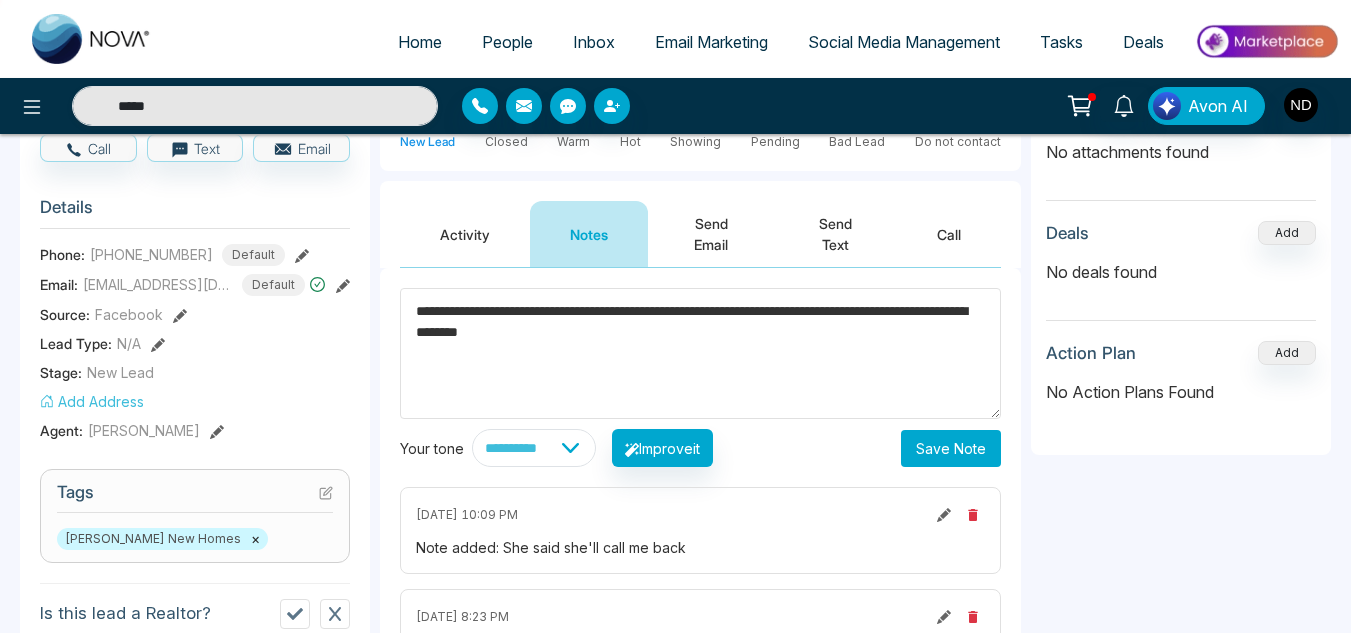 click on "Save Note" at bounding box center [951, 448] 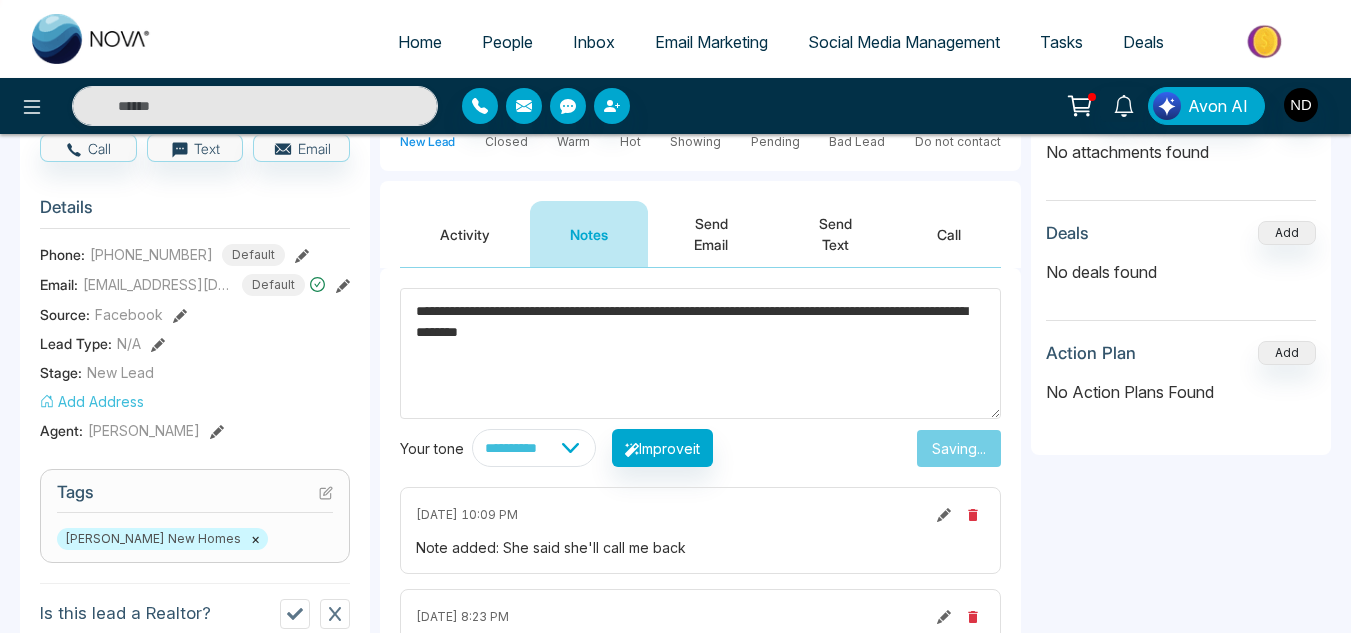 type on "*****" 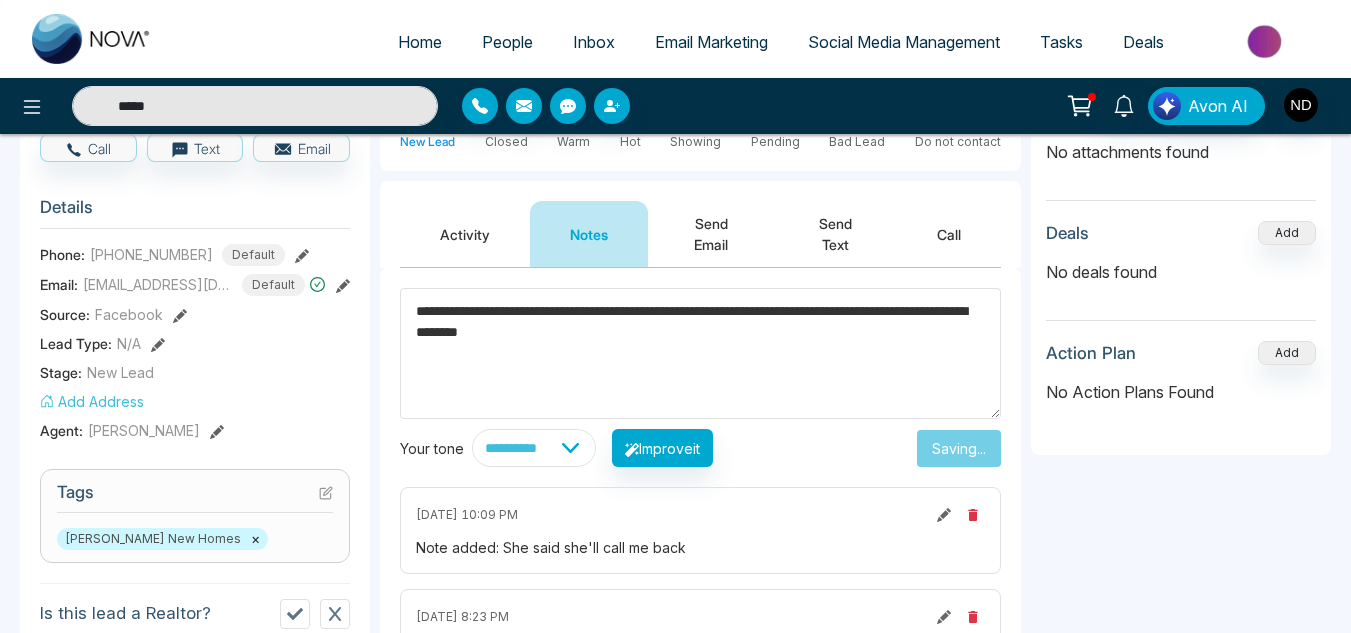 type 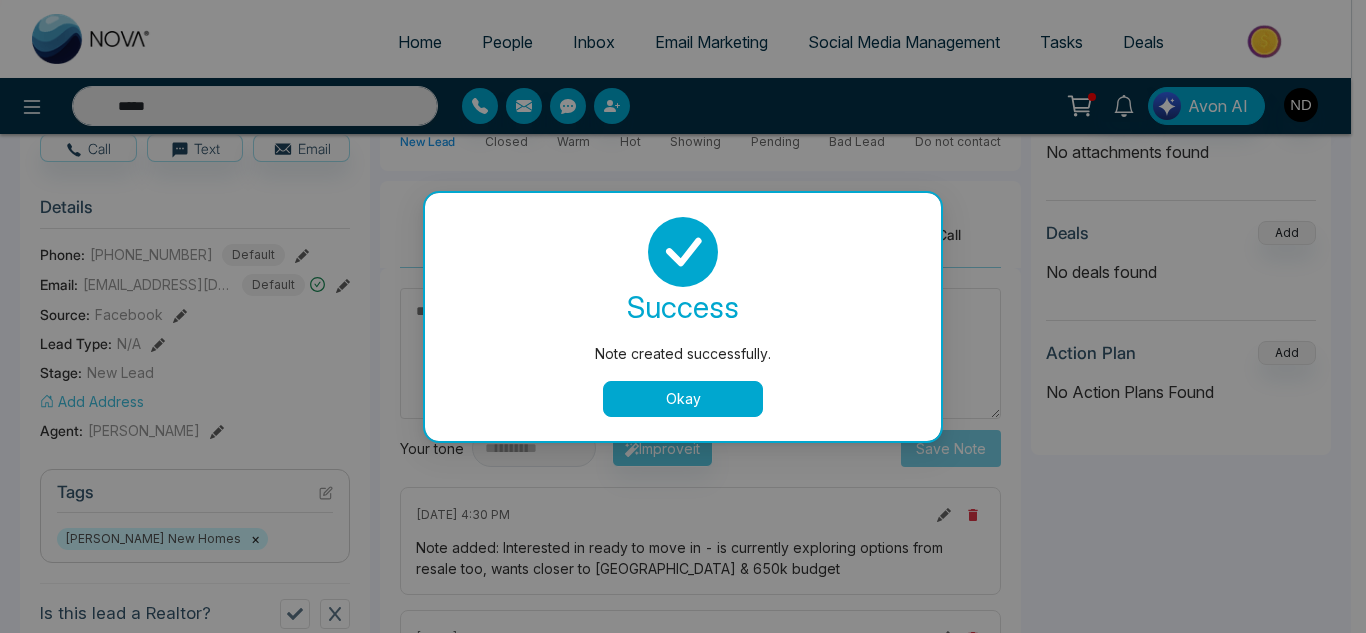 click on "Okay" at bounding box center [683, 399] 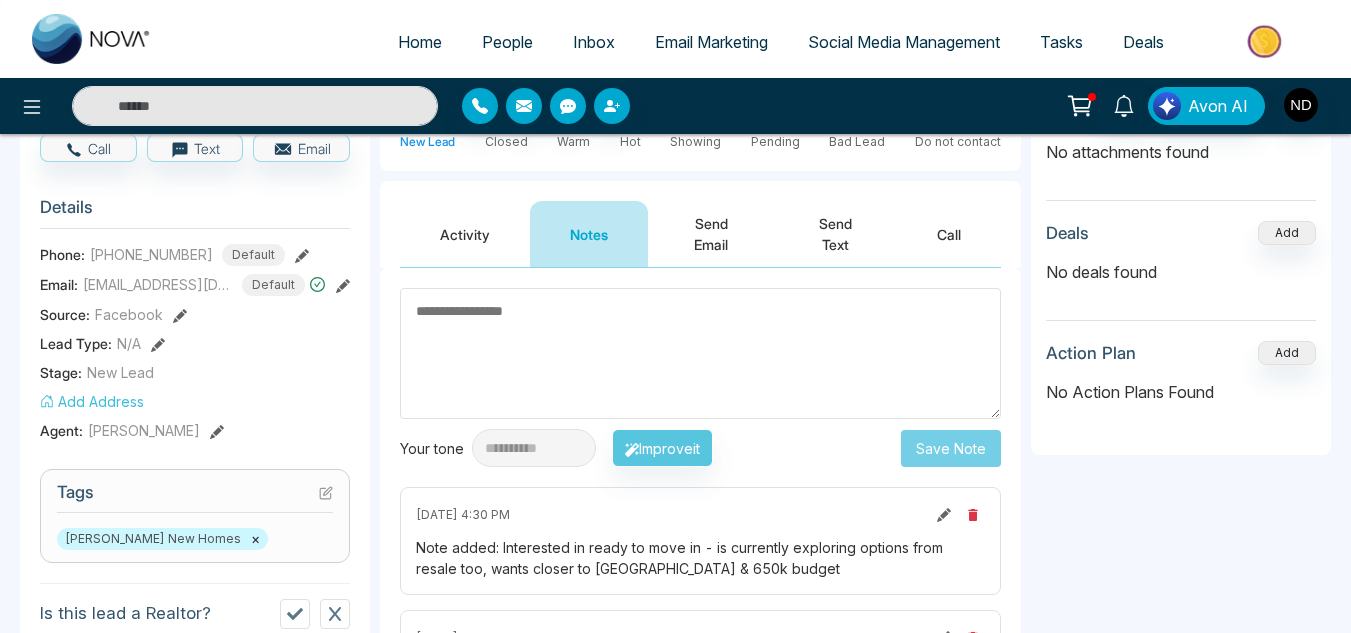 scroll, scrollTop: 0, scrollLeft: 0, axis: both 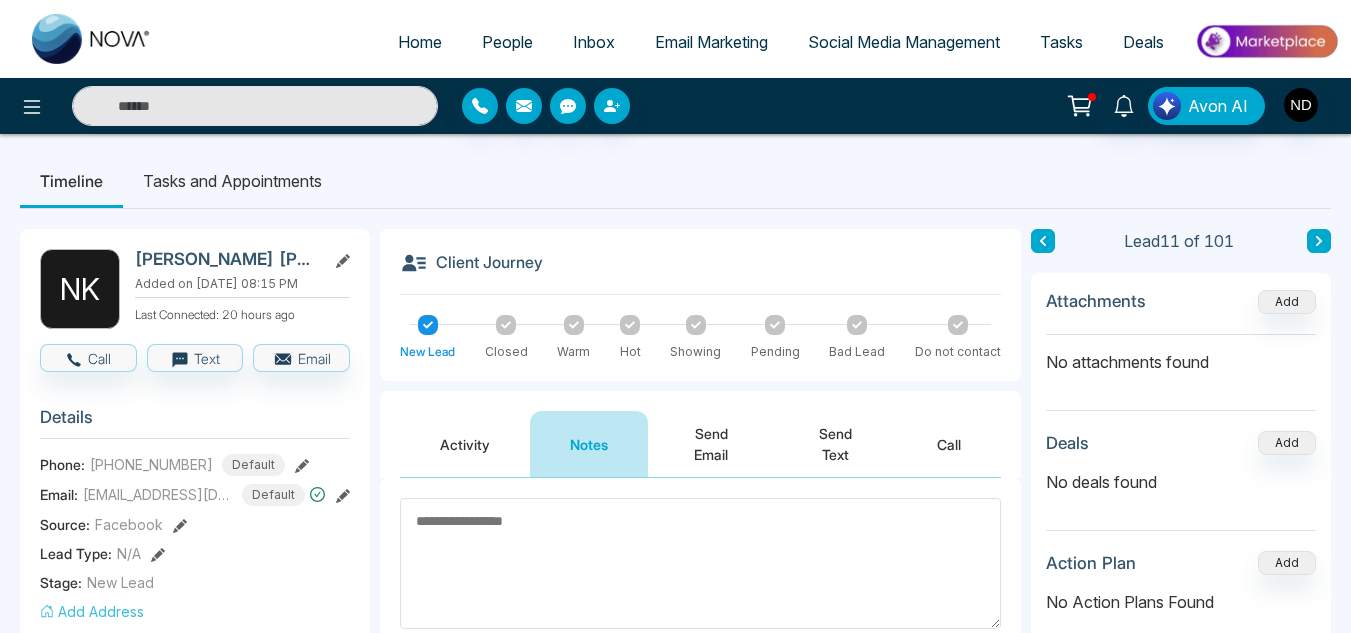 click at bounding box center [1043, 241] 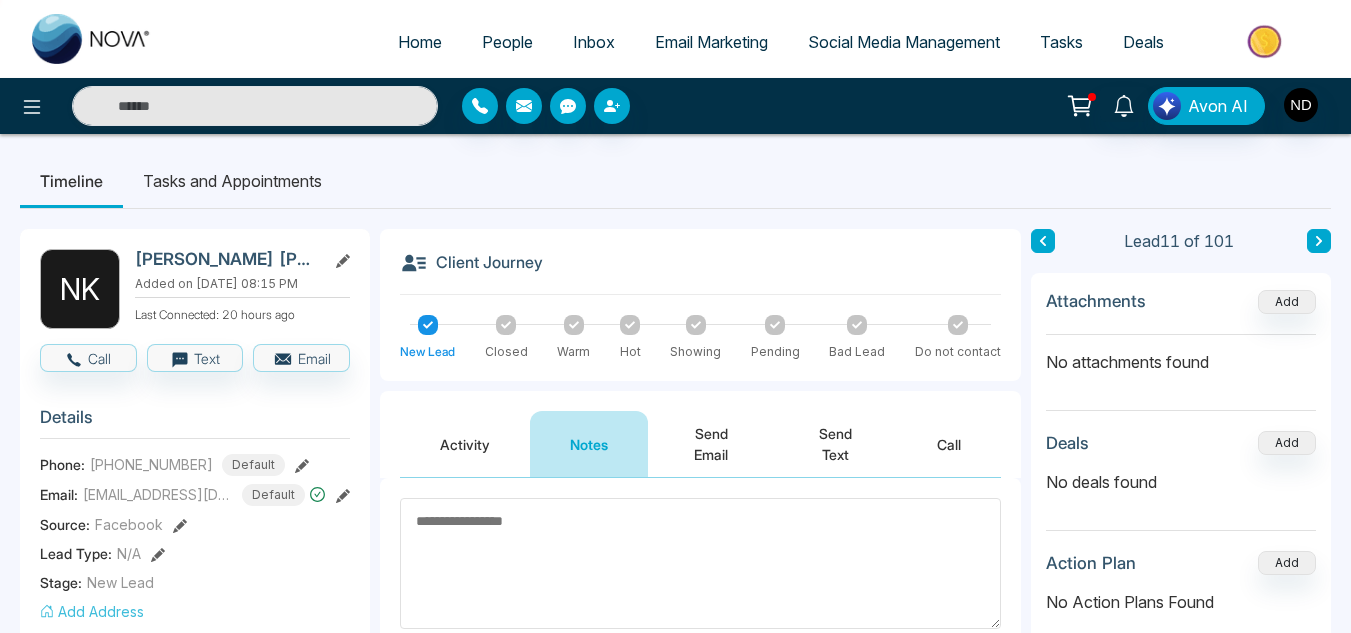 type on "*****" 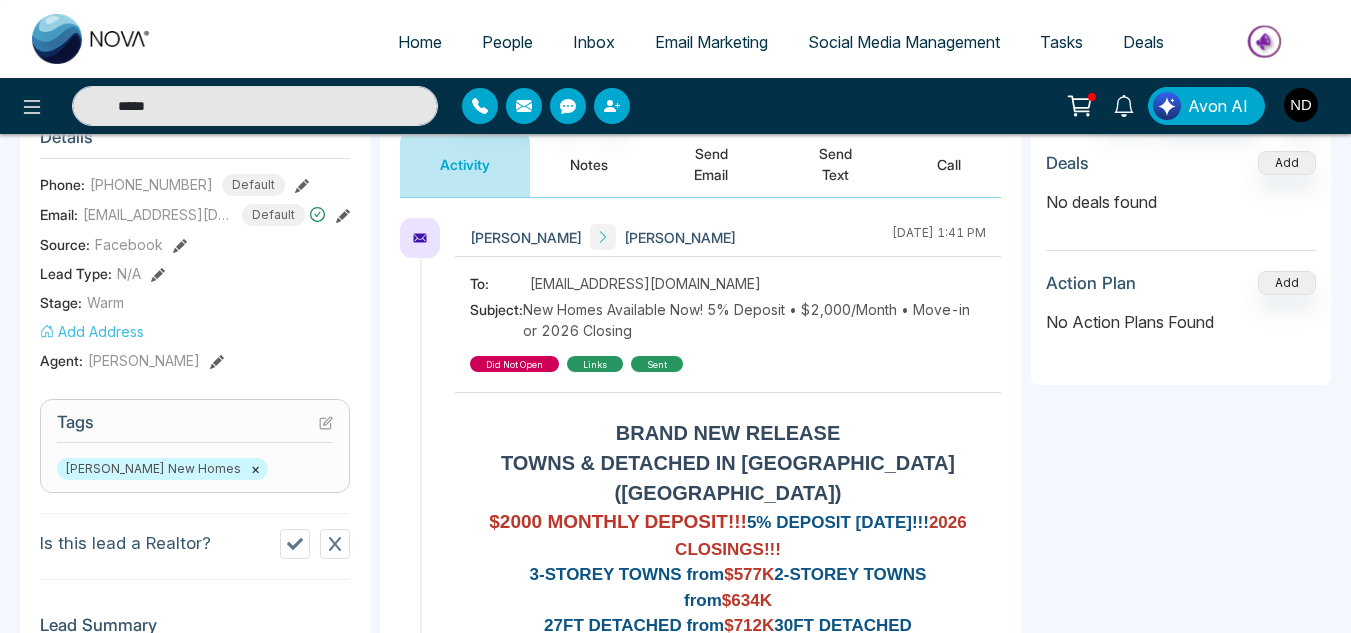 scroll, scrollTop: 279, scrollLeft: 0, axis: vertical 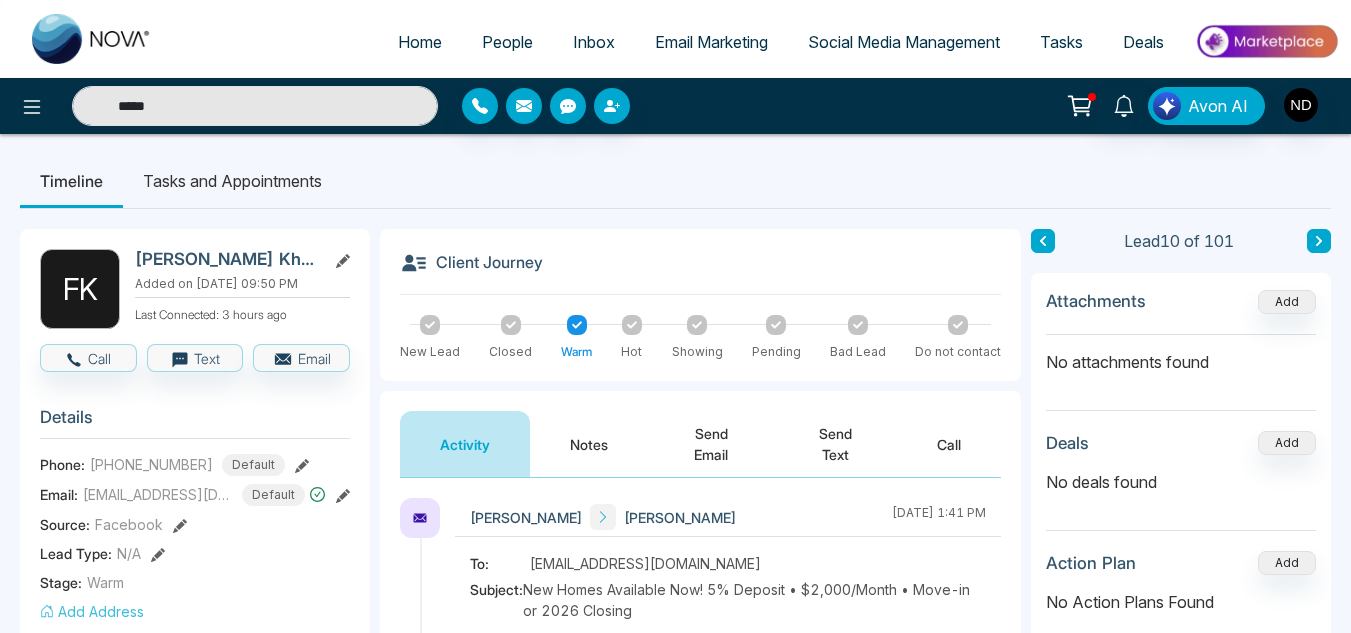 click 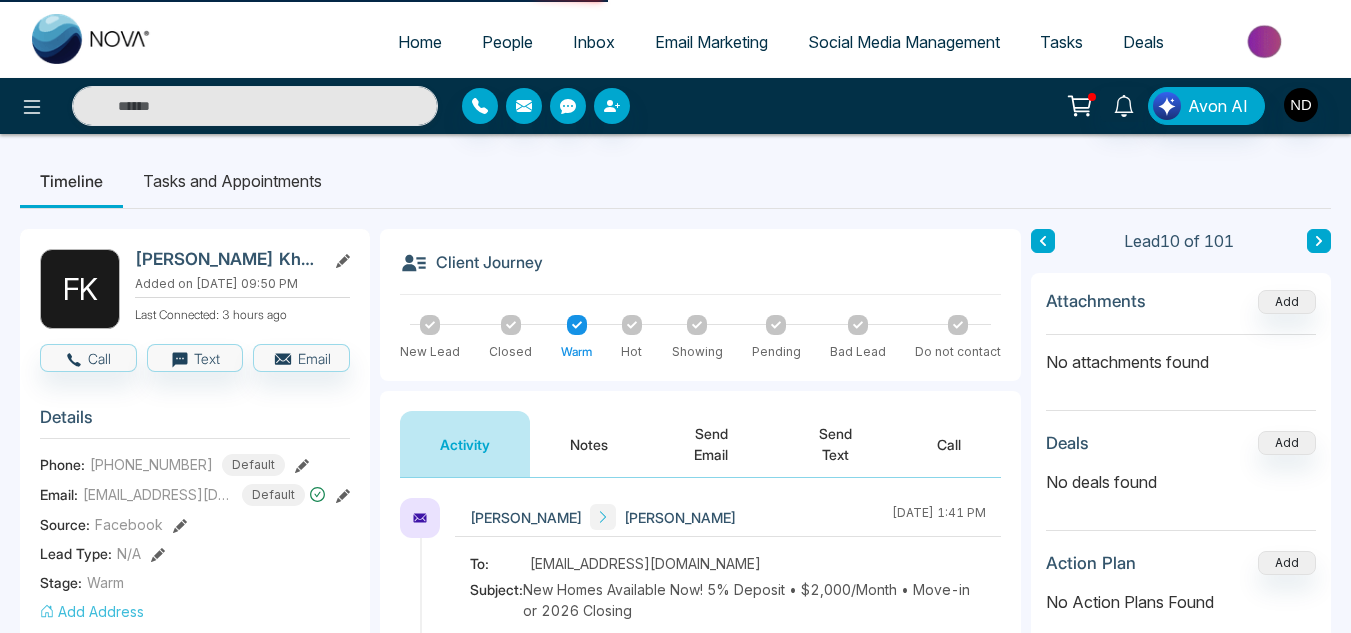 type on "*****" 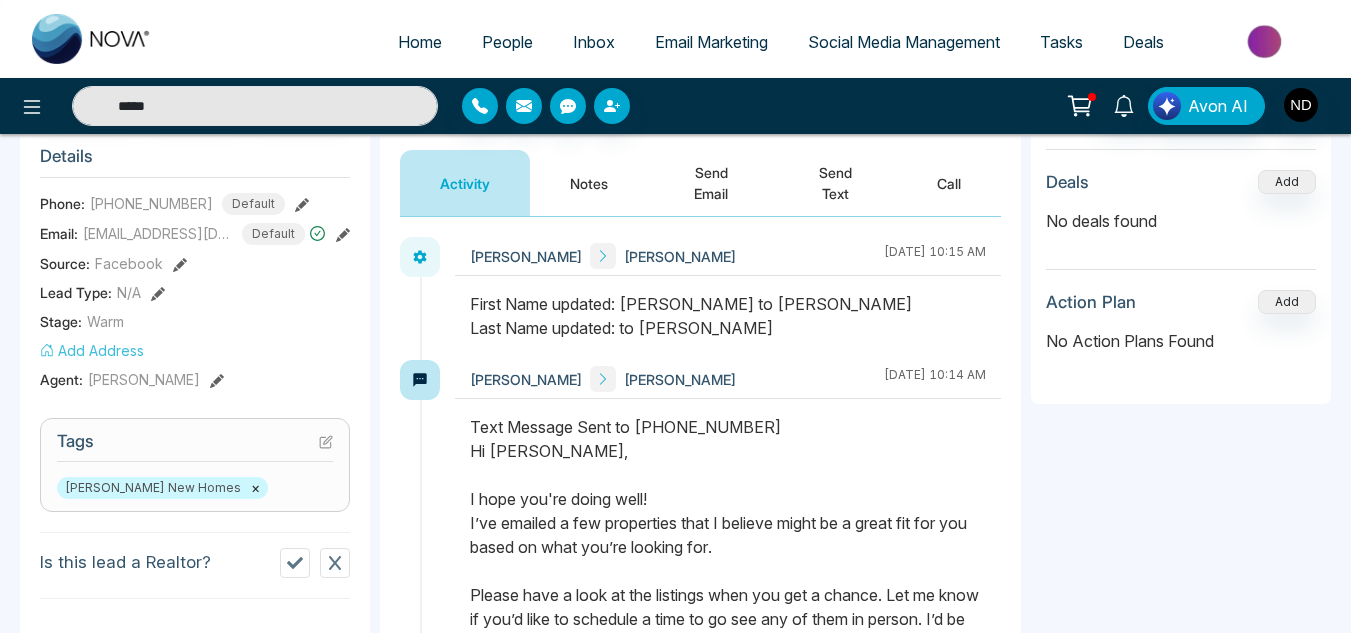 scroll, scrollTop: 265, scrollLeft: 0, axis: vertical 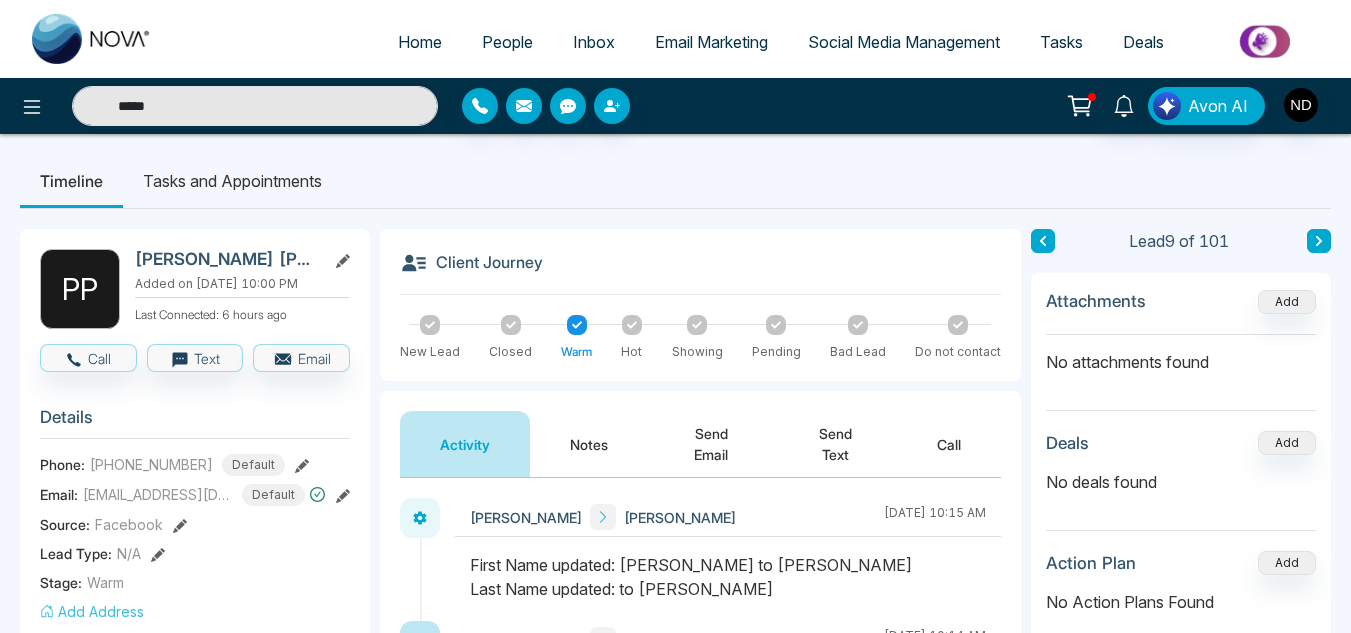 click at bounding box center (1043, 241) 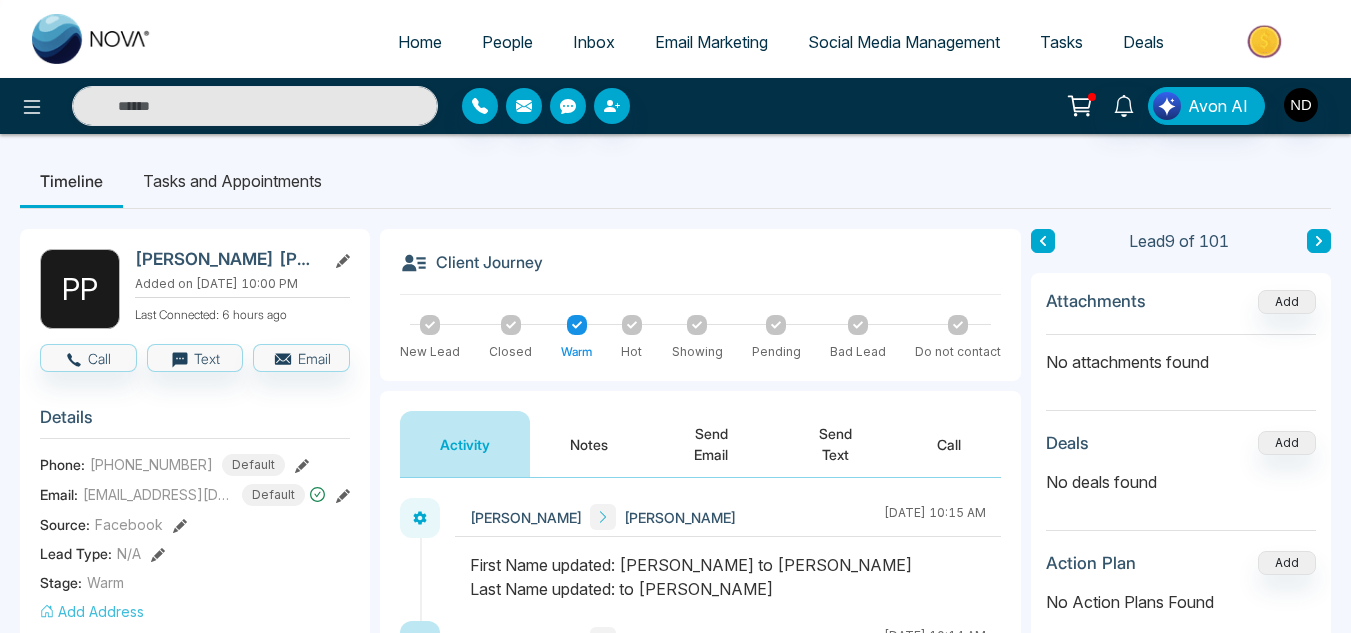 type on "*****" 